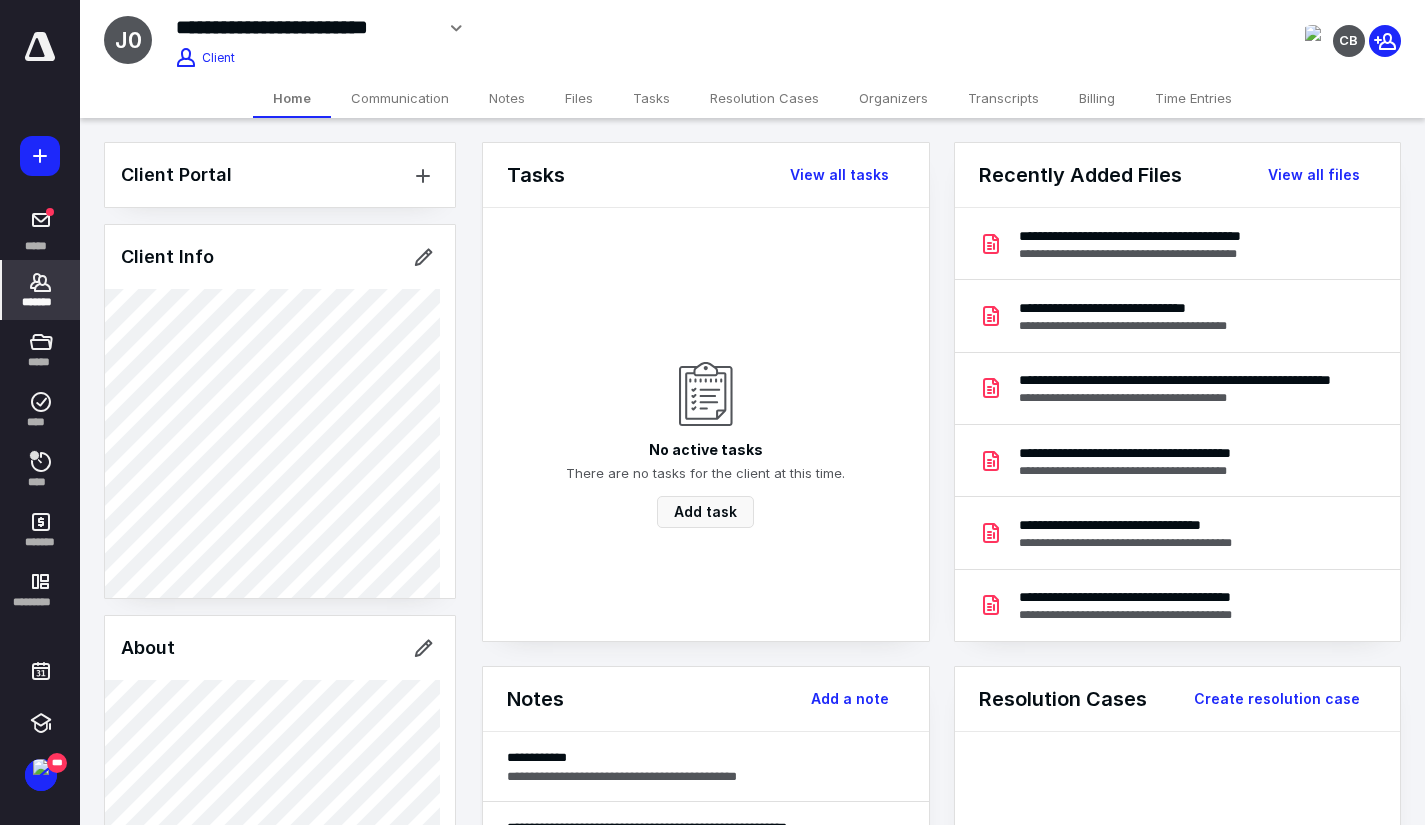scroll, scrollTop: 0, scrollLeft: 0, axis: both 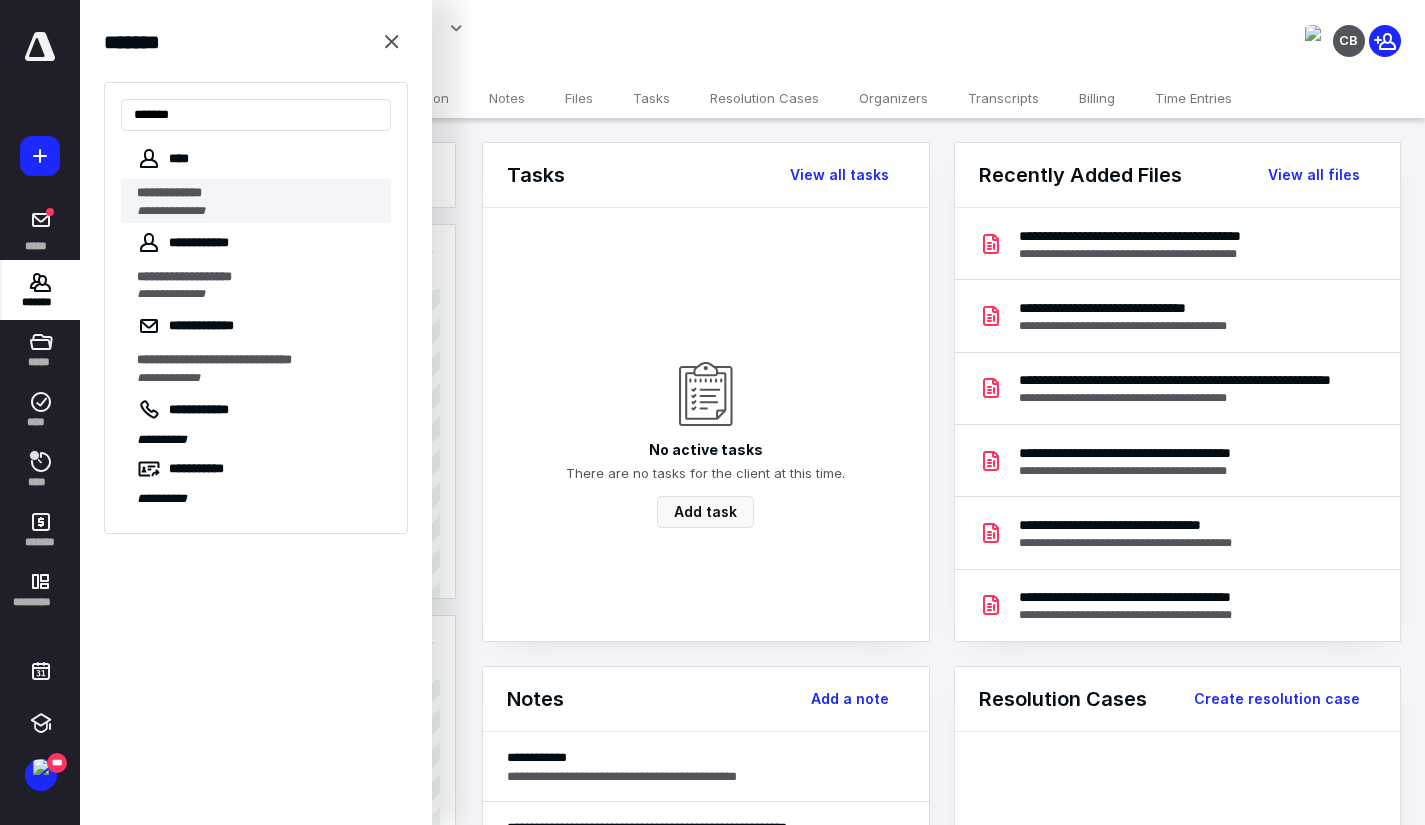 type on "******" 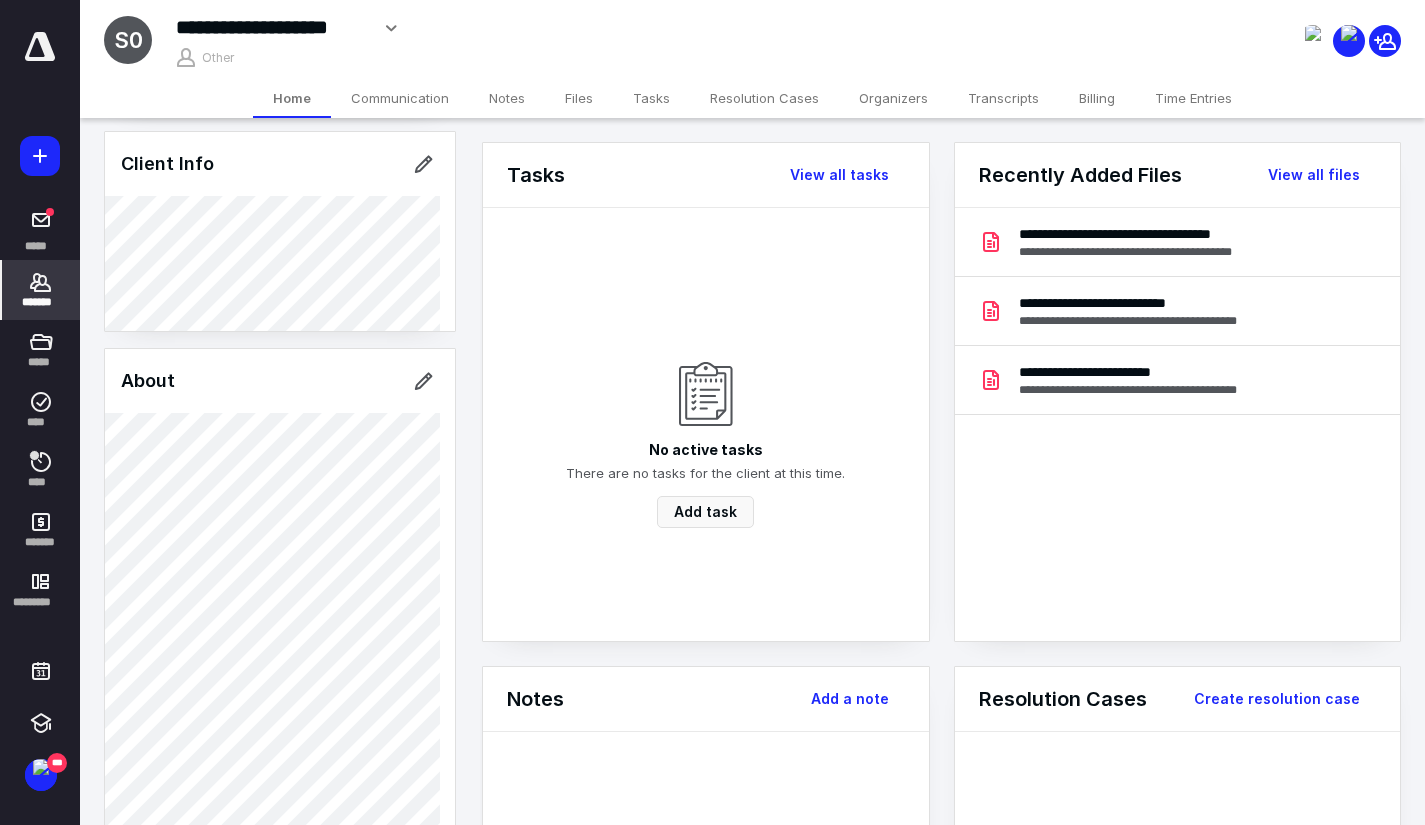 scroll, scrollTop: 300, scrollLeft: 0, axis: vertical 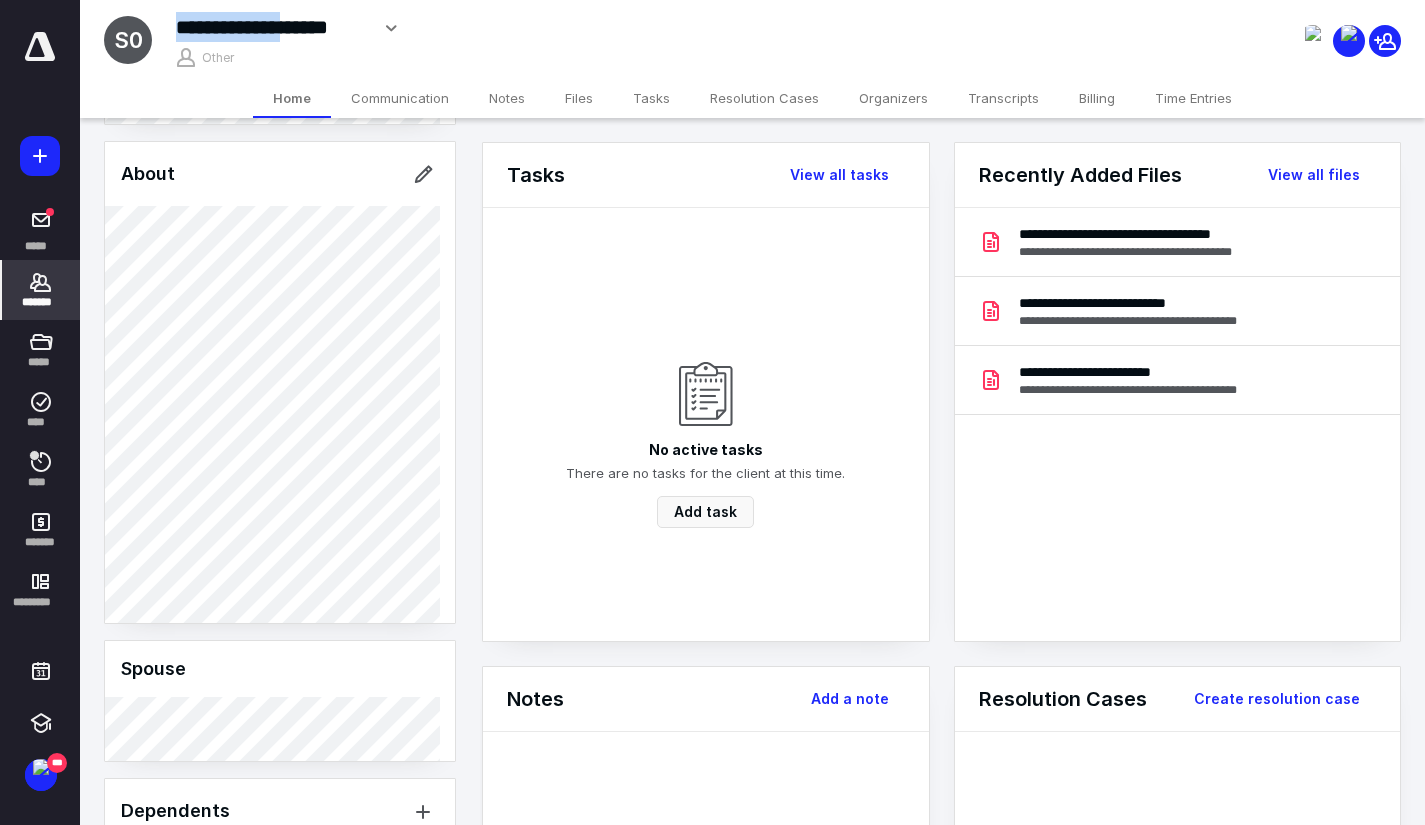 drag, startPoint x: 298, startPoint y: 24, endPoint x: 167, endPoint y: 38, distance: 131.74597 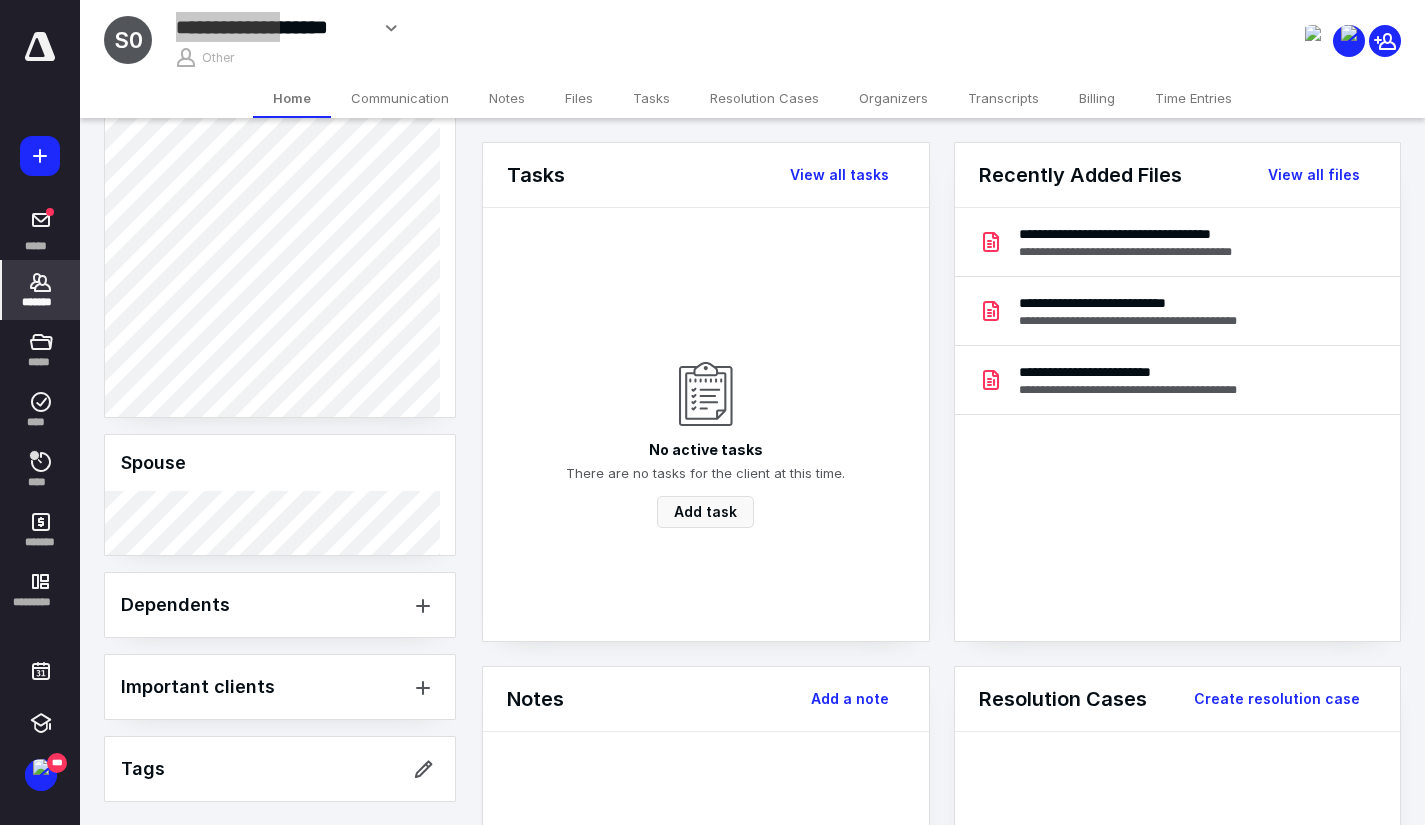 scroll, scrollTop: 507, scrollLeft: 0, axis: vertical 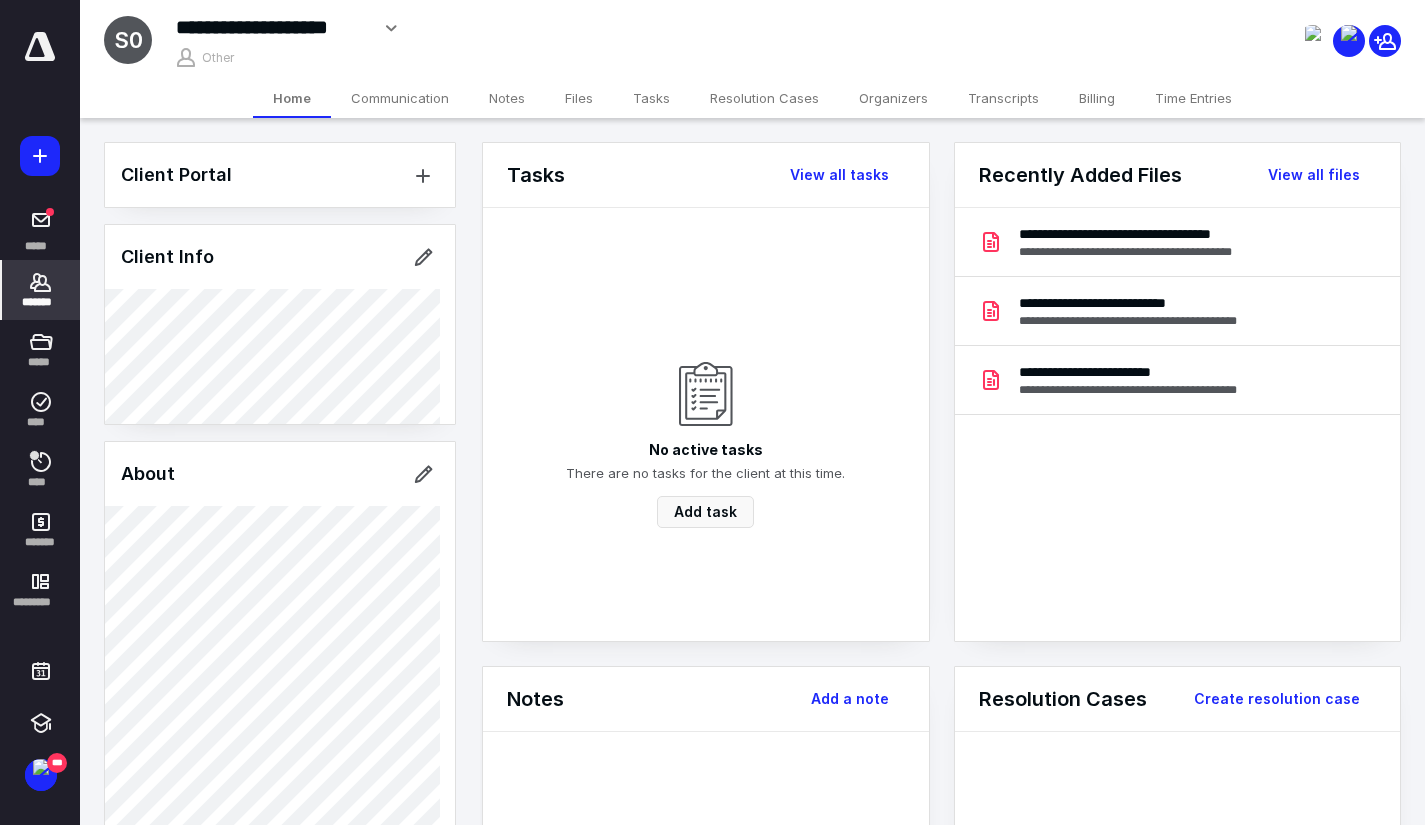 click on "Client Portal Client Info About Spouse Dependents Important clients Tags Manage all tags" at bounding box center [280, 725] 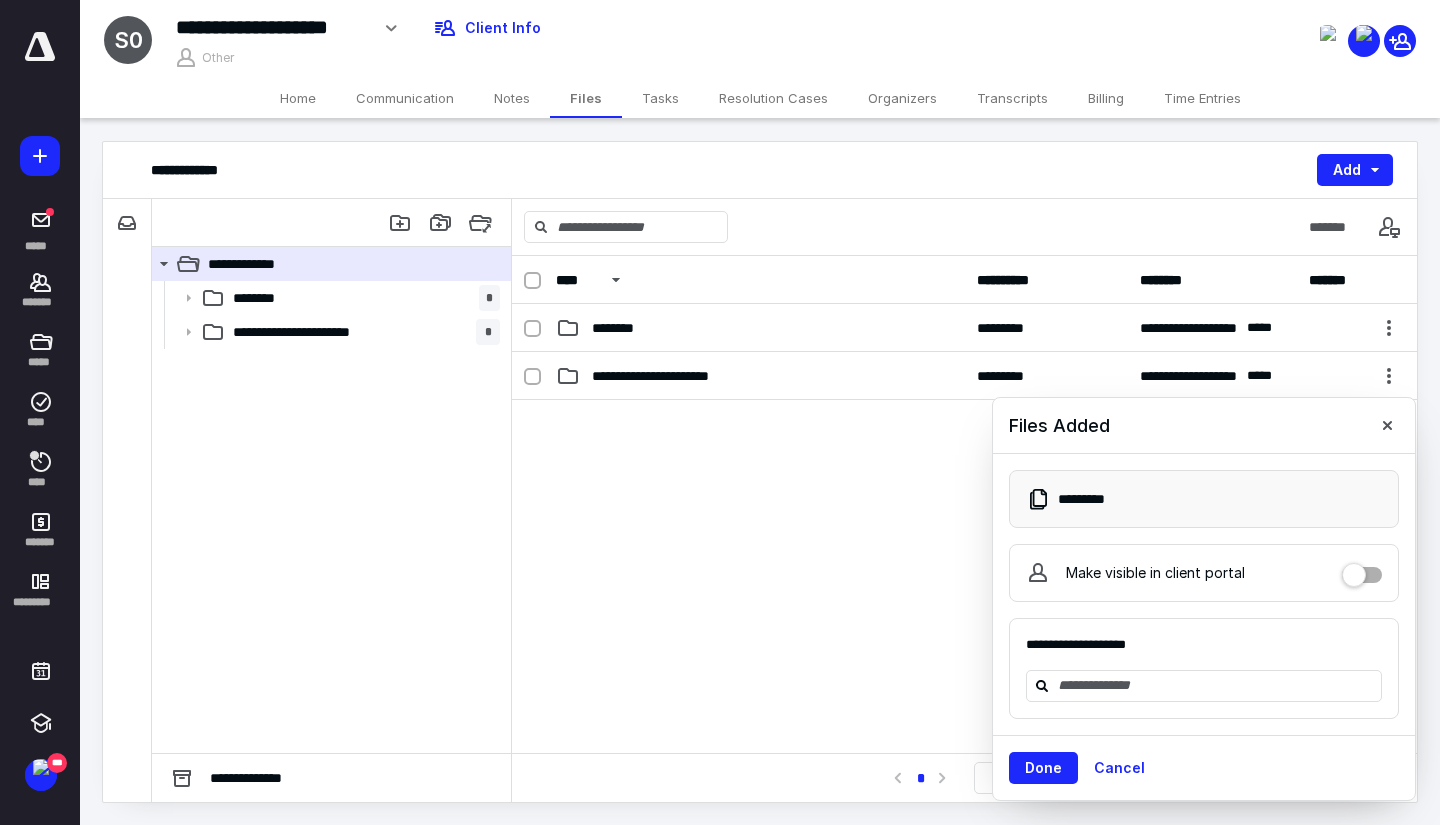 click on "Time Entries" at bounding box center [1202, 98] 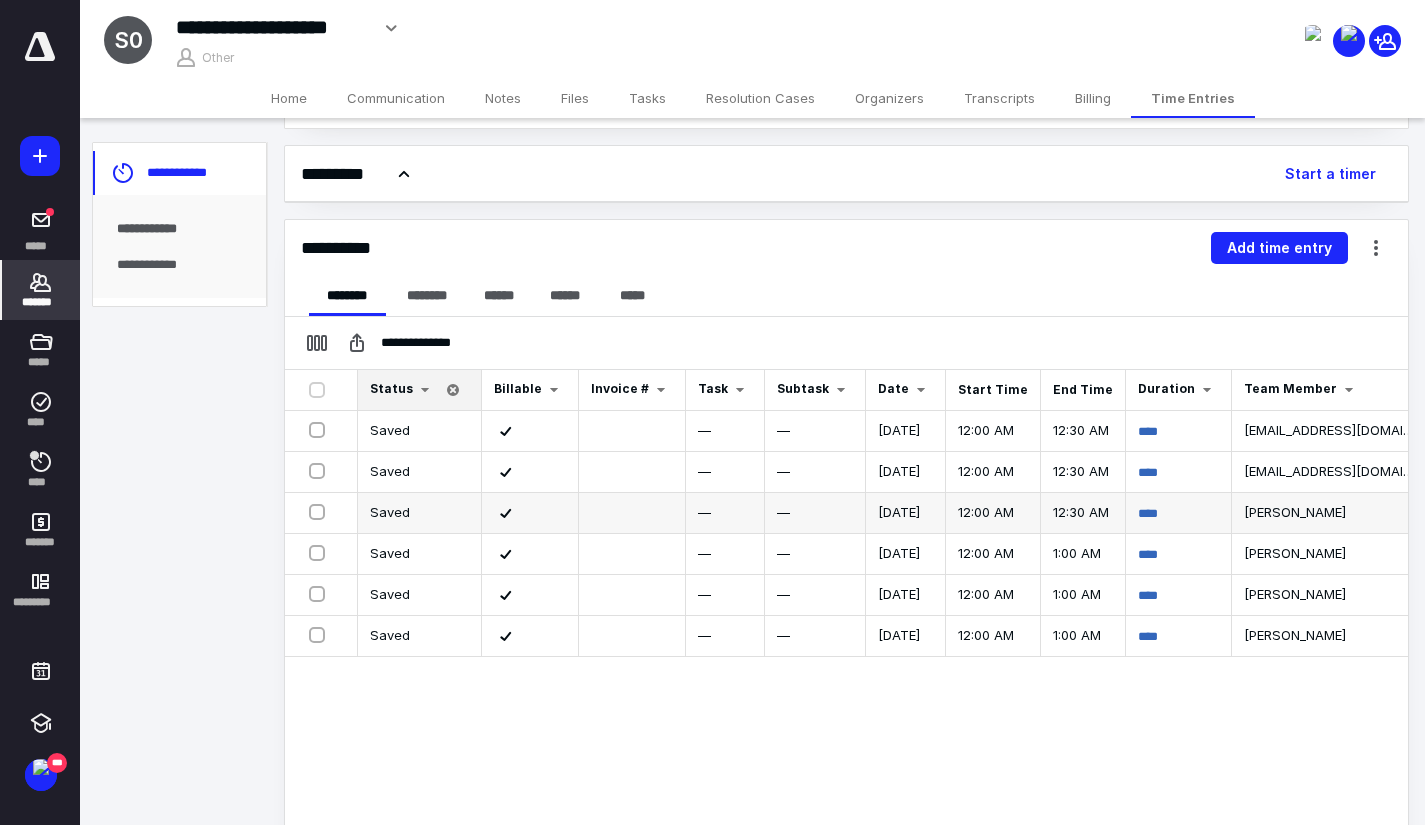 scroll, scrollTop: 232, scrollLeft: 0, axis: vertical 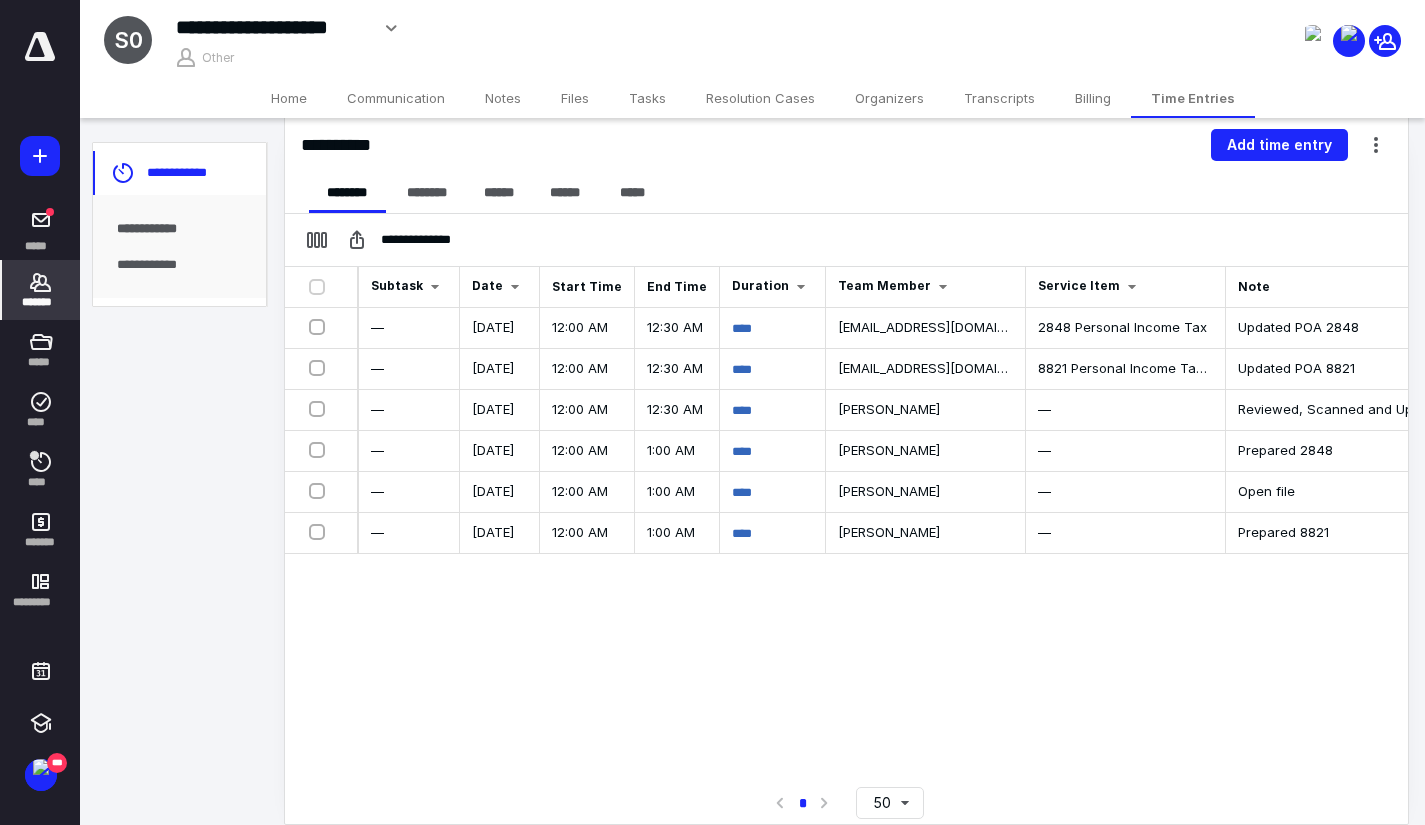 click on "Home" at bounding box center (289, 98) 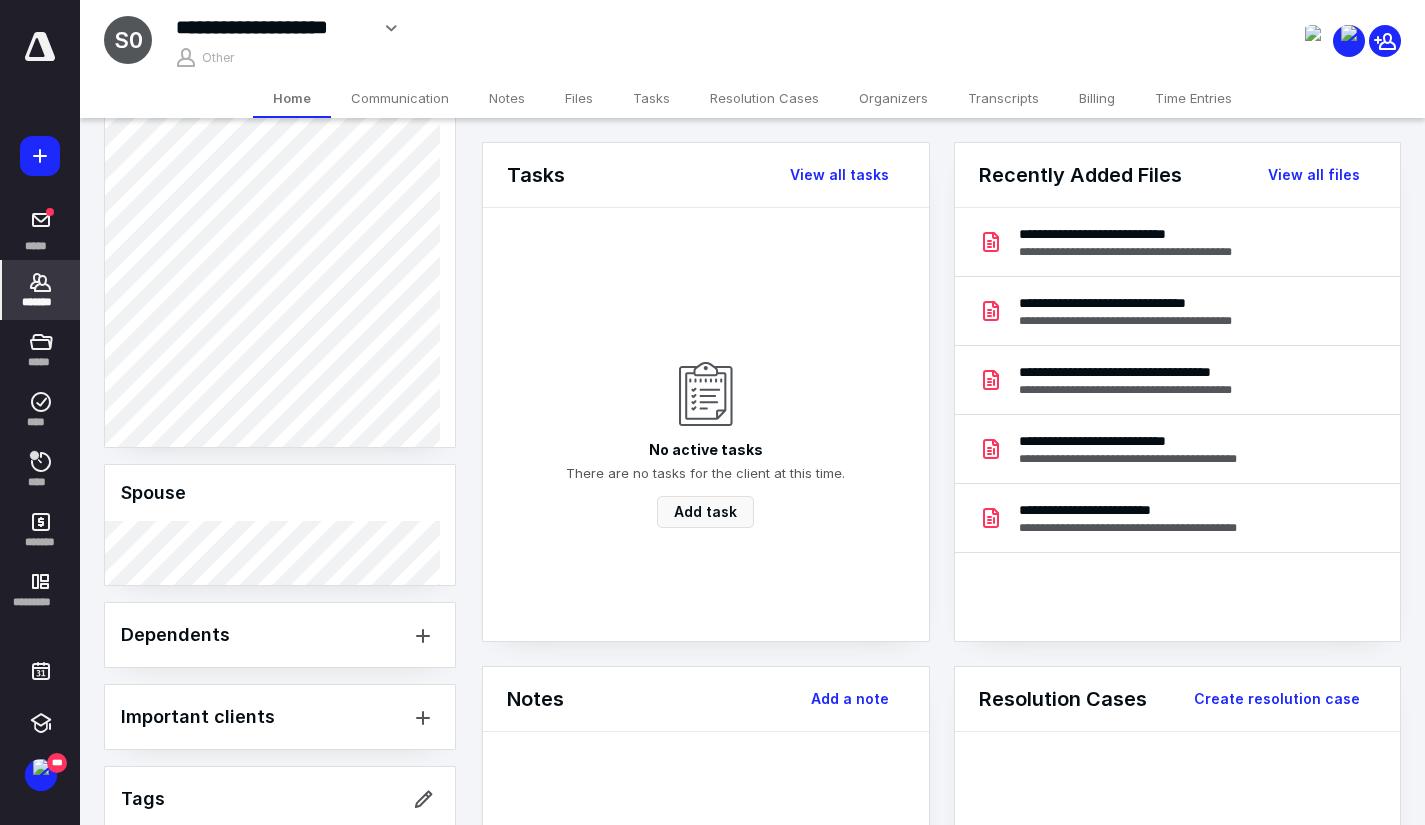 scroll, scrollTop: 500, scrollLeft: 0, axis: vertical 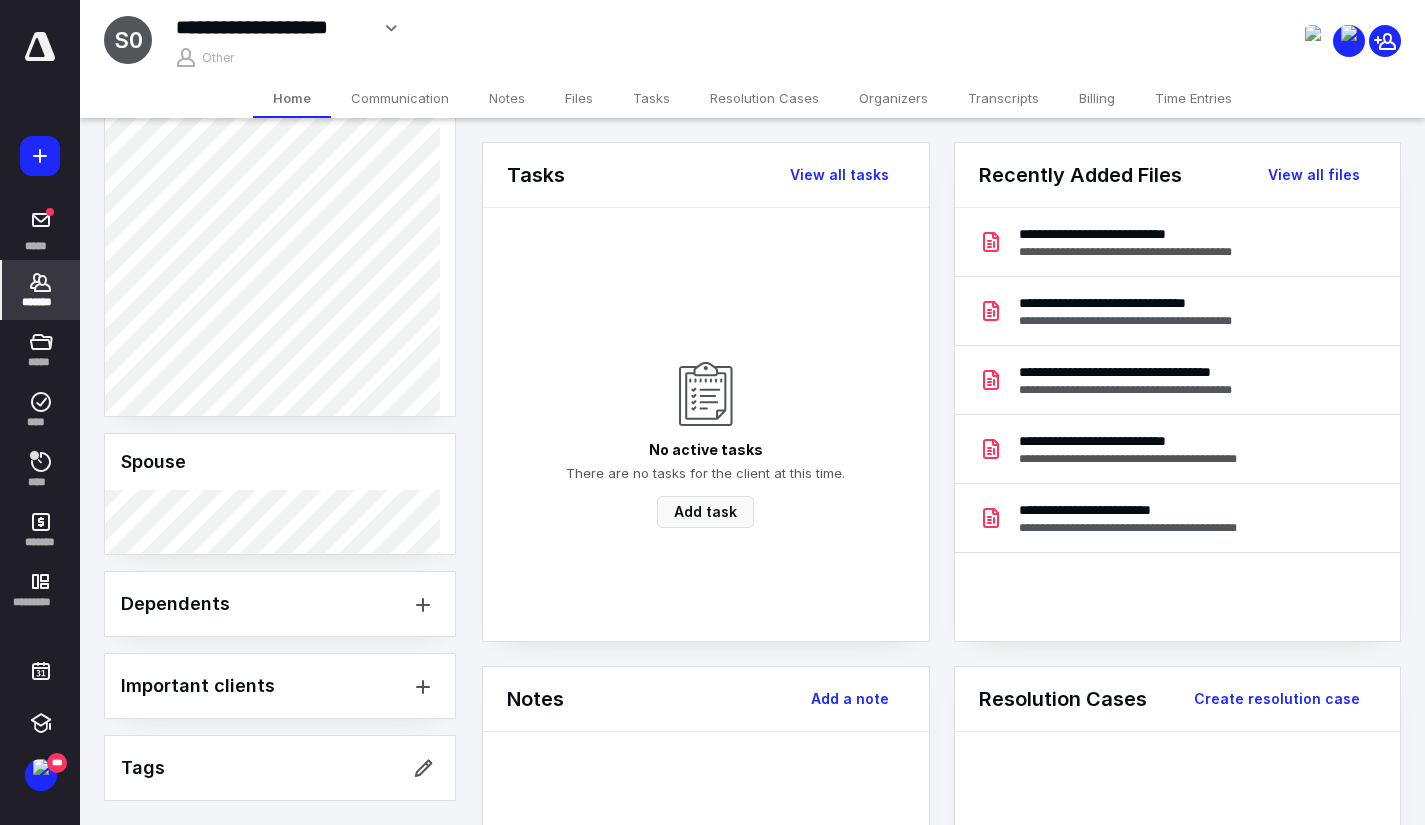 click on "*******" at bounding box center (41, 302) 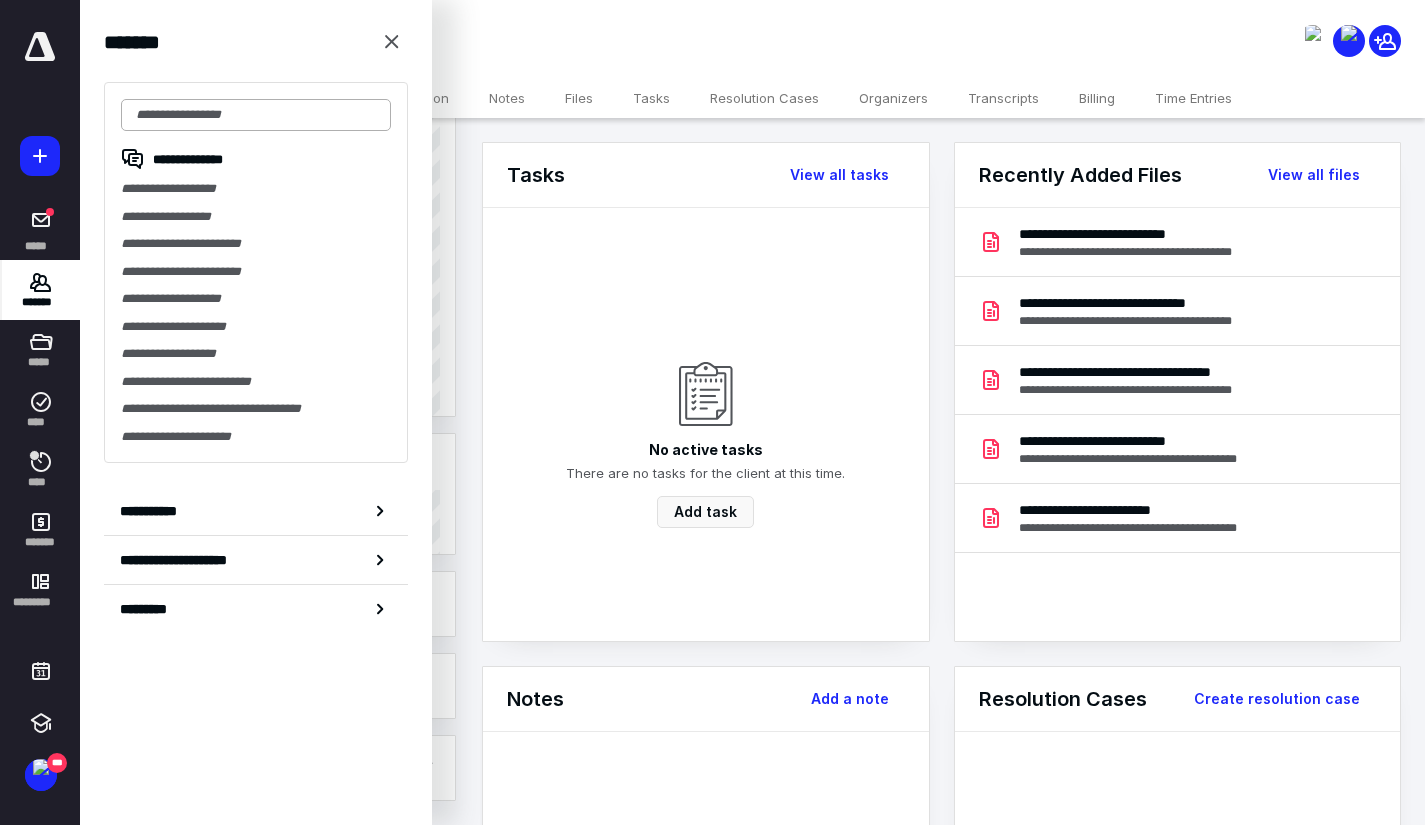 click at bounding box center [256, 115] 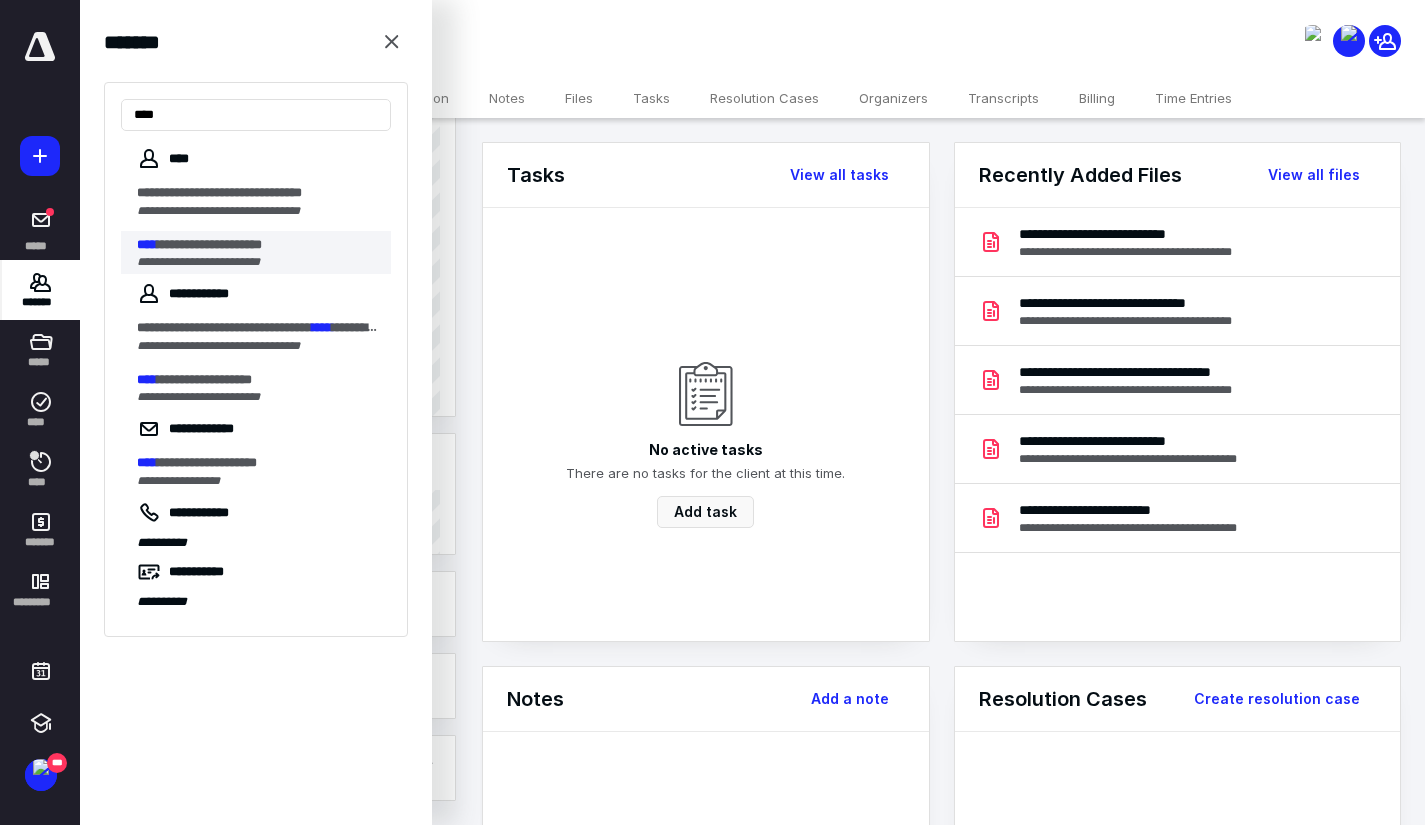 type on "****" 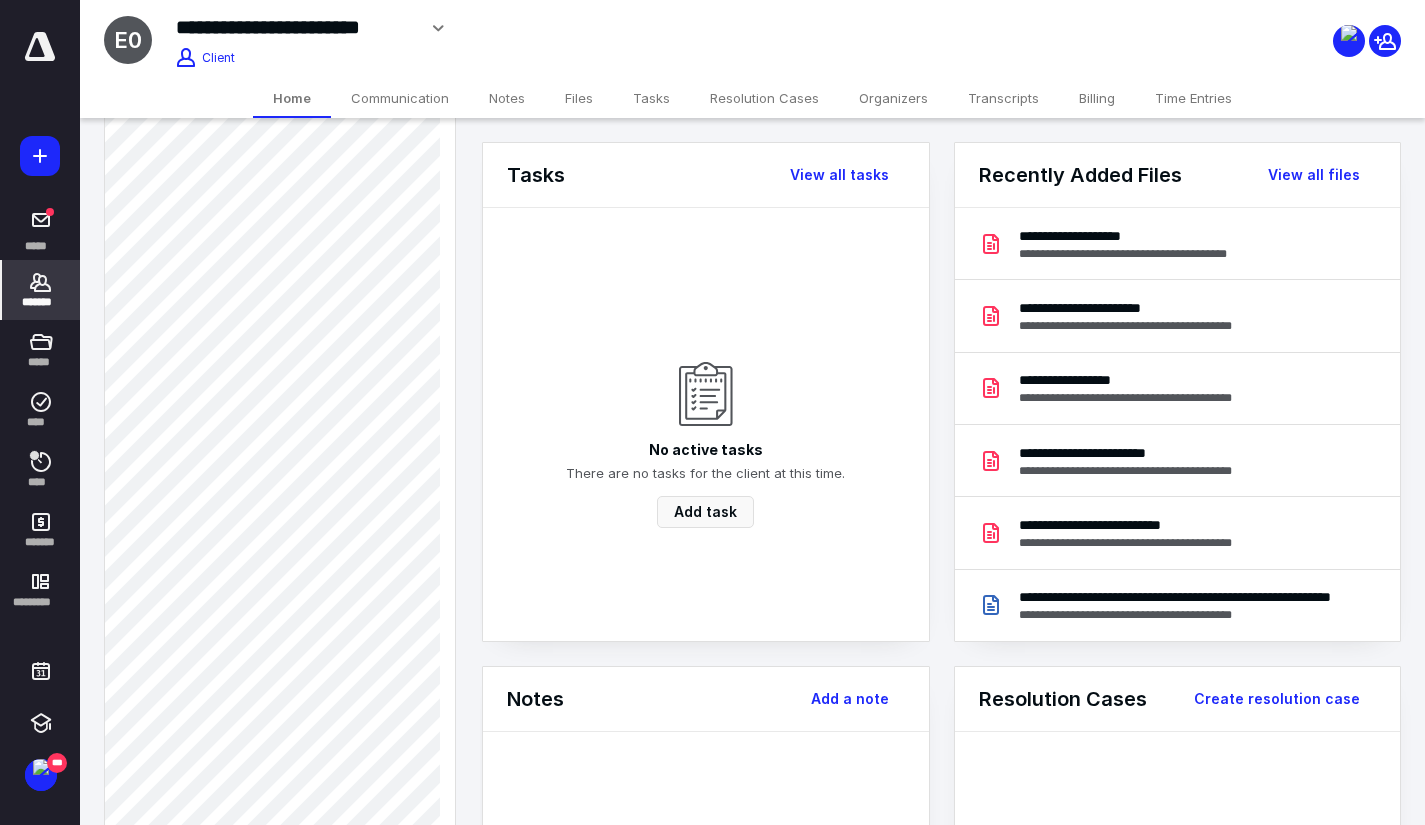 scroll, scrollTop: 700, scrollLeft: 0, axis: vertical 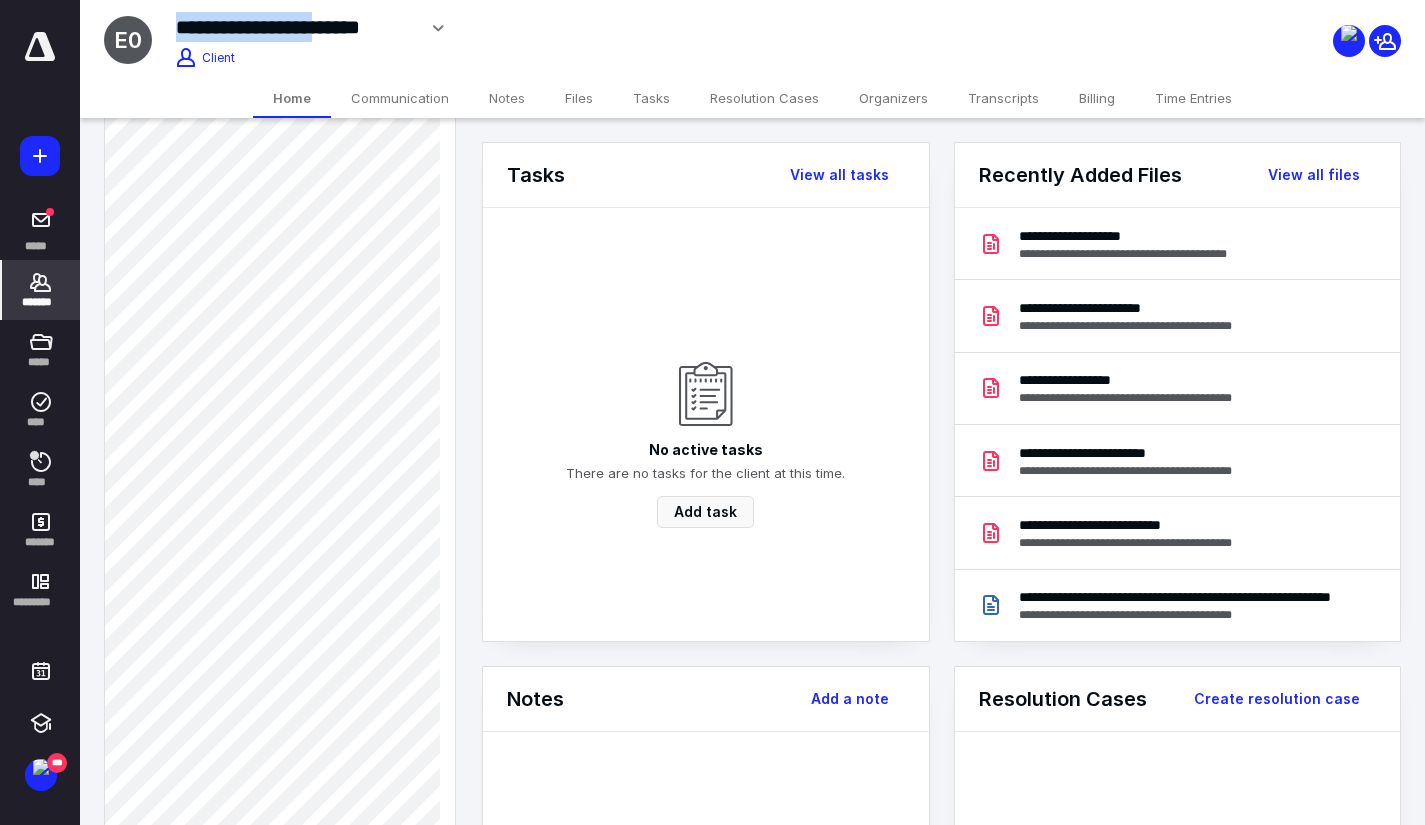 drag, startPoint x: 346, startPoint y: 22, endPoint x: 168, endPoint y: 31, distance: 178.22739 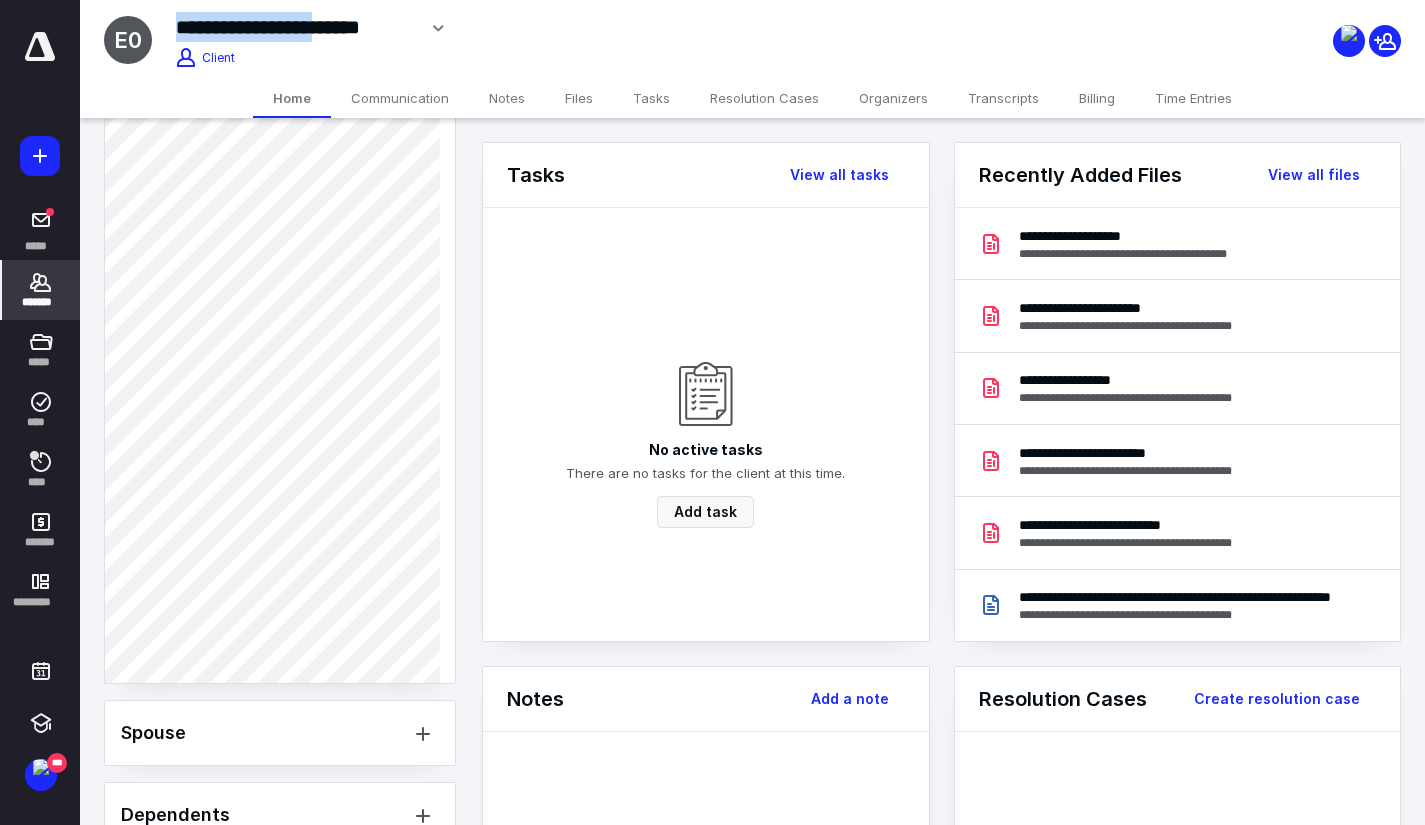 scroll, scrollTop: 1278, scrollLeft: 0, axis: vertical 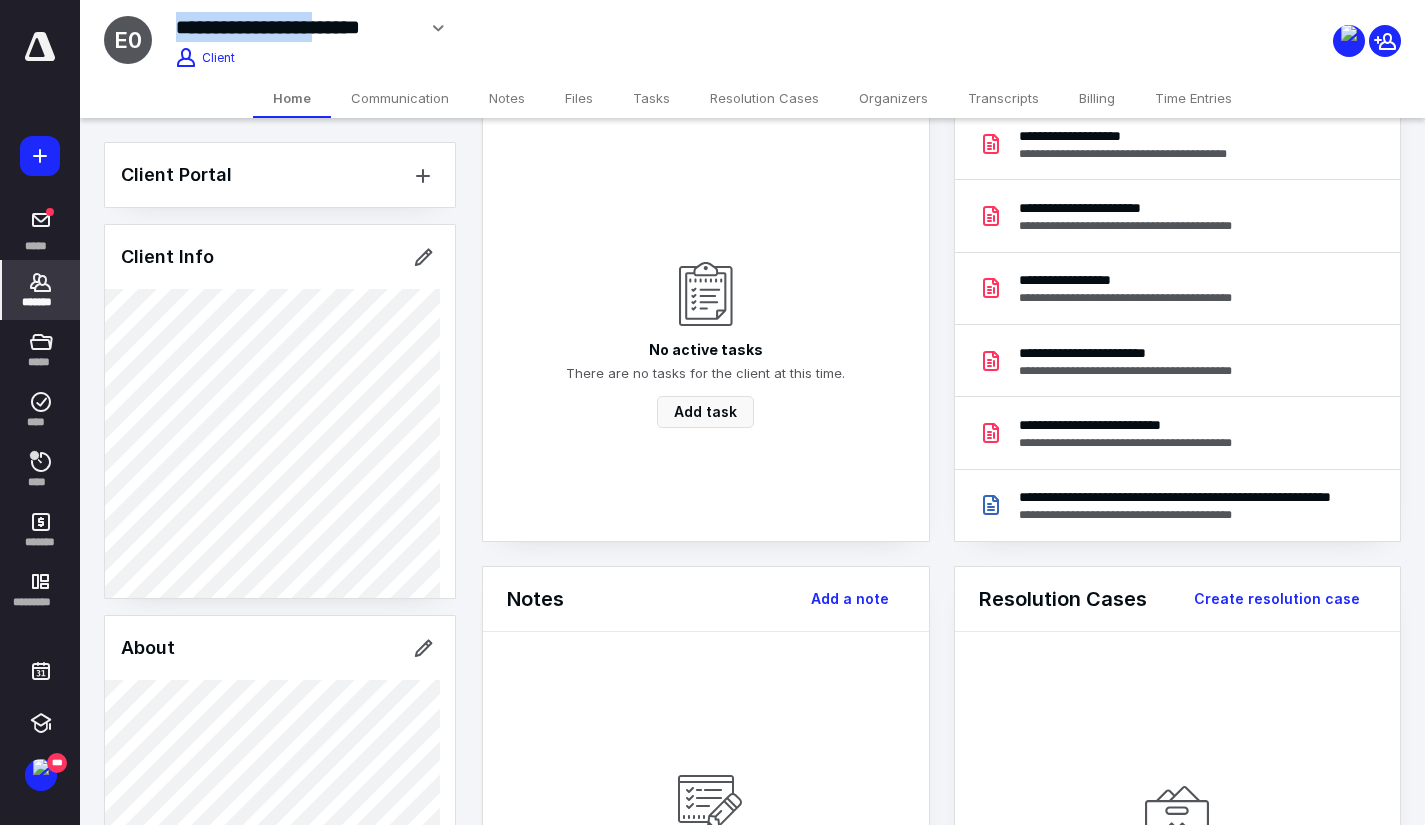 click on "Time Entries" at bounding box center (1193, 98) 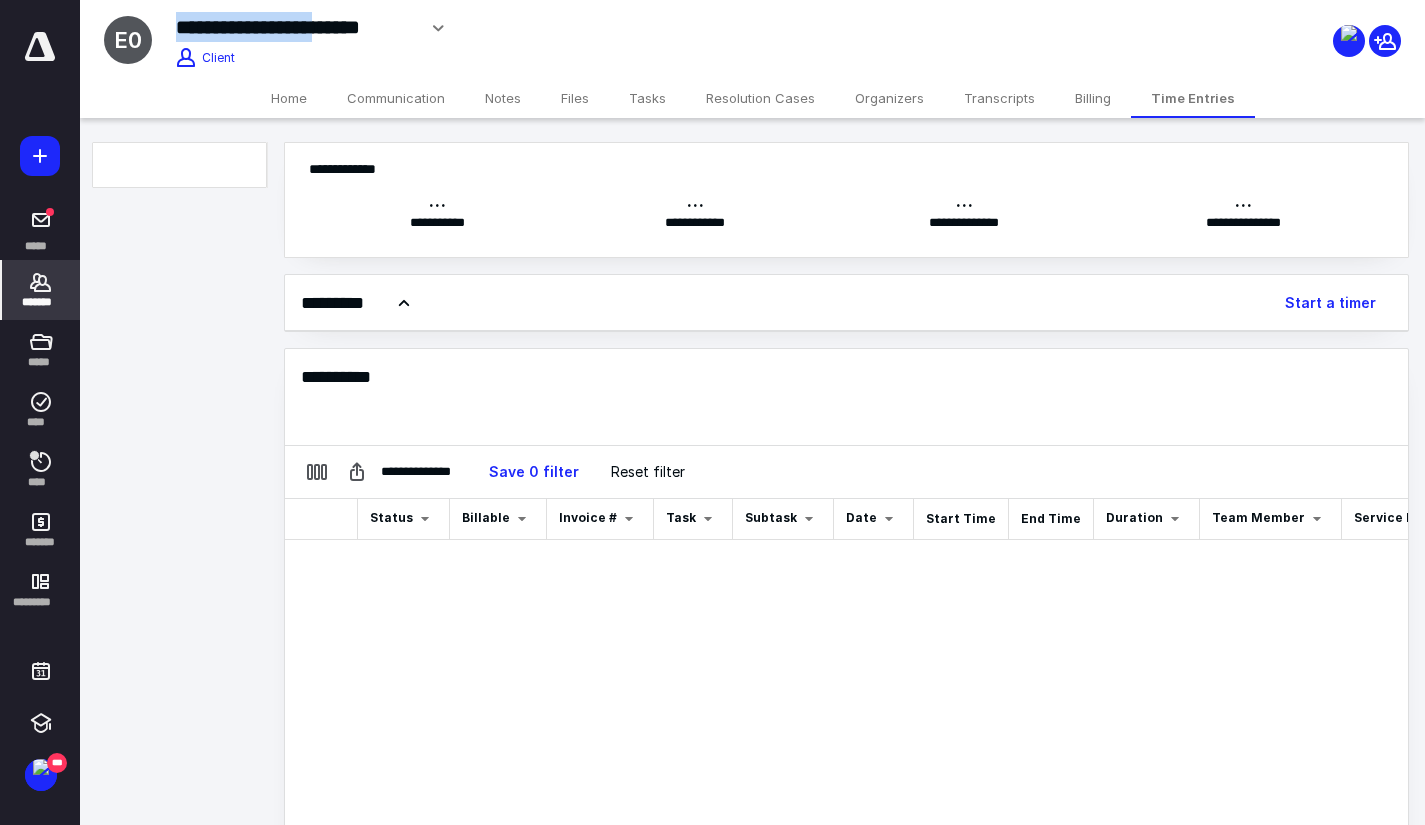 scroll, scrollTop: 132, scrollLeft: 0, axis: vertical 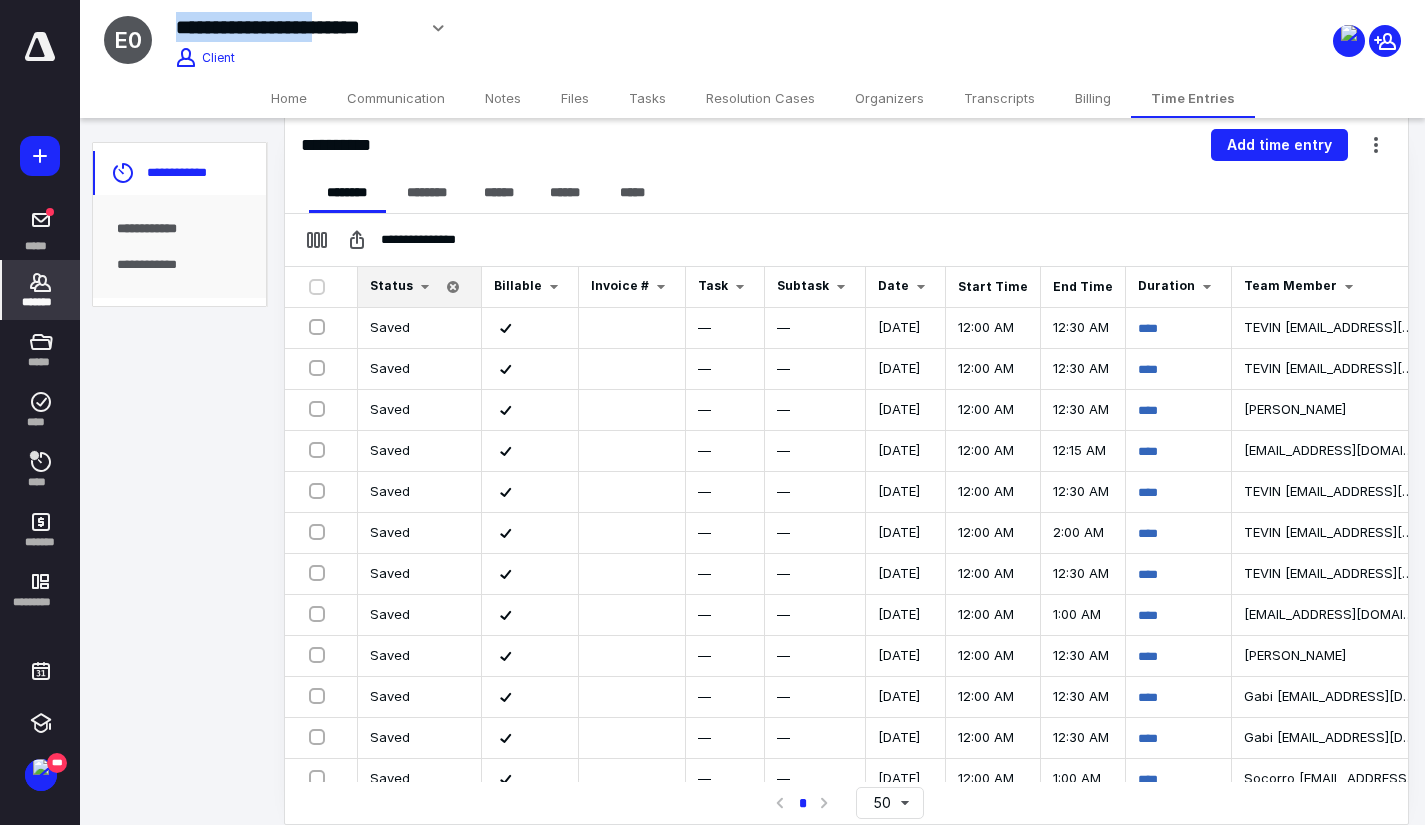 click on "Home" at bounding box center (289, 98) 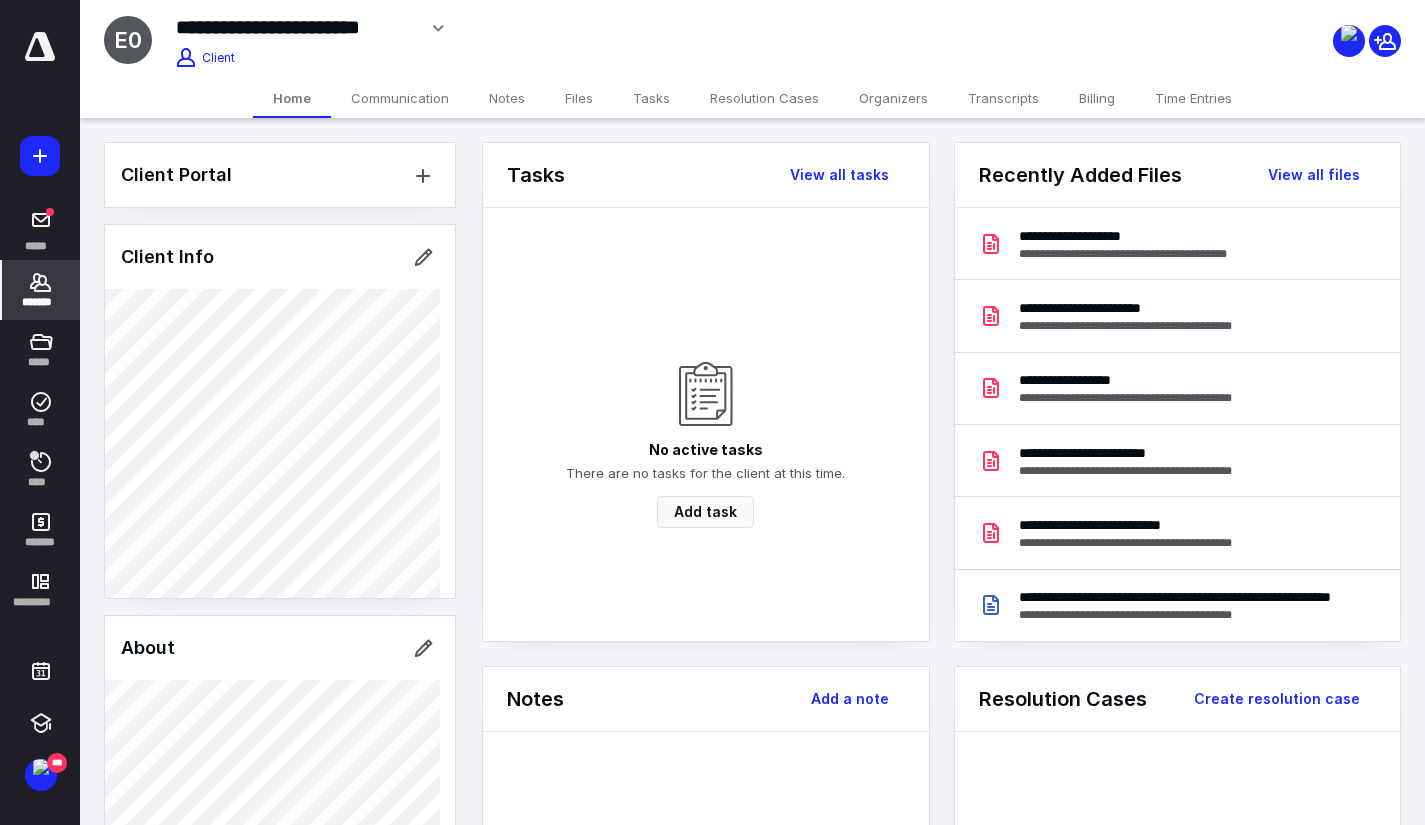 click on "*******" at bounding box center (41, 290) 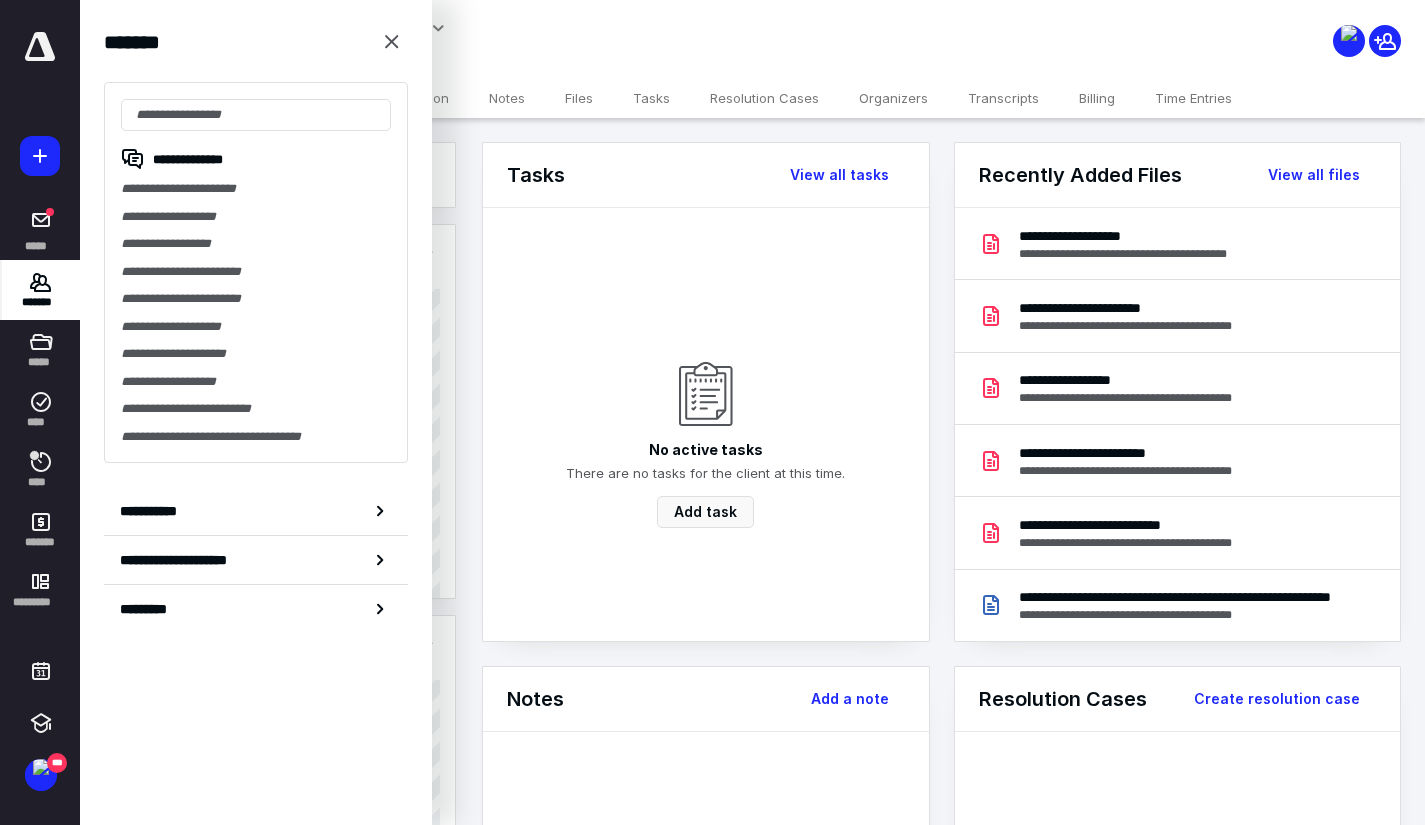 click on "**********" at bounding box center [256, 217] 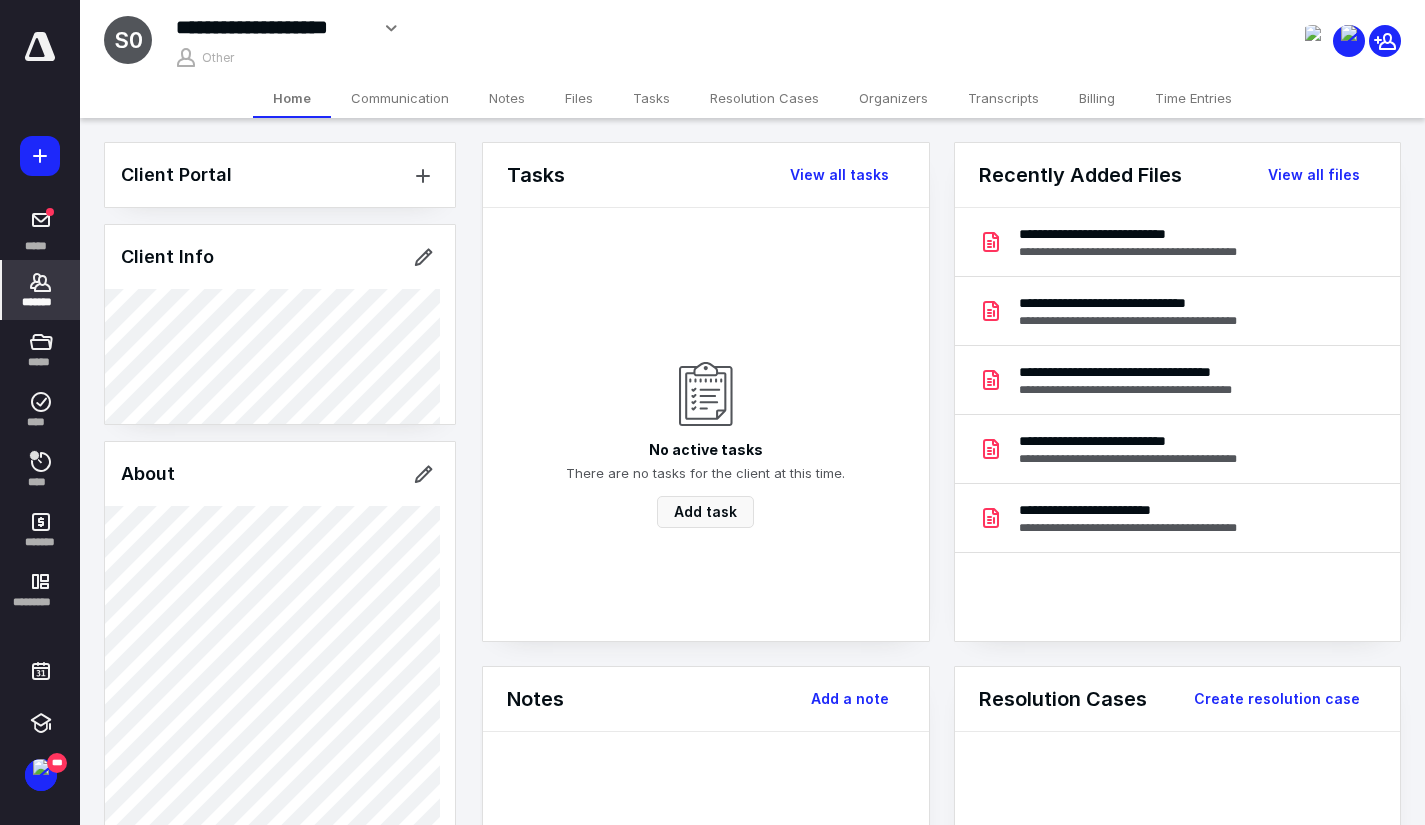 click on "Files" at bounding box center (579, 98) 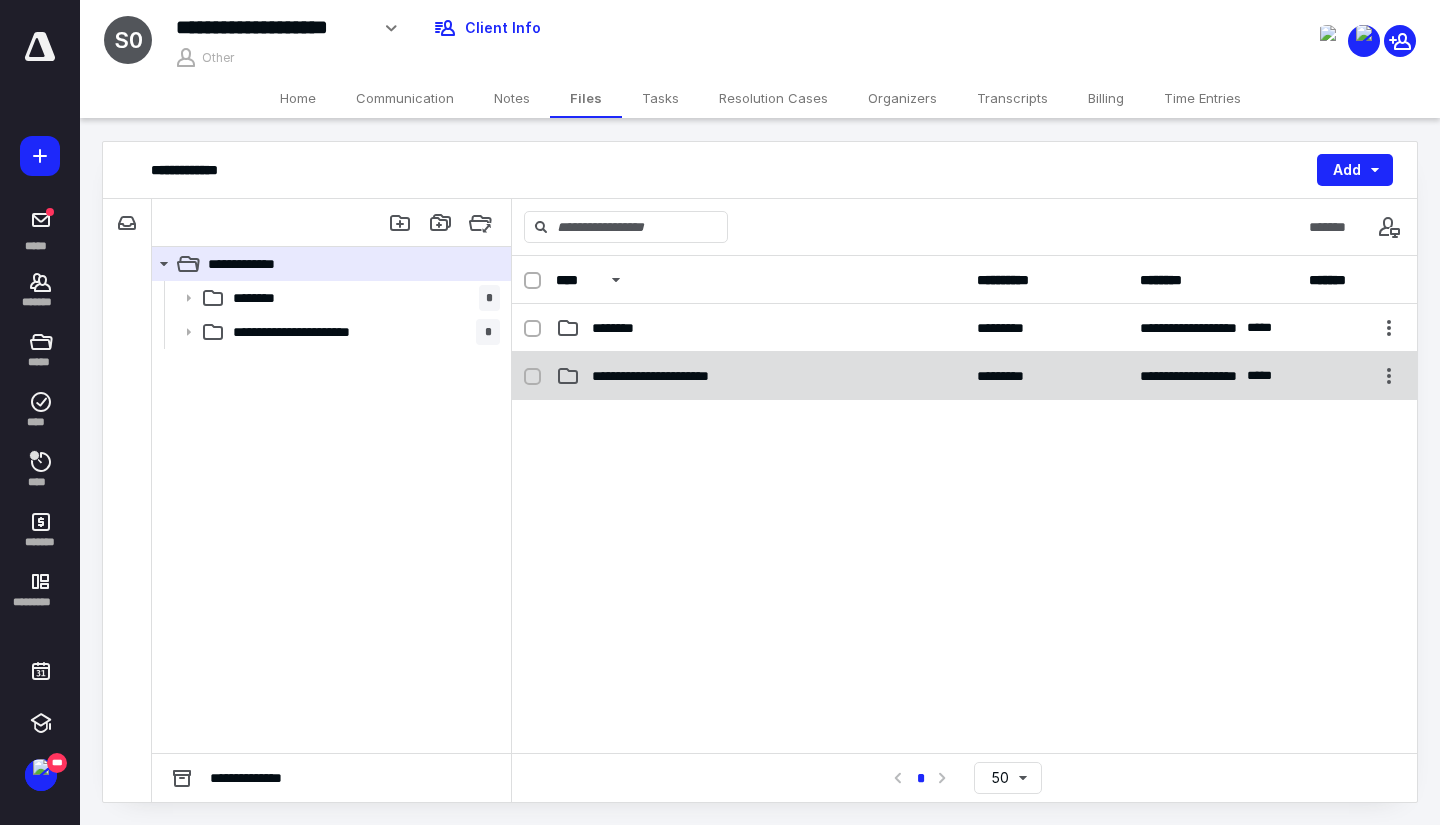 click on "**********" at bounding box center (680, 376) 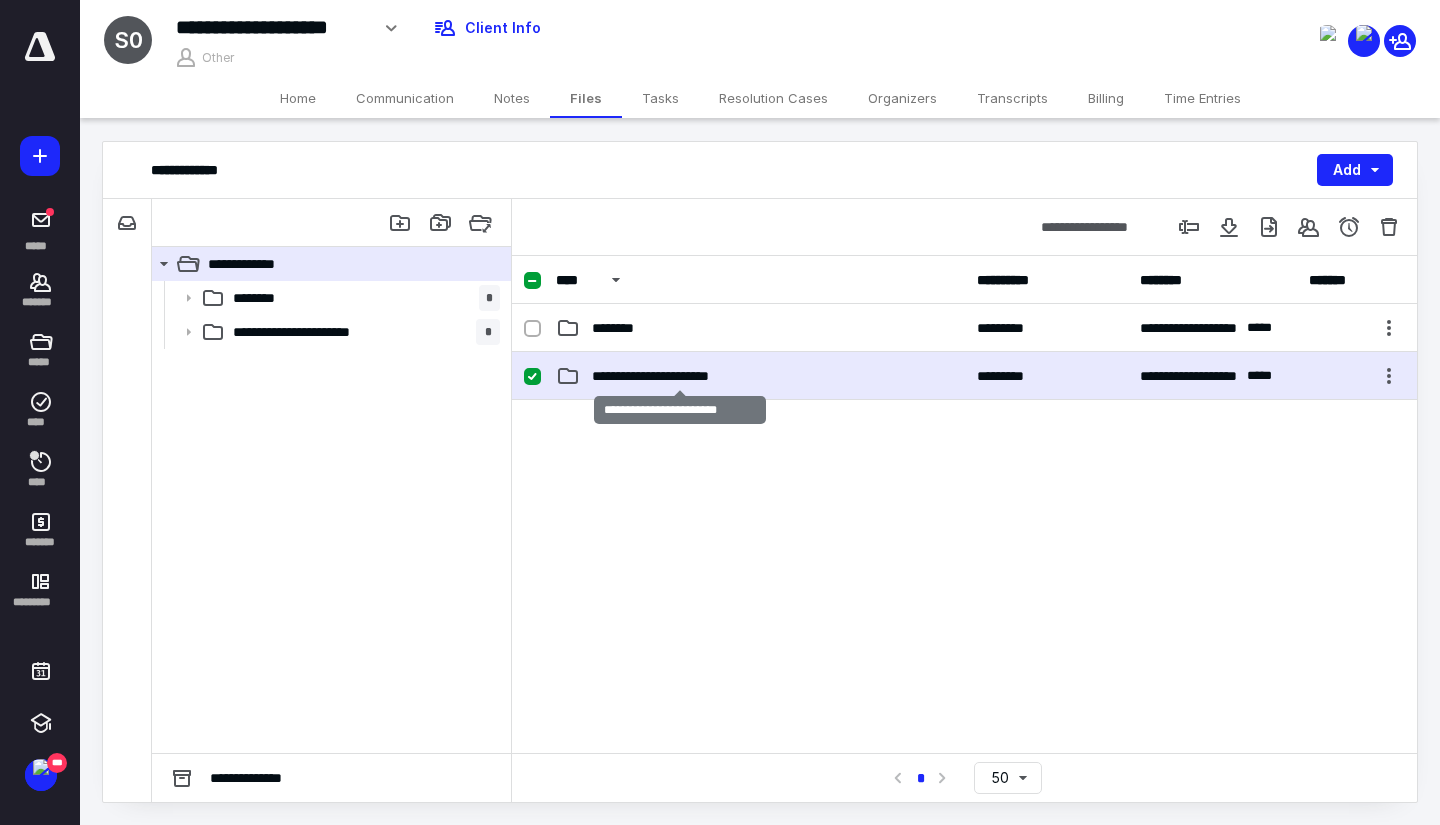 click on "**********" at bounding box center (680, 376) 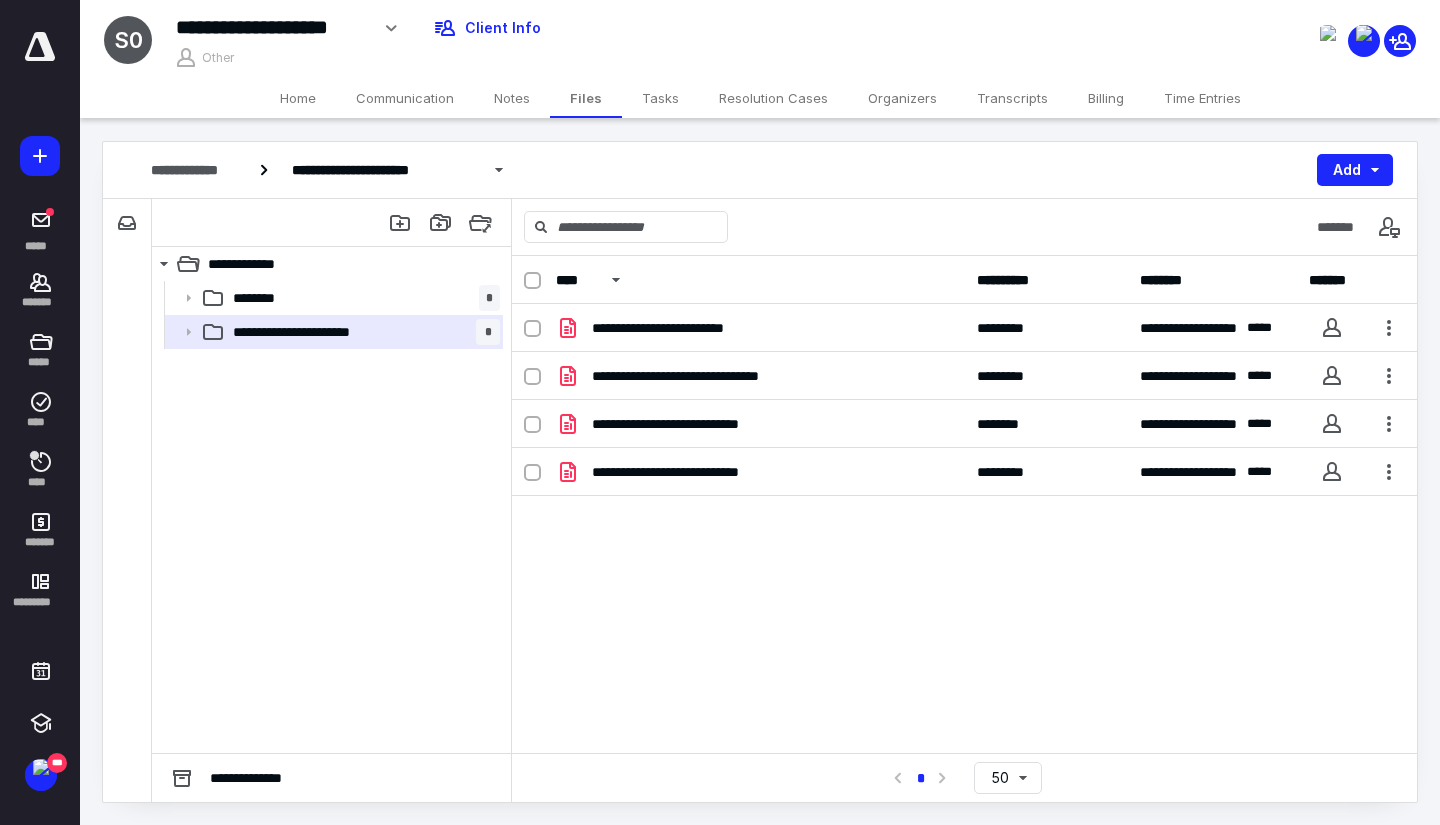 click on "Home" at bounding box center (298, 98) 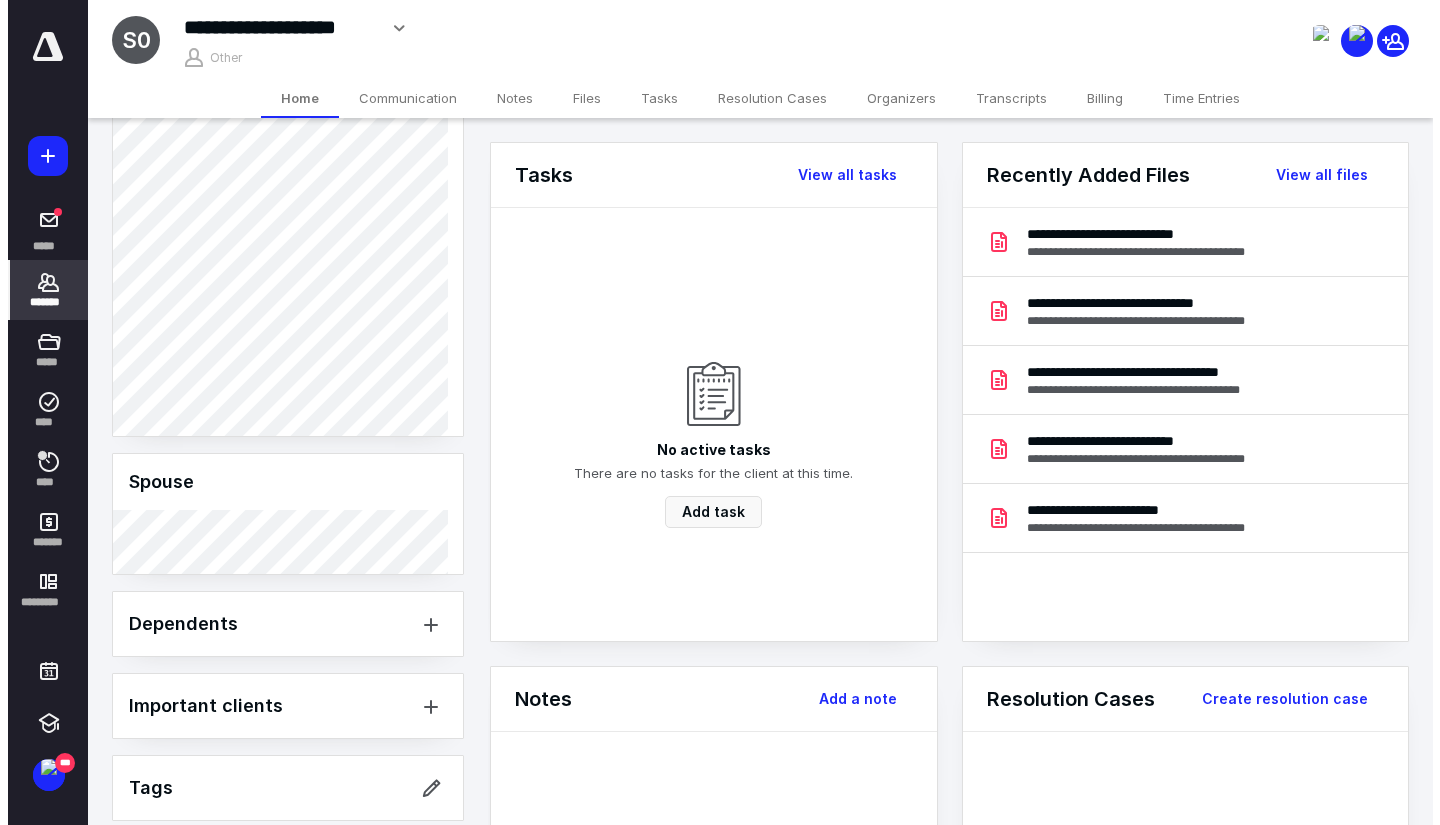 scroll, scrollTop: 507, scrollLeft: 0, axis: vertical 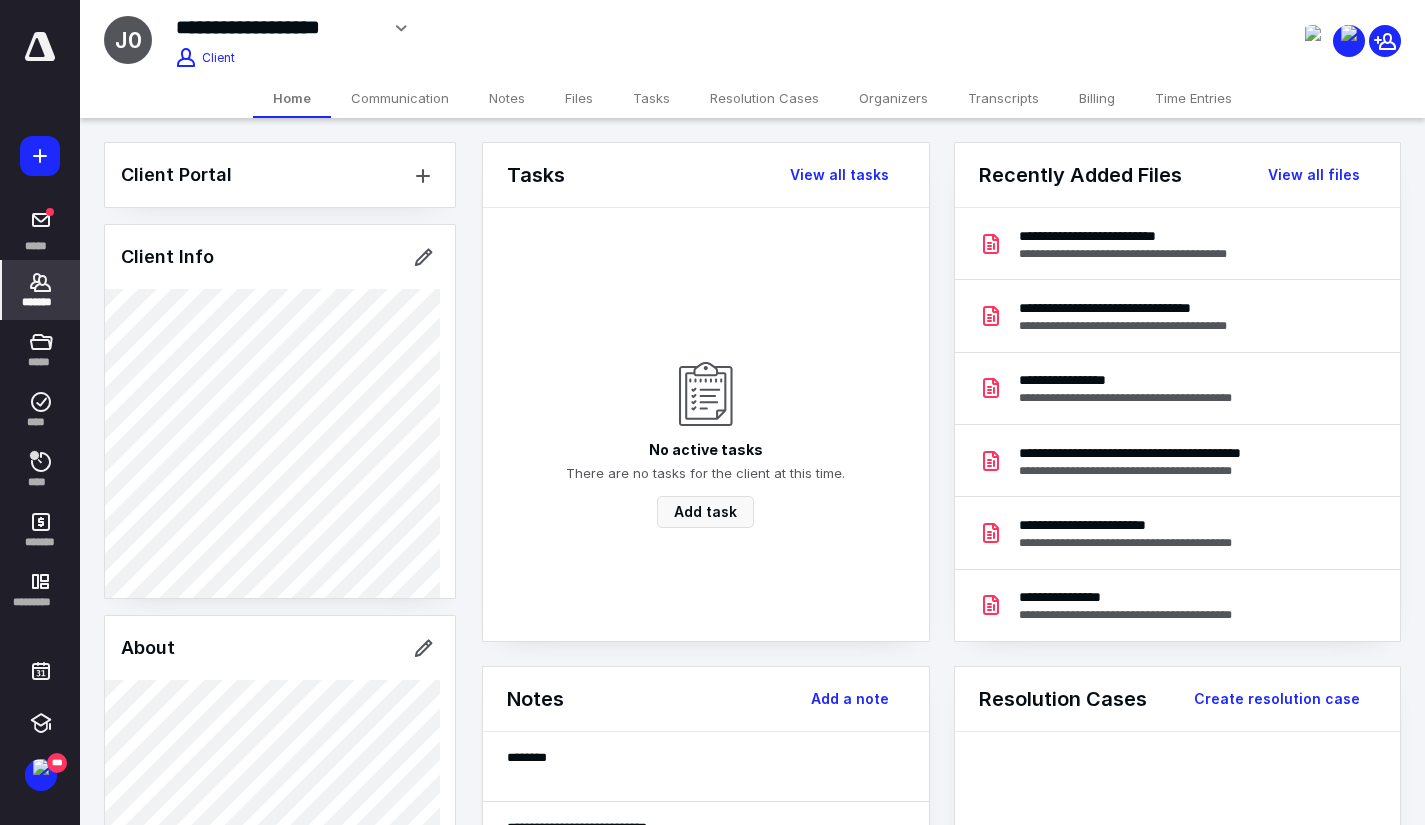 click on "Files" at bounding box center (579, 98) 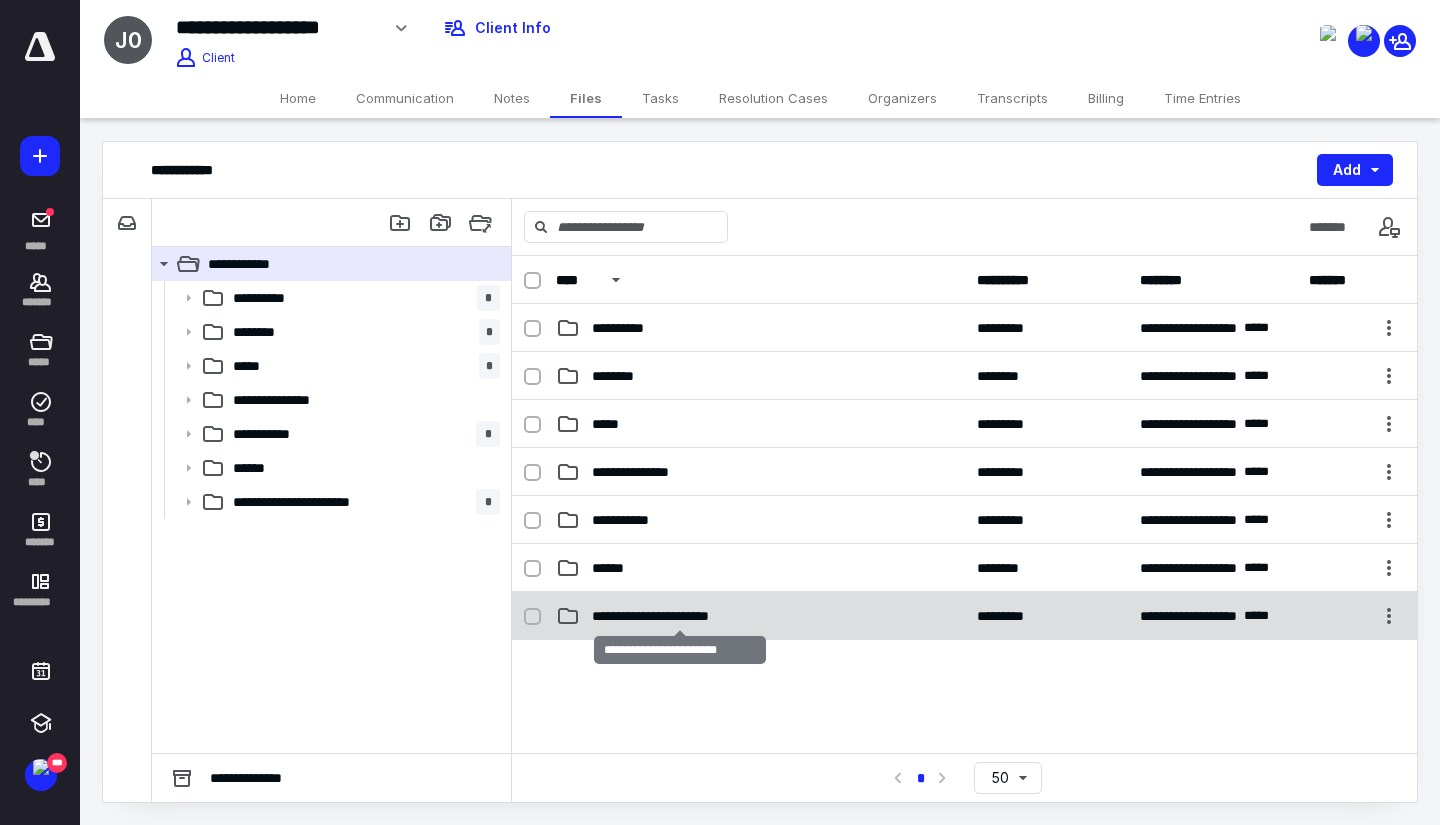 click on "**********" at bounding box center (680, 616) 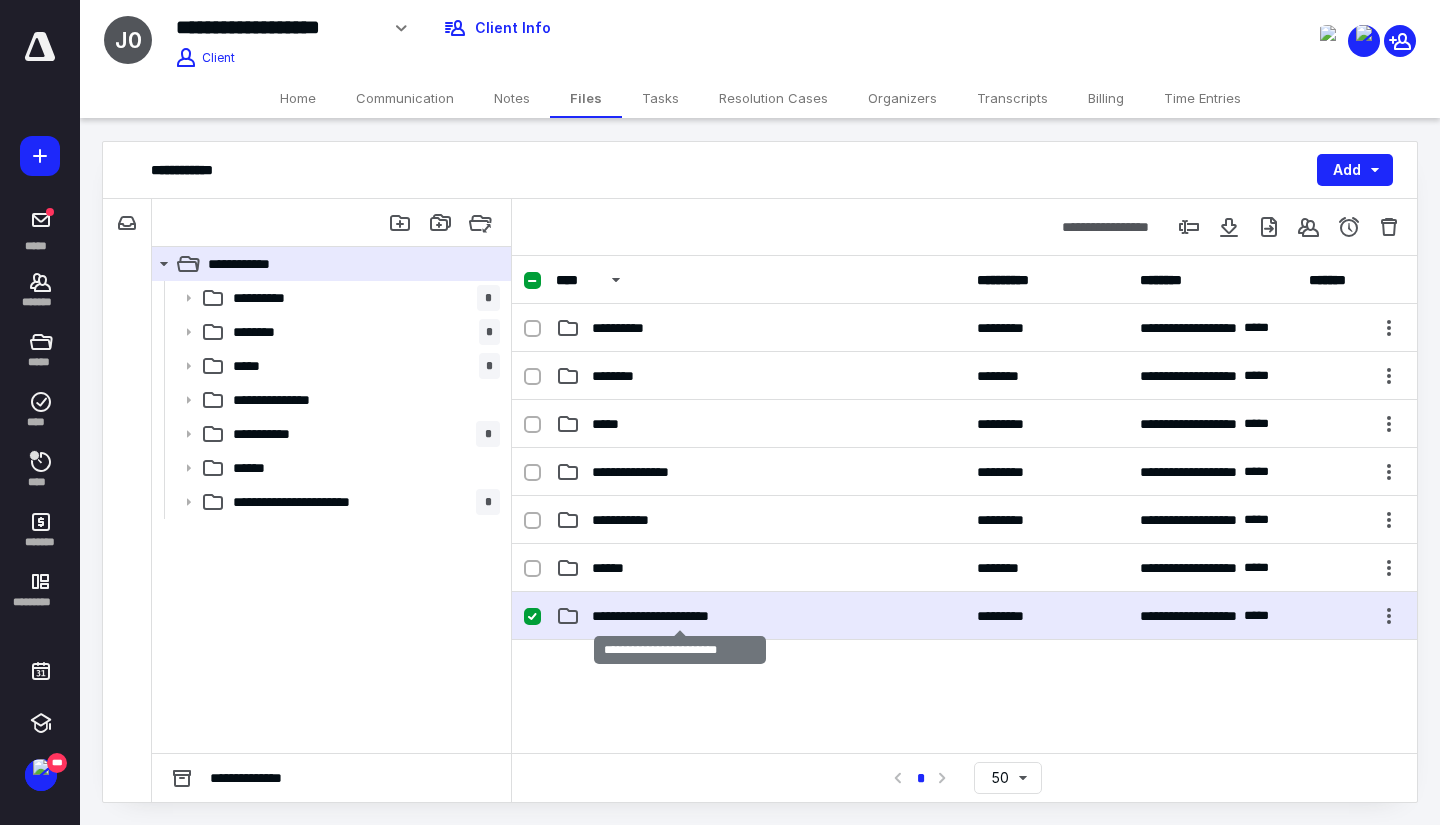 click on "**********" at bounding box center [680, 616] 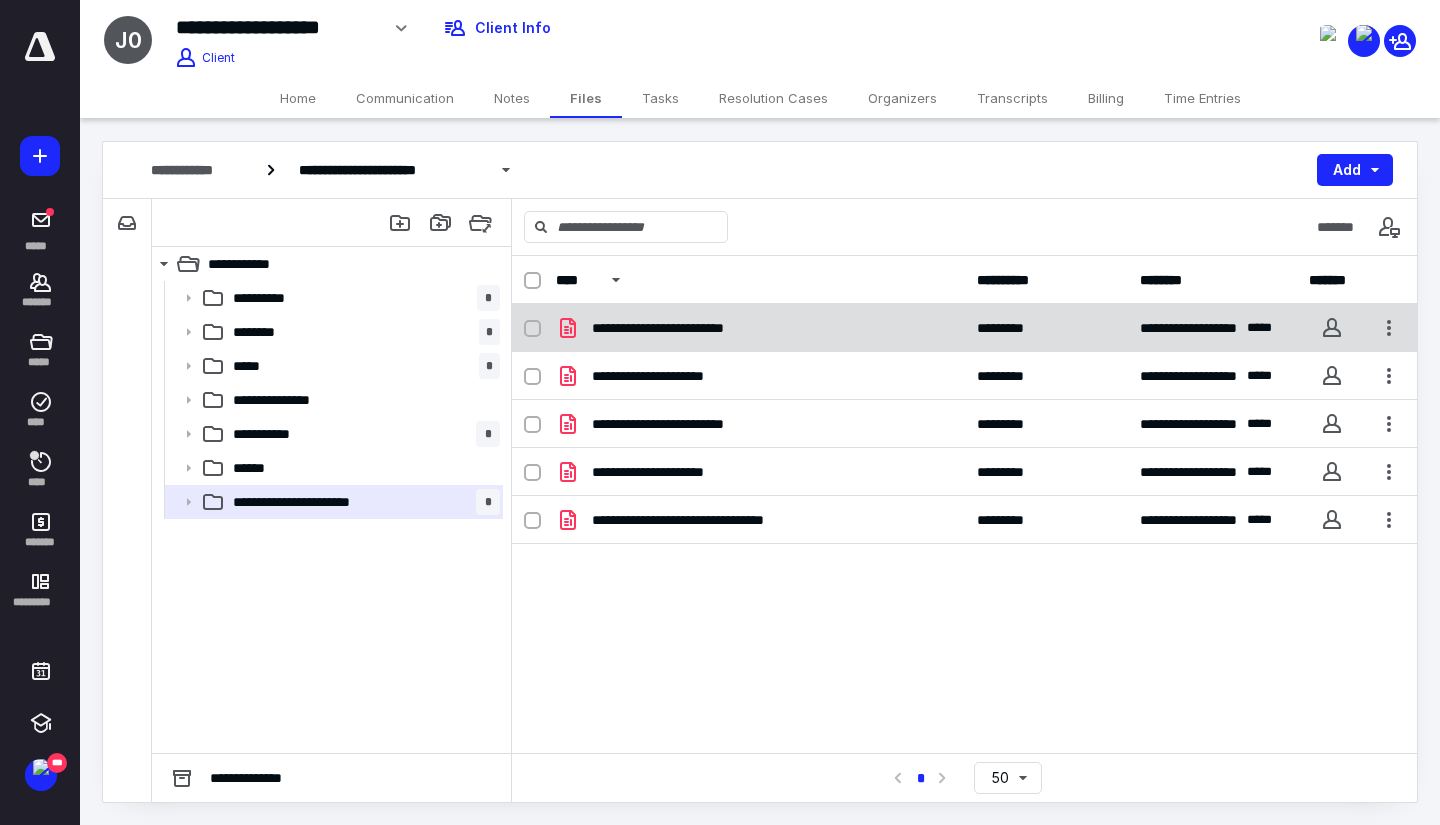 click on "**********" at bounding box center [676, 328] 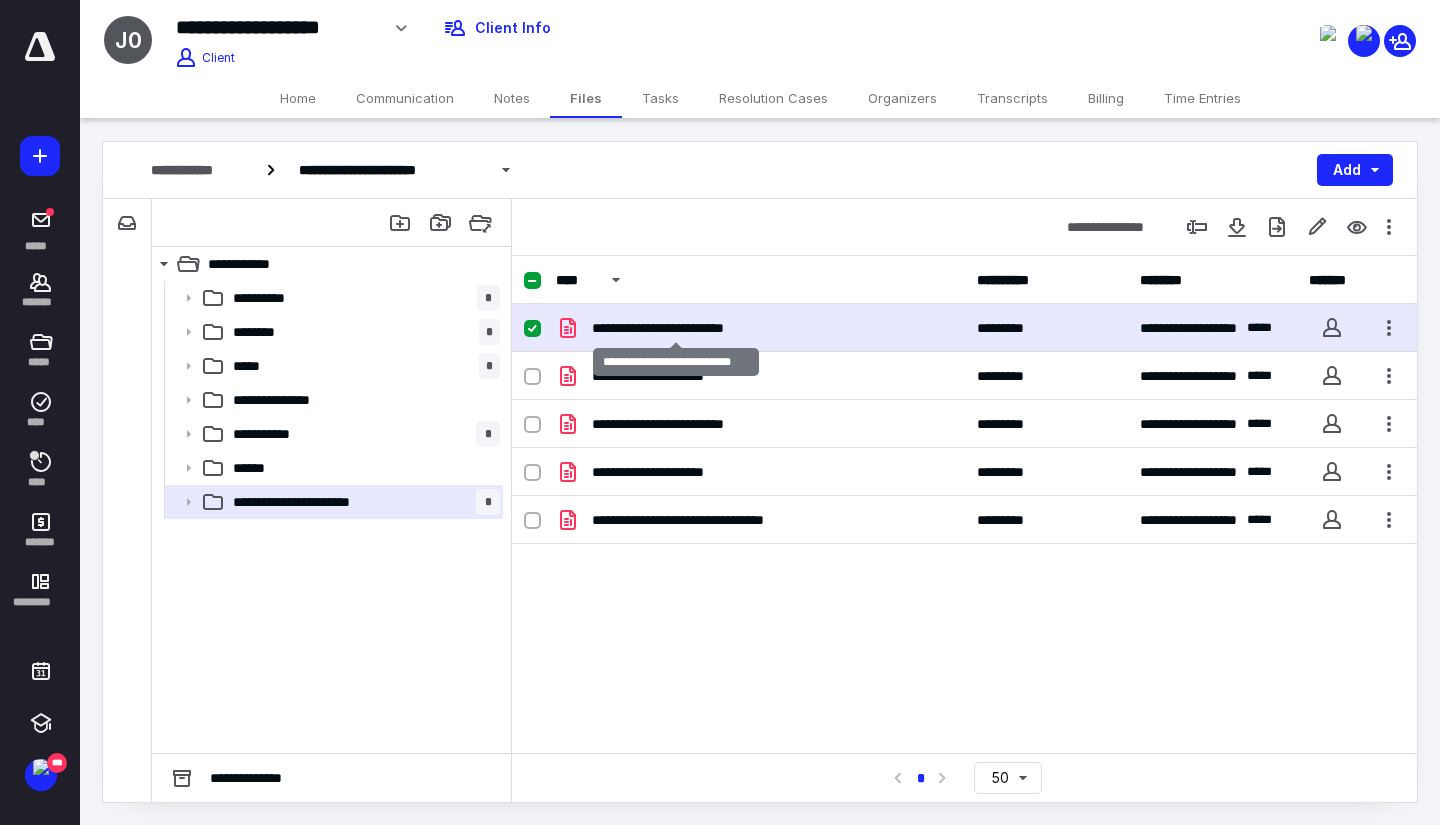 click on "**********" at bounding box center [676, 328] 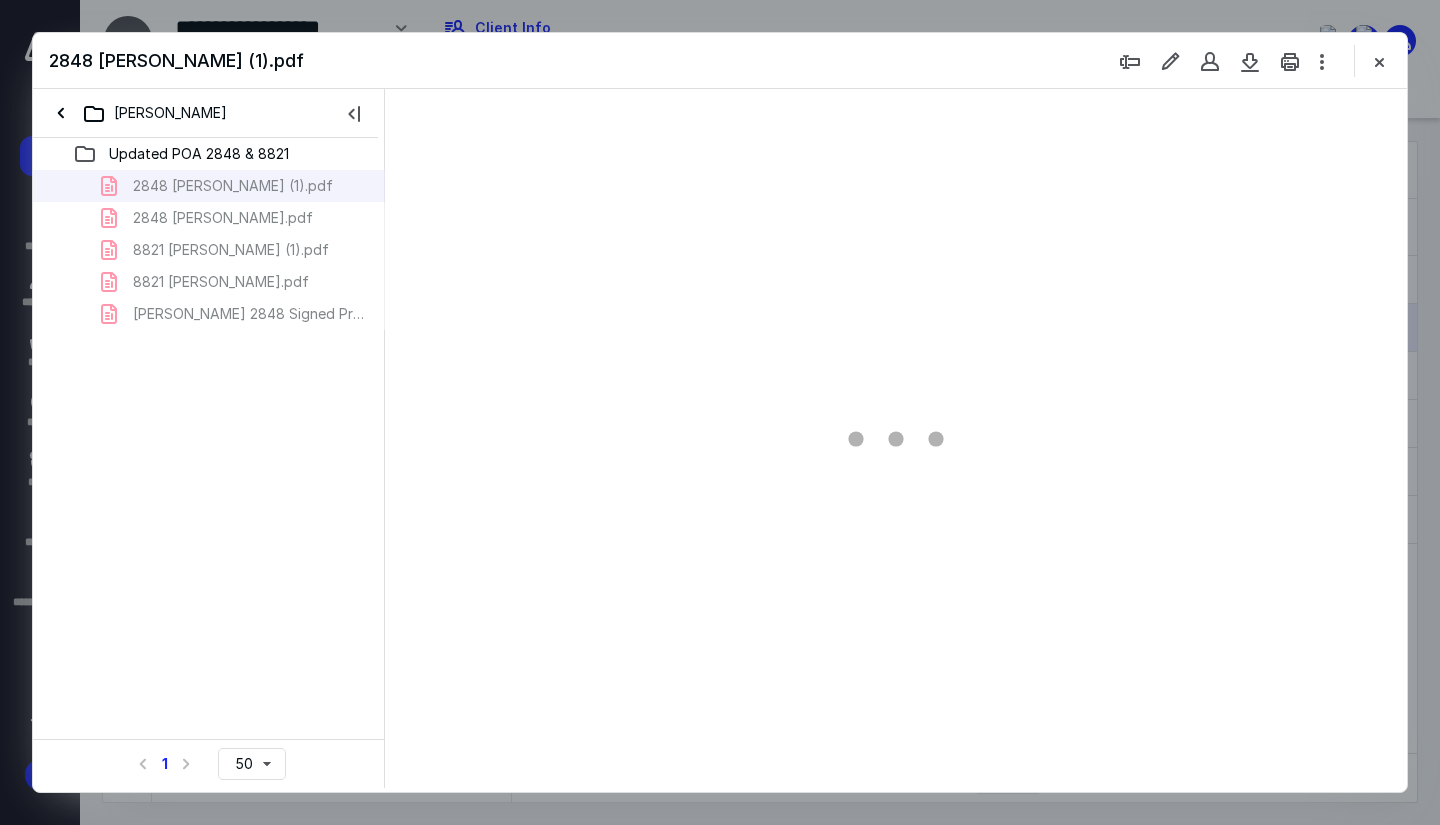 scroll, scrollTop: 0, scrollLeft: 0, axis: both 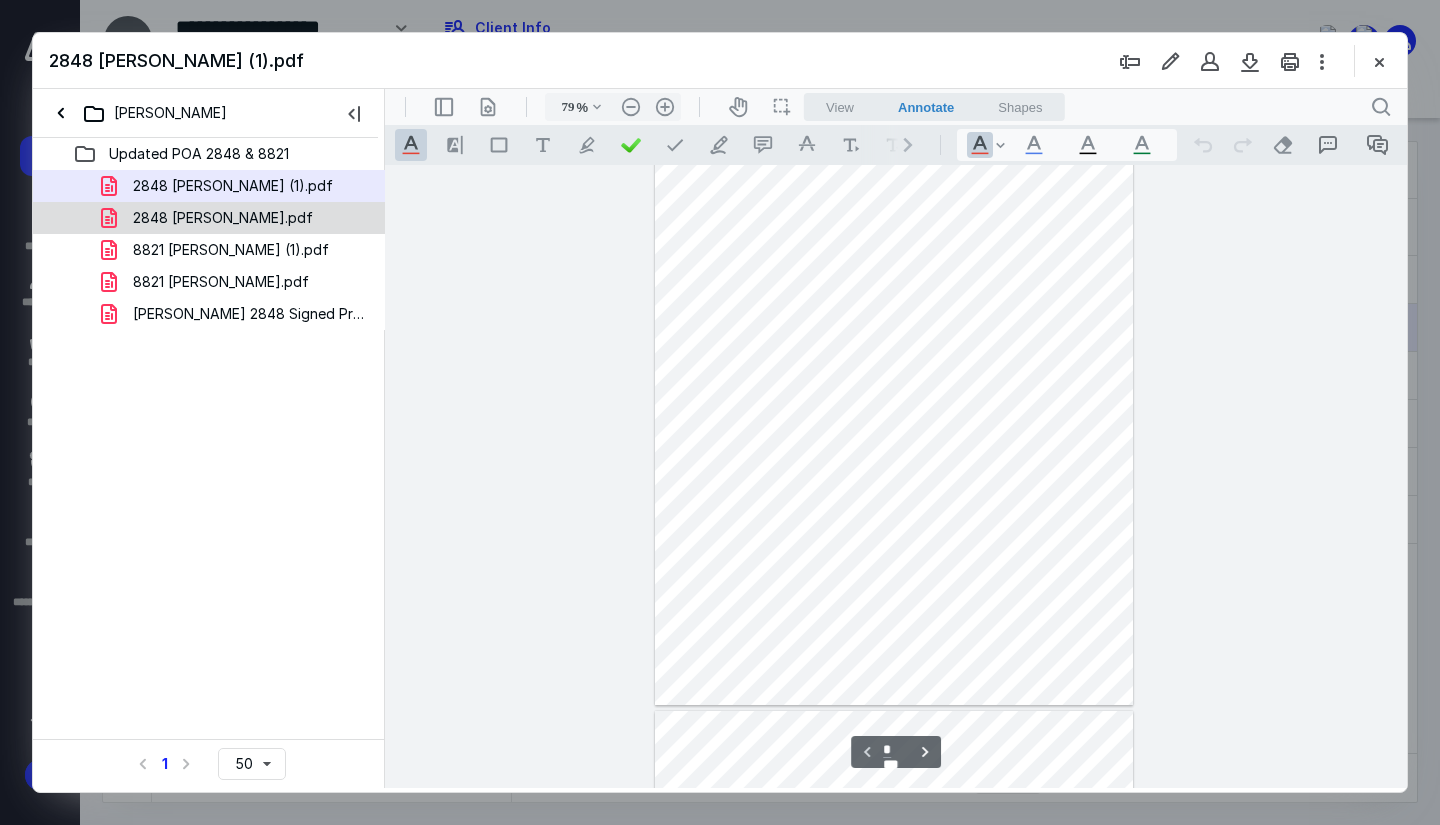 click on "2848 Stella Burgin.pdf" at bounding box center [223, 218] 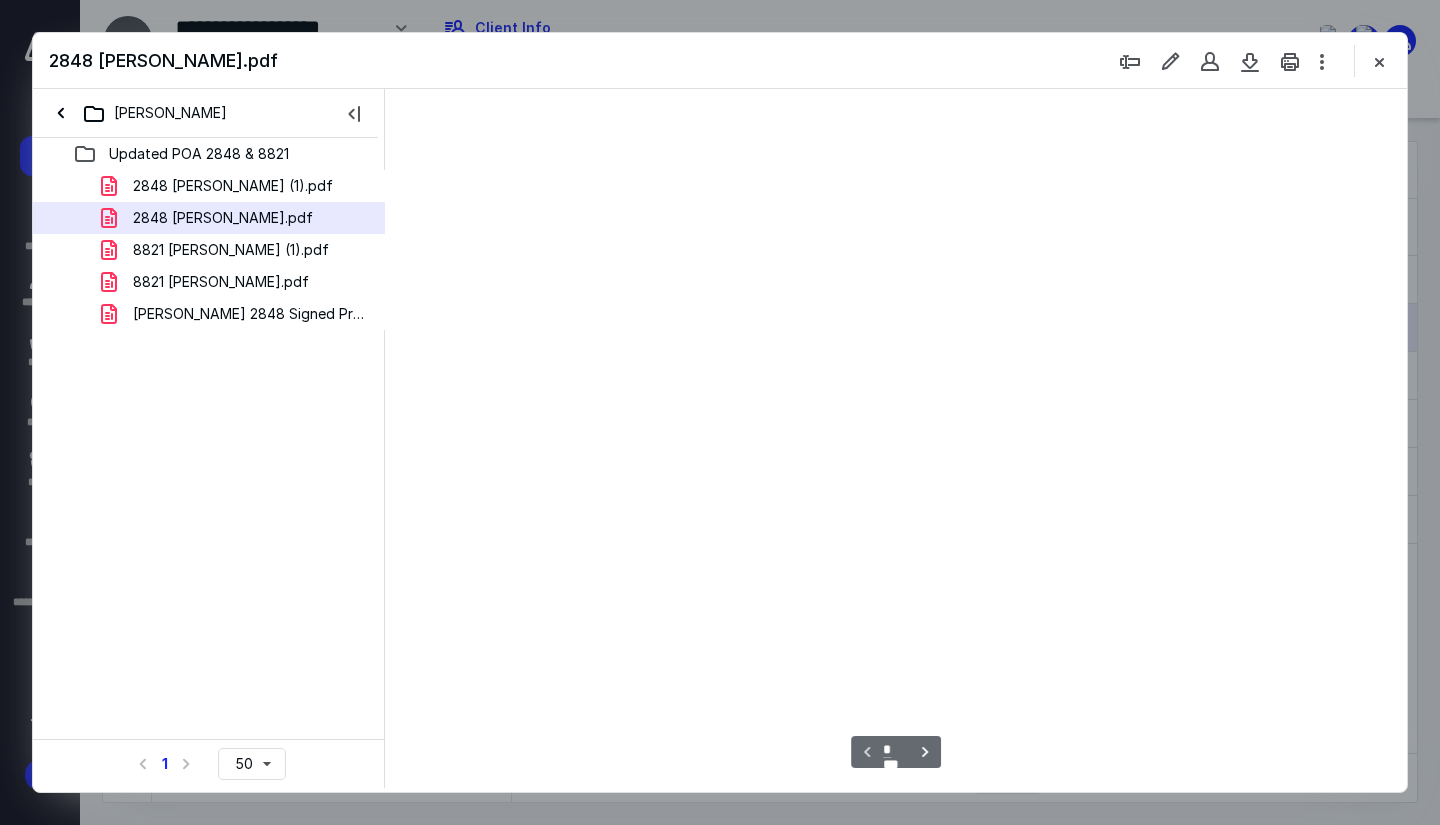 scroll, scrollTop: 0, scrollLeft: 0, axis: both 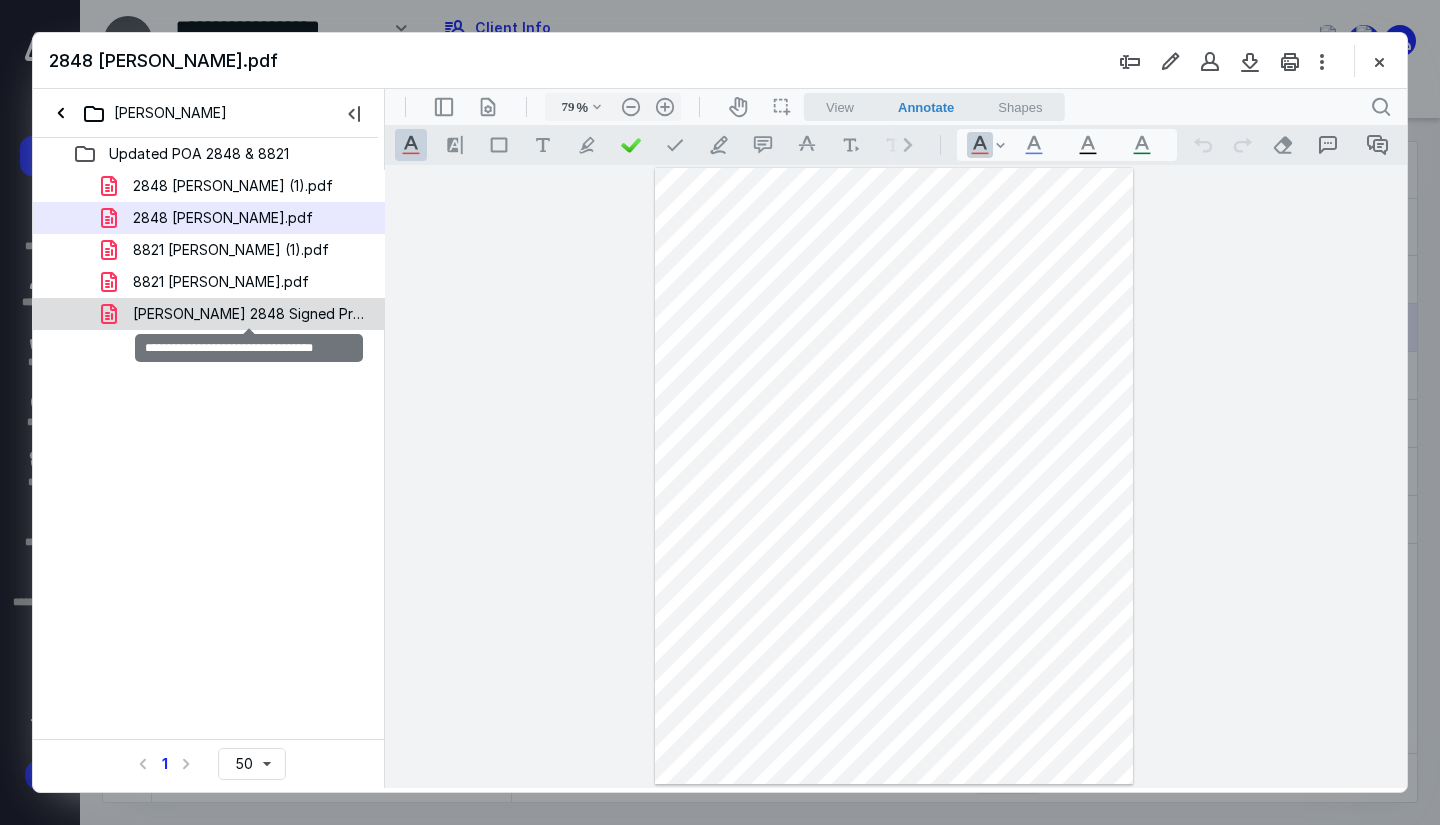 click on "James Burgin 2848 Signed Print.pdf" at bounding box center (249, 314) 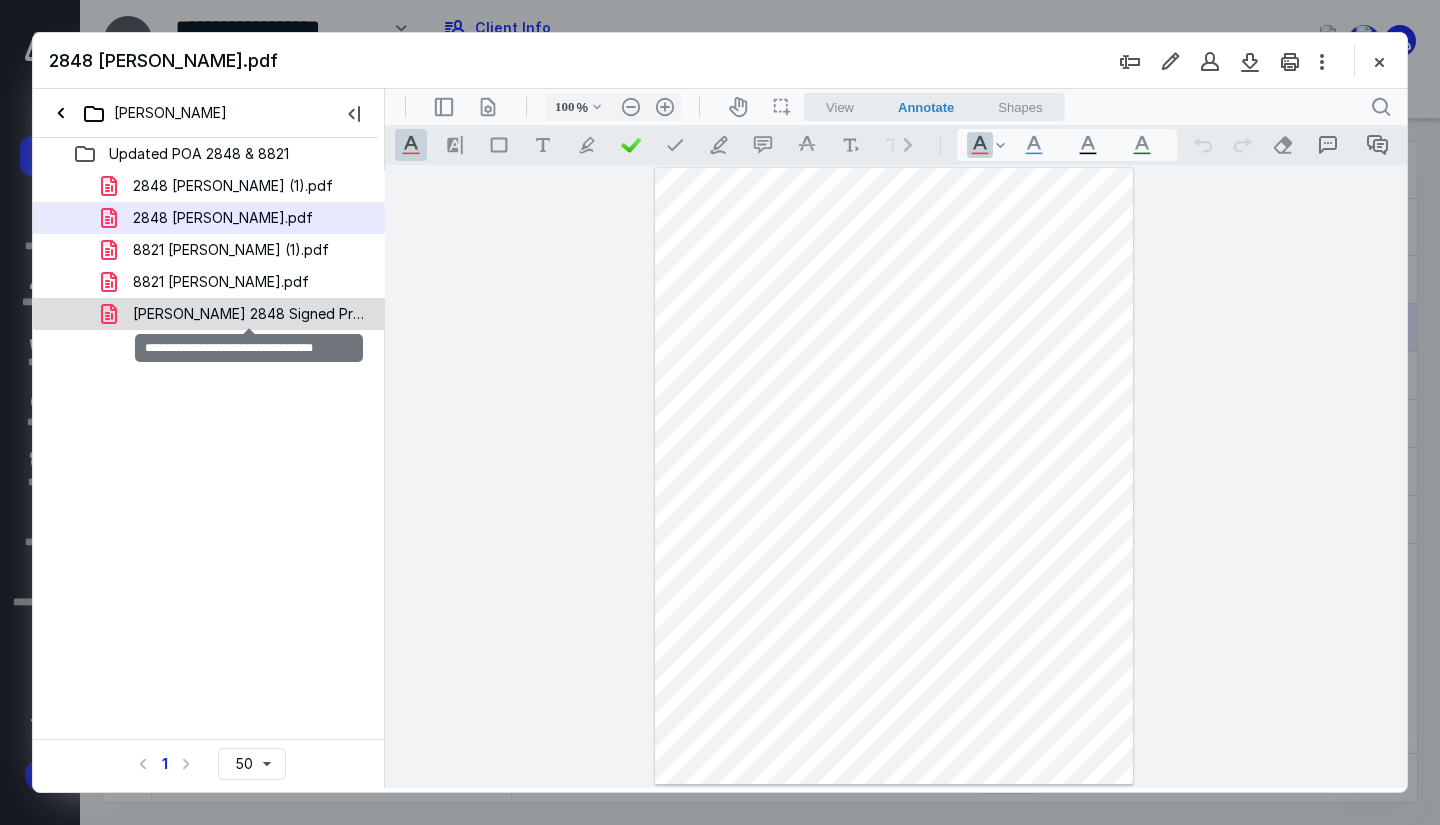 click on "2848 Stella Burgin (1).pdf 2848 Stella Burgin.pdf 8821 Stella Burgin (1).pdf 8821 Stella Burgin.pdf James Burgin 2848 Signed Print.pdf" at bounding box center (209, 250) 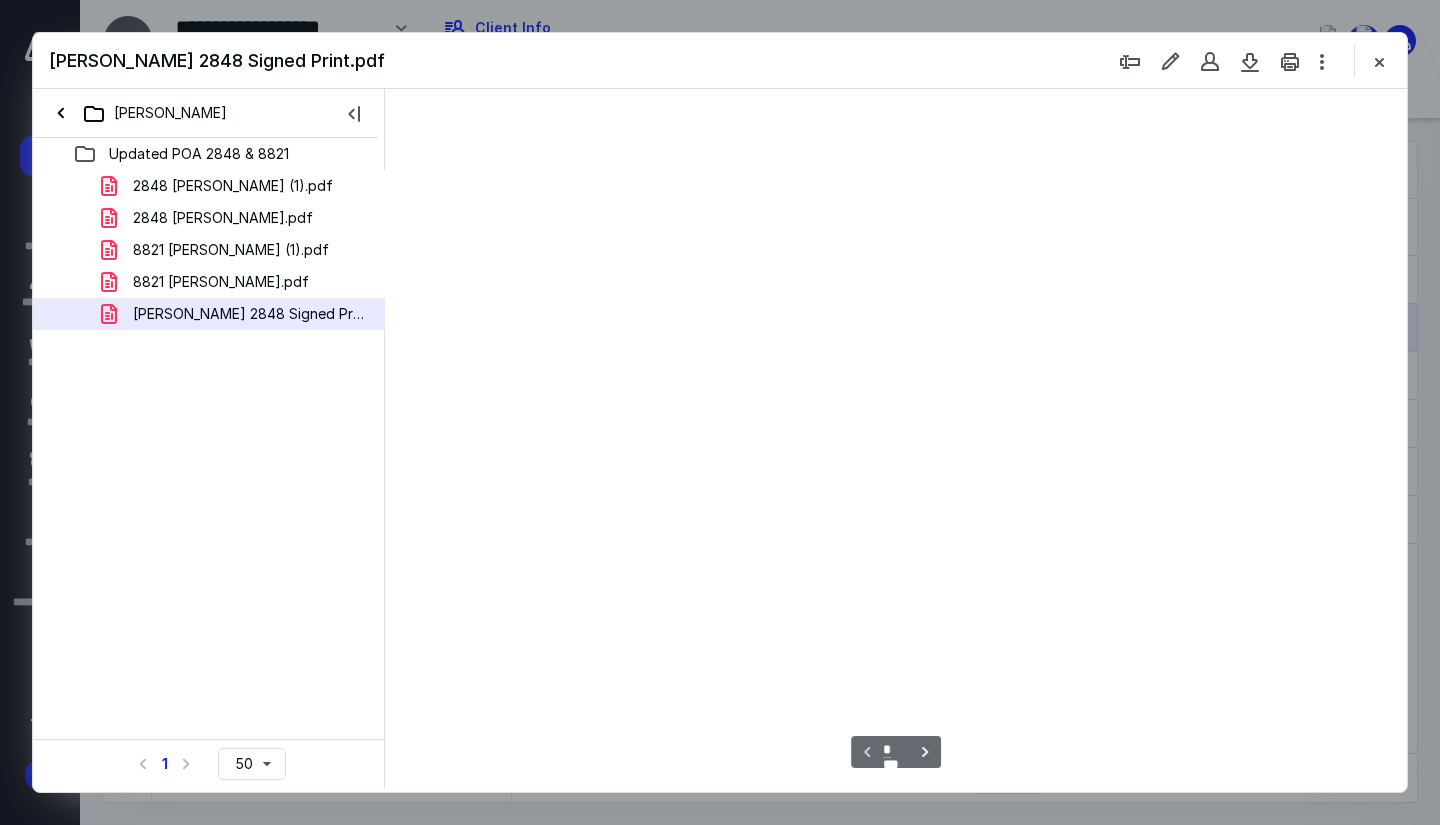 scroll, scrollTop: 79, scrollLeft: 0, axis: vertical 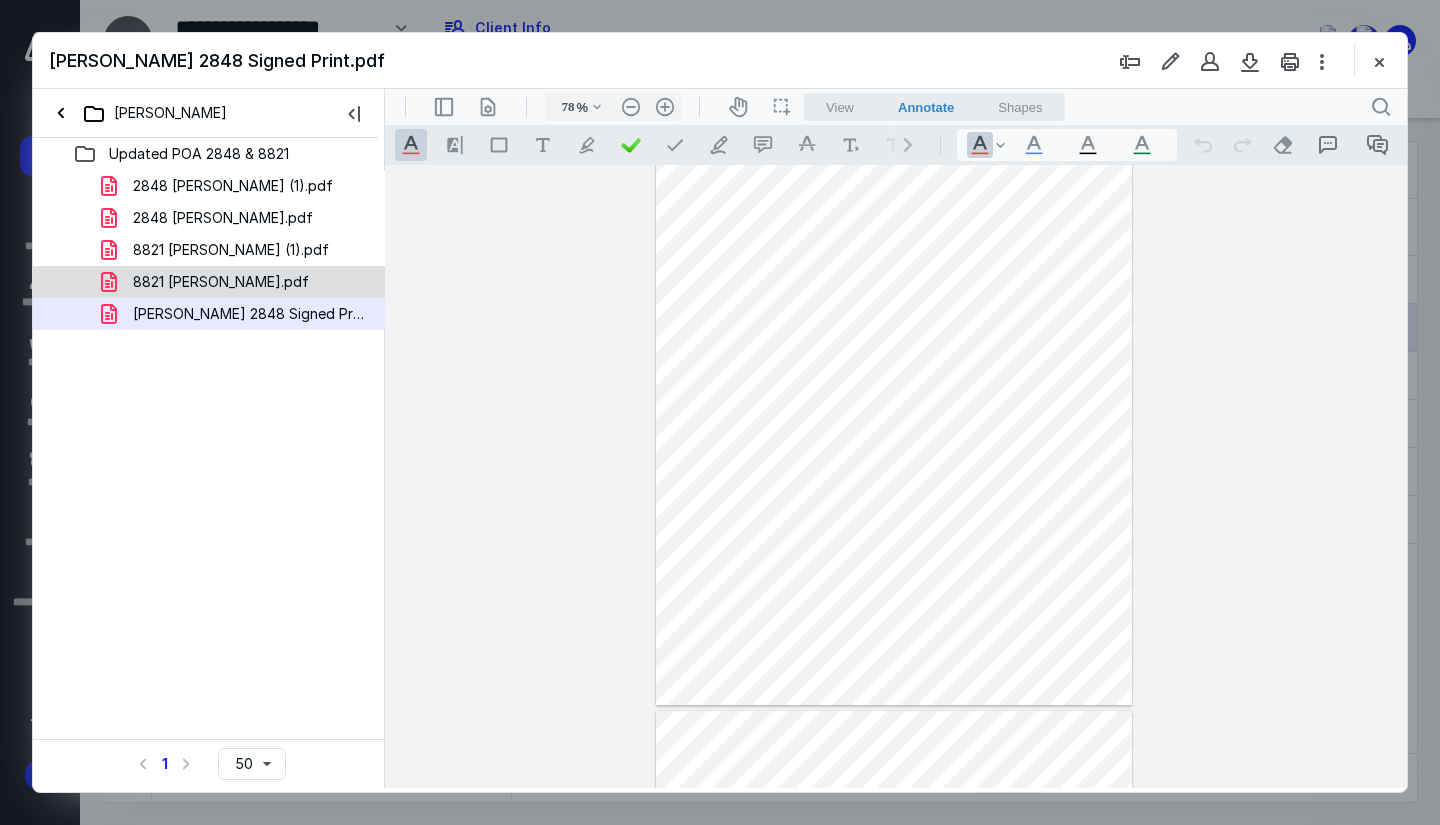 click on "8821 Stella Burgin.pdf" at bounding box center (237, 282) 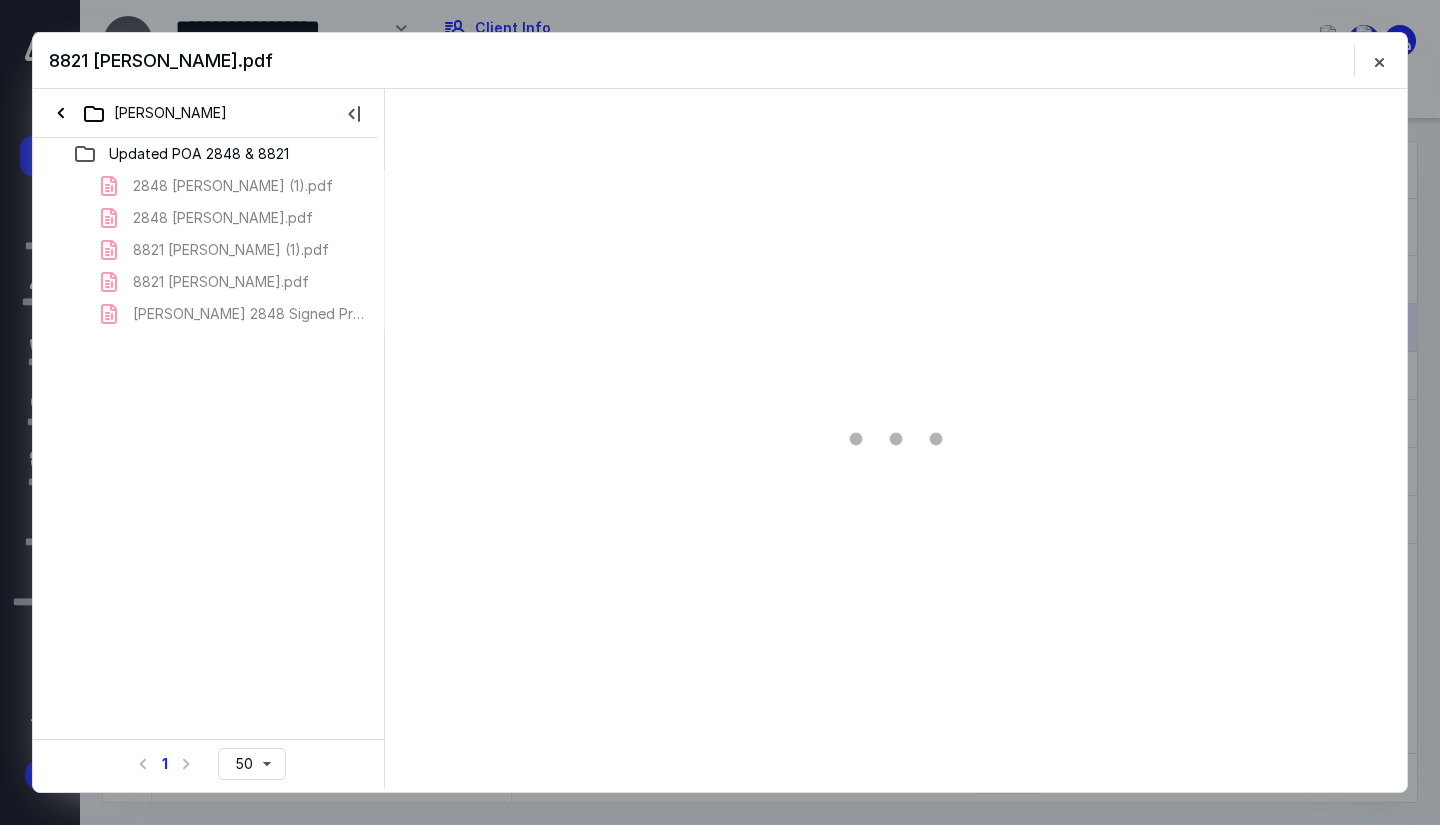 click on "2848 Stella Burgin (1).pdf 2848 Stella Burgin.pdf 8821 Stella Burgin (1).pdf 8821 Stella Burgin.pdf James Burgin 2848 Signed Print.pdf" at bounding box center (209, 250) 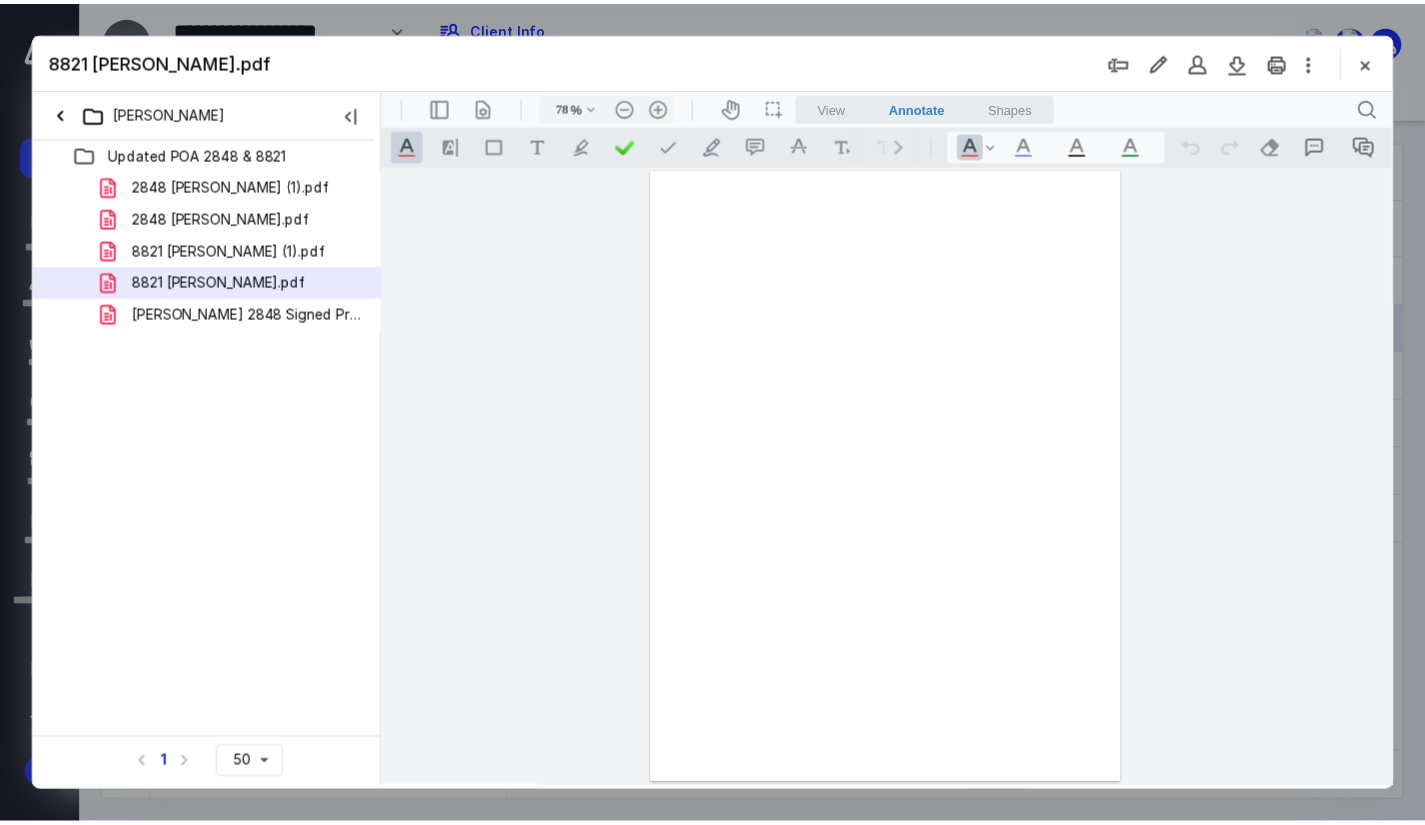 scroll, scrollTop: 0, scrollLeft: 0, axis: both 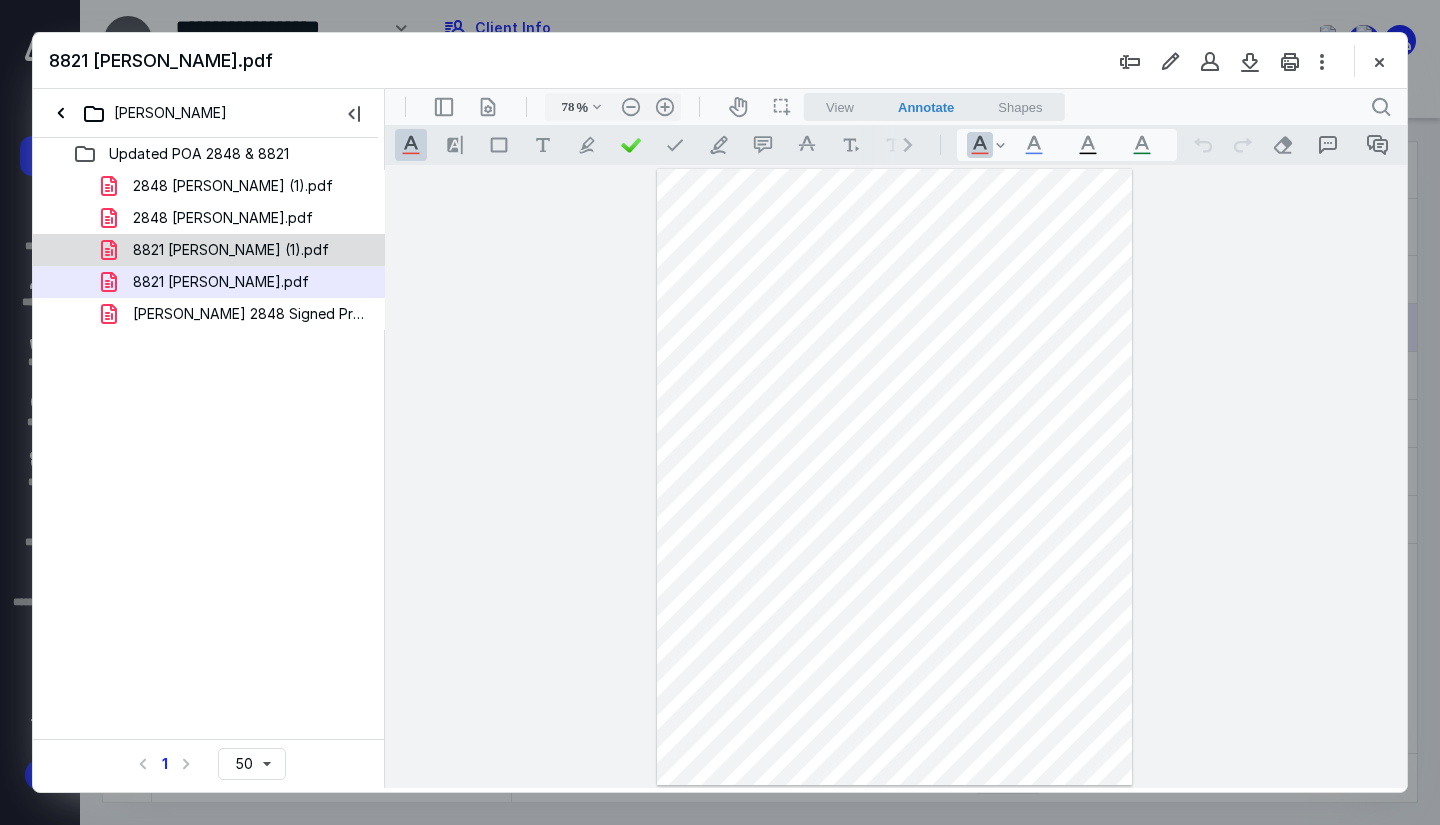 click on "8821 Stella Burgin (1).pdf" at bounding box center (231, 250) 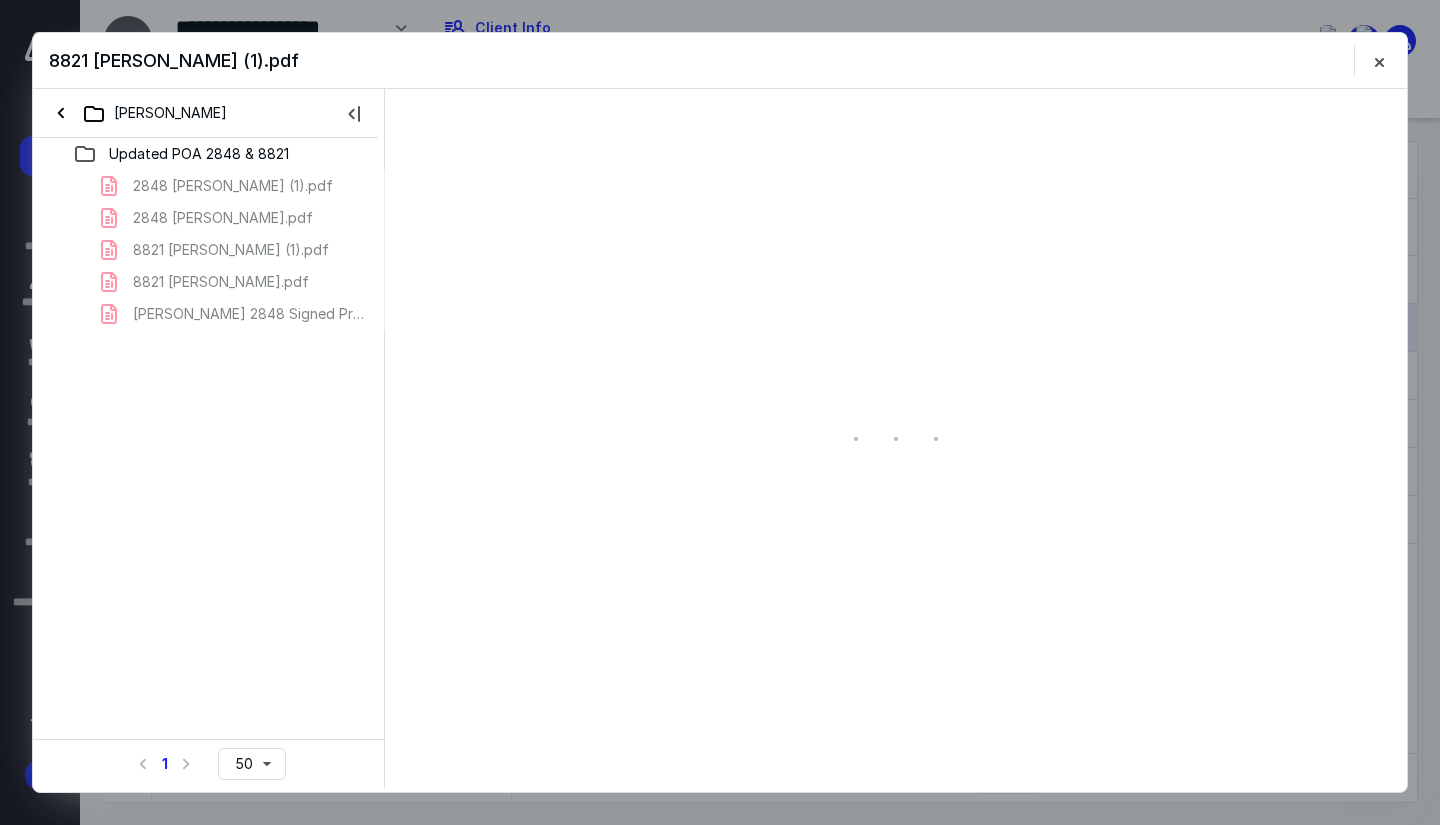 click on "2848 Stella Burgin (1).pdf 2848 Stella Burgin.pdf 8821 Stella Burgin (1).pdf 8821 Stella Burgin.pdf James Burgin 2848 Signed Print.pdf" at bounding box center (209, 250) 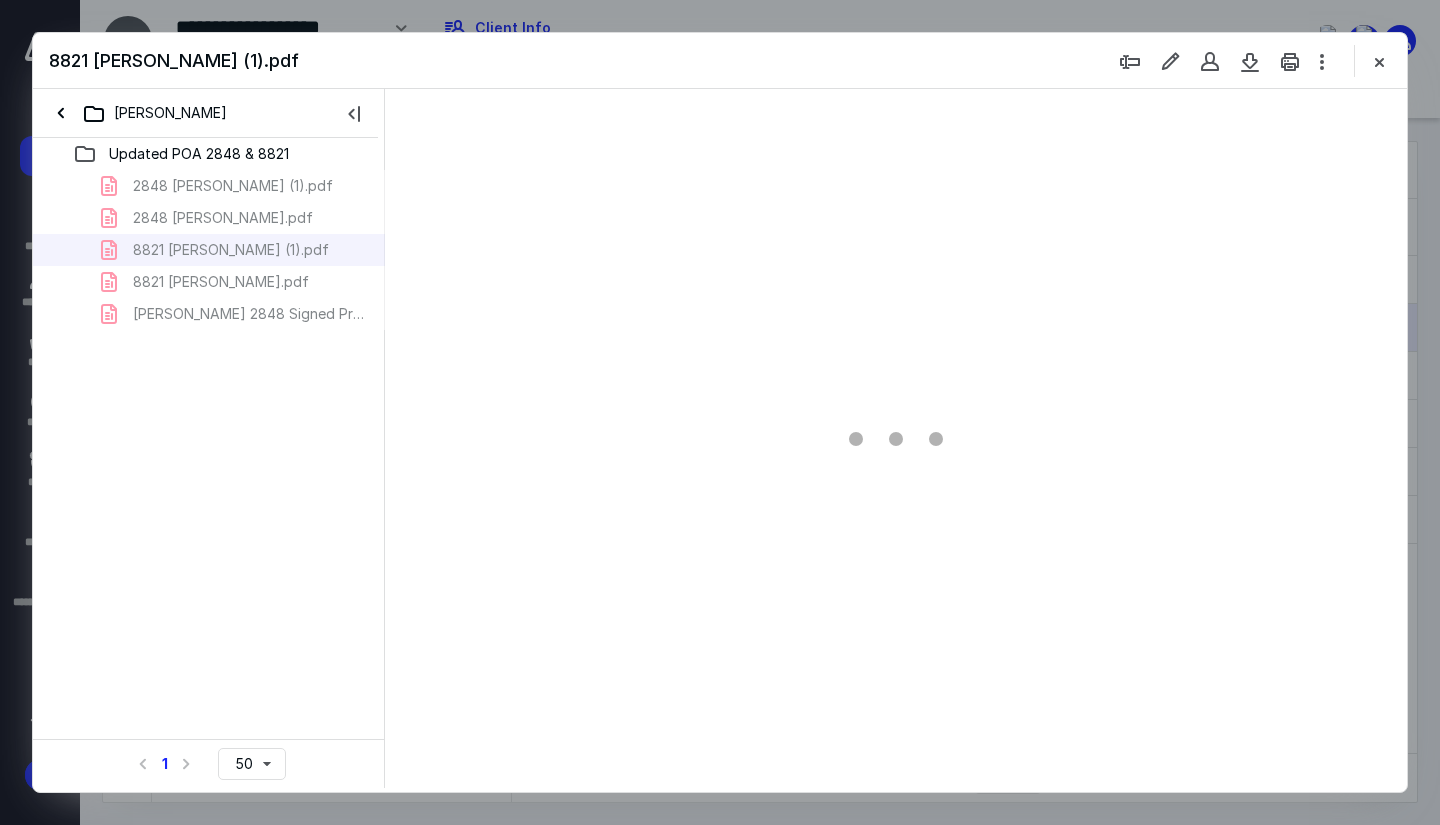 type on "78" 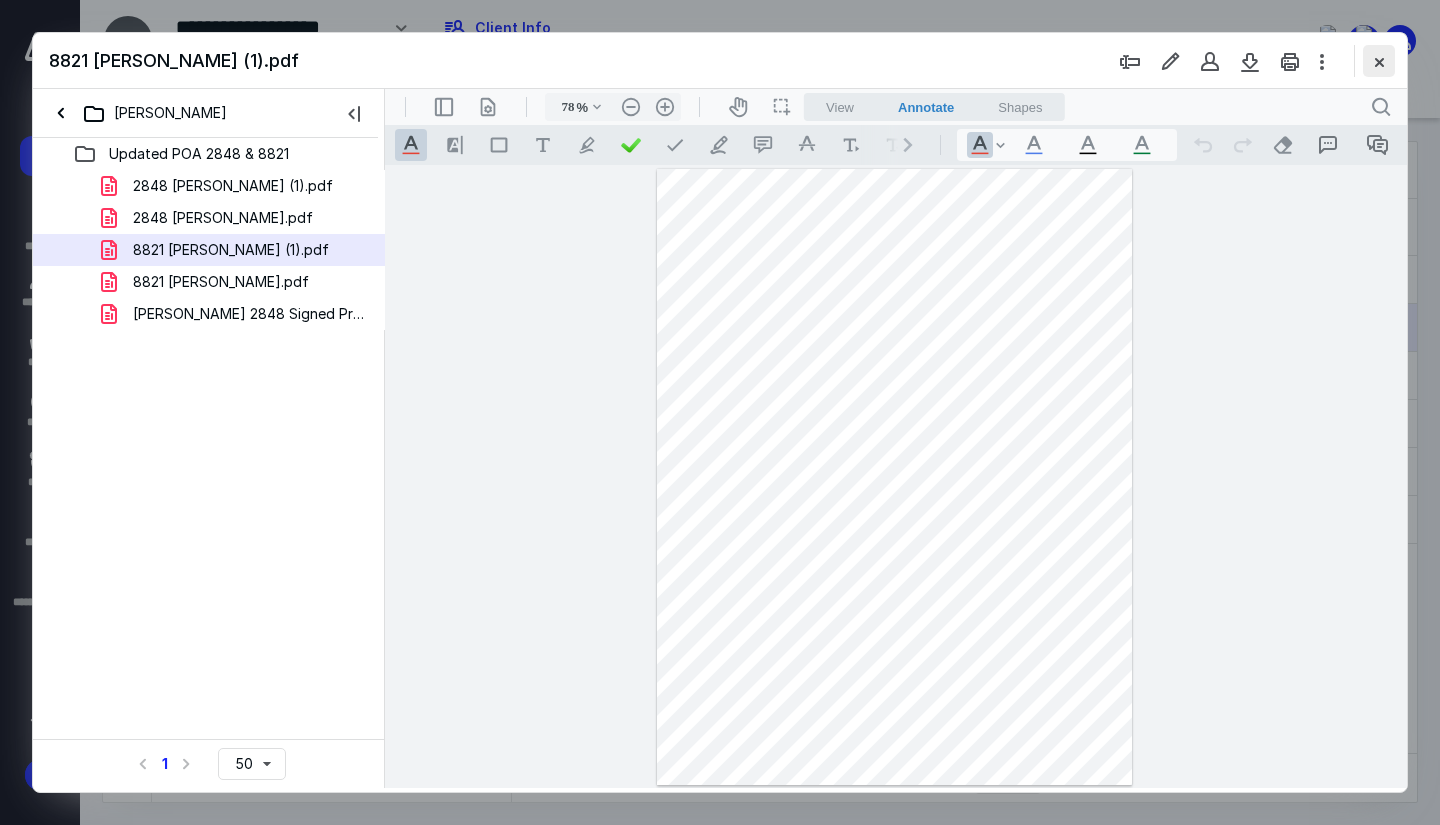 click at bounding box center (1379, 61) 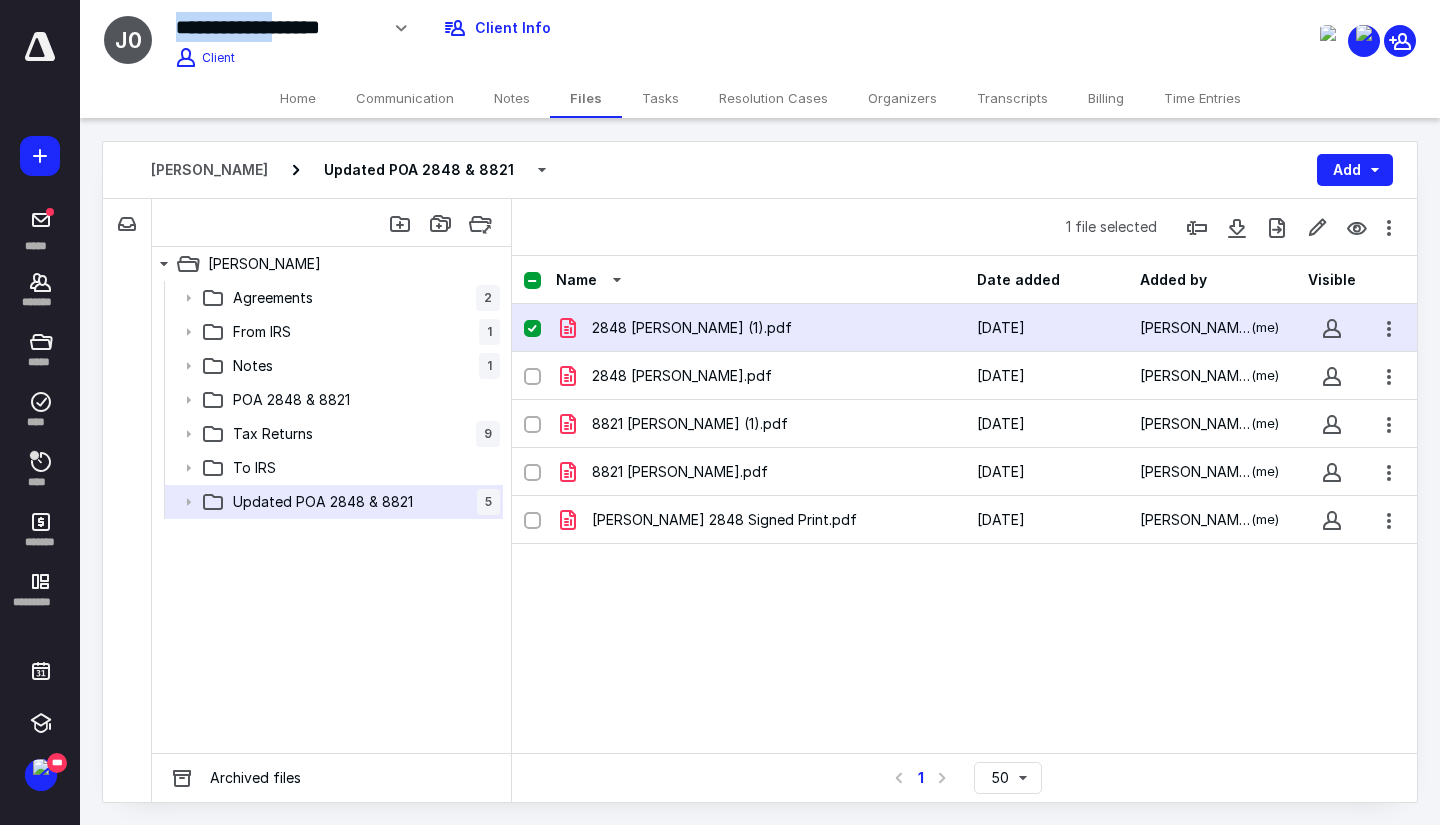 drag, startPoint x: 309, startPoint y: 29, endPoint x: 137, endPoint y: 47, distance: 172.9393 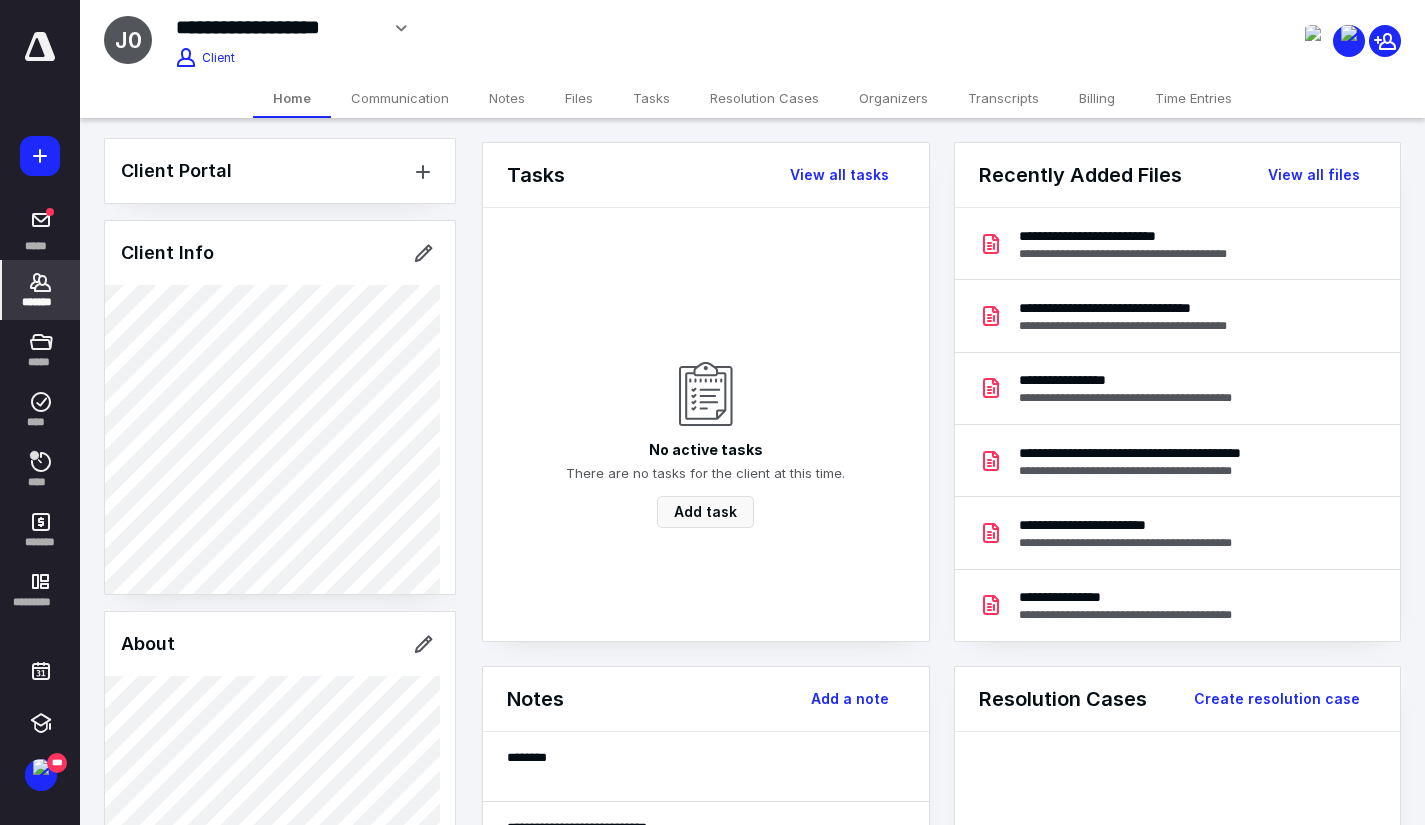 scroll, scrollTop: 0, scrollLeft: 0, axis: both 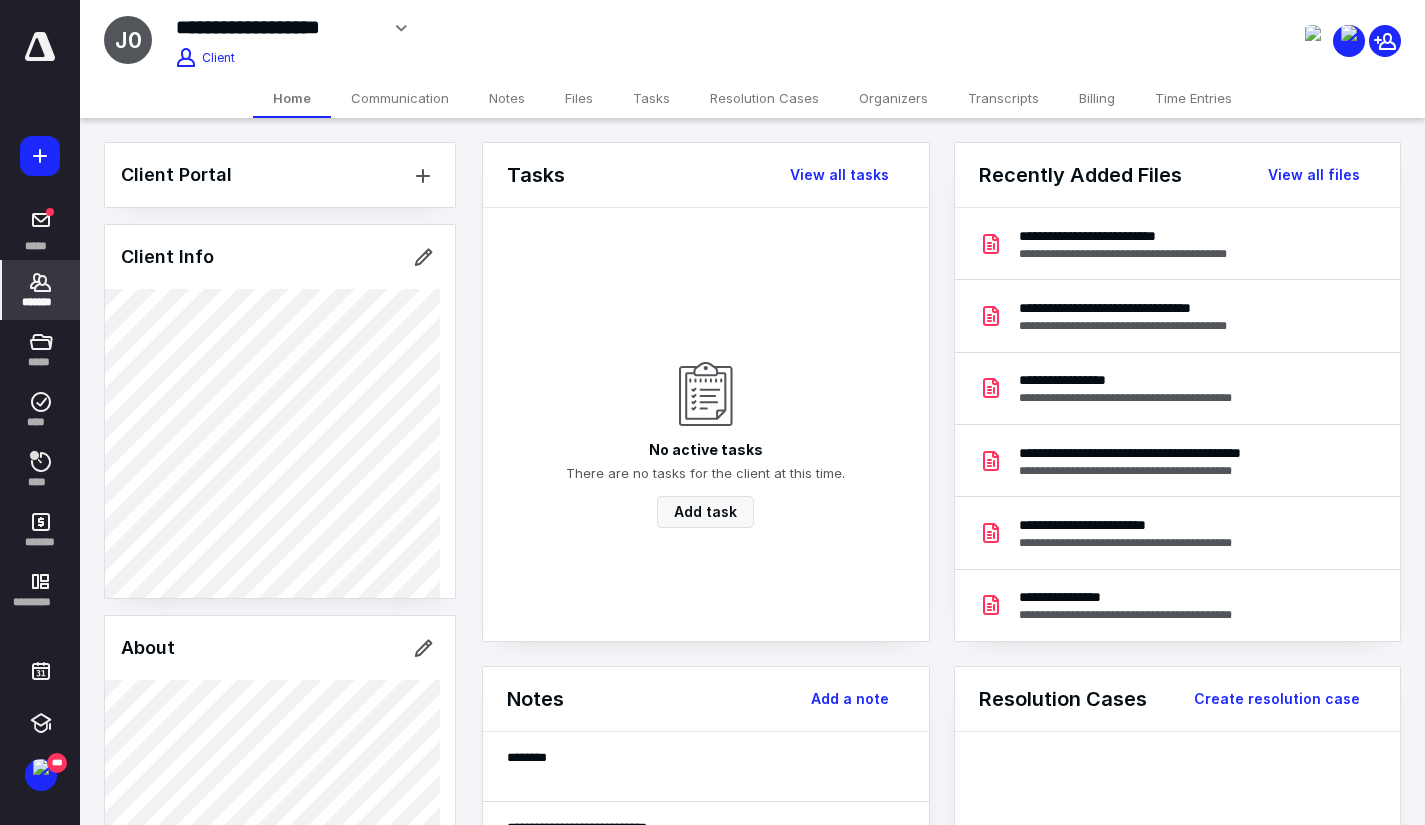 click on "Client Portal Client Info About Spouse Dependents Important clients Tags Manage all tags" at bounding box center [280, 1059] 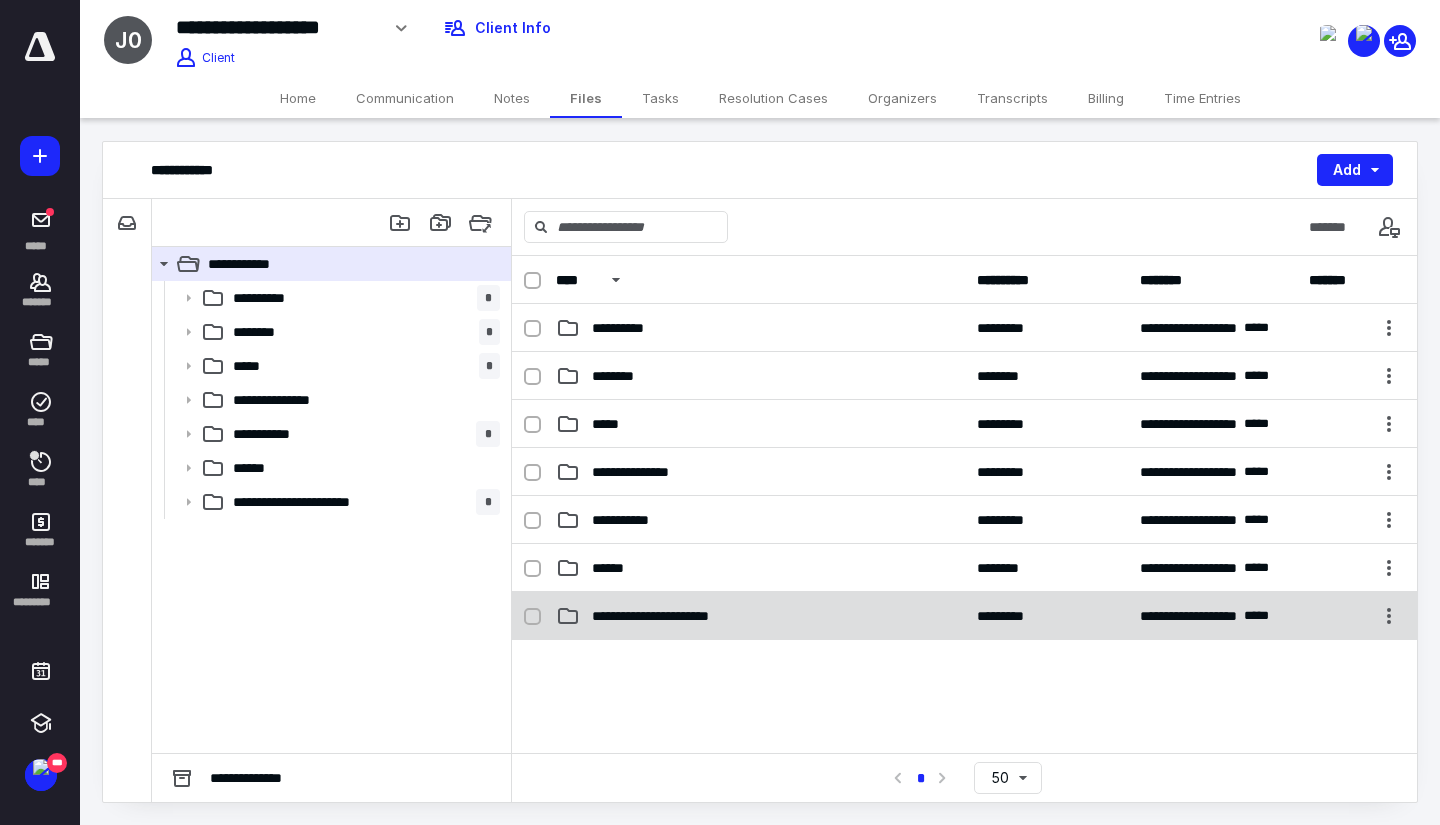 click on "**********" at bounding box center (680, 616) 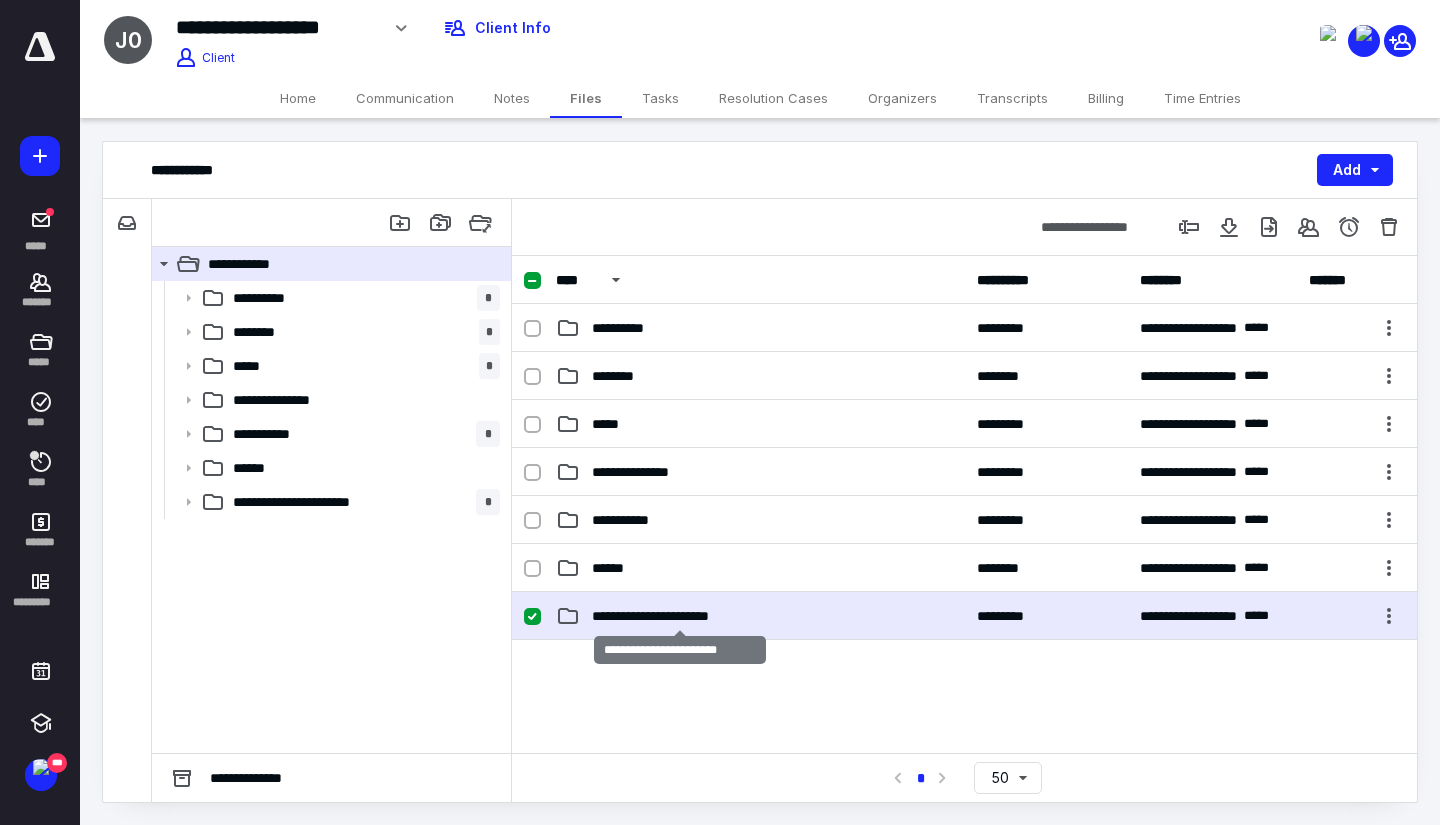click on "**********" at bounding box center [680, 616] 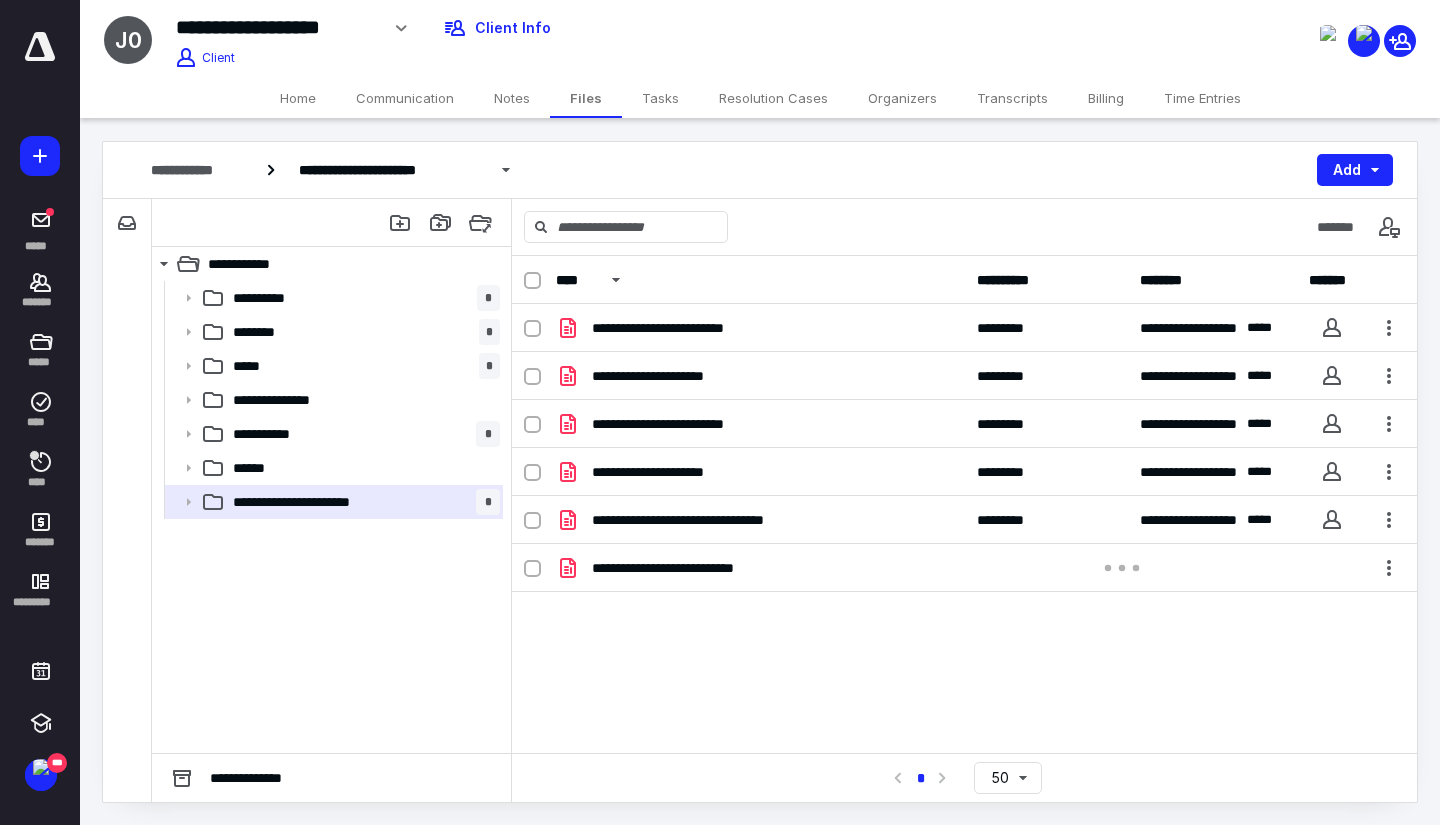 click on "Time Entries" at bounding box center [1202, 98] 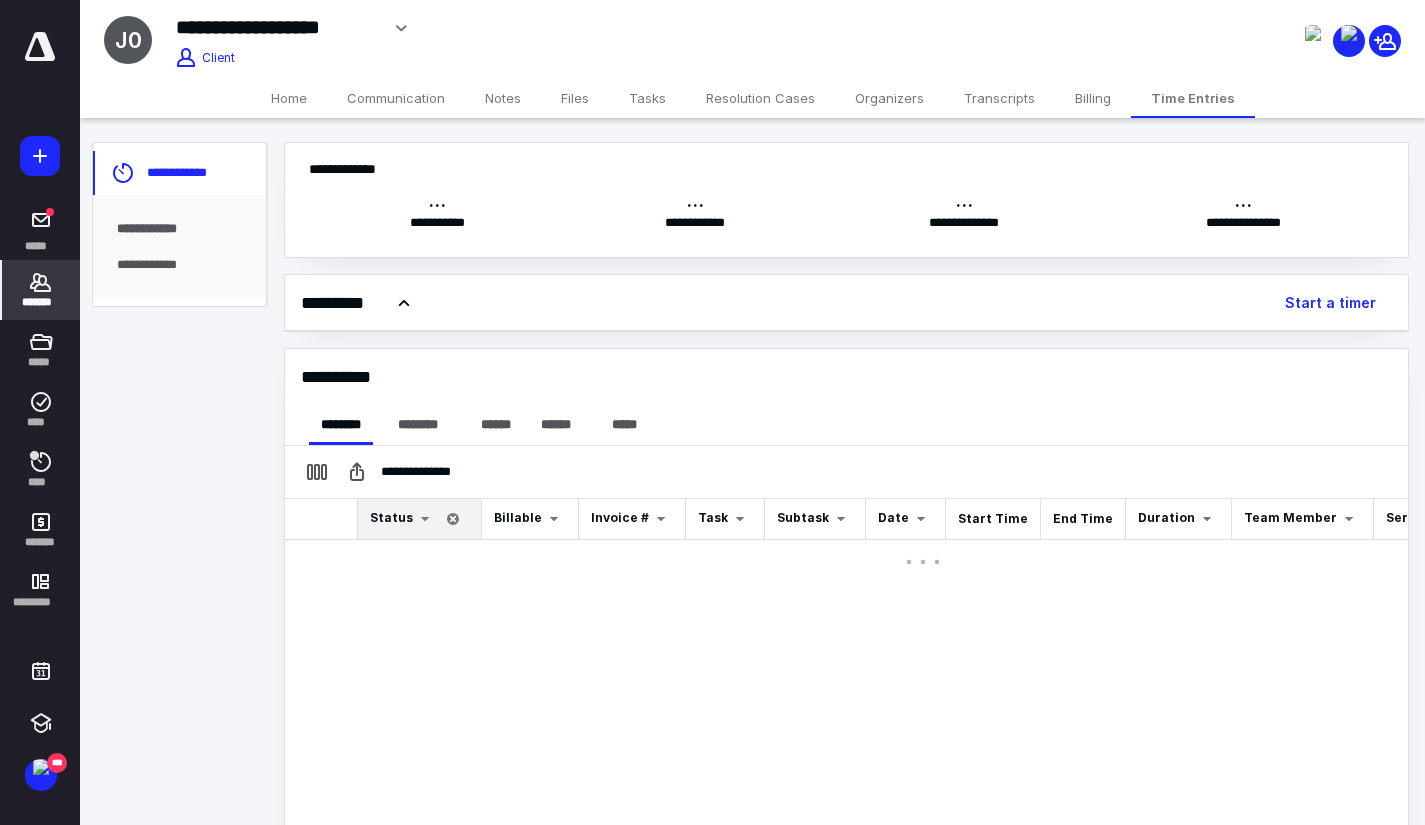 scroll, scrollTop: 0, scrollLeft: 0, axis: both 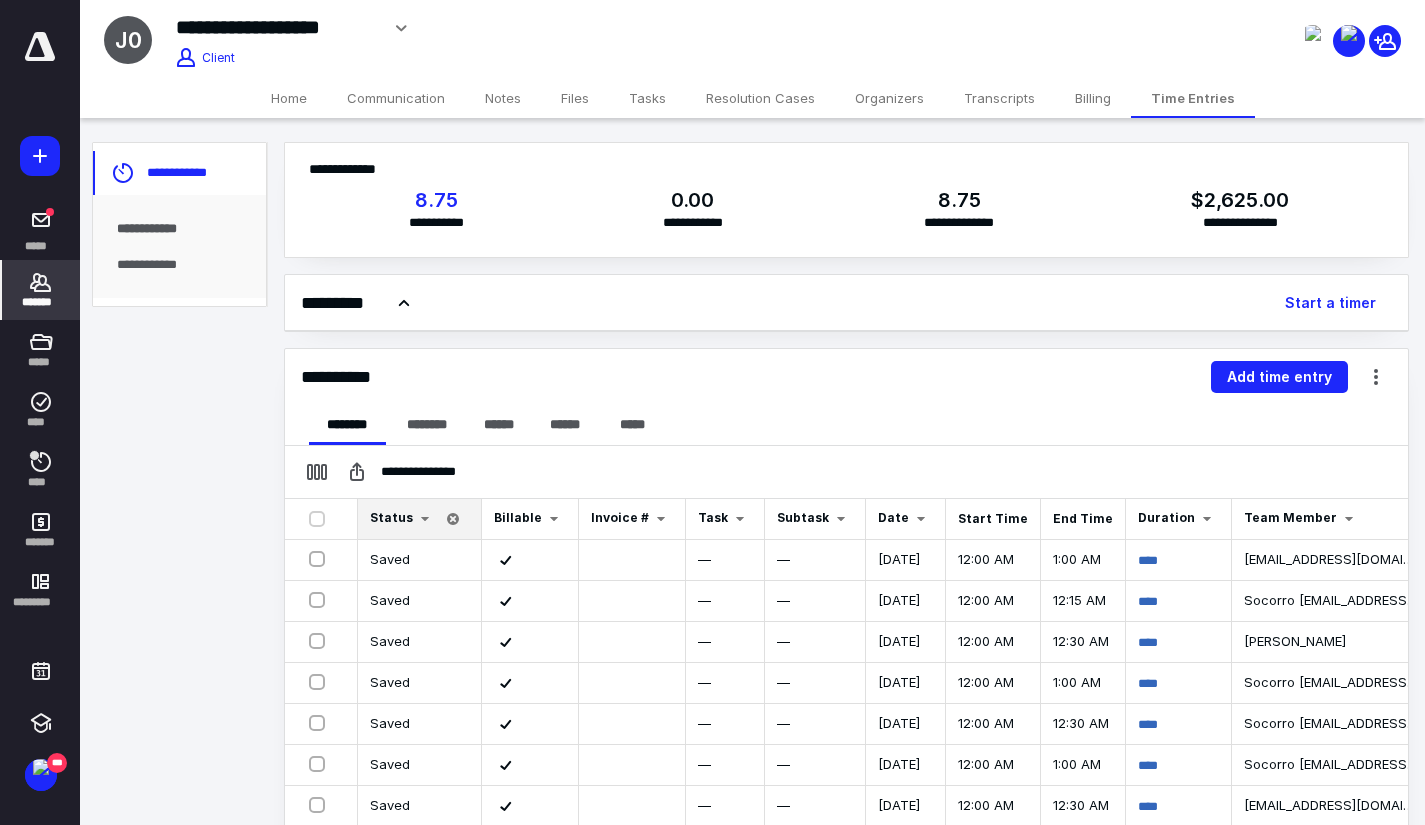 click on "Home" at bounding box center [289, 98] 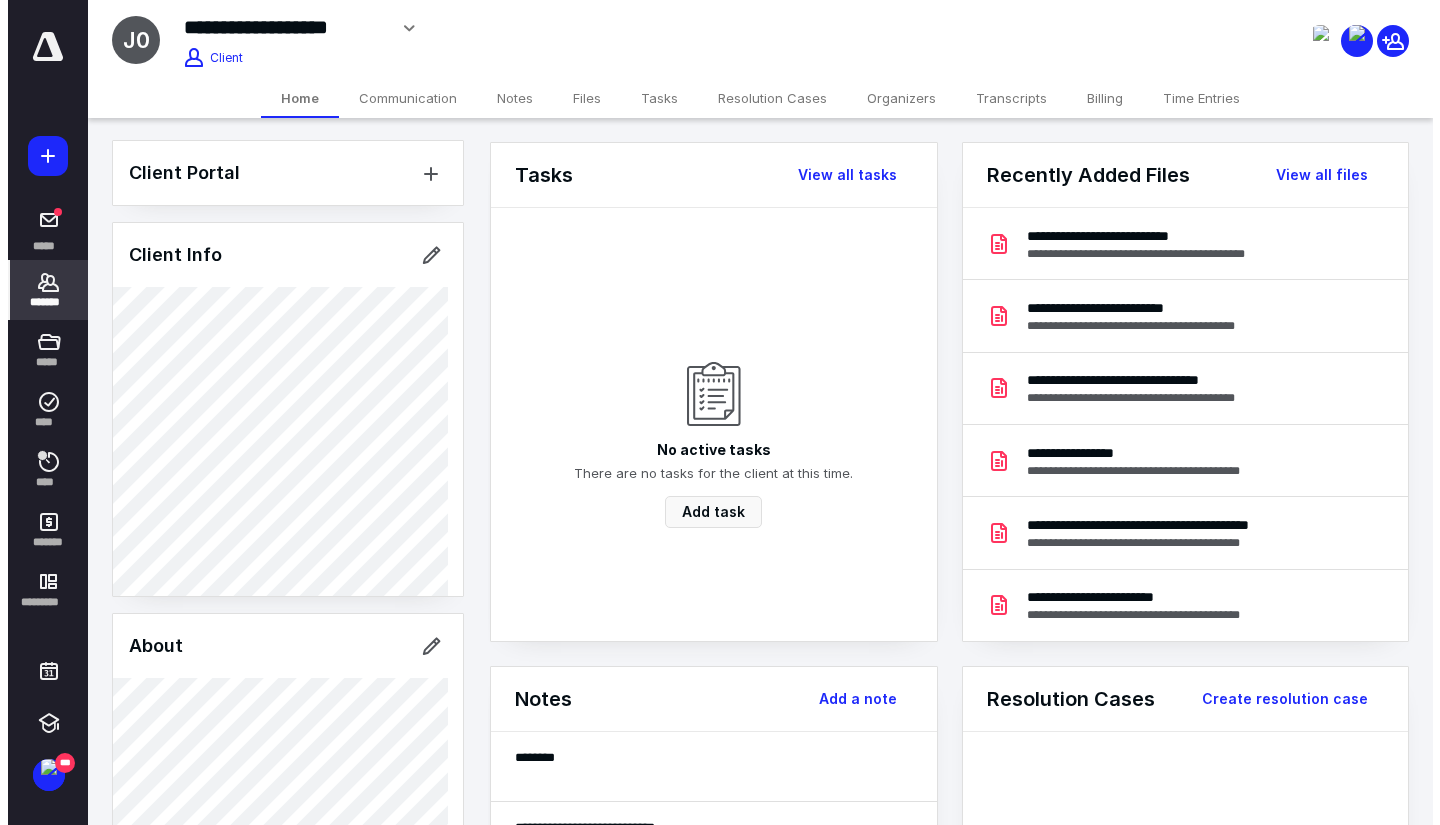 scroll, scrollTop: 0, scrollLeft: 0, axis: both 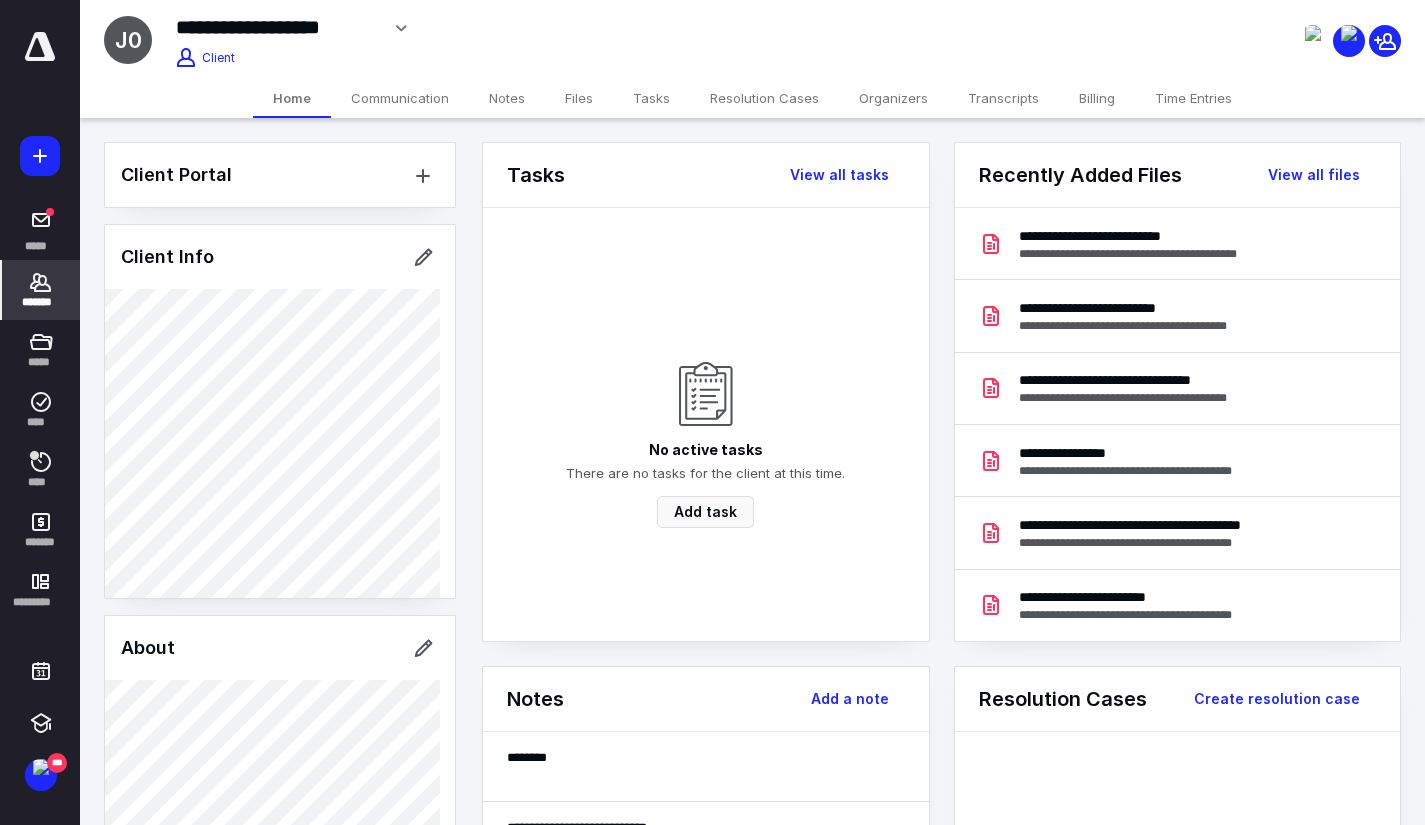 click on "*******" at bounding box center [41, 290] 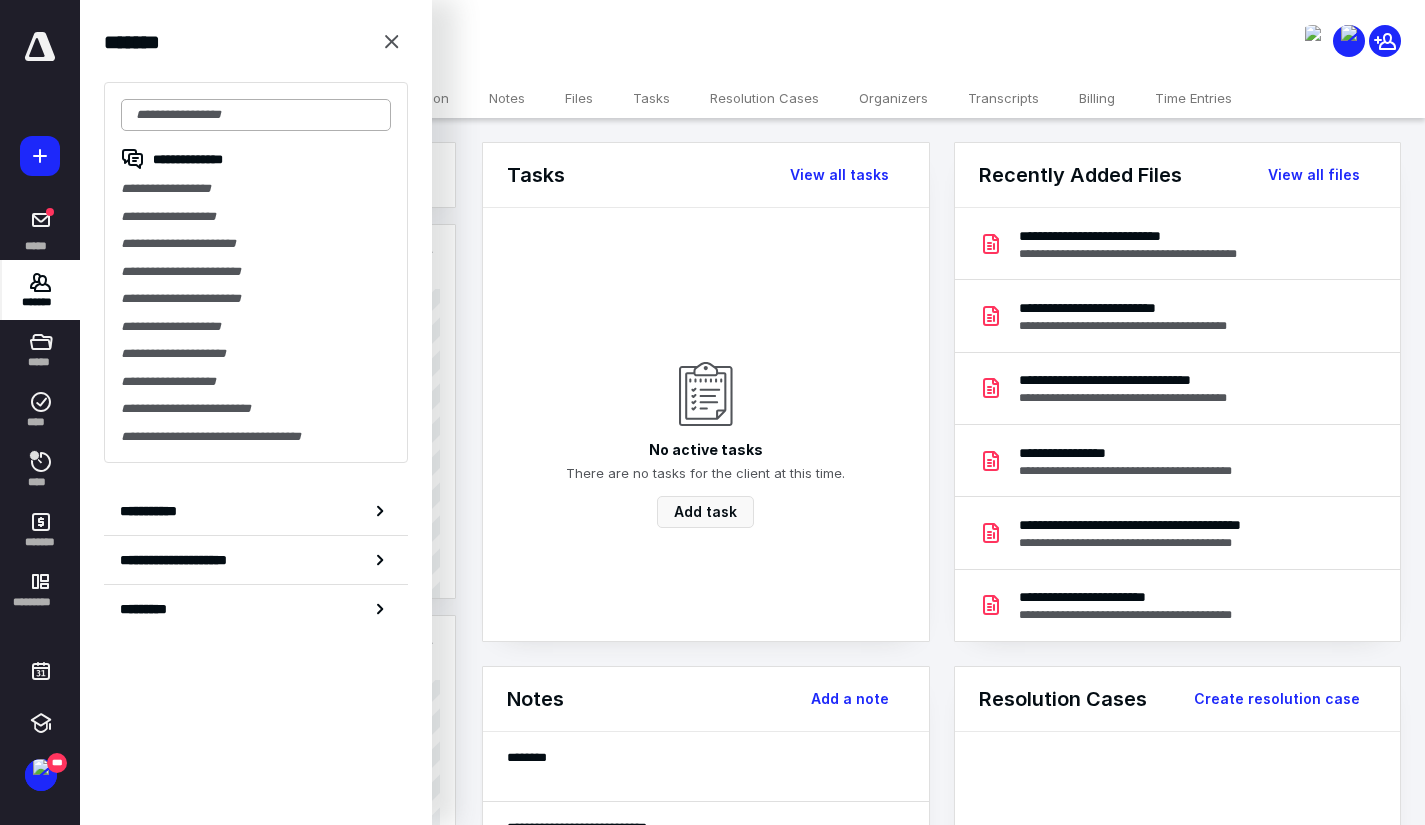 click at bounding box center [256, 115] 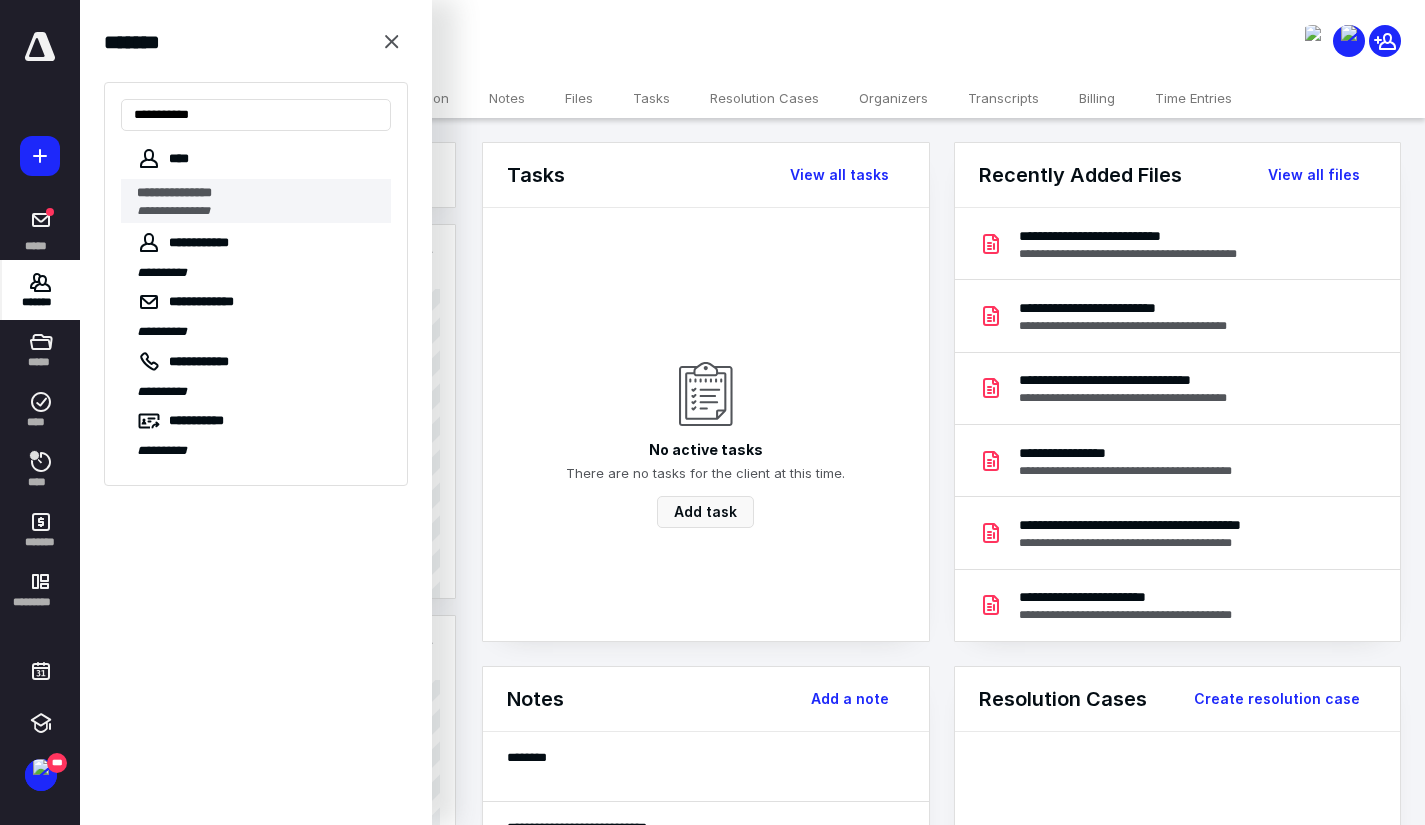 type on "**********" 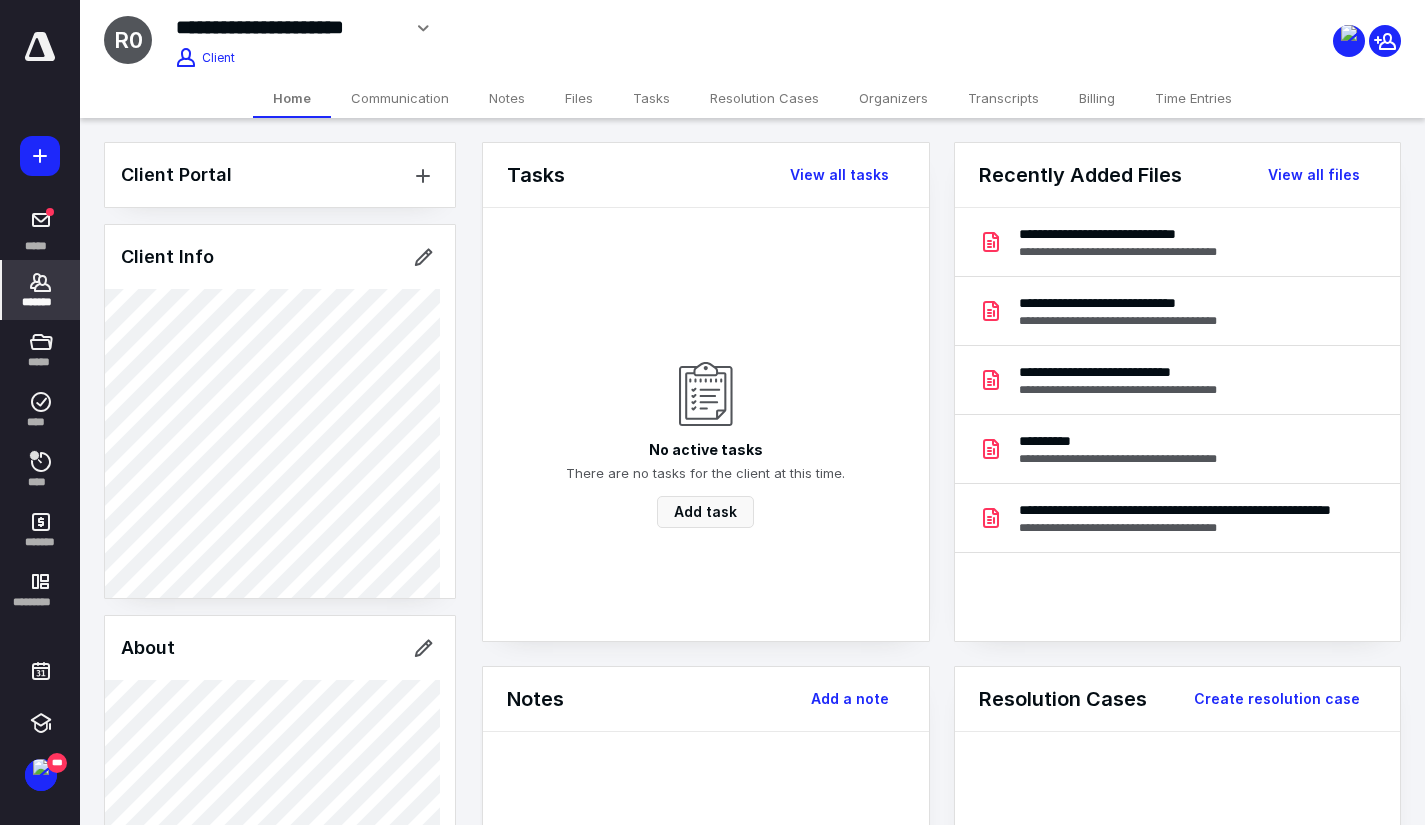 click on "Files" at bounding box center [579, 98] 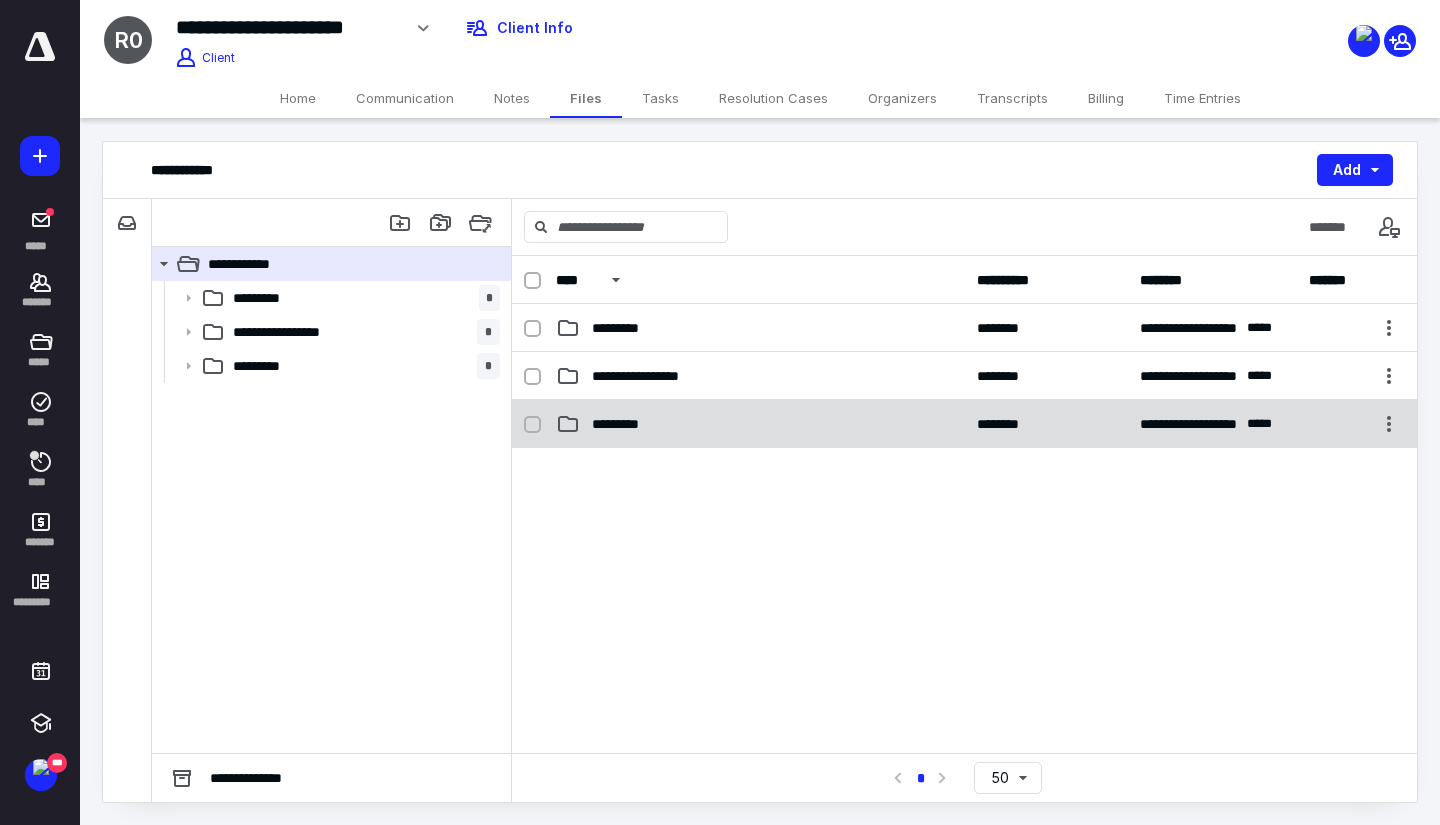 click on "*********" at bounding box center (625, 424) 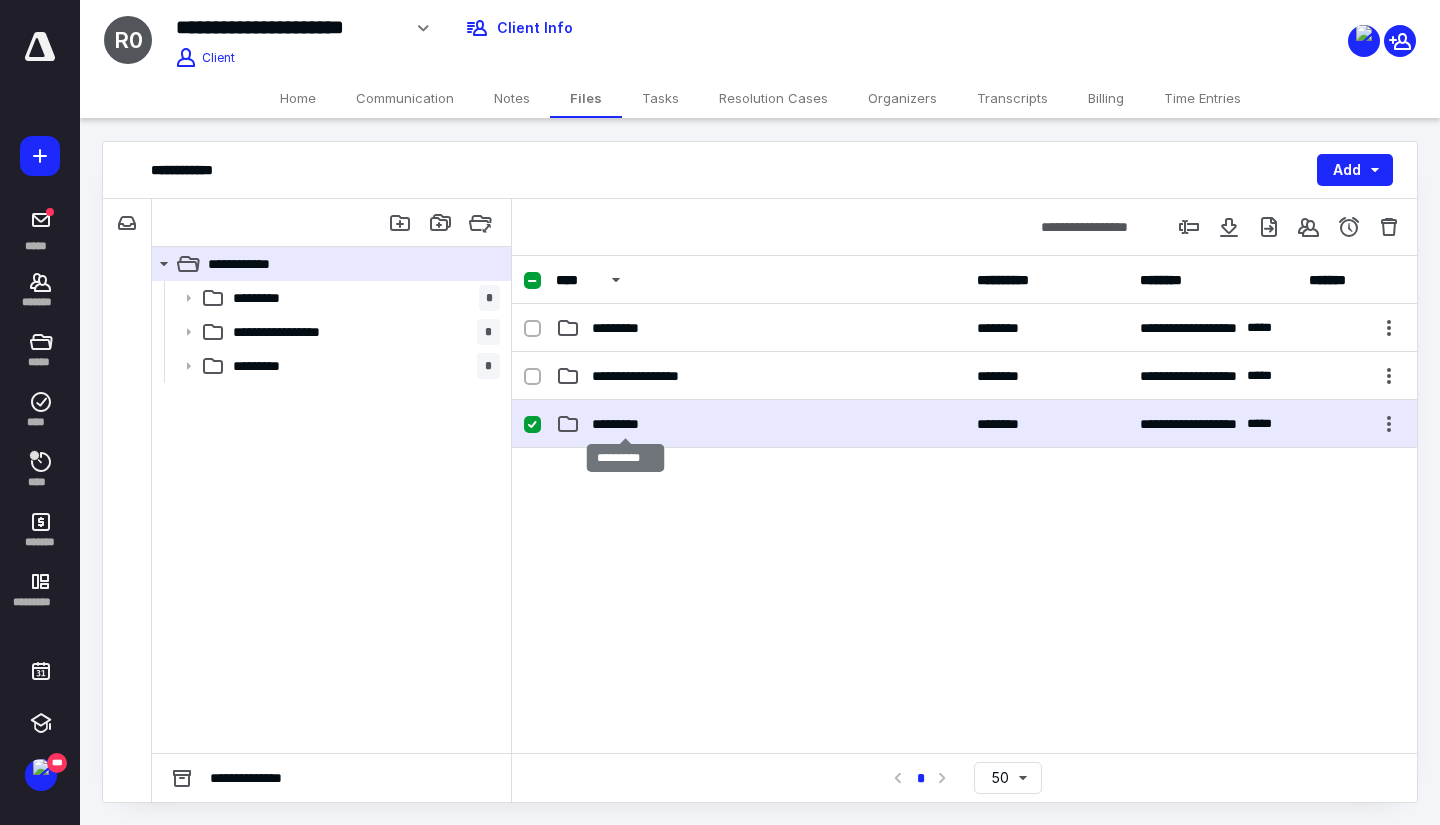 click on "*********" at bounding box center (625, 424) 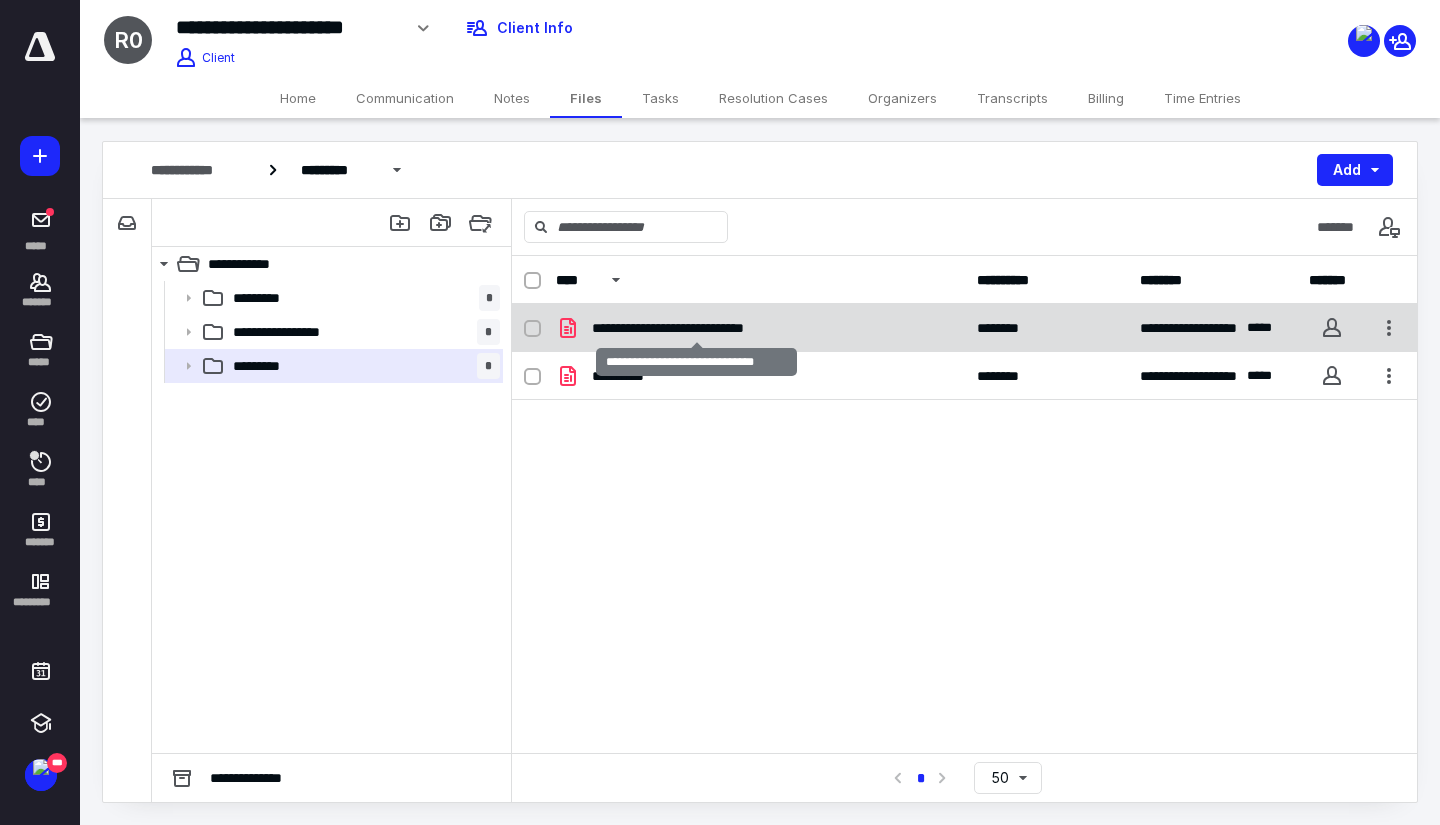 click on "**********" at bounding box center [696, 328] 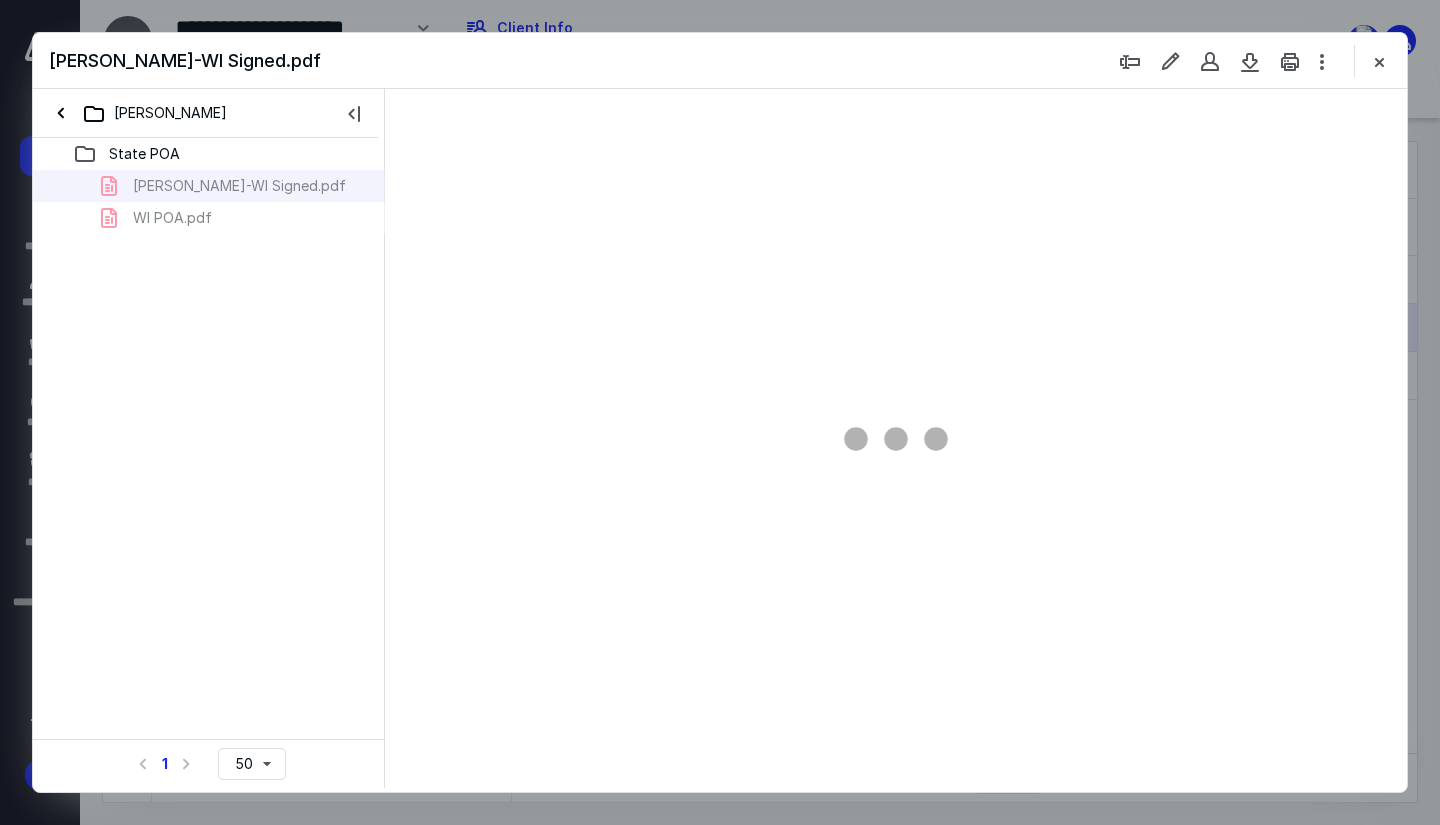 scroll, scrollTop: 0, scrollLeft: 0, axis: both 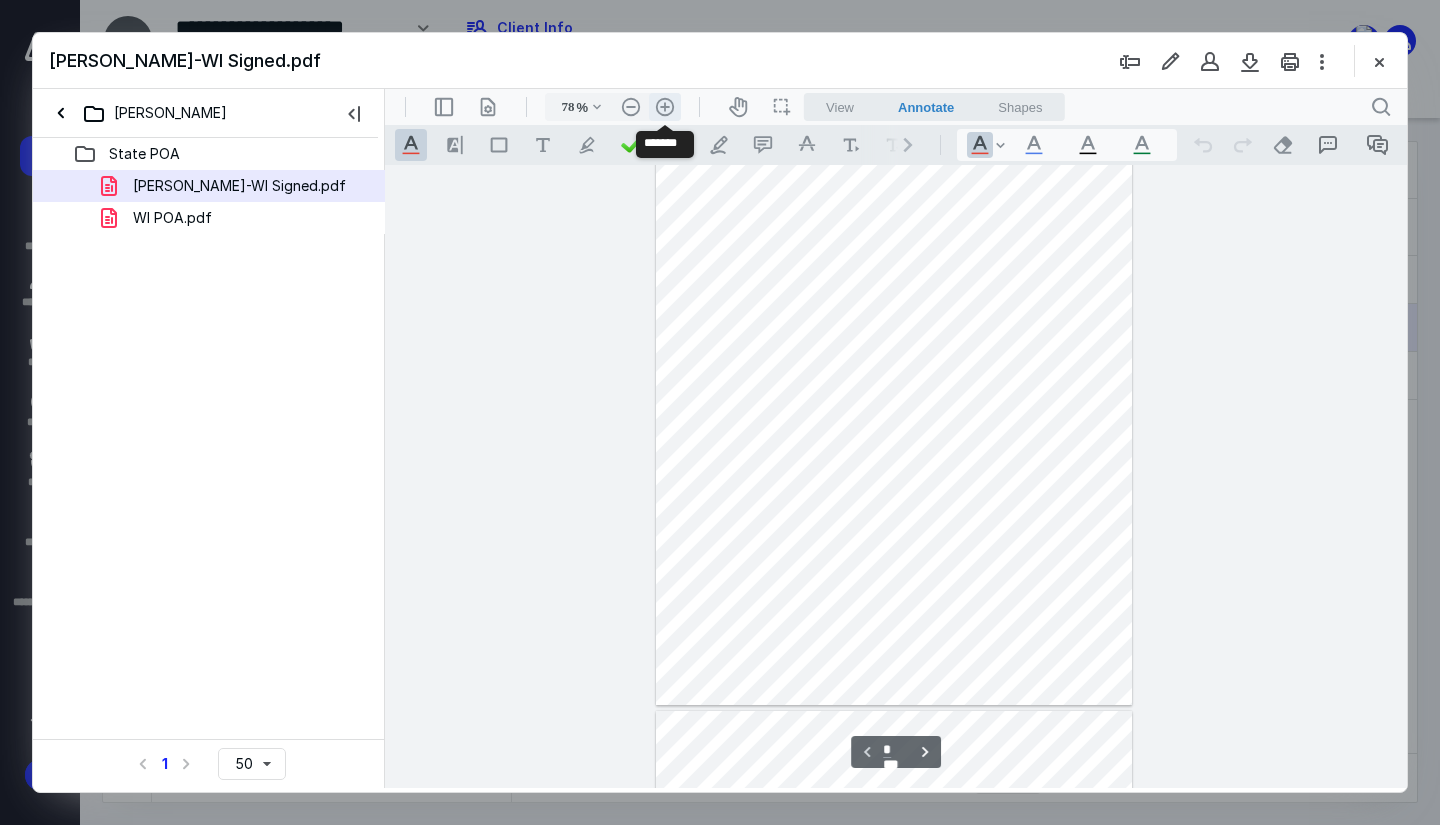 click on ".cls-1{fill:#abb0c4;} icon - header - zoom - in - line" at bounding box center [665, 107] 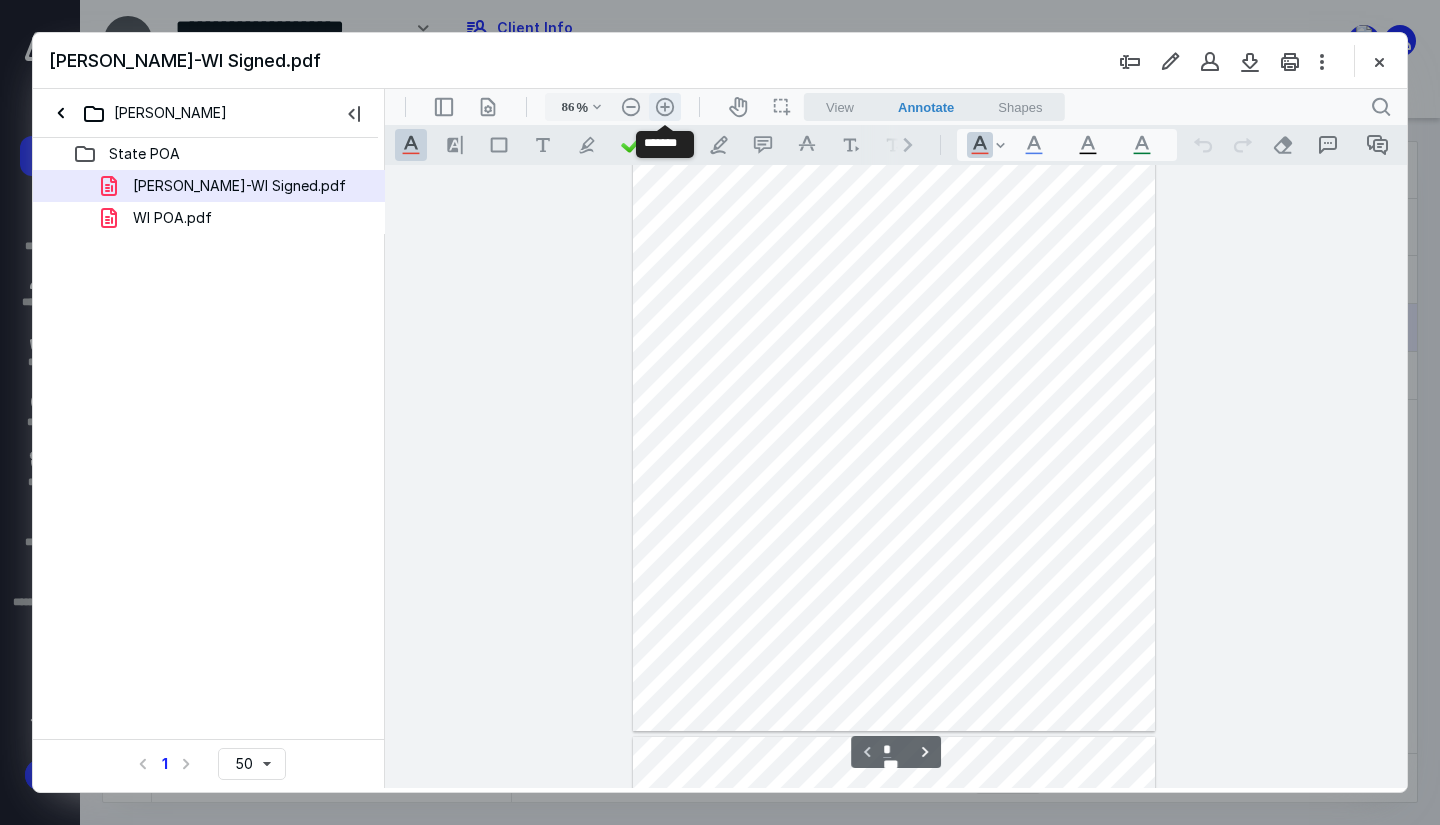 click on ".cls-1{fill:#abb0c4;} icon - header - zoom - in - line" at bounding box center [665, 107] 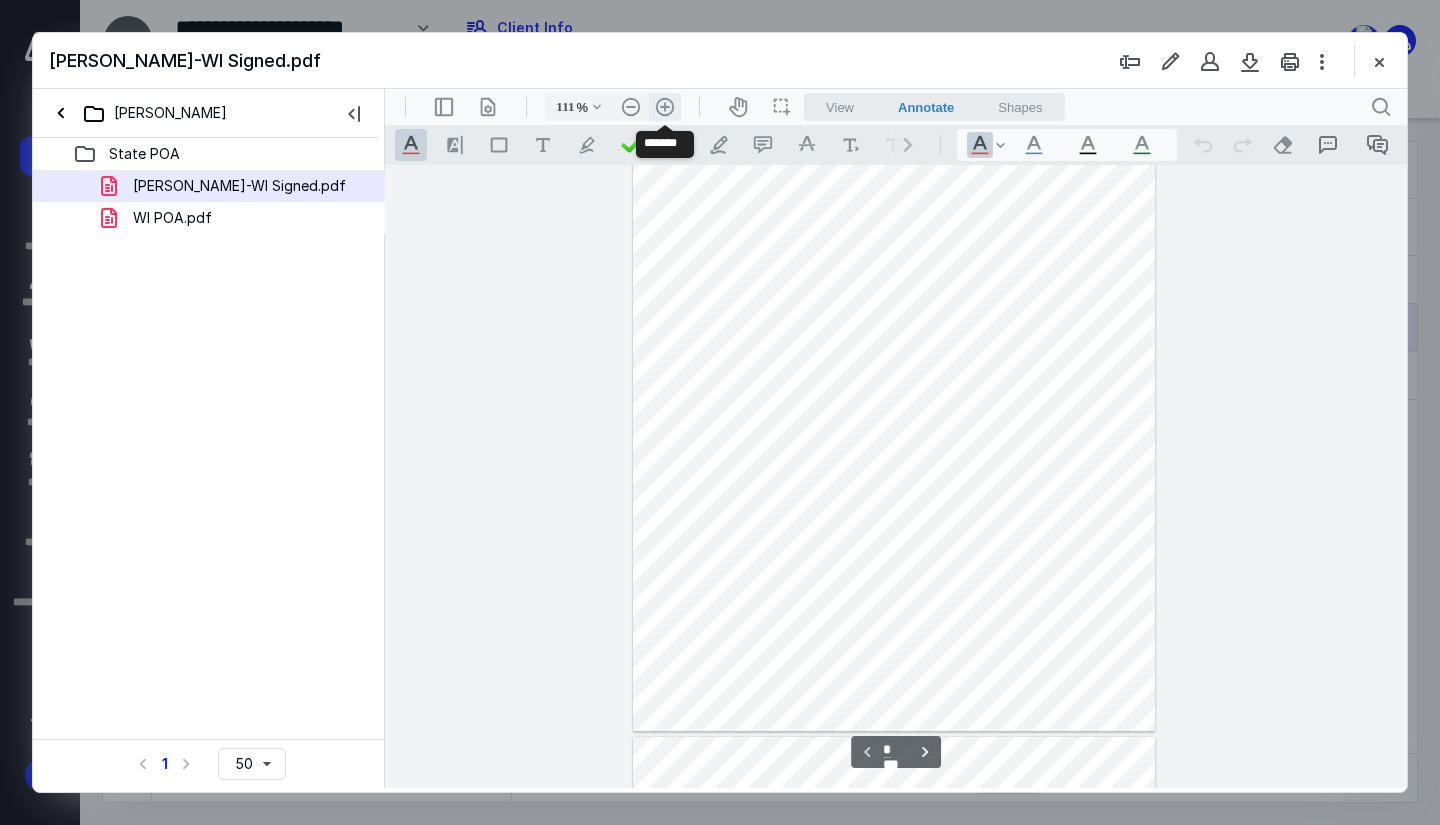 scroll, scrollTop: 226, scrollLeft: 0, axis: vertical 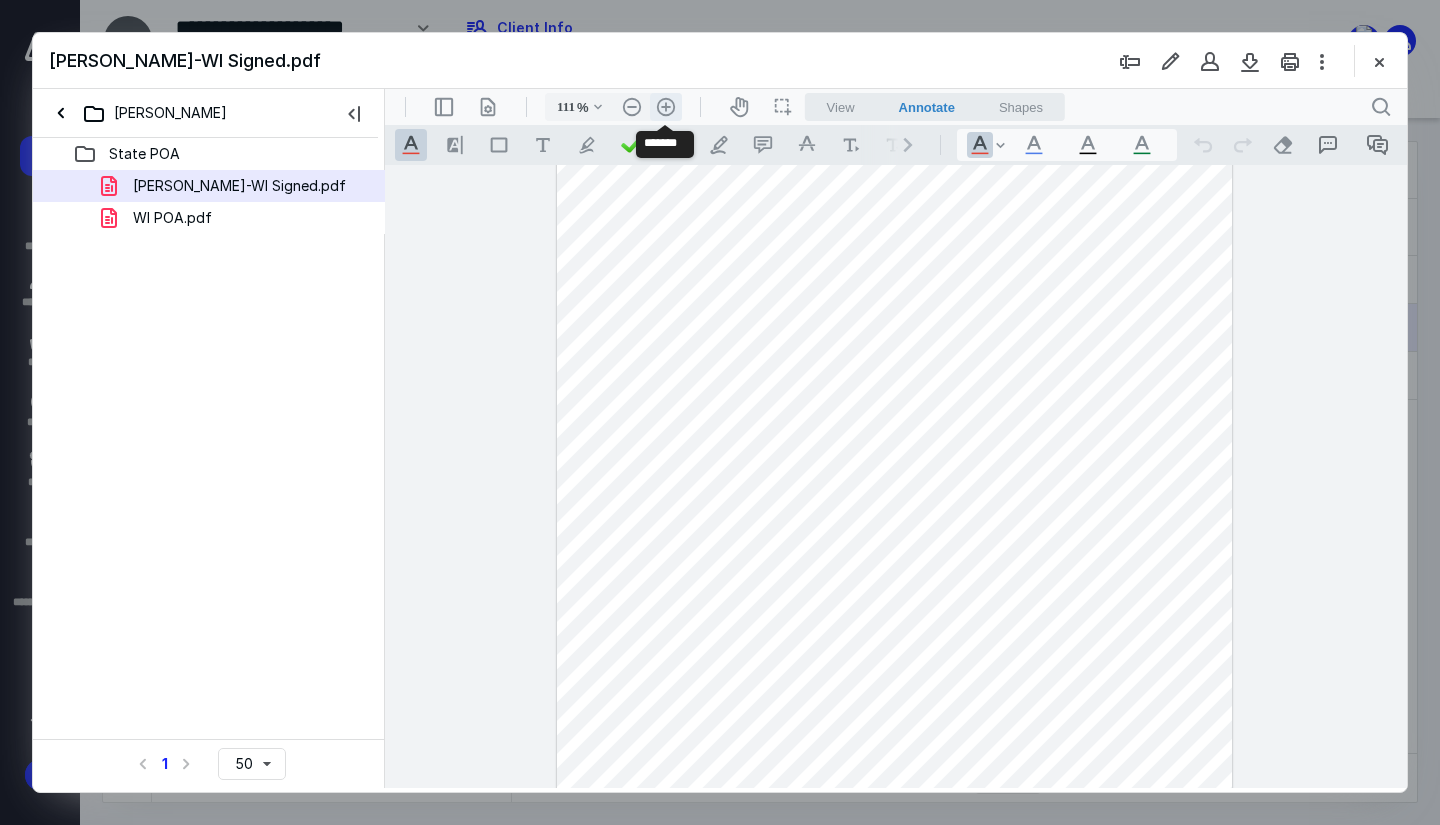 click on ".cls-1{fill:#abb0c4;} icon - header - zoom - in - line" at bounding box center [666, 107] 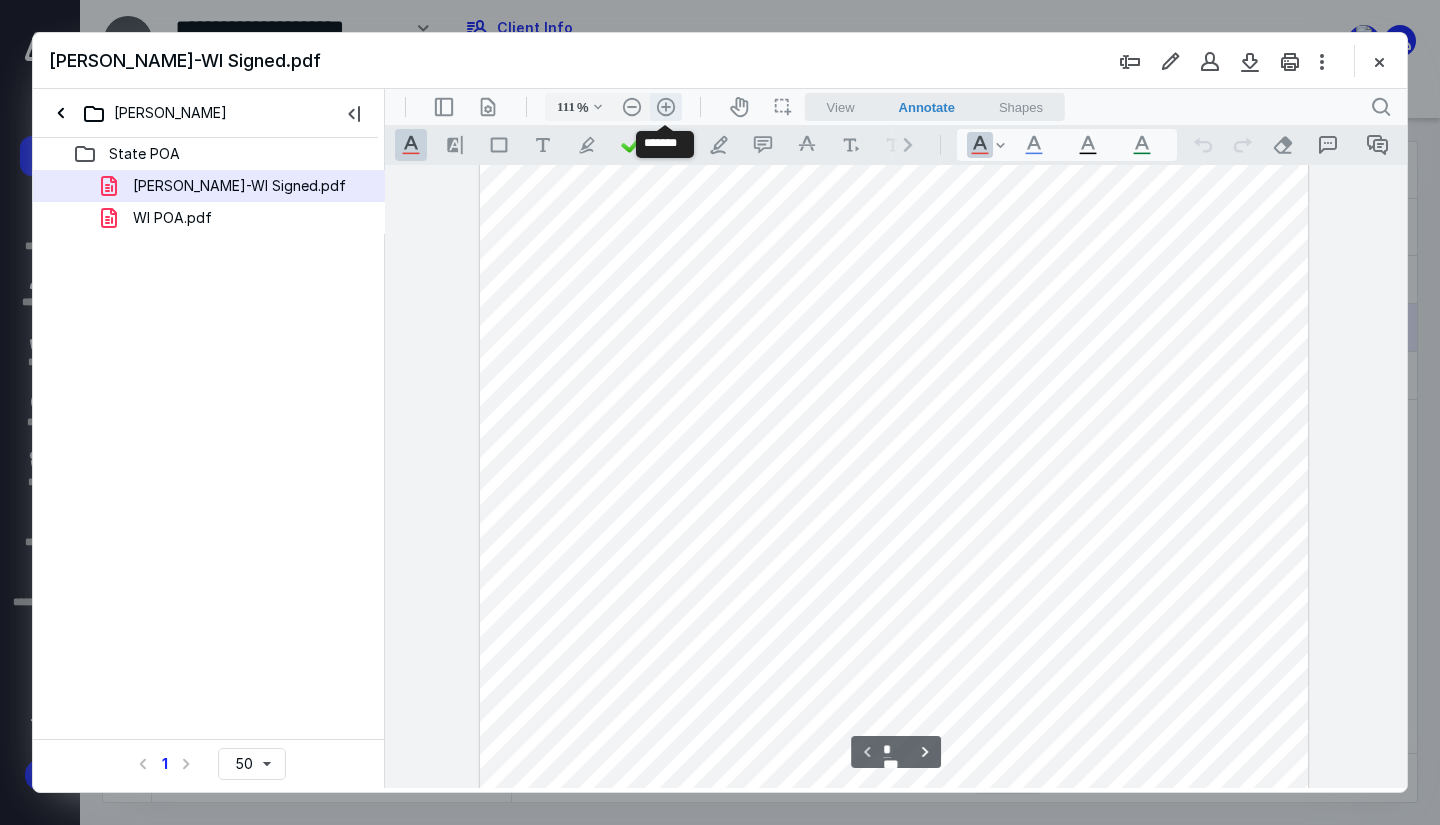type on "136" 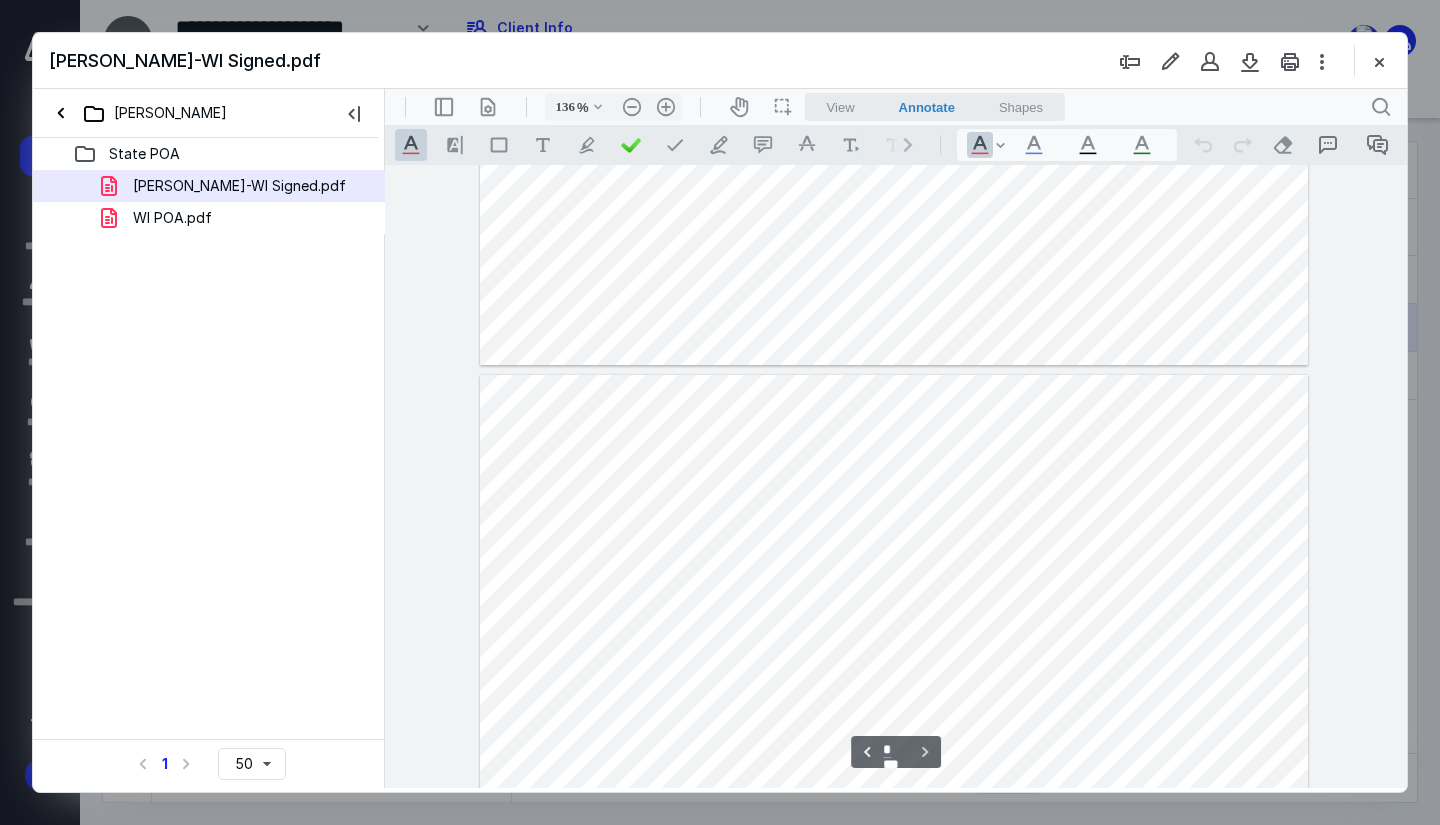 type on "*" 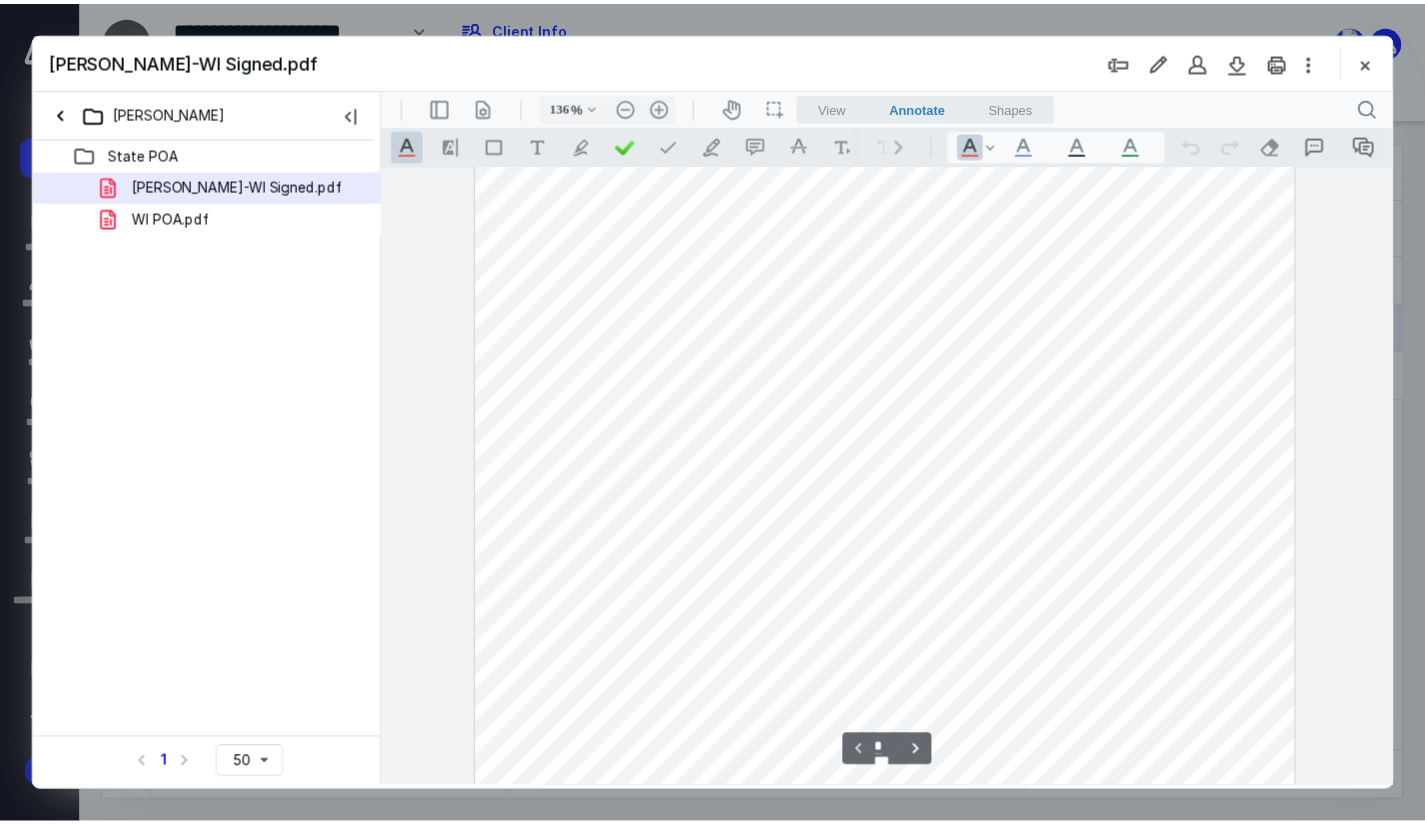 scroll, scrollTop: 39, scrollLeft: 0, axis: vertical 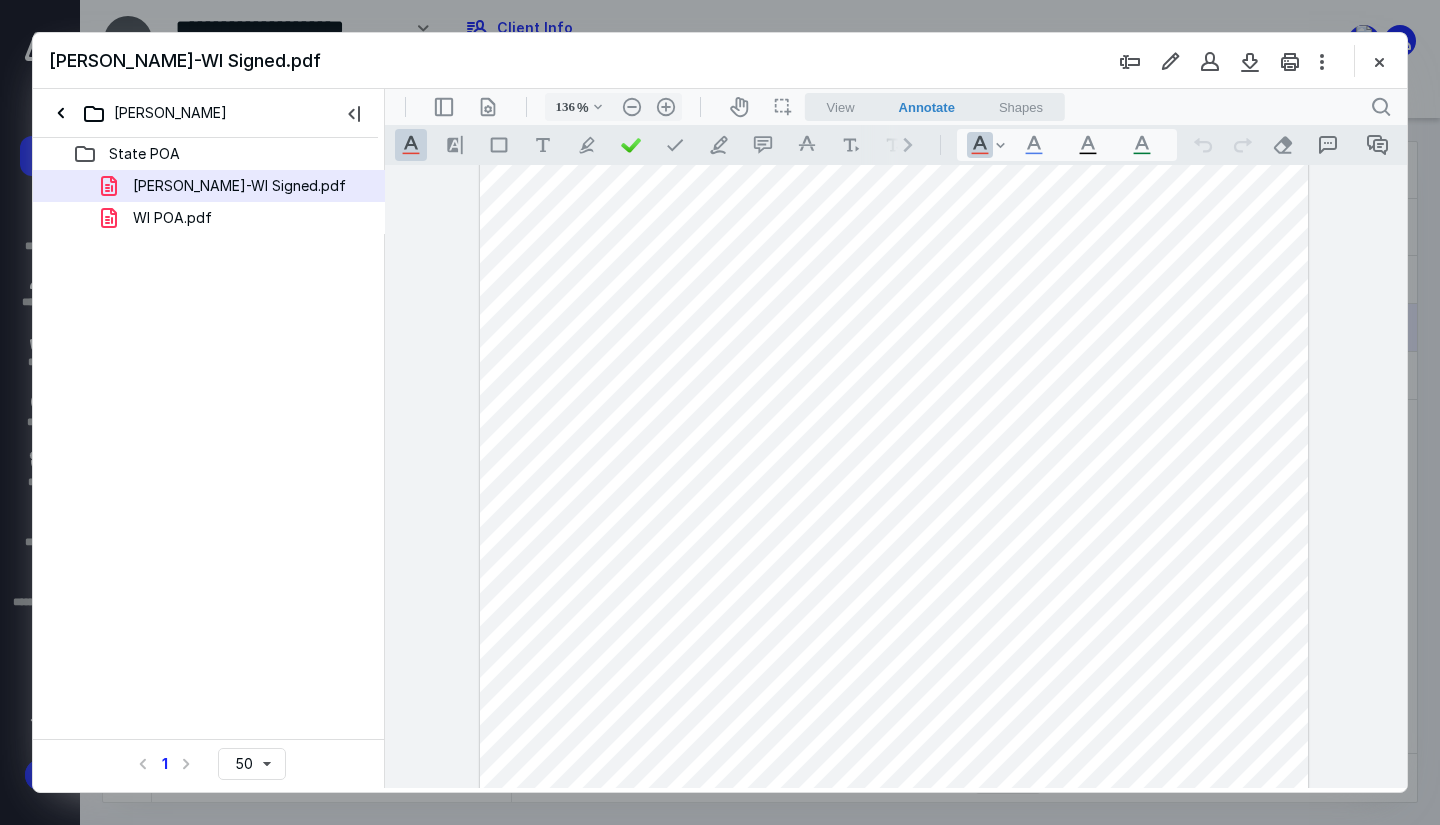 click at bounding box center (1379, 61) 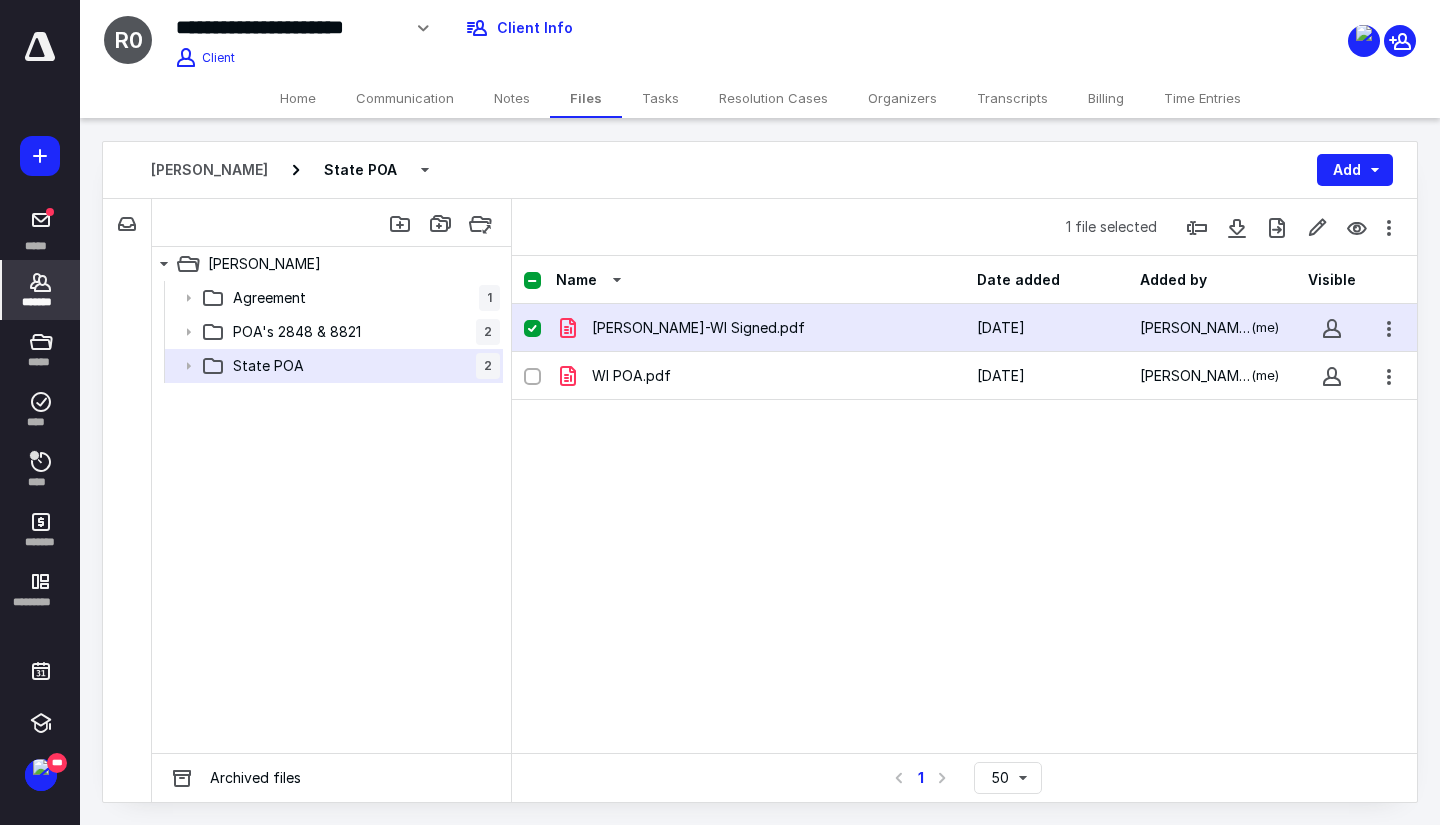 click on "*******" at bounding box center (41, 290) 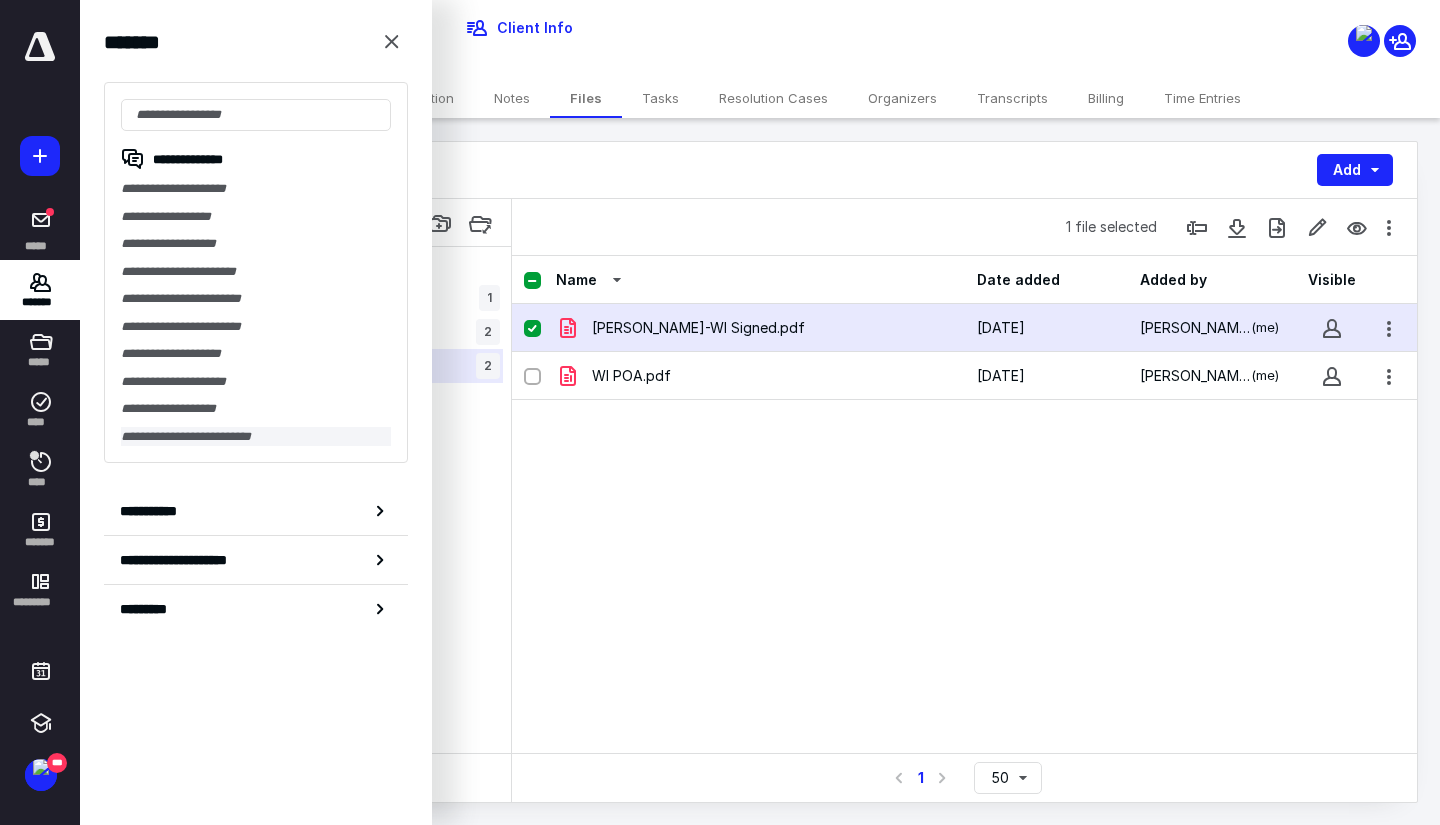 click on "**********" at bounding box center [256, 437] 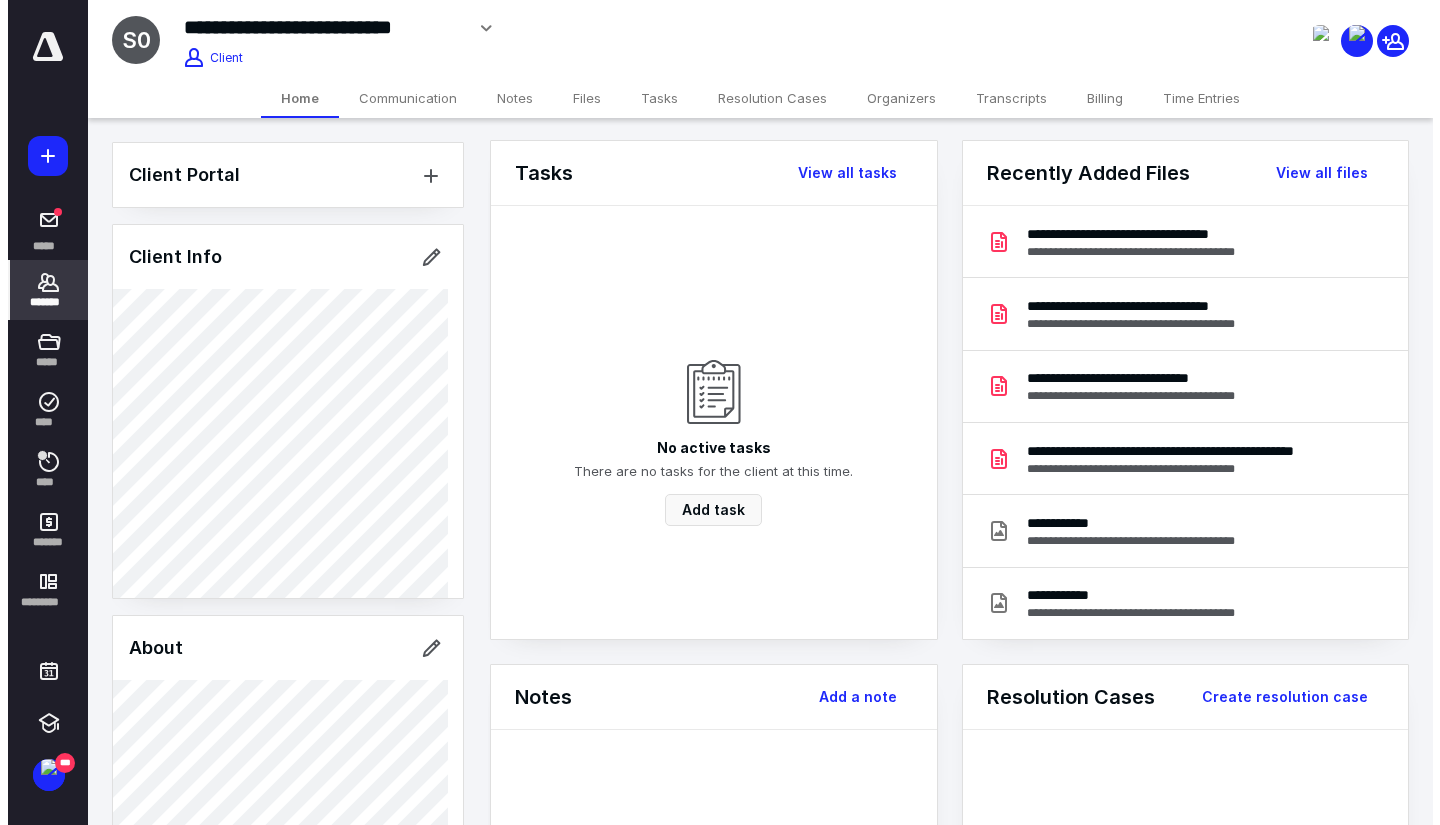 scroll, scrollTop: 0, scrollLeft: 0, axis: both 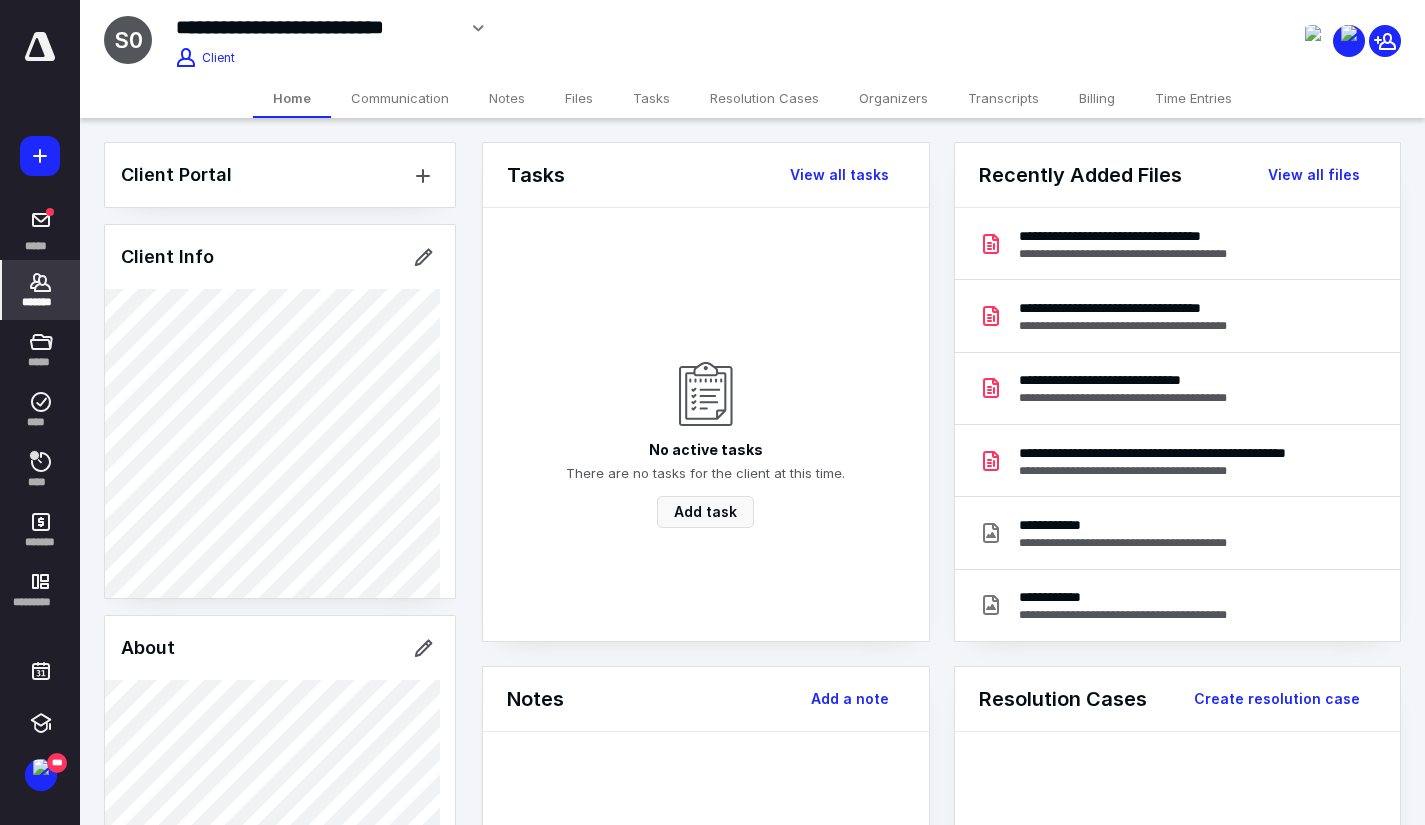 click on "Files" at bounding box center [579, 98] 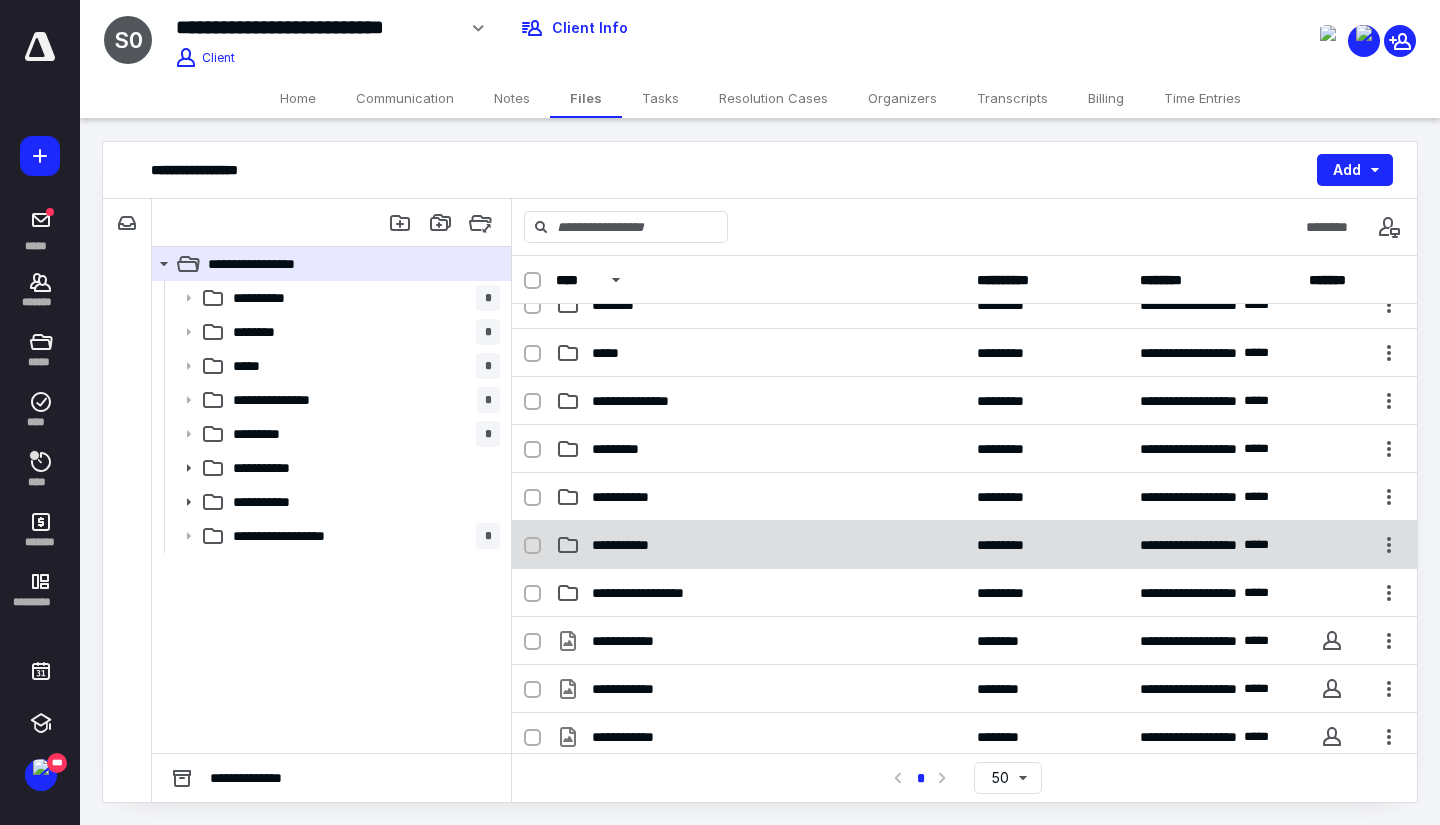 scroll, scrollTop: 235, scrollLeft: 0, axis: vertical 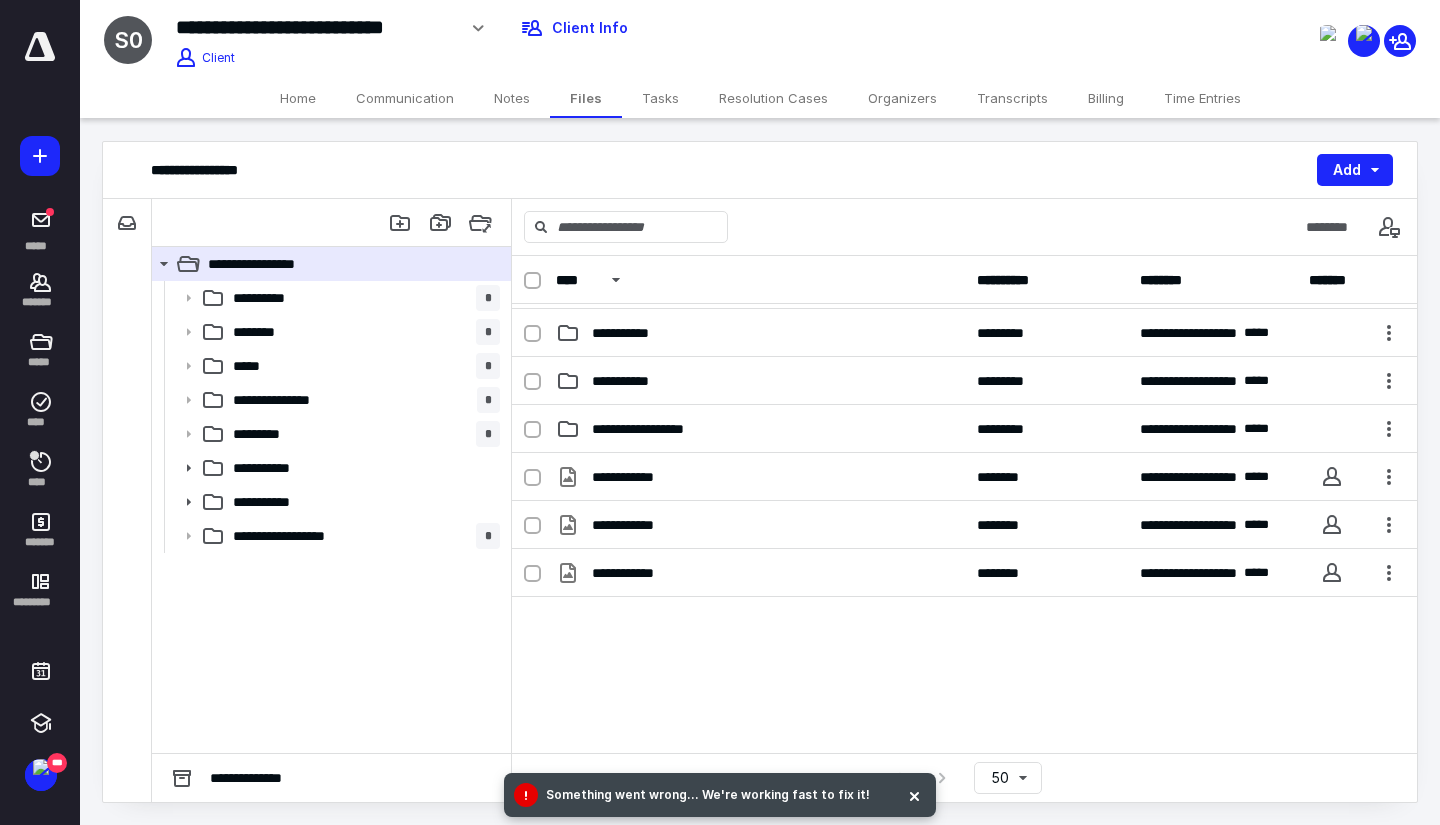 click on "Home" at bounding box center (298, 98) 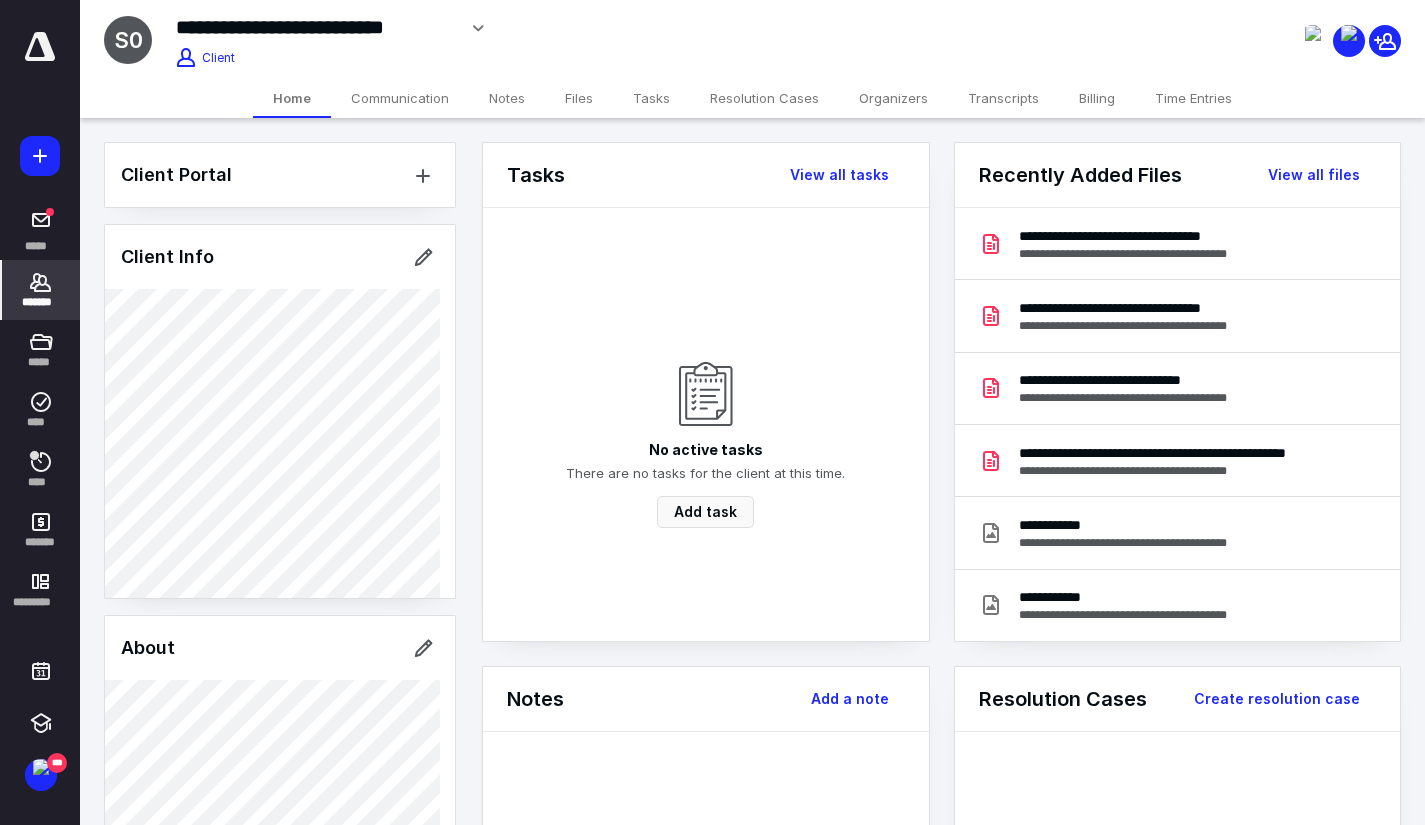 click on "*******" at bounding box center (41, 302) 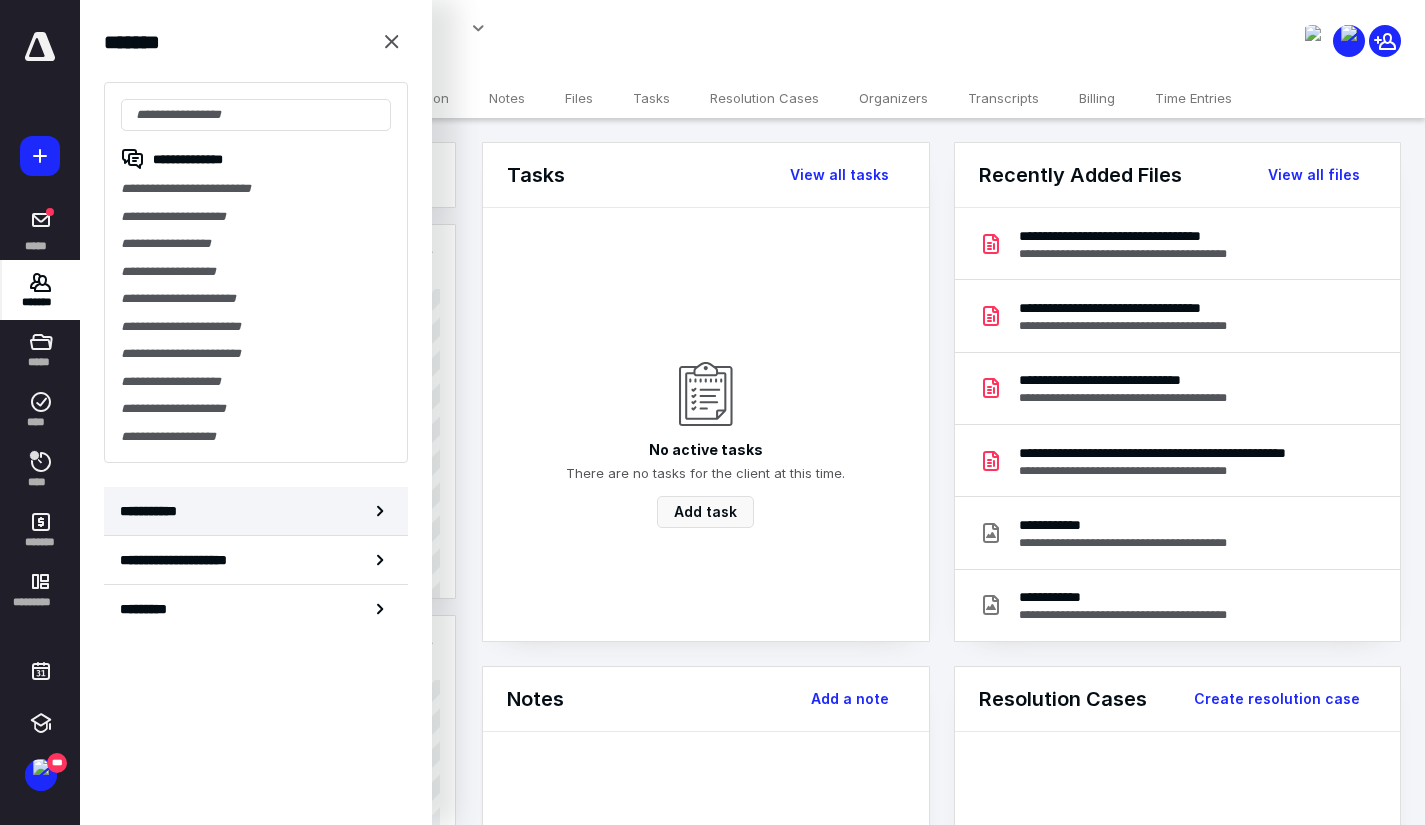 click on "**********" at bounding box center (256, 511) 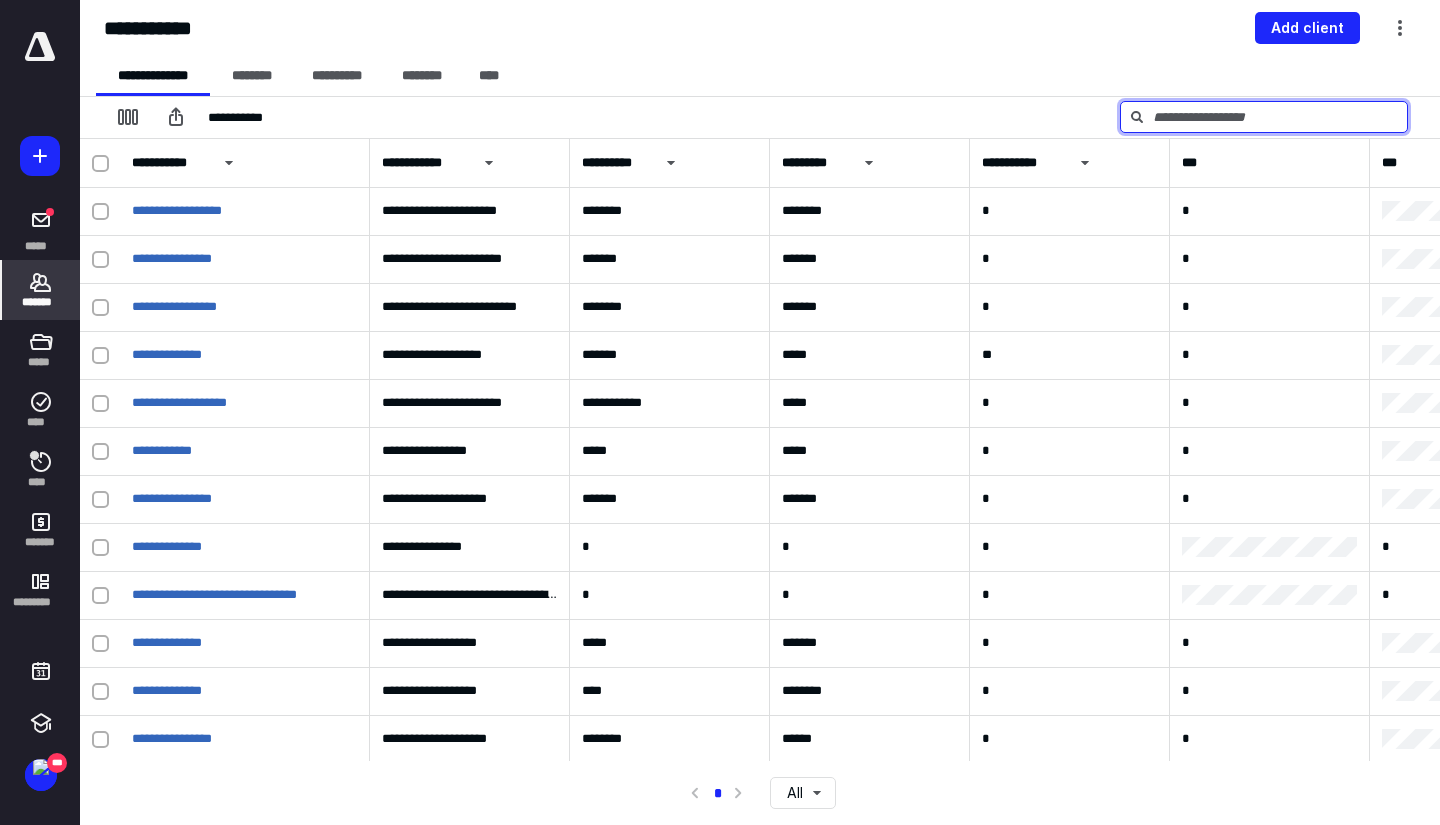 click at bounding box center (1264, 117) 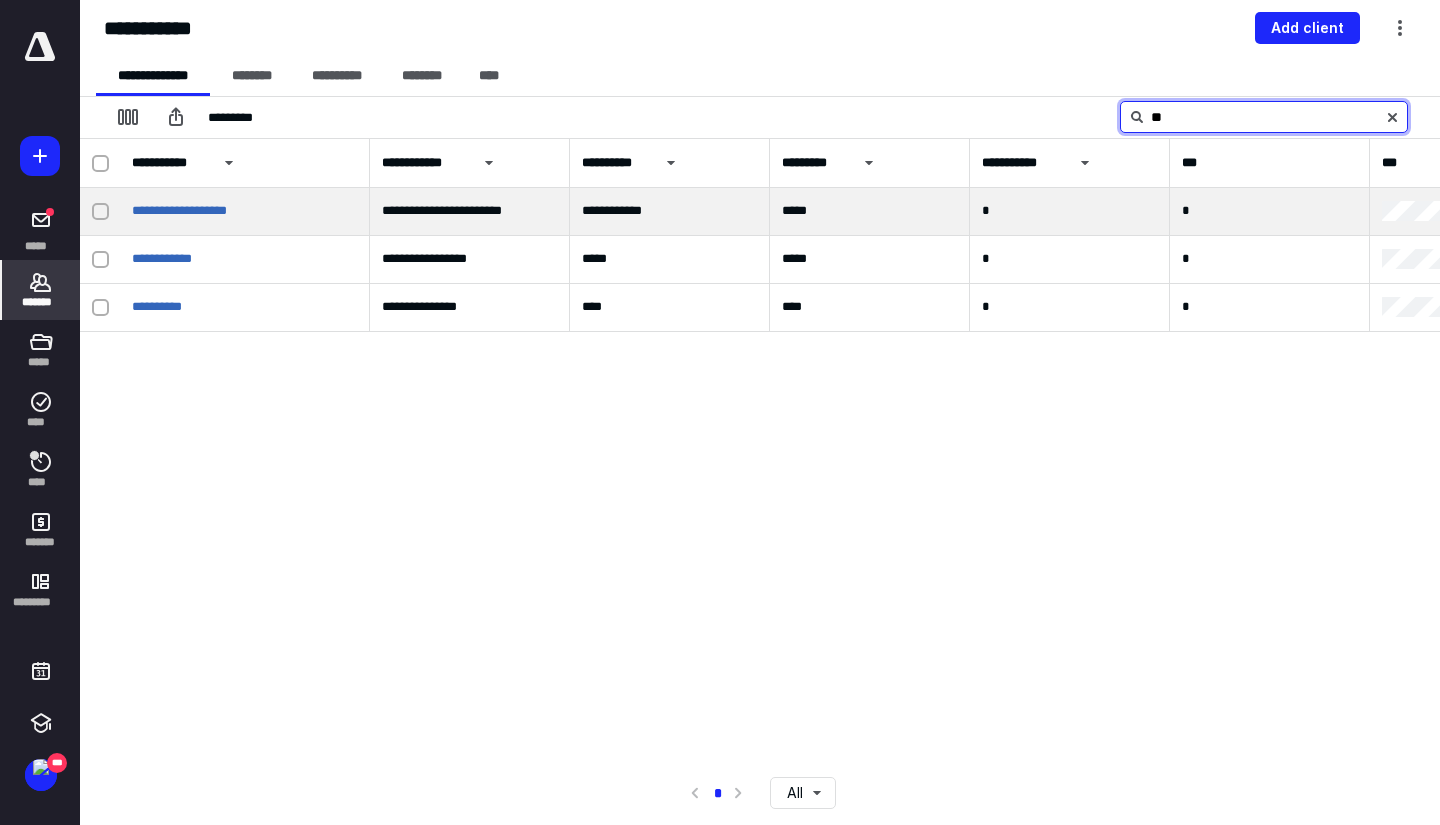 type on "*" 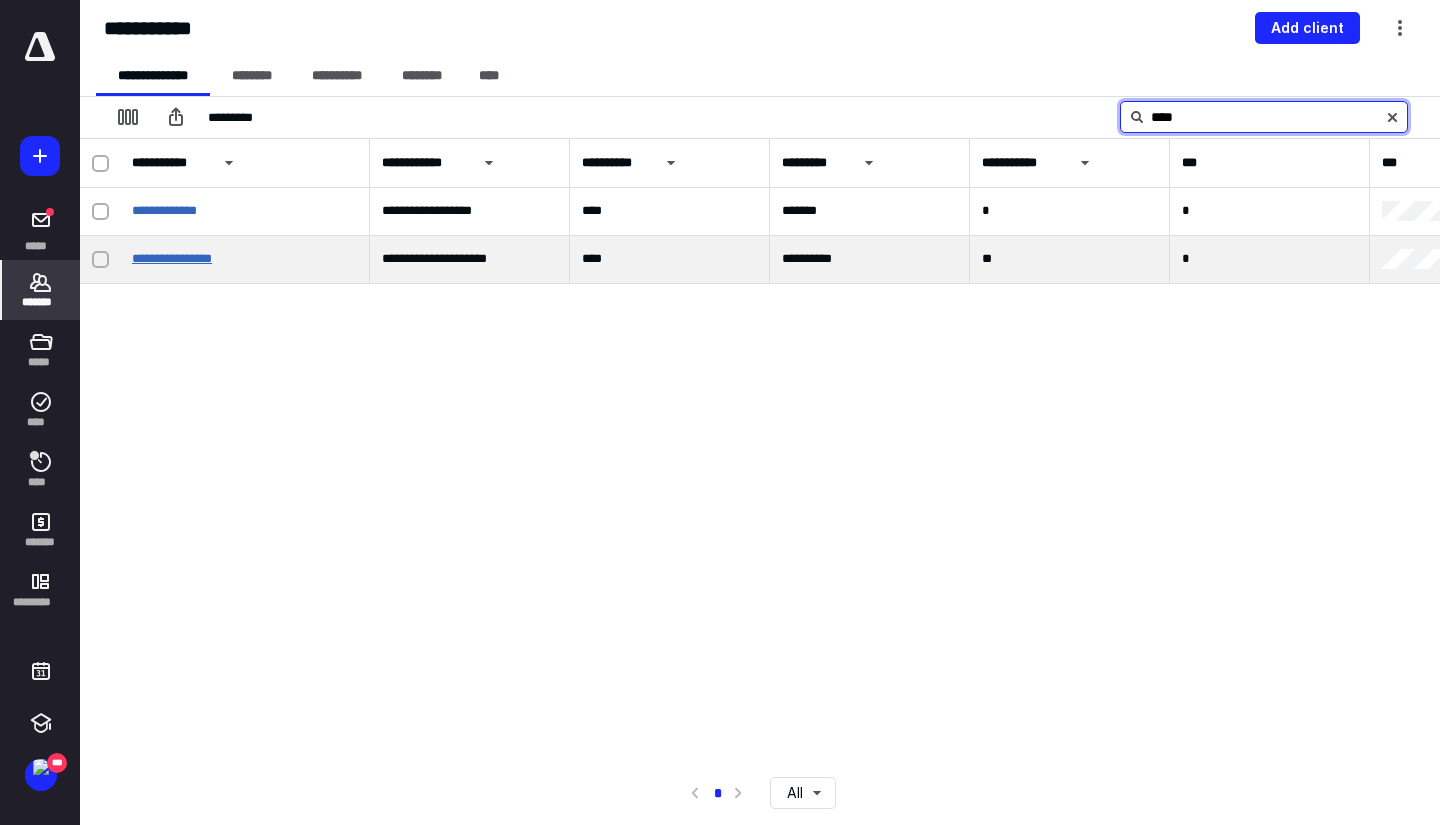 type on "****" 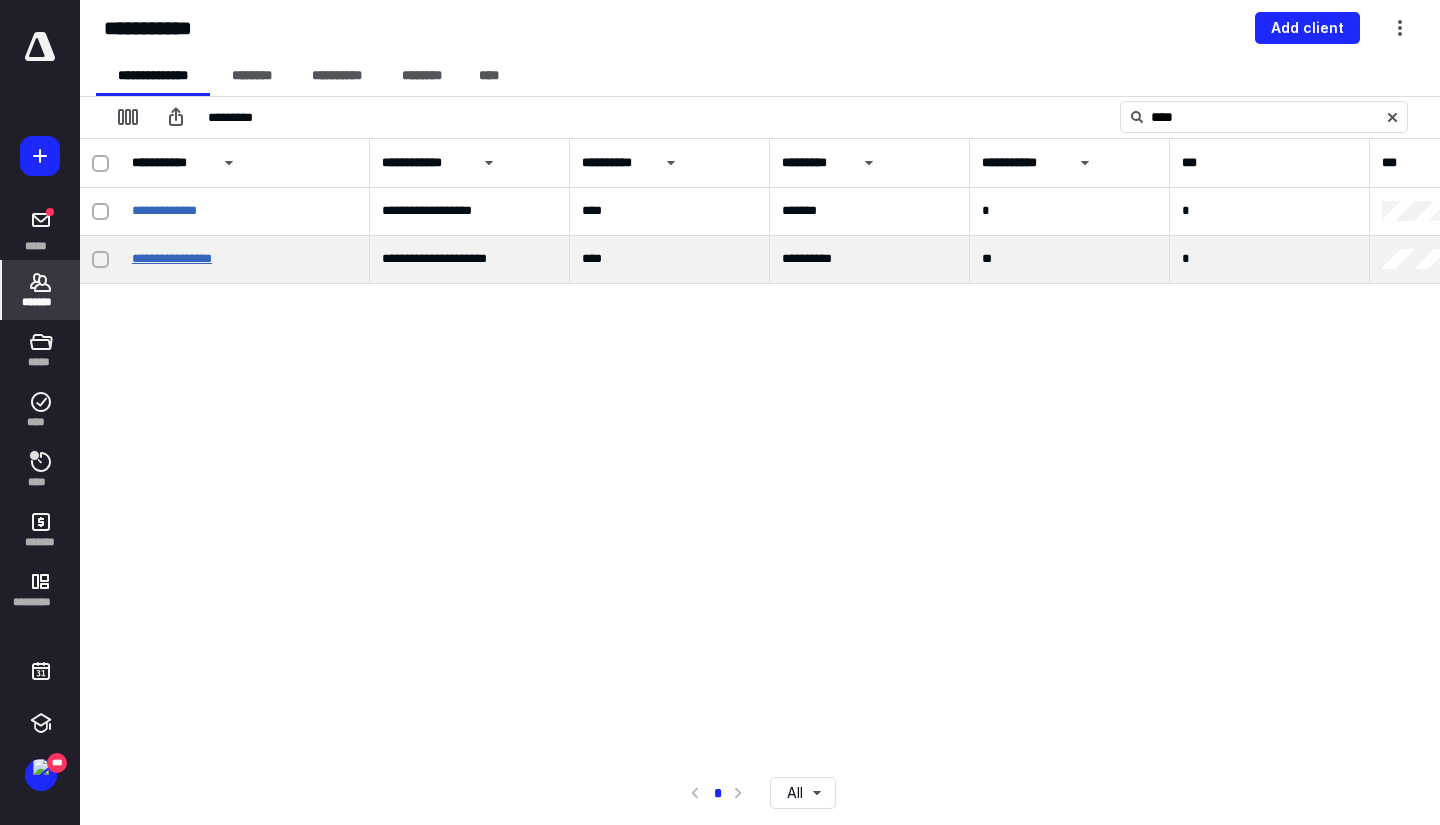 click on "**********" at bounding box center (172, 258) 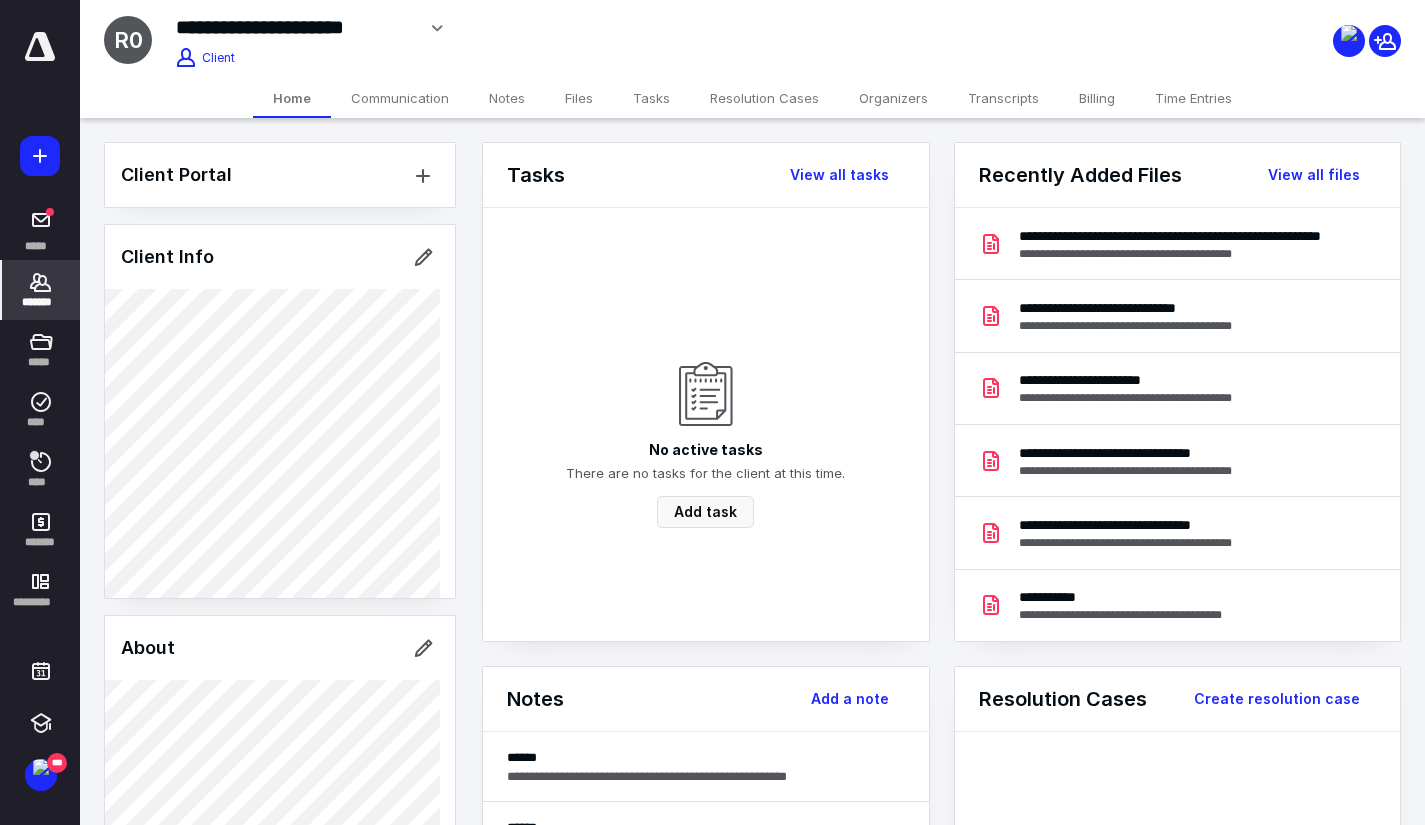 click on "Files" at bounding box center [579, 98] 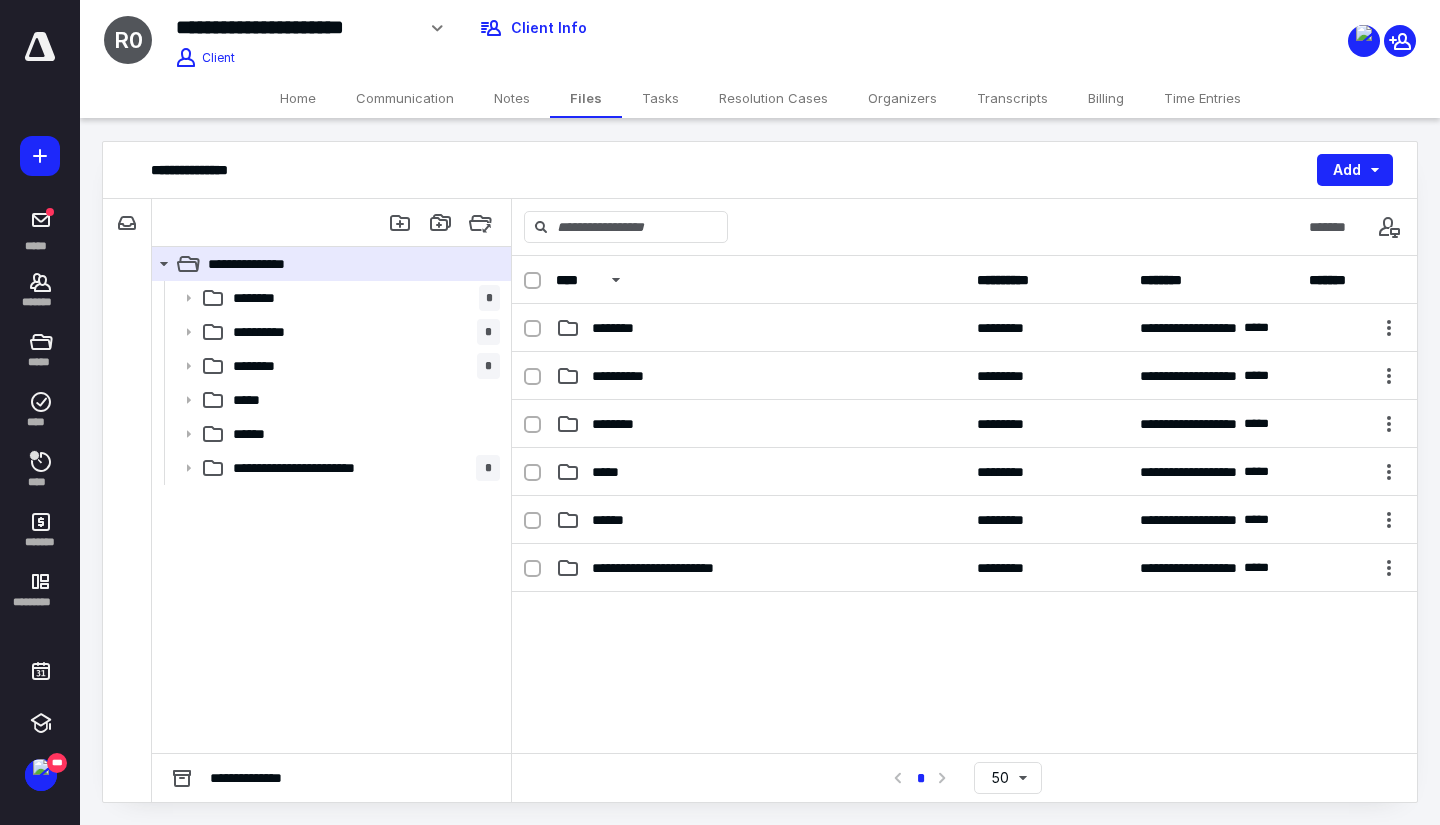 click on "Home" at bounding box center (298, 98) 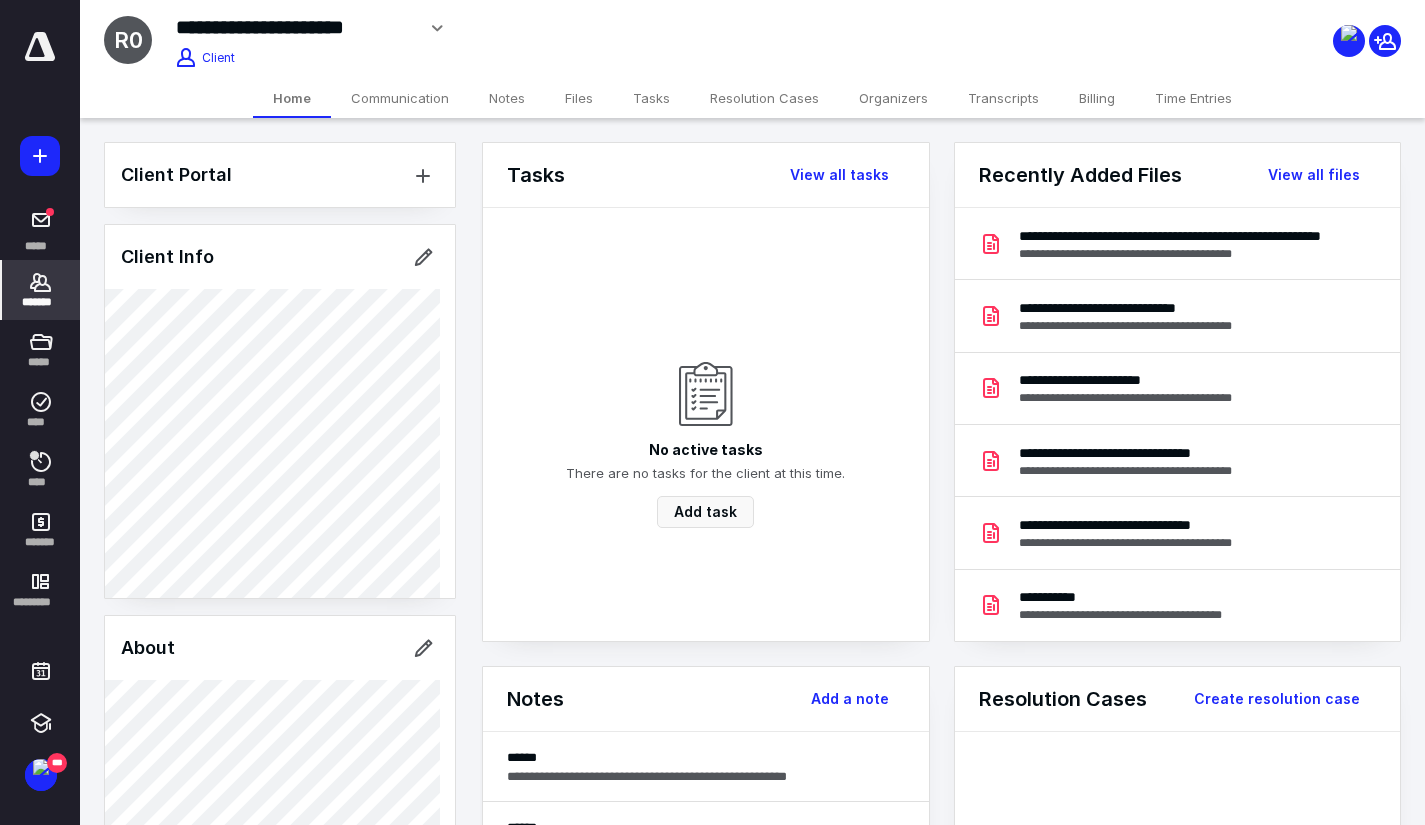 click on "*******" at bounding box center [41, 302] 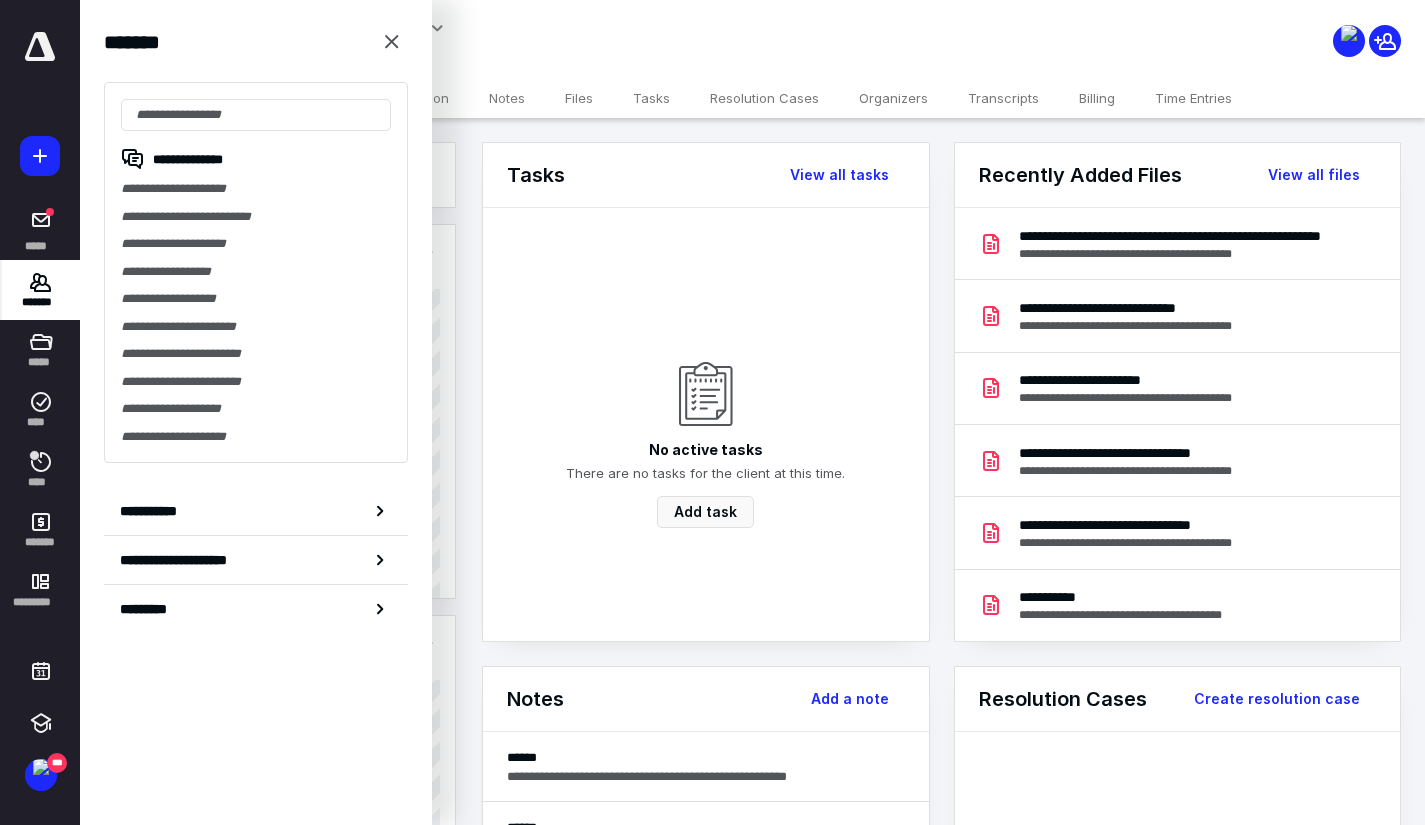 click on "**********" at bounding box center (256, 511) 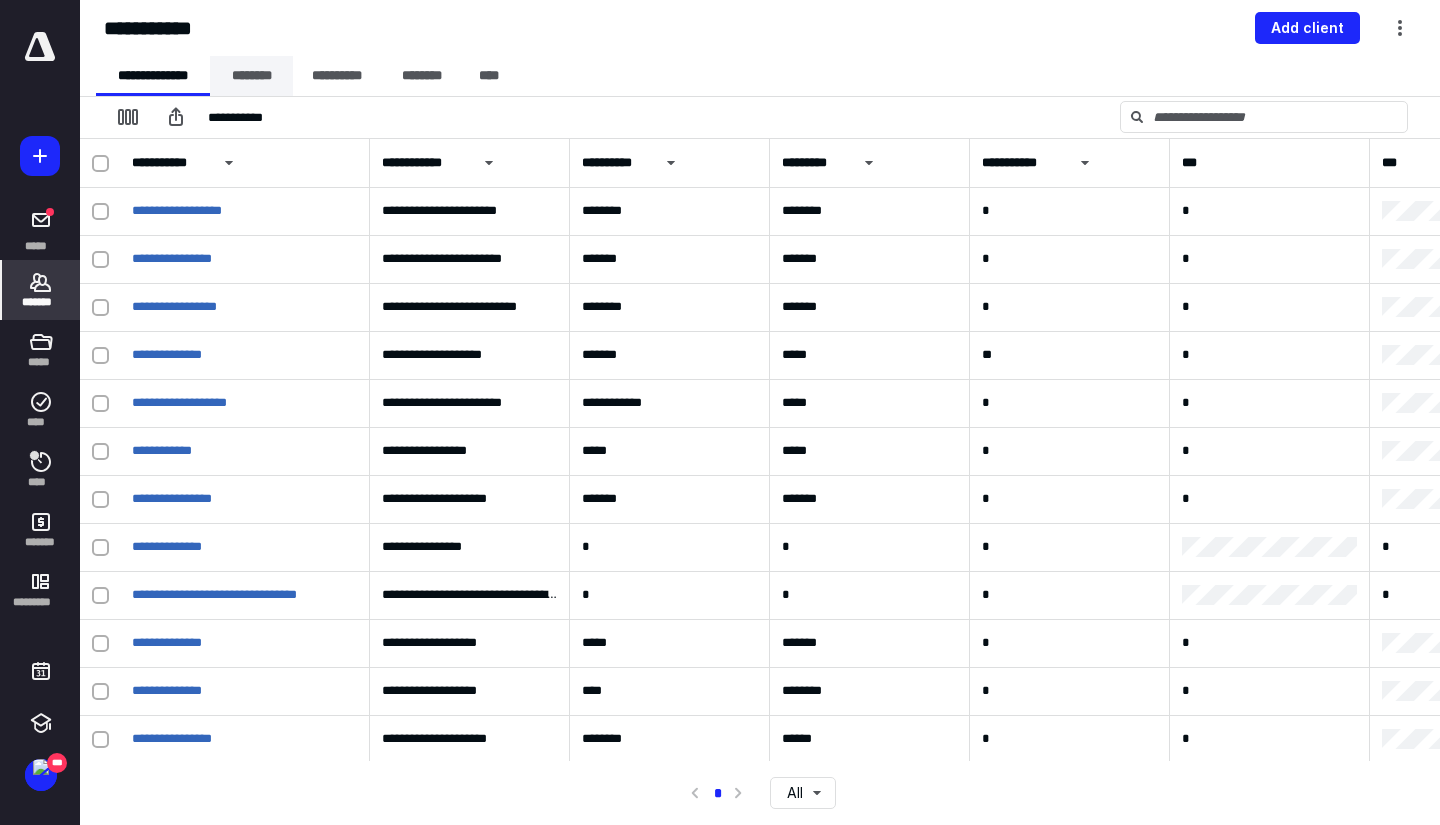 click on "********" at bounding box center (251, 76) 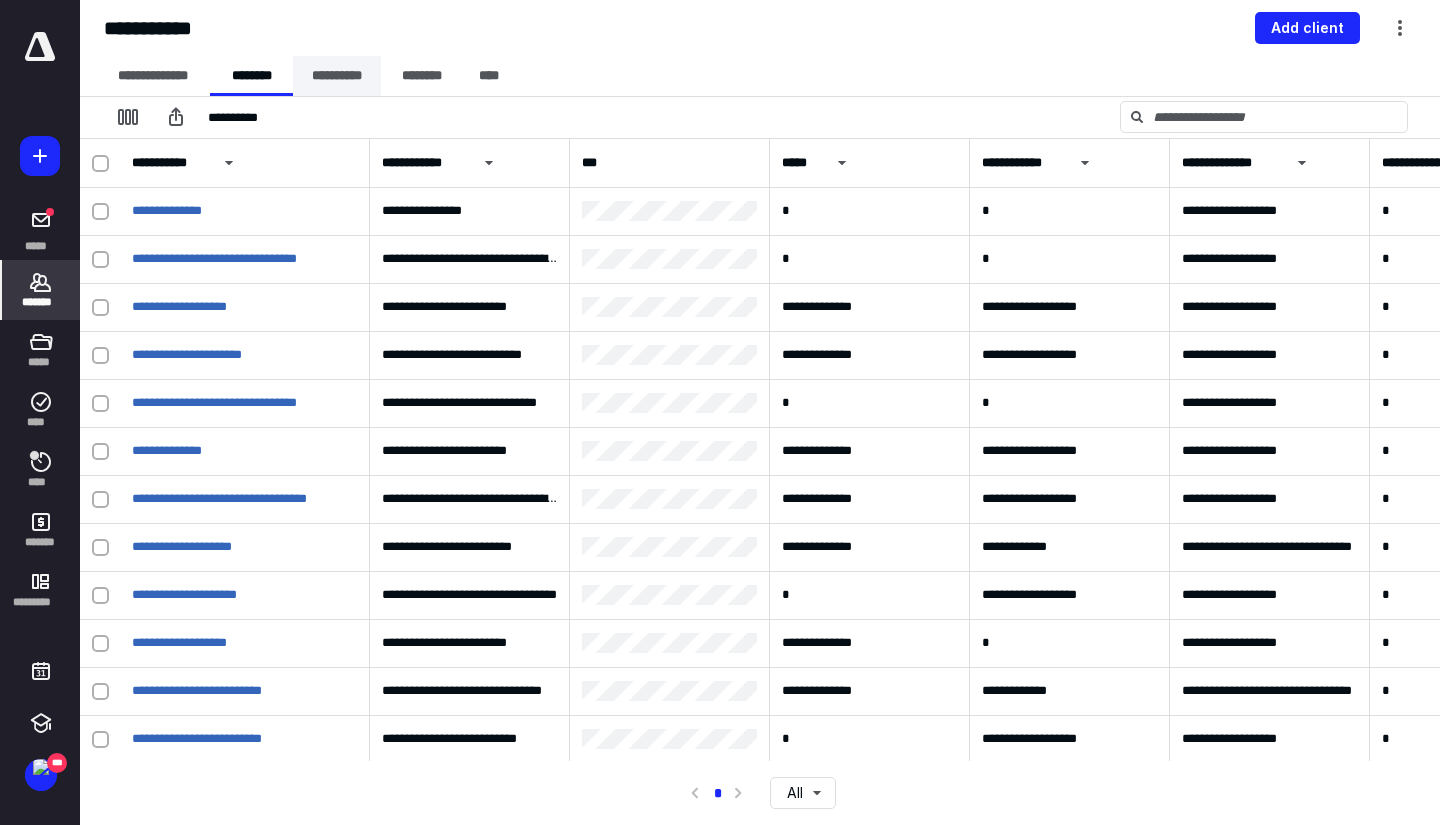 click on "**********" at bounding box center (337, 76) 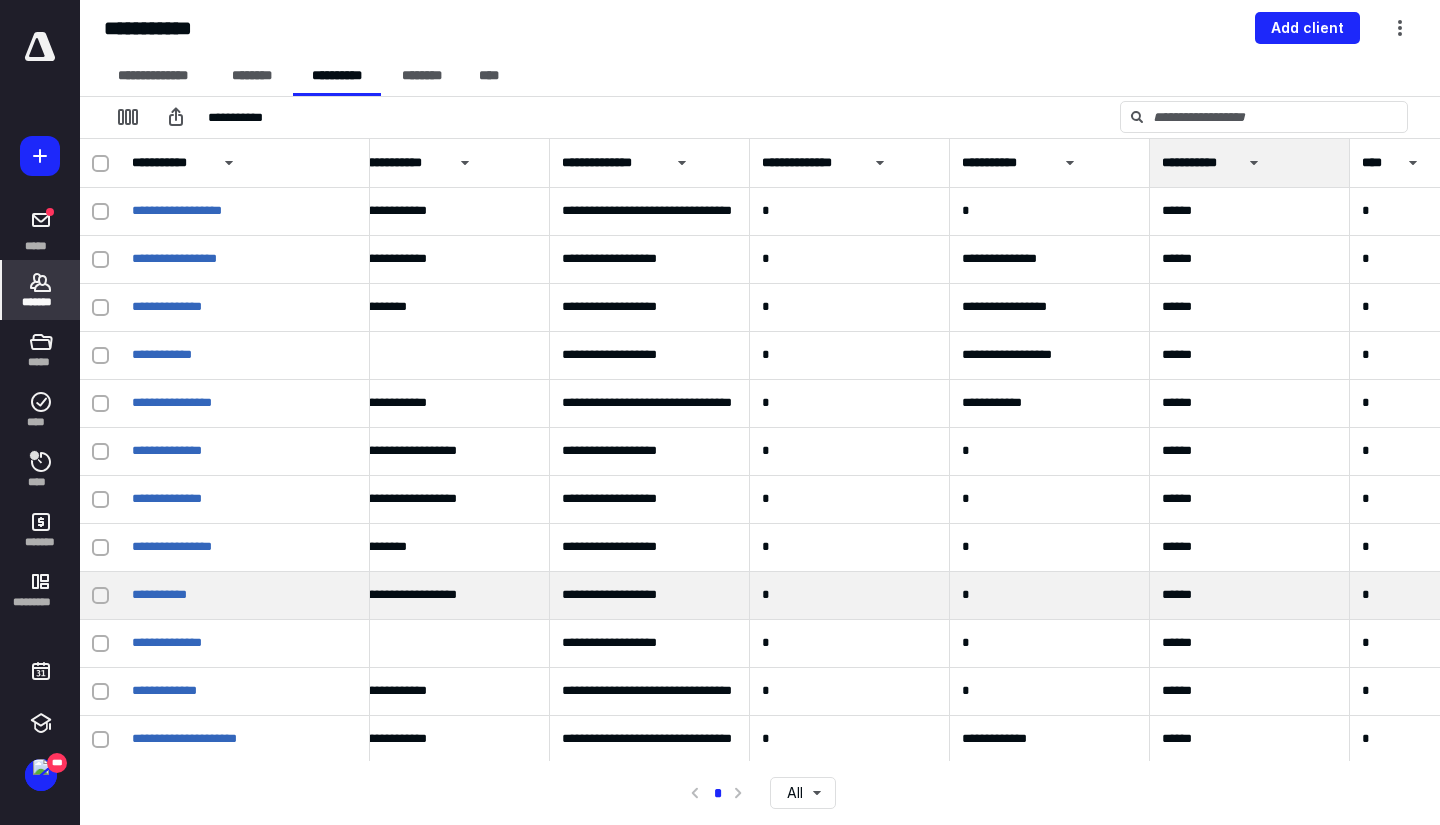 scroll, scrollTop: 0, scrollLeft: 1217, axis: horizontal 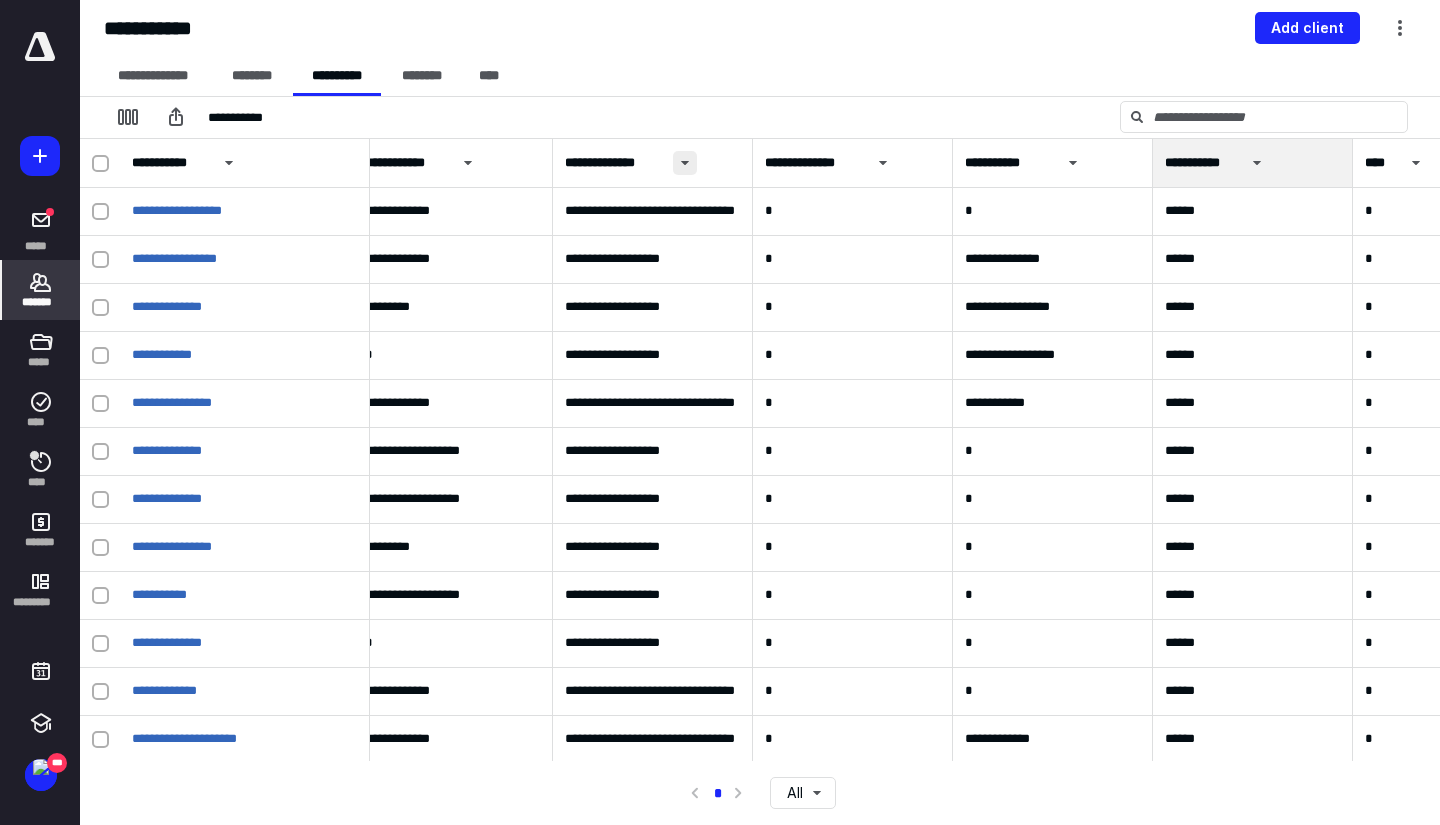 click at bounding box center (685, 163) 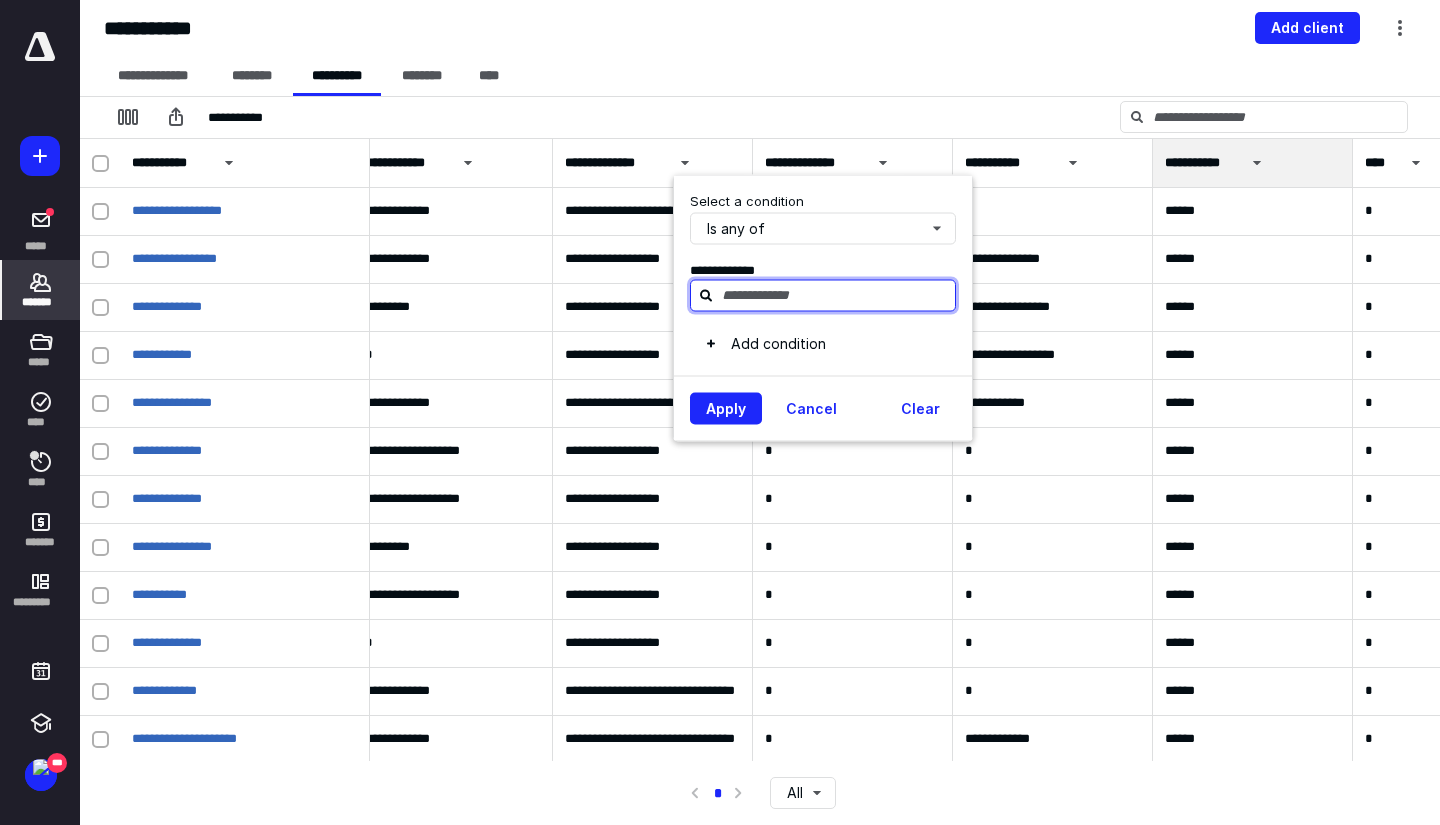 click at bounding box center (835, 295) 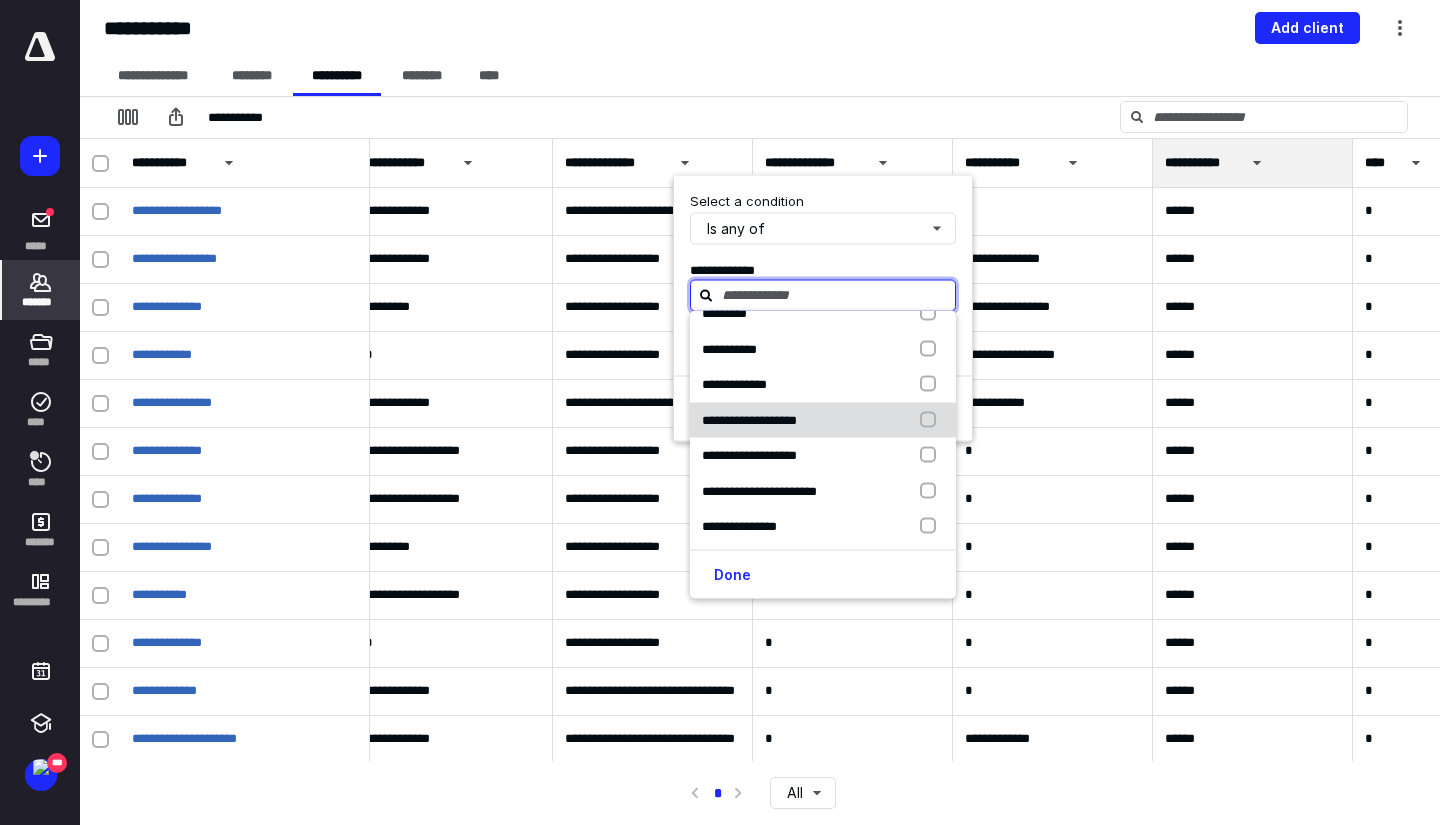 scroll, scrollTop: 0, scrollLeft: 0, axis: both 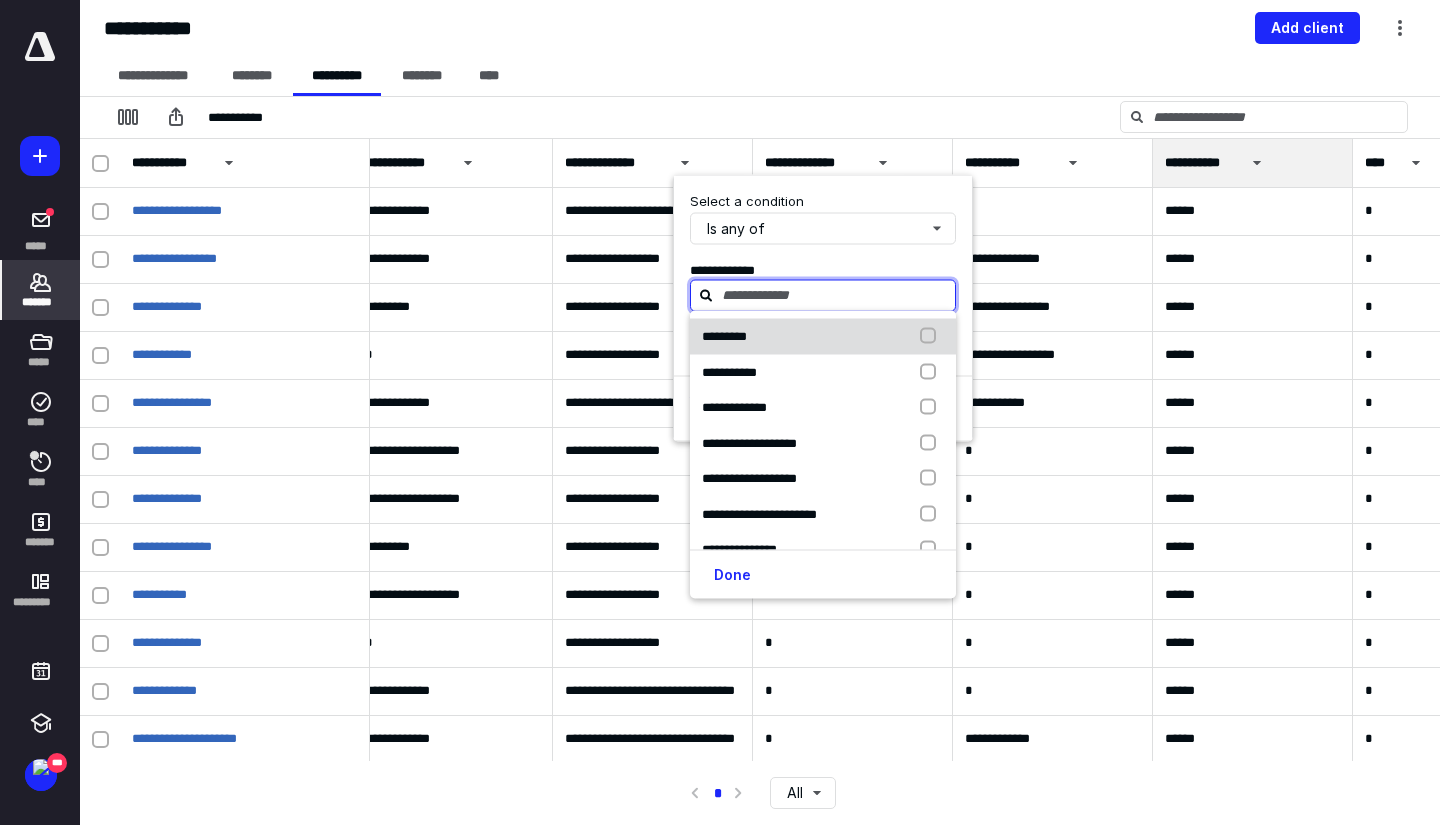 click on "*********" at bounding box center [823, 337] 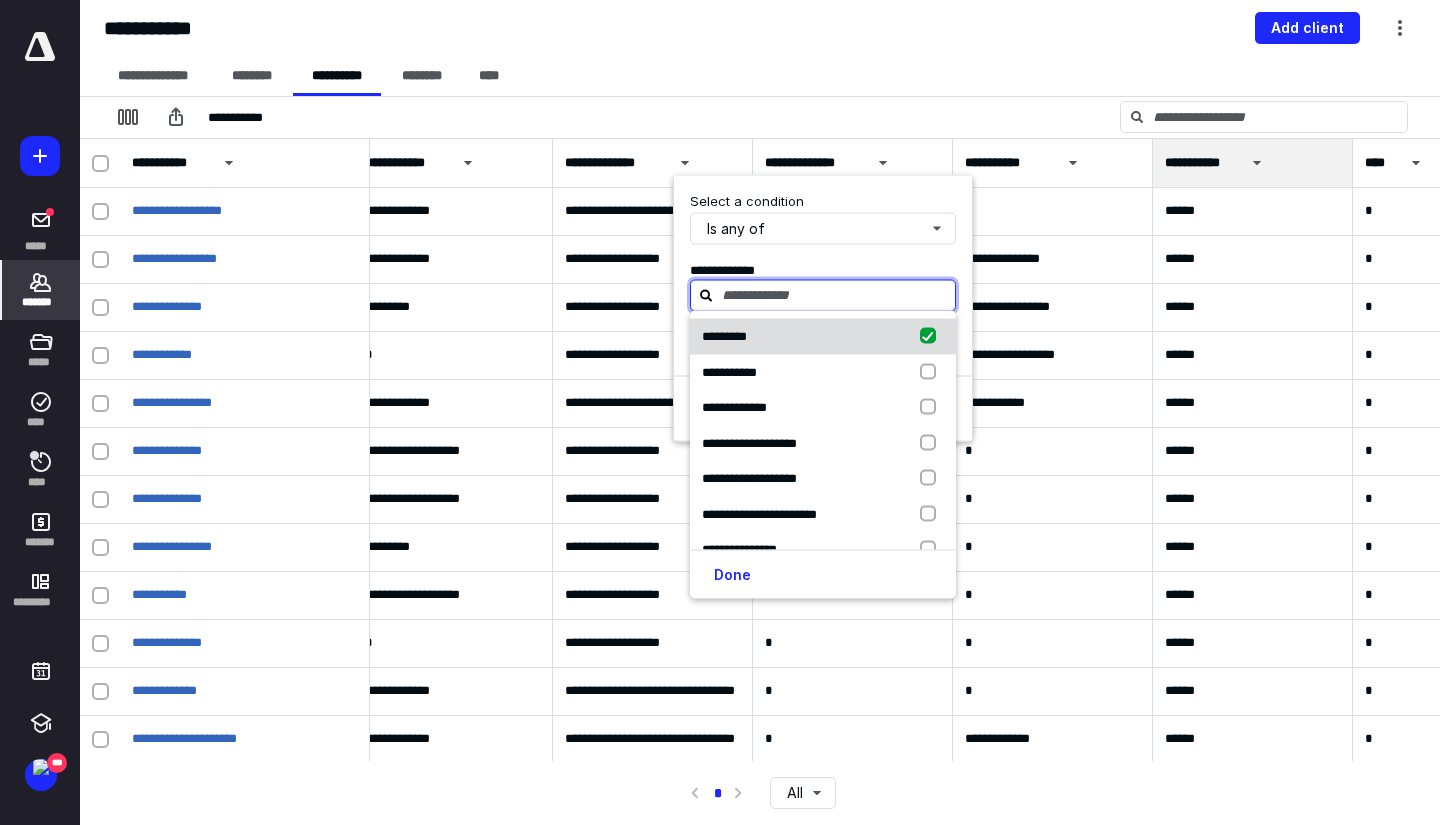 checkbox on "true" 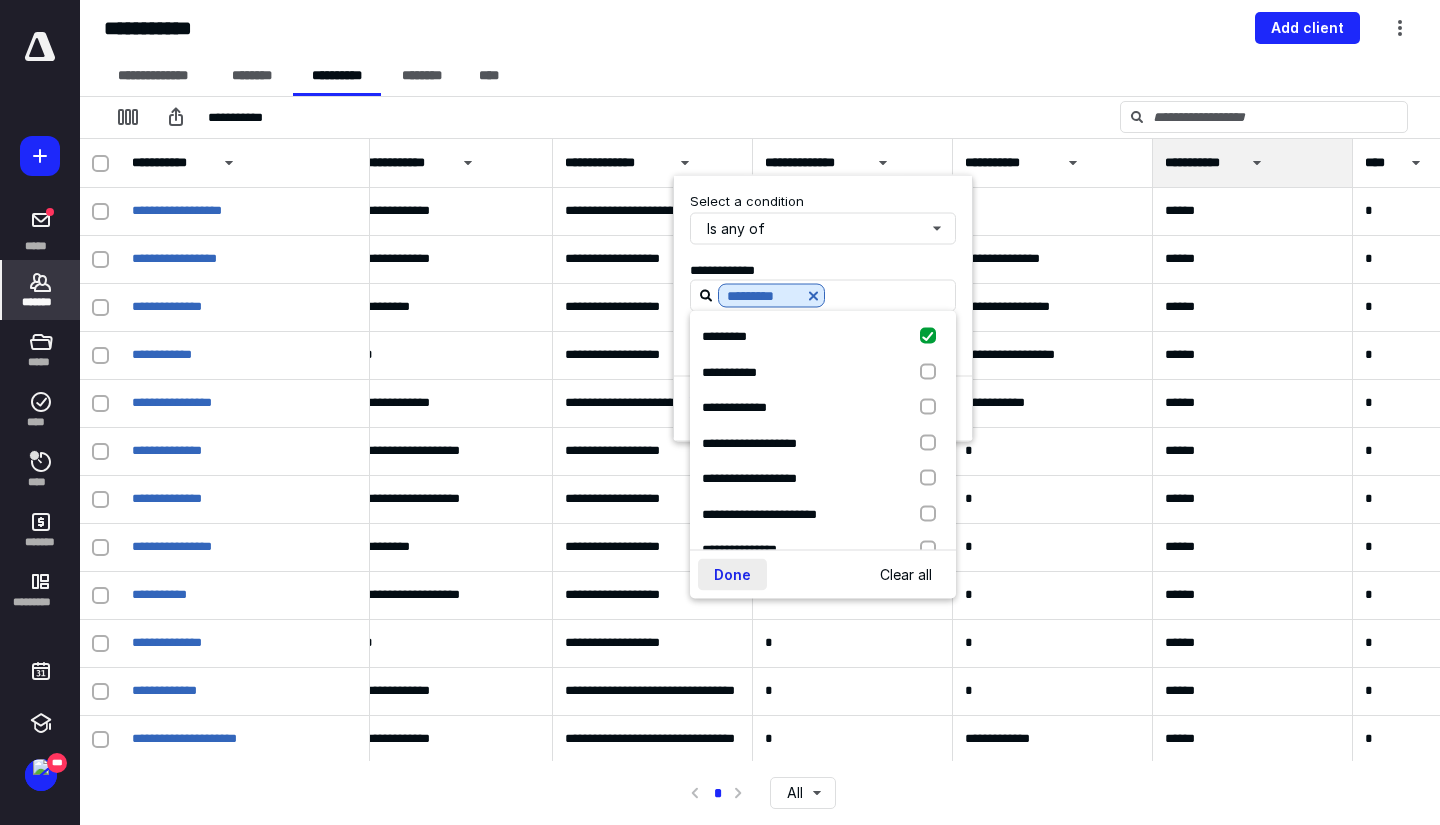 click on "Done" at bounding box center [732, 575] 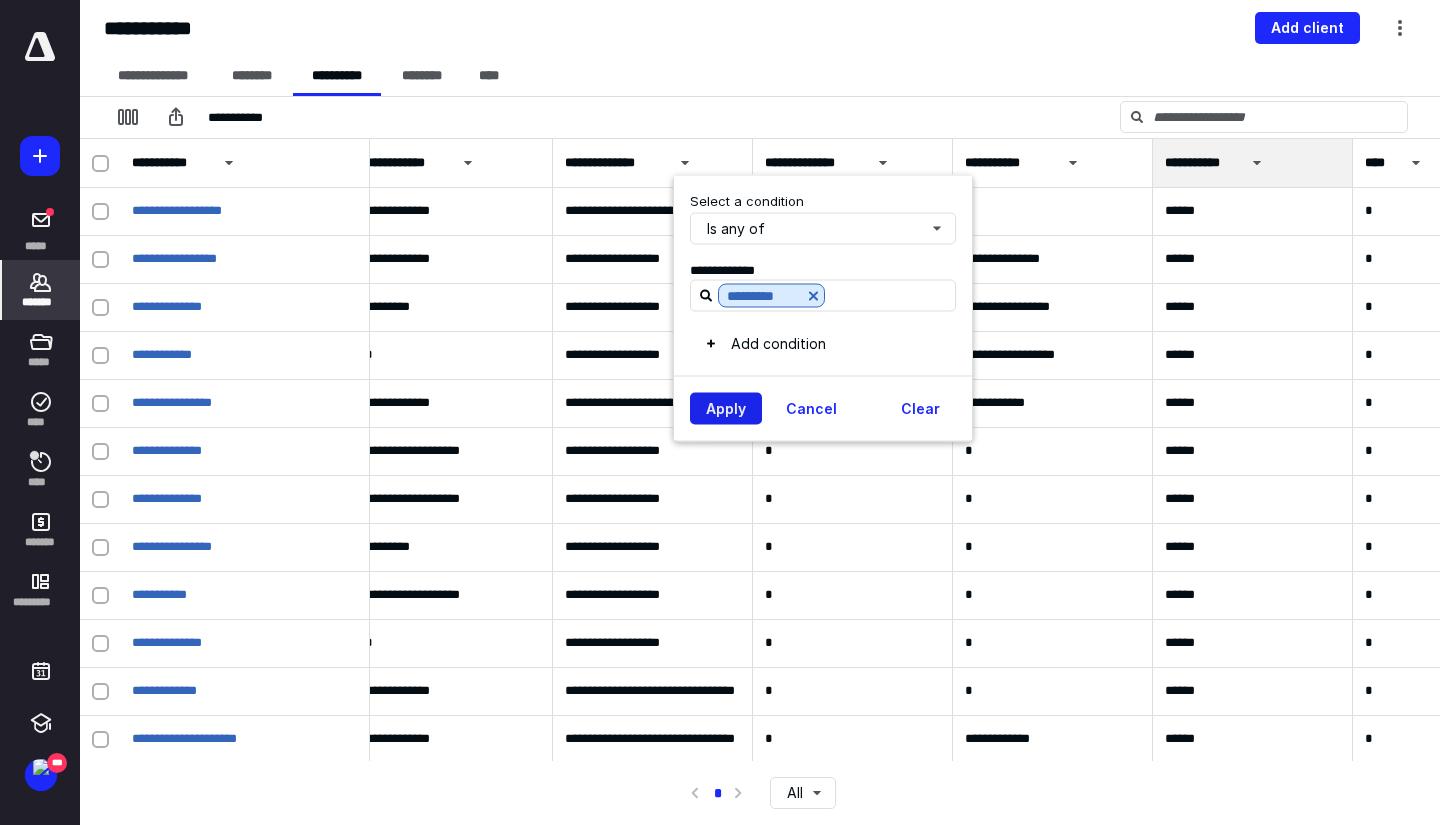 click on "Apply" at bounding box center [726, 409] 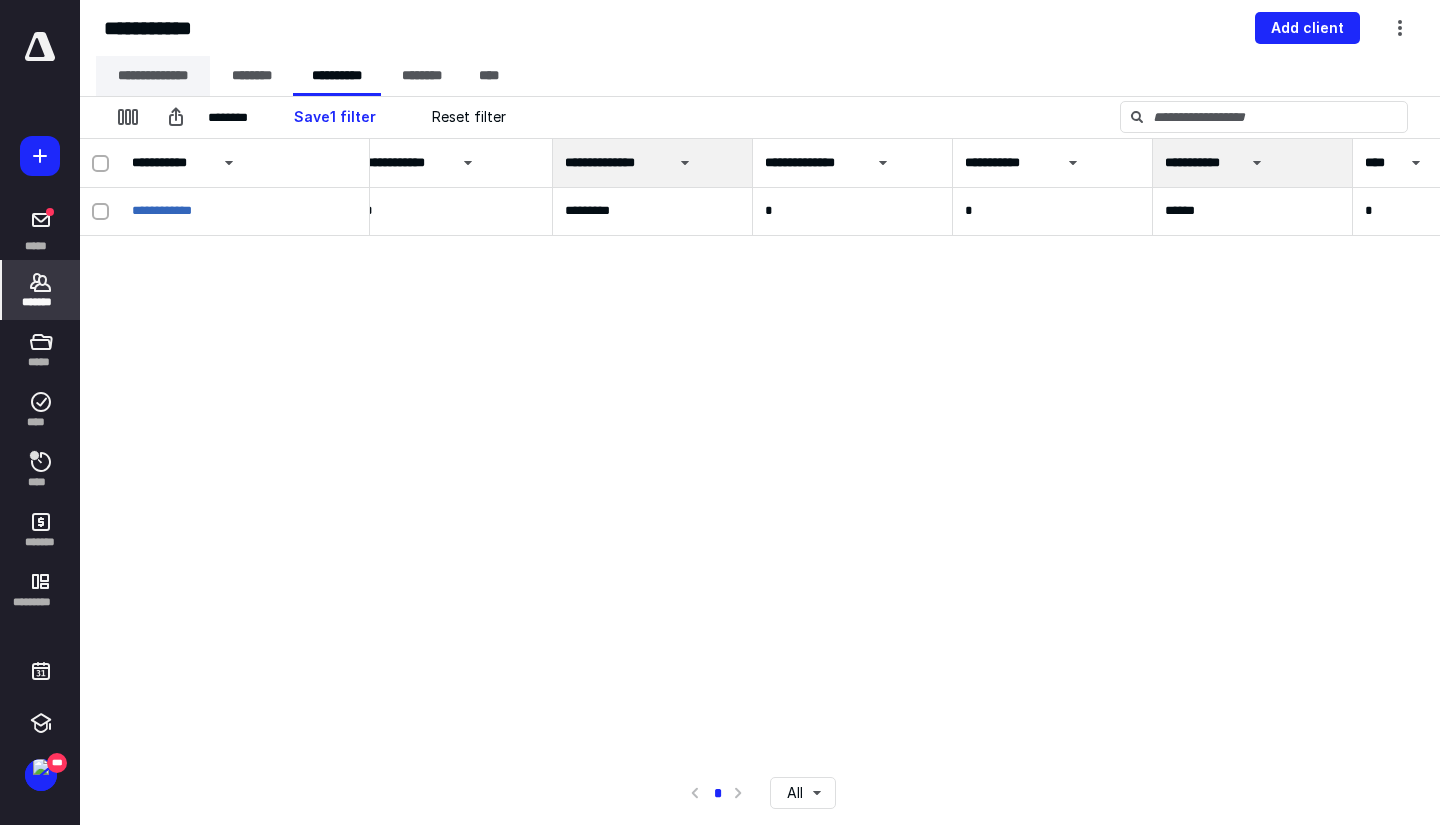 click on "**********" at bounding box center [153, 76] 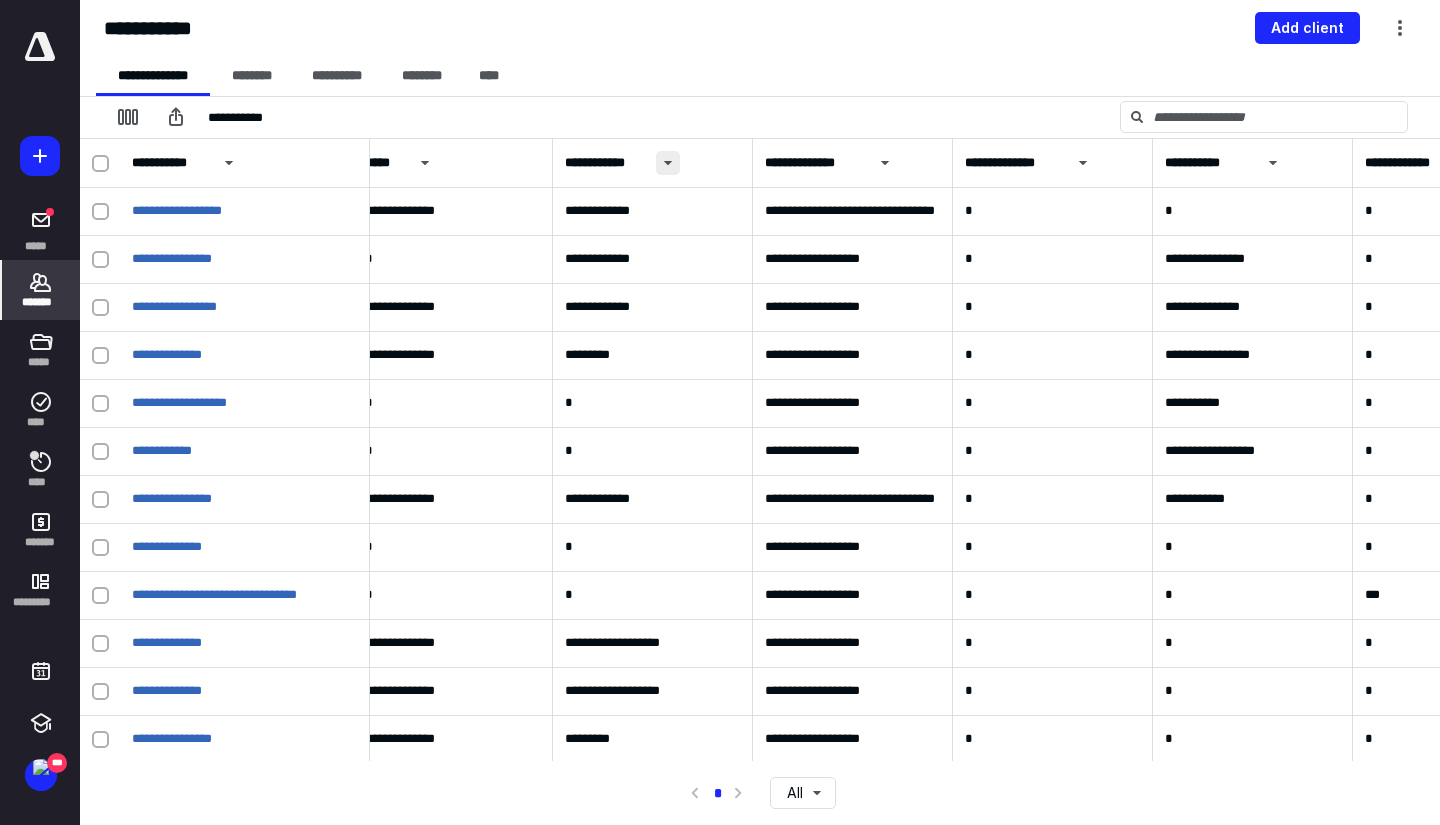click at bounding box center (668, 163) 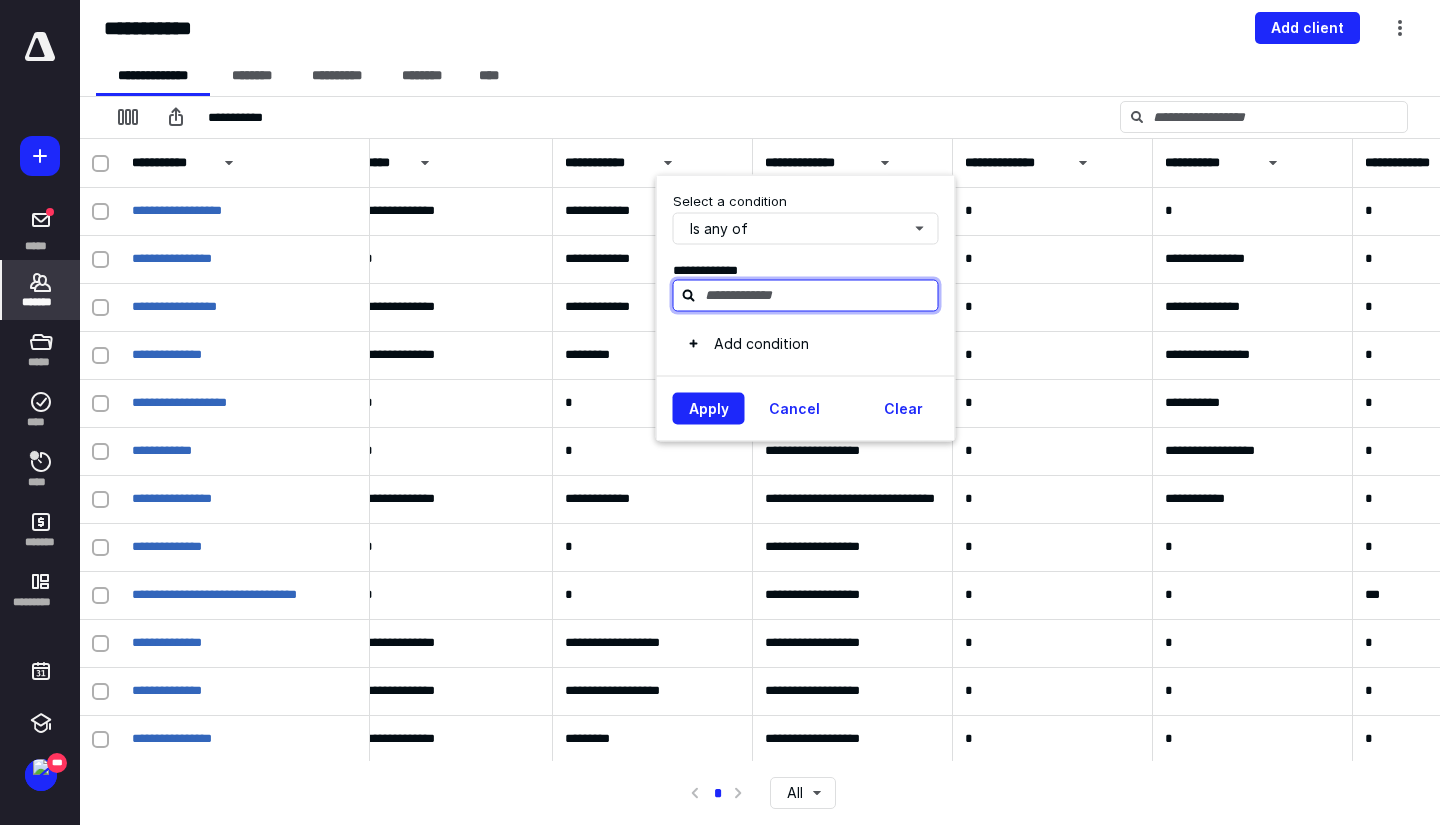 click at bounding box center [818, 295] 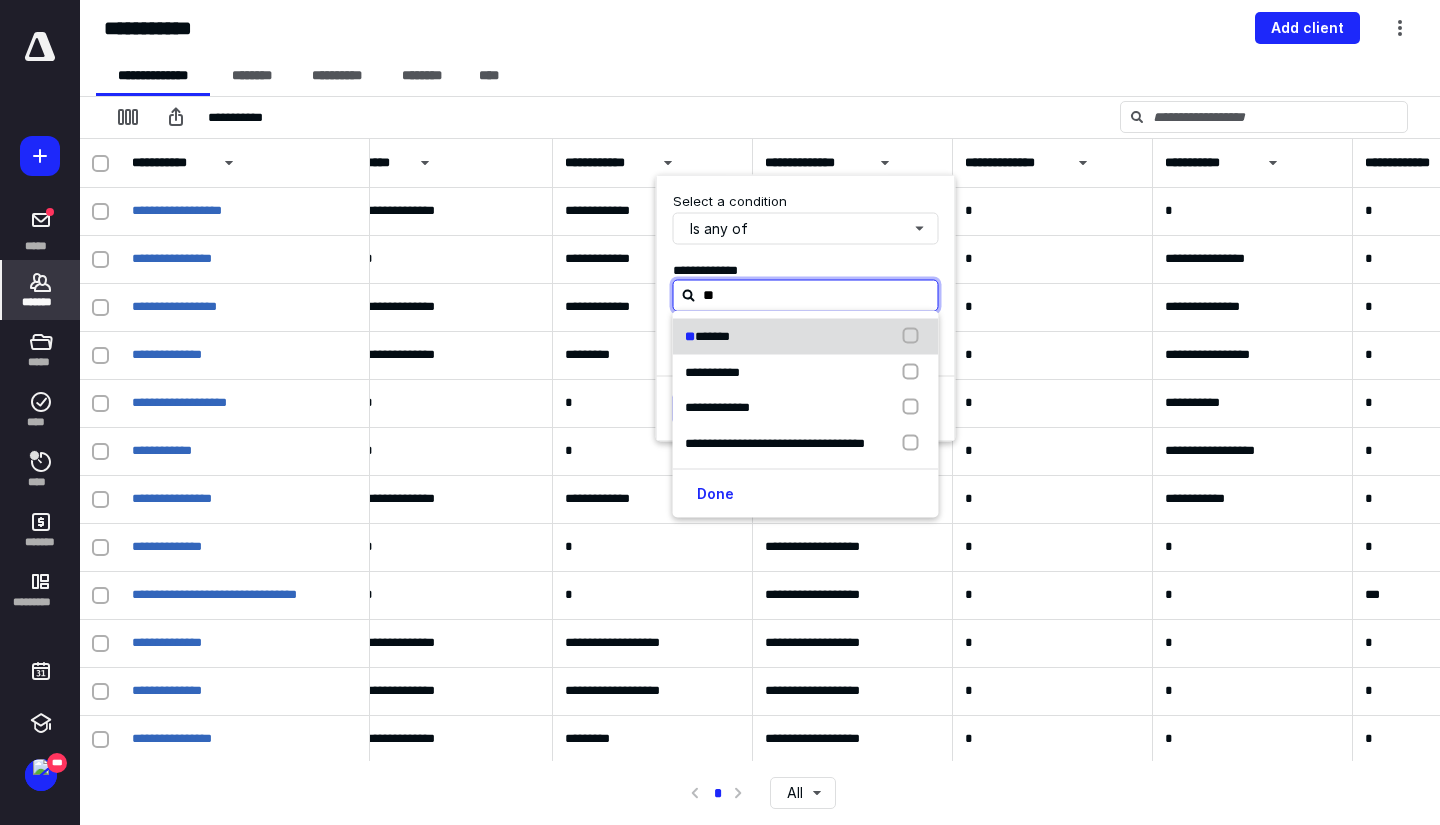 type on "**" 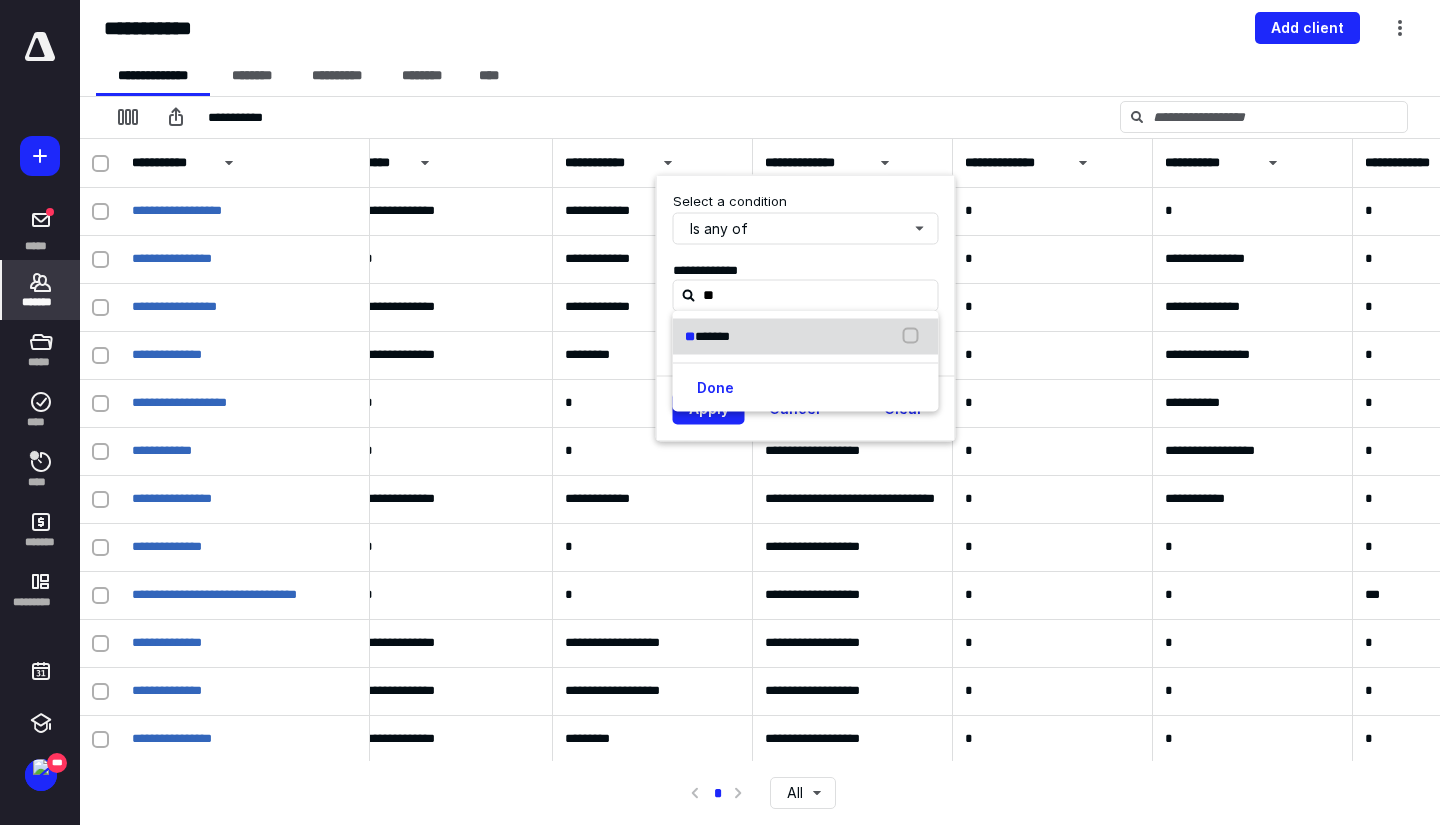 click at bounding box center (915, 337) 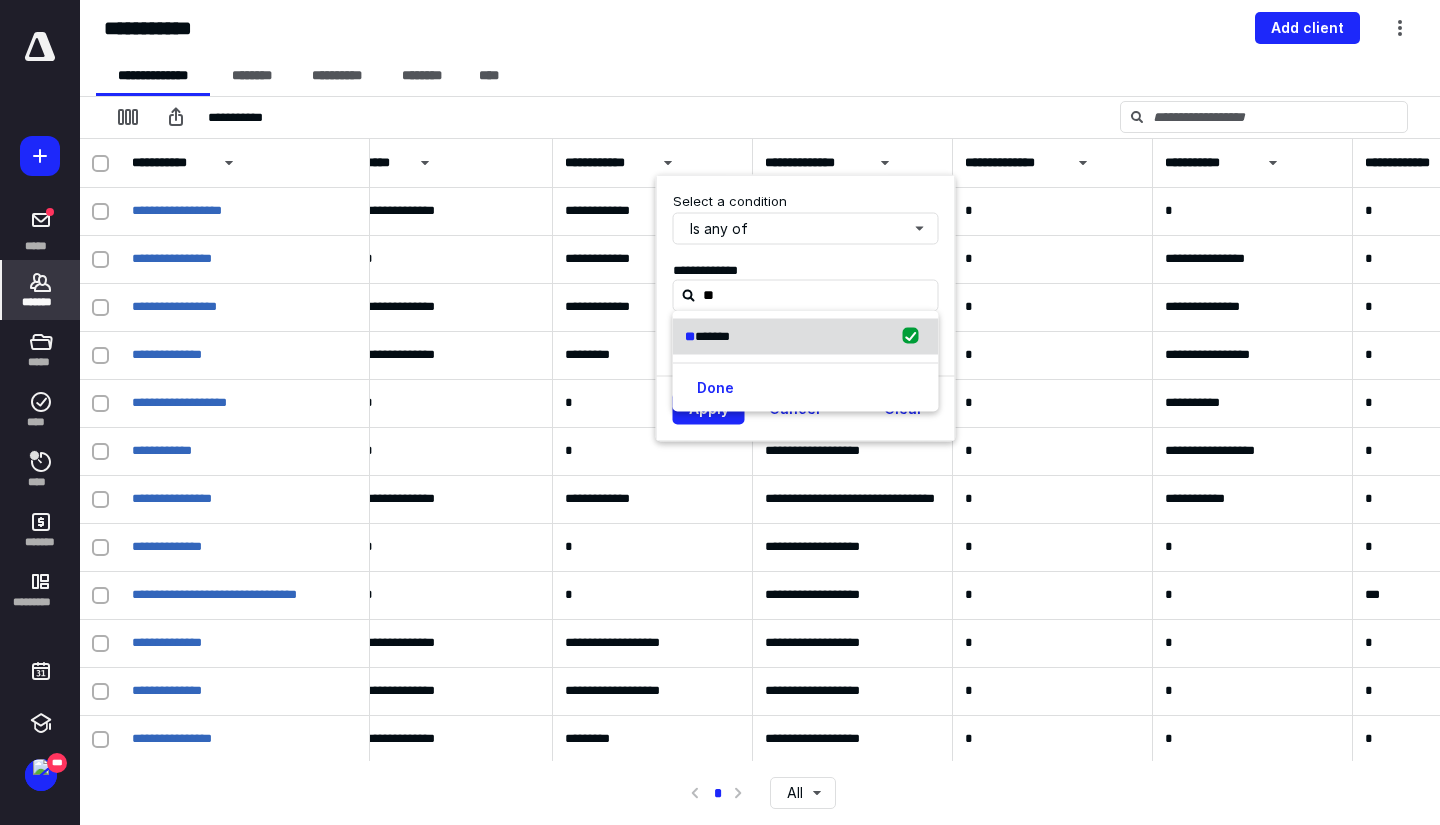 checkbox on "true" 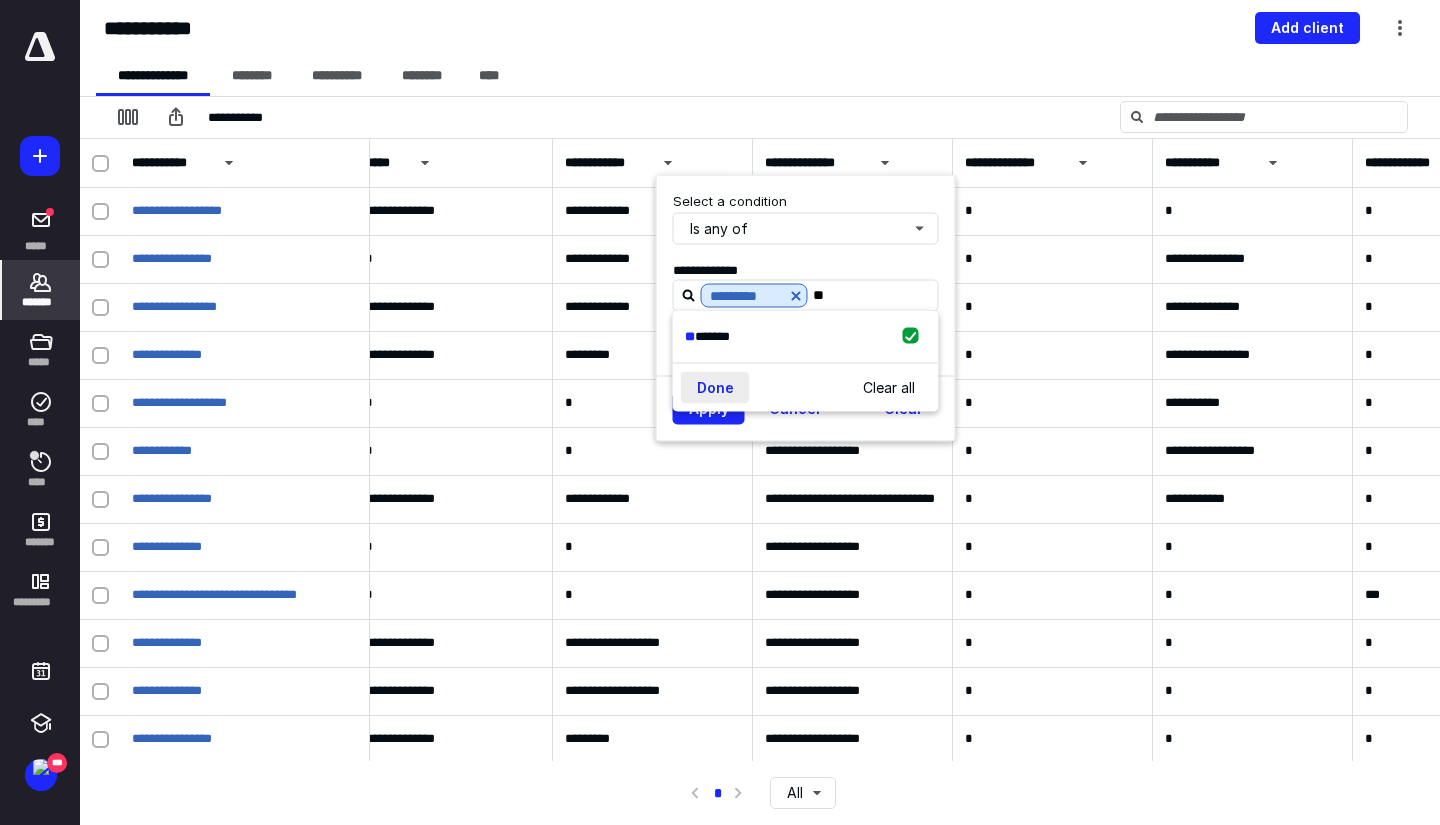 click on "Done" at bounding box center [715, 387] 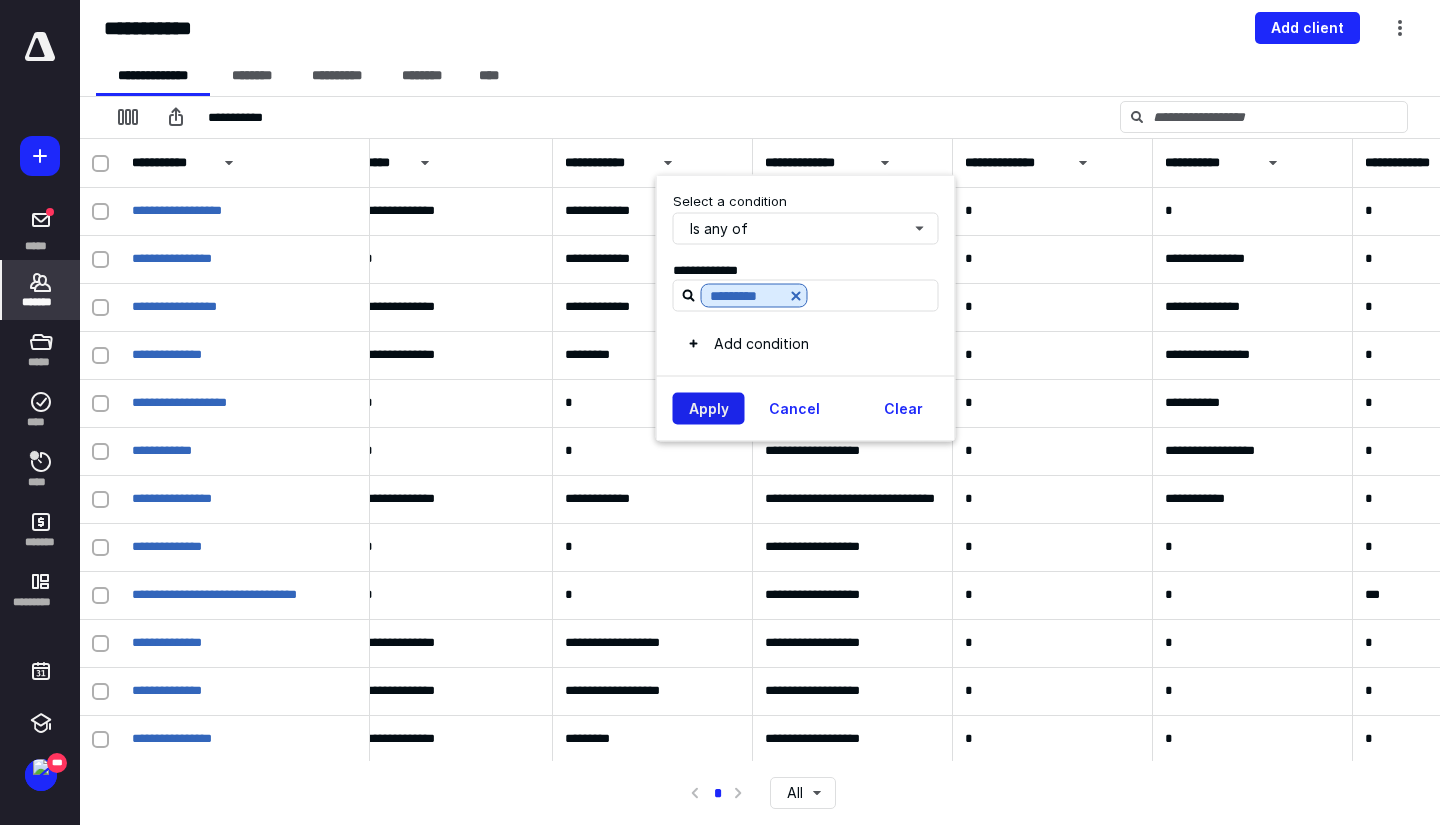 click on "Apply" at bounding box center [709, 409] 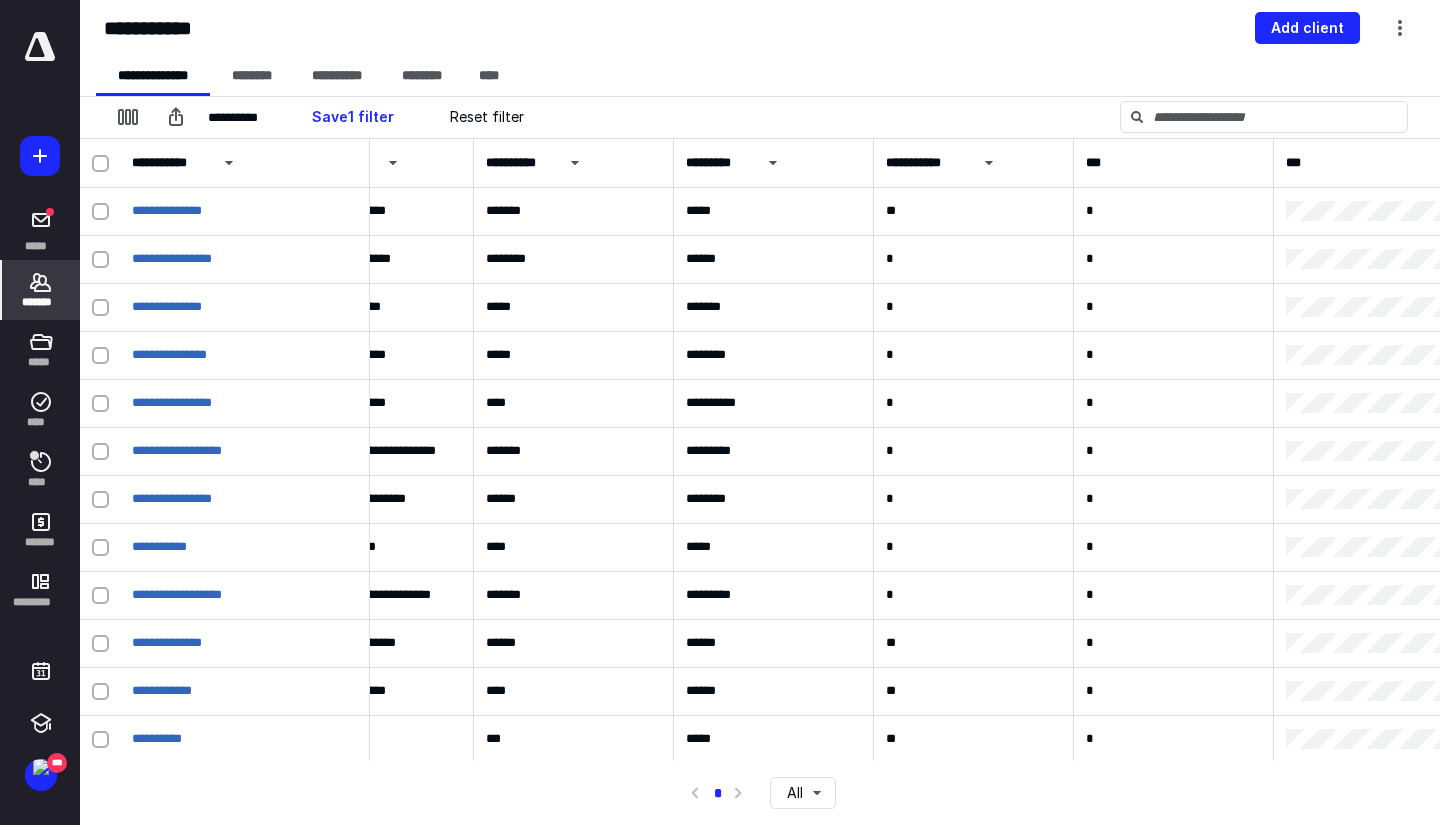 scroll, scrollTop: 0, scrollLeft: 0, axis: both 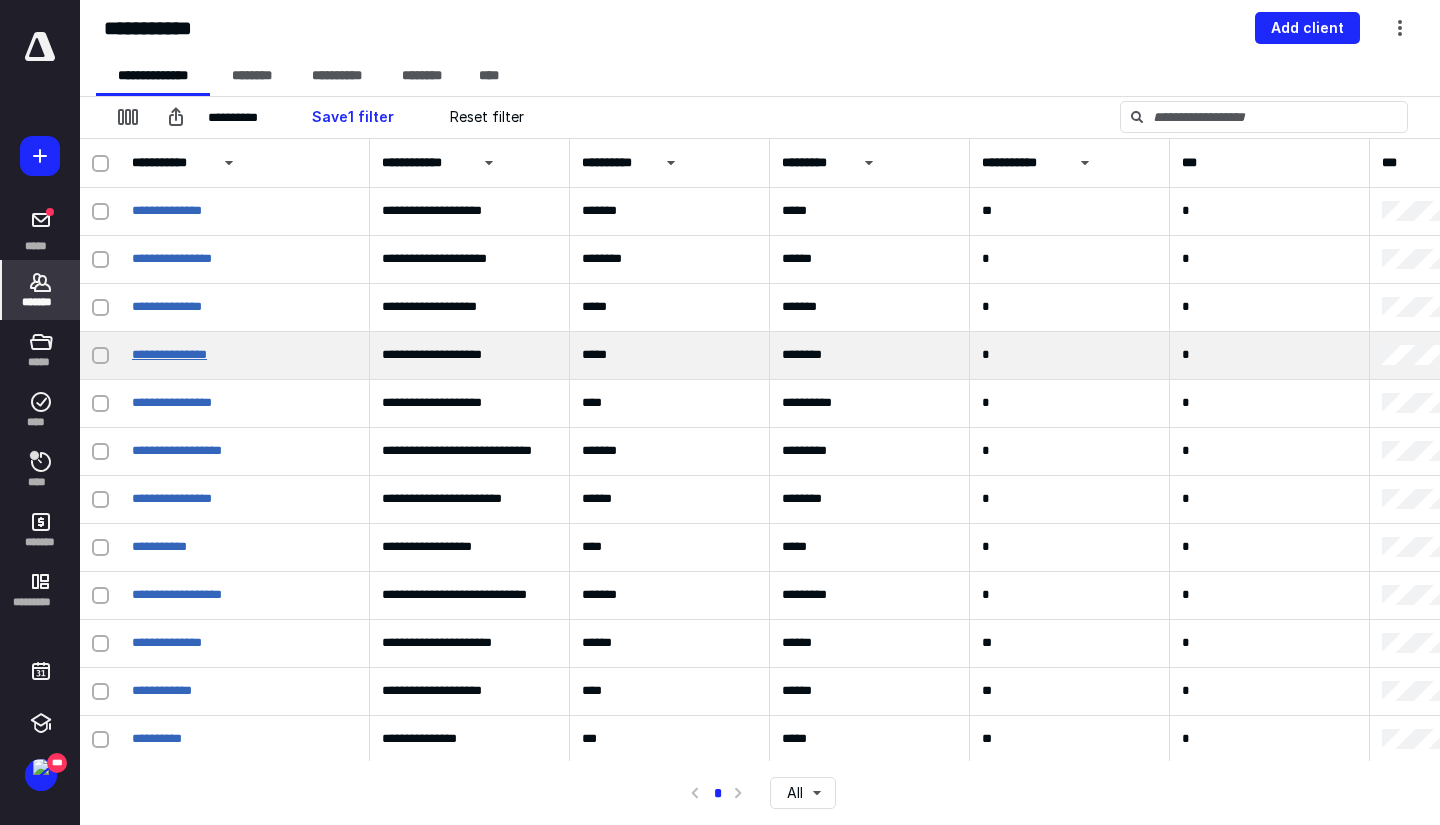 click on "**********" at bounding box center (169, 354) 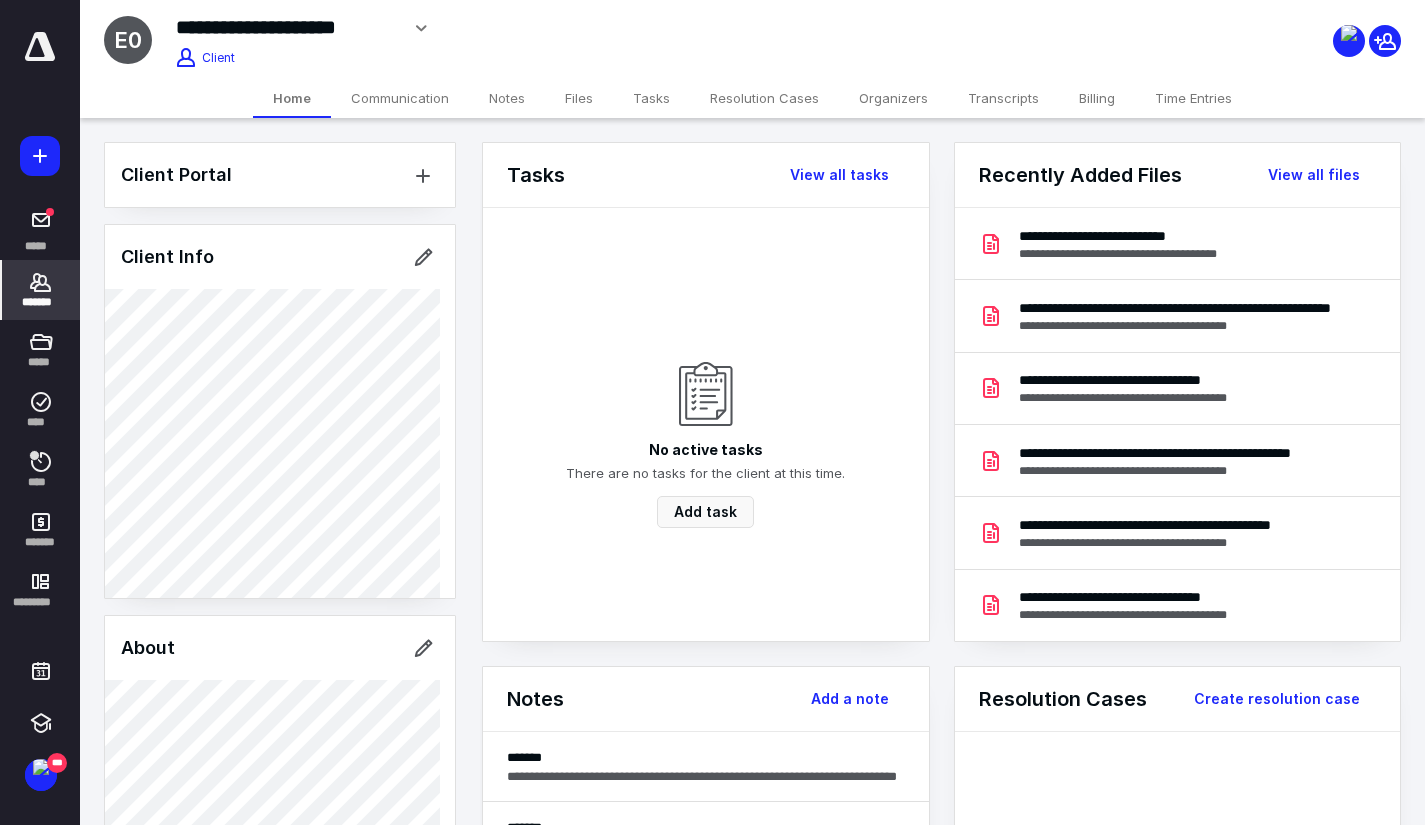 click on "Files" at bounding box center (579, 98) 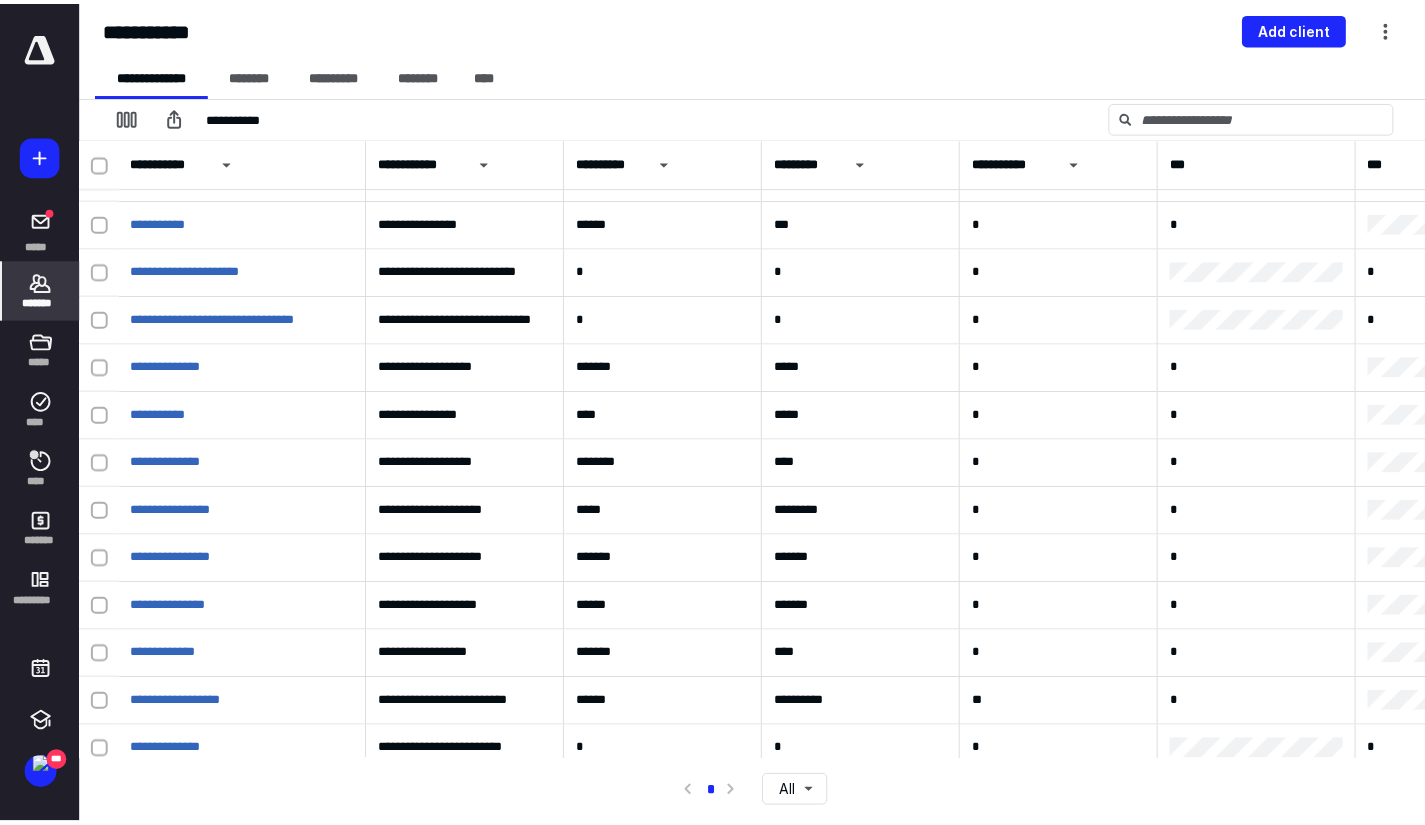 scroll, scrollTop: 1400, scrollLeft: 0, axis: vertical 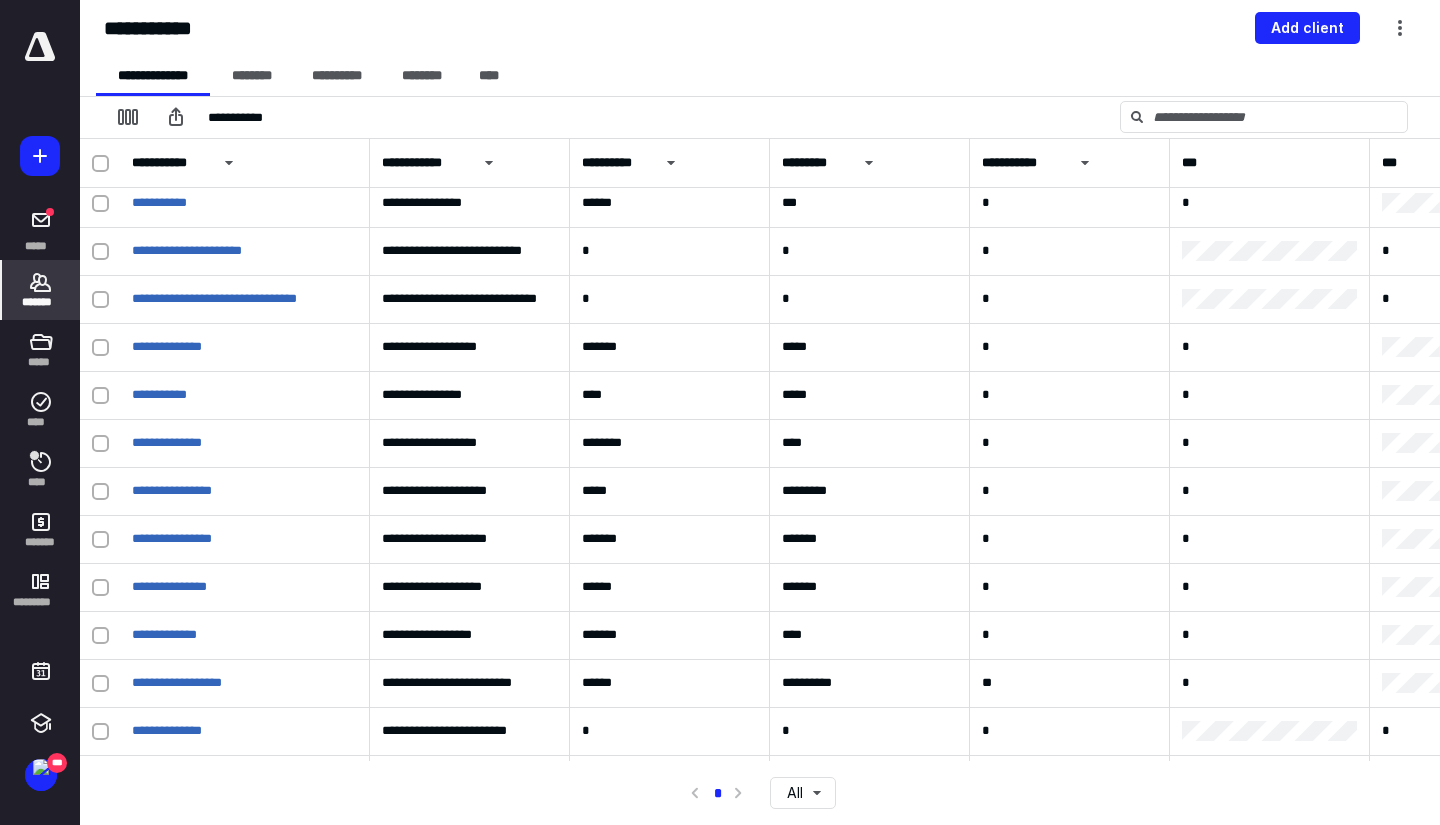 click on "*******" at bounding box center (41, 302) 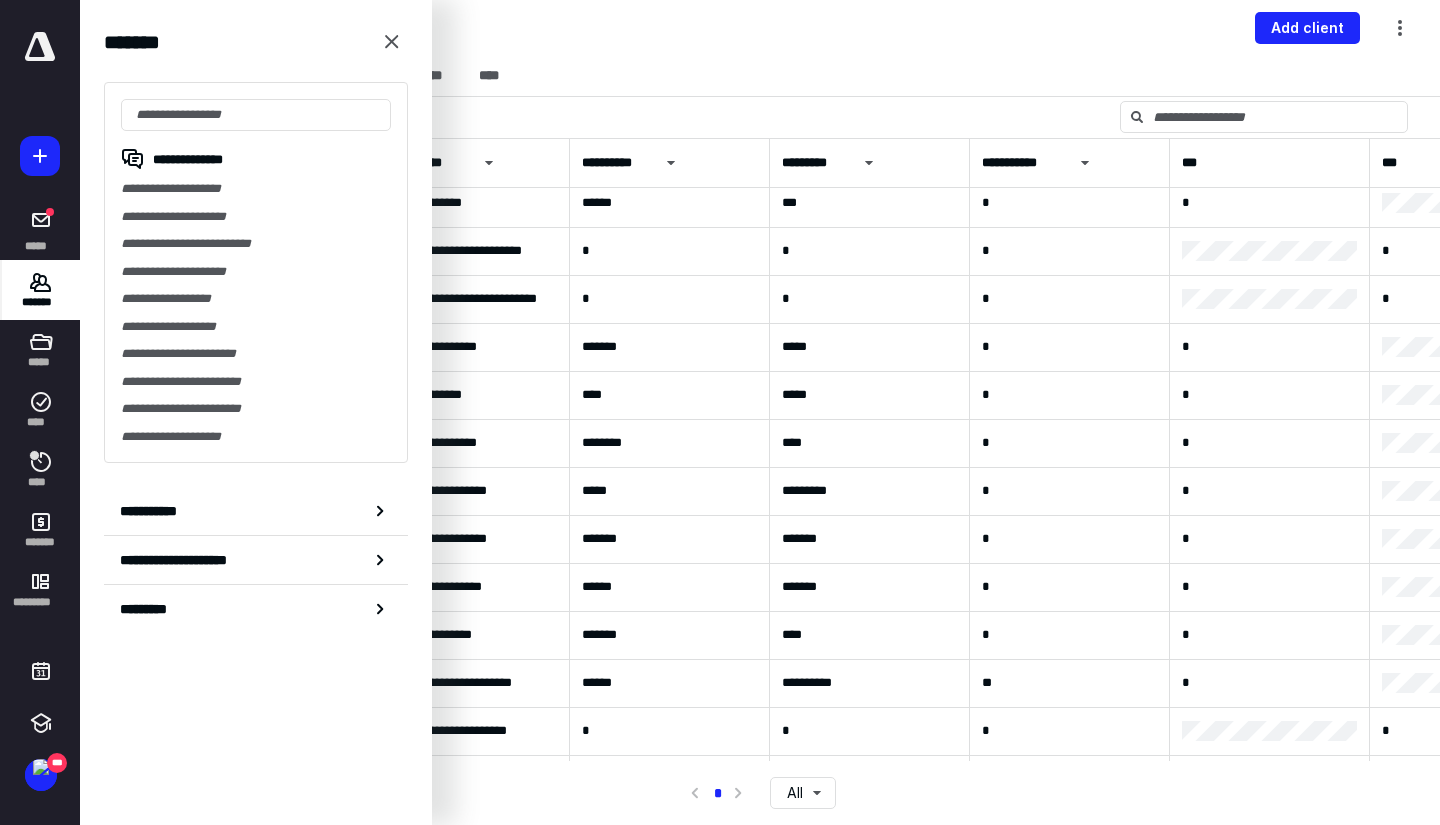 click on "**********" at bounding box center [256, 272] 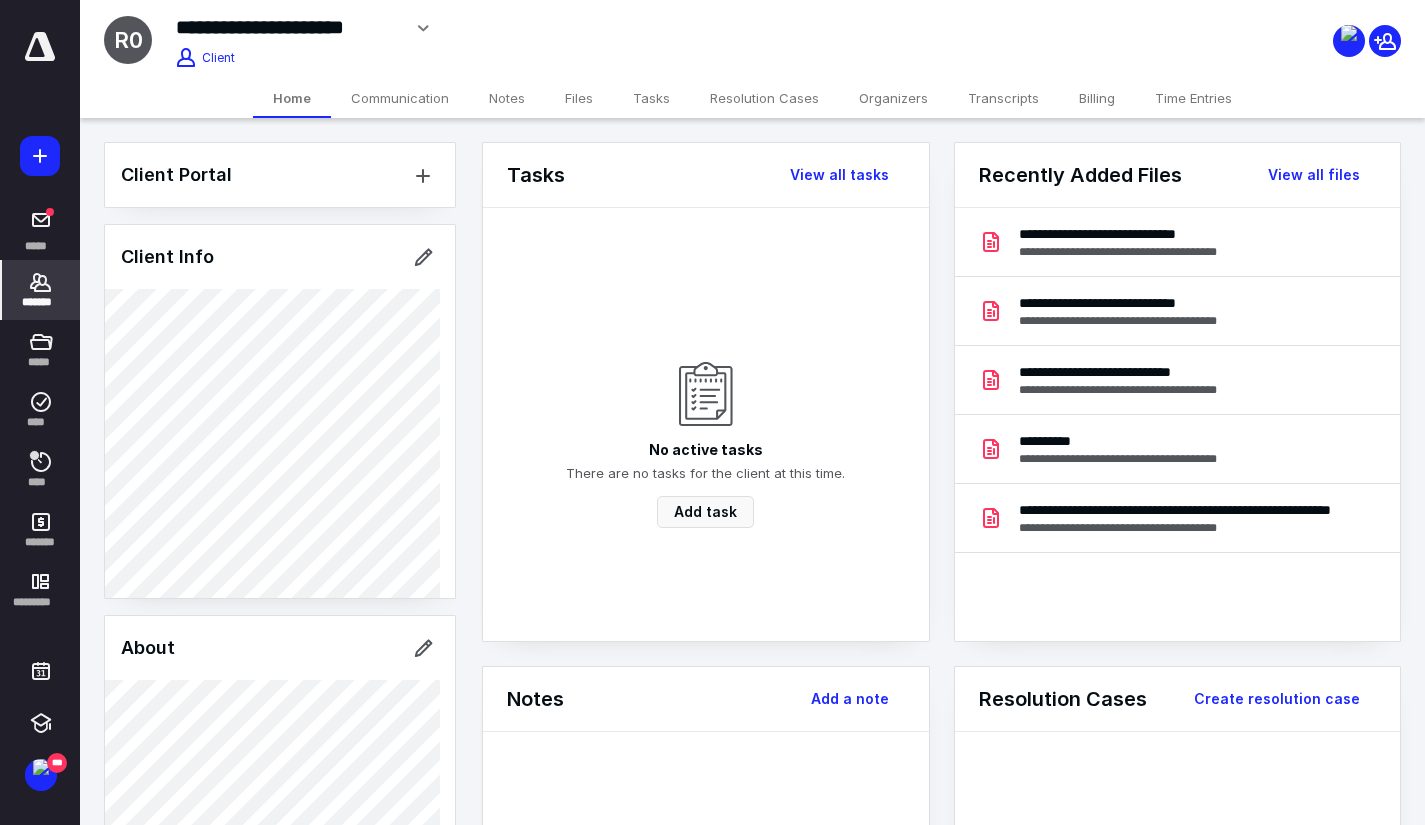 click on "Files" at bounding box center (579, 98) 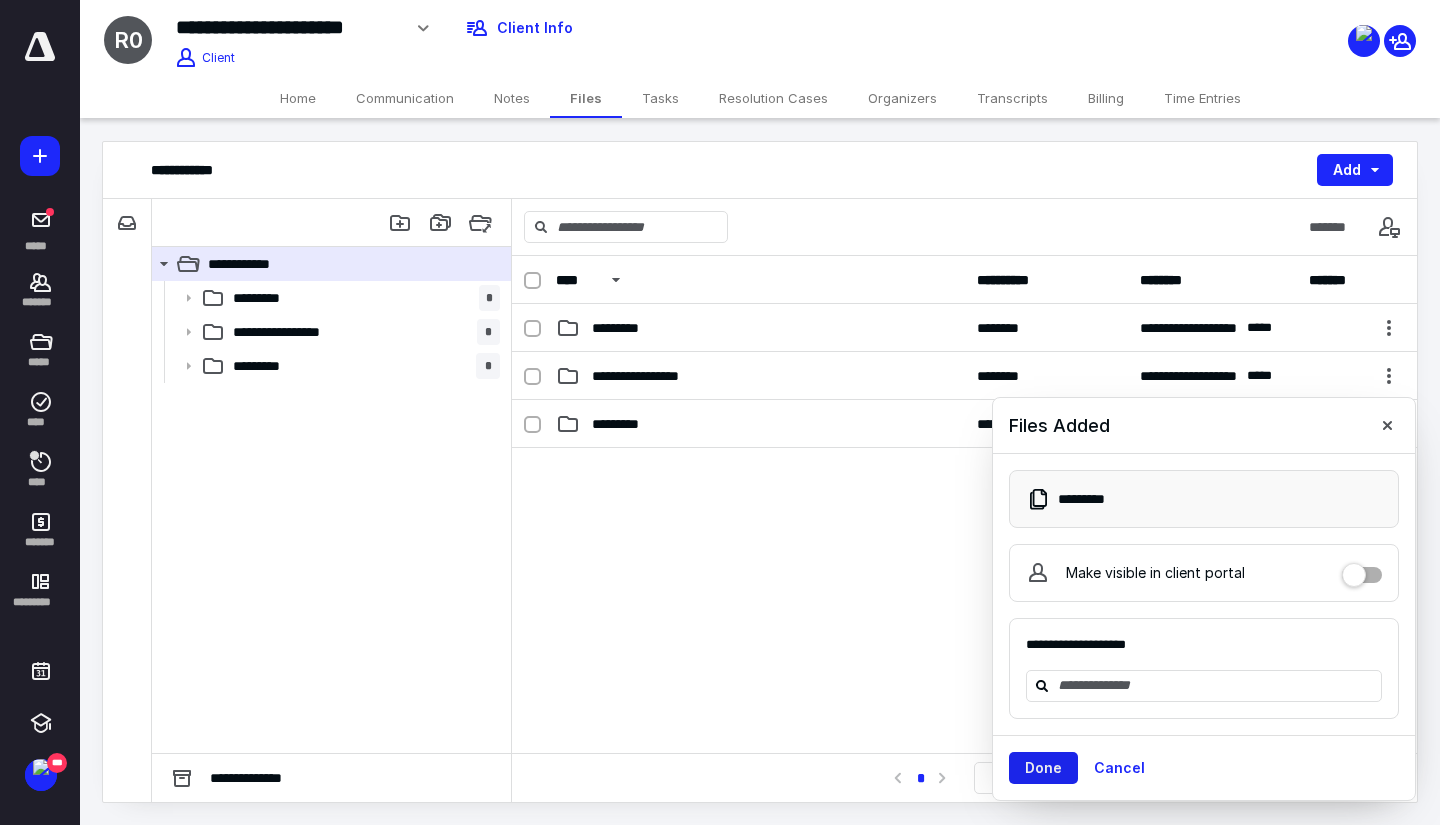 click on "Done" at bounding box center (1043, 768) 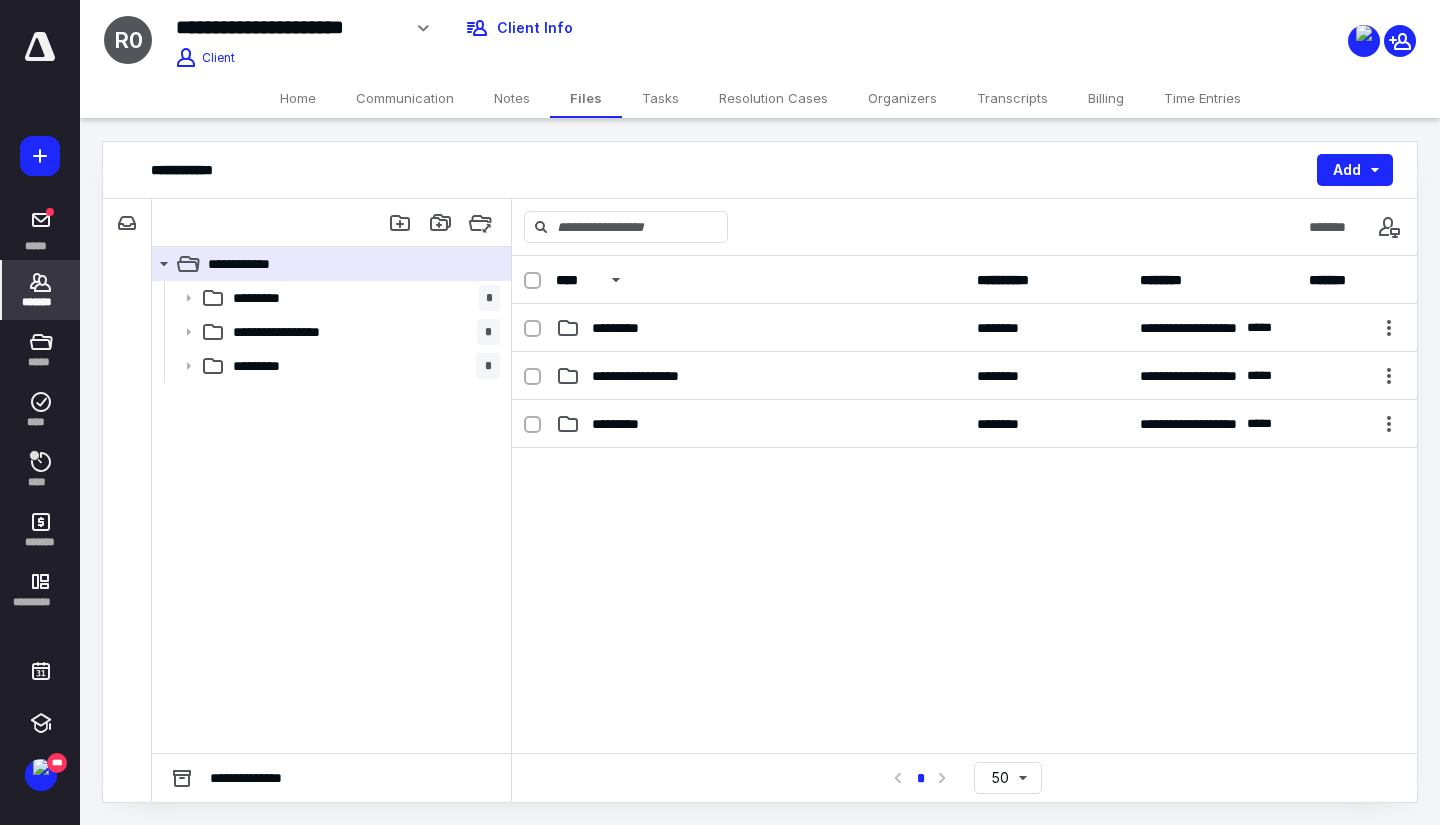 click 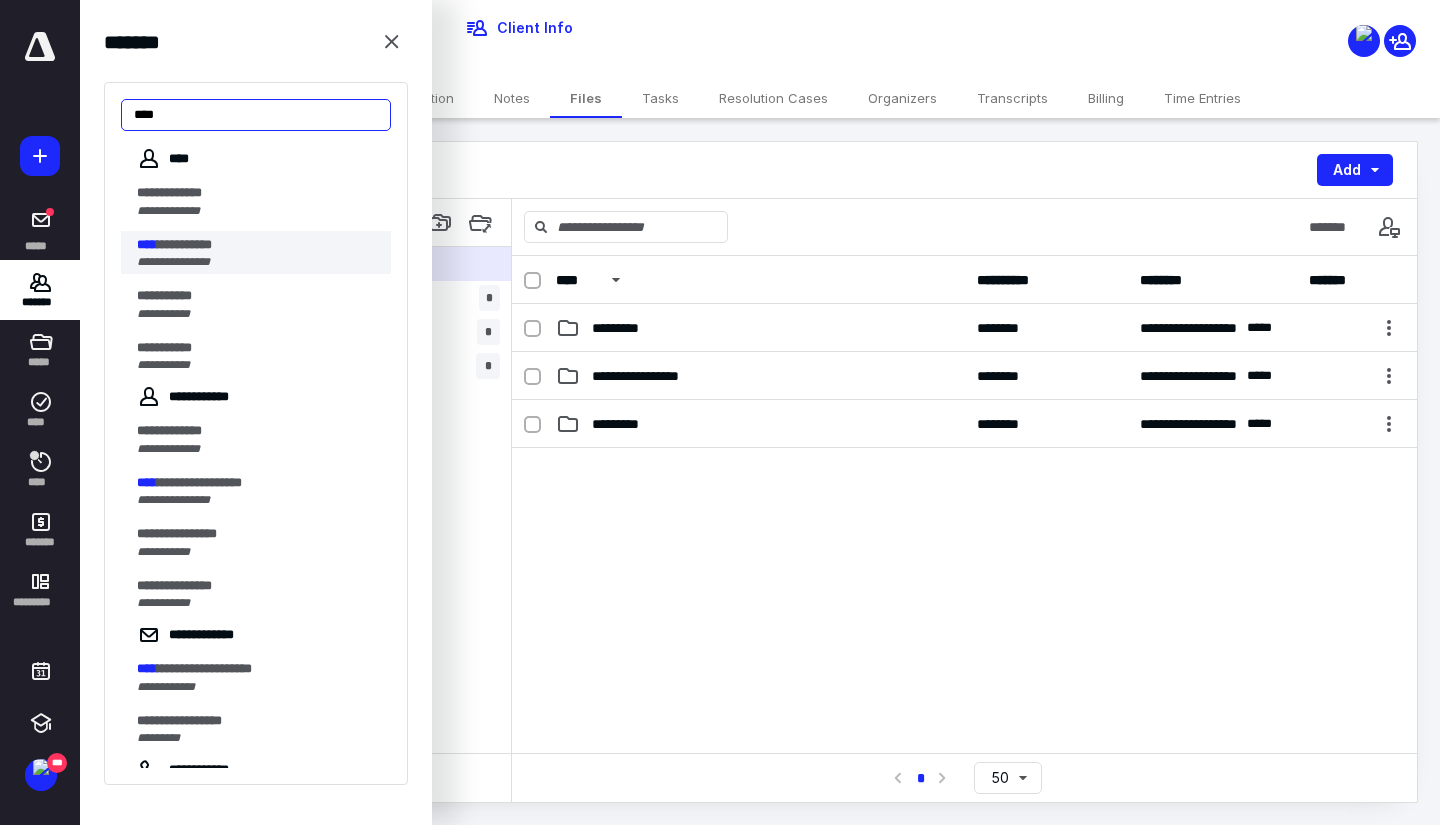 type on "****" 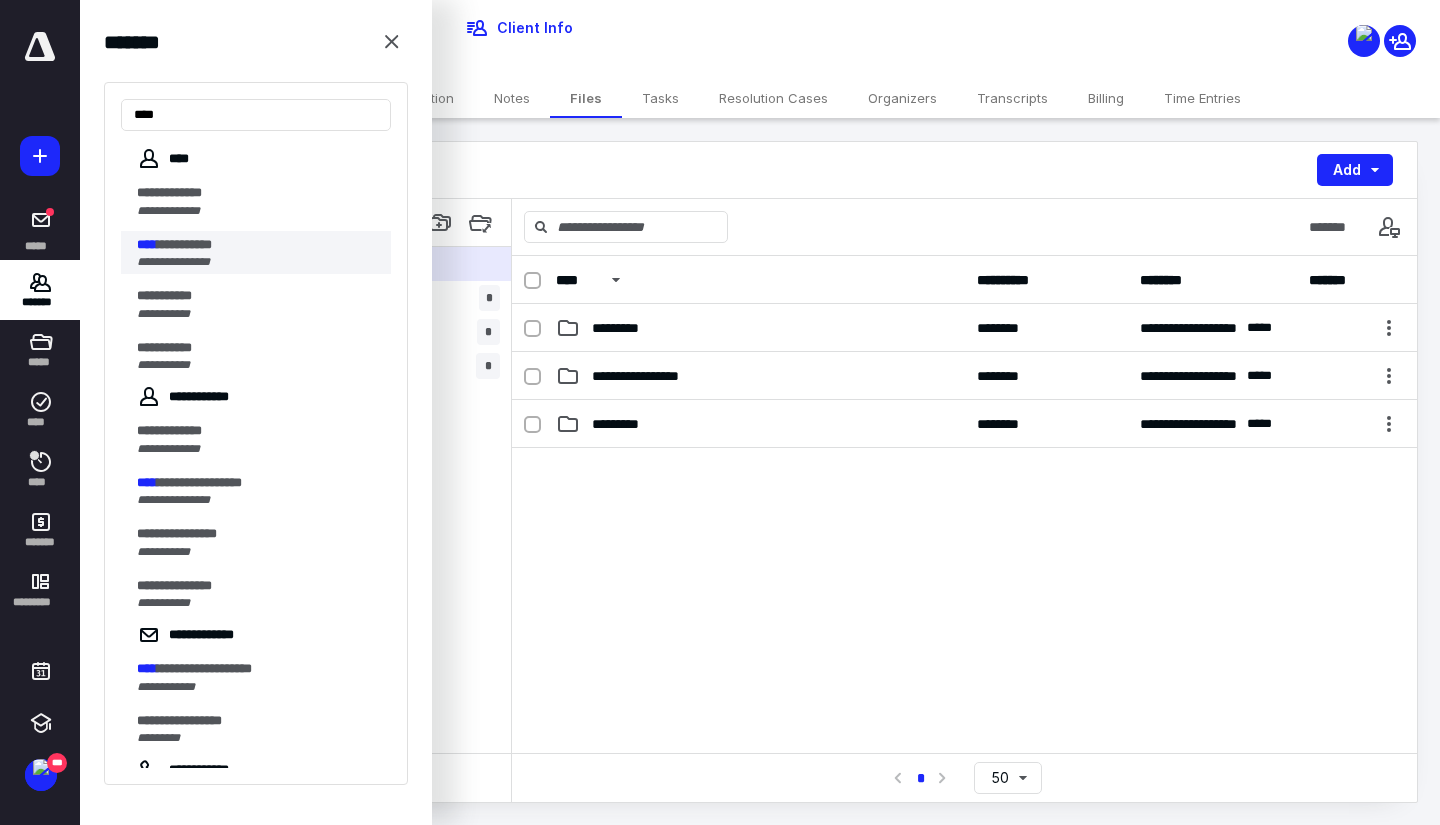 click on "**********" at bounding box center [173, 262] 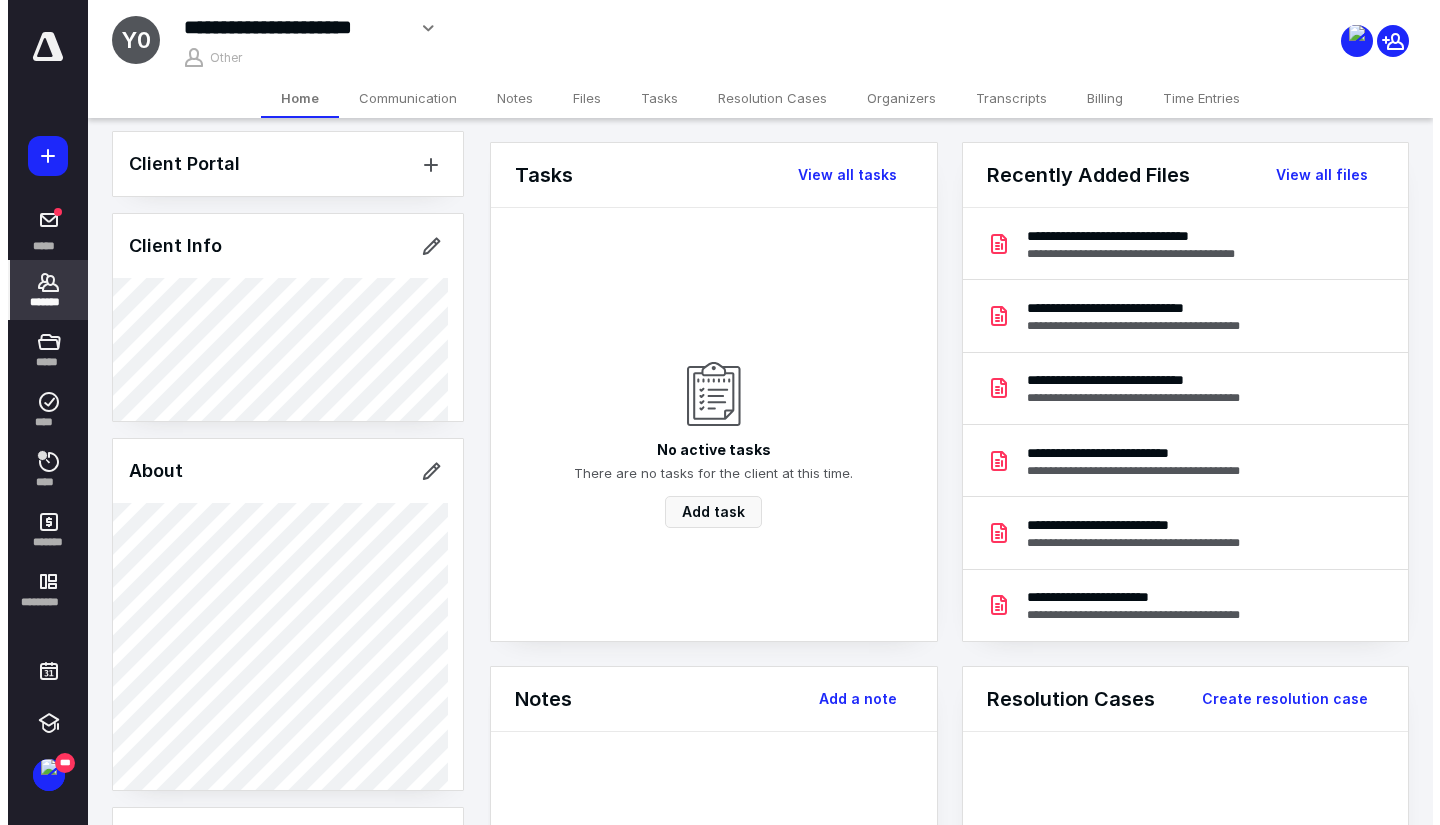 scroll, scrollTop: 0, scrollLeft: 0, axis: both 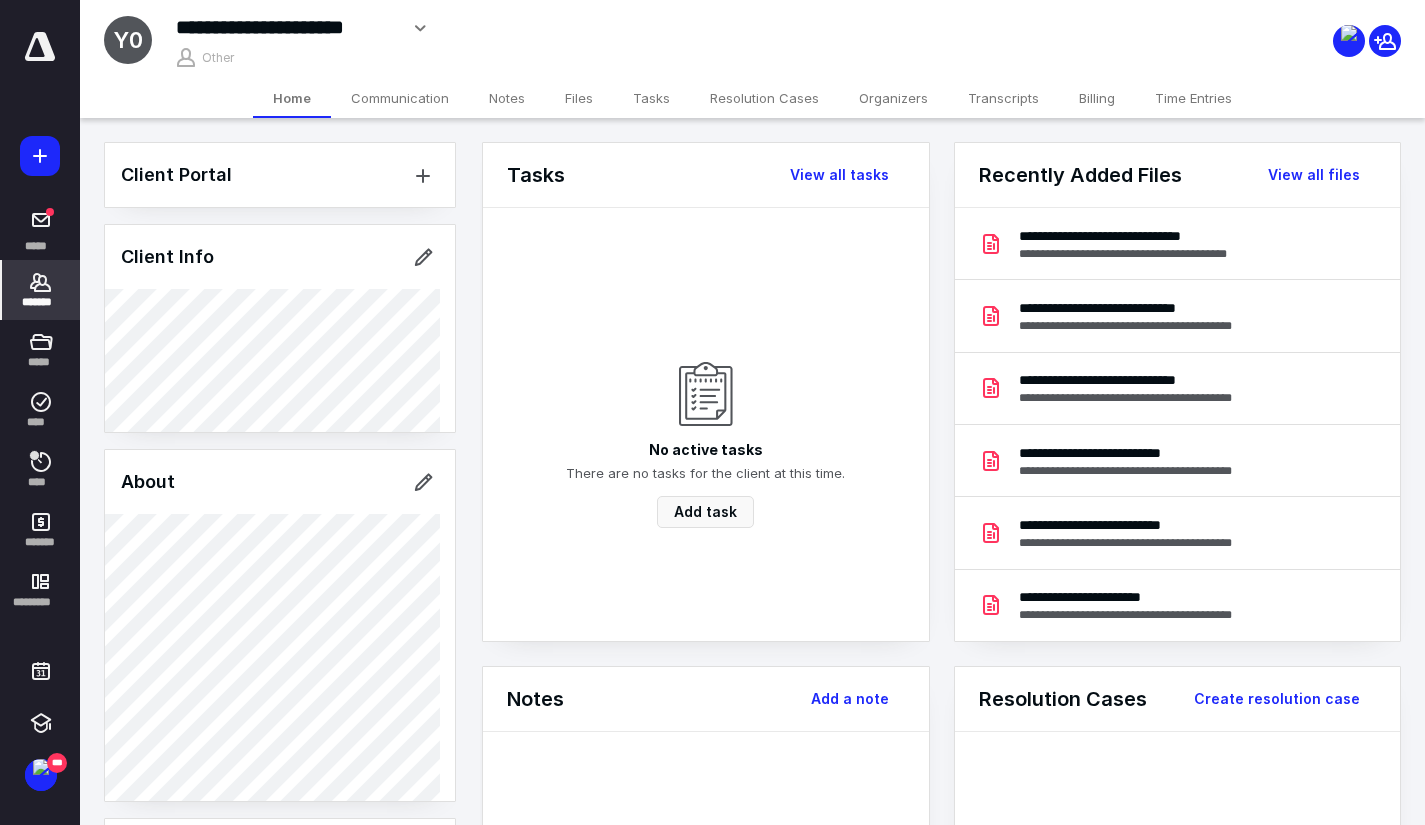 click on "Home Communication Notes Files Tasks Resolution Cases Organizers Transcripts Billing Time Entries" at bounding box center [752, 98] 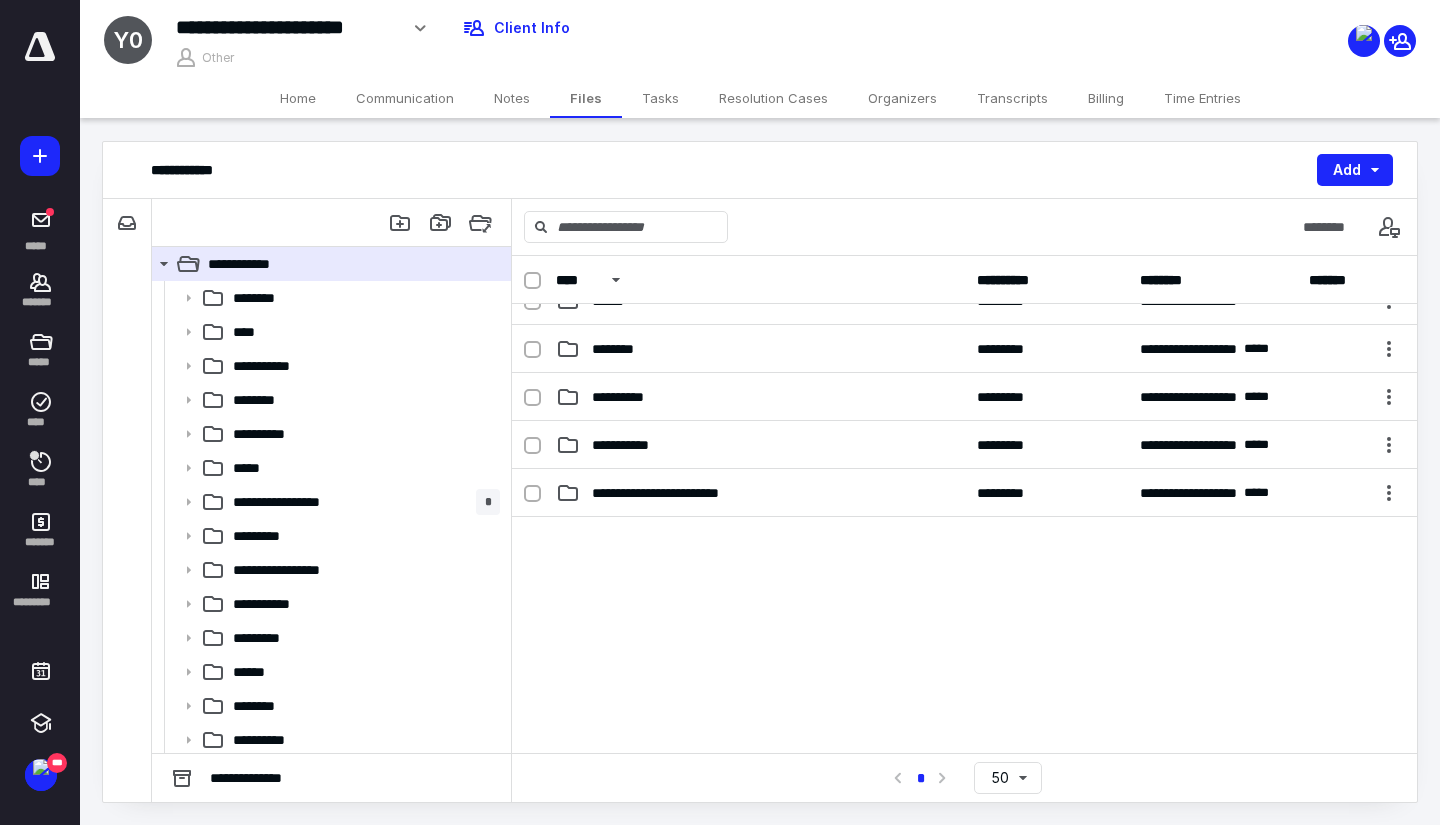scroll, scrollTop: 619, scrollLeft: 0, axis: vertical 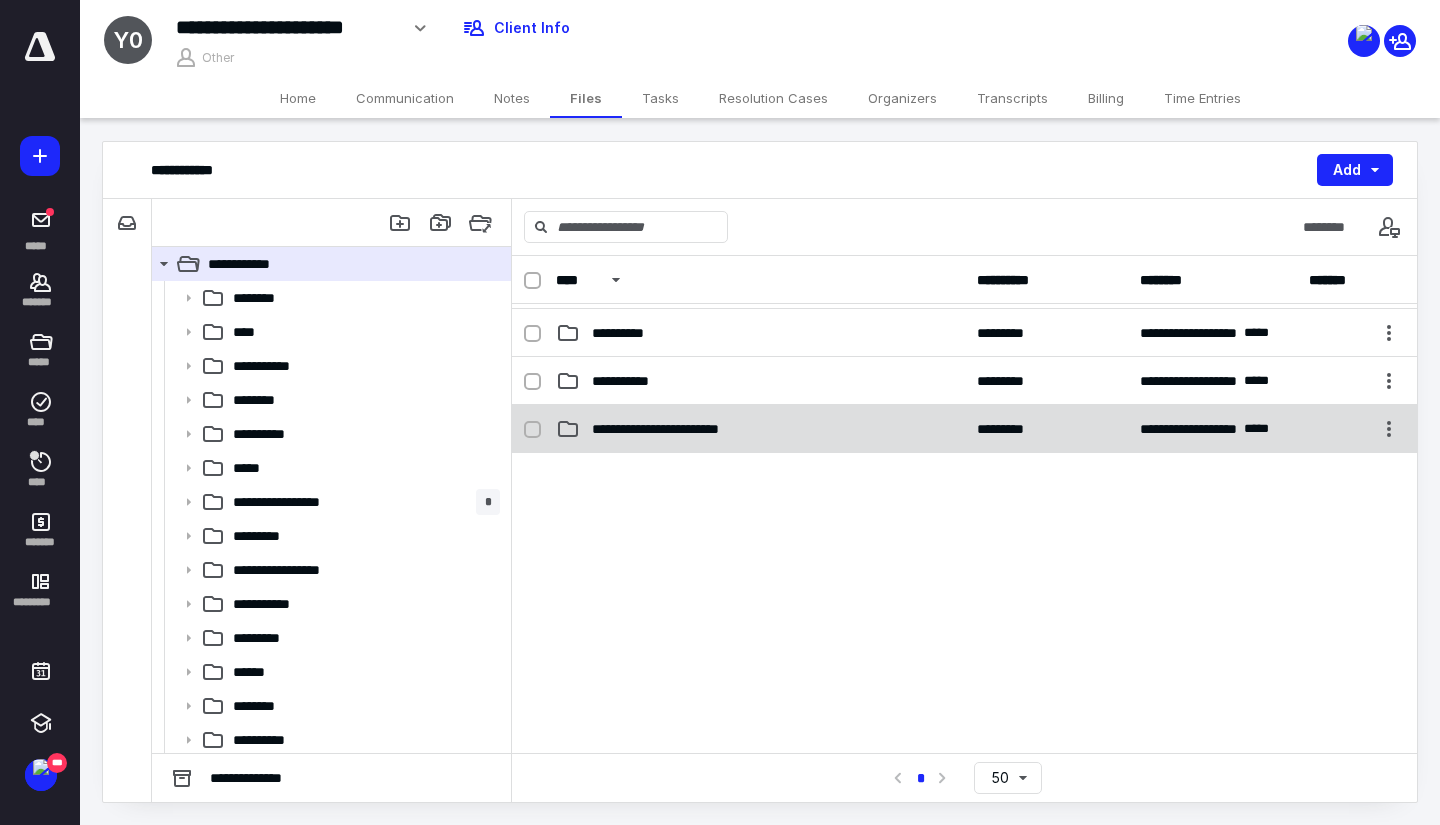 click on "**********" at bounding box center [685, 429] 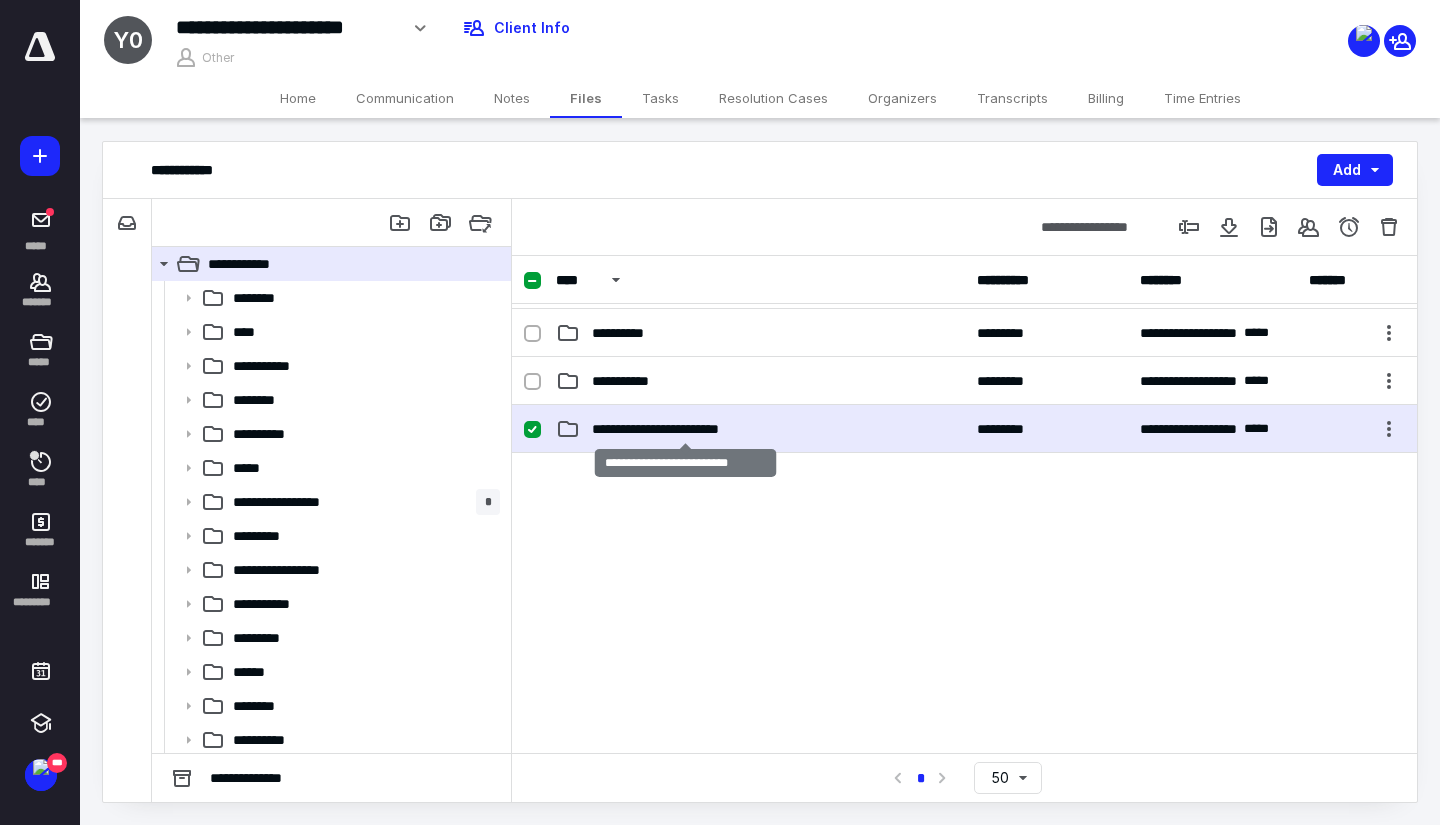 click on "**********" at bounding box center (685, 429) 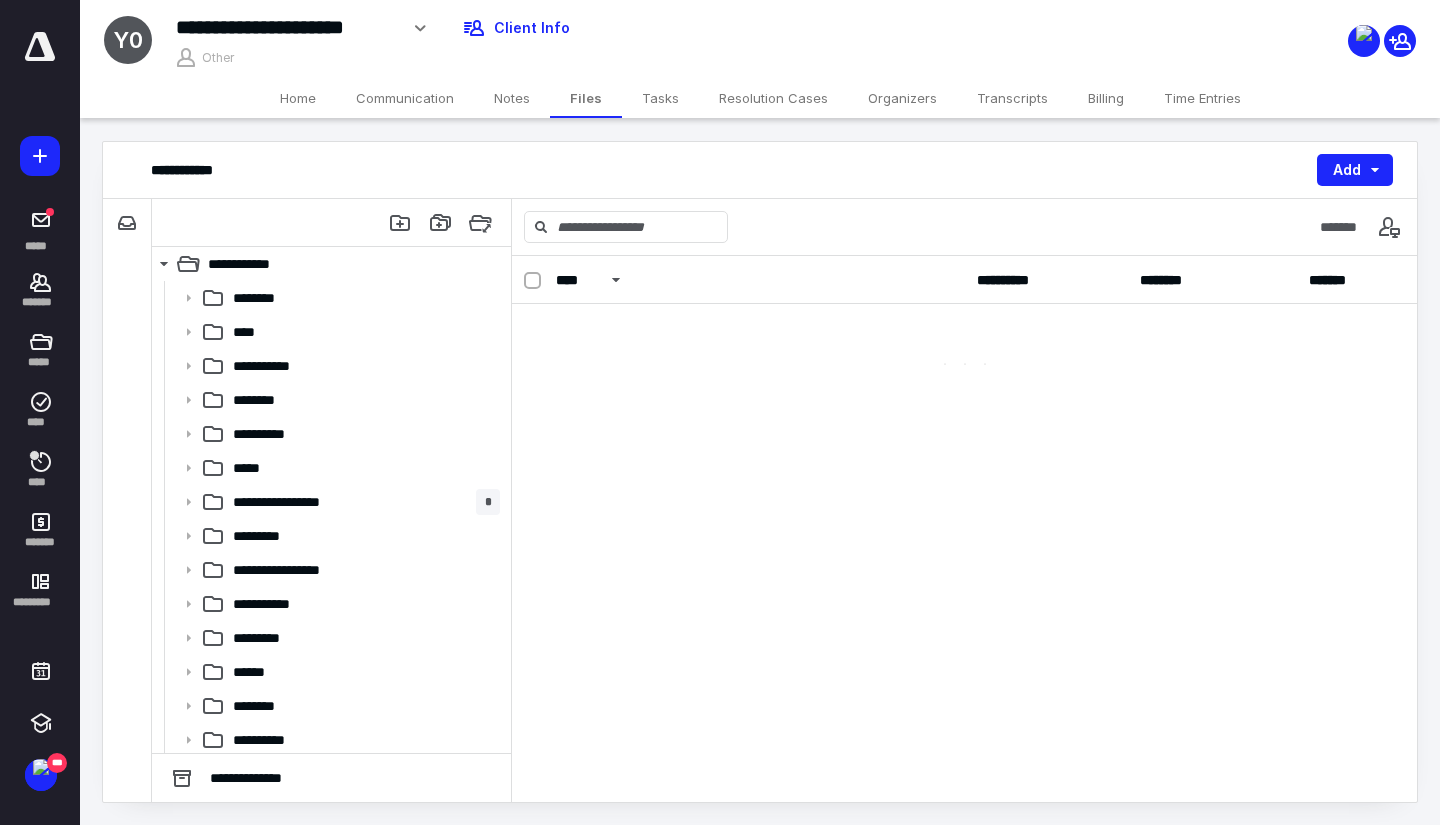 scroll, scrollTop: 0, scrollLeft: 0, axis: both 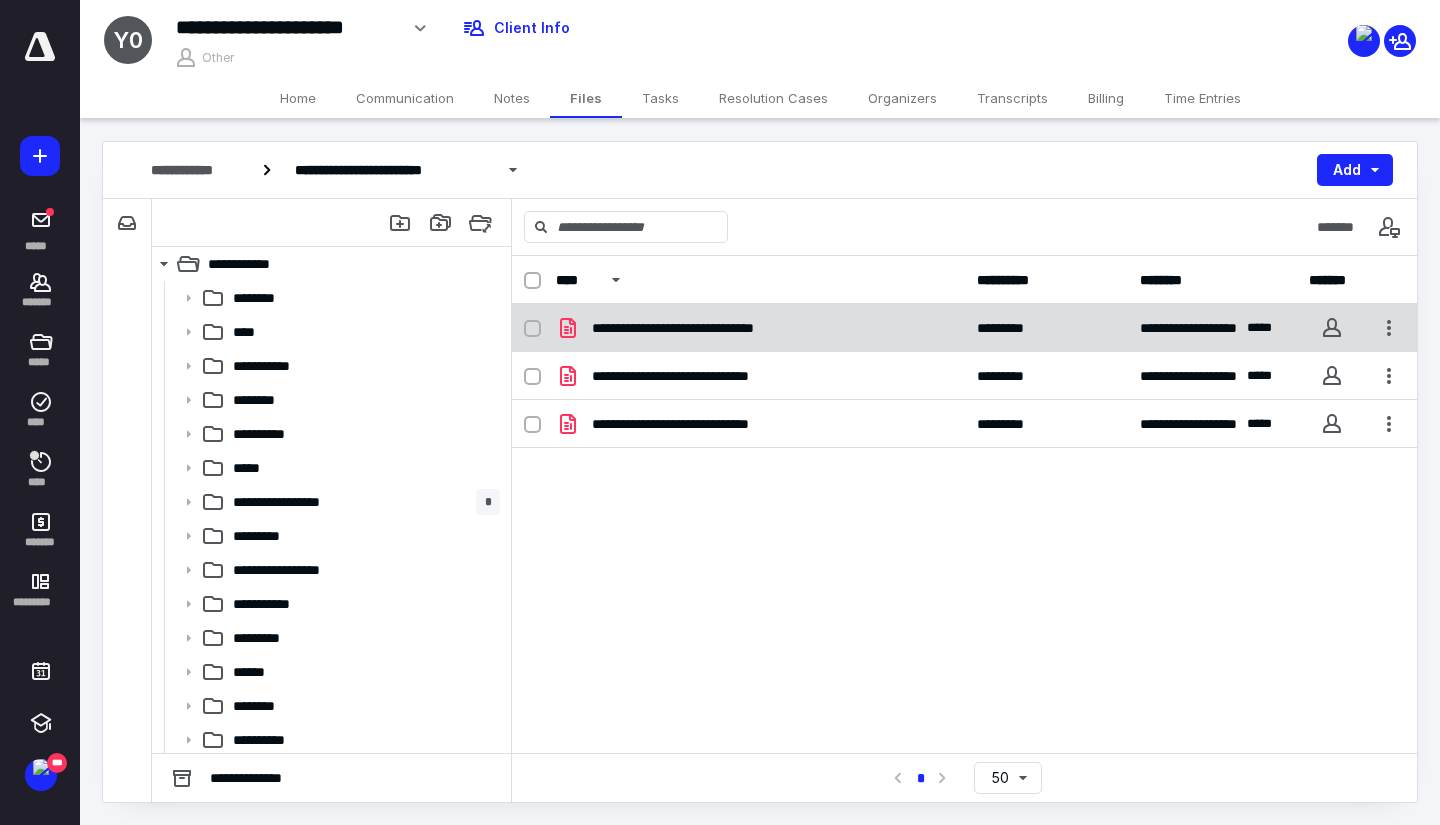 click on "**********" at bounding box center [701, 328] 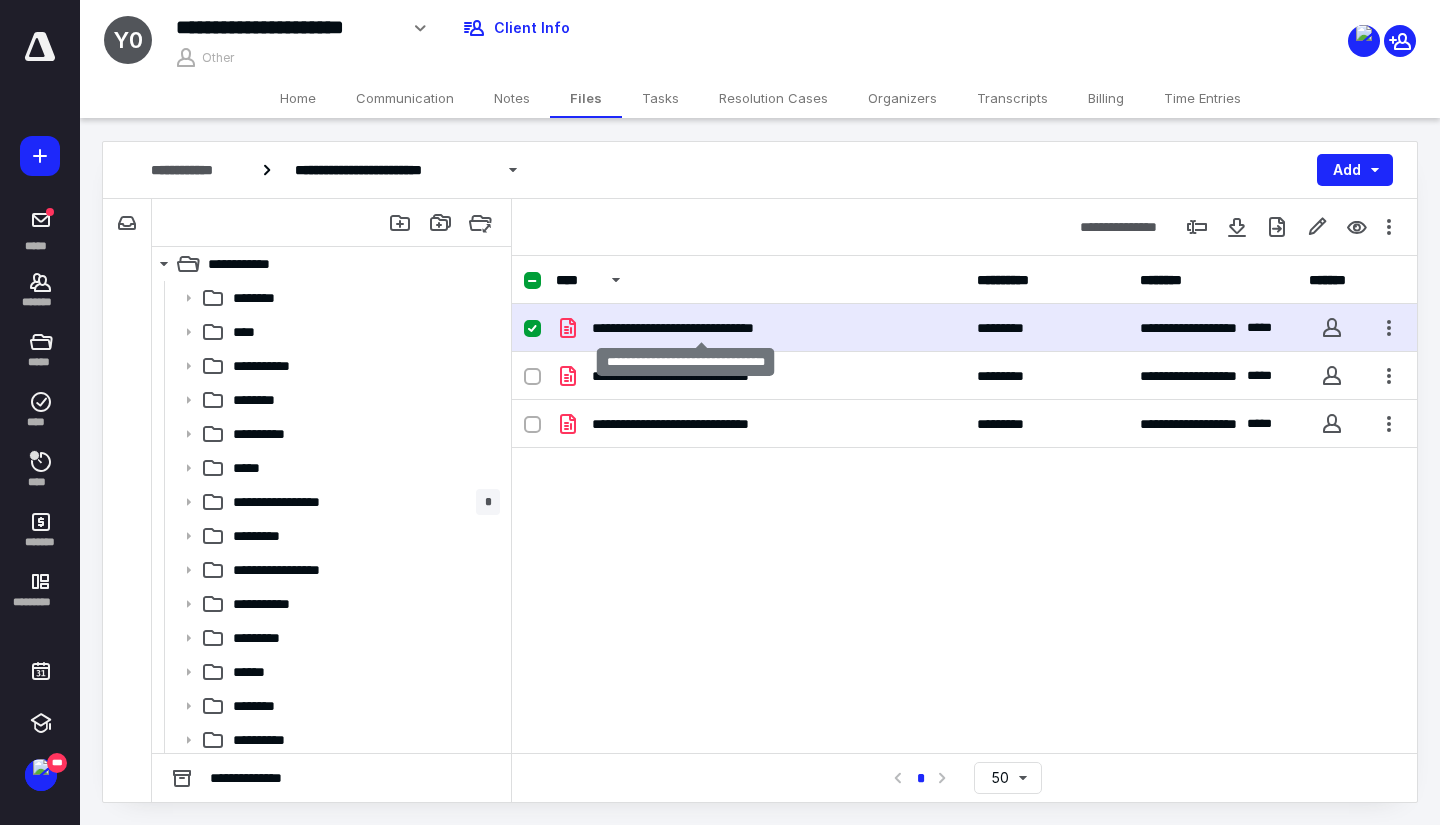 checkbox on "true" 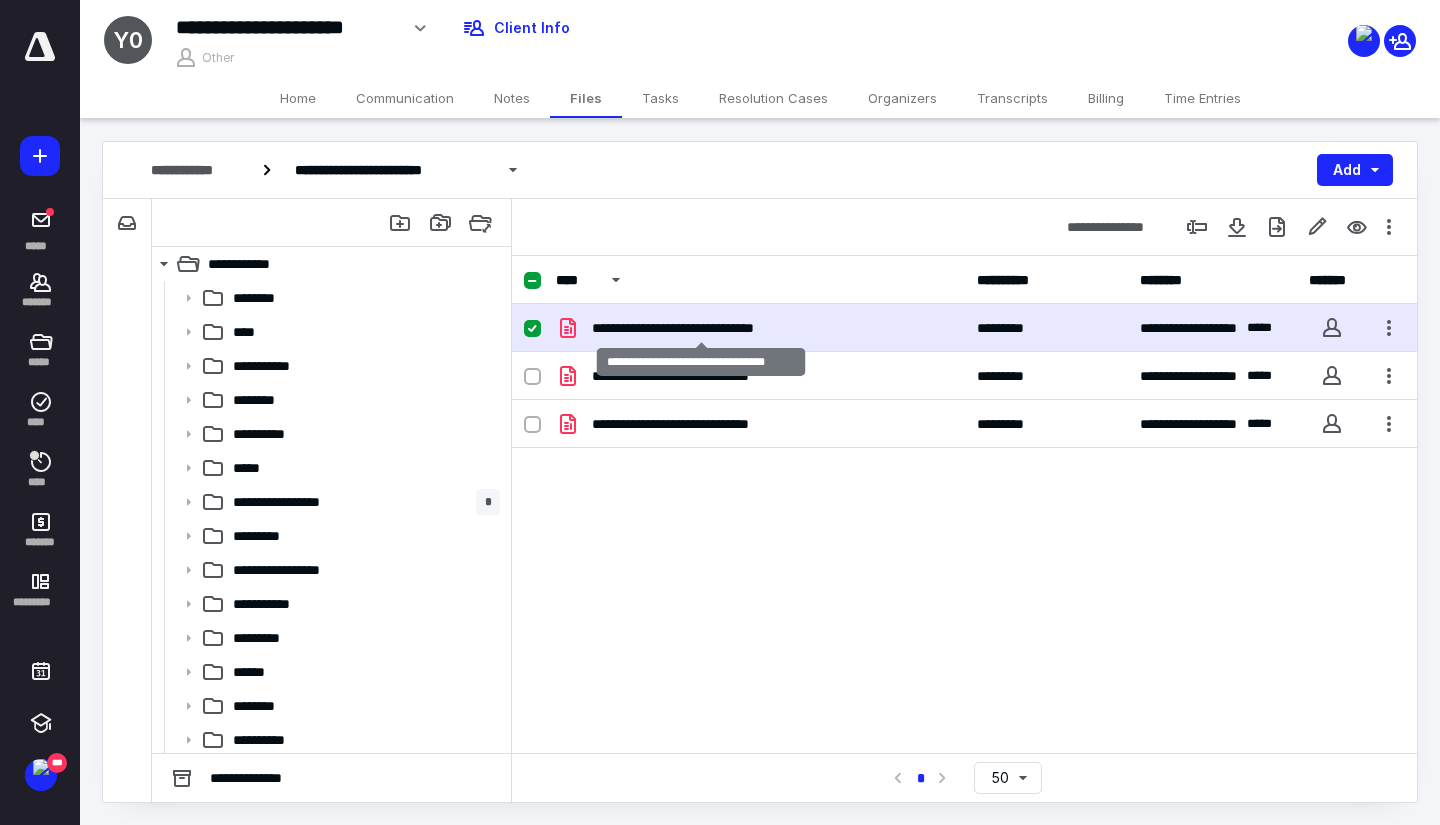 click on "**********" at bounding box center (701, 328) 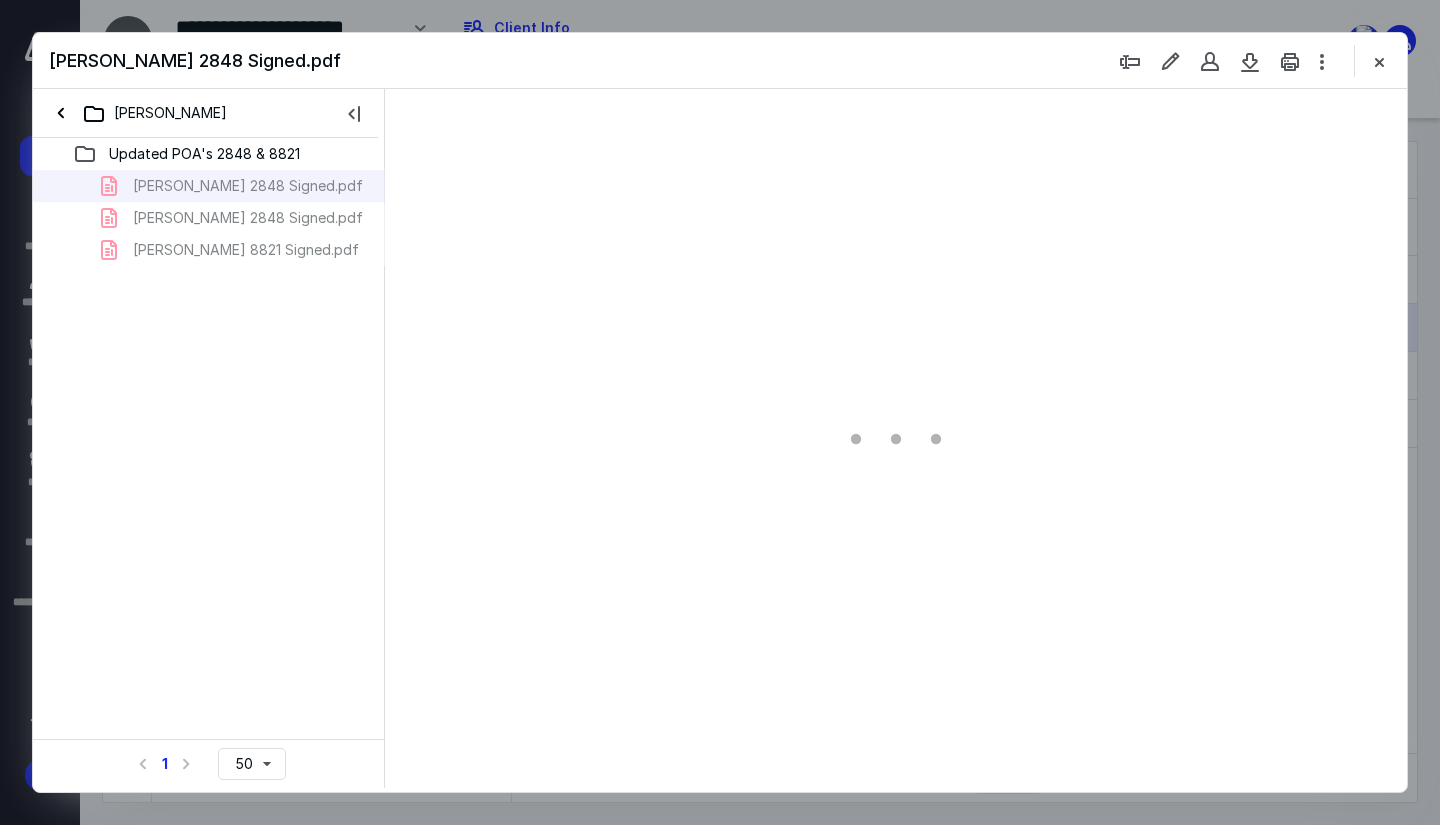 scroll, scrollTop: 0, scrollLeft: 0, axis: both 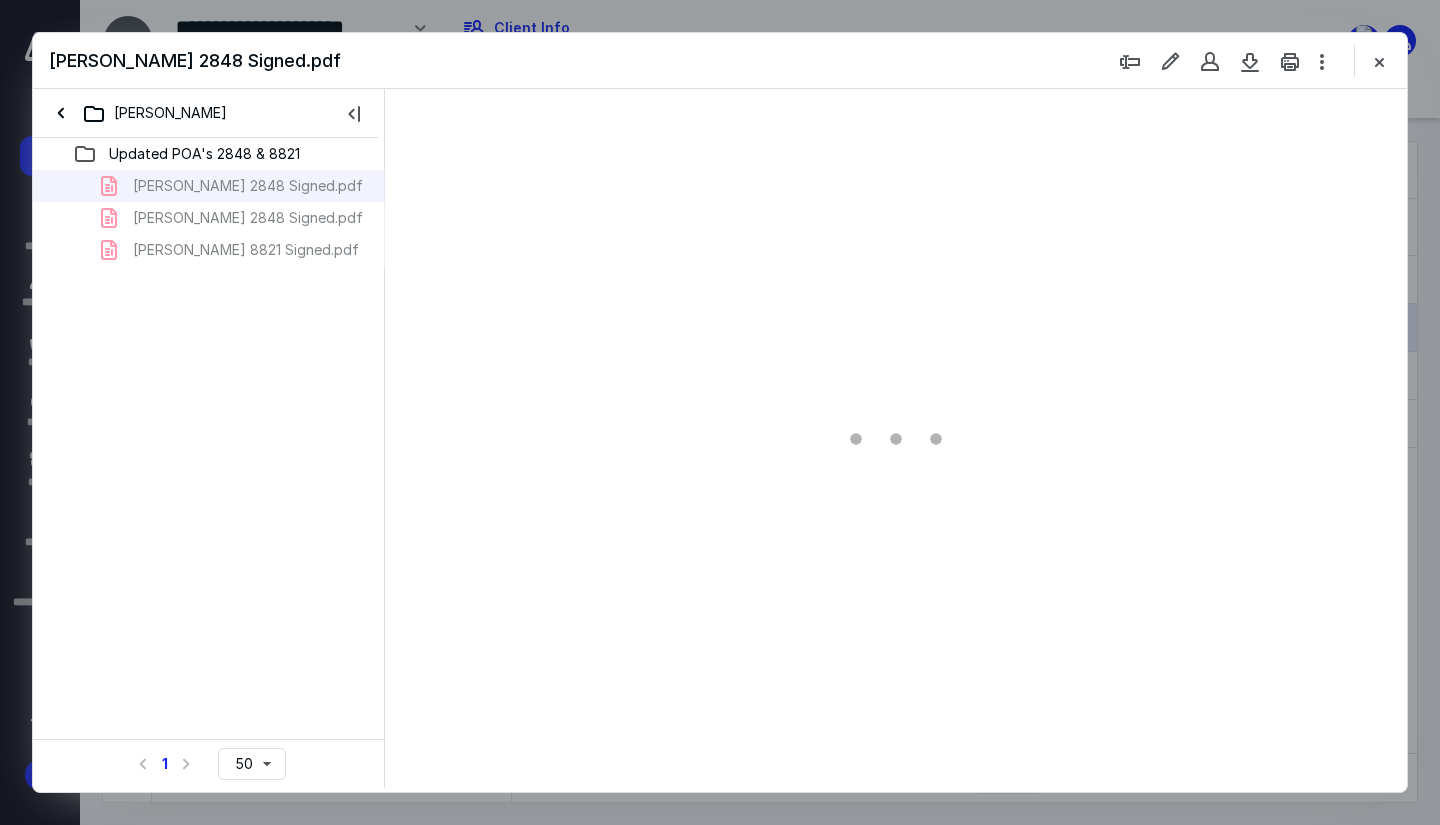 type on "78" 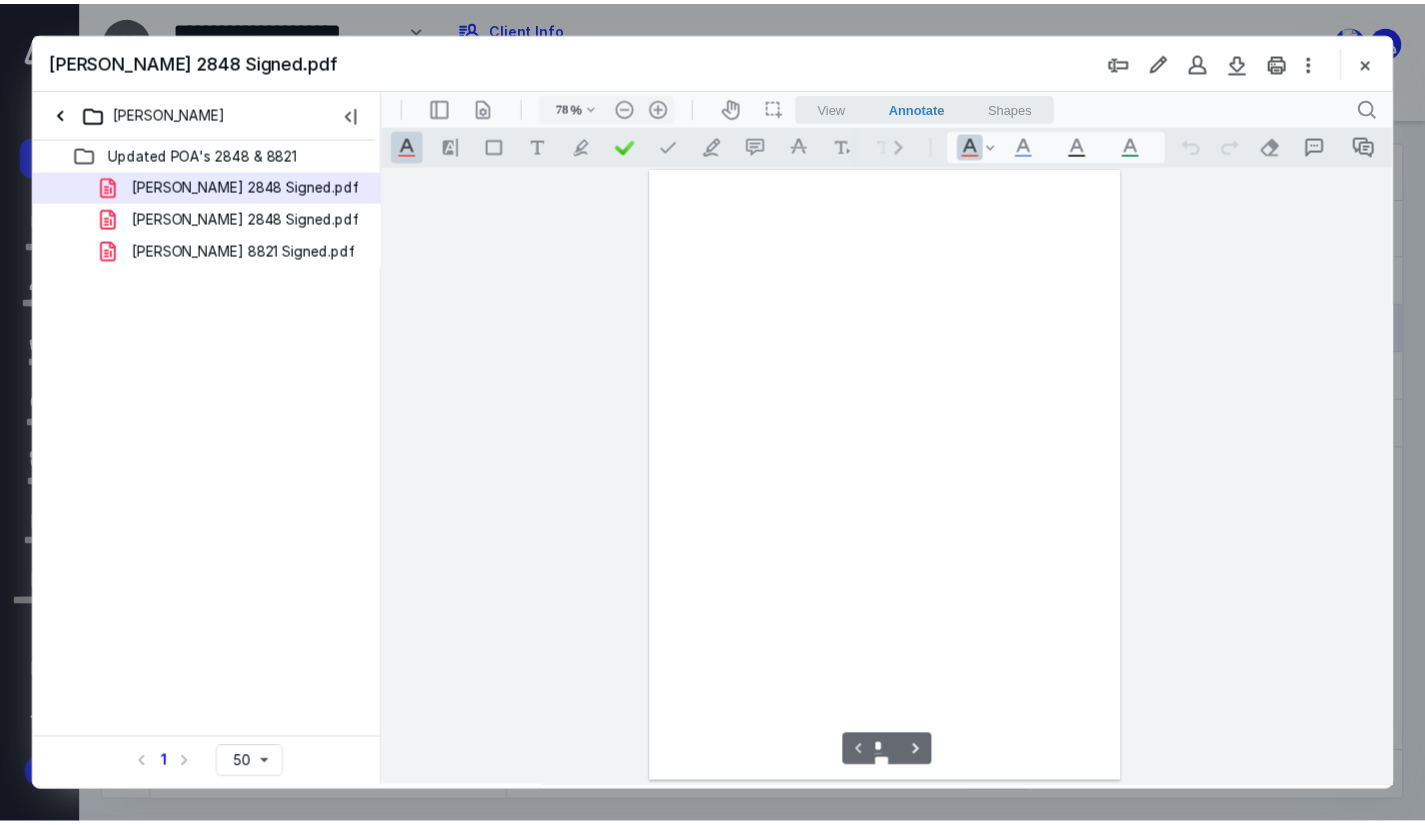 scroll, scrollTop: 79, scrollLeft: 0, axis: vertical 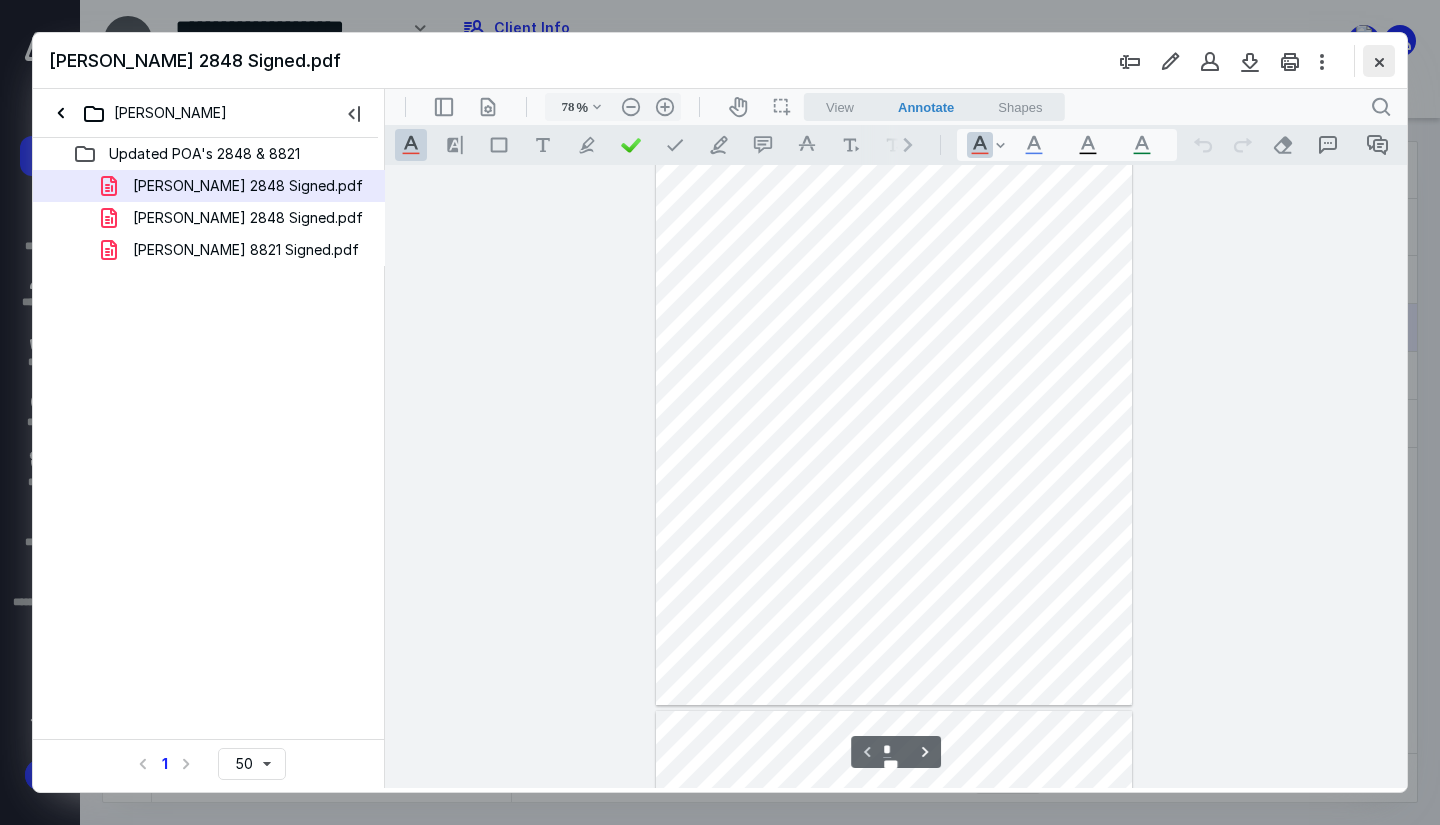 click at bounding box center (1379, 61) 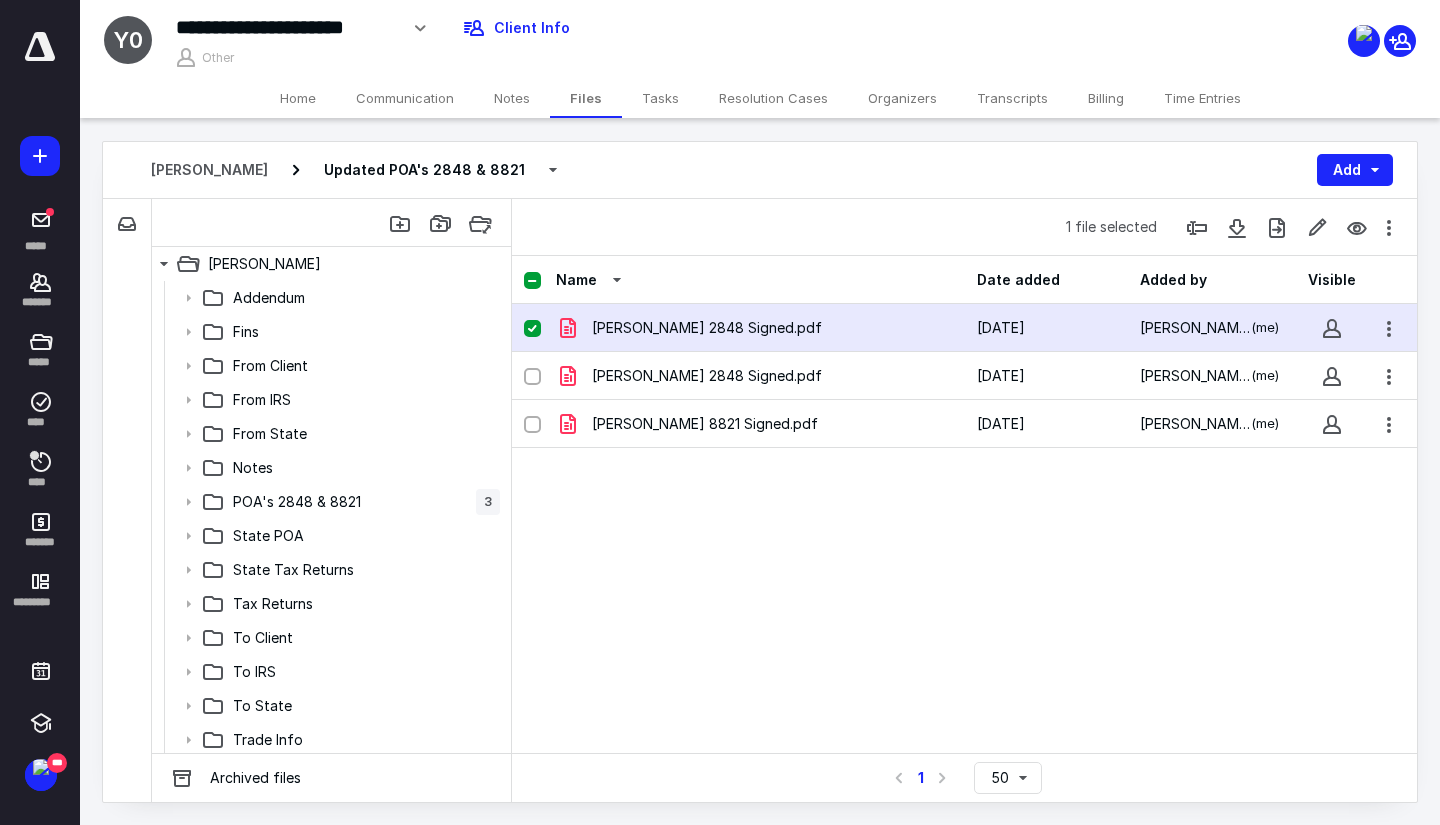 click on "Home" at bounding box center [298, 98] 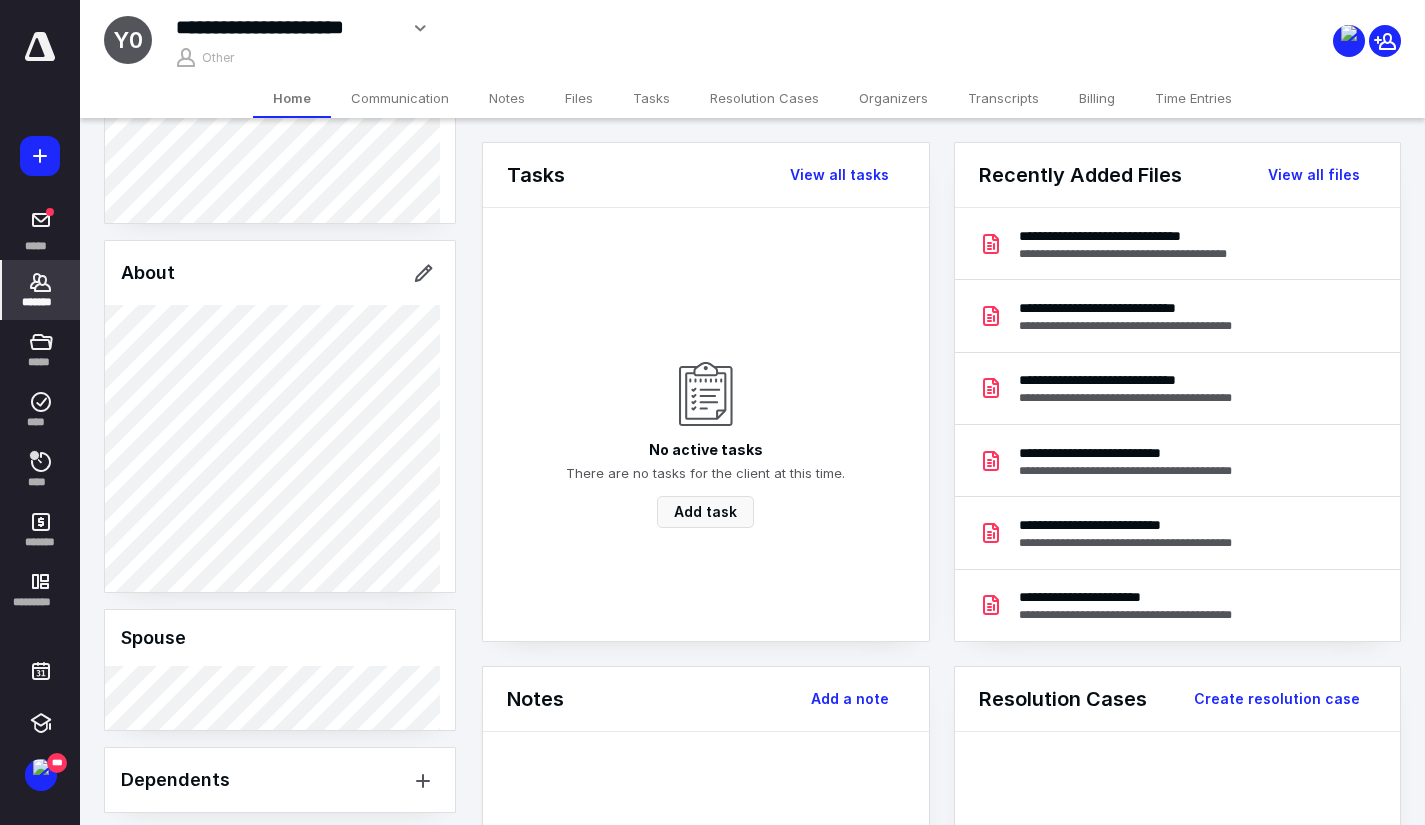scroll, scrollTop: 385, scrollLeft: 0, axis: vertical 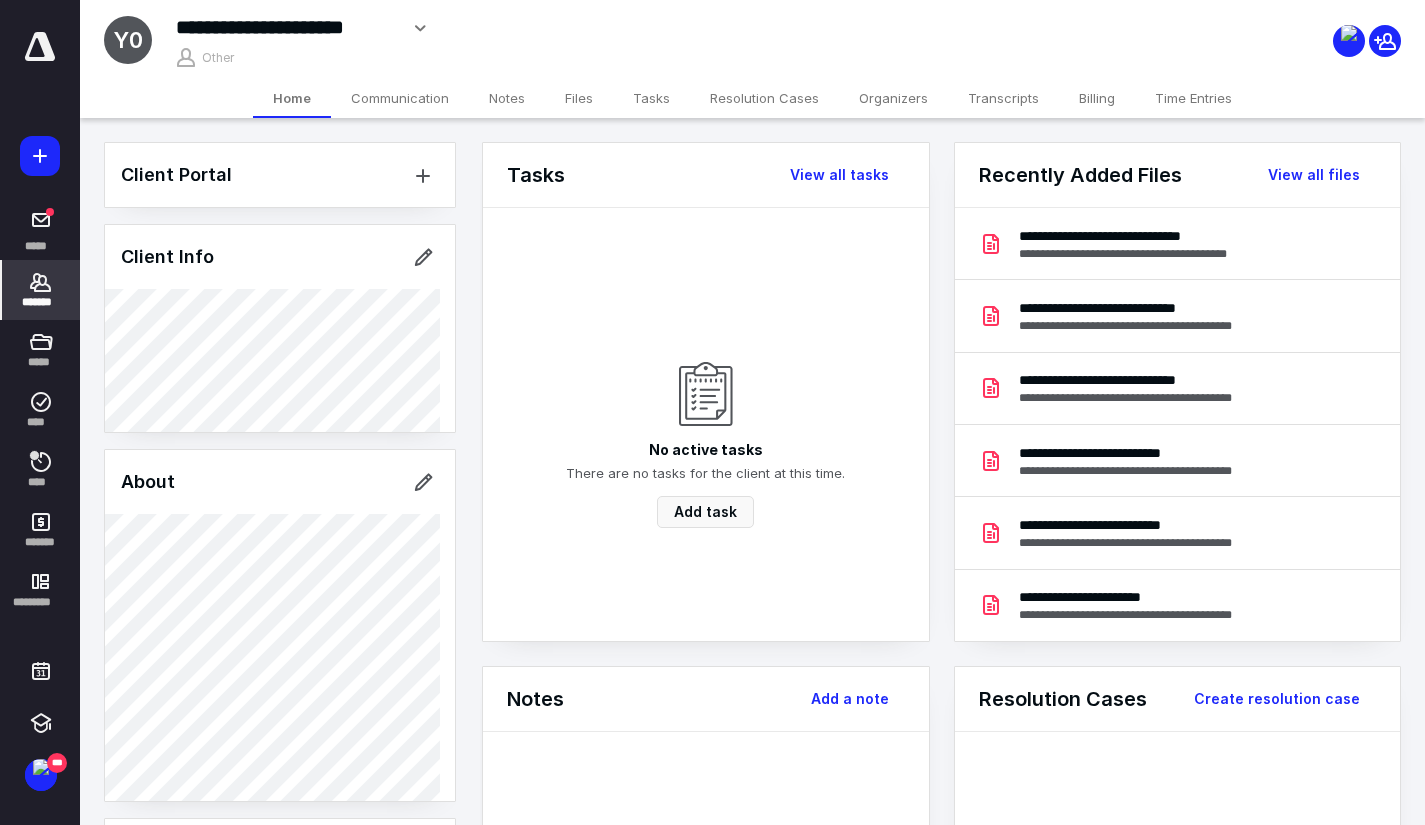 click on "Files" at bounding box center [579, 98] 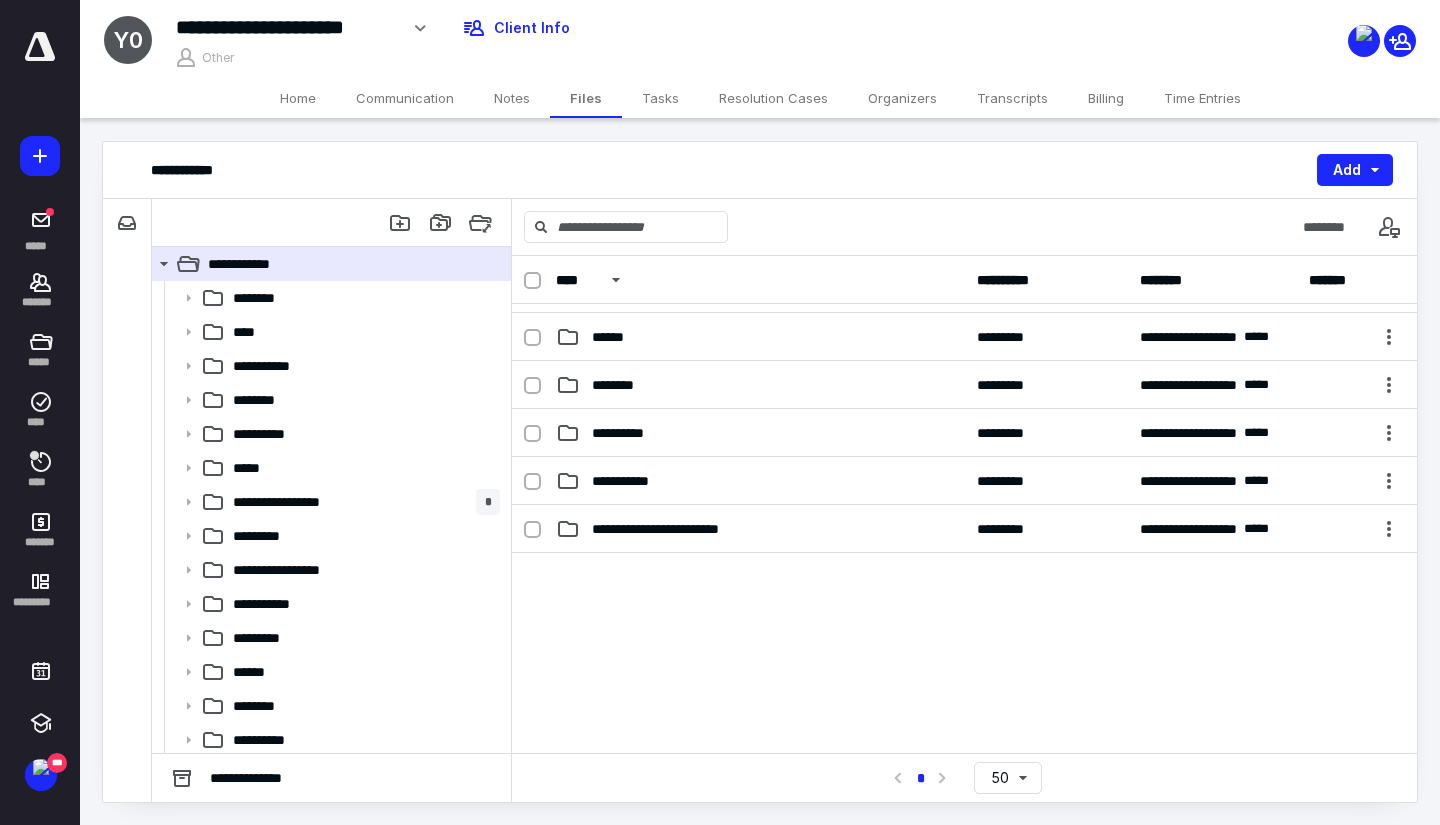 scroll, scrollTop: 600, scrollLeft: 0, axis: vertical 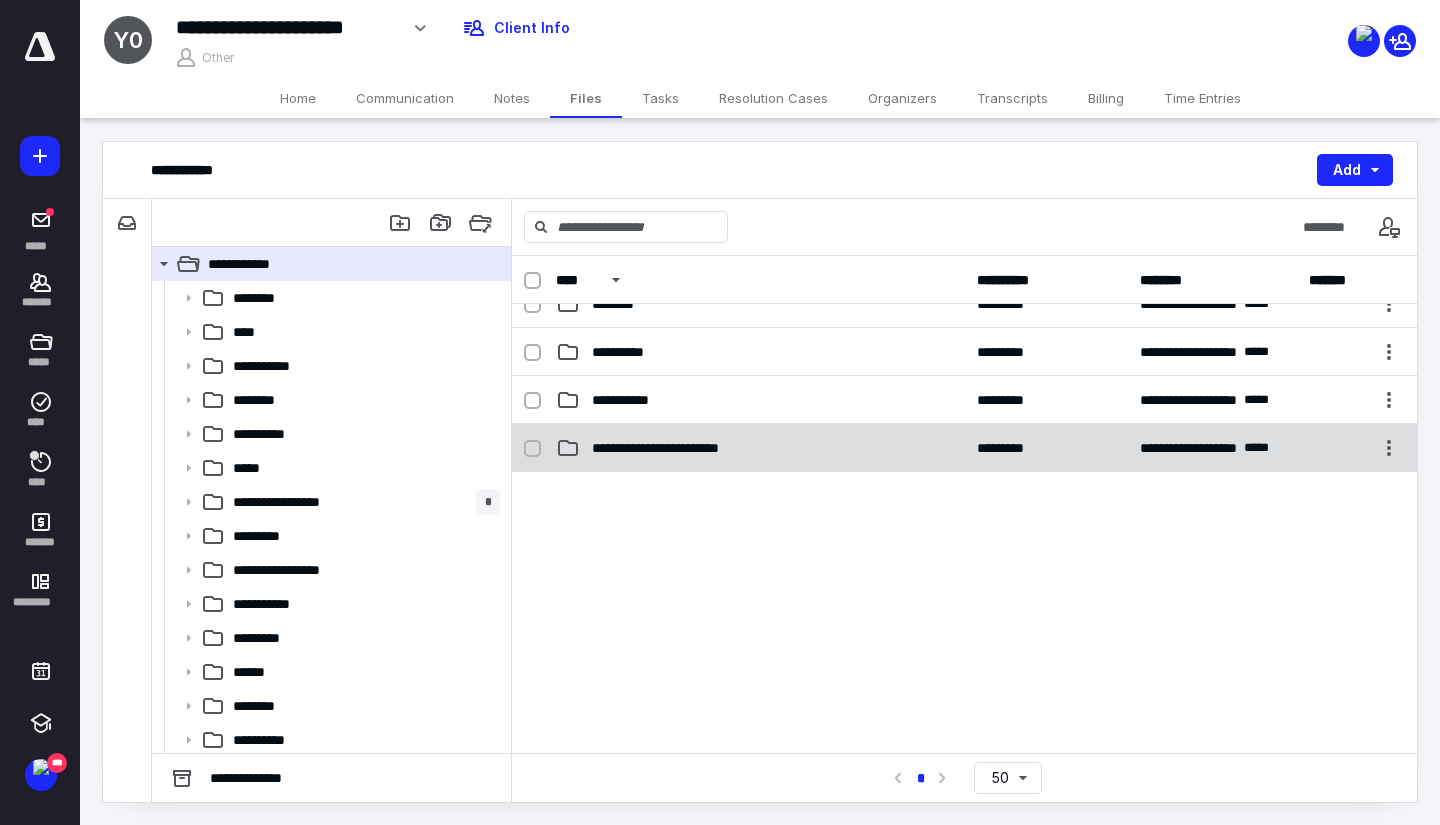 click on "**********" at bounding box center [685, 448] 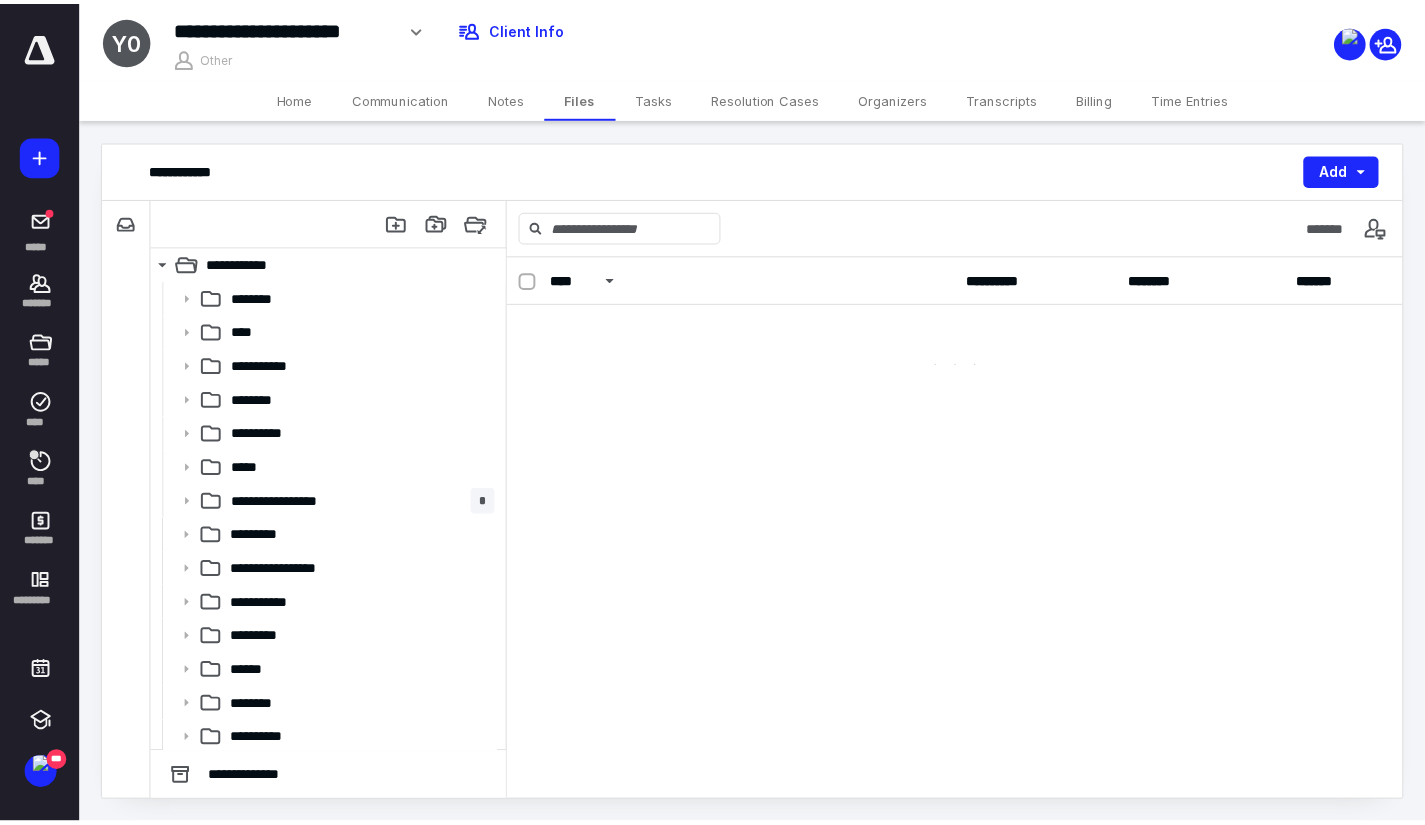 scroll, scrollTop: 0, scrollLeft: 0, axis: both 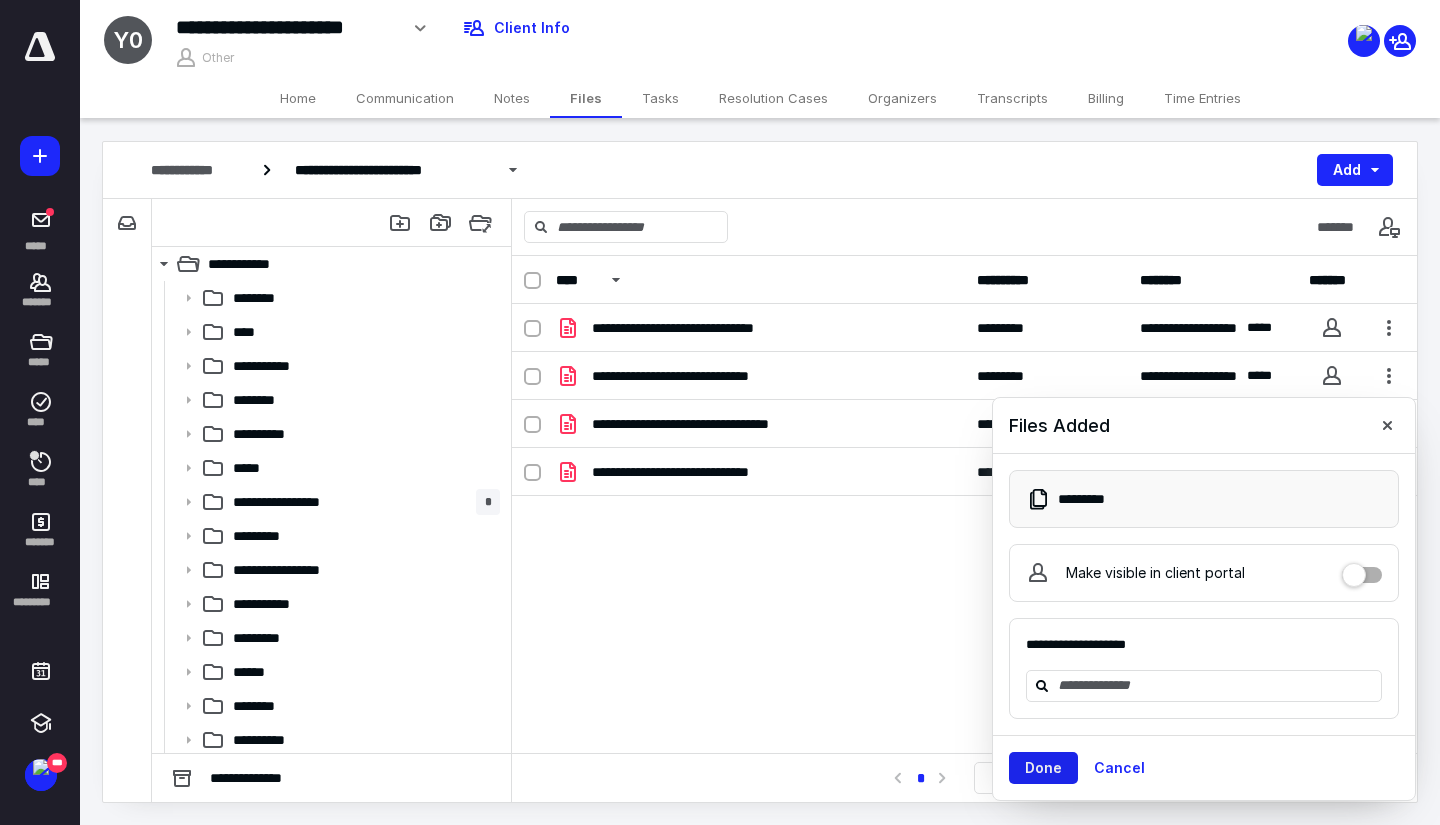 click on "Done" at bounding box center [1043, 768] 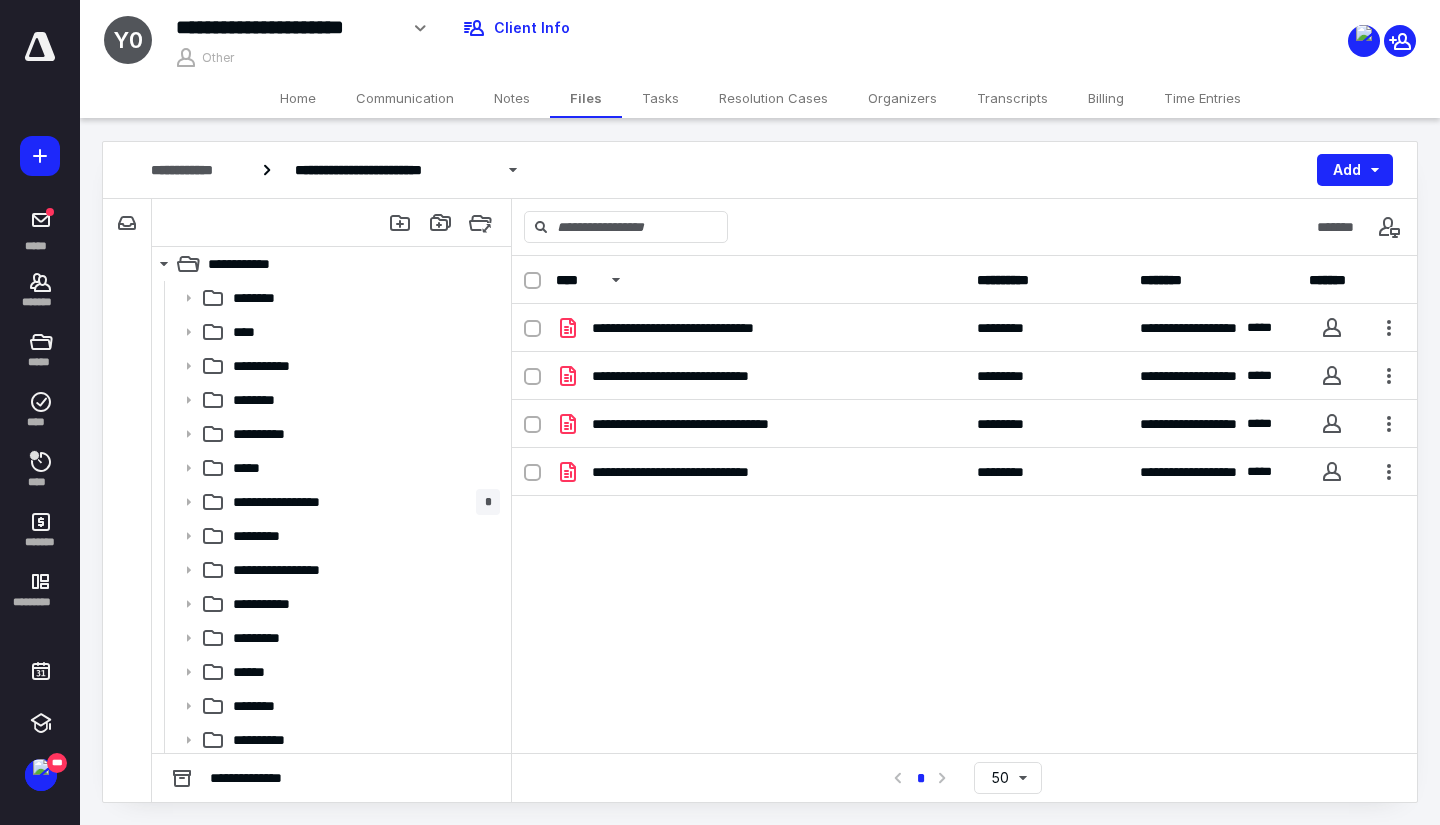 click on "Home" at bounding box center (298, 98) 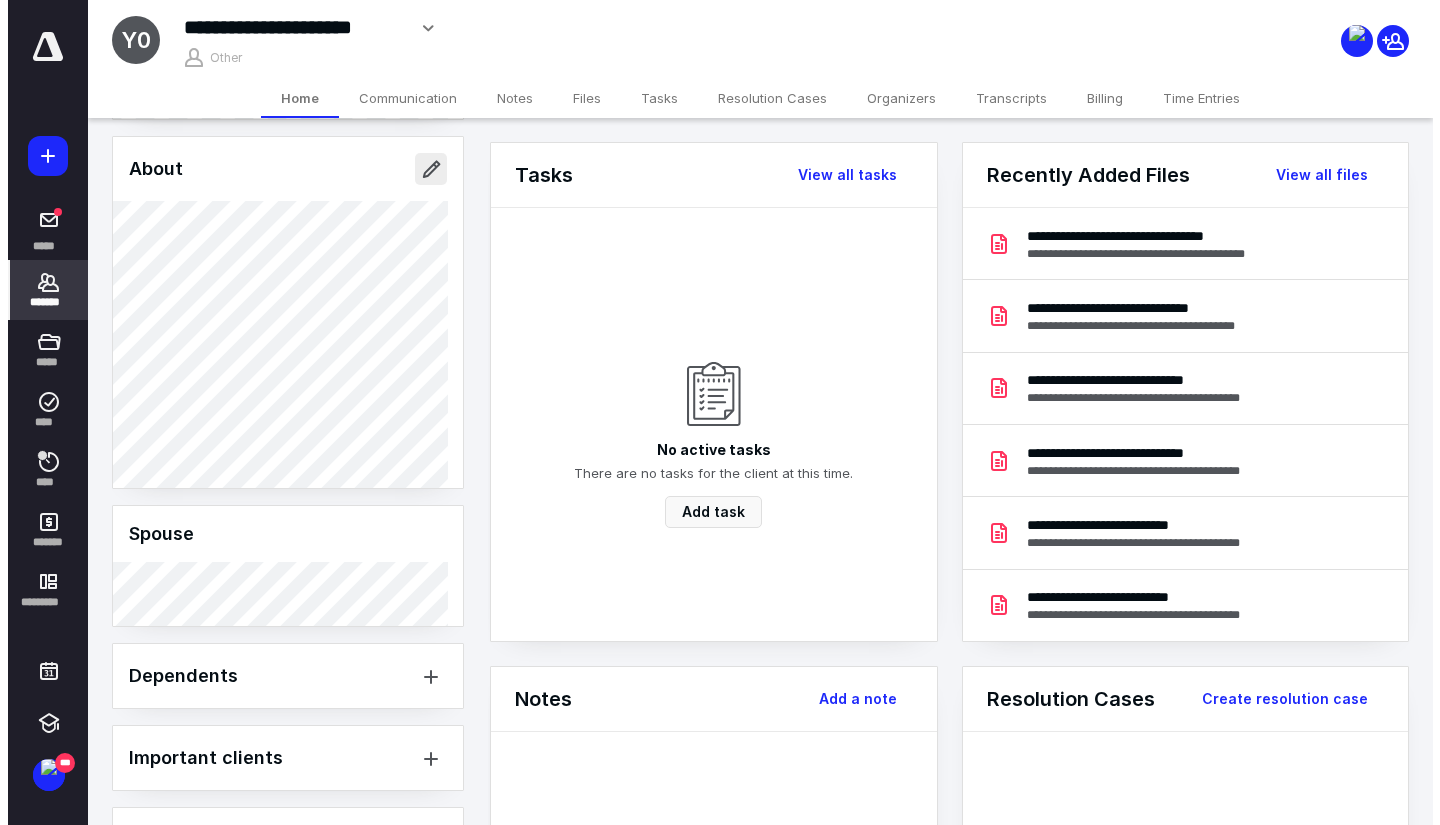 scroll, scrollTop: 385, scrollLeft: 0, axis: vertical 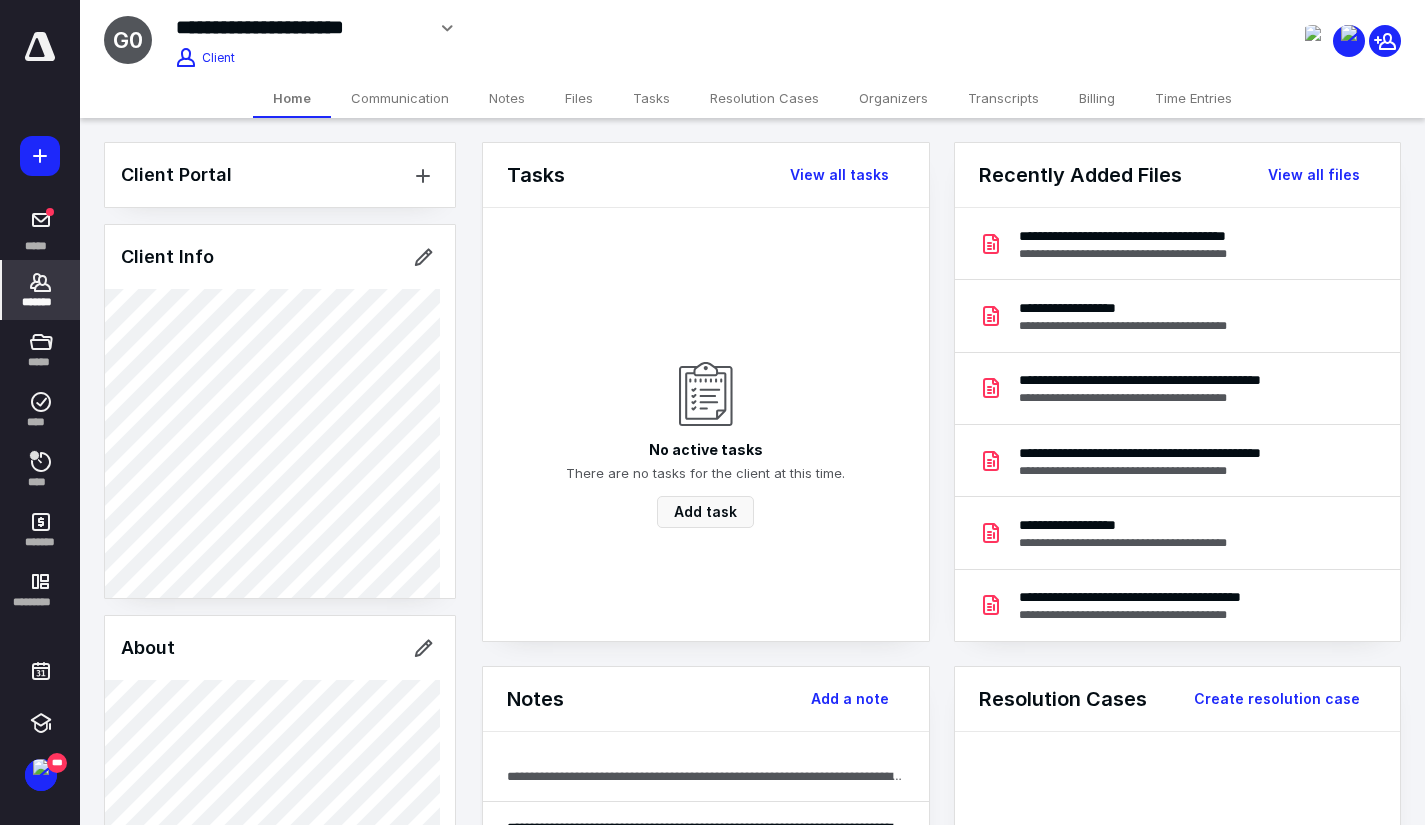 click on "Files" at bounding box center [579, 98] 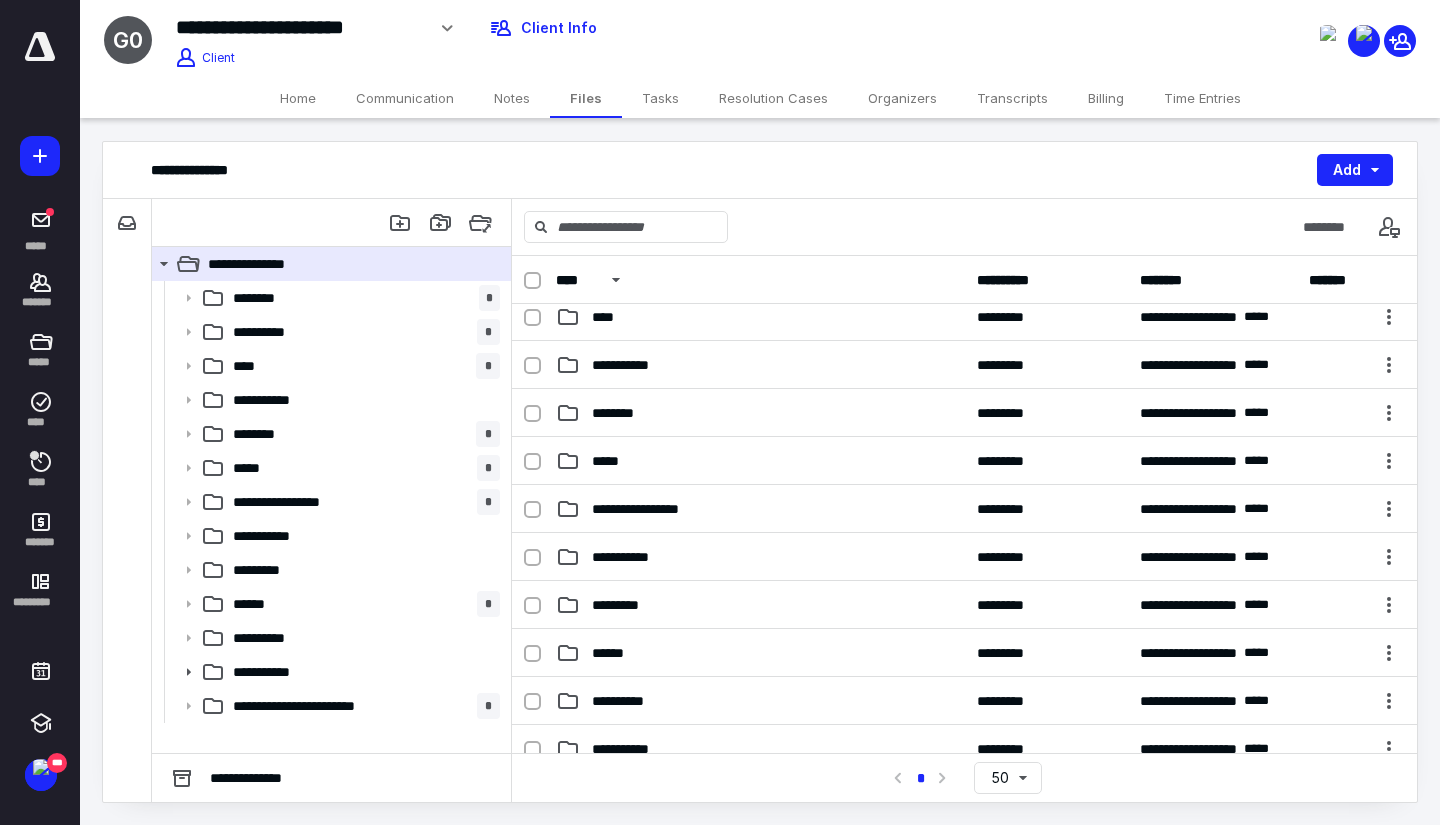 scroll, scrollTop: 475, scrollLeft: 0, axis: vertical 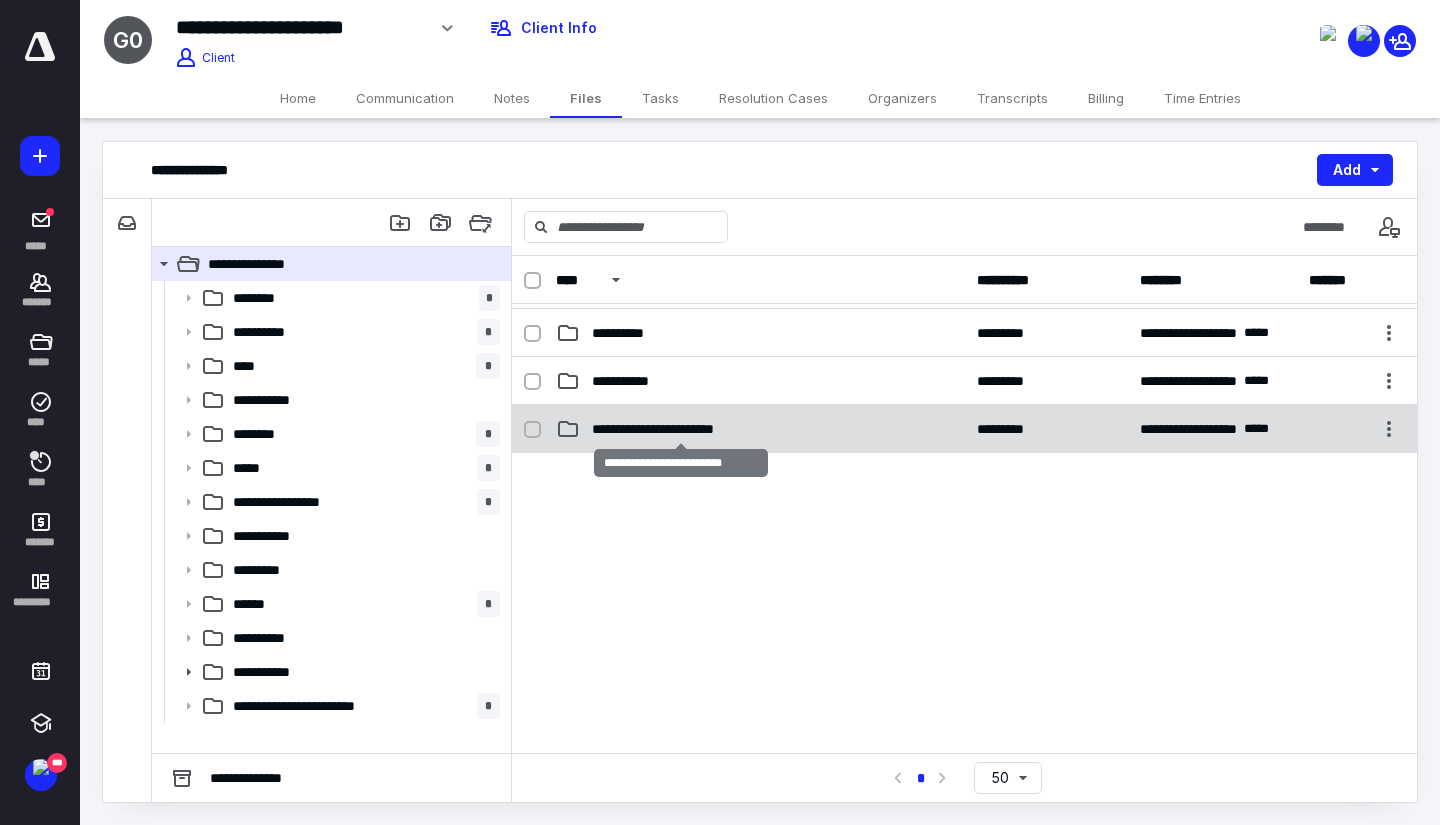 click on "**********" at bounding box center [681, 429] 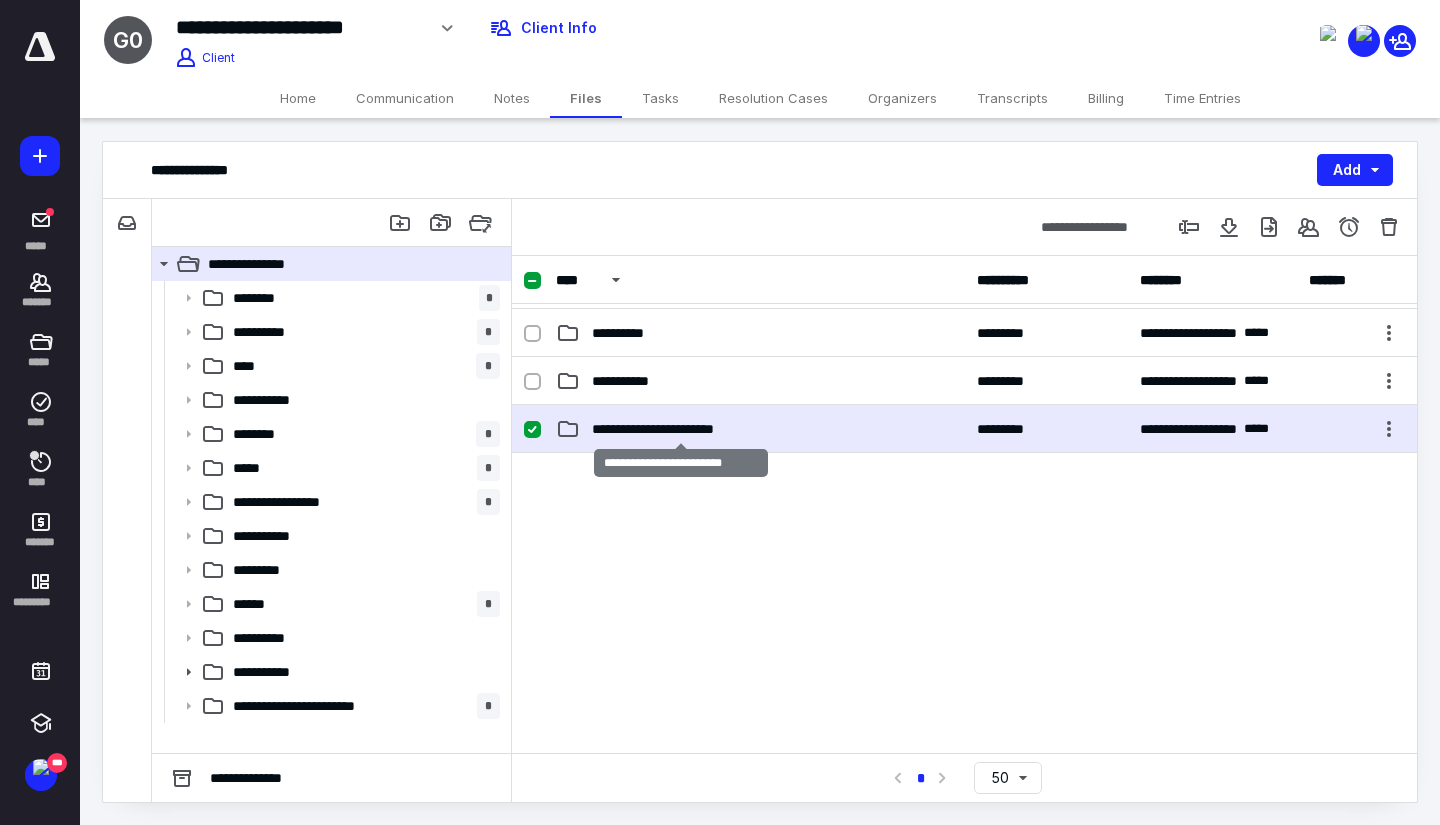 click on "**********" at bounding box center (681, 429) 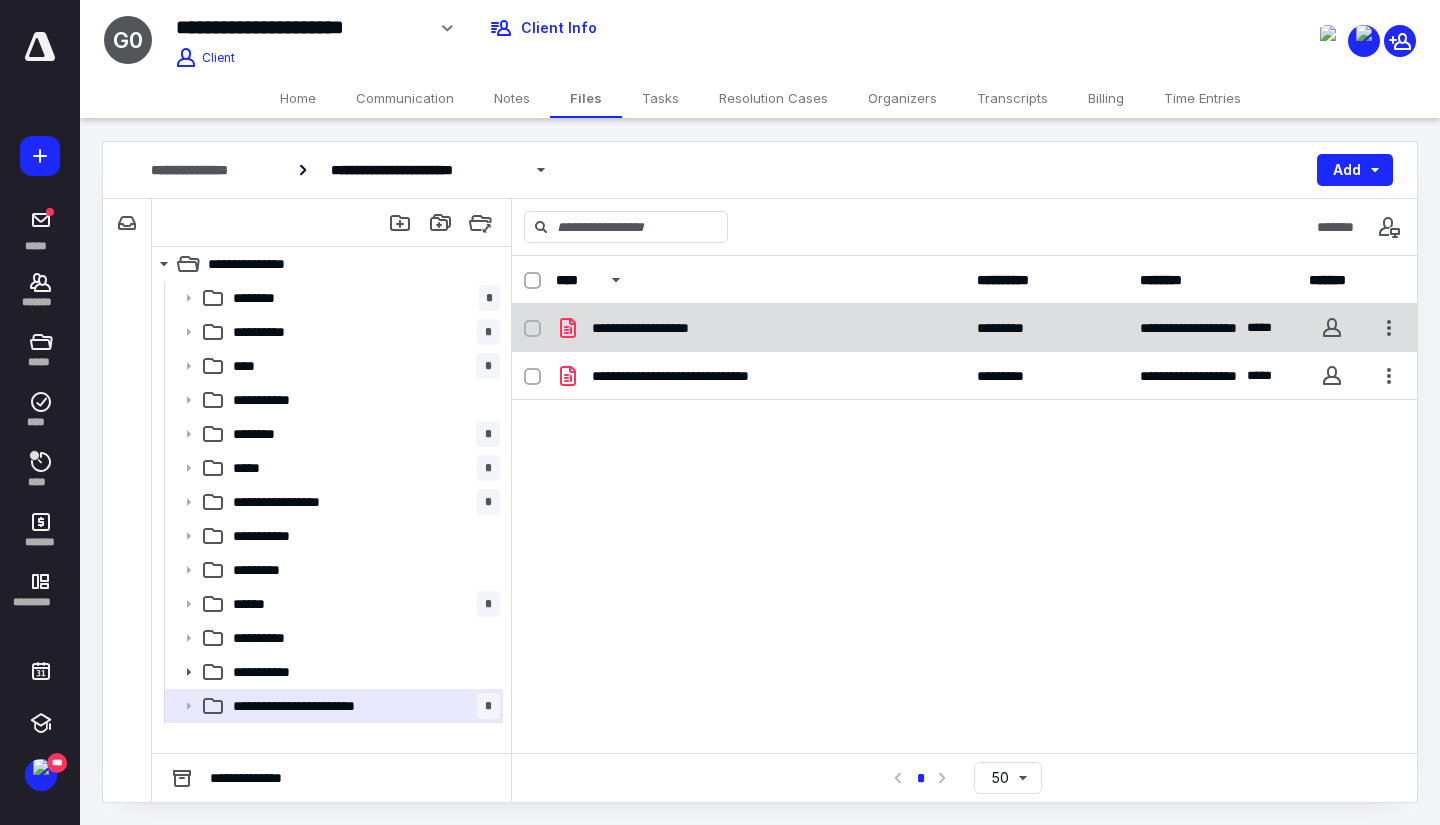click on "**********" at bounding box center [760, 328] 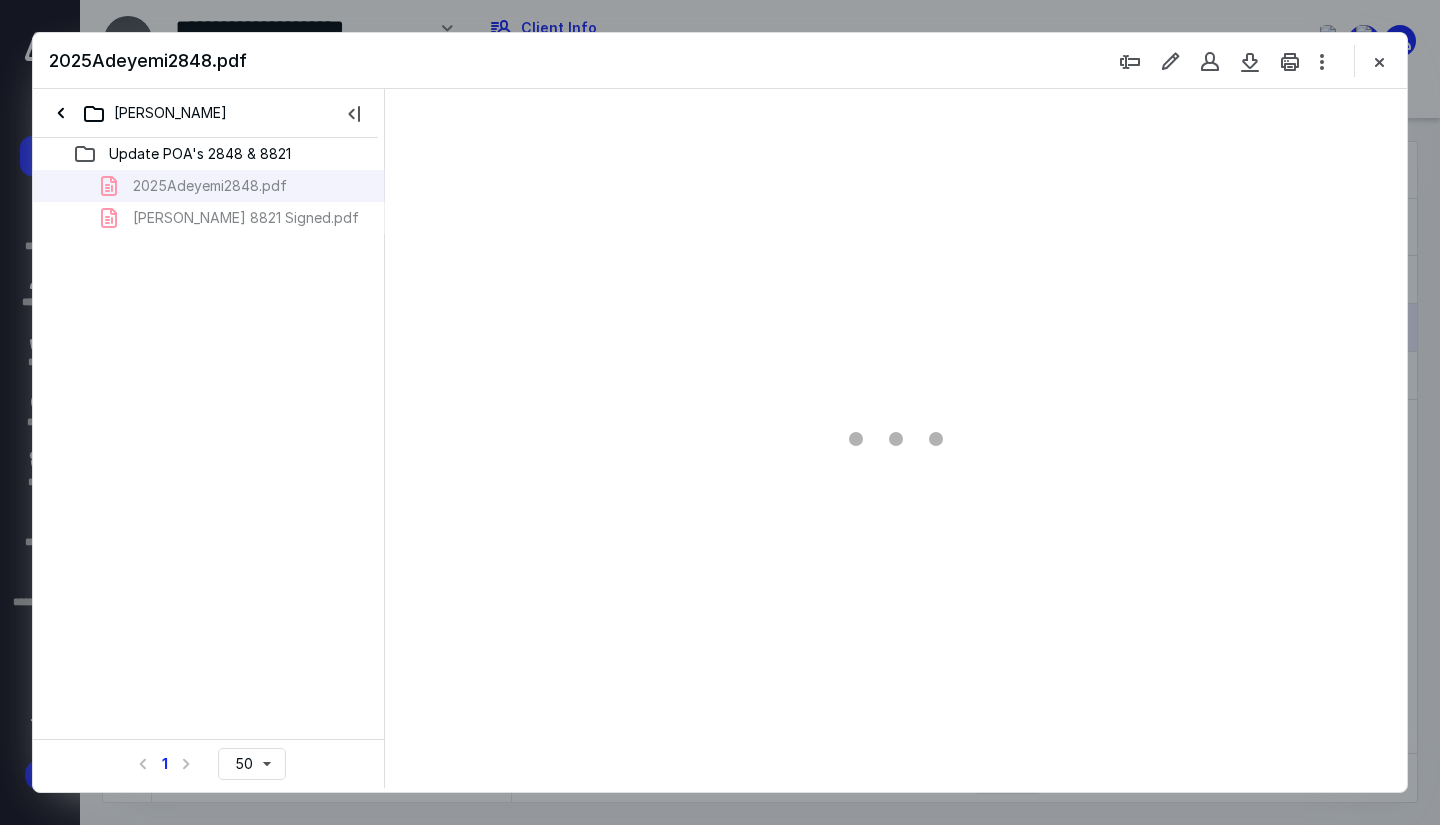 scroll, scrollTop: 0, scrollLeft: 0, axis: both 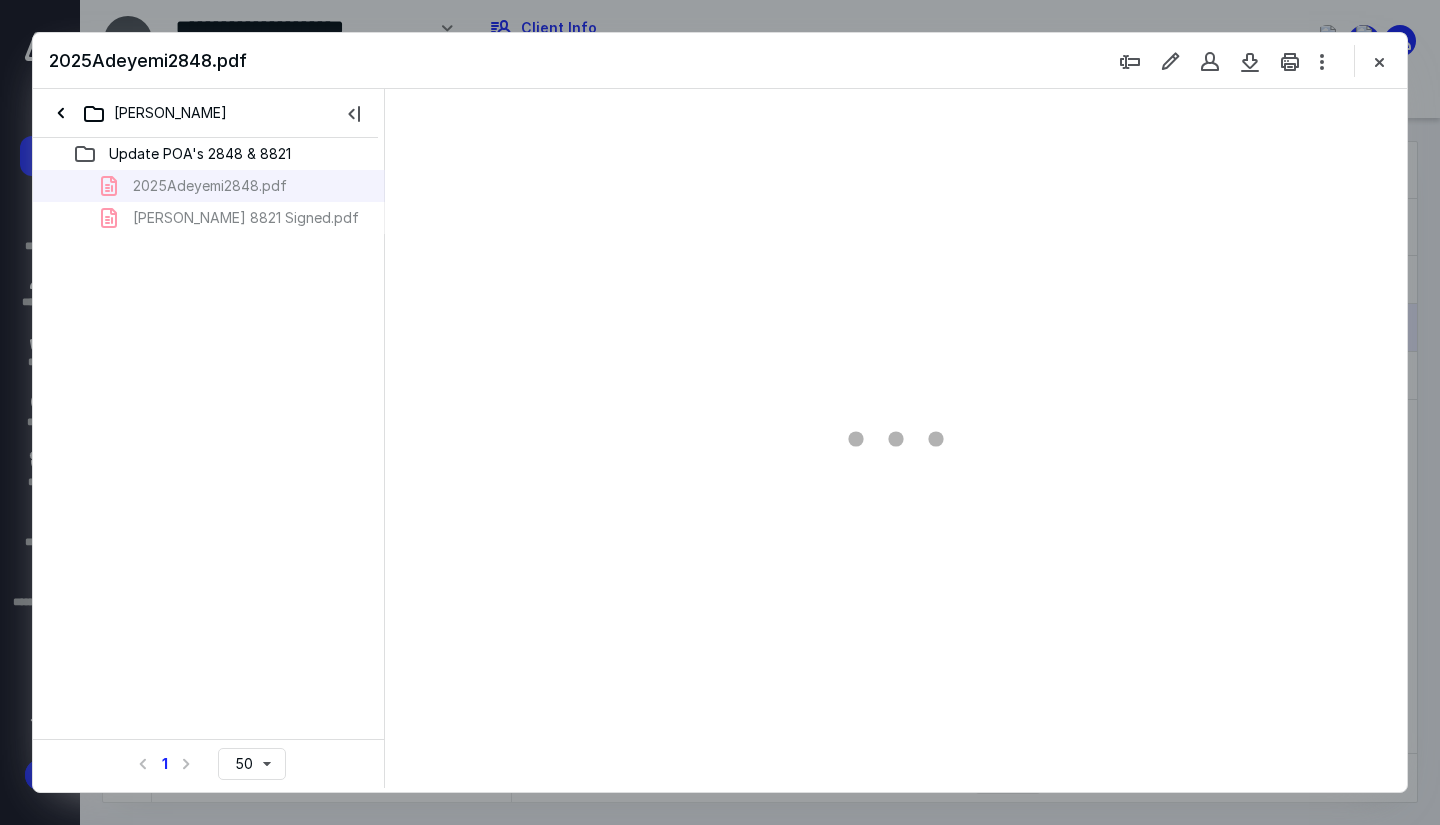 type on "78" 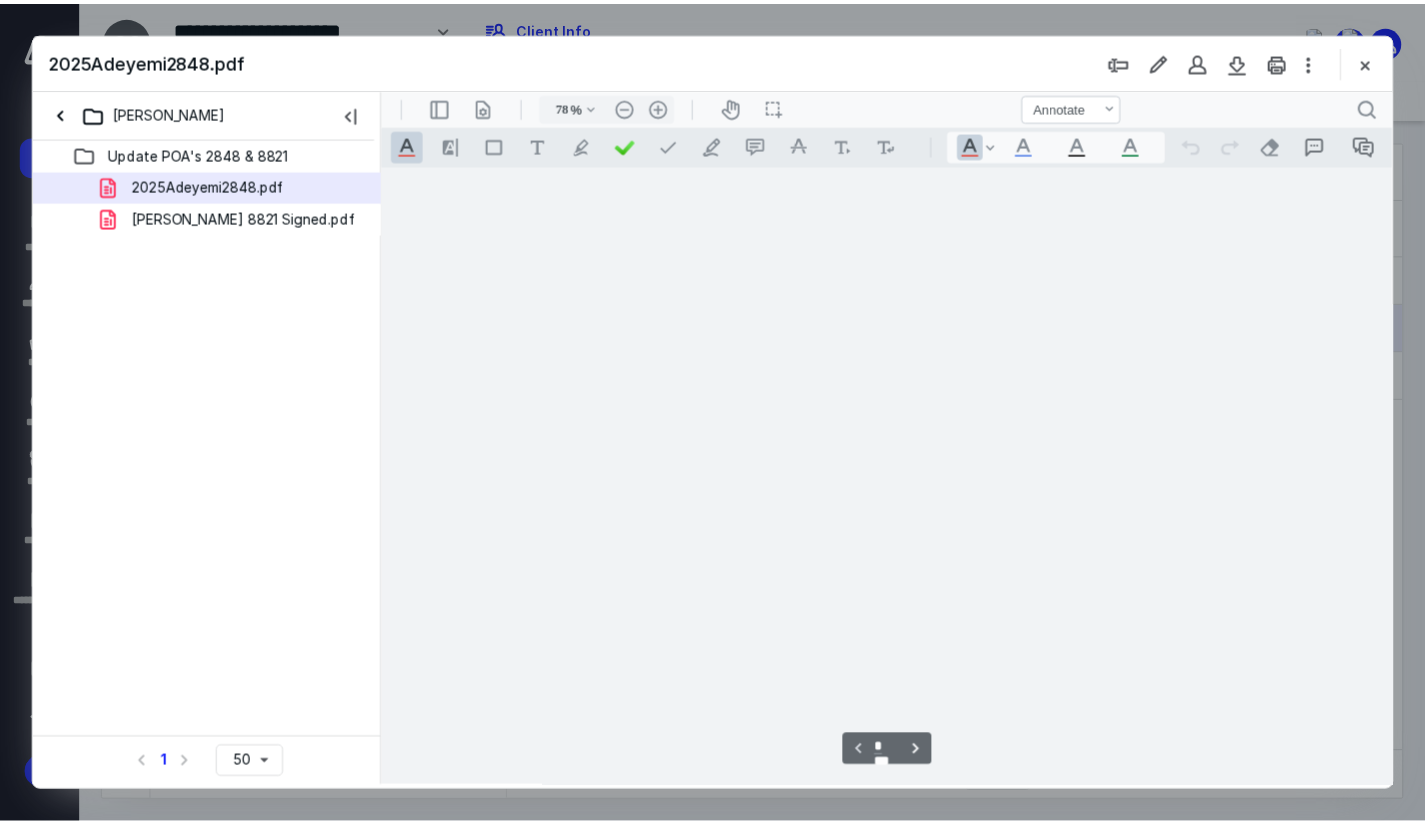 scroll, scrollTop: 79, scrollLeft: 0, axis: vertical 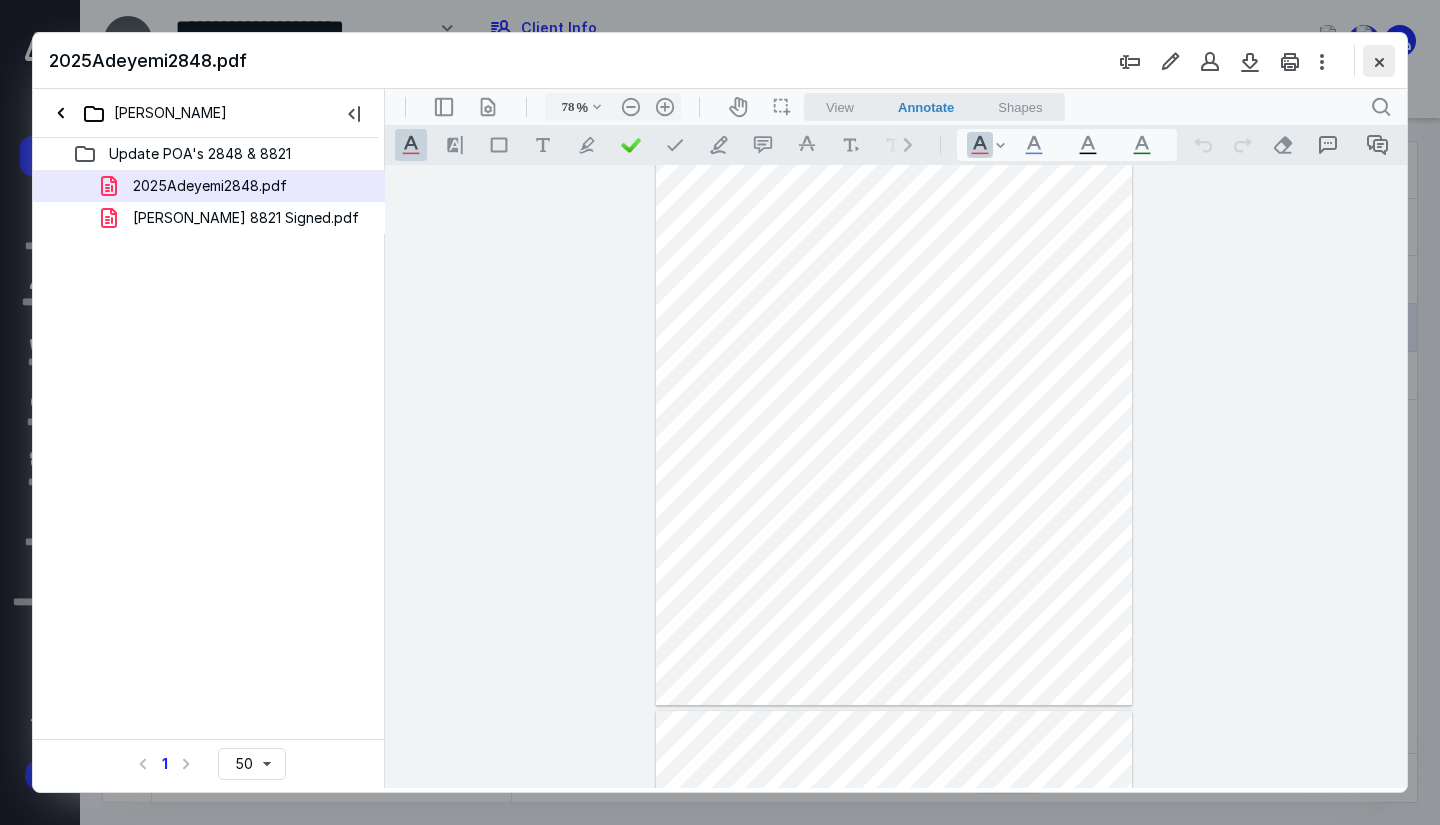 click at bounding box center (1379, 61) 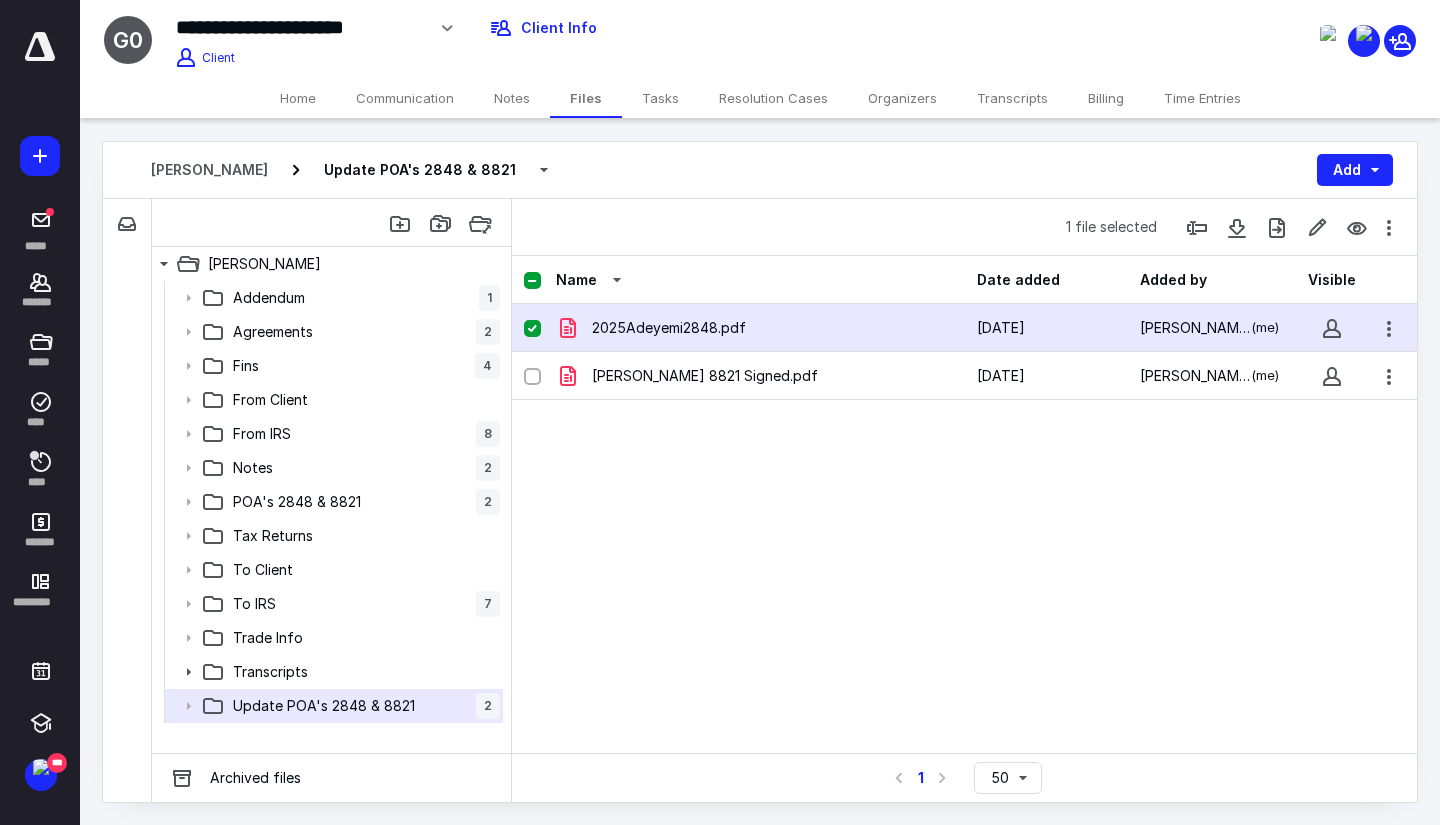 click on "Home" at bounding box center (298, 98) 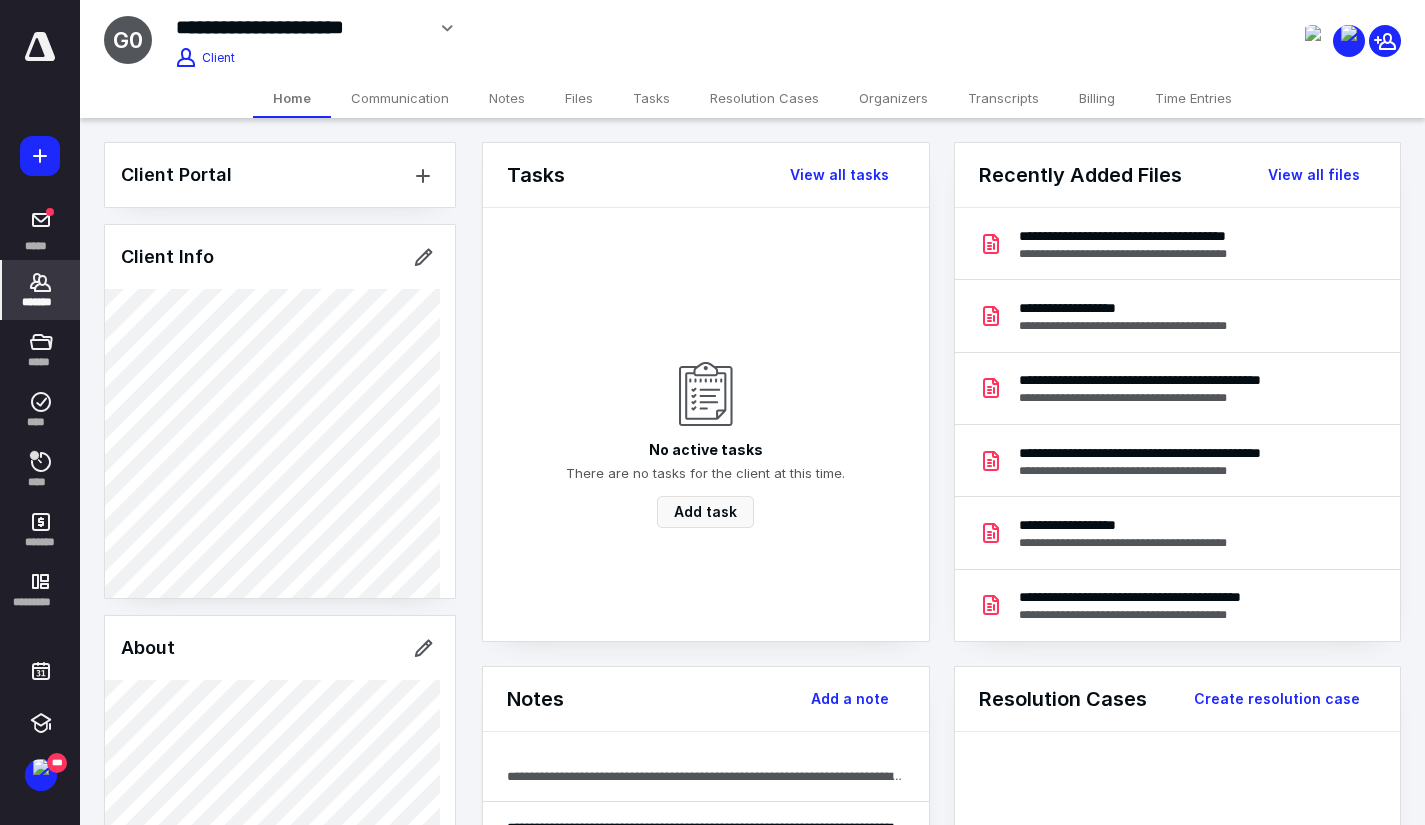 click on "Client Portal Client Info About Spouse Dependents Important clients Tags Manage all tags" at bounding box center [280, 1202] 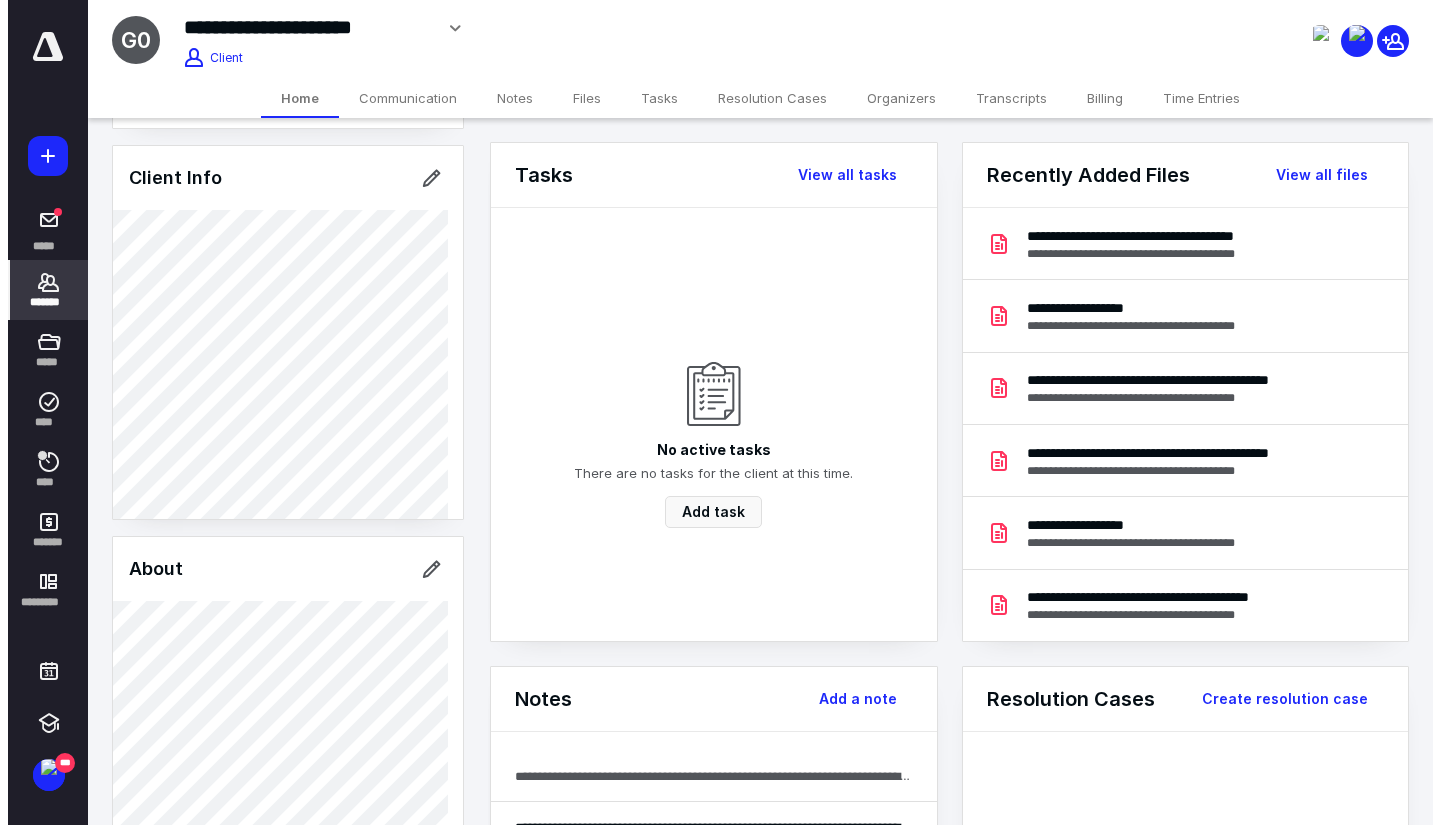 scroll, scrollTop: 100, scrollLeft: 0, axis: vertical 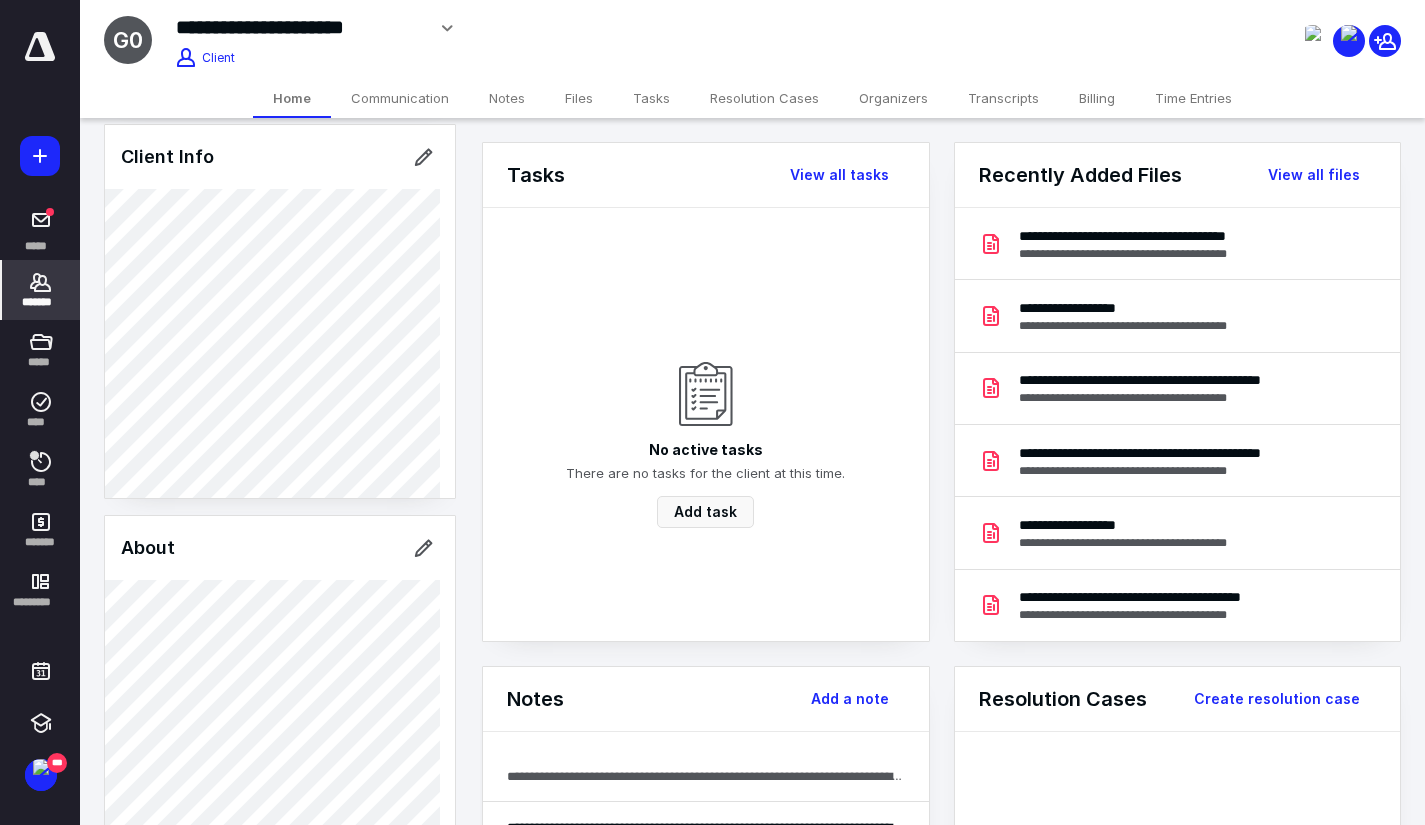 click on "Files" at bounding box center [579, 98] 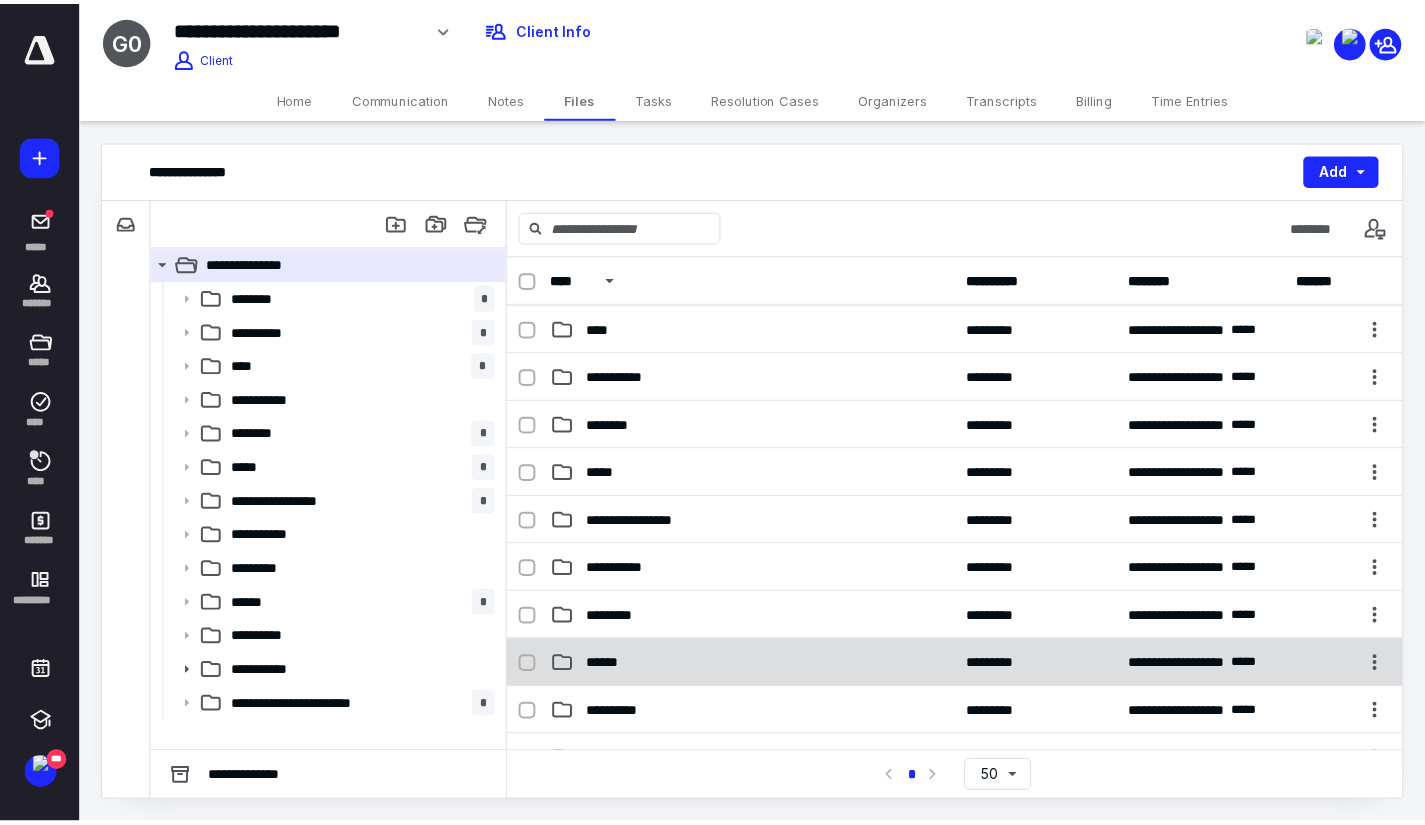 scroll, scrollTop: 300, scrollLeft: 0, axis: vertical 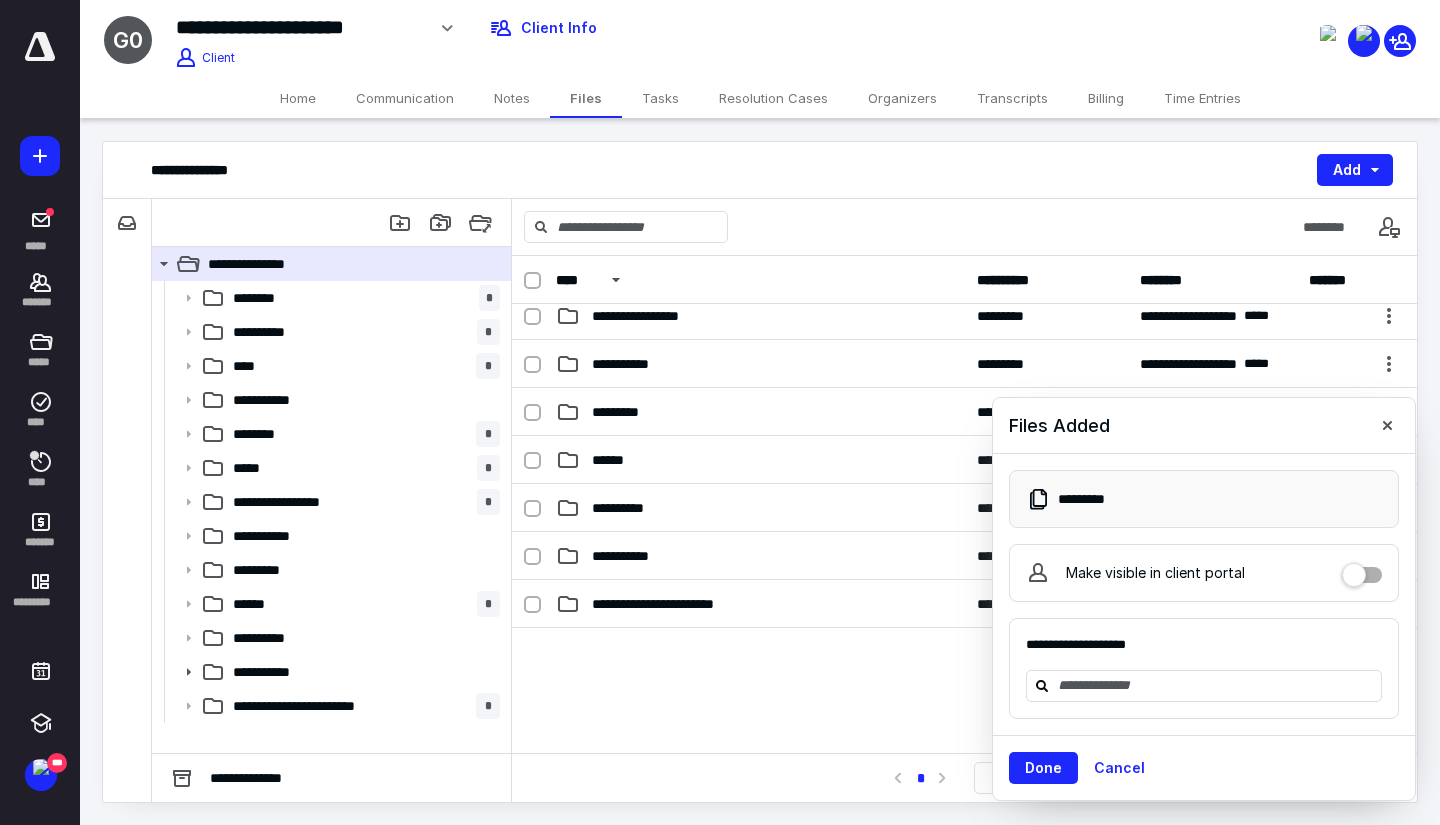 click on "Time Entries" at bounding box center (1202, 98) 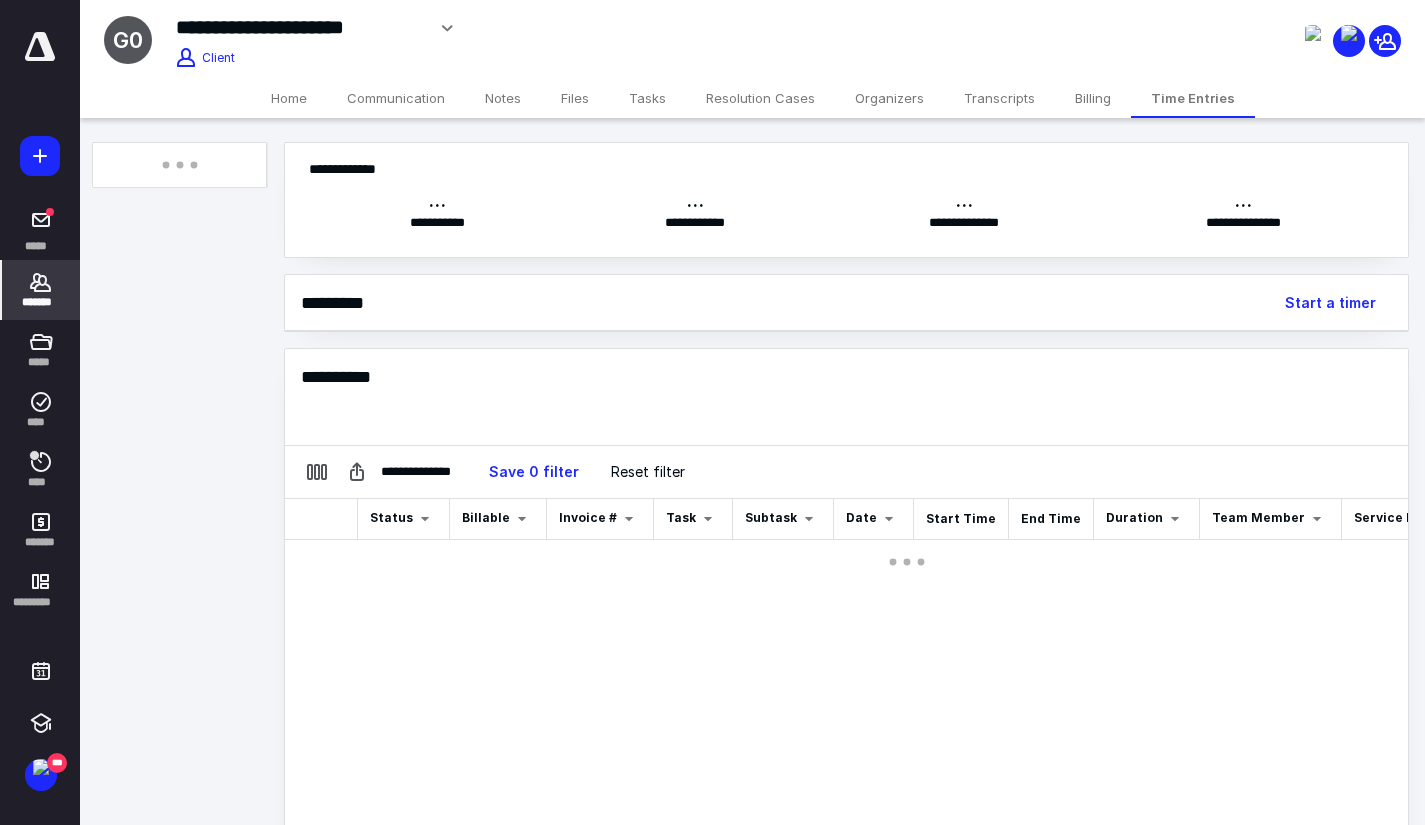 scroll, scrollTop: 0, scrollLeft: 0, axis: both 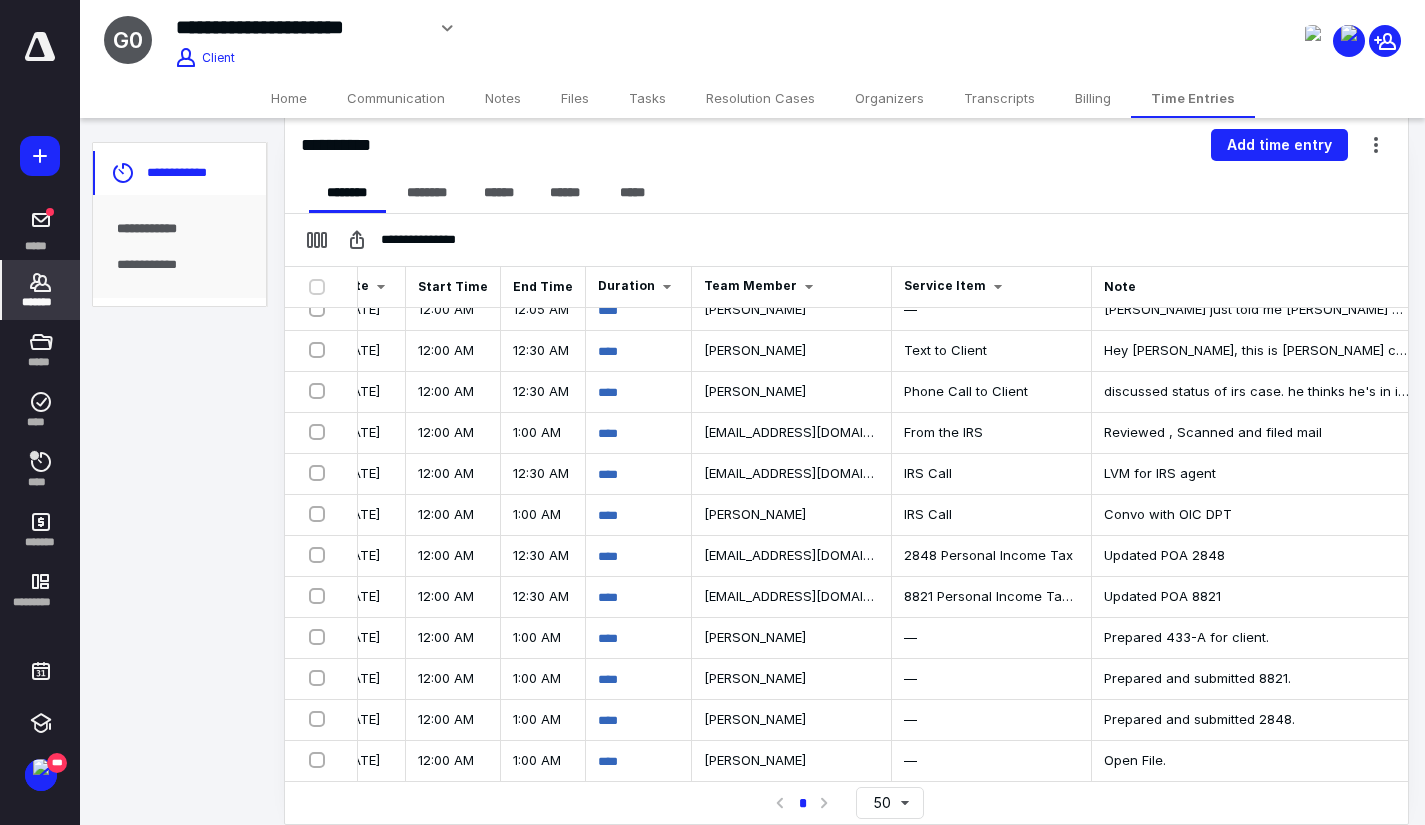 click on "Home" at bounding box center (289, 98) 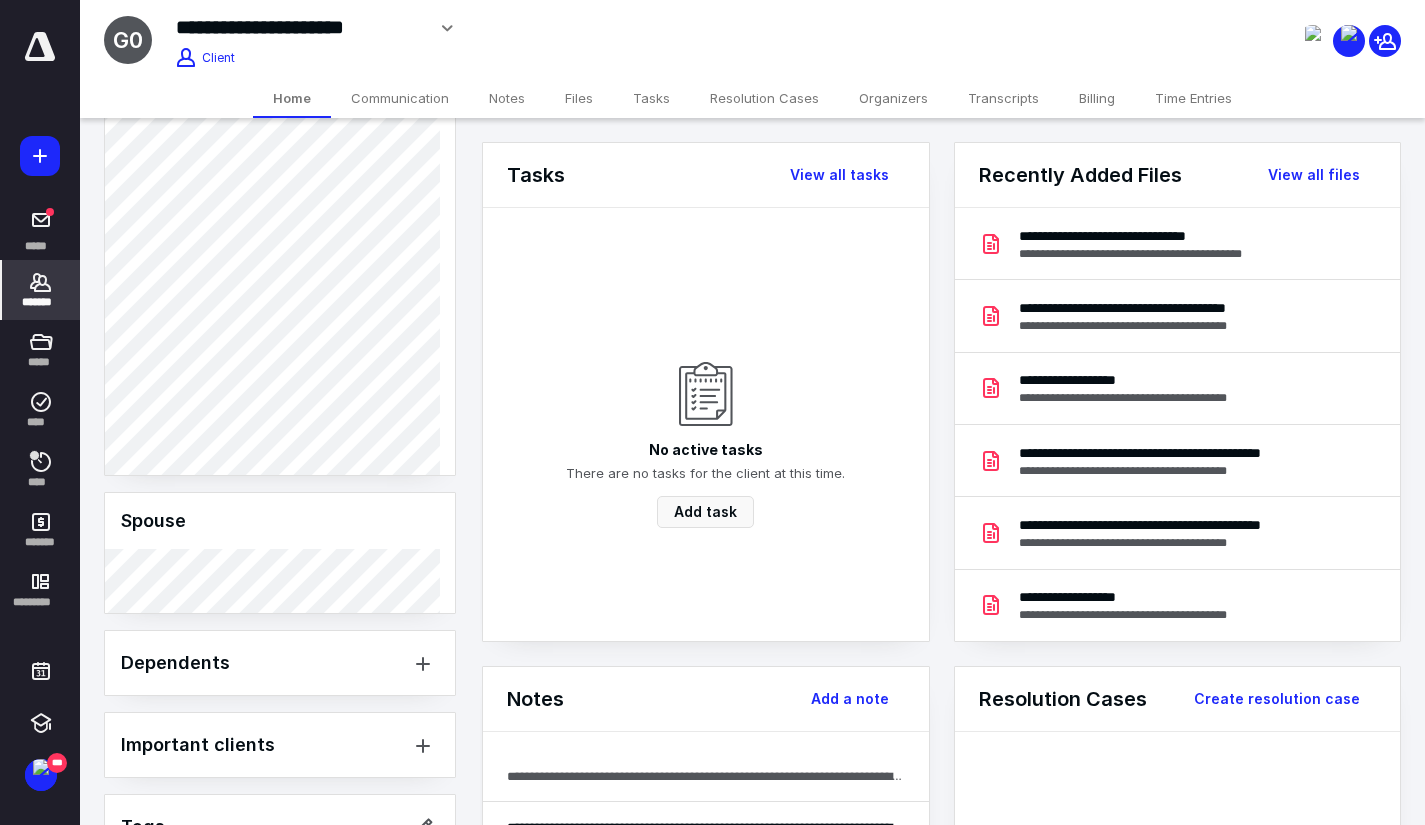 scroll, scrollTop: 1461, scrollLeft: 0, axis: vertical 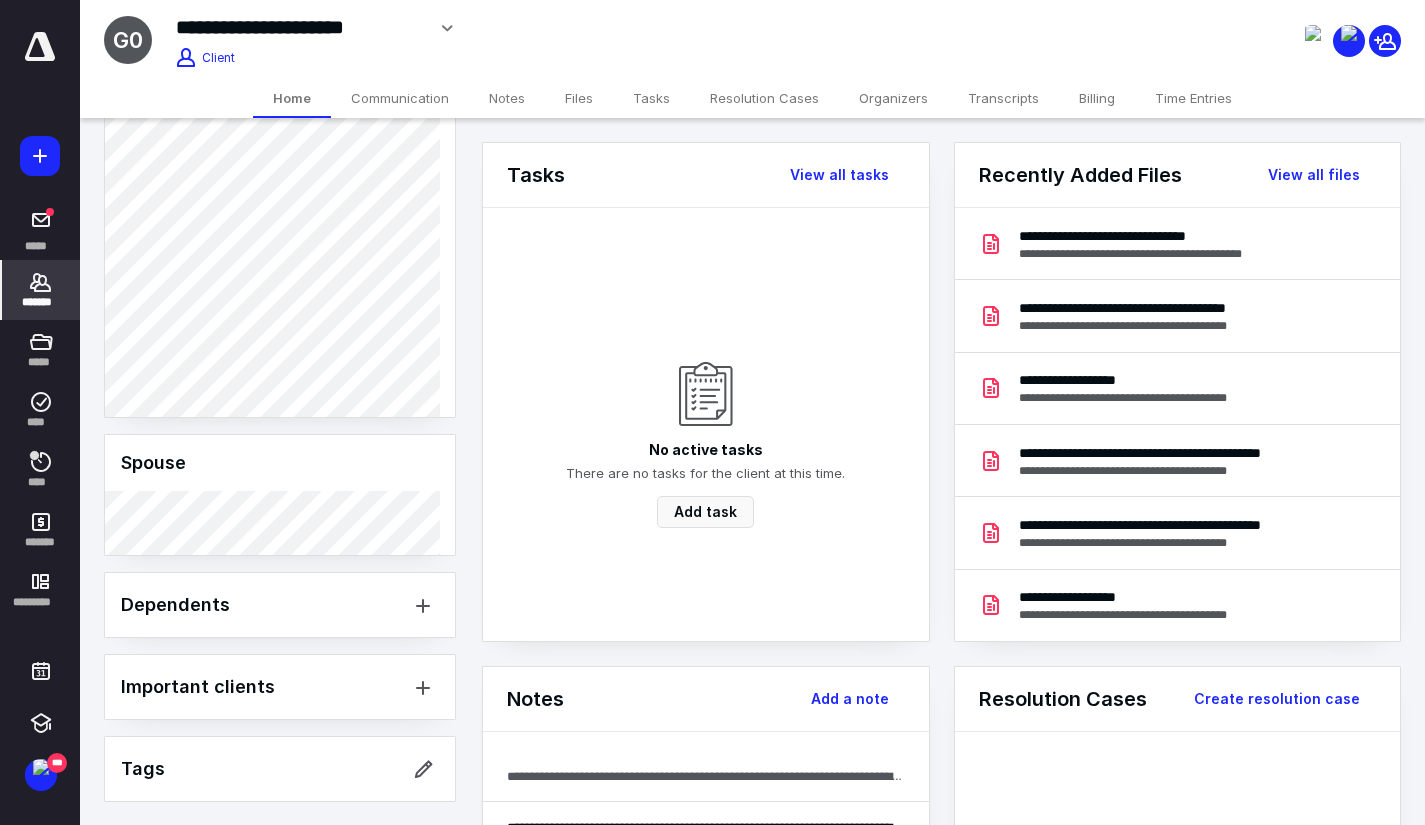 click on "*******" at bounding box center (41, 290) 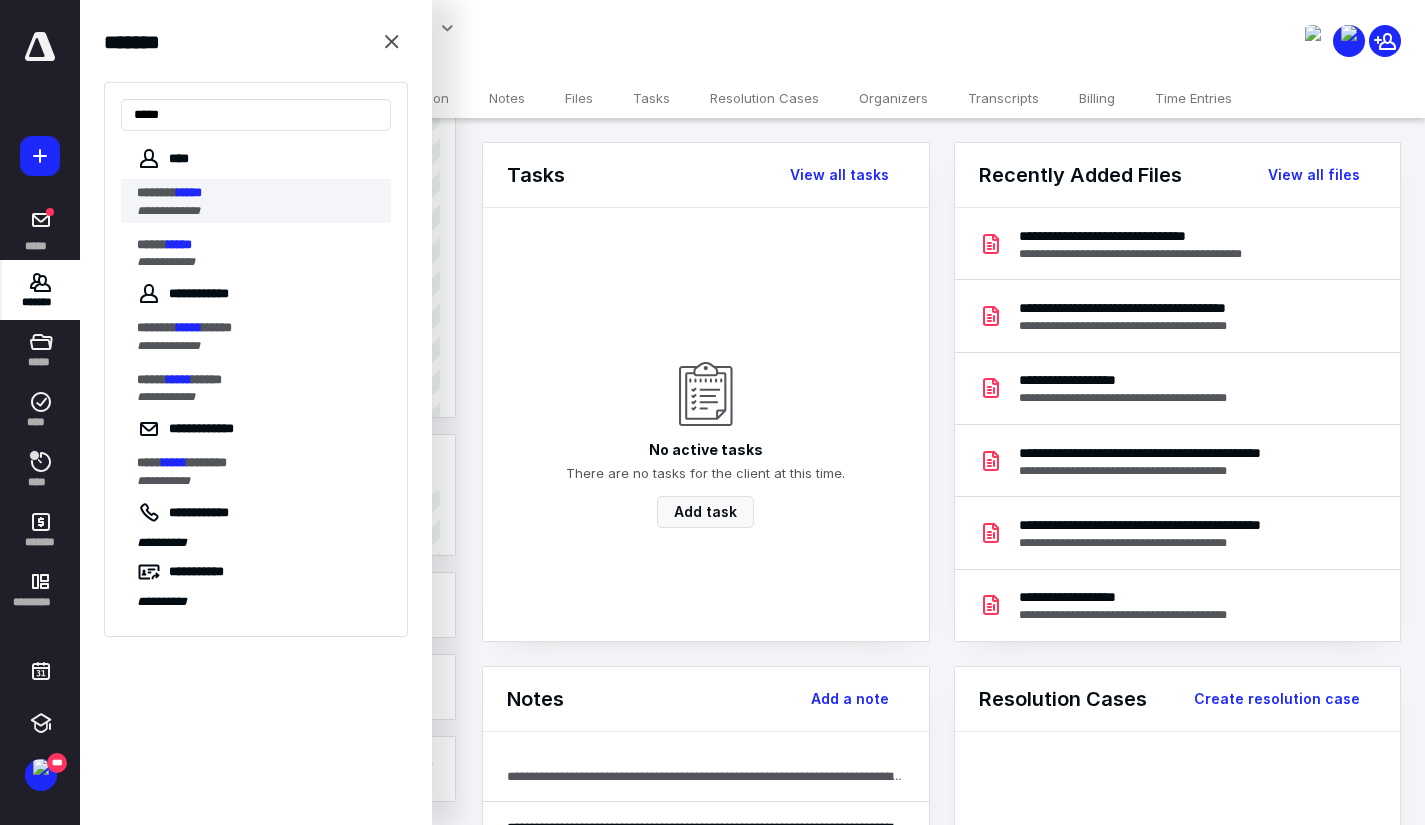 type on "*****" 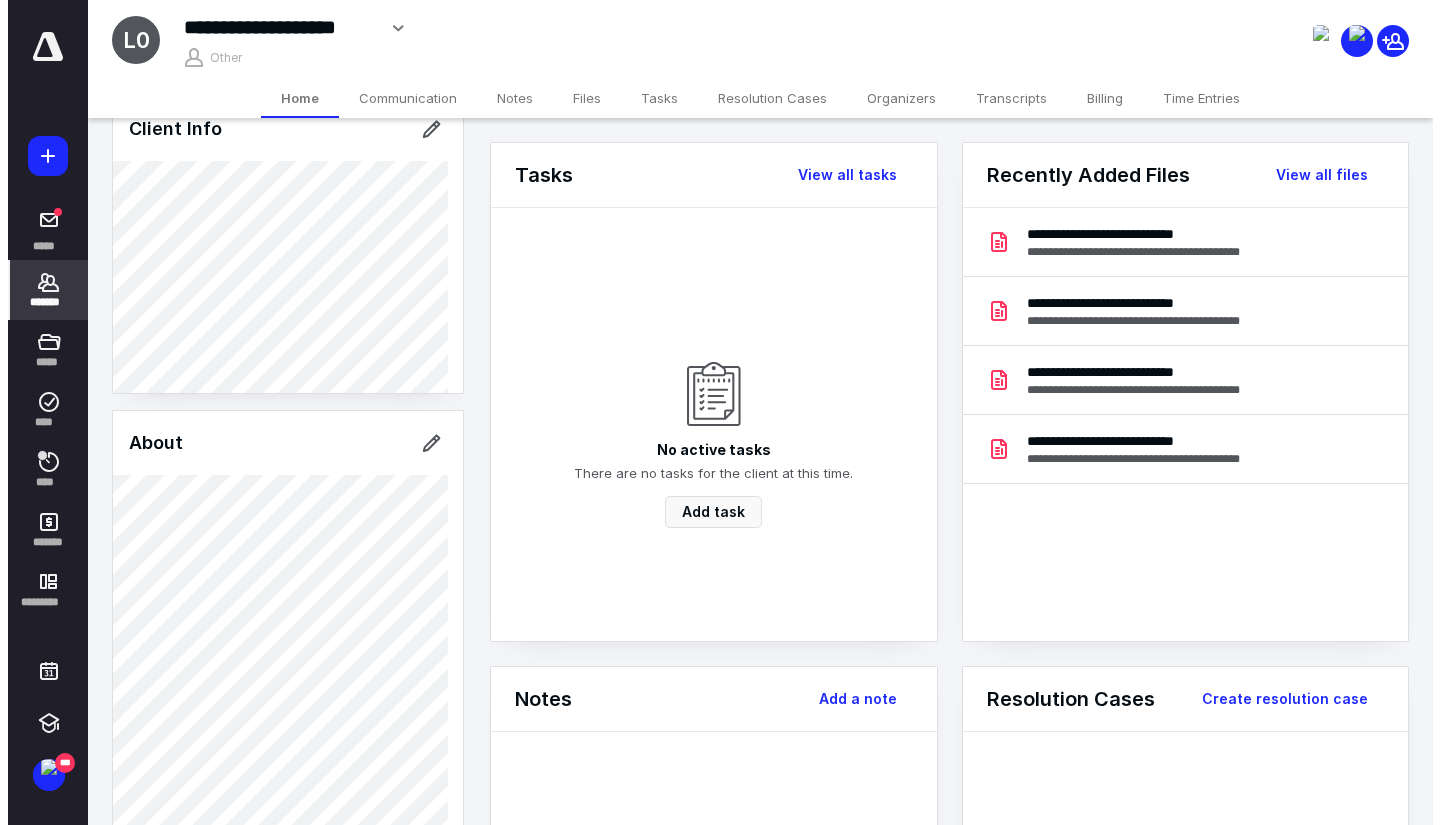 scroll, scrollTop: 104, scrollLeft: 0, axis: vertical 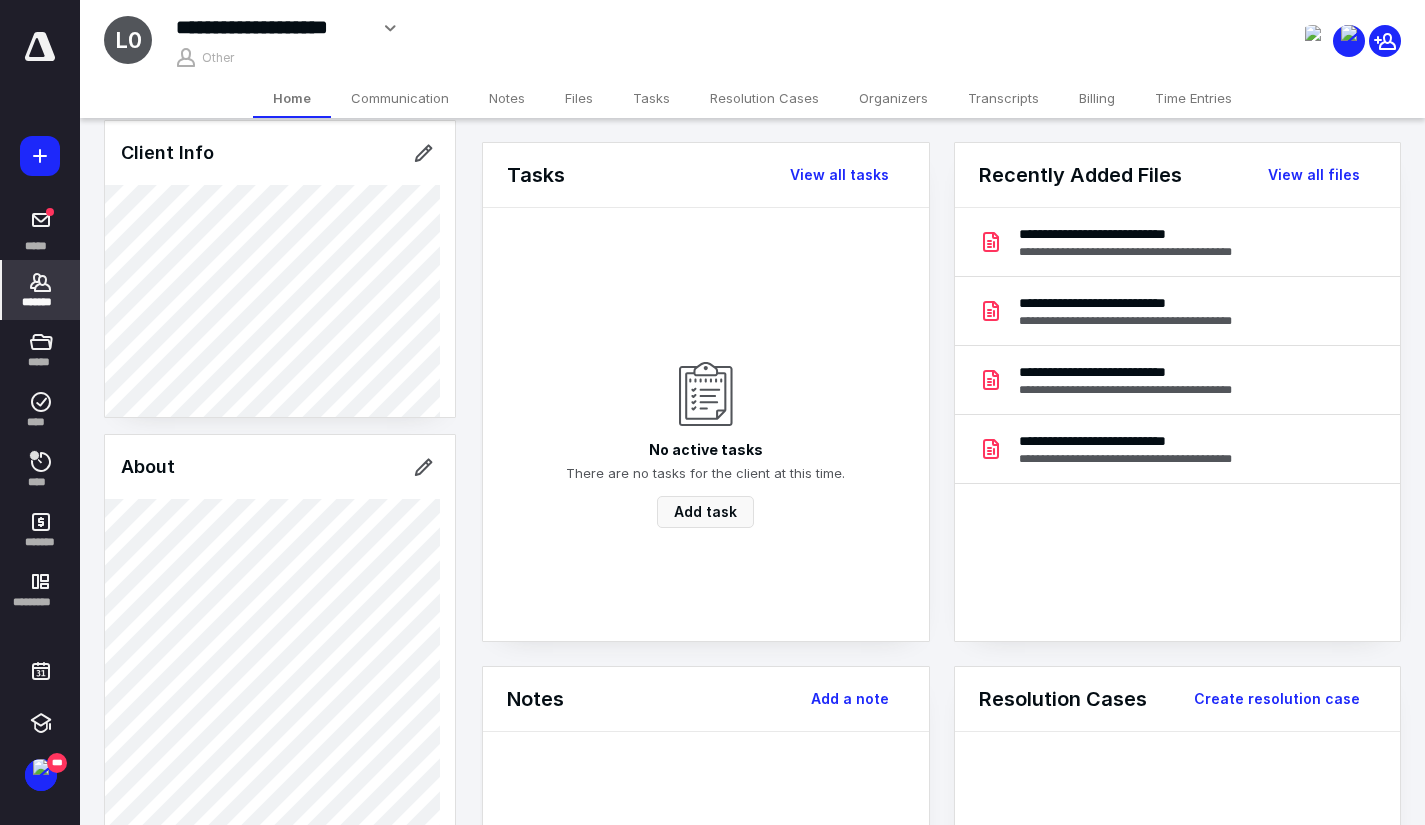 click on "Files" at bounding box center (579, 98) 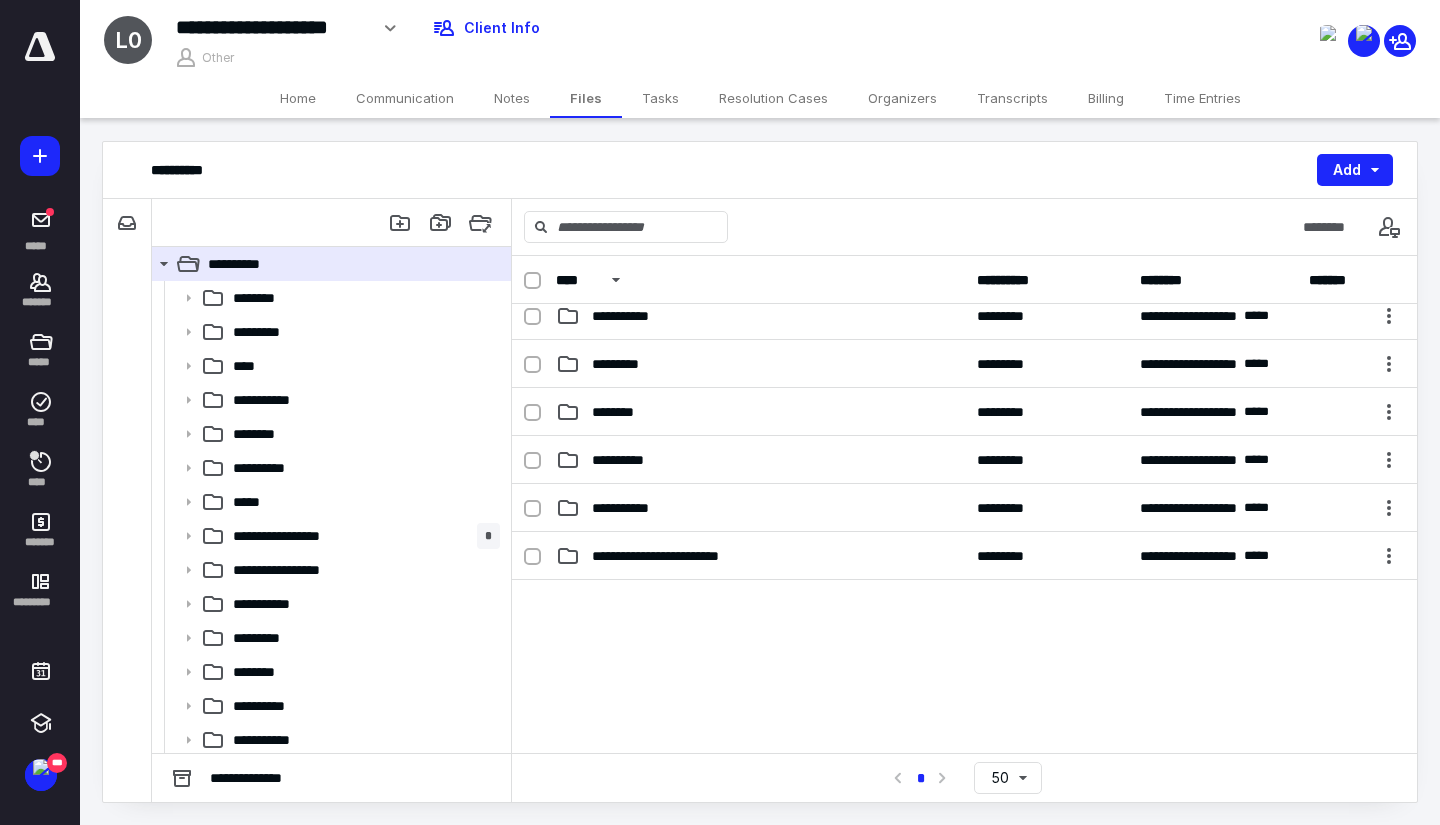 scroll, scrollTop: 500, scrollLeft: 0, axis: vertical 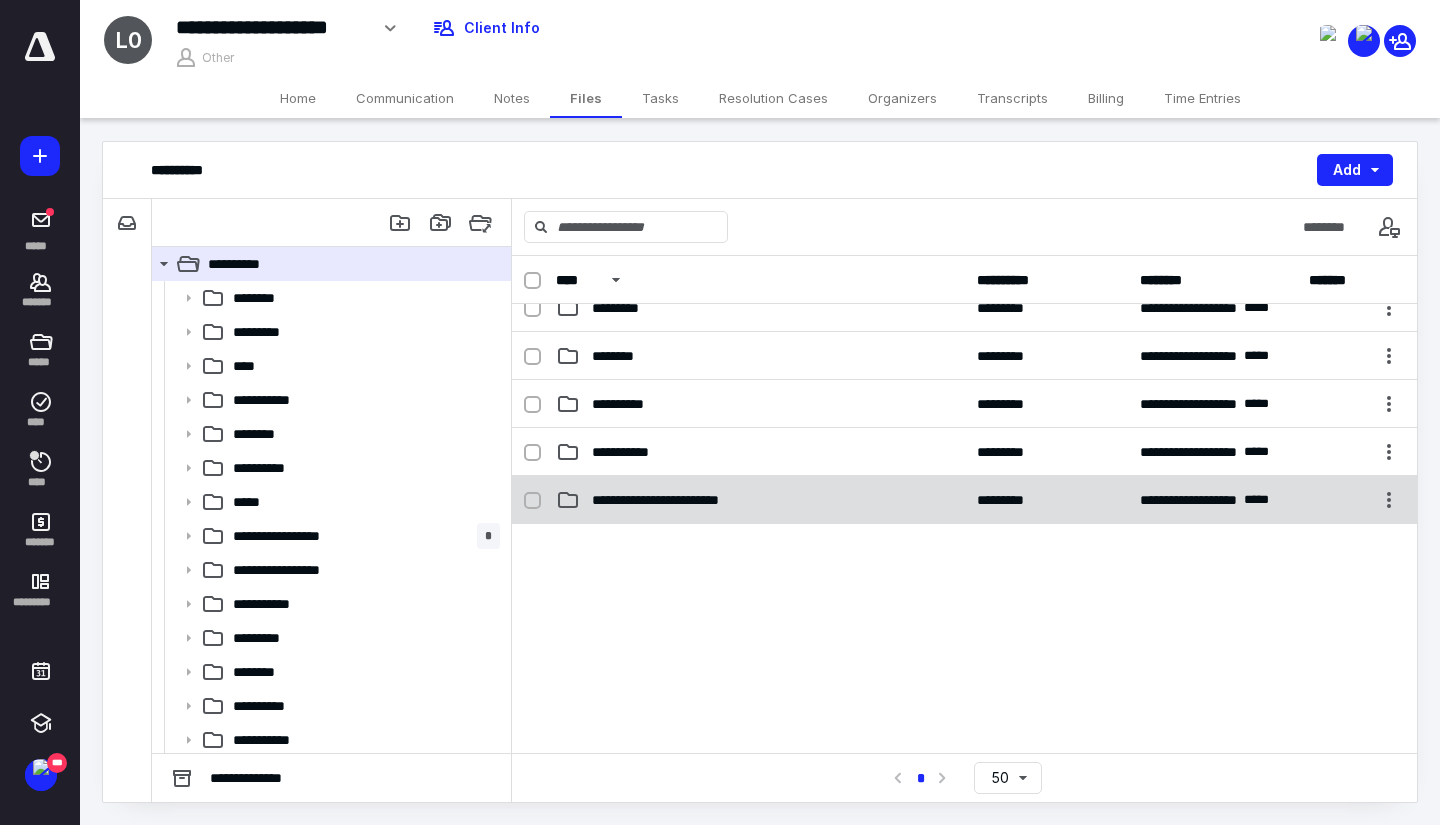 click on "**********" at bounding box center (685, 500) 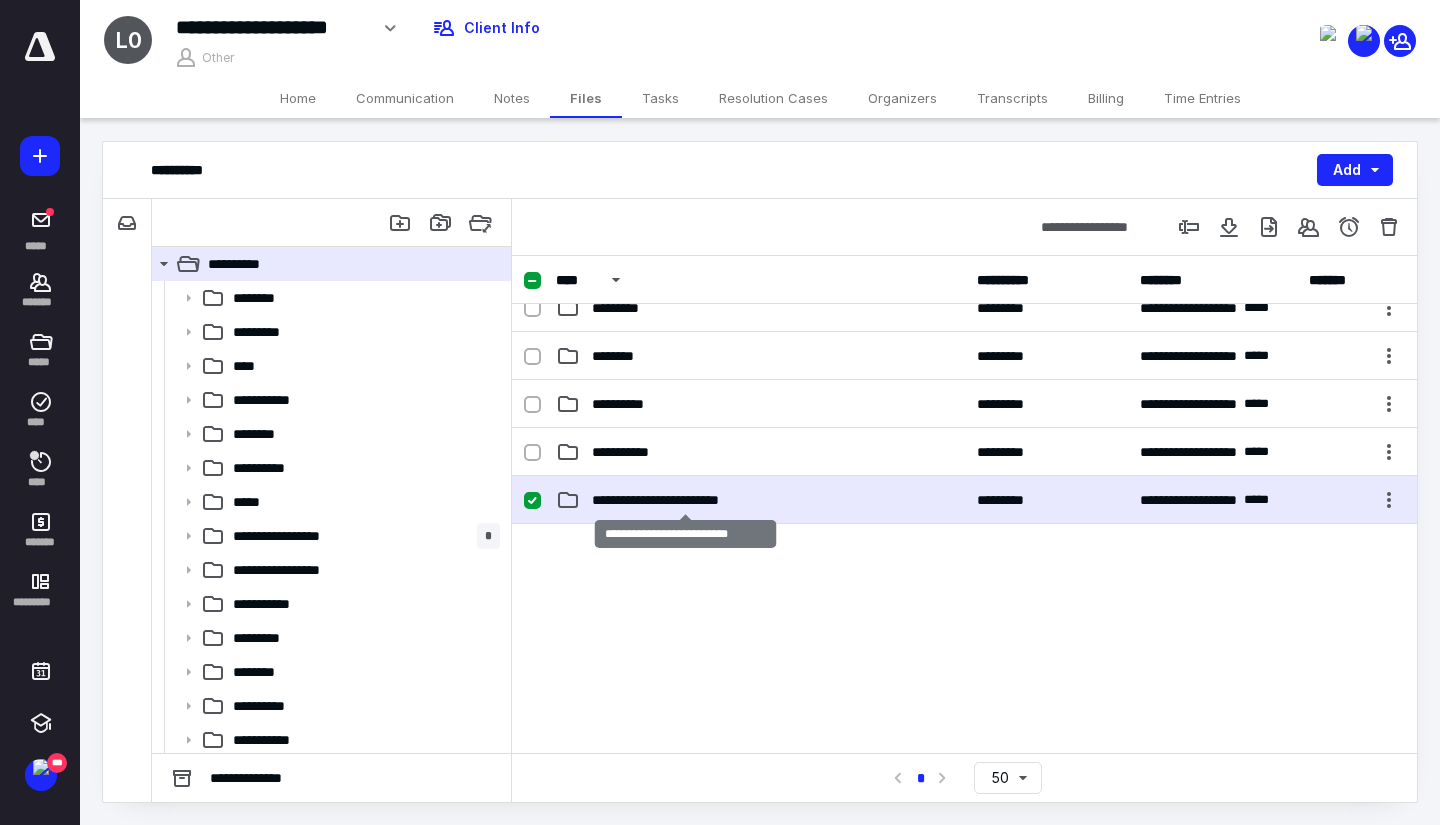 click on "**********" at bounding box center [685, 500] 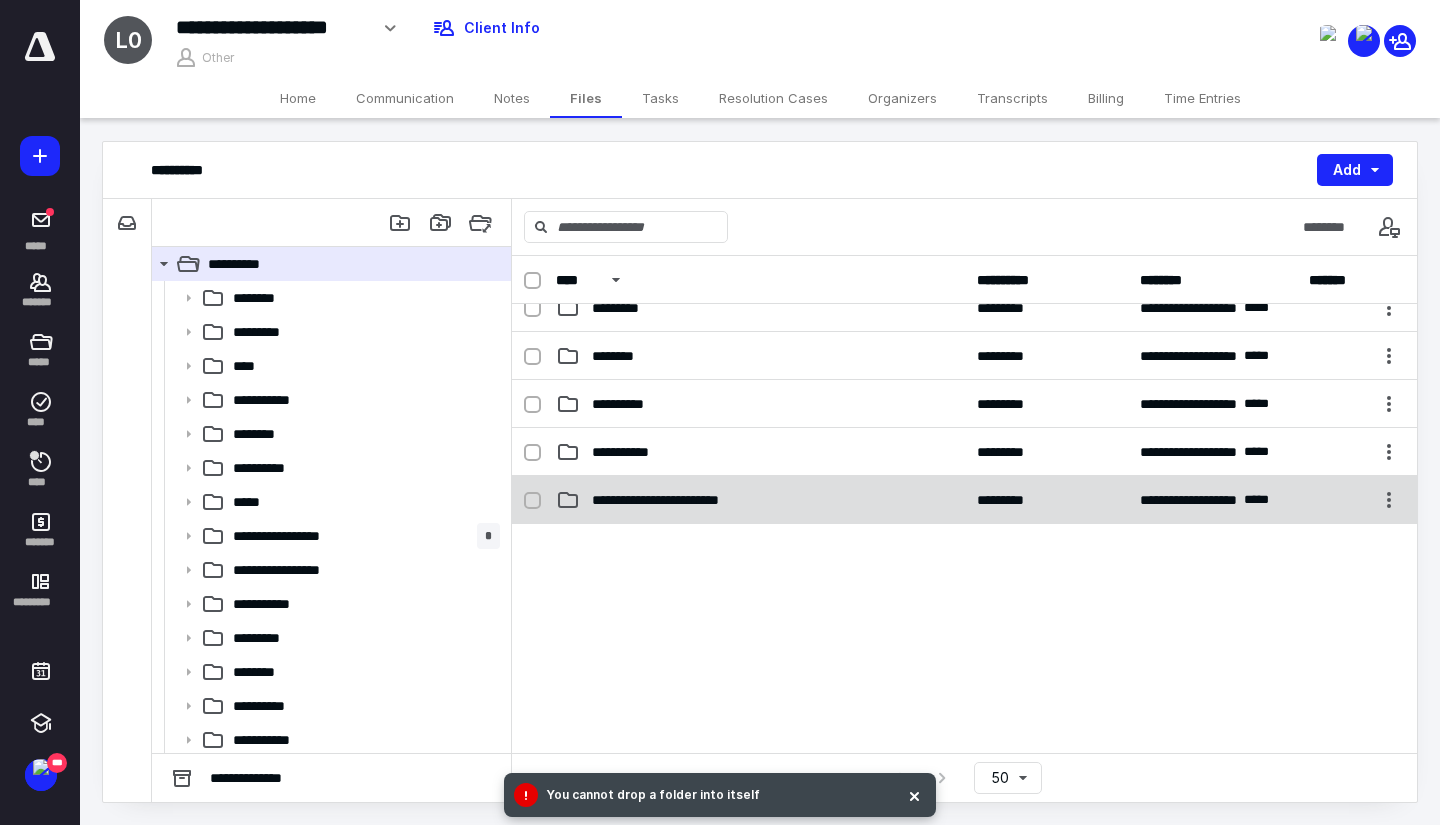 click on "**********" at bounding box center (685, 500) 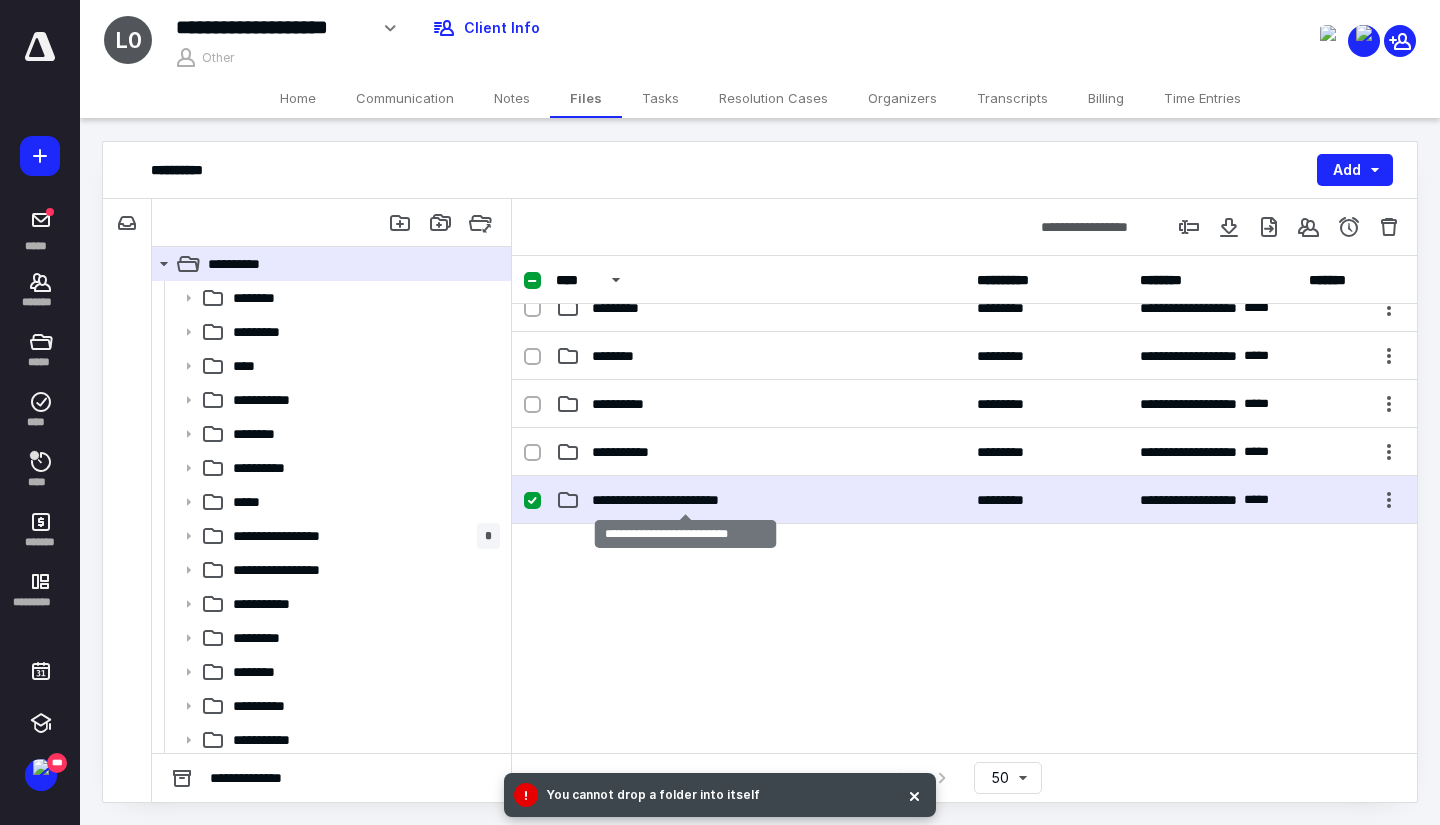 click on "**********" at bounding box center (685, 500) 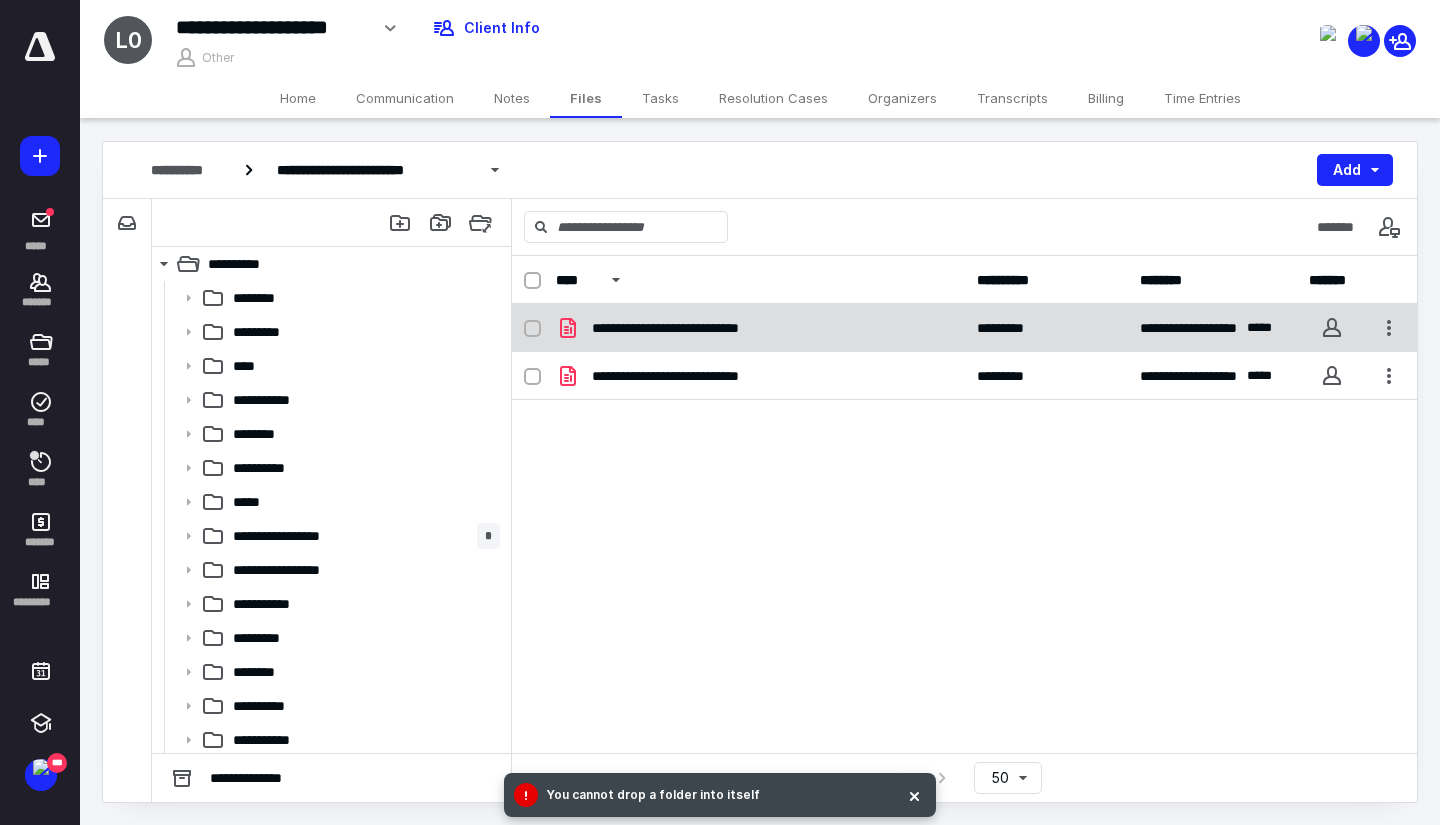 click on "**********" at bounding box center [691, 328] 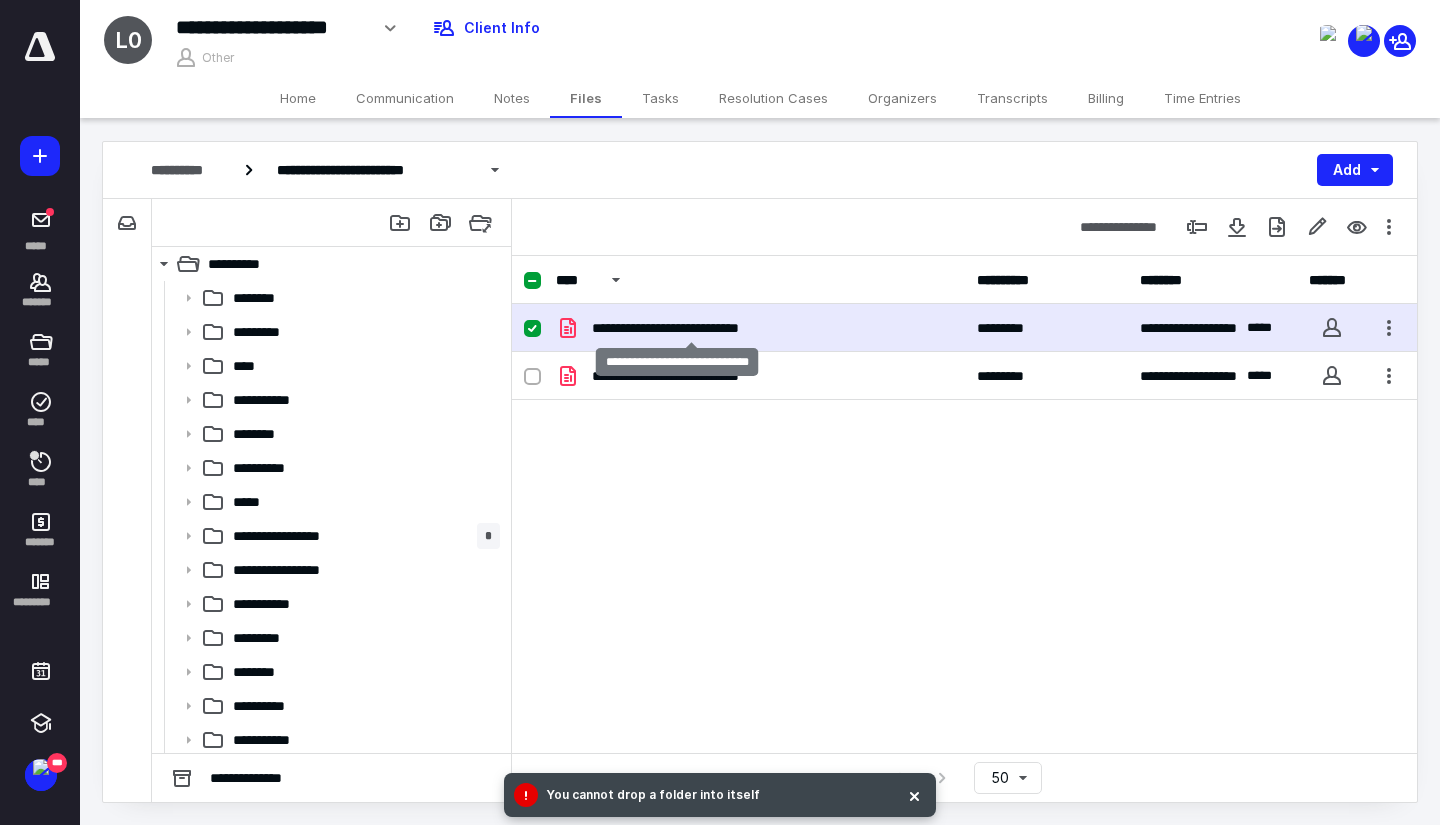 click on "**********" at bounding box center (691, 328) 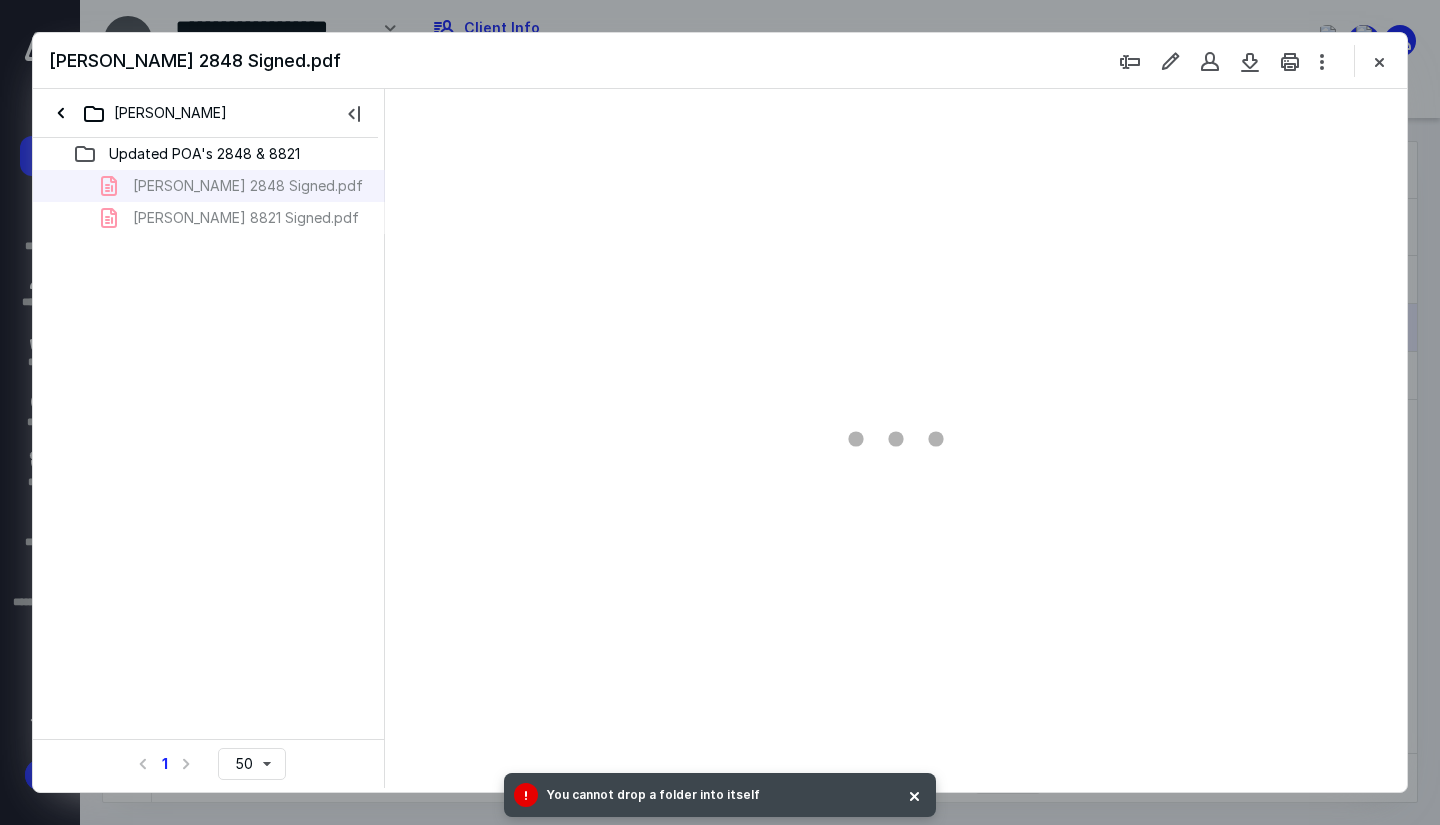 scroll, scrollTop: 0, scrollLeft: 0, axis: both 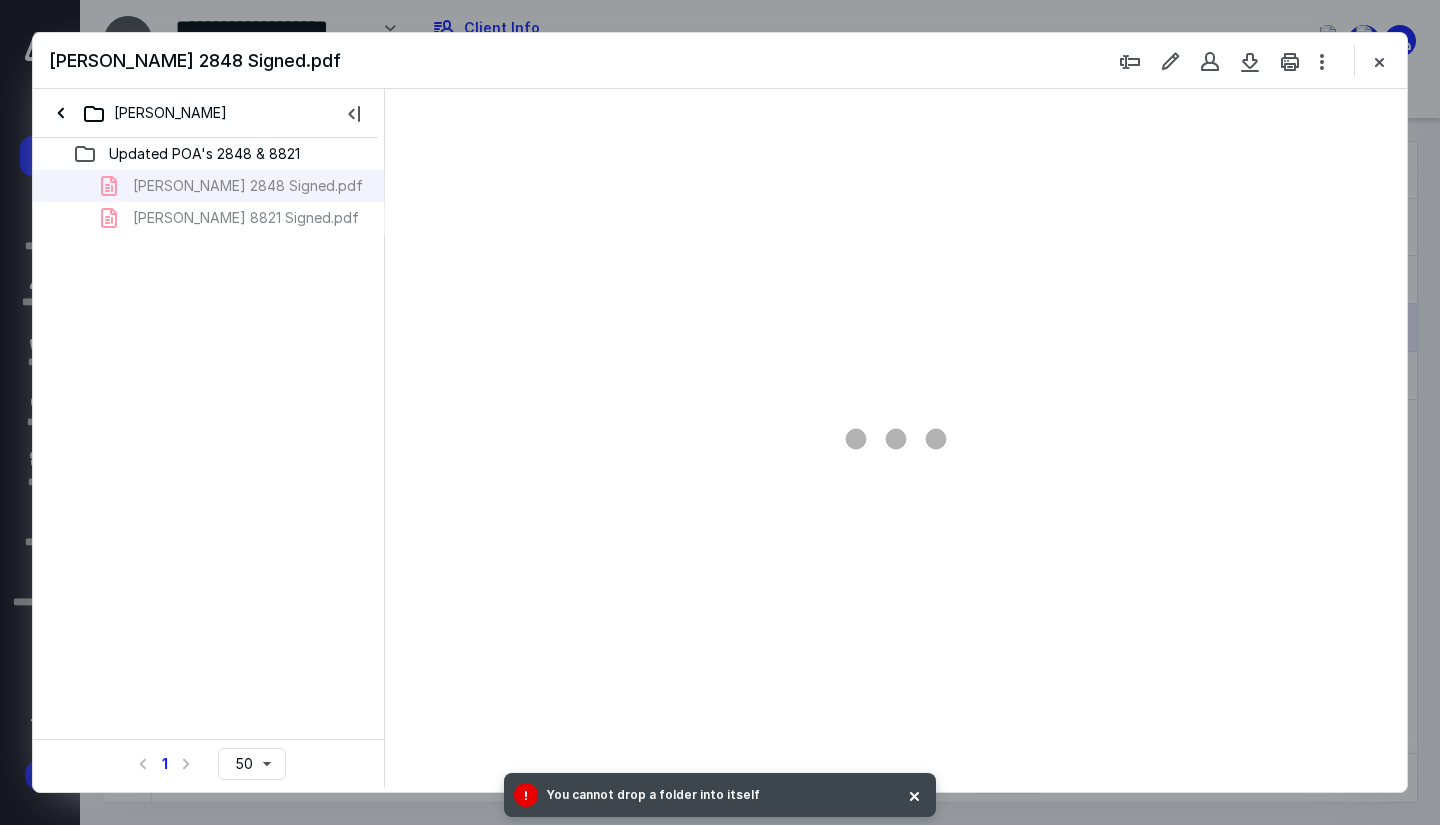type on "78" 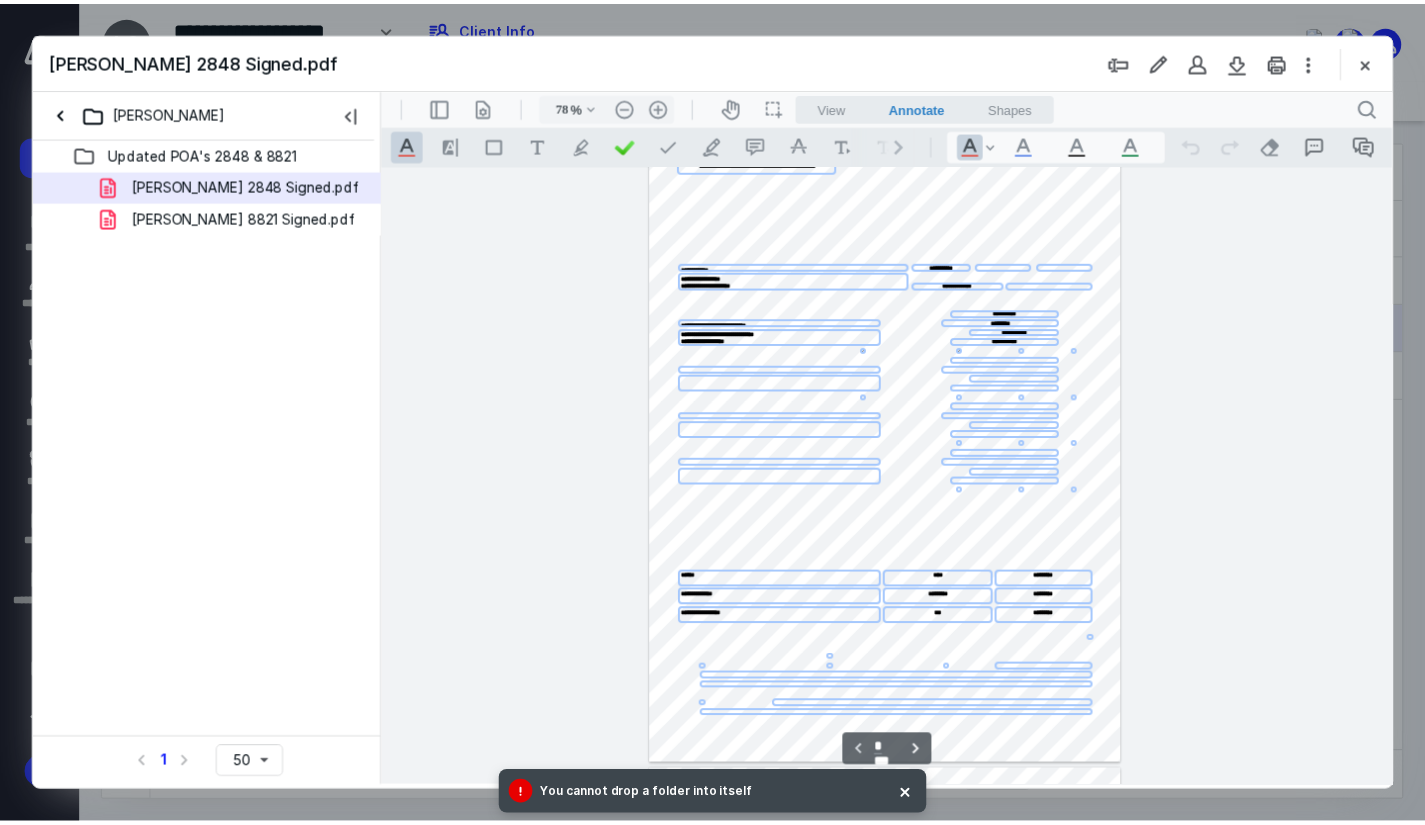 scroll, scrollTop: 0, scrollLeft: 0, axis: both 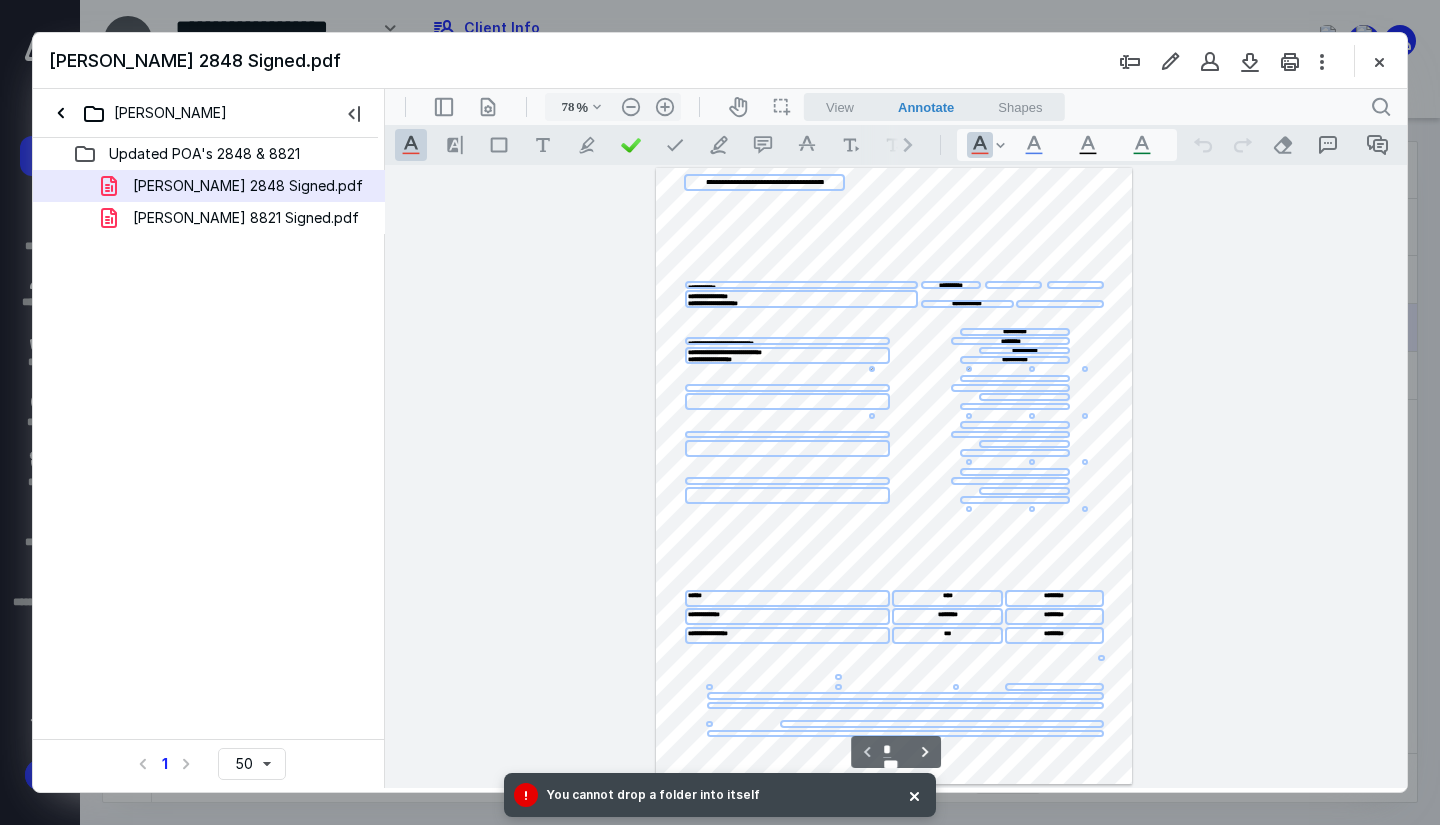 drag, startPoint x: 1381, startPoint y: 70, endPoint x: 1355, endPoint y: 75, distance: 26.476404 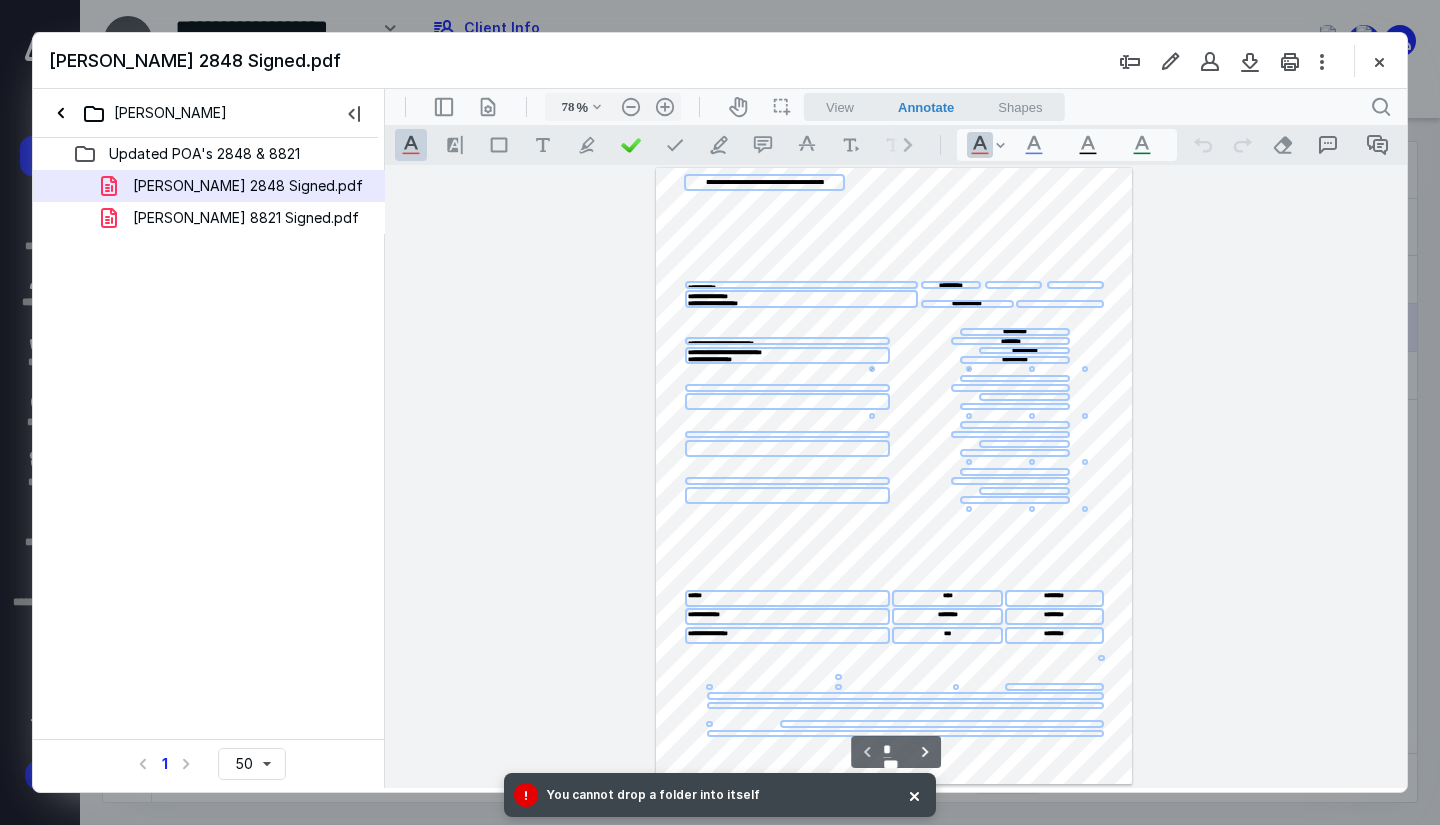 click at bounding box center [1379, 61] 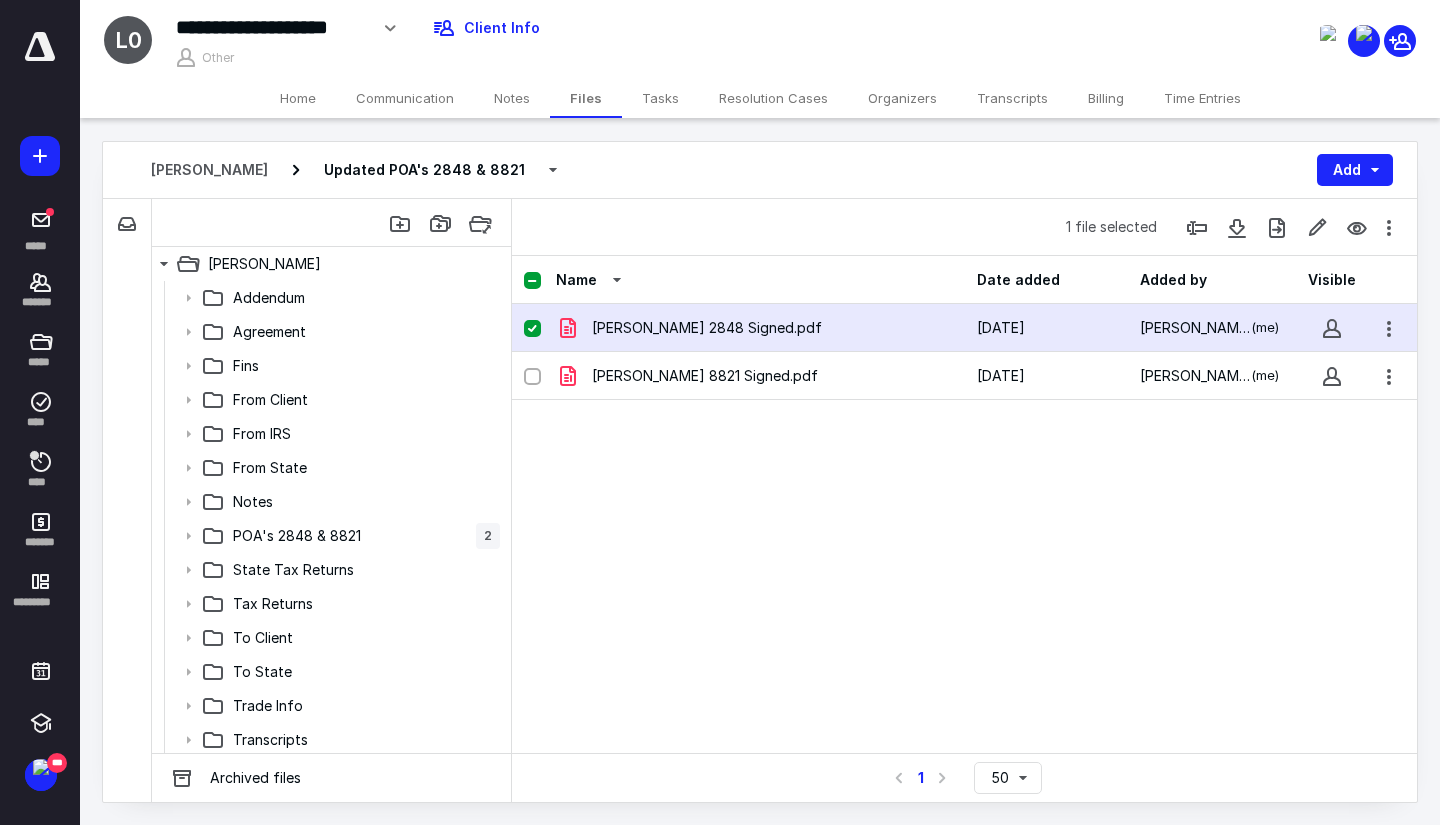 click on "Home" at bounding box center [298, 98] 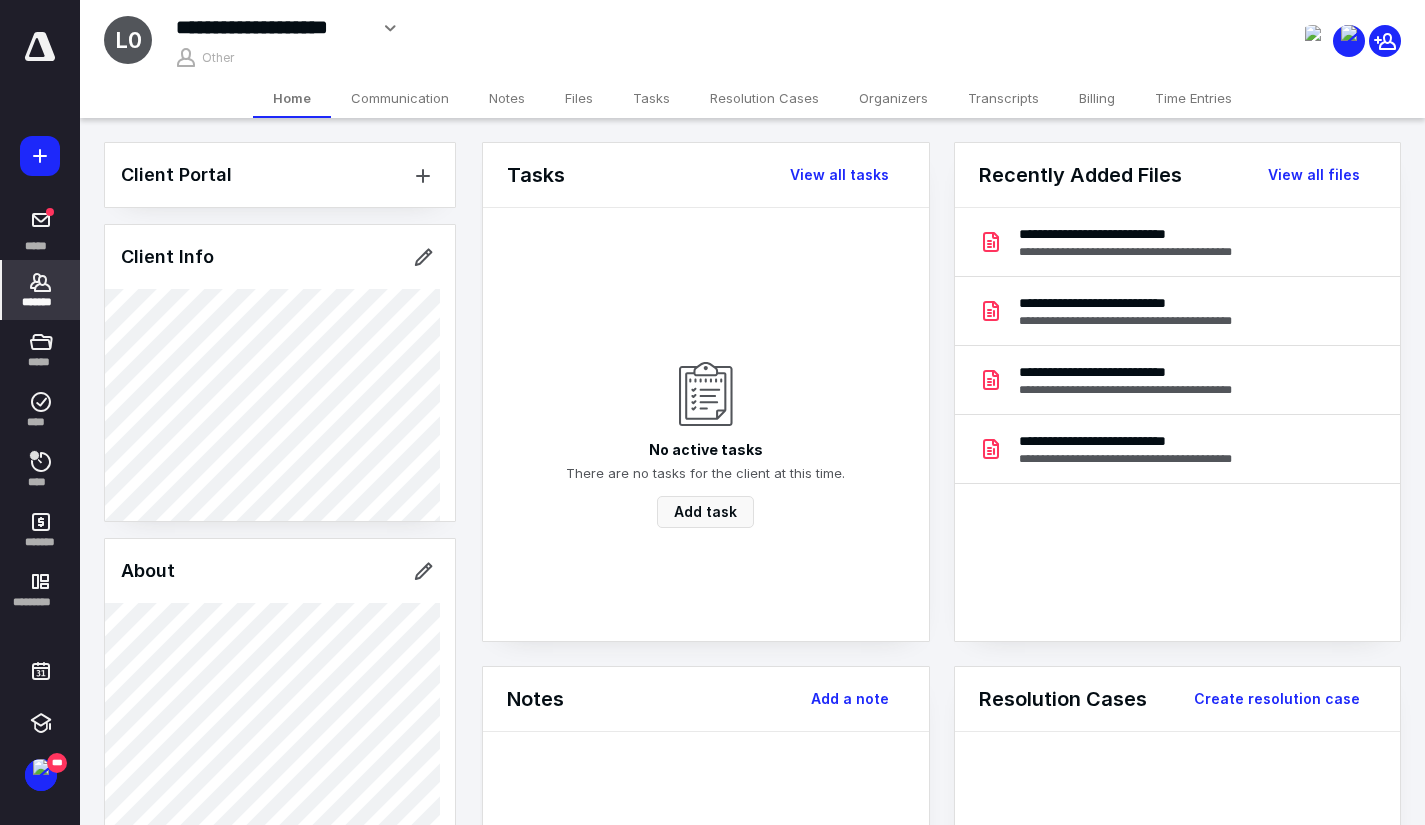 click on "Client Portal Client Info About Spouse Dependents Important clients Tags Manage all tags" at bounding box center (280, 773) 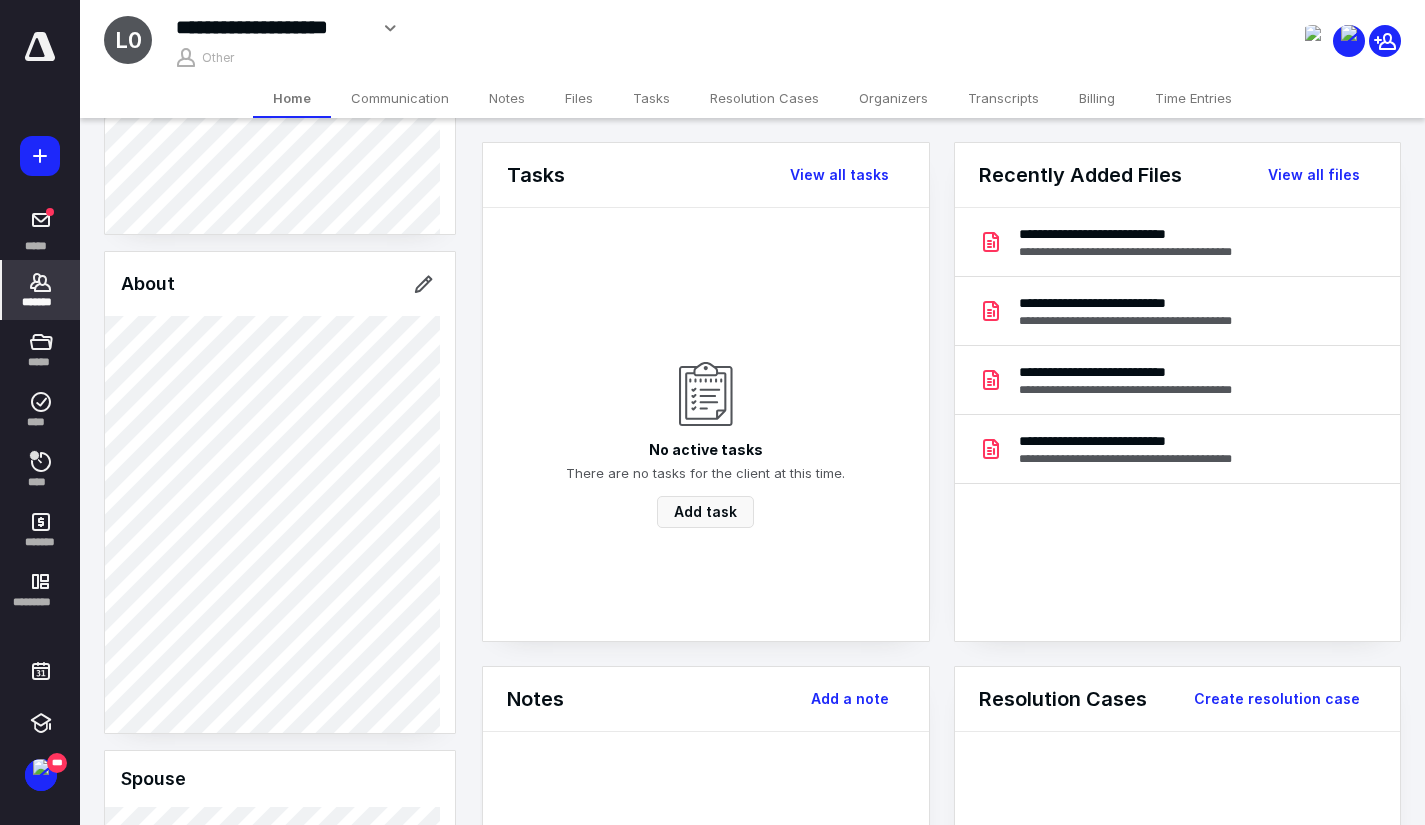 scroll, scrollTop: 300, scrollLeft: 0, axis: vertical 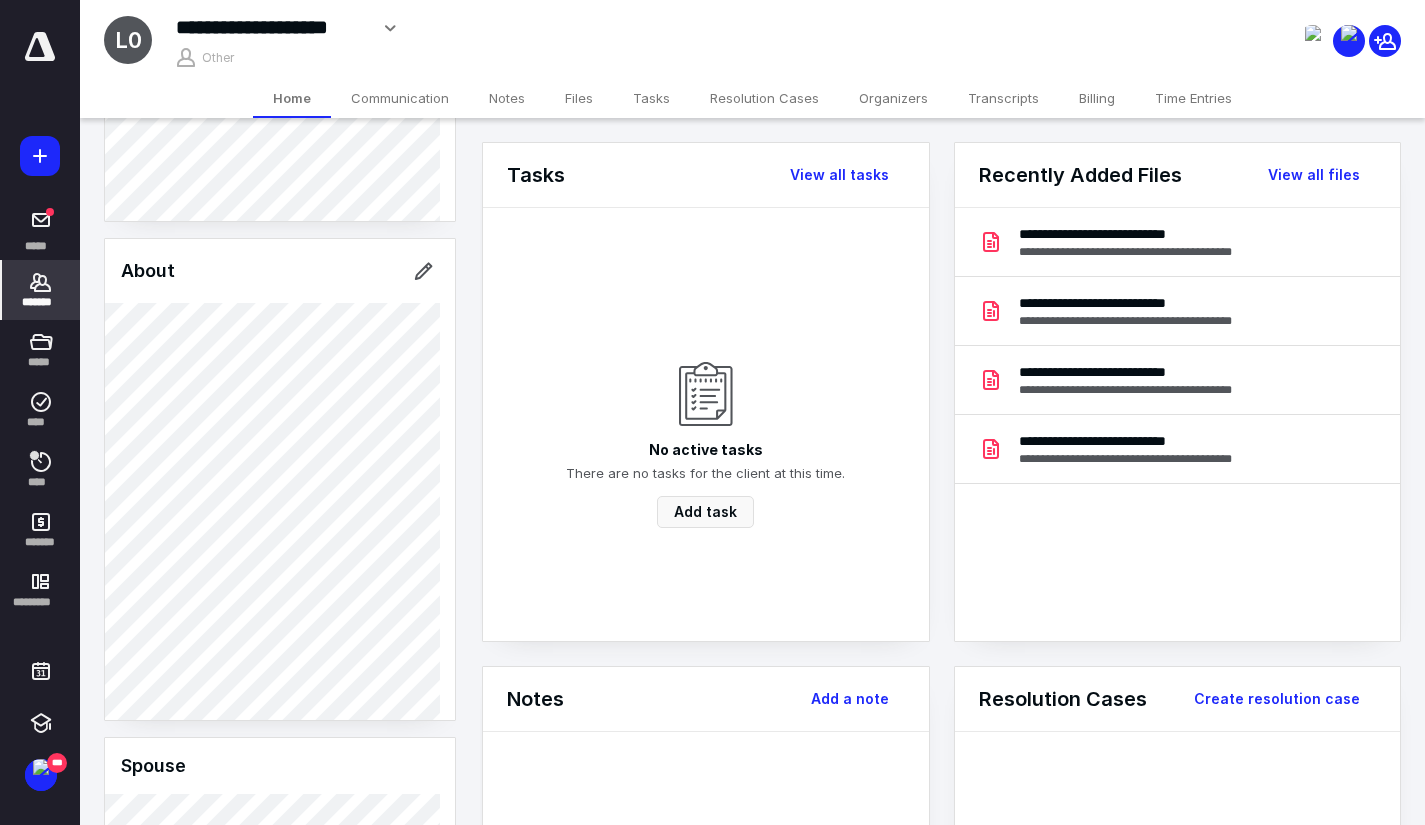 click on "About" at bounding box center (280, 480) 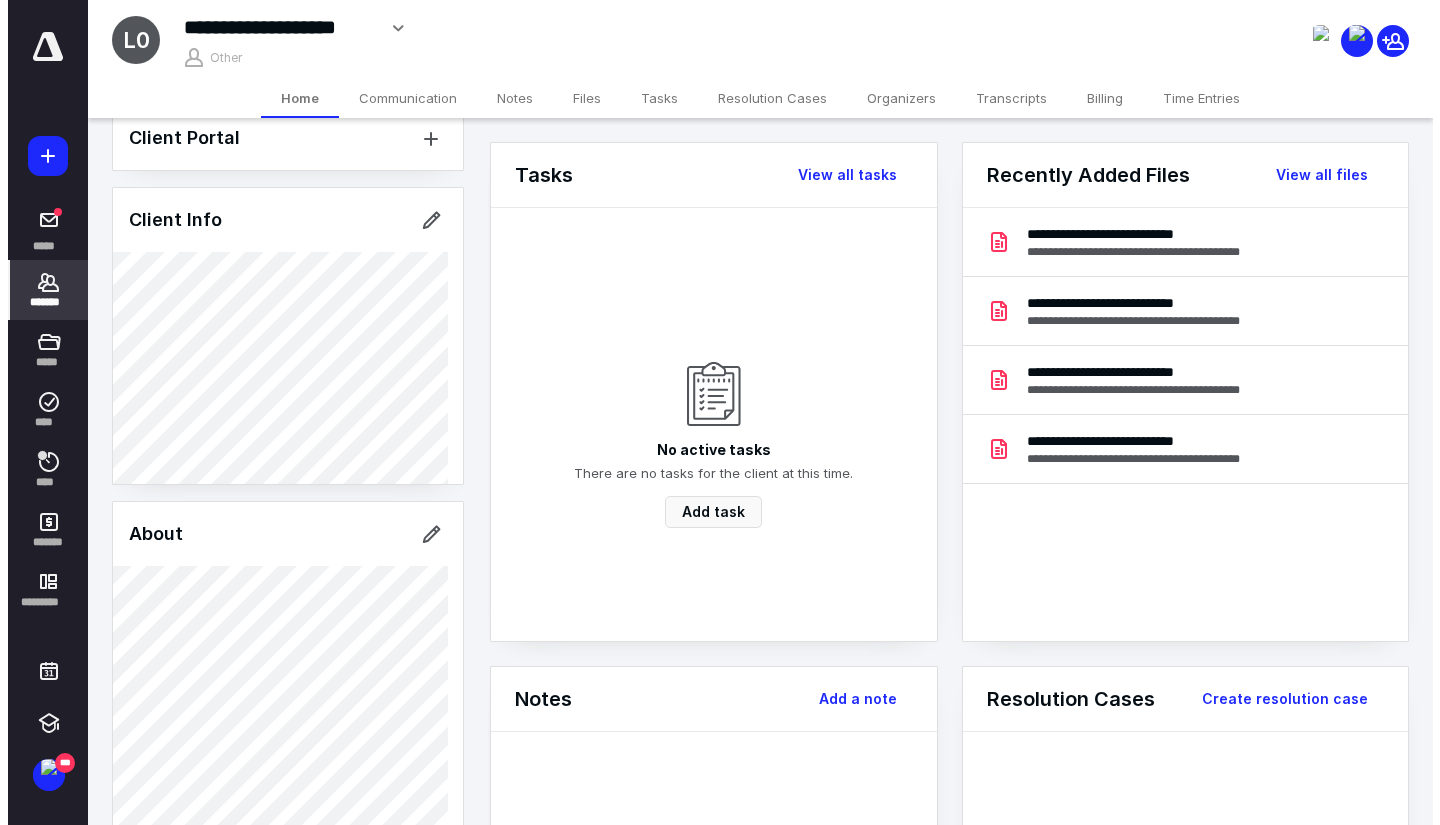scroll, scrollTop: 0, scrollLeft: 0, axis: both 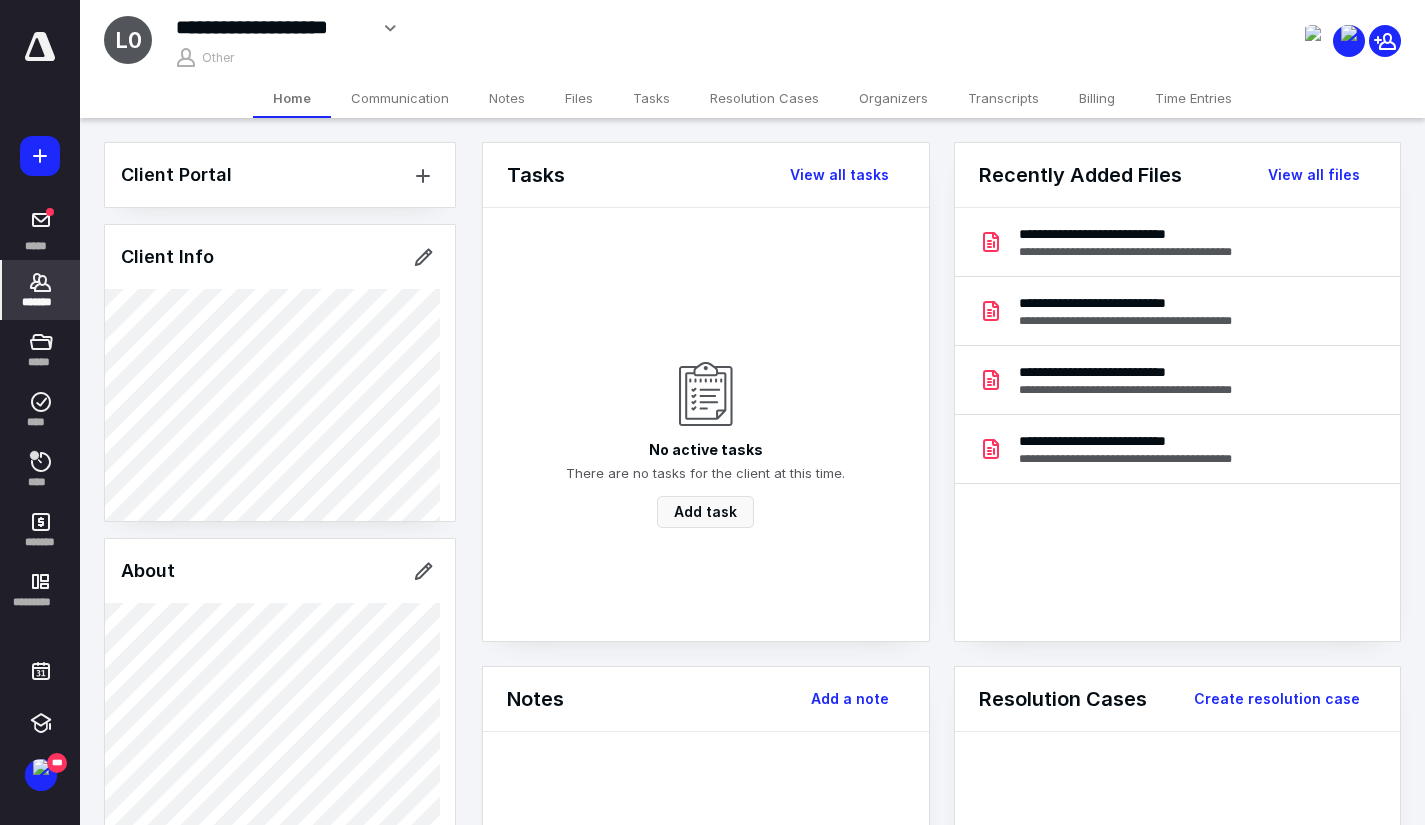 click on "Client Portal Client Info About Spouse Dependents Important clients Tags Manage all tags" at bounding box center [280, 773] 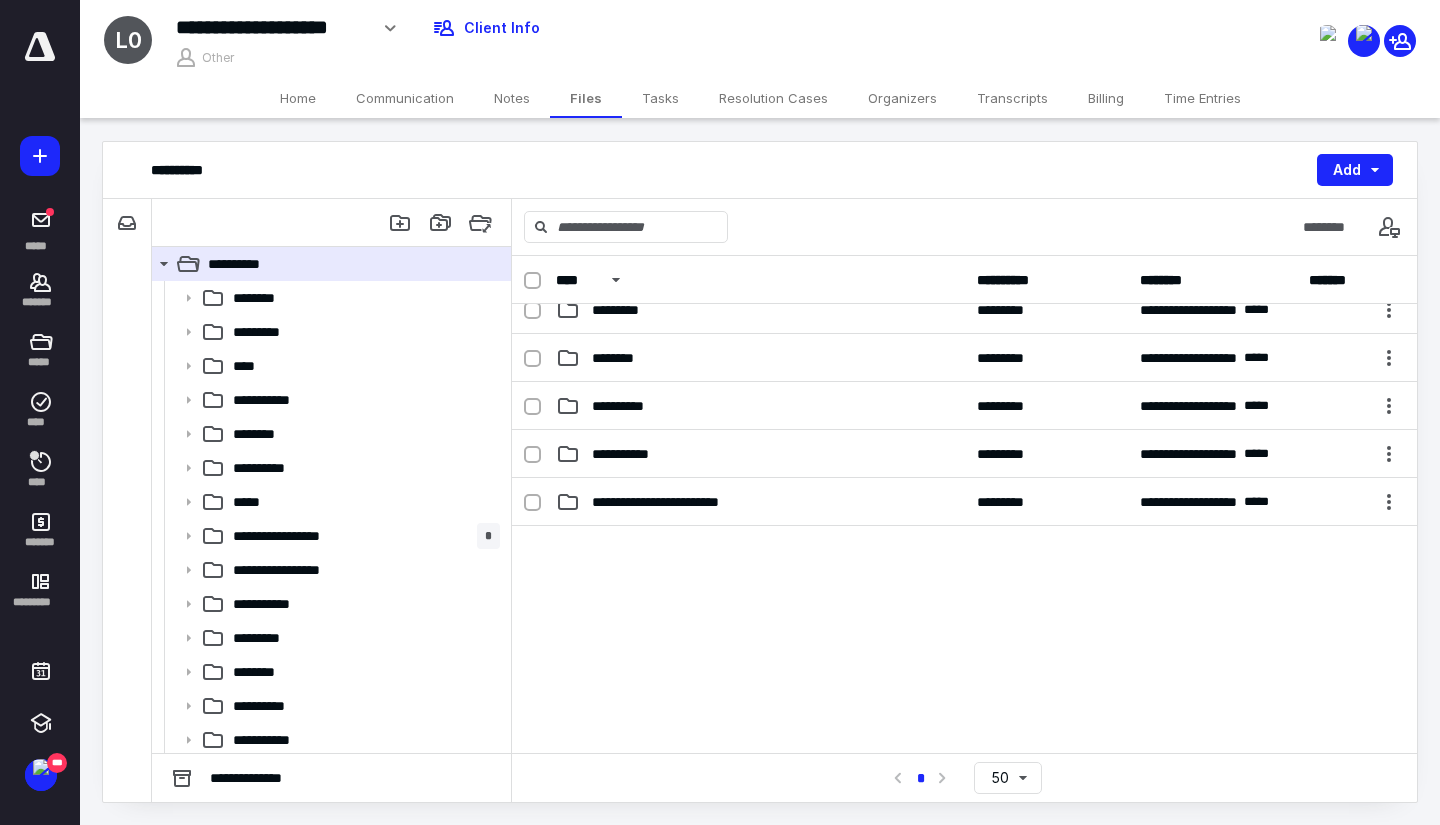scroll, scrollTop: 571, scrollLeft: 0, axis: vertical 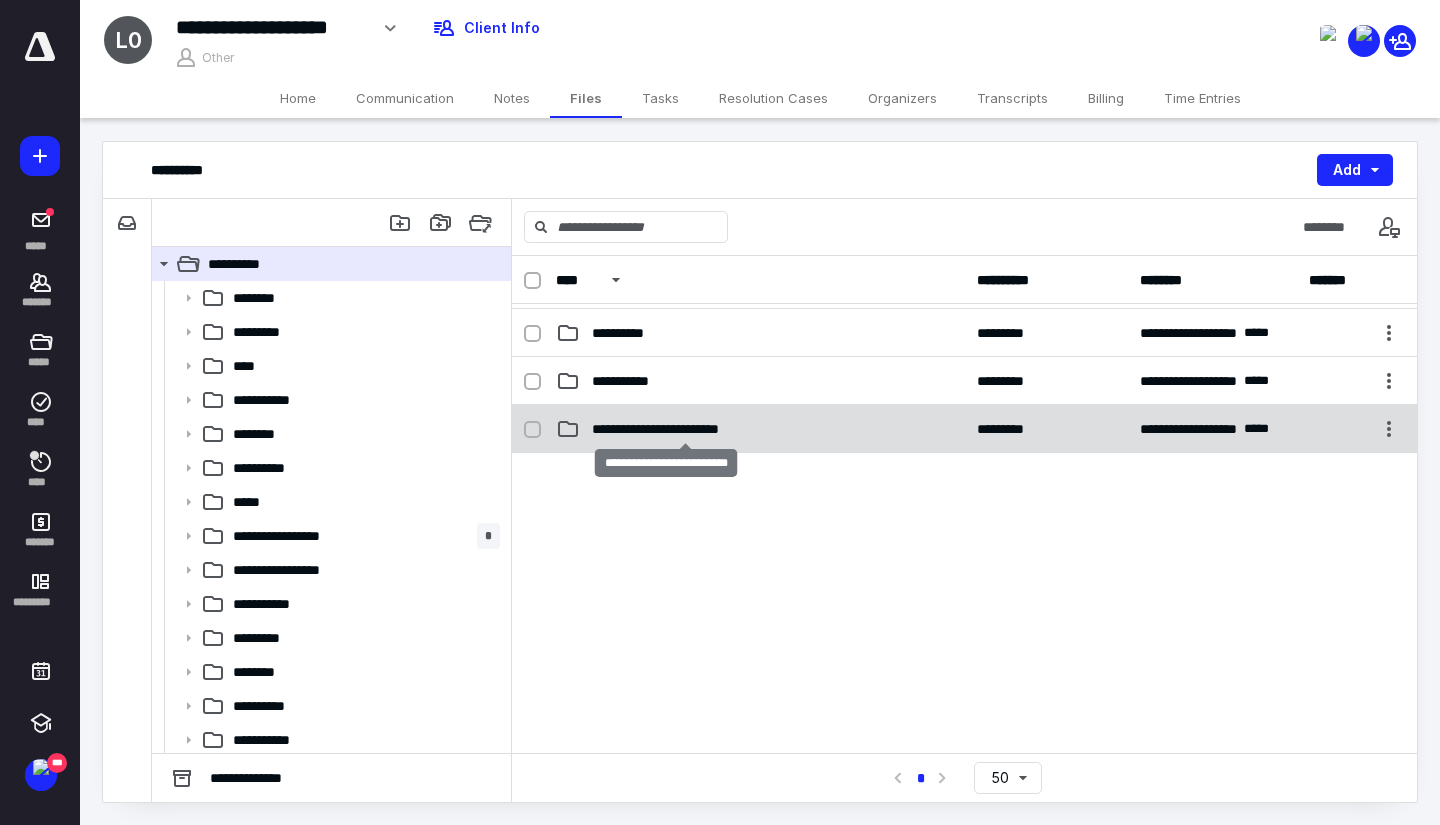 click on "**********" at bounding box center [685, 429] 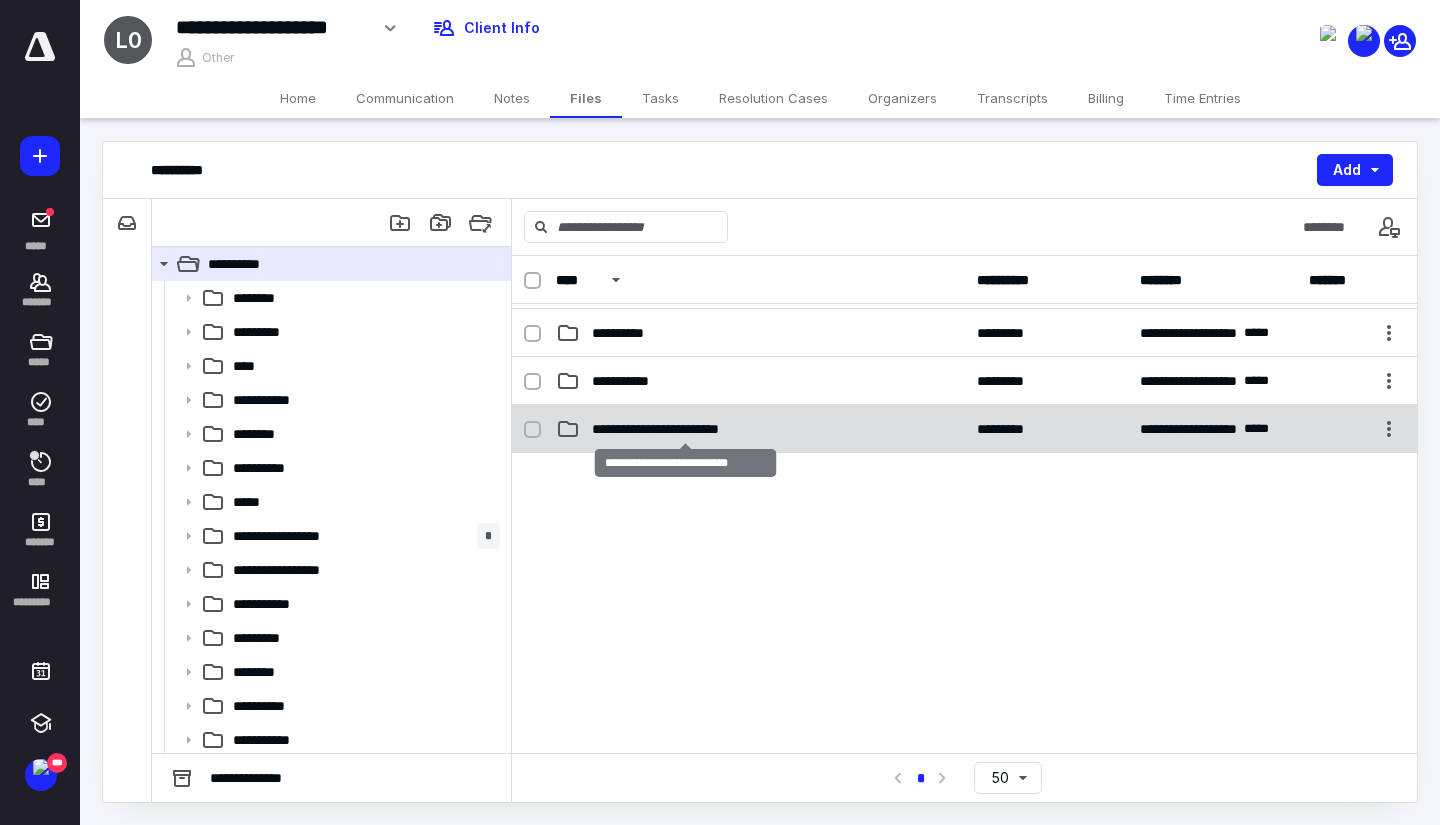 click on "**********" at bounding box center (685, 429) 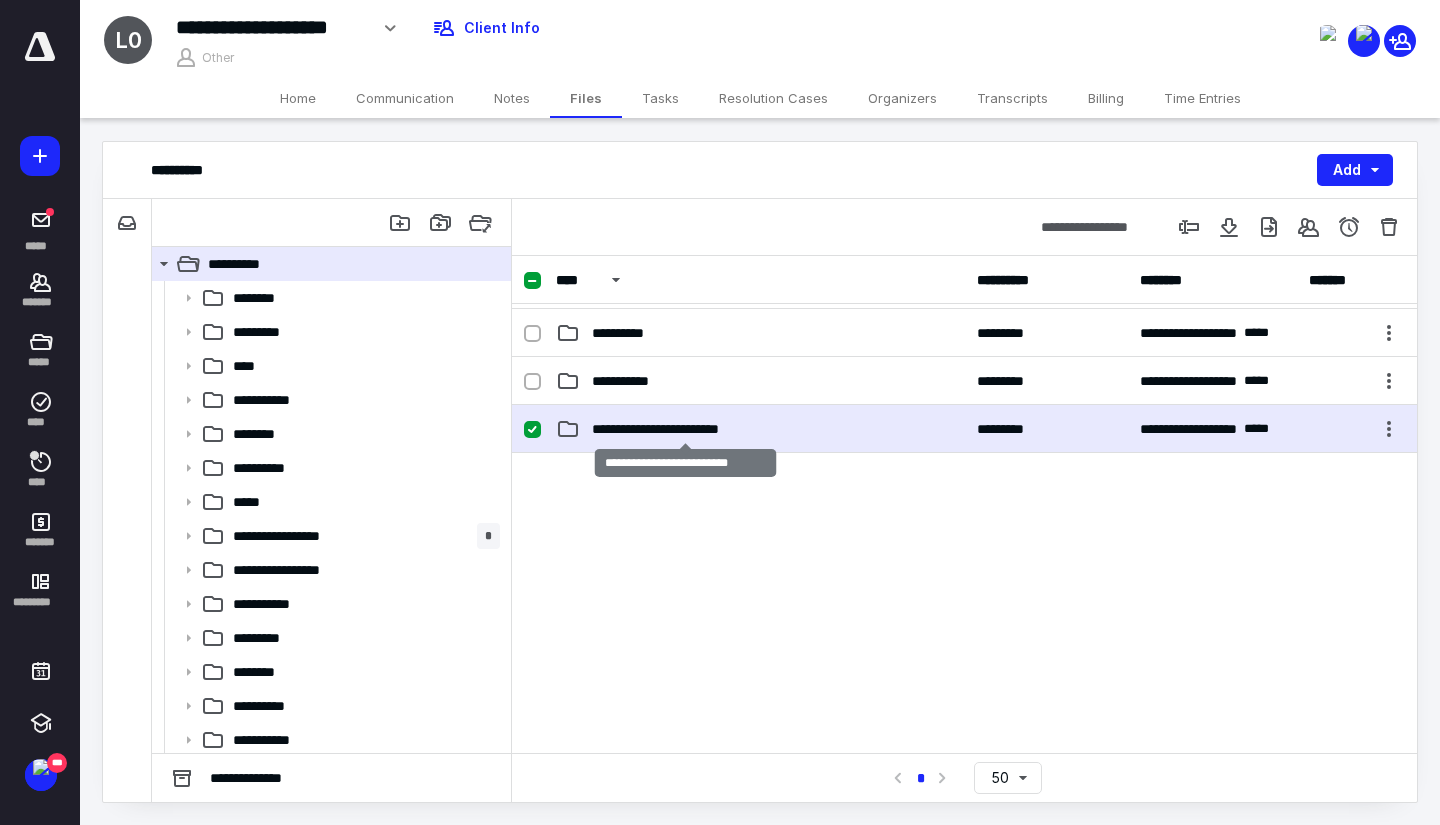 click on "**********" at bounding box center (685, 429) 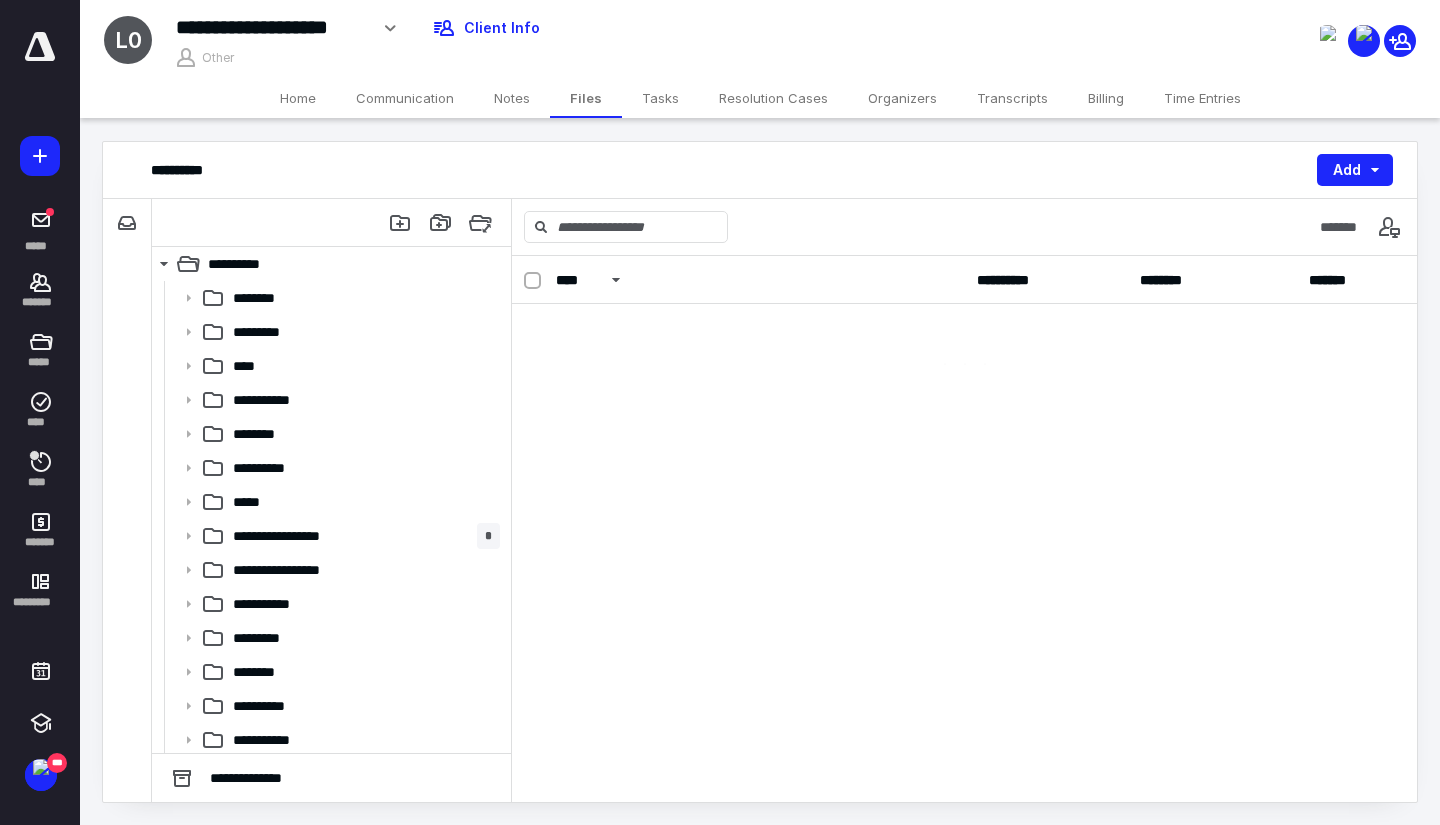 scroll, scrollTop: 0, scrollLeft: 0, axis: both 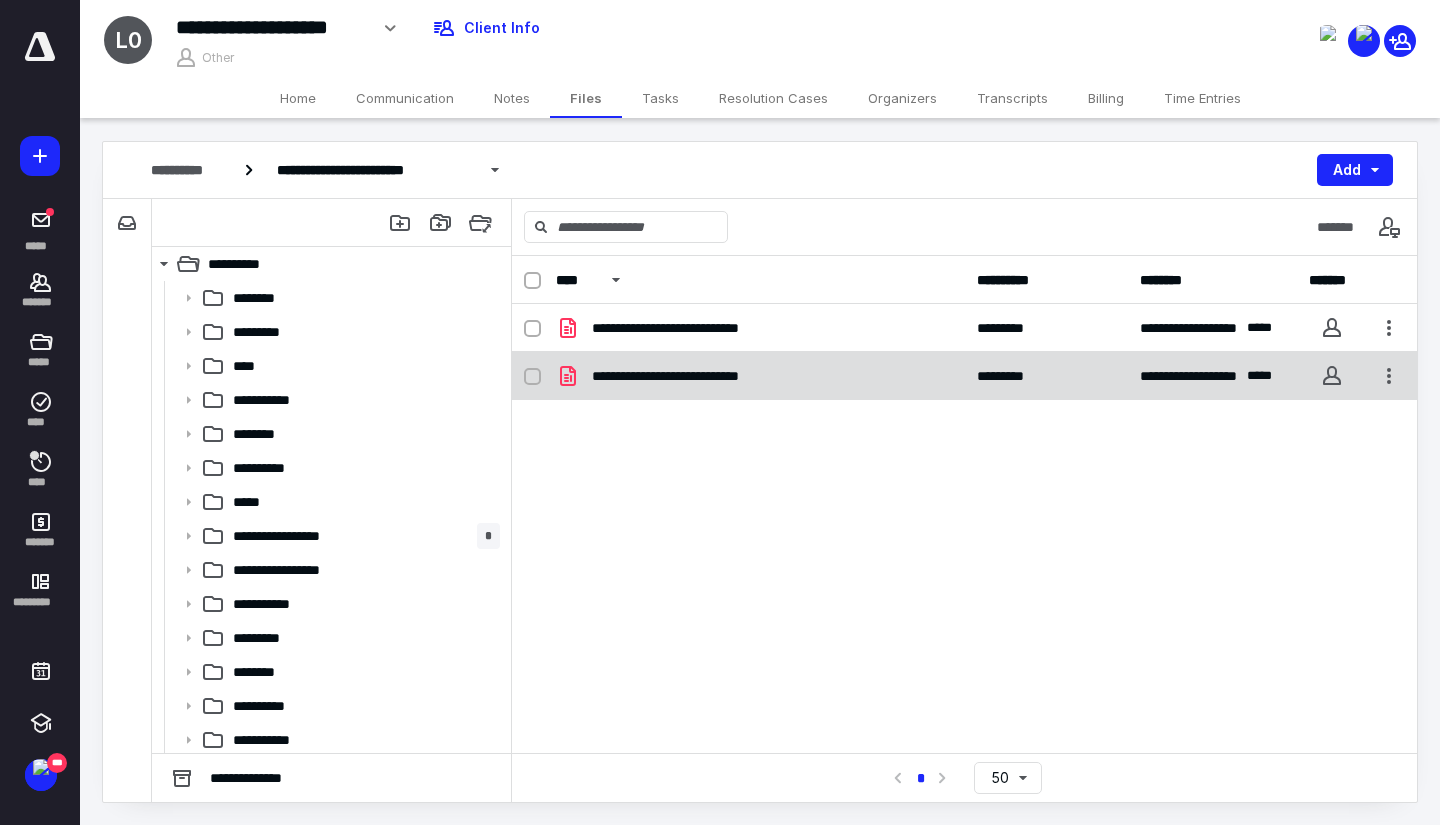 click on "**********" at bounding box center (964, 376) 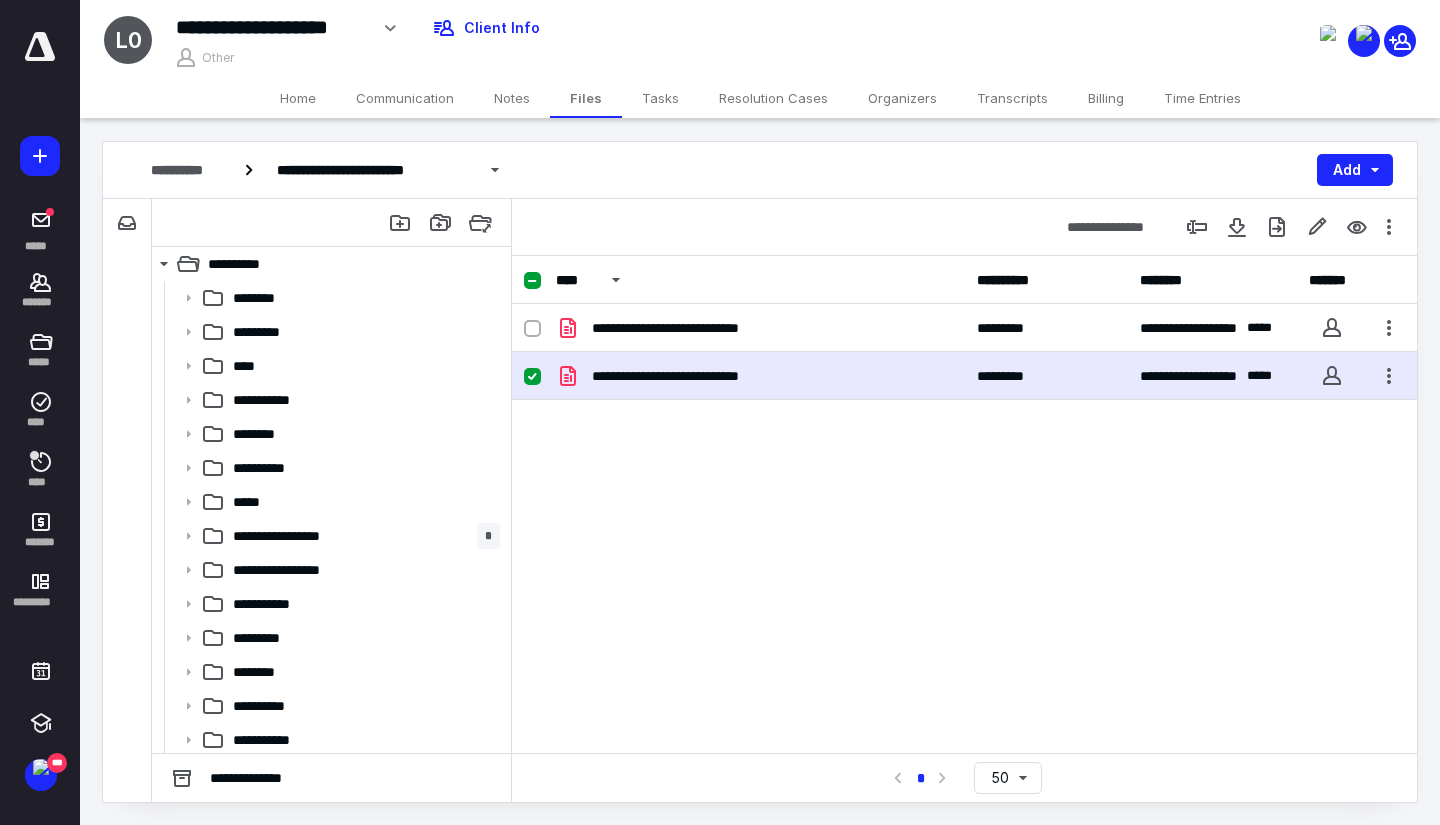 click on "**********" at bounding box center (964, 376) 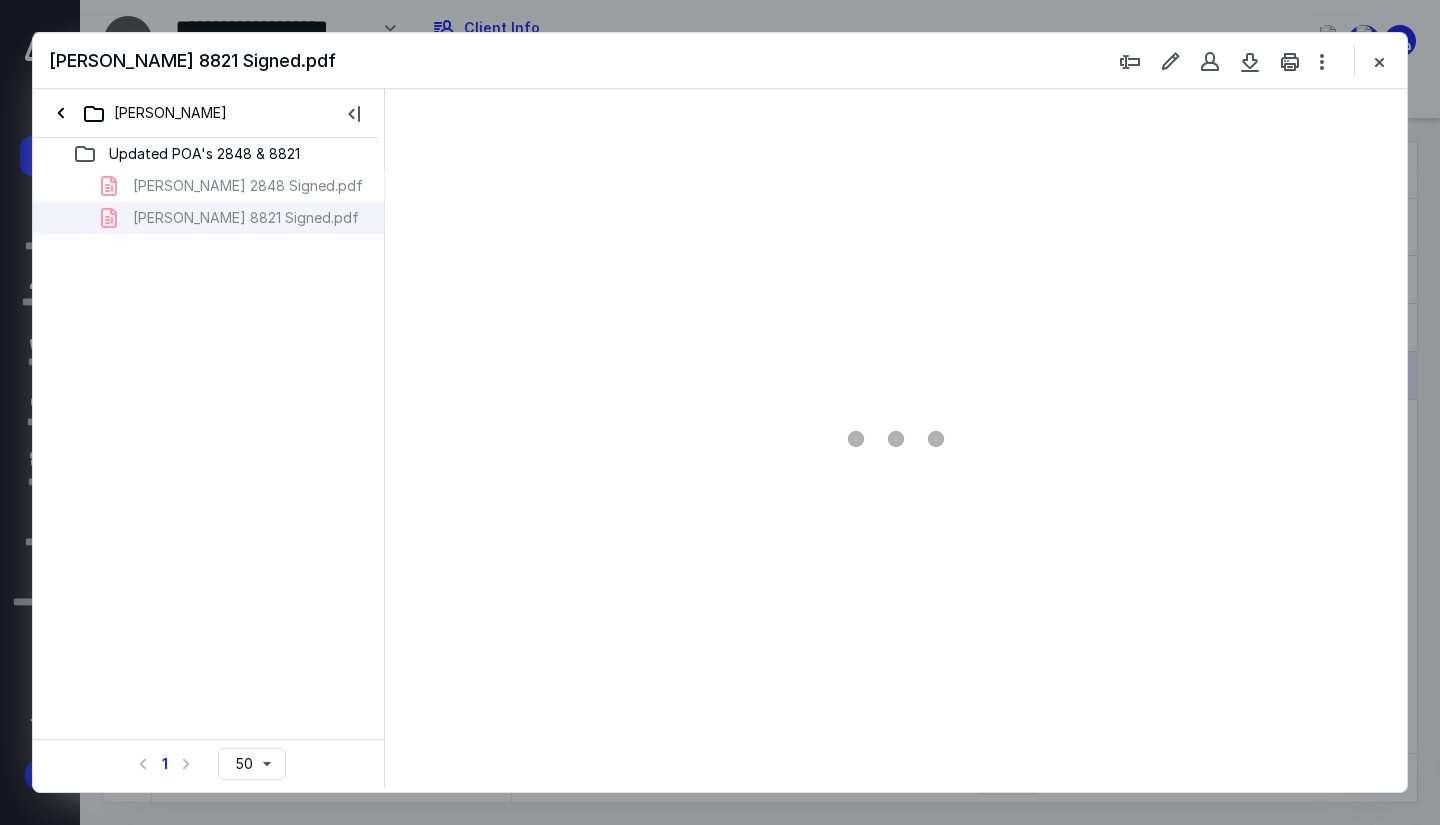 scroll, scrollTop: 0, scrollLeft: 0, axis: both 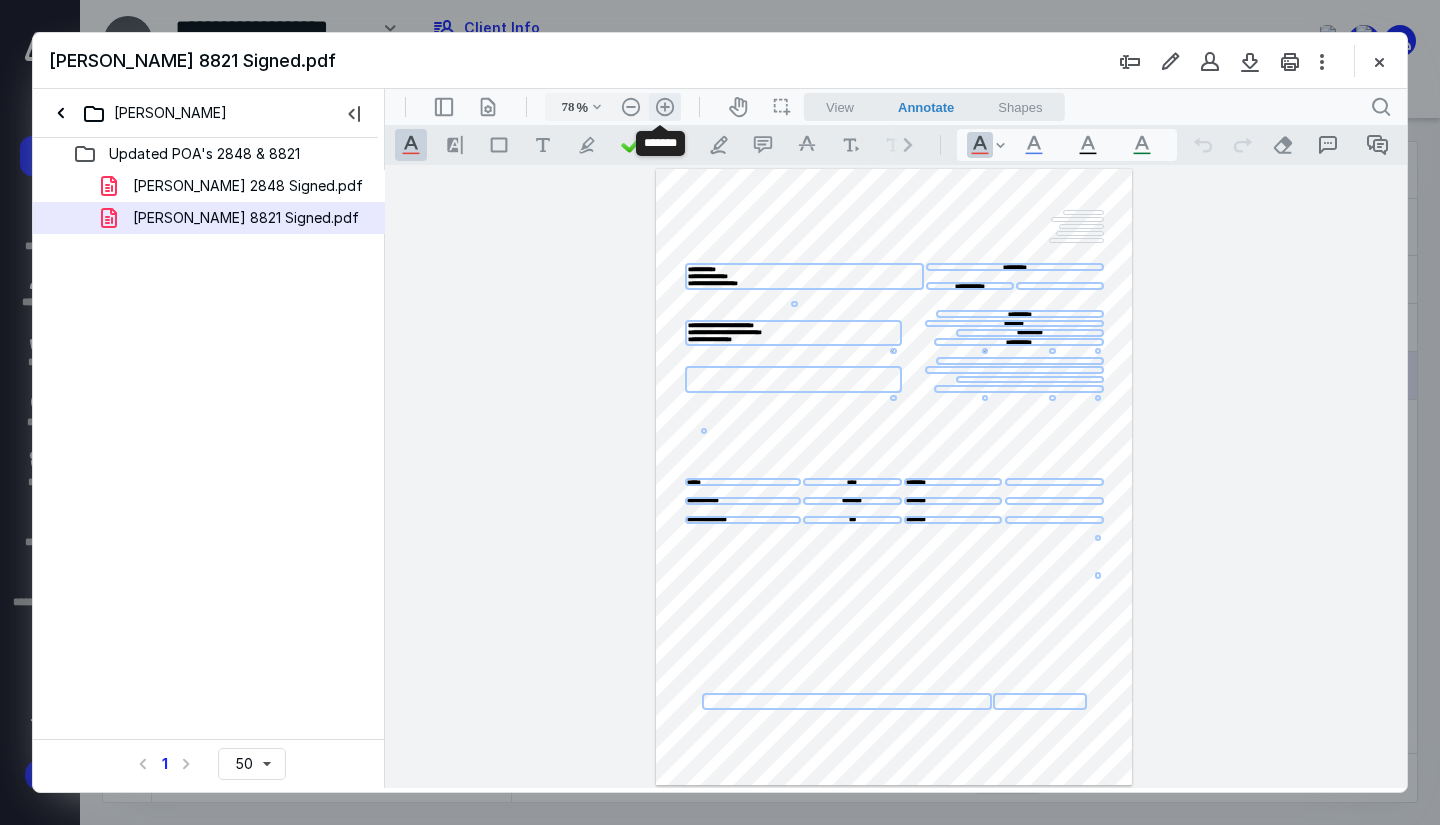 click on ".cls-1{fill:#abb0c4;} icon - header - zoom - in - line" at bounding box center [665, 107] 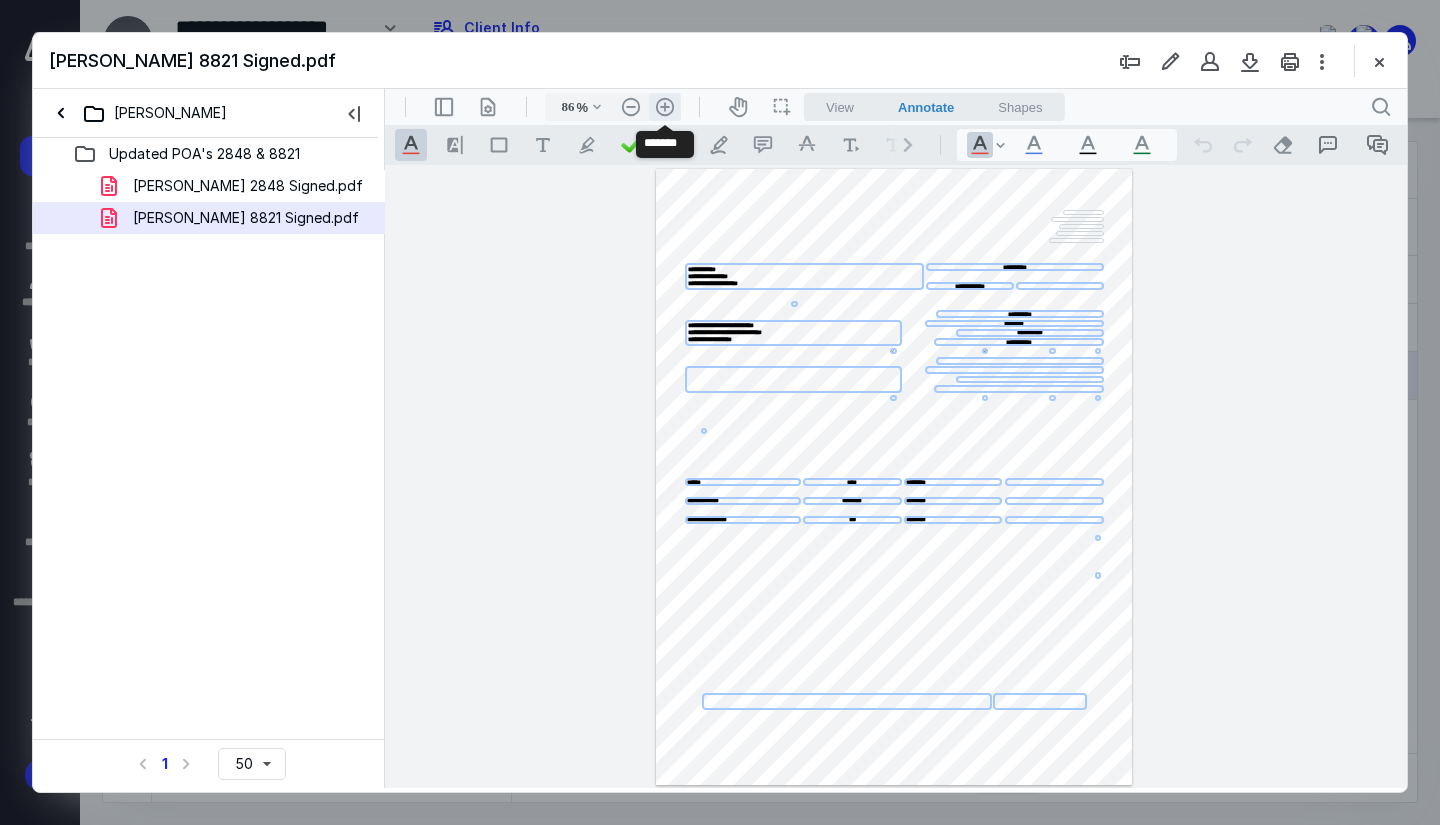 click on ".cls-1{fill:#abb0c4;} icon - header - zoom - in - line" at bounding box center [665, 107] 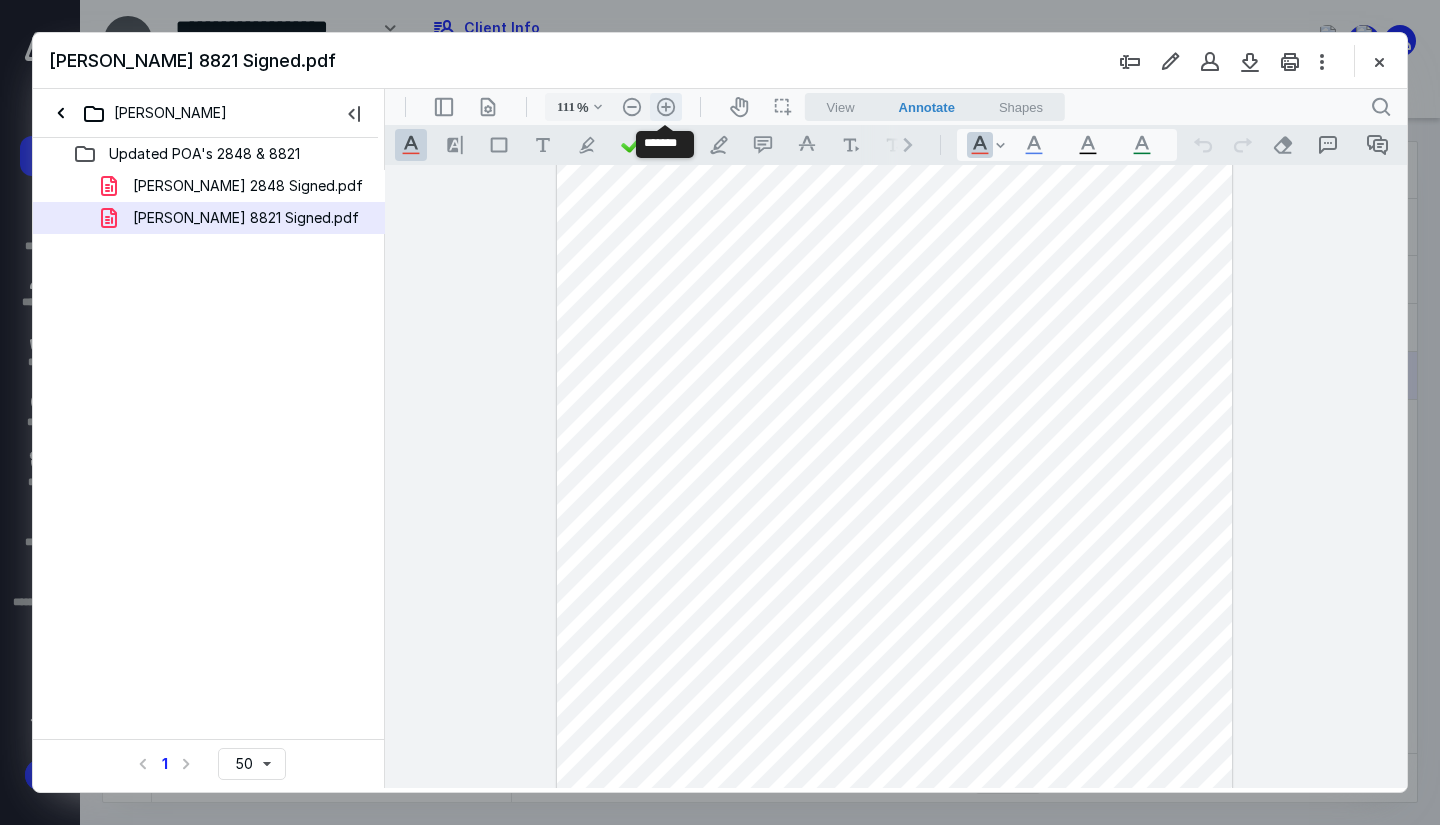 click on ".cls-1{fill:#abb0c4;} icon - header - zoom - in - line" at bounding box center [666, 107] 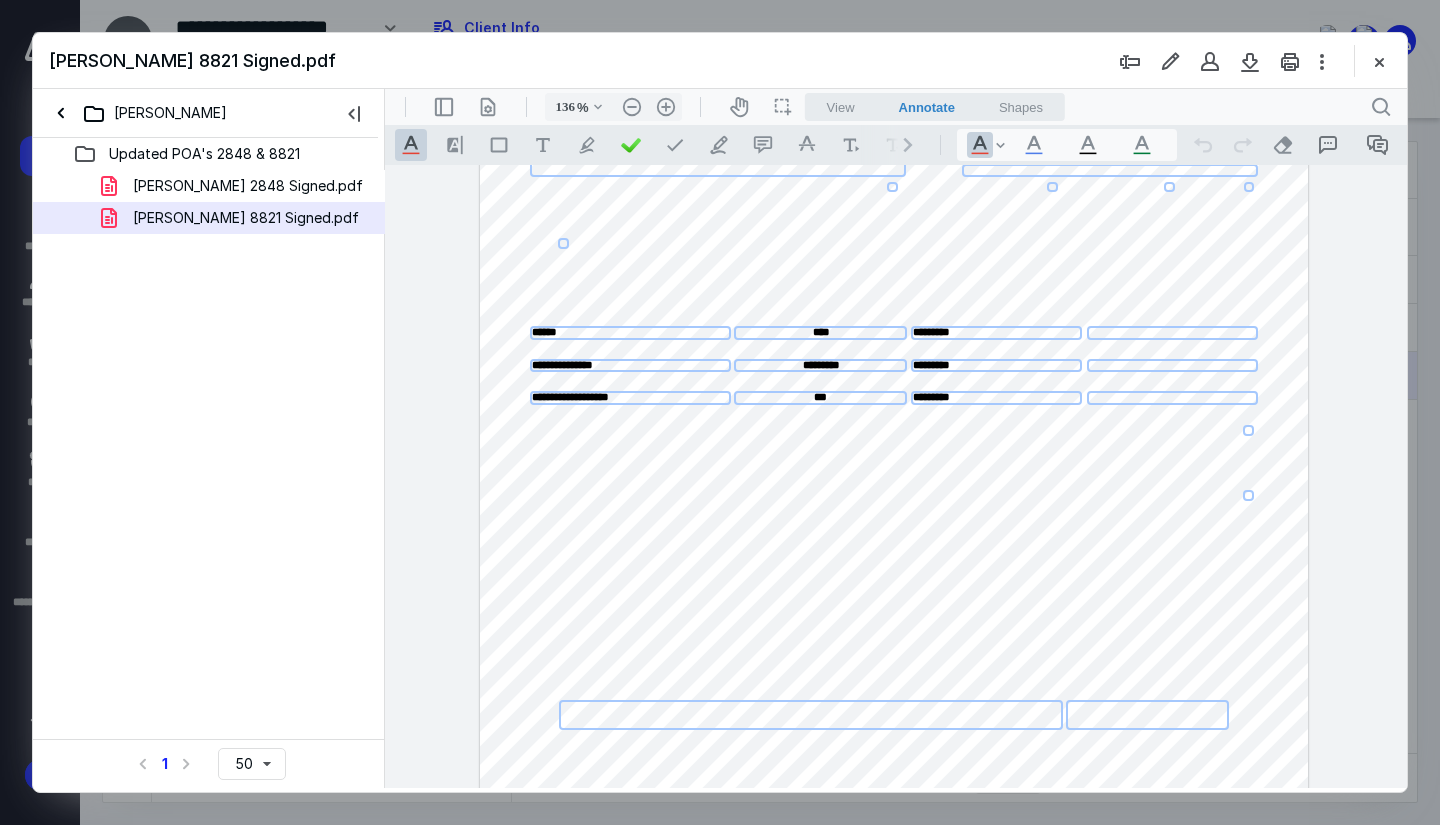 scroll, scrollTop: 459, scrollLeft: 0, axis: vertical 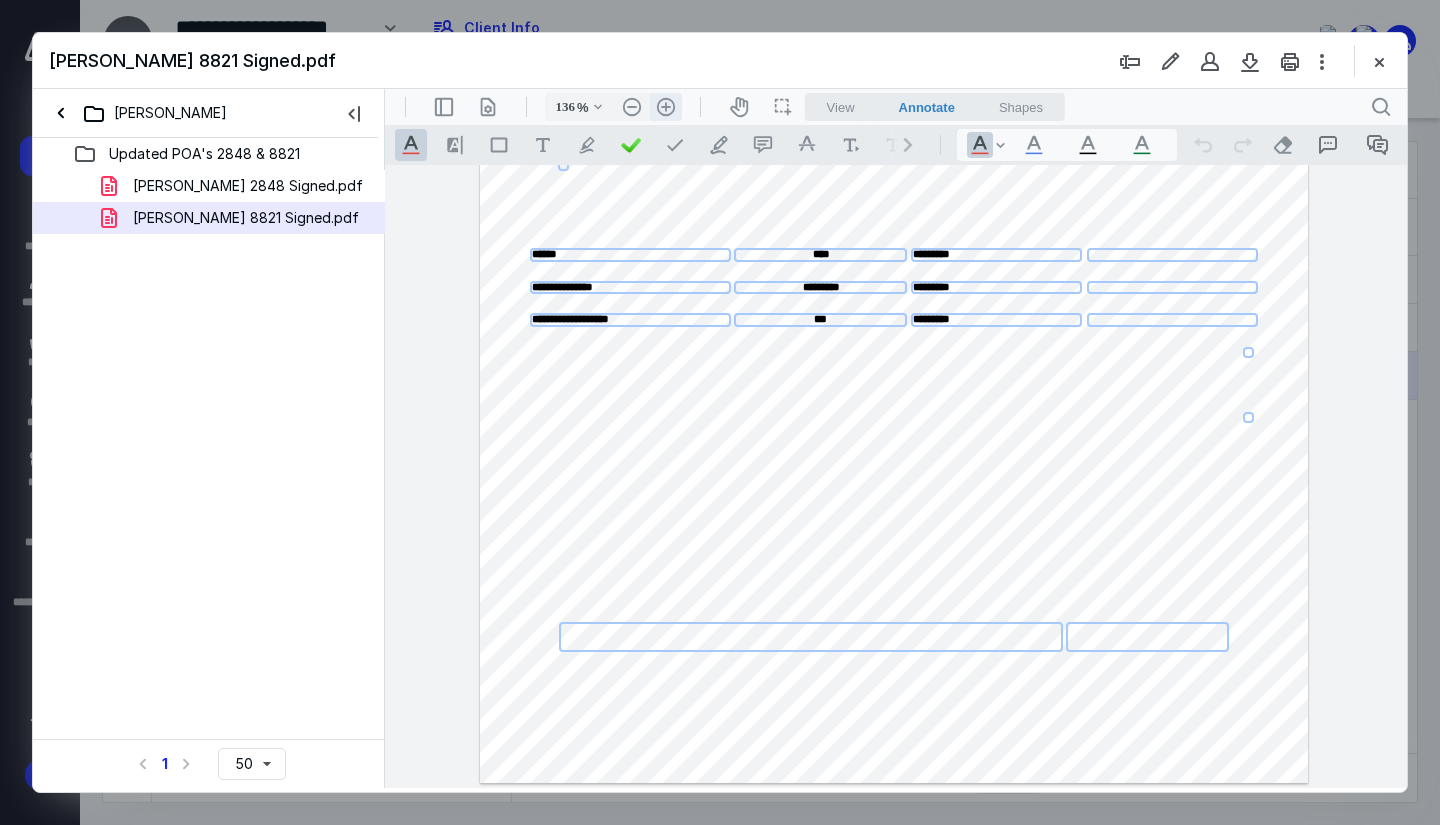 click on ".cls-1{fill:#abb0c4;} icon - header - zoom - in - line" at bounding box center (666, 107) 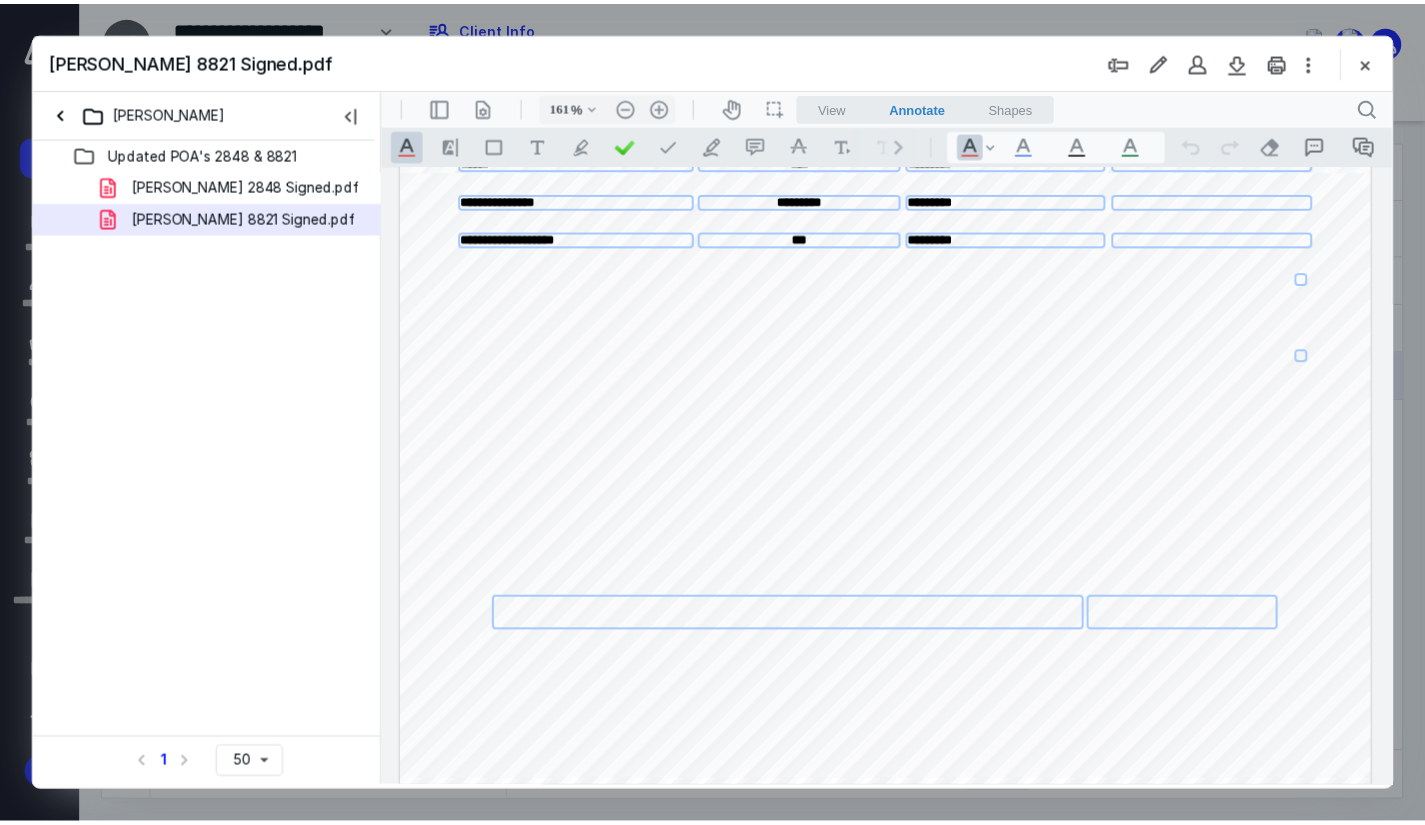 scroll, scrollTop: 659, scrollLeft: 0, axis: vertical 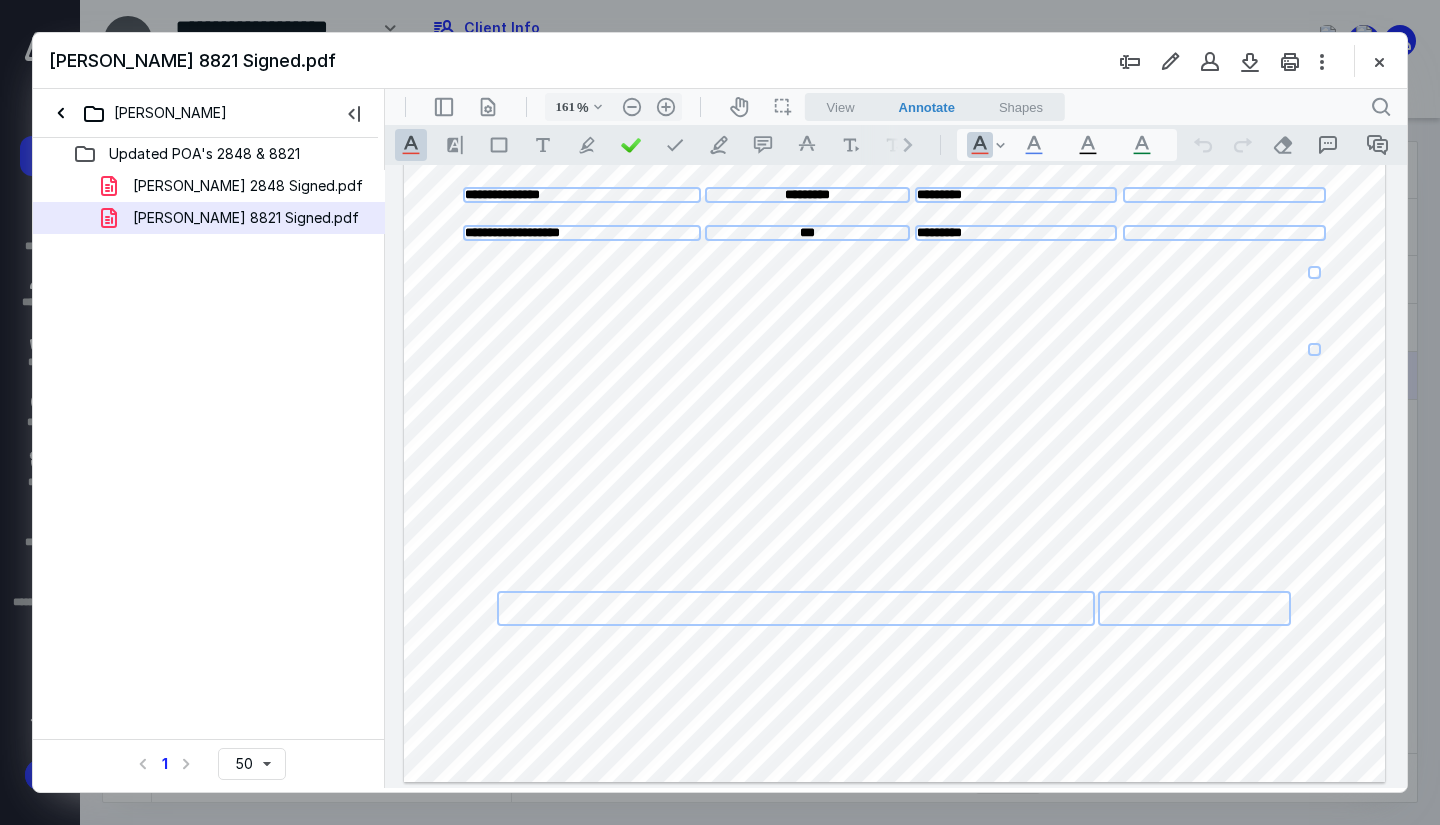 drag, startPoint x: 1376, startPoint y: 52, endPoint x: 1352, endPoint y: 66, distance: 27.784887 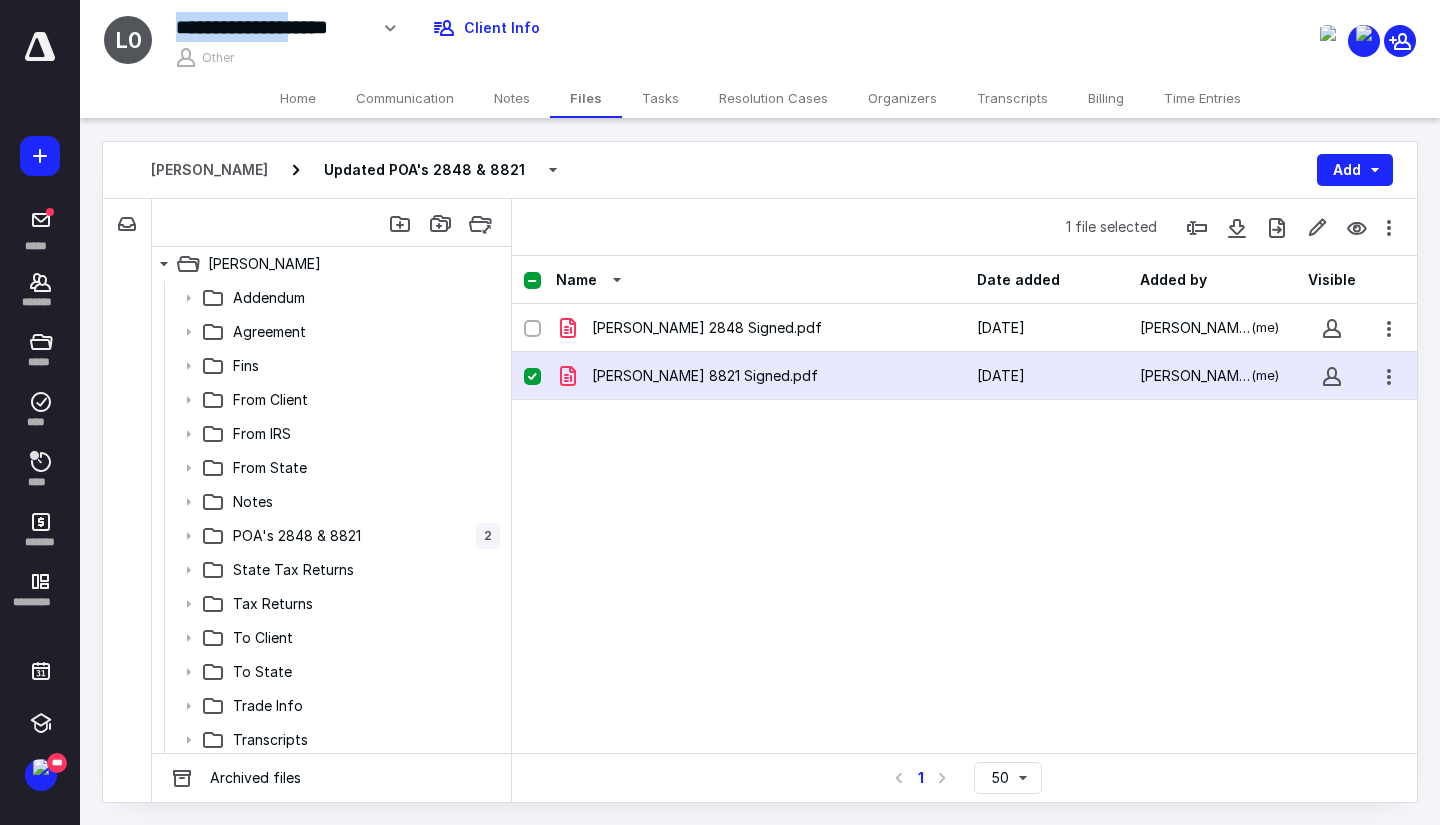drag, startPoint x: 303, startPoint y: 23, endPoint x: 170, endPoint y: 40, distance: 134.08206 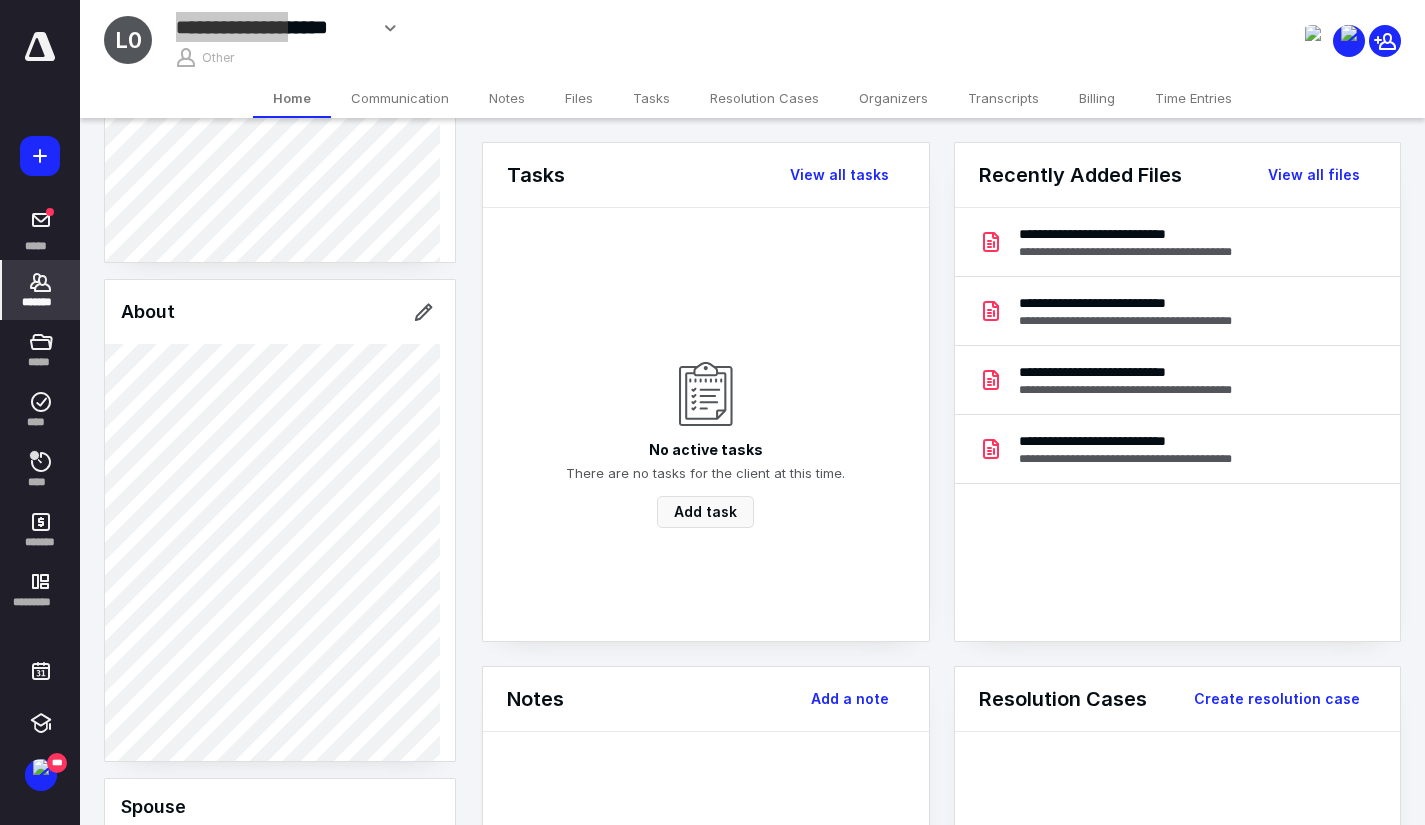 scroll, scrollTop: 300, scrollLeft: 0, axis: vertical 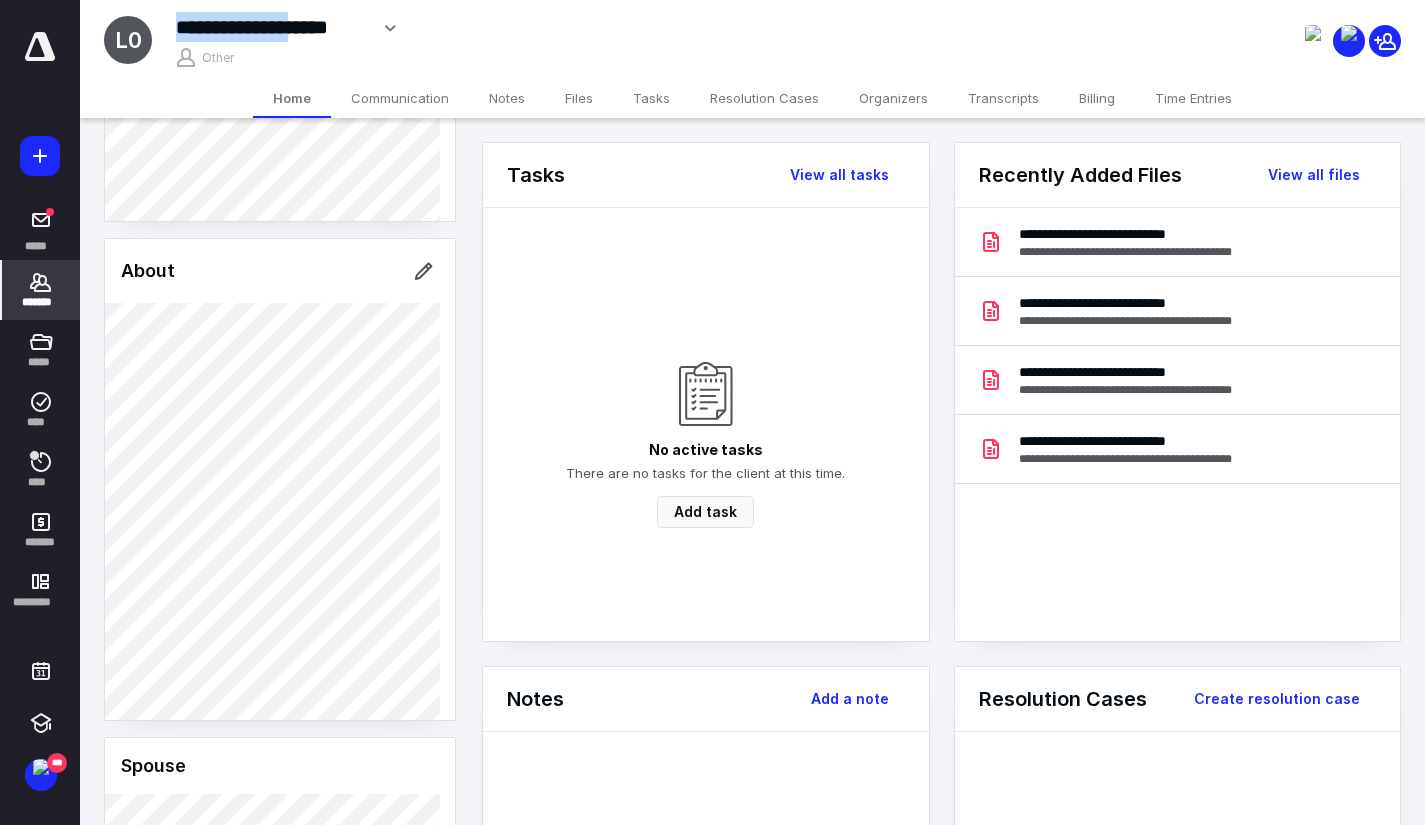 click on "**********" at bounding box center [271, 27] 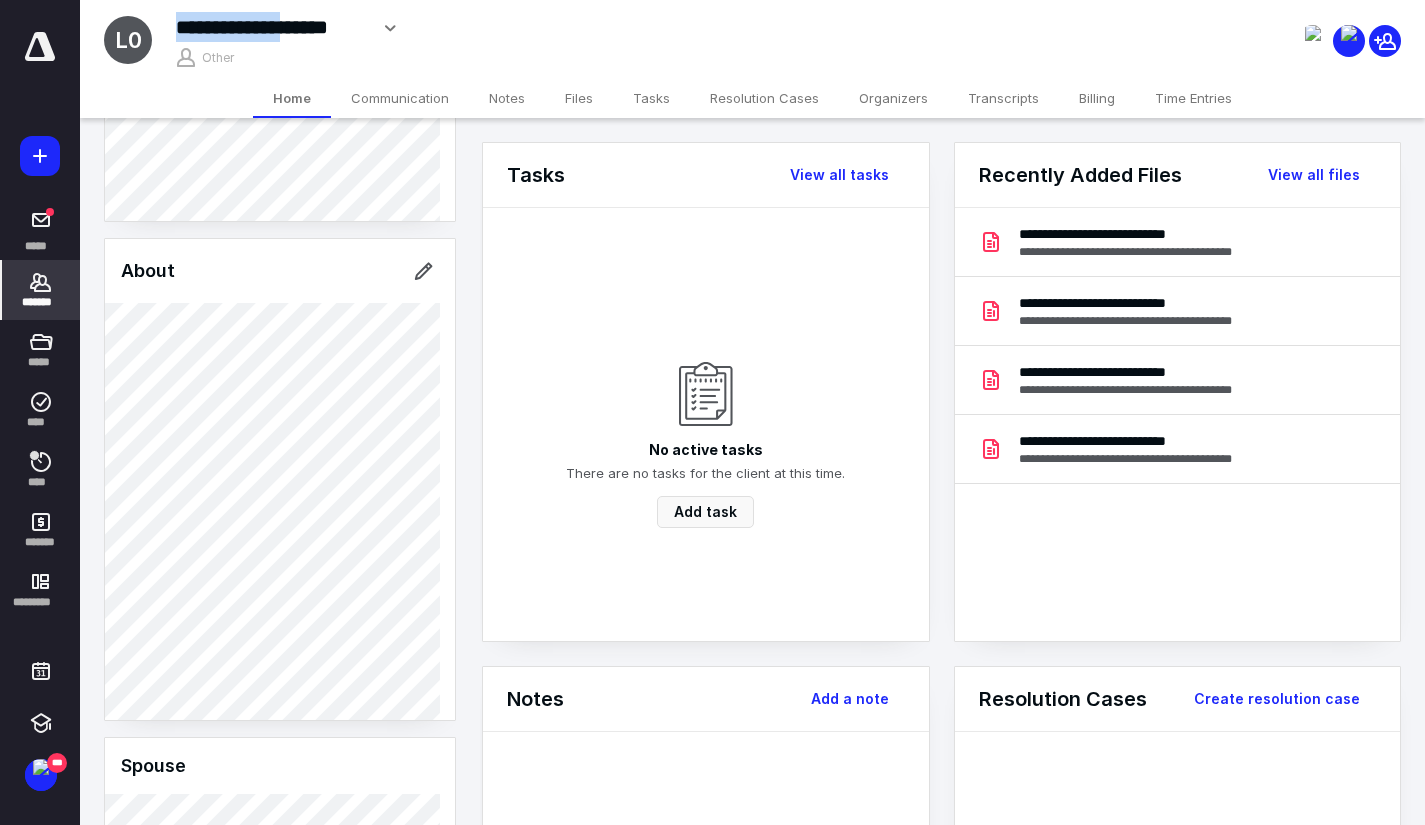 drag, startPoint x: 296, startPoint y: 26, endPoint x: 192, endPoint y: 43, distance: 105.380264 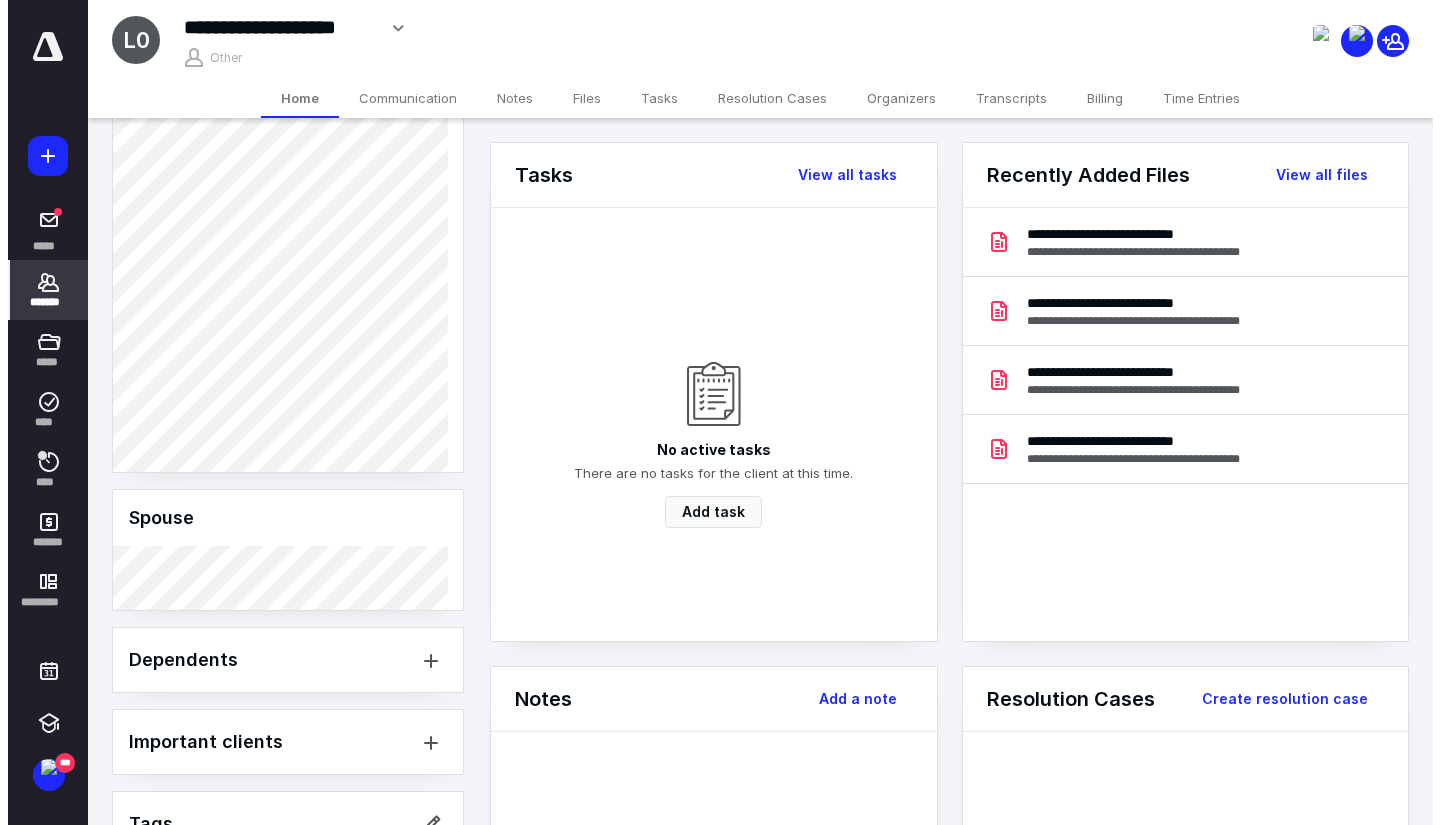 scroll, scrollTop: 604, scrollLeft: 0, axis: vertical 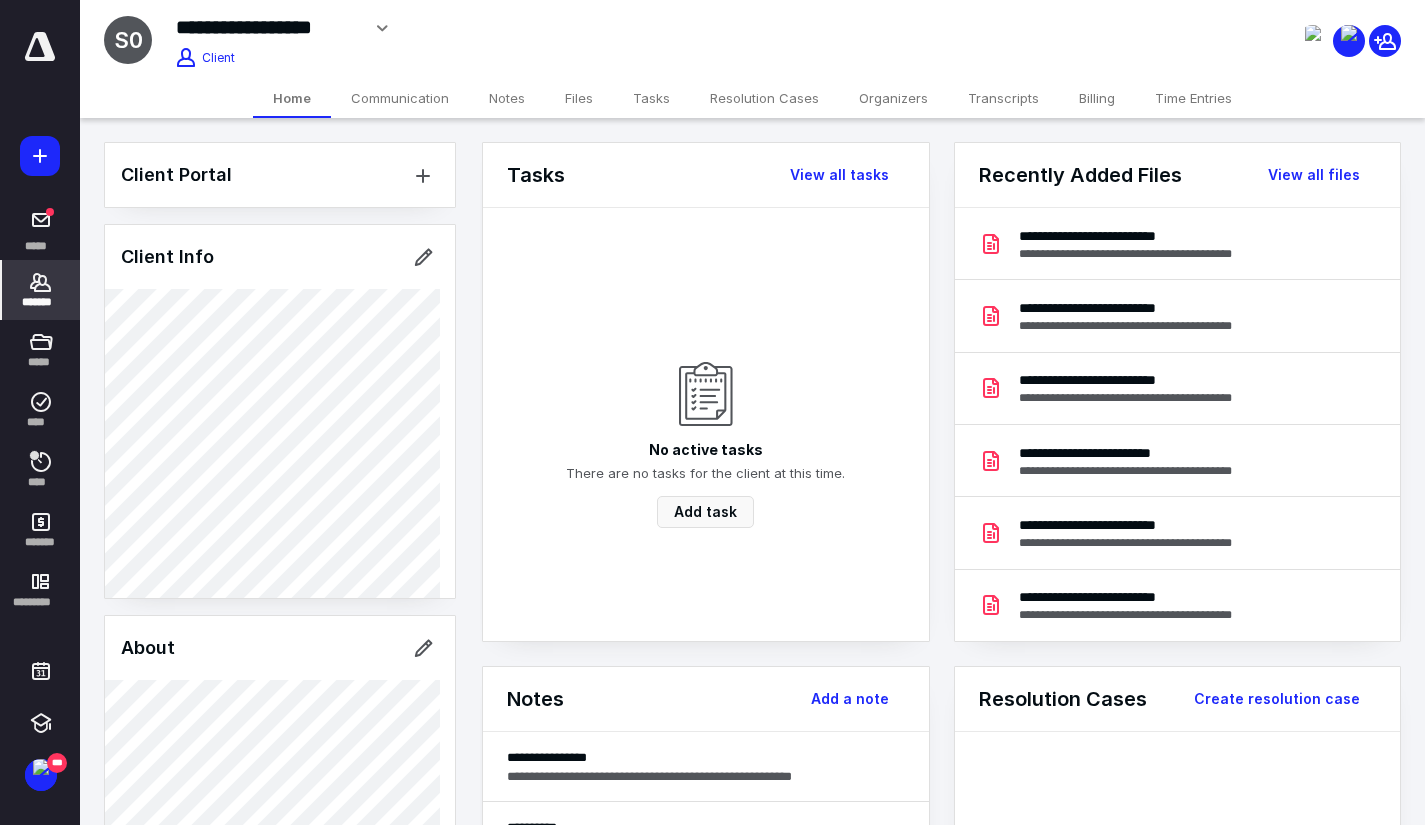 click on "Files" at bounding box center [579, 98] 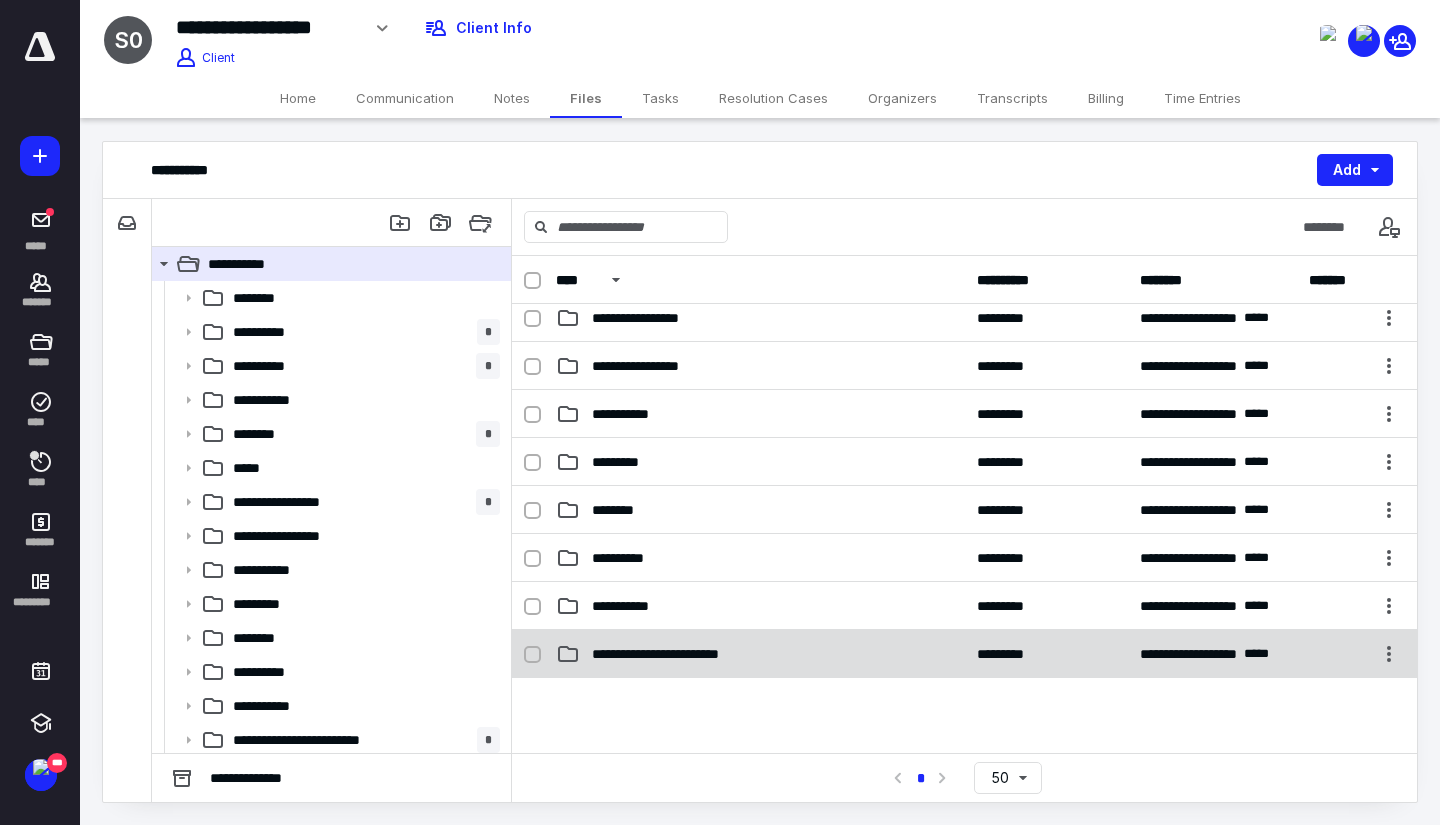 scroll, scrollTop: 300, scrollLeft: 0, axis: vertical 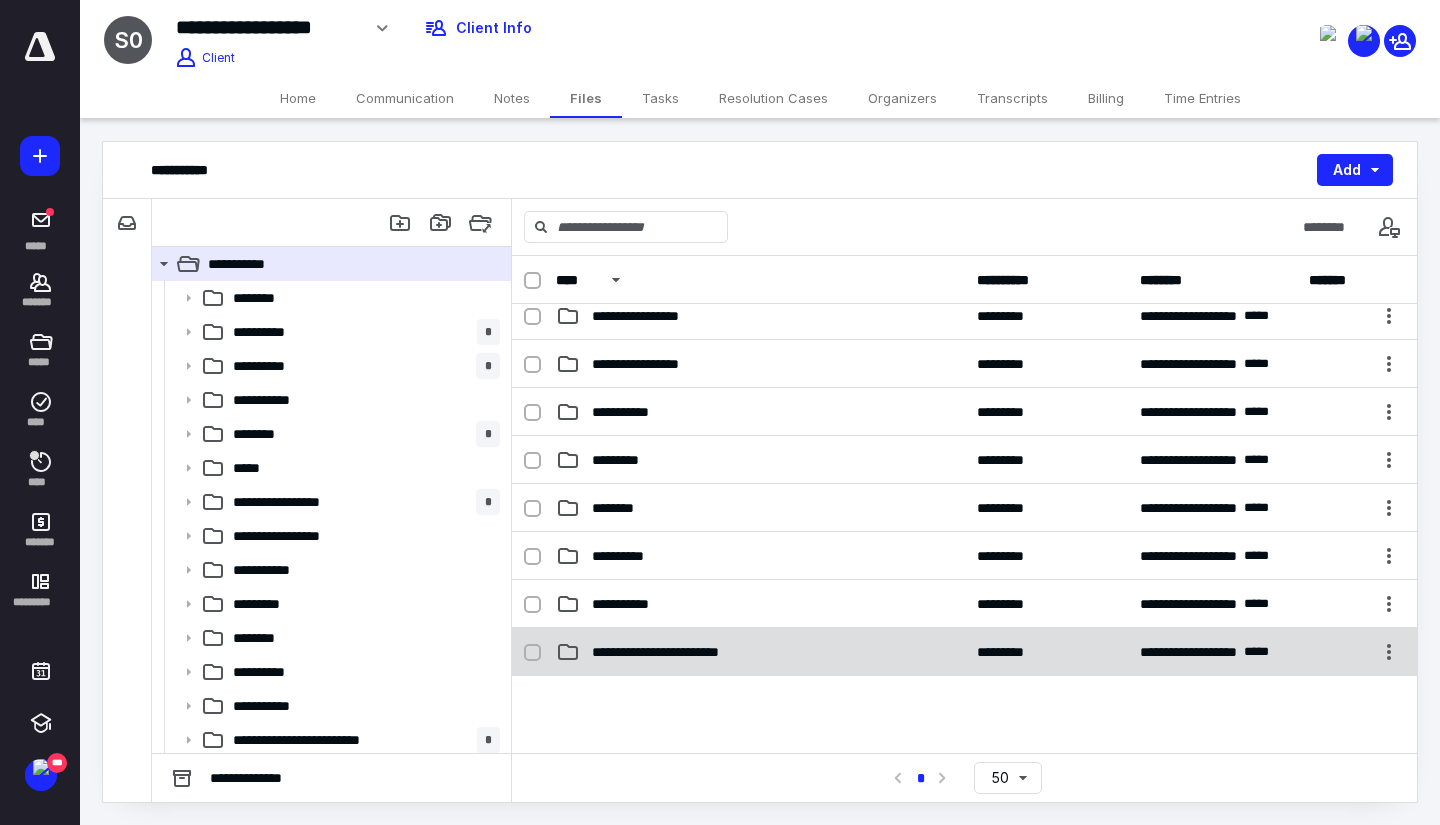 click on "**********" at bounding box center [964, 652] 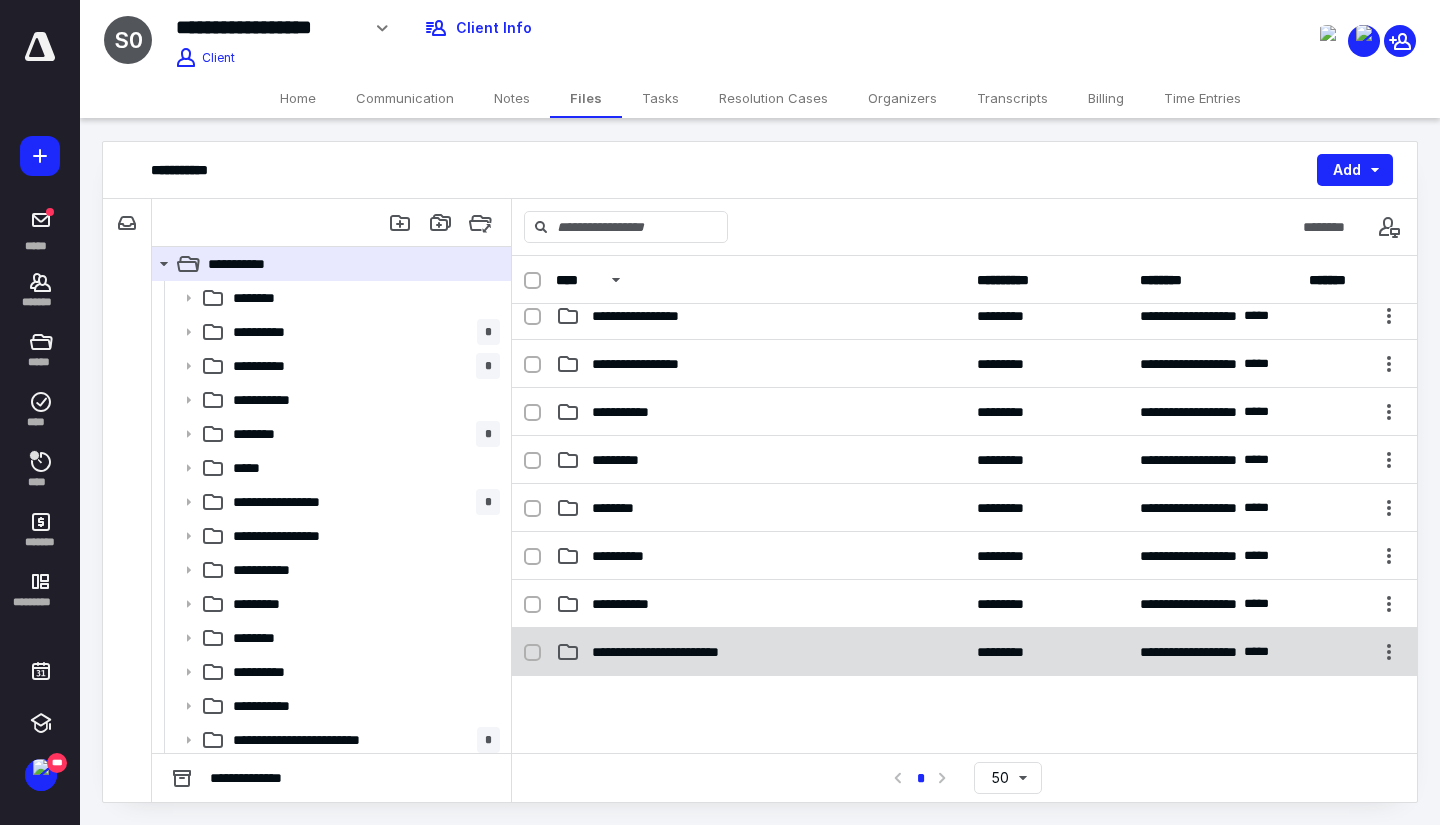 click on "**********" at bounding box center (964, 652) 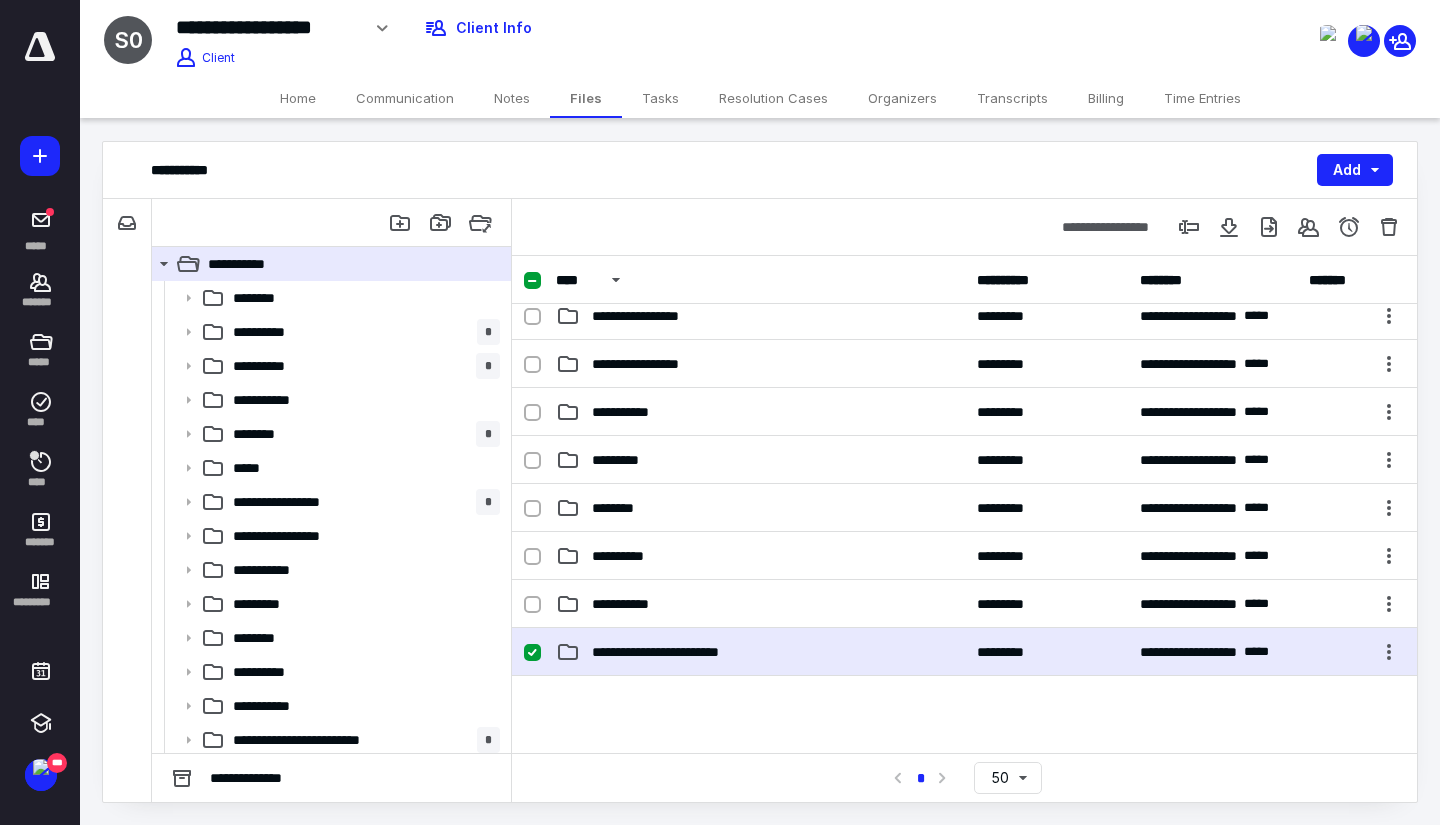 click on "**********" at bounding box center (964, 652) 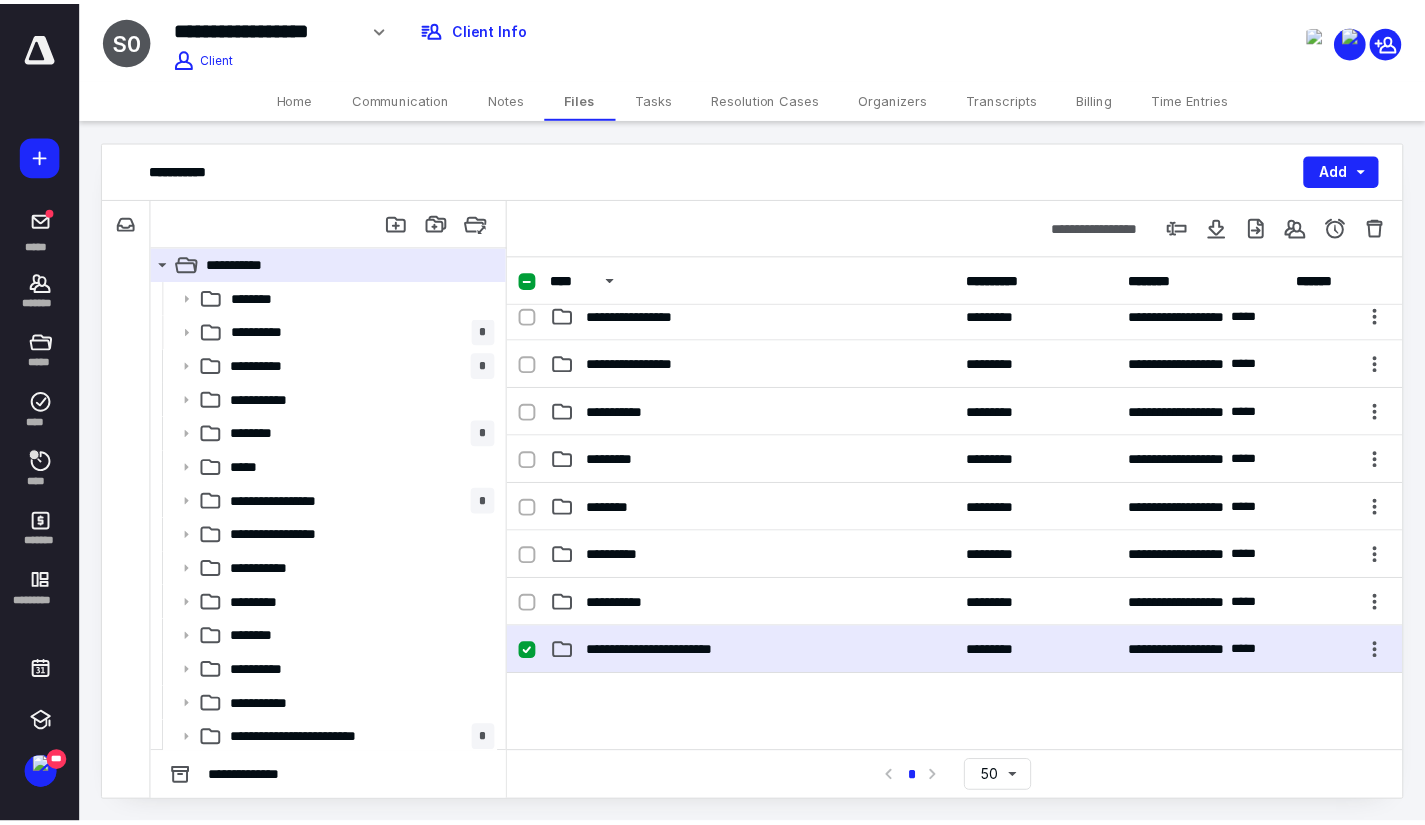 scroll, scrollTop: 0, scrollLeft: 0, axis: both 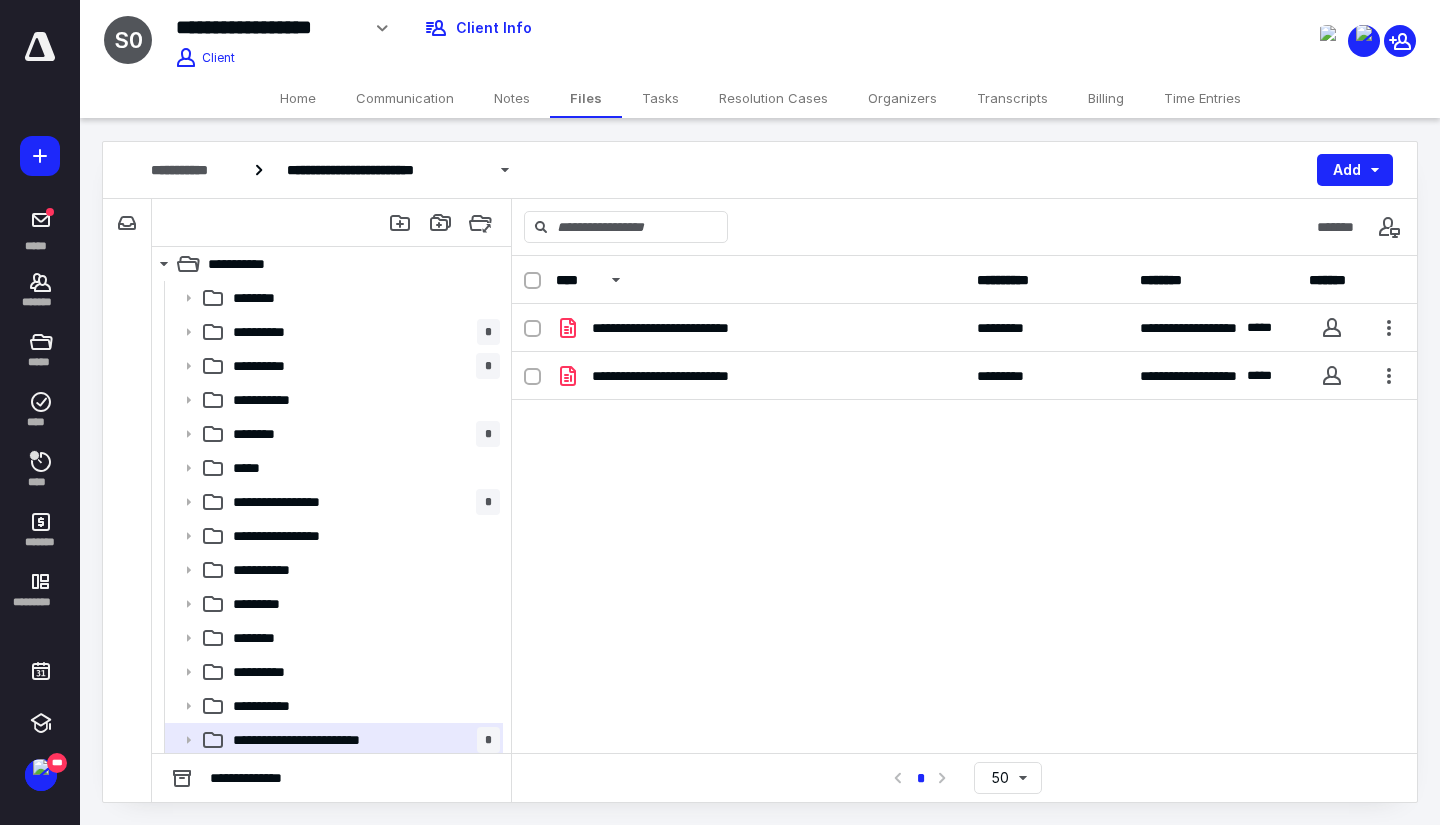 click on "Home" at bounding box center [298, 98] 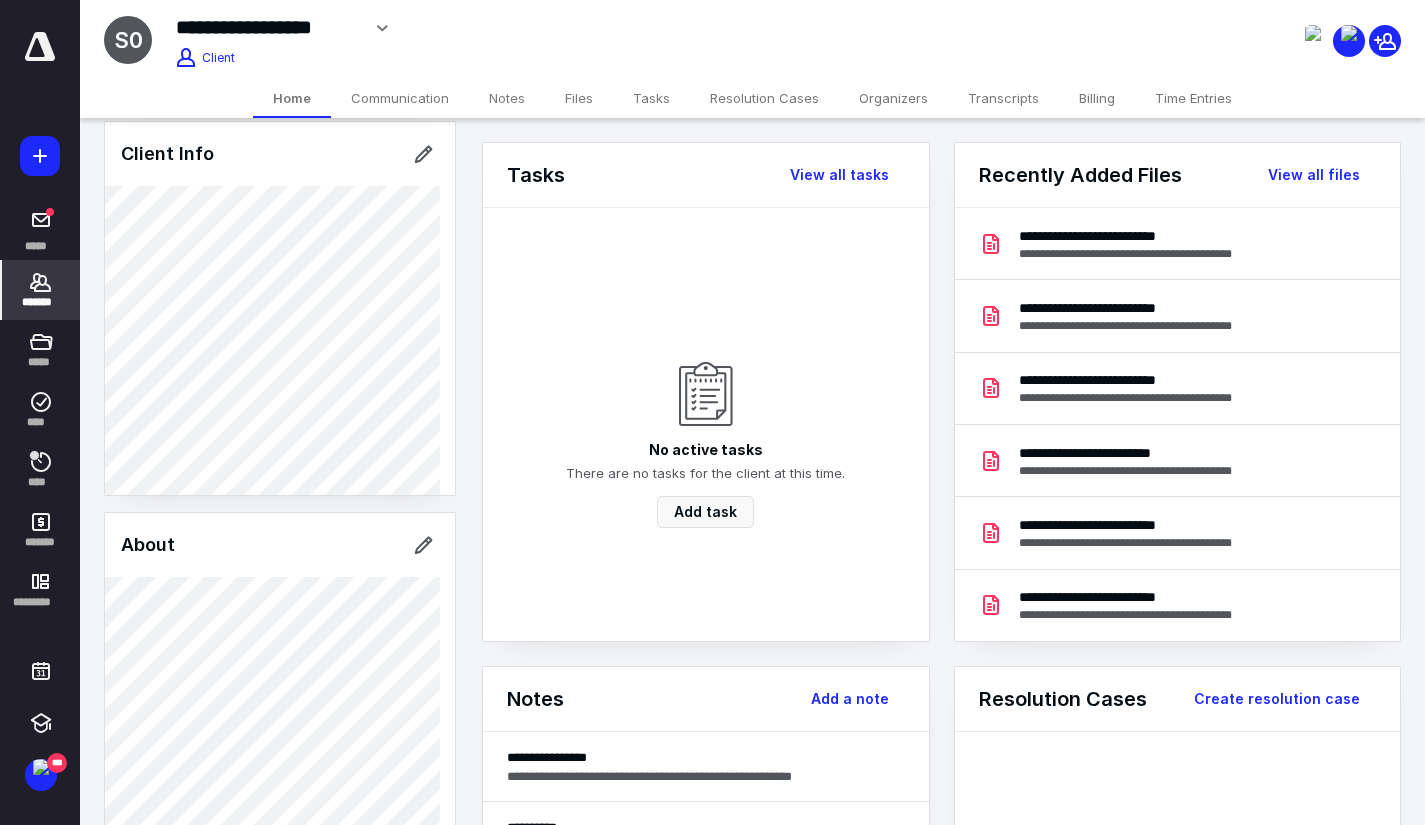 scroll, scrollTop: 200, scrollLeft: 0, axis: vertical 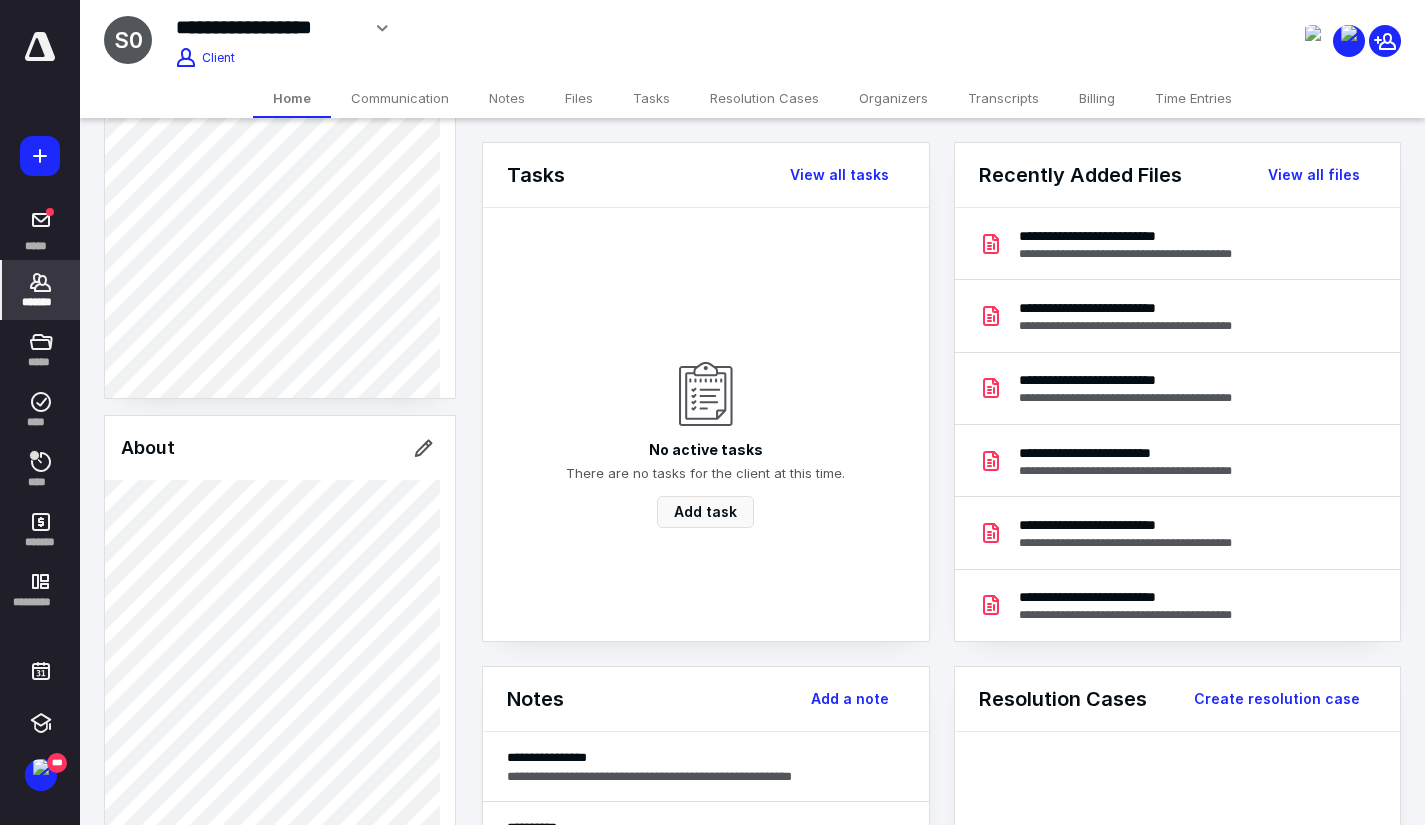 click on "Client Portal Client Info About Spouse Dependents Important clients Tags Manage all tags" at bounding box center (280, 830) 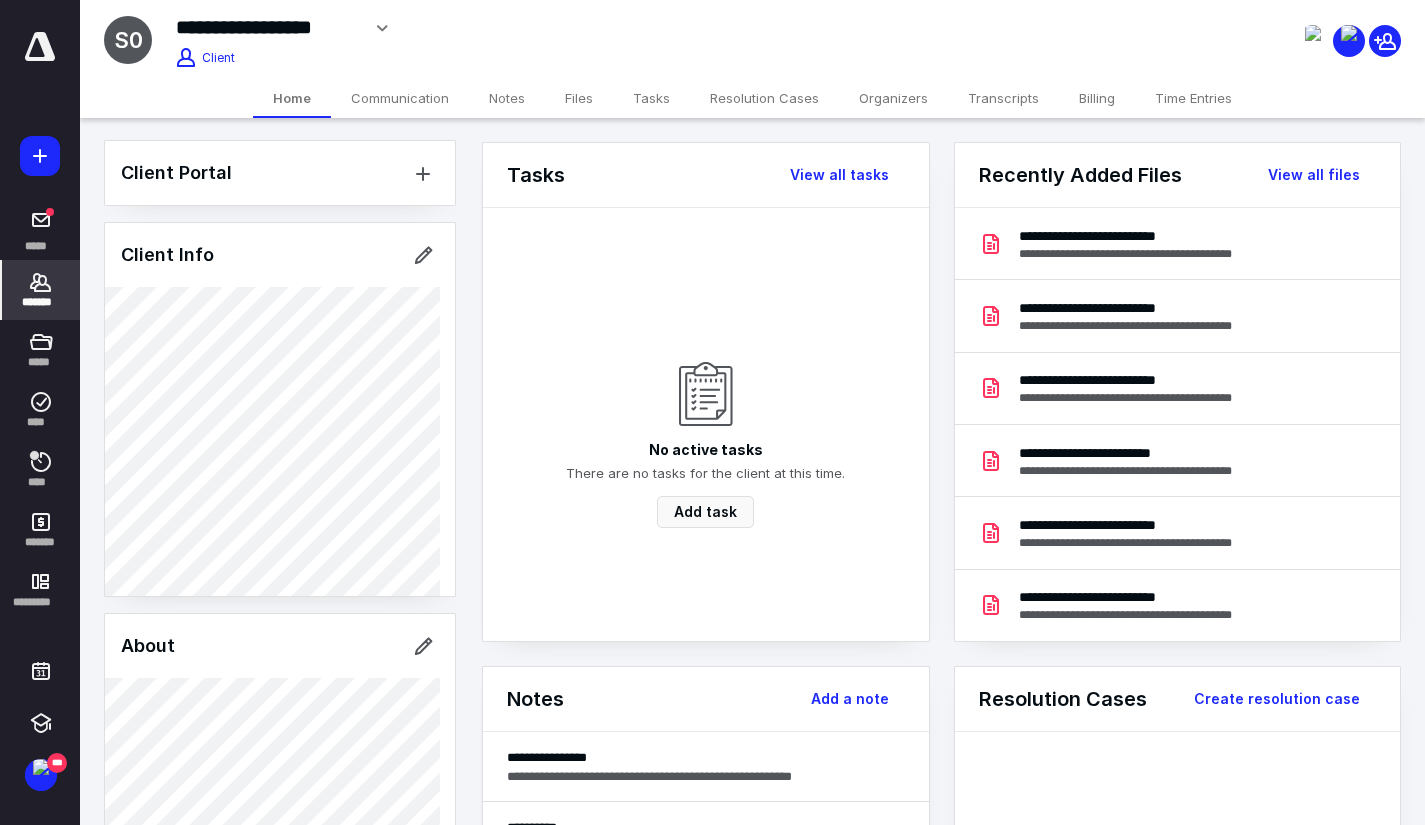 scroll, scrollTop: 0, scrollLeft: 0, axis: both 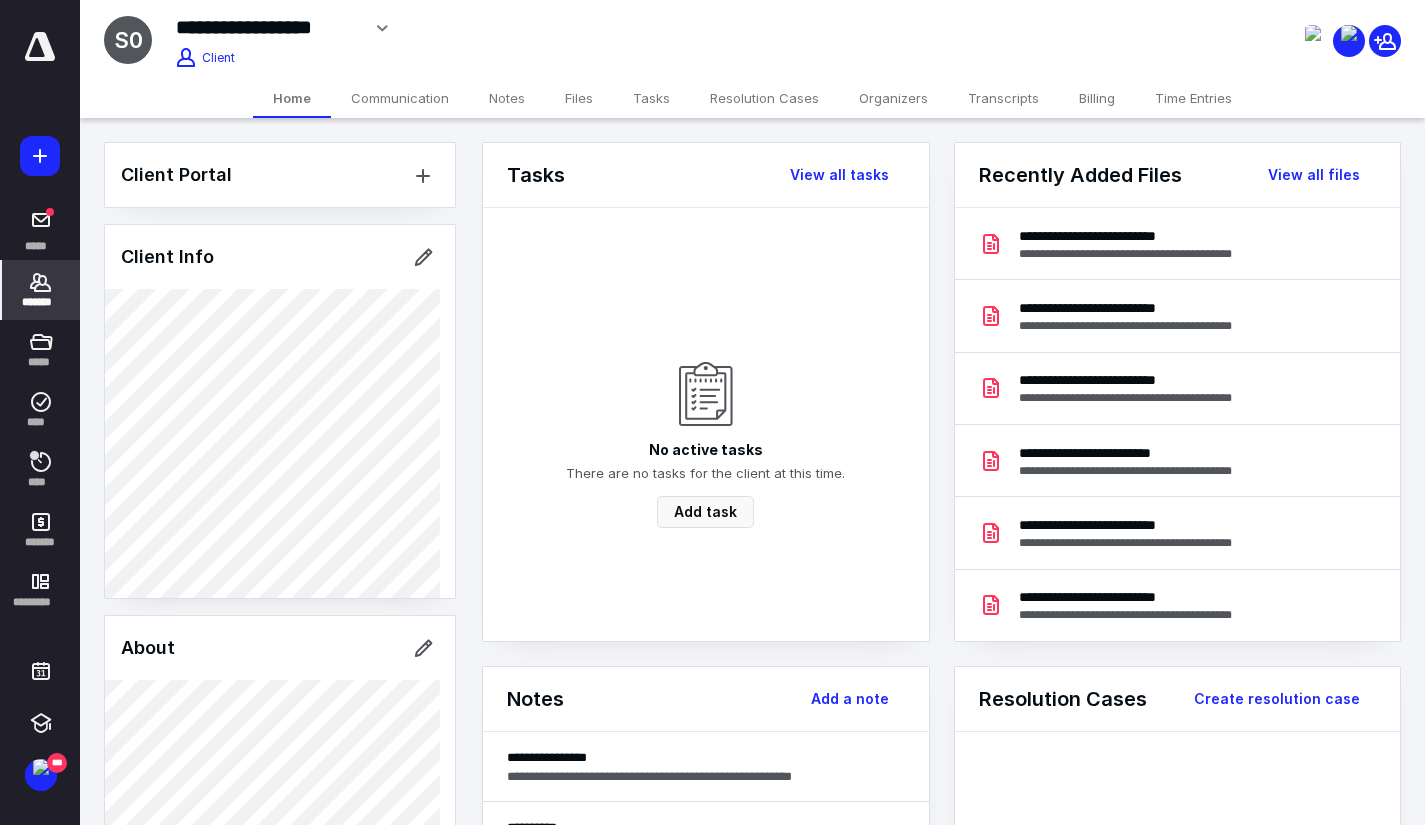 click on "Client Portal Client Info About Spouse Dependents Important clients Tags Manage all tags" at bounding box center (280, 1030) 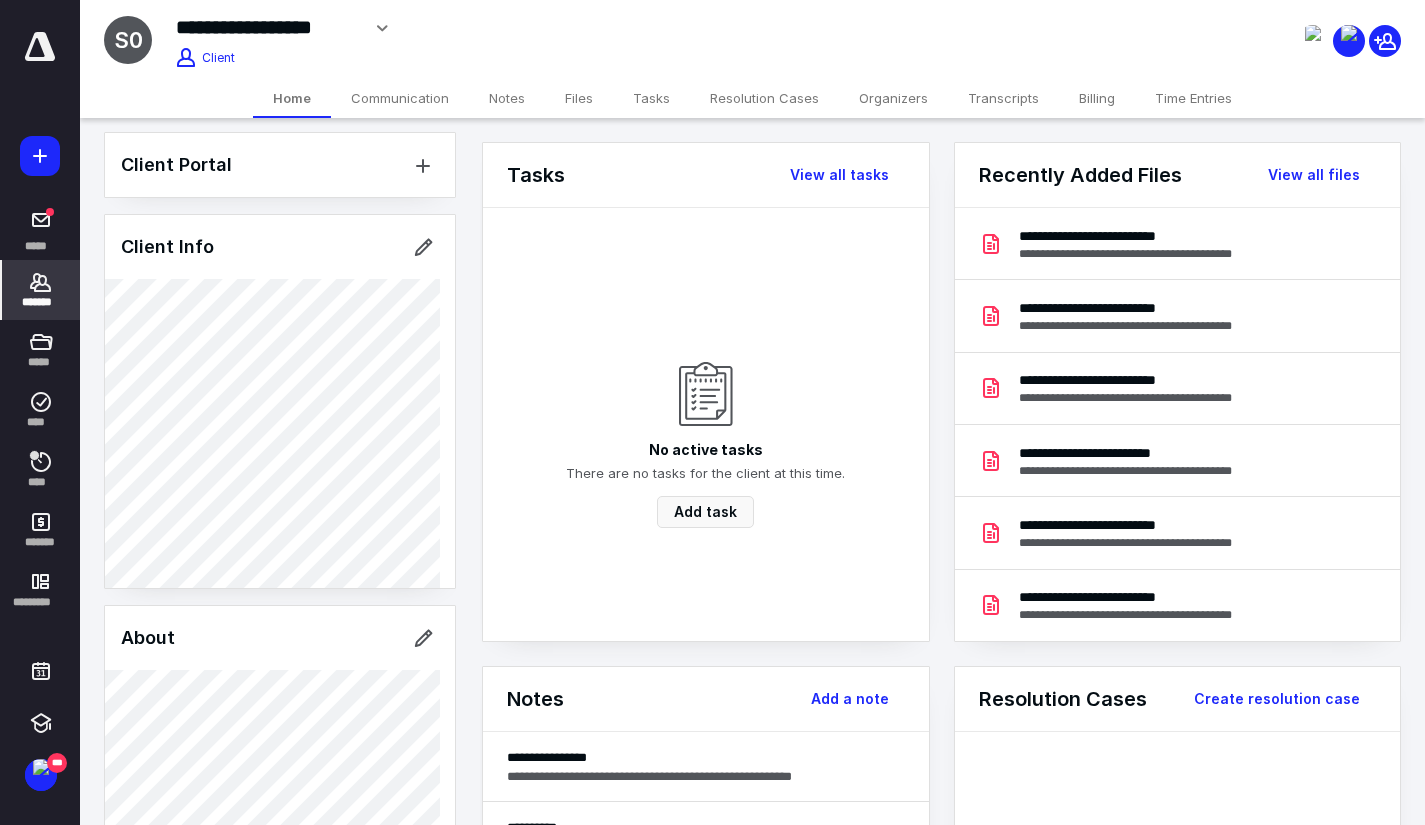 scroll, scrollTop: 0, scrollLeft: 0, axis: both 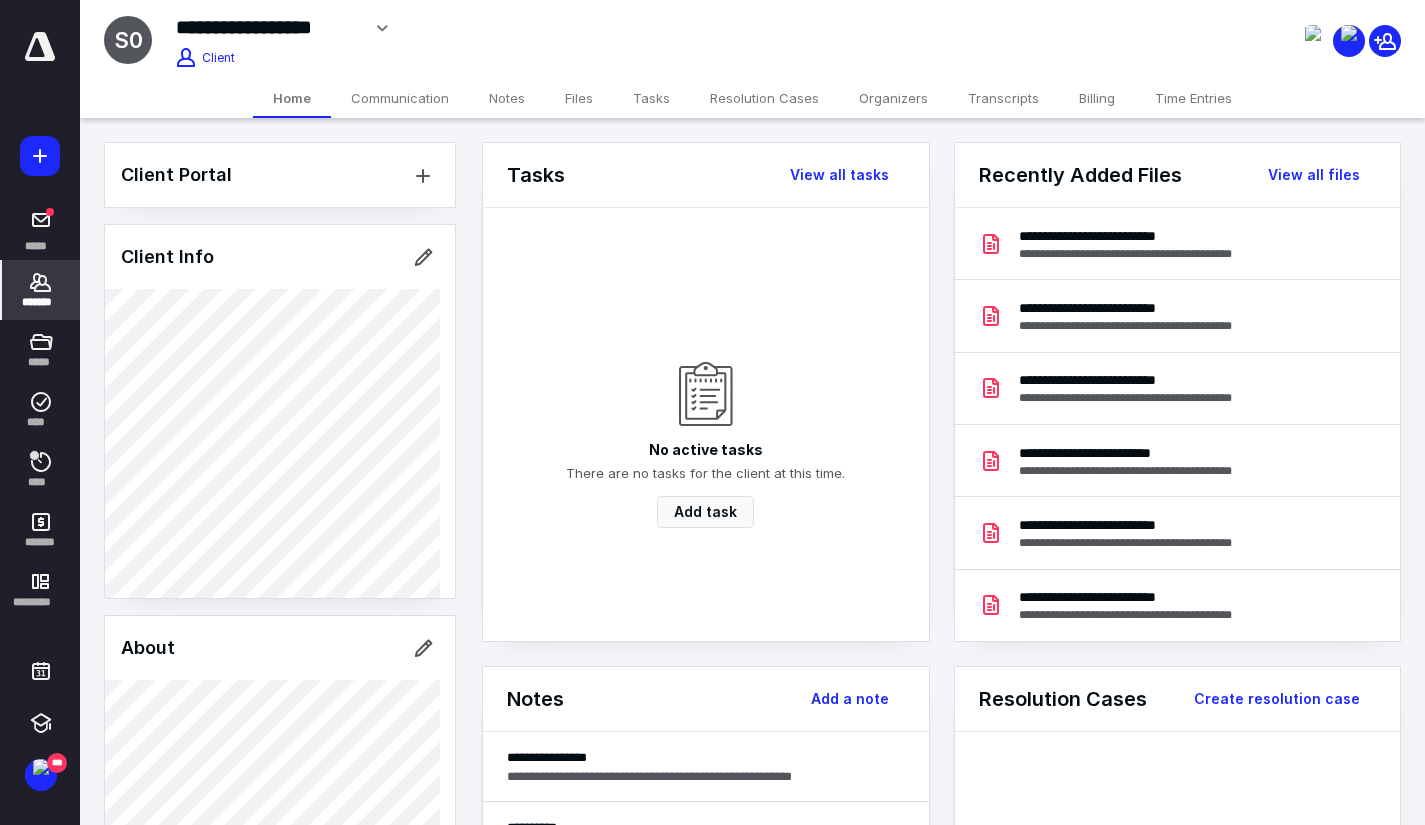 click on "Time Entries" at bounding box center (1193, 98) 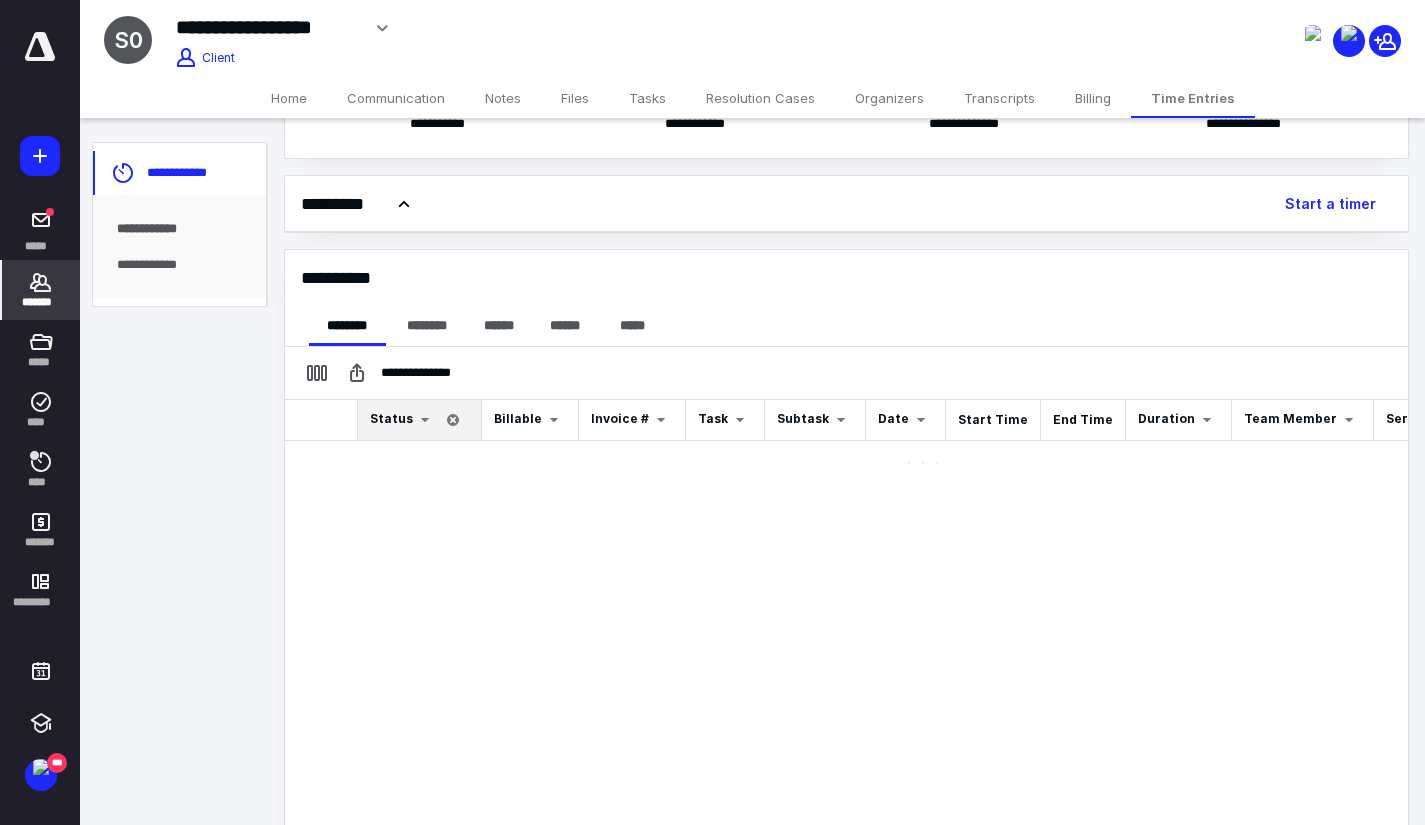 scroll, scrollTop: 232, scrollLeft: 0, axis: vertical 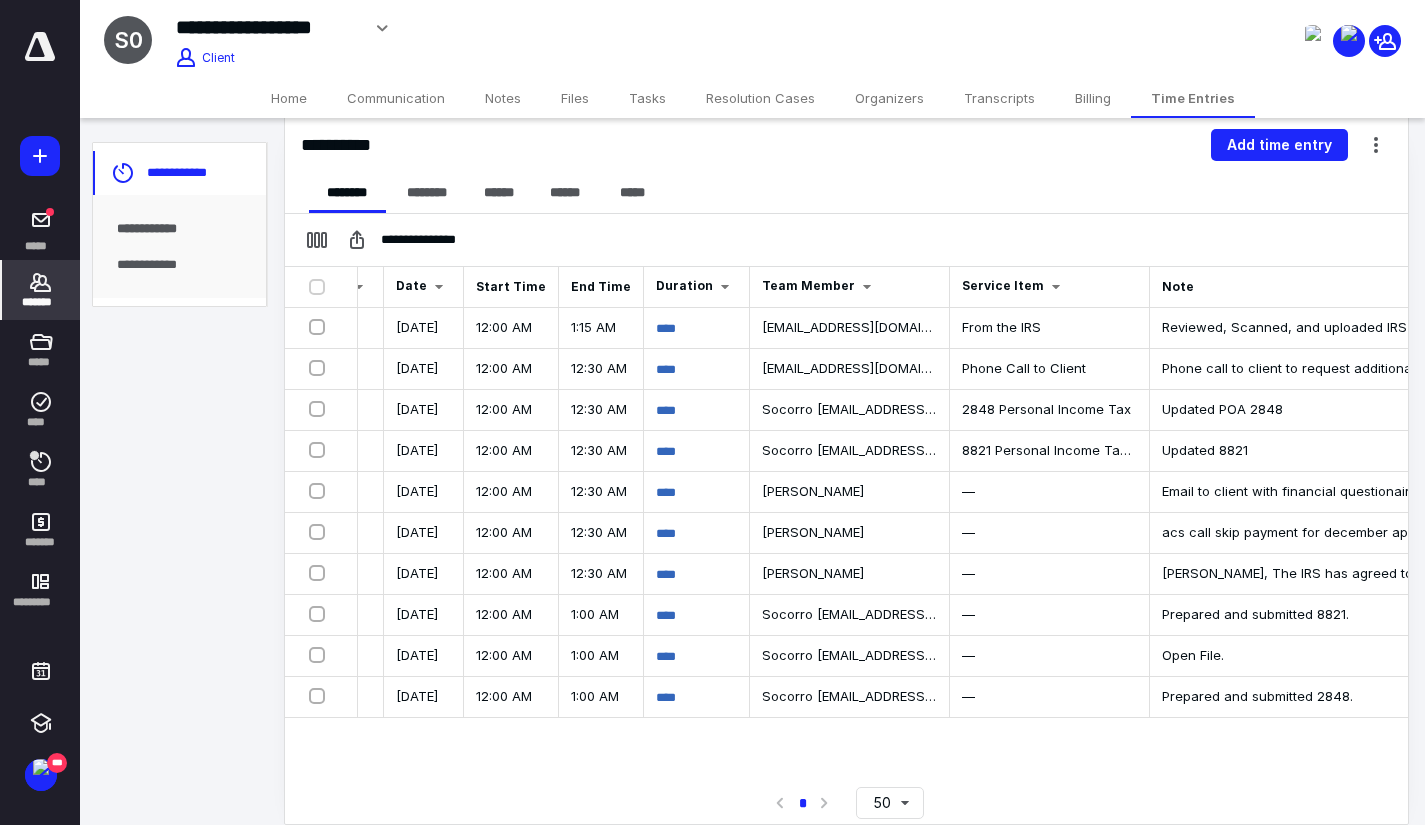 click on "Files" at bounding box center [575, 98] 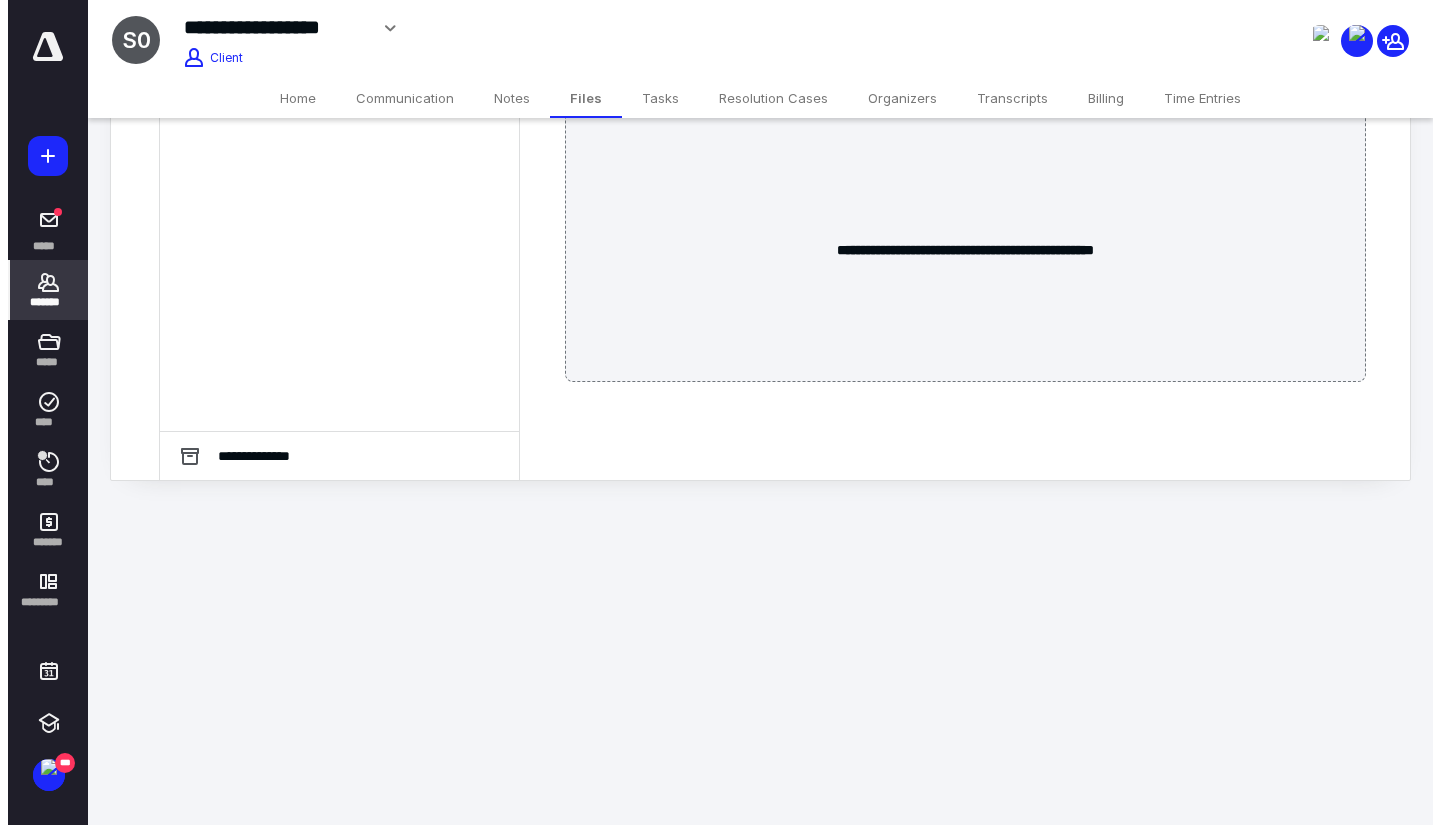 scroll, scrollTop: 0, scrollLeft: 0, axis: both 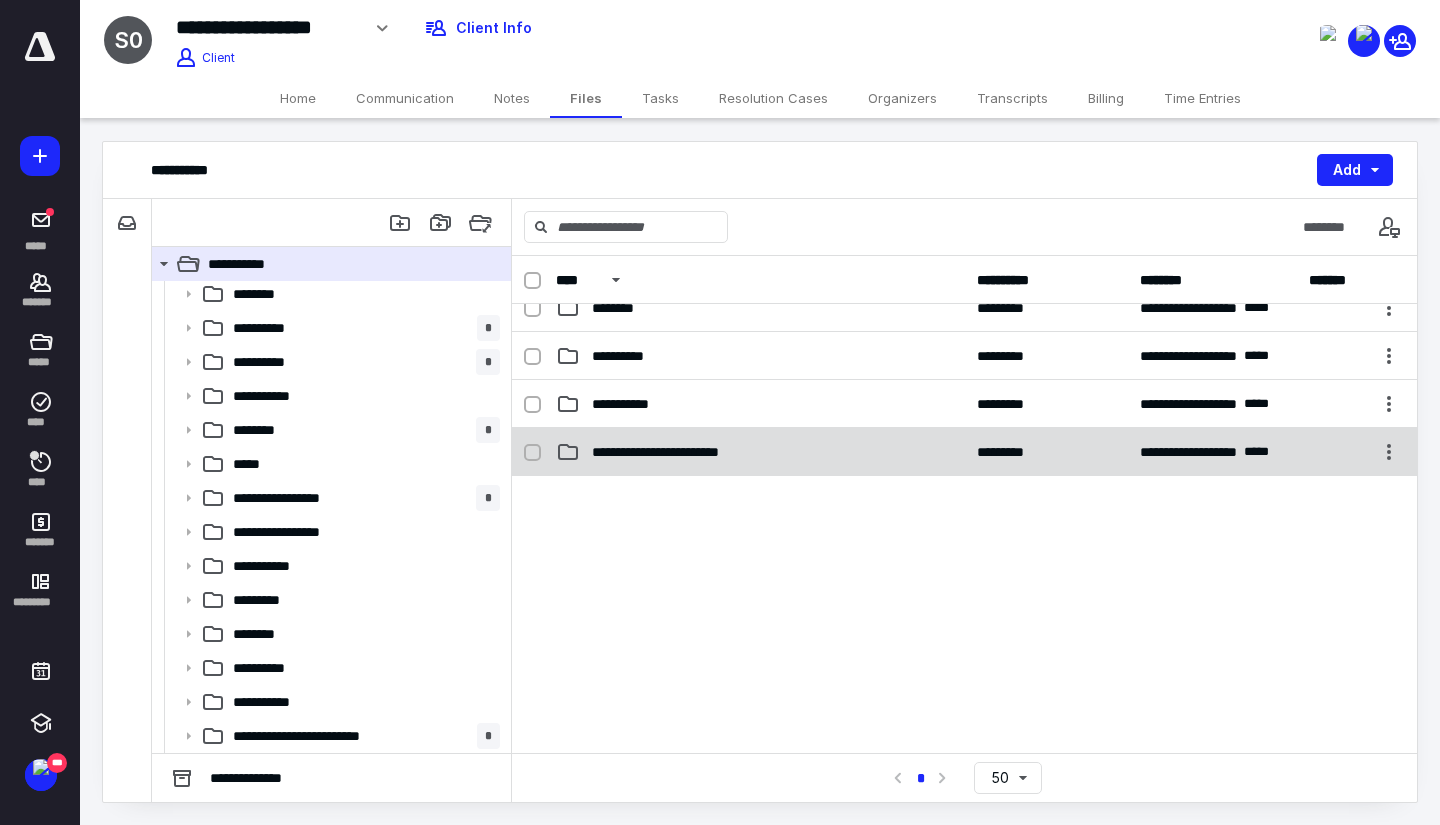 click on "**********" at bounding box center [685, 452] 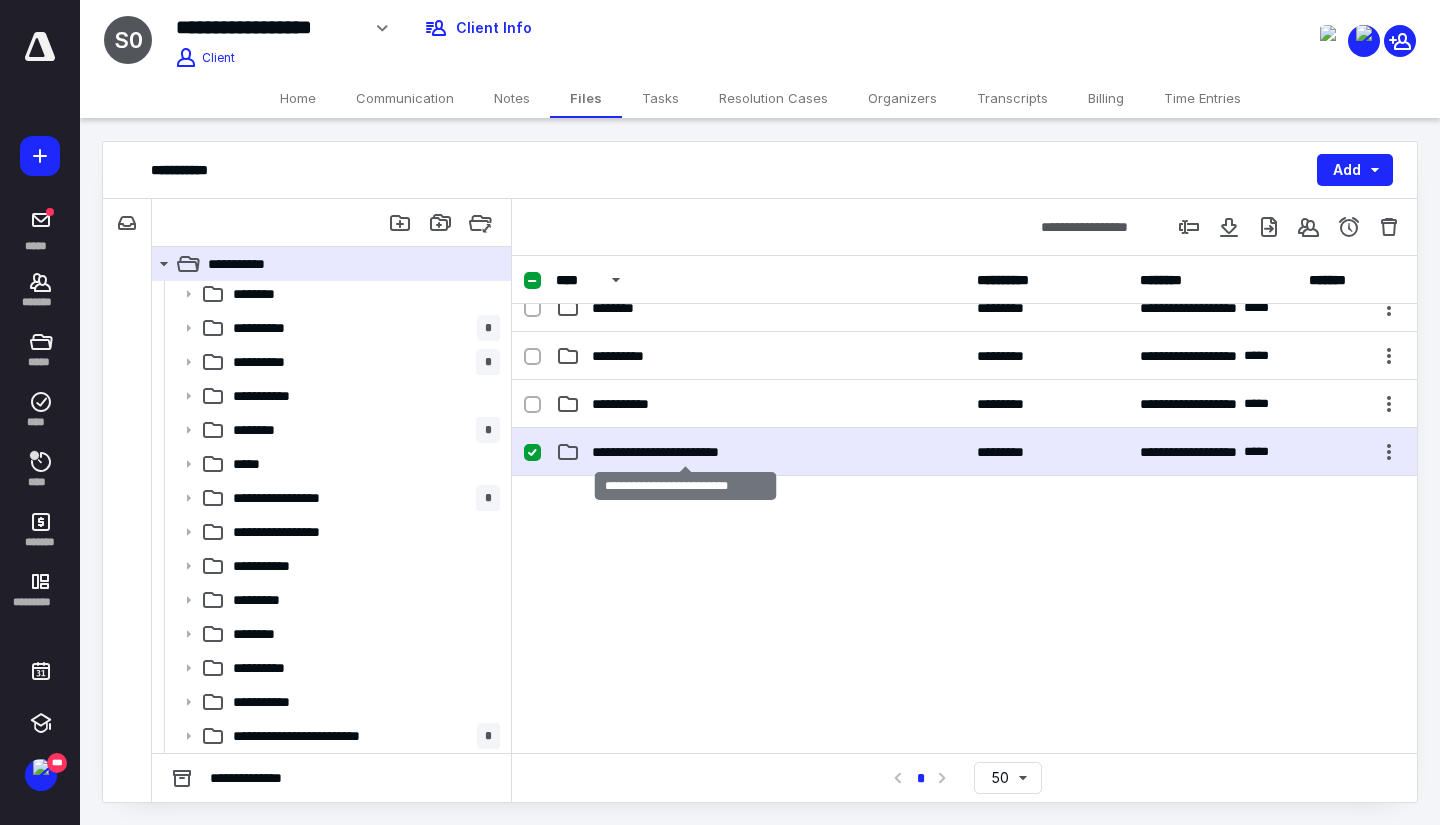 click on "**********" at bounding box center (685, 452) 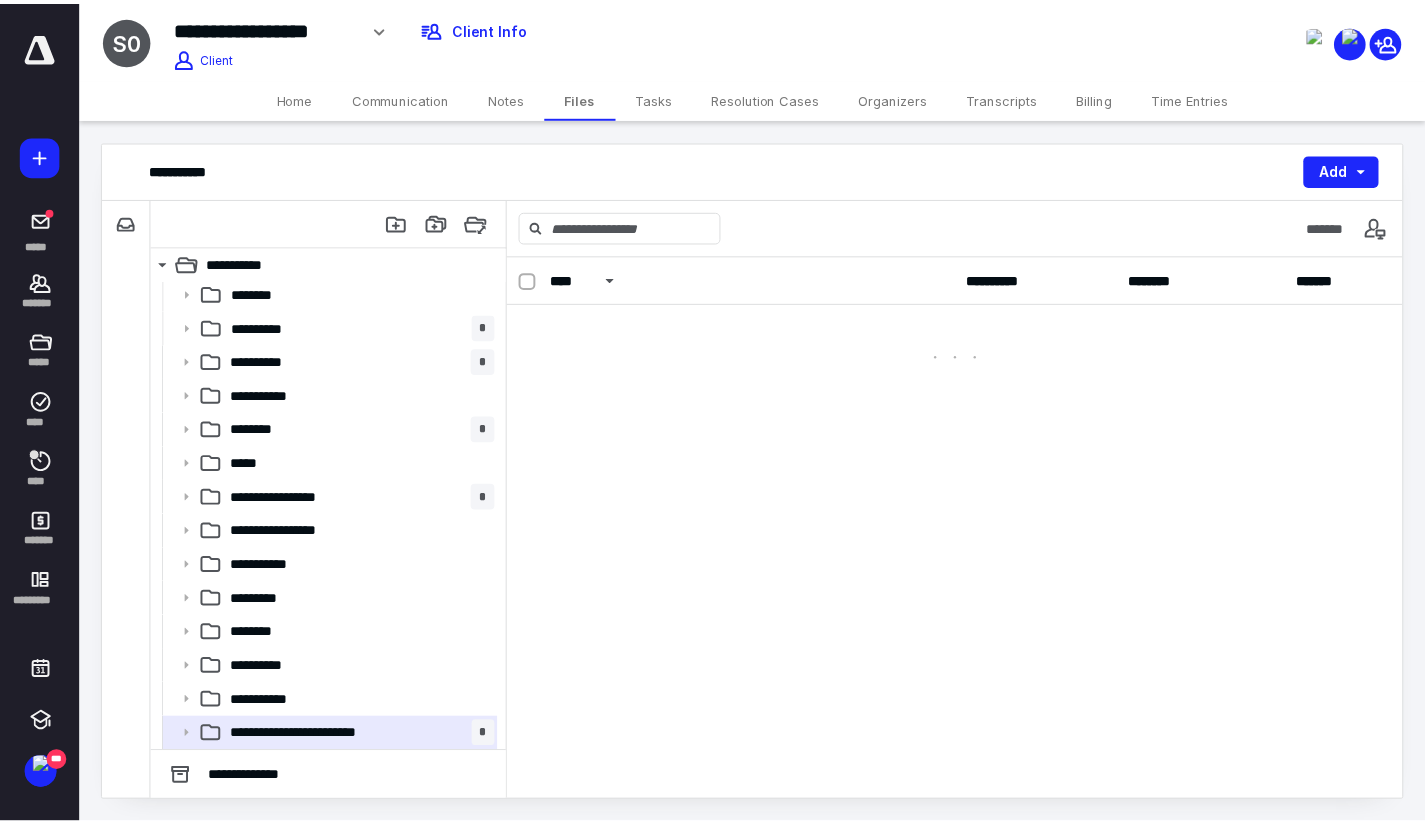 scroll, scrollTop: 0, scrollLeft: 0, axis: both 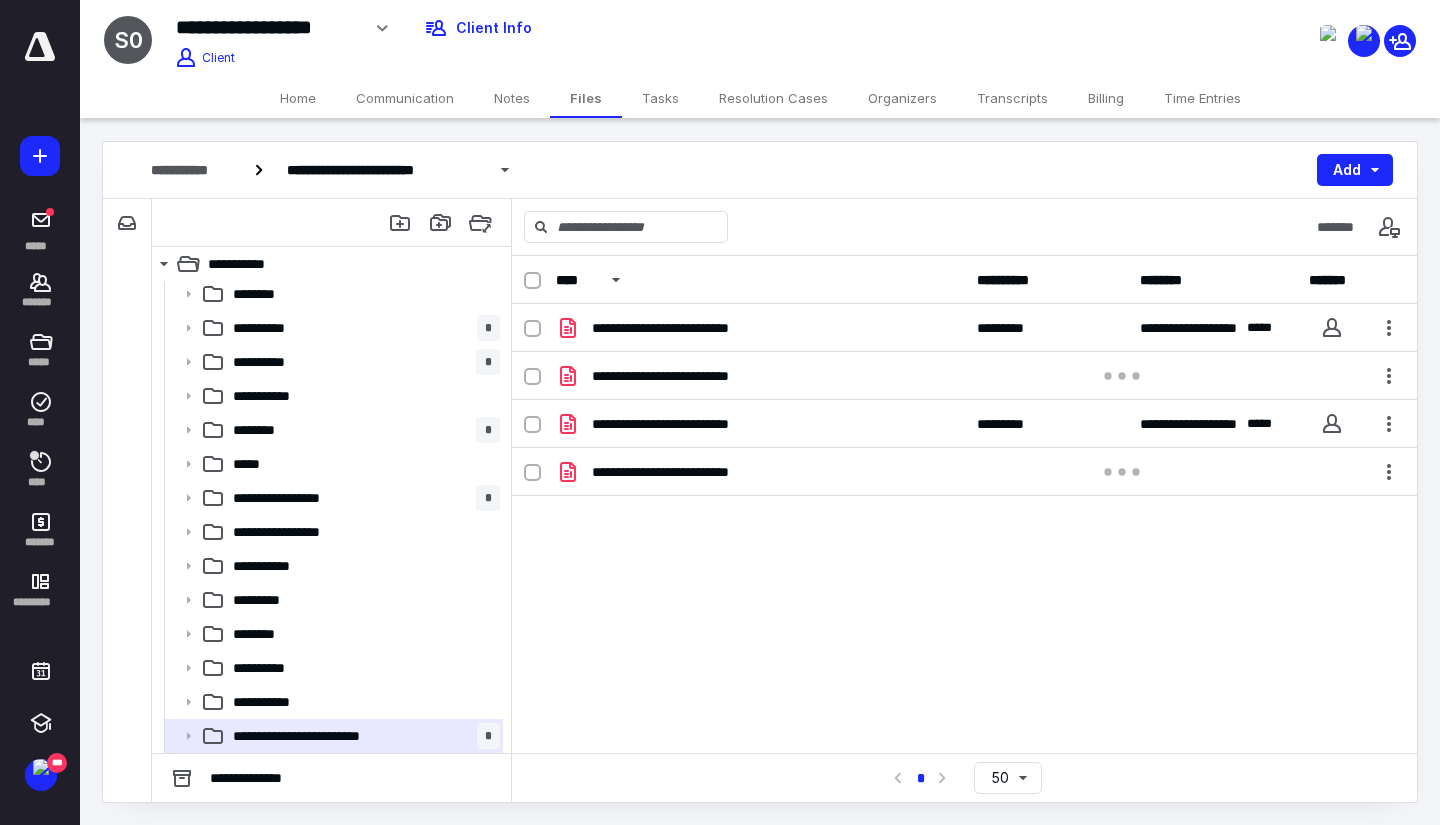 click on "Home" at bounding box center [298, 98] 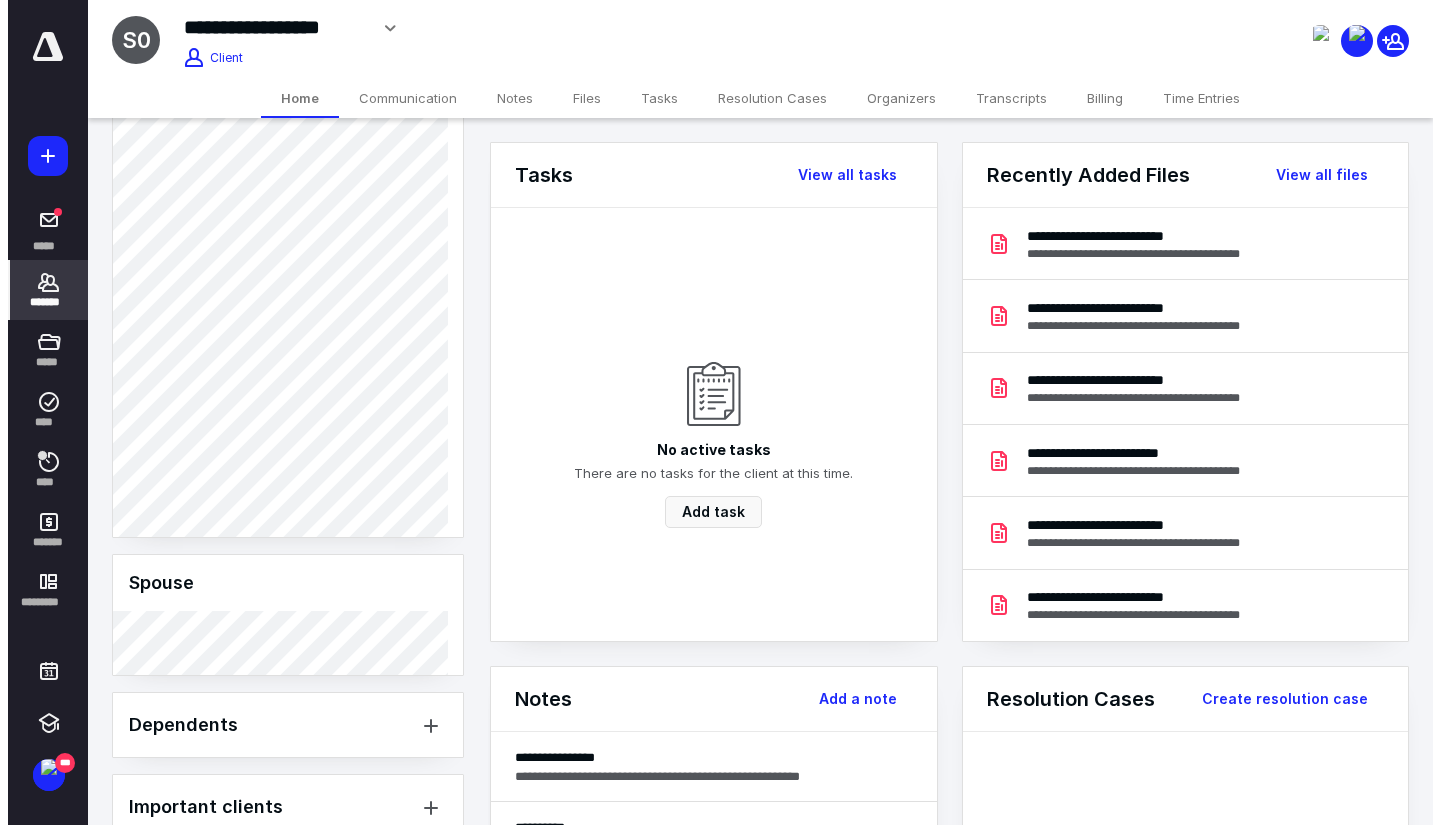scroll, scrollTop: 1100, scrollLeft: 0, axis: vertical 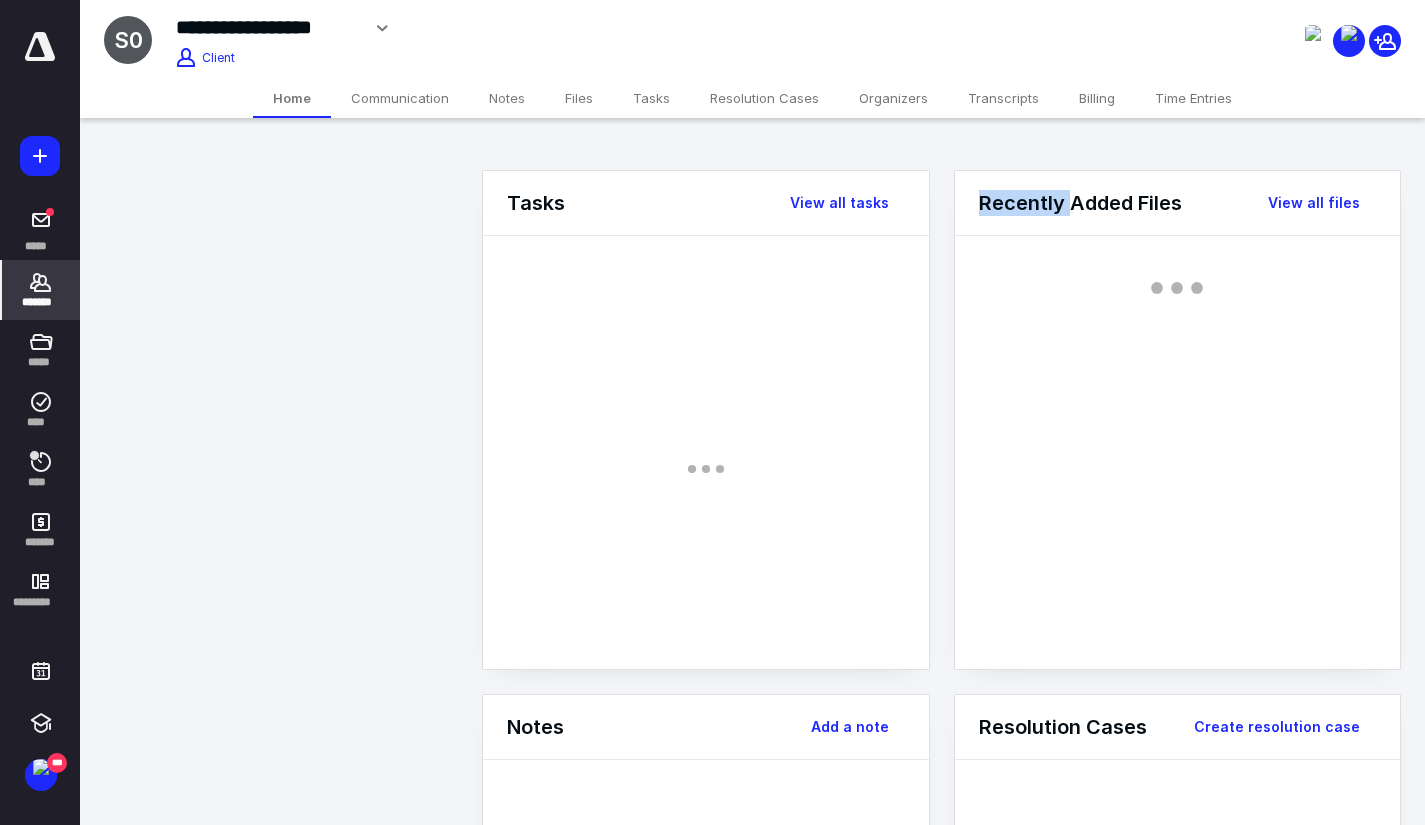 click on "**********" at bounding box center [712, 839] 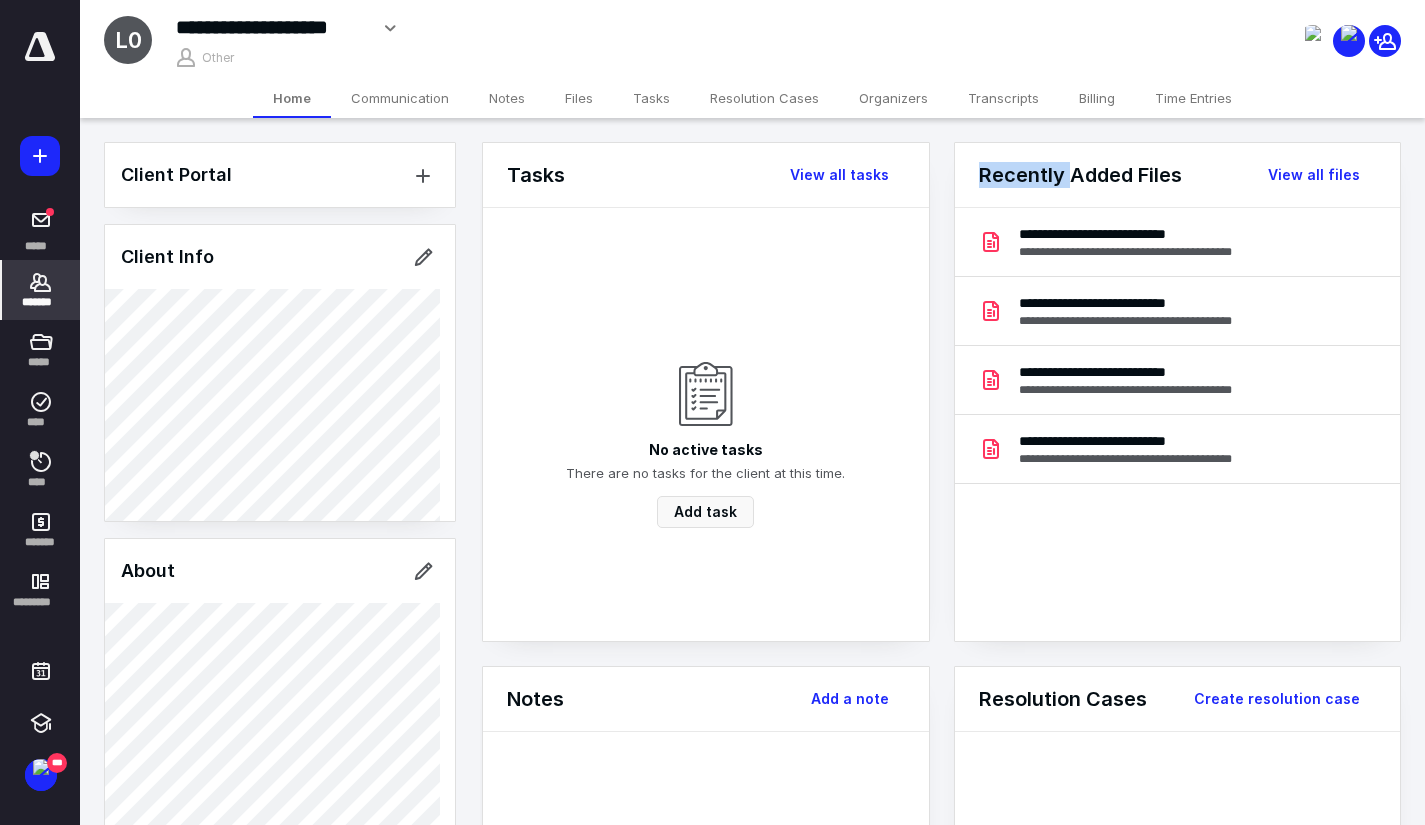 click on "Files" at bounding box center [579, 98] 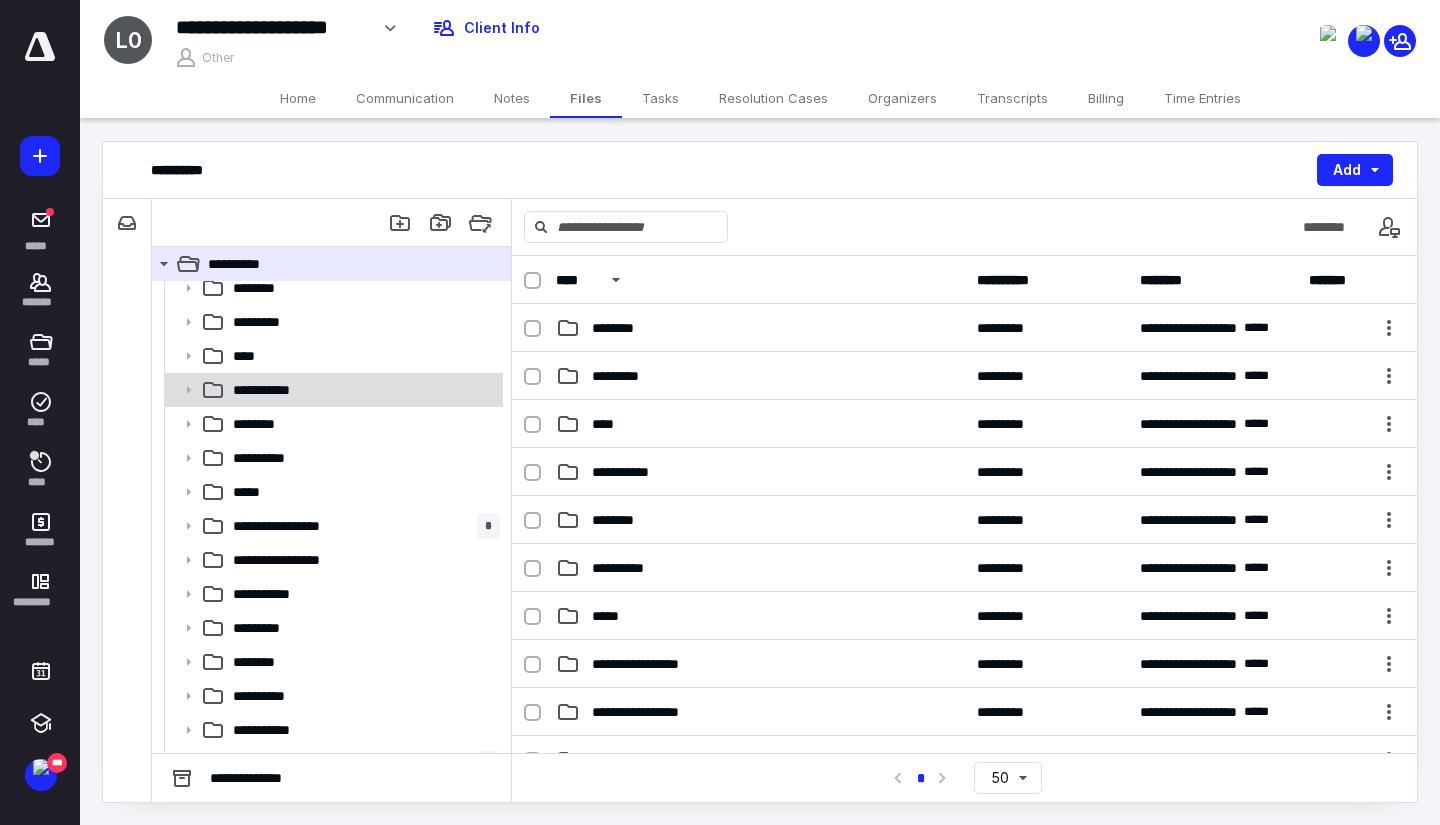 scroll, scrollTop: 38, scrollLeft: 0, axis: vertical 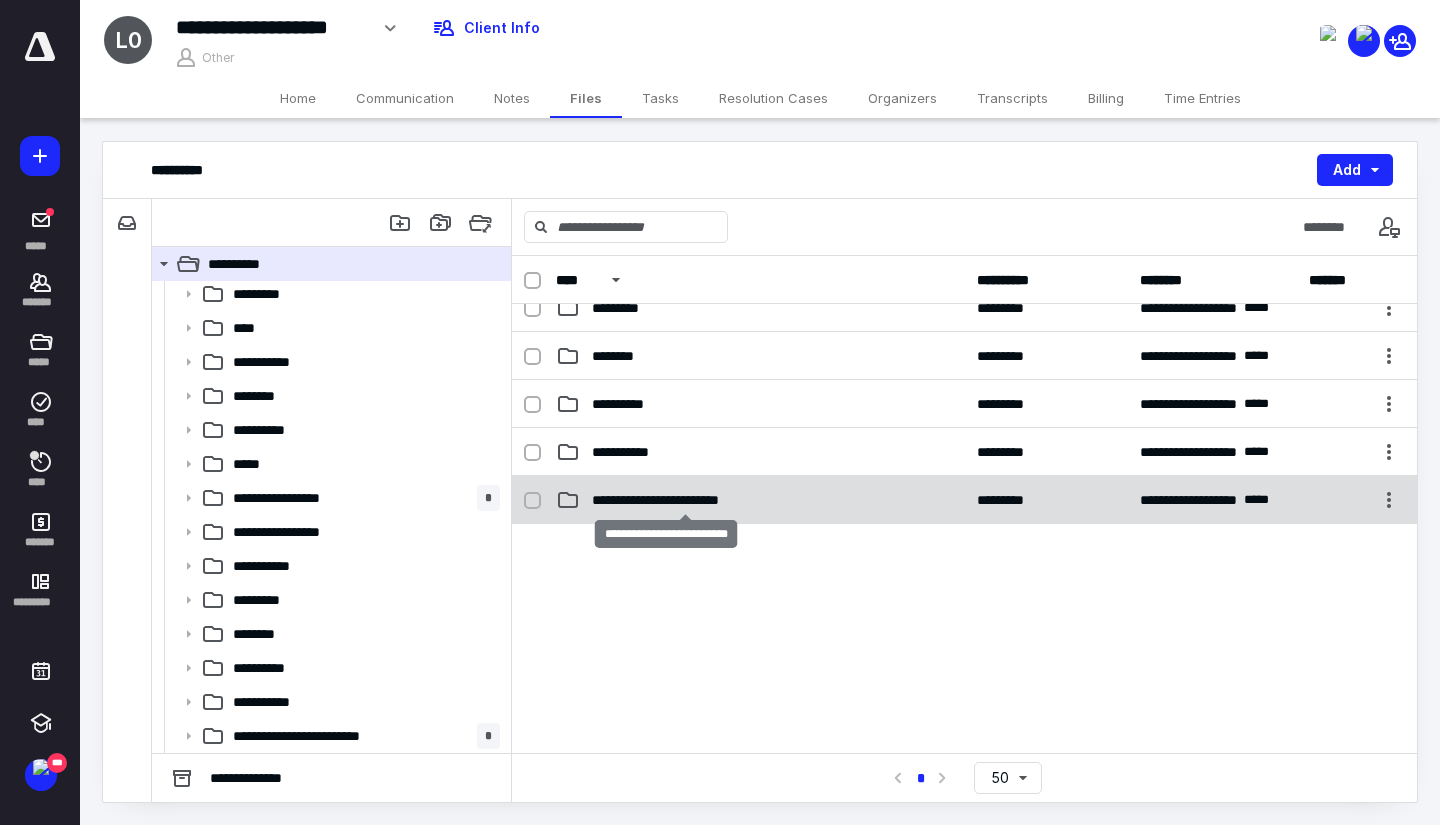 click on "**********" at bounding box center [685, 500] 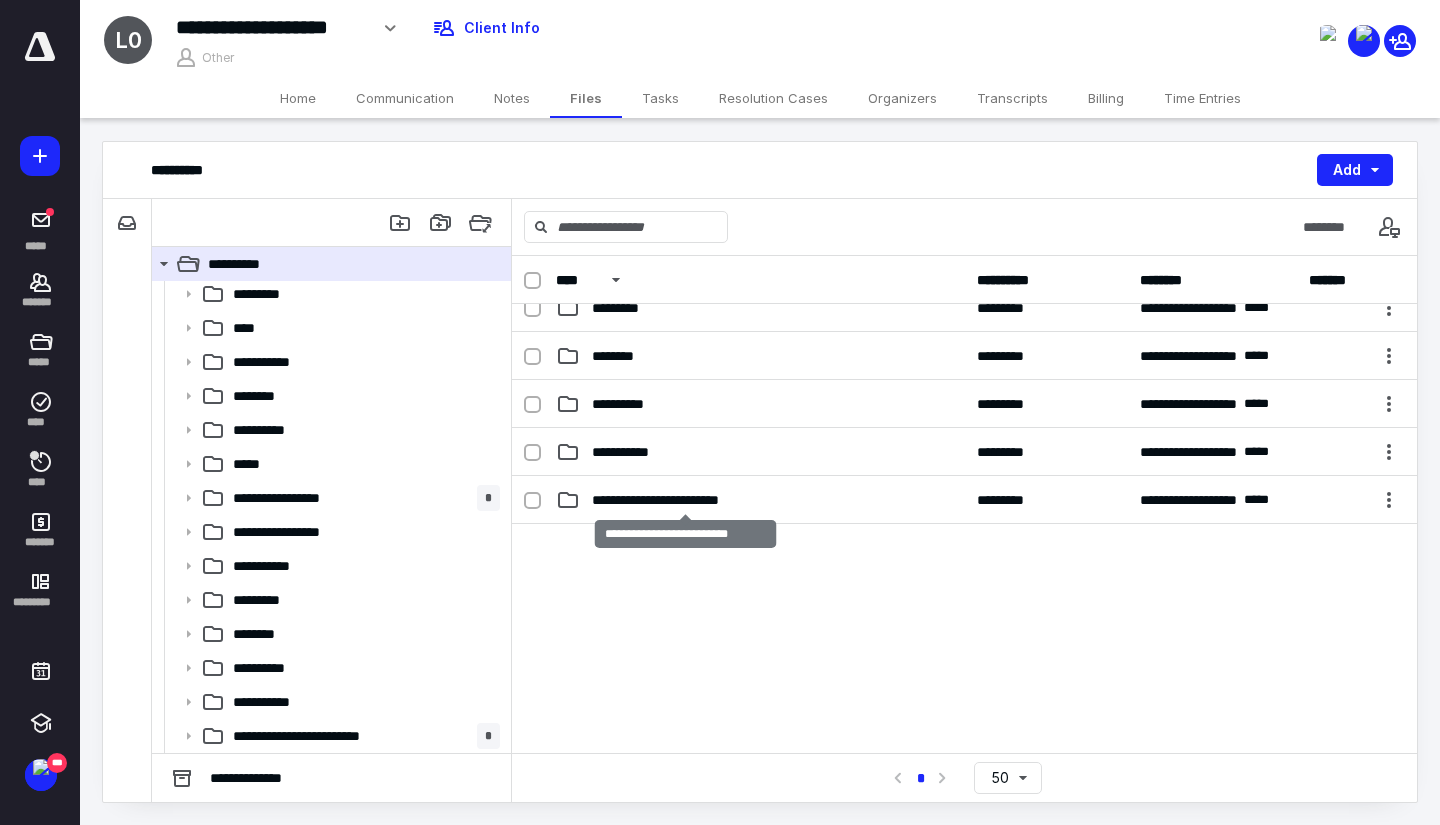 click on "**********" at bounding box center [685, 500] 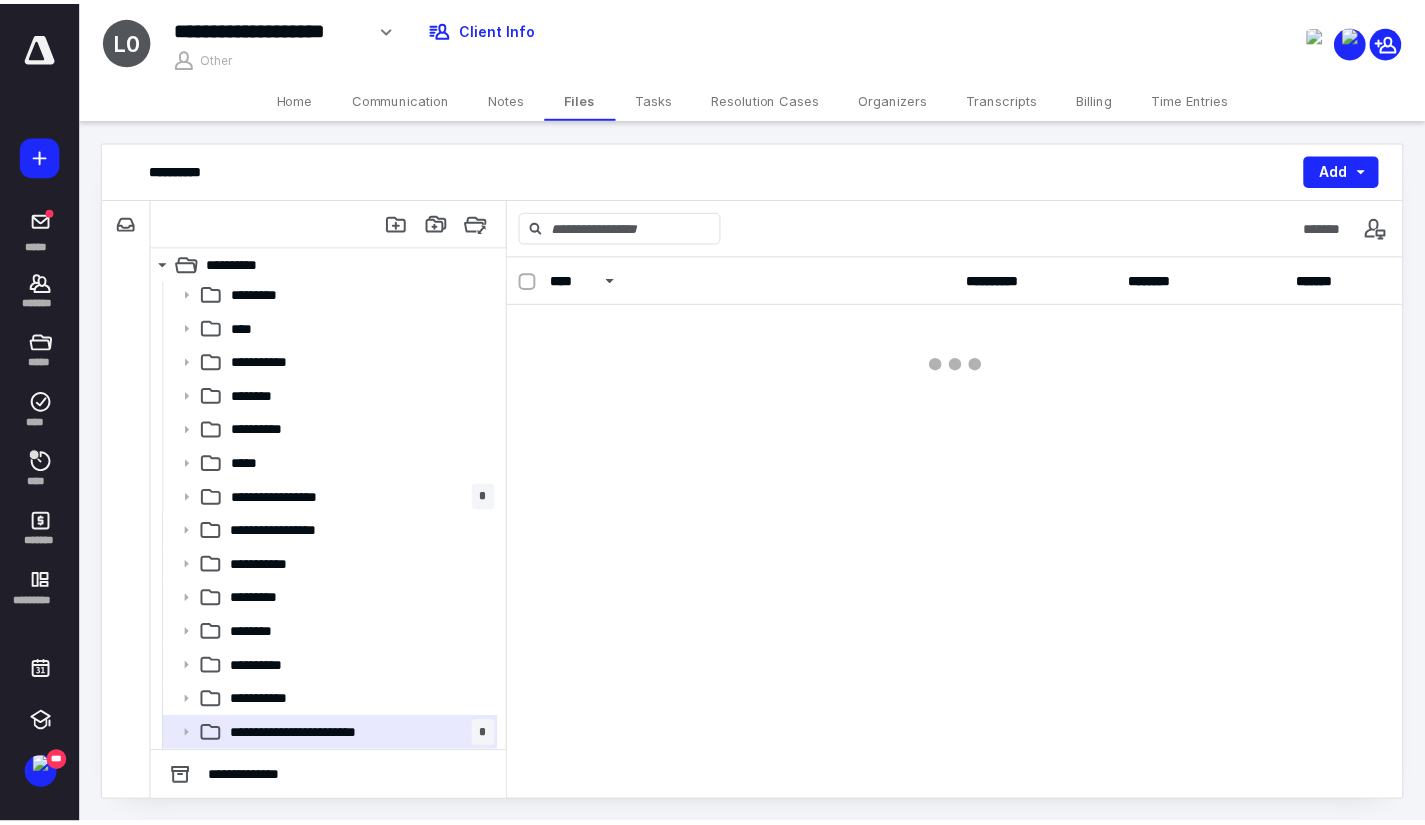 scroll, scrollTop: 0, scrollLeft: 0, axis: both 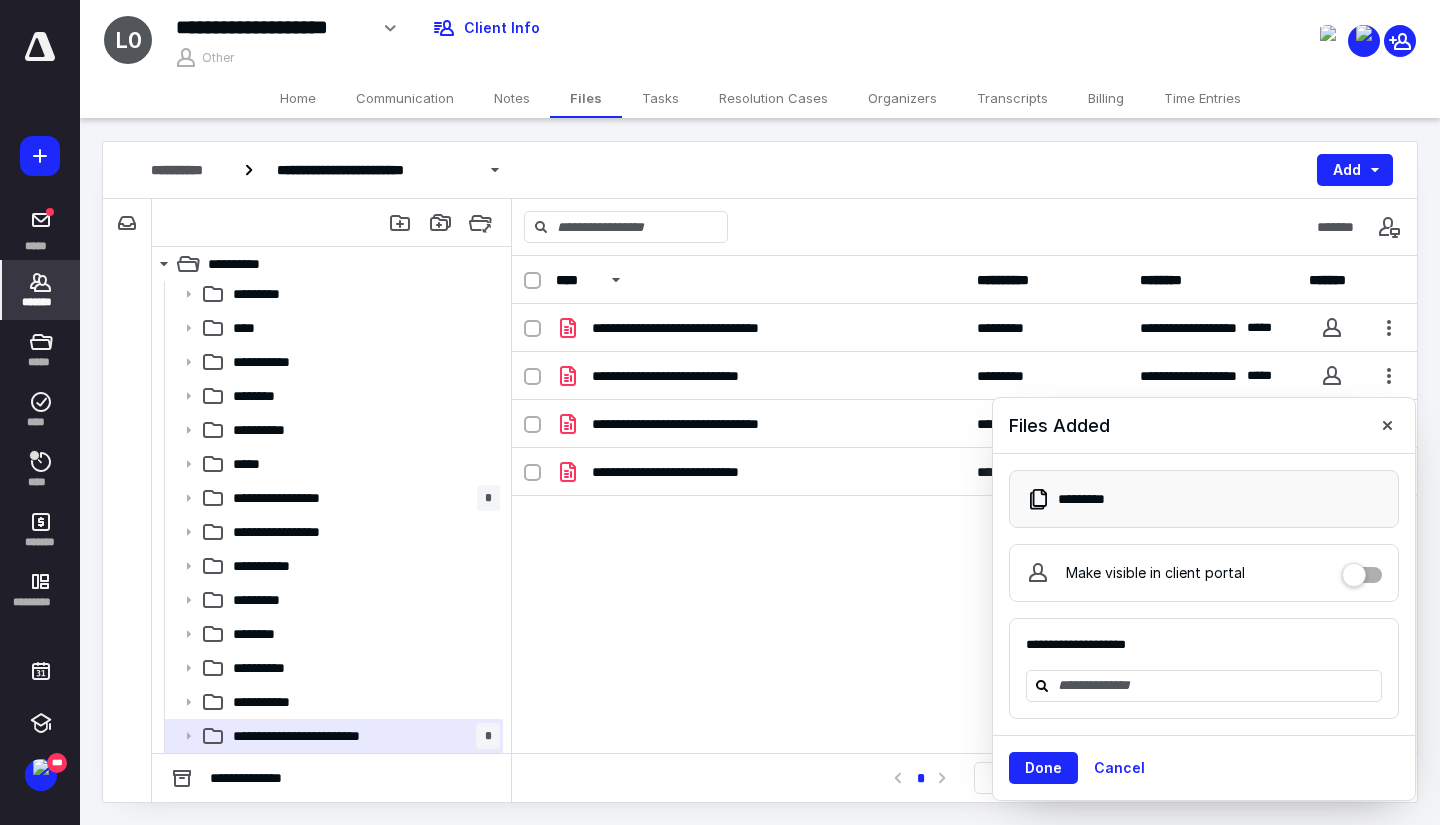 click on "*******" at bounding box center [41, 290] 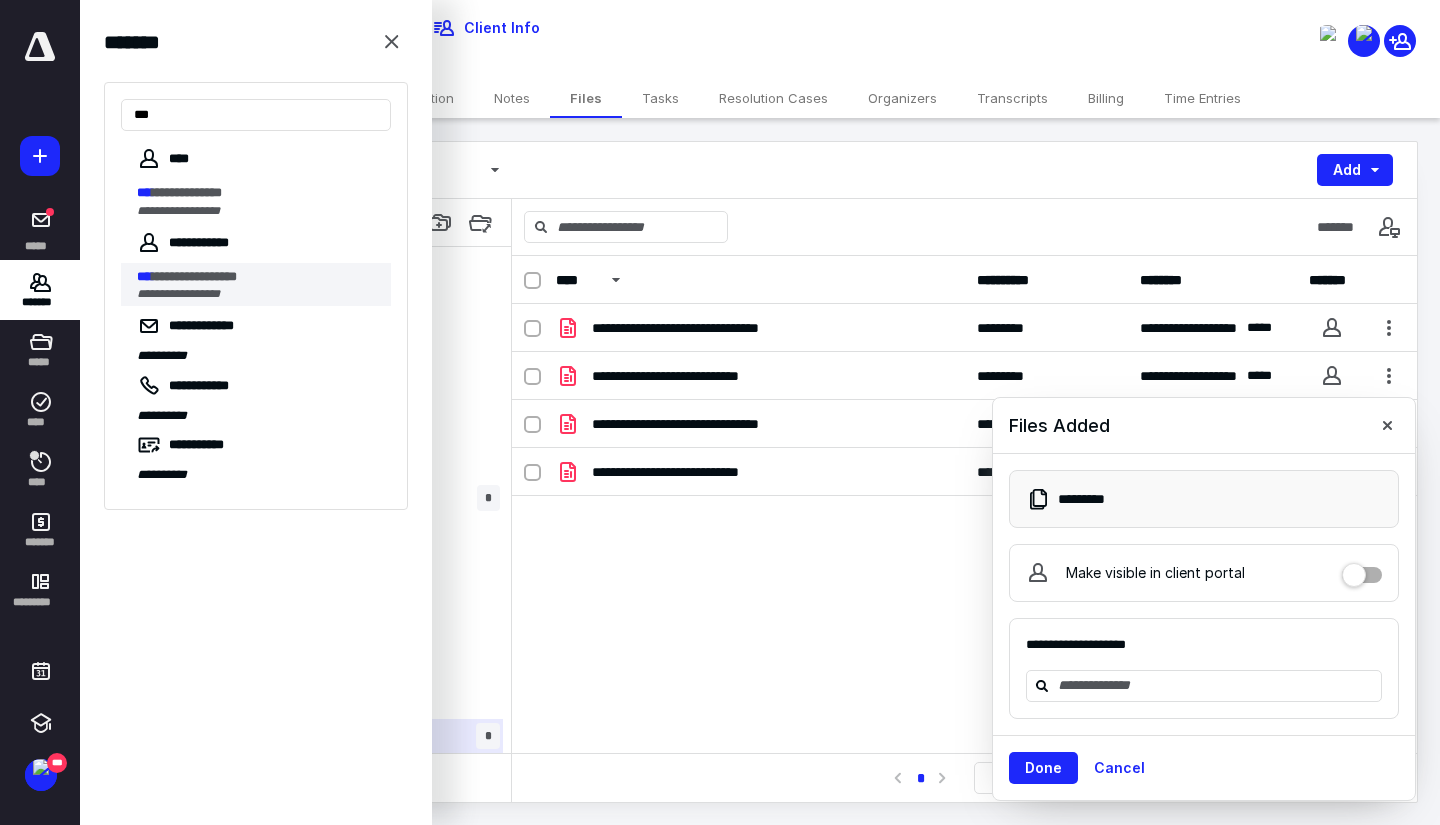 type on "***" 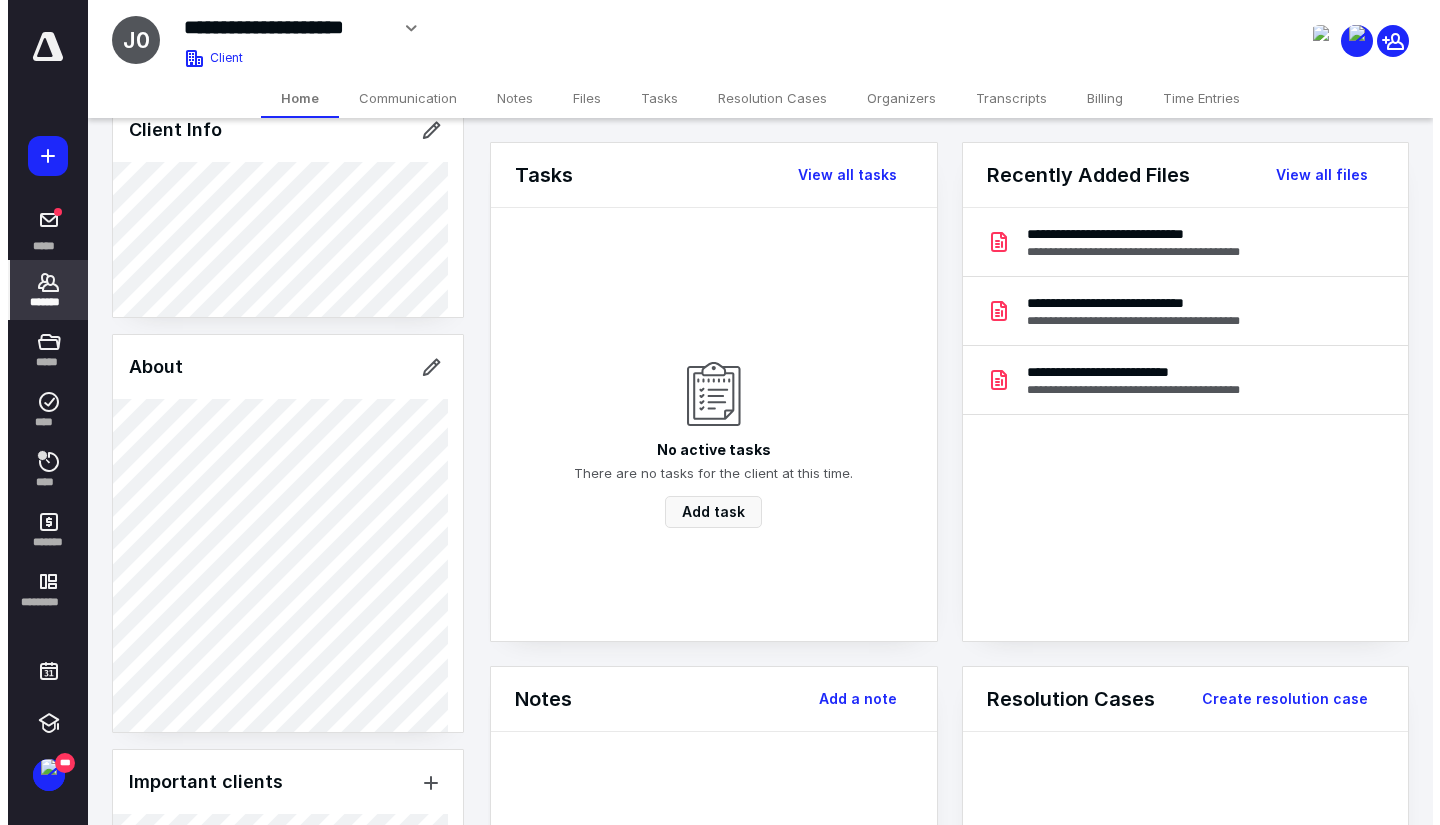 scroll, scrollTop: 290, scrollLeft: 0, axis: vertical 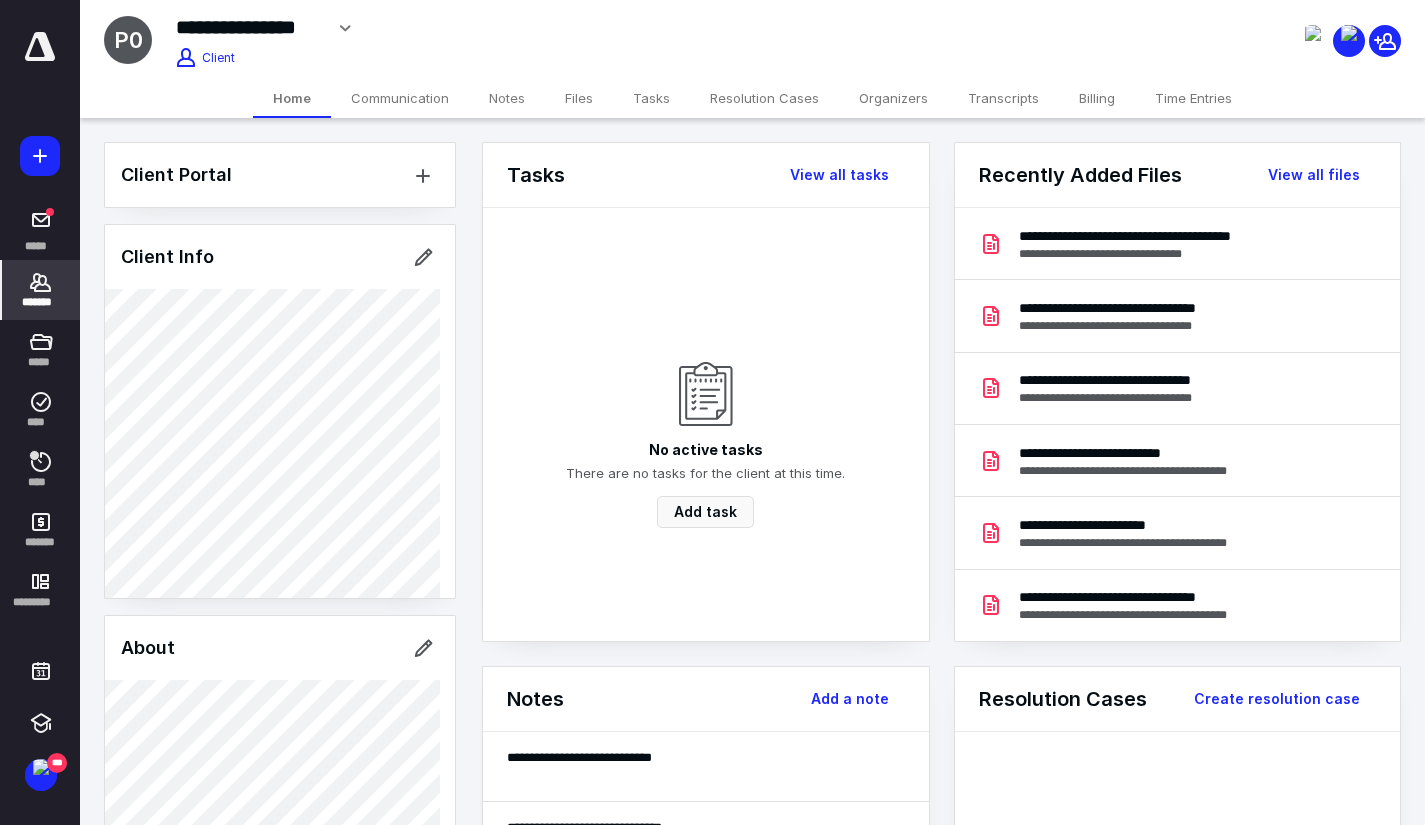 click on "Files" at bounding box center [579, 98] 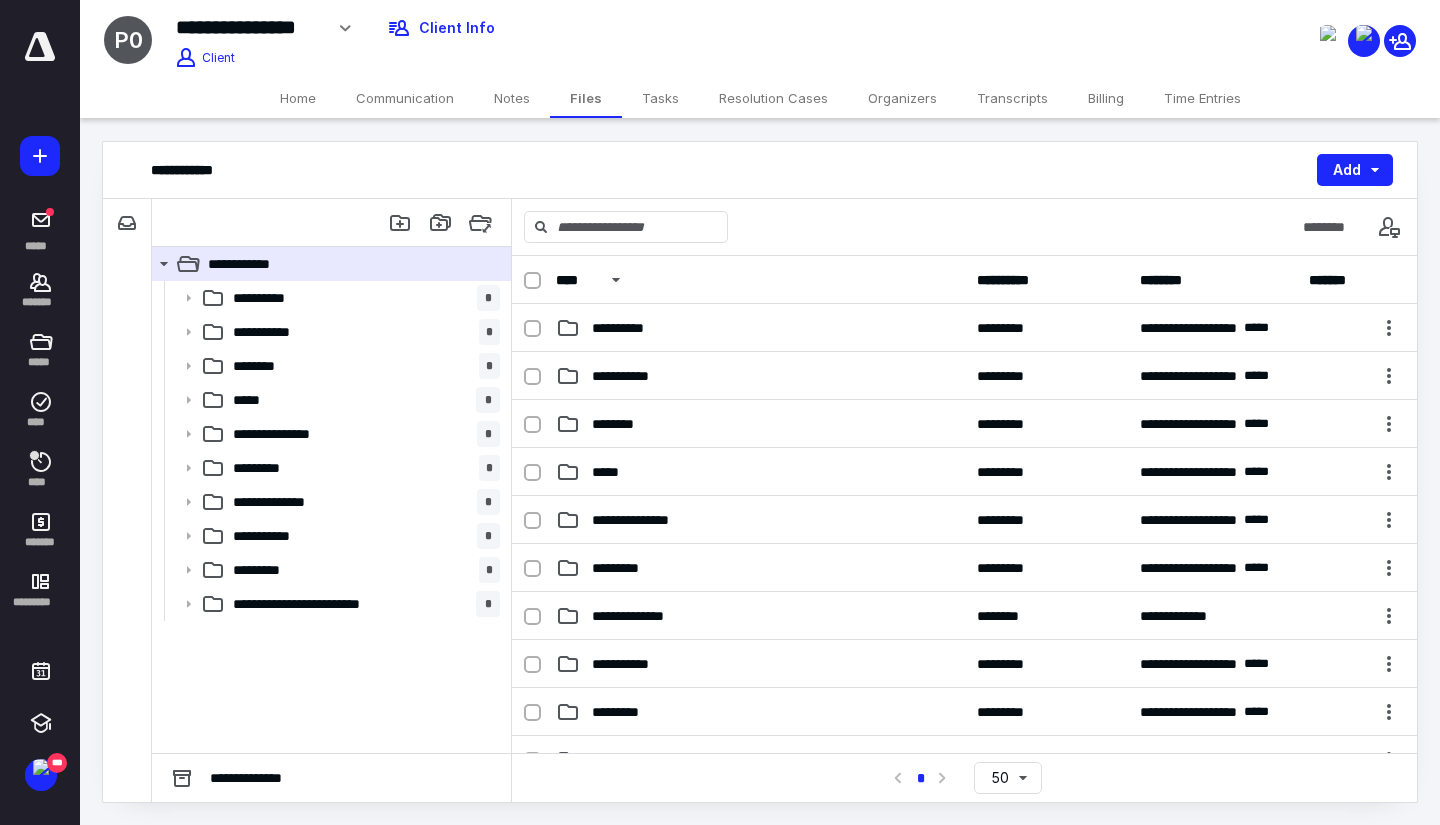 click on "**********" at bounding box center (760, 170) 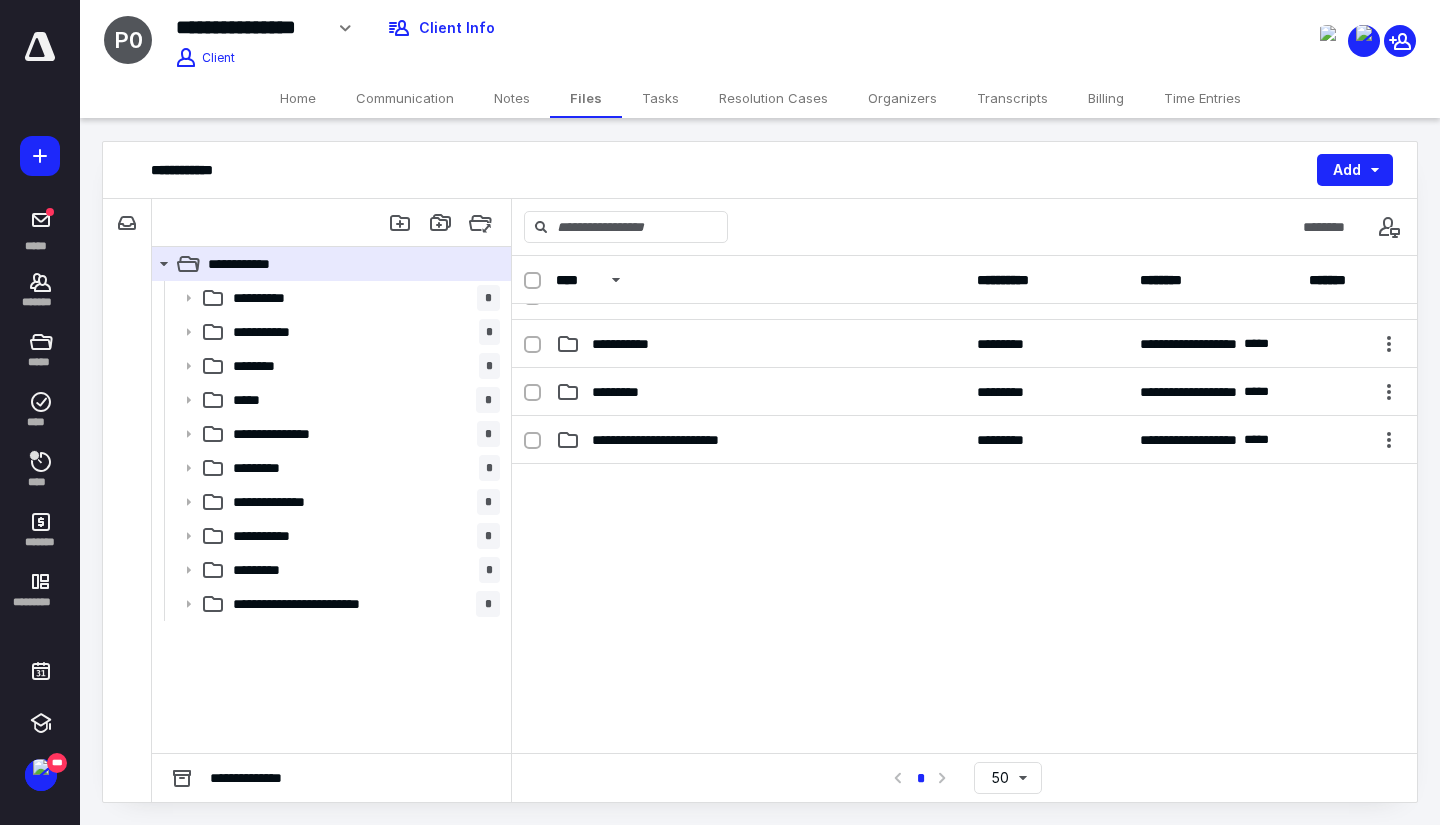 scroll, scrollTop: 331, scrollLeft: 0, axis: vertical 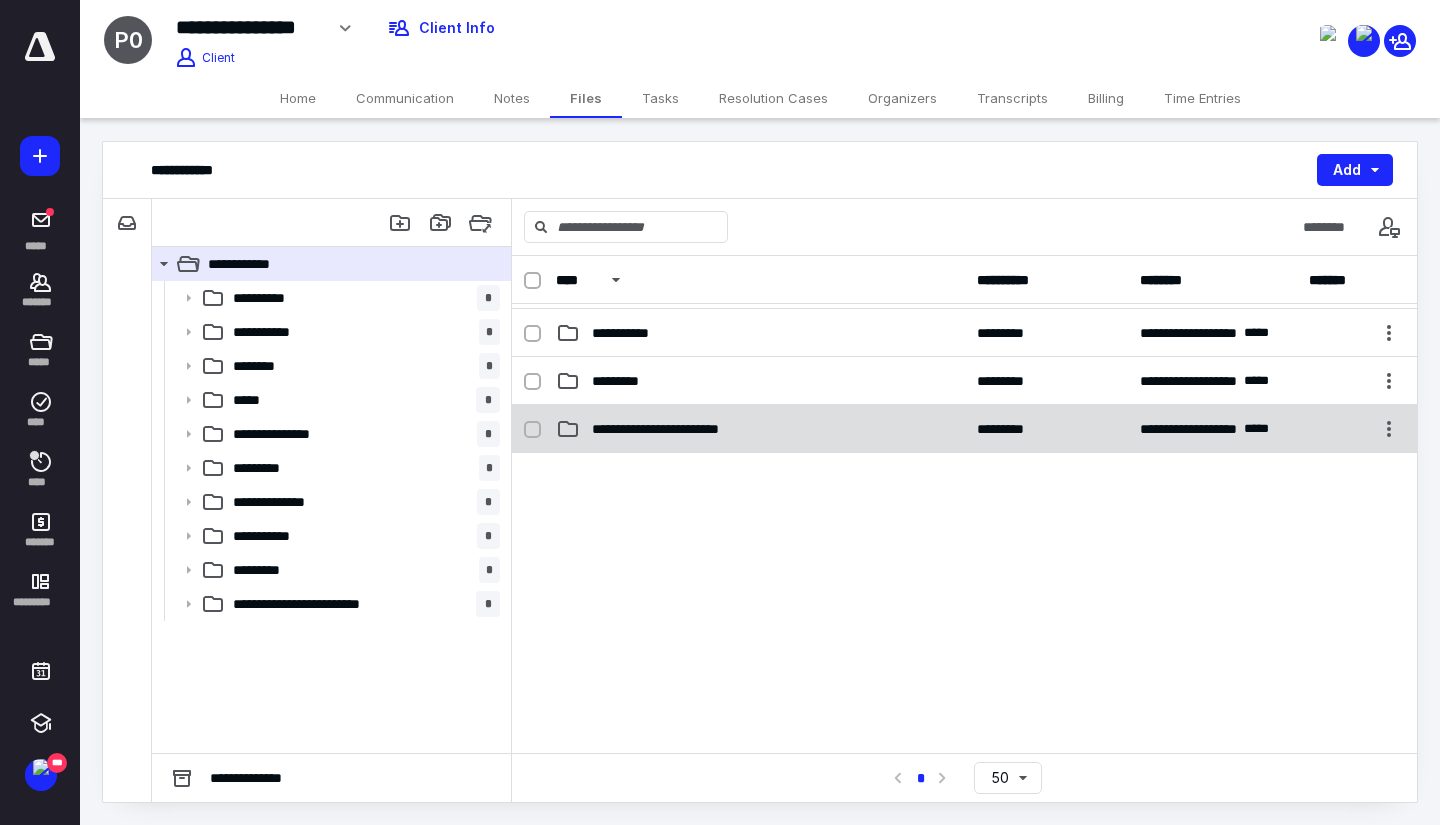 click on "**********" at bounding box center [685, 429] 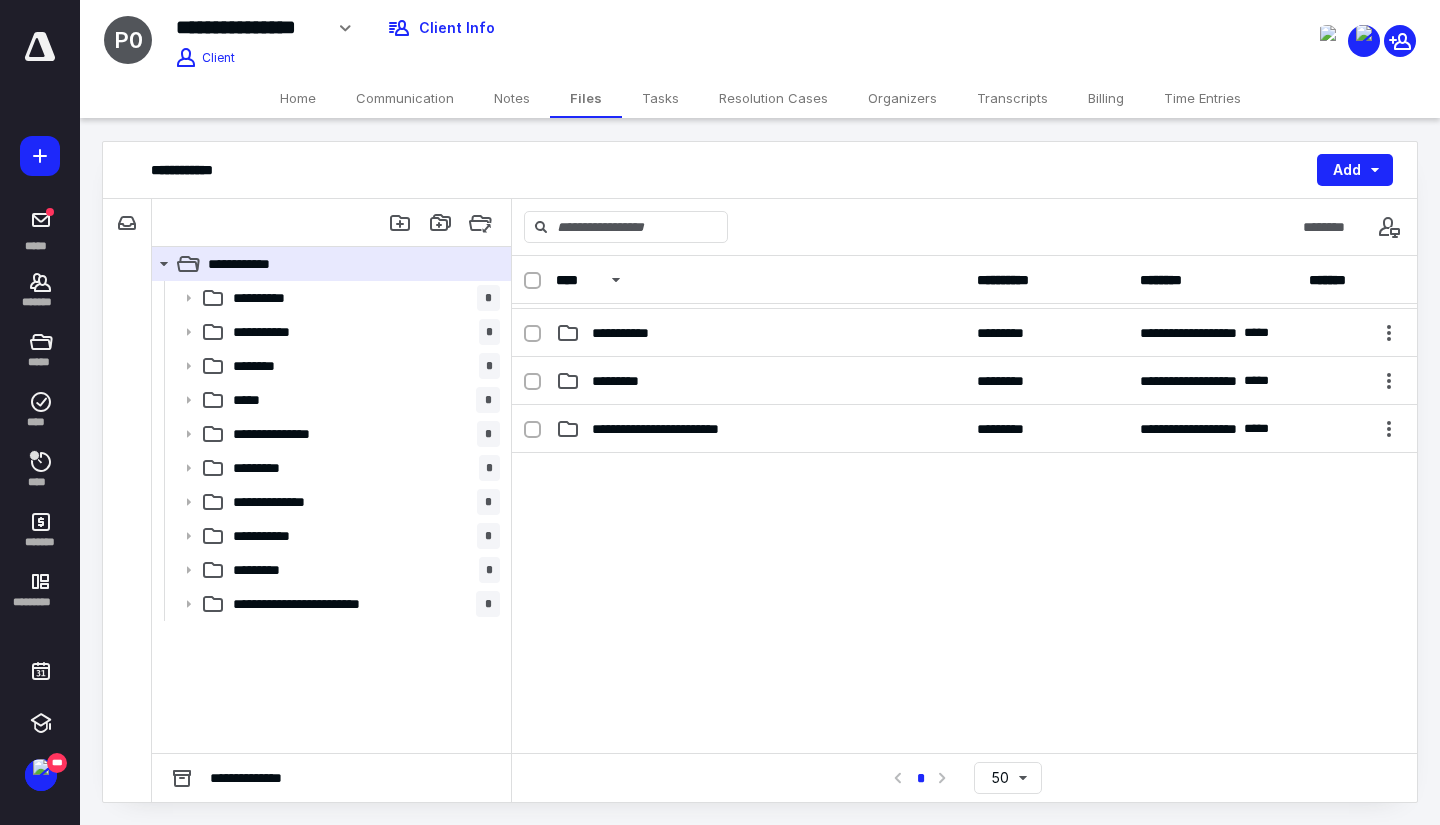 click on "**********" at bounding box center [685, 429] 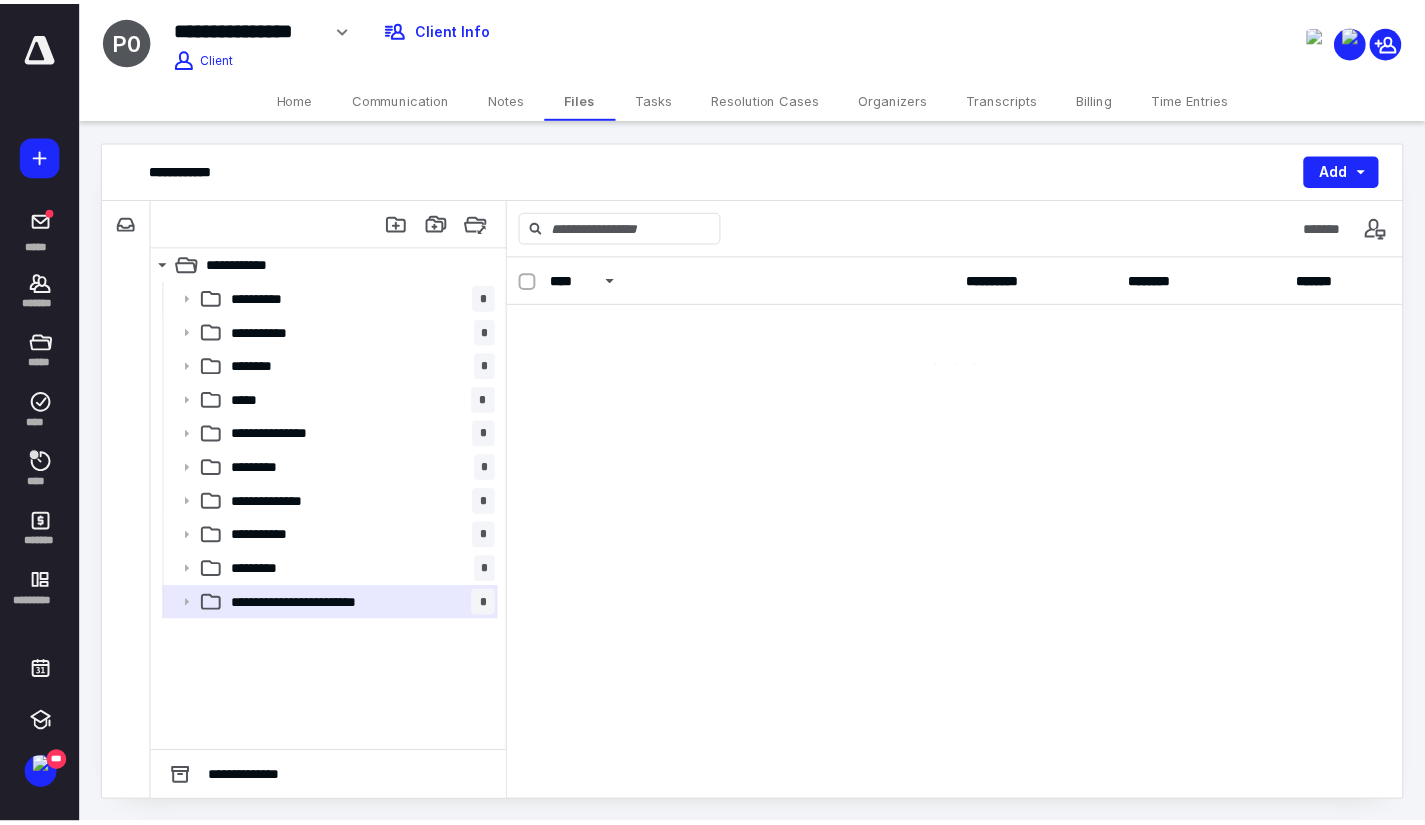 scroll, scrollTop: 0, scrollLeft: 0, axis: both 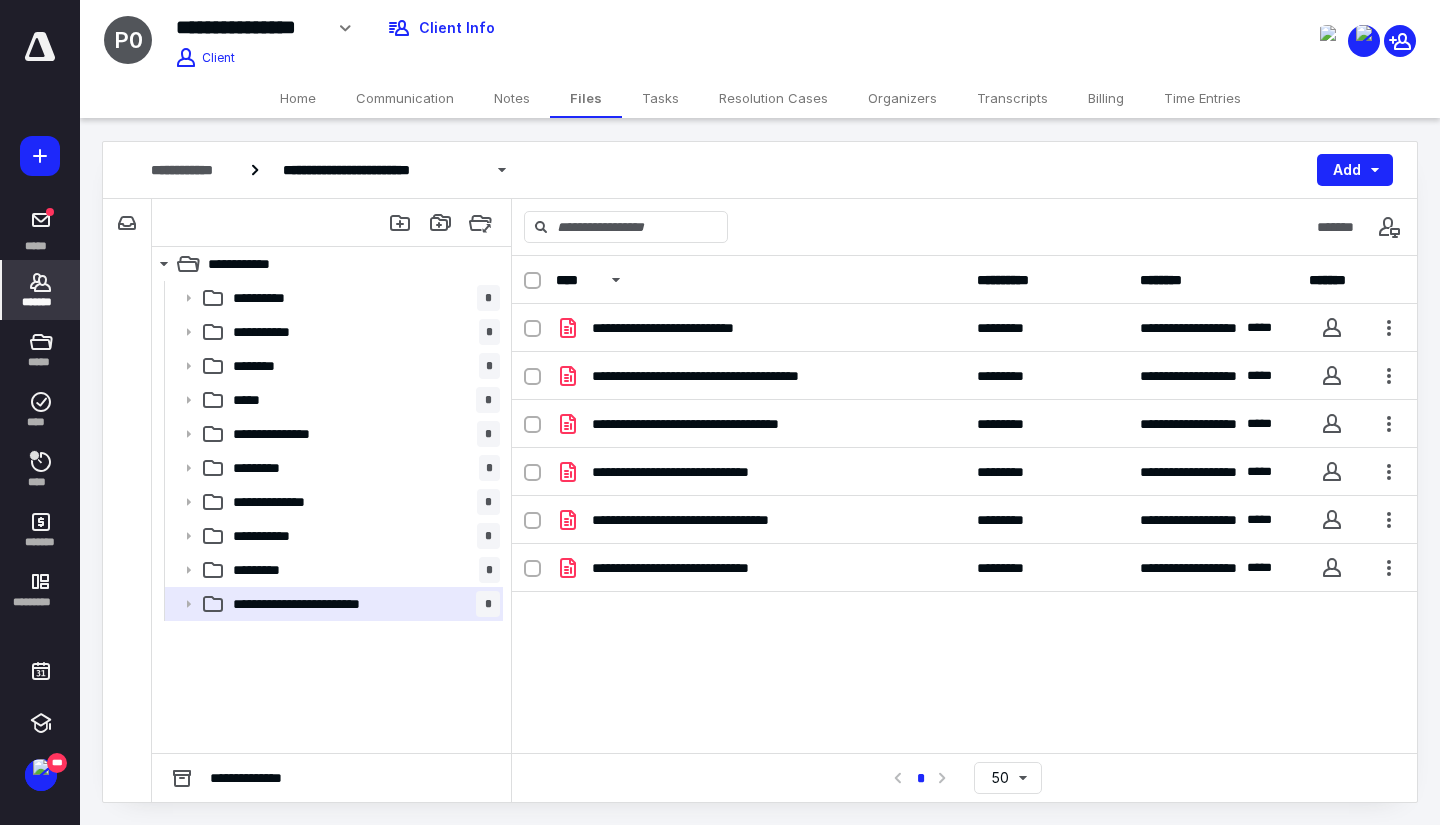 click on "*******" at bounding box center [41, 290] 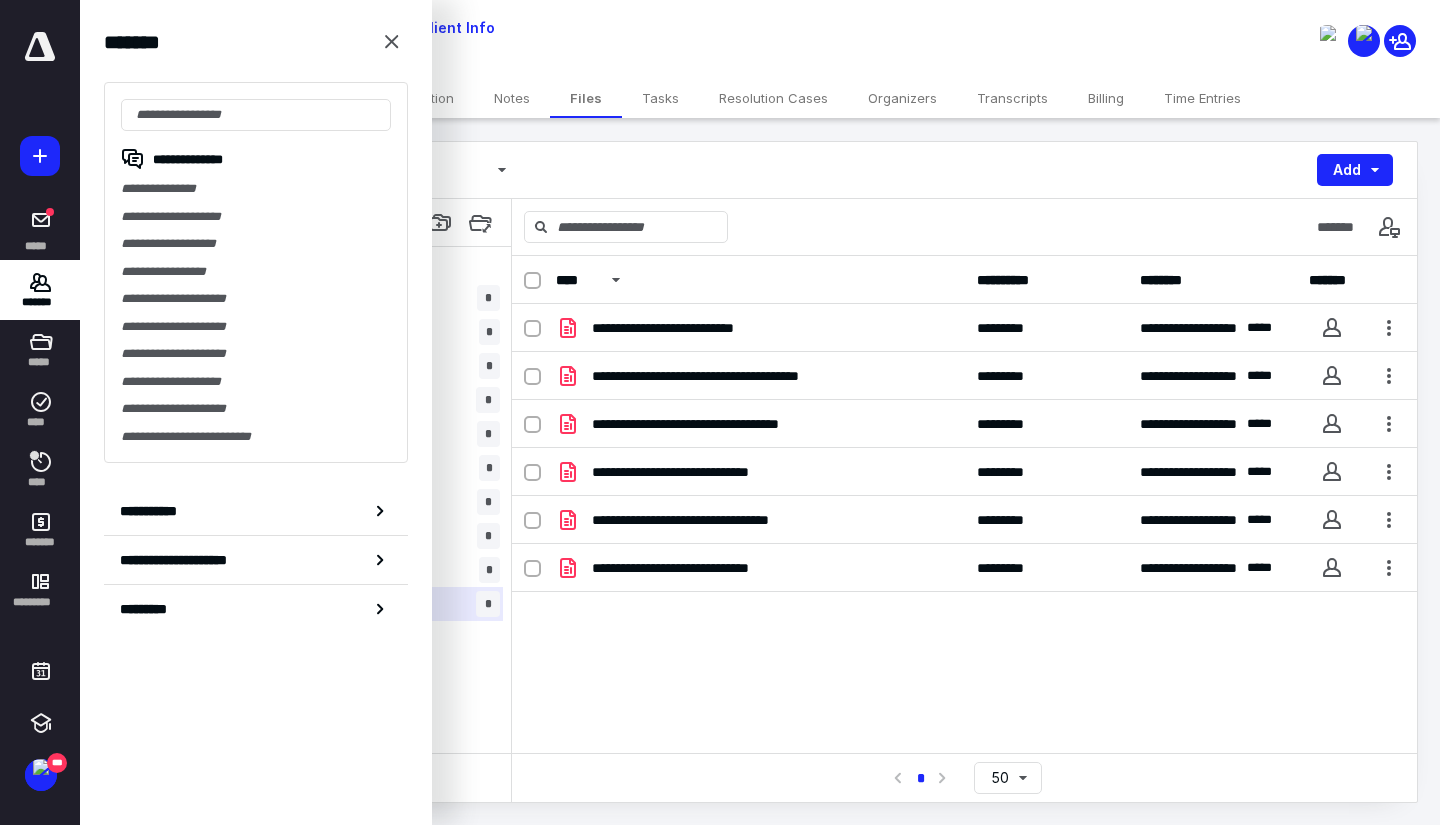 click on "**********" at bounding box center (574, 28) 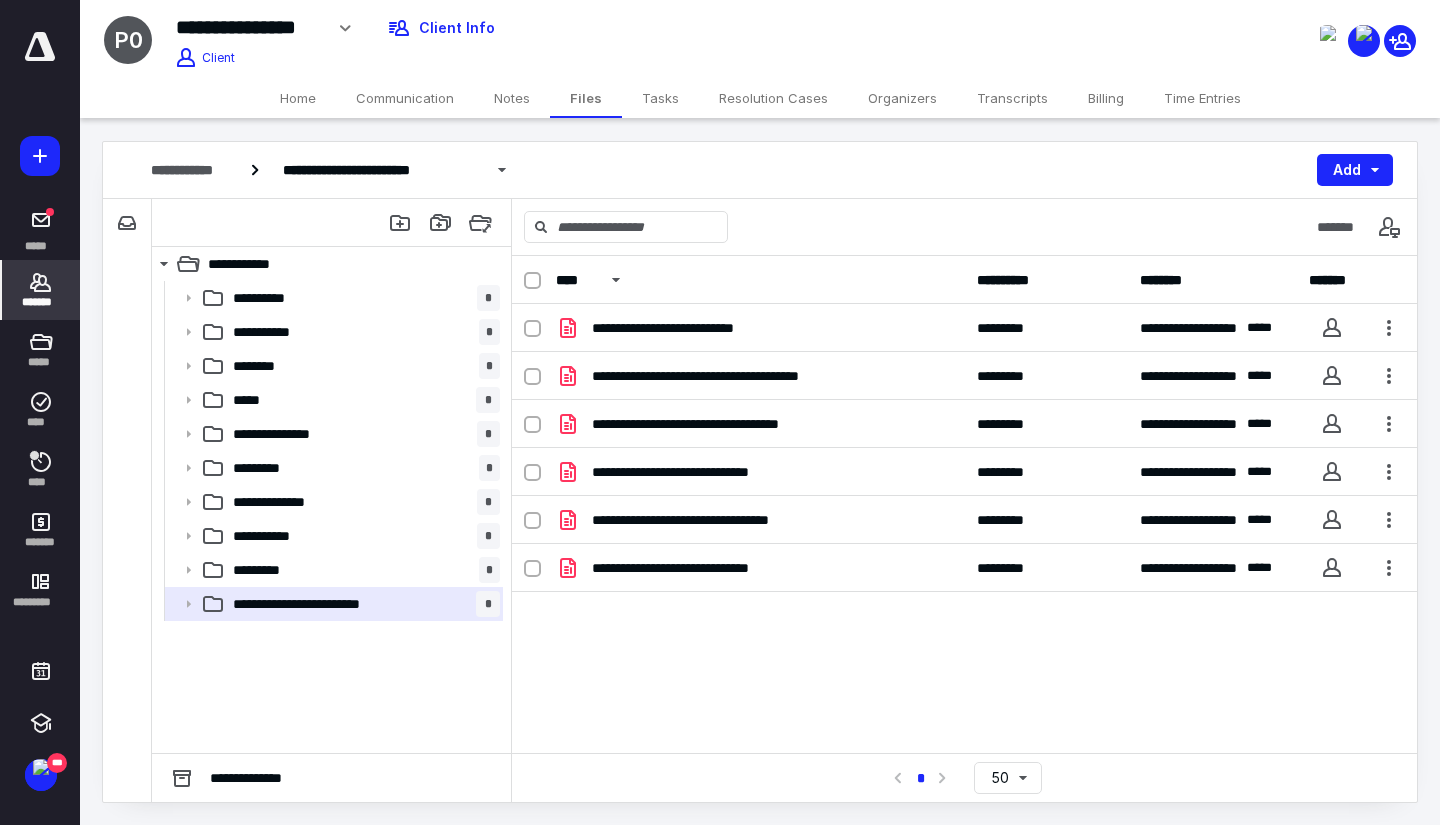 click on "*******" at bounding box center [41, 290] 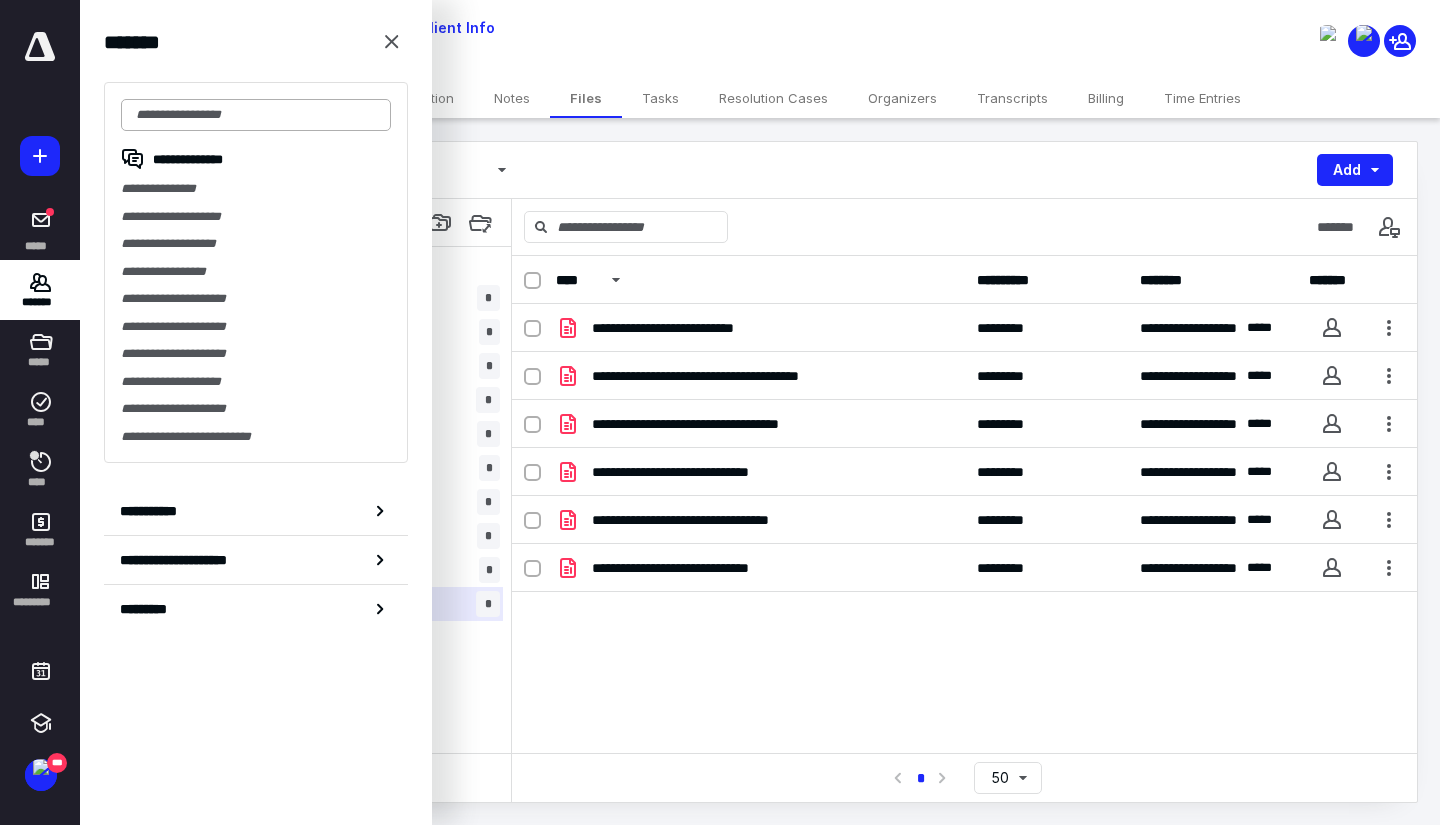 click at bounding box center (256, 115) 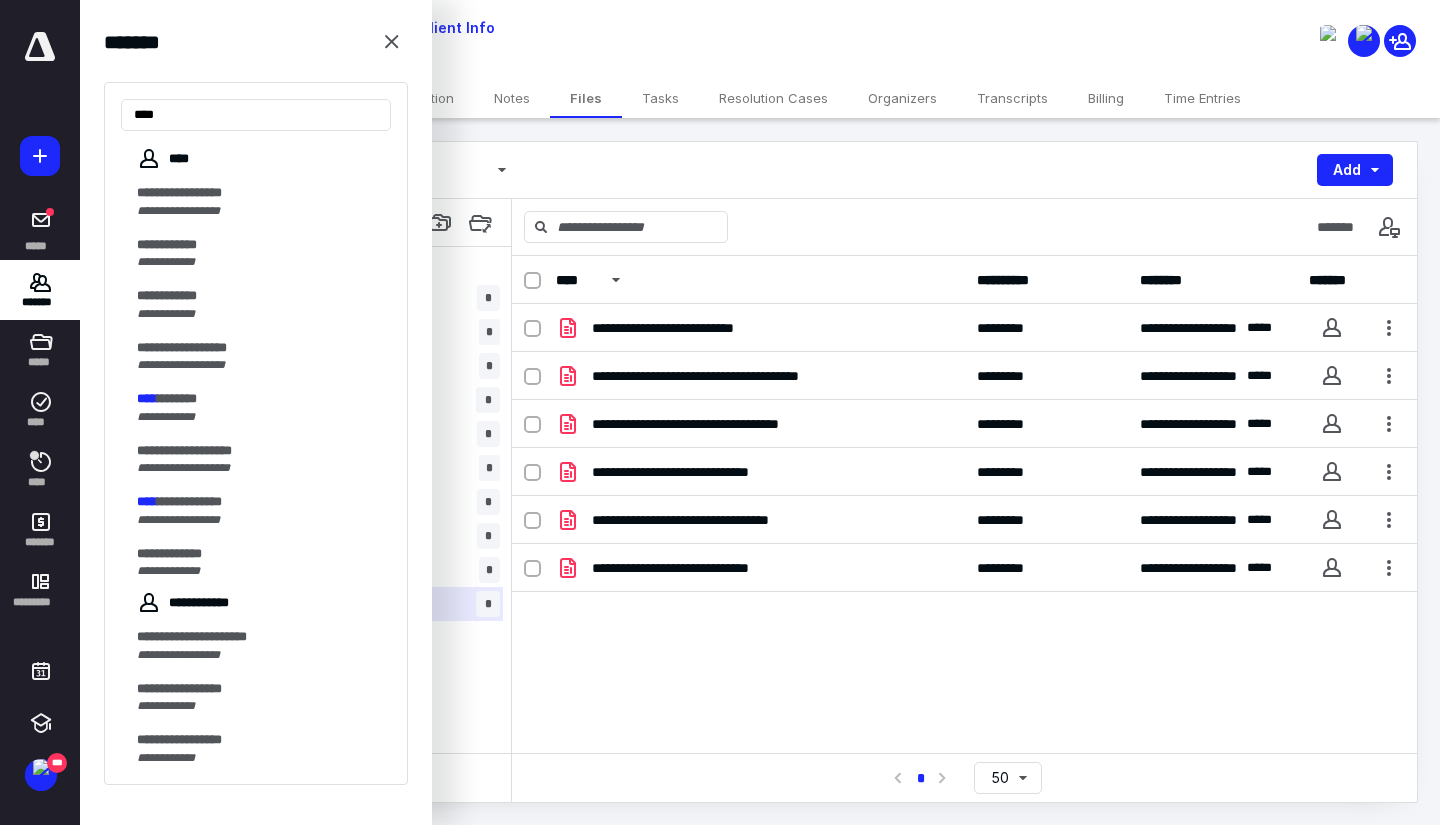 type on "****" 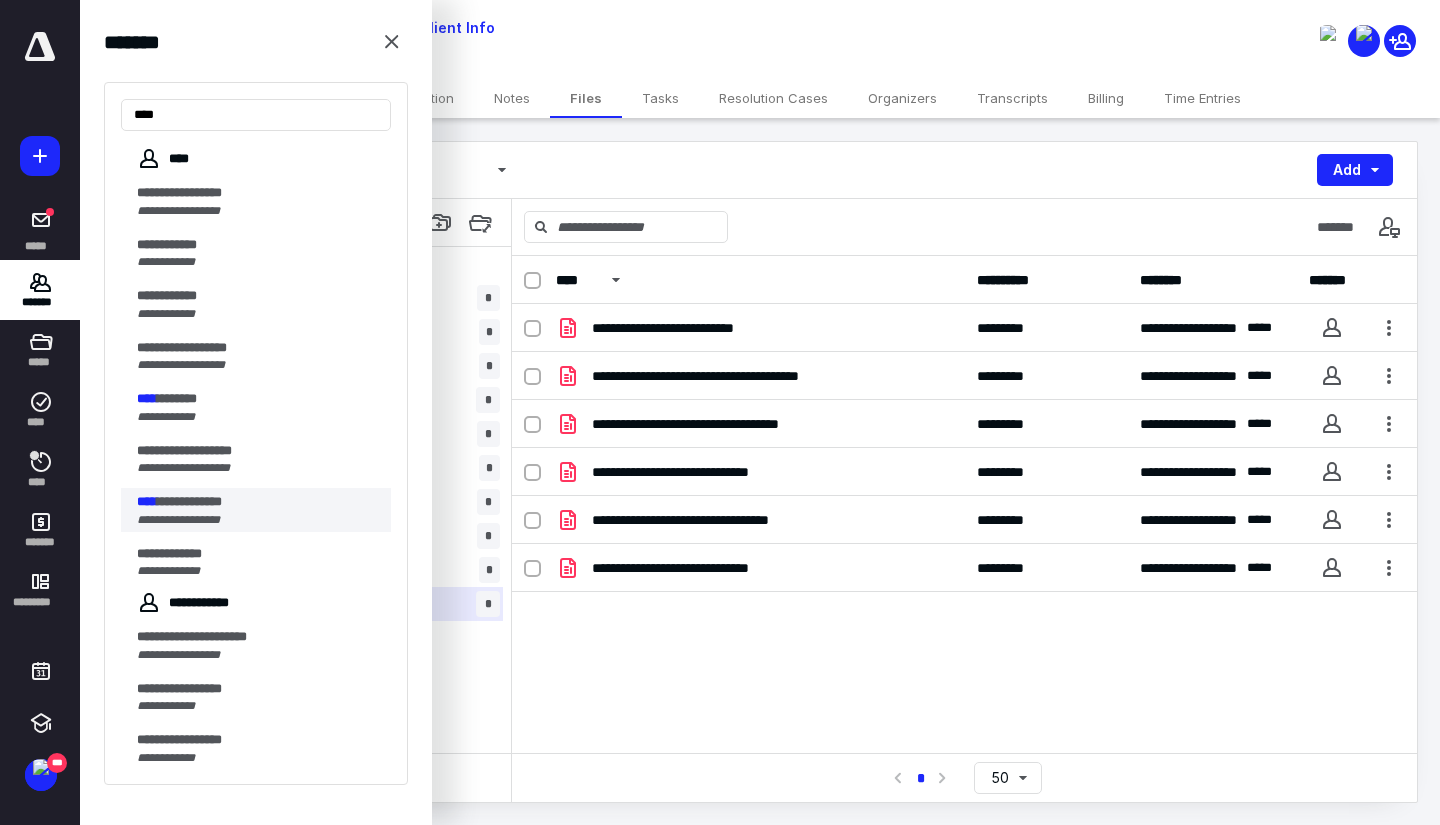 click on "**********" at bounding box center [189, 501] 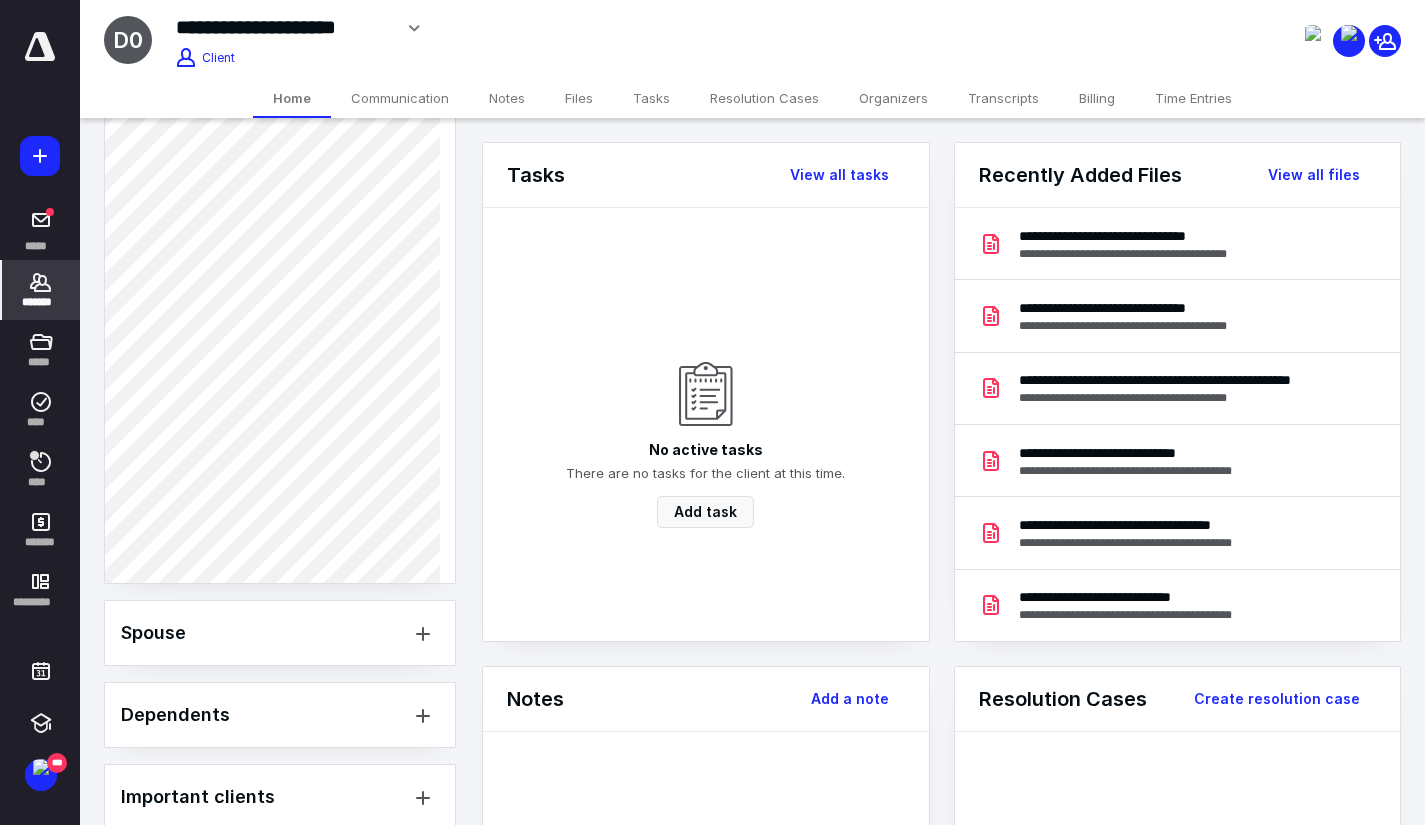 scroll, scrollTop: 1275, scrollLeft: 0, axis: vertical 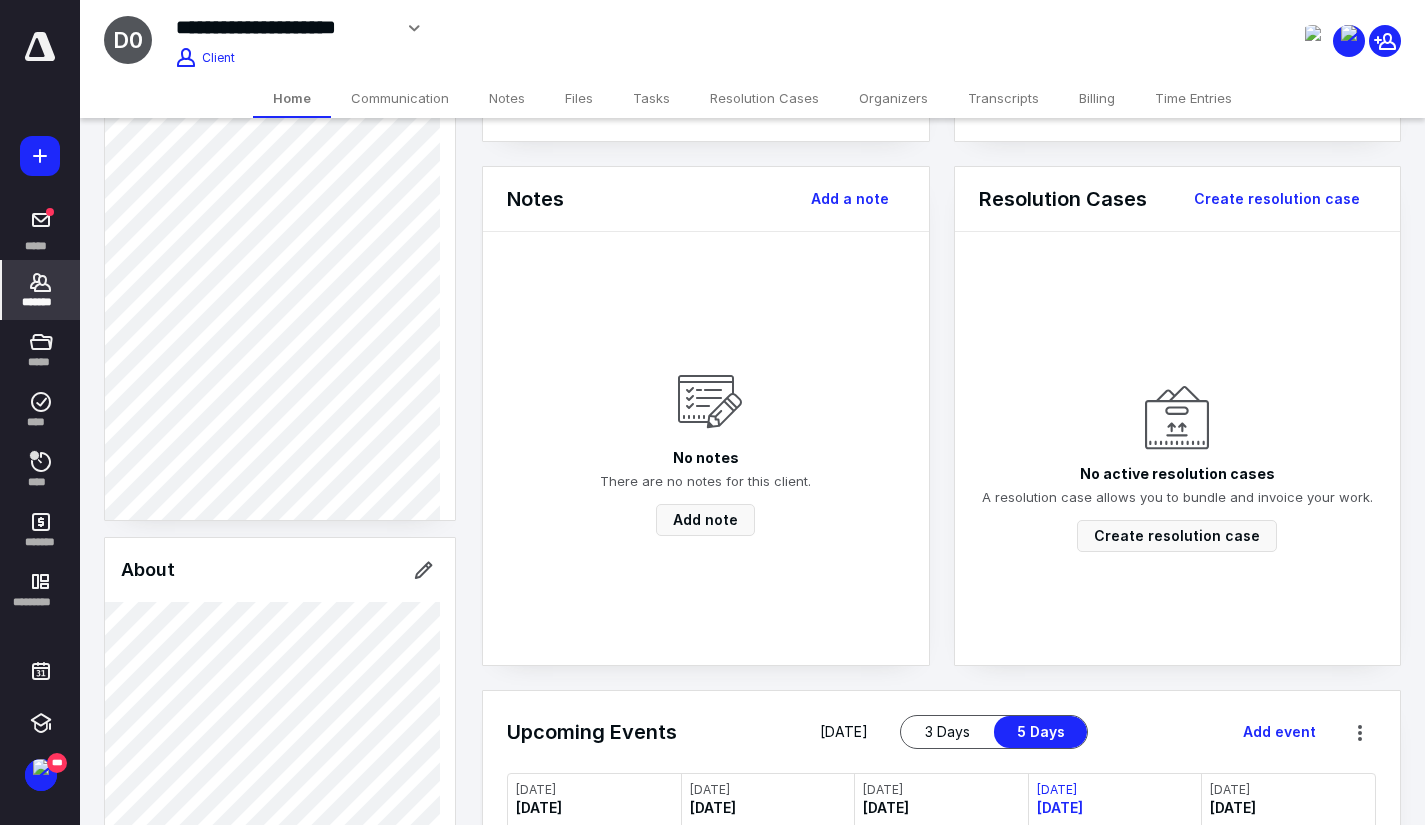 click on "*******" at bounding box center (41, 302) 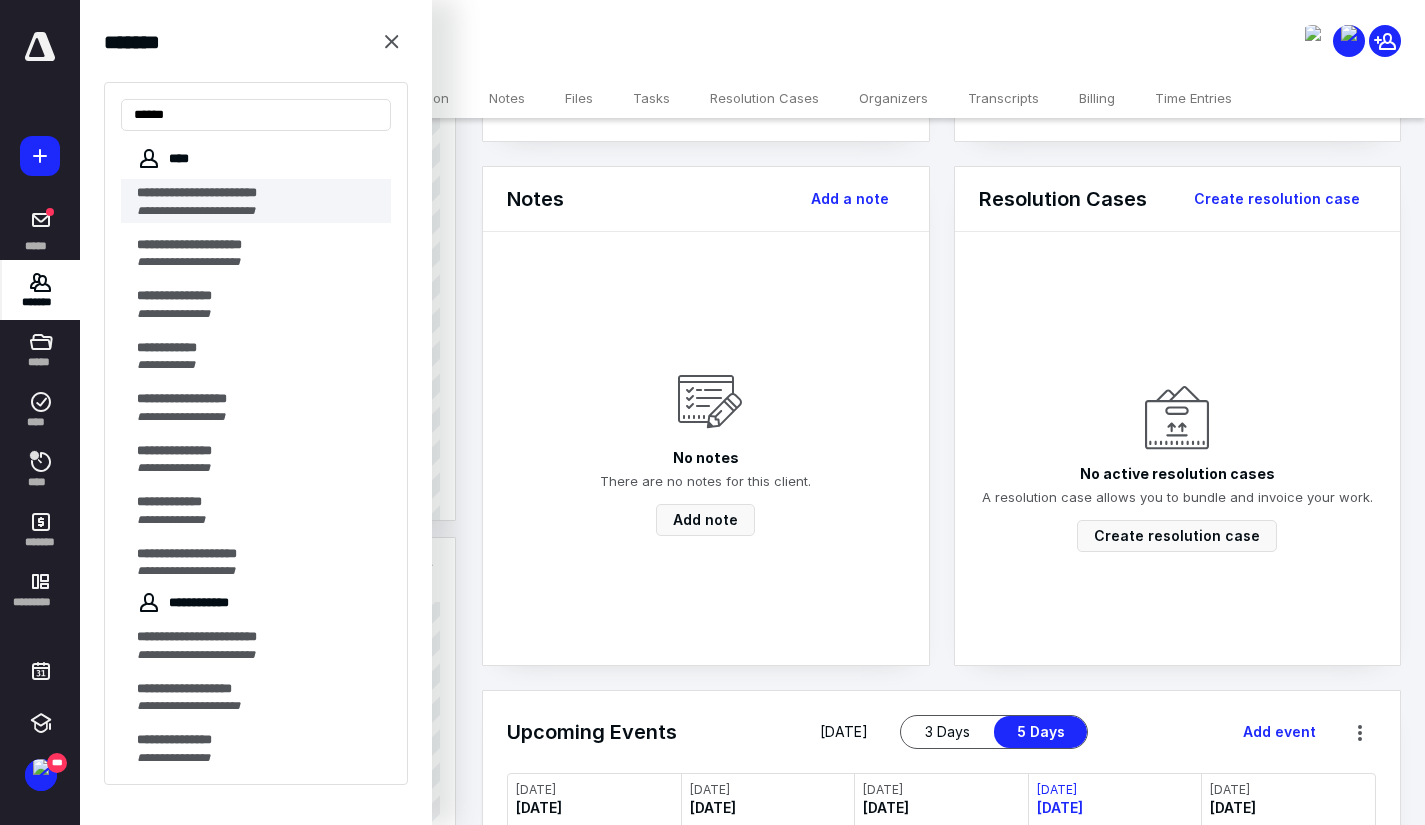 type on "****" 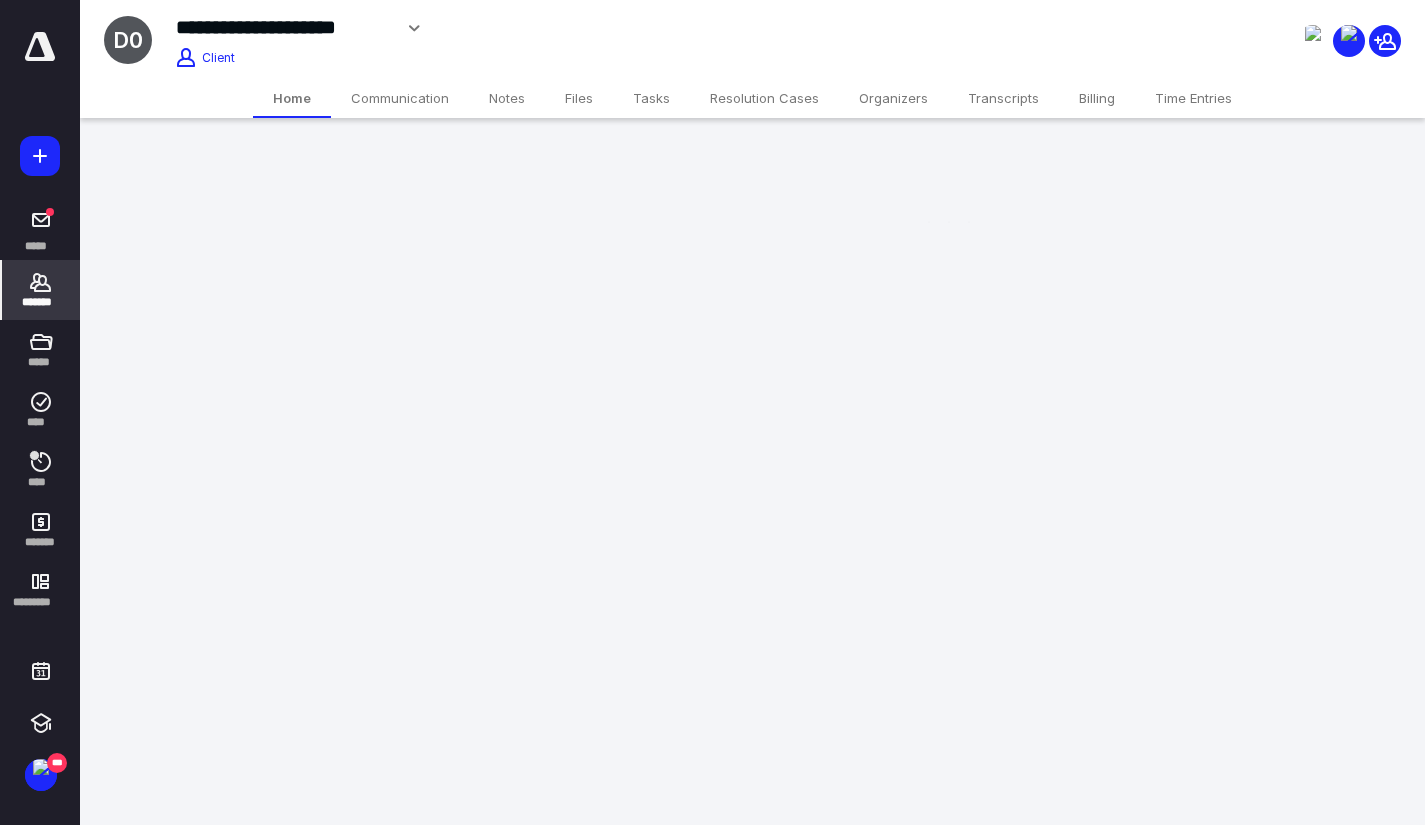 scroll, scrollTop: 0, scrollLeft: 0, axis: both 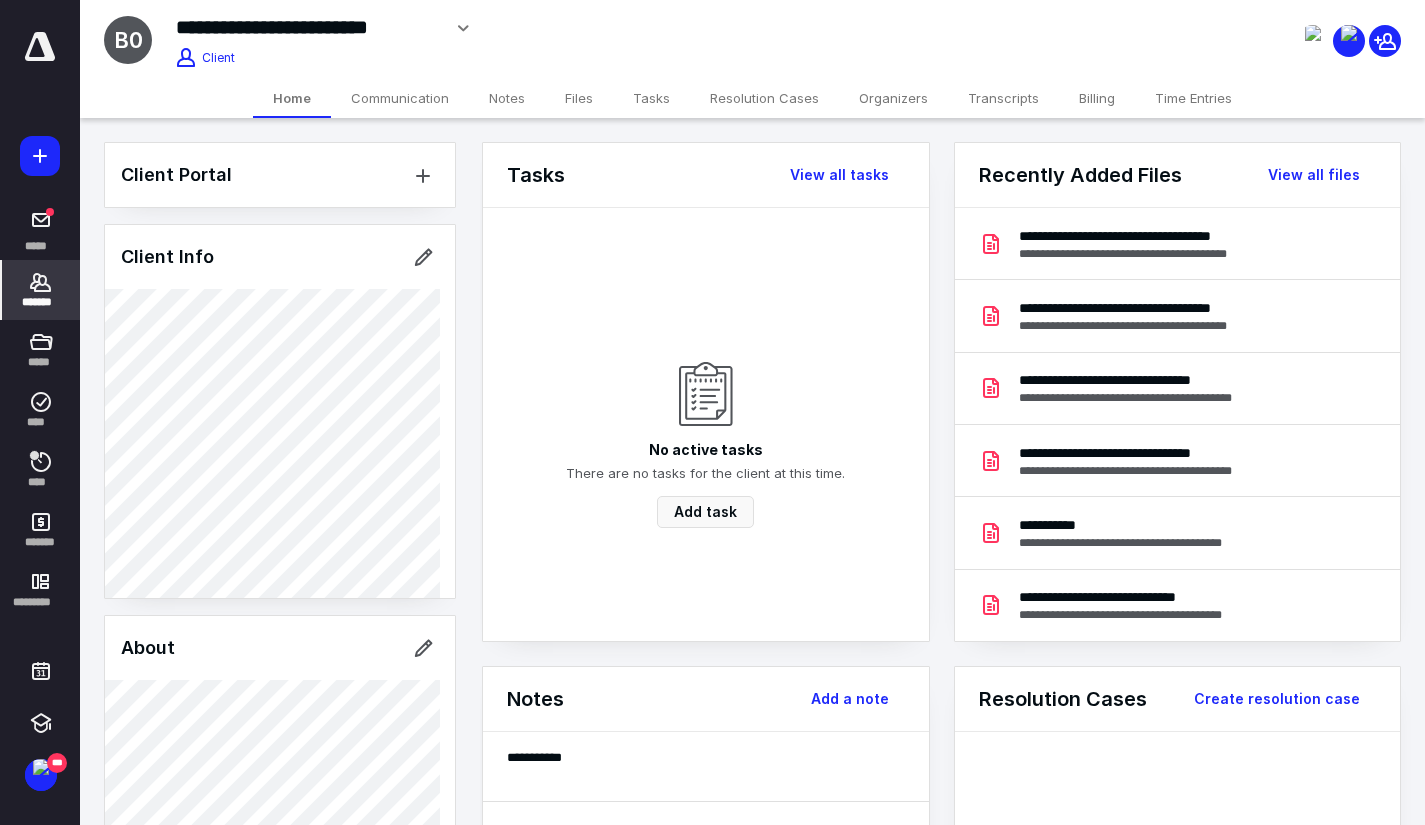 click 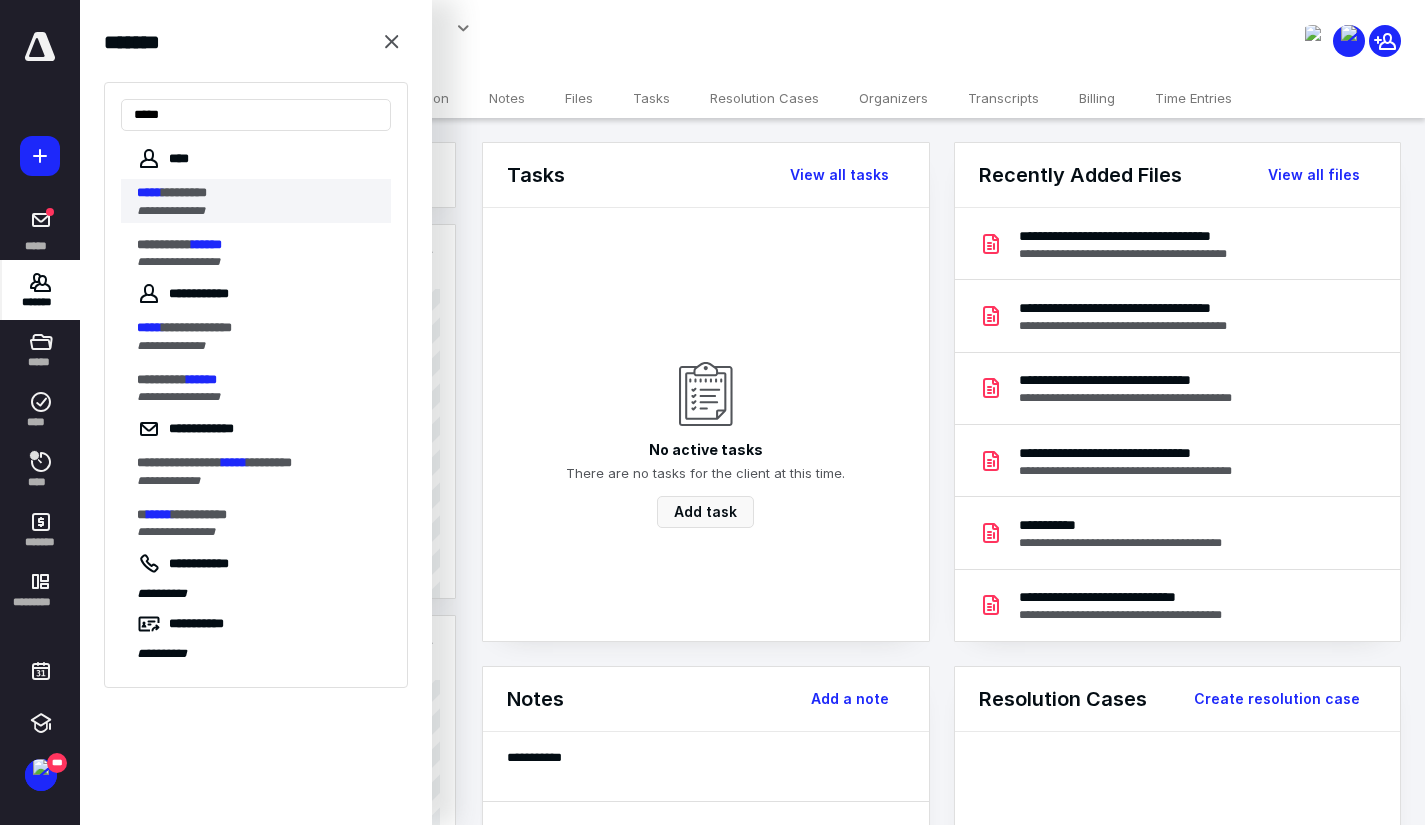 type on "*****" 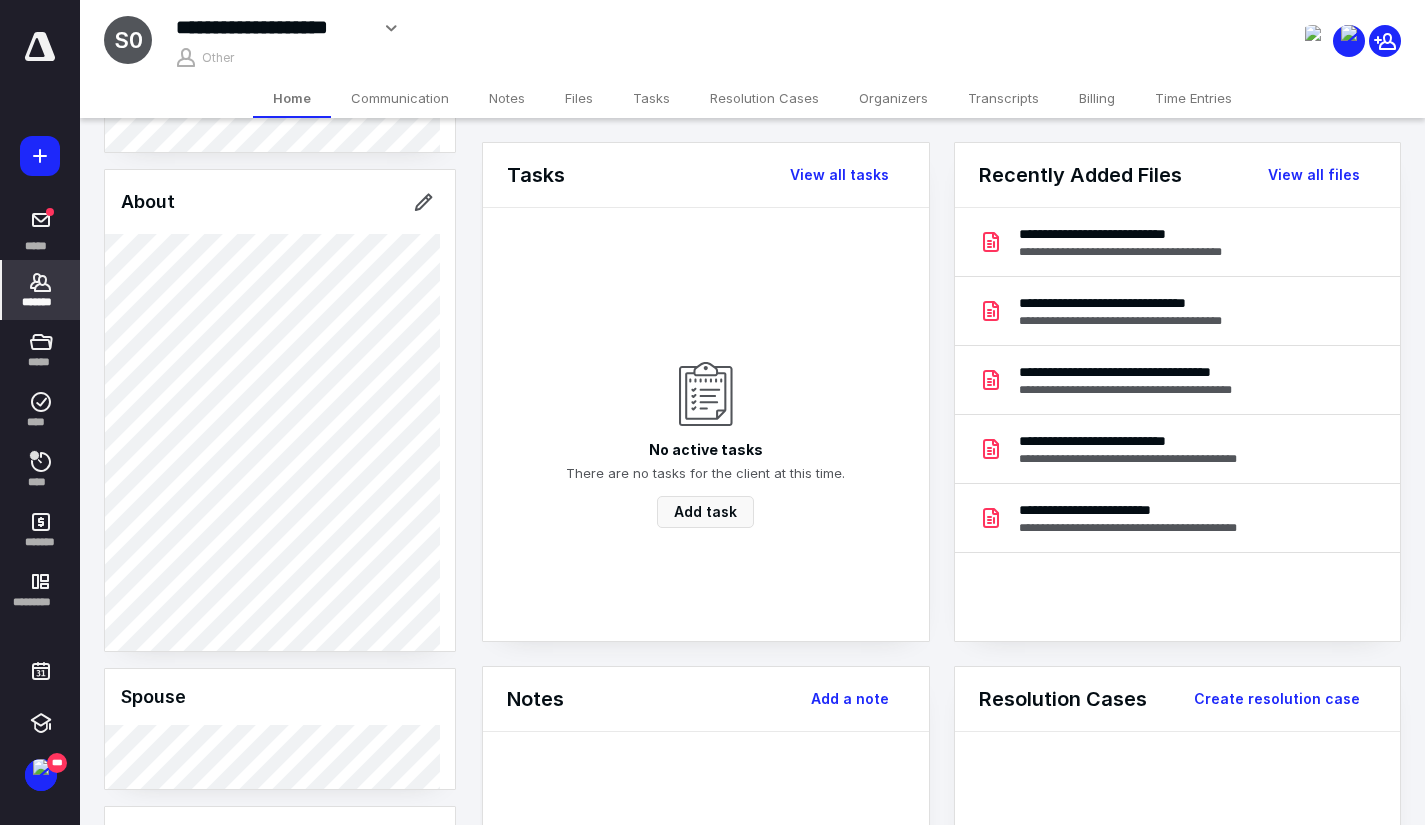 scroll, scrollTop: 300, scrollLeft: 0, axis: vertical 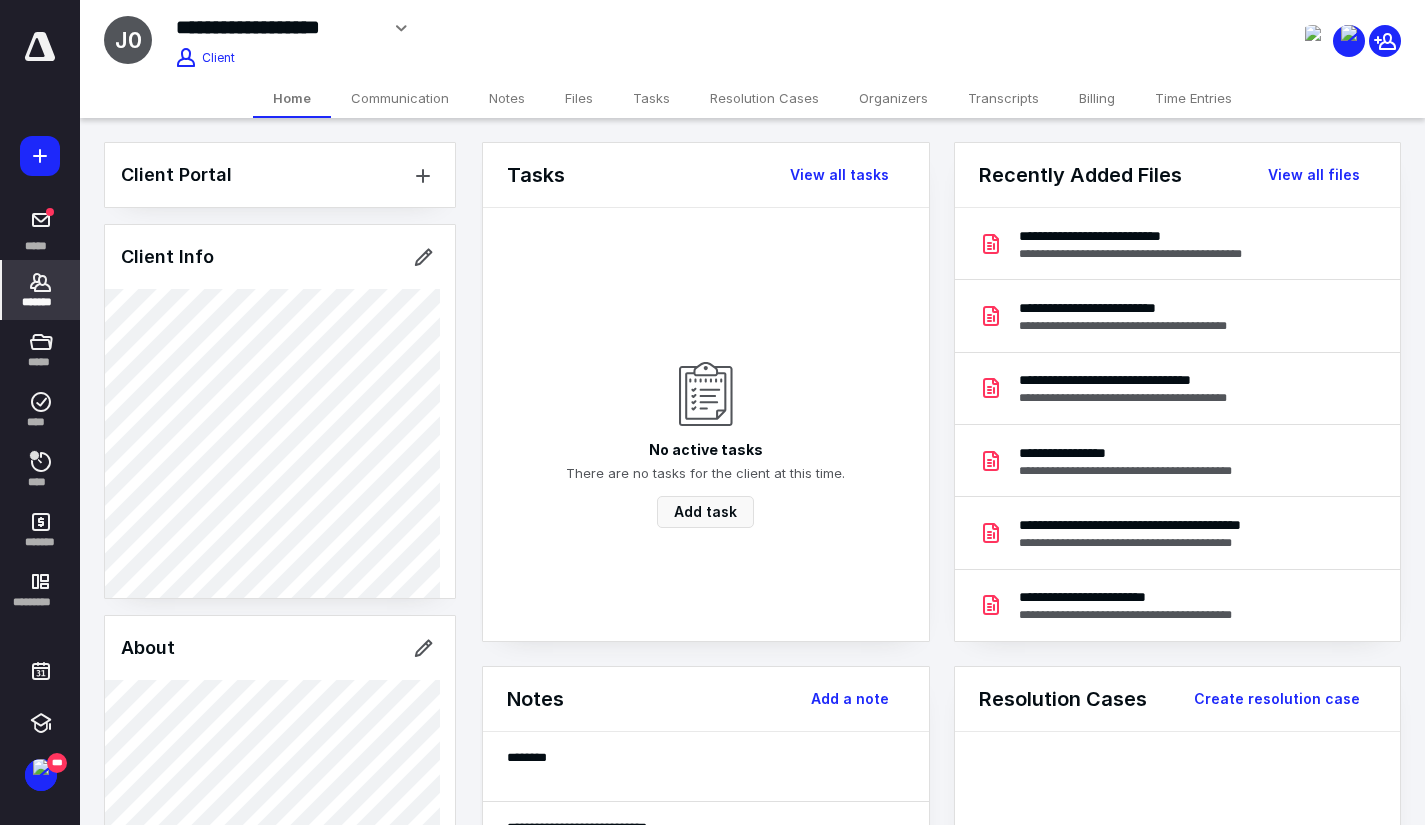 click on "*******" at bounding box center (41, 290) 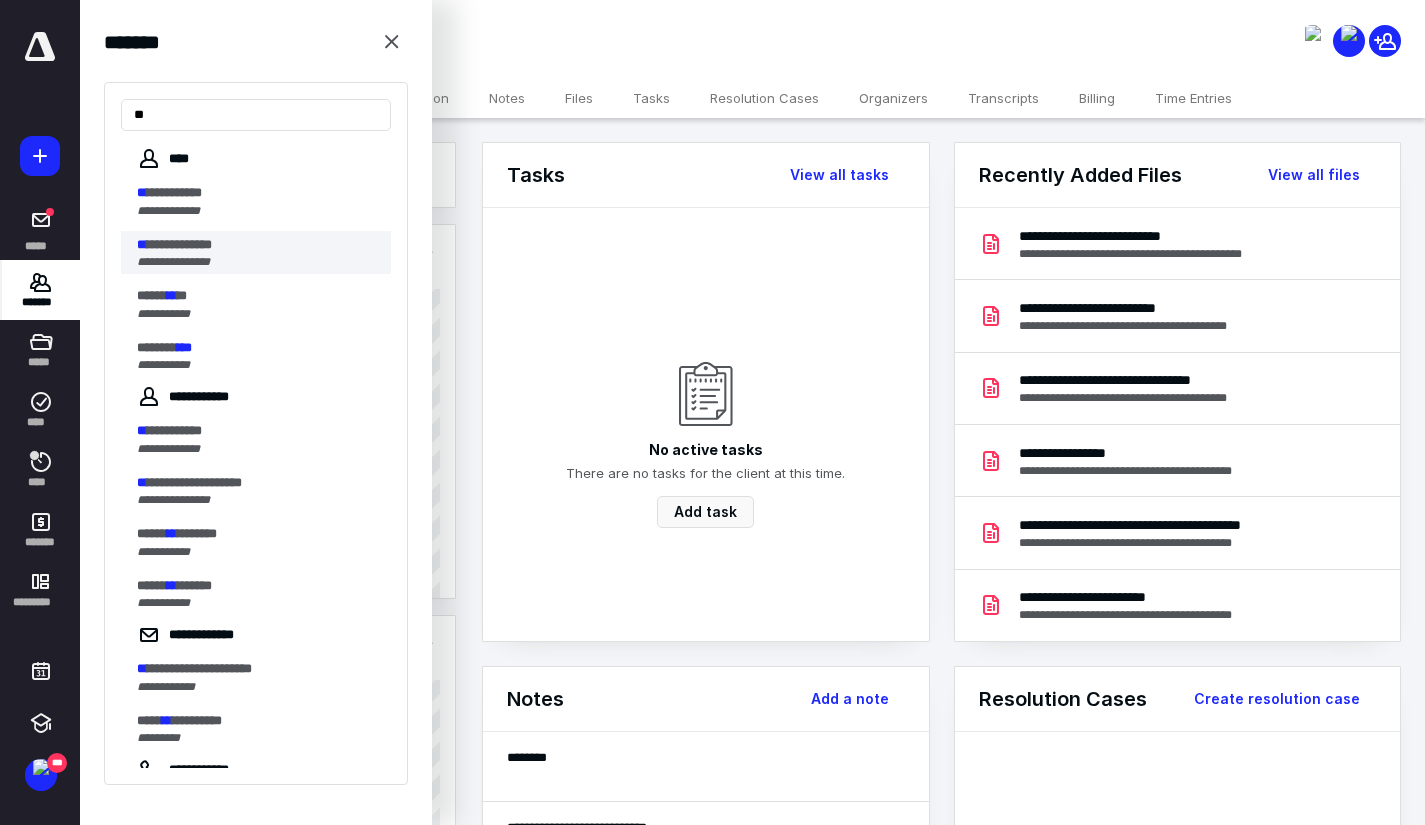 type on "**" 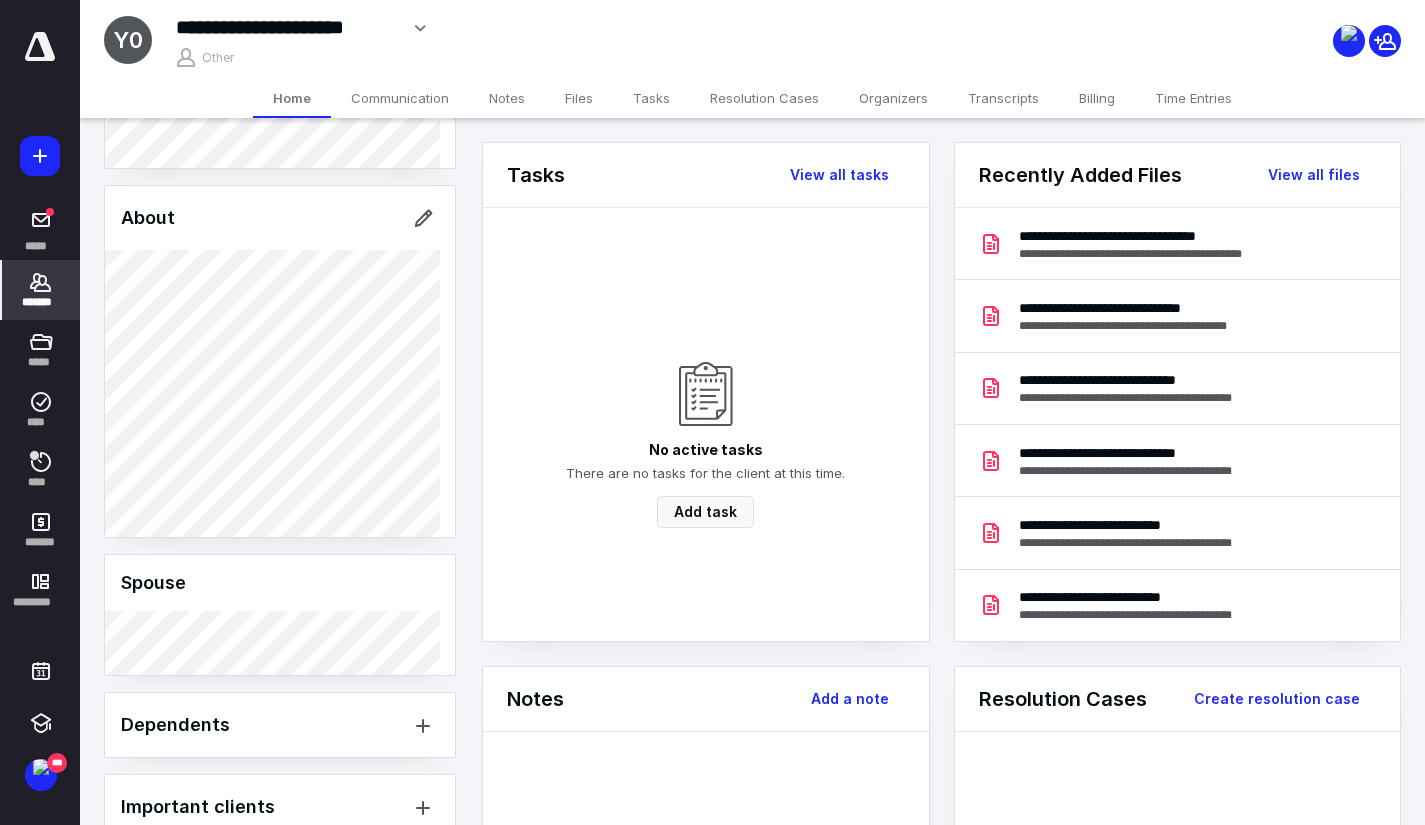 scroll, scrollTop: 385, scrollLeft: 0, axis: vertical 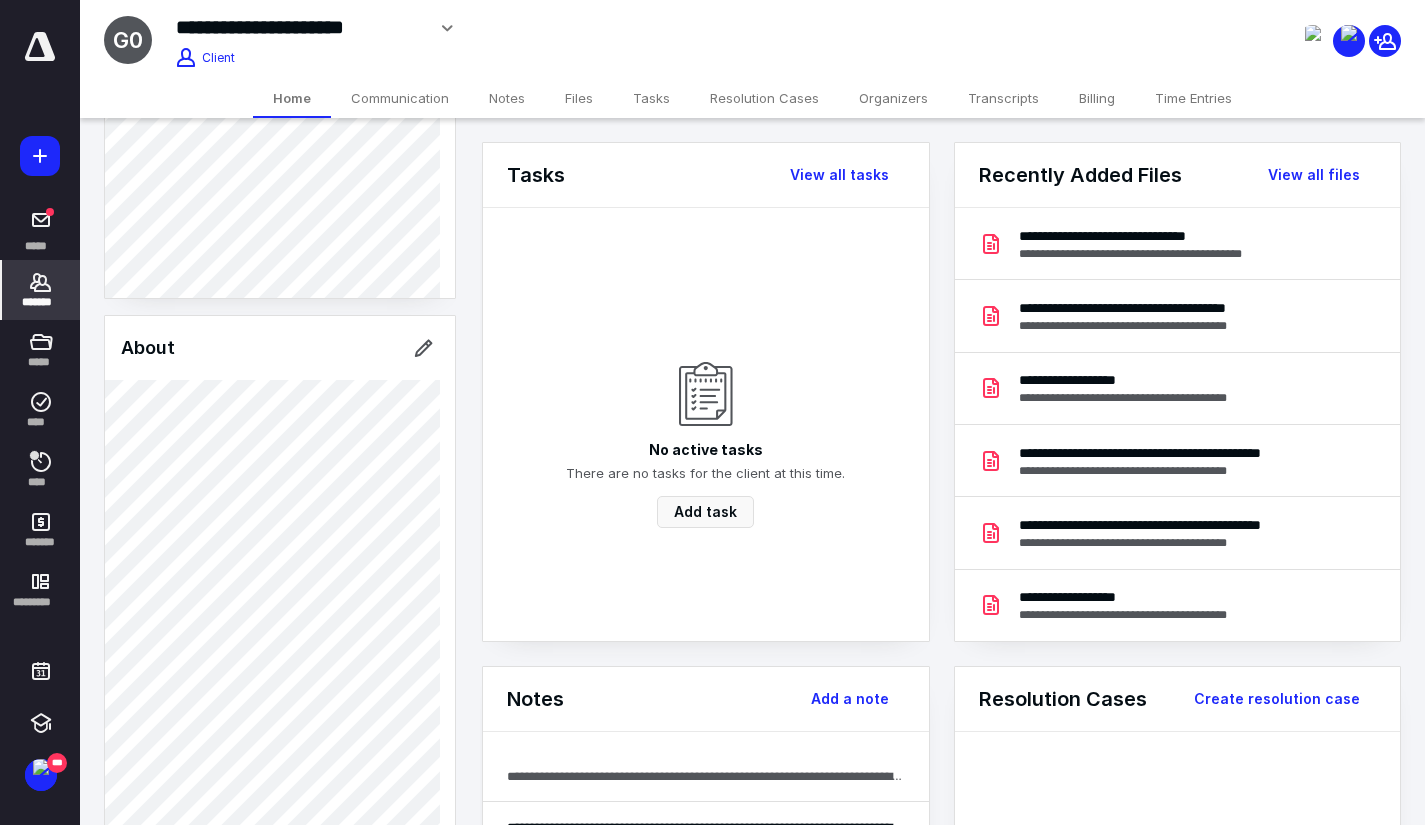 click on "*******" at bounding box center [41, 302] 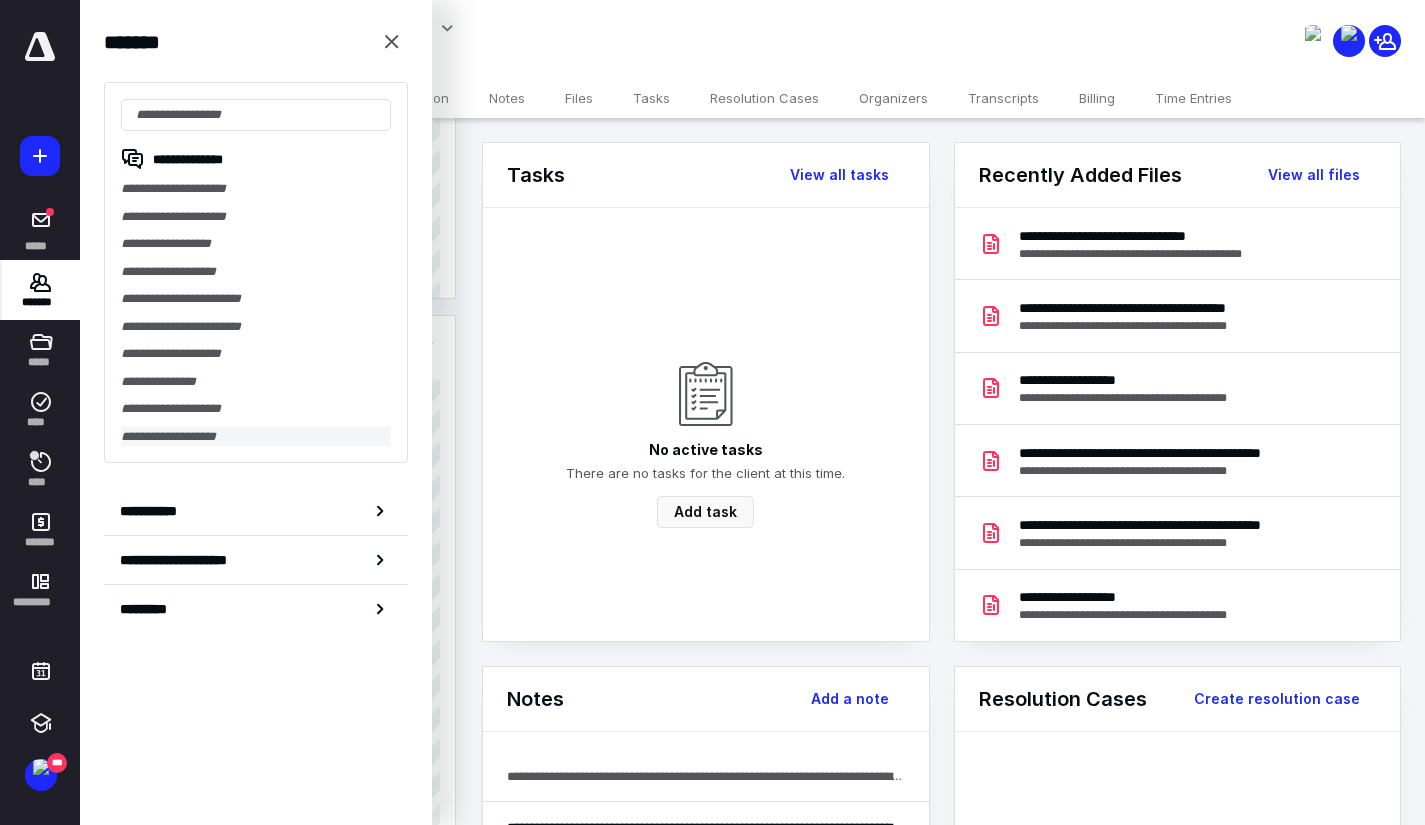 click on "**********" at bounding box center [256, 437] 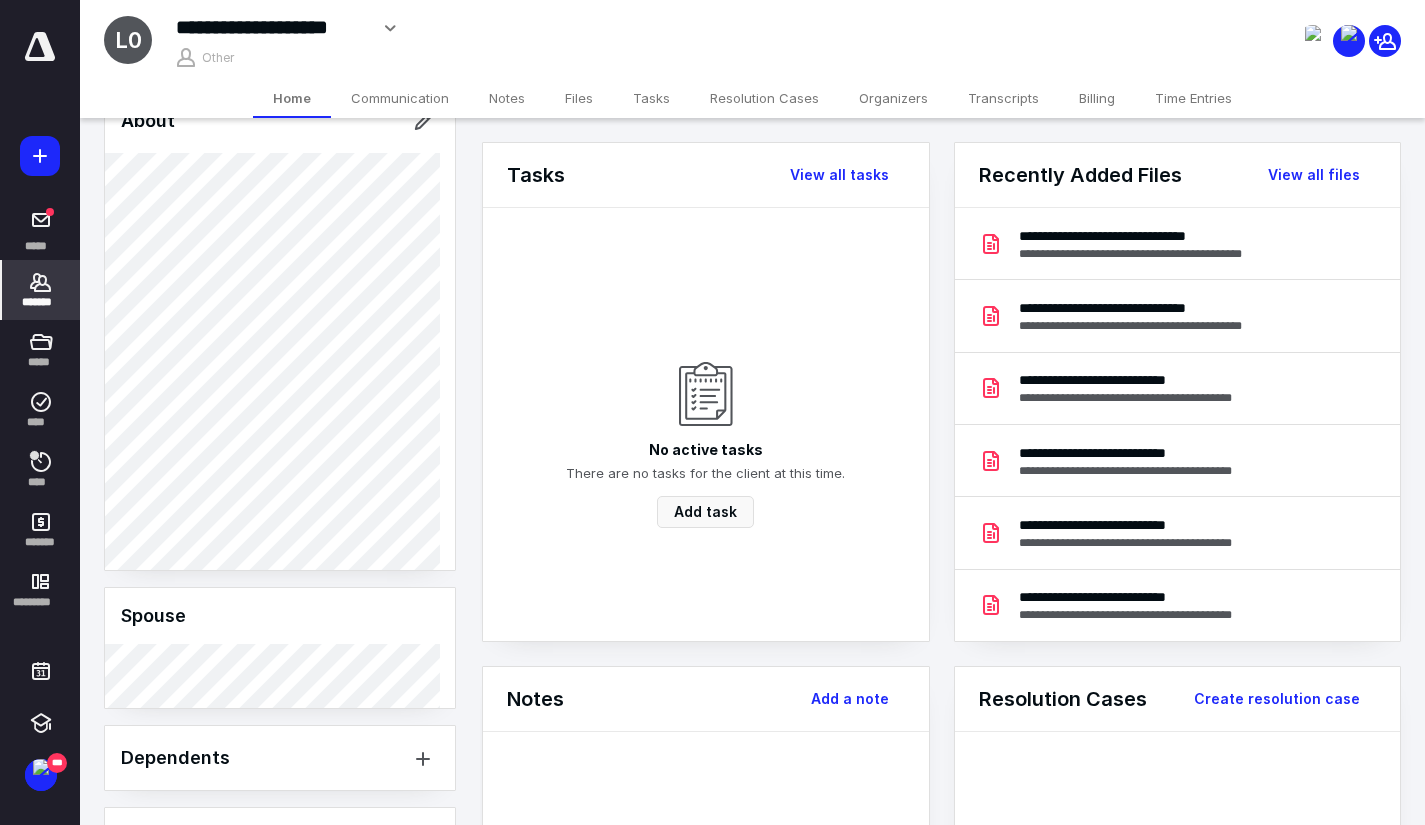 scroll, scrollTop: 500, scrollLeft: 0, axis: vertical 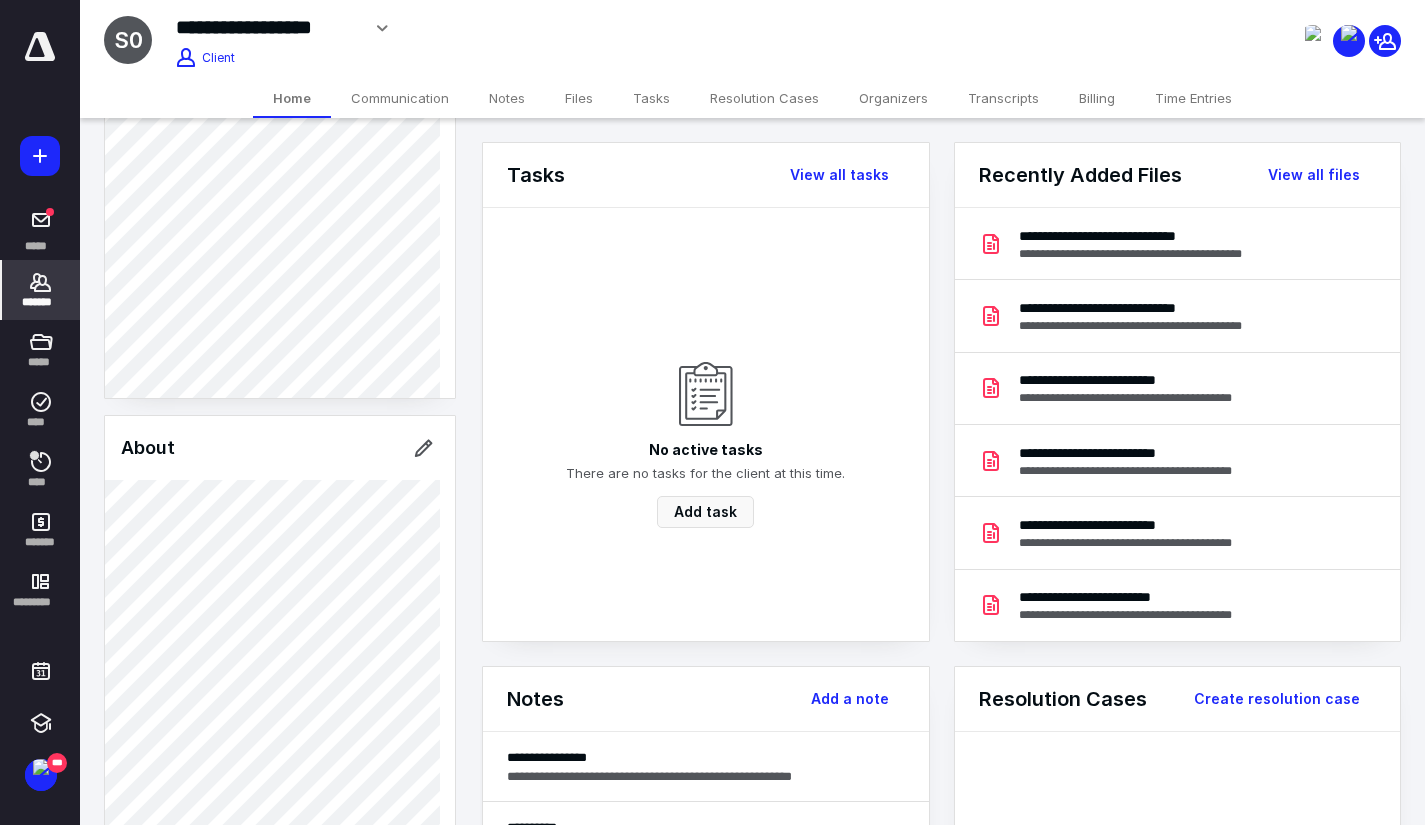 click 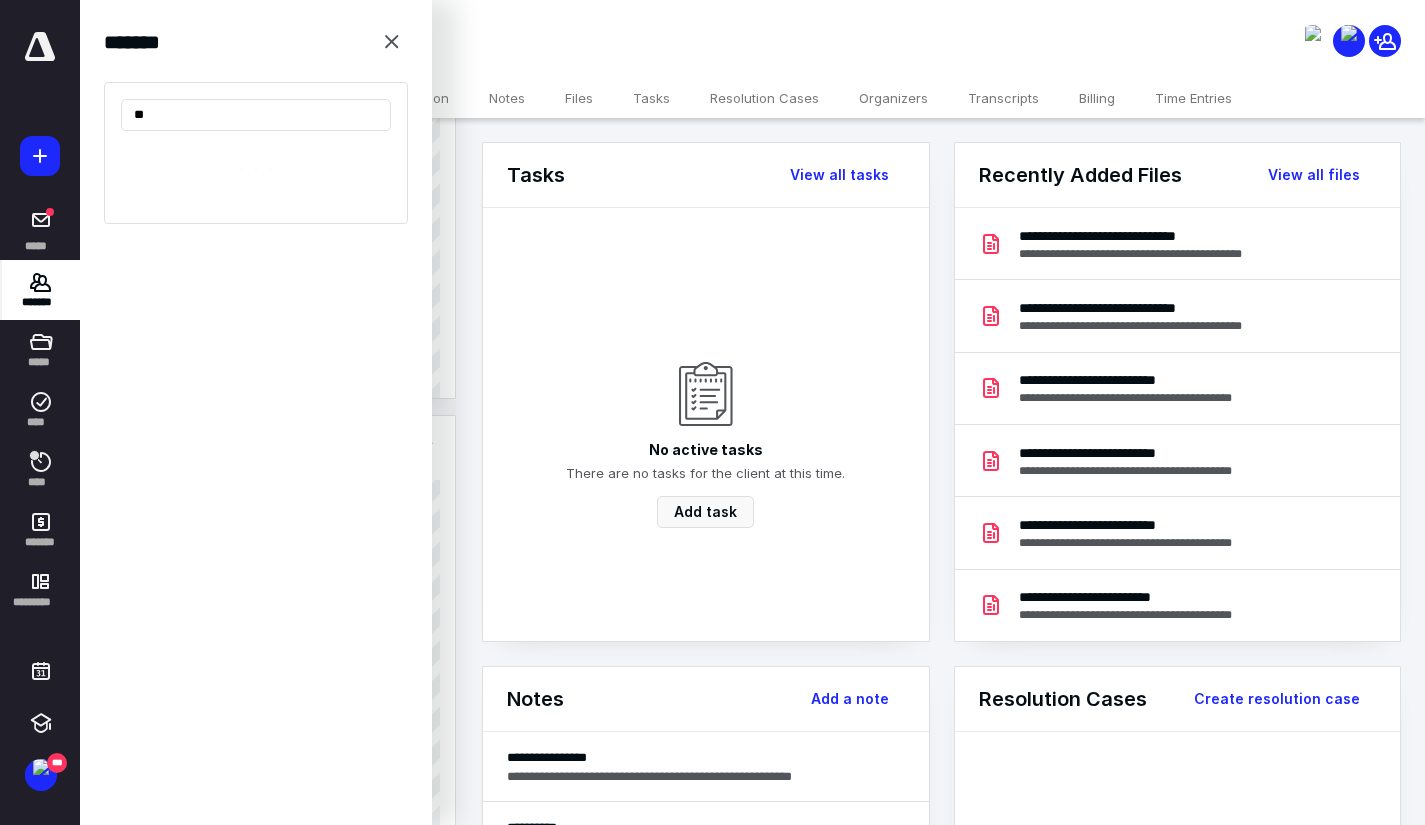 type on "*" 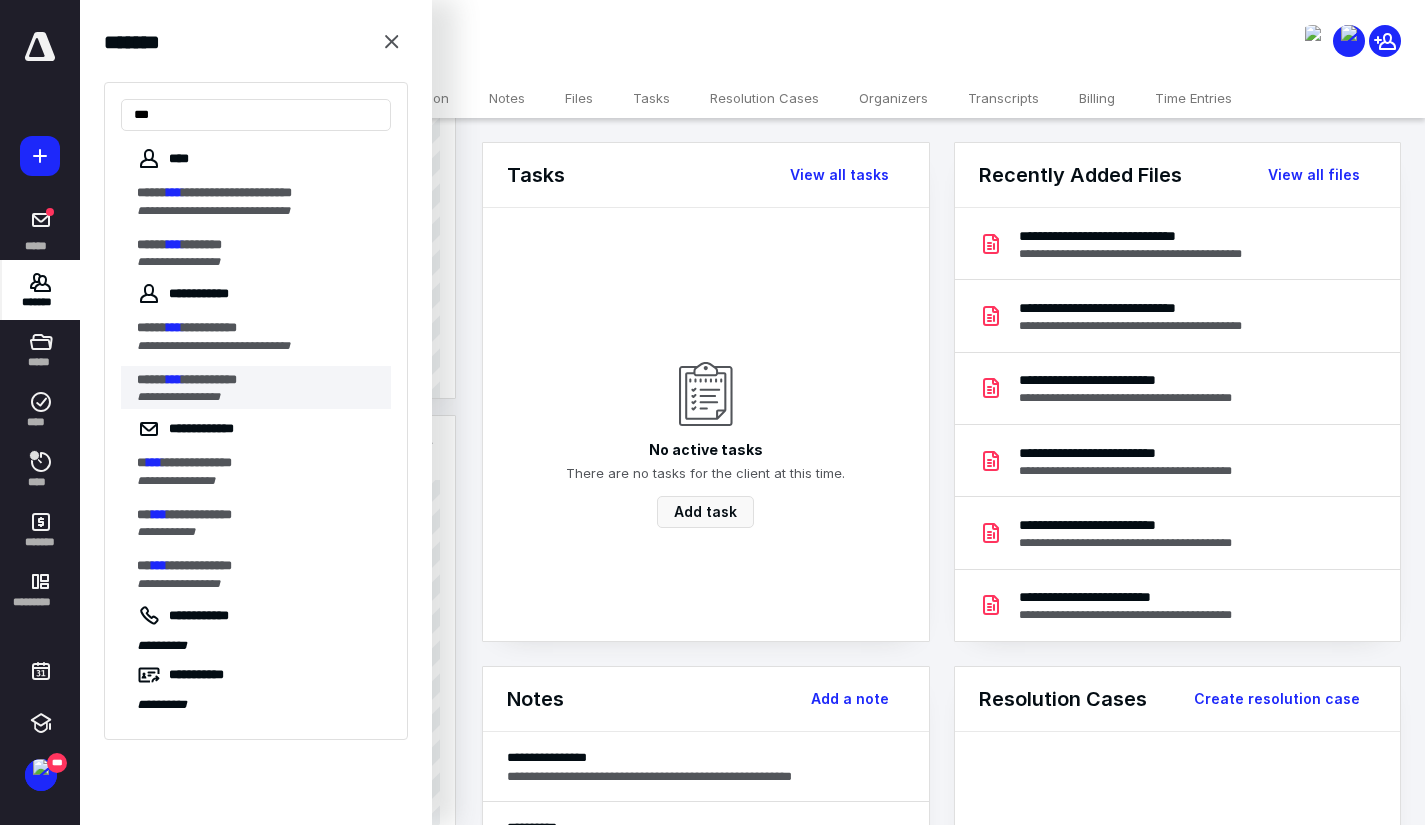 type on "***" 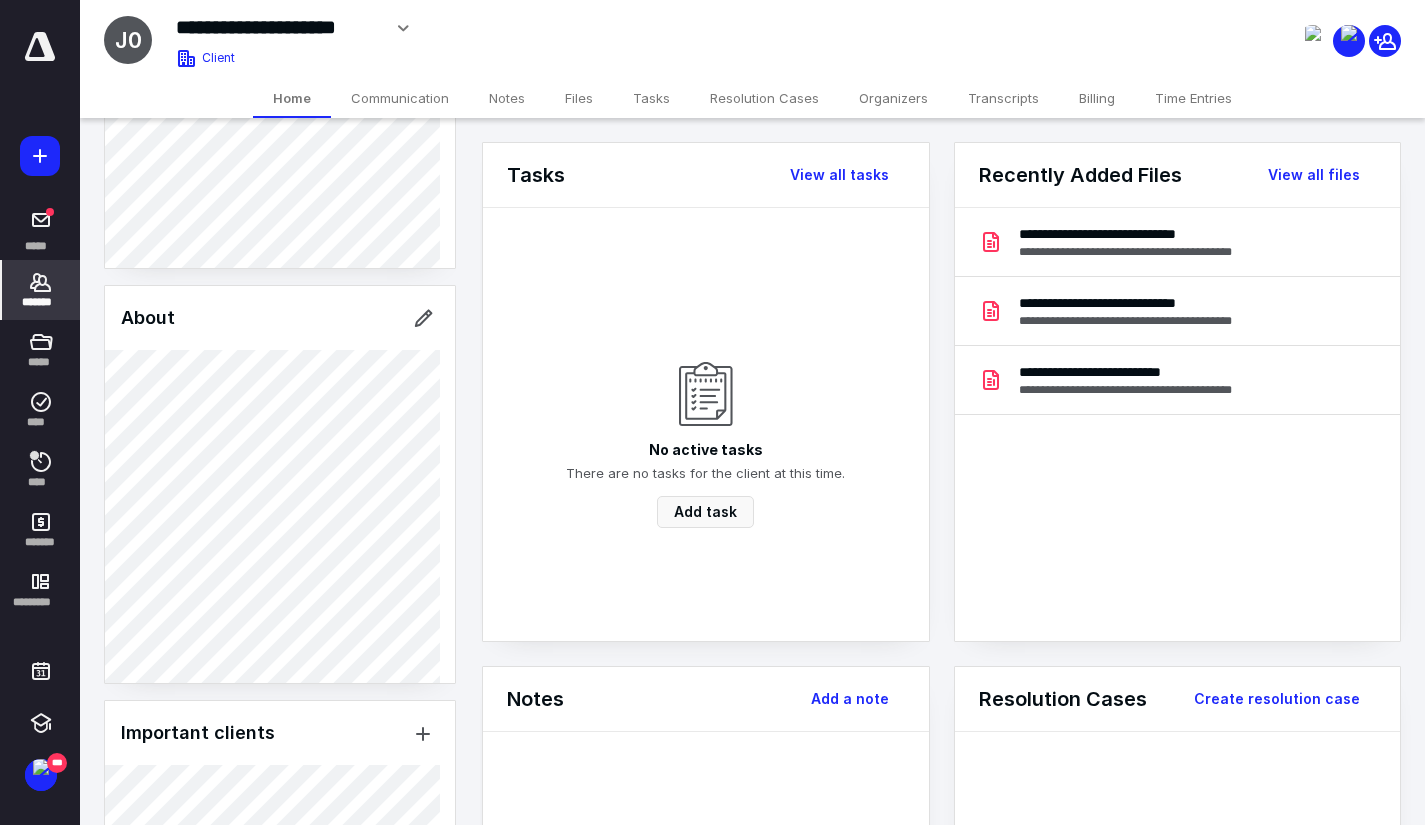 scroll, scrollTop: 290, scrollLeft: 0, axis: vertical 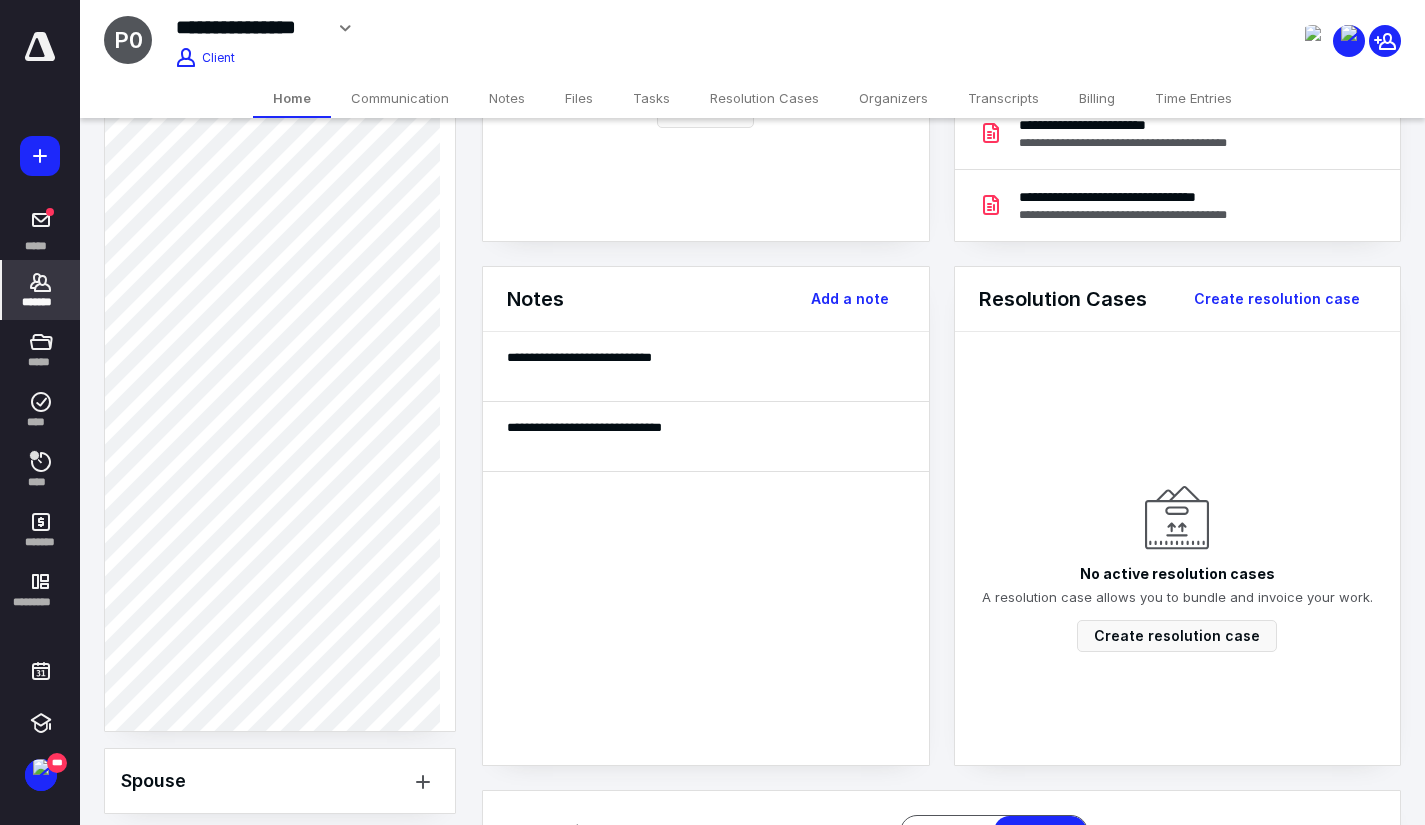 click on "Files" at bounding box center (579, 98) 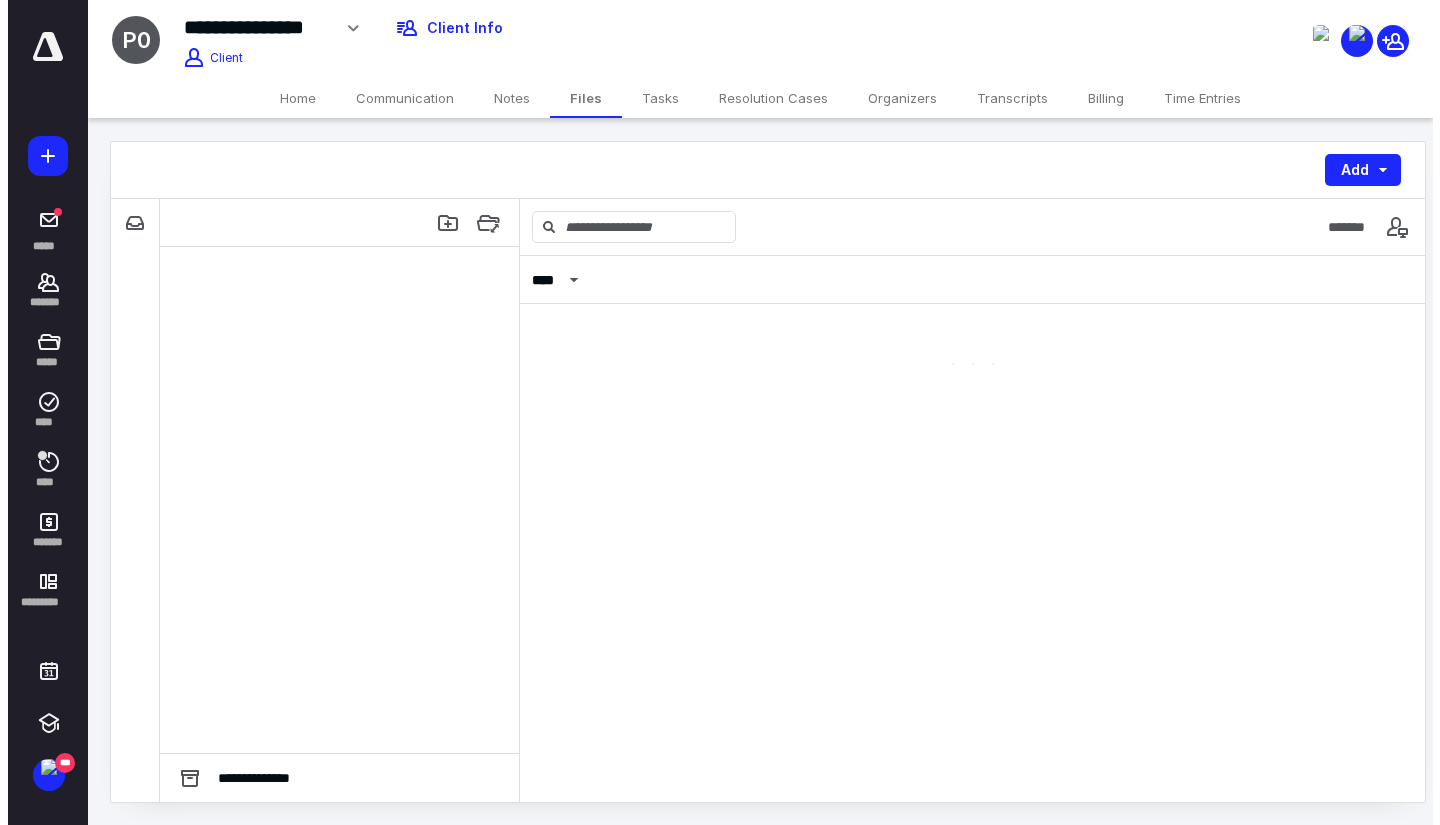 scroll, scrollTop: 0, scrollLeft: 0, axis: both 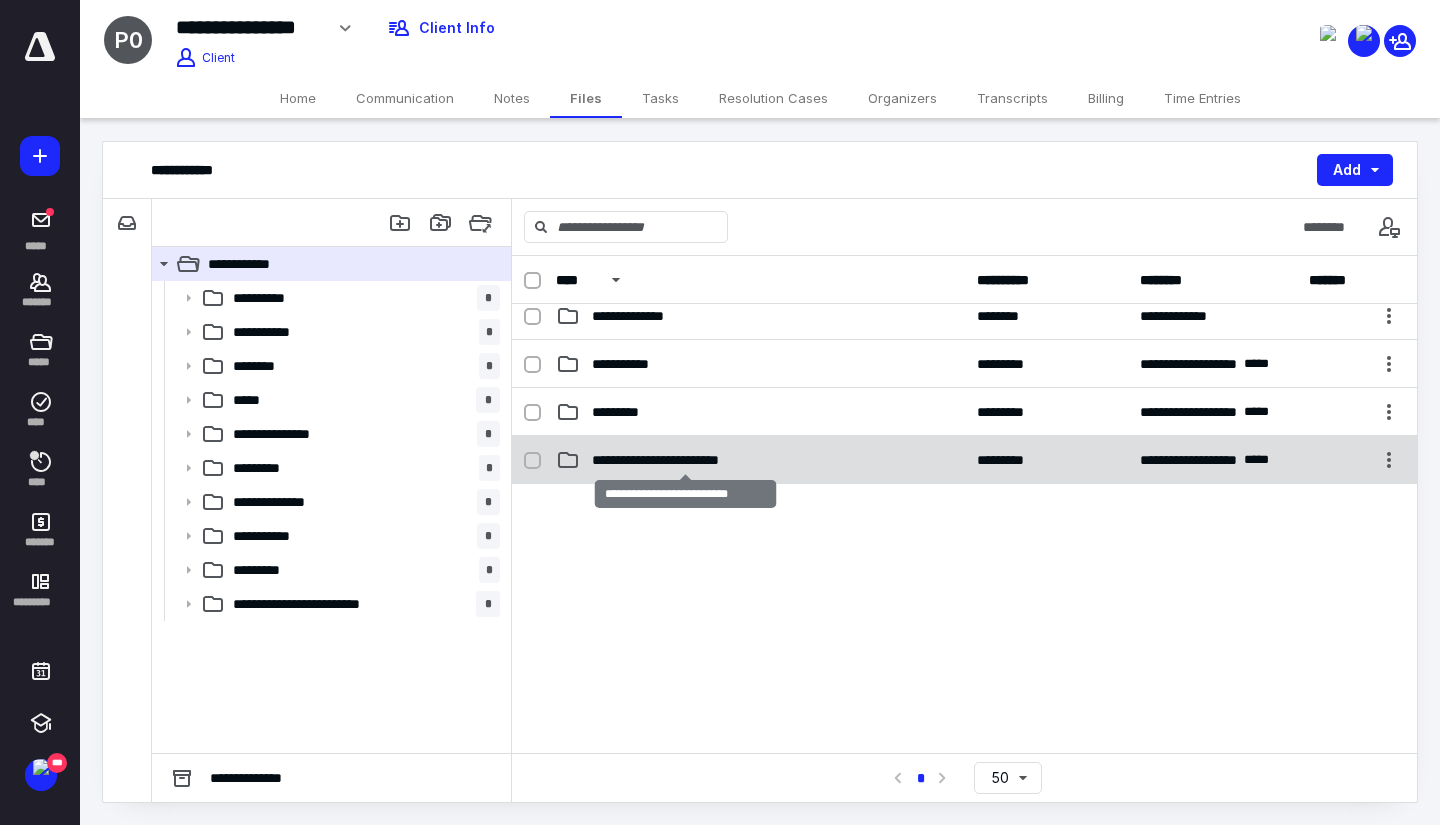 click on "**********" at bounding box center (685, 460) 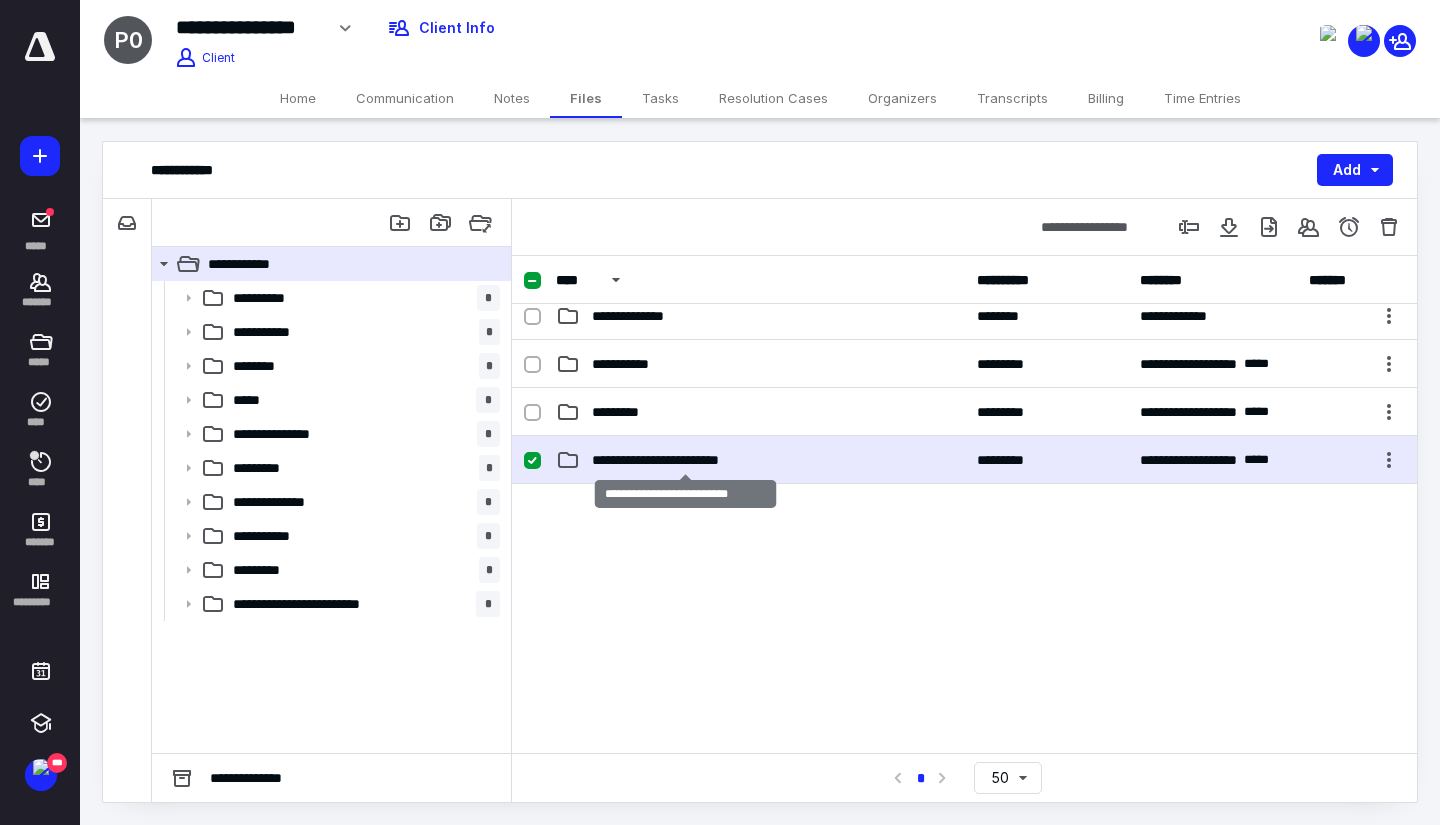 click on "**********" at bounding box center [685, 460] 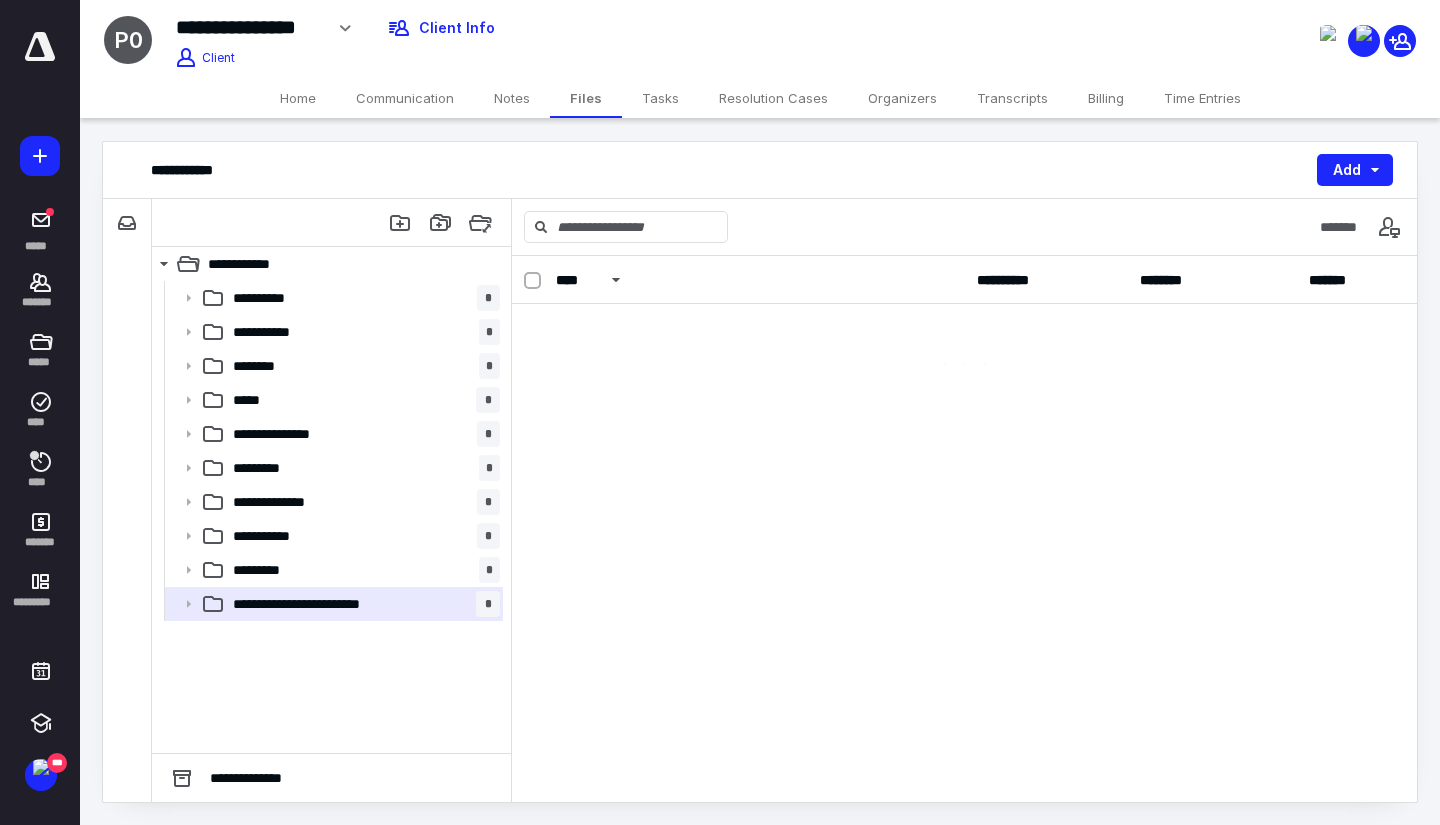 scroll, scrollTop: 0, scrollLeft: 0, axis: both 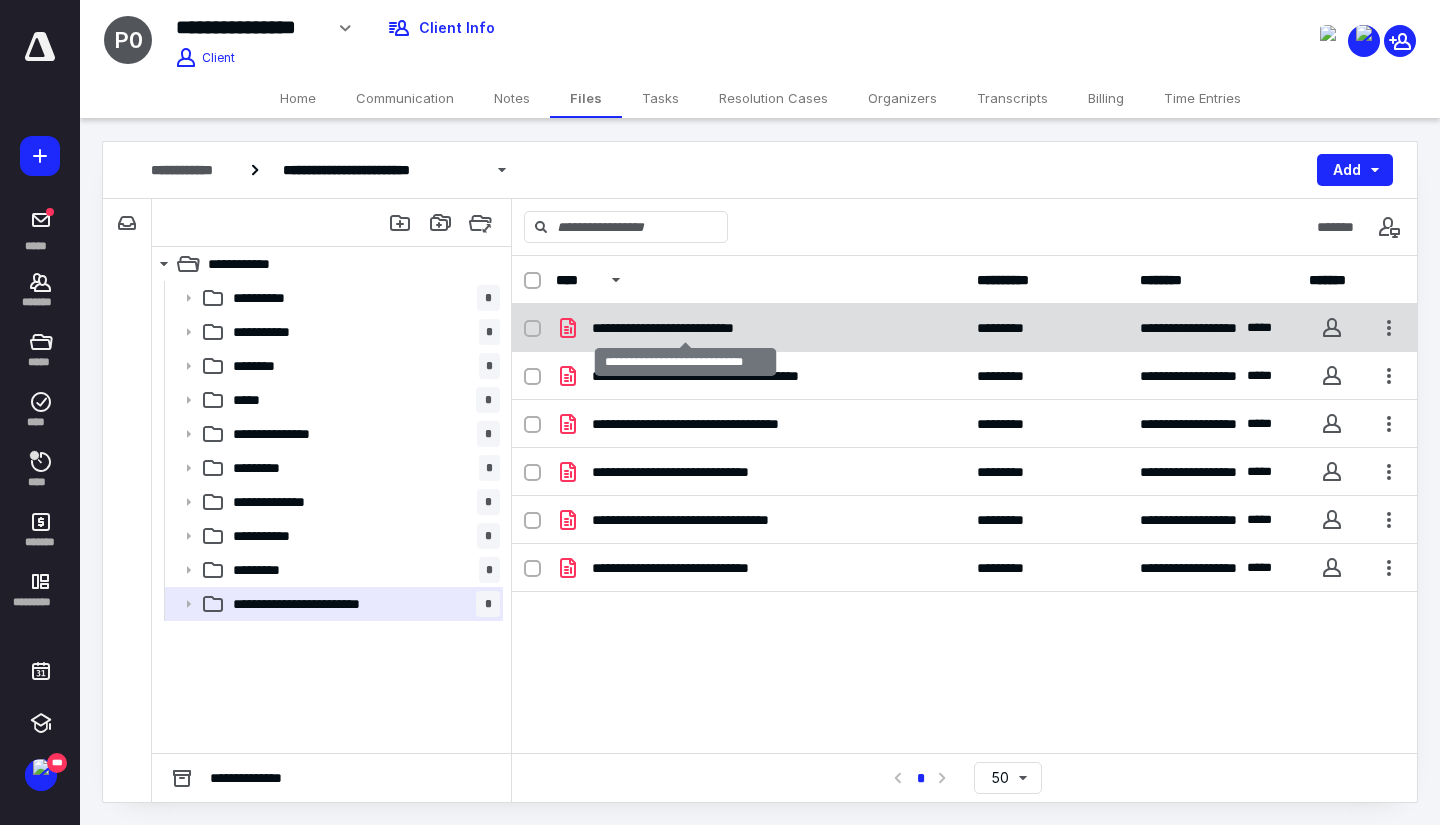 click on "**********" at bounding box center [685, 328] 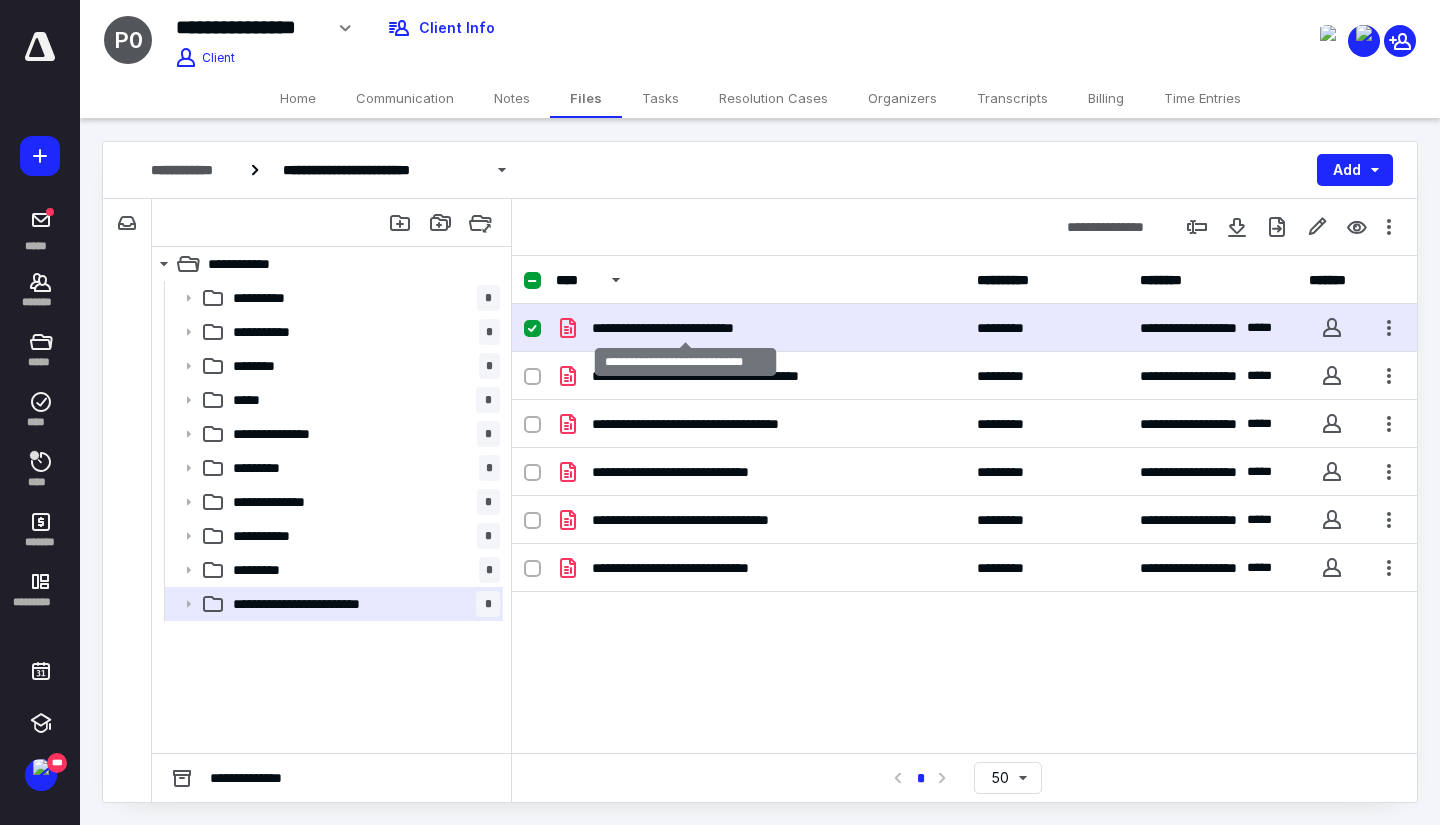 click on "**********" at bounding box center [685, 328] 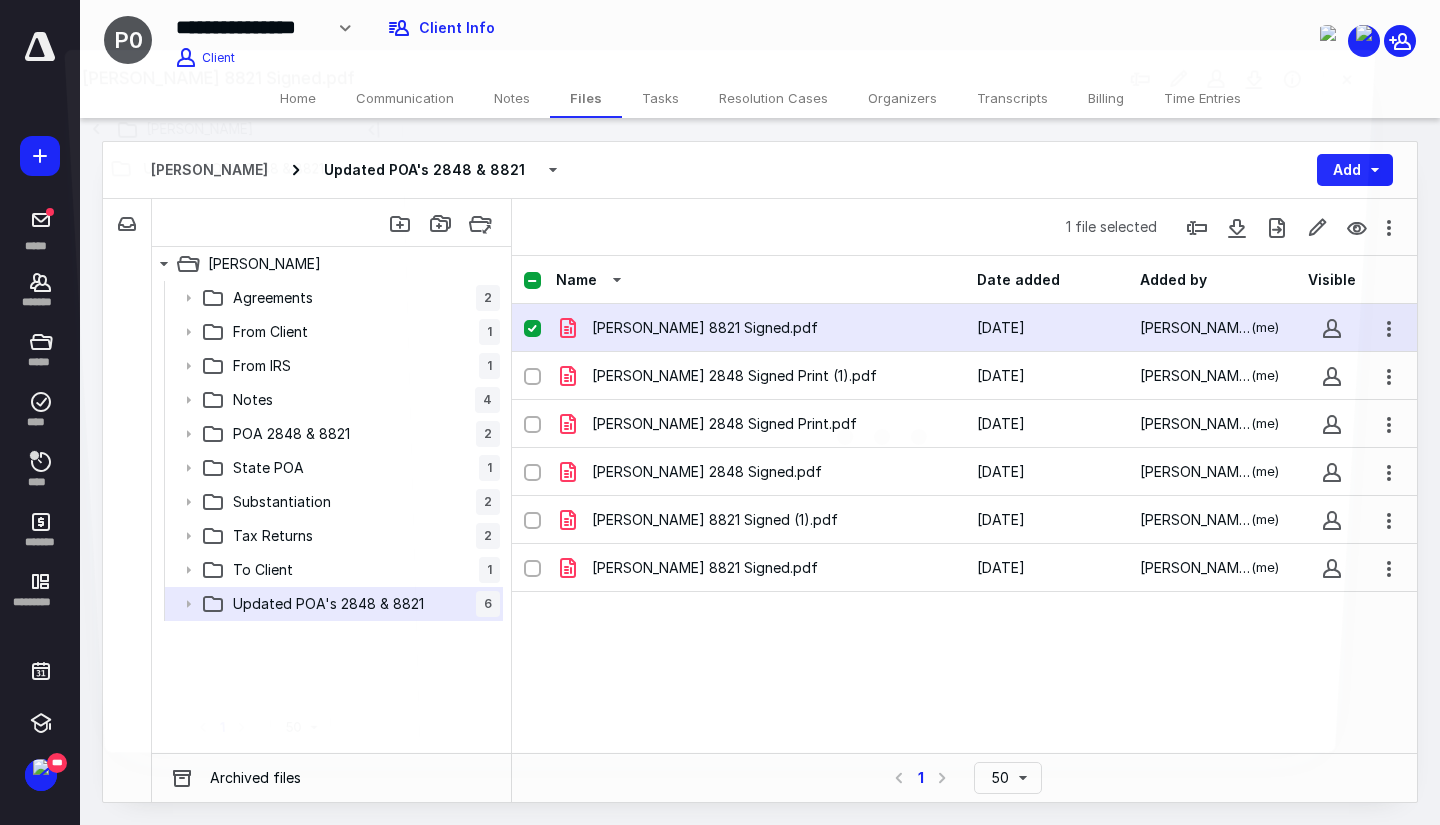 click at bounding box center (886, 427) 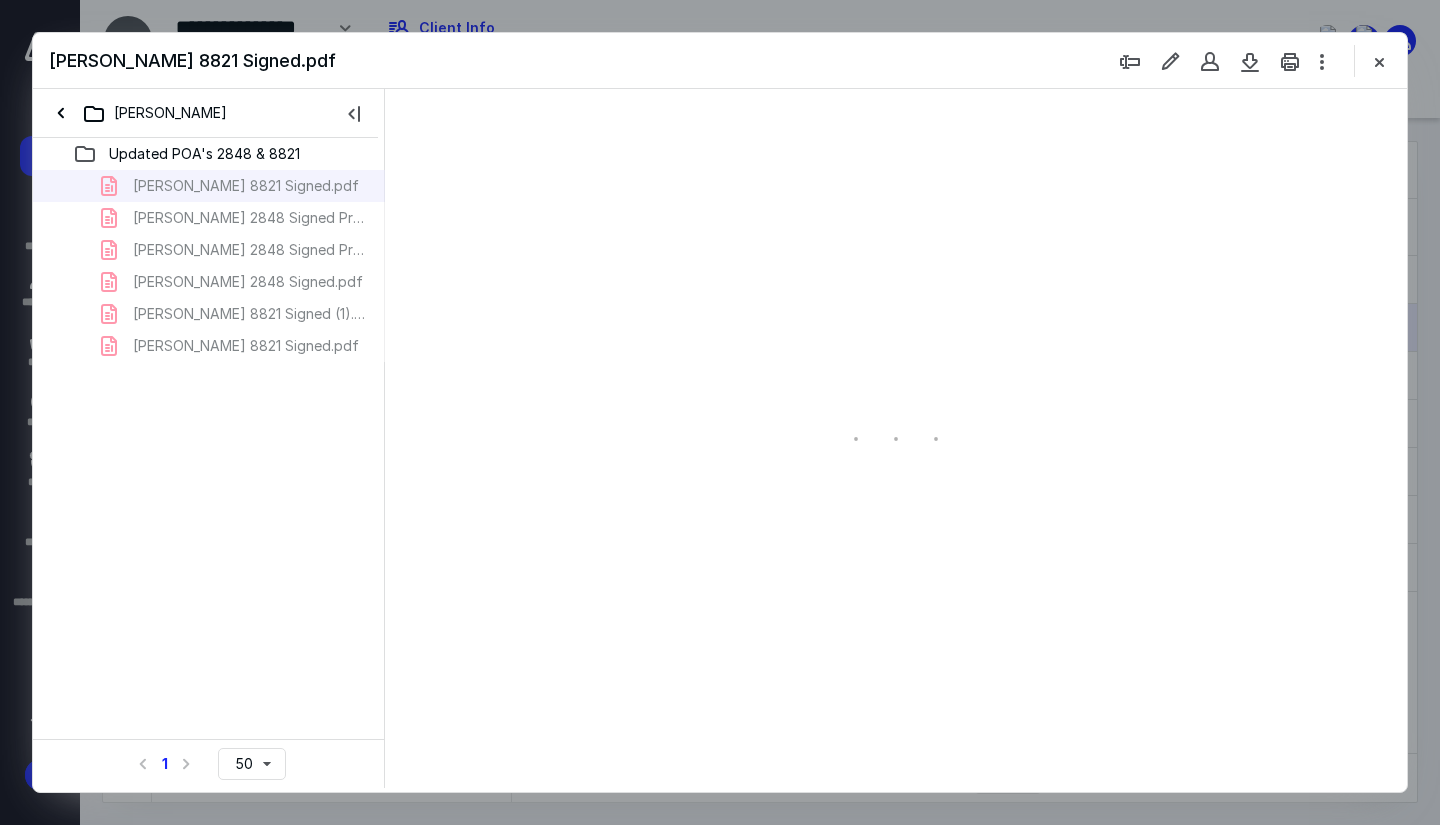 scroll, scrollTop: 0, scrollLeft: 0, axis: both 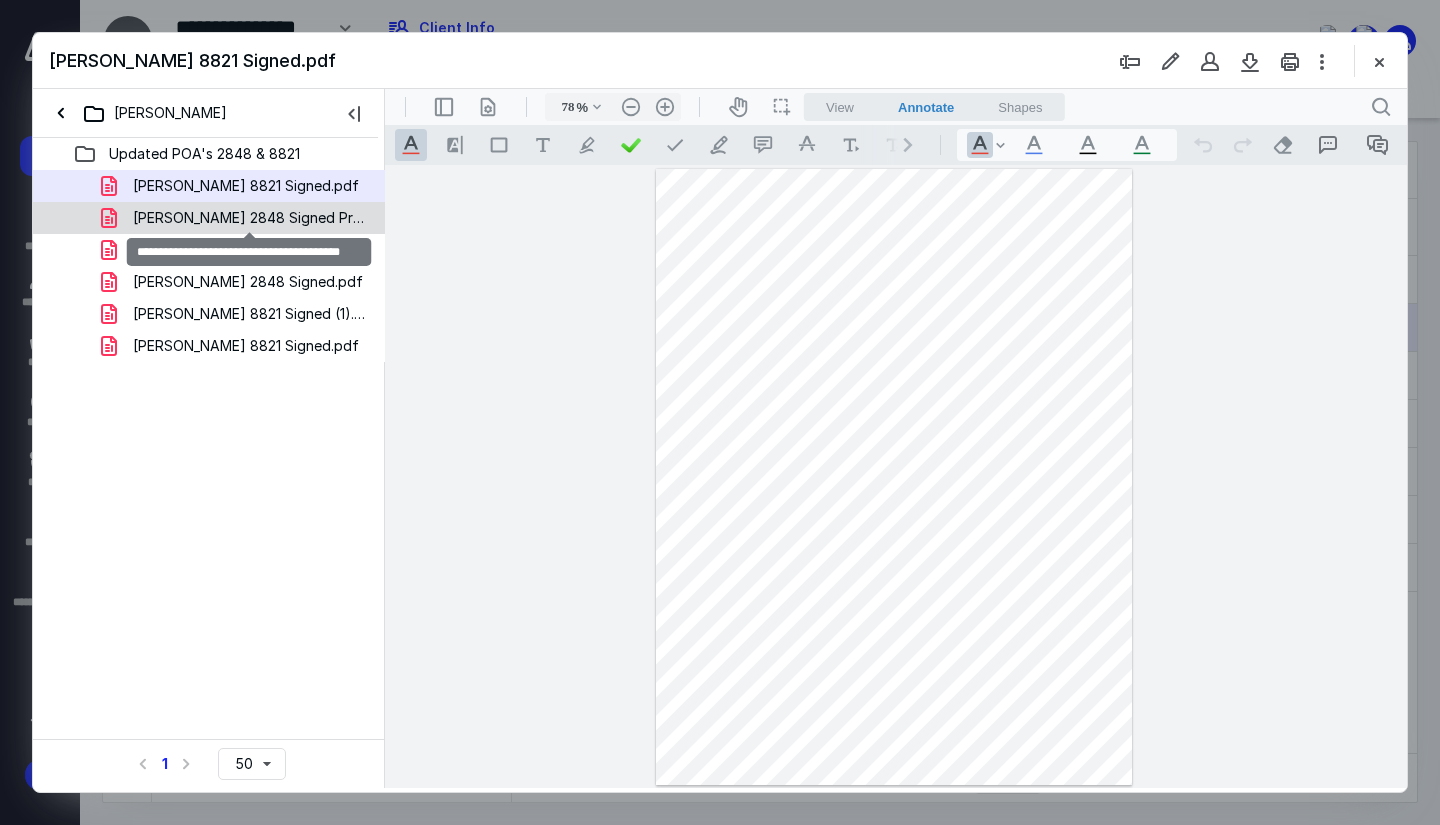 click on "Phillip L. Gray 2848 Signed Print (1).pdf" at bounding box center [249, 218] 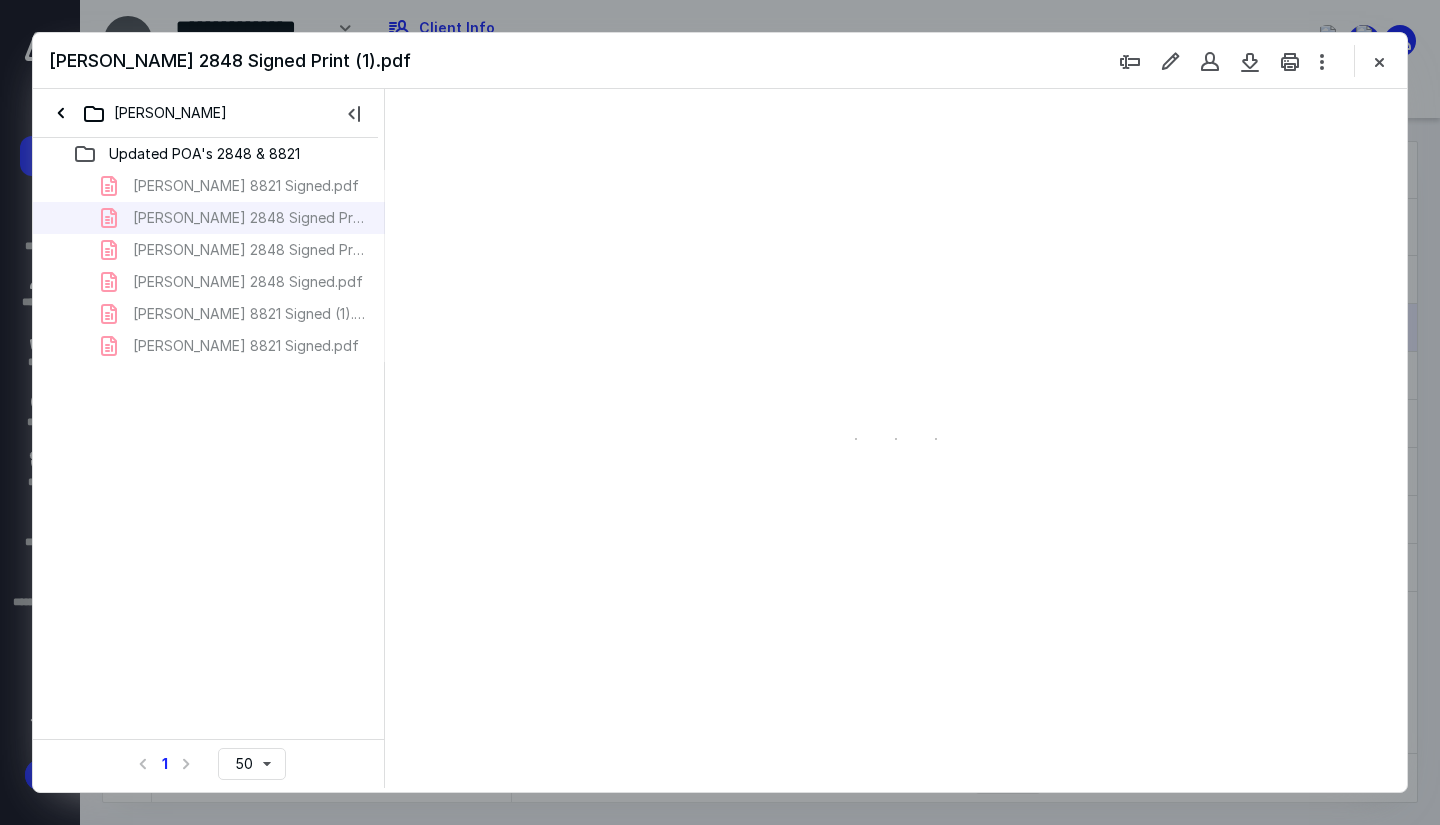 type on "78" 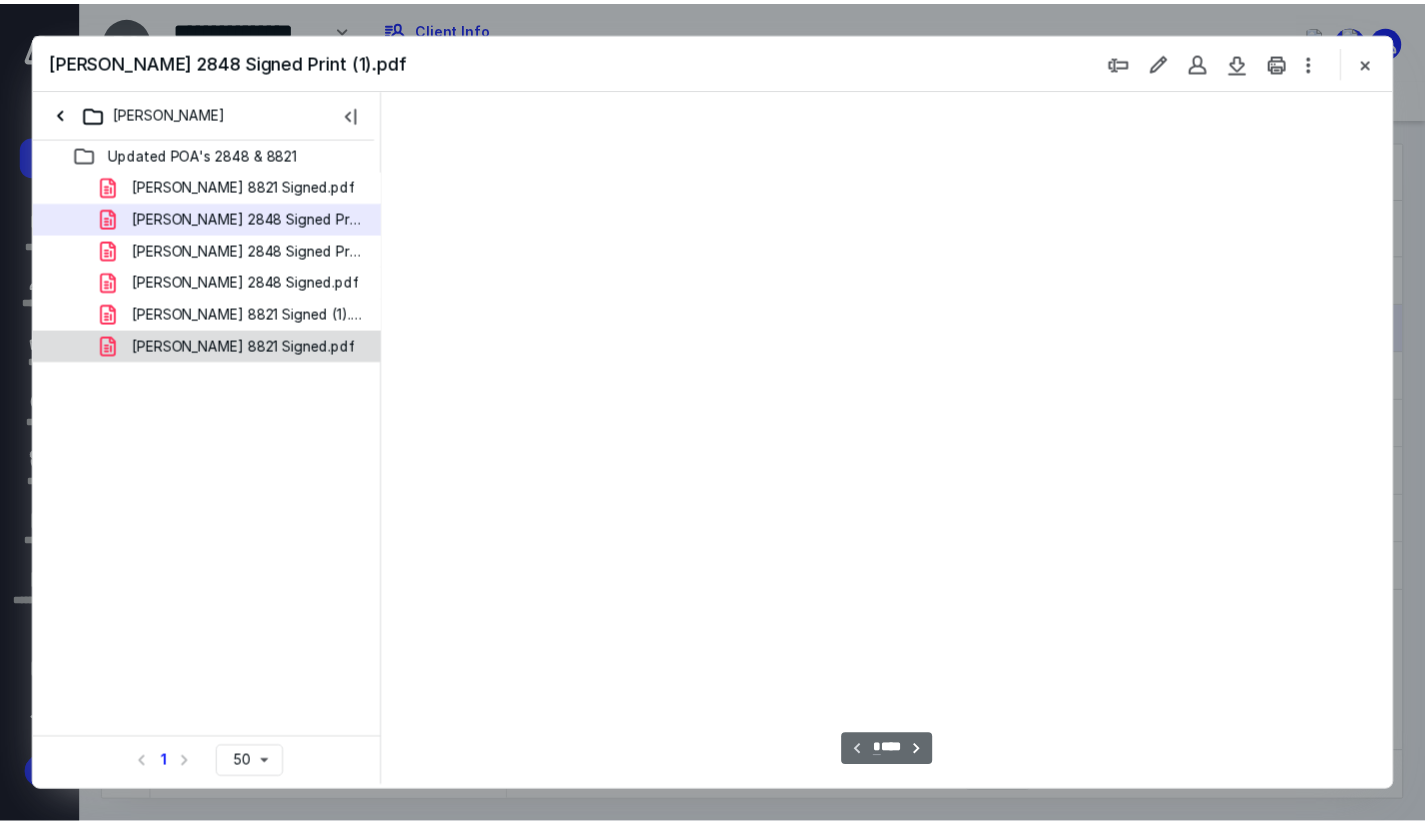 scroll, scrollTop: 79, scrollLeft: 0, axis: vertical 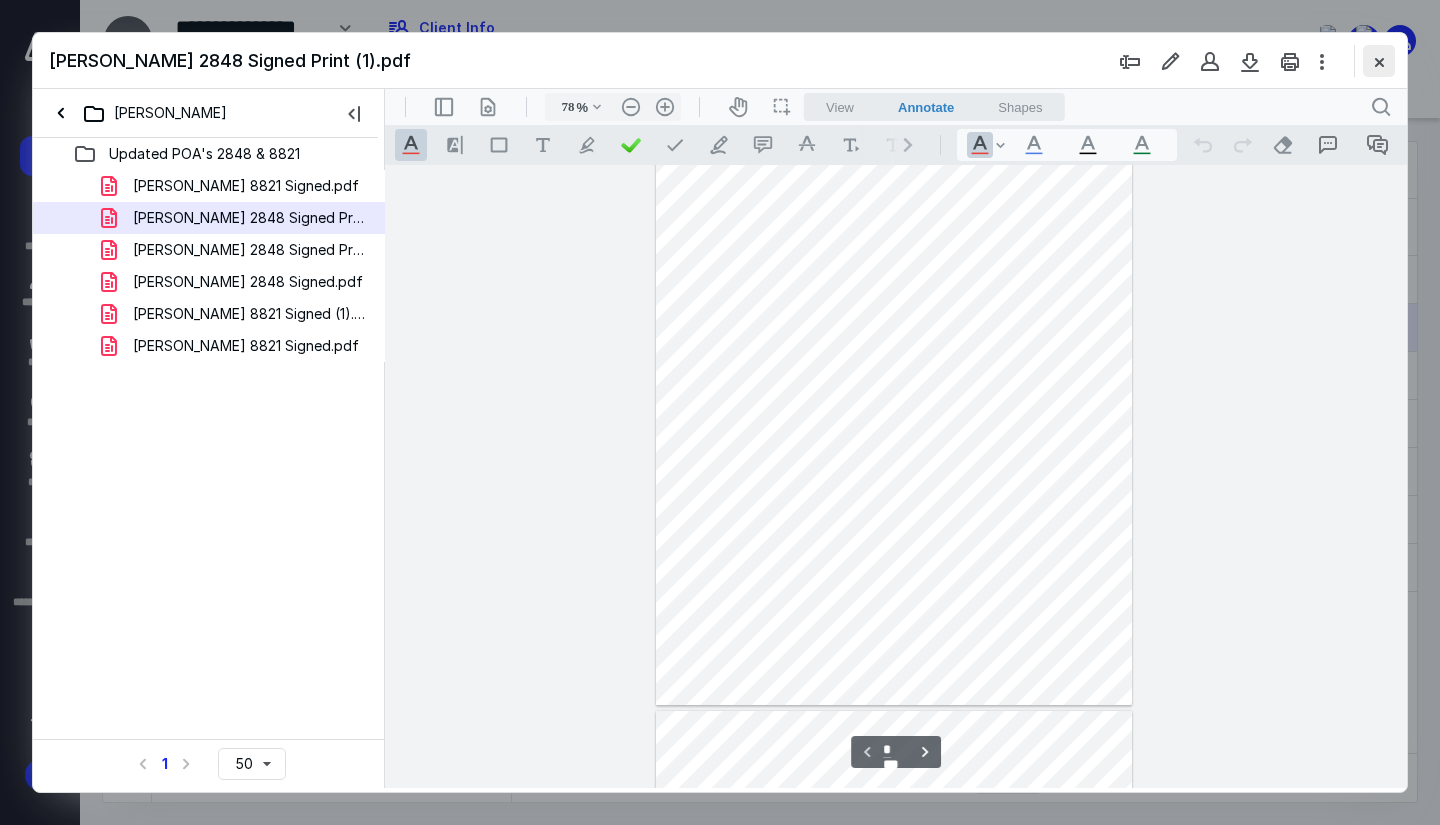 click at bounding box center (1379, 61) 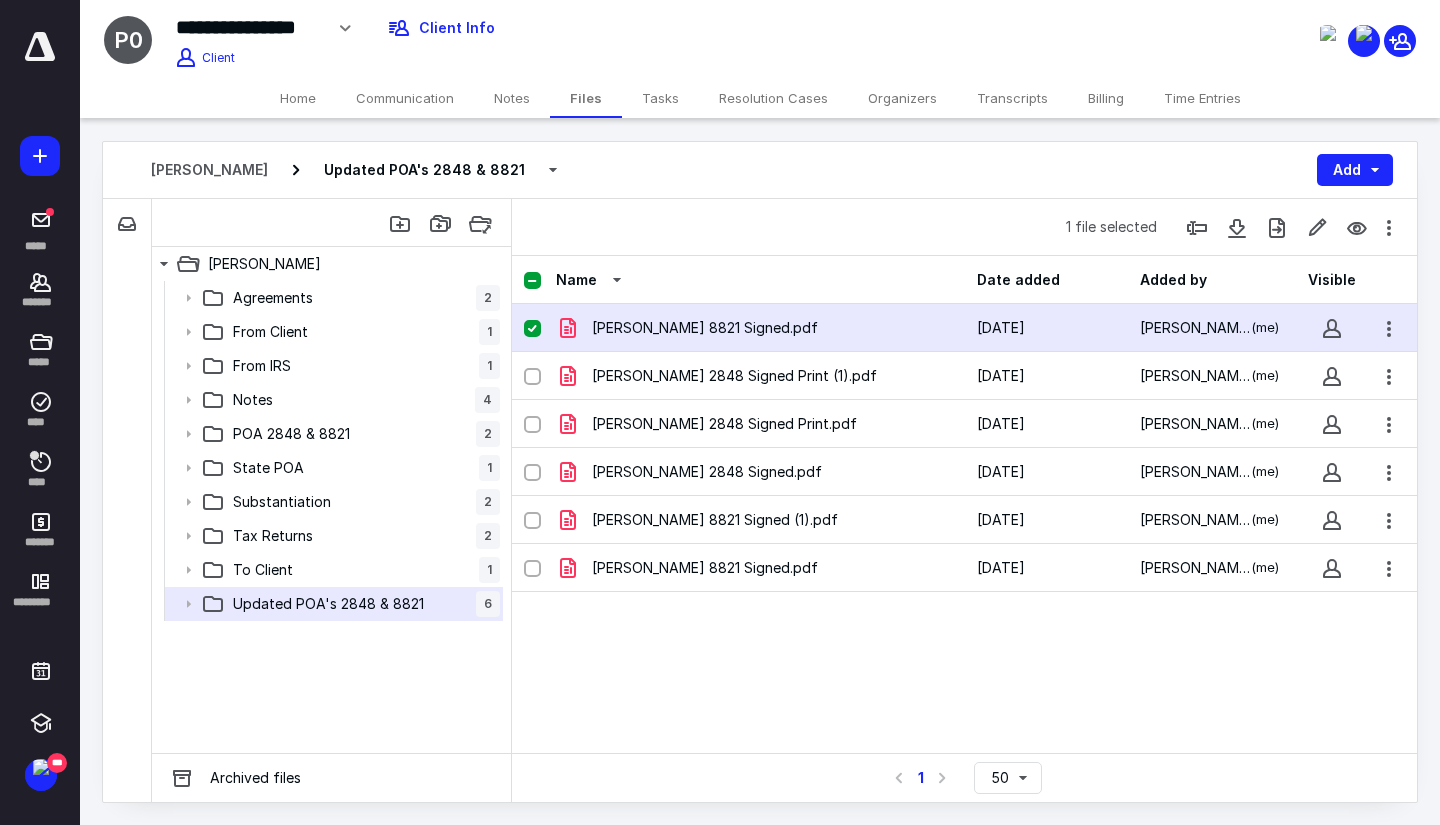 click on "Home" at bounding box center (298, 98) 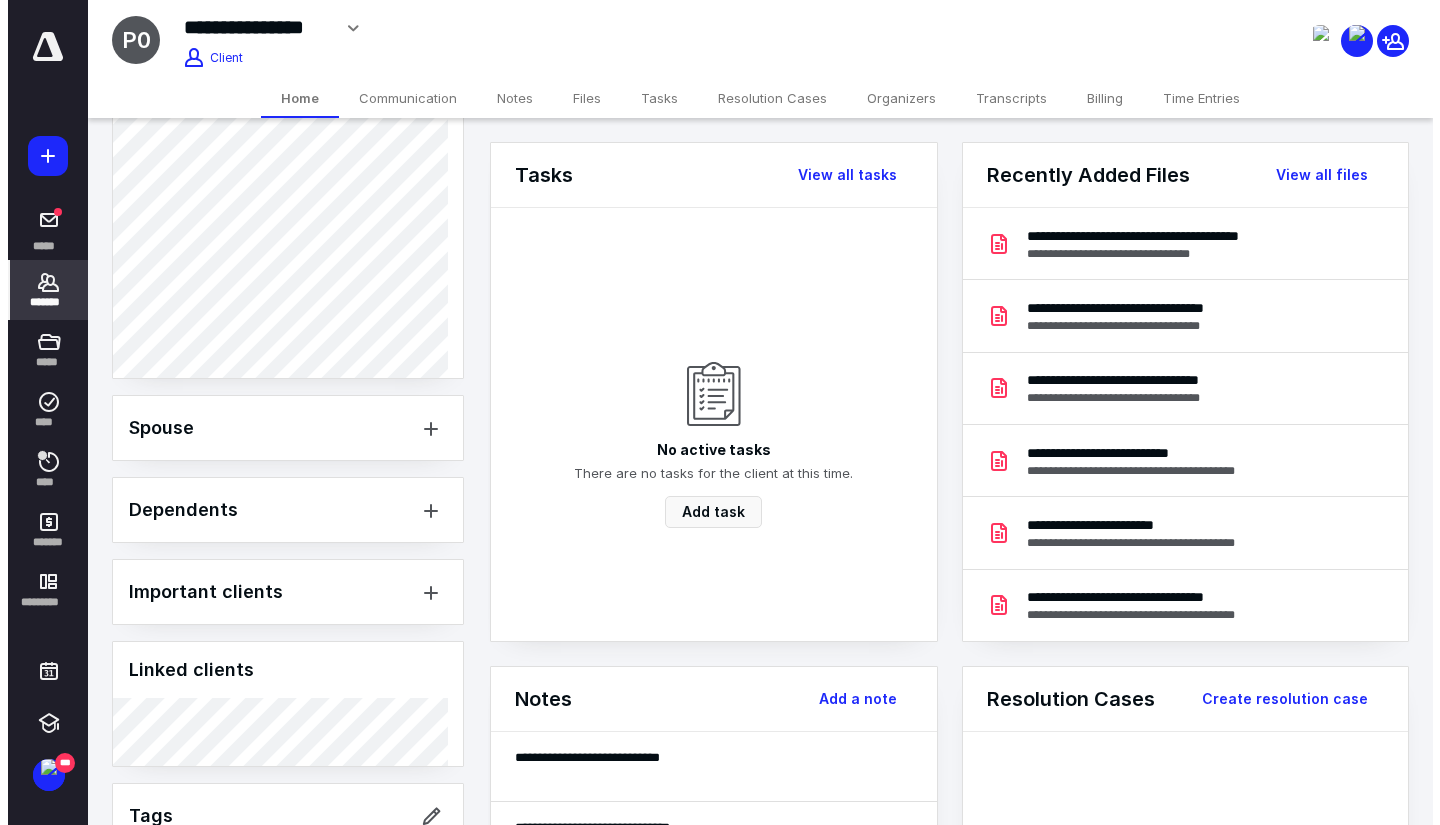scroll, scrollTop: 1500, scrollLeft: 0, axis: vertical 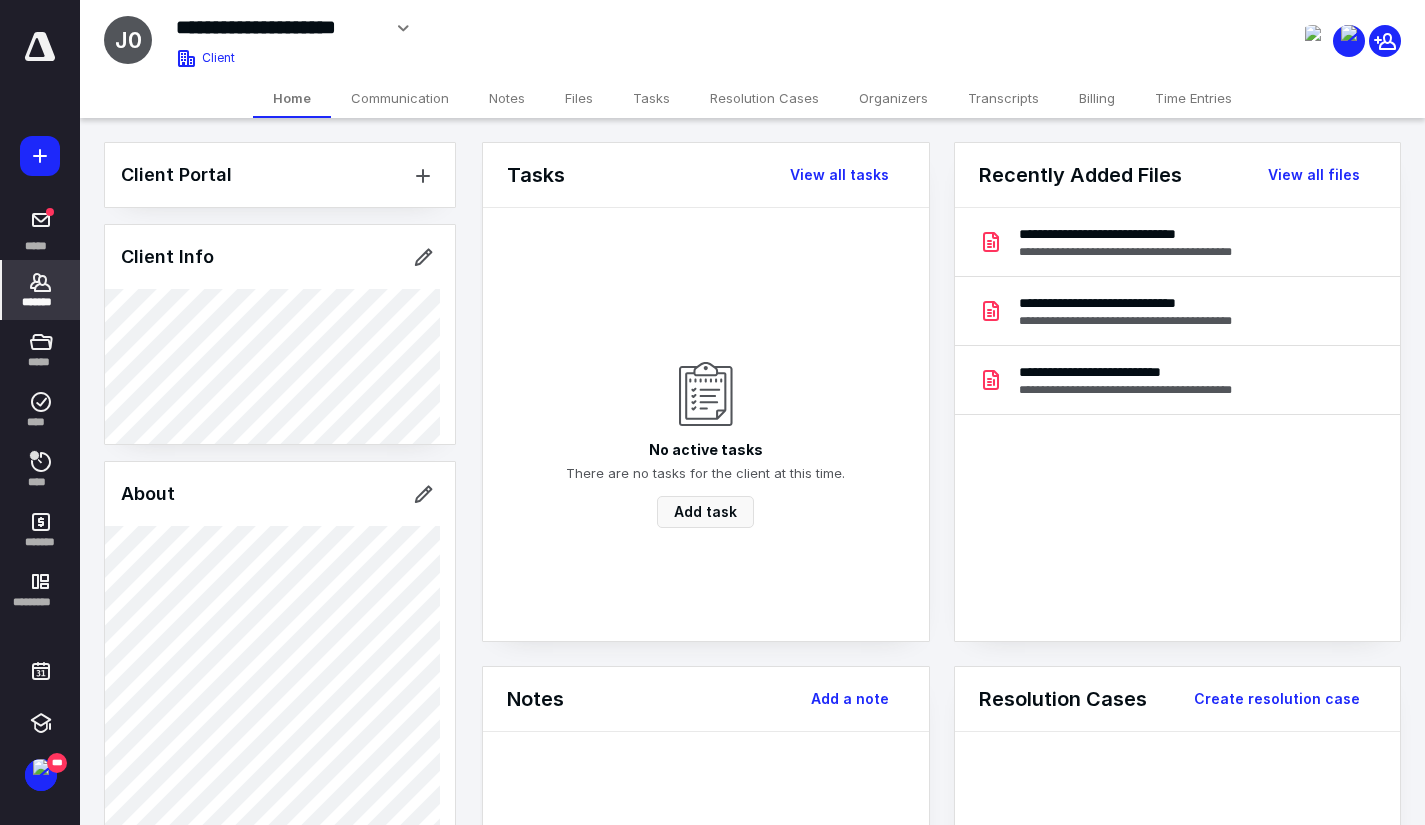 click on "Files" at bounding box center [579, 98] 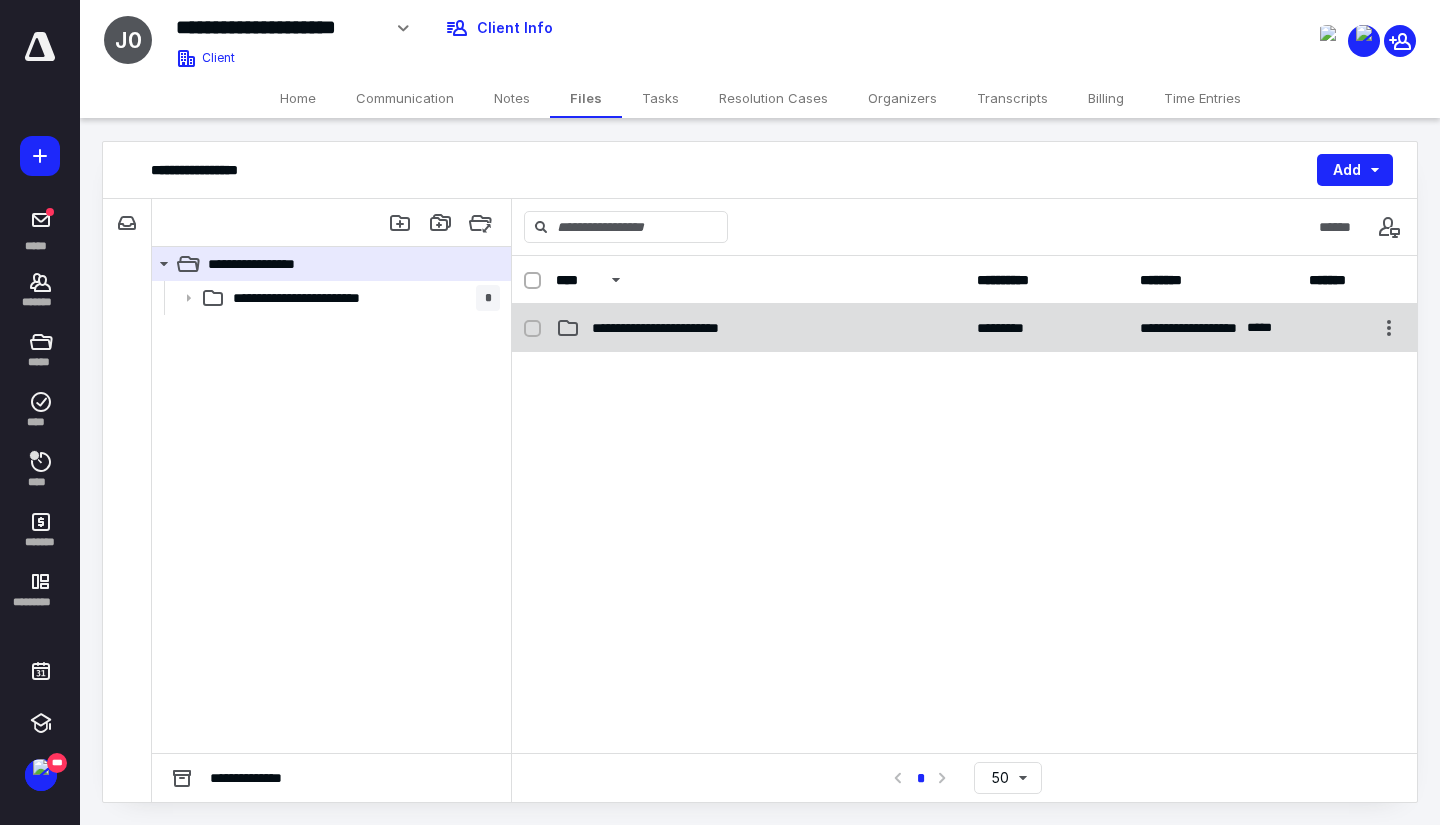 click on "**********" at bounding box center (685, 328) 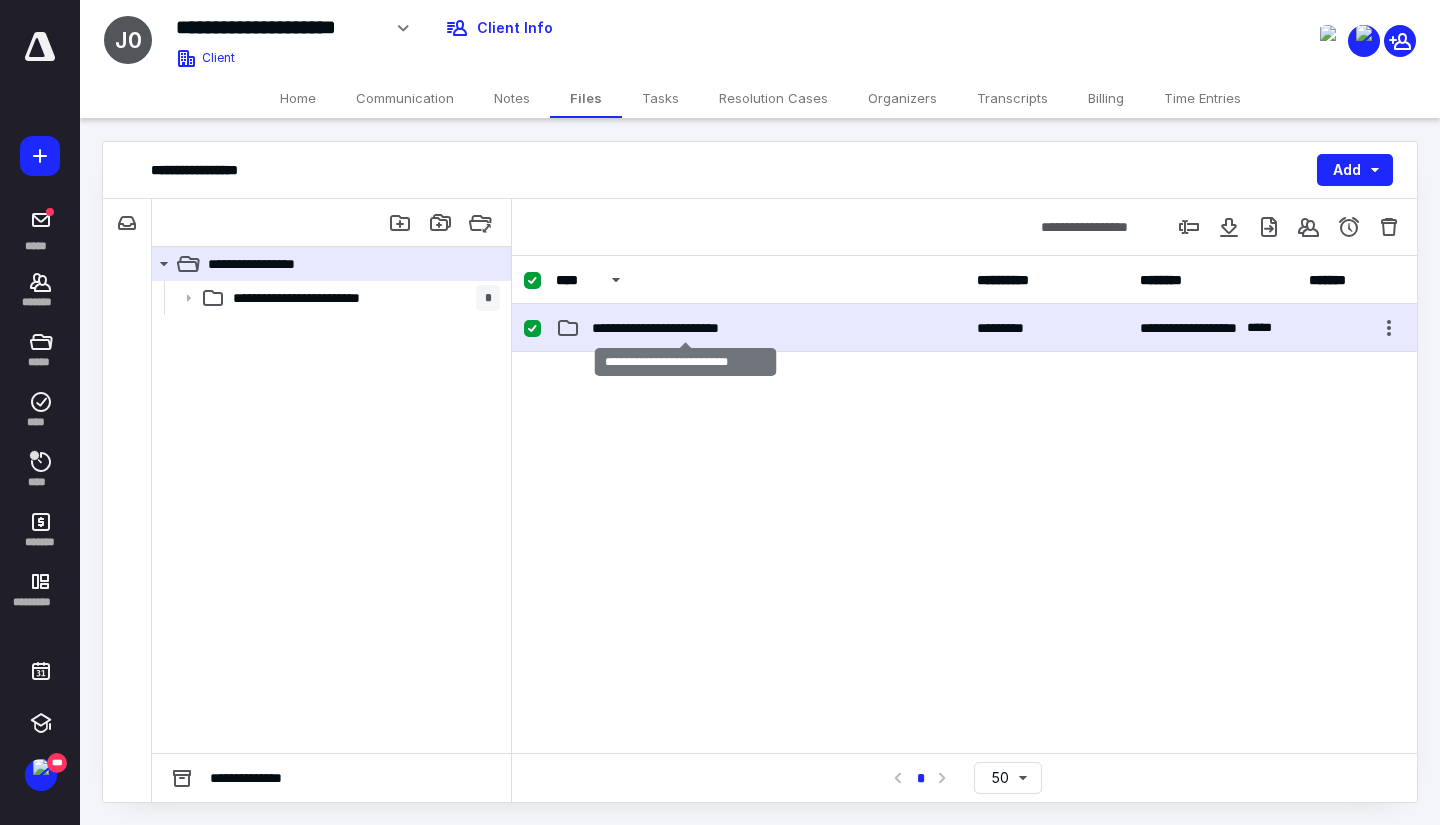 click on "**********" at bounding box center (685, 328) 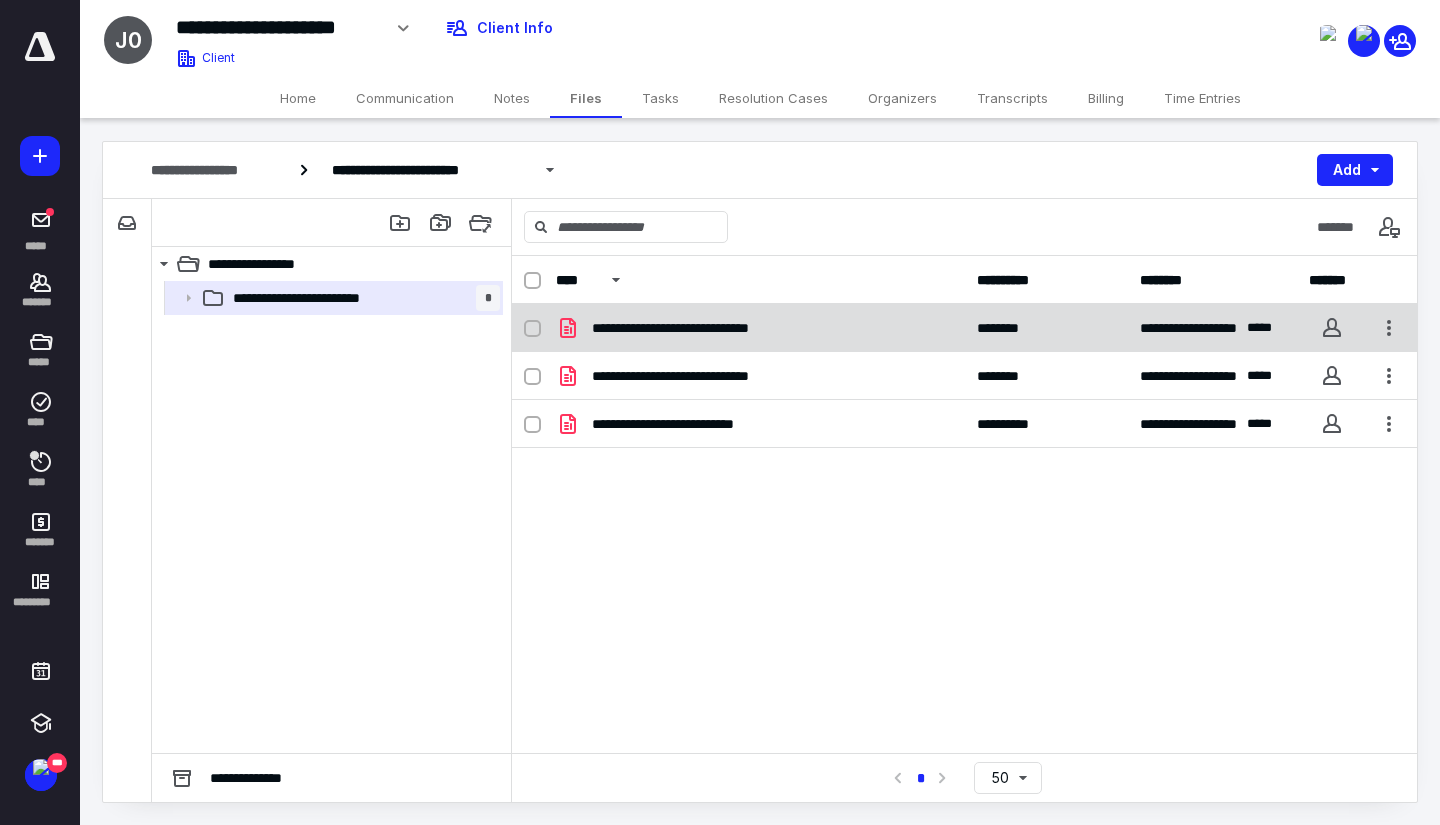 click on "**********" at bounding box center [706, 328] 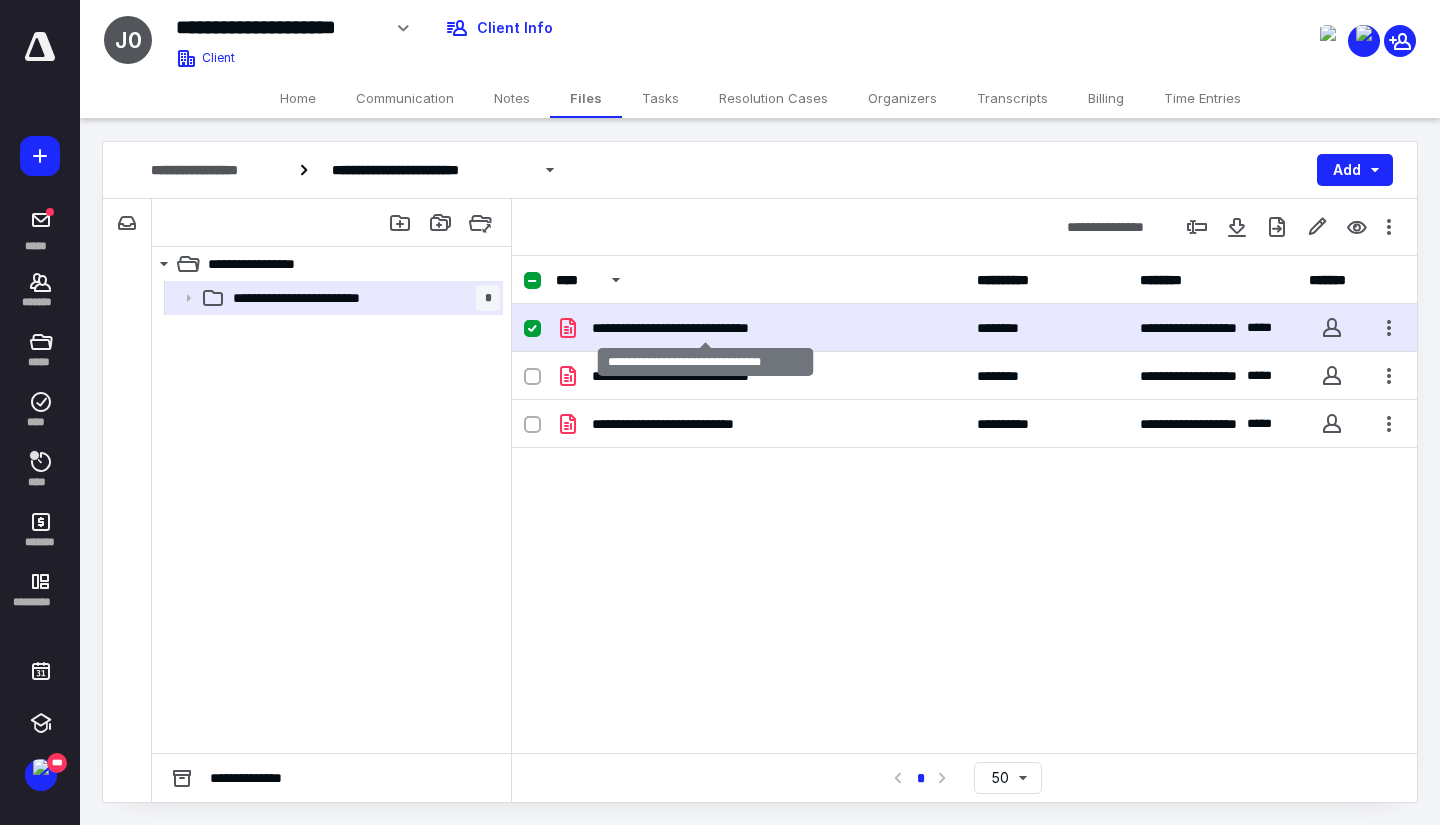 click on "**********" at bounding box center [706, 328] 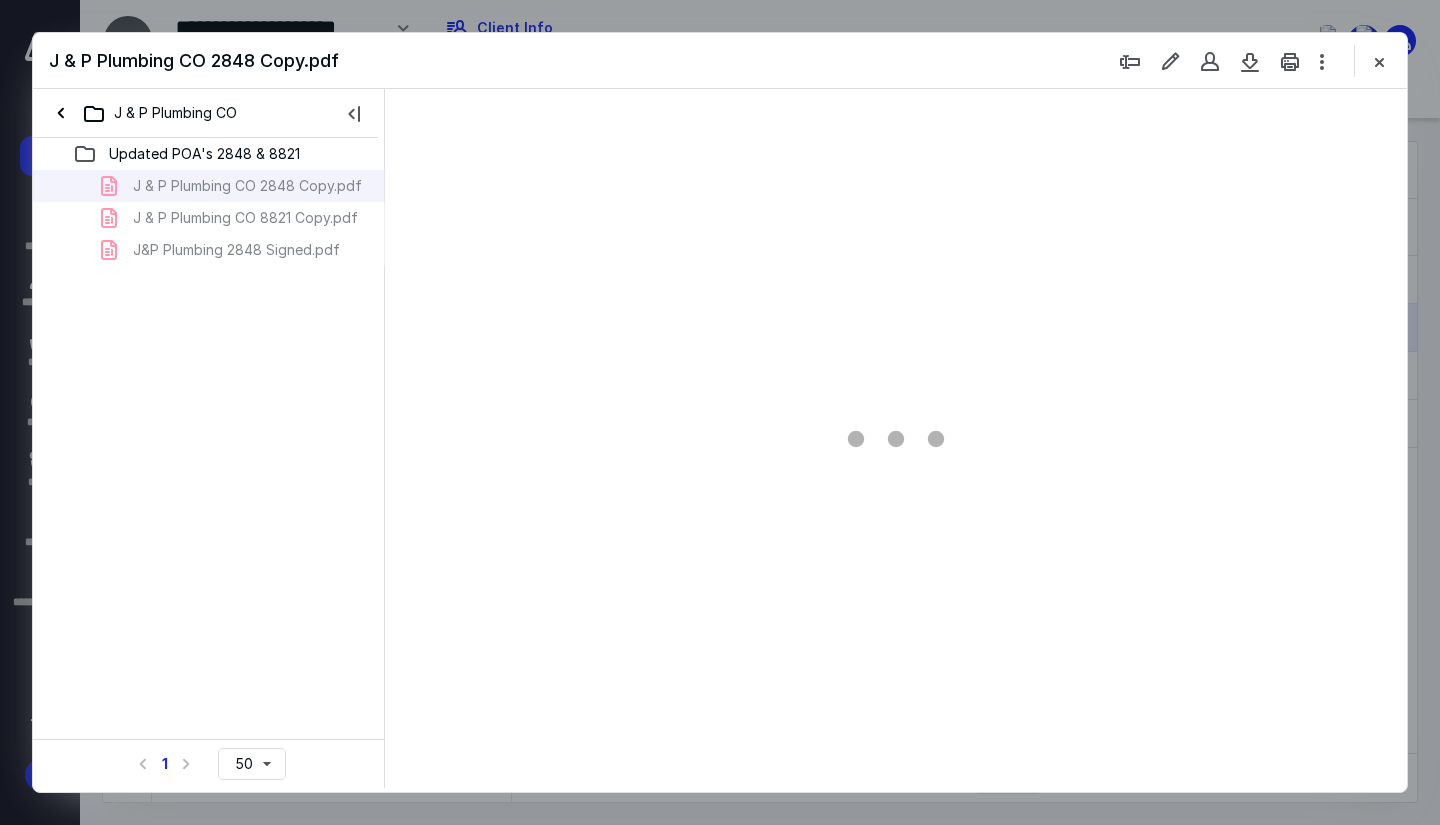 scroll, scrollTop: 0, scrollLeft: 0, axis: both 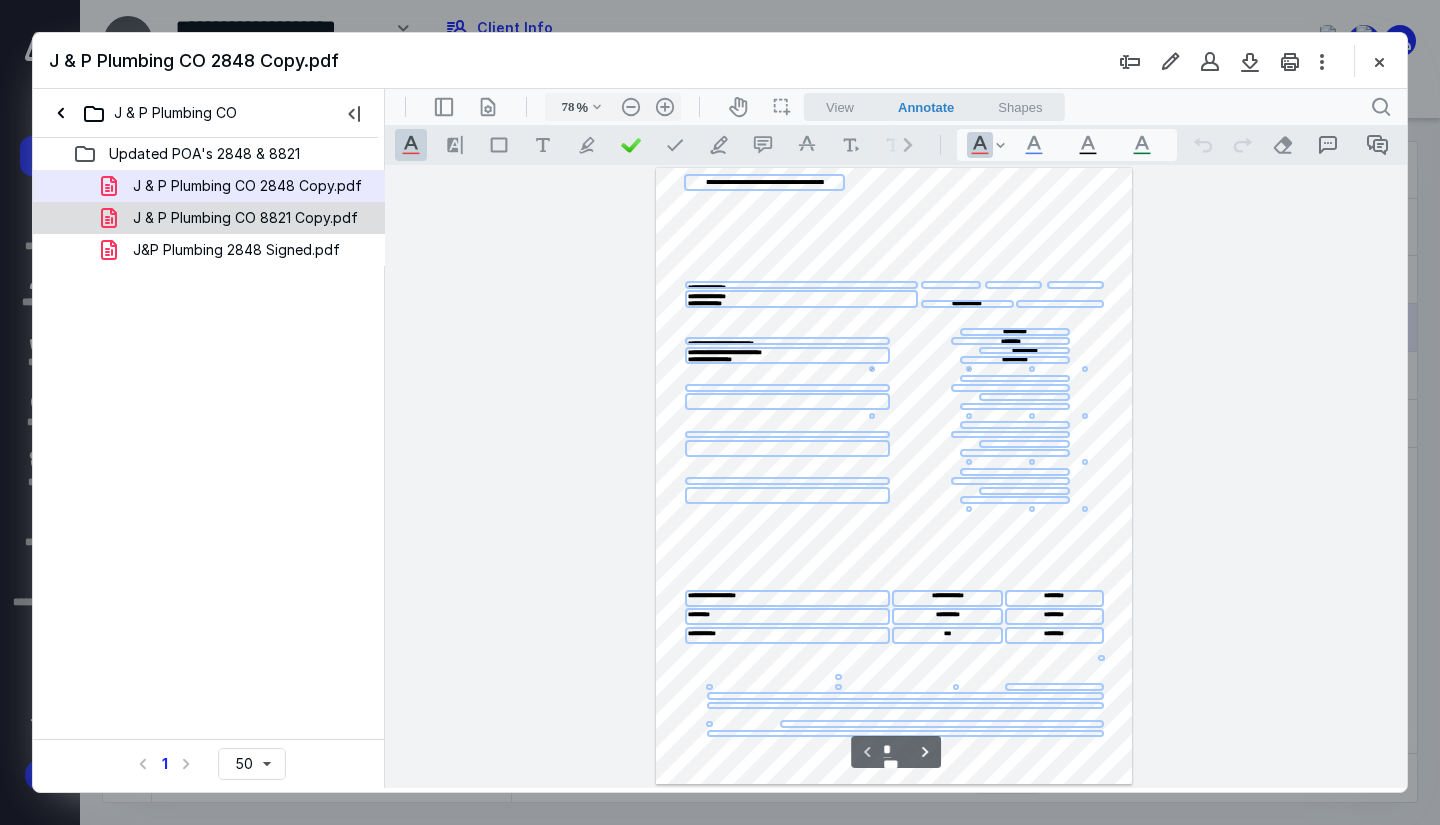 click on "J & P Plumbing CO 8821 Copy.pdf" at bounding box center [245, 218] 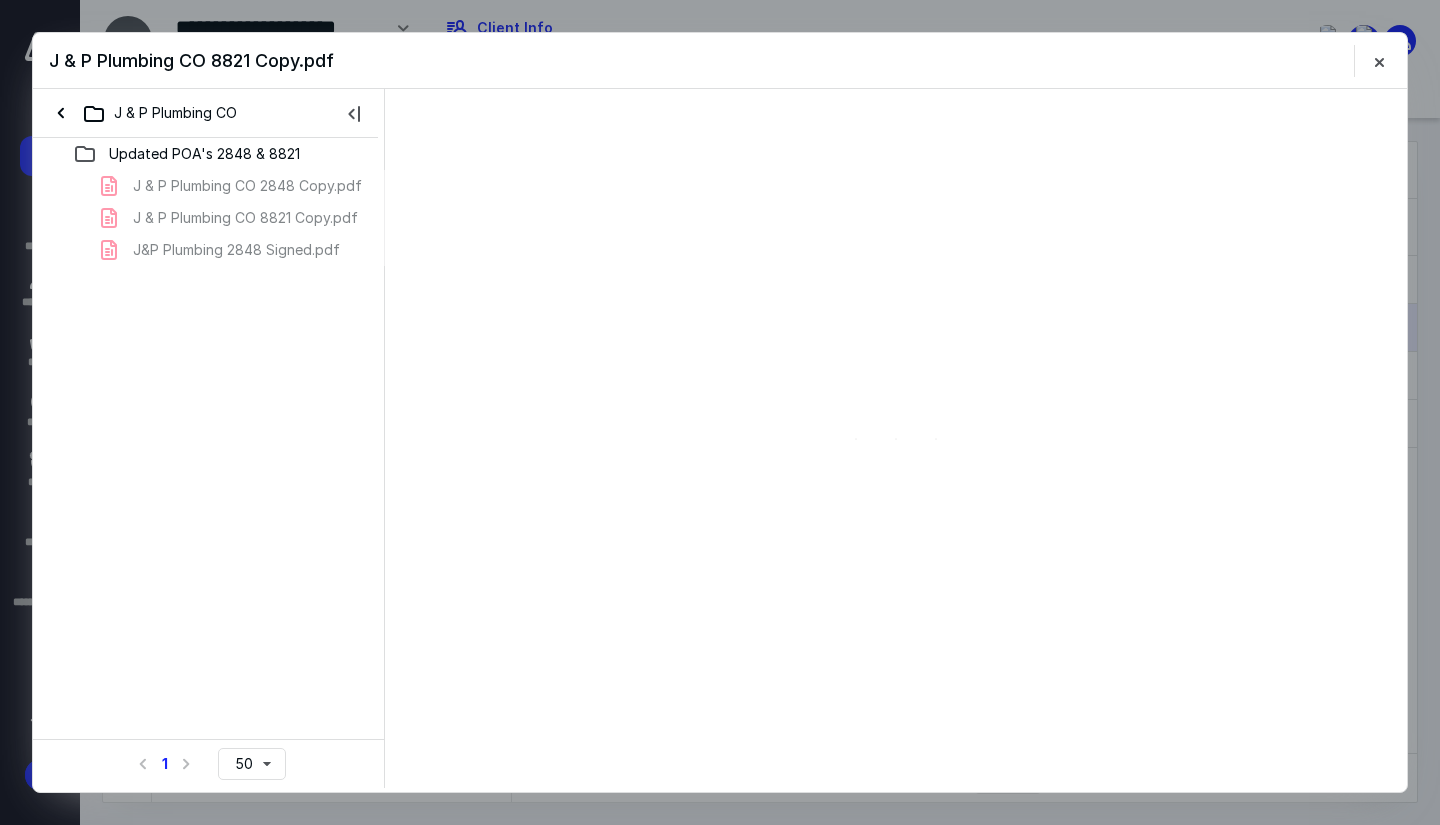 click on "J & P Plumbing CO 2848 Copy.pdf J & P Plumbing CO 8821 Copy.pdf J&P Plumbing 2848 Signed.pdf" at bounding box center (209, 218) 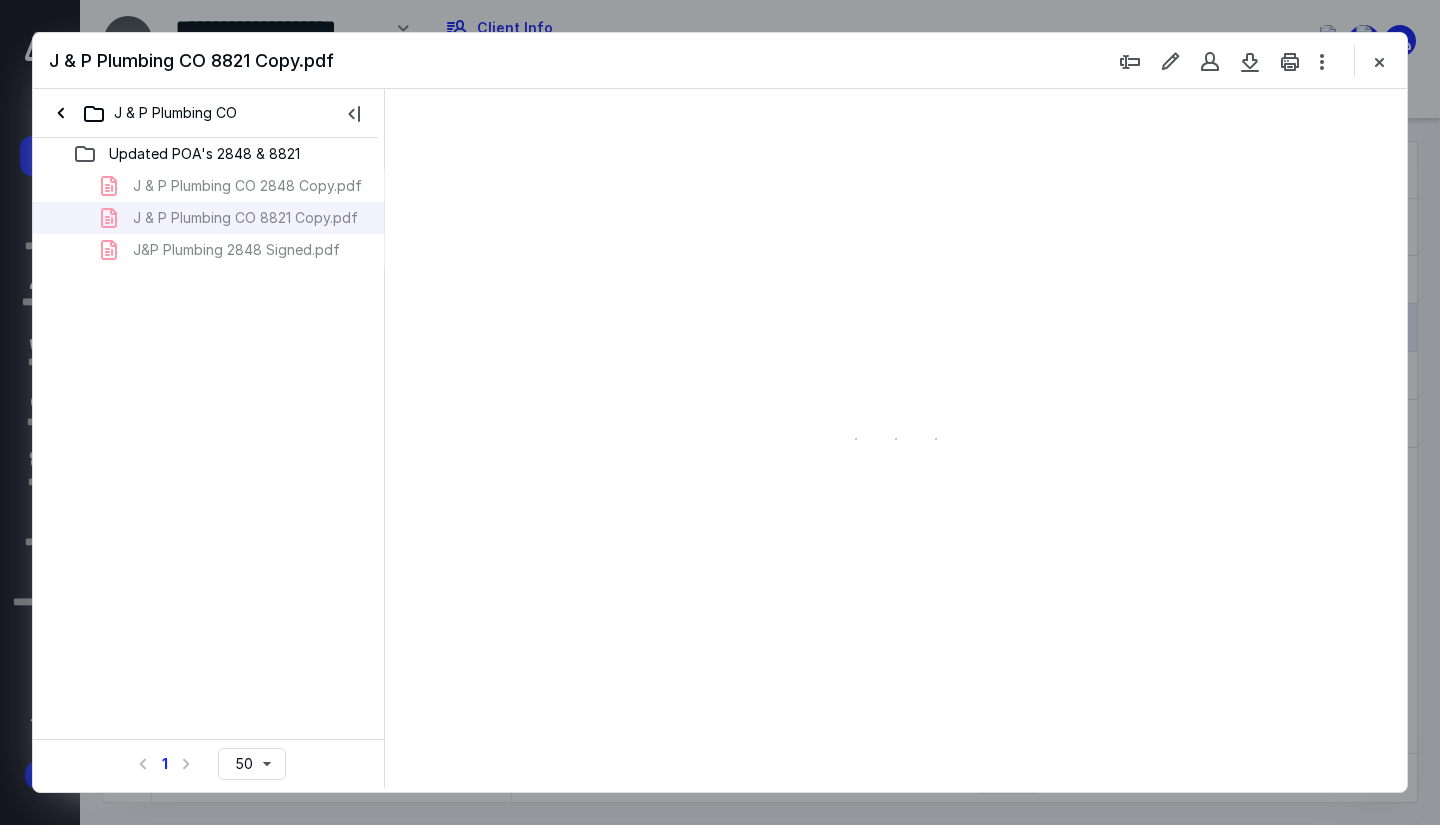 type on "78" 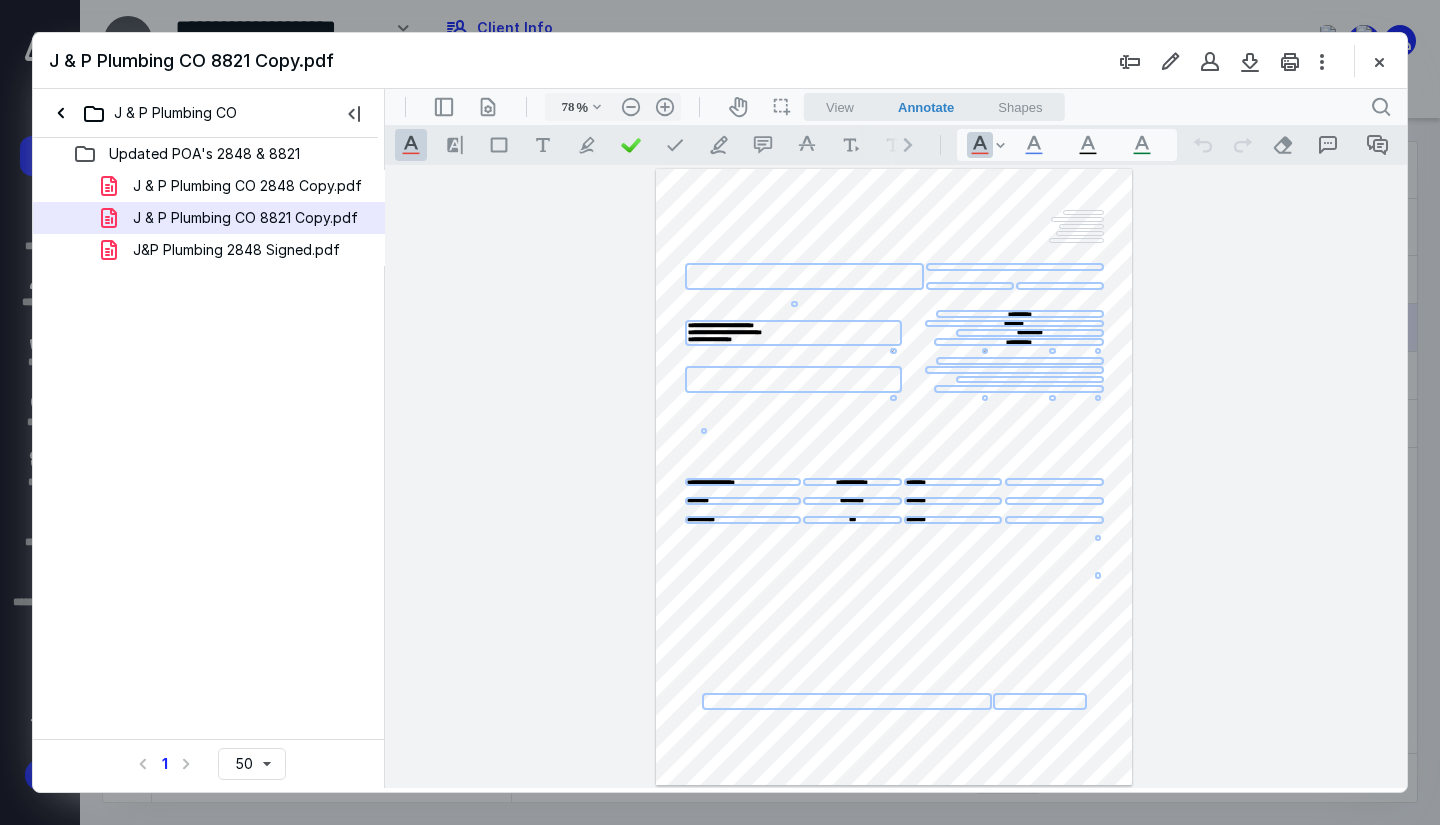 drag, startPoint x: 1370, startPoint y: 62, endPoint x: 837, endPoint y: 82, distance: 533.3751 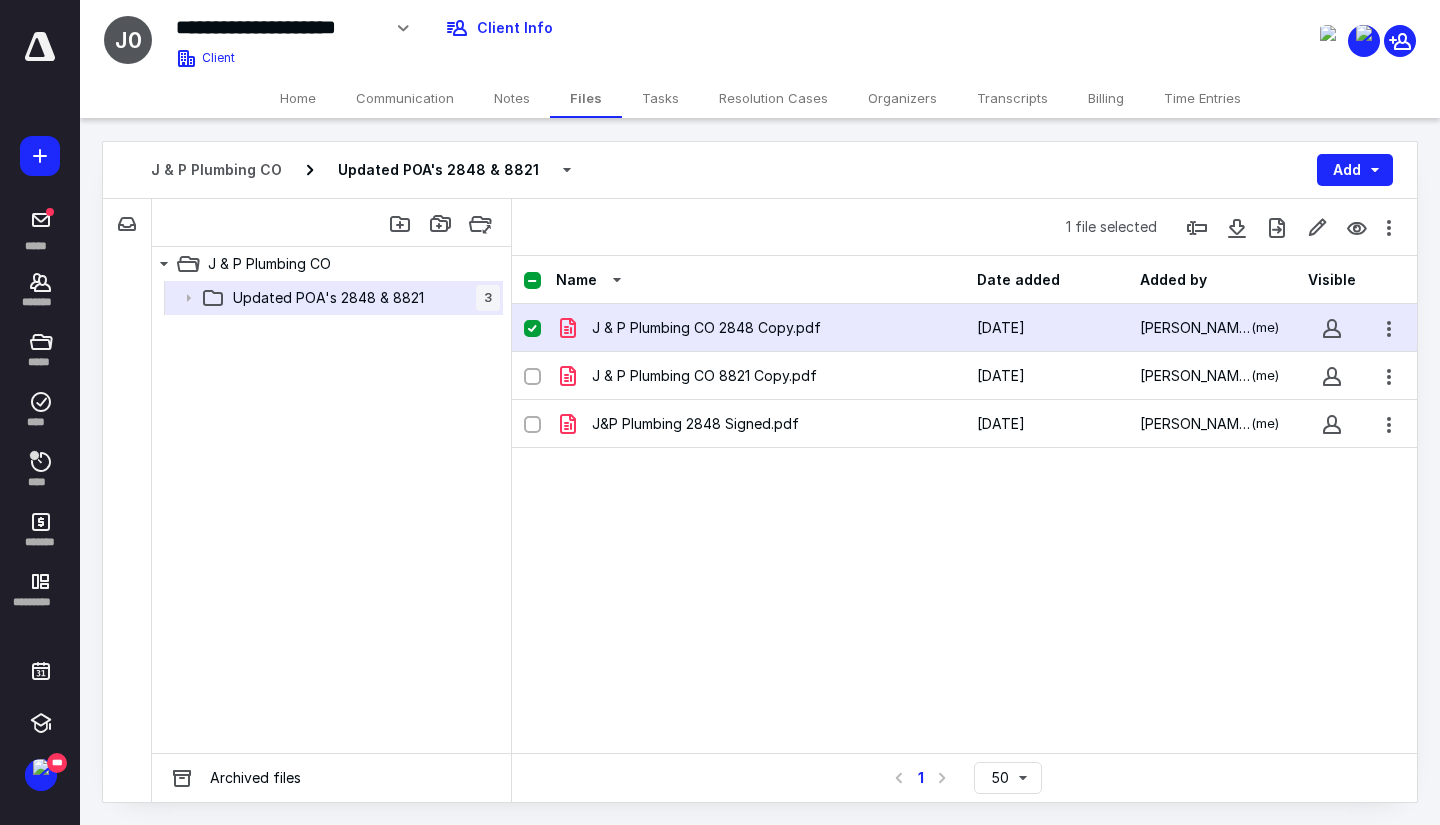 click on "Home" at bounding box center [298, 98] 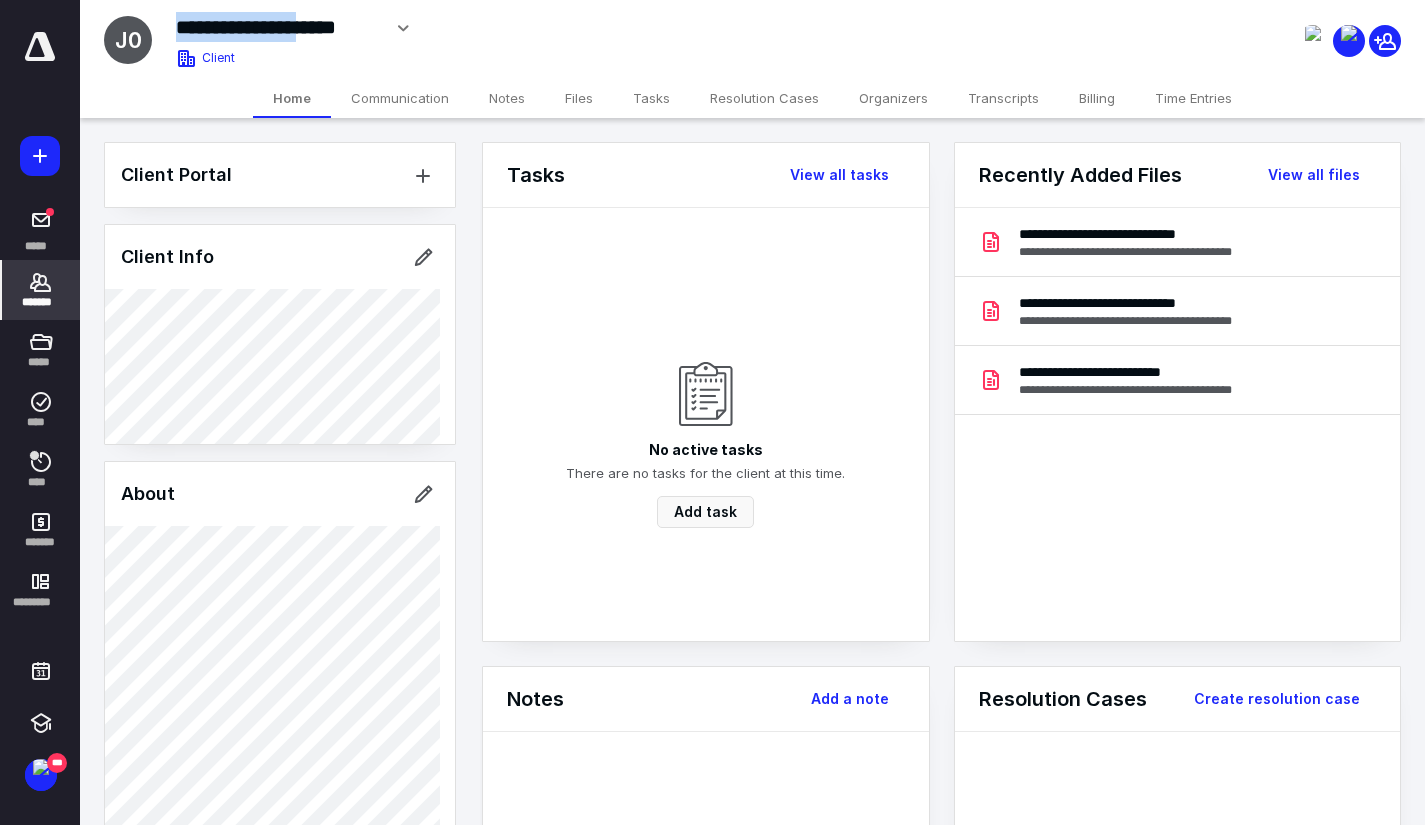drag, startPoint x: 324, startPoint y: 28, endPoint x: 170, endPoint y: 23, distance: 154.08115 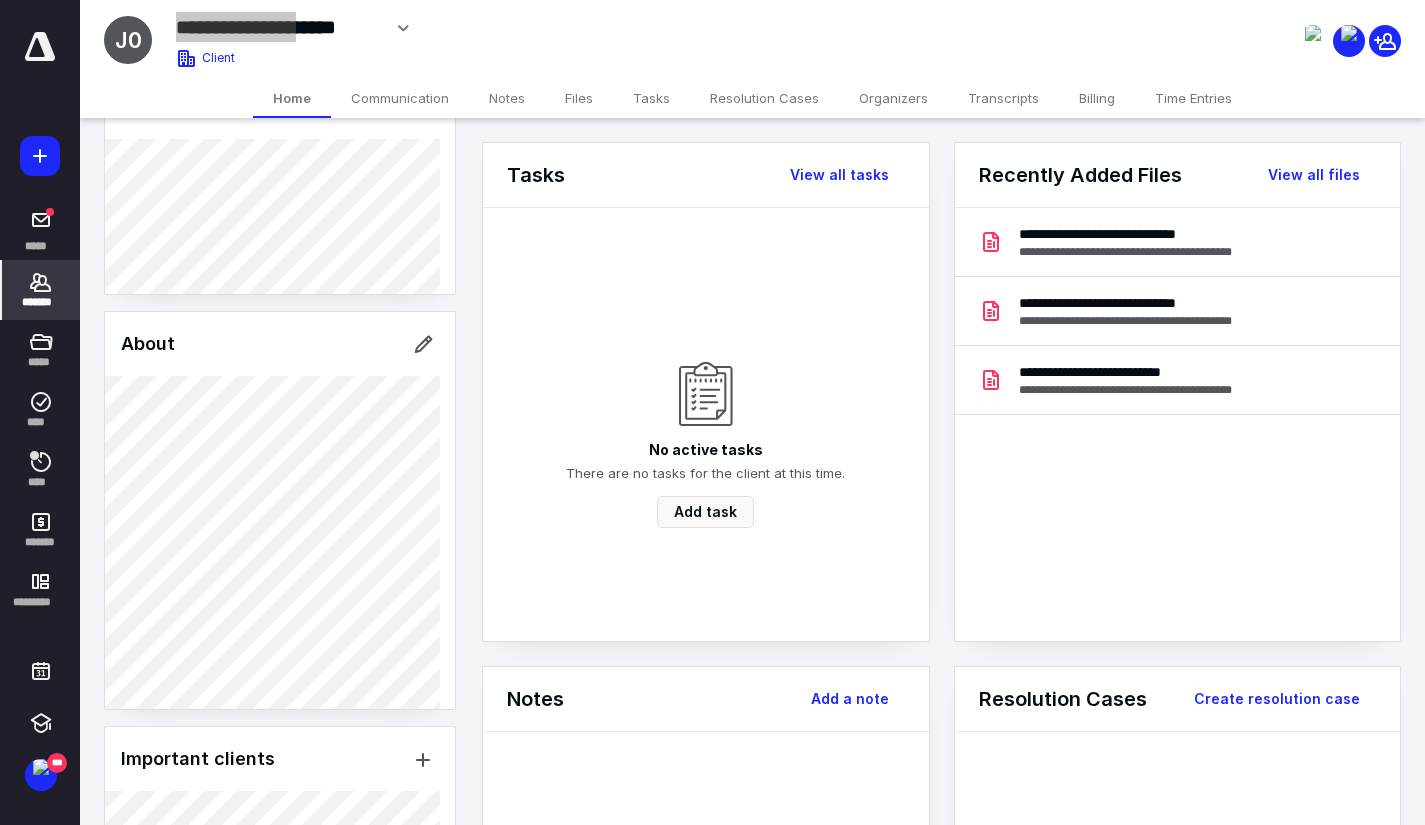 scroll, scrollTop: 200, scrollLeft: 0, axis: vertical 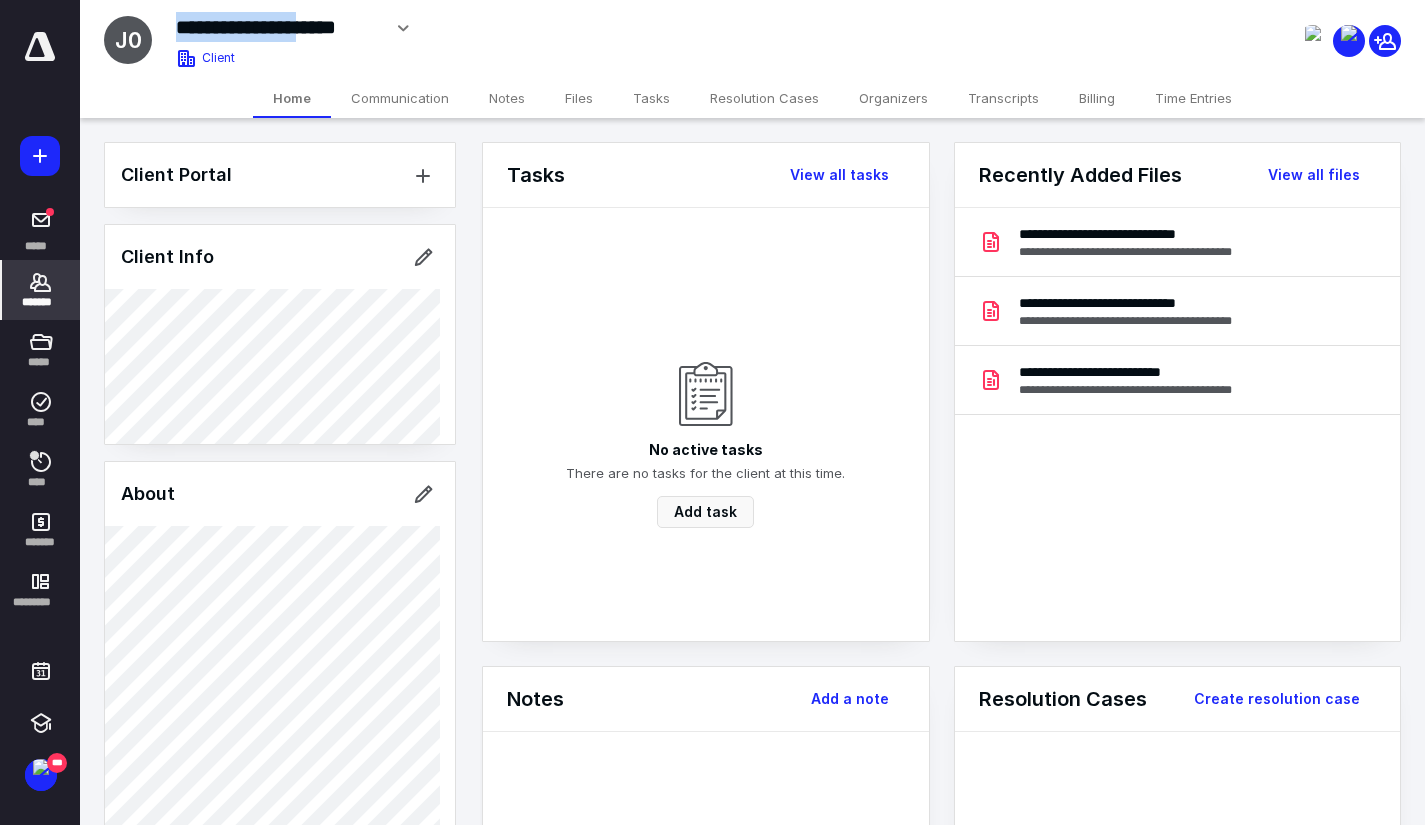drag, startPoint x: 326, startPoint y: 32, endPoint x: 167, endPoint y: 19, distance: 159.53056 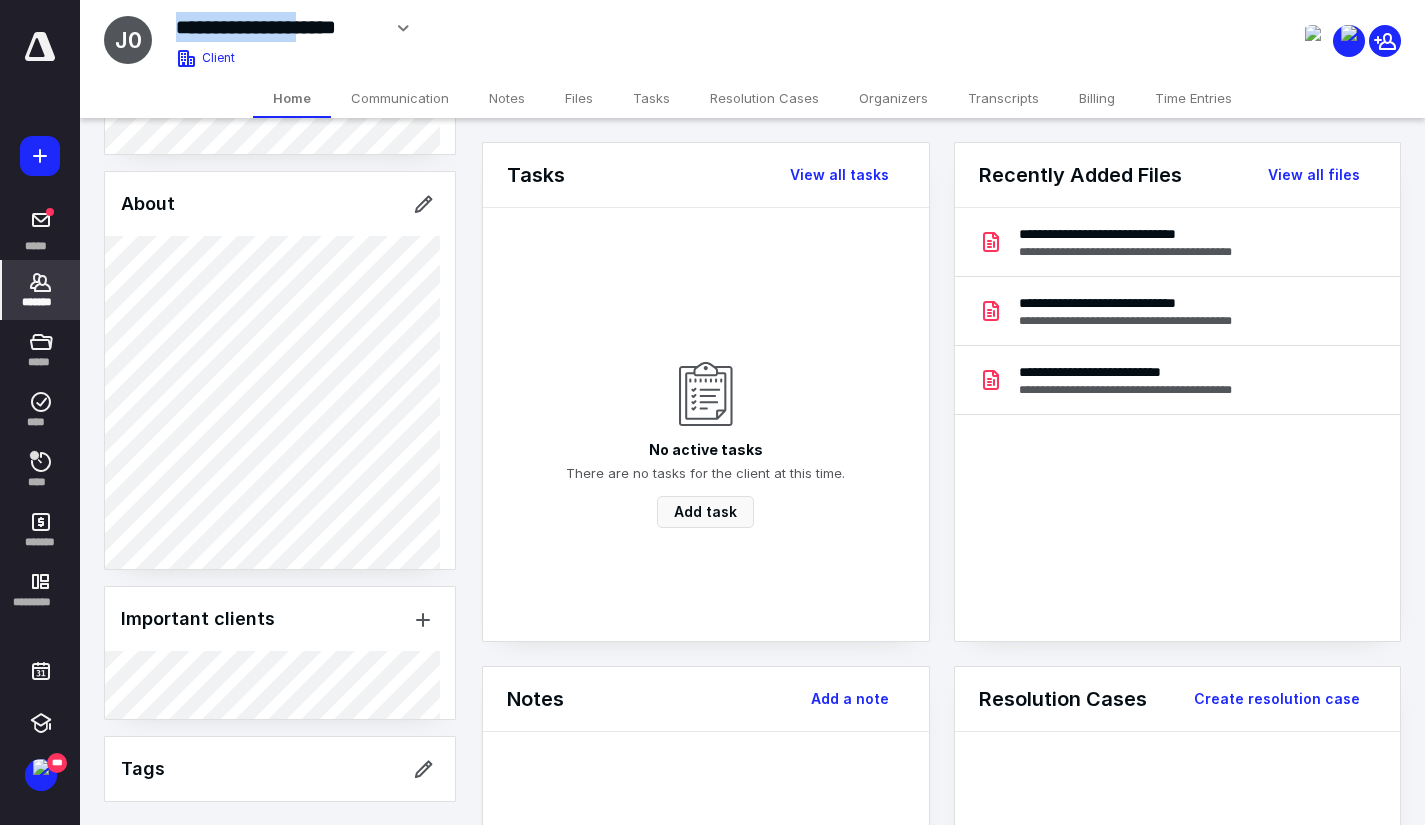 scroll, scrollTop: 400, scrollLeft: 0, axis: vertical 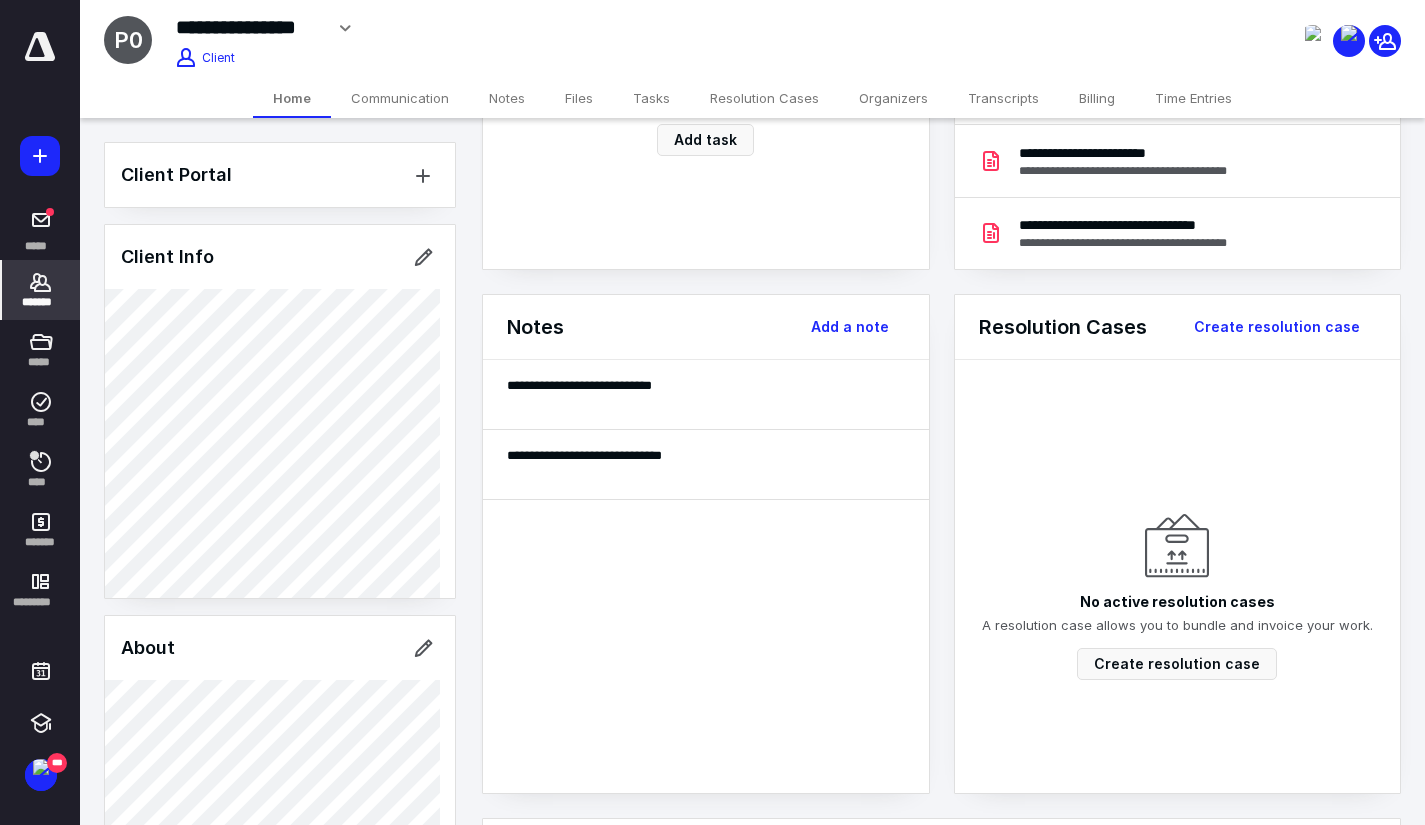 click on "**********" at bounding box center (249, 27) 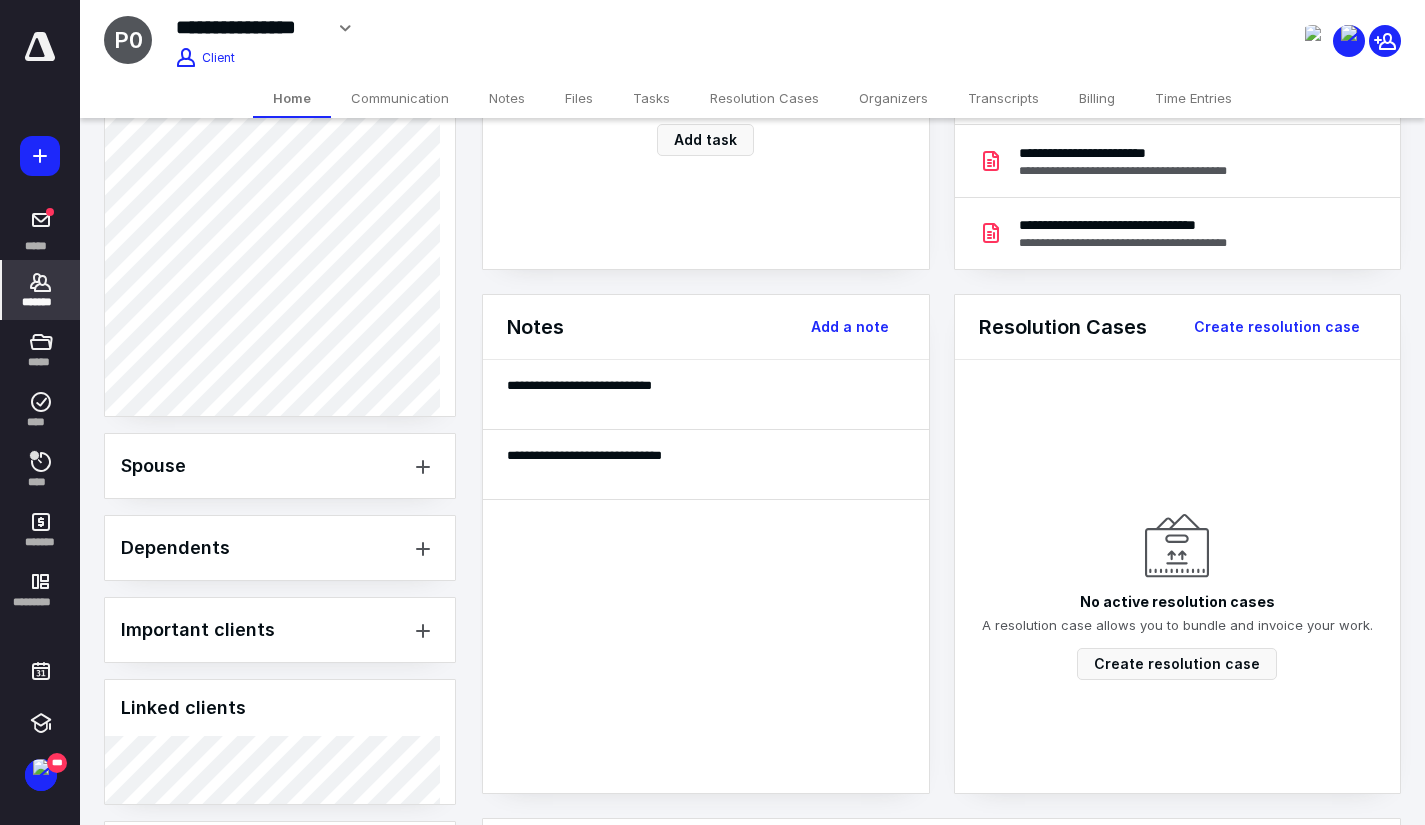 scroll, scrollTop: 1527, scrollLeft: 0, axis: vertical 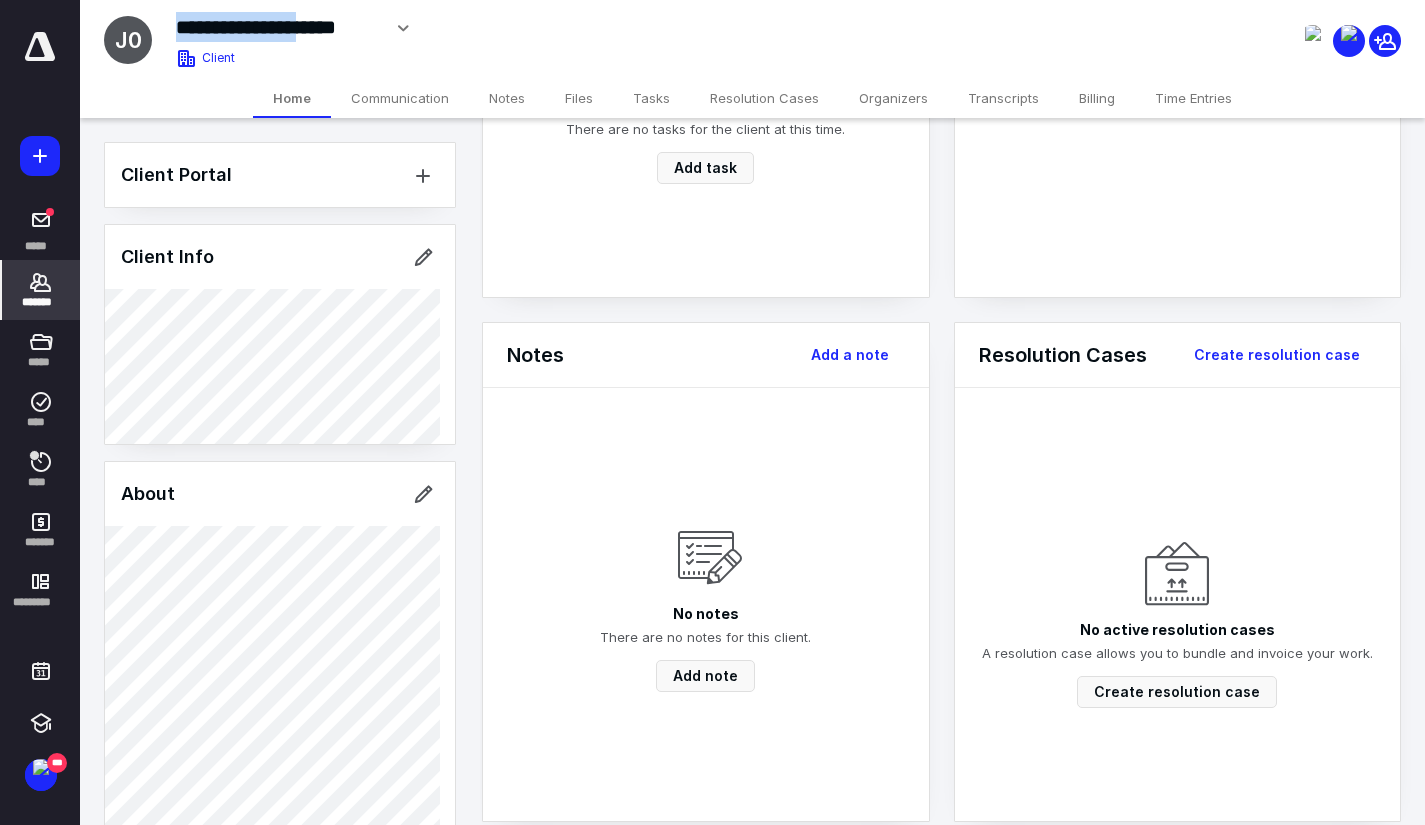 drag, startPoint x: 322, startPoint y: 24, endPoint x: 167, endPoint y: 26, distance: 155.01291 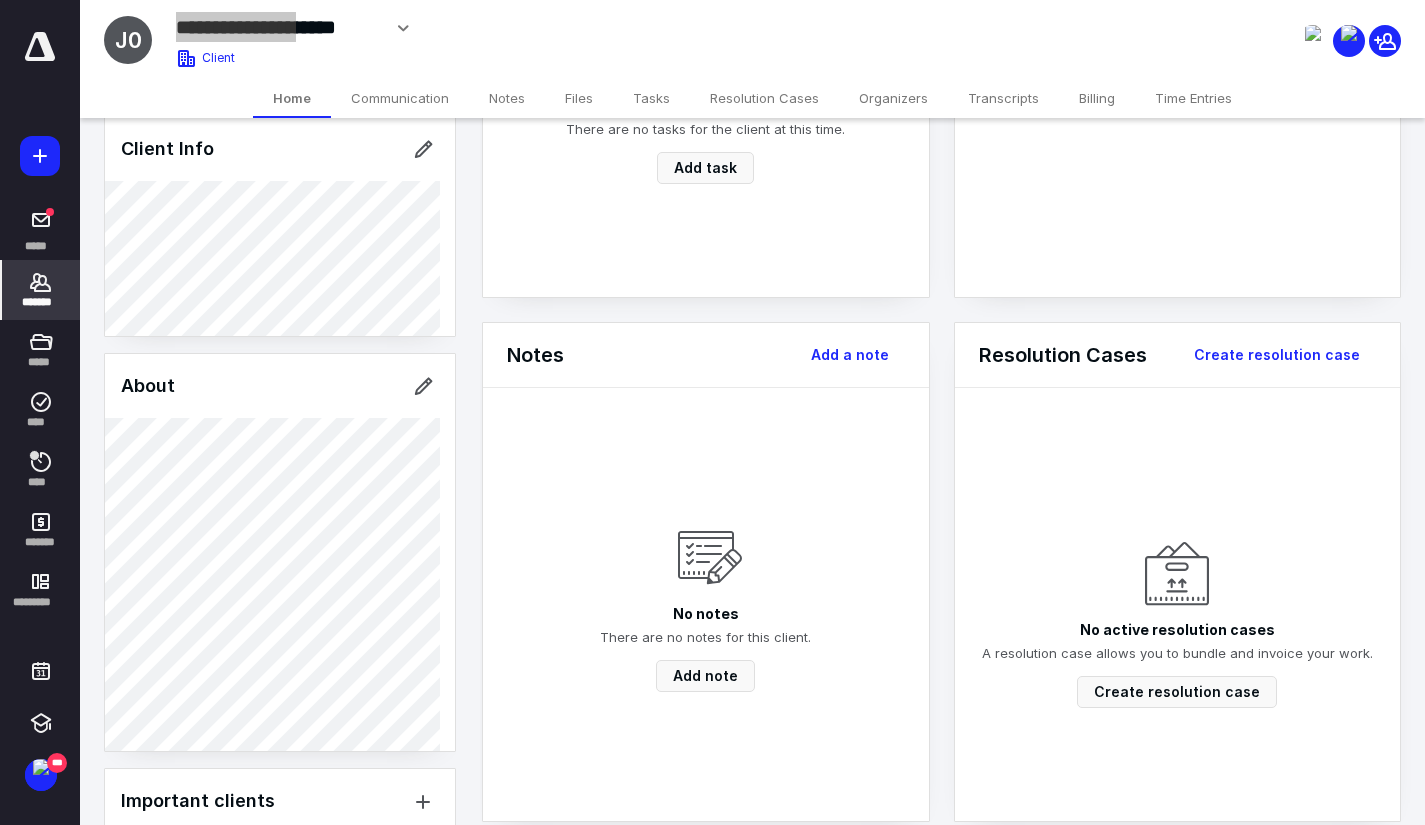 scroll, scrollTop: 290, scrollLeft: 0, axis: vertical 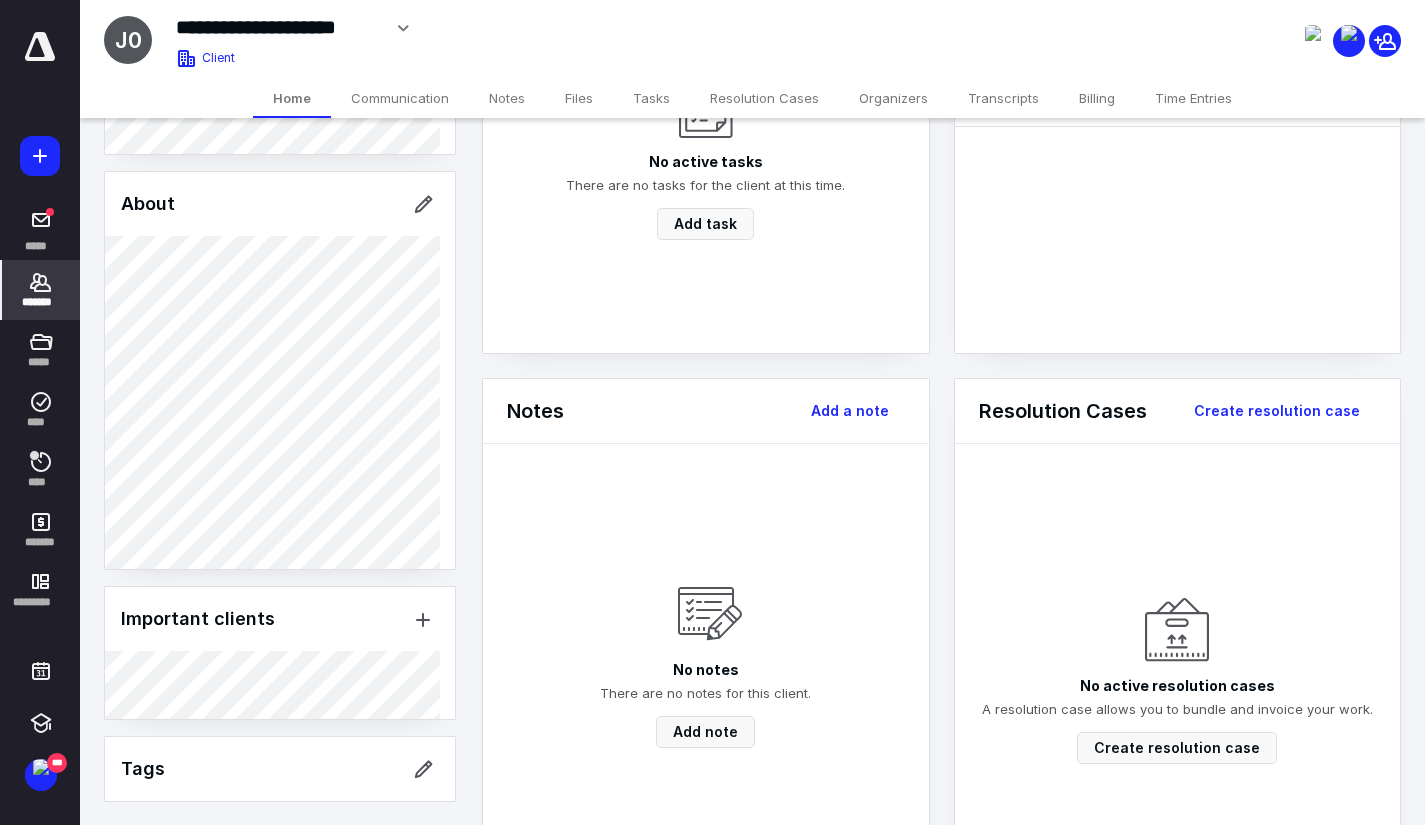 click 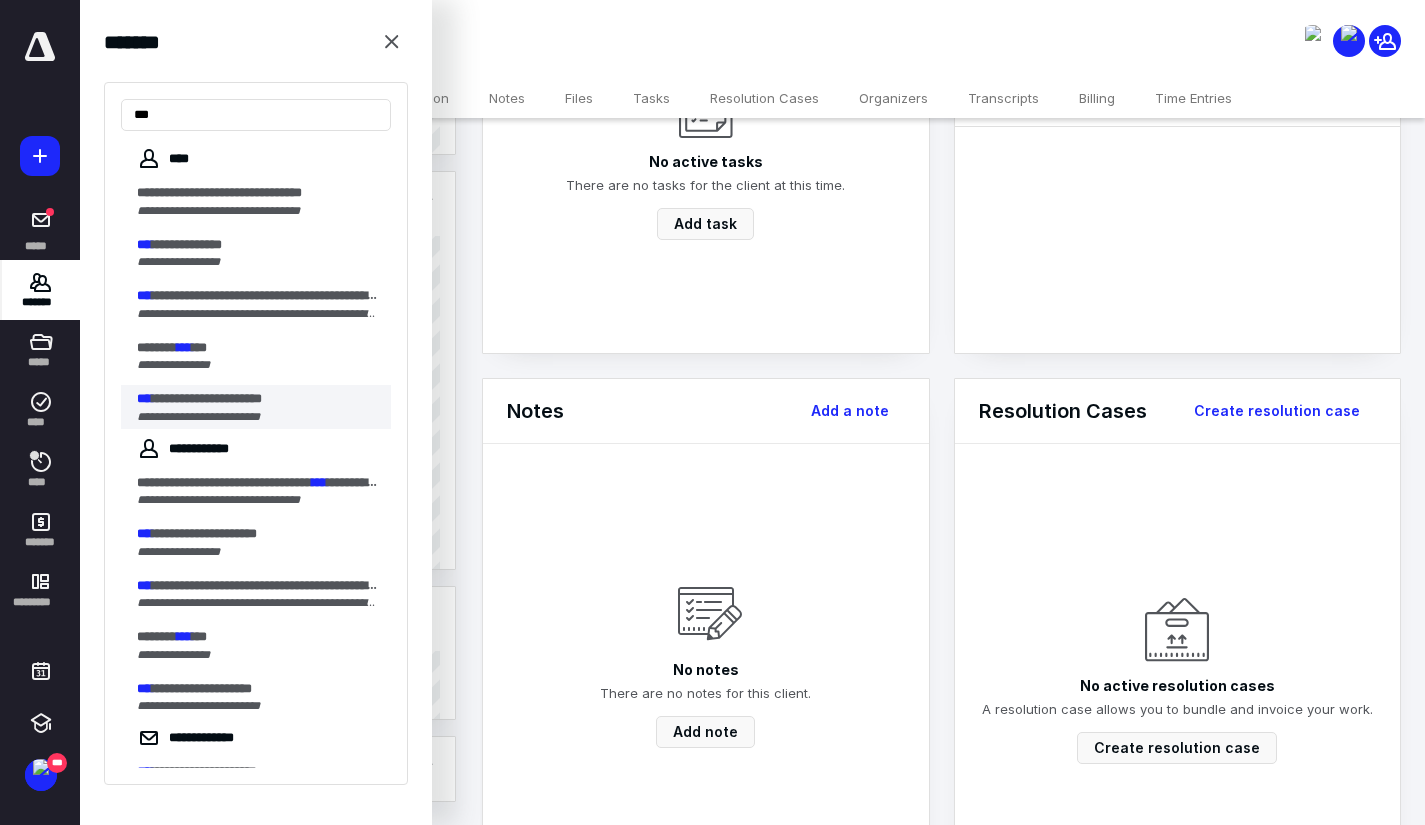 type on "***" 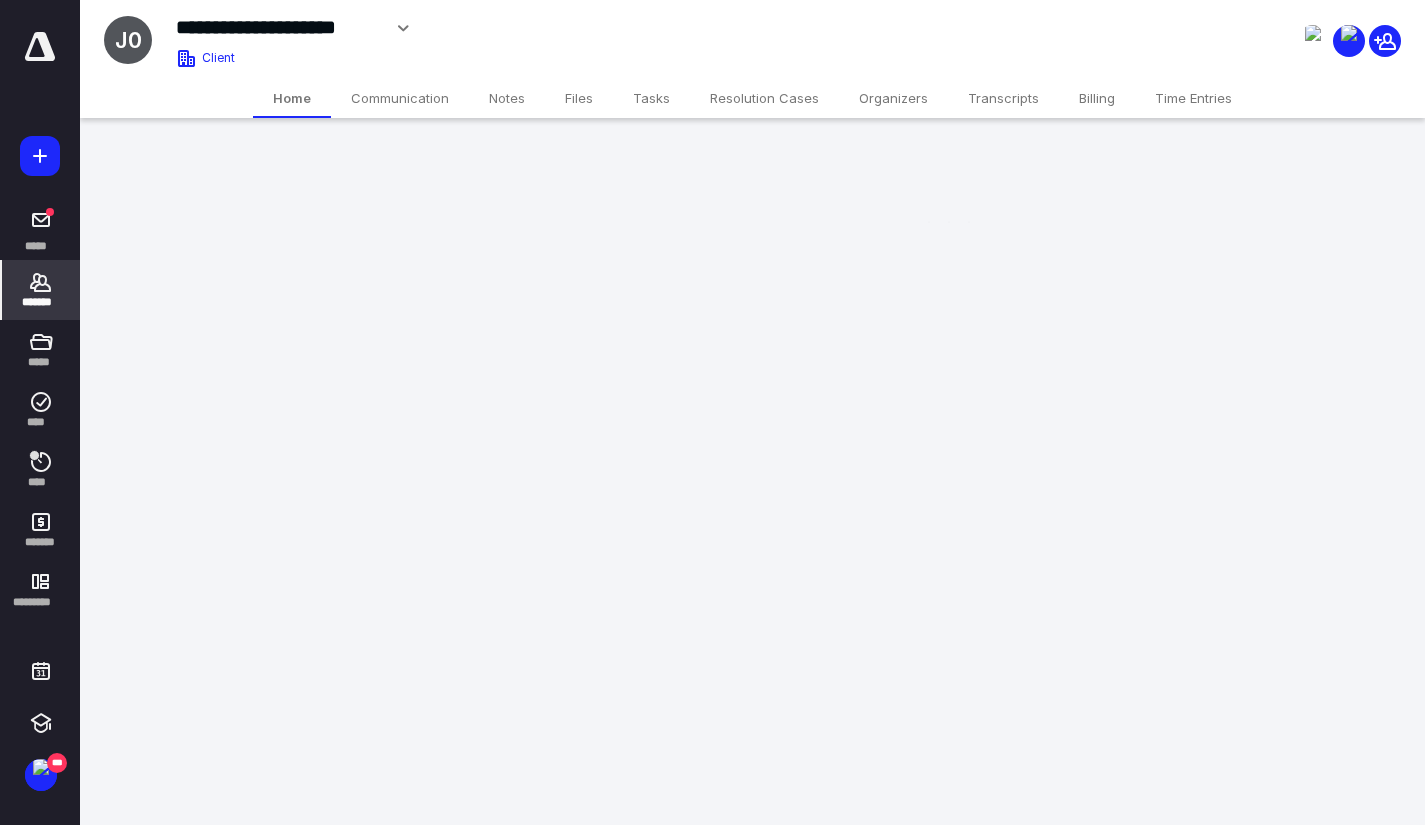 scroll, scrollTop: 0, scrollLeft: 0, axis: both 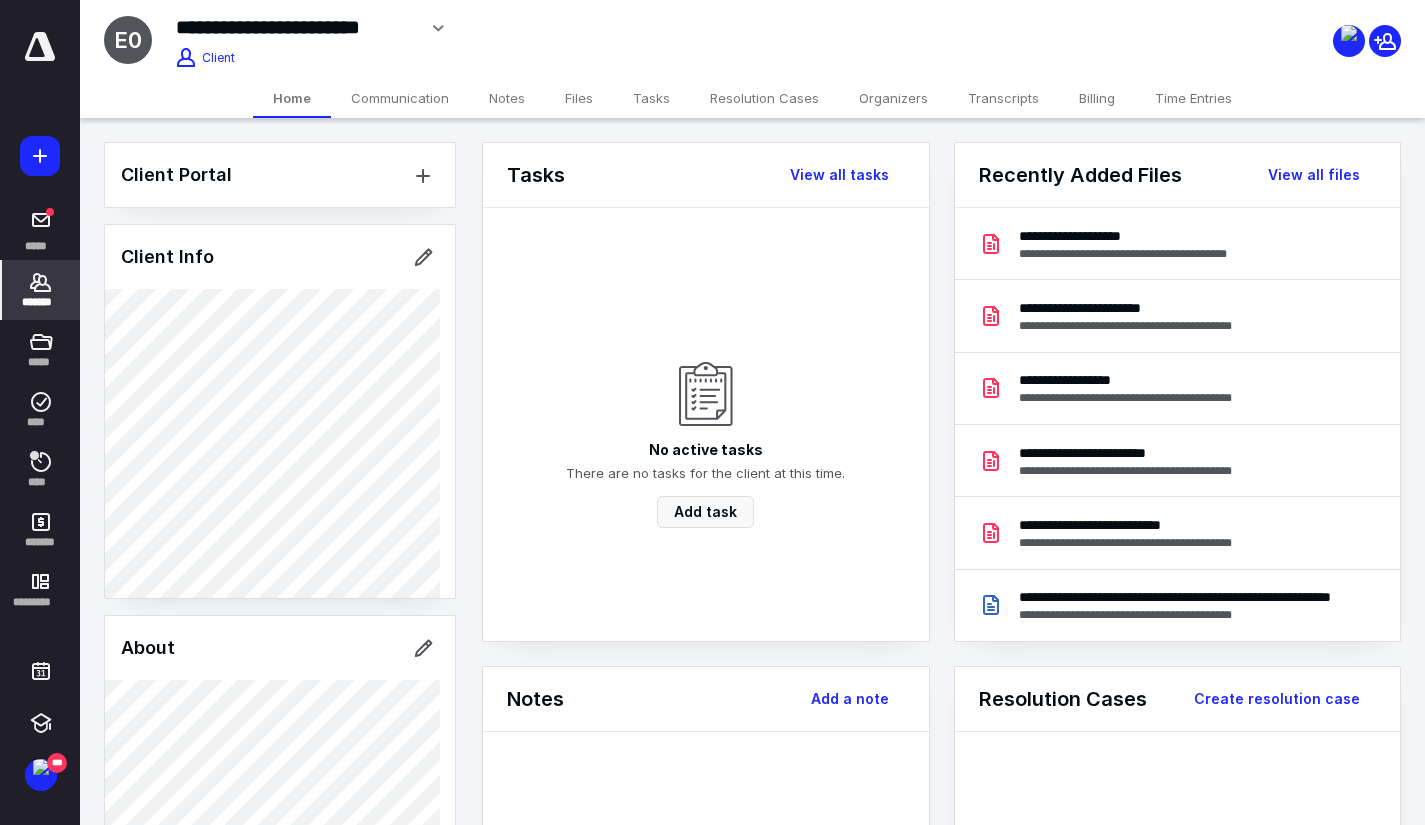 click on "*******" at bounding box center (41, 302) 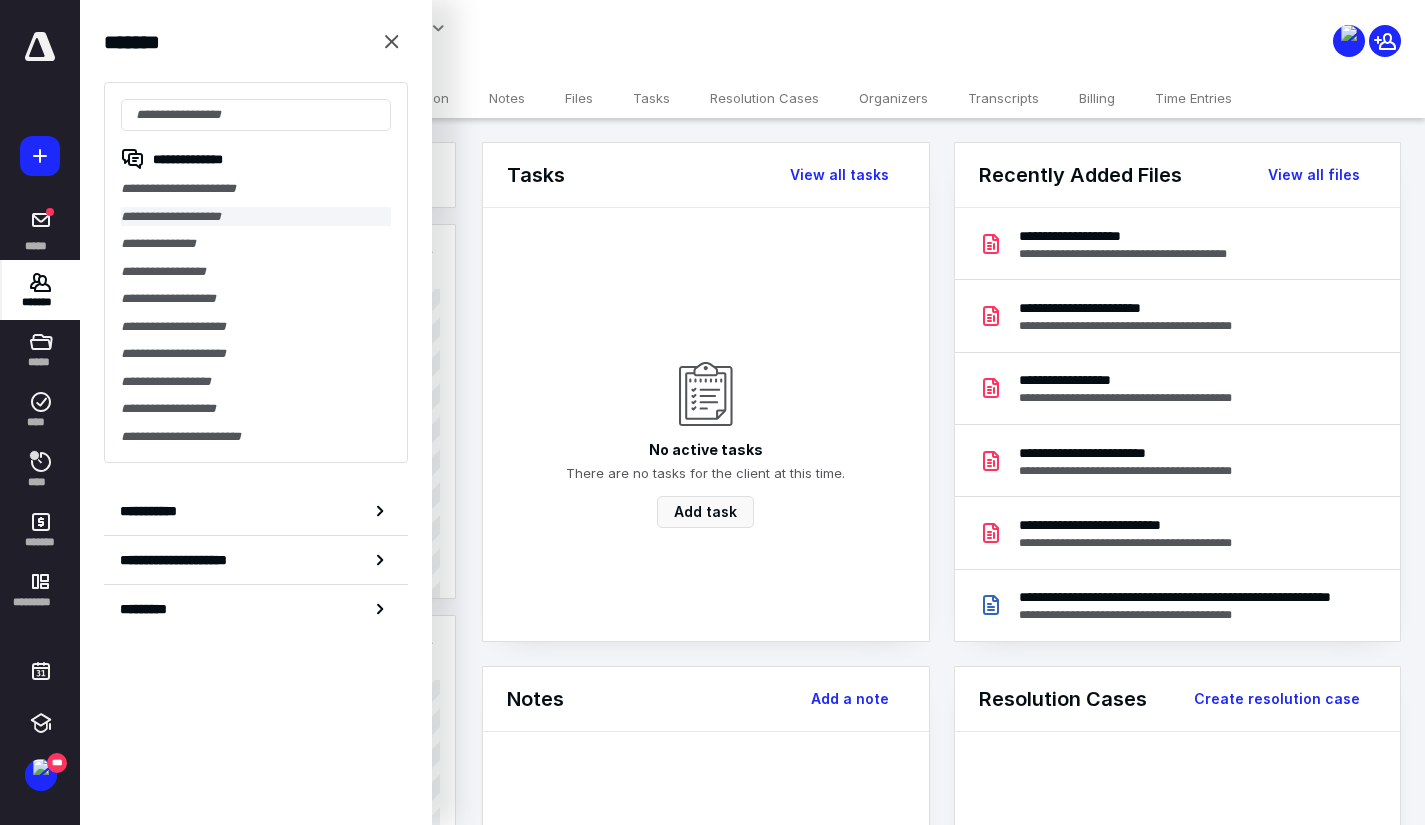 click on "**********" at bounding box center (256, 217) 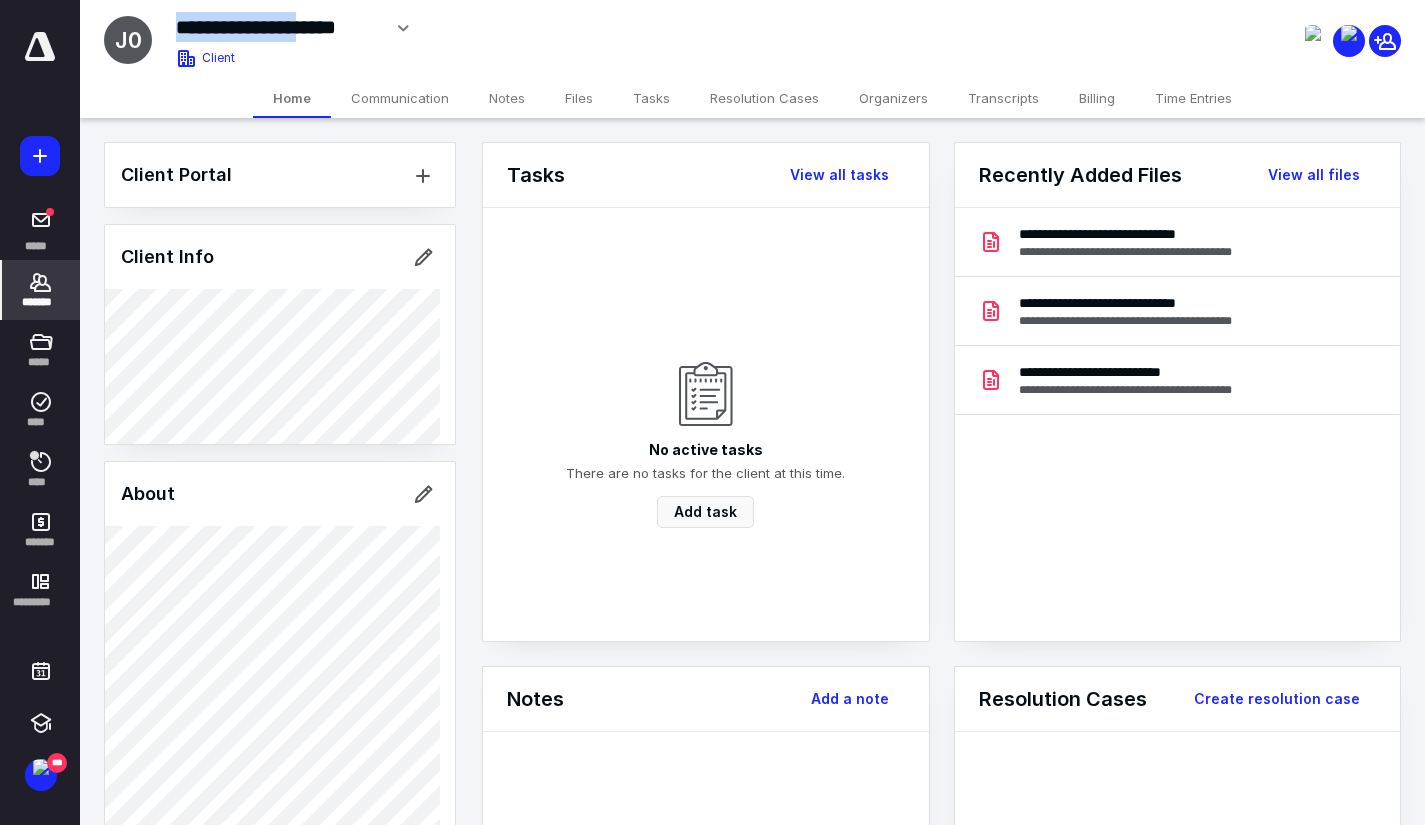 drag, startPoint x: 324, startPoint y: 23, endPoint x: 148, endPoint y: 17, distance: 176.10225 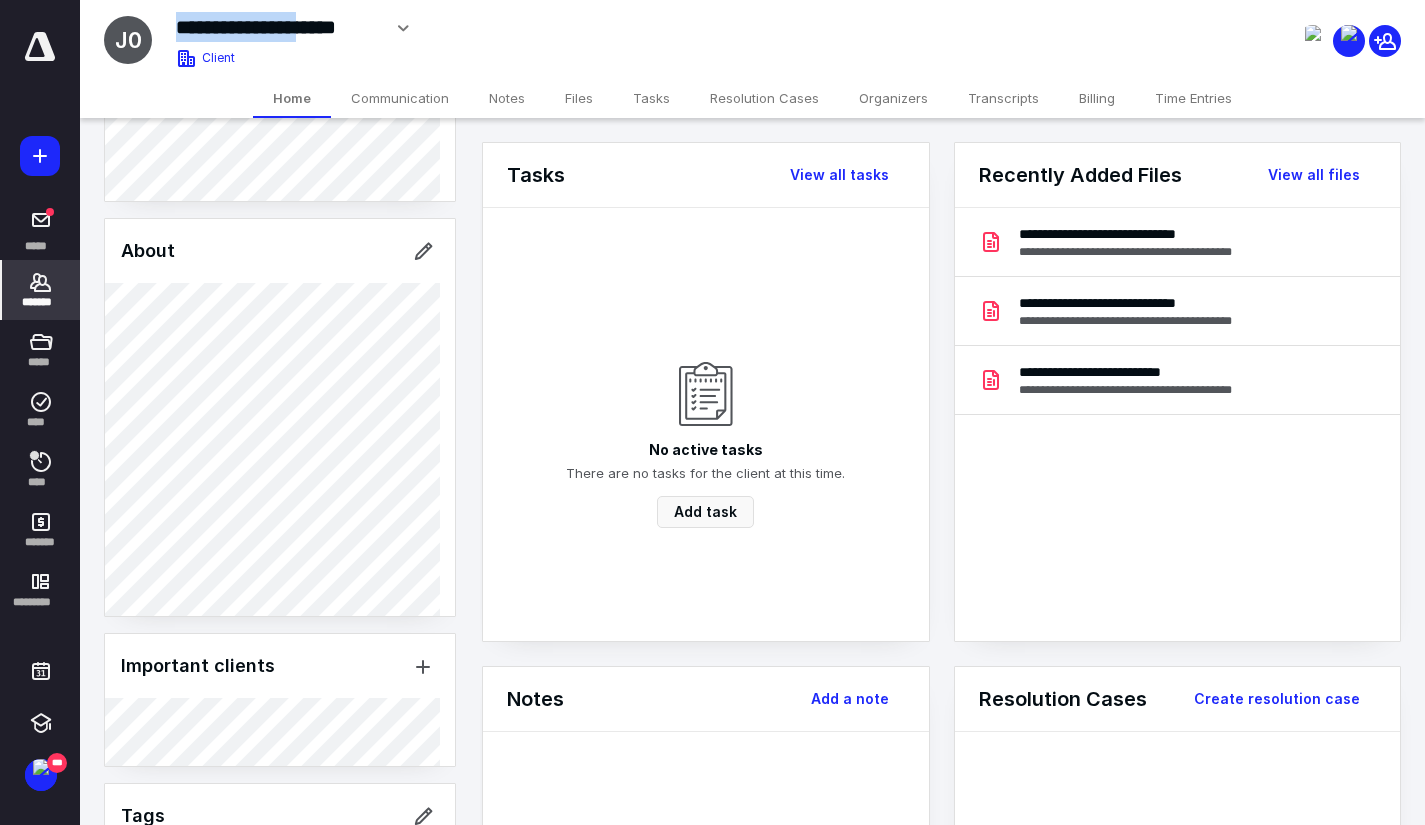 scroll, scrollTop: 290, scrollLeft: 0, axis: vertical 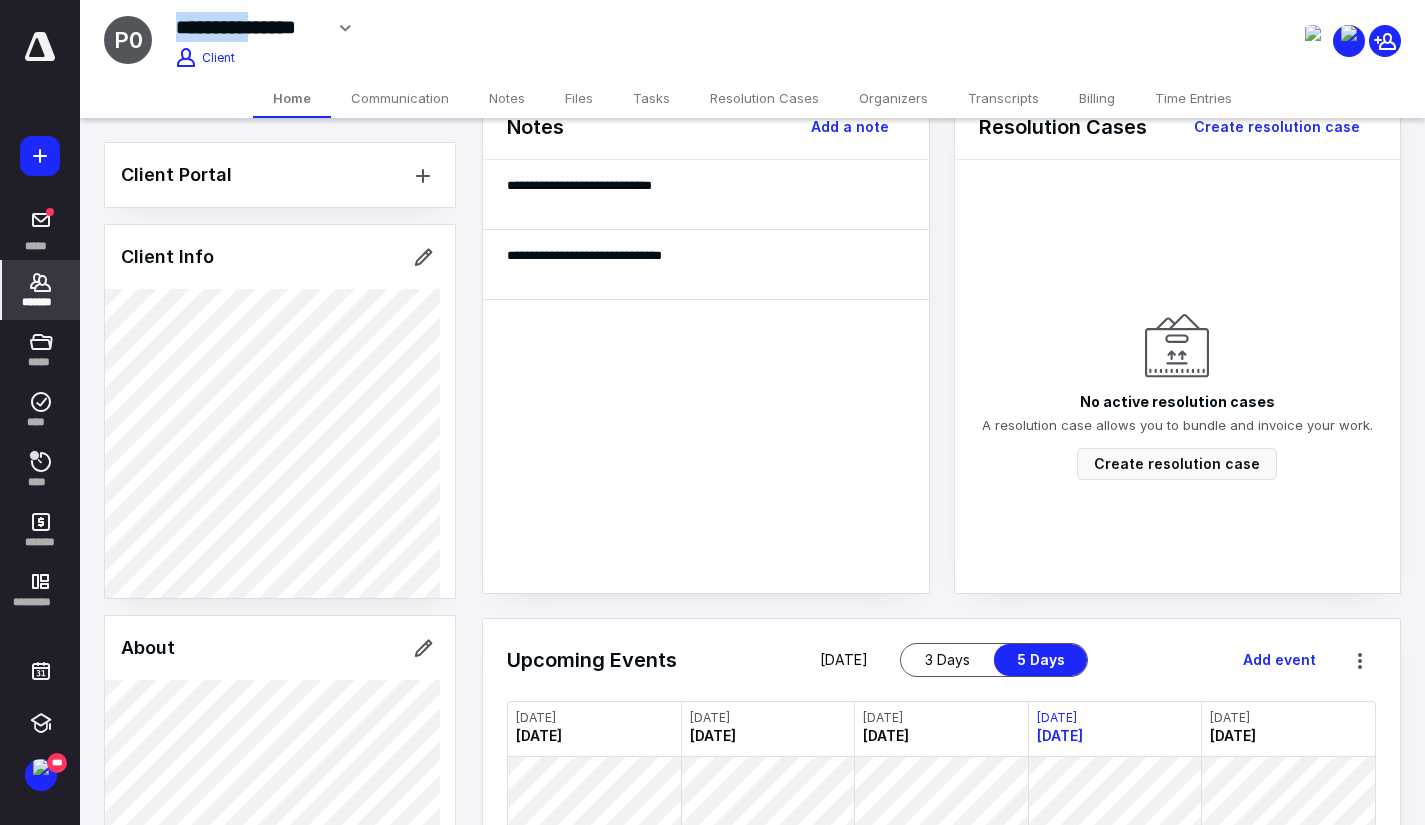 drag, startPoint x: 264, startPoint y: 25, endPoint x: 169, endPoint y: 28, distance: 95.047356 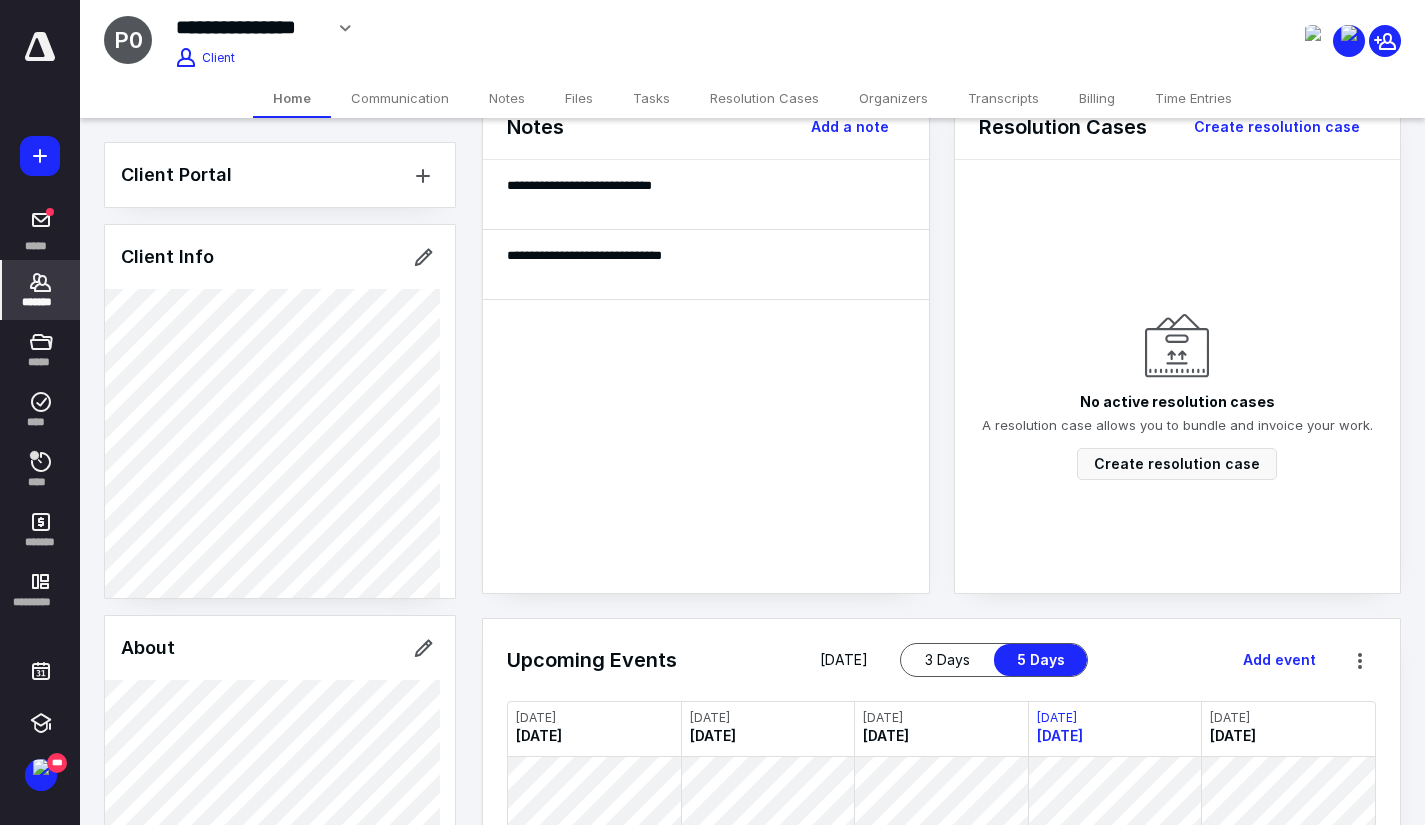 click on "Client Portal Client Info About Spouse Dependents Important clients Linked clients Tags Manage all tags" at bounding box center [280, 1235] 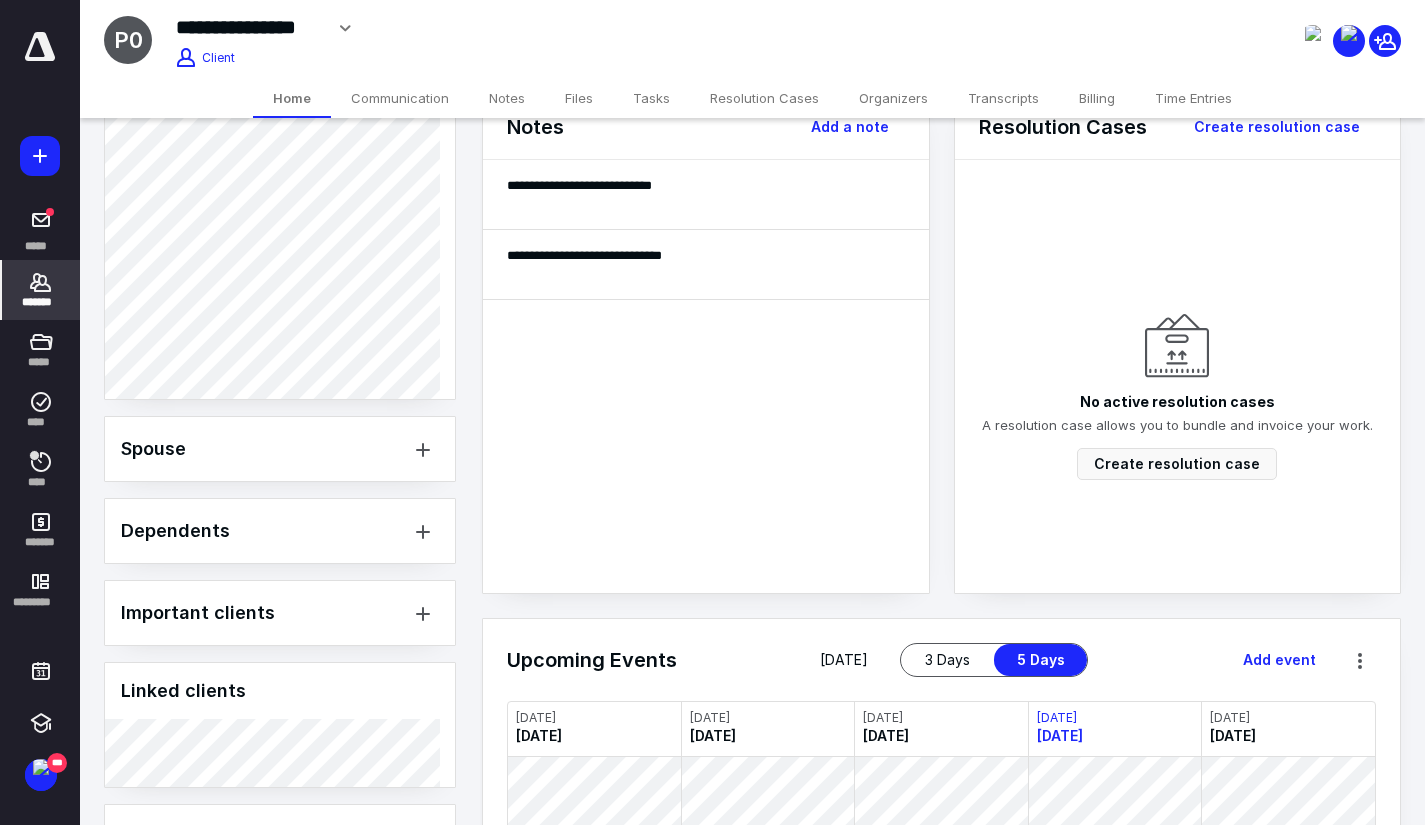 scroll, scrollTop: 1500, scrollLeft: 0, axis: vertical 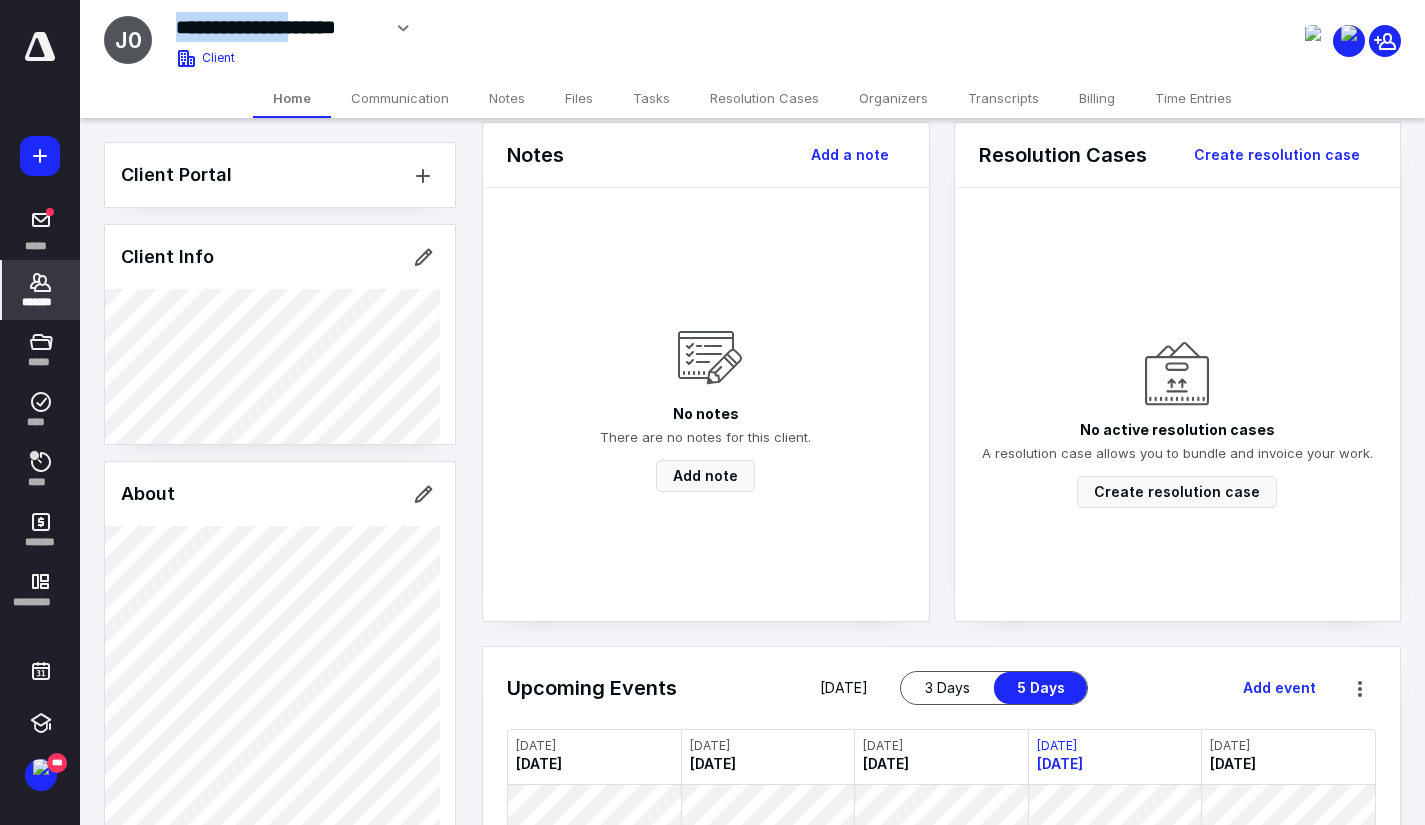 drag, startPoint x: 321, startPoint y: 31, endPoint x: 176, endPoint y: 41, distance: 145.34442 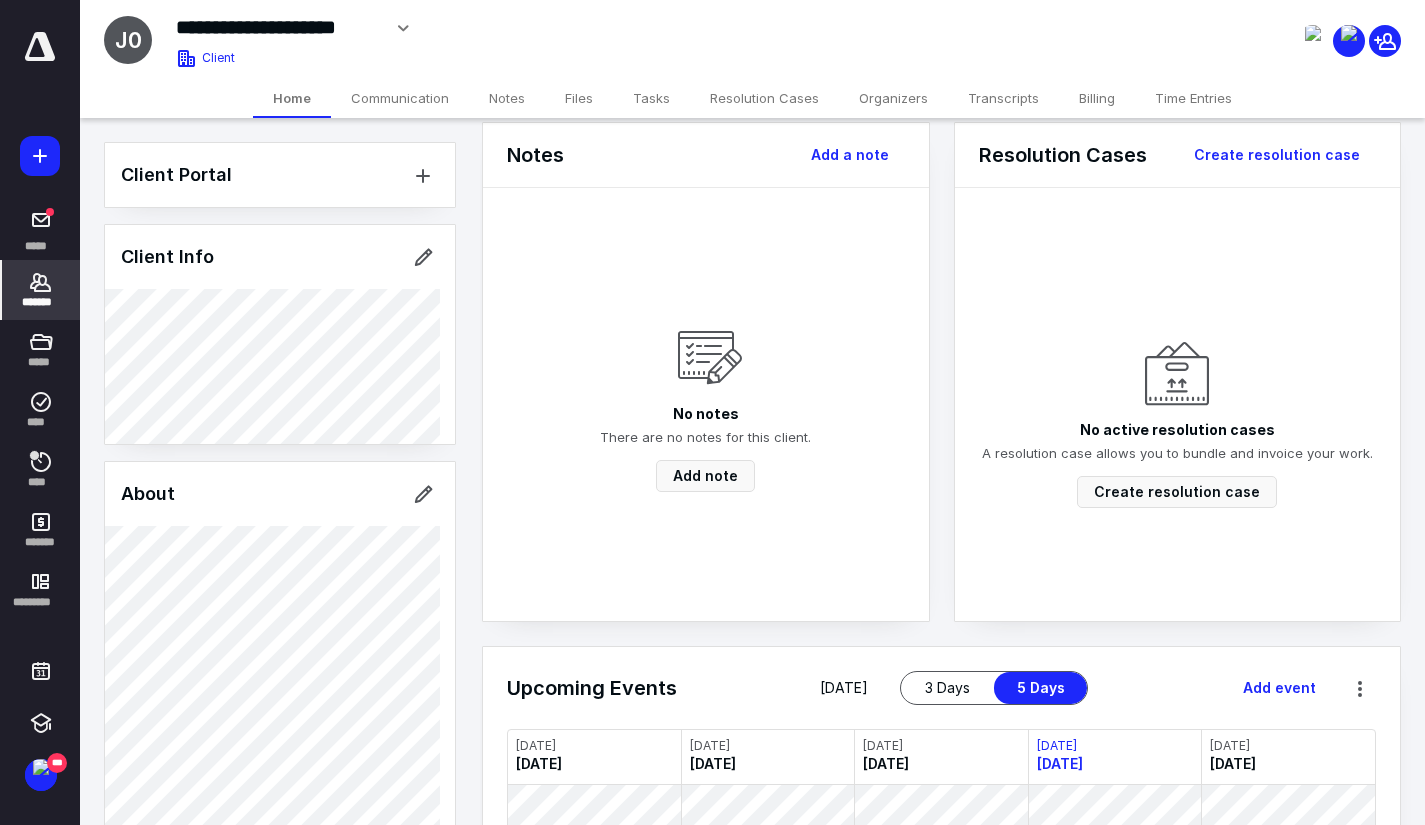 click on "*******" at bounding box center (41, 290) 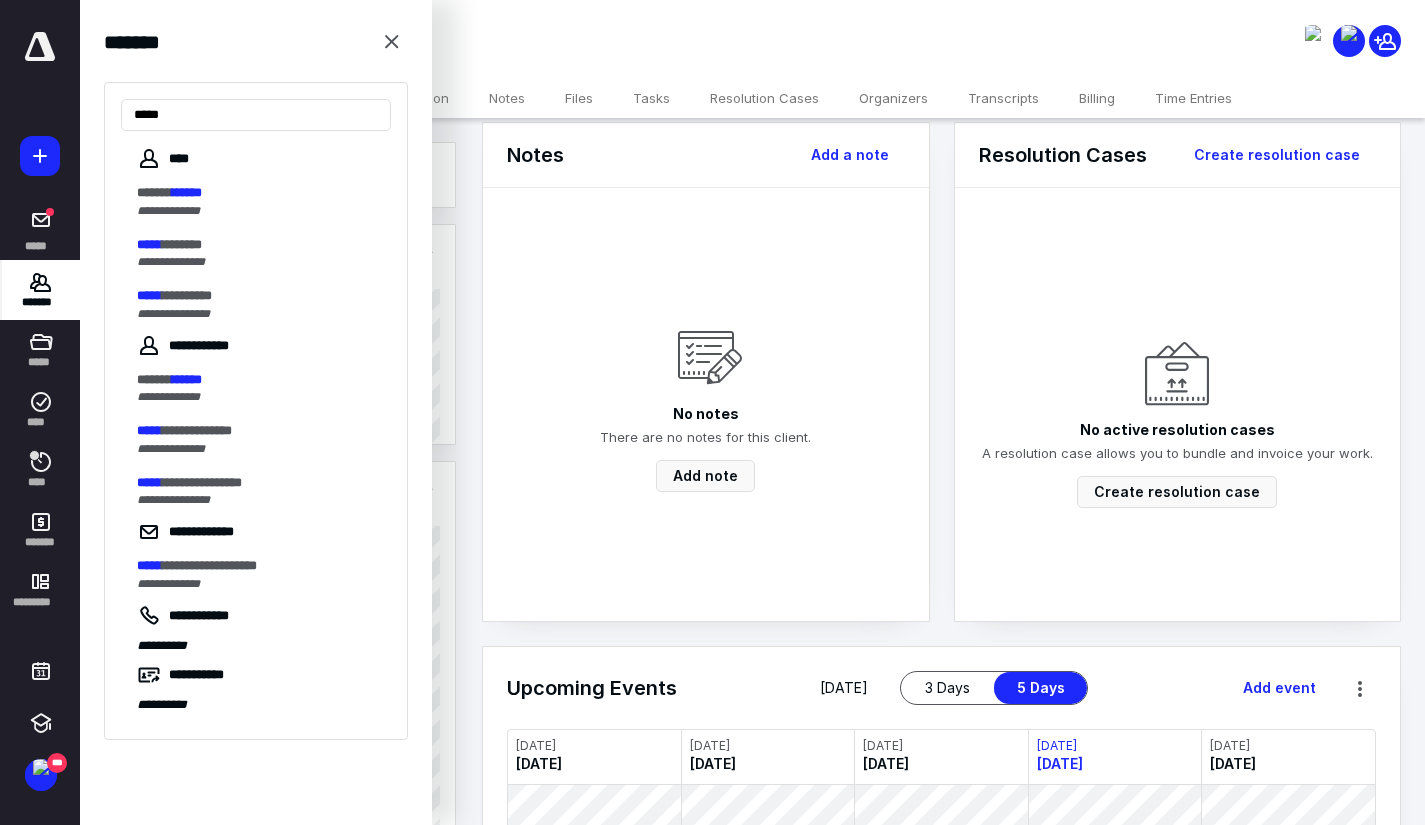 type on "*****" 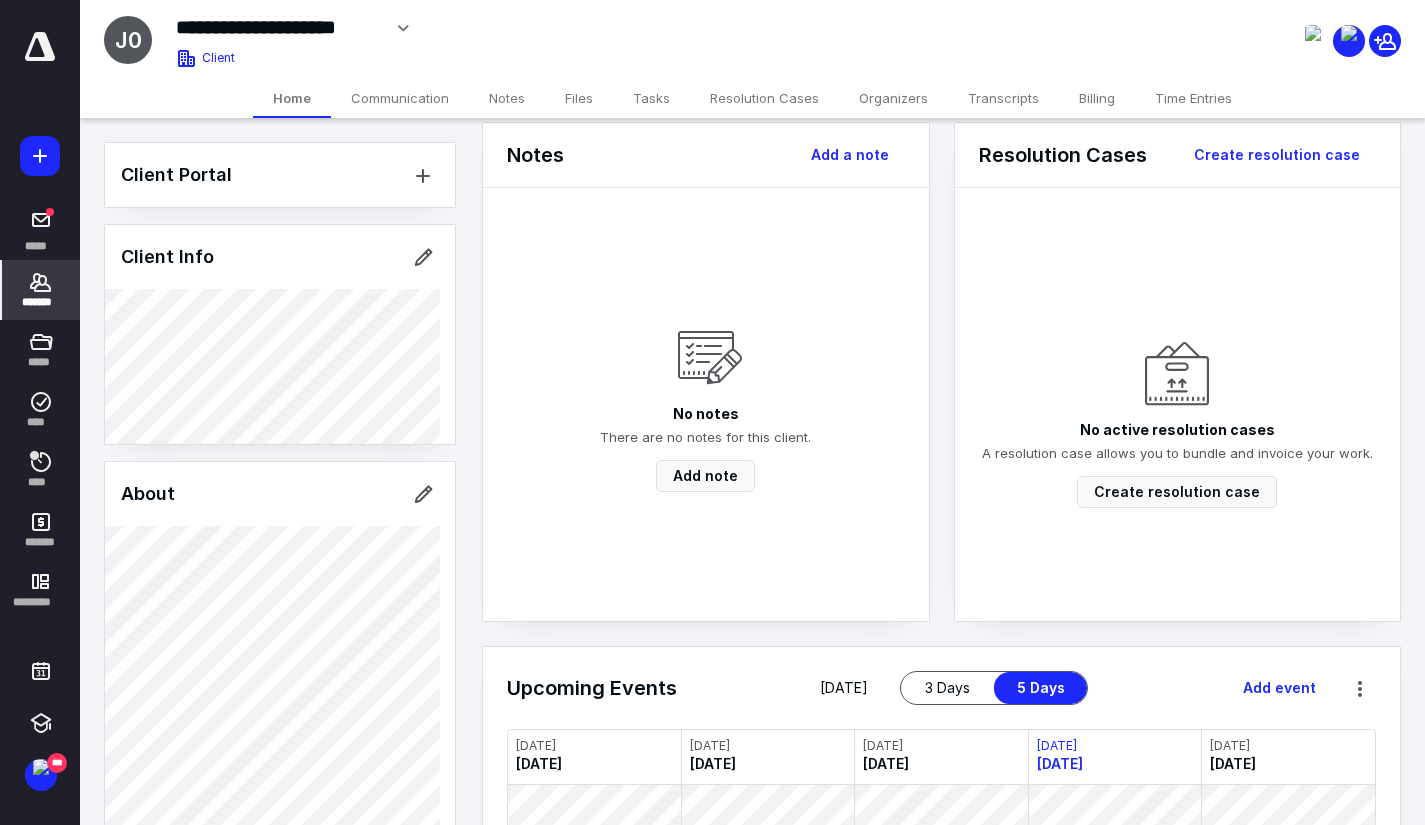 click on "Files" at bounding box center (579, 98) 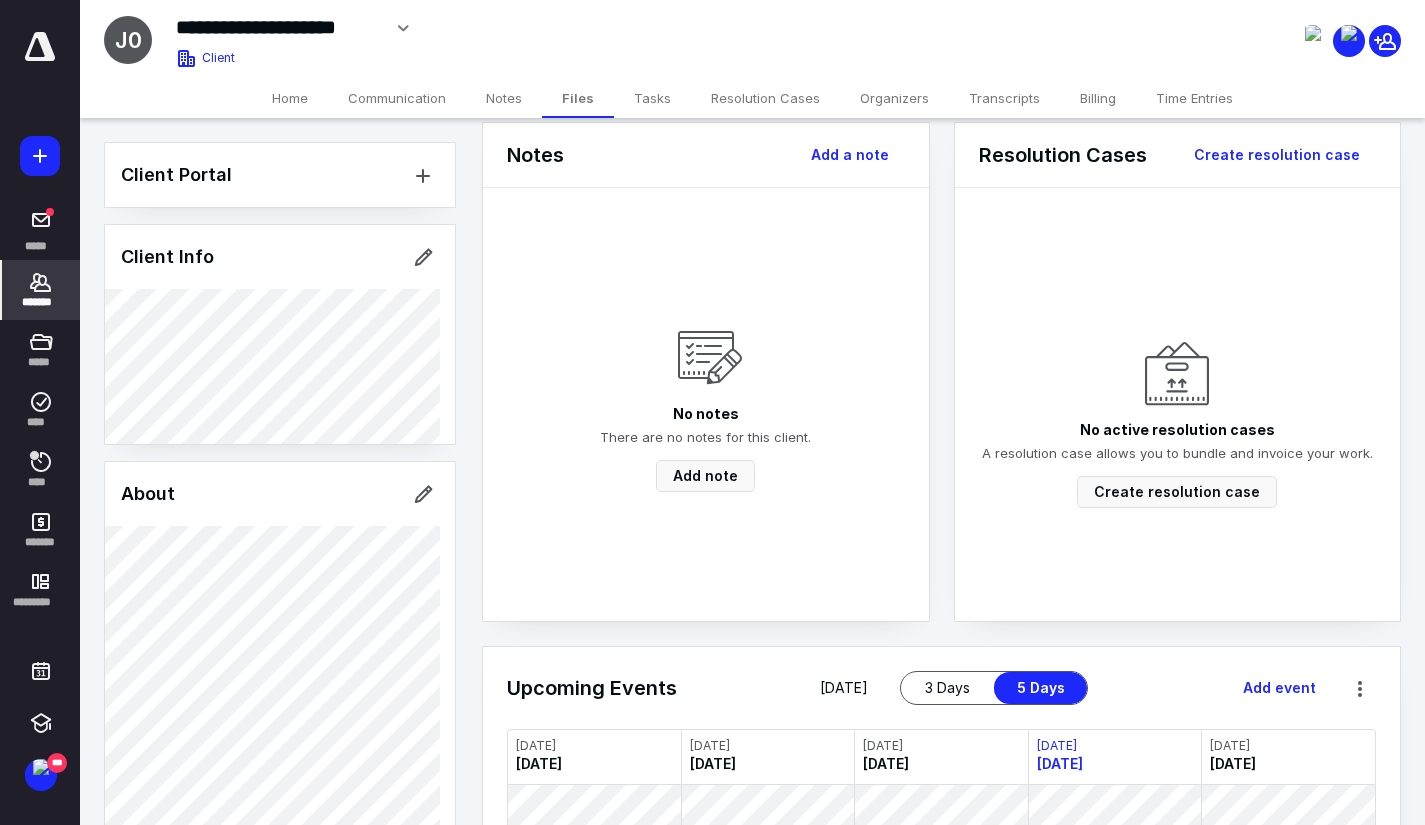 scroll, scrollTop: 0, scrollLeft: 0, axis: both 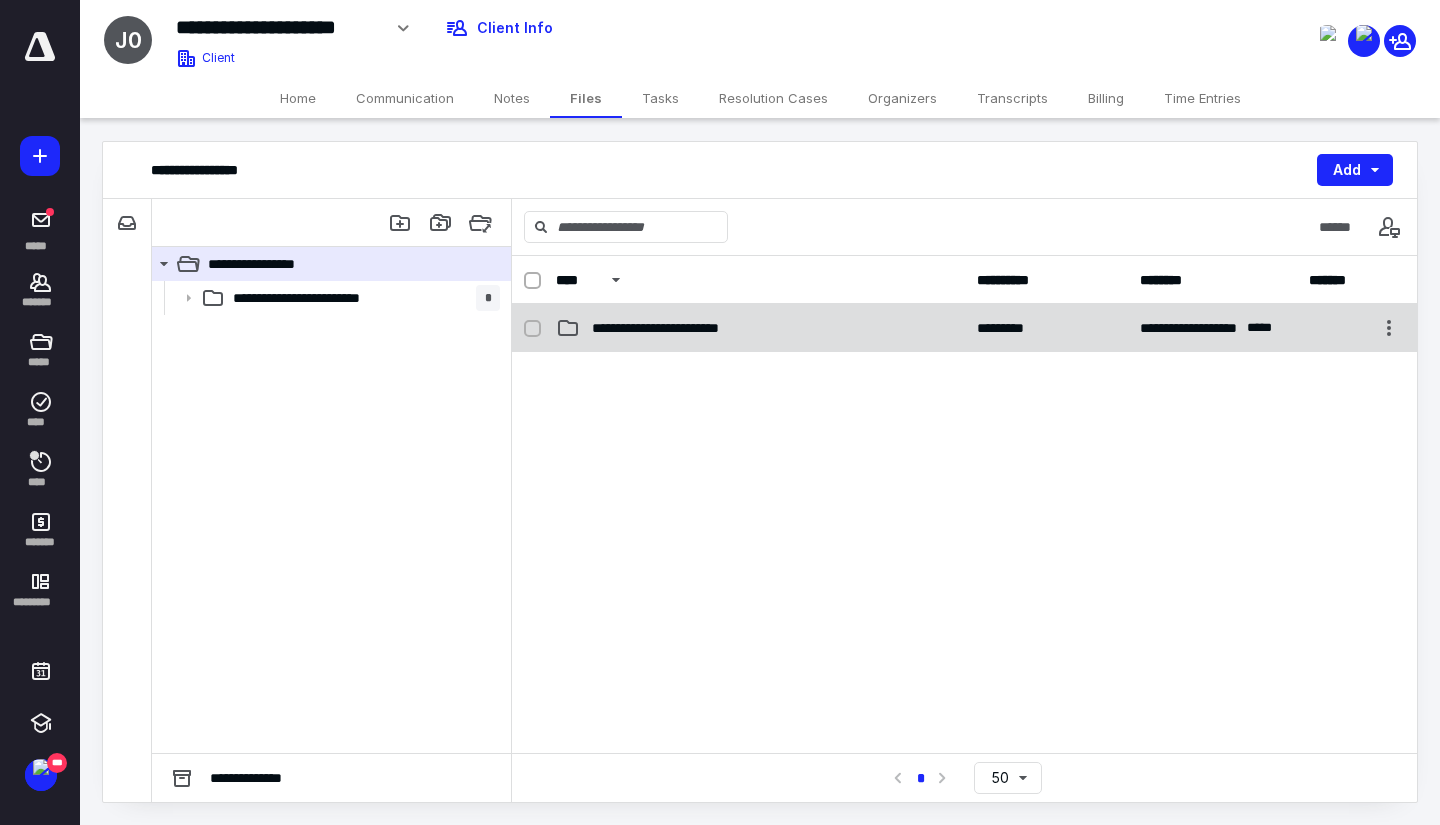 click on "**********" at bounding box center [760, 328] 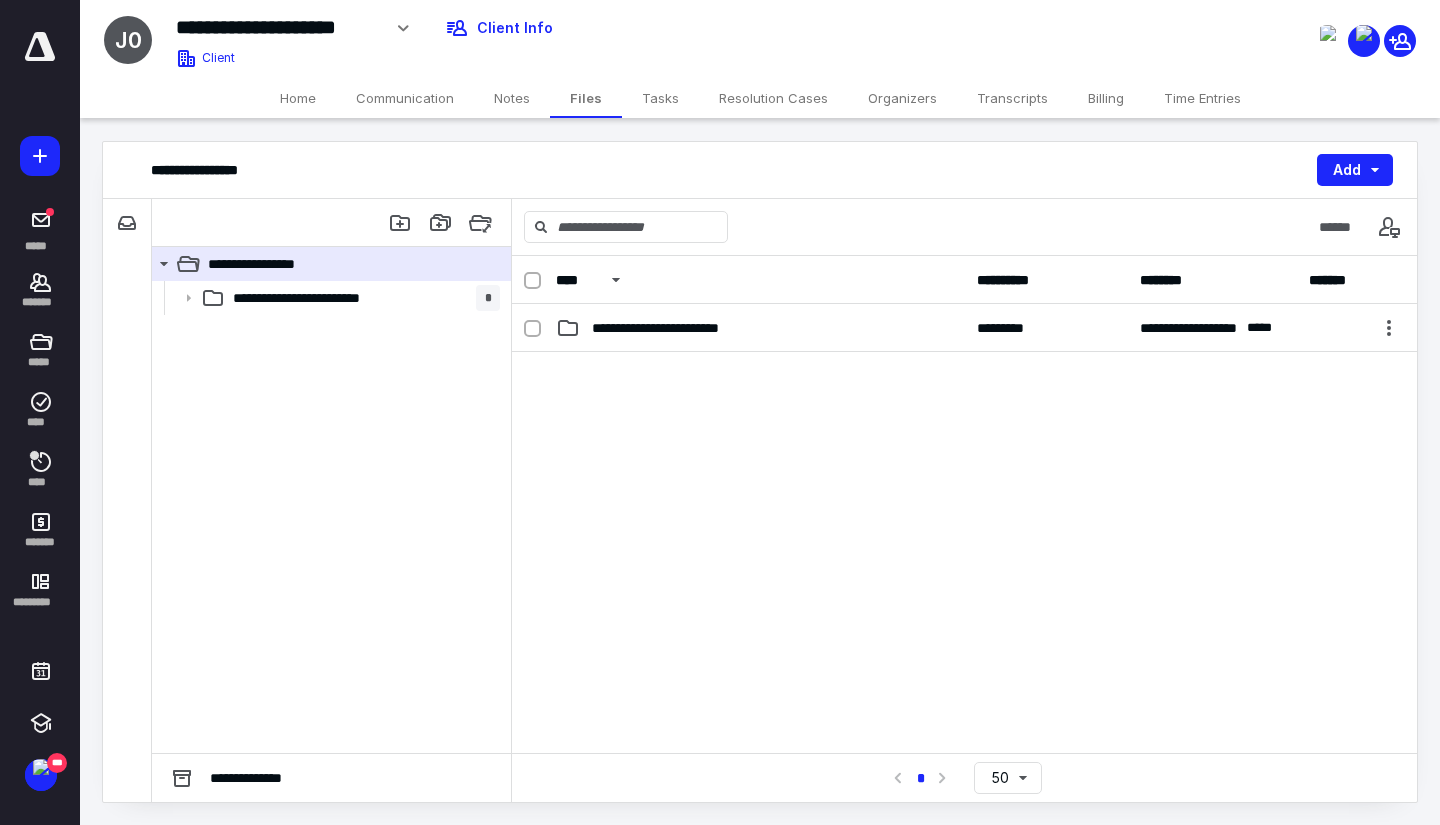 click on "**********" at bounding box center (760, 328) 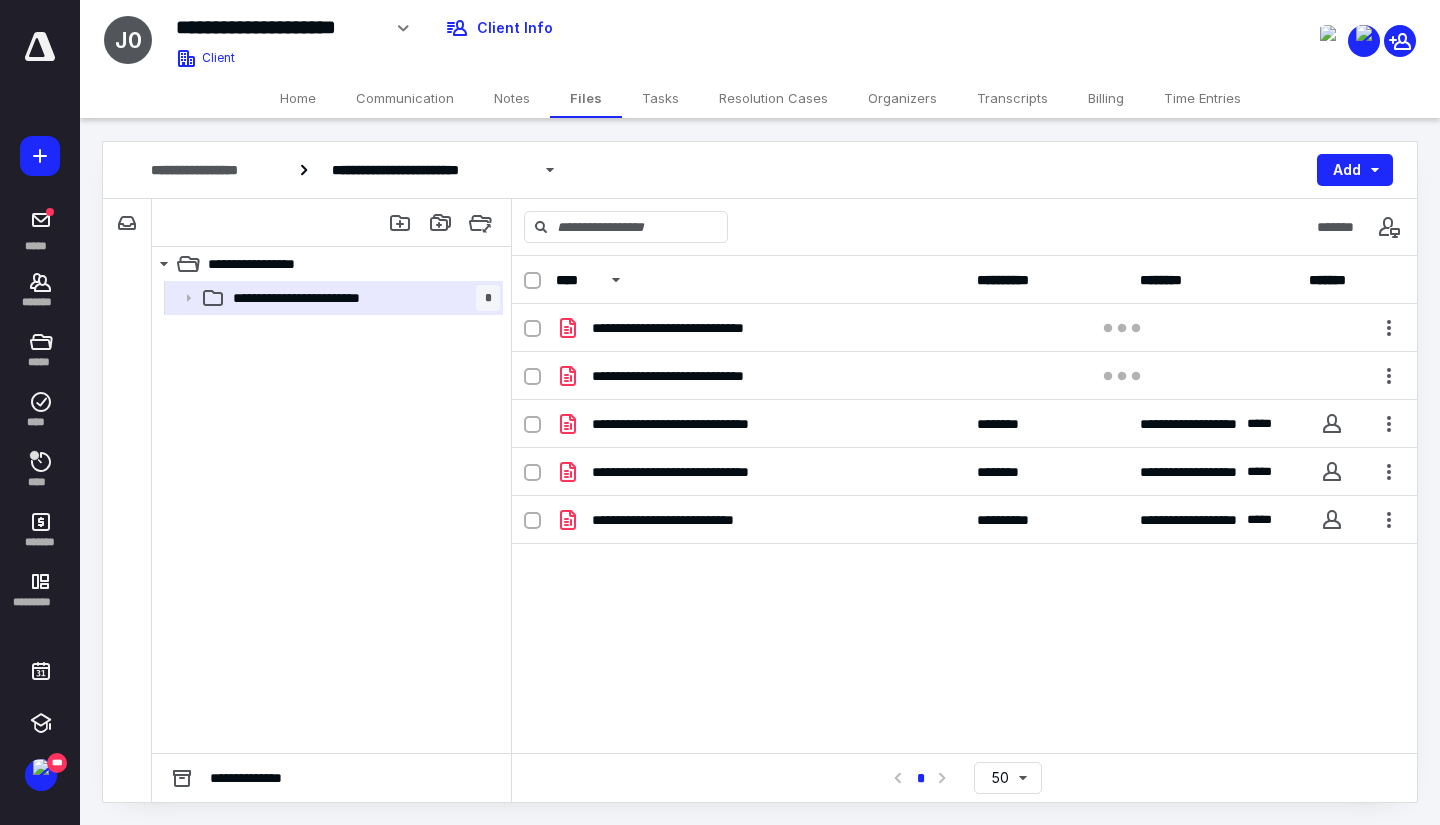 click on "Time Entries" at bounding box center (1202, 98) 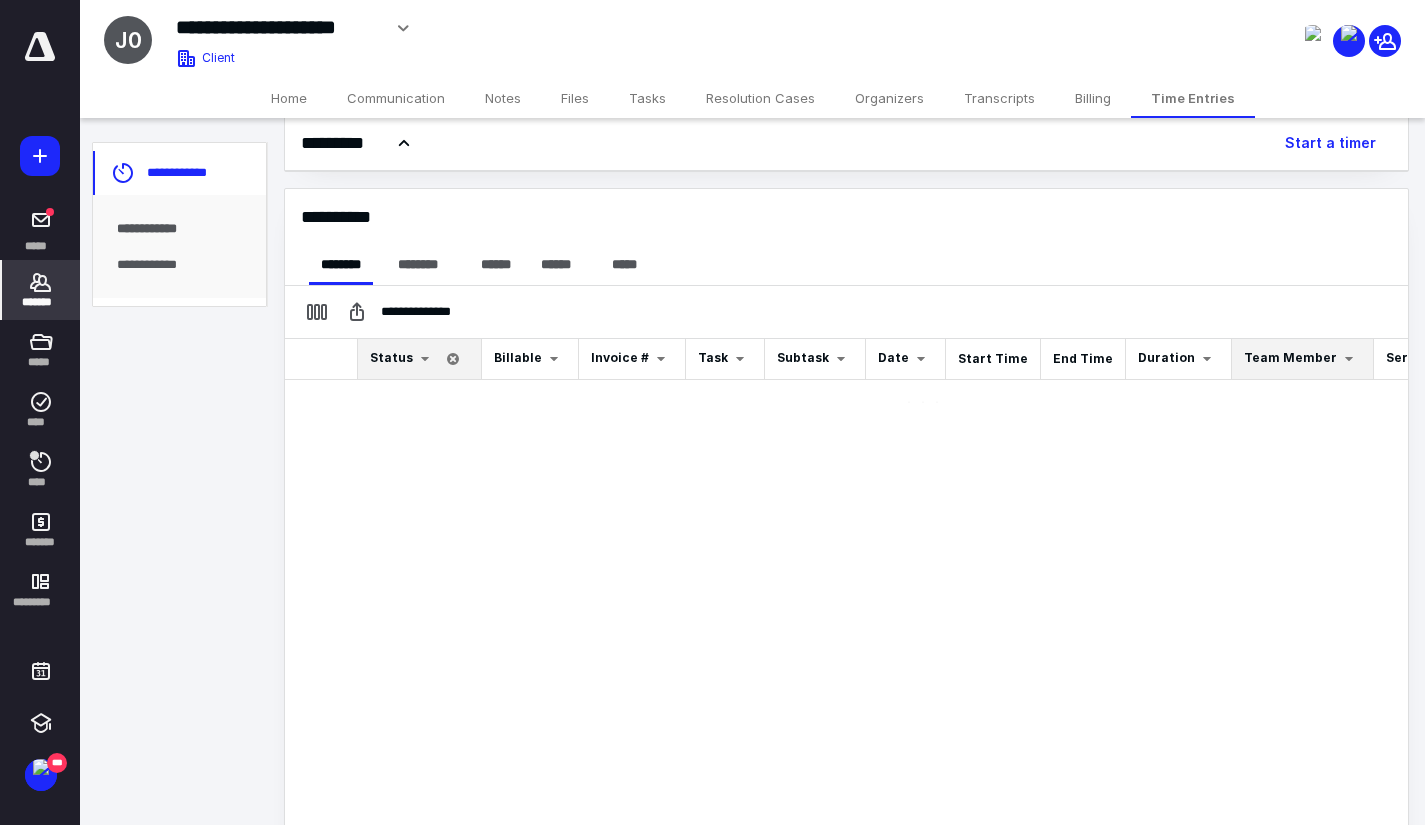 scroll, scrollTop: 232, scrollLeft: 0, axis: vertical 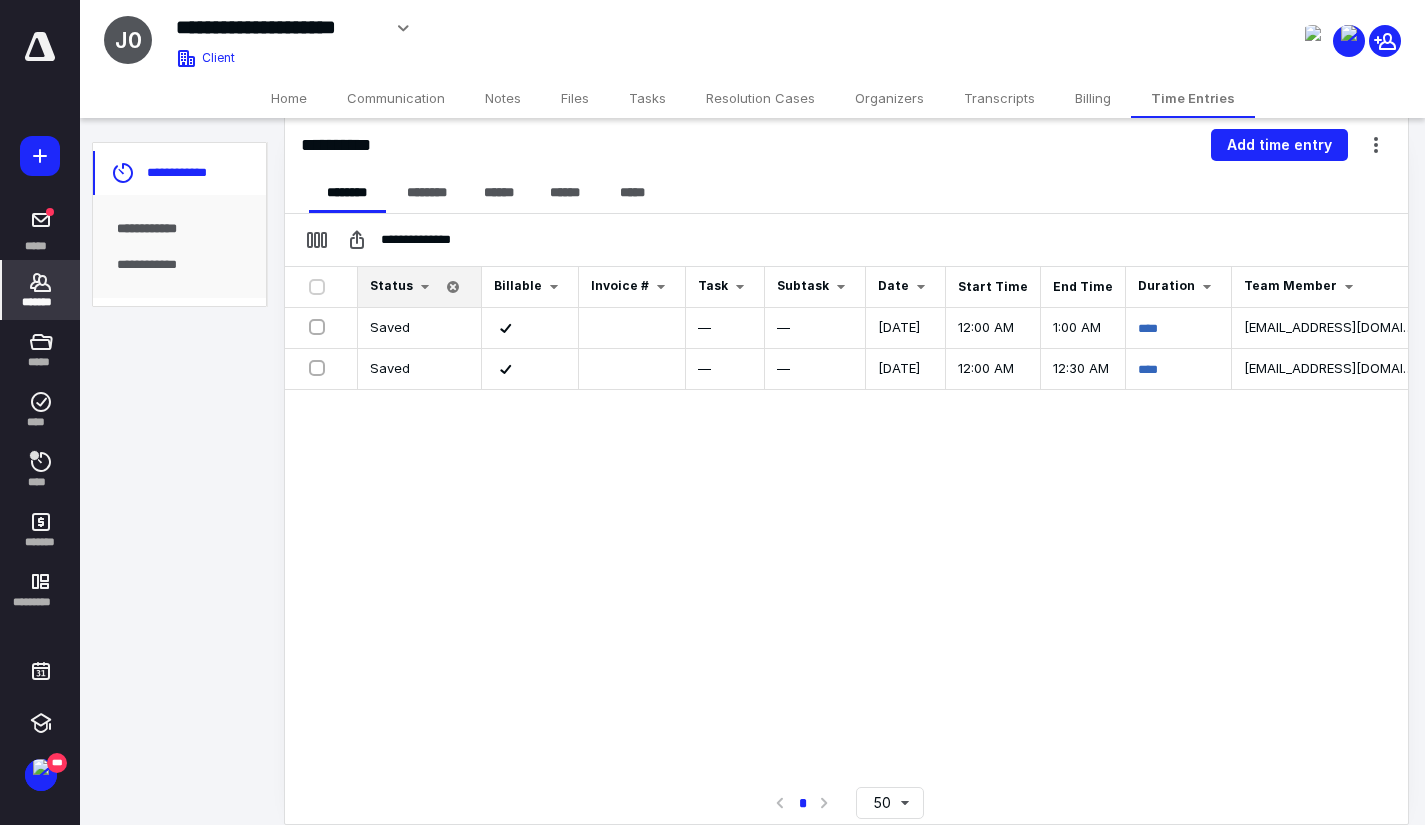 click on "**********" at bounding box center (846, 145) 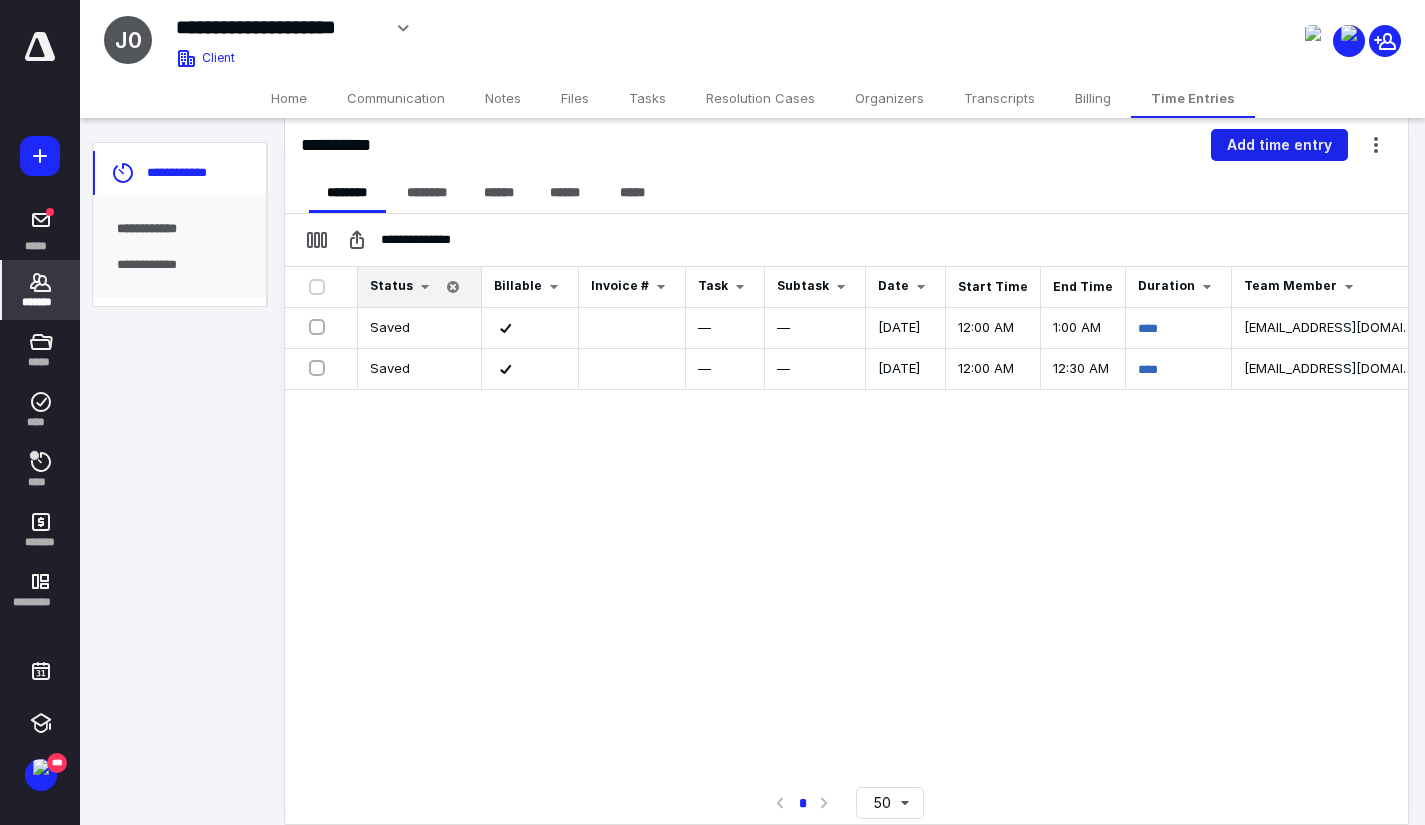 click on "Add time entry" at bounding box center (1279, 145) 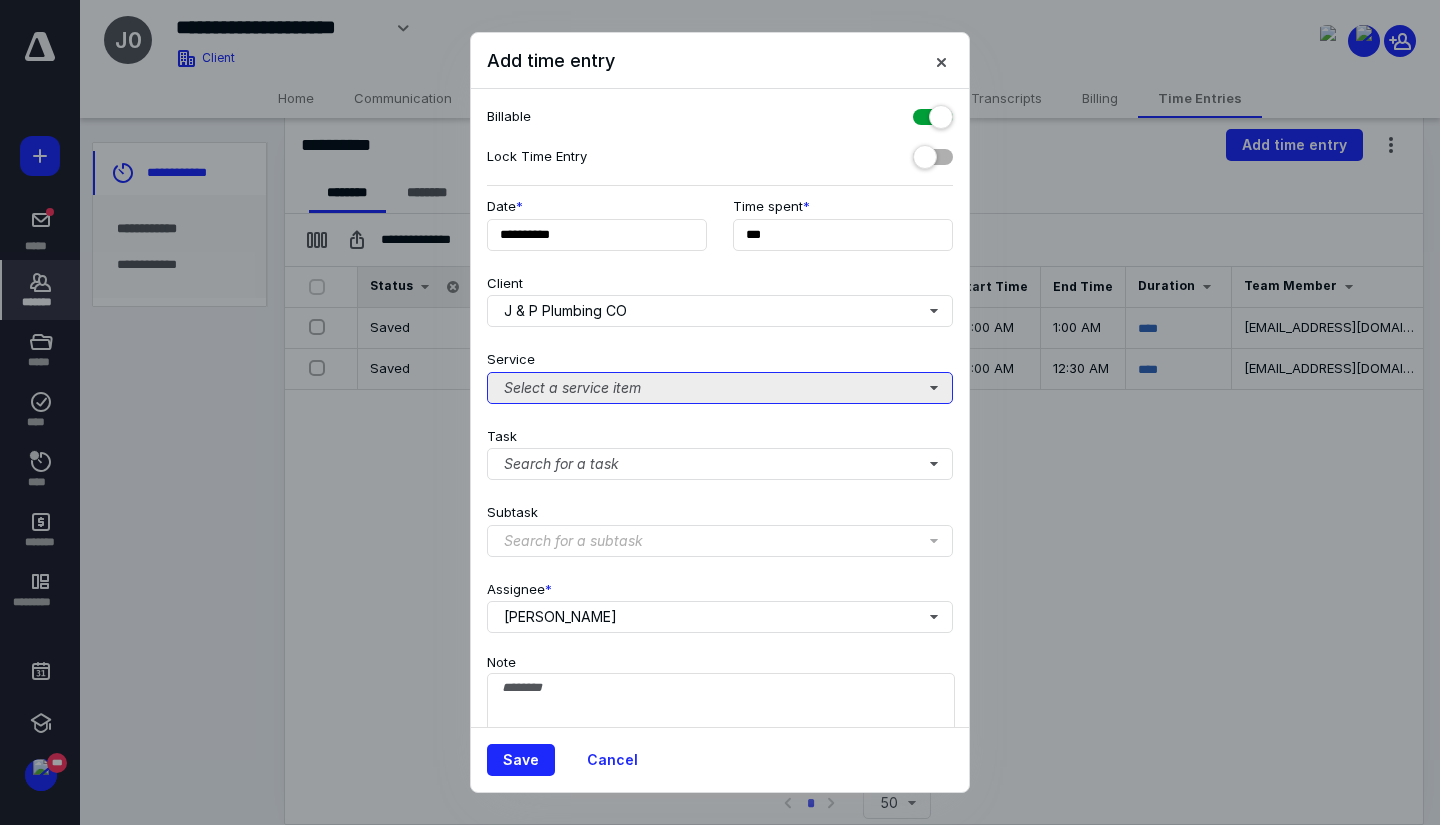 click on "Select a service item" at bounding box center (720, 388) 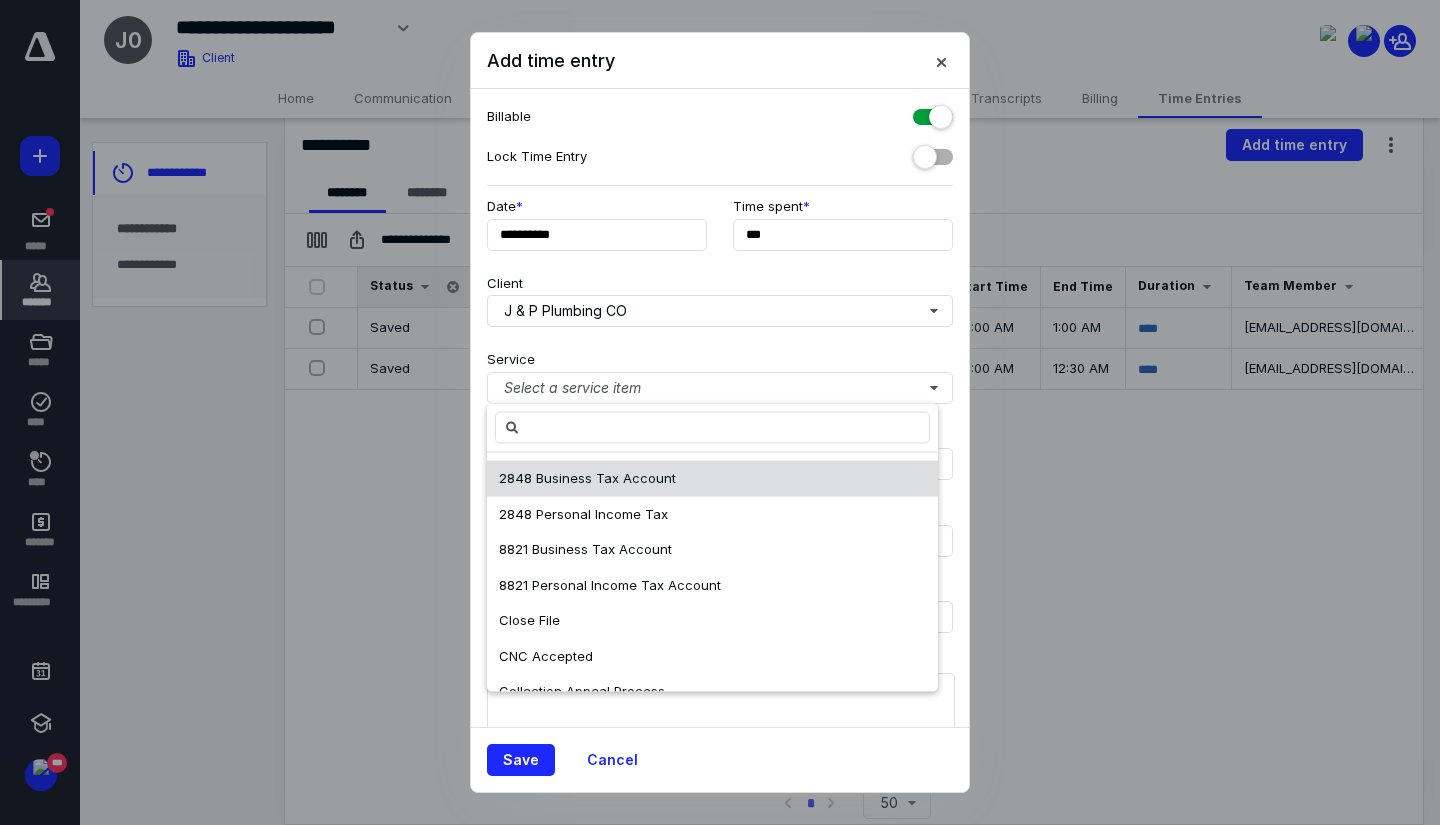 click on "2848 Business Tax Account" at bounding box center [587, 478] 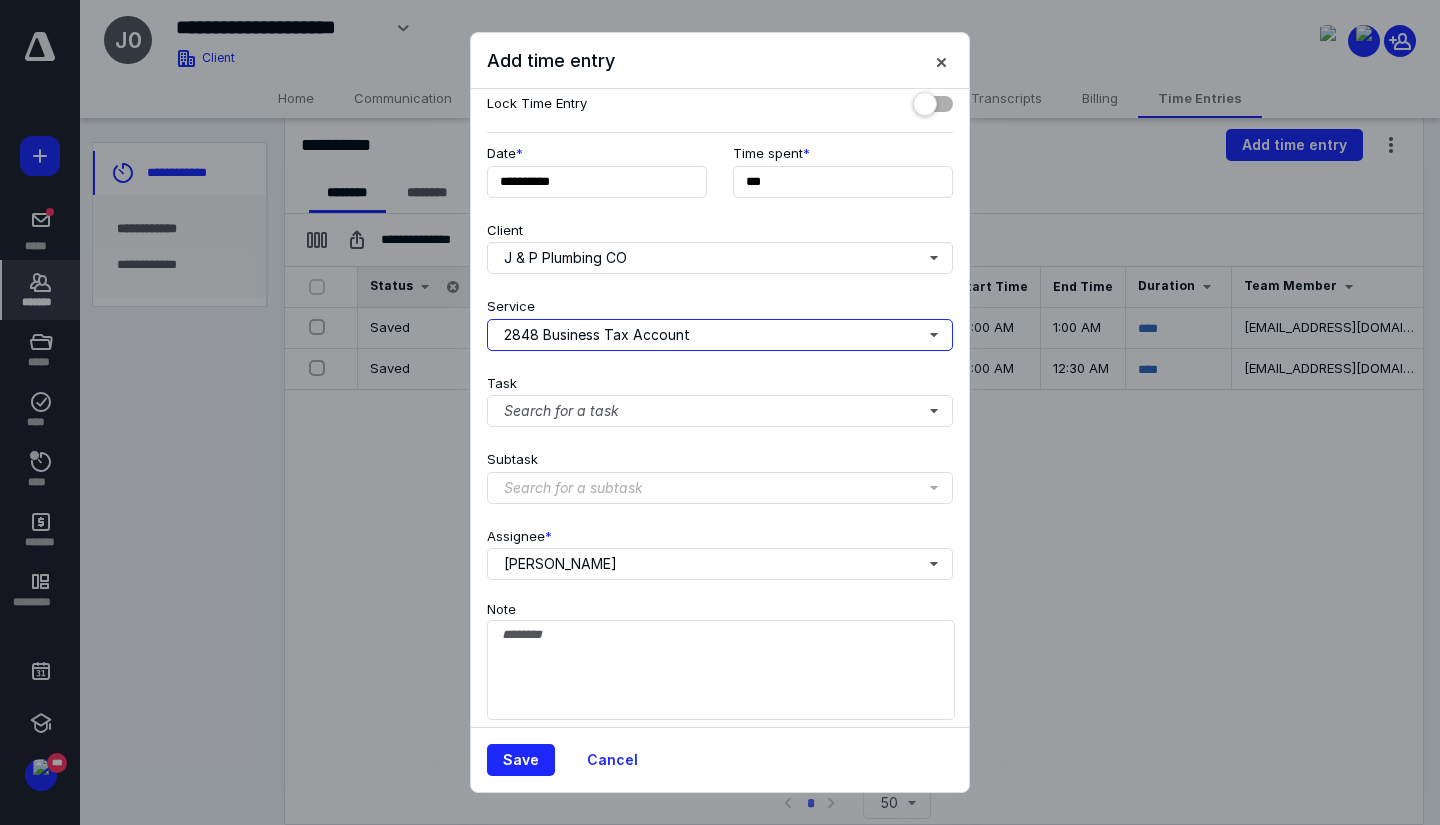scroll, scrollTop: 76, scrollLeft: 0, axis: vertical 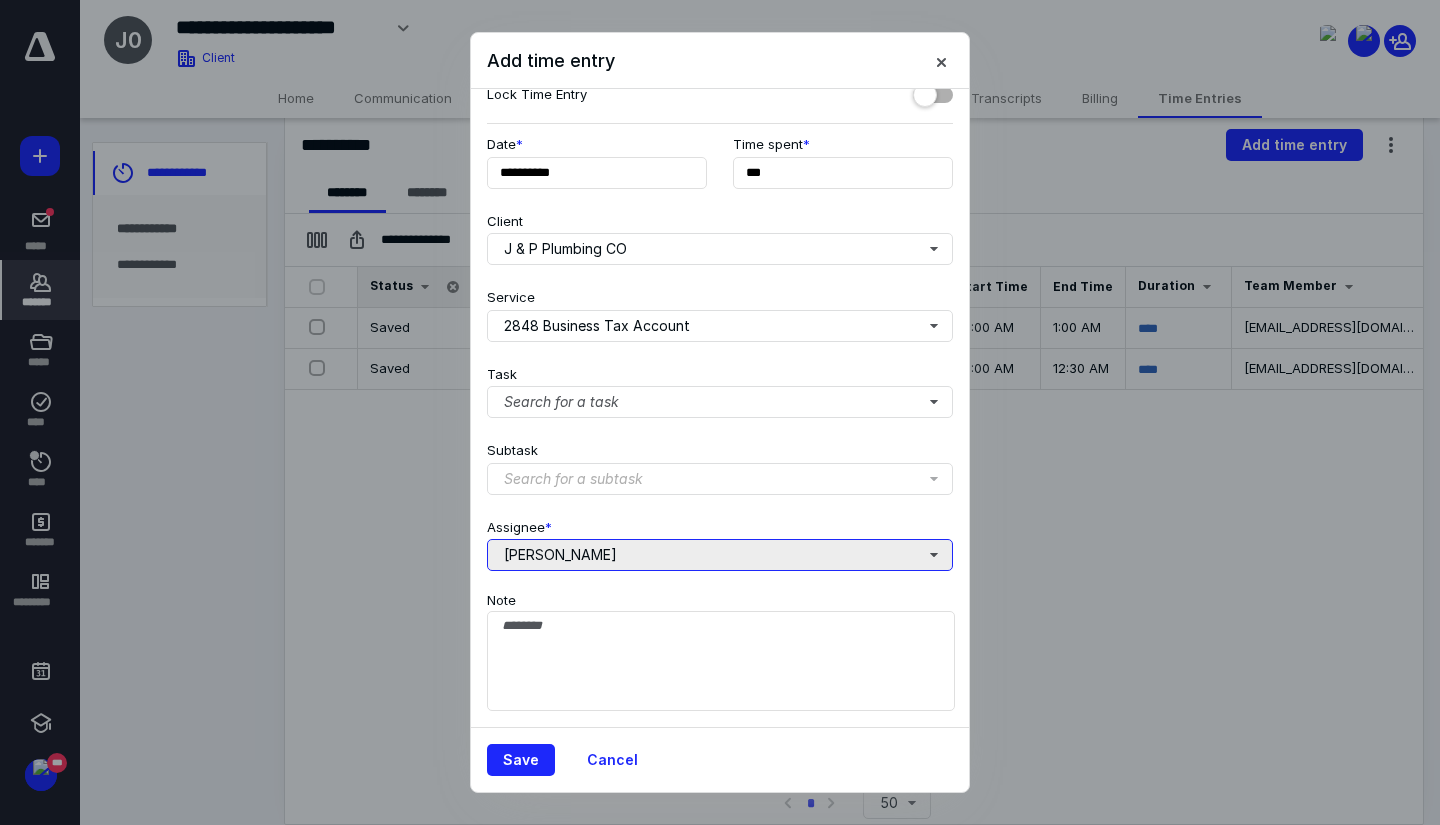 click on "[PERSON_NAME]" at bounding box center [720, 555] 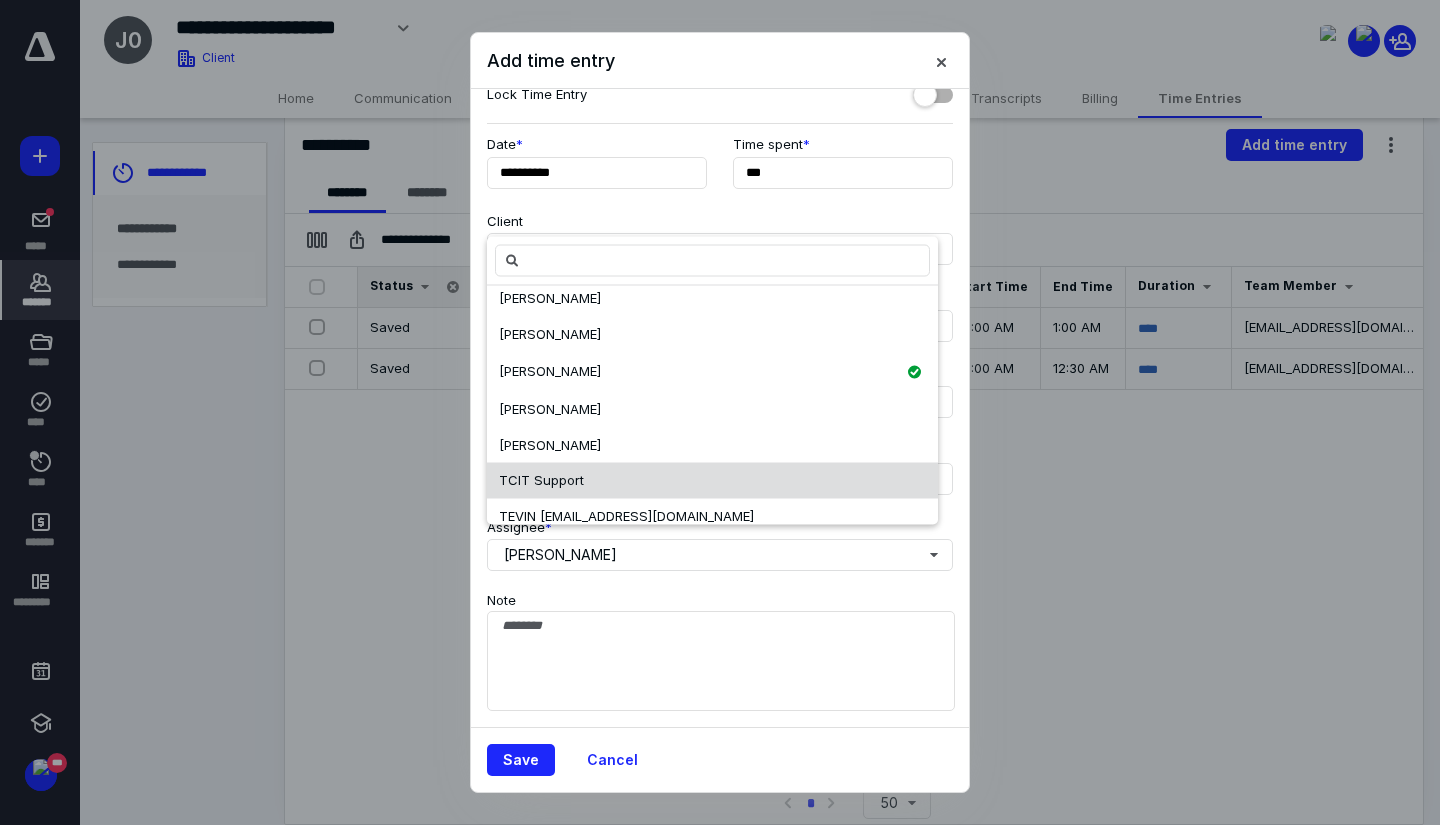 scroll, scrollTop: 136, scrollLeft: 0, axis: vertical 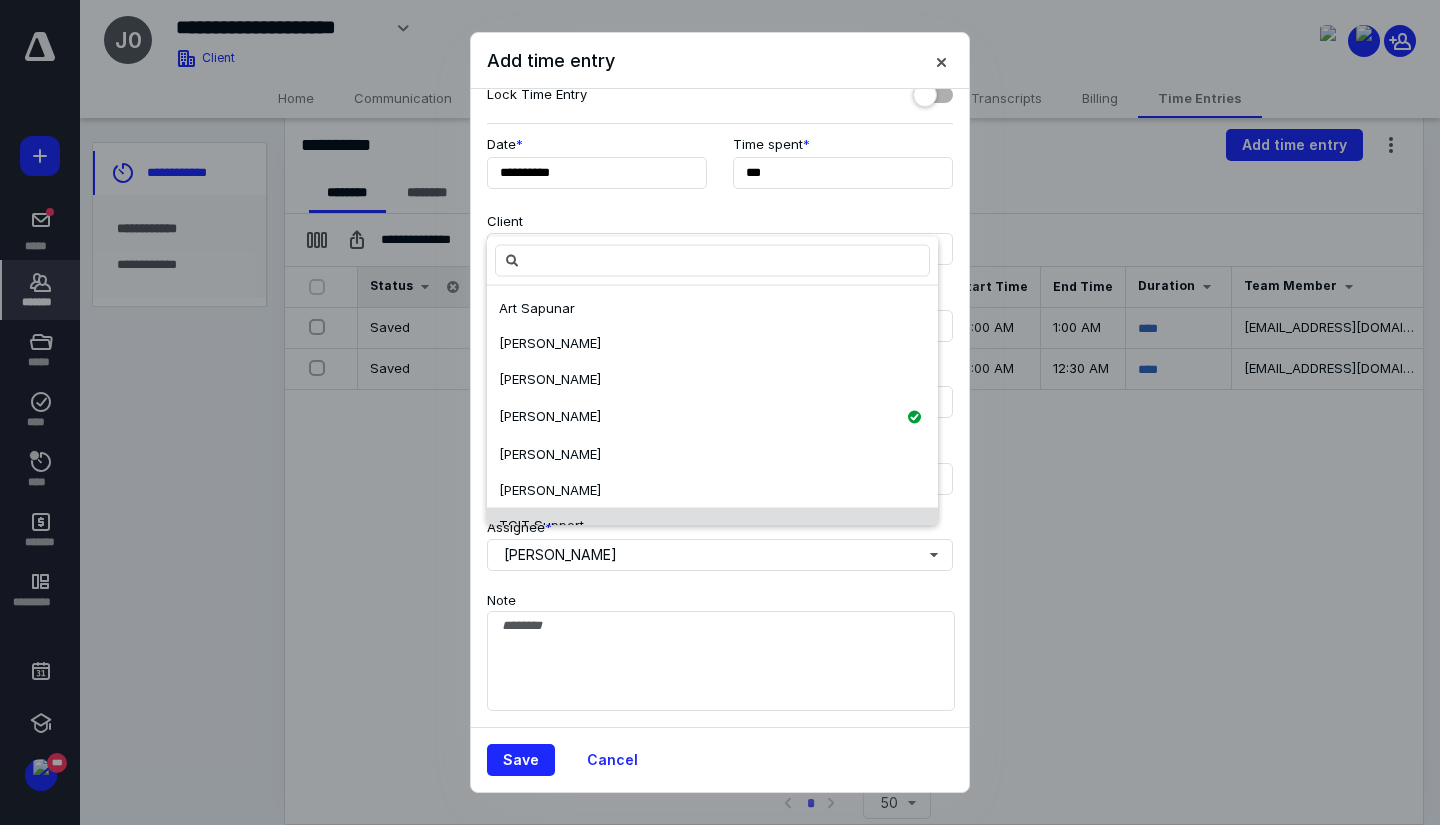 click on "Adam Barr Art Sapunar Camille Loose Christopher Bennett Christopher Bennett Fausto Murgueytio Cueva Gregory SIMPSON TCIT Support TEVIN ea@nationwideprofessionals.com averie@nashvilletaxsolutions.com" at bounding box center [712, 405] 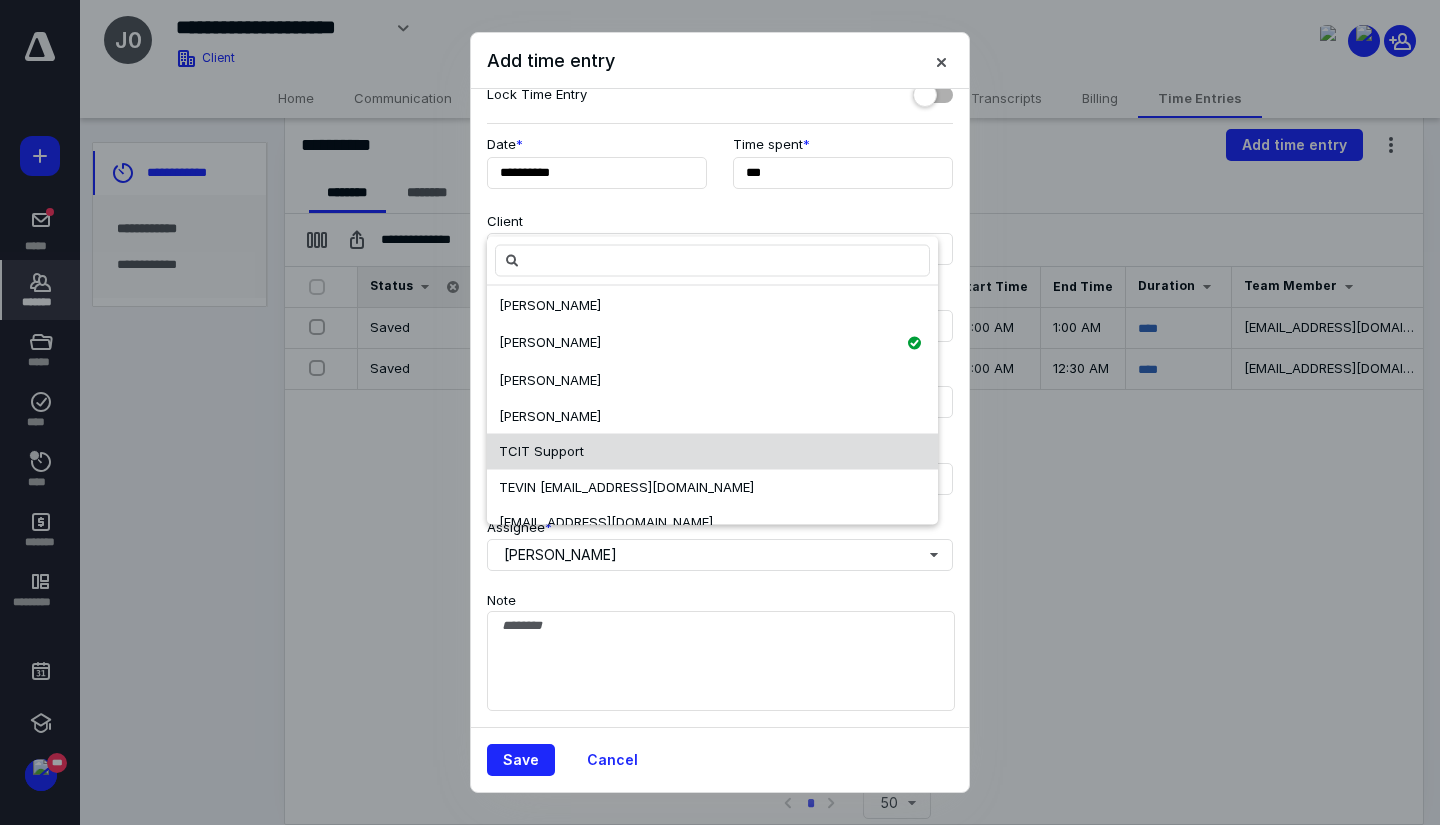 scroll, scrollTop: 136, scrollLeft: 0, axis: vertical 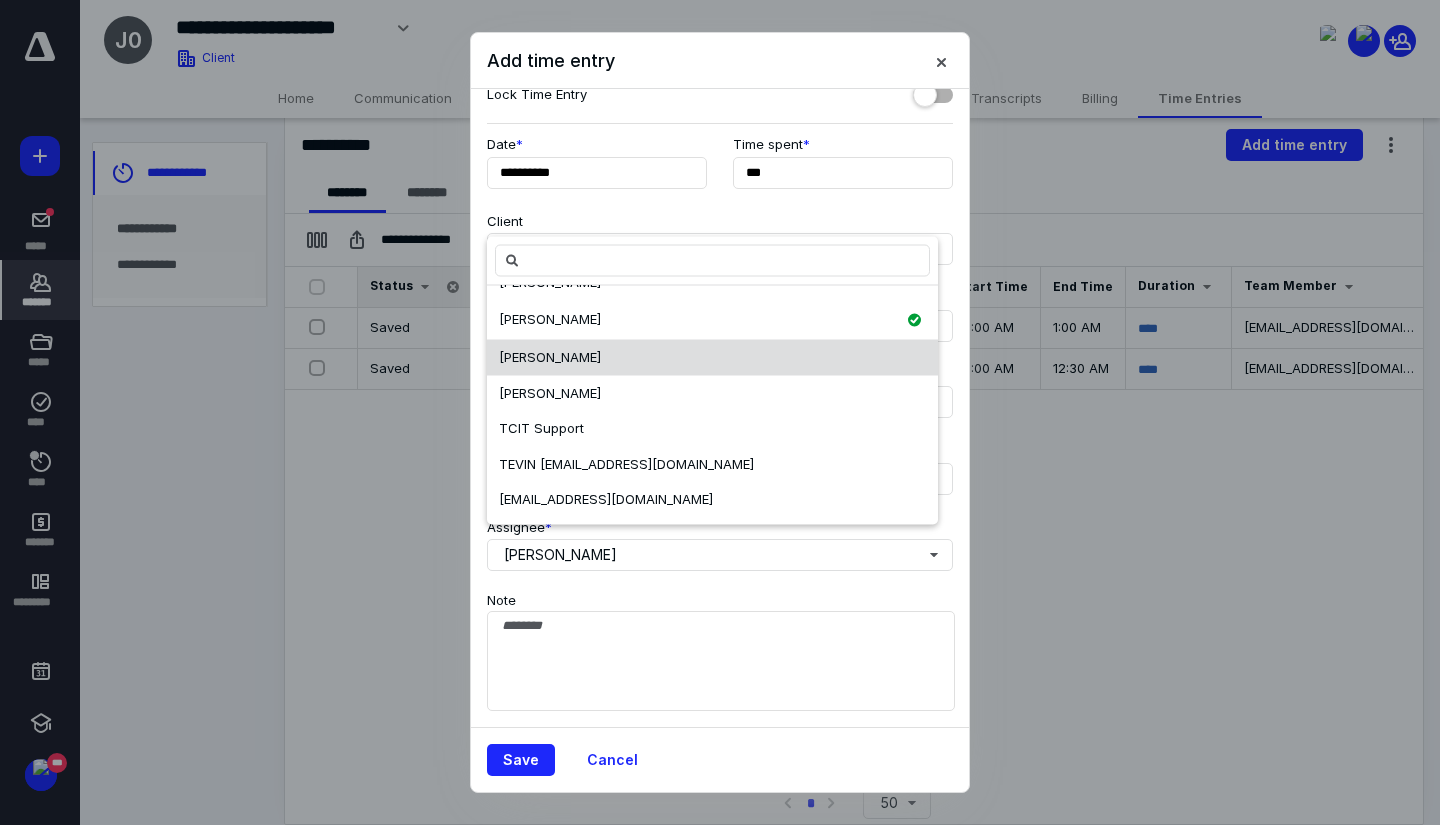 click on "[EMAIL_ADDRESS][DOMAIN_NAME]" at bounding box center [606, 499] 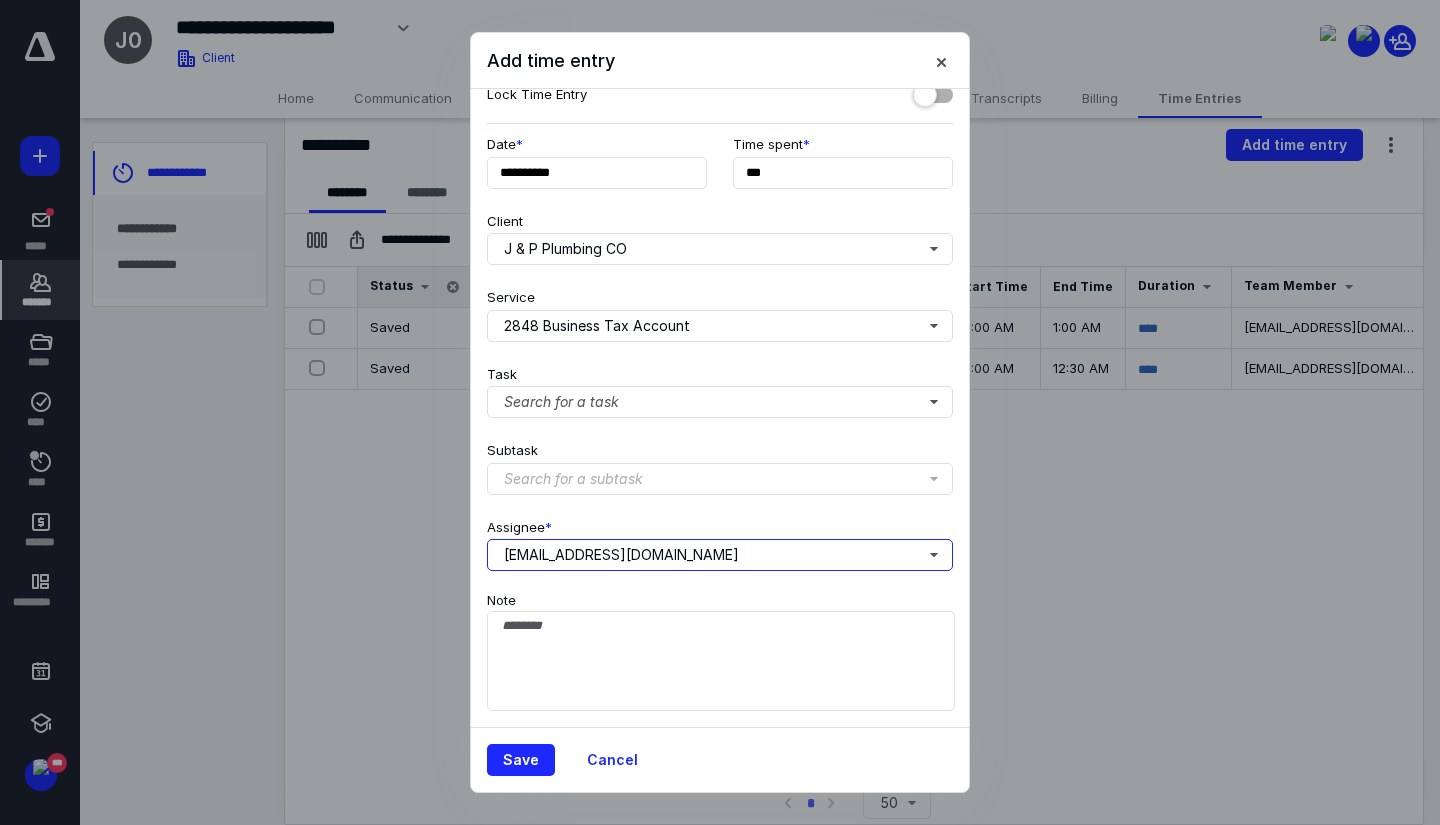 scroll, scrollTop: 0, scrollLeft: 0, axis: both 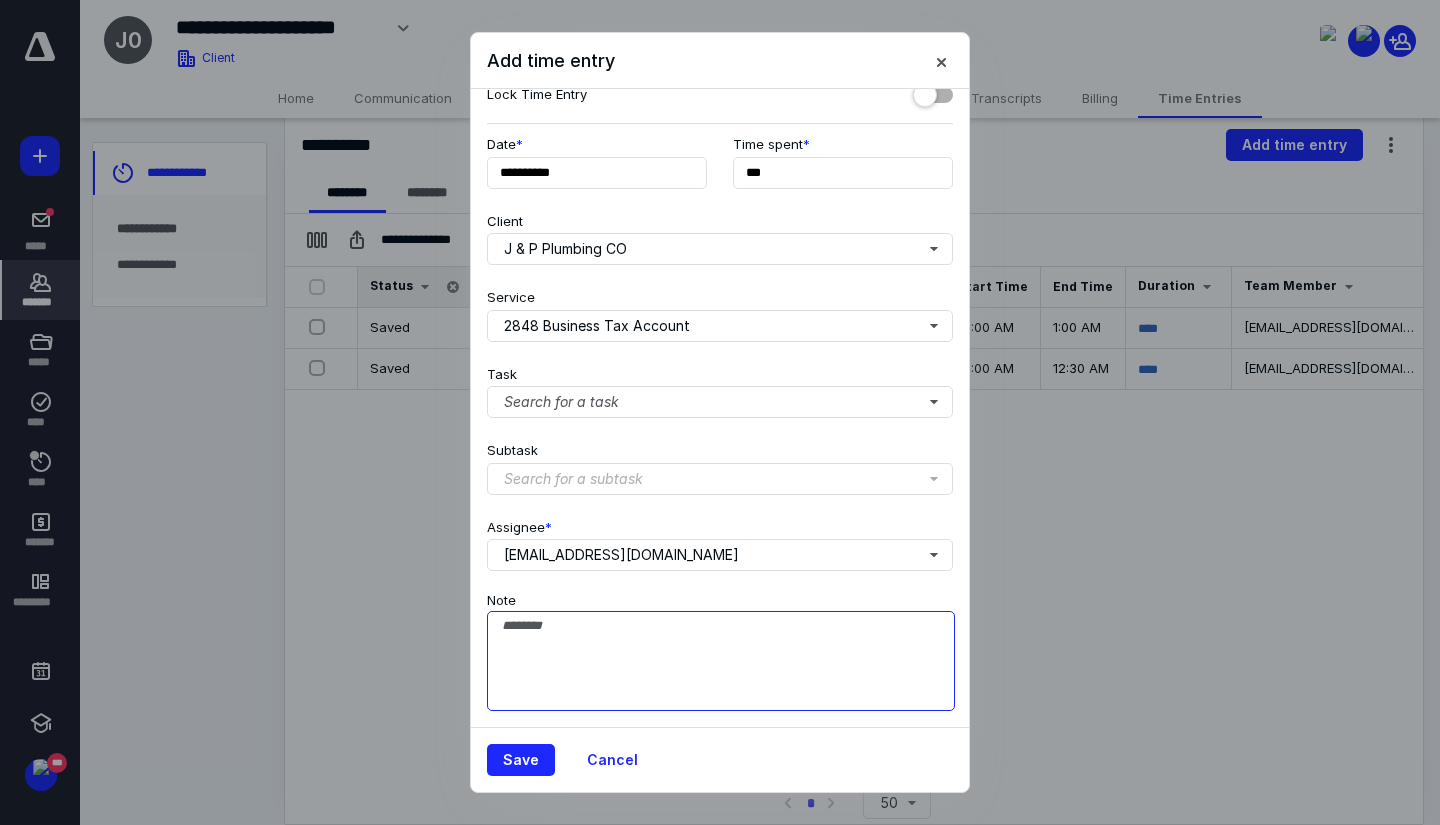 click on "Note" at bounding box center (721, 661) 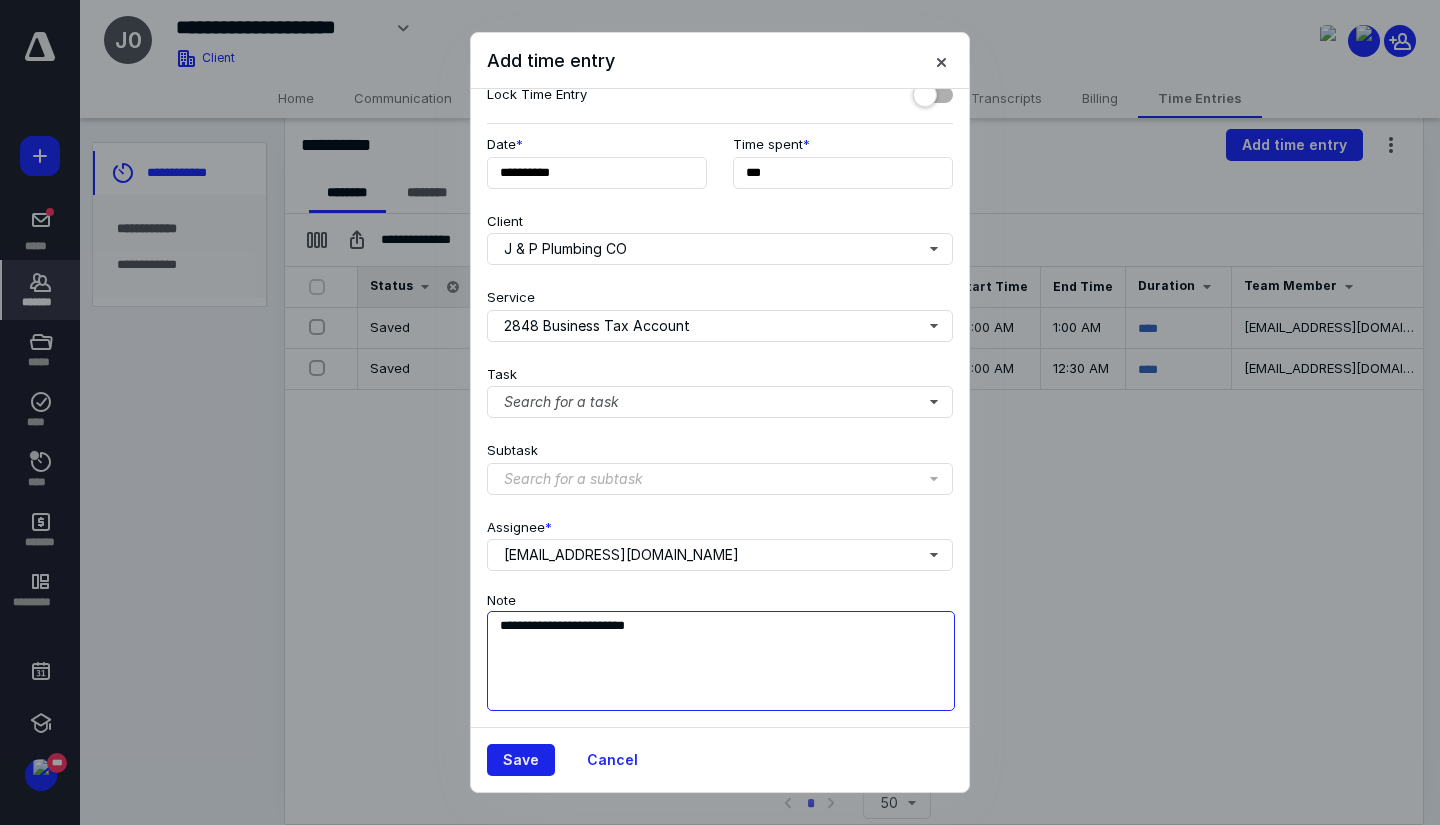 type on "**********" 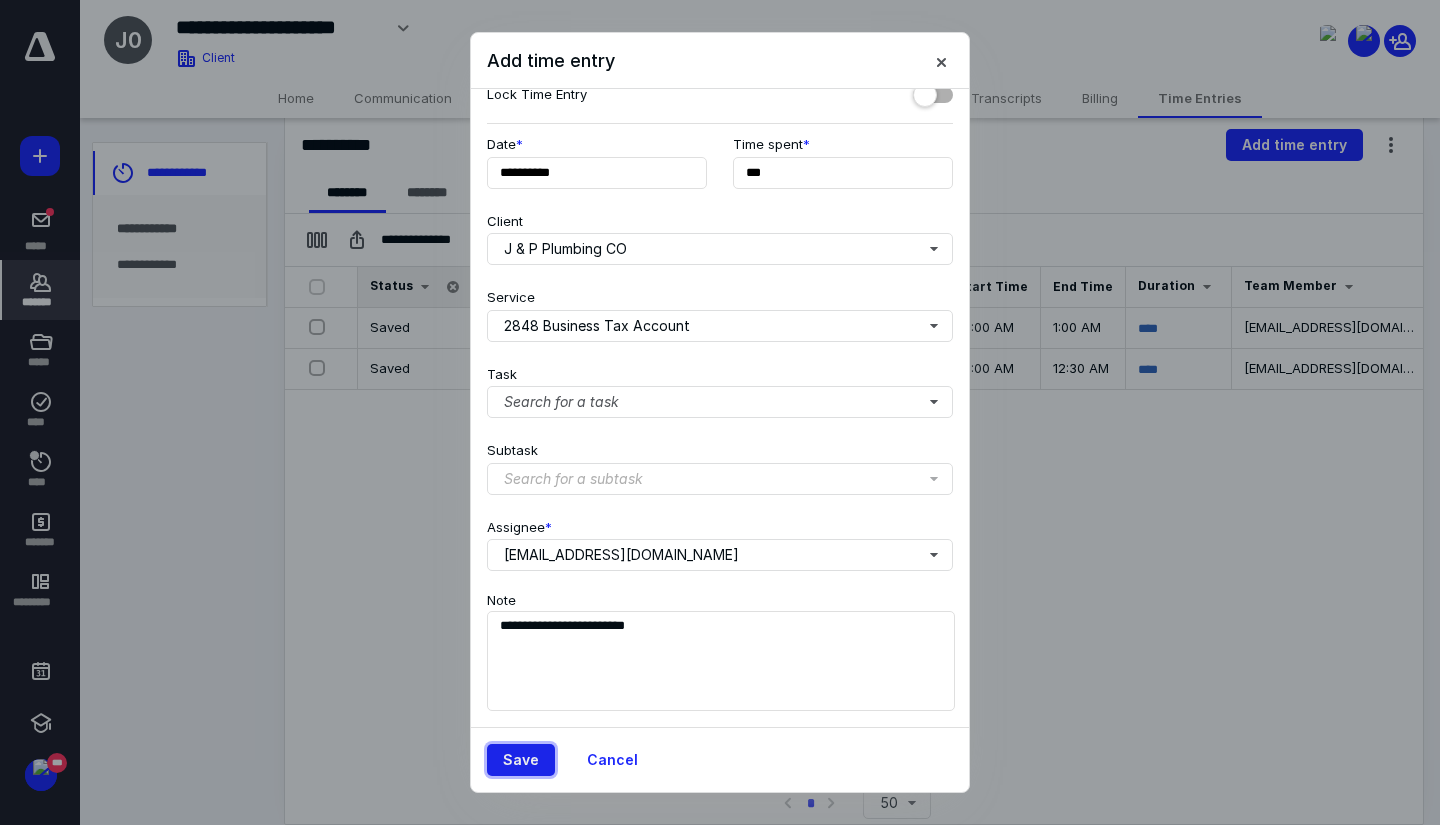 click on "Save" at bounding box center (521, 760) 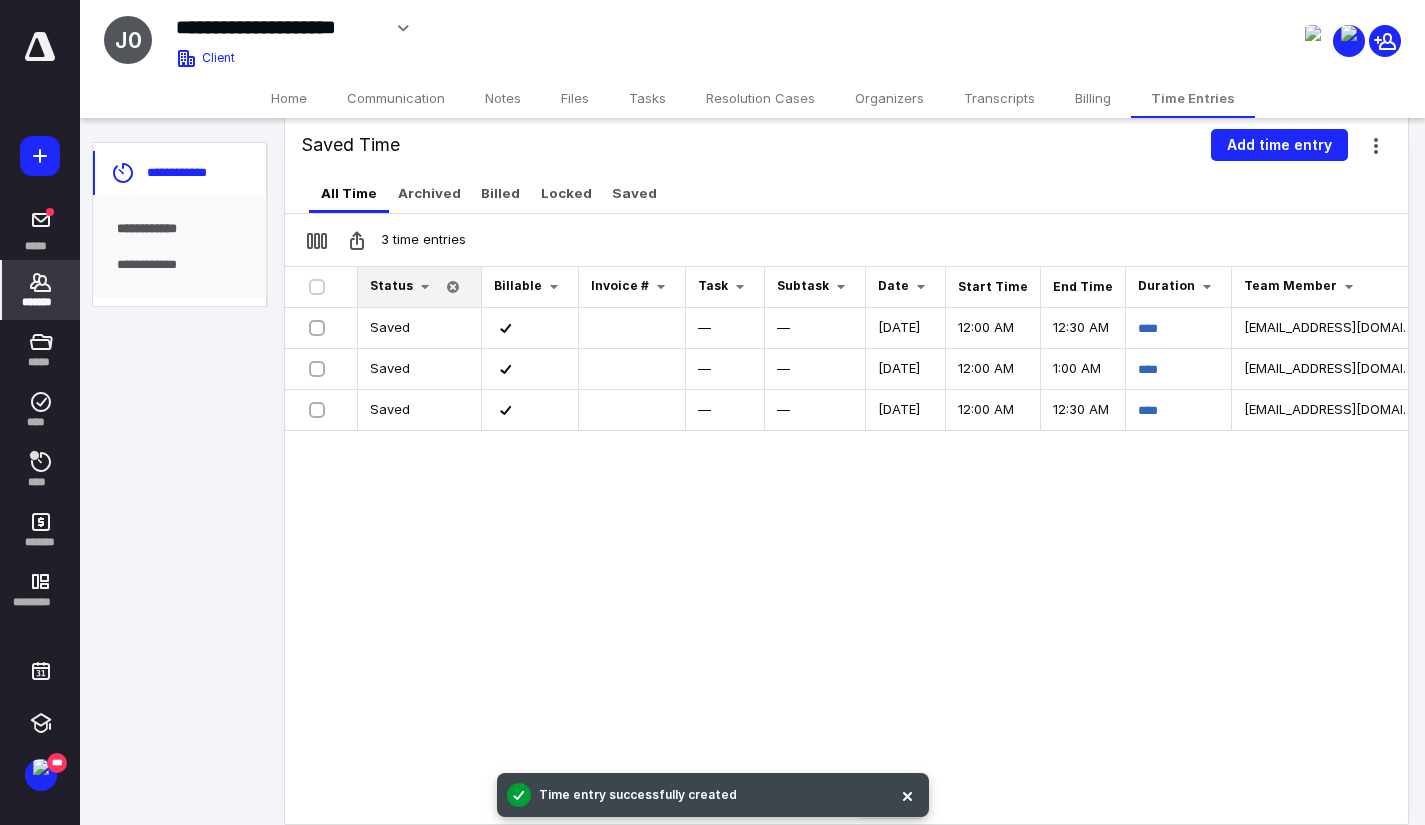 click on "Saved Time Add time entry" at bounding box center (846, 145) 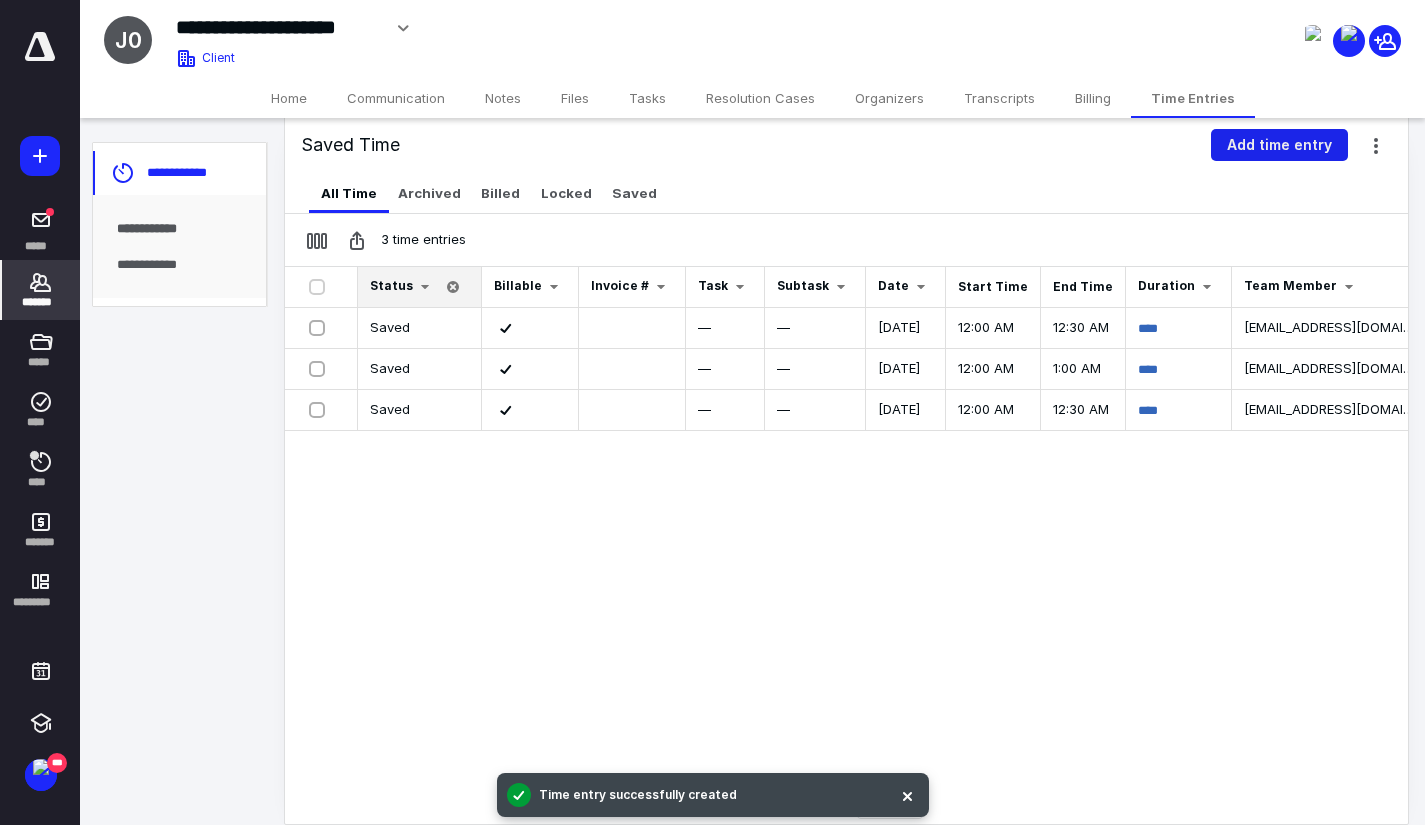 click on "Add time entry" at bounding box center (1279, 145) 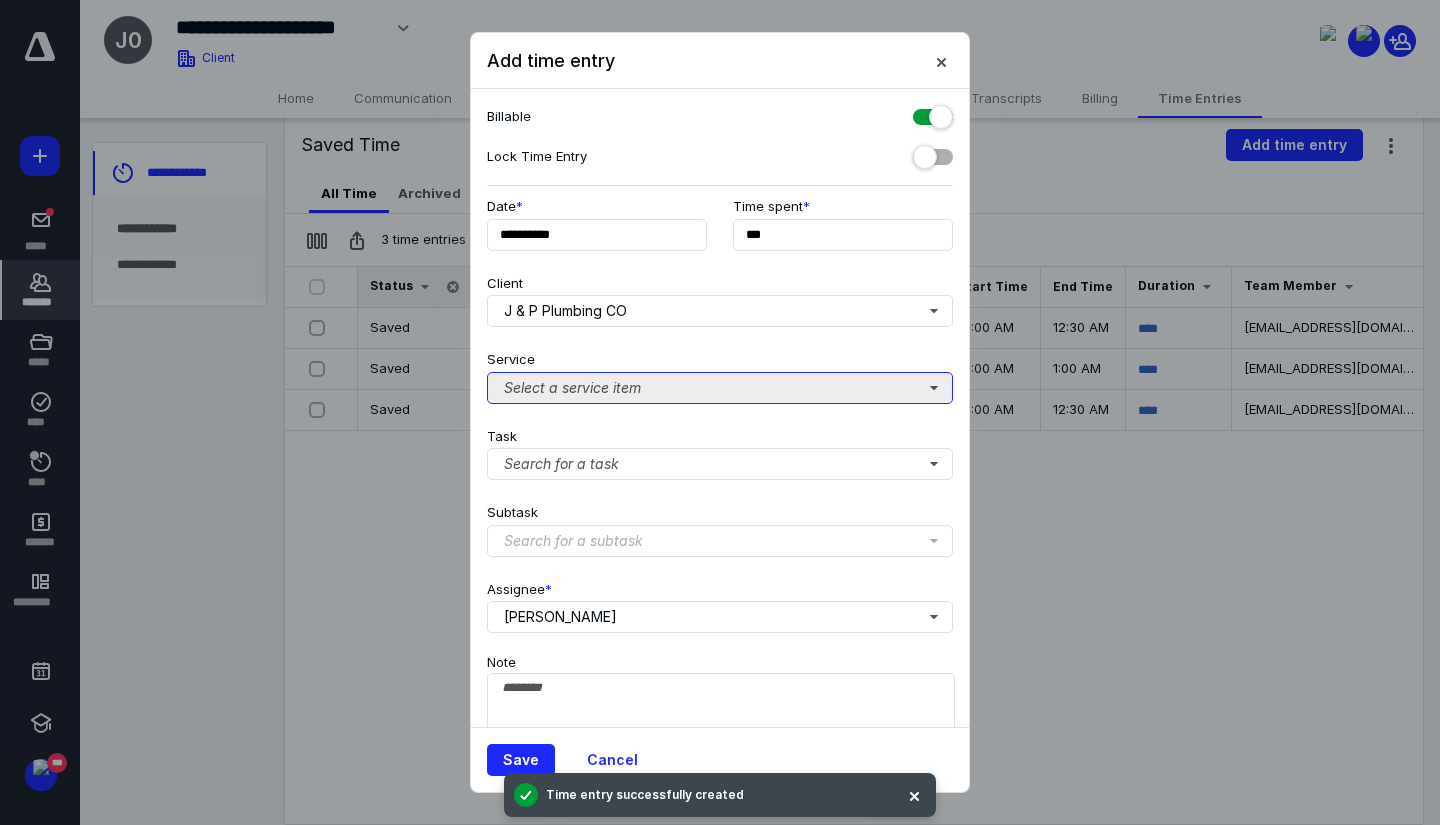 click on "Select a service item" at bounding box center (720, 388) 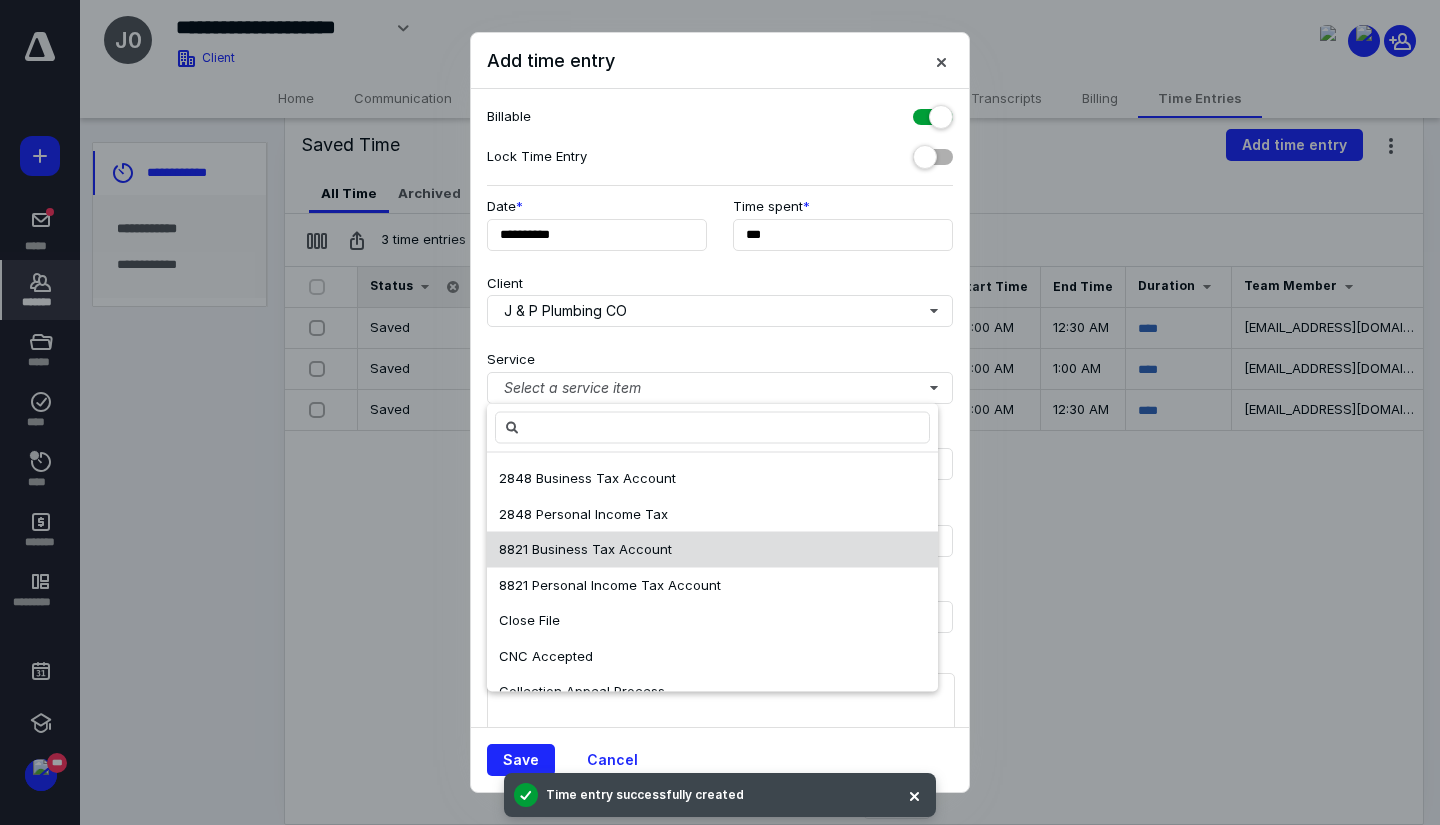 click on "8821 Business Tax Account" at bounding box center [585, 549] 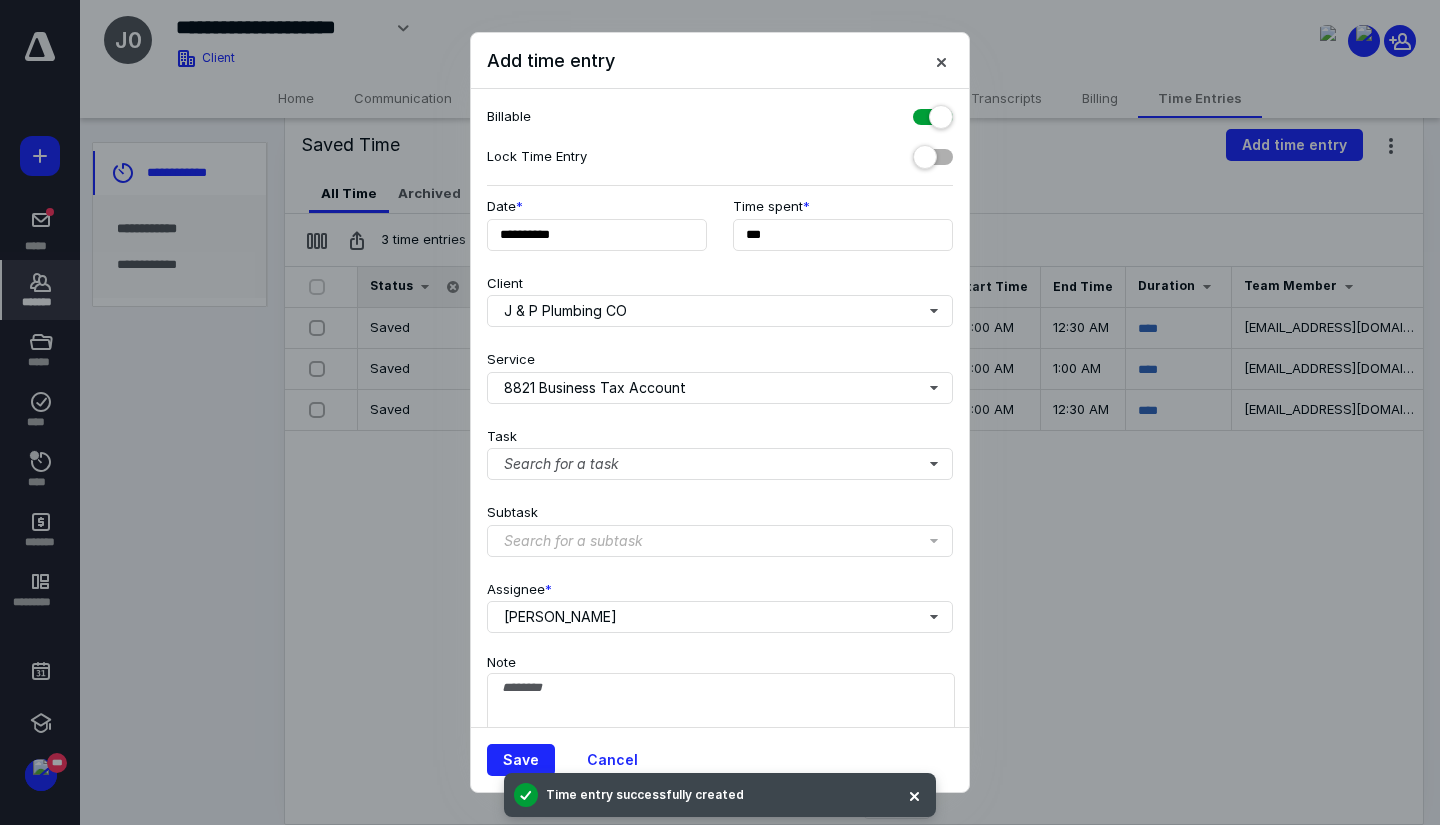 click on "Search for a subtask" at bounding box center (724, 541) 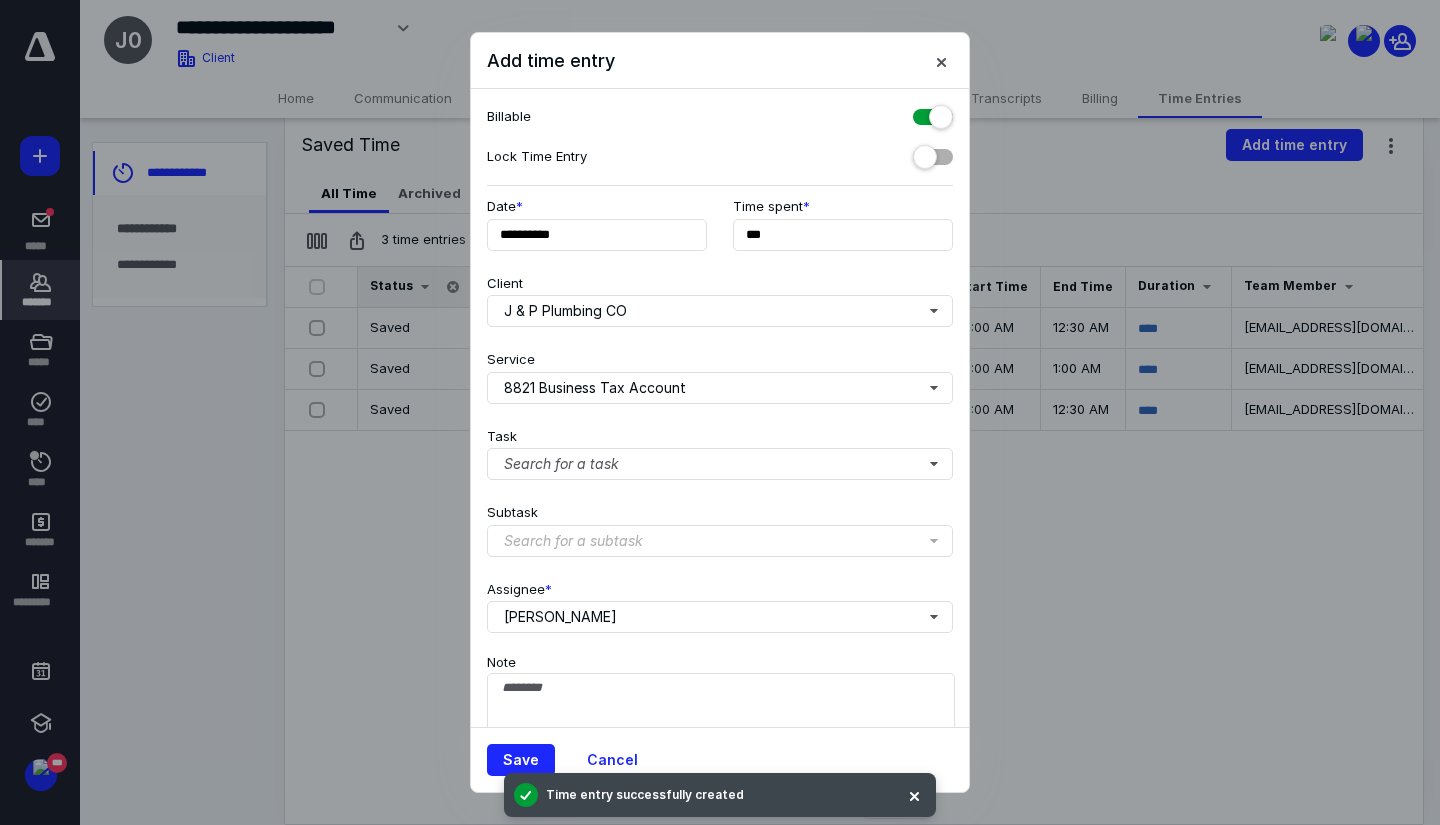 click on "Assignee * Christopher Bennett" at bounding box center [720, 603] 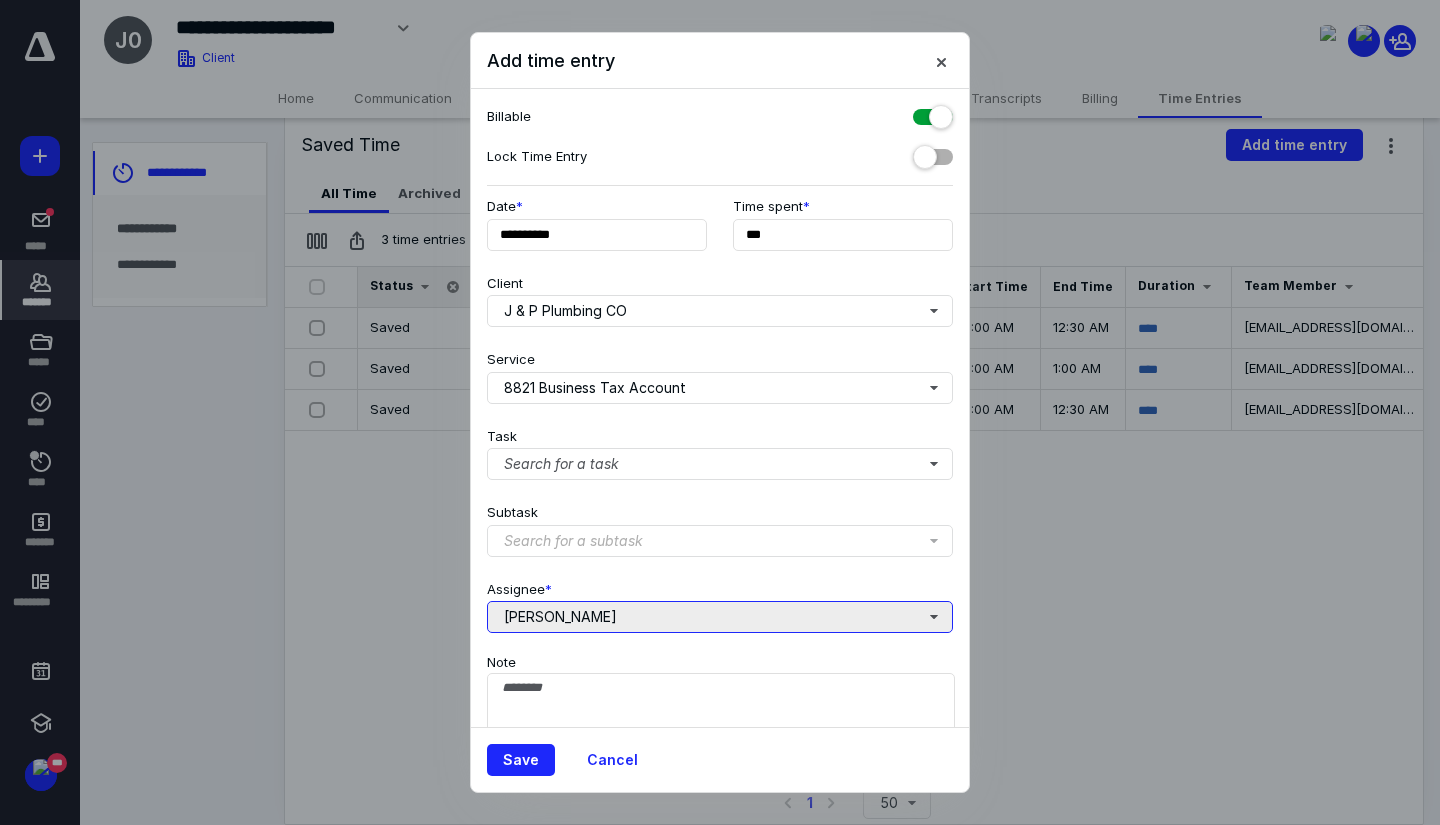 click on "[PERSON_NAME]" at bounding box center (720, 617) 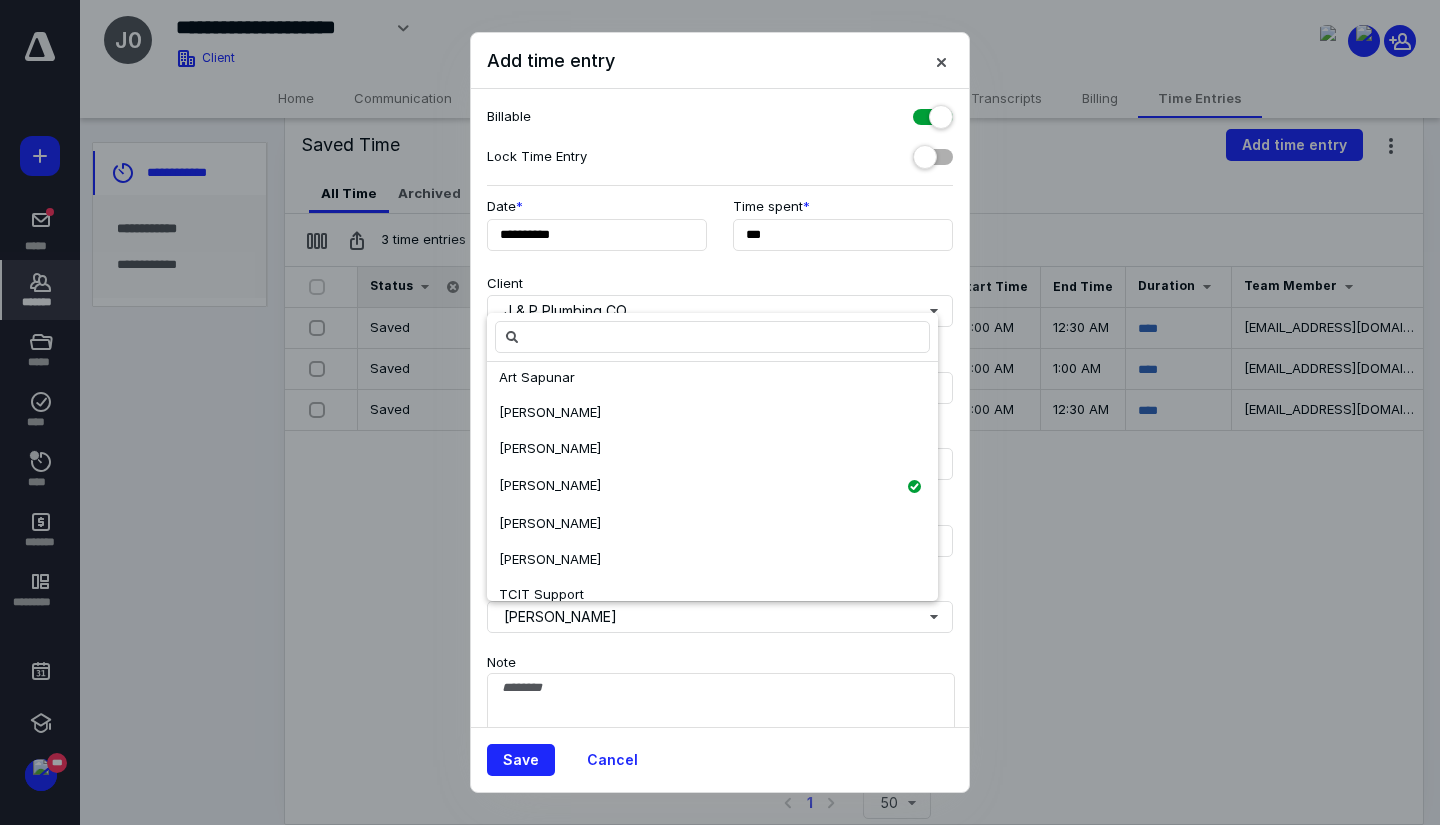 scroll, scrollTop: 136, scrollLeft: 0, axis: vertical 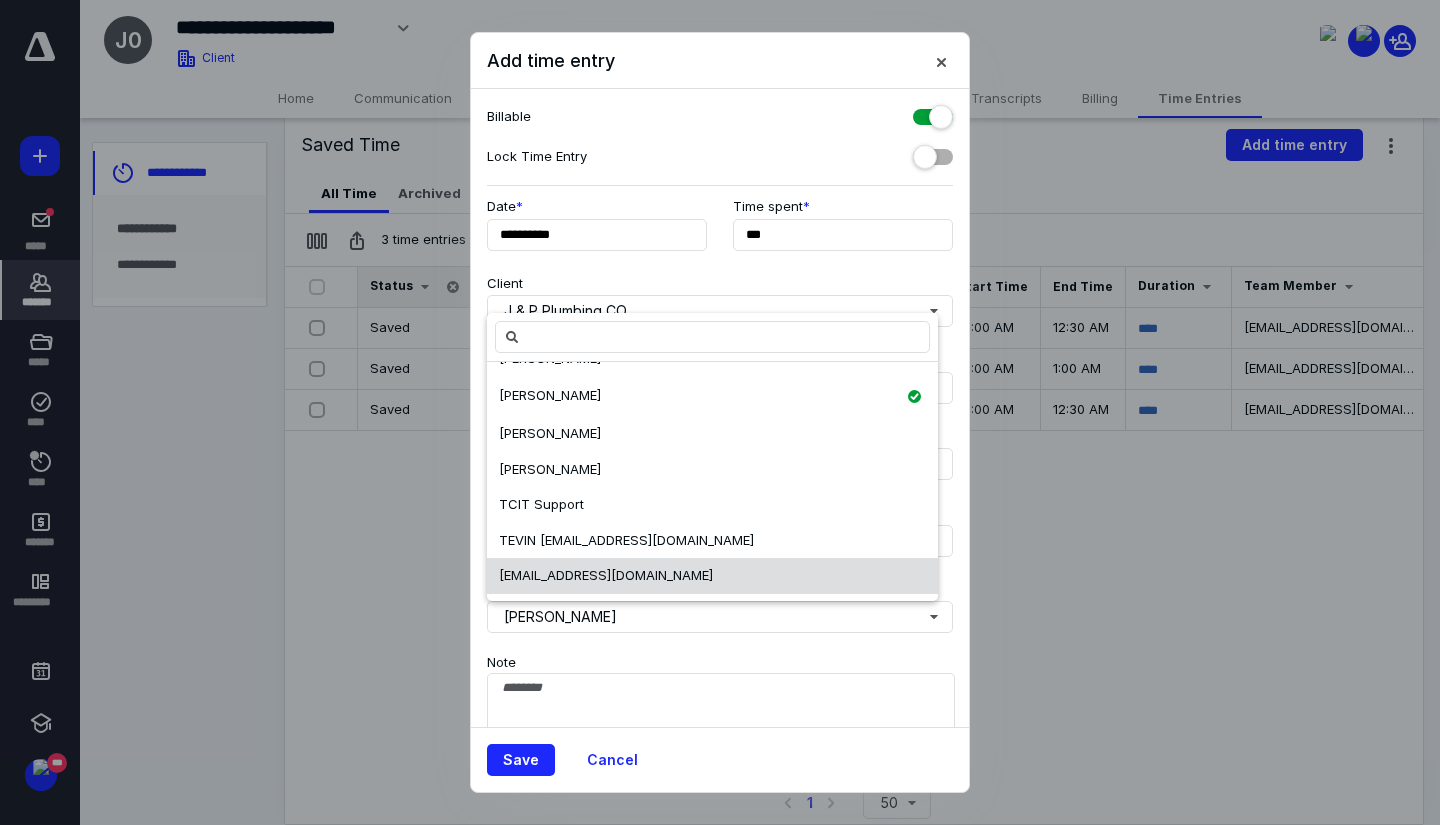 click on "[EMAIL_ADDRESS][DOMAIN_NAME]" at bounding box center (606, 575) 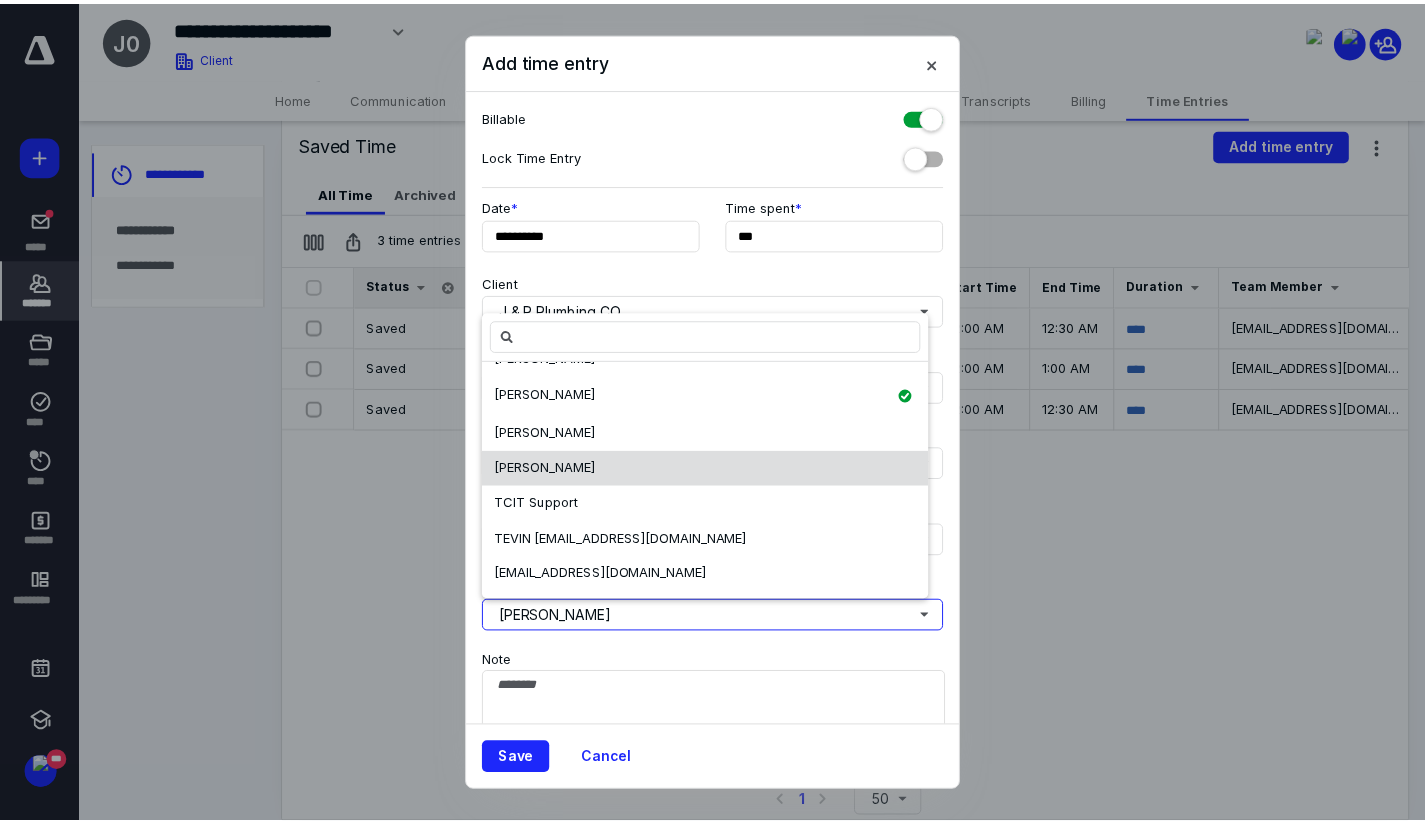 scroll, scrollTop: 0, scrollLeft: 0, axis: both 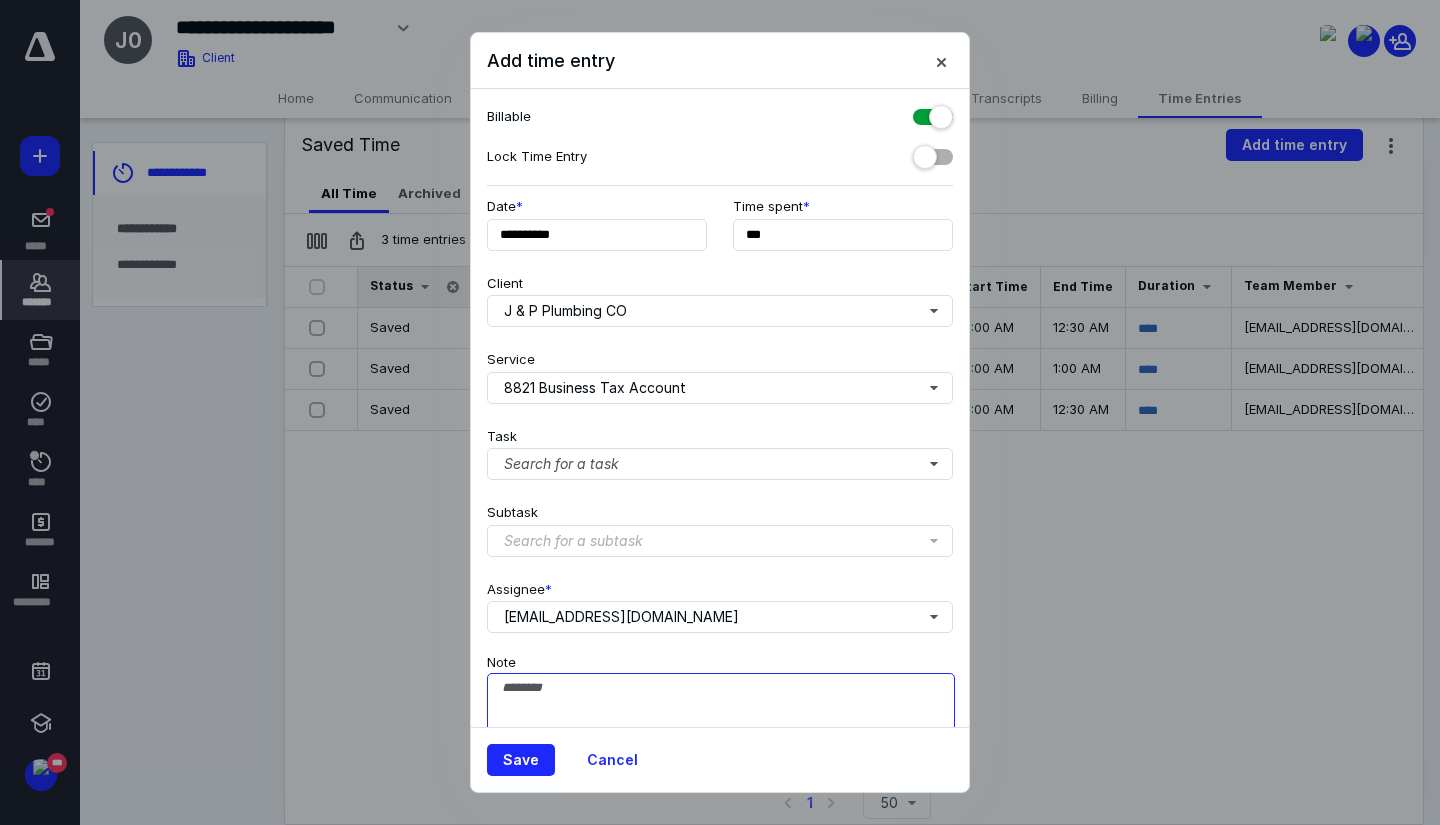 click on "Note" at bounding box center (721, 723) 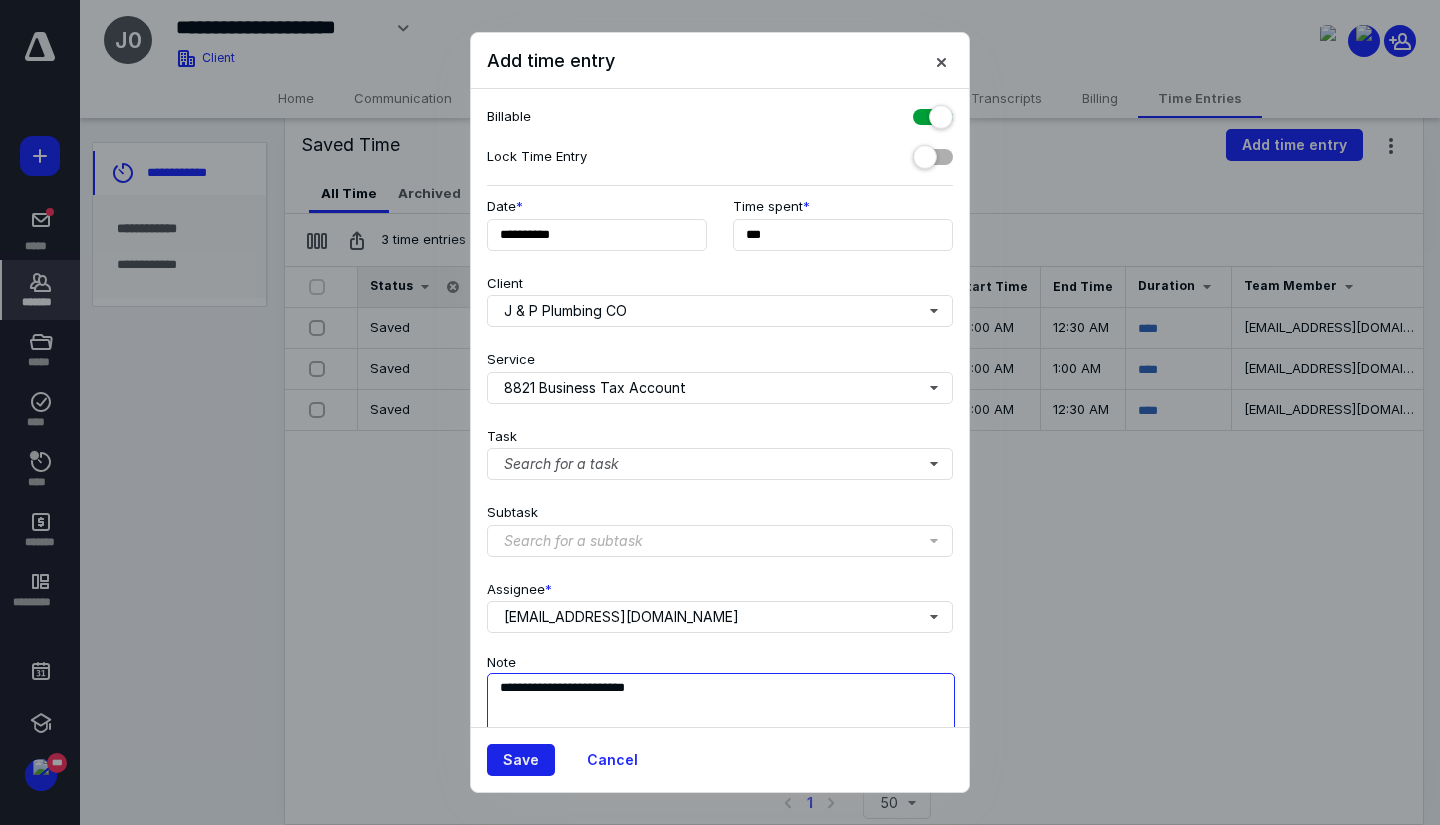 type on "**********" 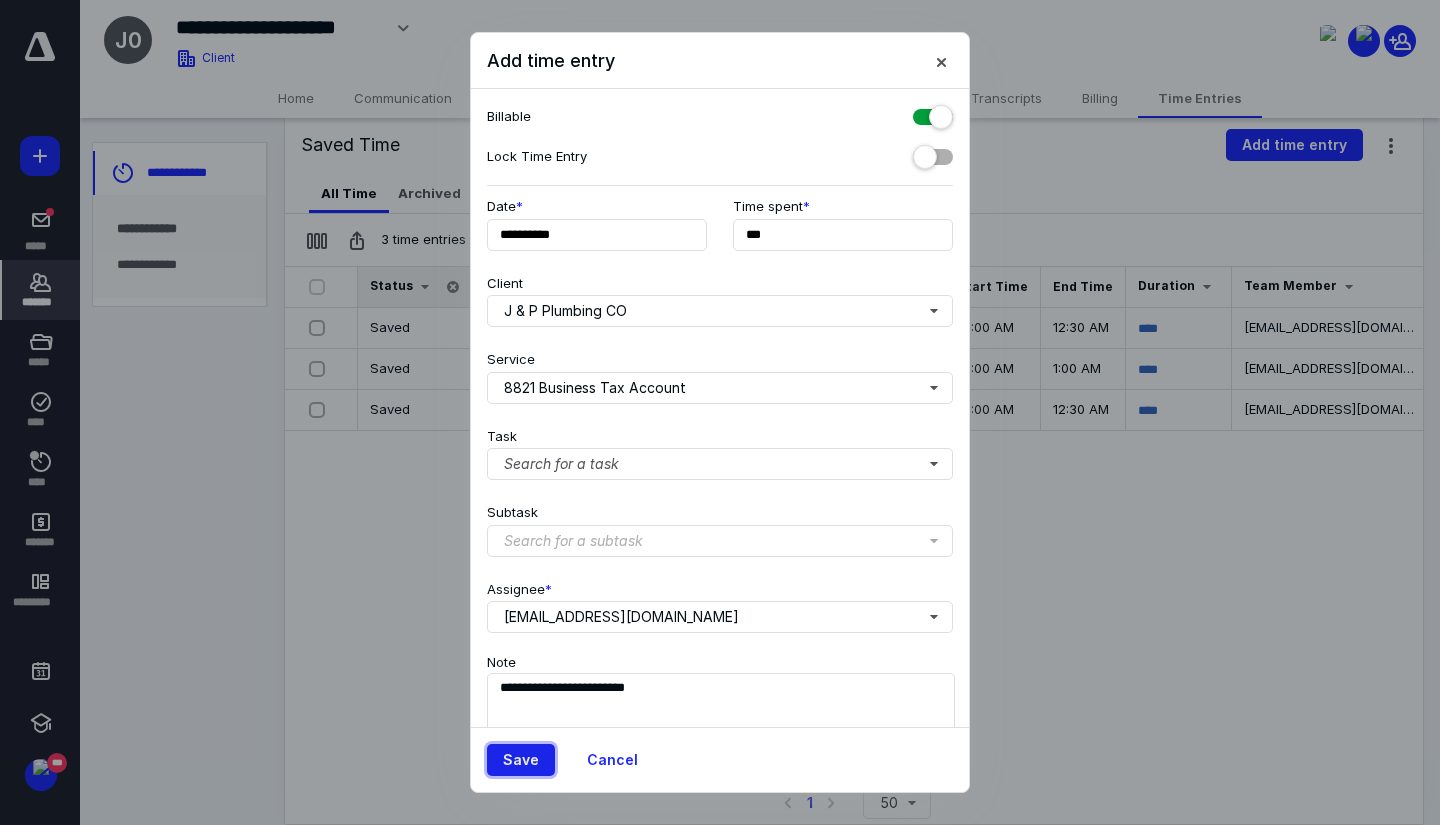 click on "Save" at bounding box center [521, 760] 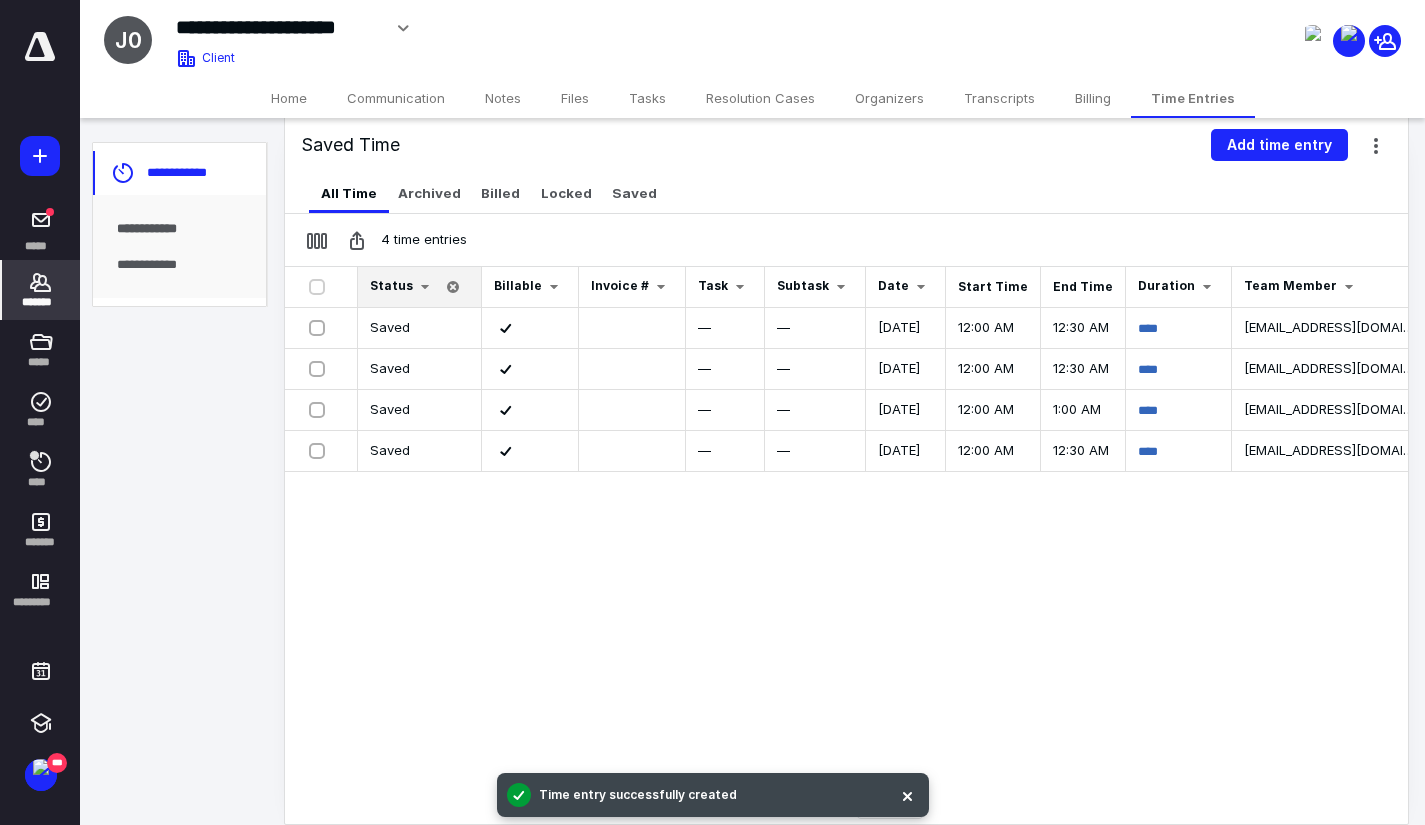click on "Status Billable Invoice # Task Subtask Date Start Time End Time Duration Team Member Service Item Note Saved — — 7/10/2025 12:00 AM 12:30 AM **** Averie@Nashvilletaxsolutions.Com 8821 Business Tax Account Prepared & submitted 8821 Saved — — 7/10/2025 12:00 AM 12:30 AM **** Averie@Nashvilletaxsolutions.Com 2848 Business Tax Account Prepared & Submitted 2848 Saved — — 2/20/2025 12:00 AM 1:00 AM **** Rose@Nashvilletaxsolutions.Com 2848 Business Tax Account Updated POA 2848 and uploaded to IRS
Saved — — 2/20/2025 12:00 AM 12:30 AM **** Rose@Nashvilletaxsolutions.Com 8821 Business Tax Account Updated 8821 and uploaded to IRS" at bounding box center [846, 524] 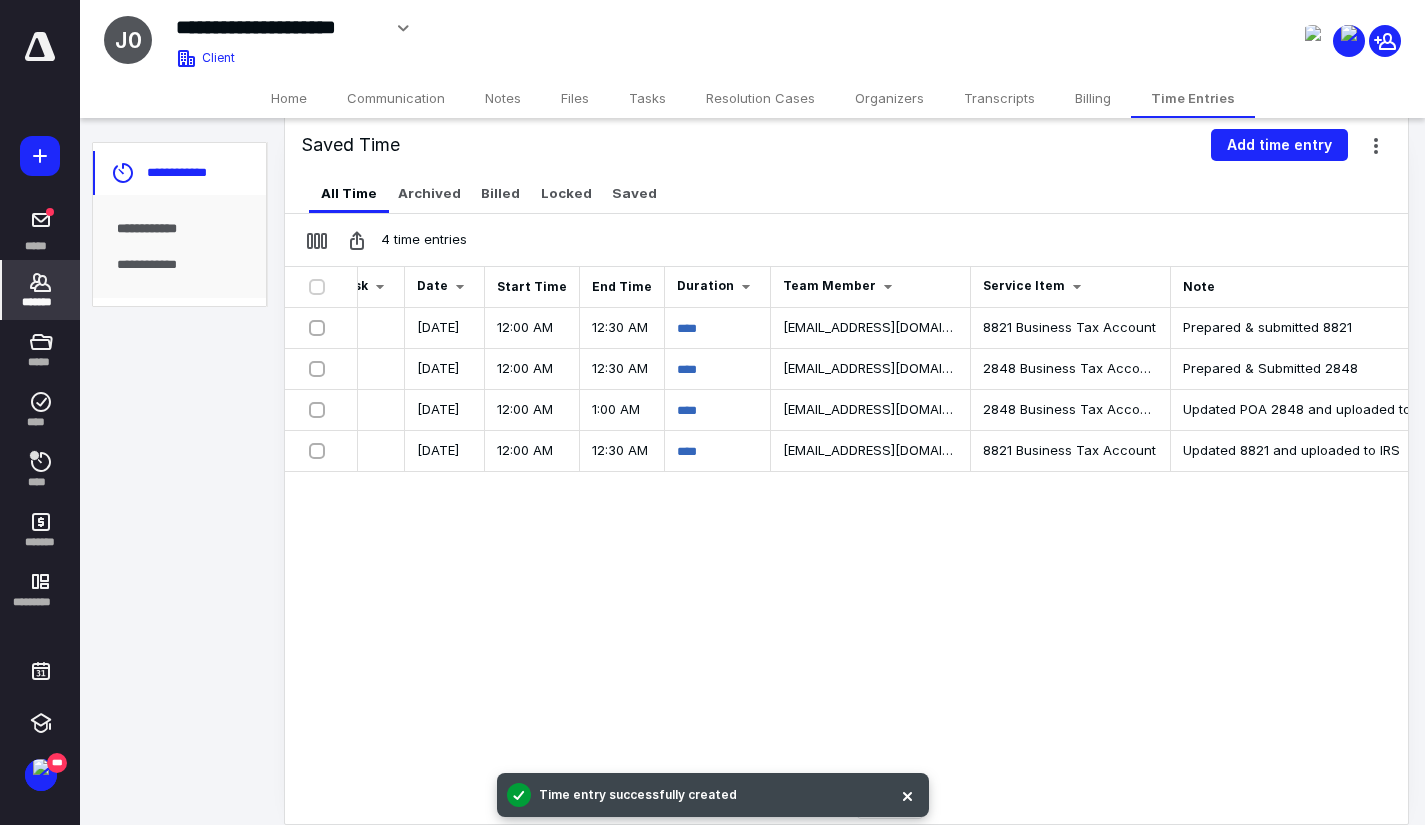 scroll, scrollTop: 0, scrollLeft: 0, axis: both 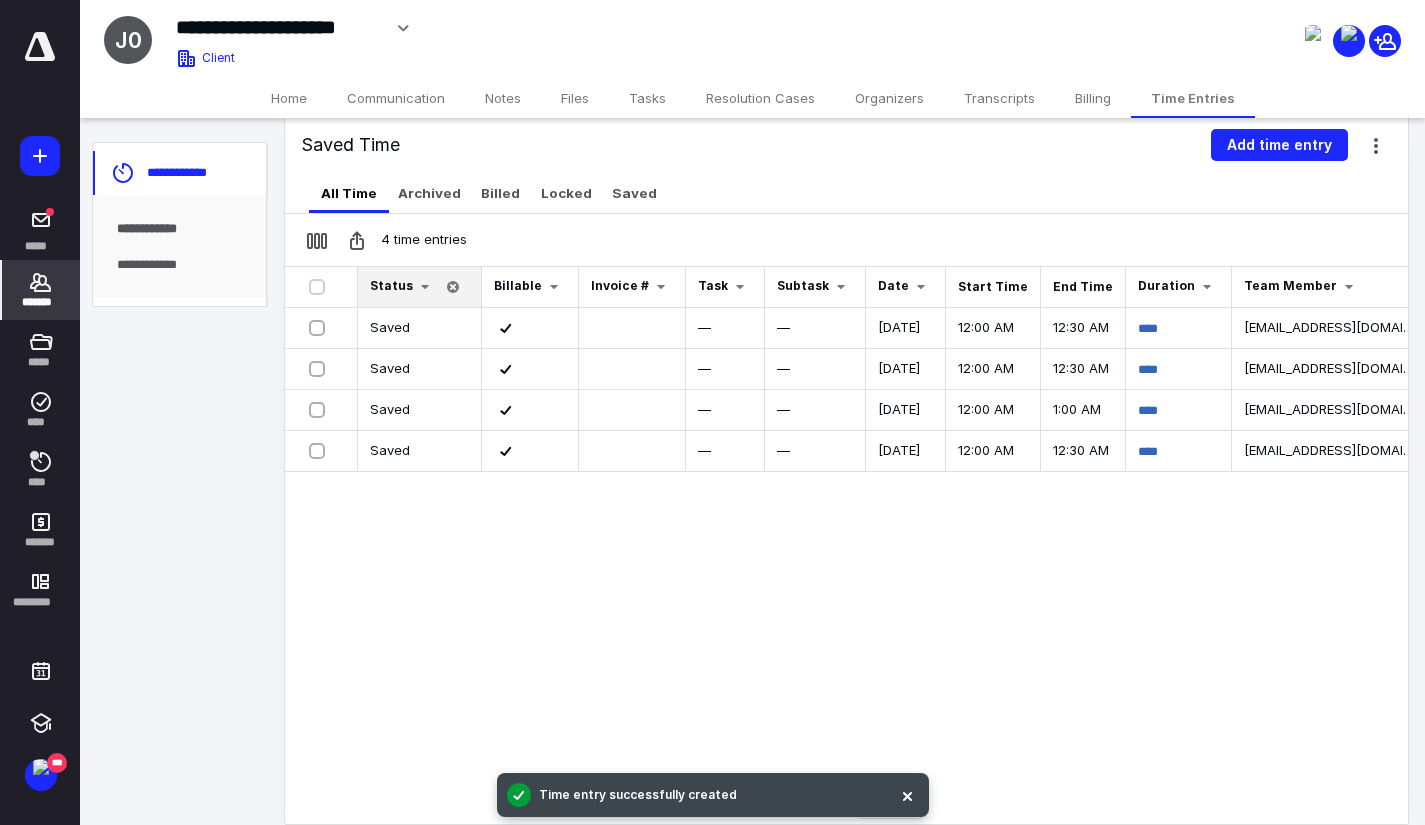 click on "Home" at bounding box center (289, 98) 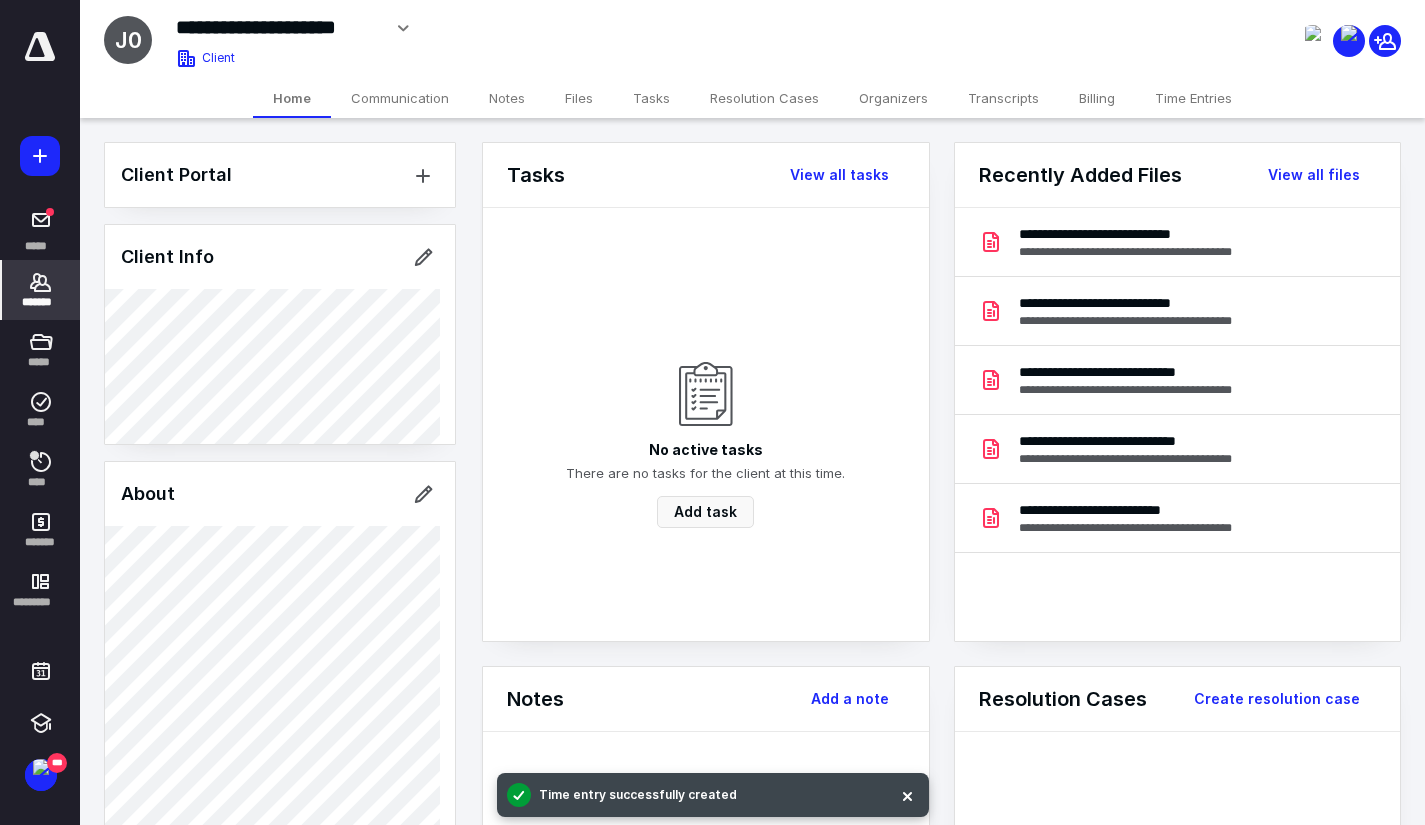 scroll, scrollTop: 290, scrollLeft: 0, axis: vertical 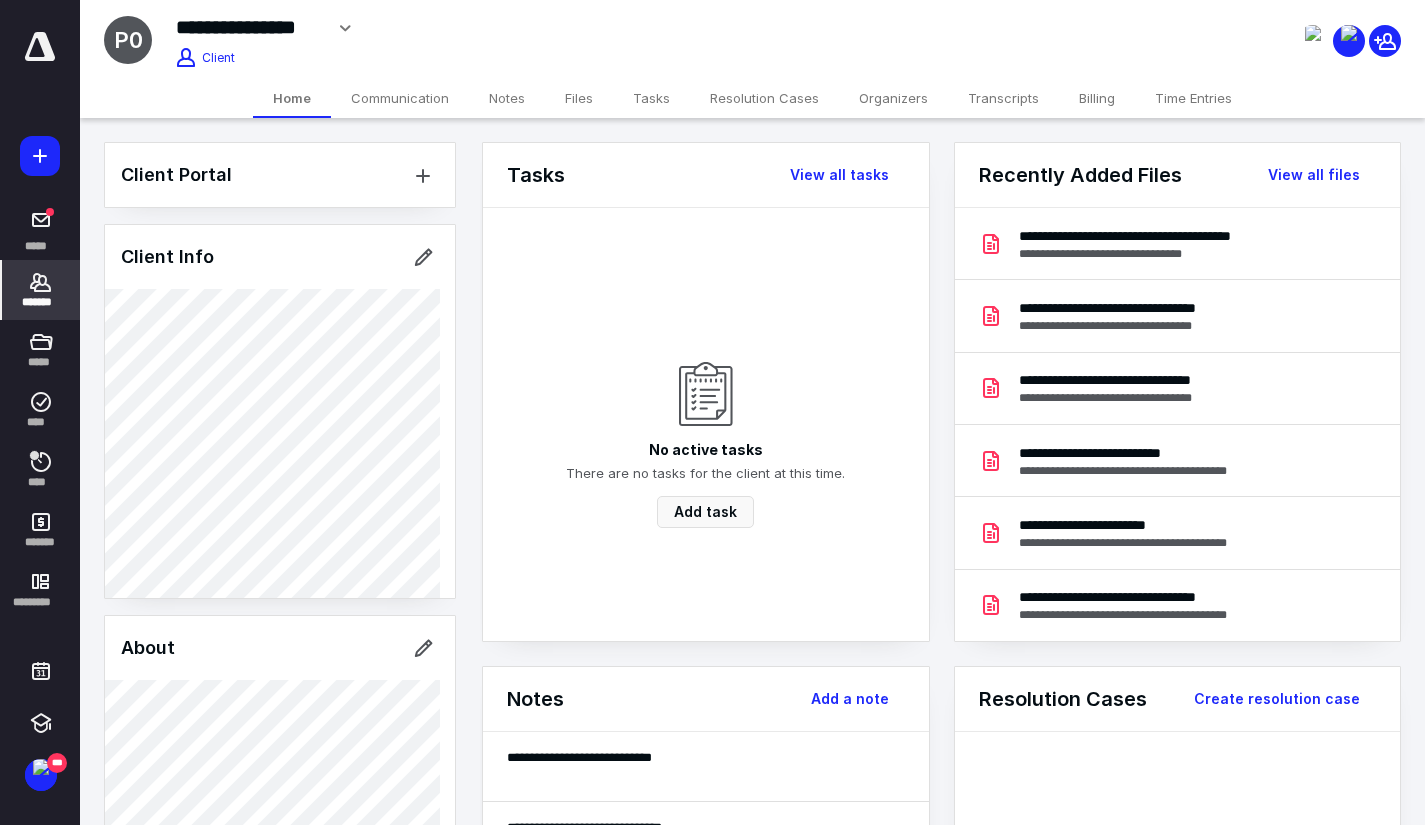 click on "Files" at bounding box center (579, 98) 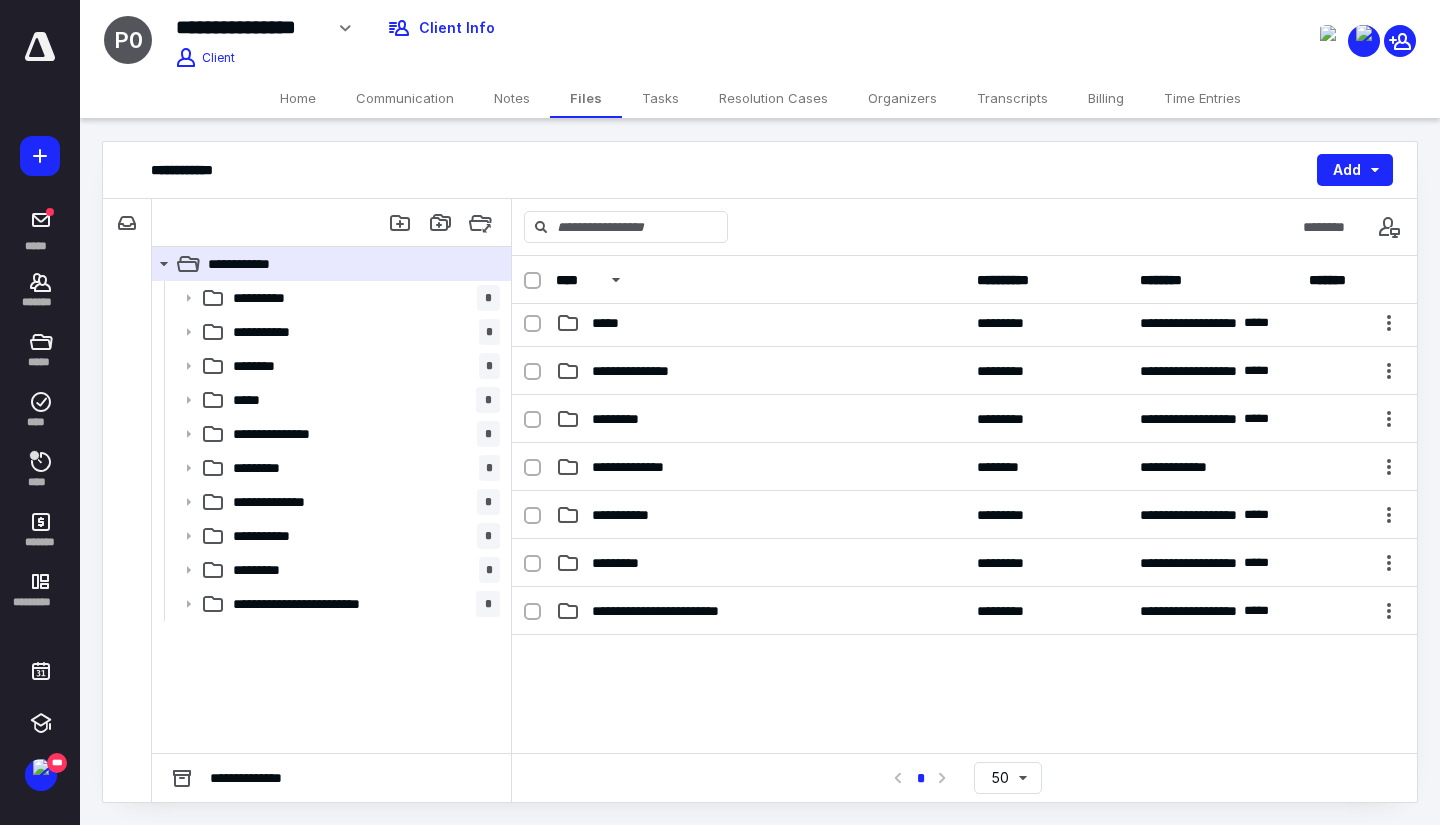 scroll, scrollTop: 331, scrollLeft: 0, axis: vertical 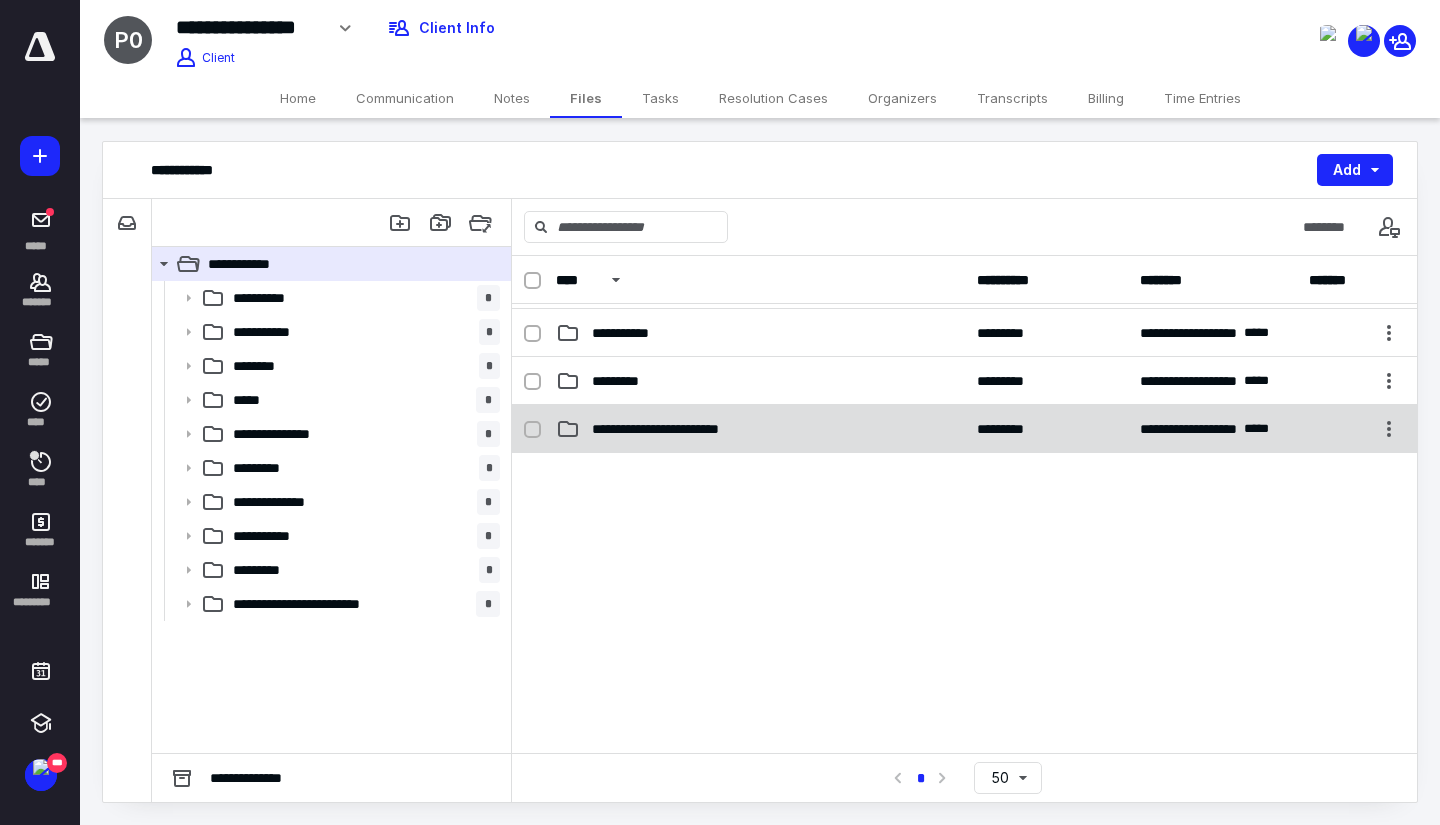 click on "**********" at bounding box center [685, 429] 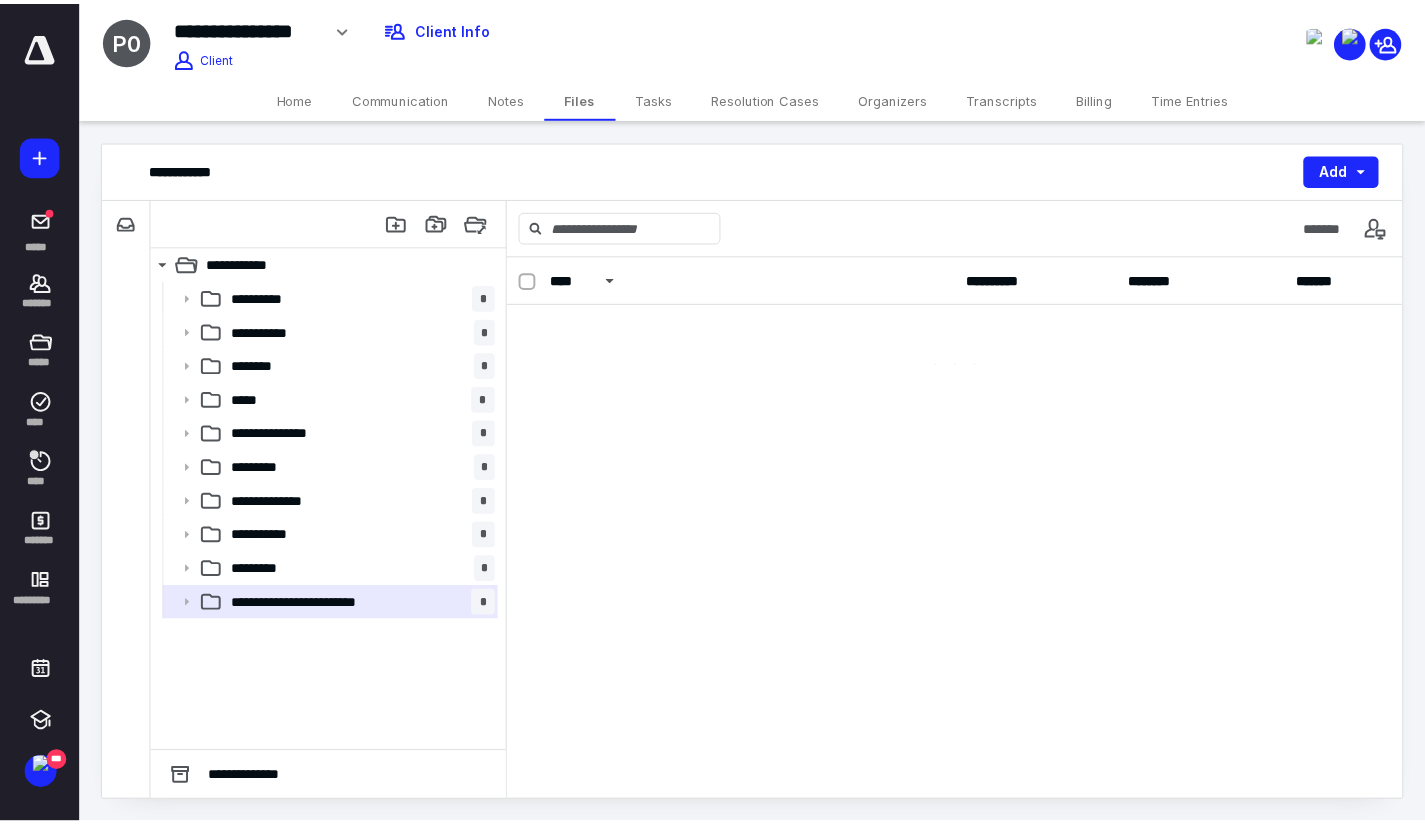 scroll, scrollTop: 0, scrollLeft: 0, axis: both 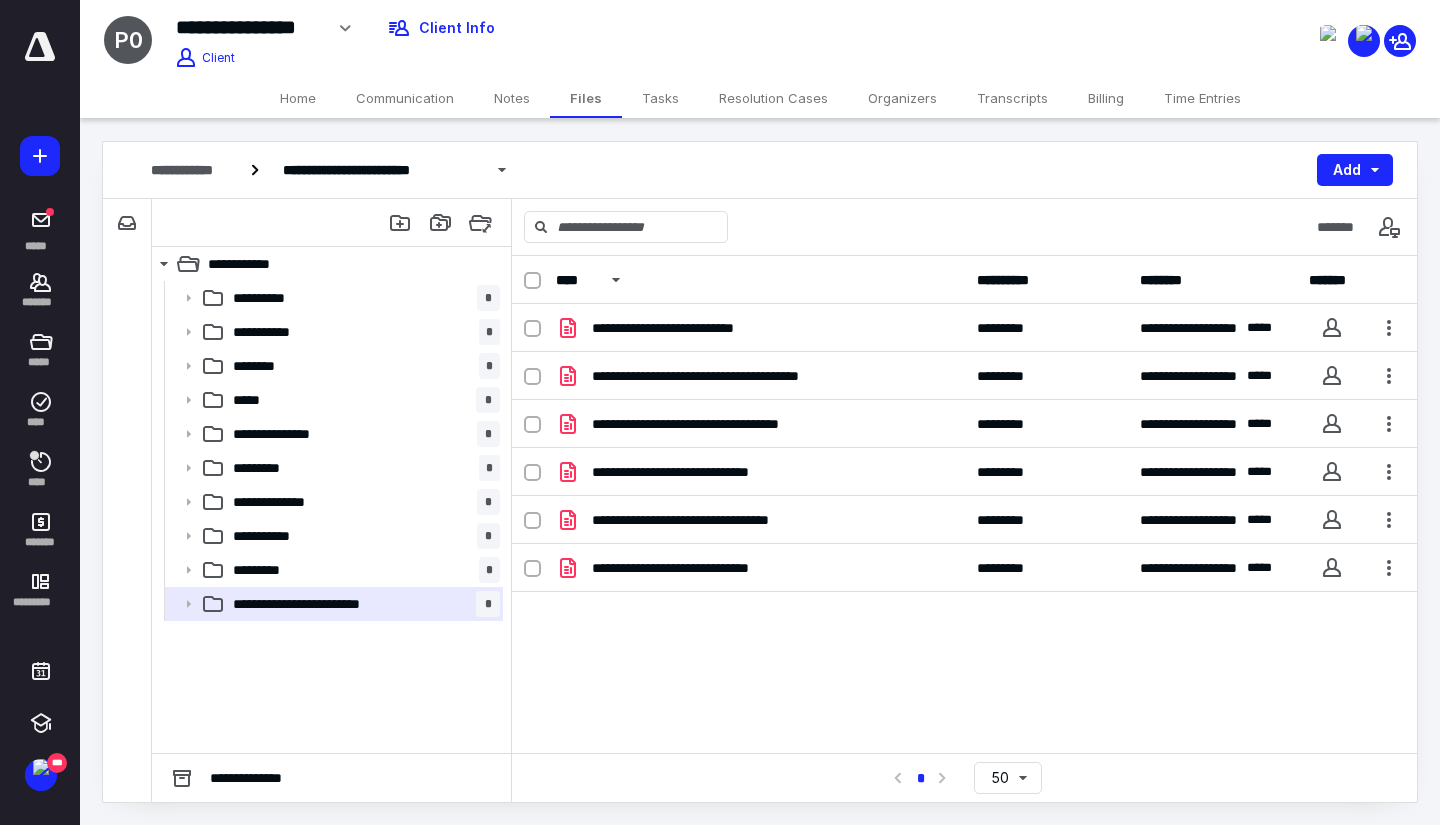 click on "Home" at bounding box center [298, 98] 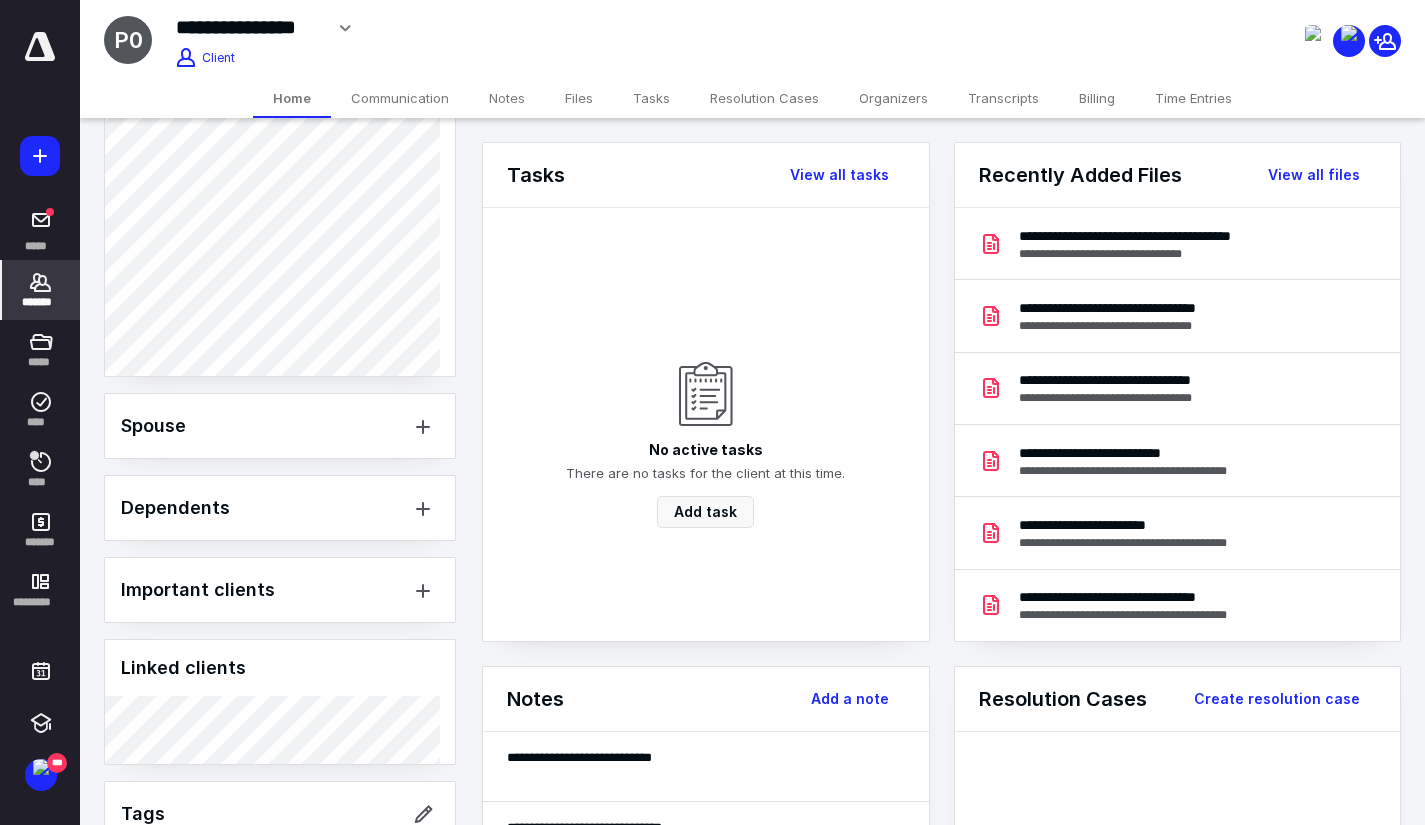 scroll, scrollTop: 1527, scrollLeft: 0, axis: vertical 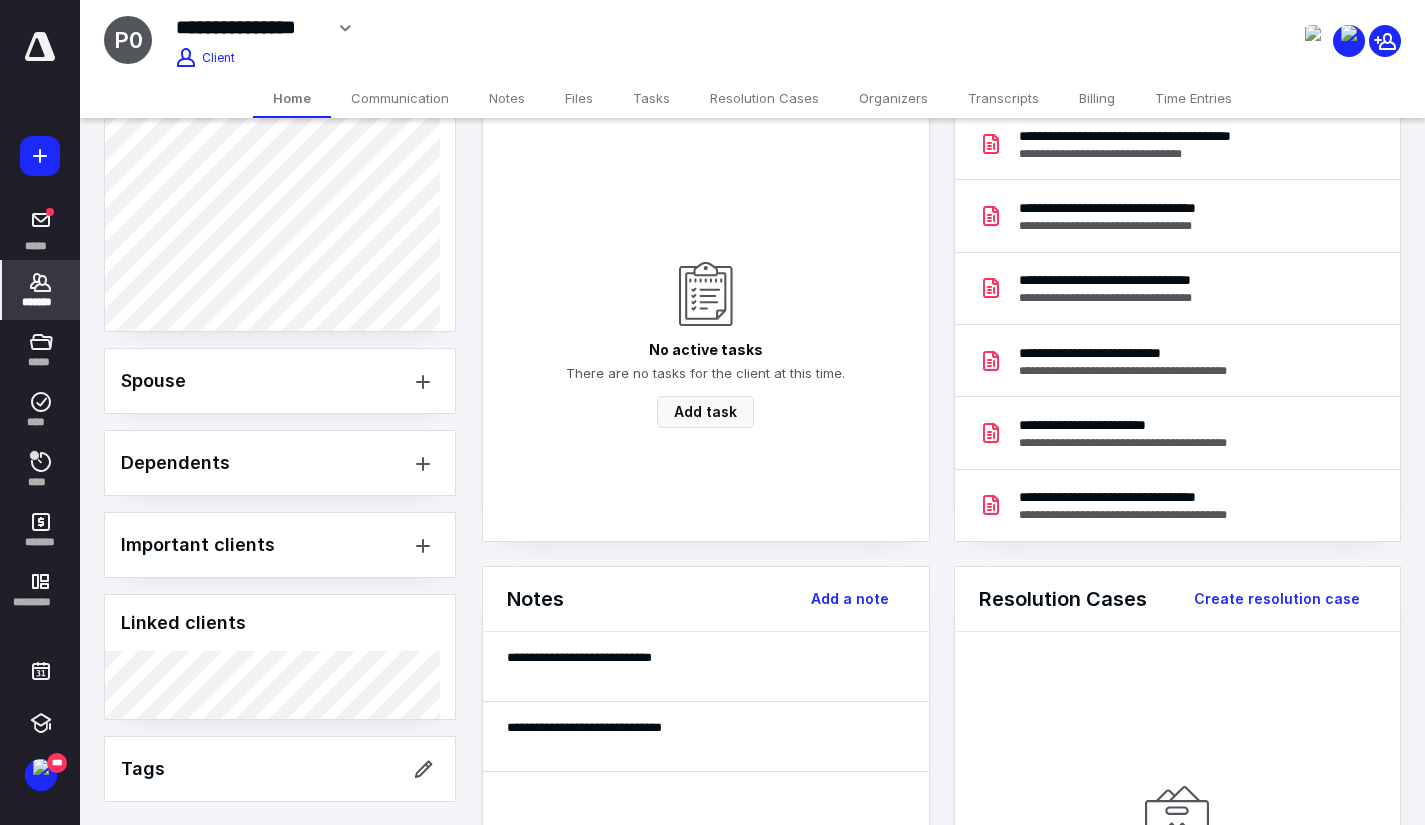click on "*******" at bounding box center (41, 290) 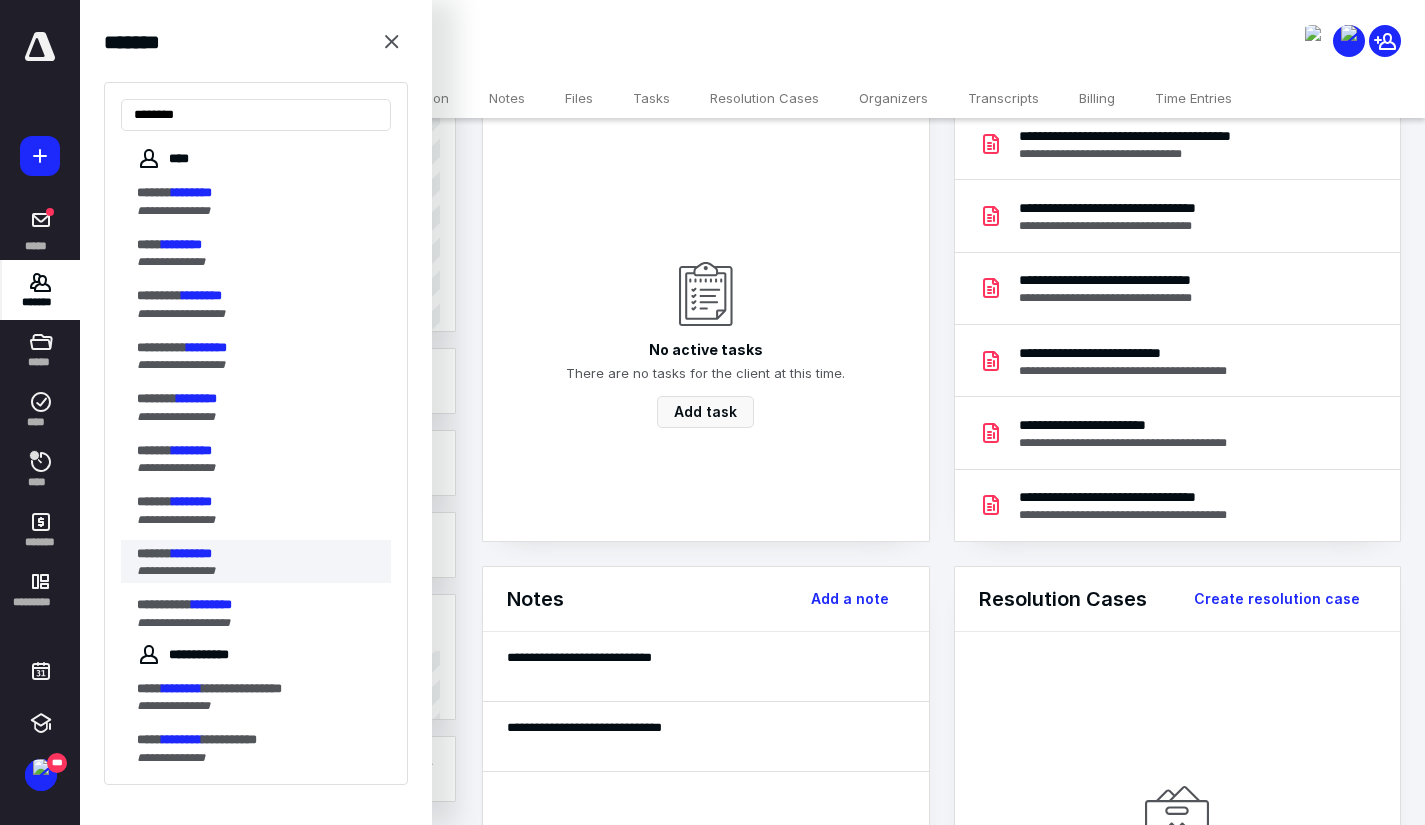type on "********" 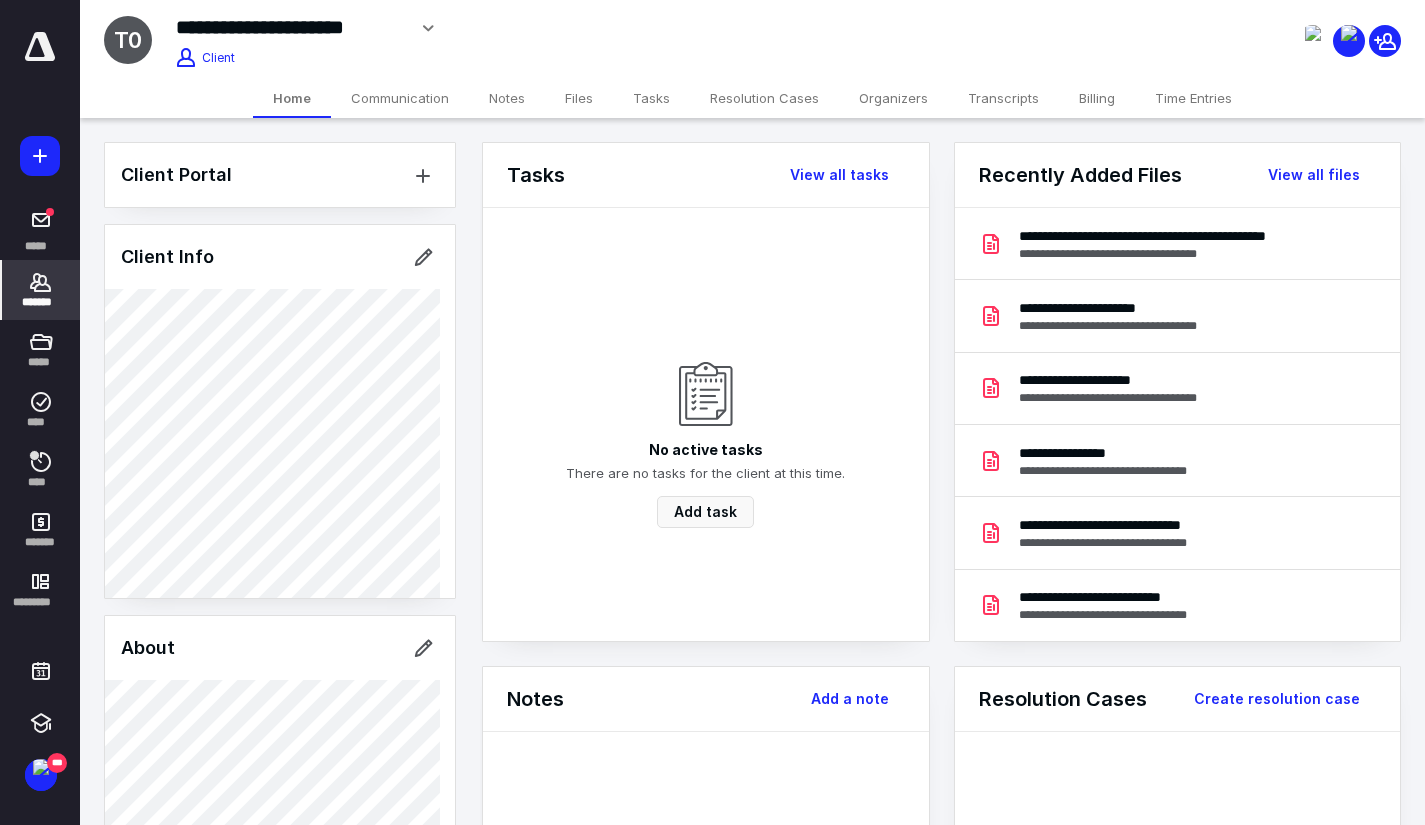 click on "Files" at bounding box center (579, 98) 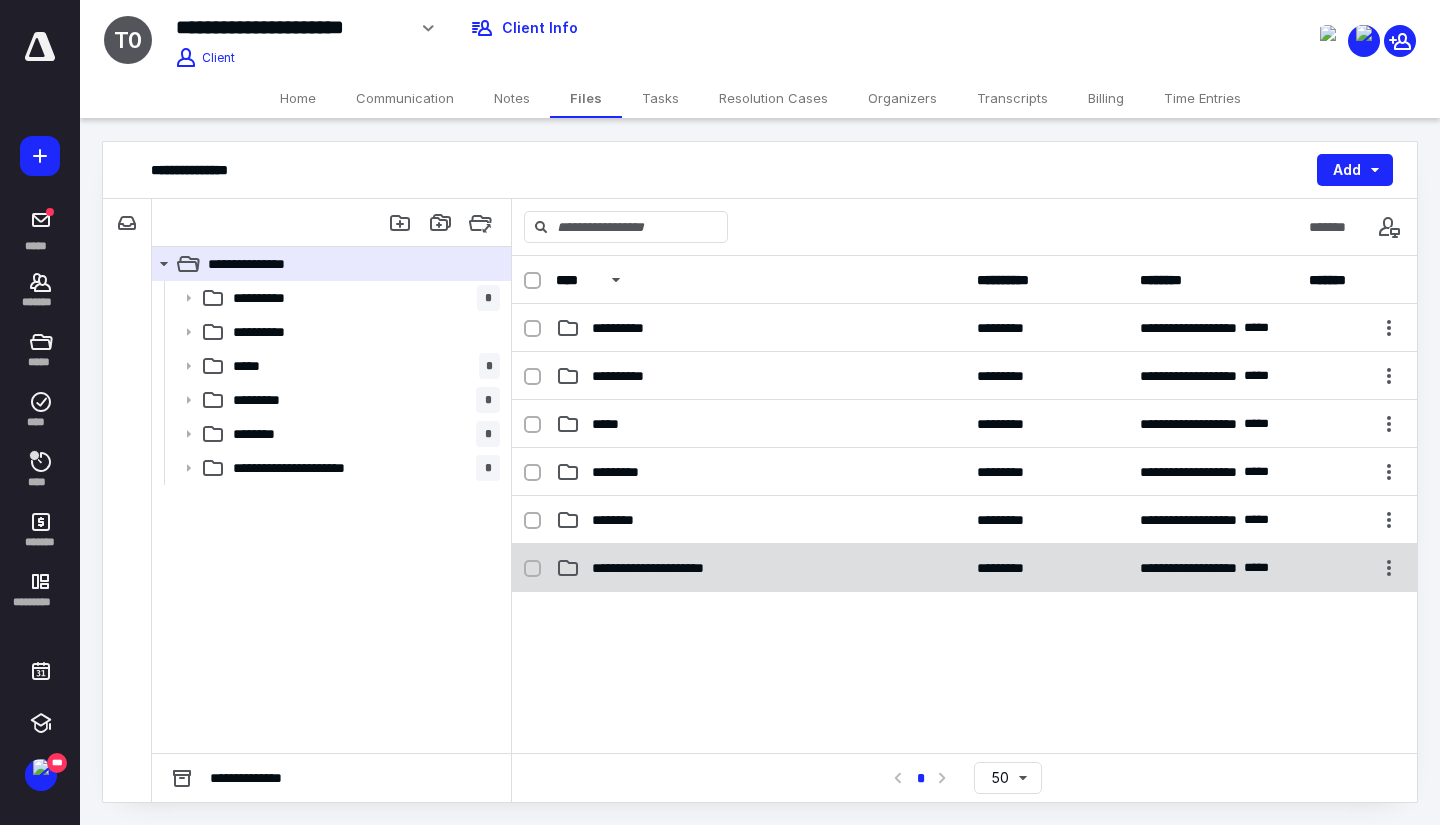 click on "**********" at bounding box center [676, 568] 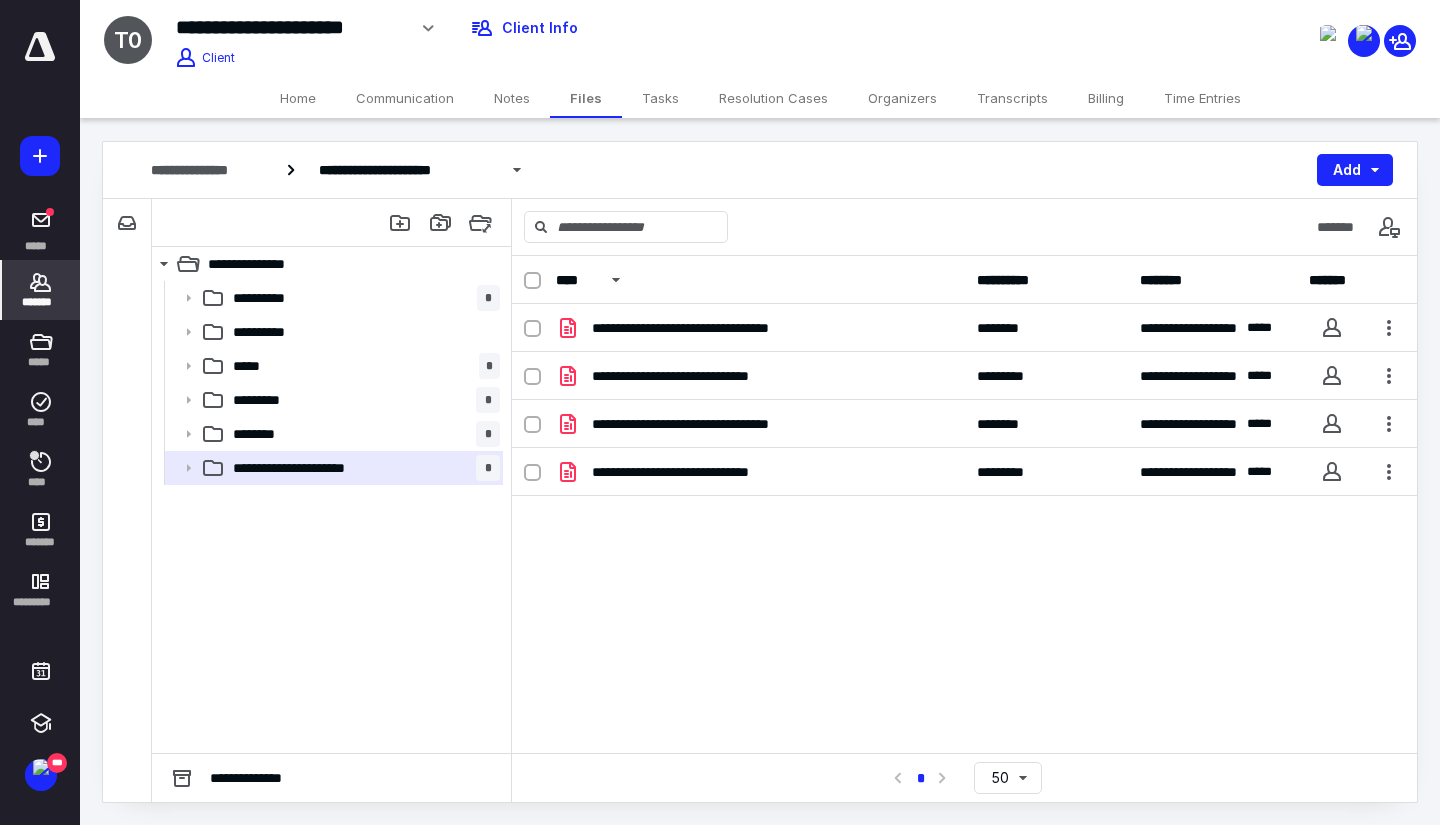 click on "*******" at bounding box center [41, 290] 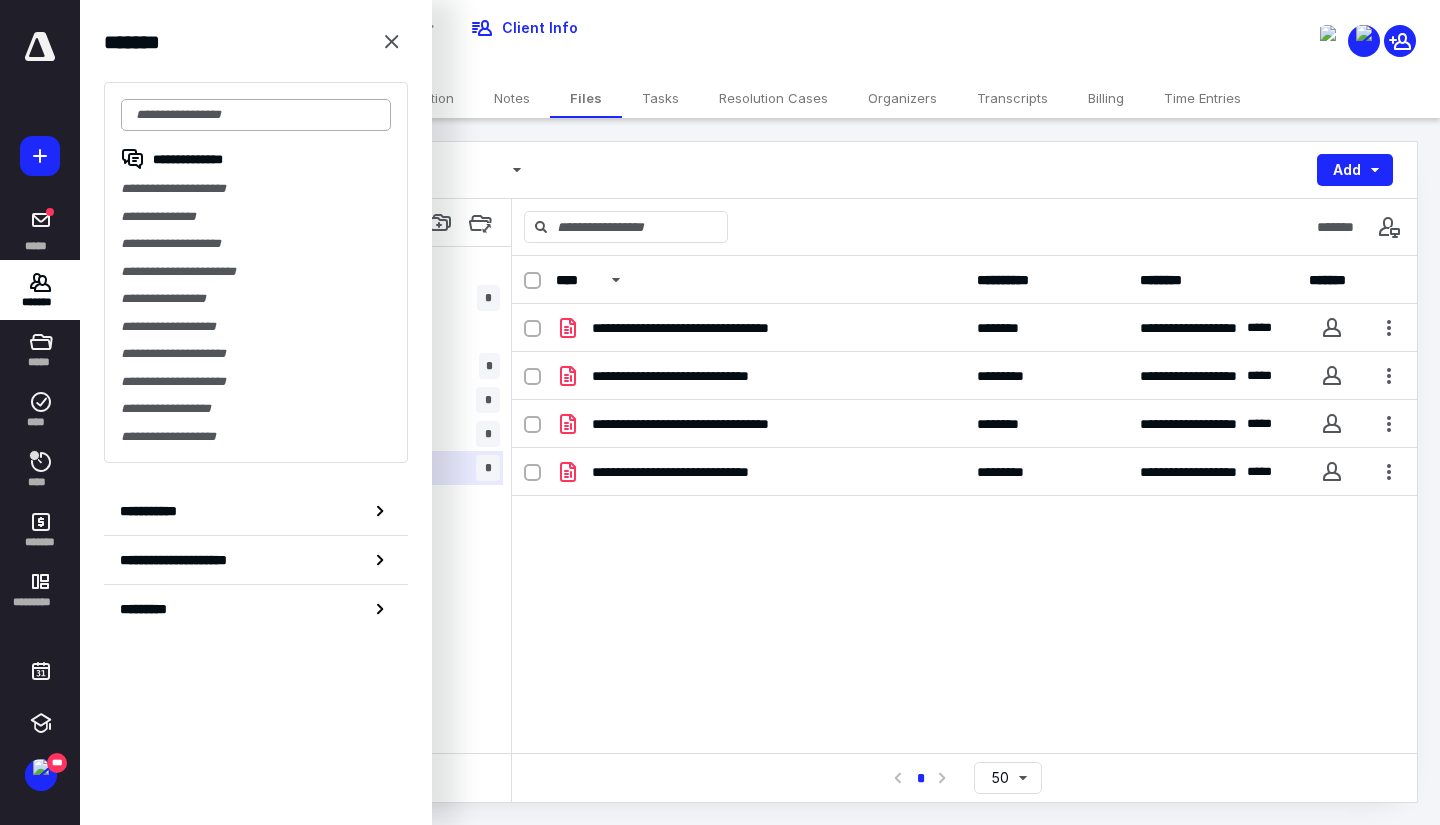 click at bounding box center (256, 115) 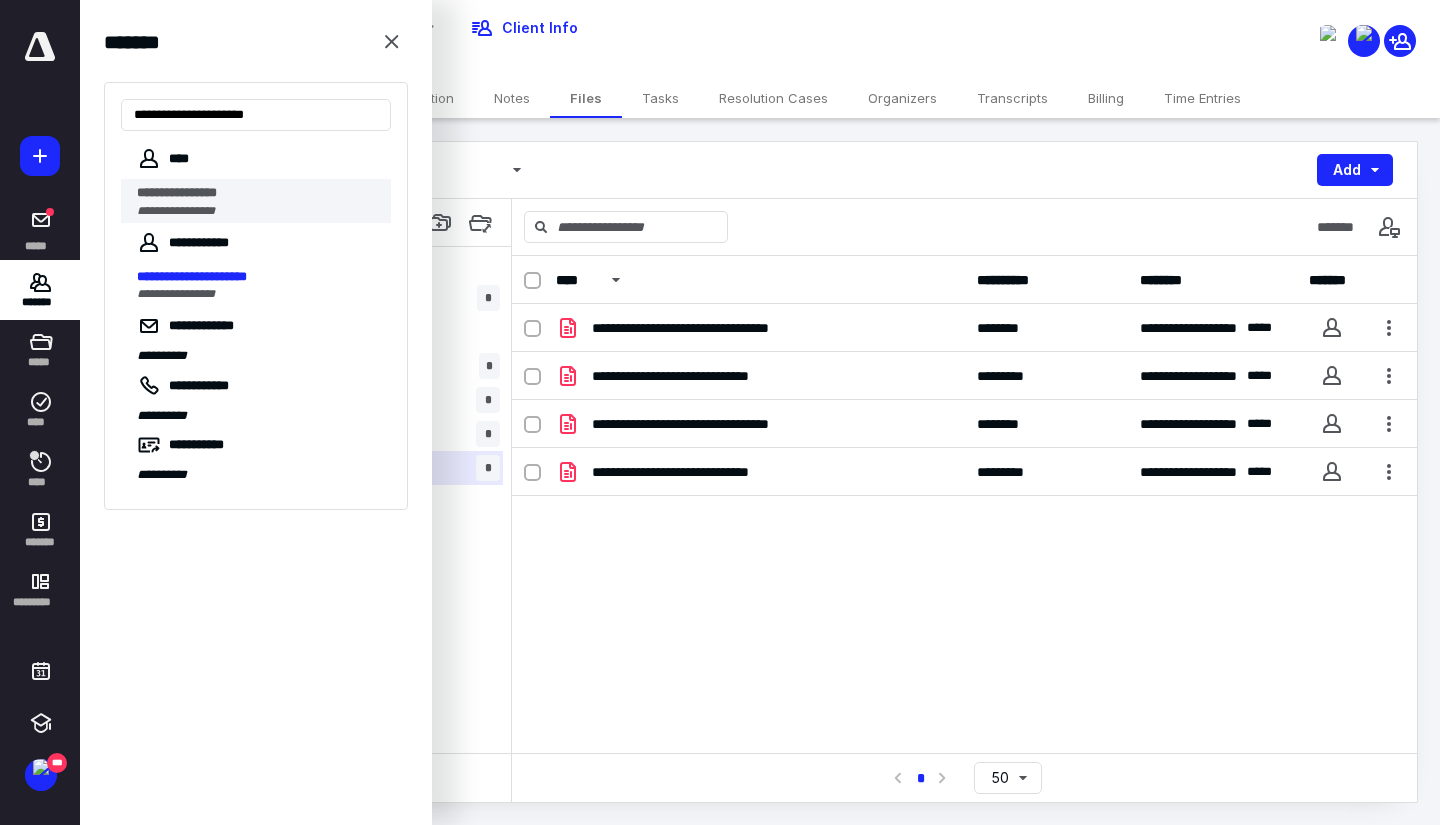 type on "**********" 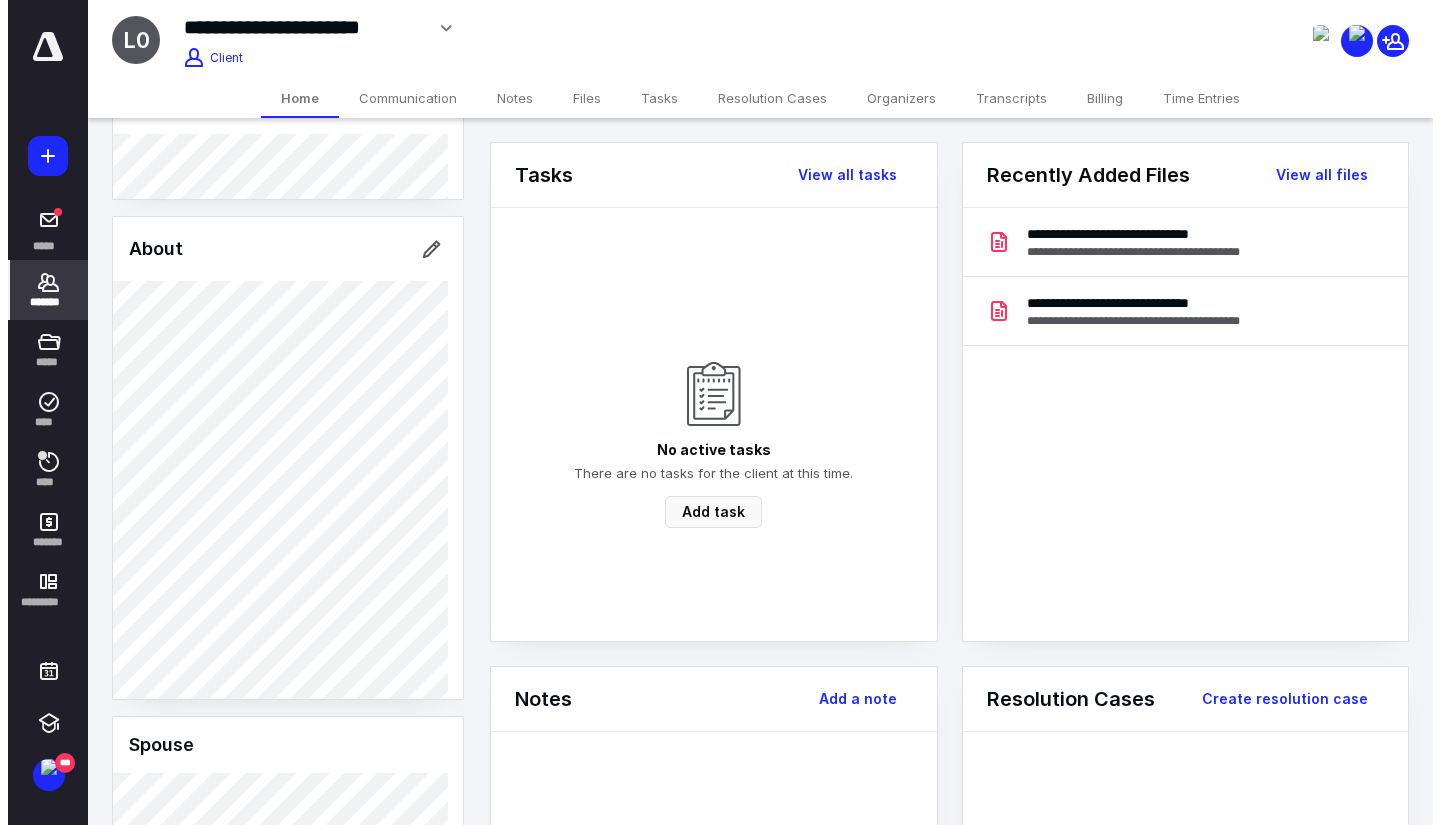 scroll, scrollTop: 300, scrollLeft: 0, axis: vertical 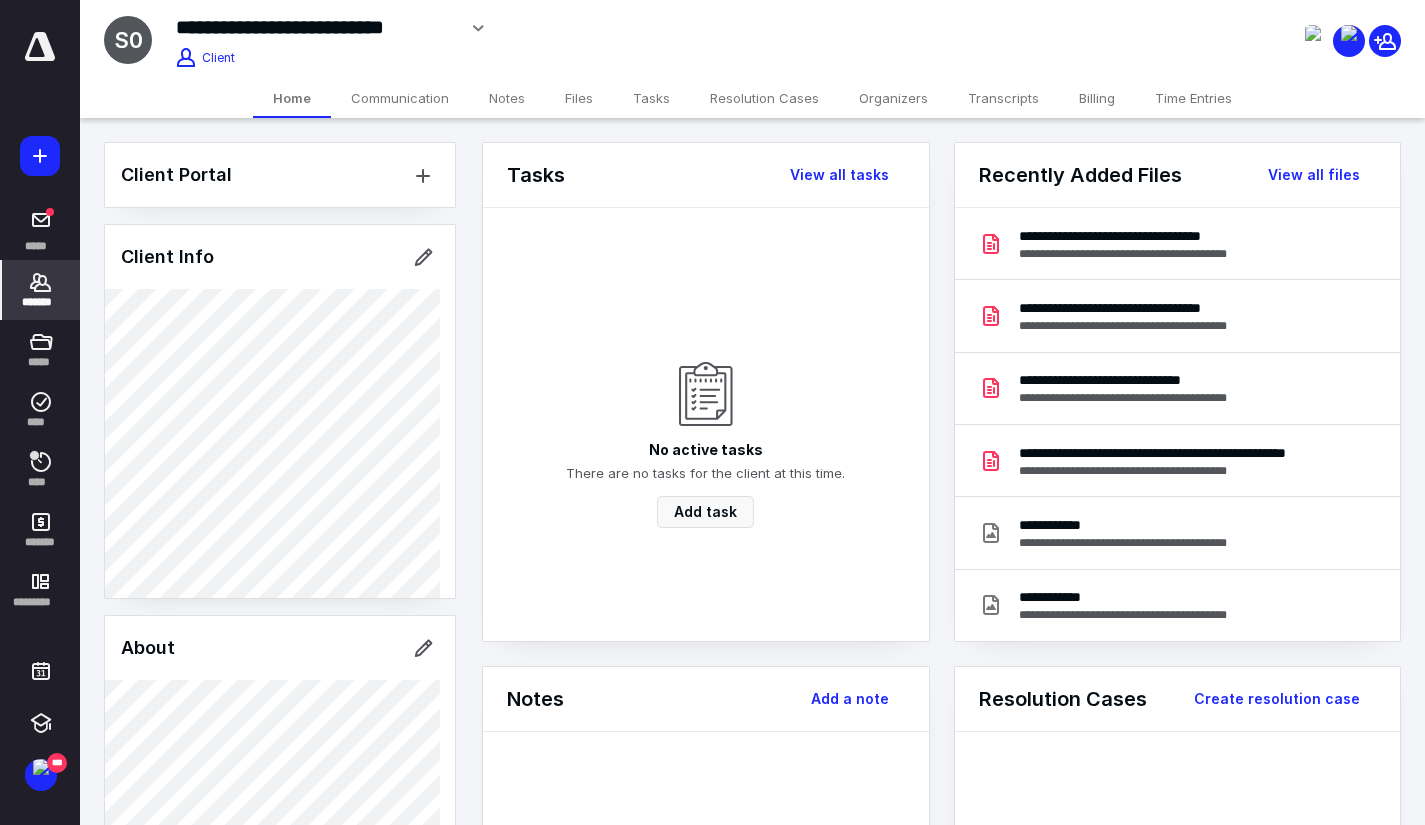 click on "Files" at bounding box center (579, 98) 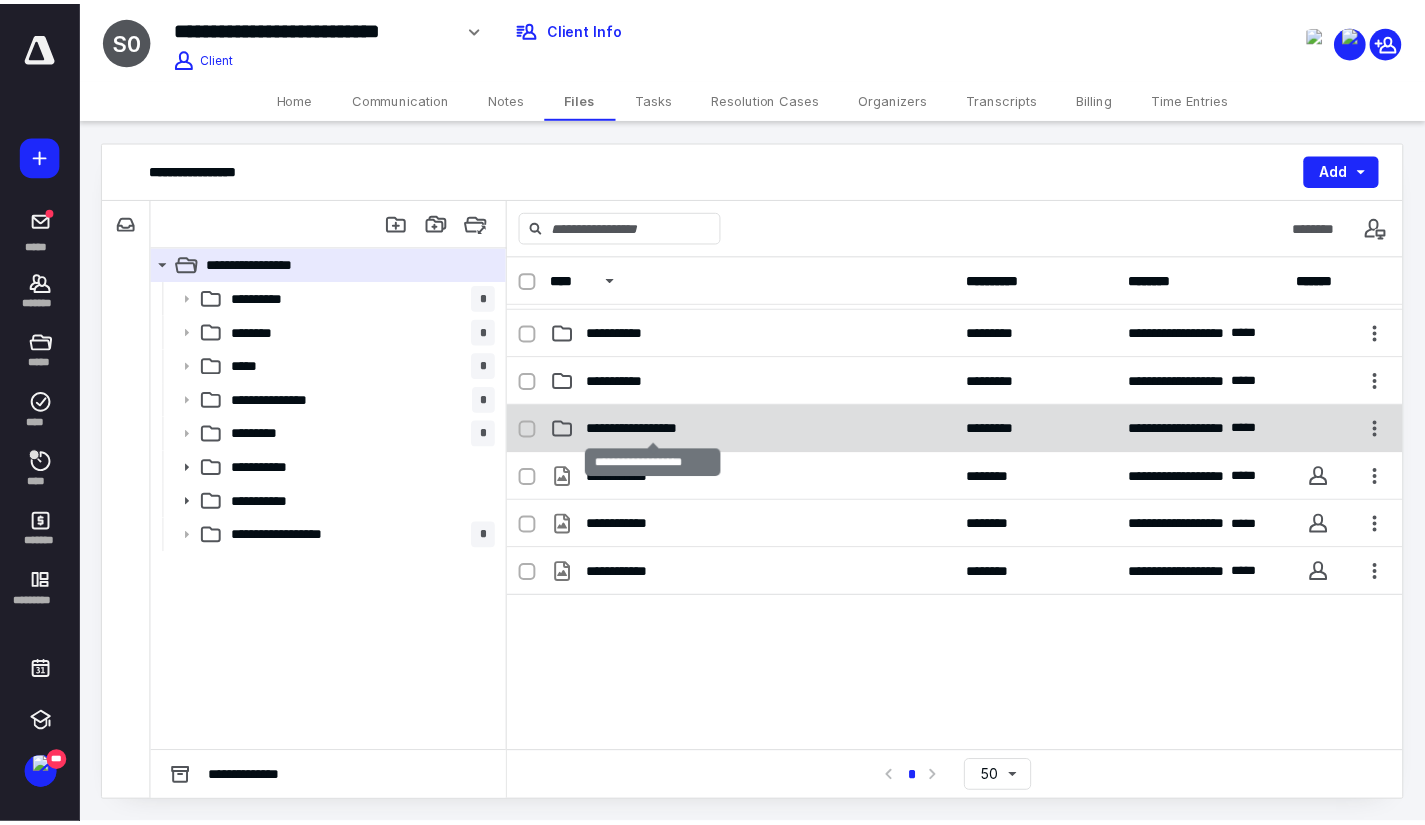 scroll, scrollTop: 0, scrollLeft: 0, axis: both 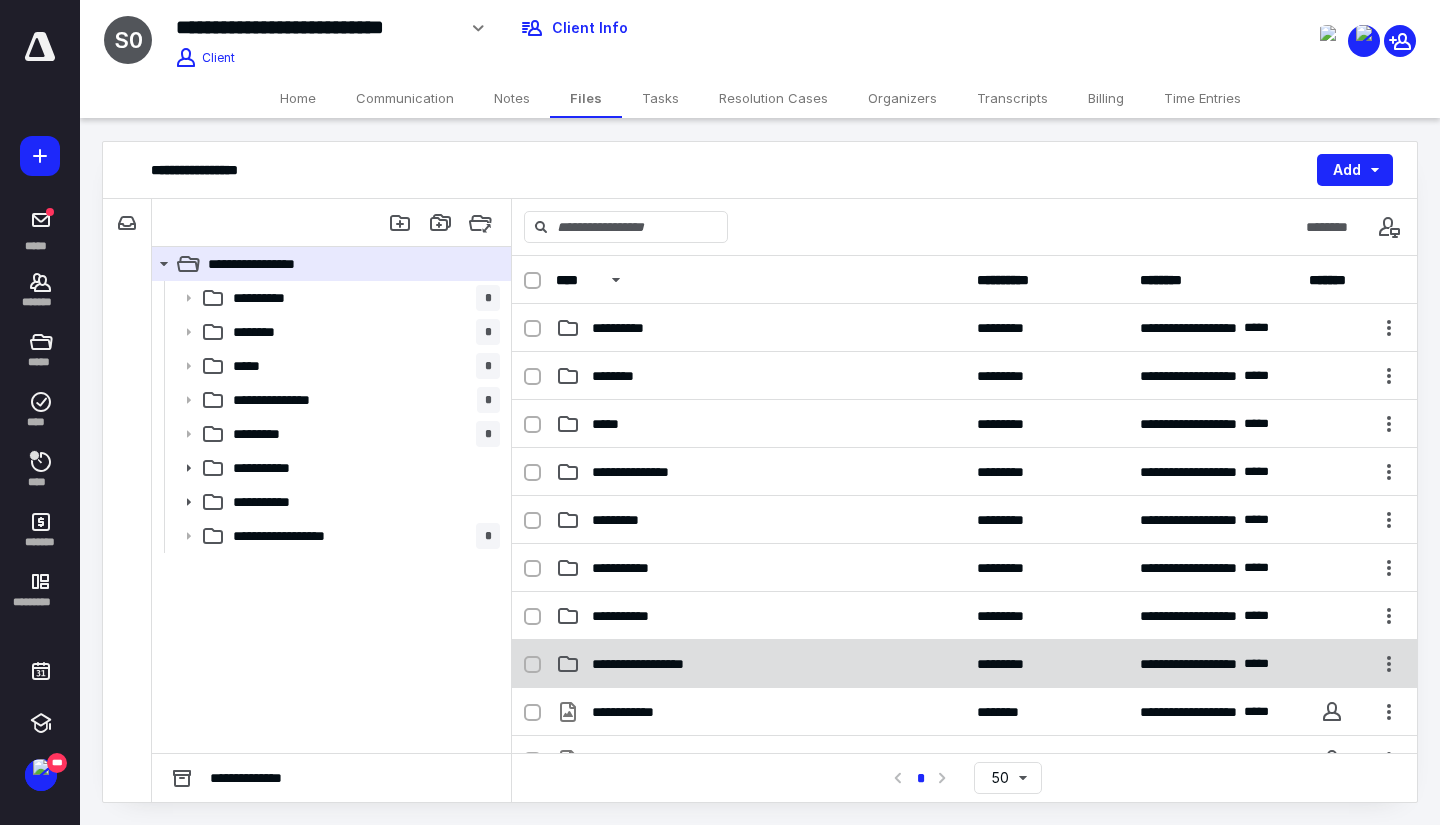 click on "**********" at bounding box center (964, 664) 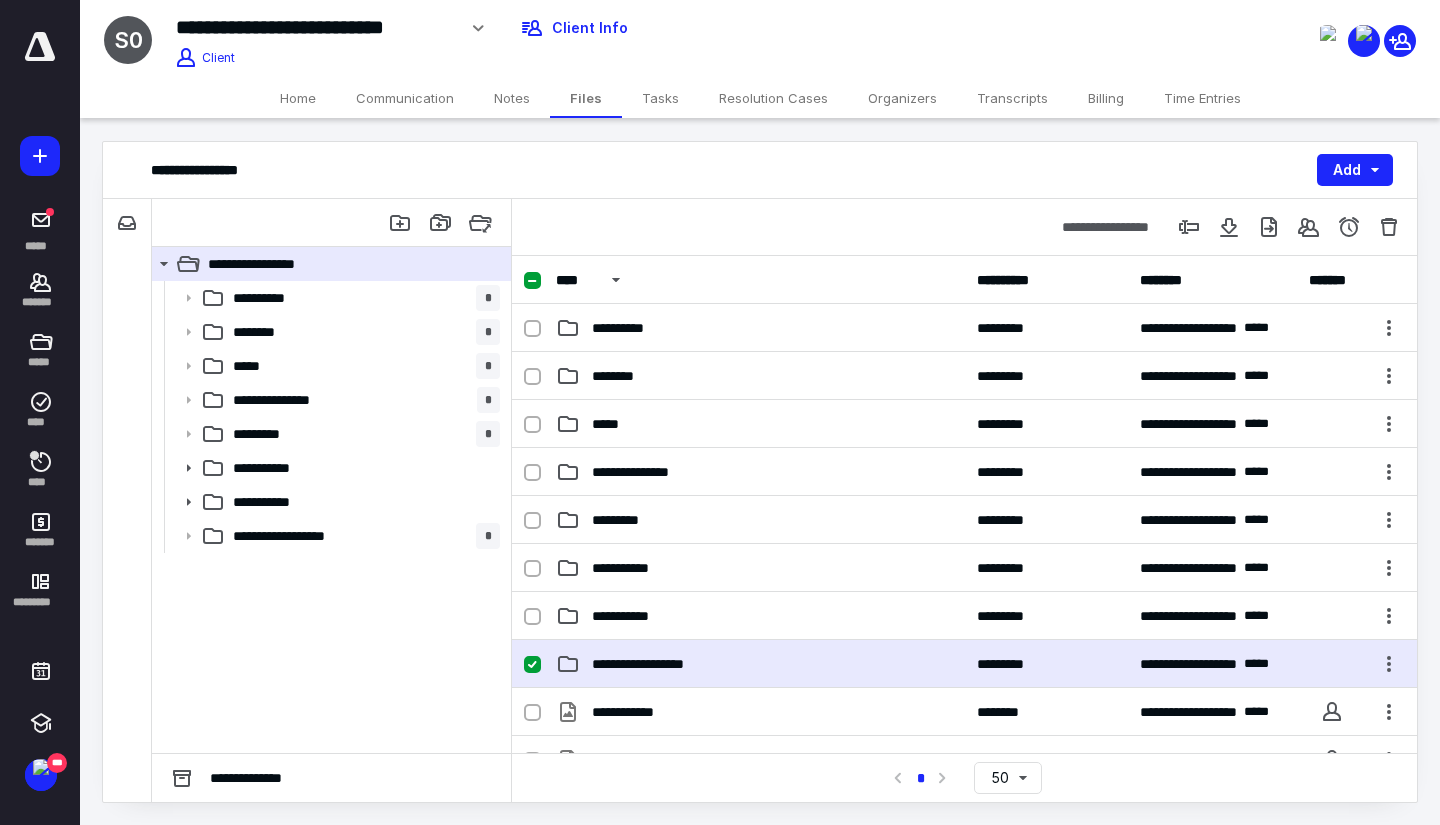 click on "**********" at bounding box center [964, 664] 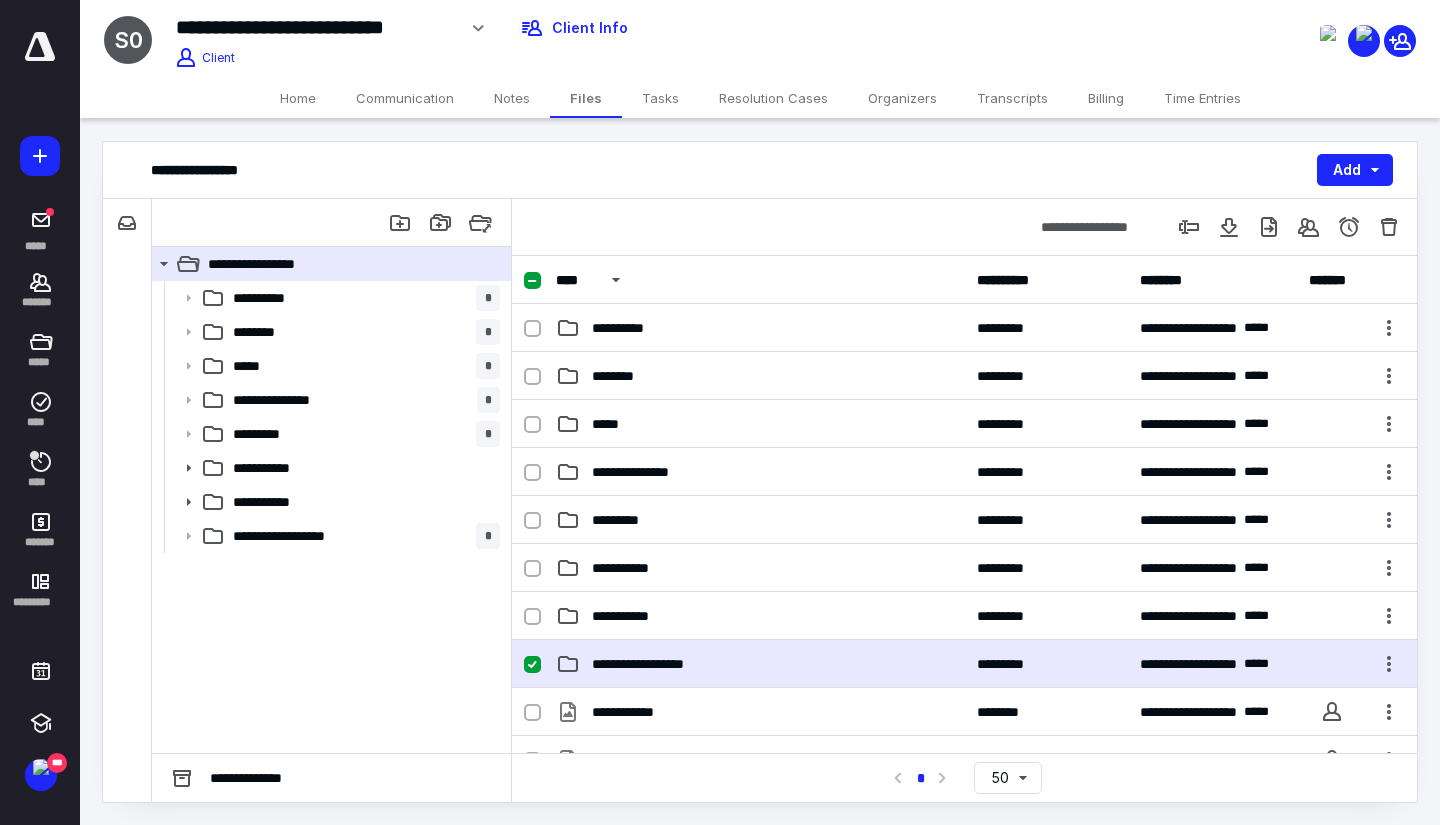 click on "**********" at bounding box center [659, 664] 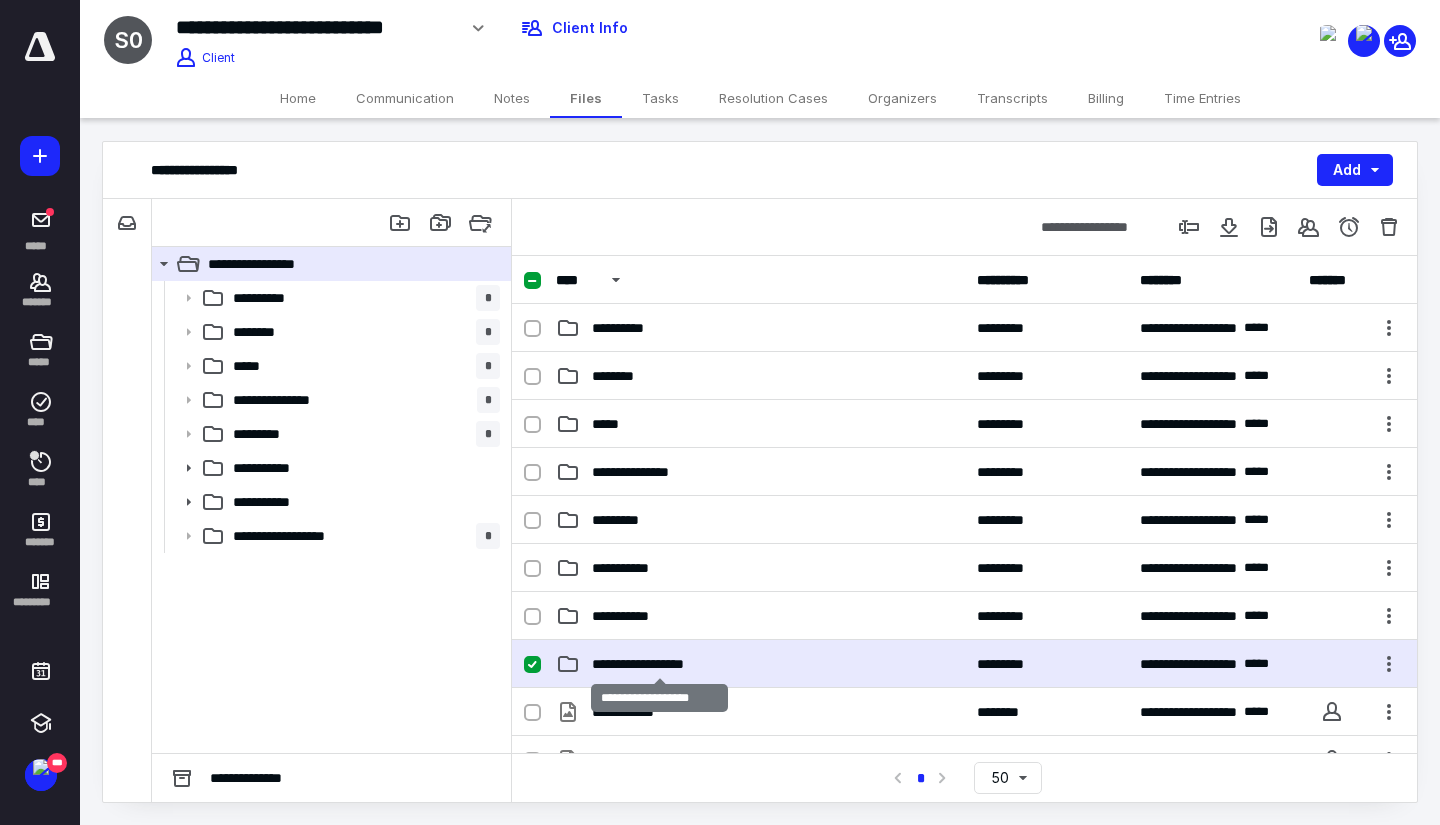 click on "**********" at bounding box center (659, 664) 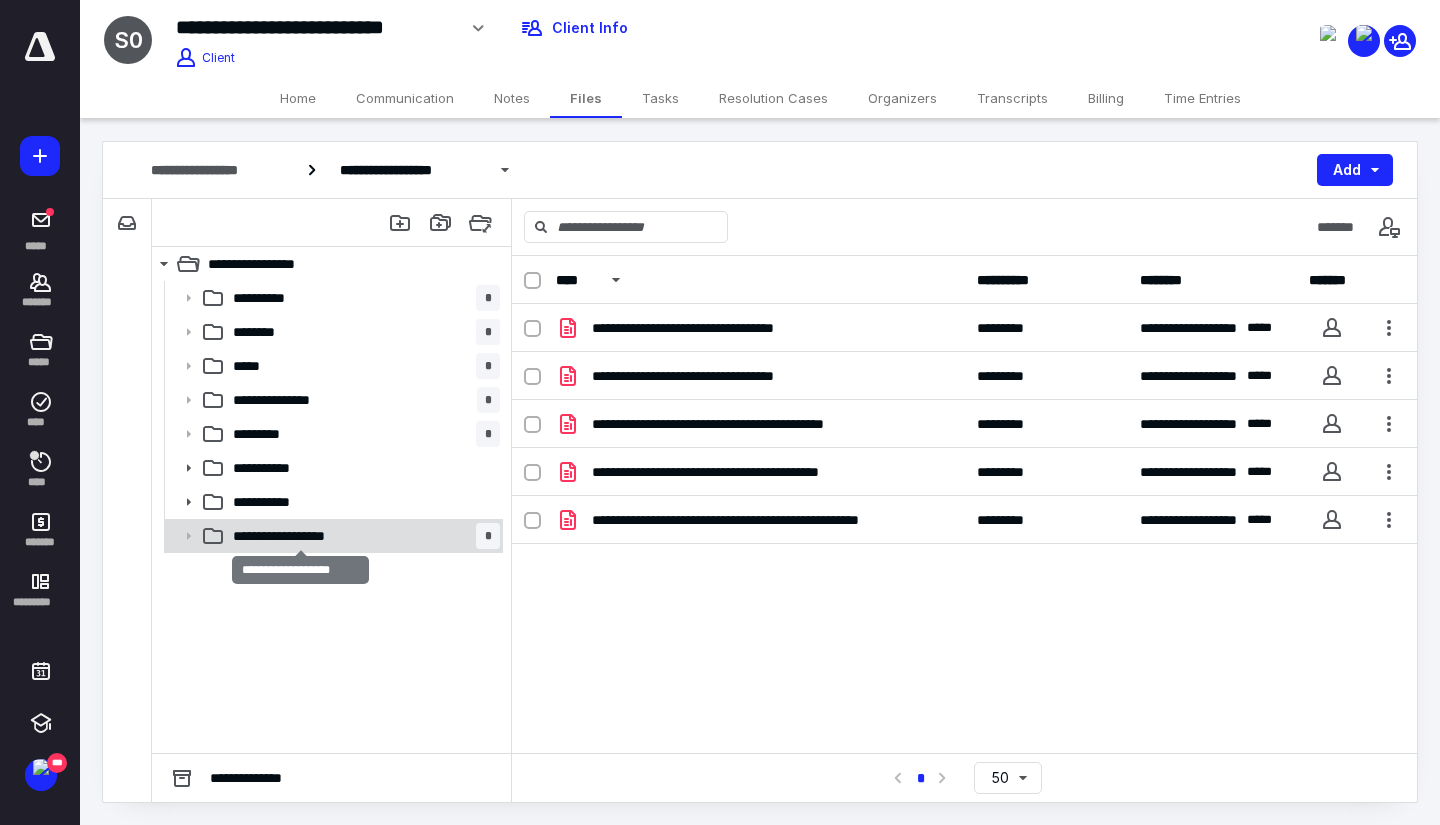 click on "**********" at bounding box center (300, 536) 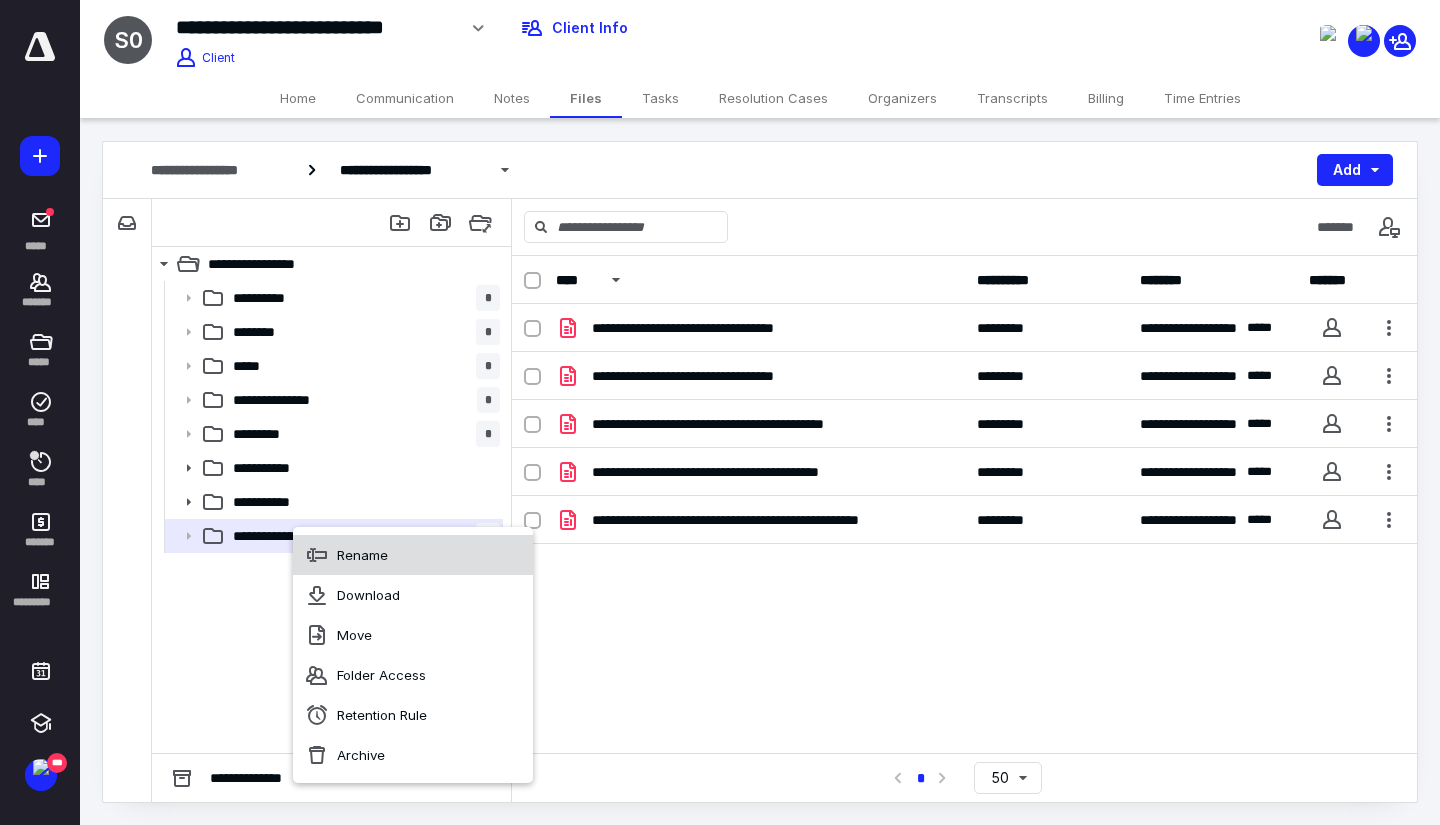 click on "Rename" at bounding box center (413, 555) 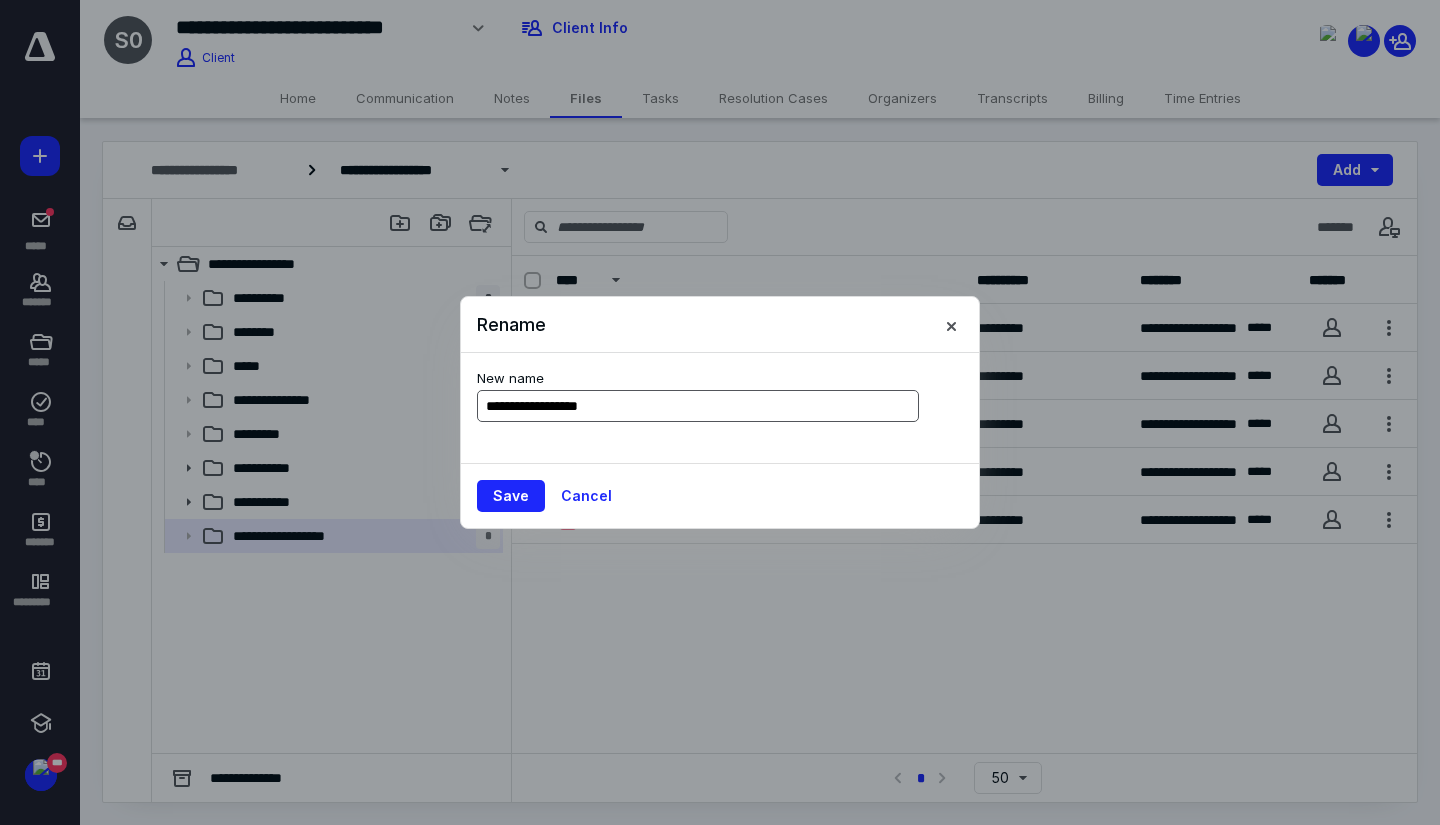 click on "**********" at bounding box center [698, 406] 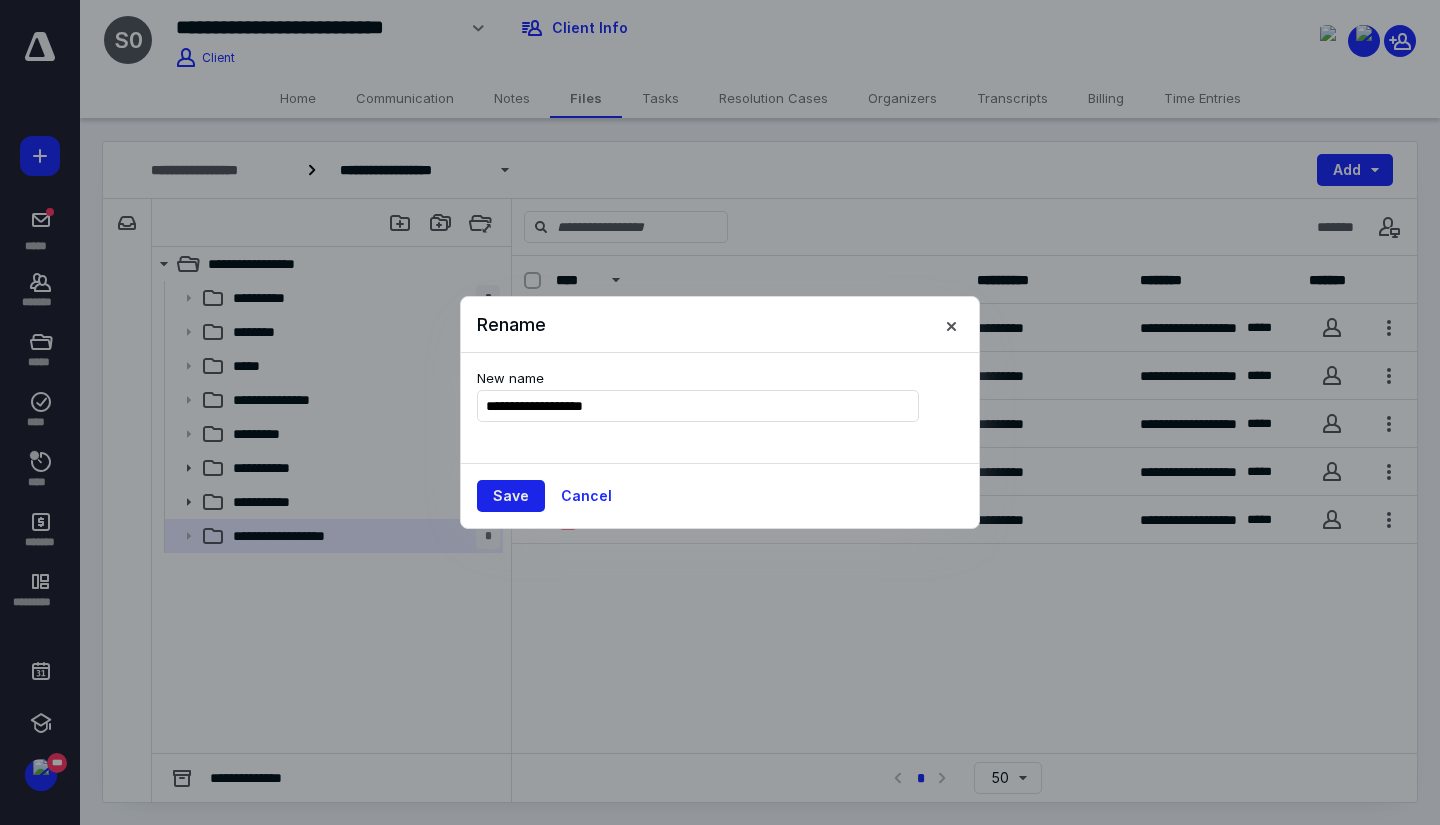 type on "**********" 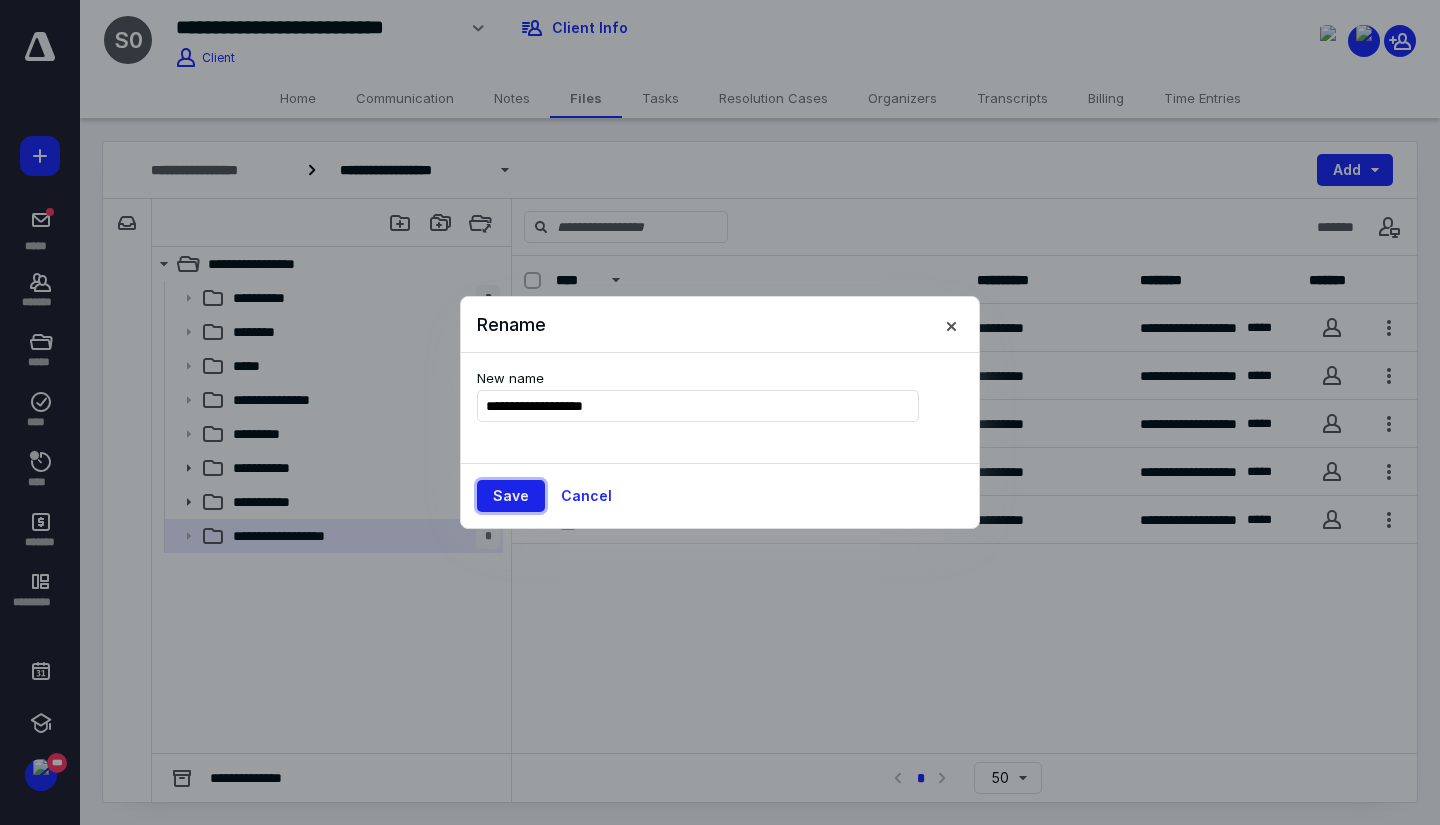 click on "Save" at bounding box center [511, 496] 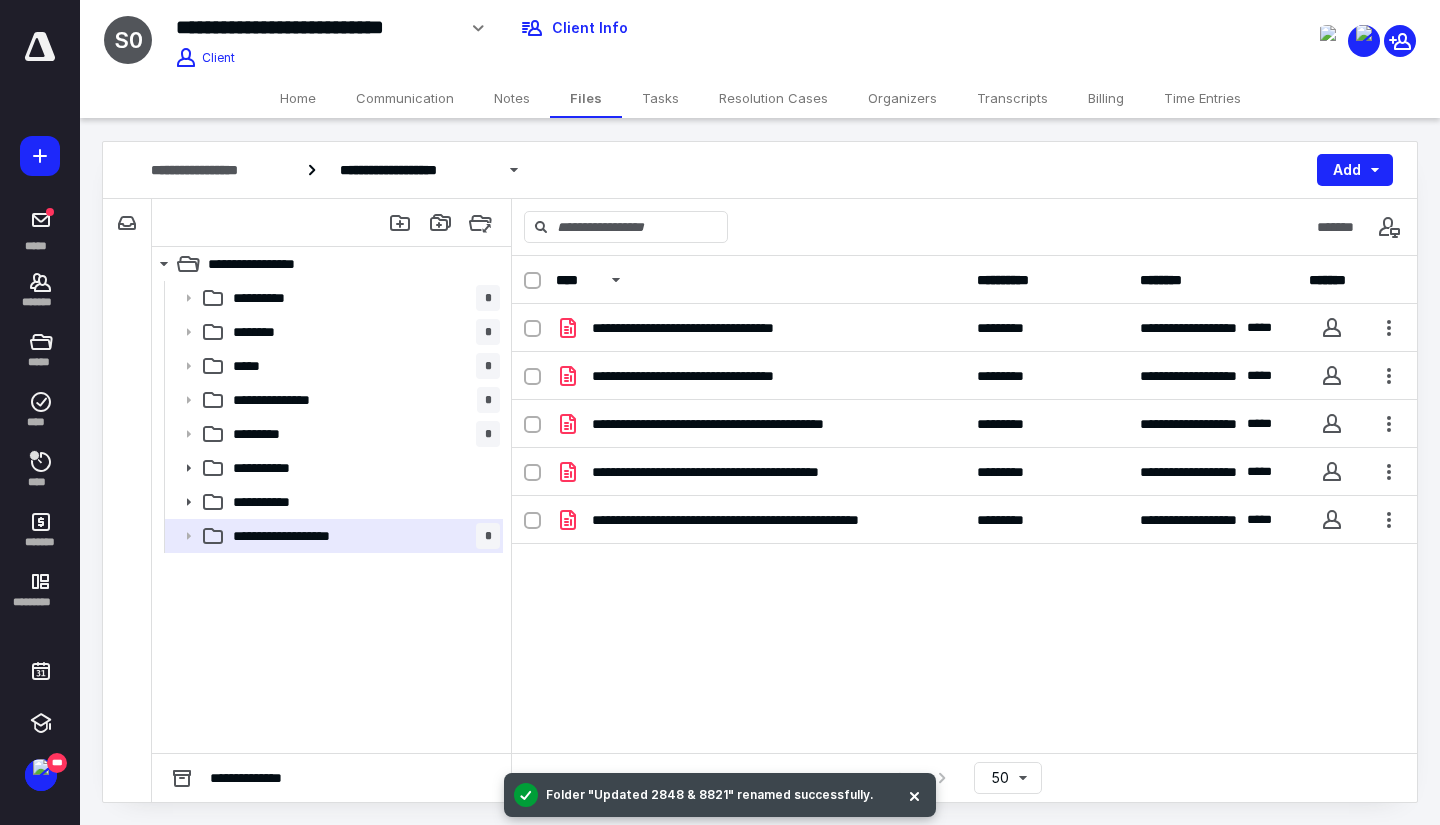 click on "Home" at bounding box center (298, 98) 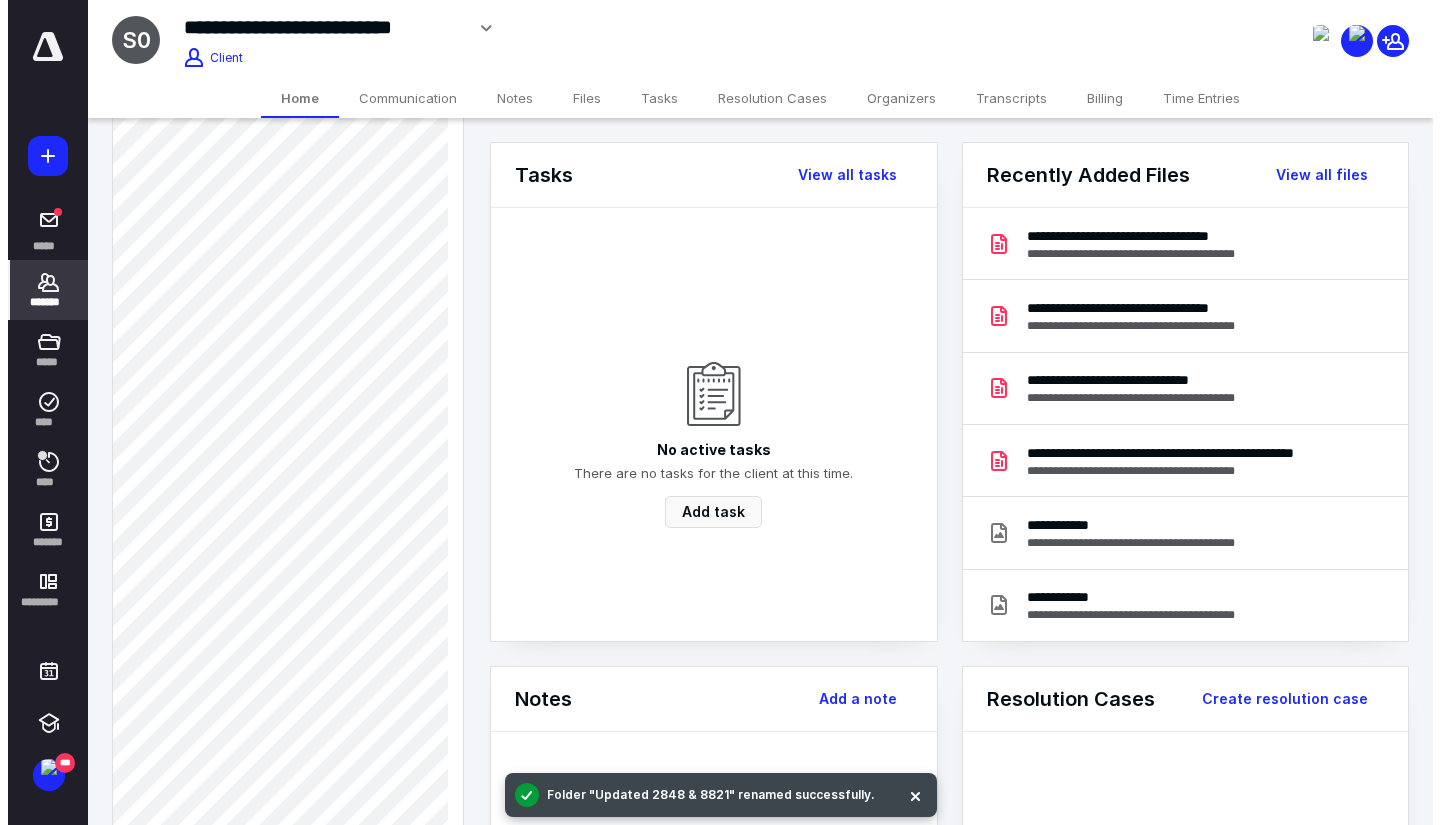 scroll, scrollTop: 1100, scrollLeft: 0, axis: vertical 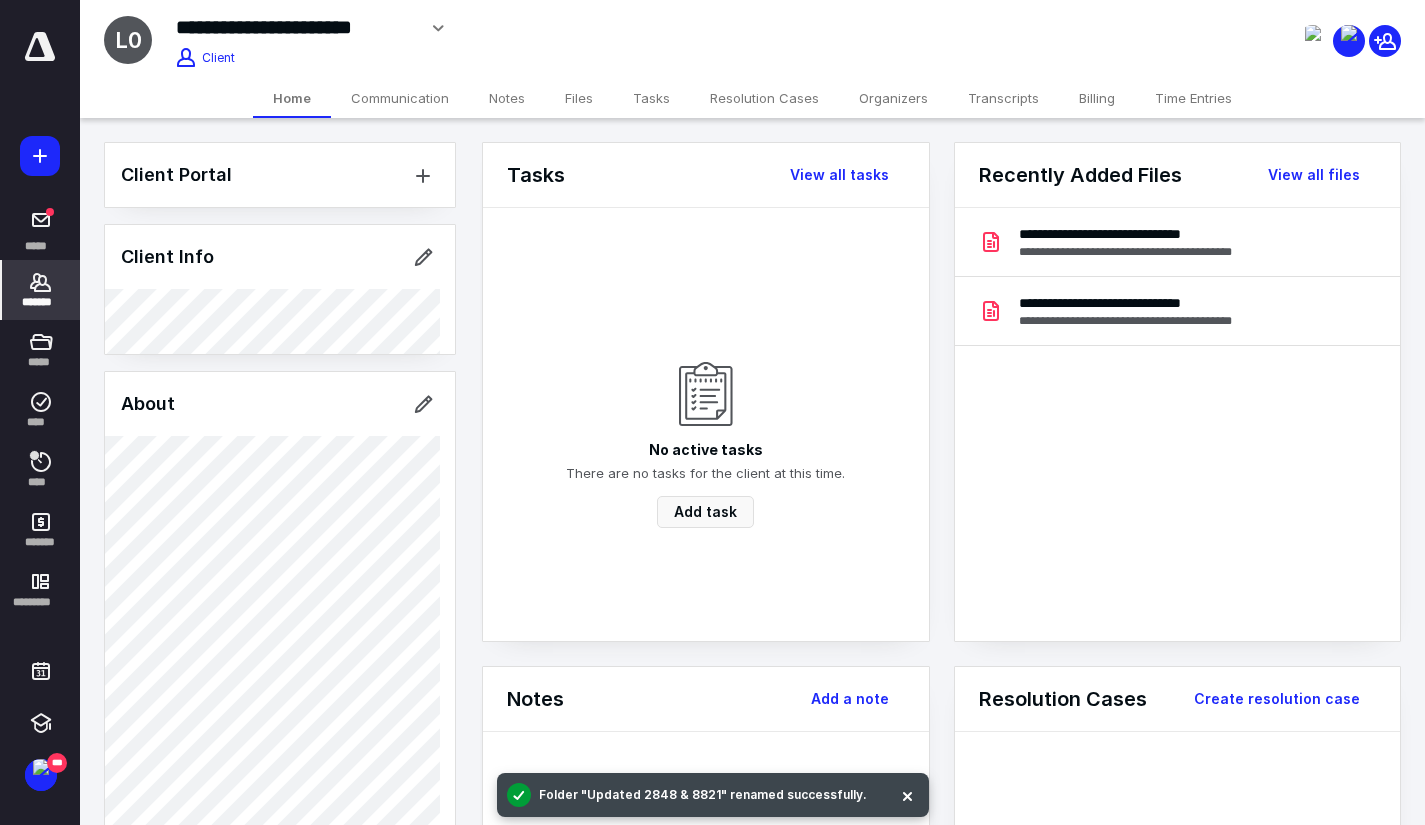 click on "Files" at bounding box center [579, 98] 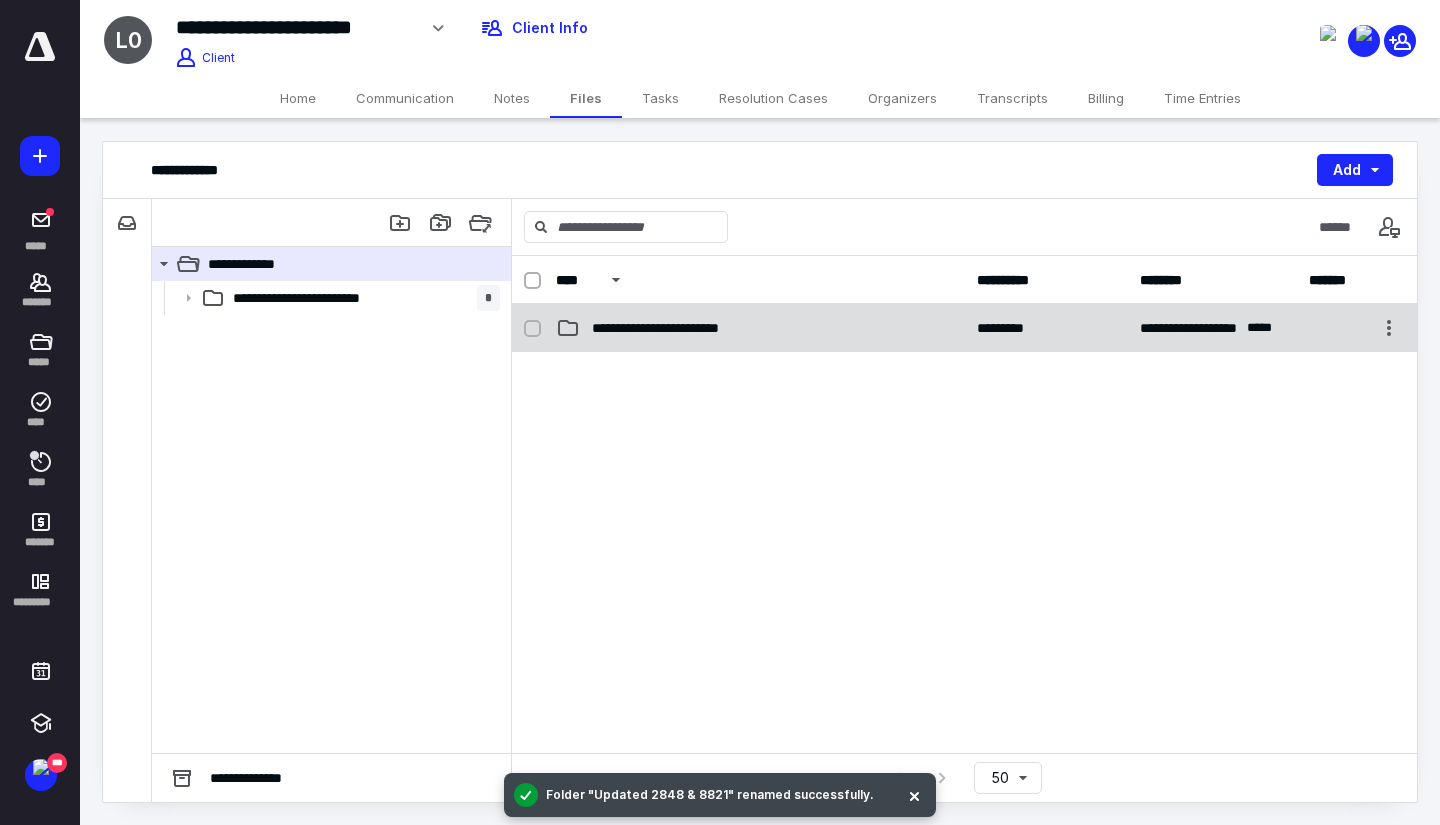 click on "**********" at bounding box center [685, 328] 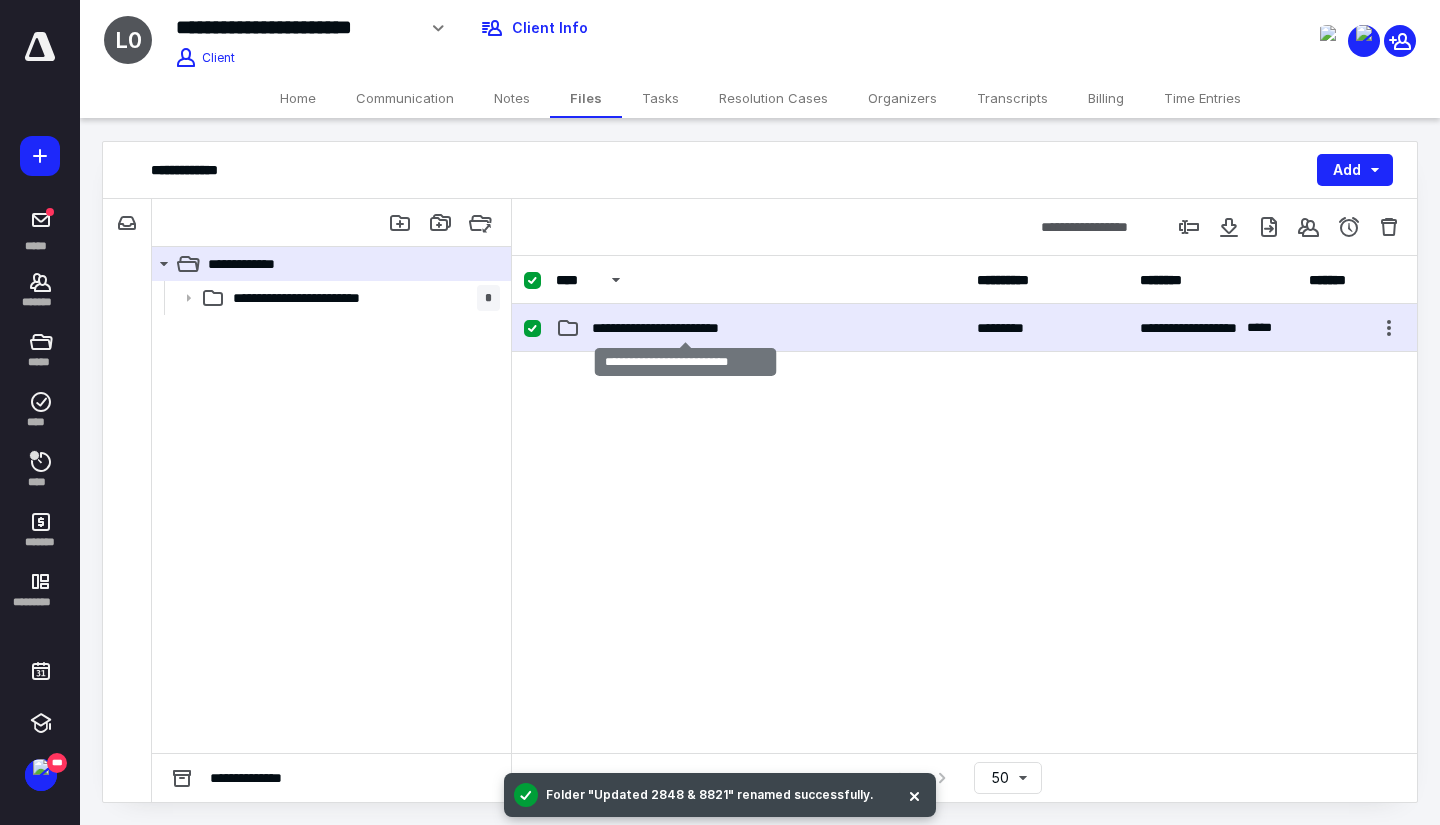 click on "**********" at bounding box center (685, 328) 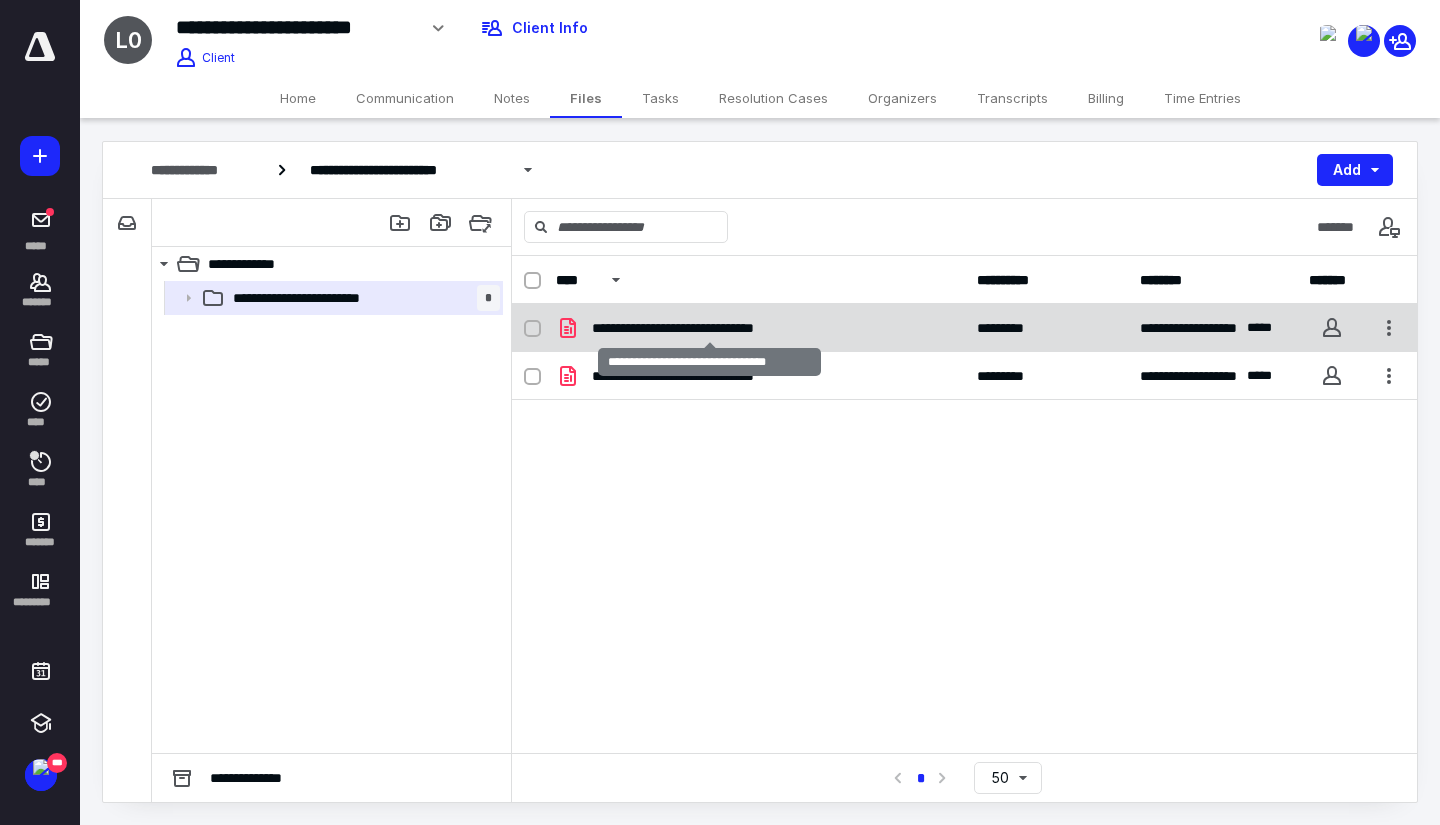 click on "**********" at bounding box center [709, 328] 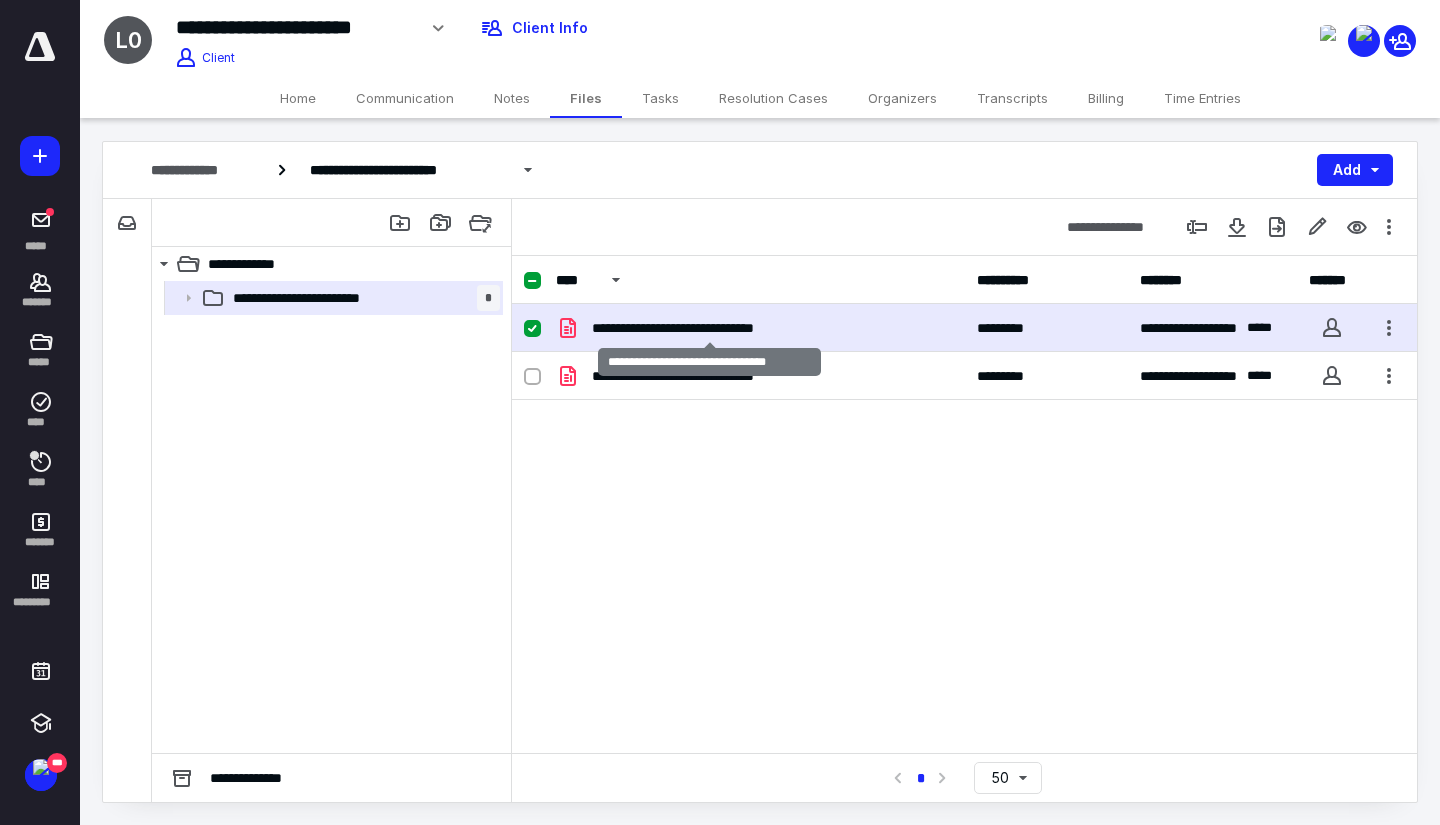click on "**********" at bounding box center (709, 328) 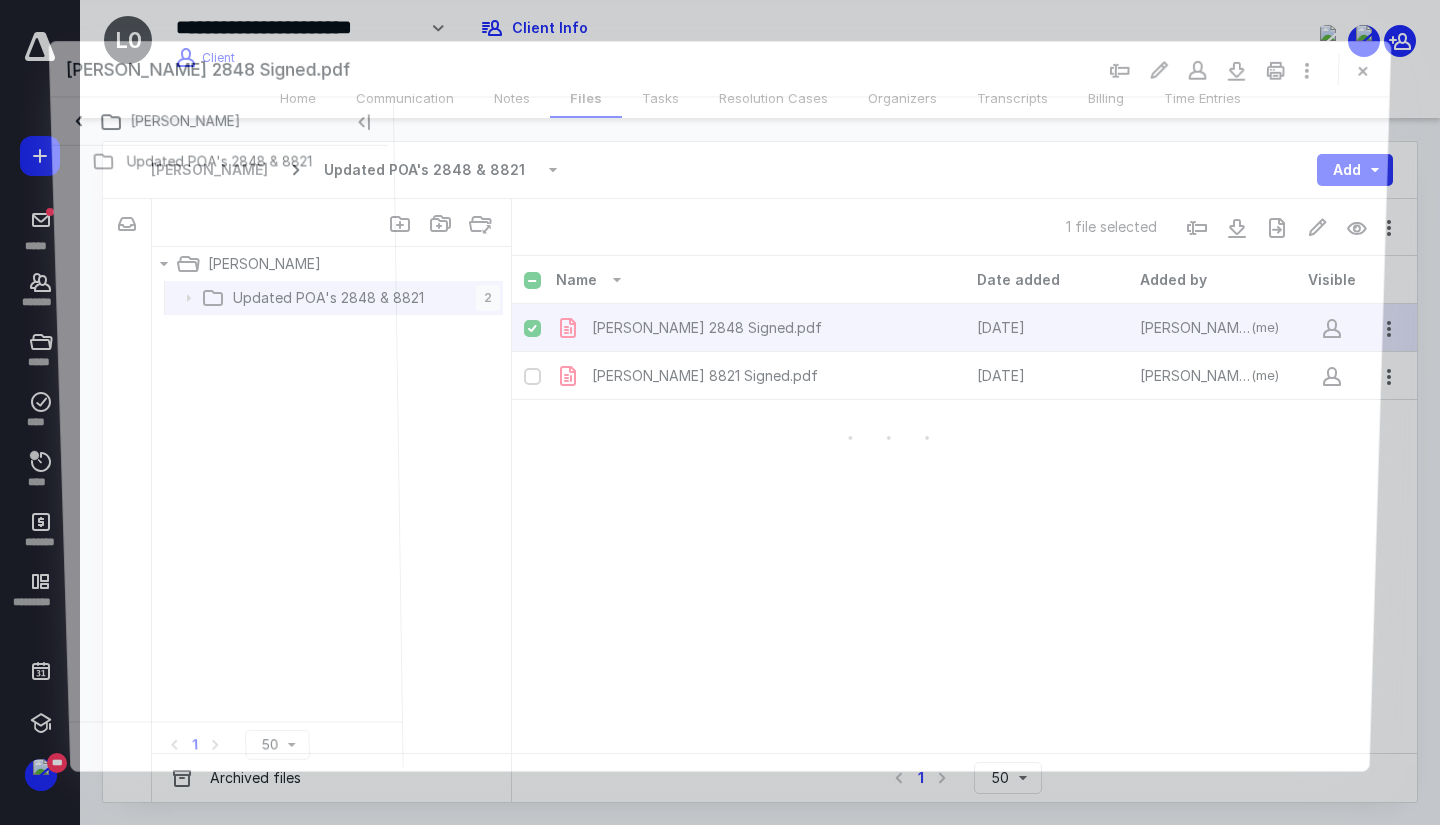 click at bounding box center (891, 433) 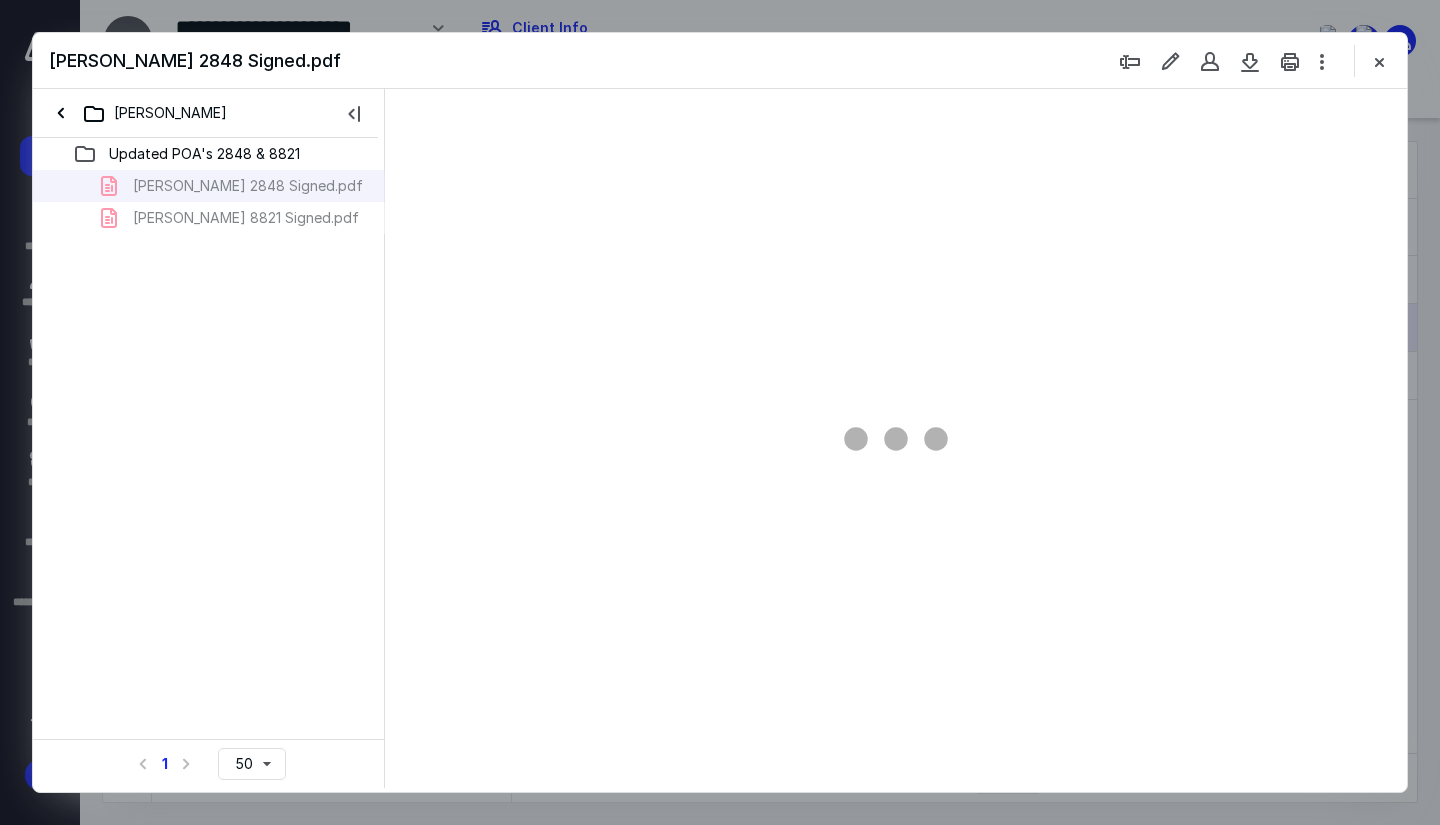 scroll, scrollTop: 0, scrollLeft: 0, axis: both 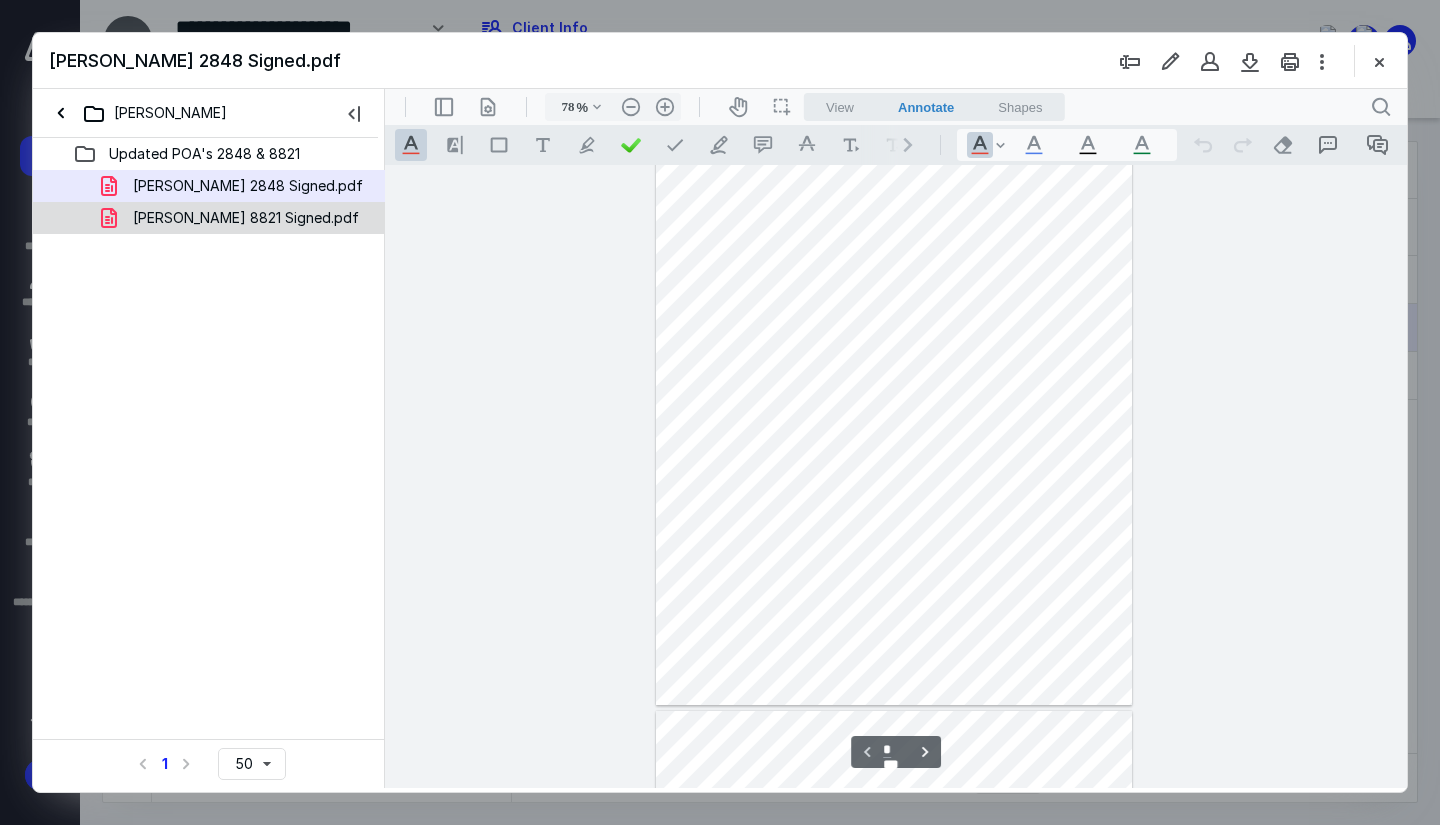 click on "Loren G. Whiddon 8821 Signed.pdf" at bounding box center [246, 218] 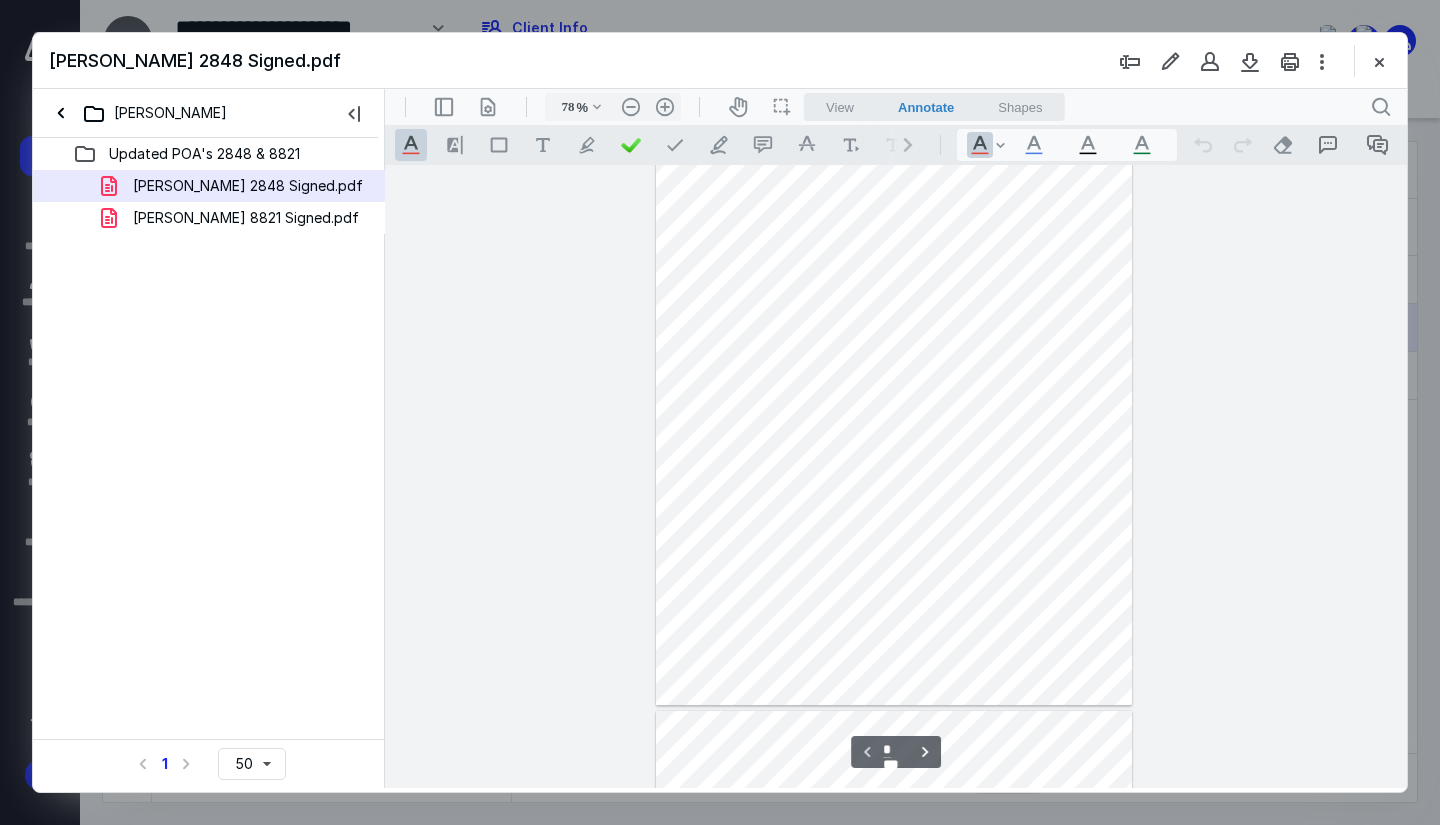 click on "Loren G. Whiddon 2848 Signed.pdf Loren G. Whiddon 8821 Signed.pdf" at bounding box center [209, 202] 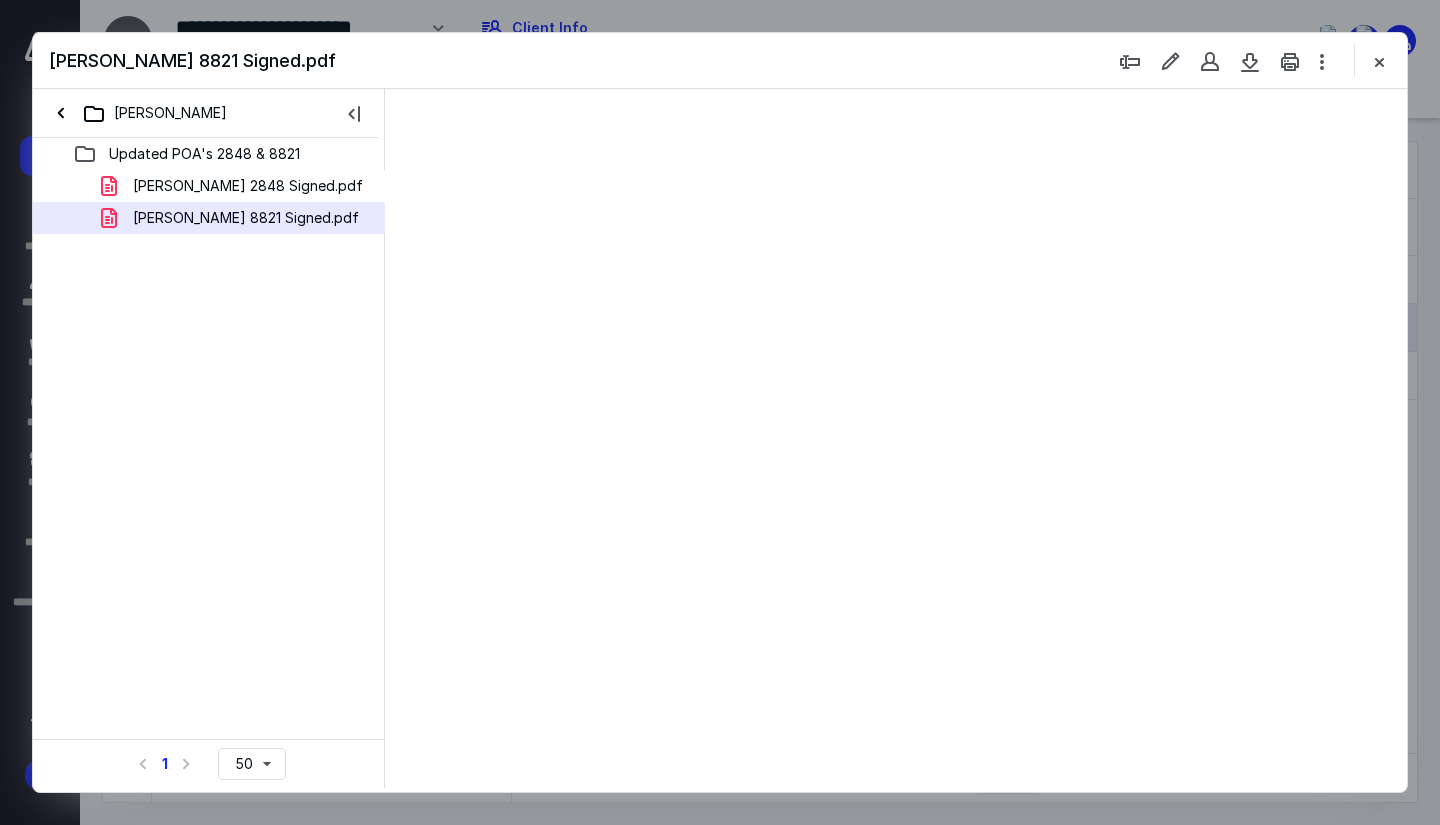 type on "78" 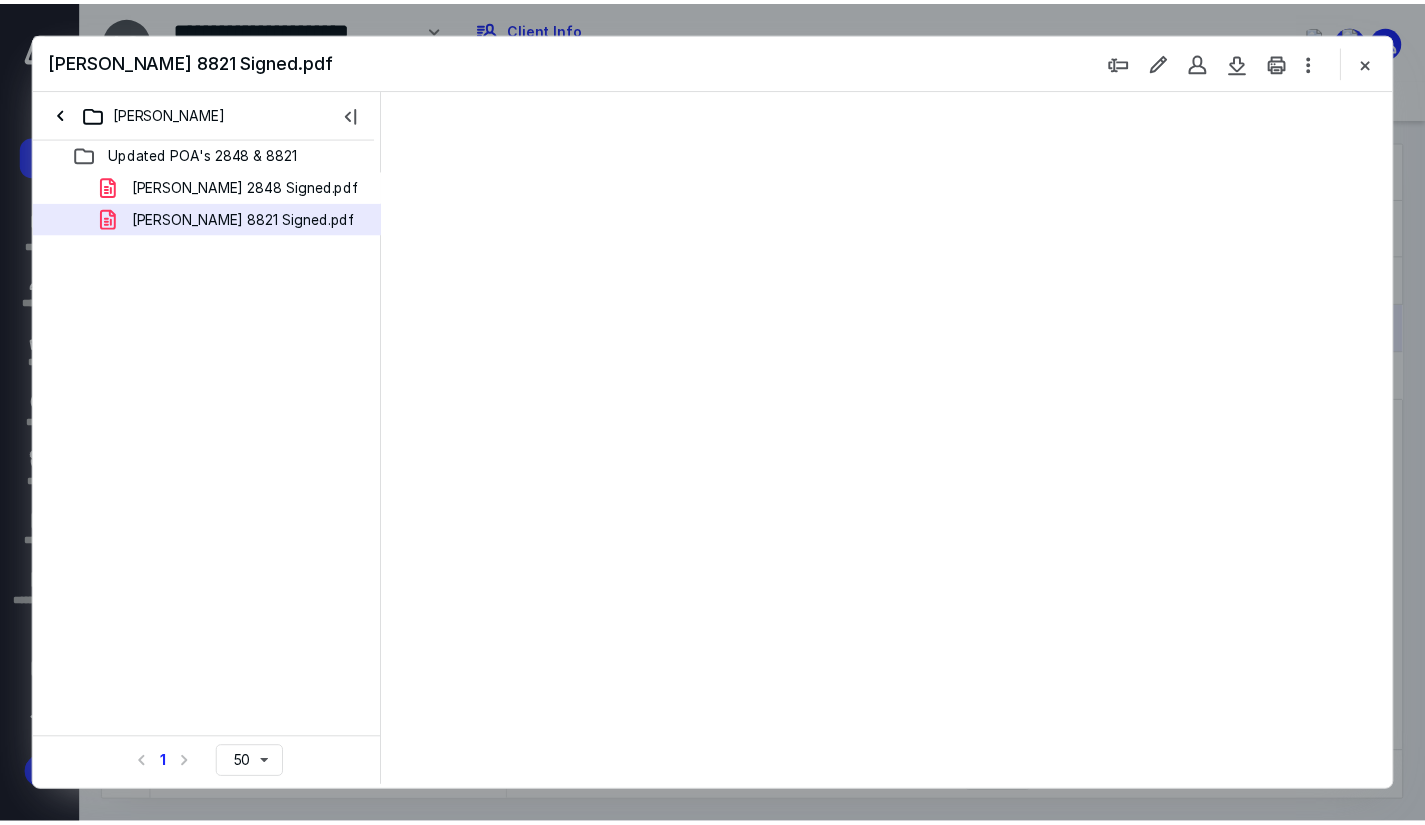 scroll, scrollTop: 0, scrollLeft: 0, axis: both 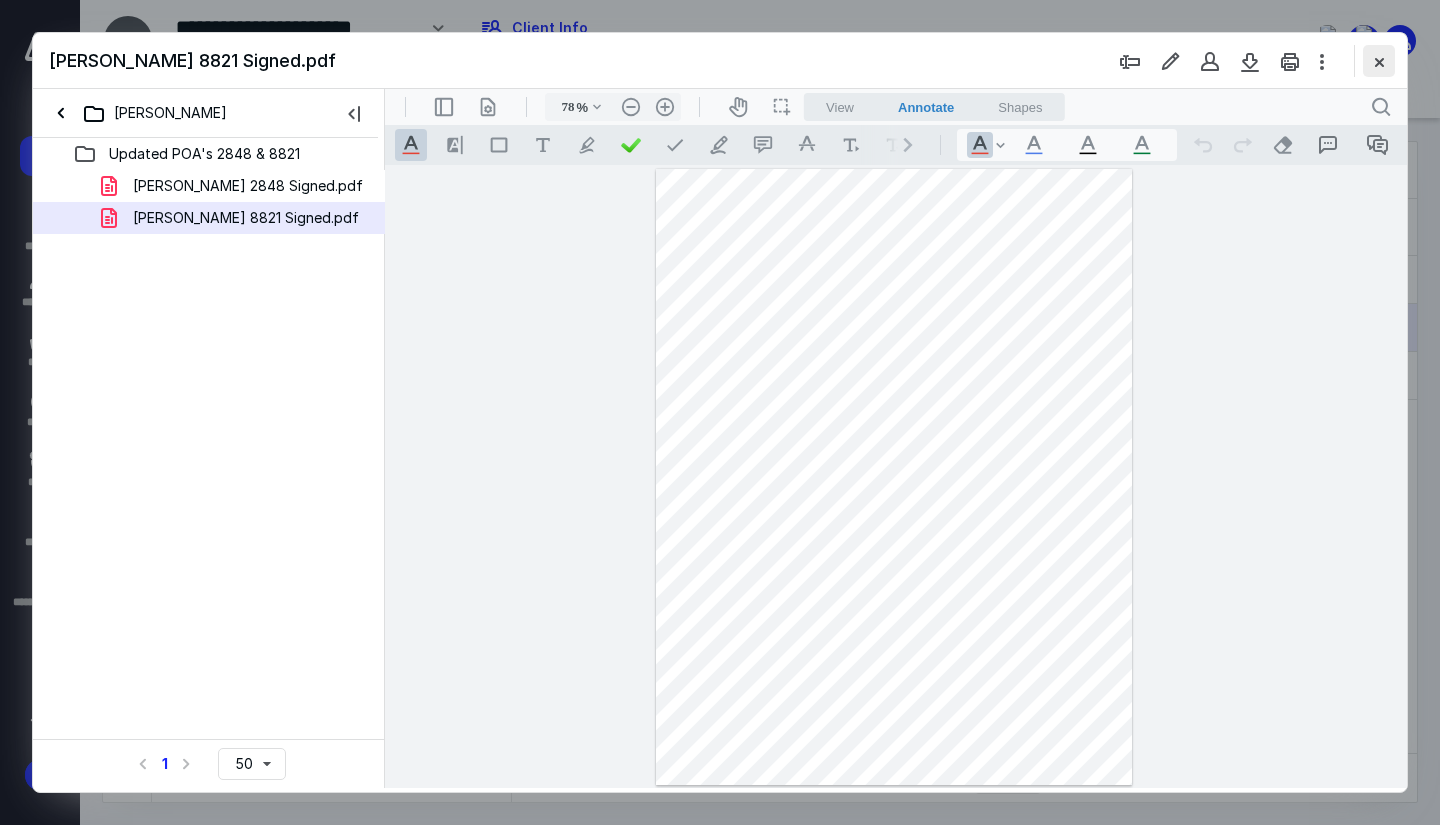 click at bounding box center (1379, 61) 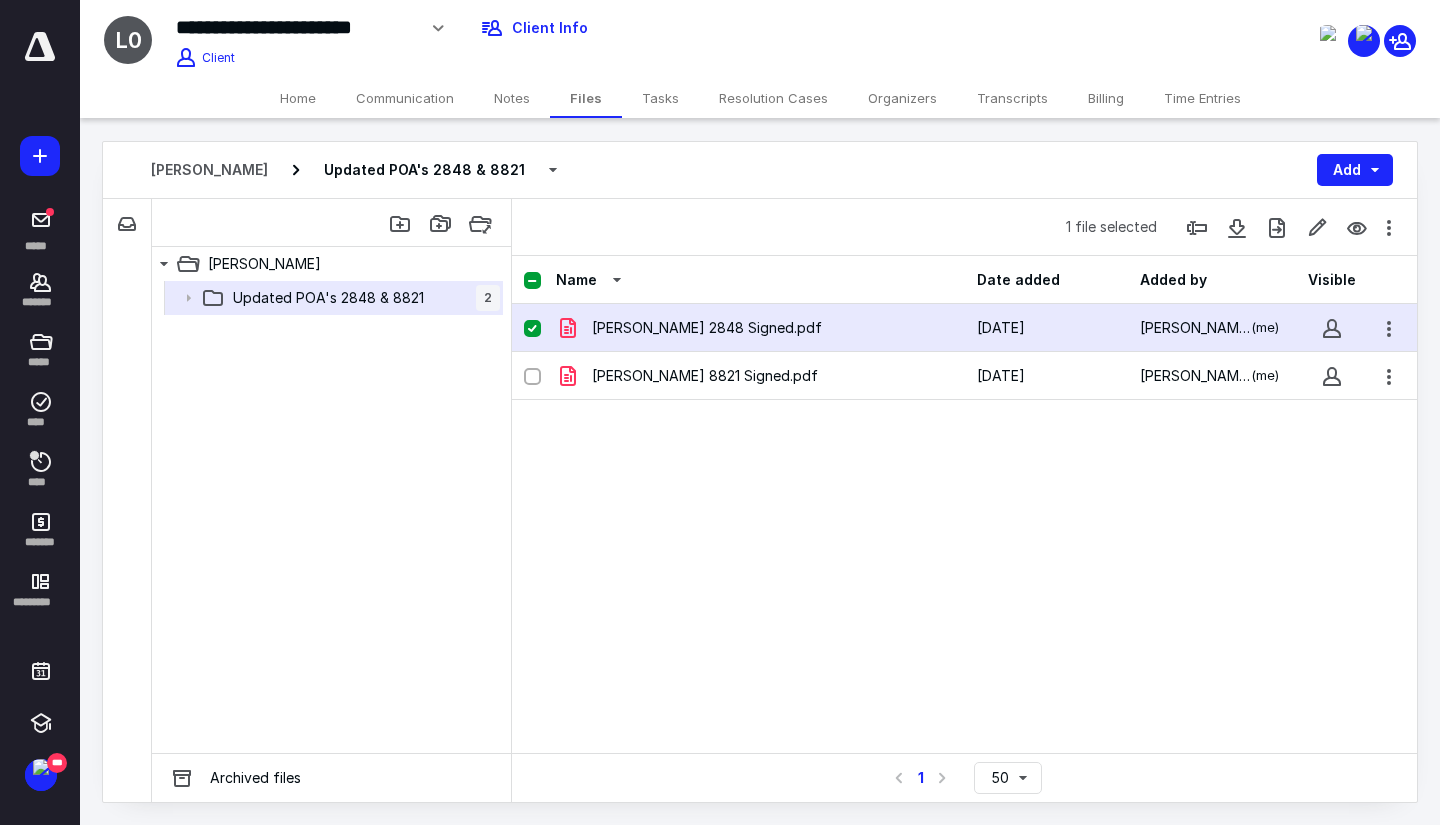 click on "Home" at bounding box center [298, 98] 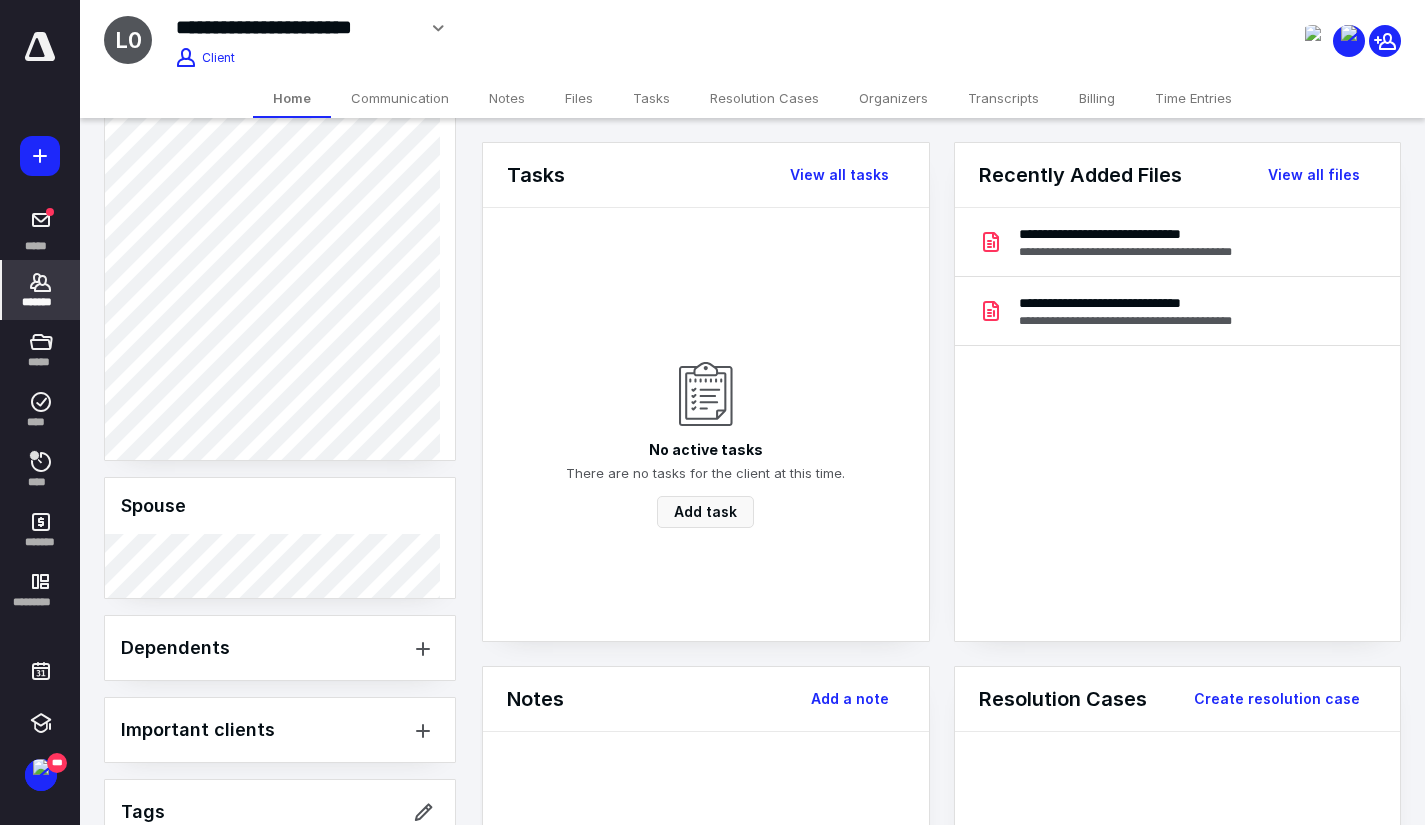 scroll, scrollTop: 437, scrollLeft: 0, axis: vertical 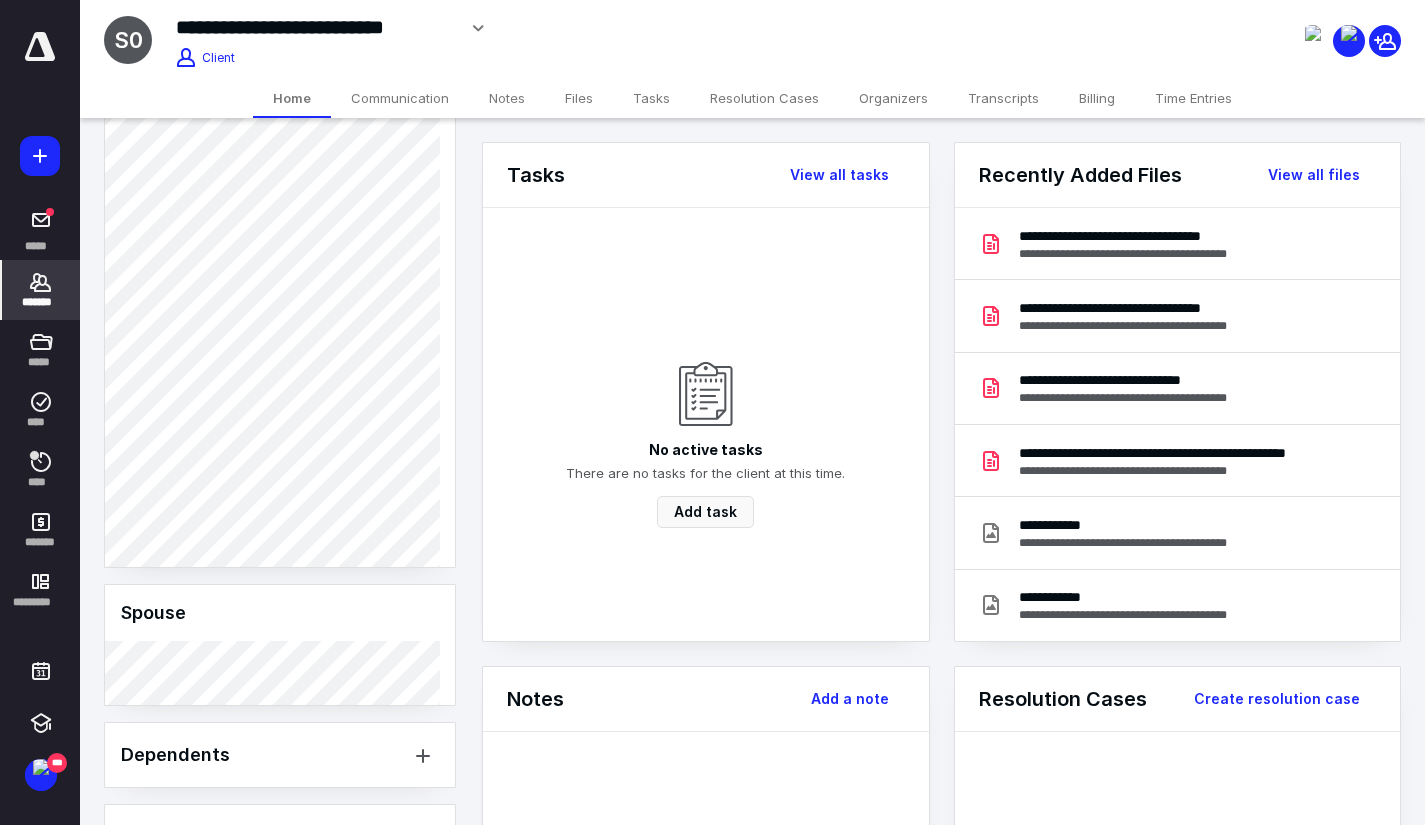 click on "Spouse" at bounding box center (280, 613) 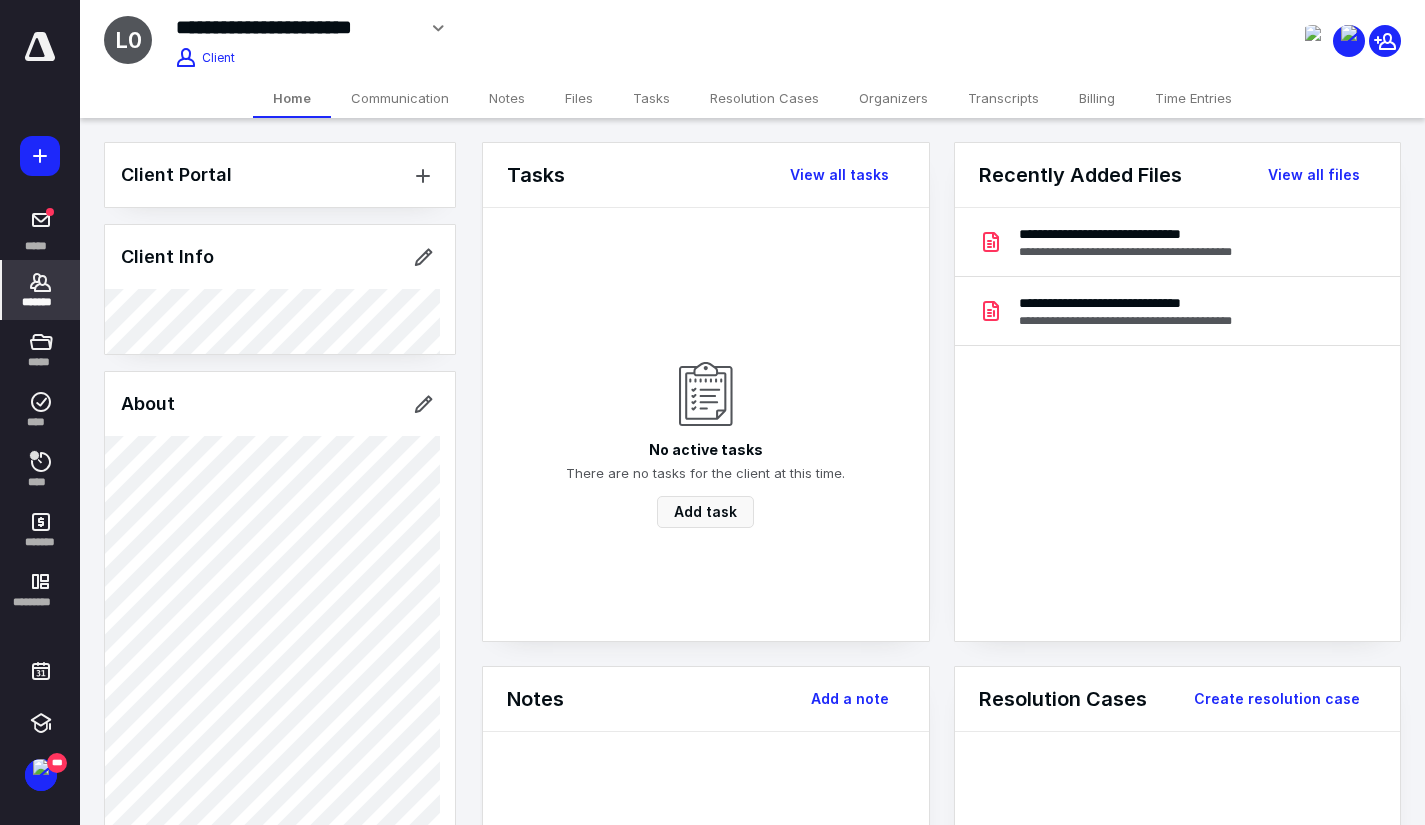 click on "Files" at bounding box center (579, 98) 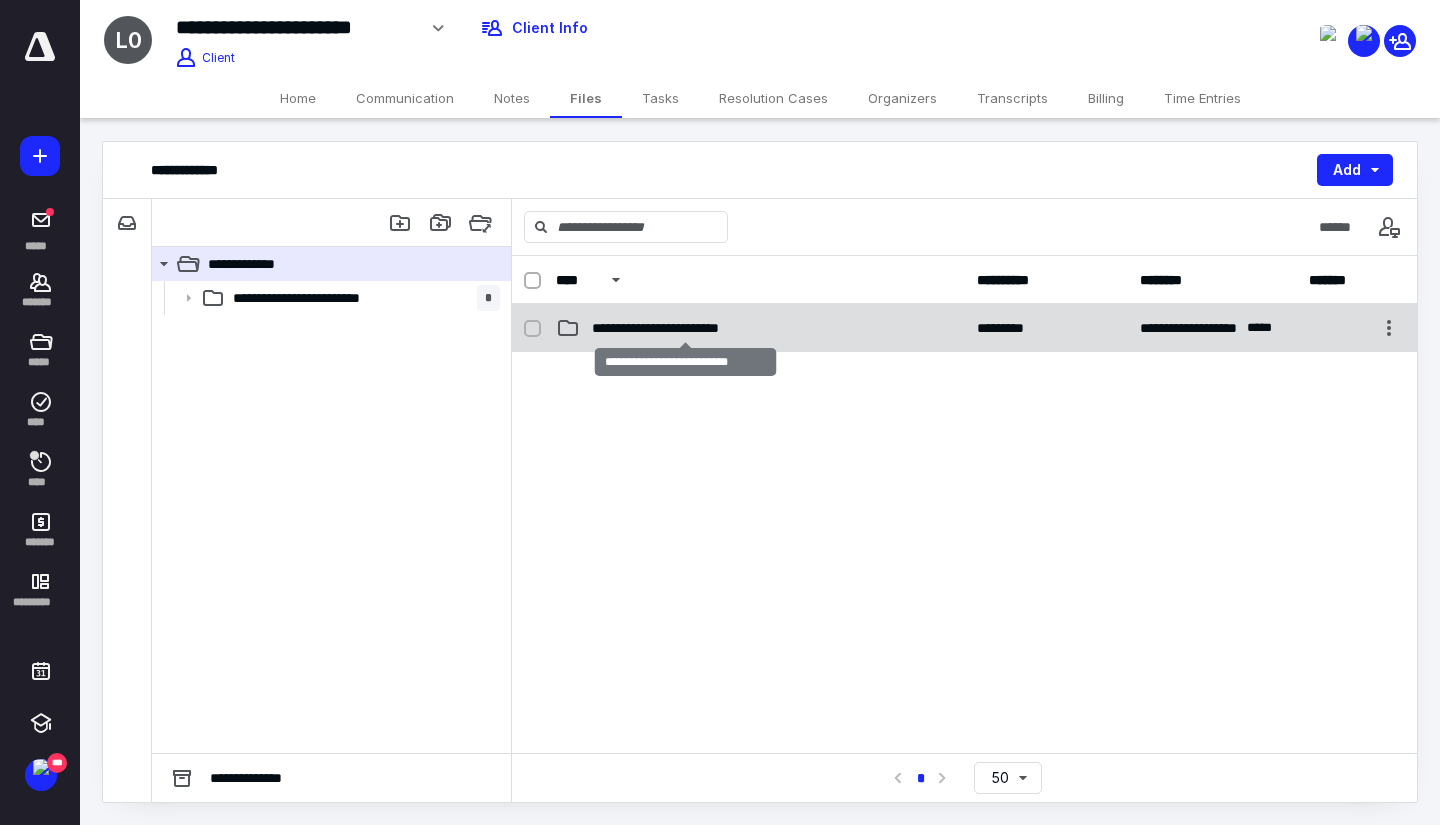 click on "**********" at bounding box center (685, 328) 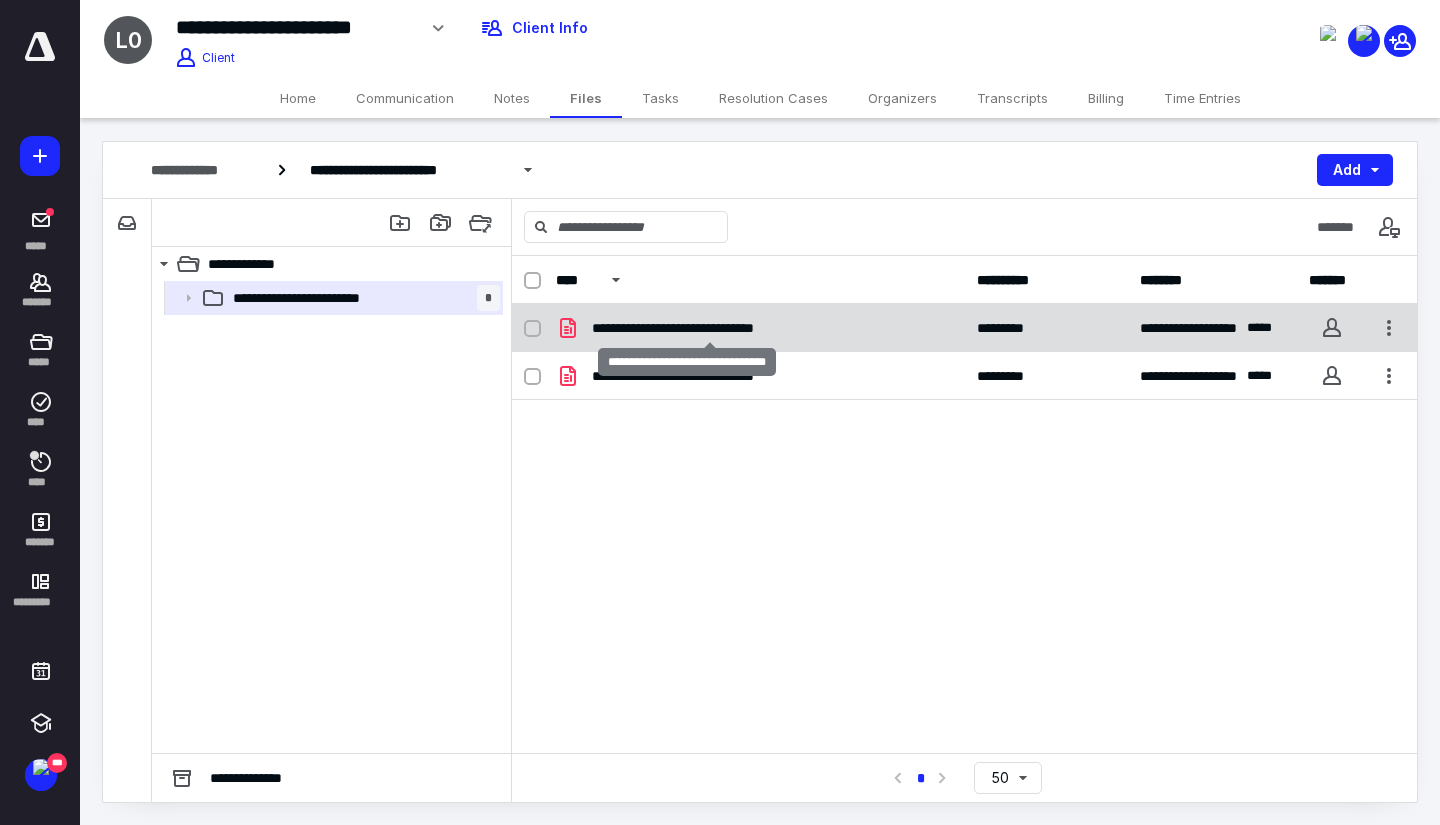 click on "**********" at bounding box center (709, 328) 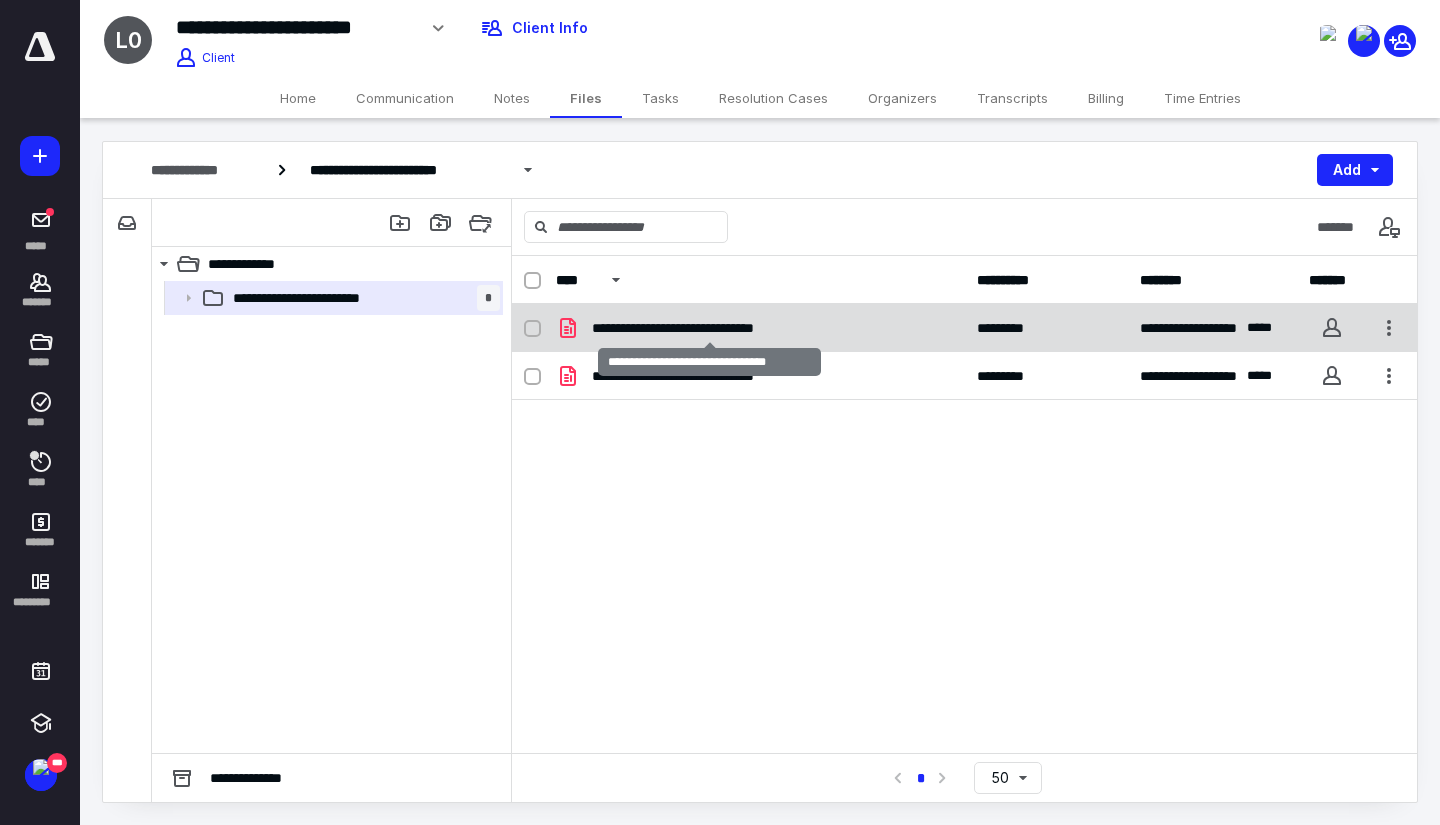 click on "**********" at bounding box center (709, 328) 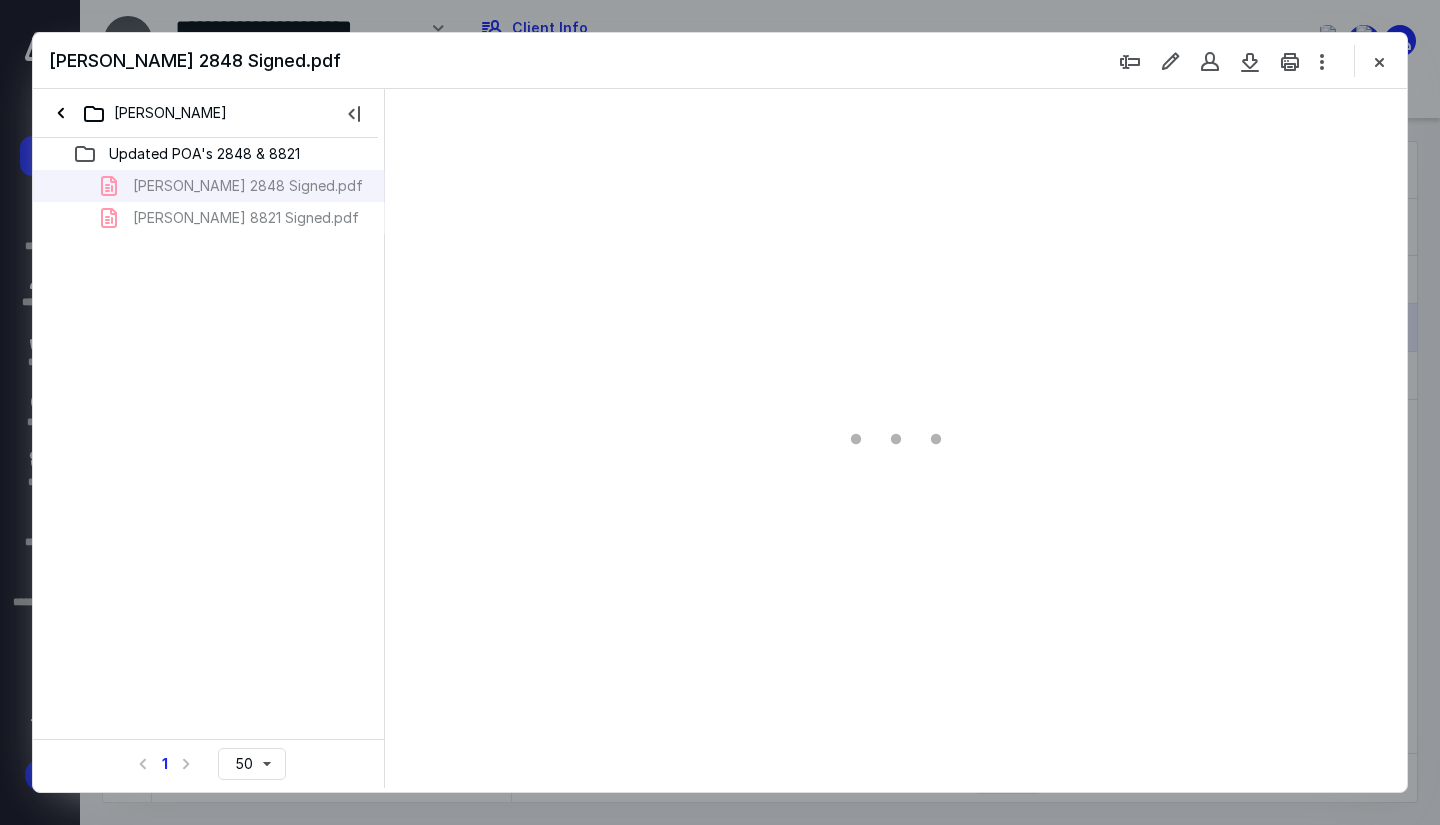 scroll, scrollTop: 0, scrollLeft: 0, axis: both 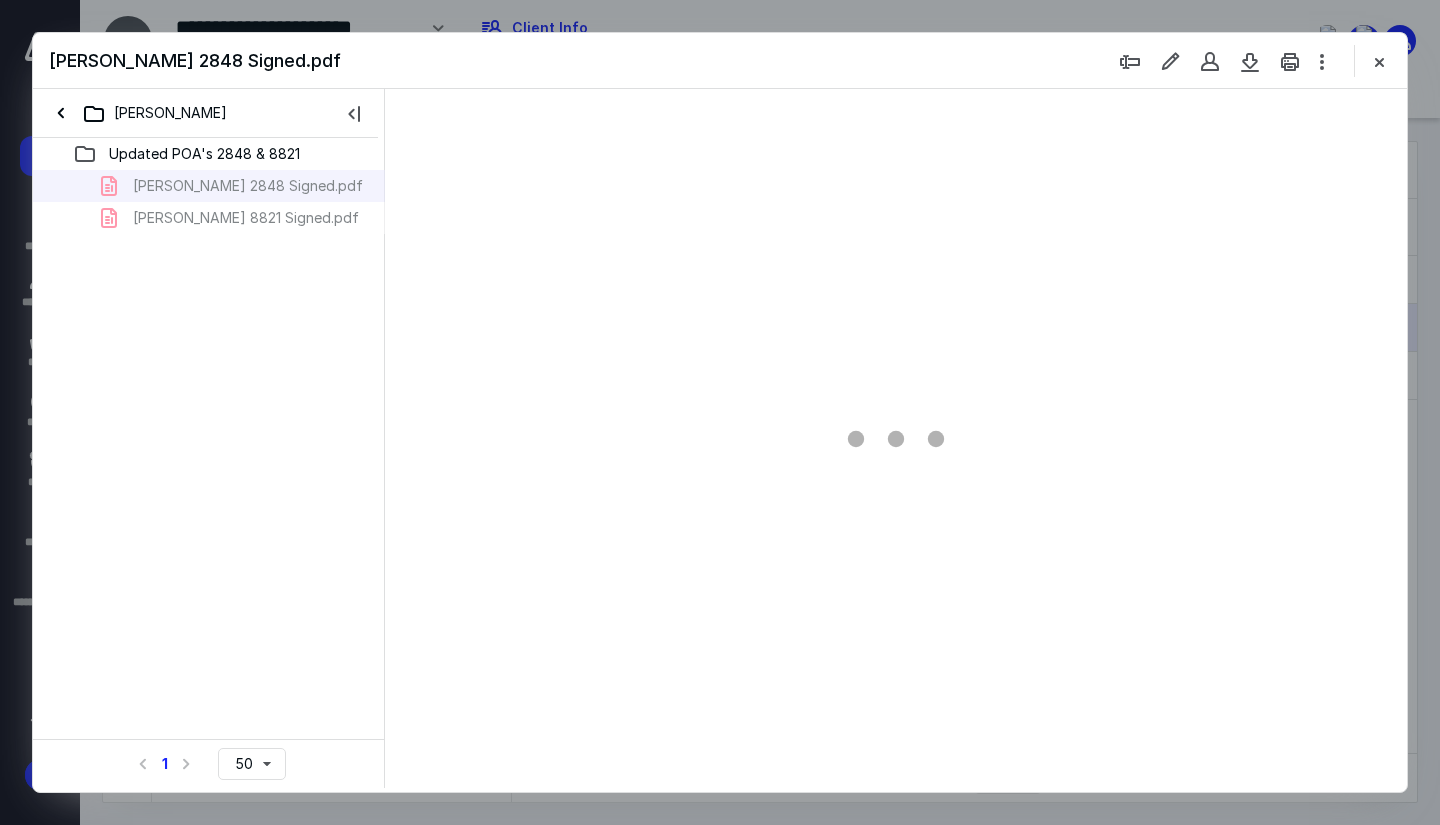 type on "78" 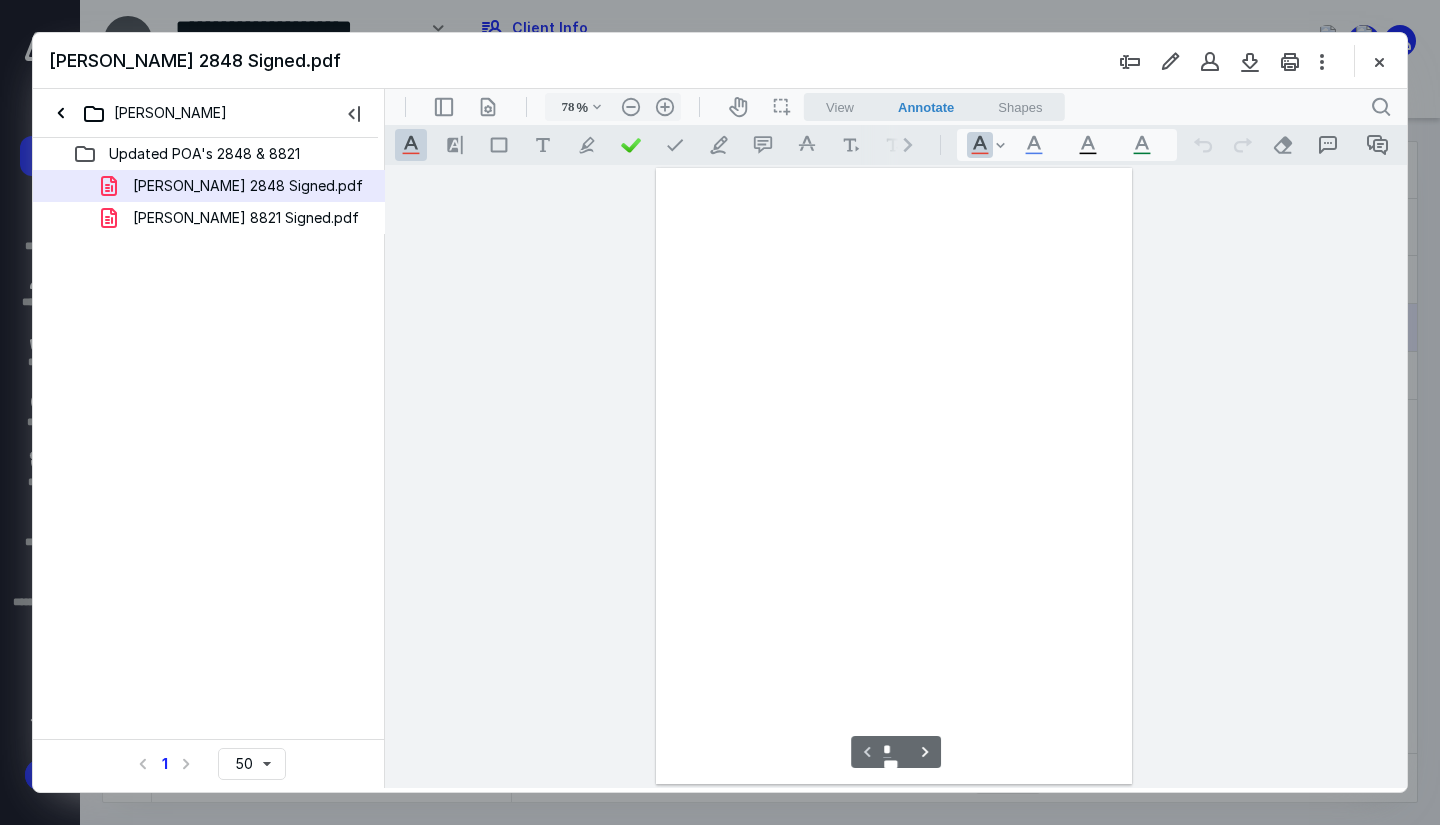 scroll, scrollTop: 79, scrollLeft: 0, axis: vertical 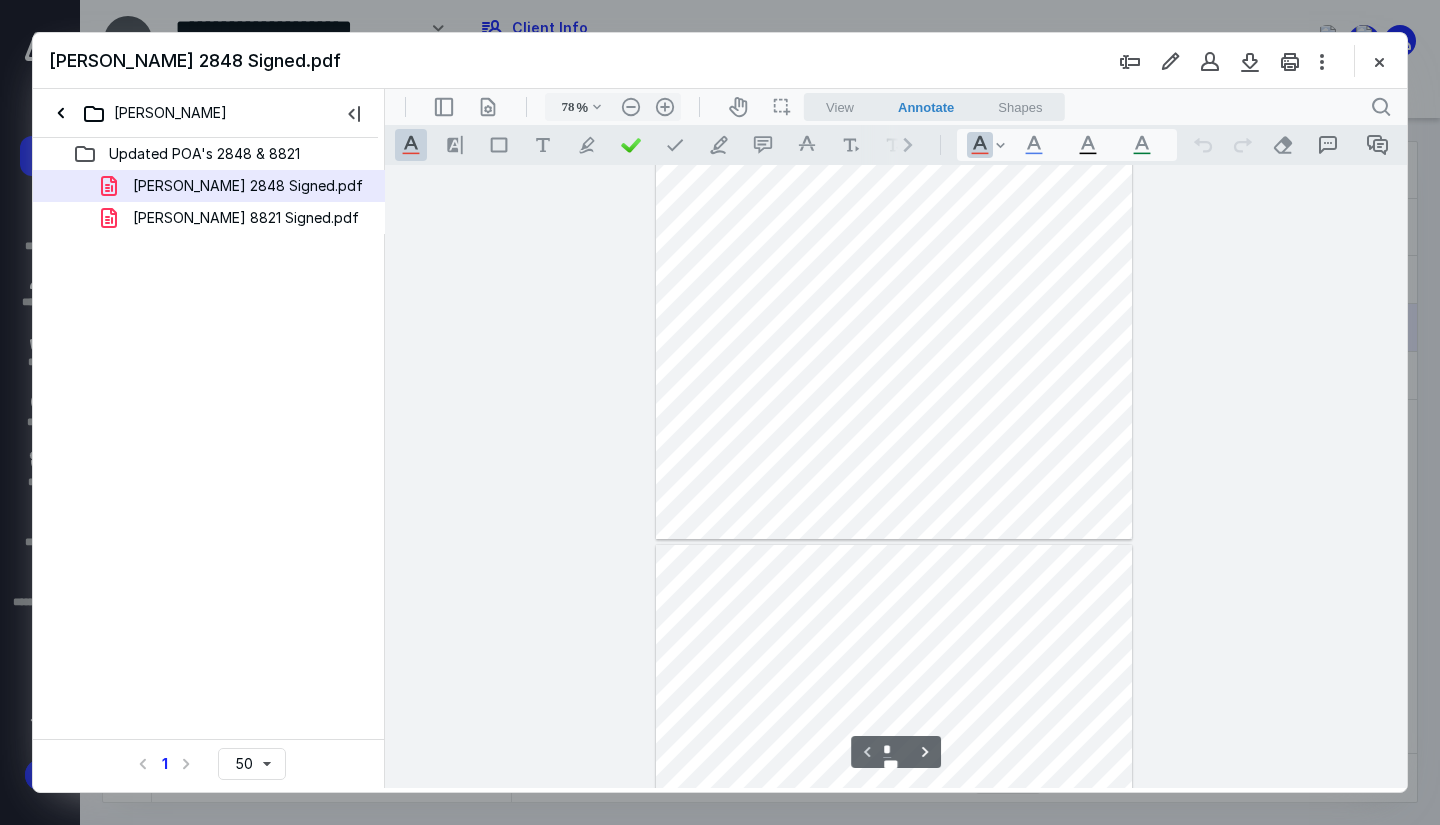 type on "*" 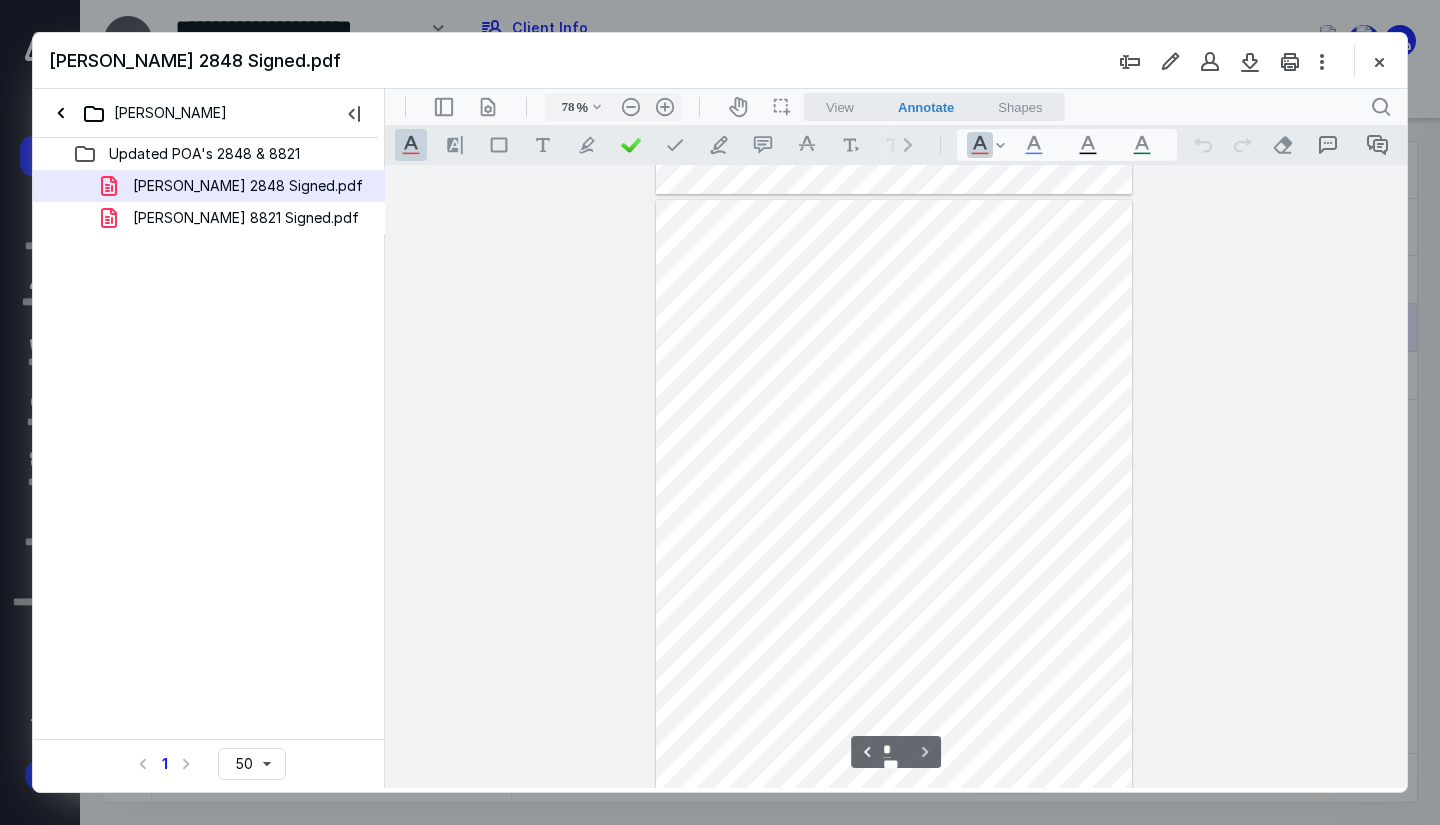 scroll, scrollTop: 621, scrollLeft: 0, axis: vertical 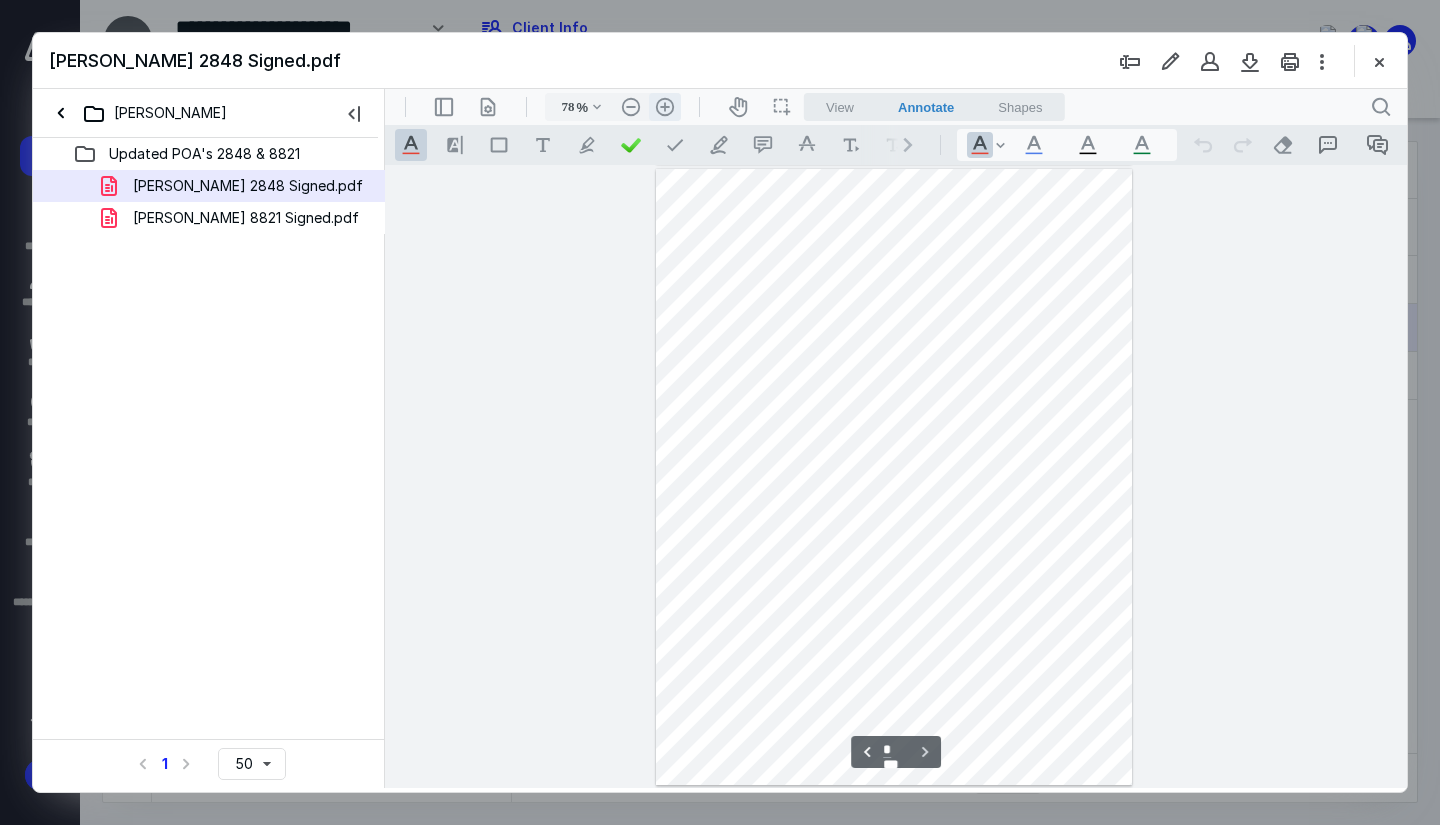 click on ".cls-1{fill:#abb0c4;} icon - header - zoom - in - line" at bounding box center [665, 107] 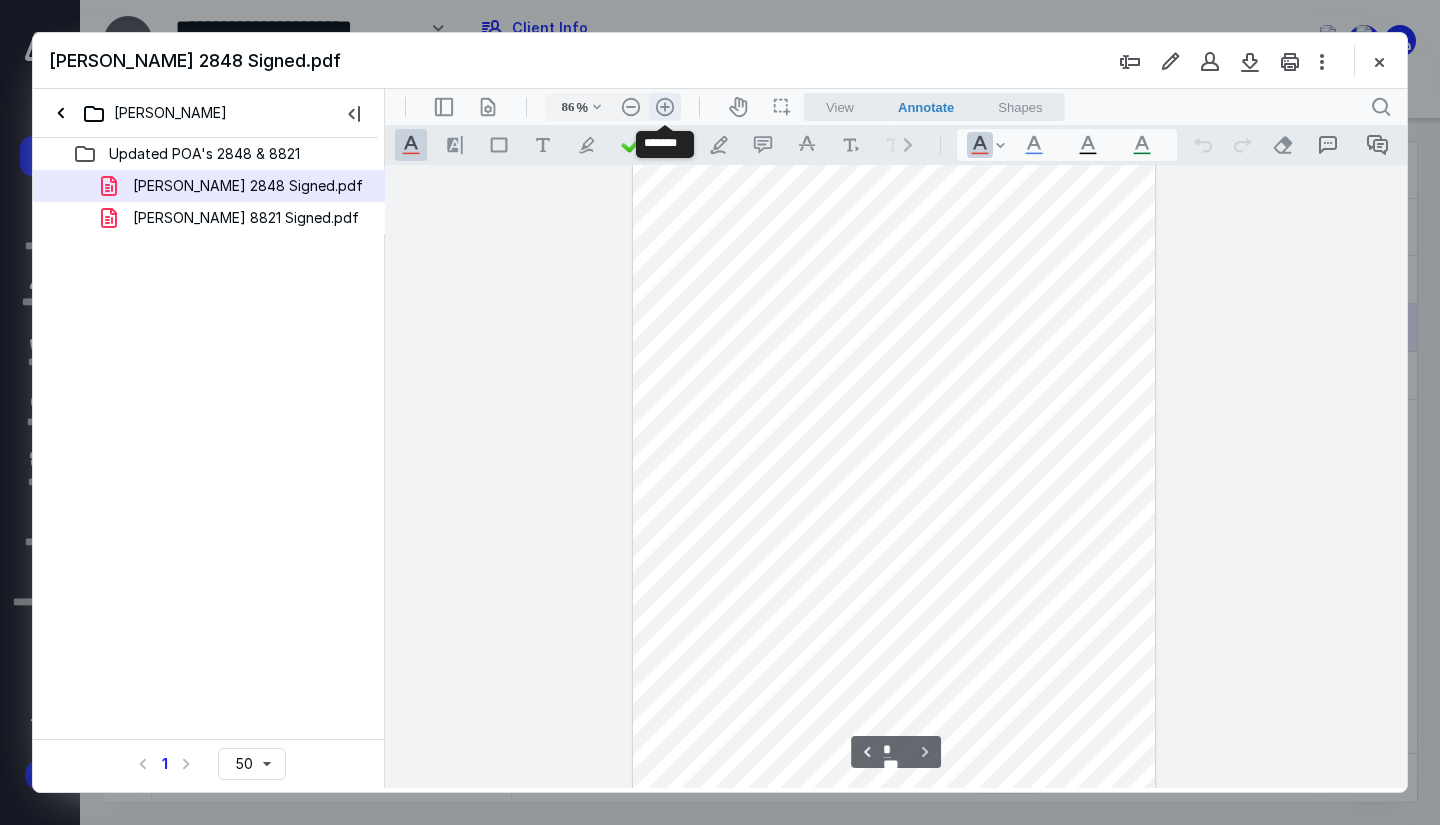 click on ".cls-1{fill:#abb0c4;} icon - header - zoom - in - line" at bounding box center [665, 107] 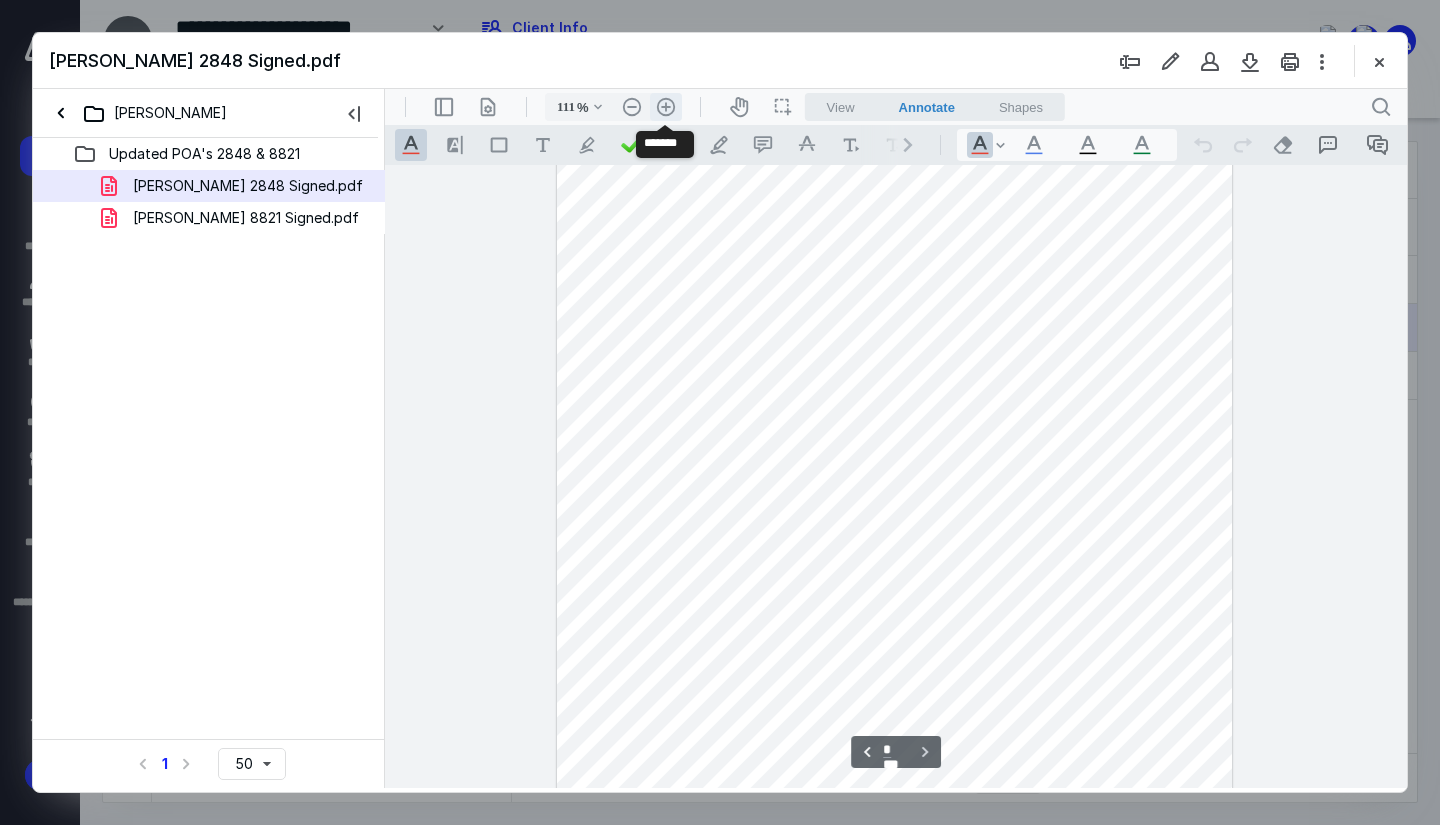 click on ".cls-1{fill:#abb0c4;} icon - header - zoom - in - line" at bounding box center [666, 107] 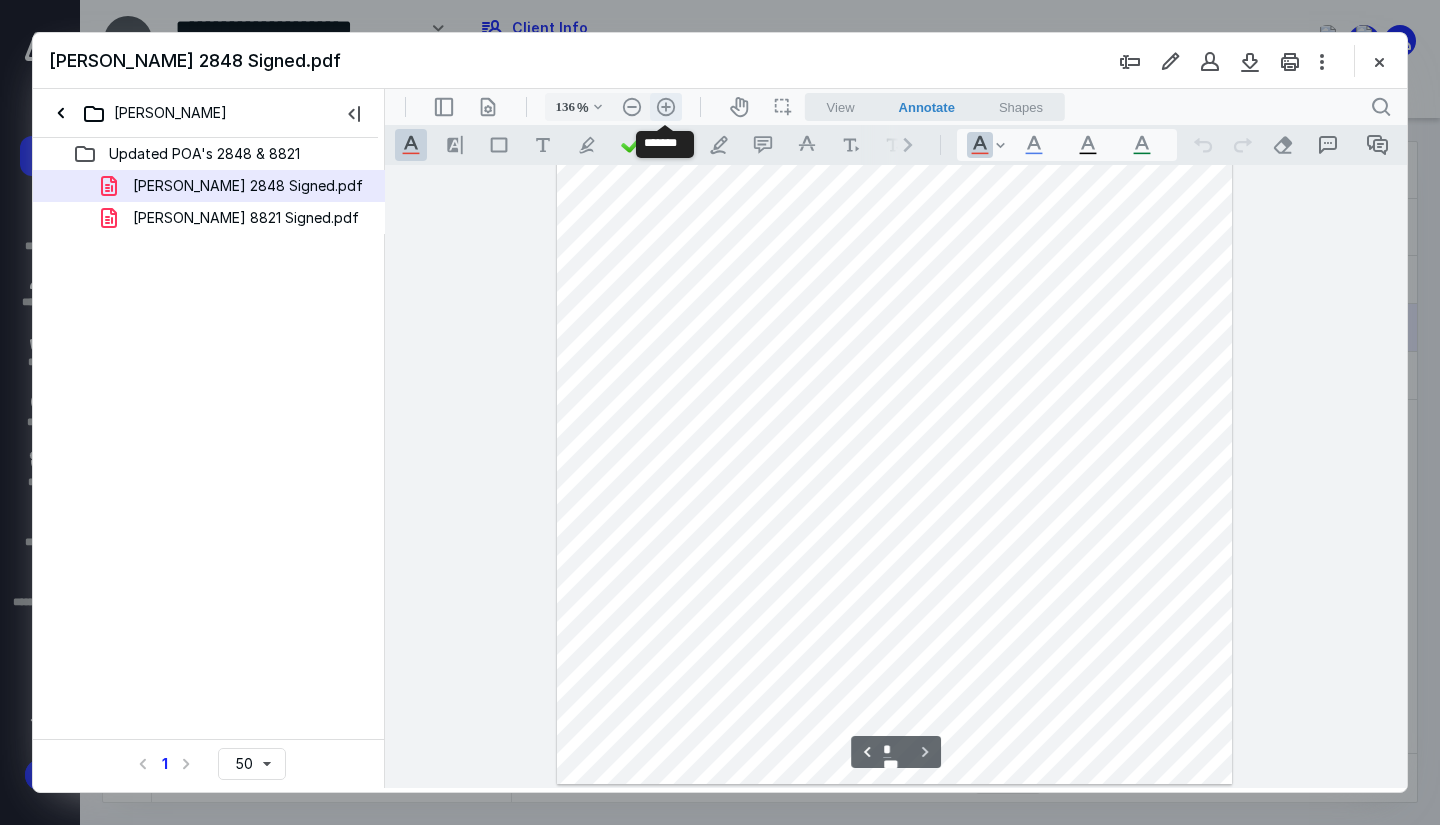 click on ".cls-1{fill:#abb0c4;} icon - header - zoom - in - line" at bounding box center [666, 107] 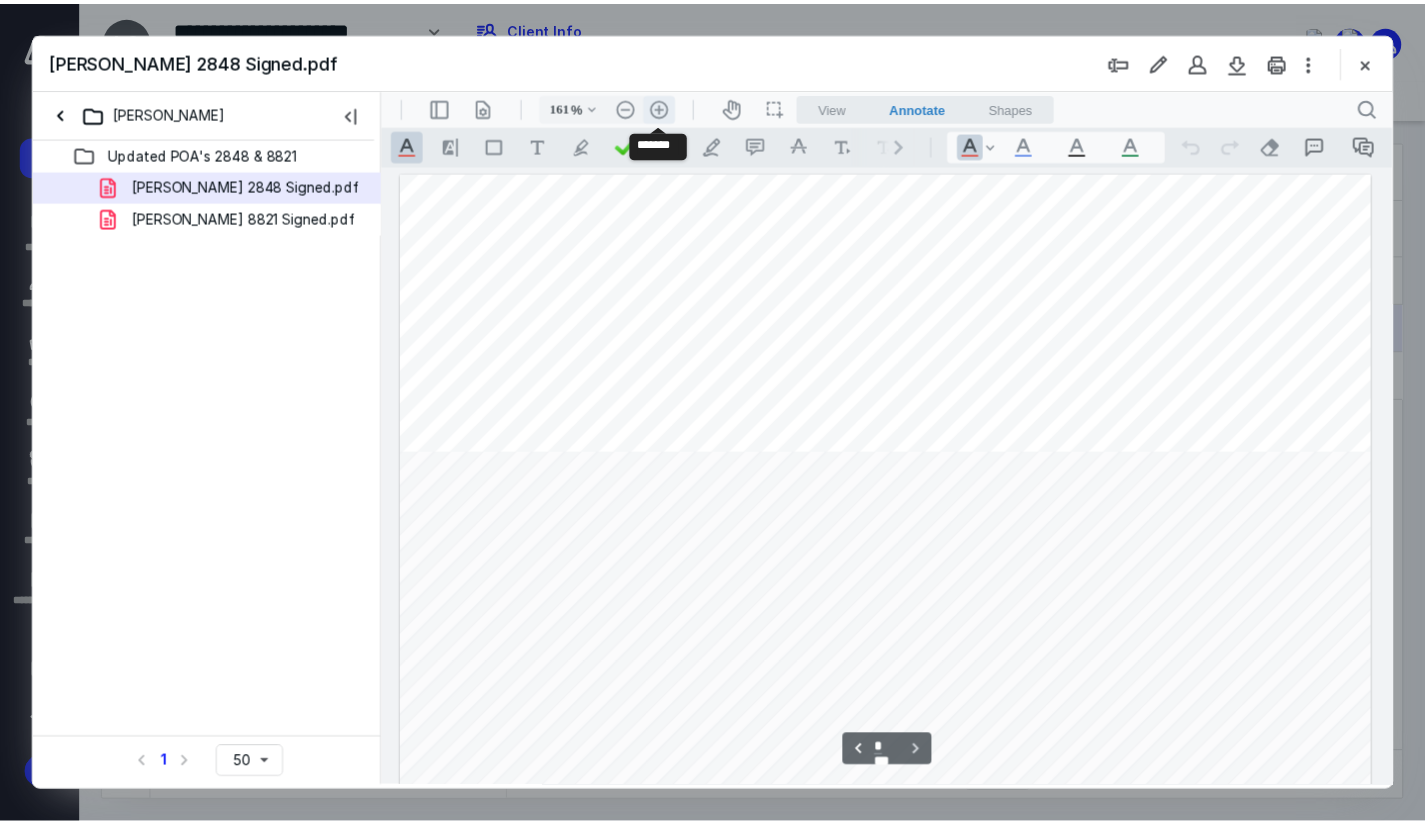 scroll, scrollTop: 1568, scrollLeft: 0, axis: vertical 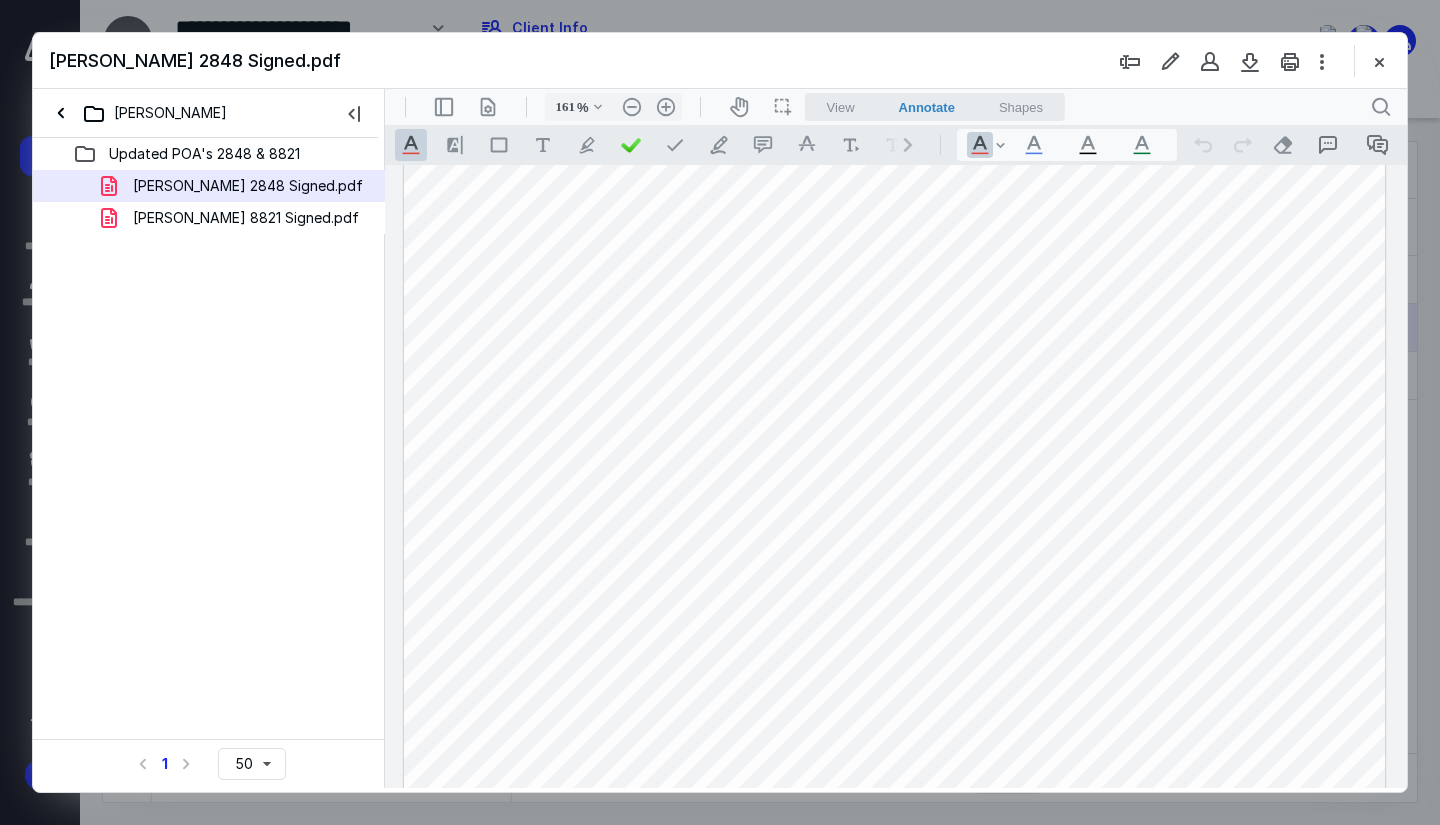 click at bounding box center [1379, 61] 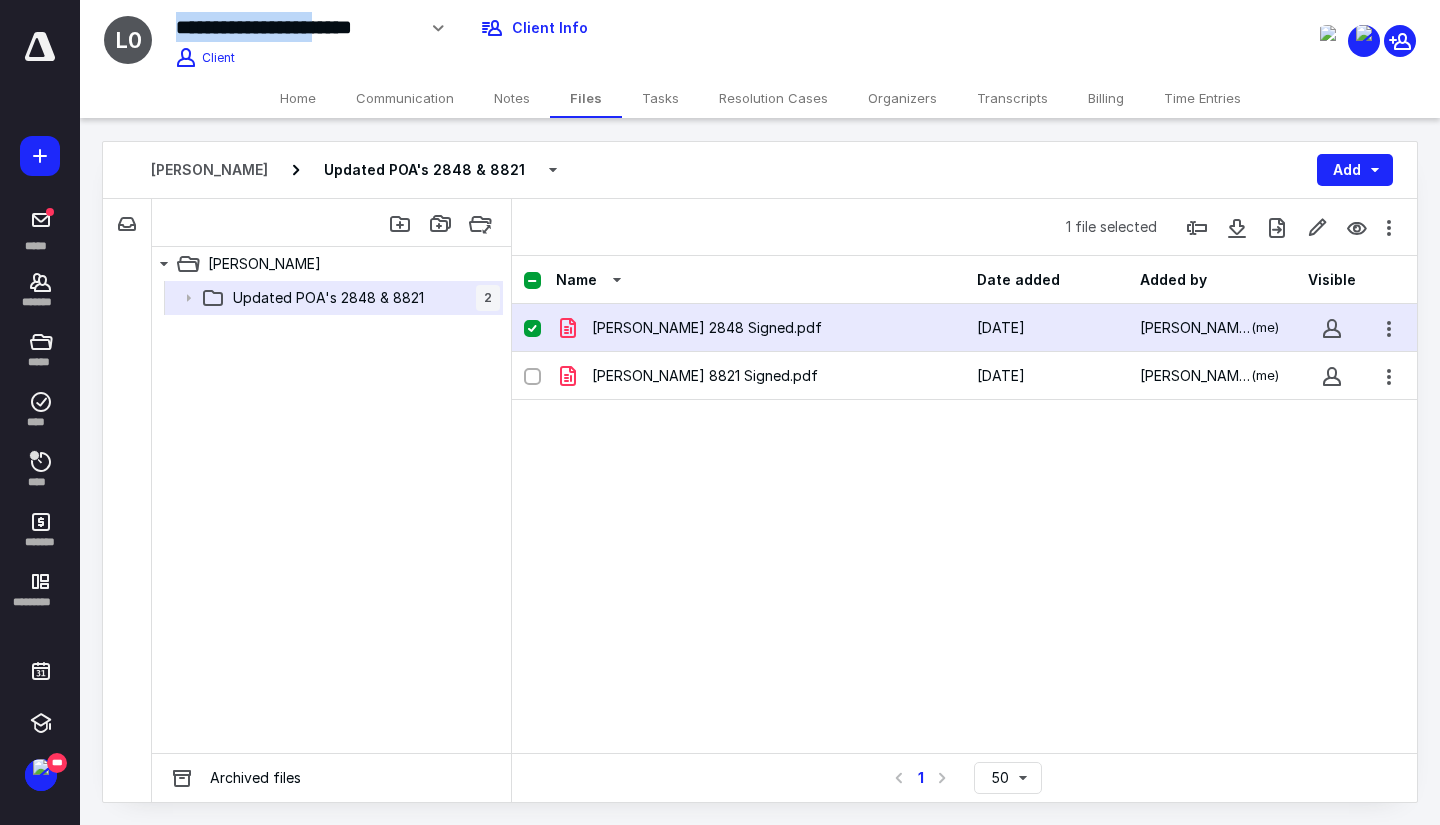 drag, startPoint x: 355, startPoint y: 33, endPoint x: 179, endPoint y: 29, distance: 176.04546 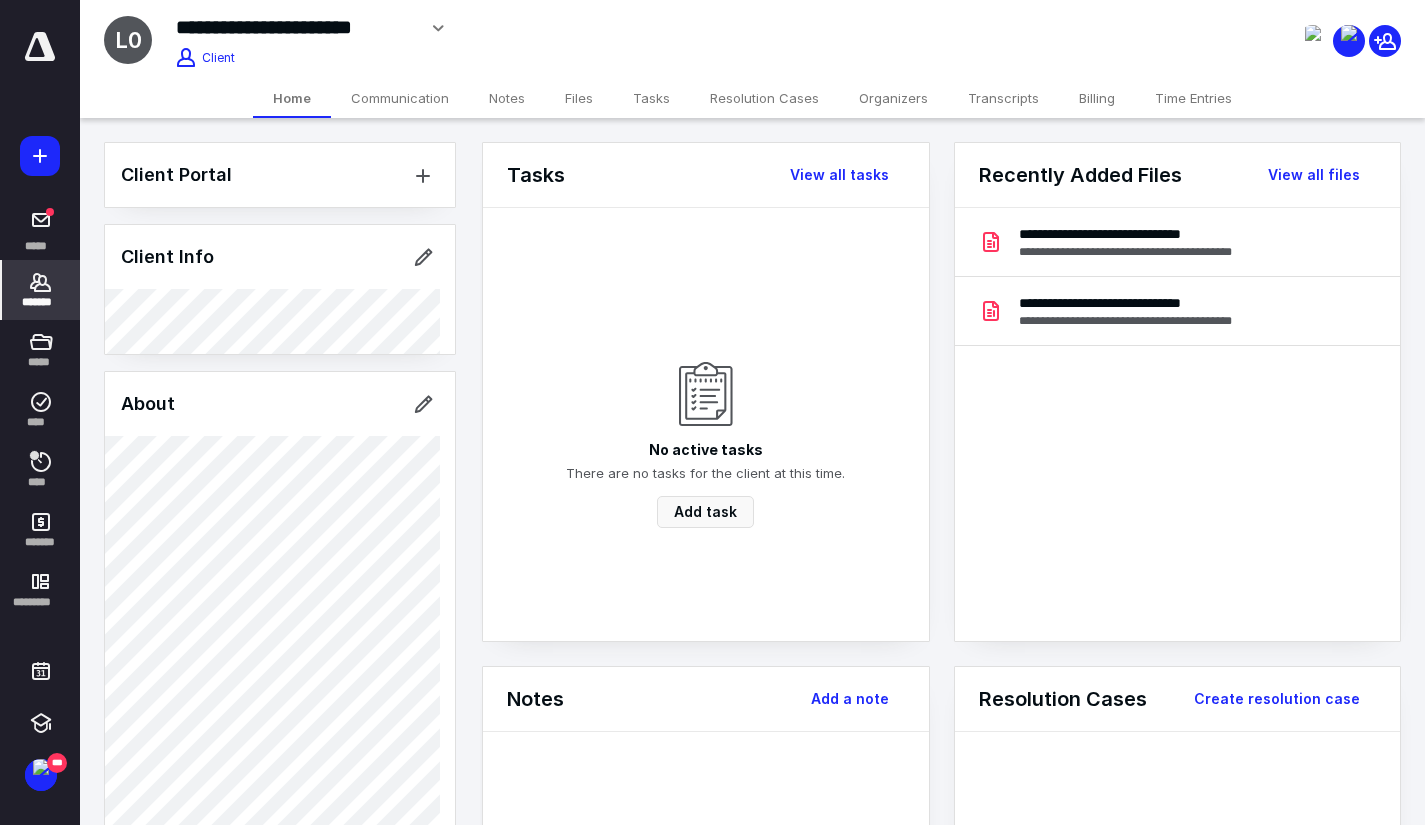 click on "Client Info" at bounding box center (280, 289) 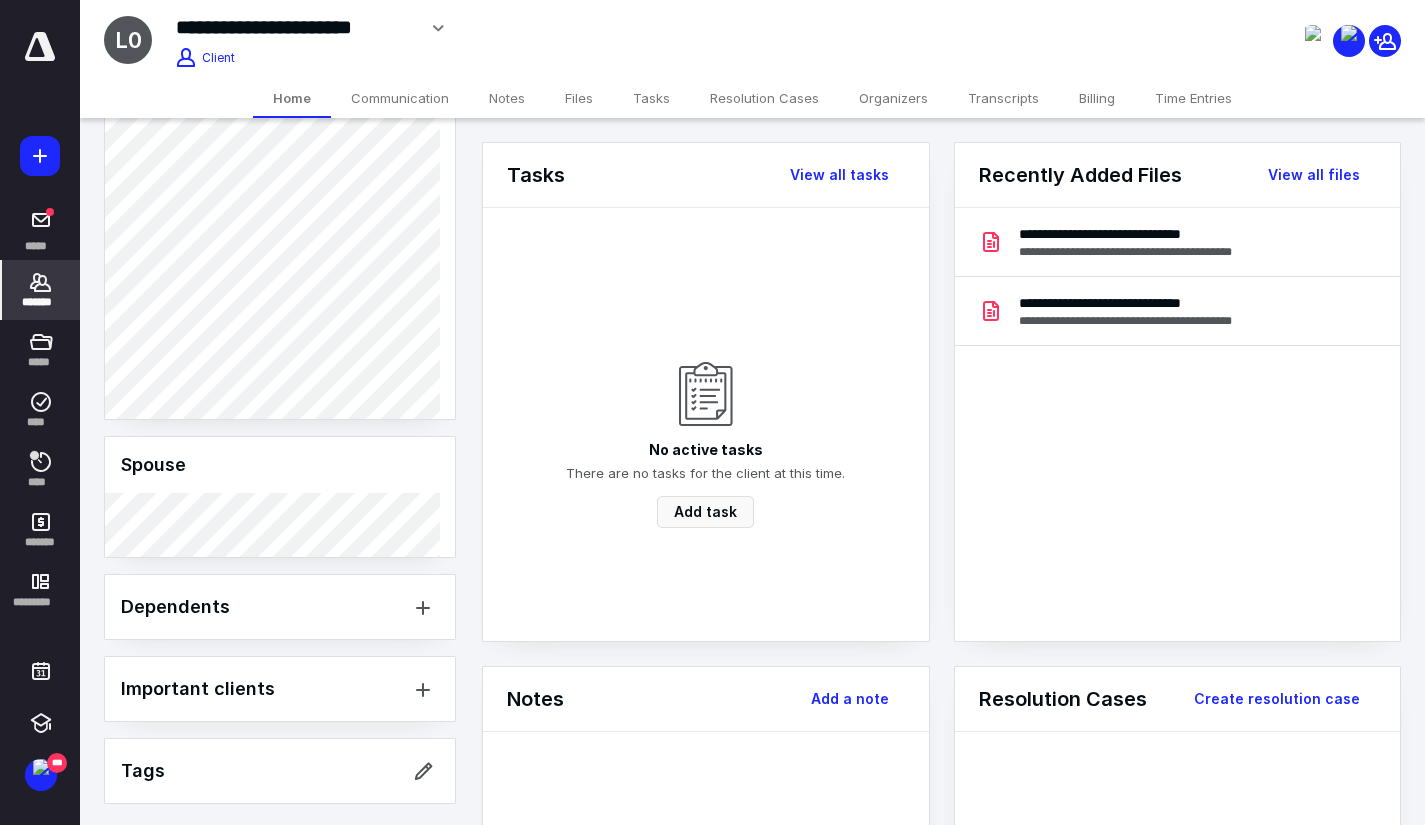 scroll, scrollTop: 437, scrollLeft: 0, axis: vertical 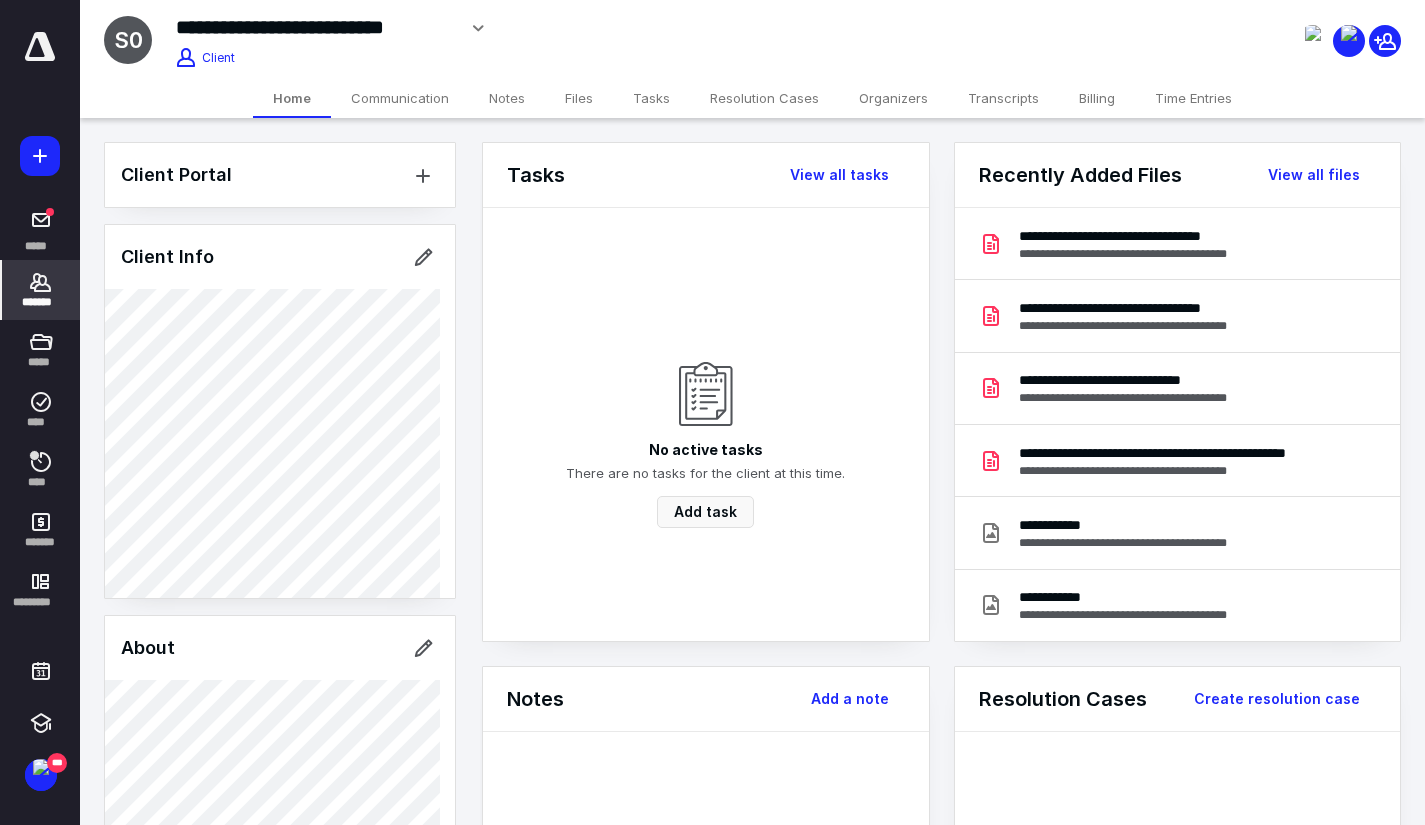 click on "Client Portal Client Info About Spouse Dependents Important clients Linked clients Tags Manage all tags" at bounding box center (280, 1218) 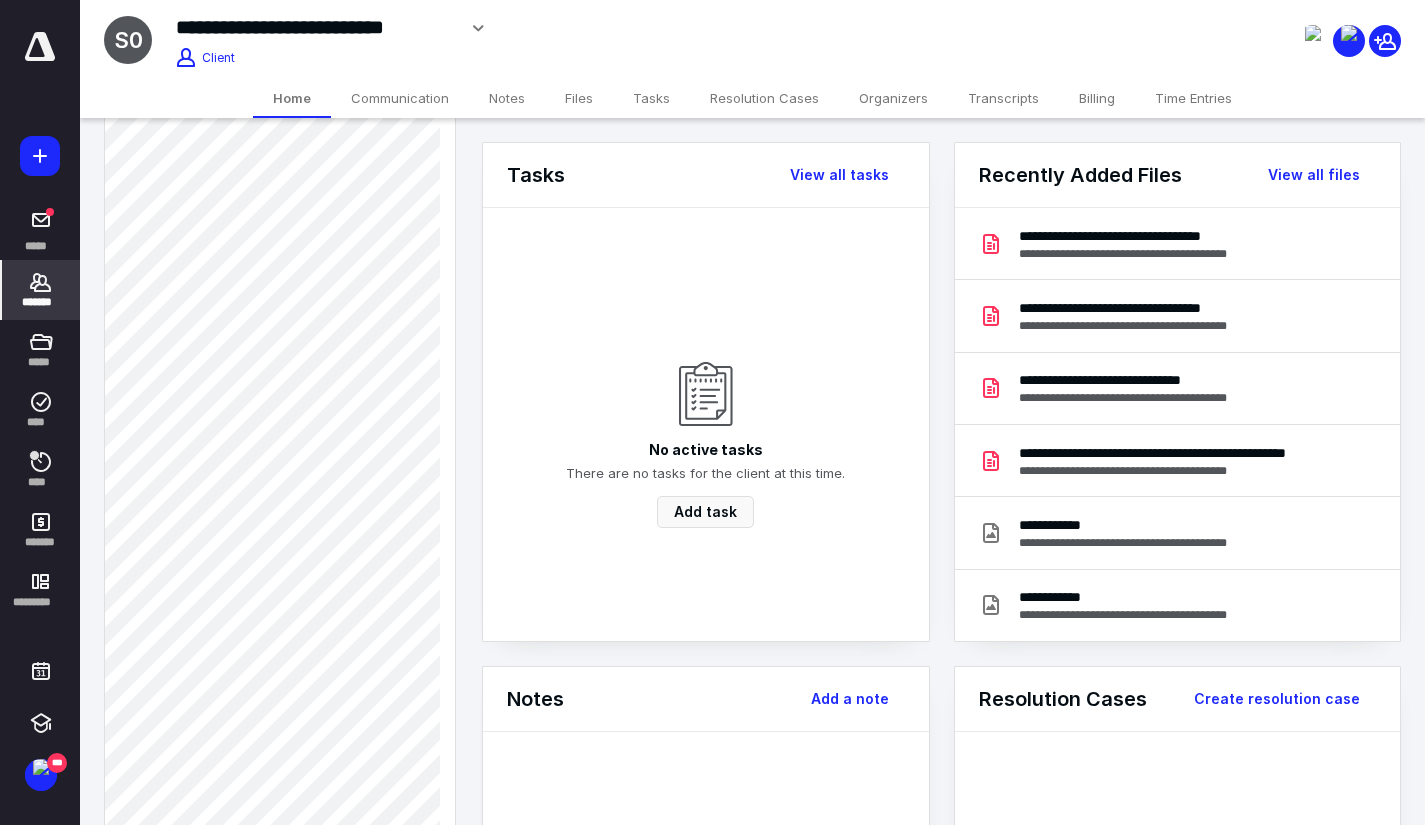 scroll, scrollTop: 678, scrollLeft: 0, axis: vertical 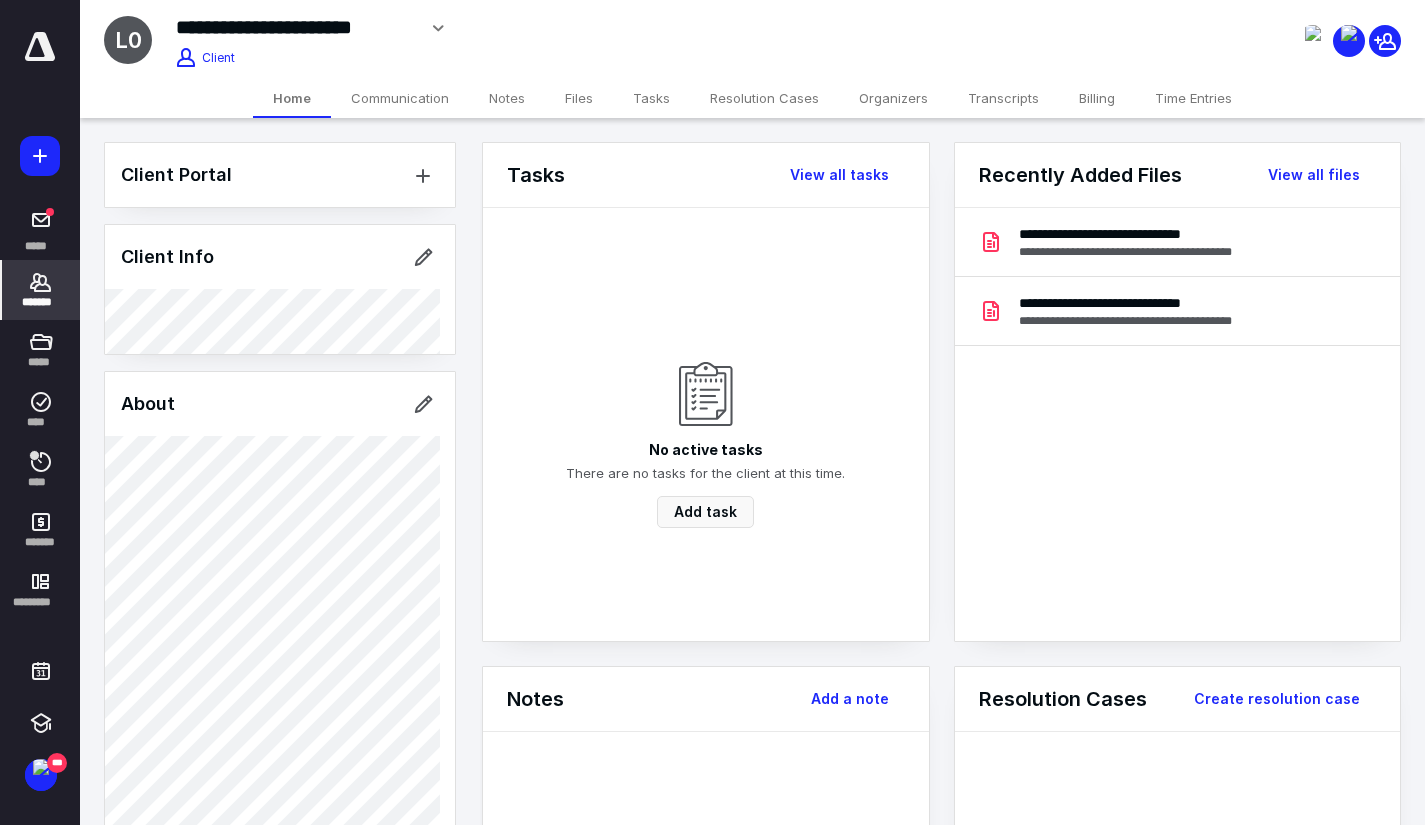 click on "Client Portal Client Info About Spouse Dependents Important clients Tags Manage all tags" at bounding box center (280, 690) 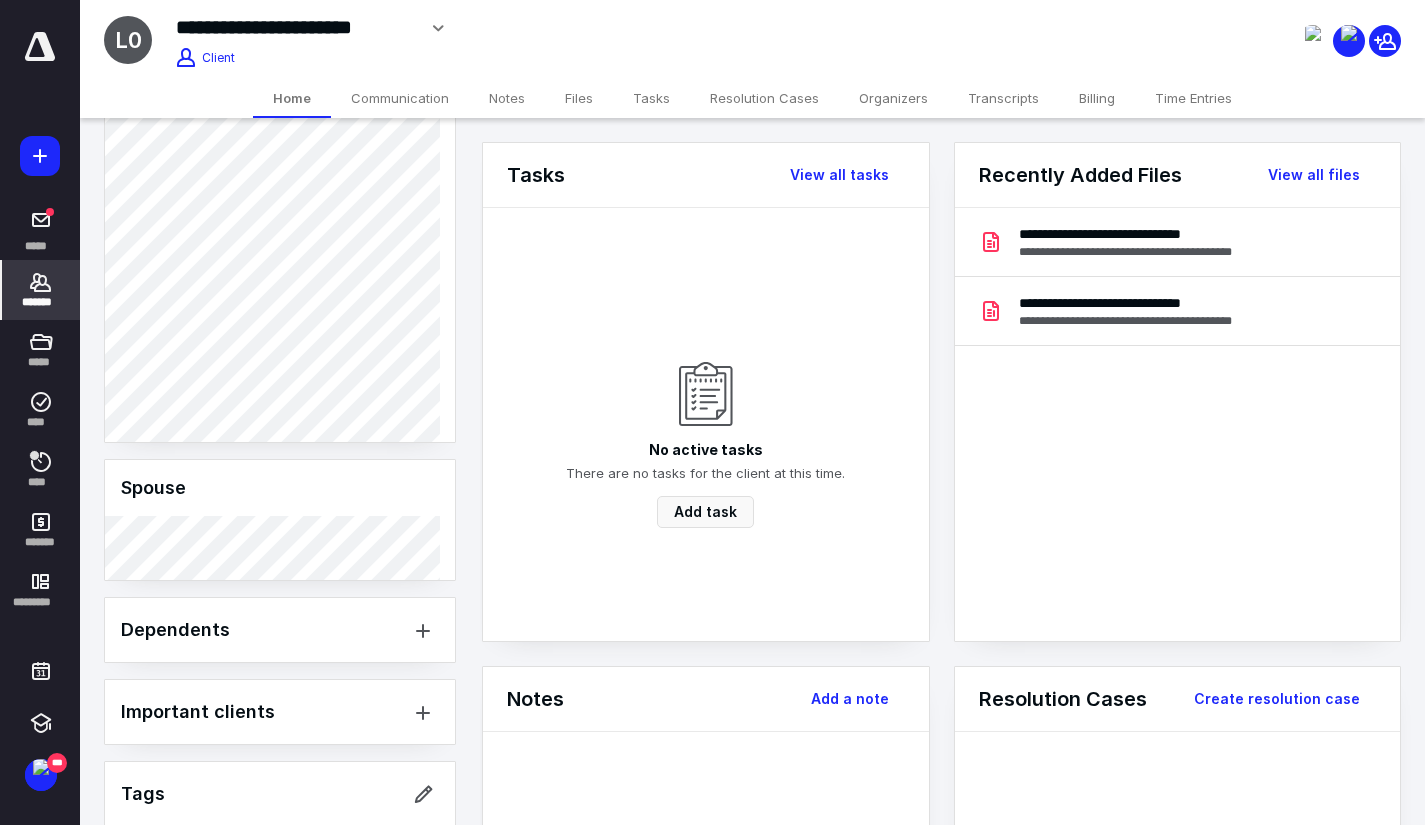 scroll, scrollTop: 437, scrollLeft: 0, axis: vertical 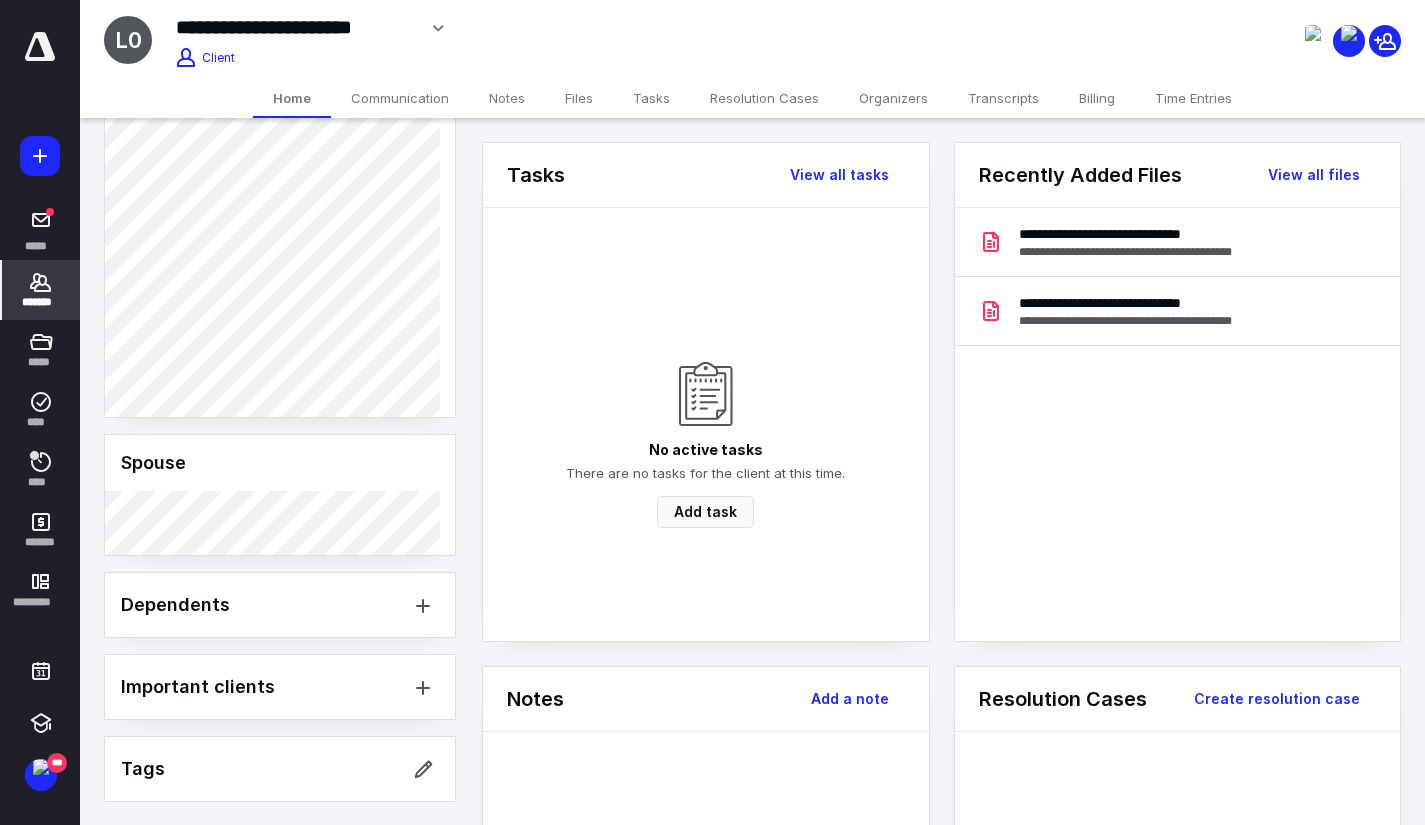 click on "Files" at bounding box center (579, 98) 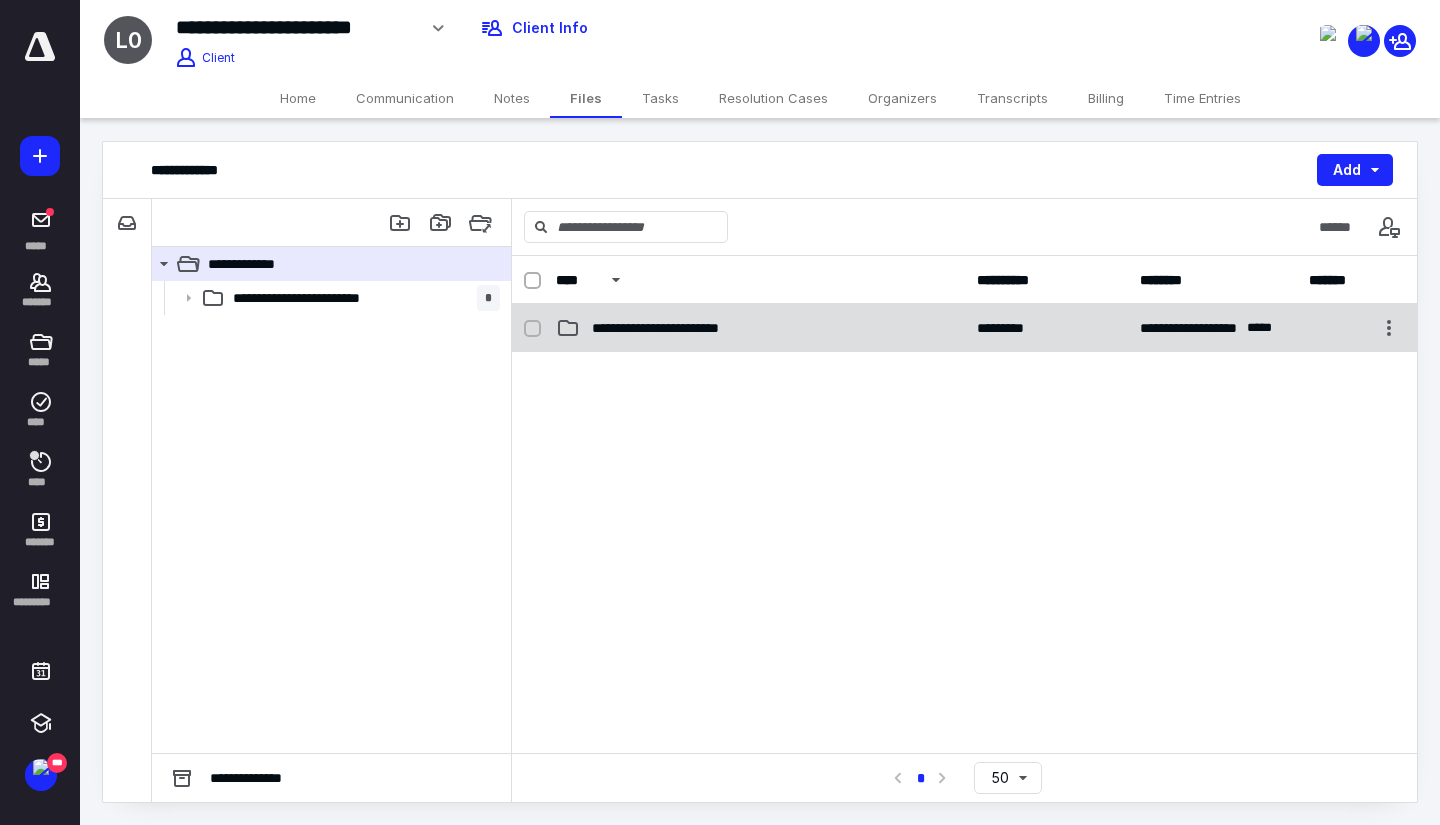 click on "**********" at bounding box center [685, 328] 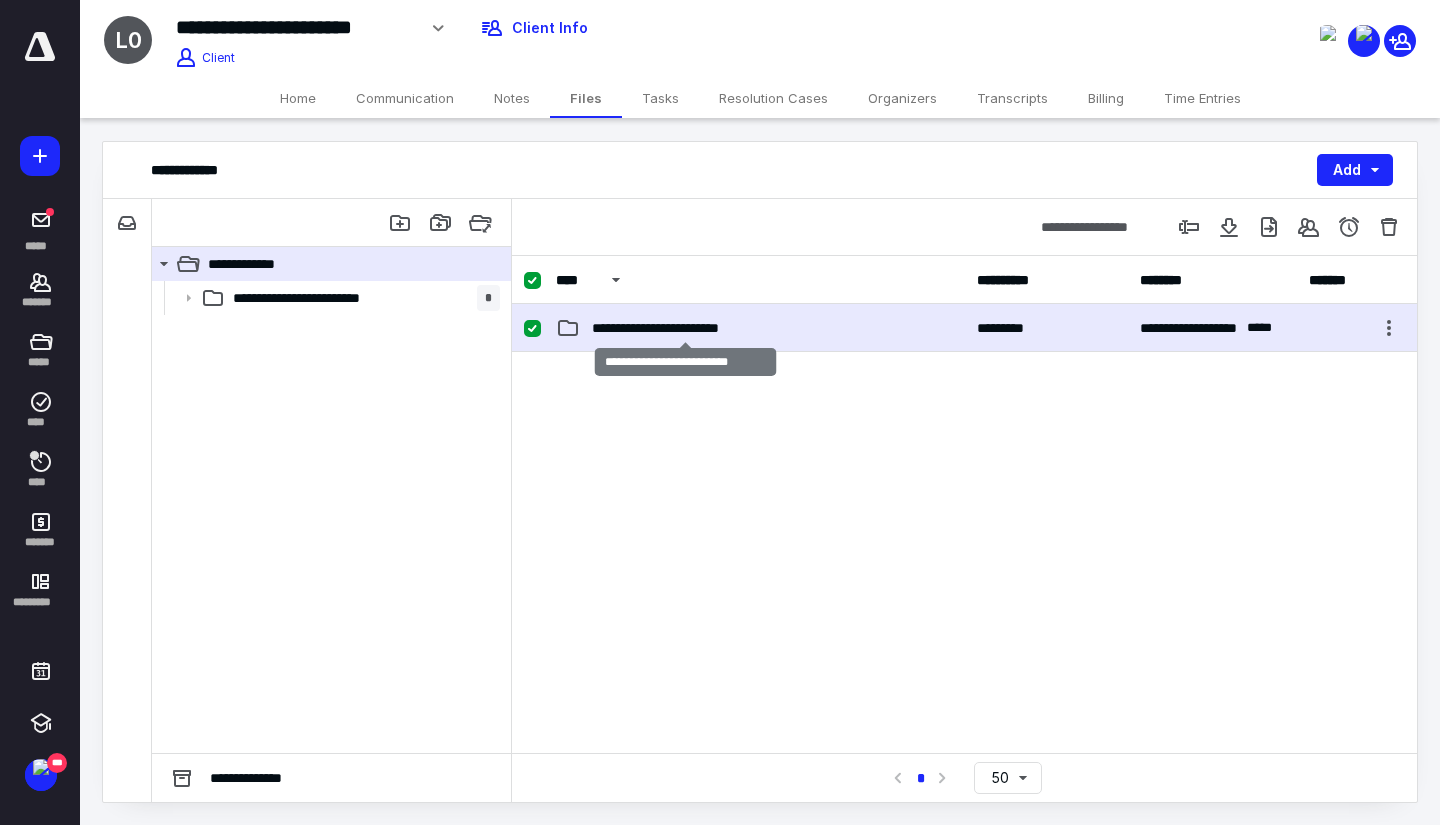 click on "**********" at bounding box center [685, 328] 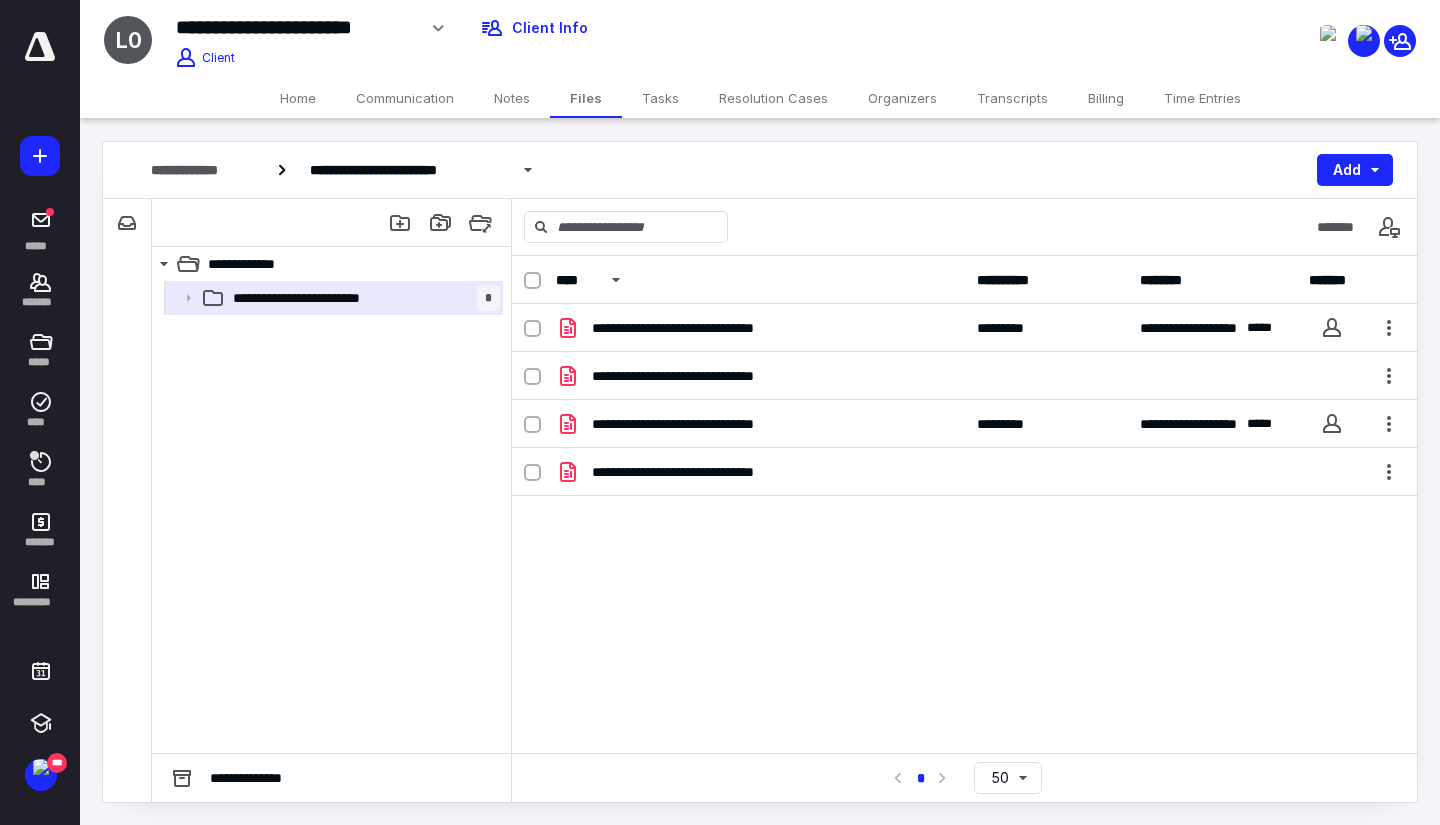 click on "Time Entries" at bounding box center [1202, 98] 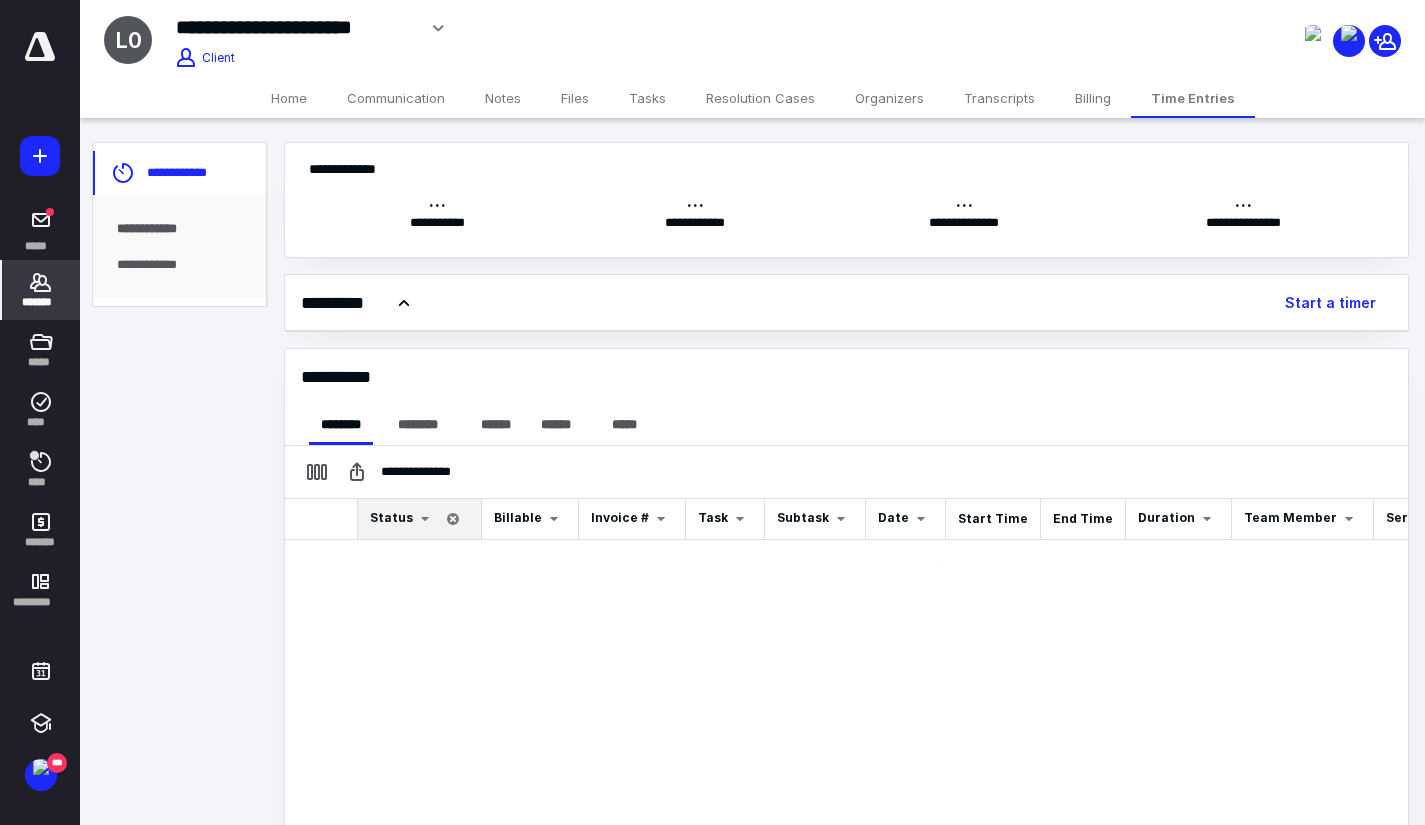 scroll, scrollTop: 0, scrollLeft: 0, axis: both 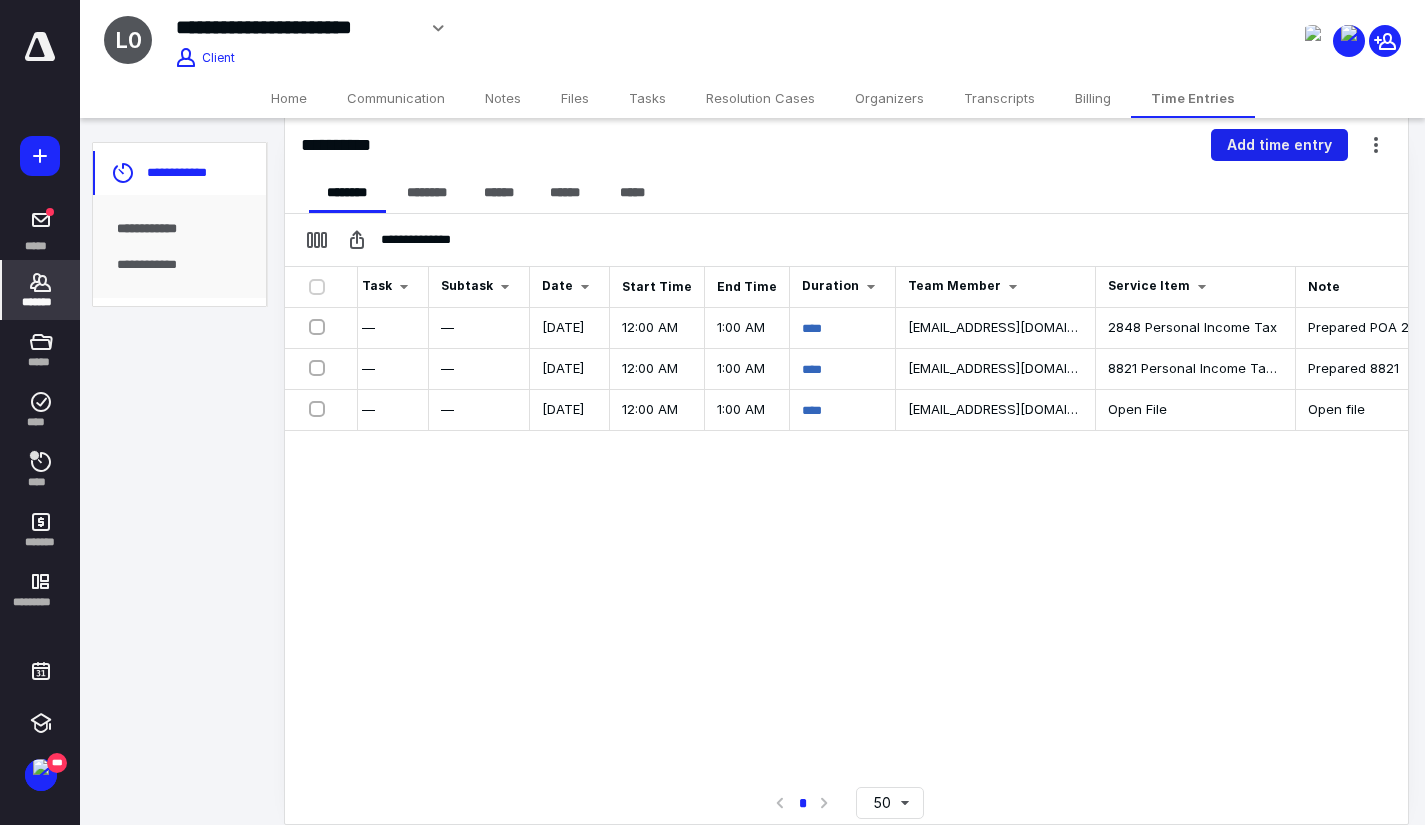 click on "Add time entry" at bounding box center (1279, 145) 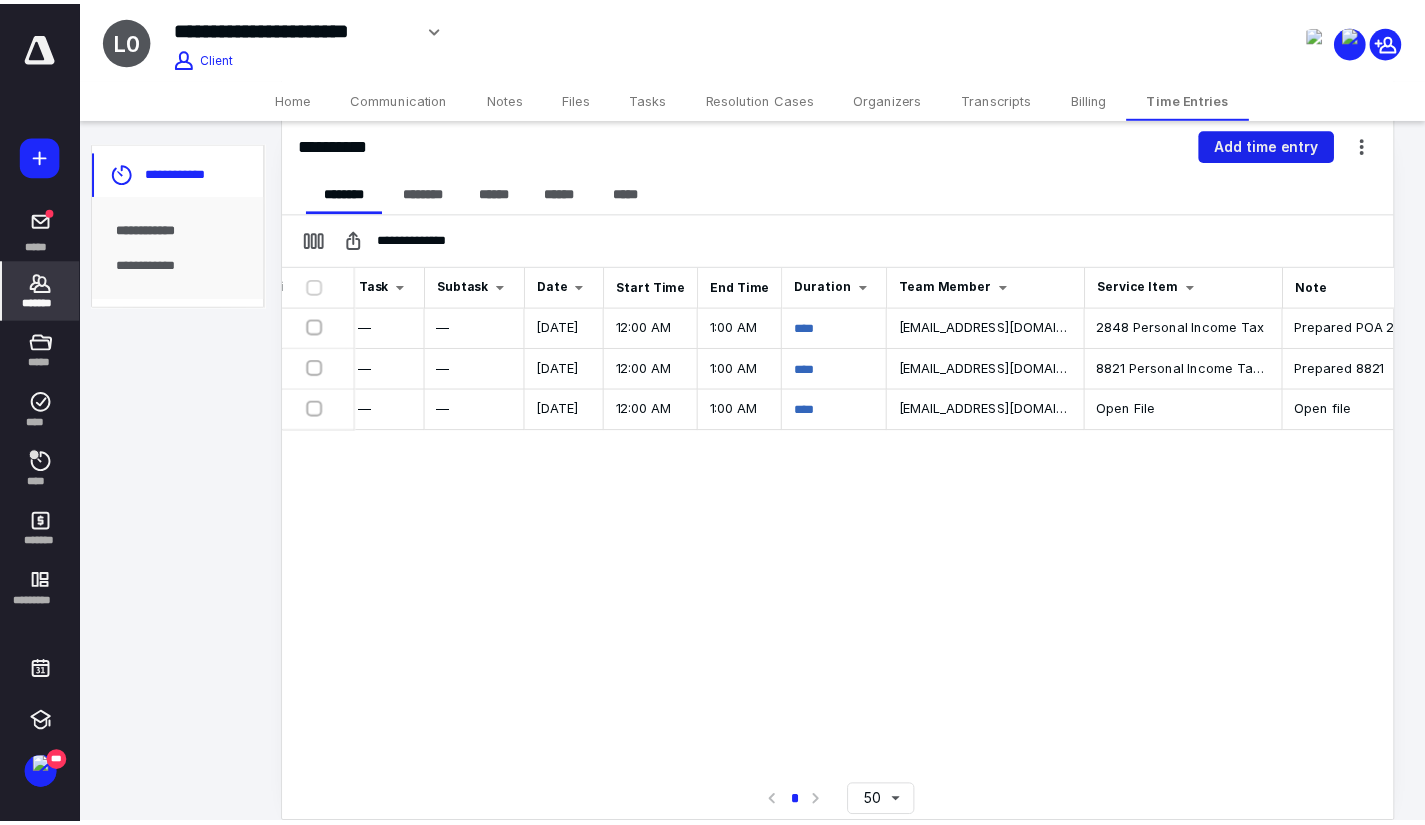 scroll, scrollTop: 0, scrollLeft: 321, axis: horizontal 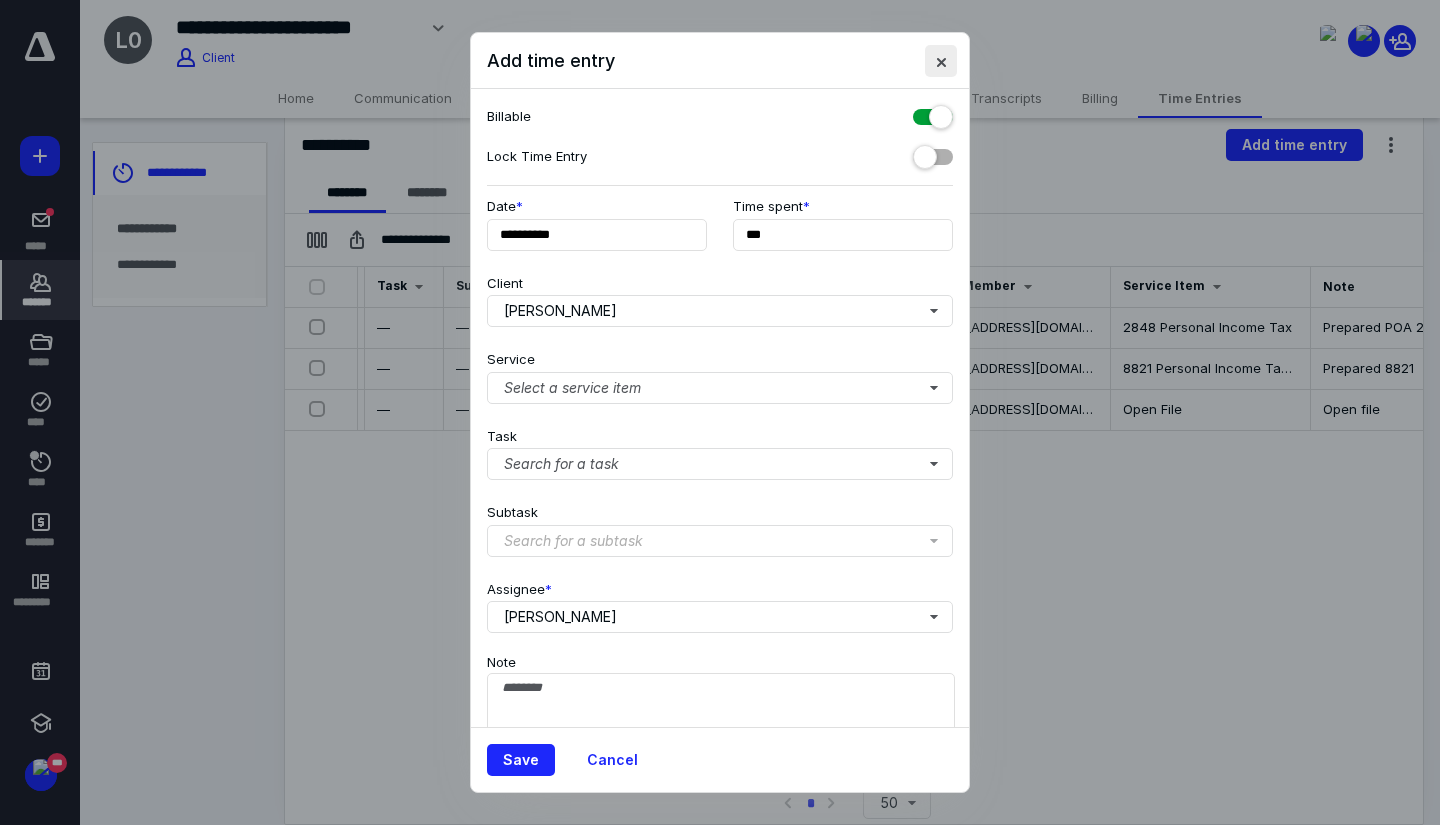 click at bounding box center (941, 61) 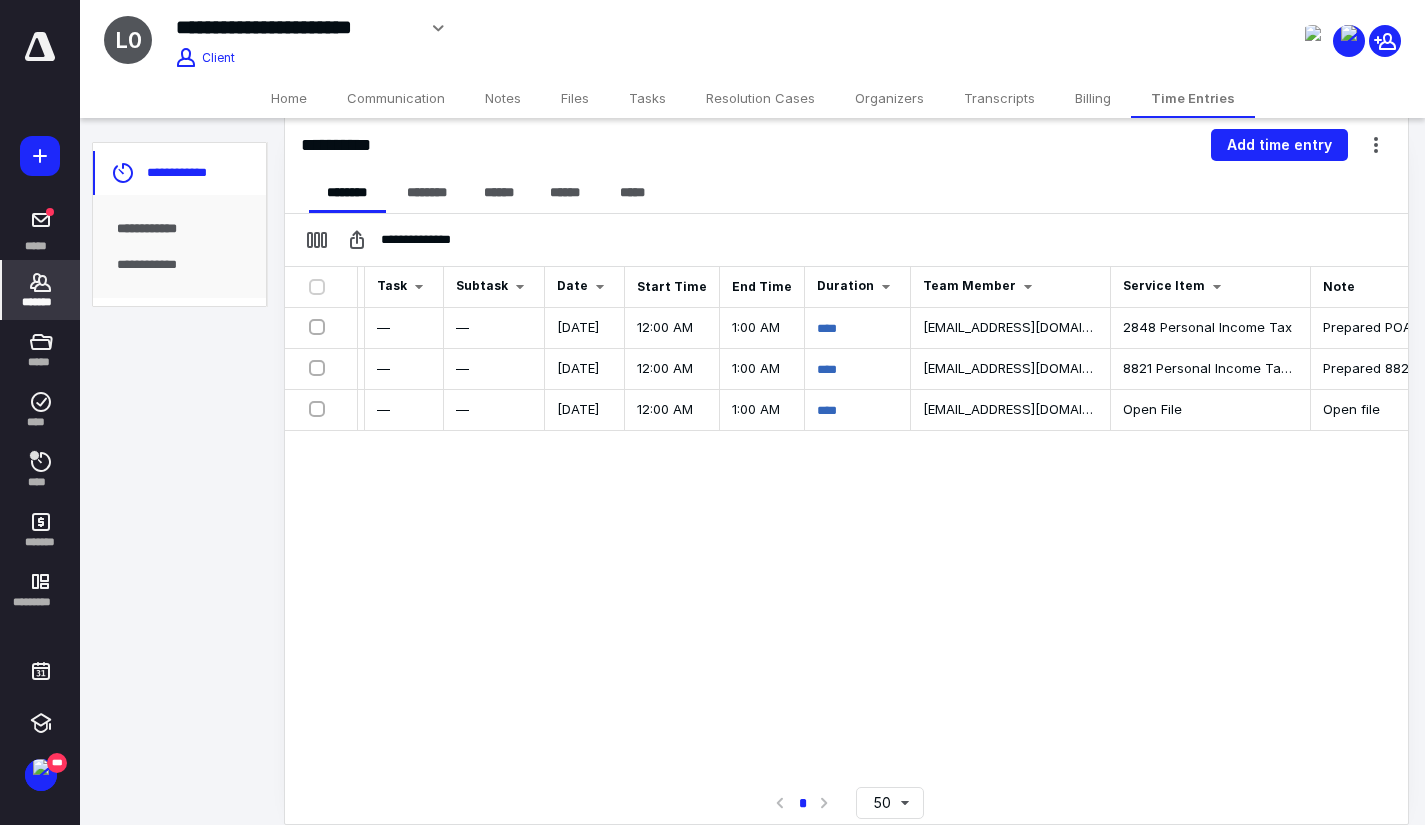 click on "Home" at bounding box center [289, 98] 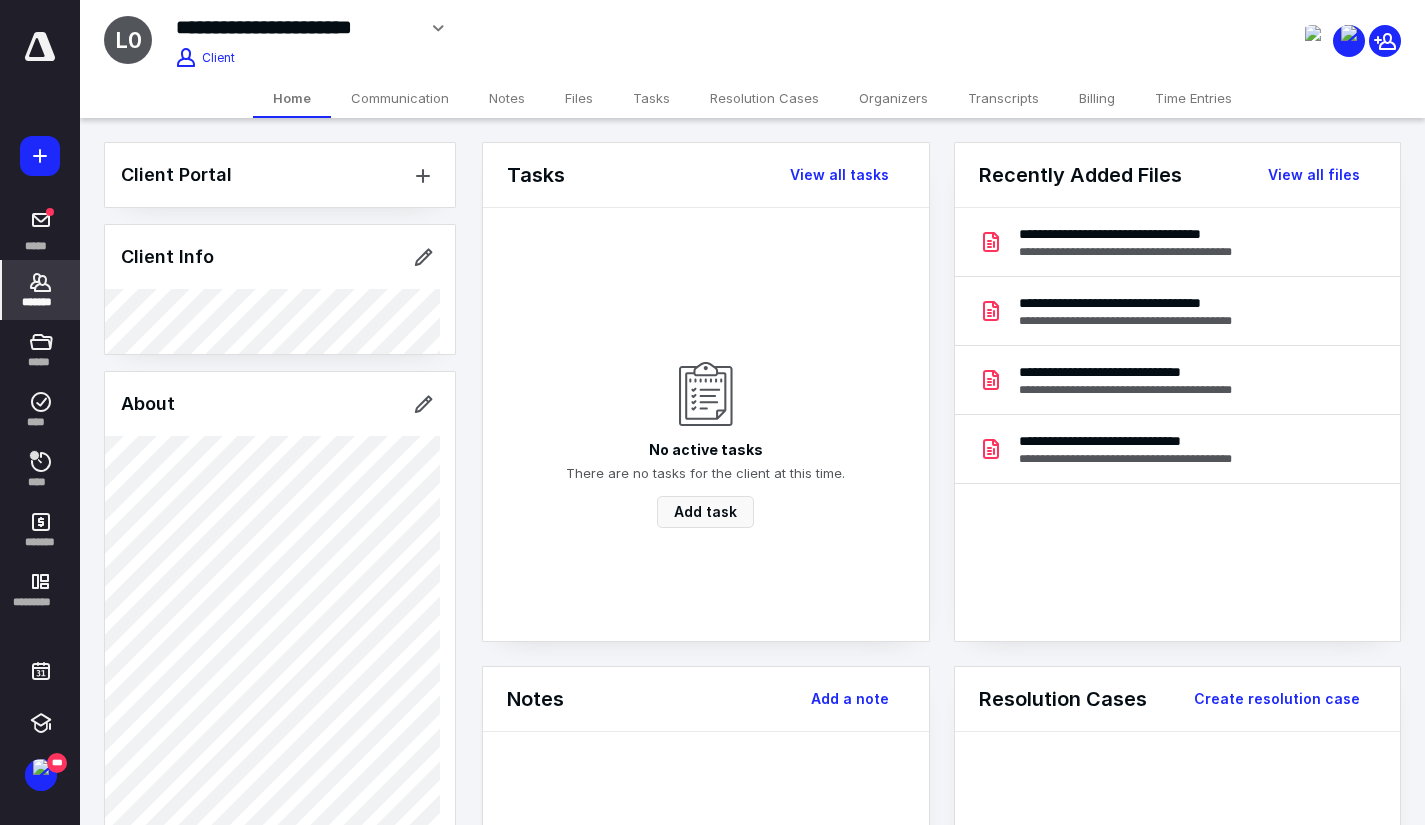 click 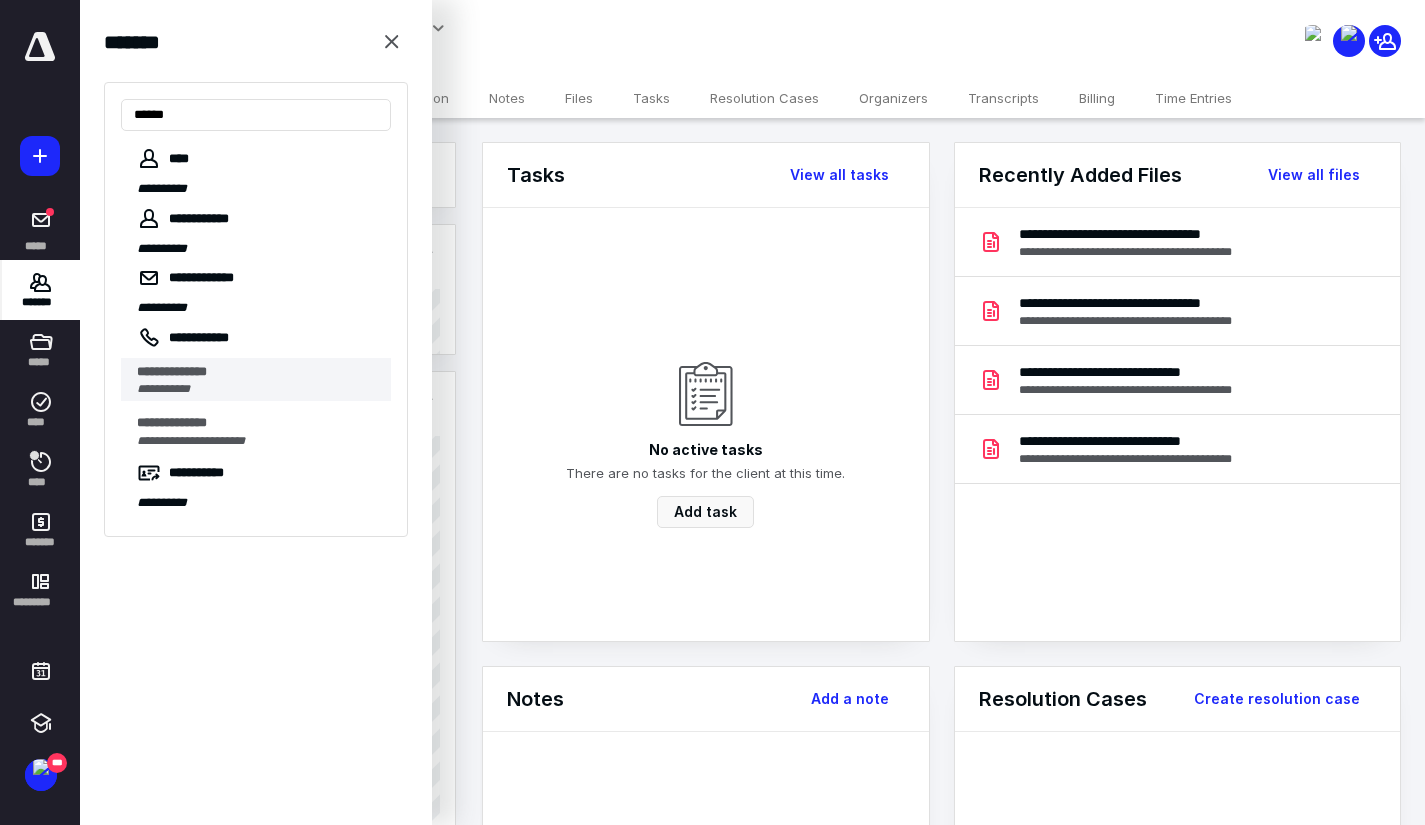 type on "******" 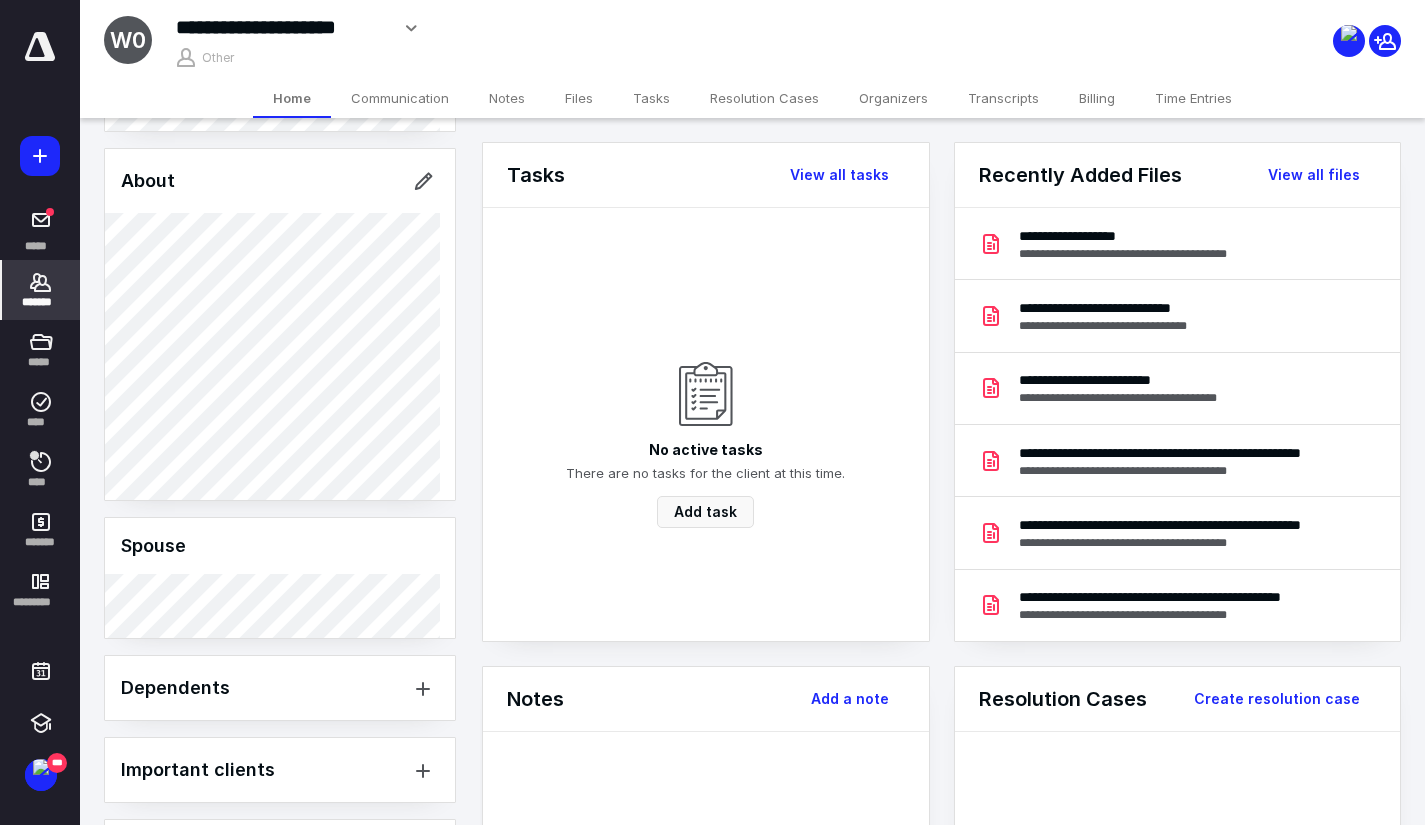 scroll, scrollTop: 571, scrollLeft: 0, axis: vertical 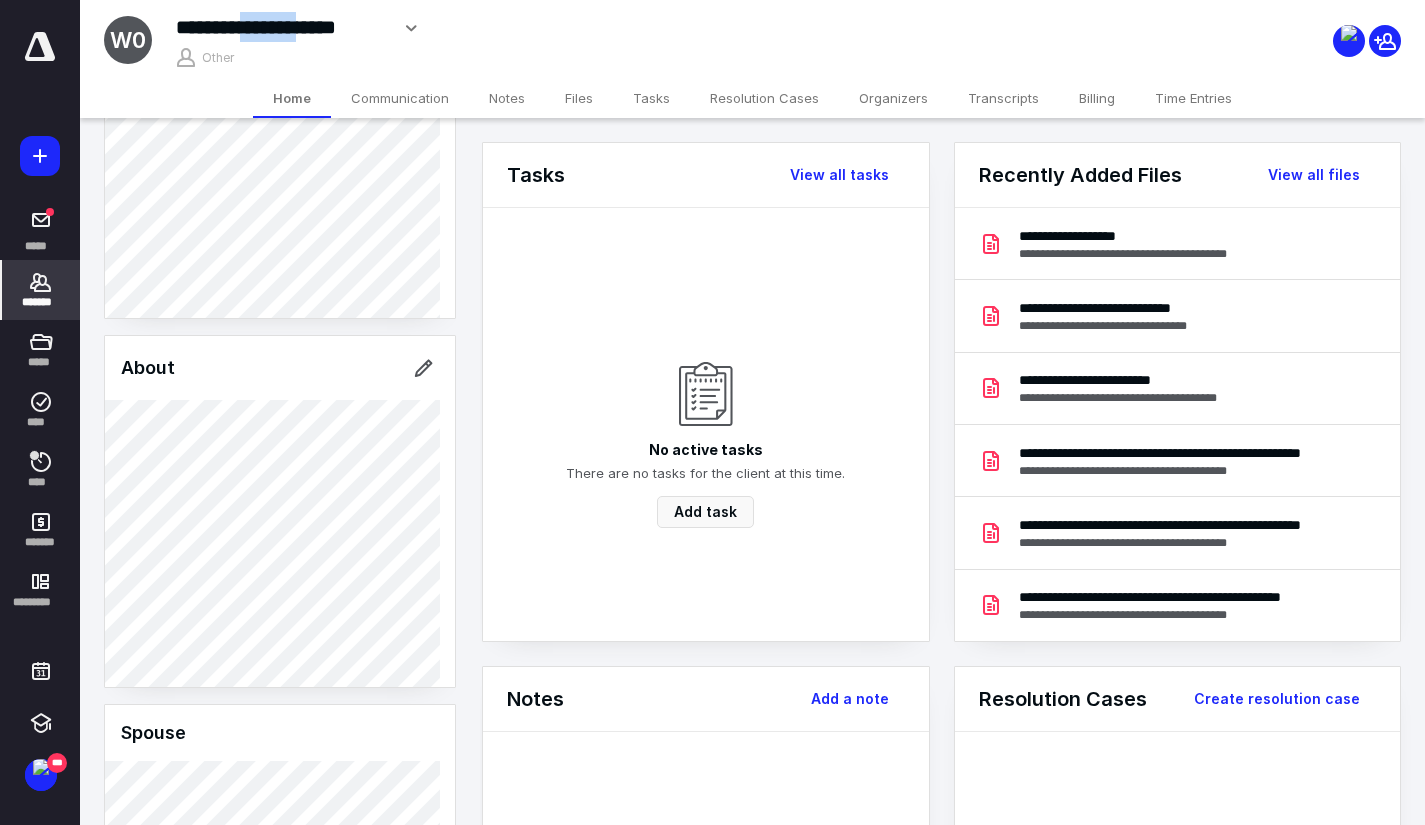 drag, startPoint x: 259, startPoint y: 31, endPoint x: 323, endPoint y: 26, distance: 64.195015 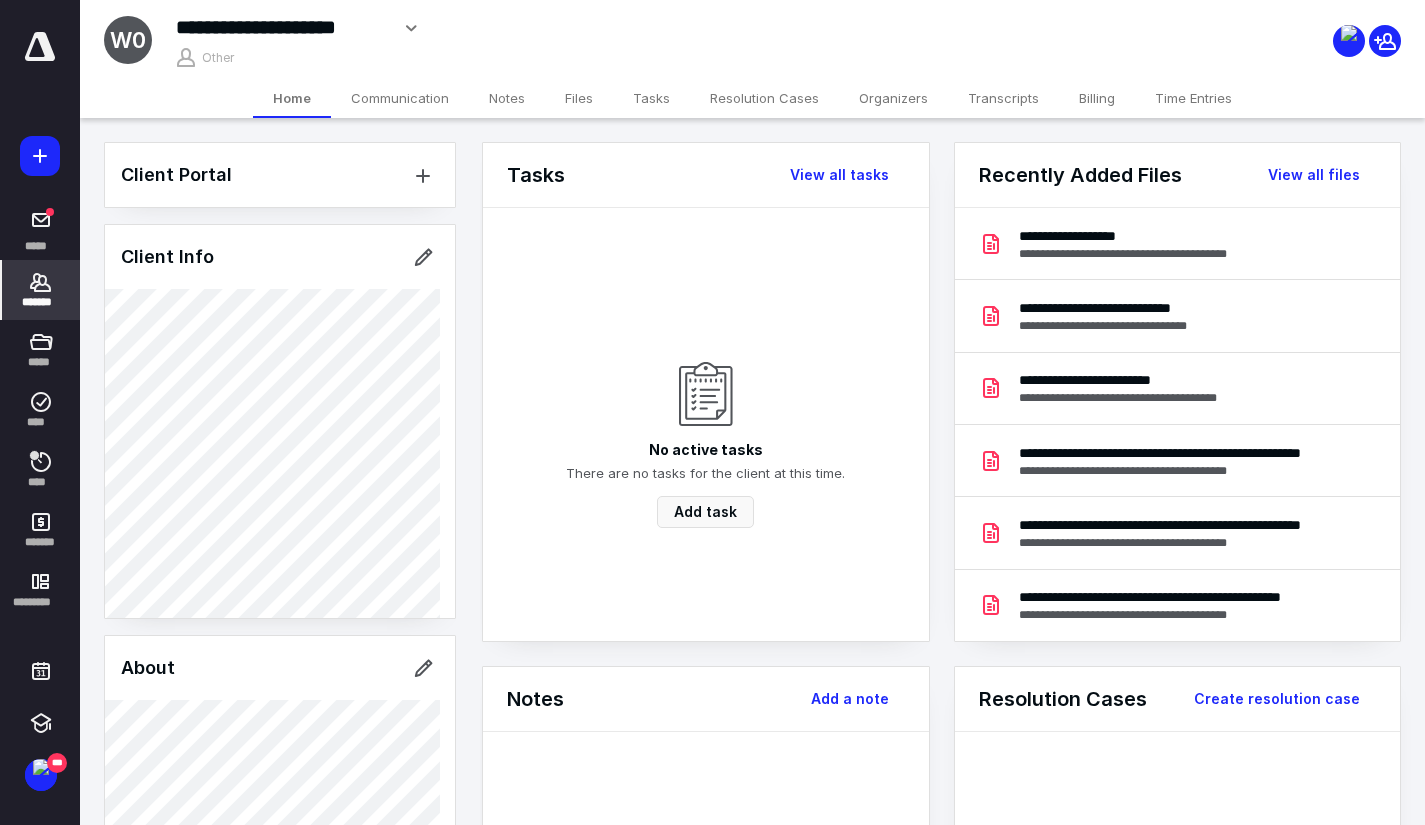 click on "*******" at bounding box center (41, 290) 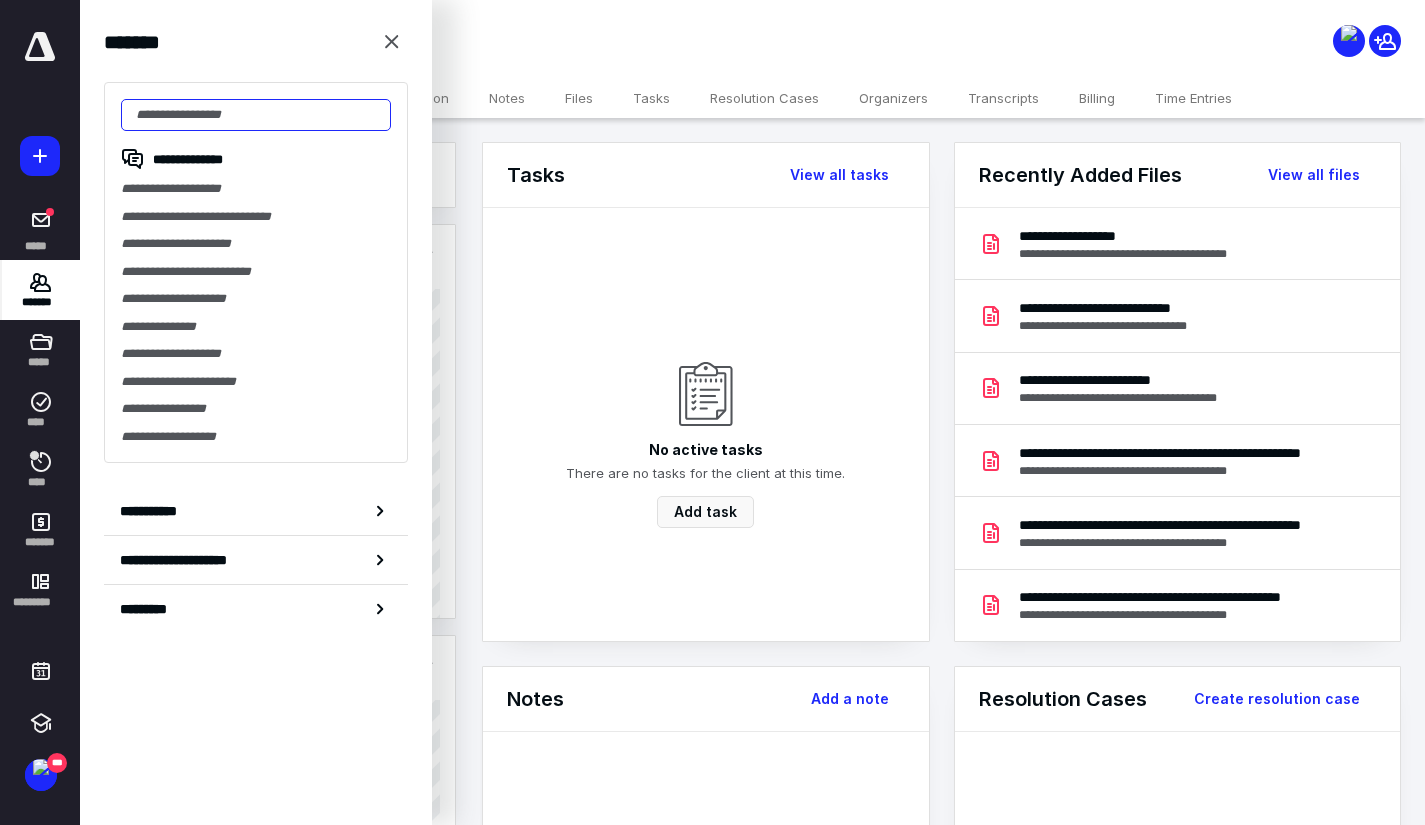 click at bounding box center [256, 115] 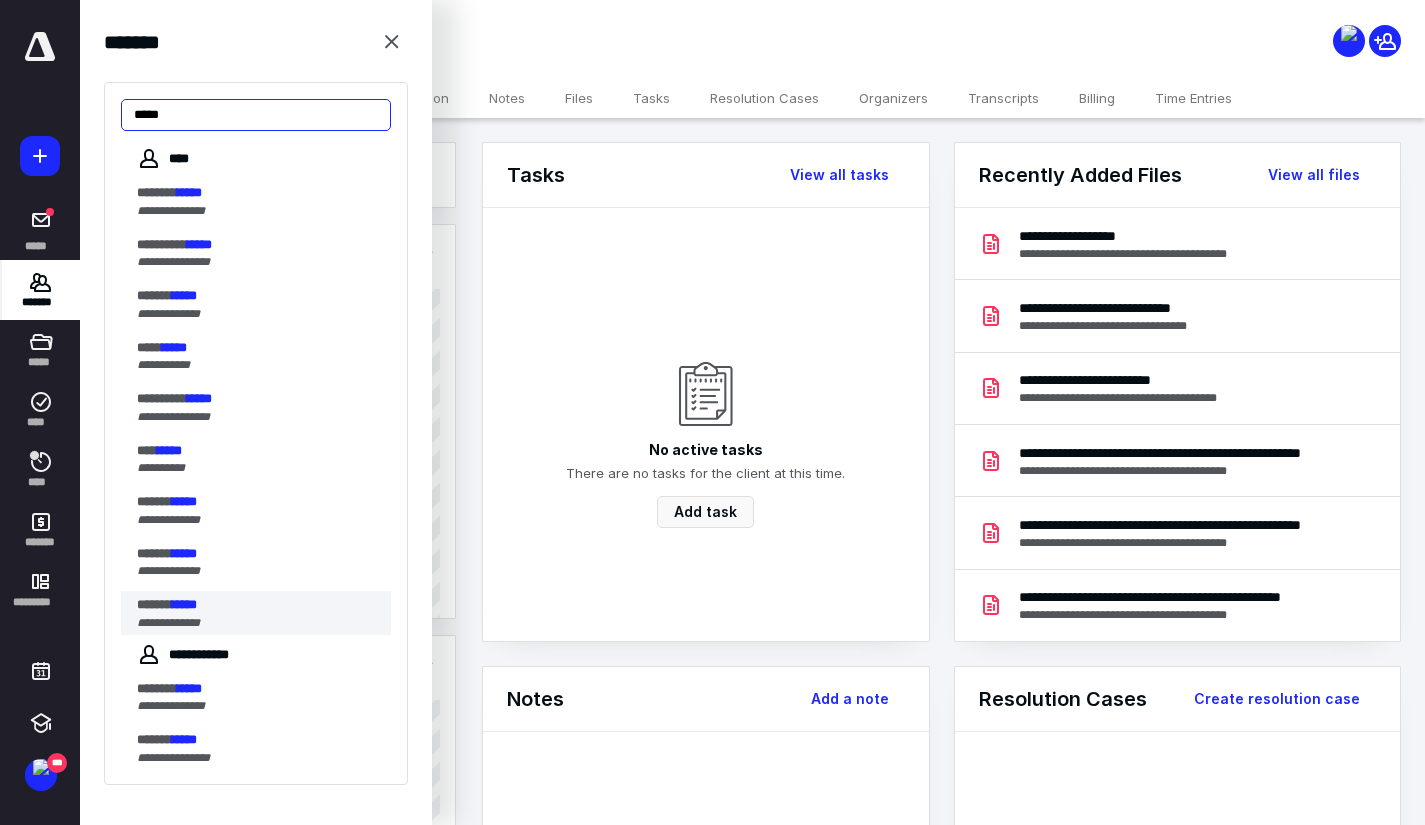 type on "*****" 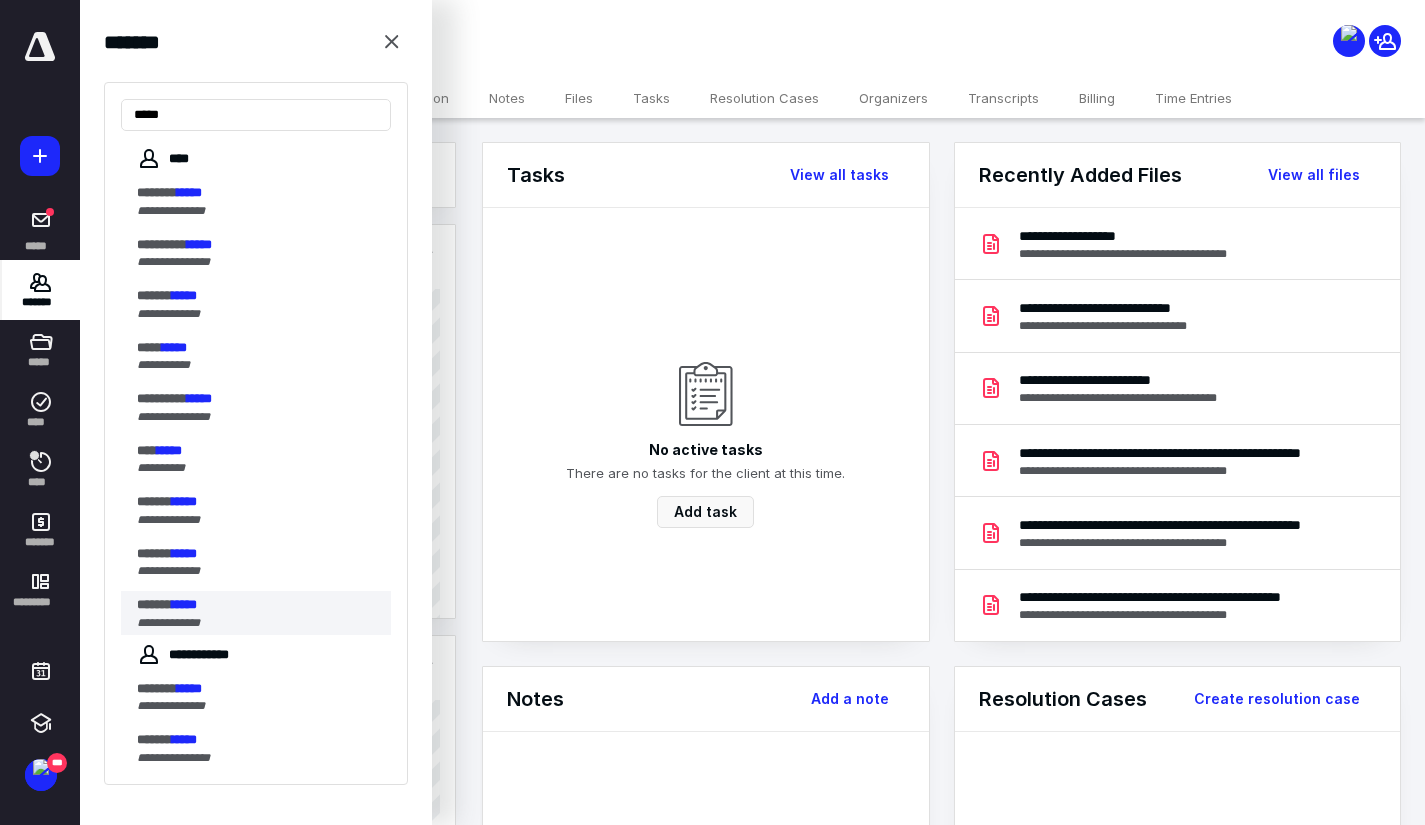 click on "******" at bounding box center (154, 604) 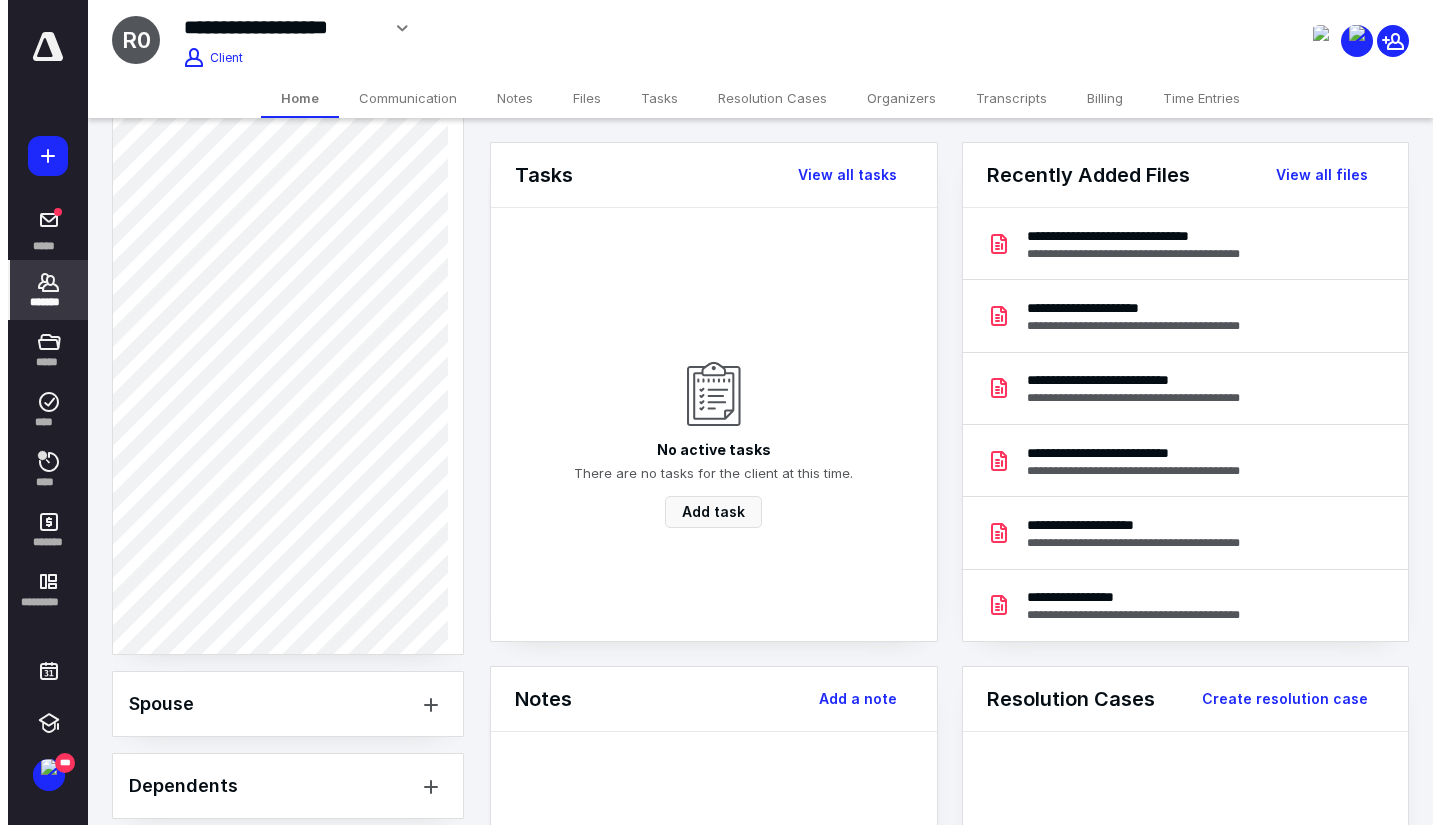 scroll, scrollTop: 900, scrollLeft: 0, axis: vertical 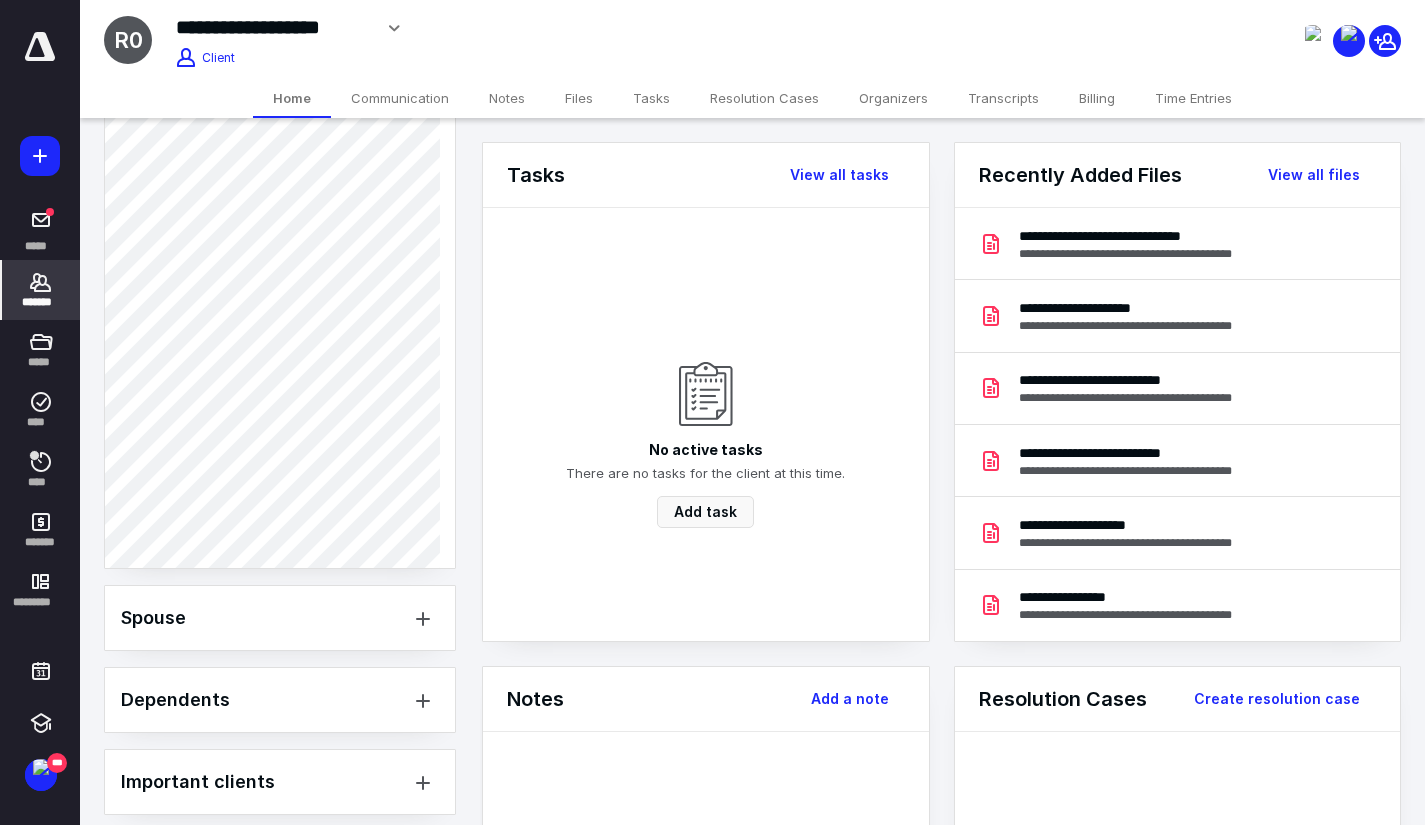 click on "Files" at bounding box center (579, 98) 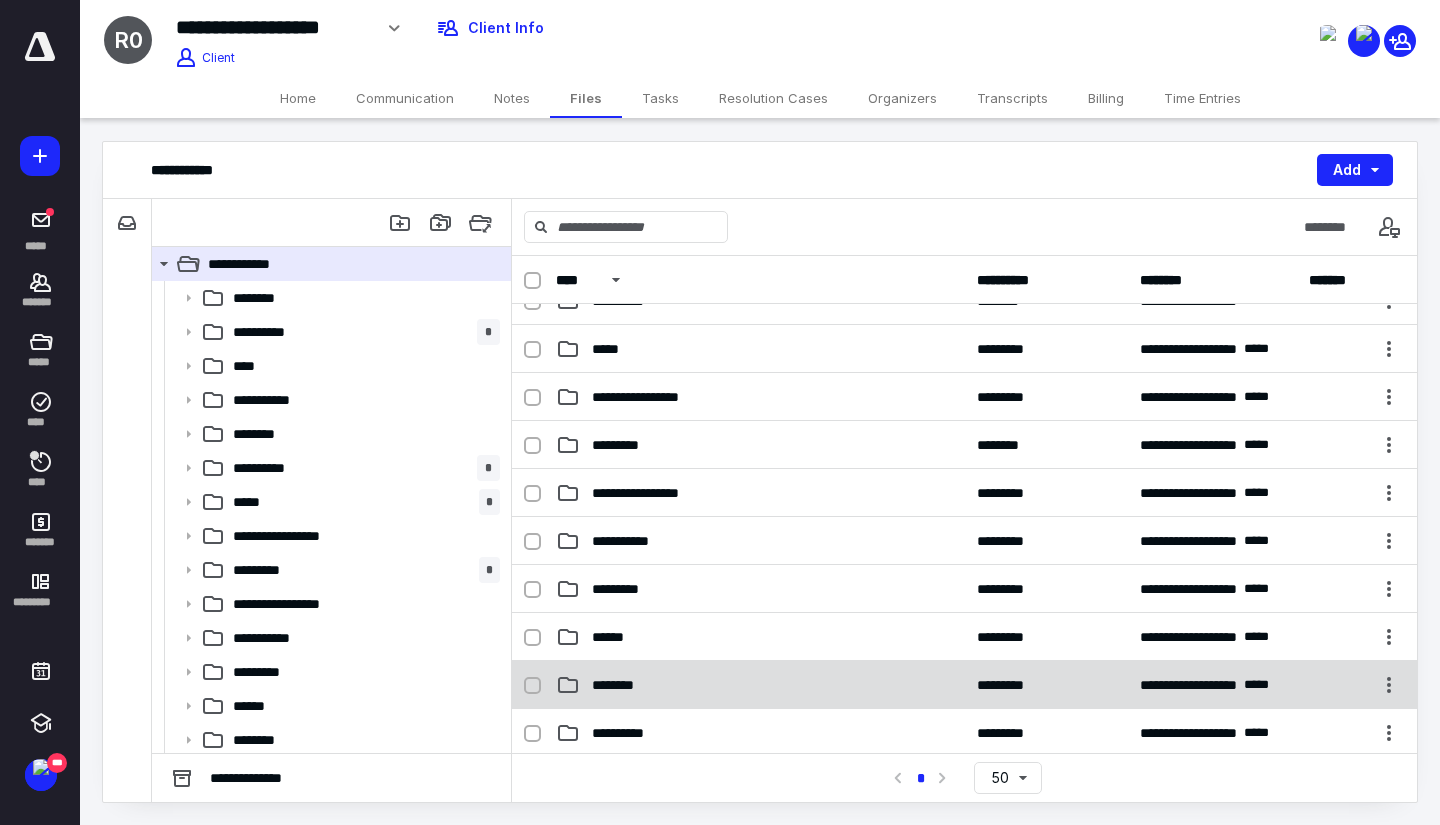 scroll, scrollTop: 500, scrollLeft: 0, axis: vertical 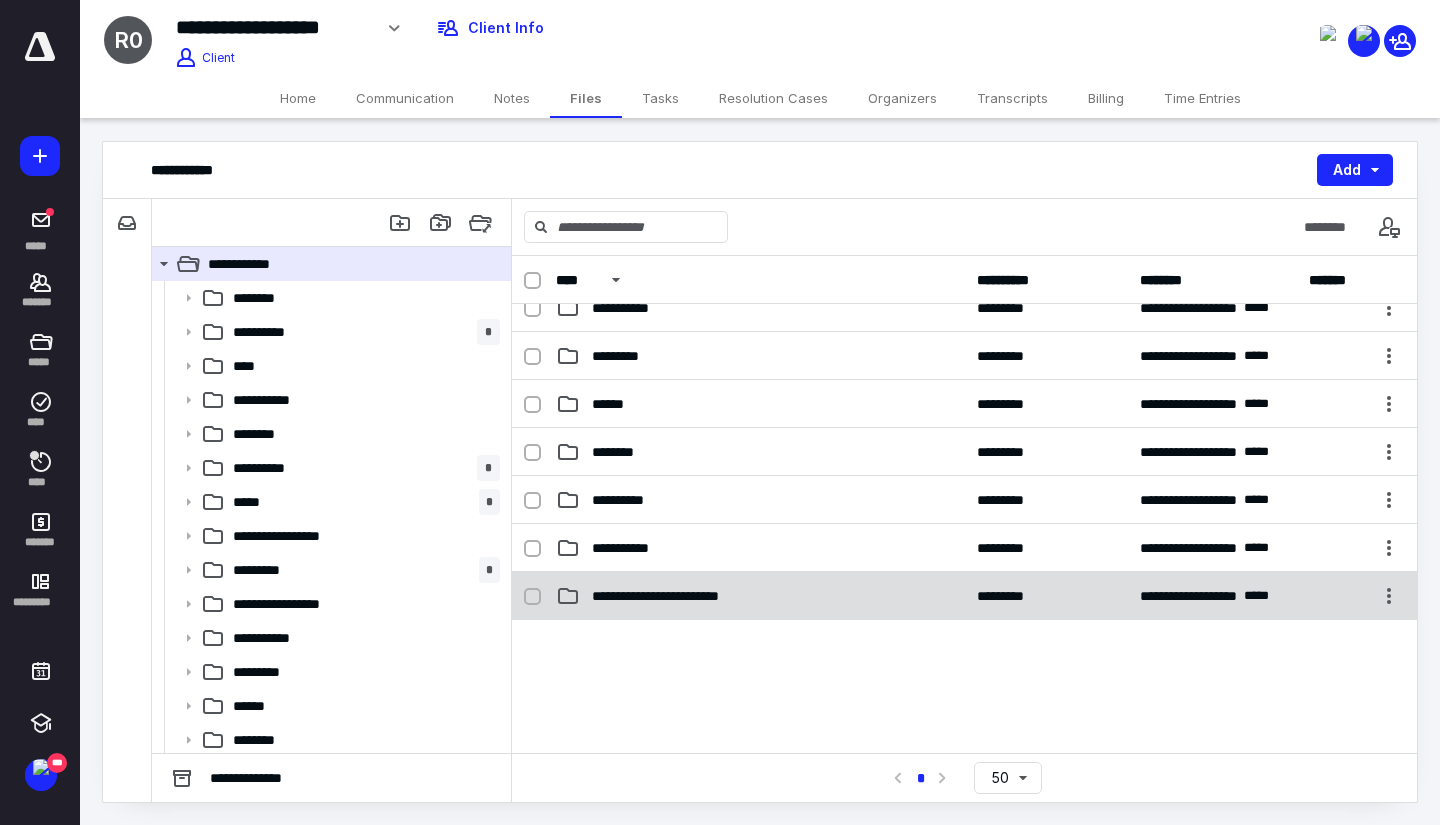 click on "**********" at bounding box center (685, 596) 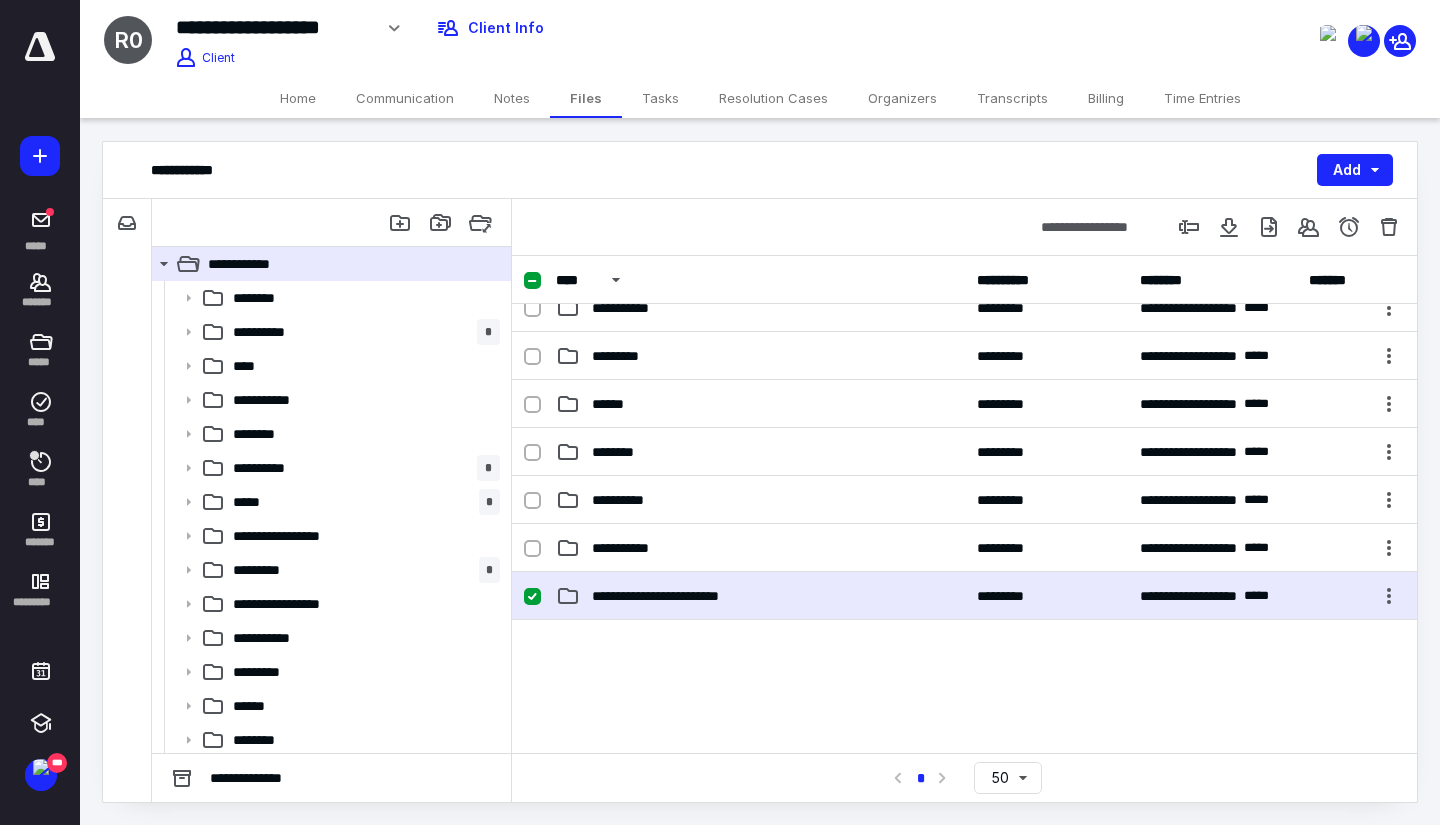 click on "**********" at bounding box center [685, 596] 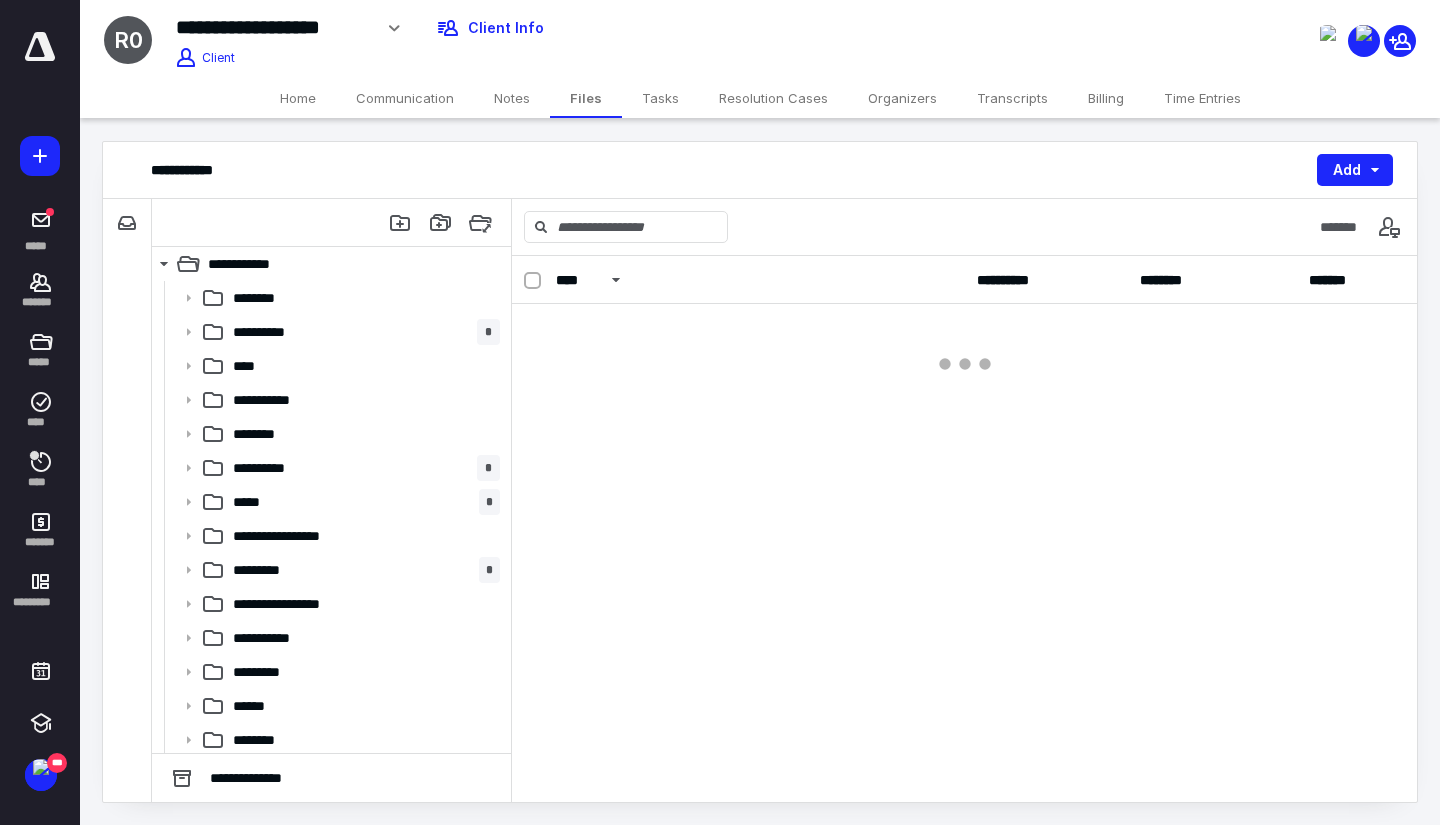 scroll, scrollTop: 0, scrollLeft: 0, axis: both 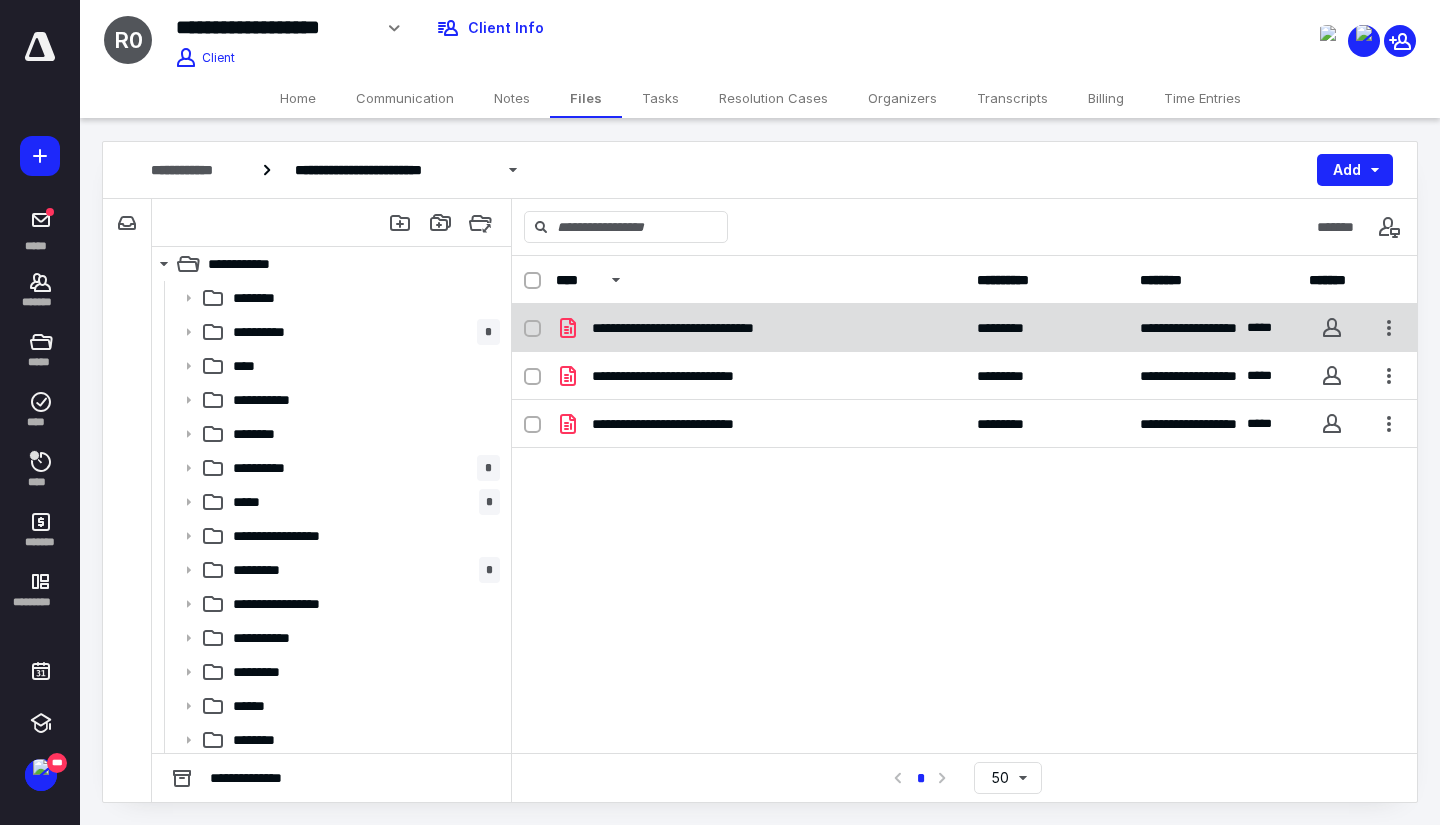 click on "**********" at bounding box center [702, 328] 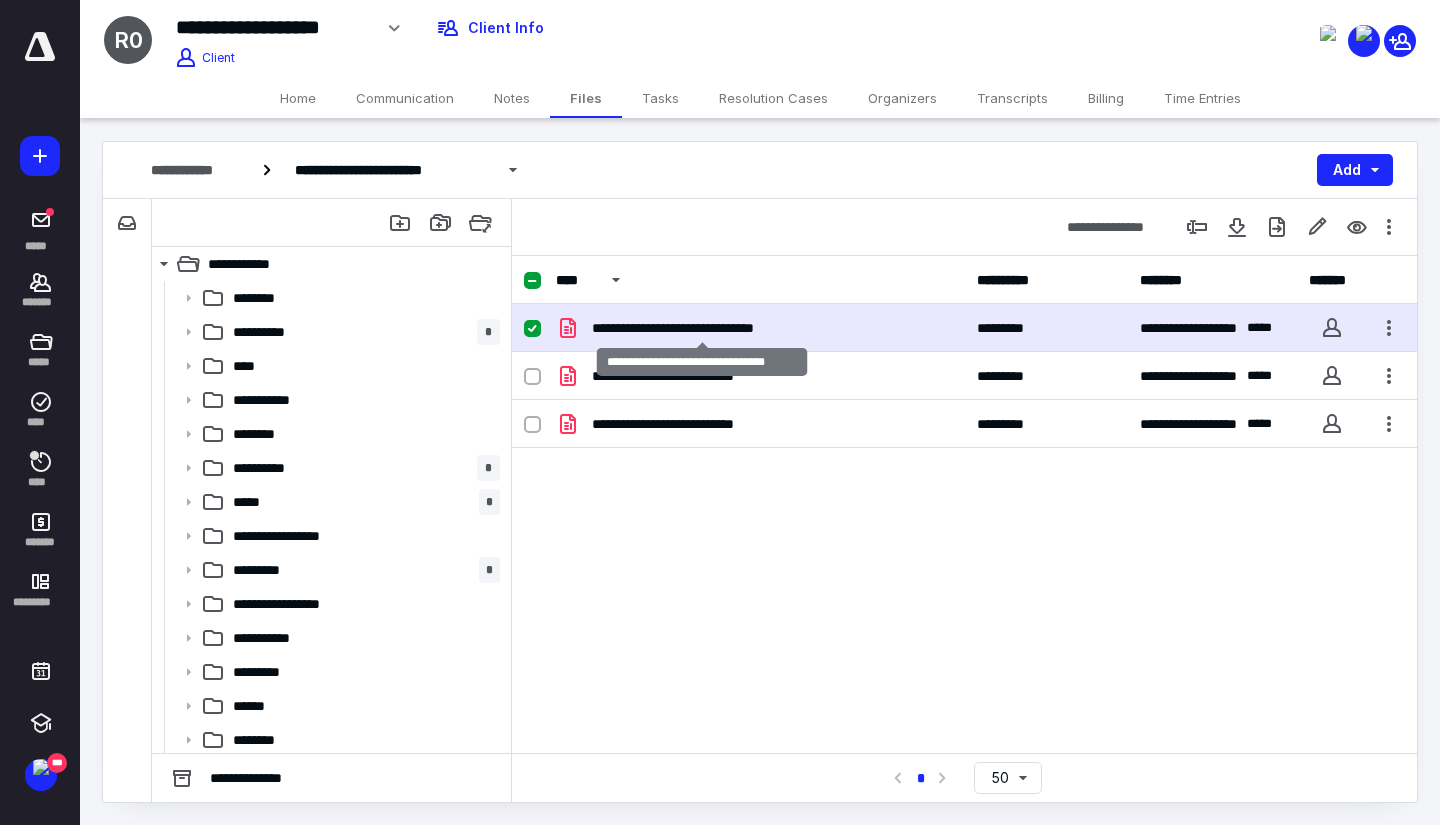 click on "**********" at bounding box center (702, 328) 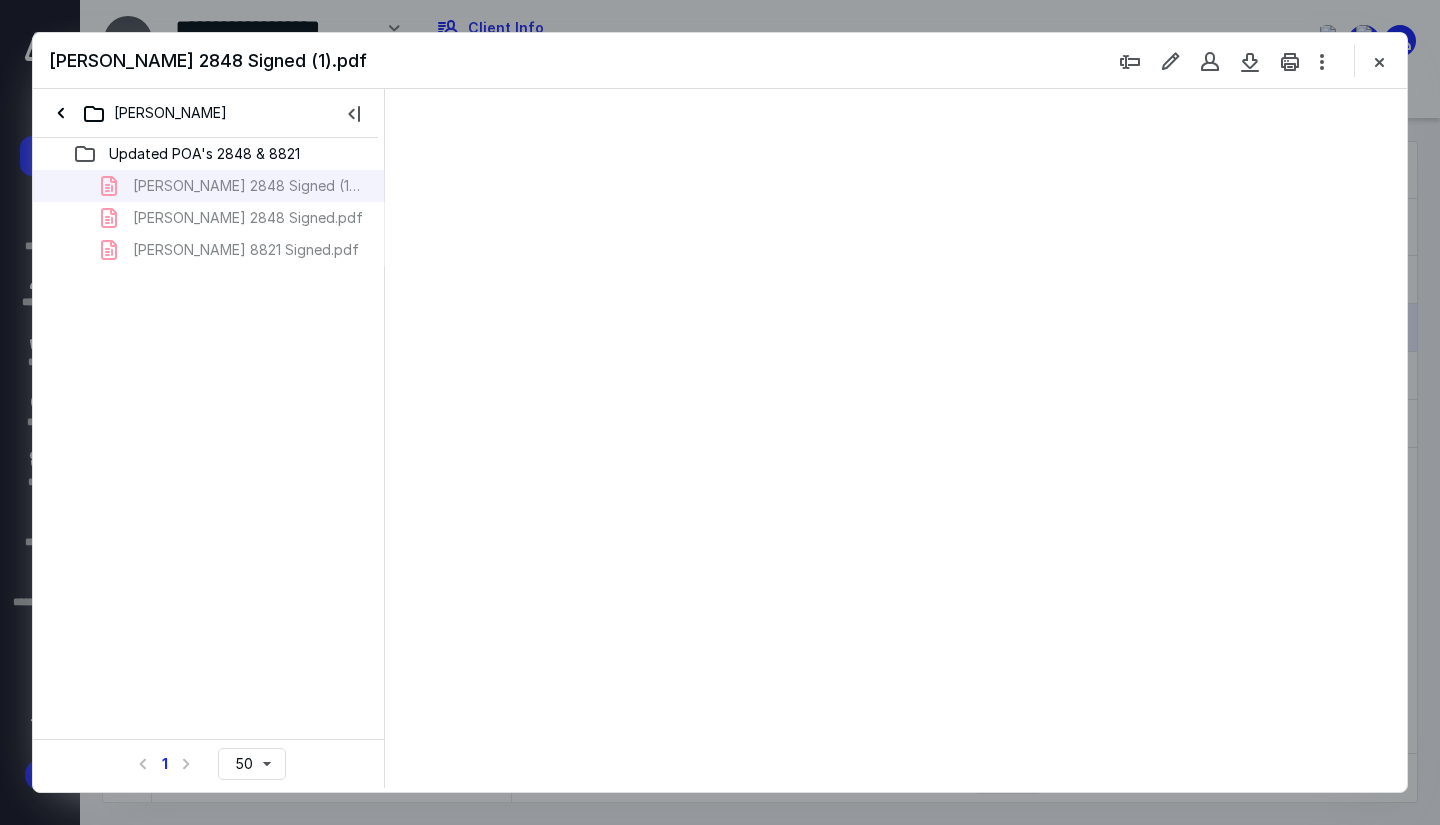 scroll, scrollTop: 0, scrollLeft: 0, axis: both 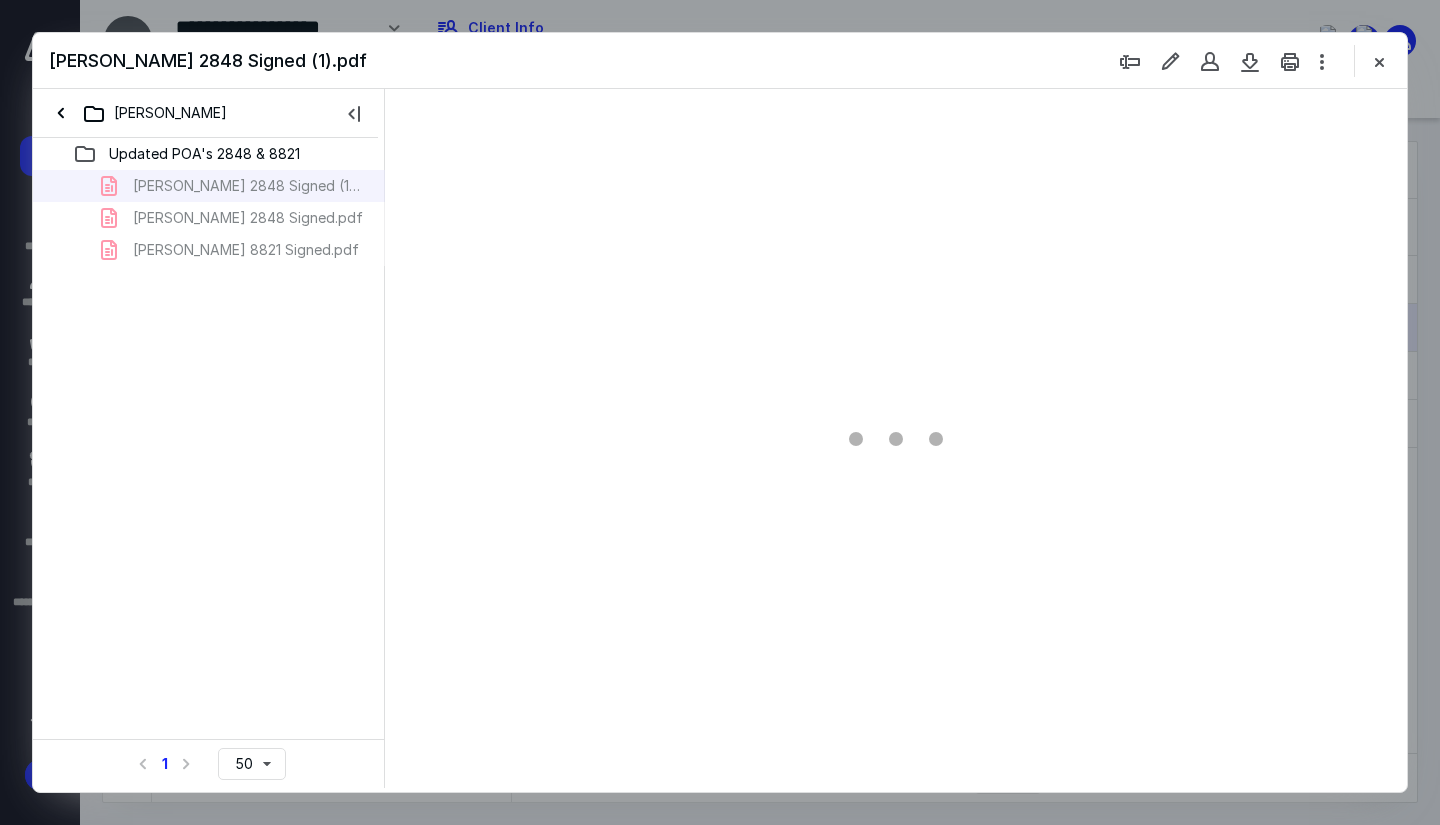 type on "78" 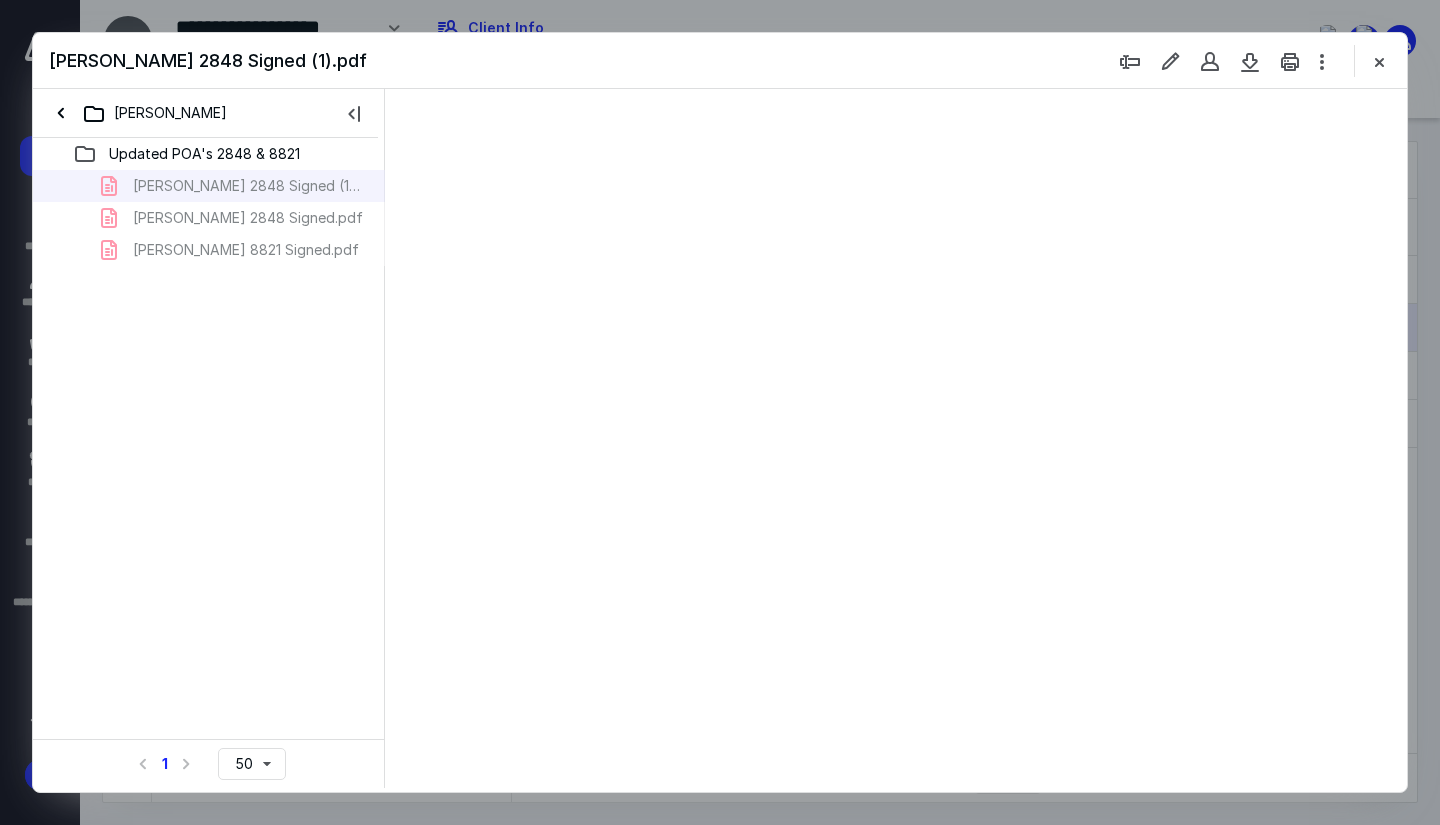 scroll, scrollTop: 79, scrollLeft: 0, axis: vertical 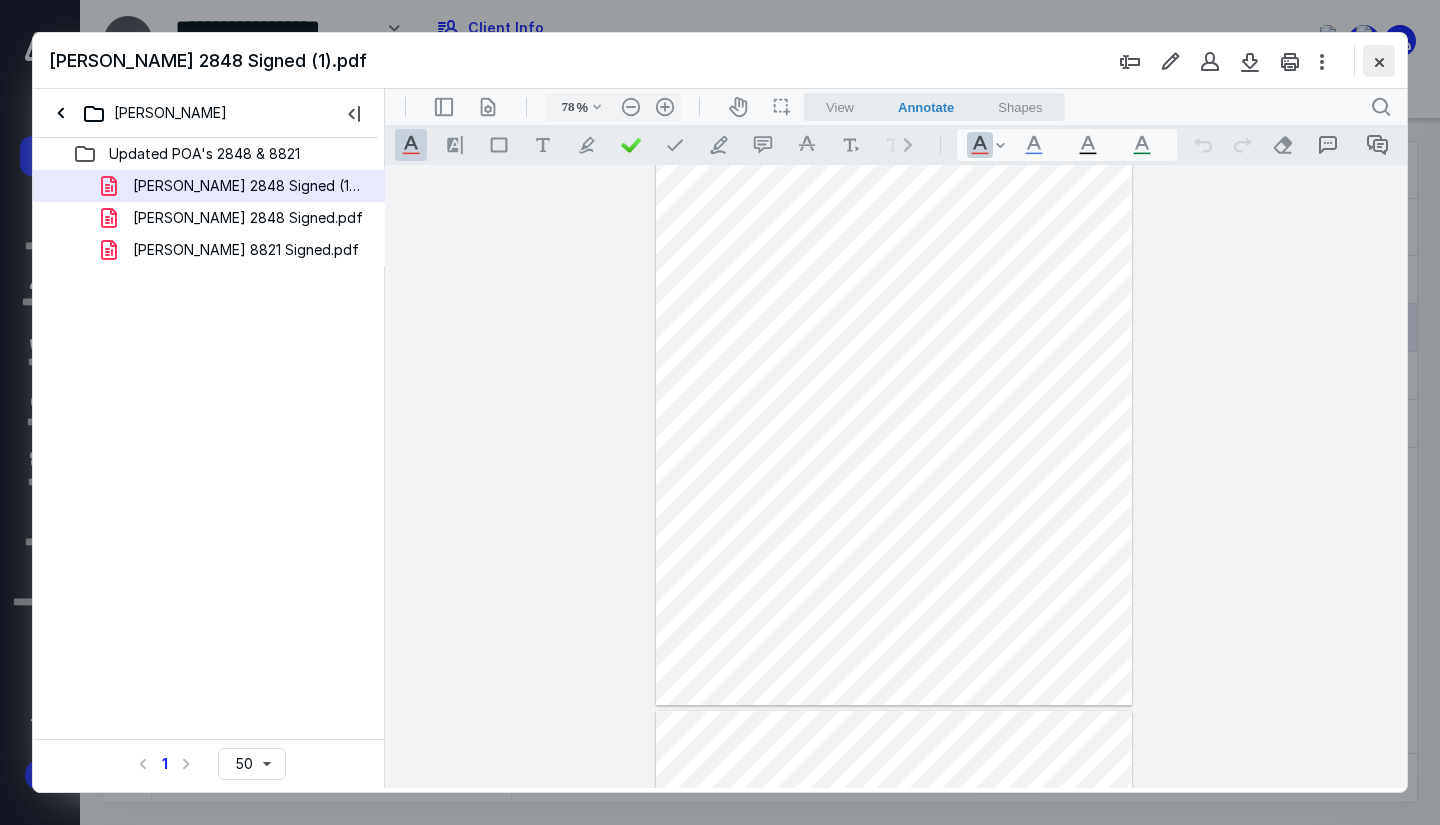 click at bounding box center (1379, 61) 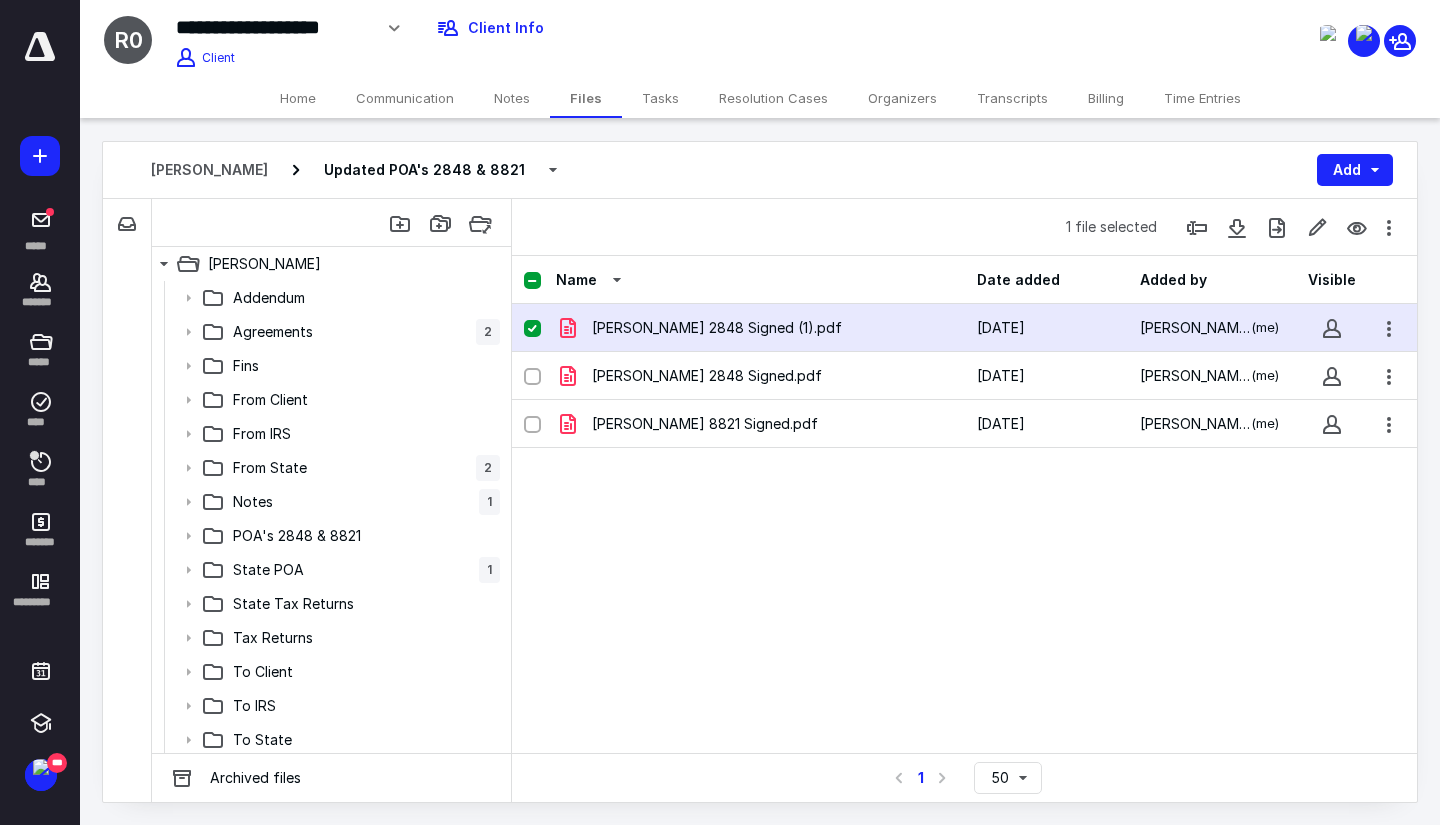 click on "Home" at bounding box center (298, 98) 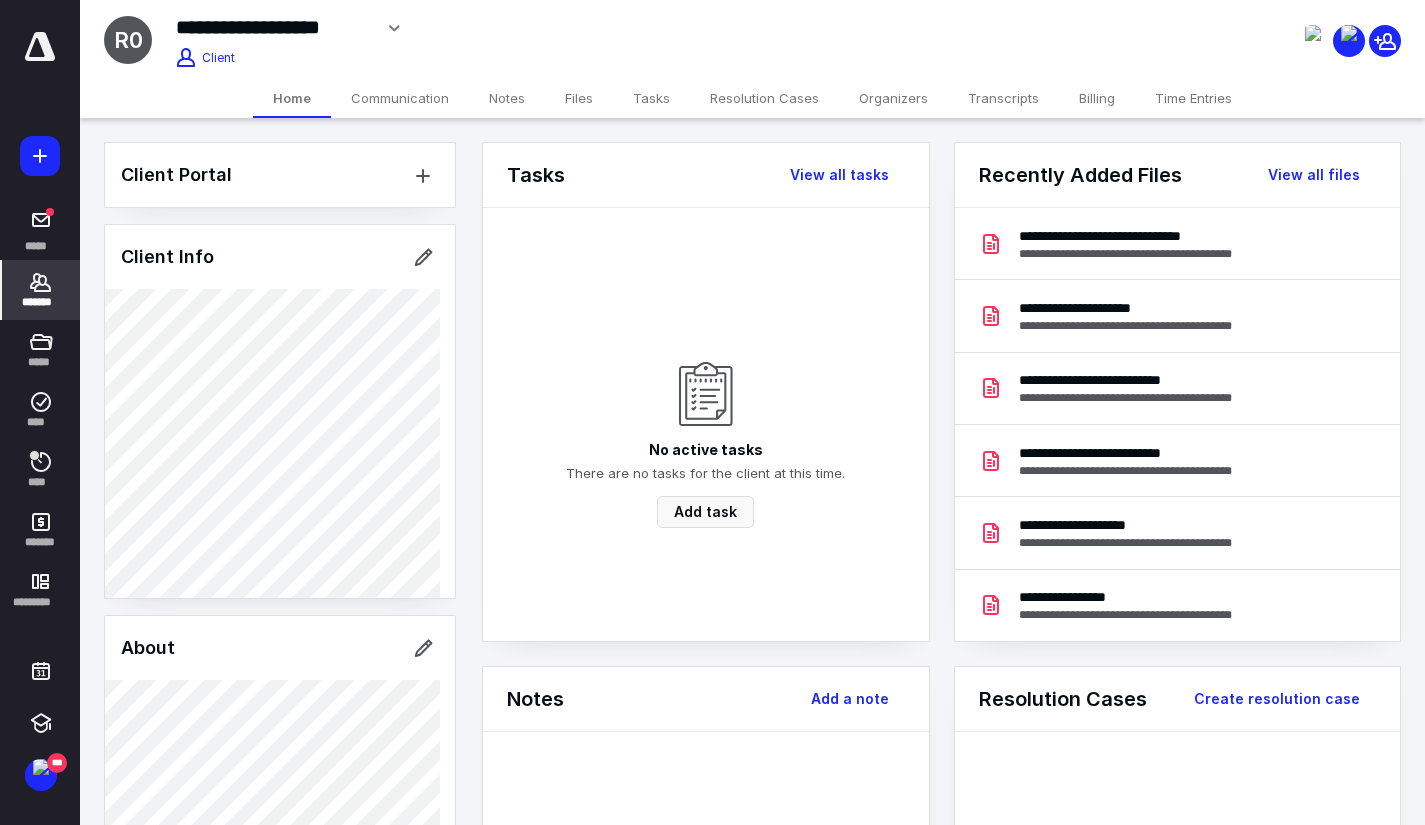 click on "Transcripts" at bounding box center [1003, 98] 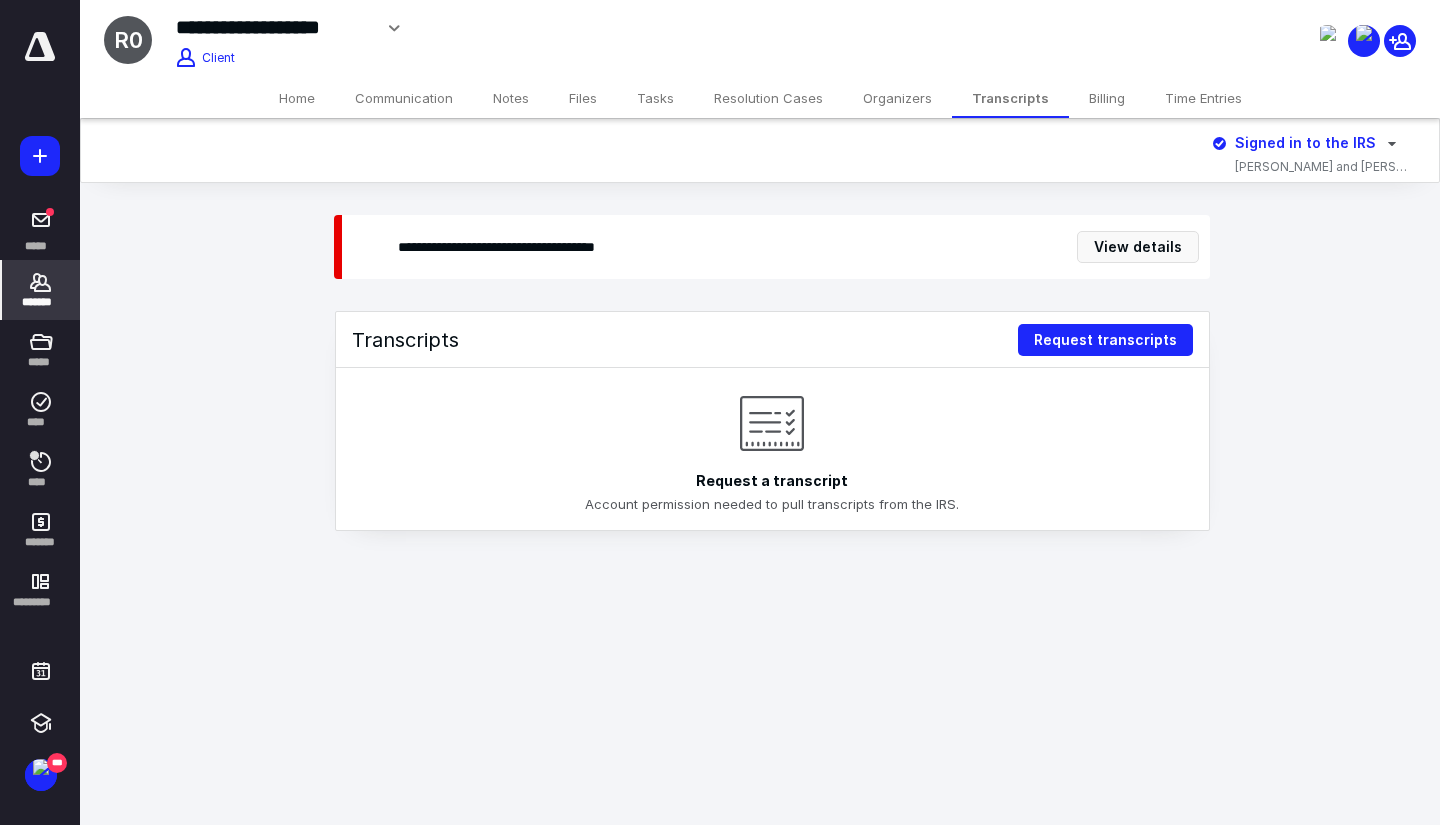 click on "Home" at bounding box center (297, 98) 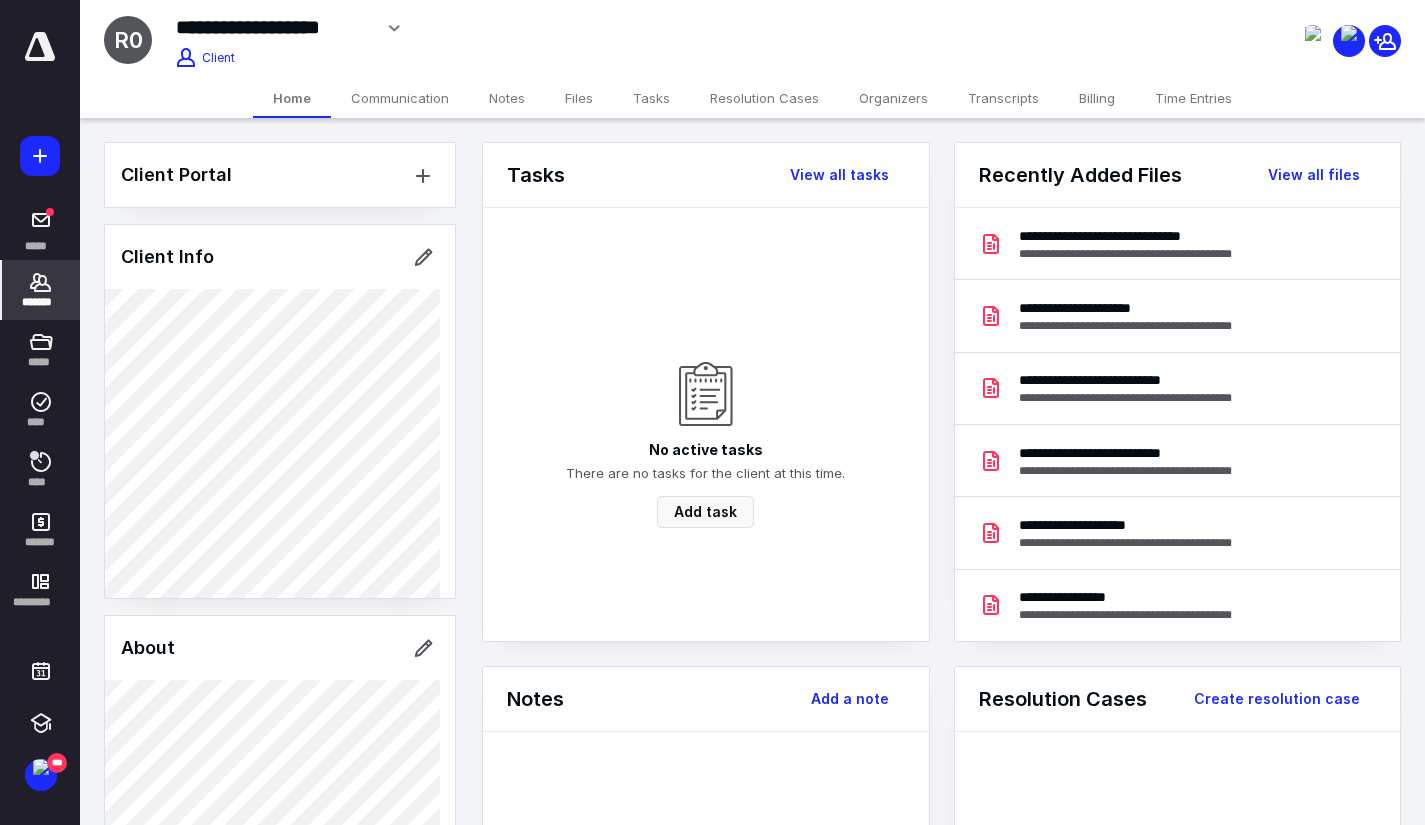 click on "Client Portal Client Info About Spouse Dependents Important clients Linked clients Tags Manage all tags" at bounding box center [280, 1040] 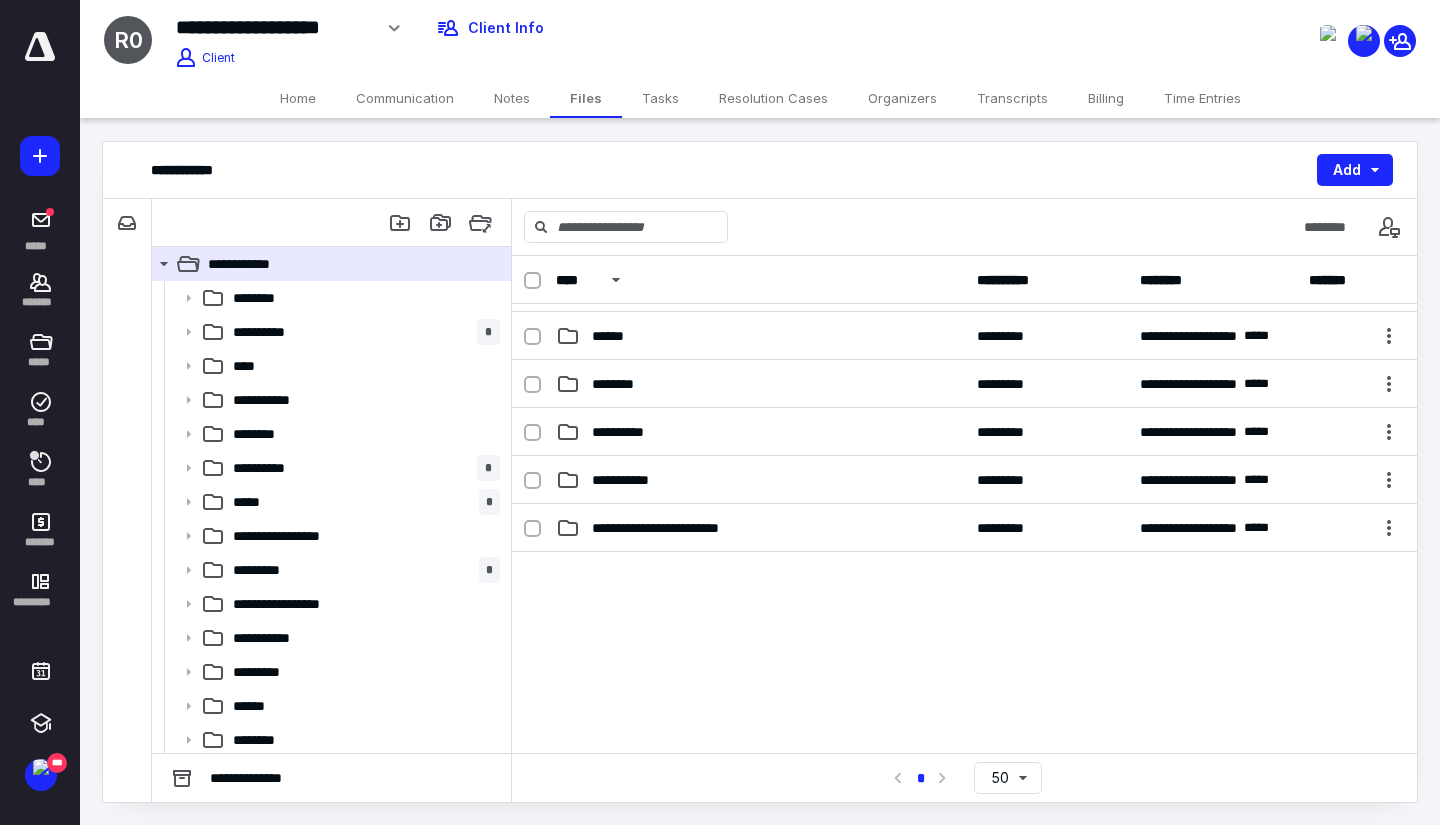 scroll, scrollTop: 600, scrollLeft: 0, axis: vertical 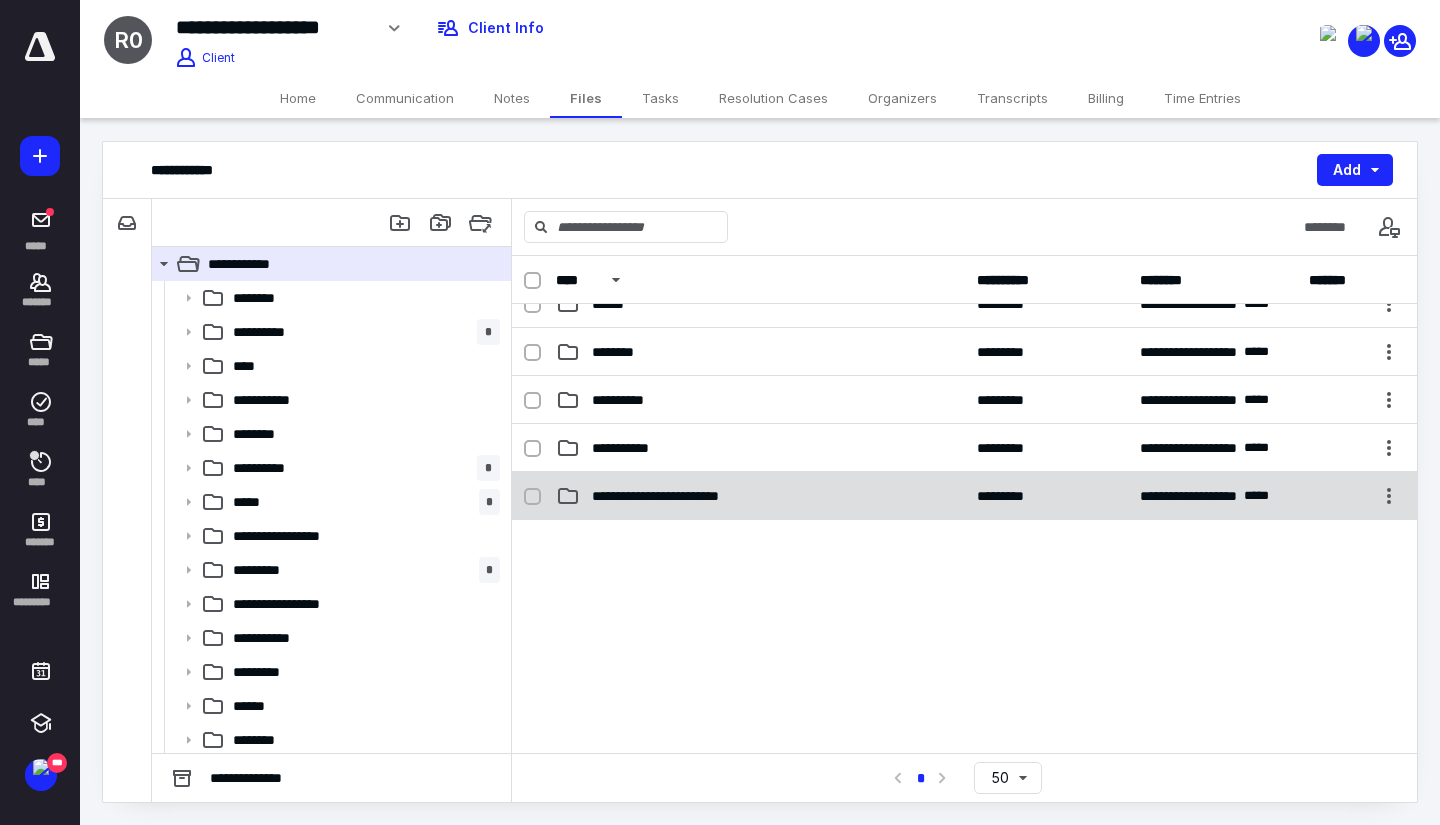 click on "**********" at bounding box center (964, 496) 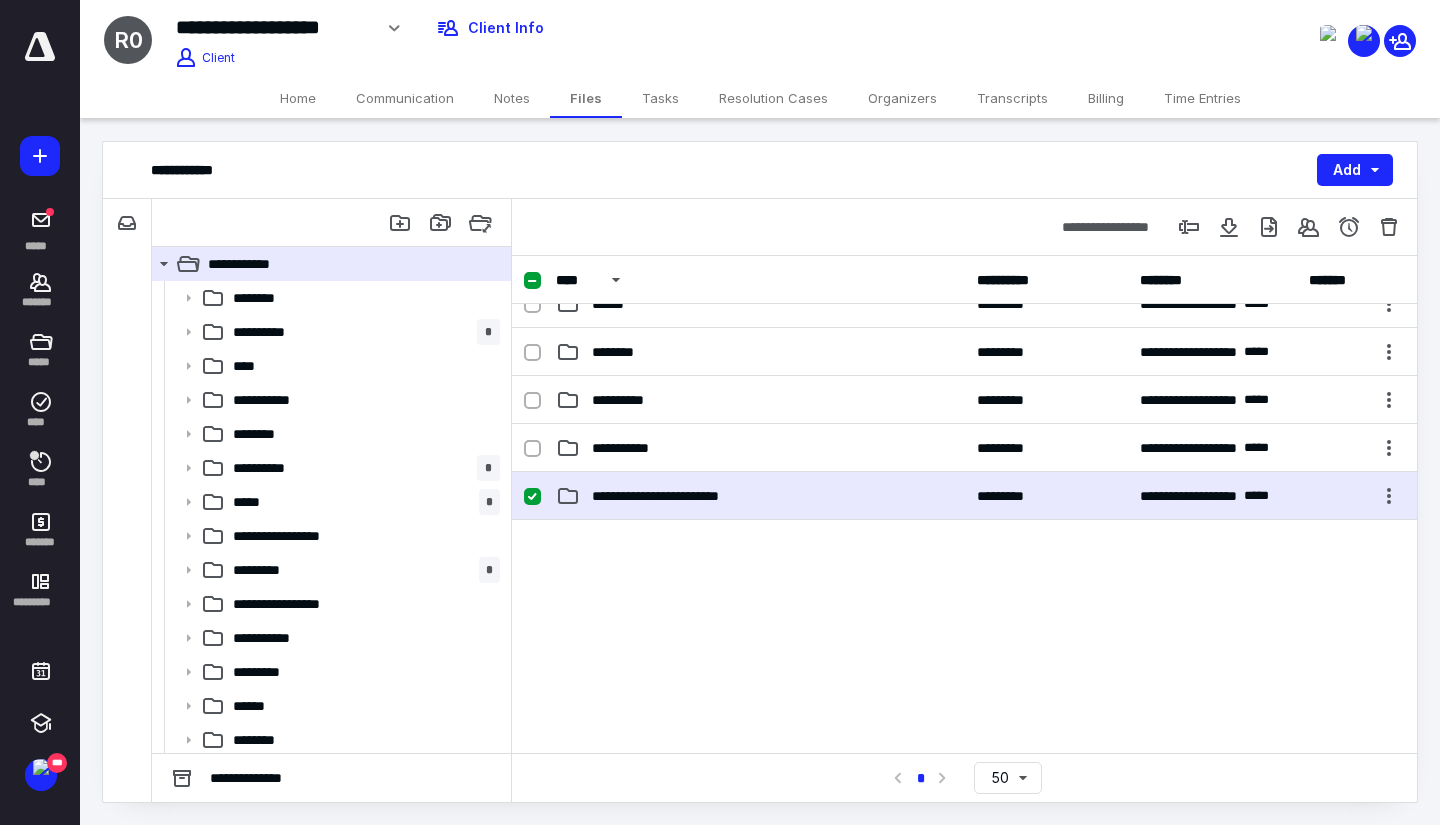 checkbox on "true" 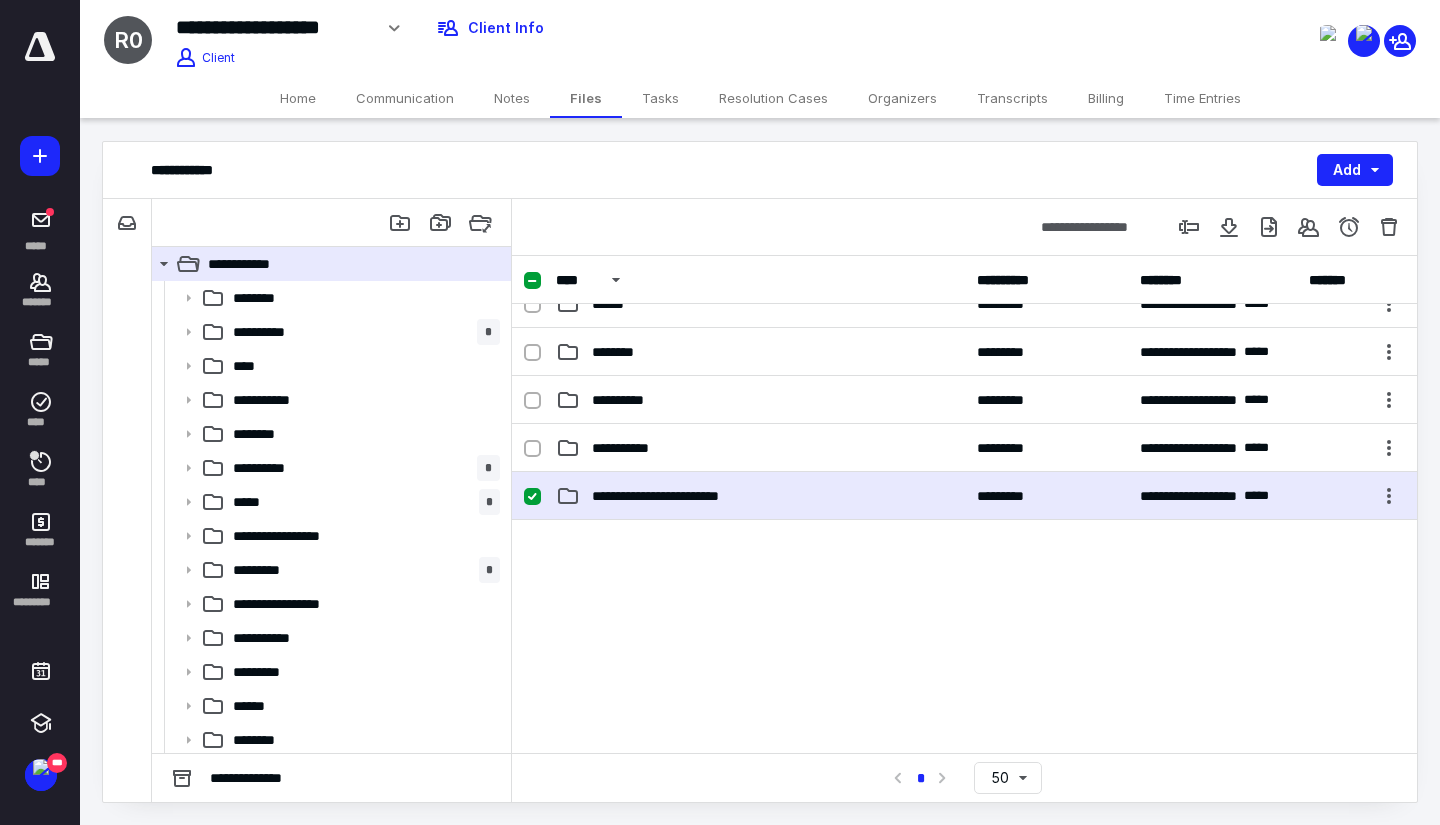 click on "**********" at bounding box center [964, 496] 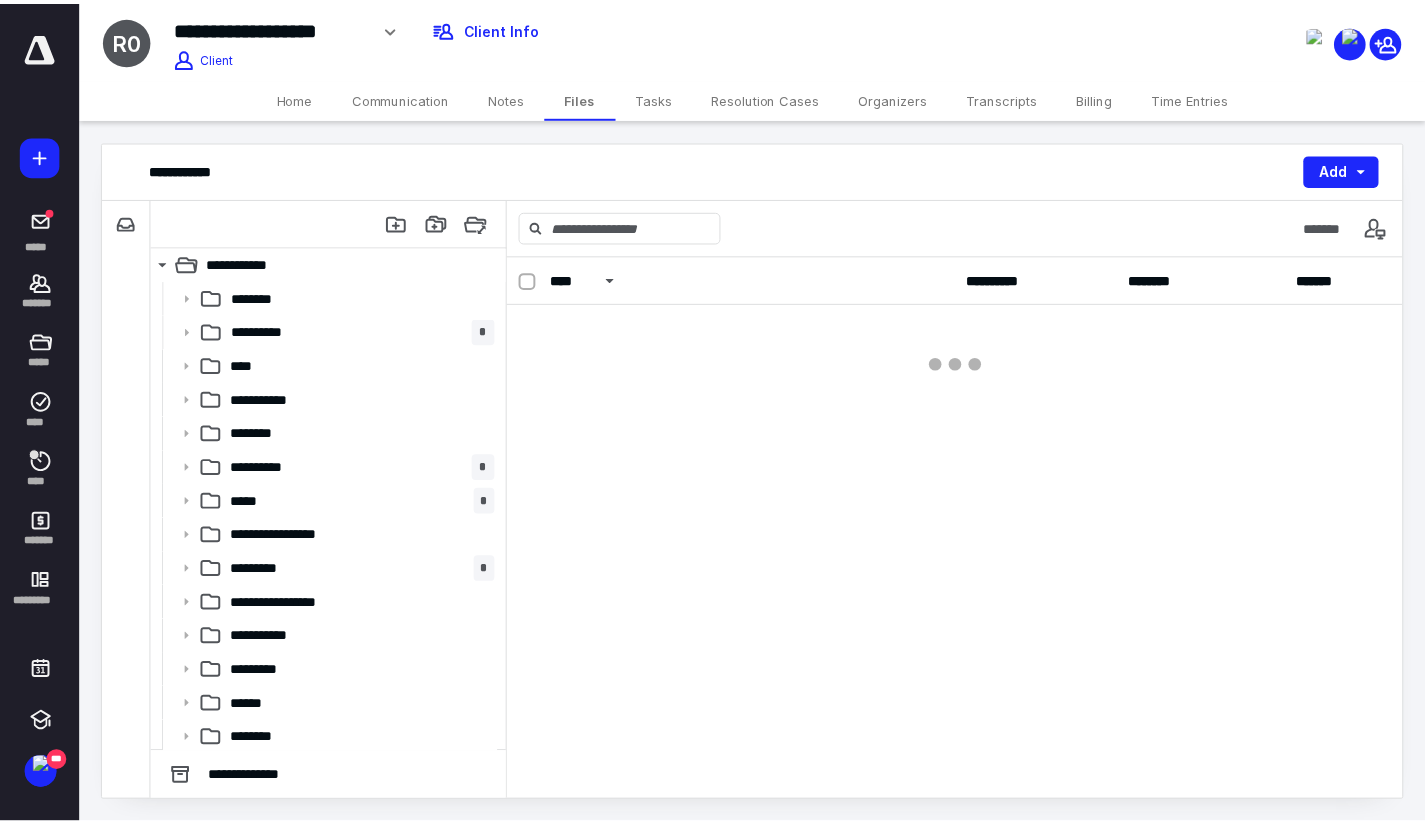 scroll, scrollTop: 0, scrollLeft: 0, axis: both 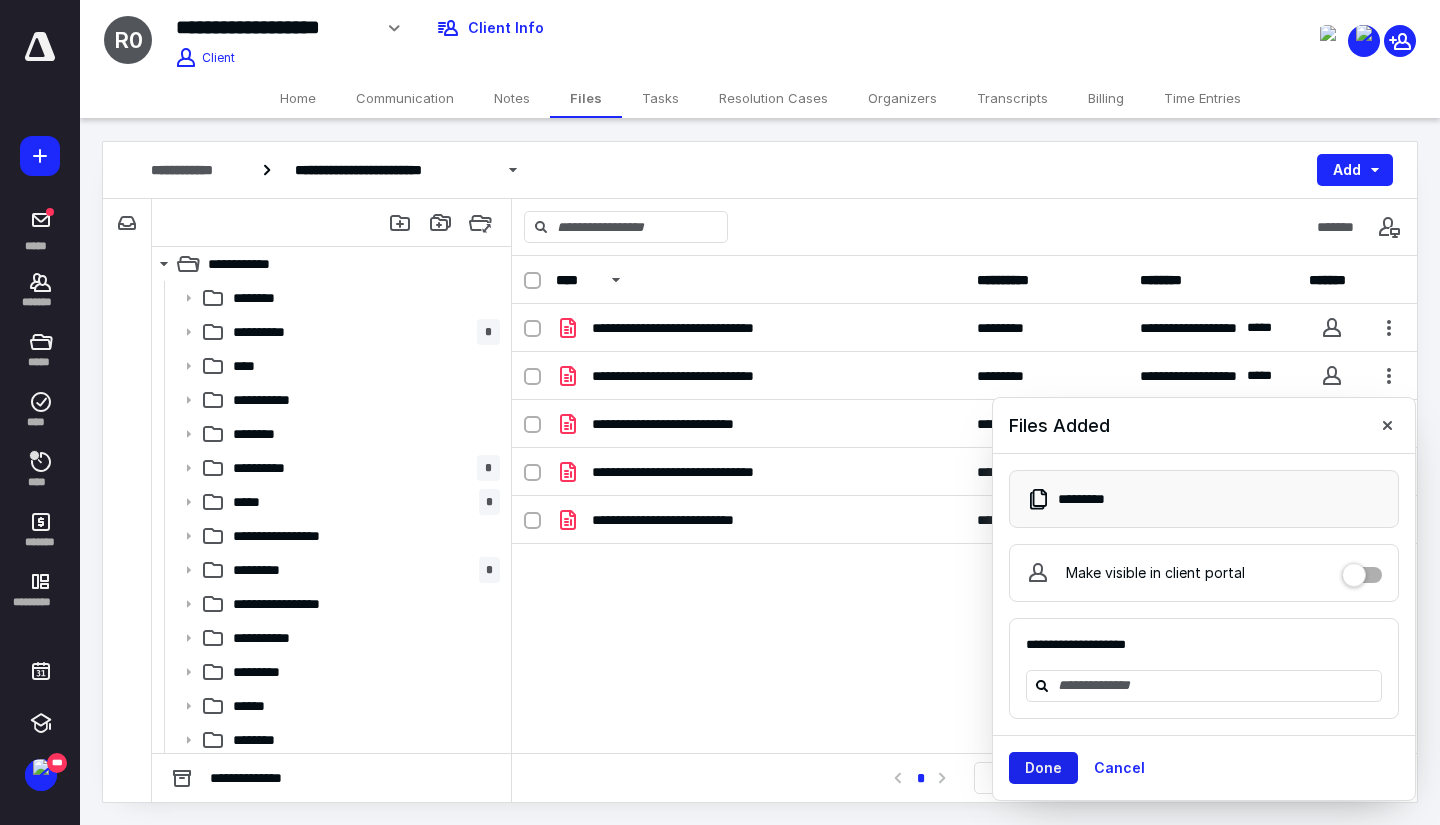 click on "Done" at bounding box center (1043, 768) 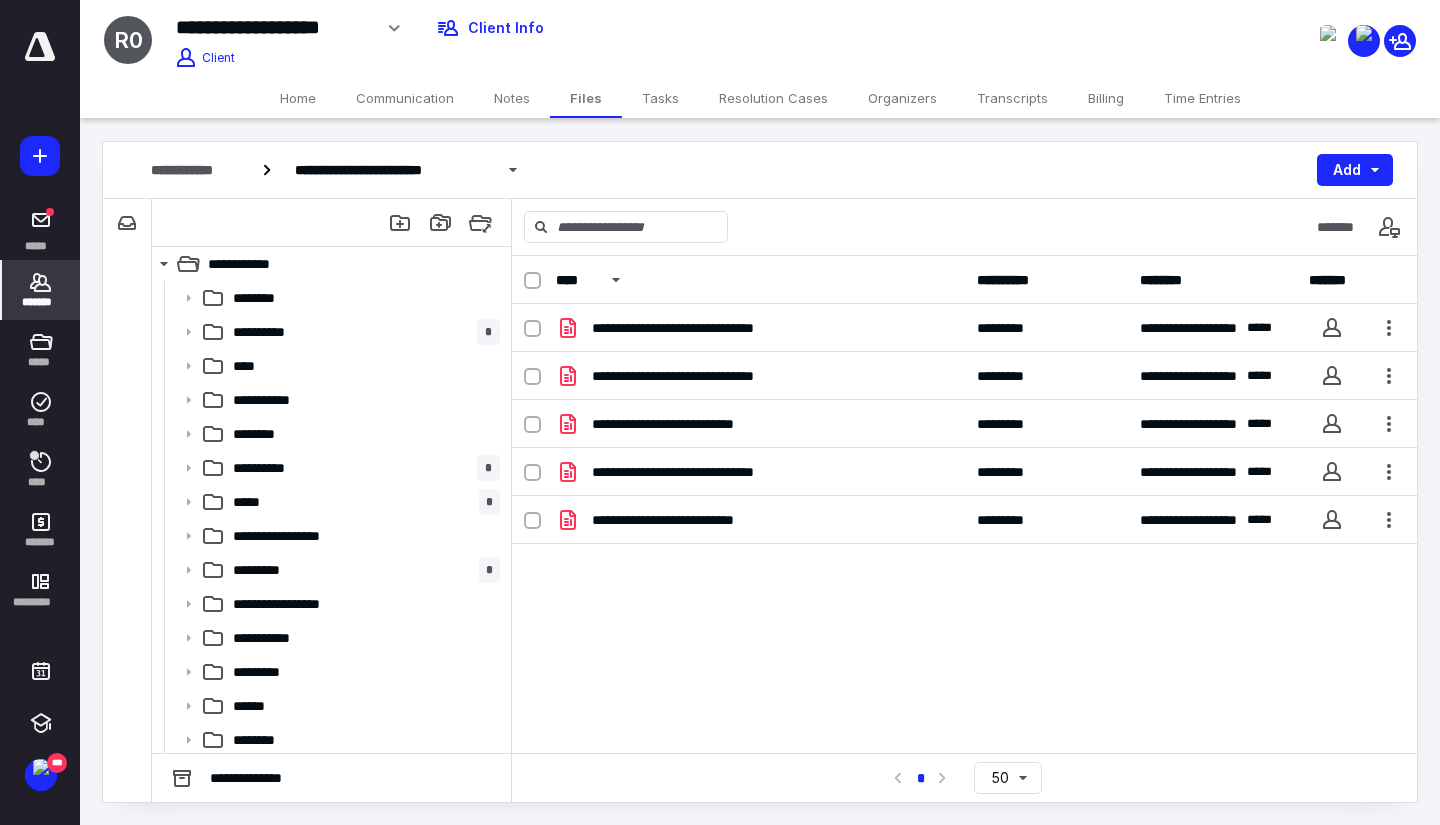 click 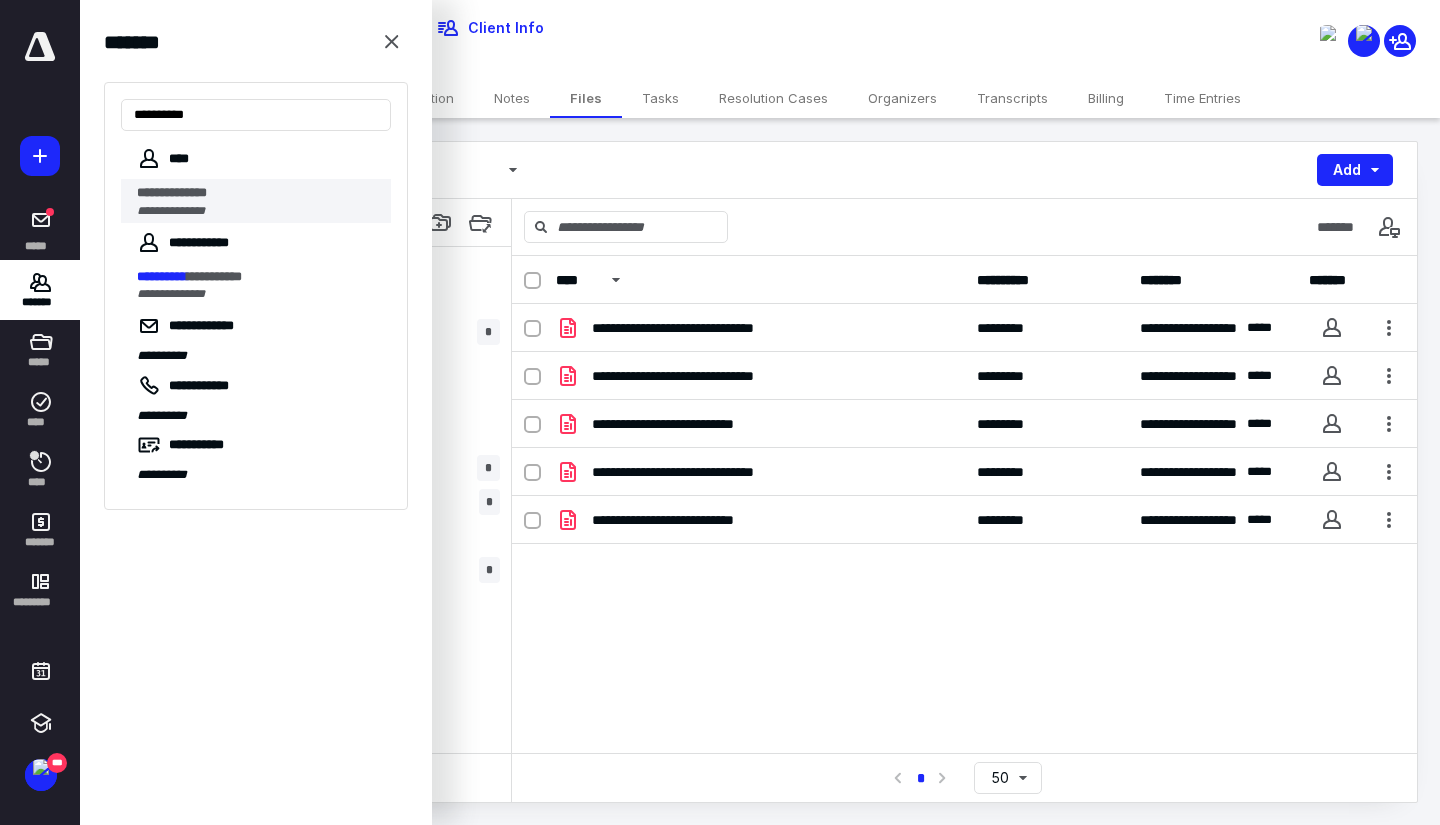 type on "**********" 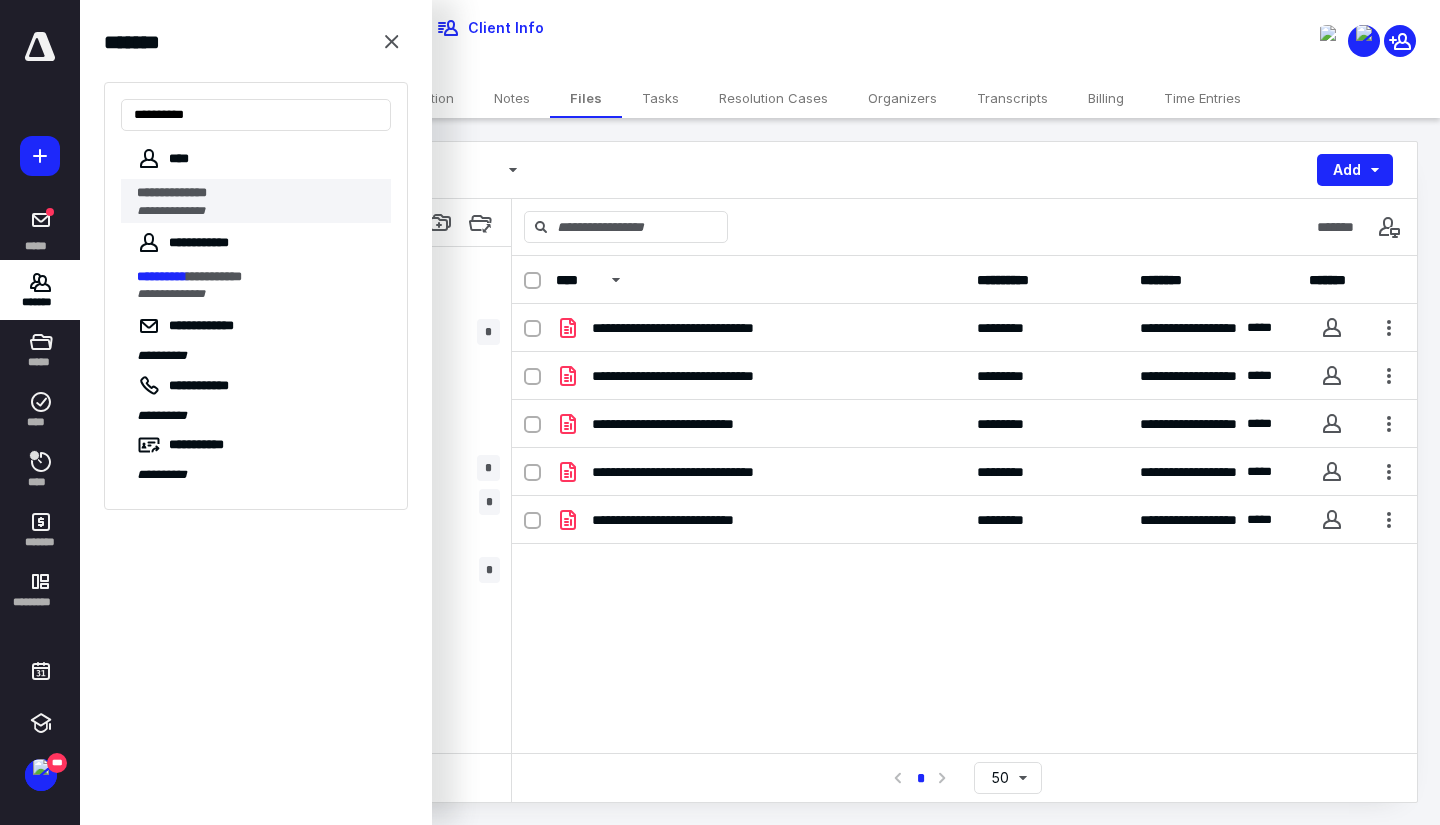 click on "**********" at bounding box center [258, 211] 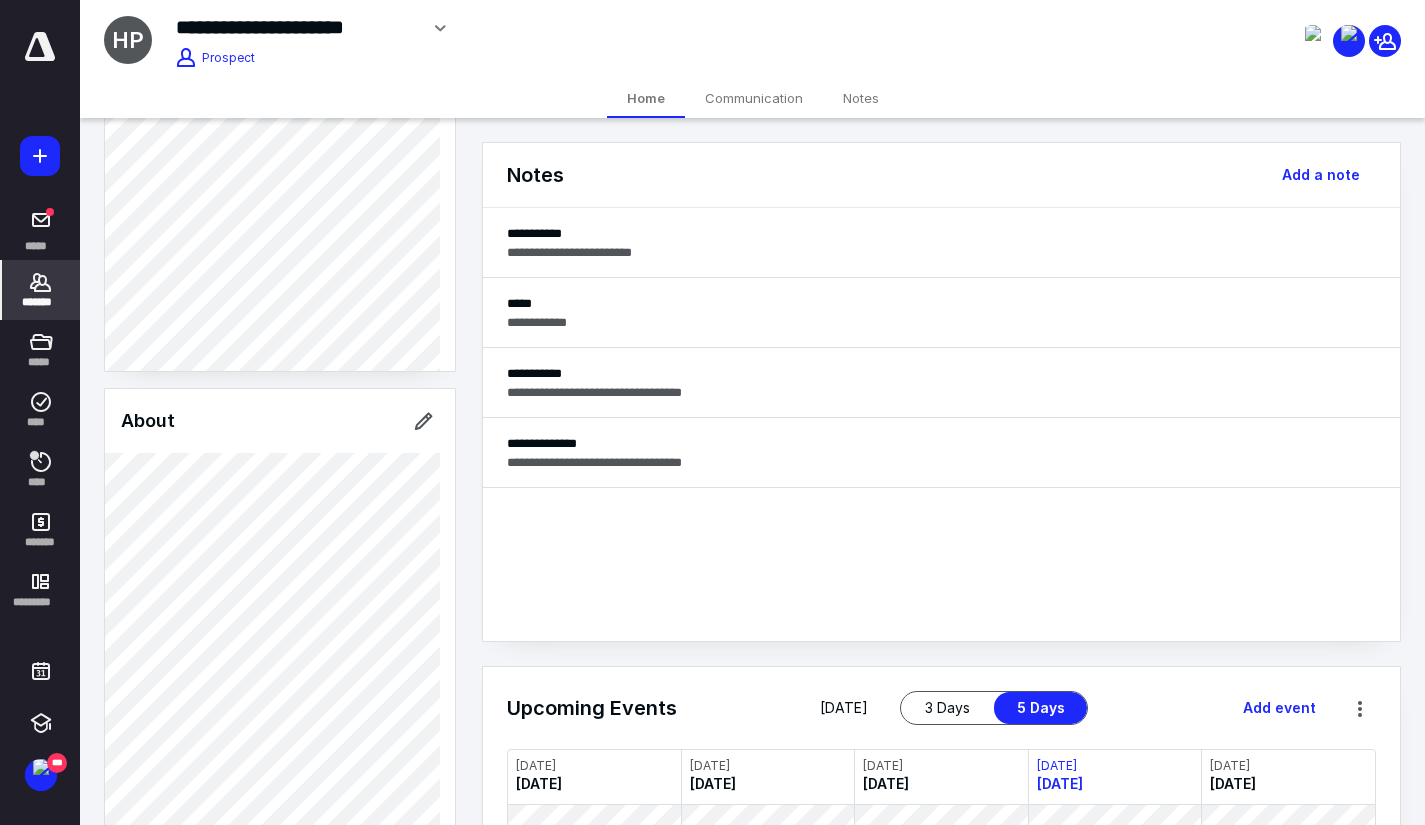 scroll, scrollTop: 300, scrollLeft: 0, axis: vertical 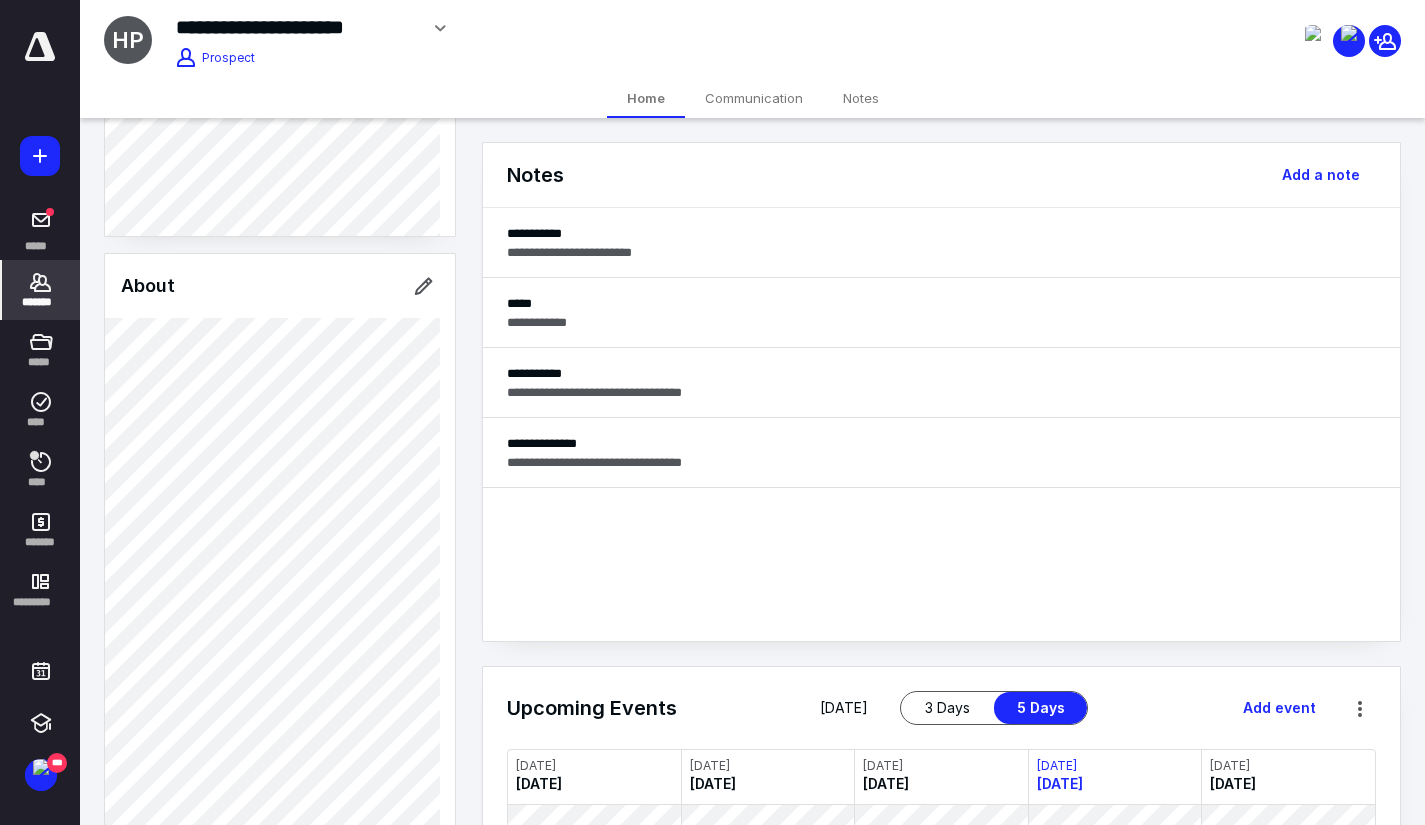 click 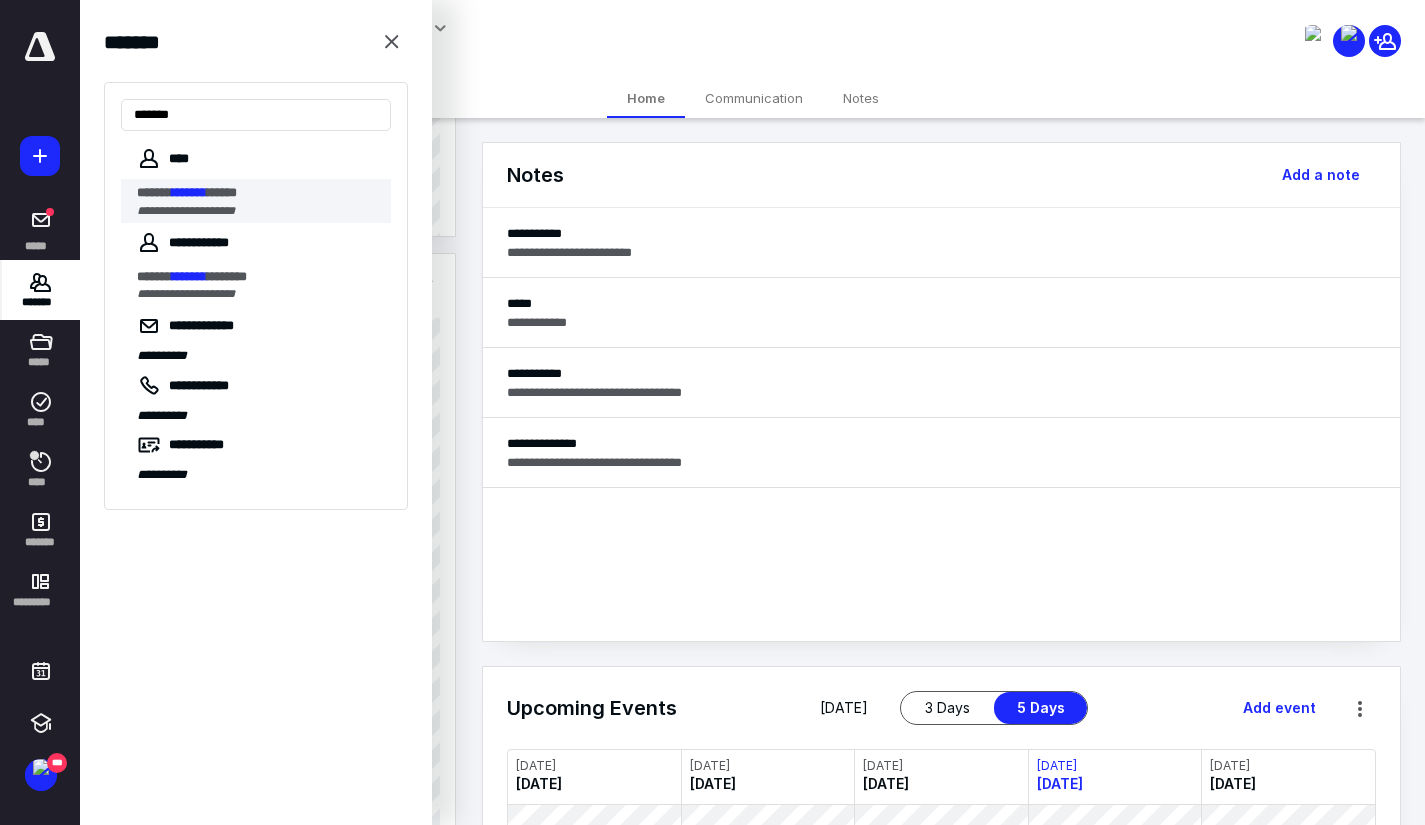 type on "*******" 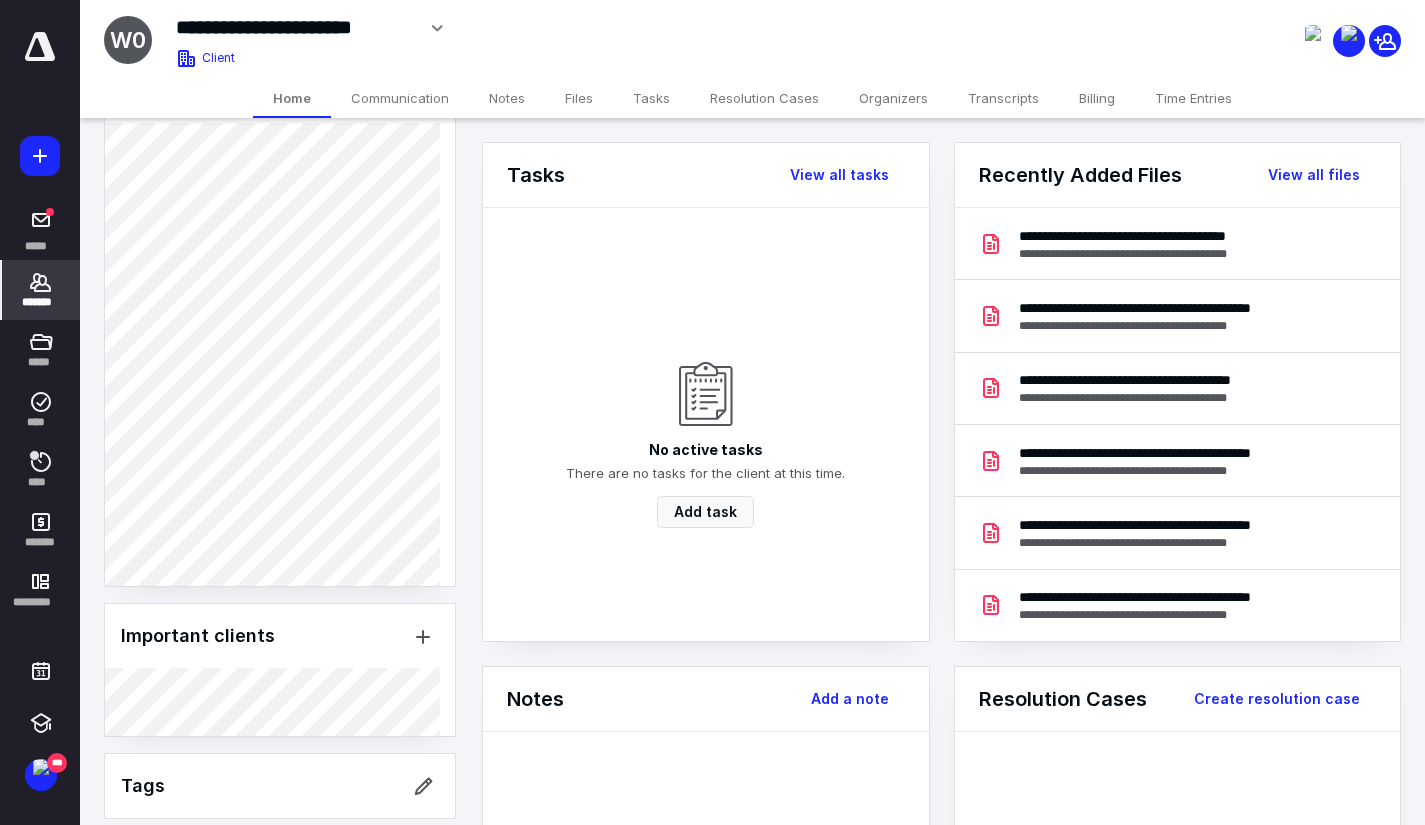scroll, scrollTop: 517, scrollLeft: 0, axis: vertical 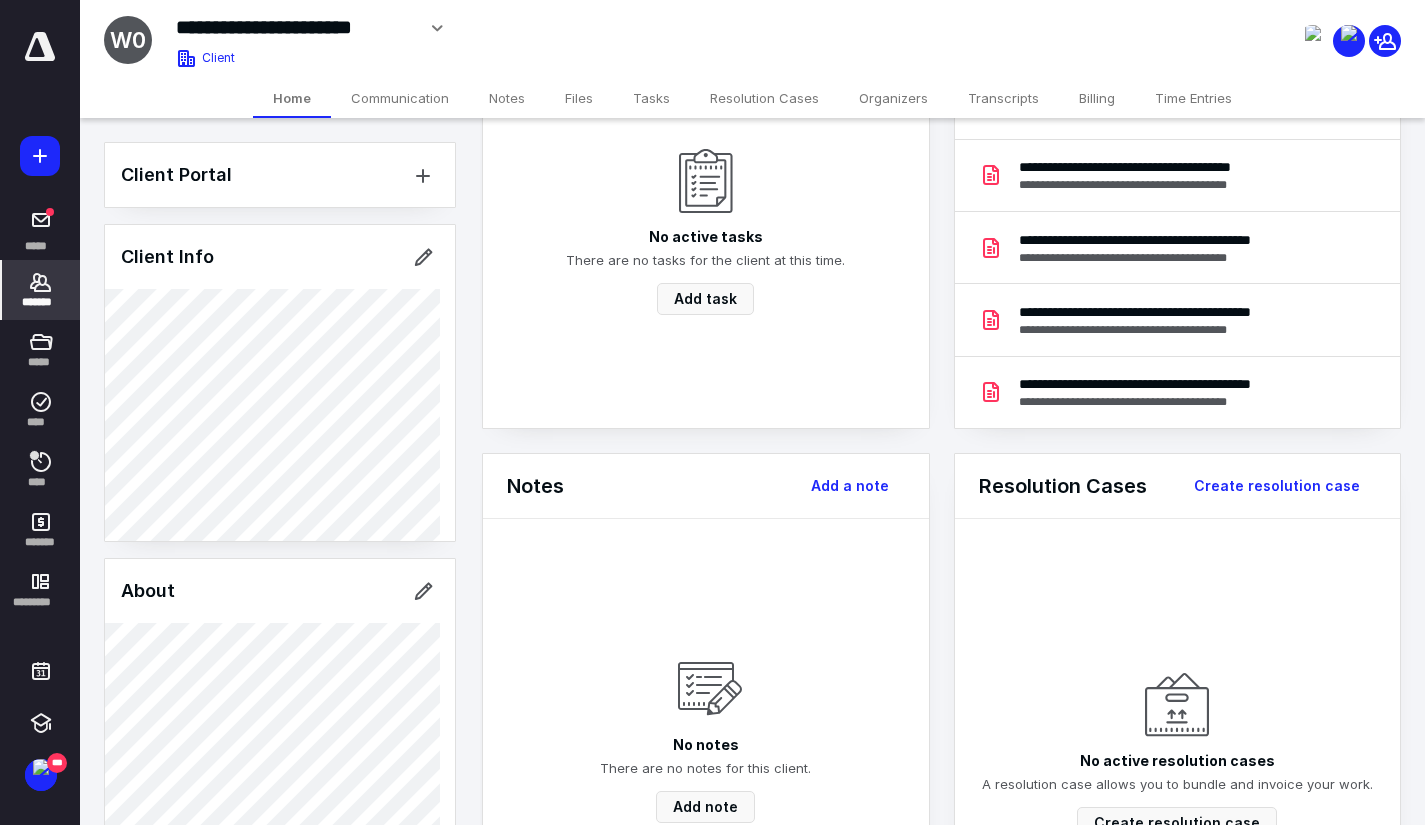 click on "Files" at bounding box center [579, 98] 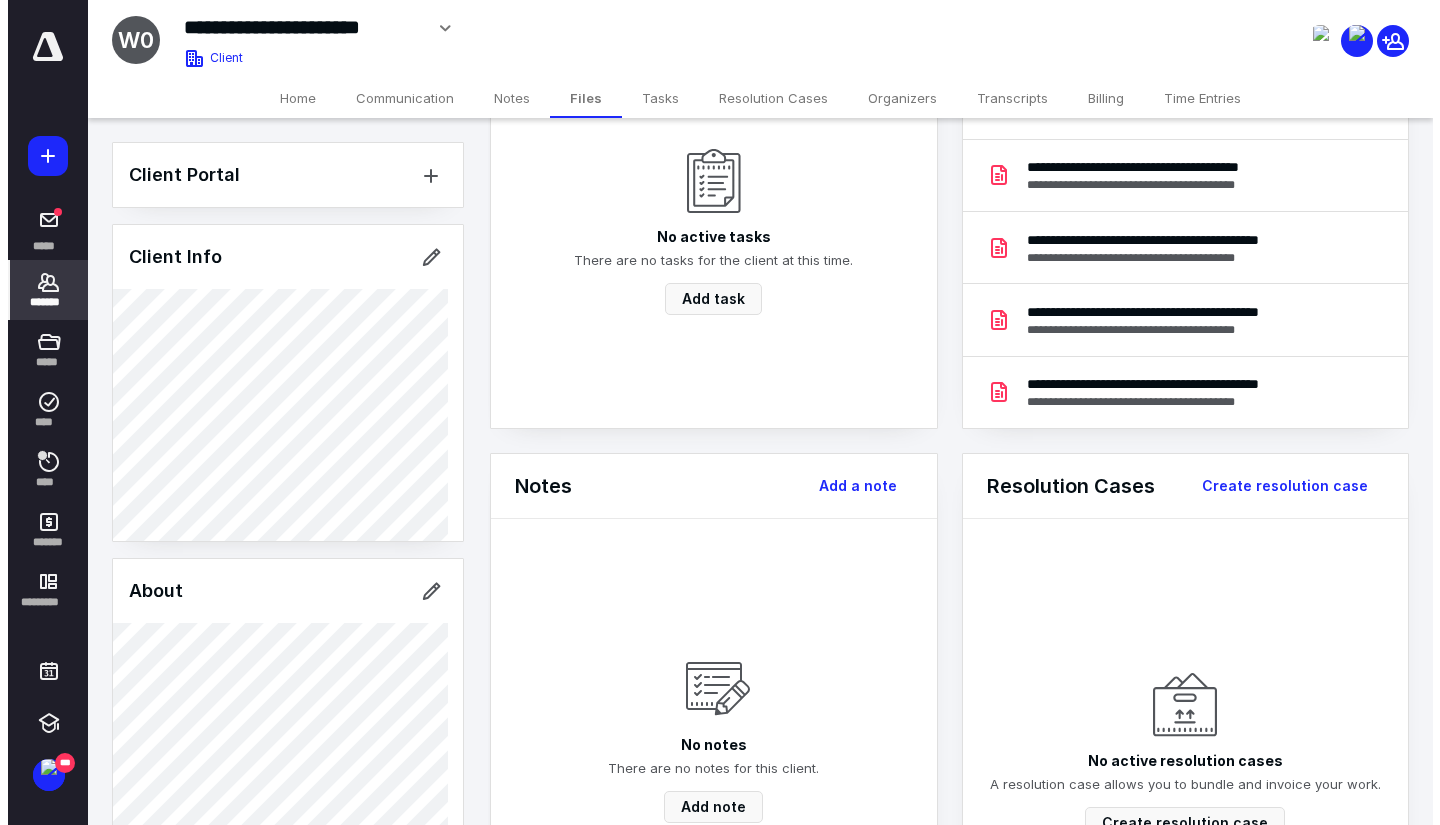 scroll, scrollTop: 0, scrollLeft: 0, axis: both 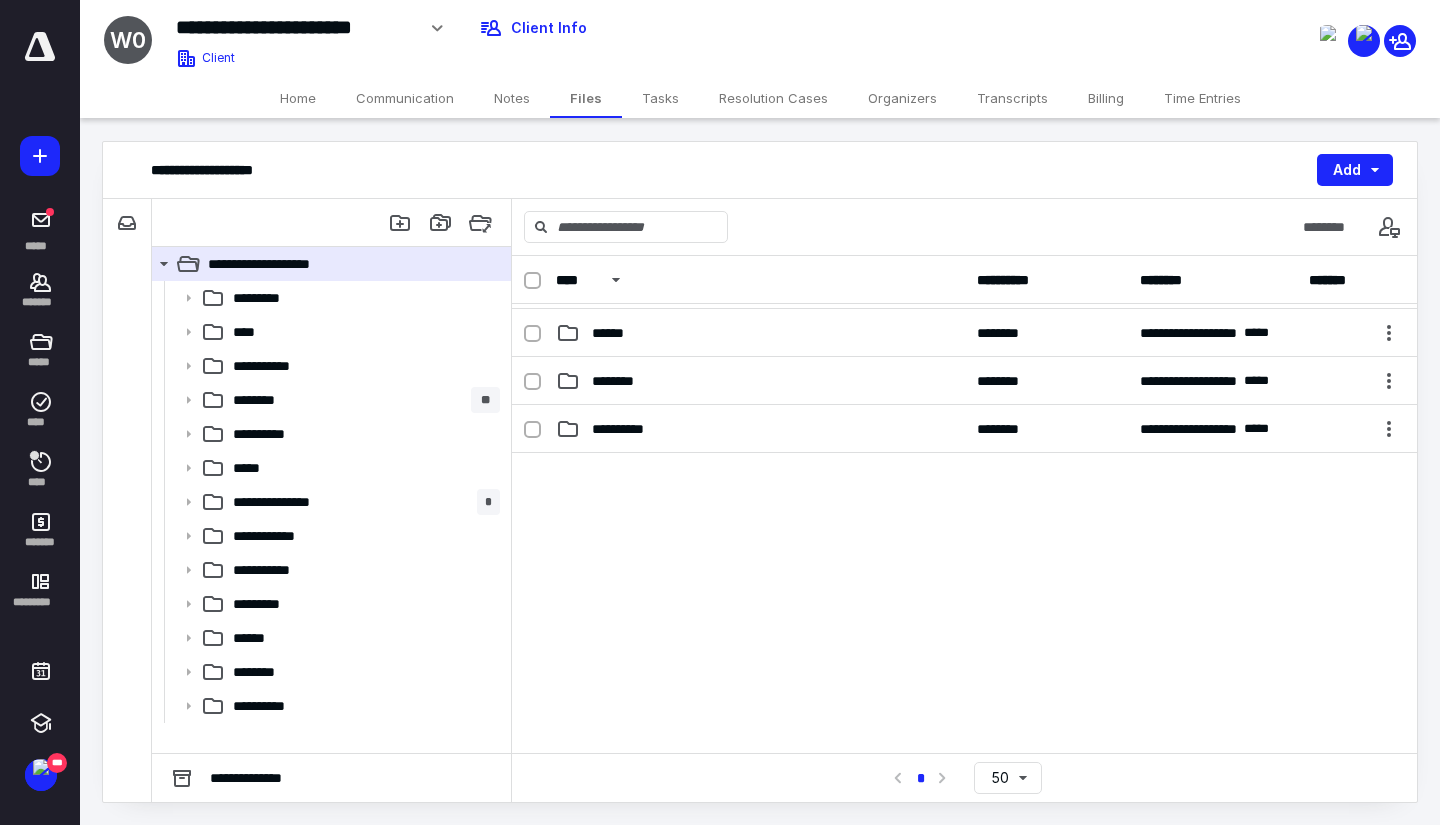 click on "Home" at bounding box center (298, 98) 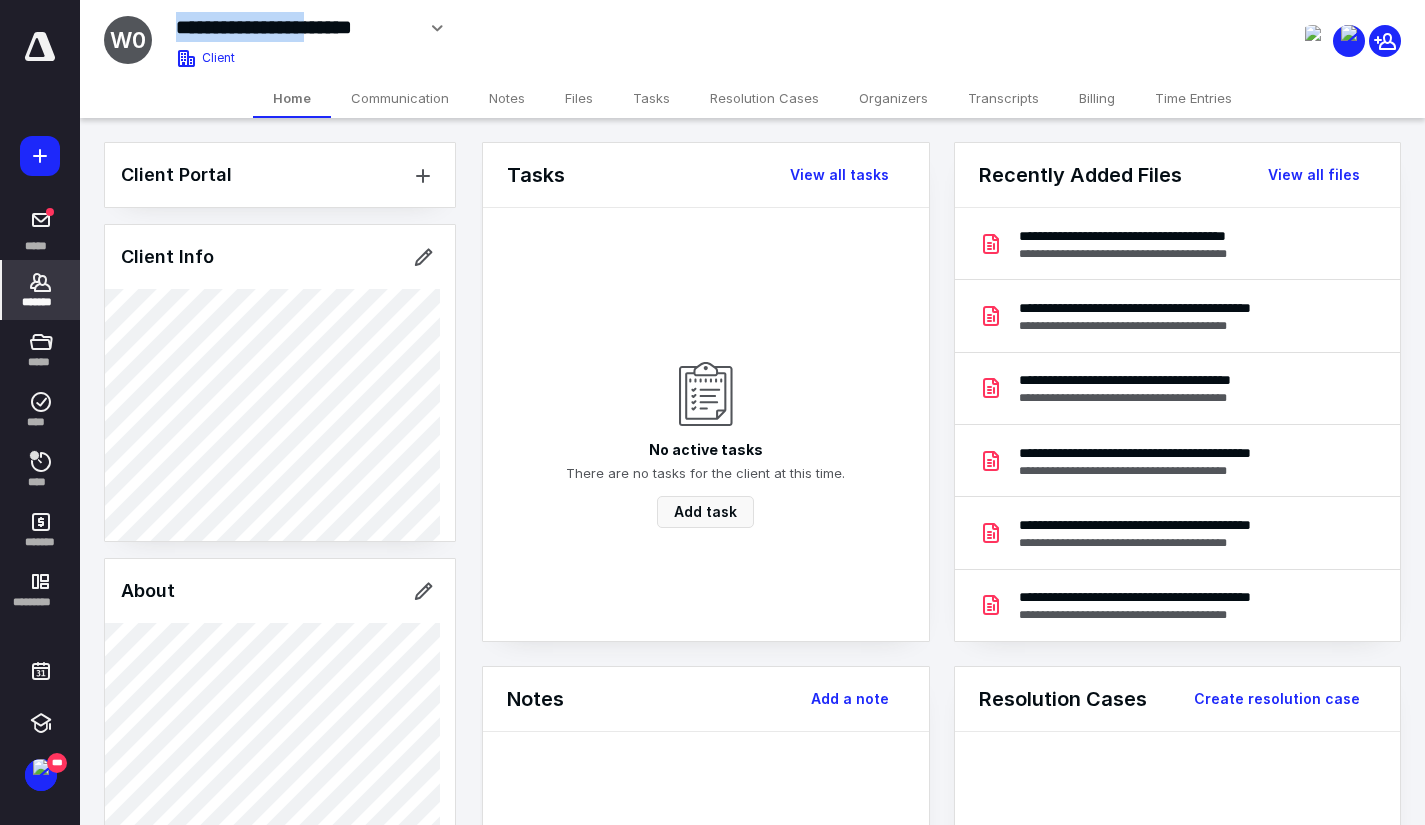 drag, startPoint x: 350, startPoint y: 30, endPoint x: 170, endPoint y: 34, distance: 180.04443 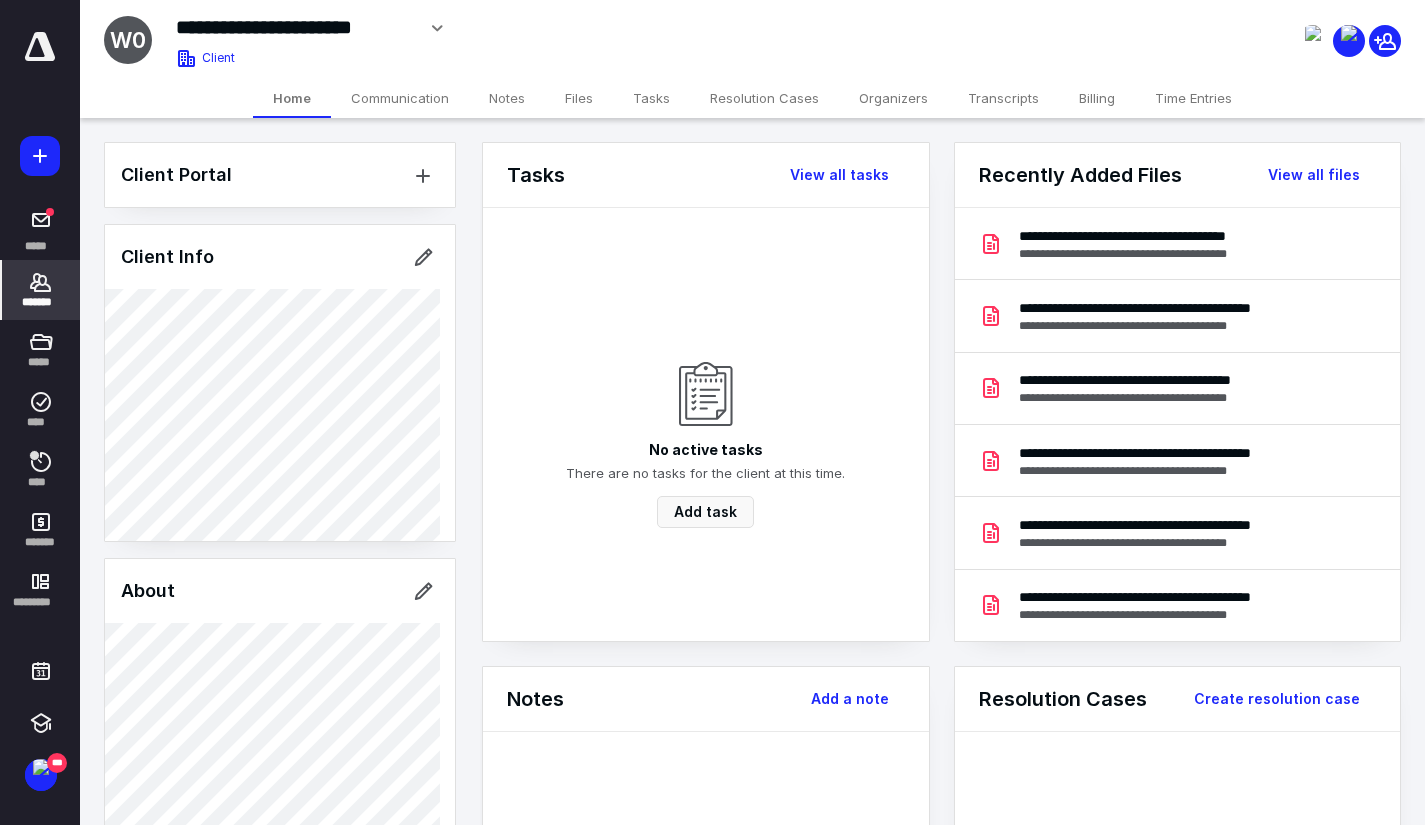 click on "Client Portal Client Info About Important clients Tags Manage all tags" at bounding box center (280, 730) 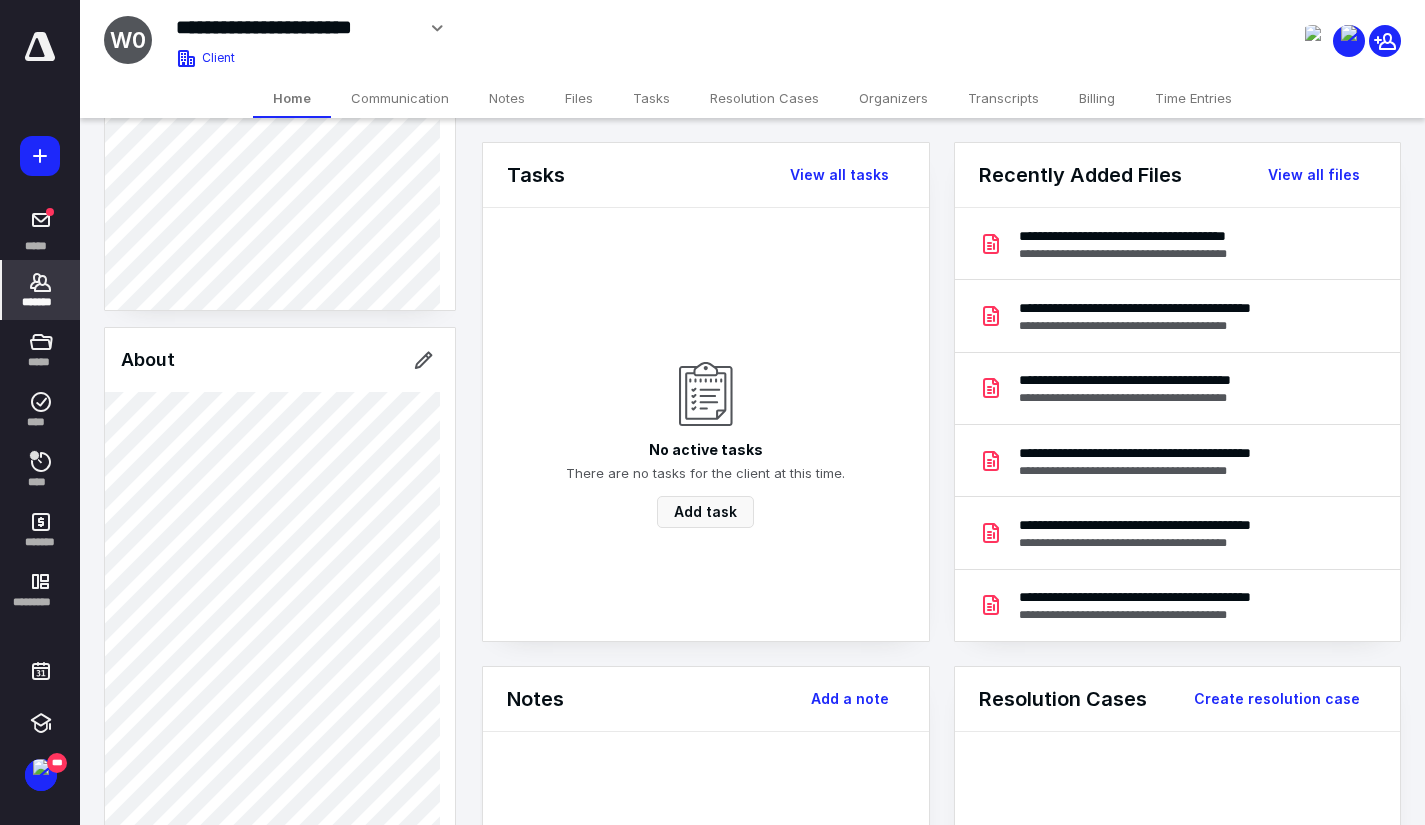 scroll, scrollTop: 517, scrollLeft: 0, axis: vertical 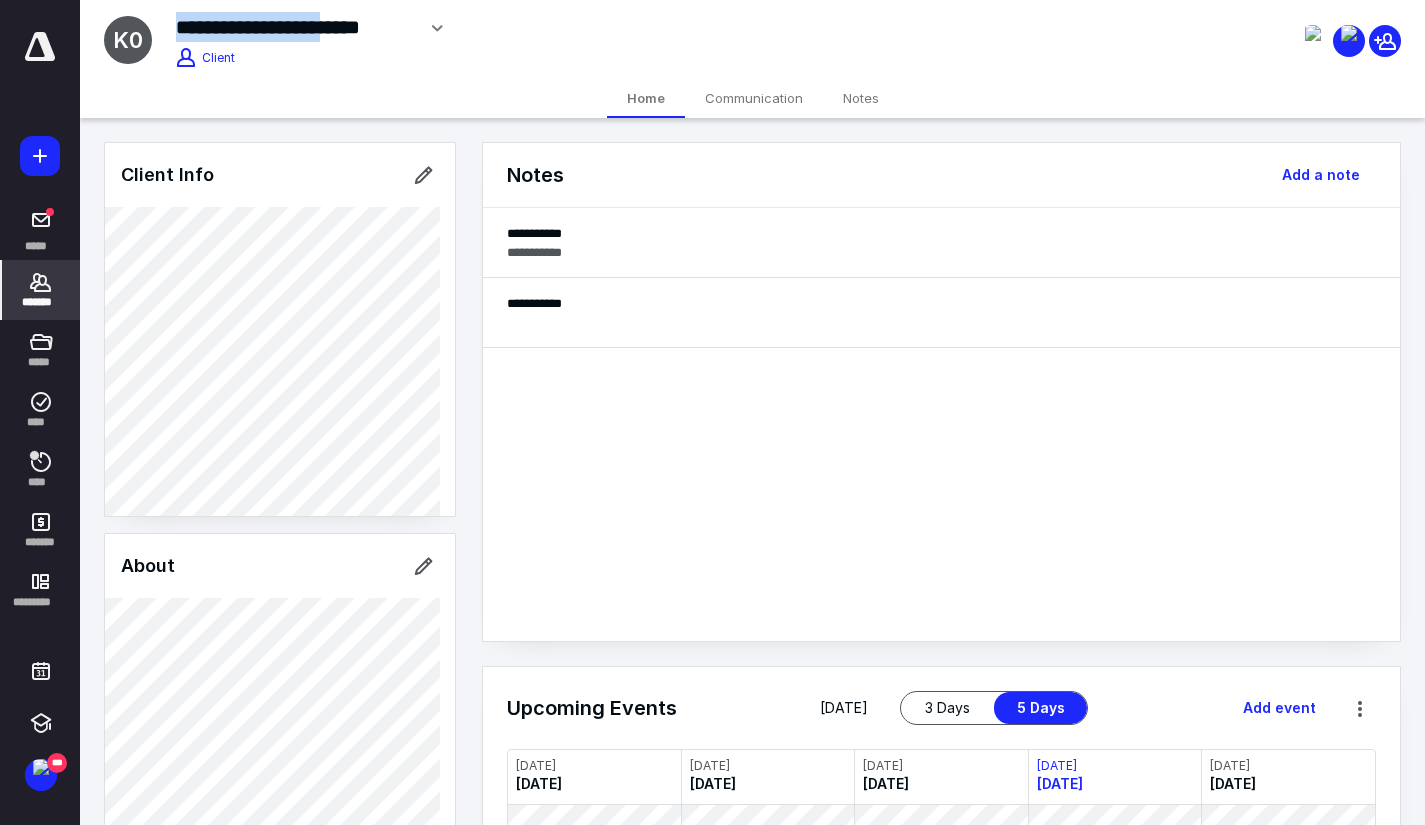 drag, startPoint x: 354, startPoint y: 28, endPoint x: 176, endPoint y: 37, distance: 178.22739 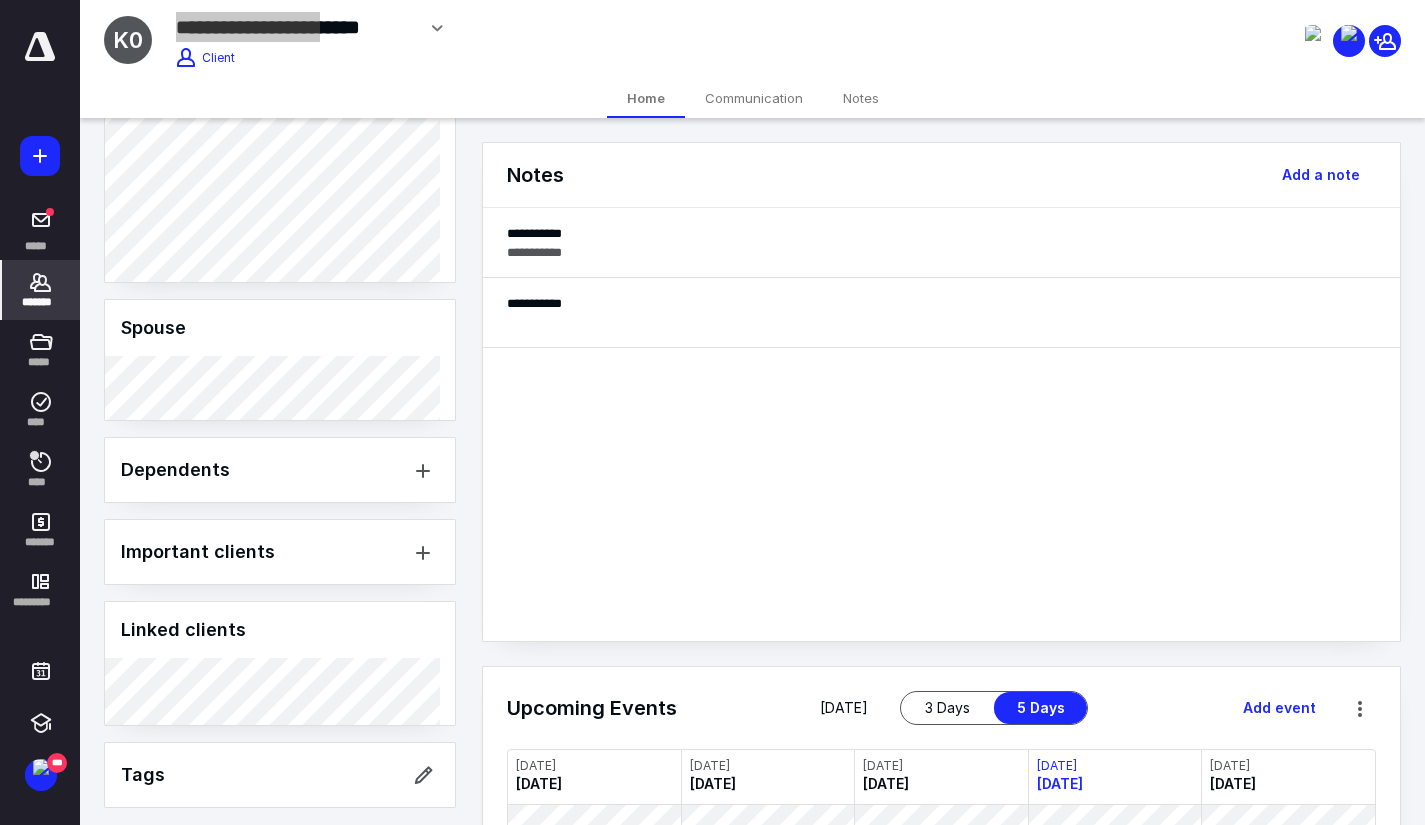 scroll, scrollTop: 975, scrollLeft: 0, axis: vertical 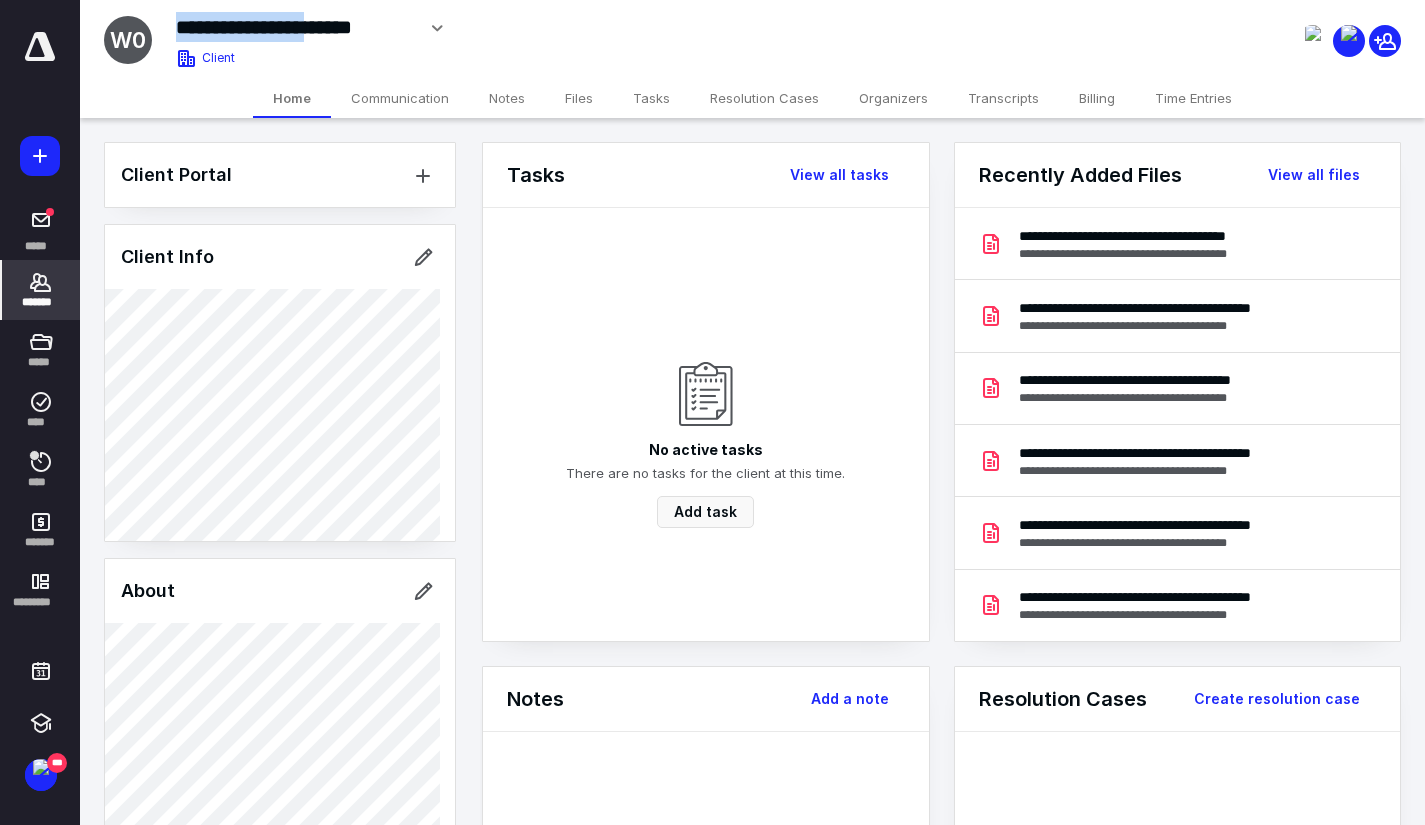 drag, startPoint x: 346, startPoint y: 25, endPoint x: 170, endPoint y: 30, distance: 176.07101 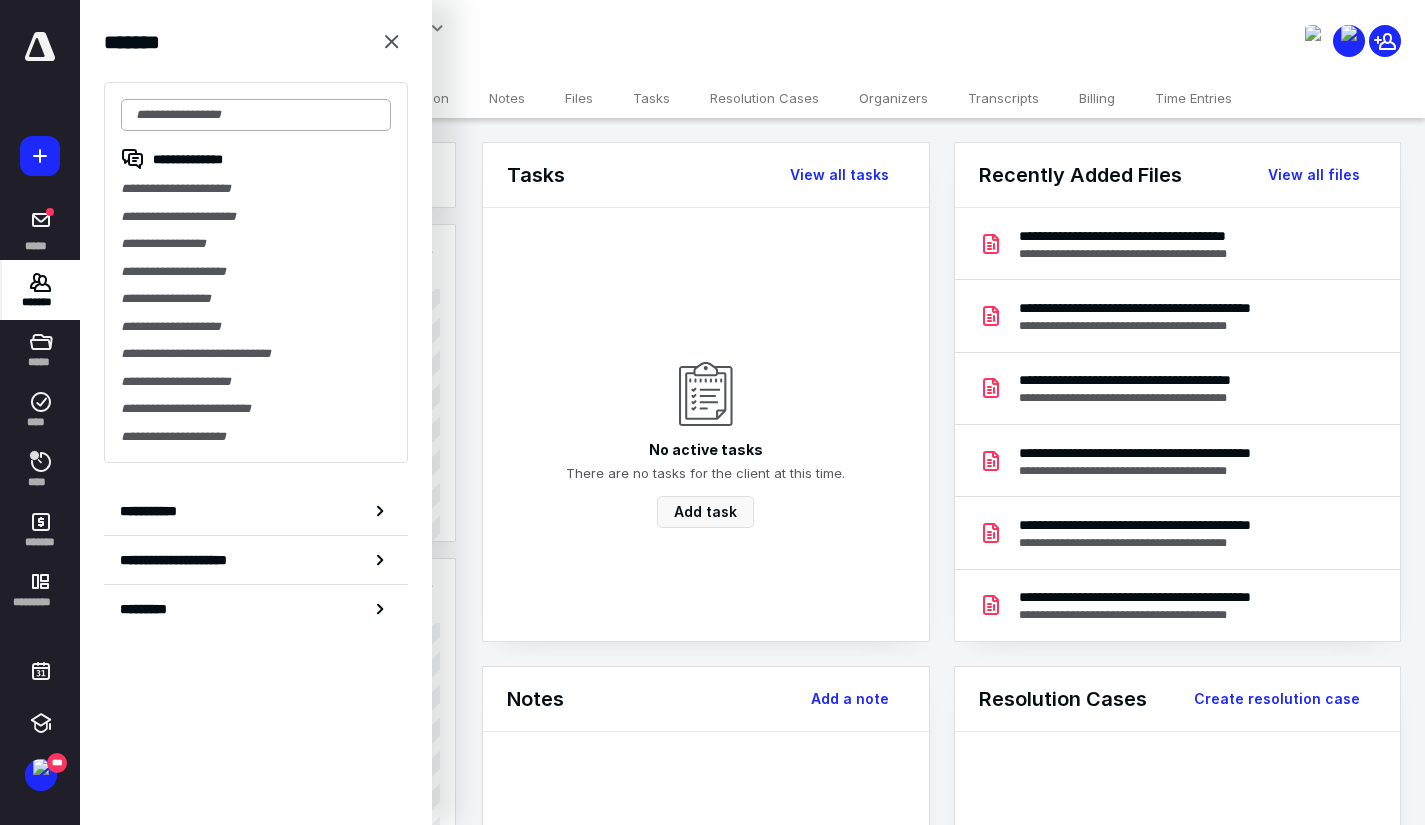 click at bounding box center [256, 115] 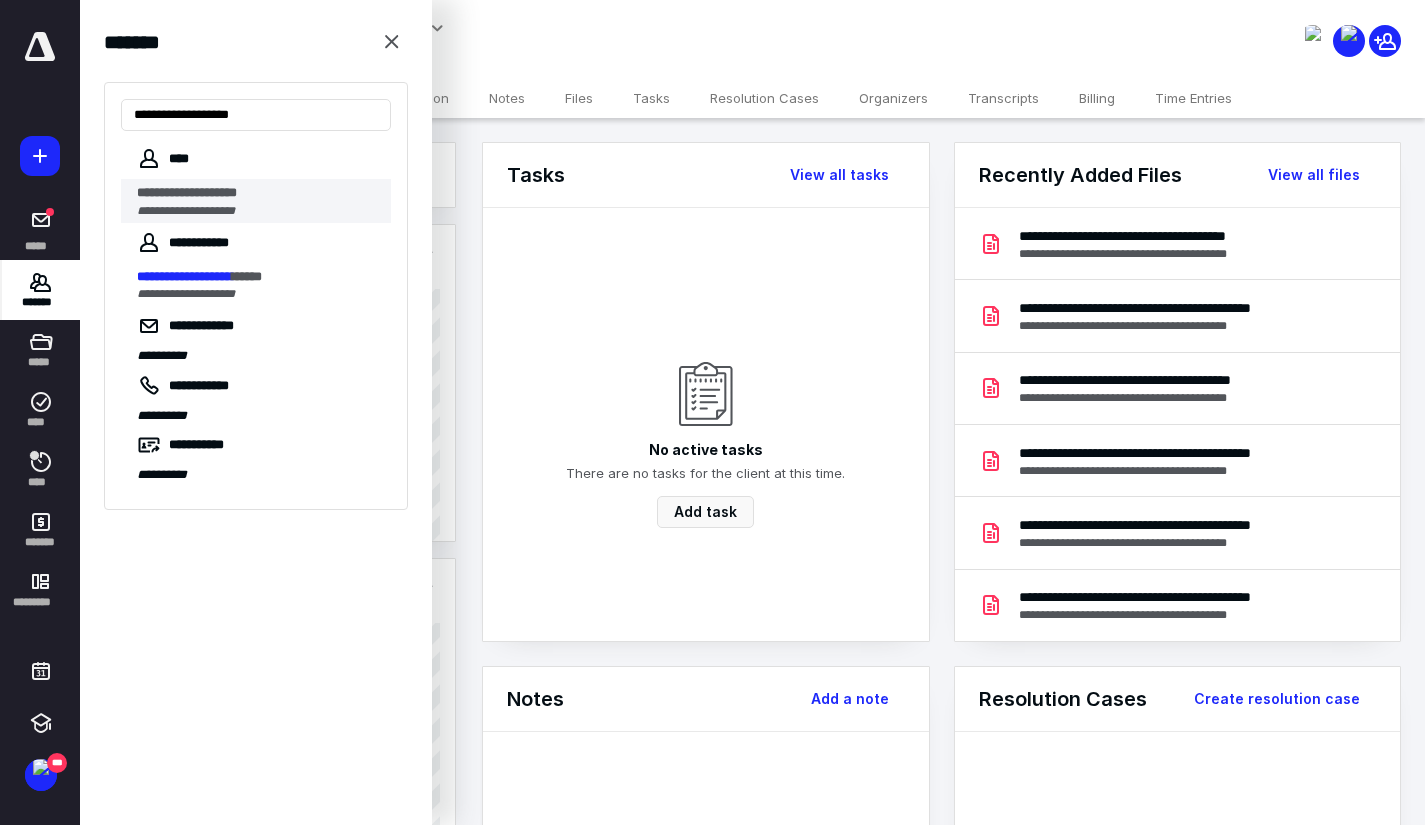 type on "**********" 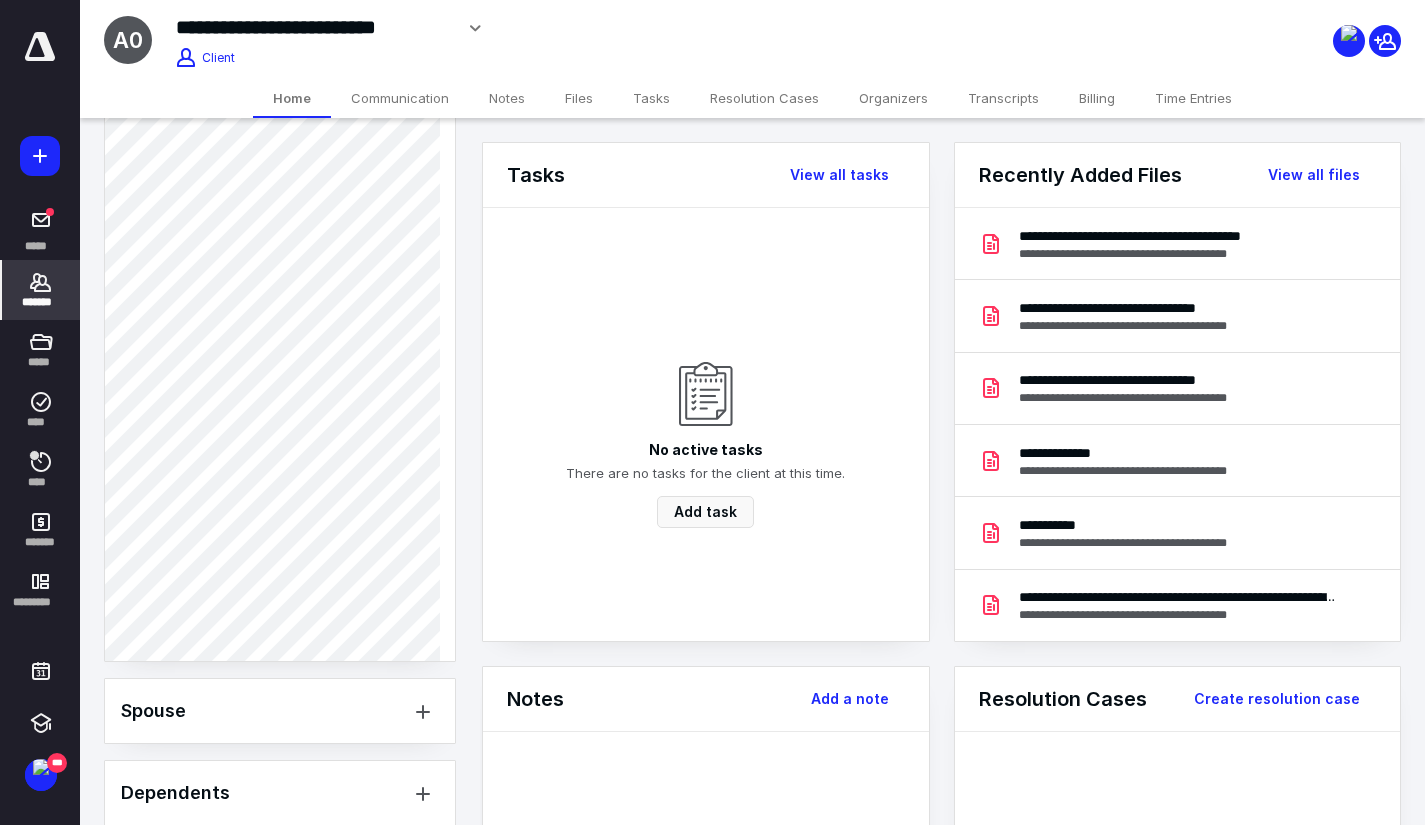scroll, scrollTop: 700, scrollLeft: 0, axis: vertical 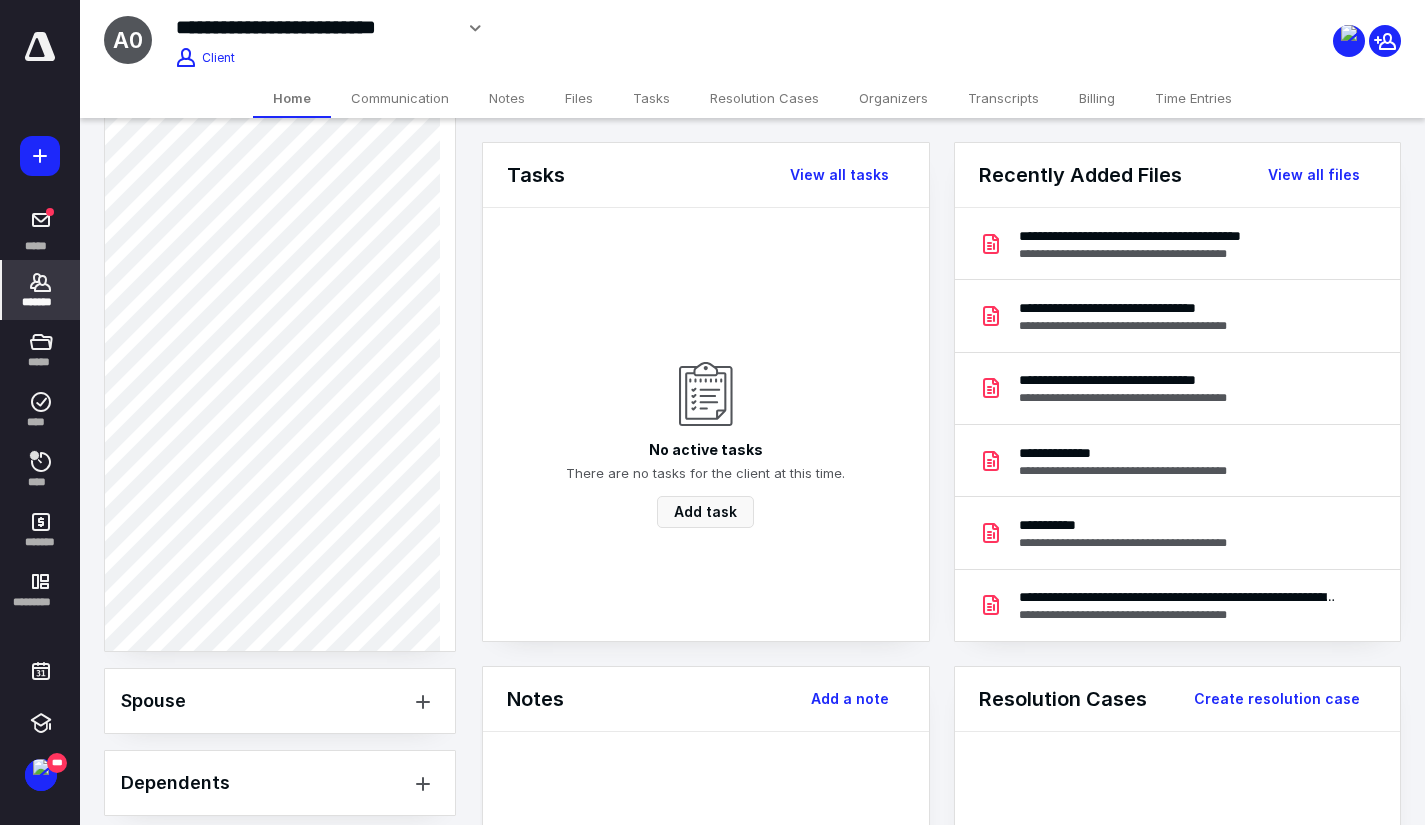 click 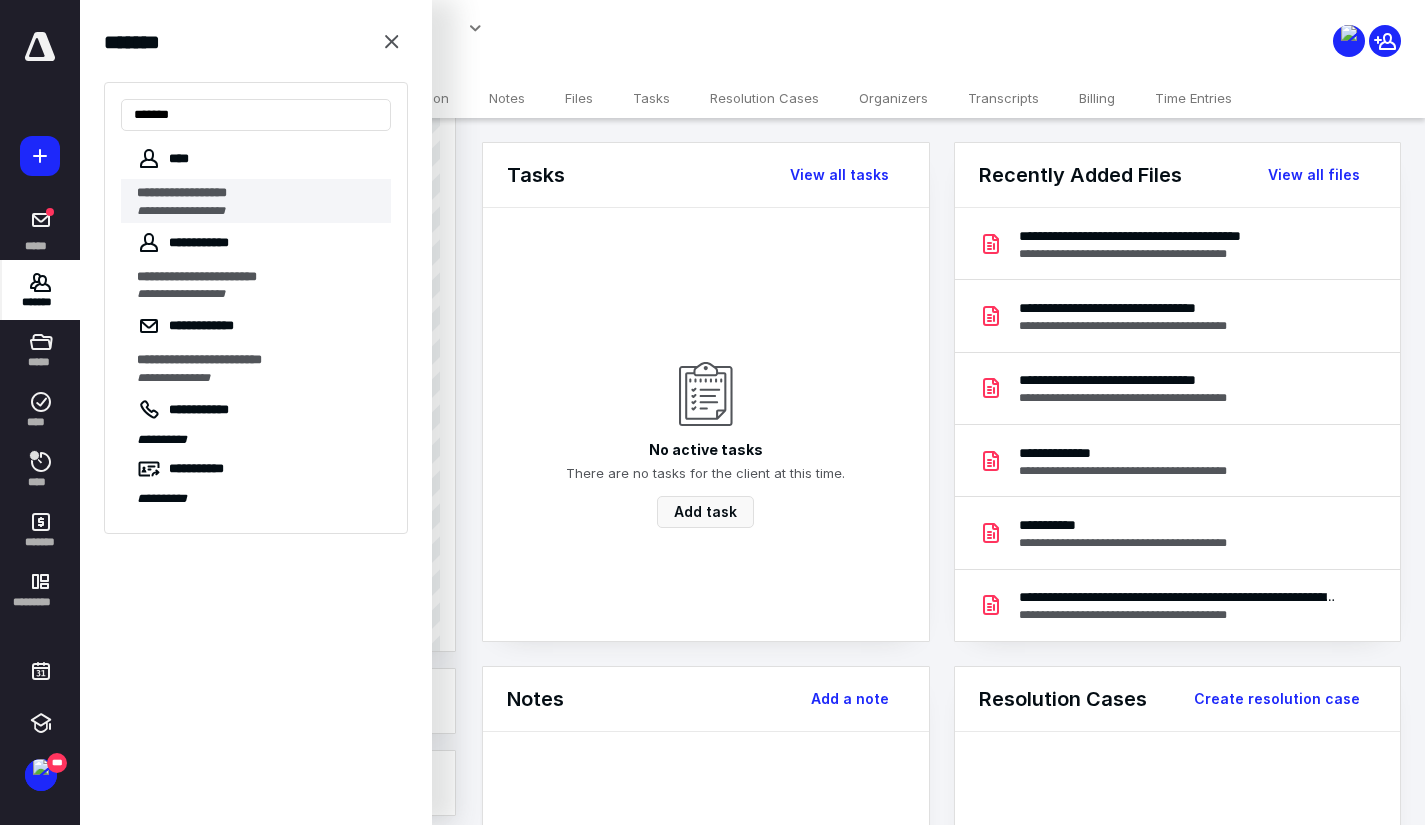 type on "******" 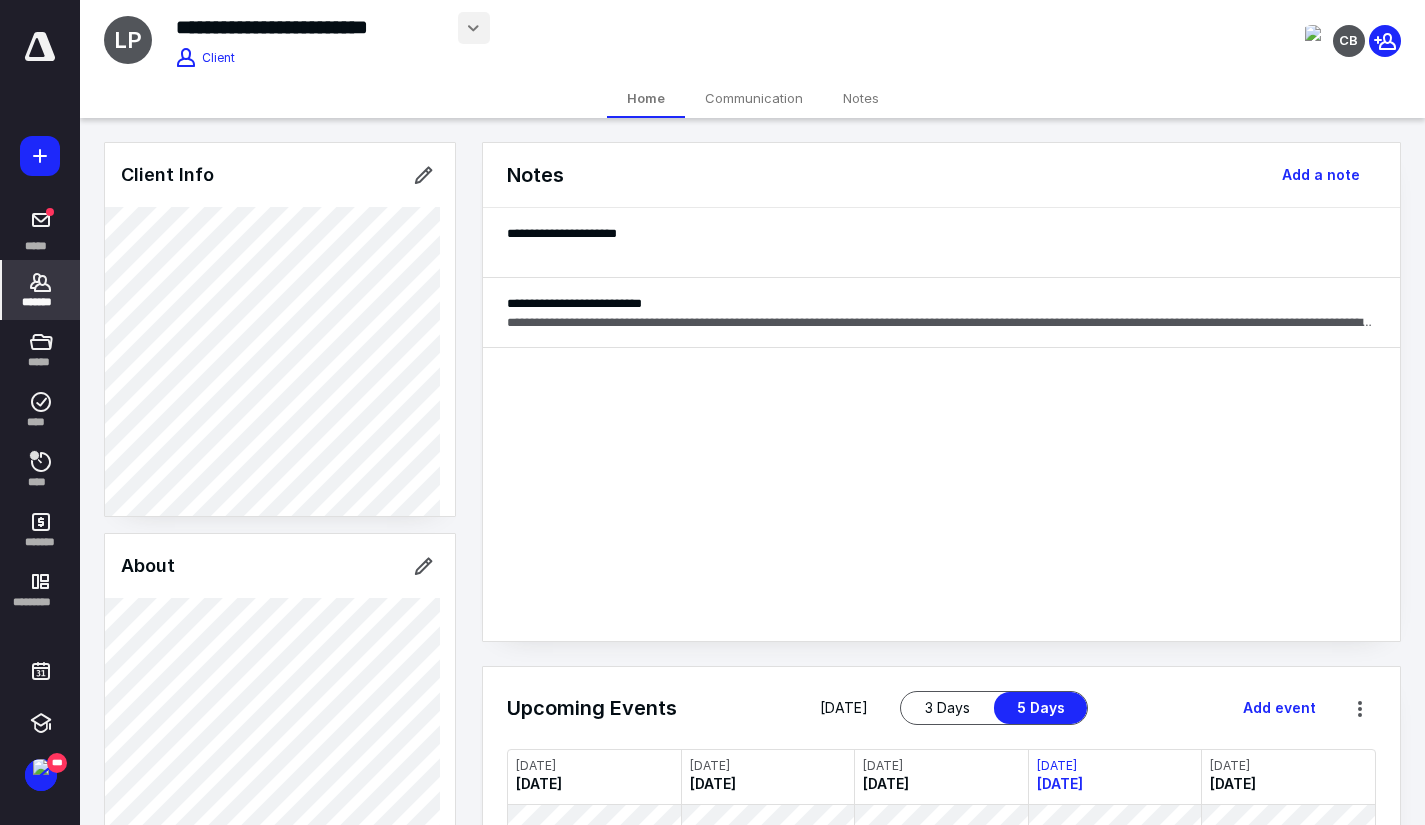 click at bounding box center (474, 28) 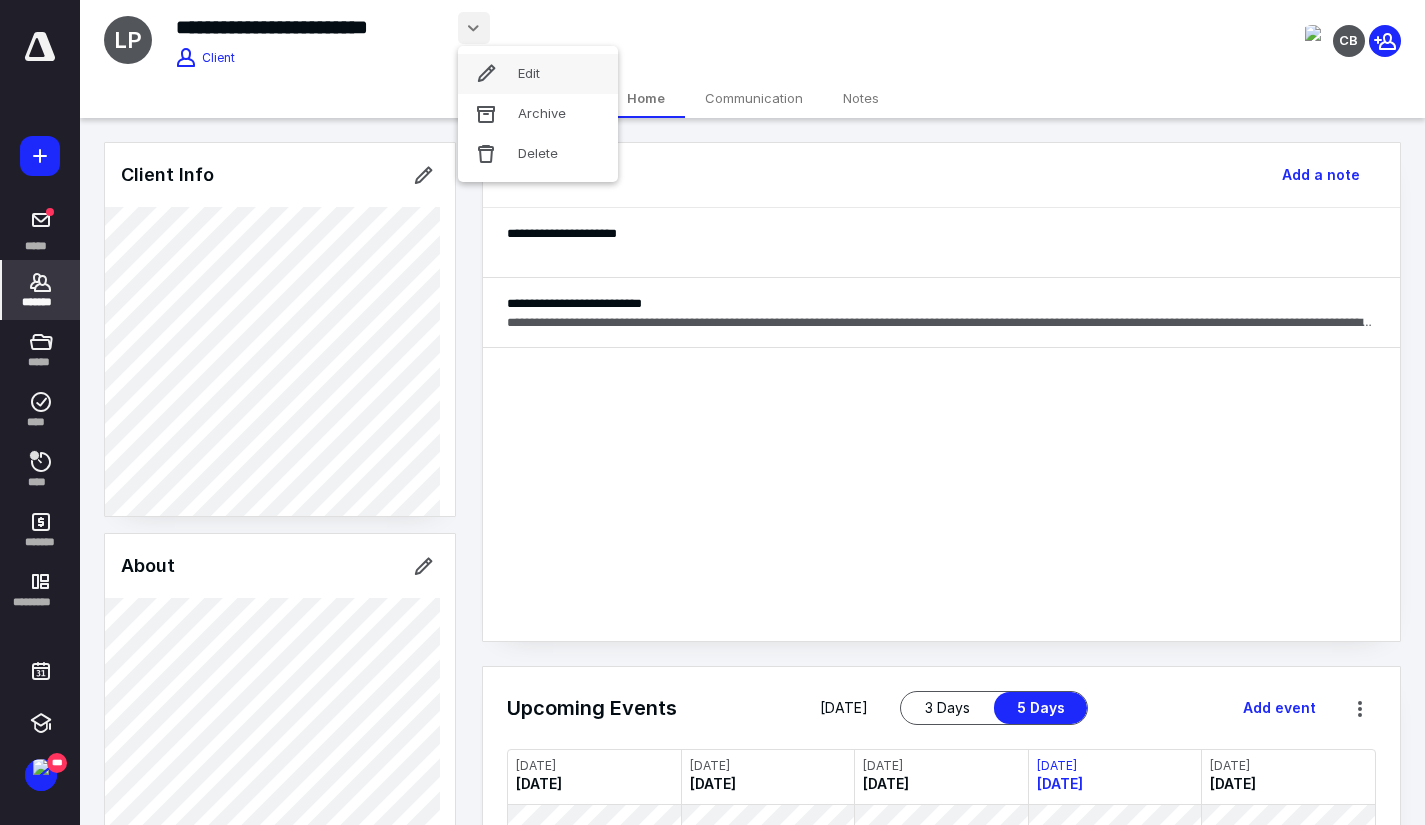 click 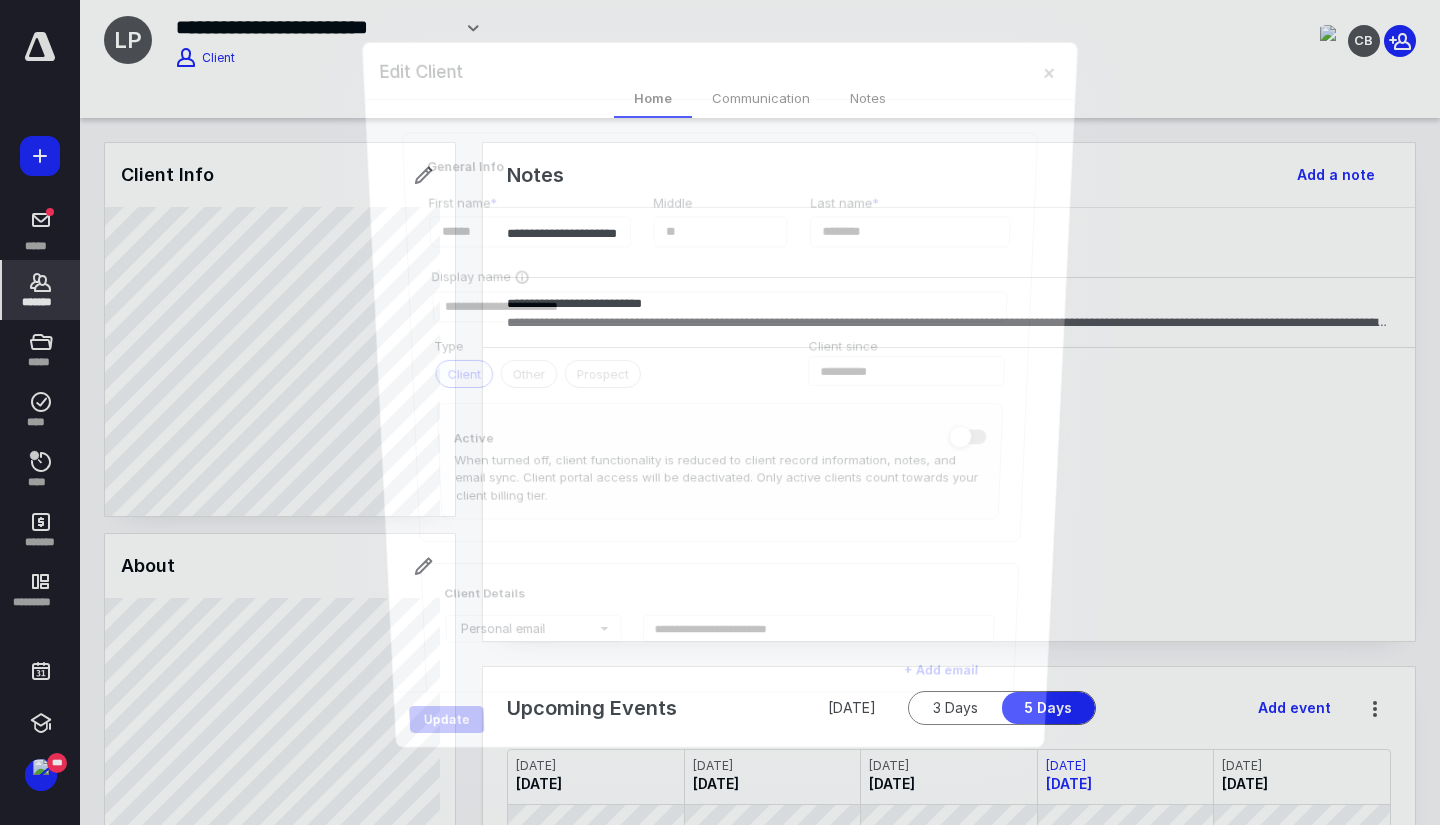 type on "**********" 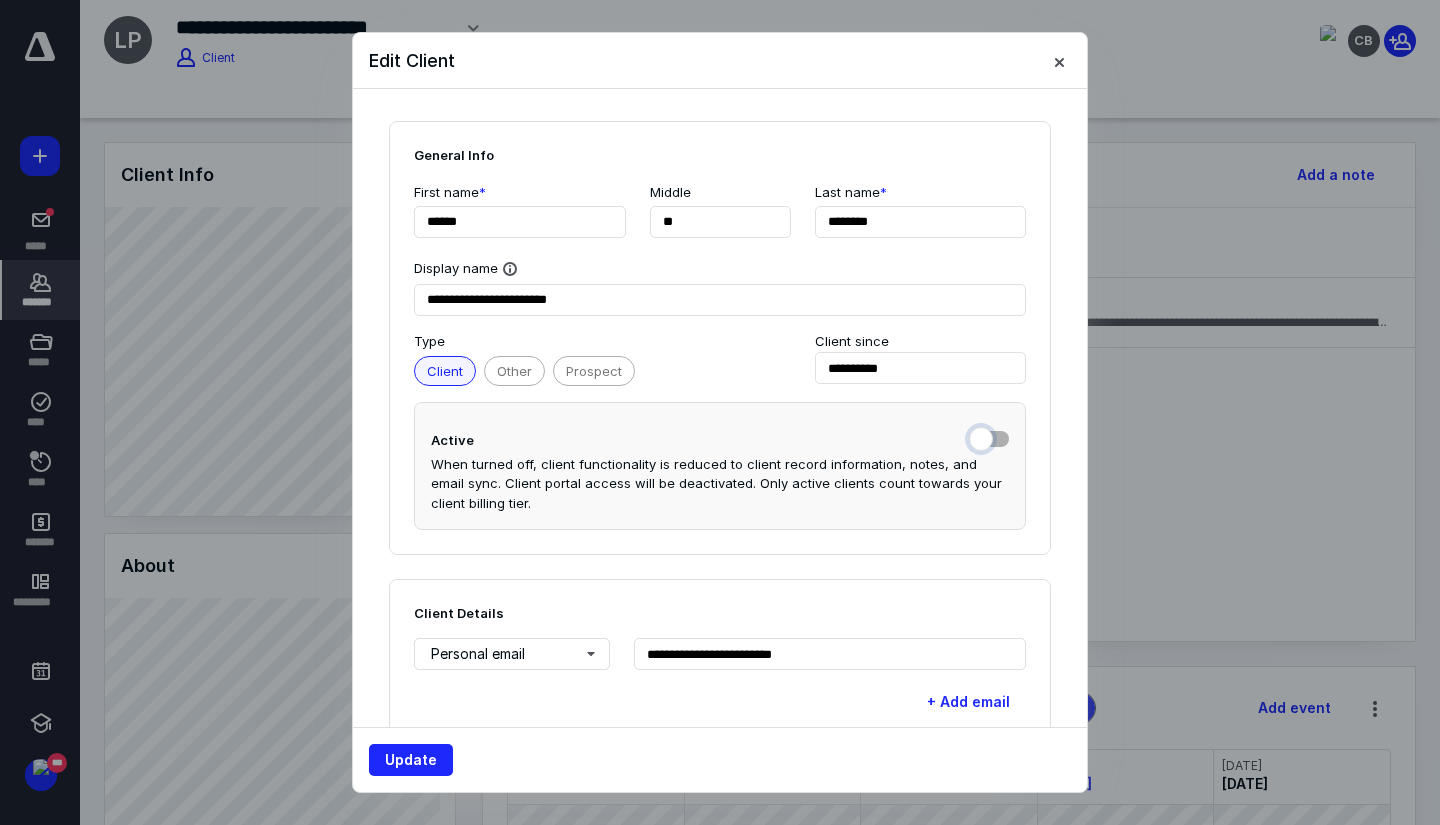 click at bounding box center (989, 437) 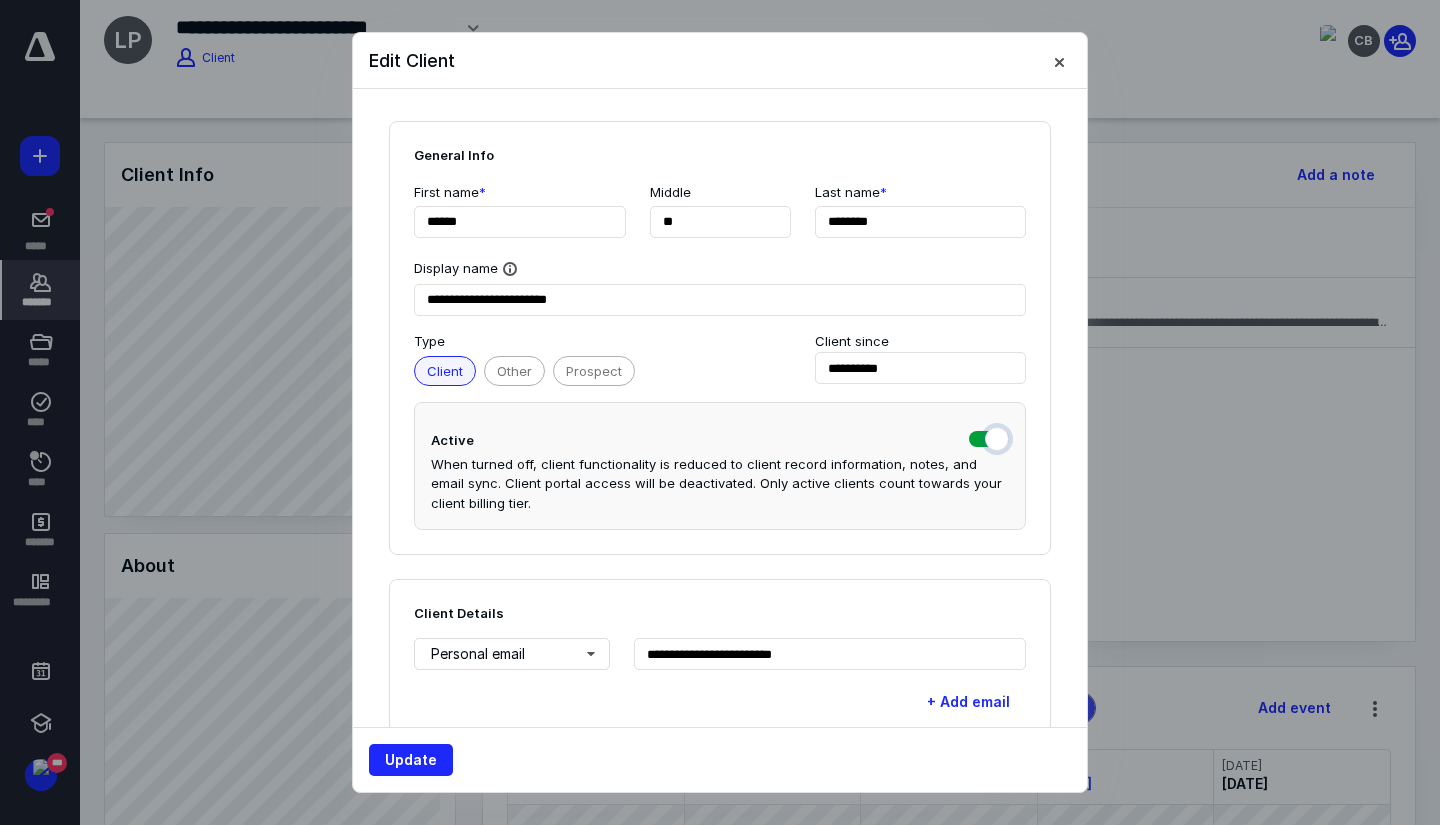 checkbox on "true" 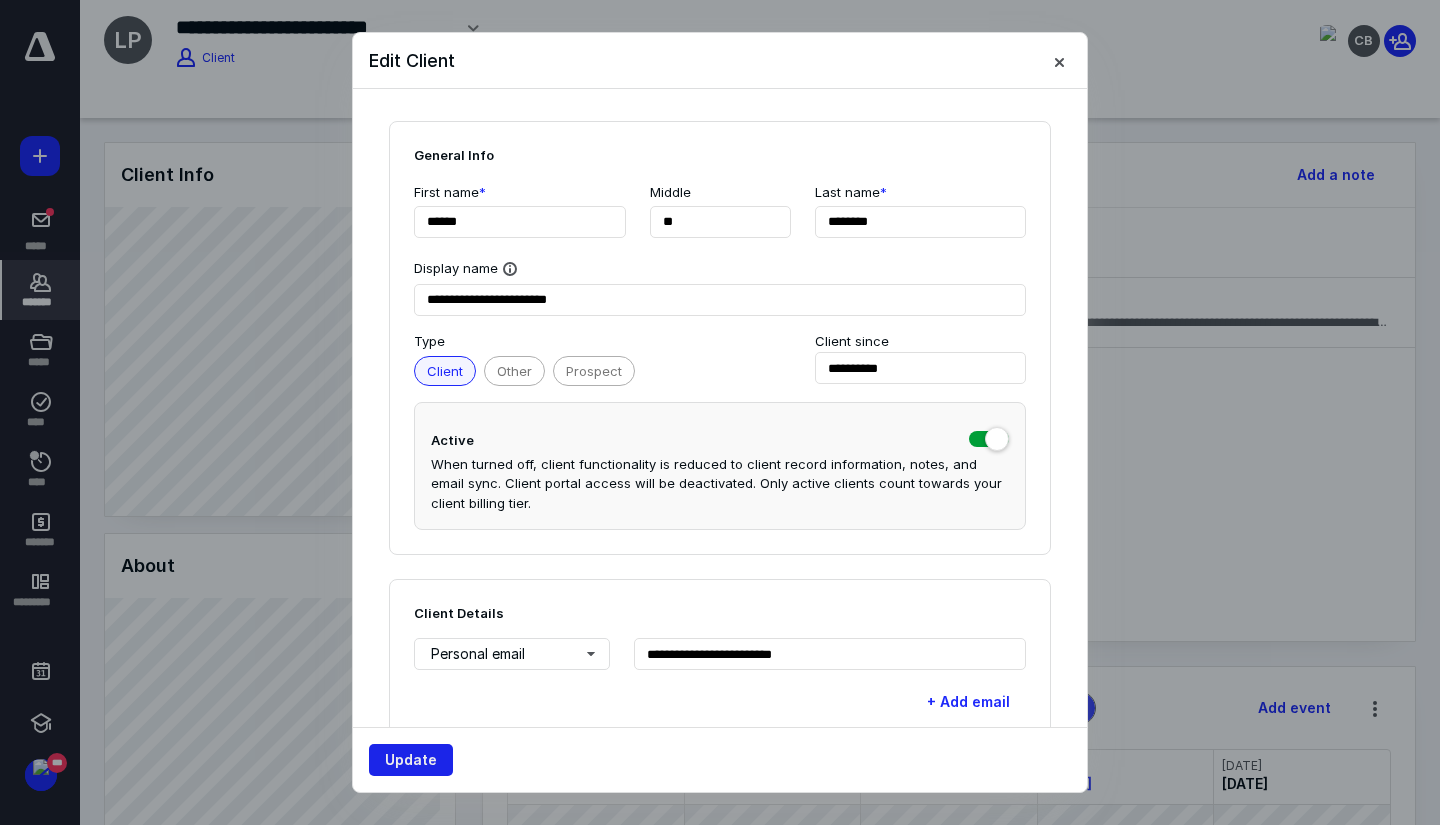click on "Update" at bounding box center (411, 760) 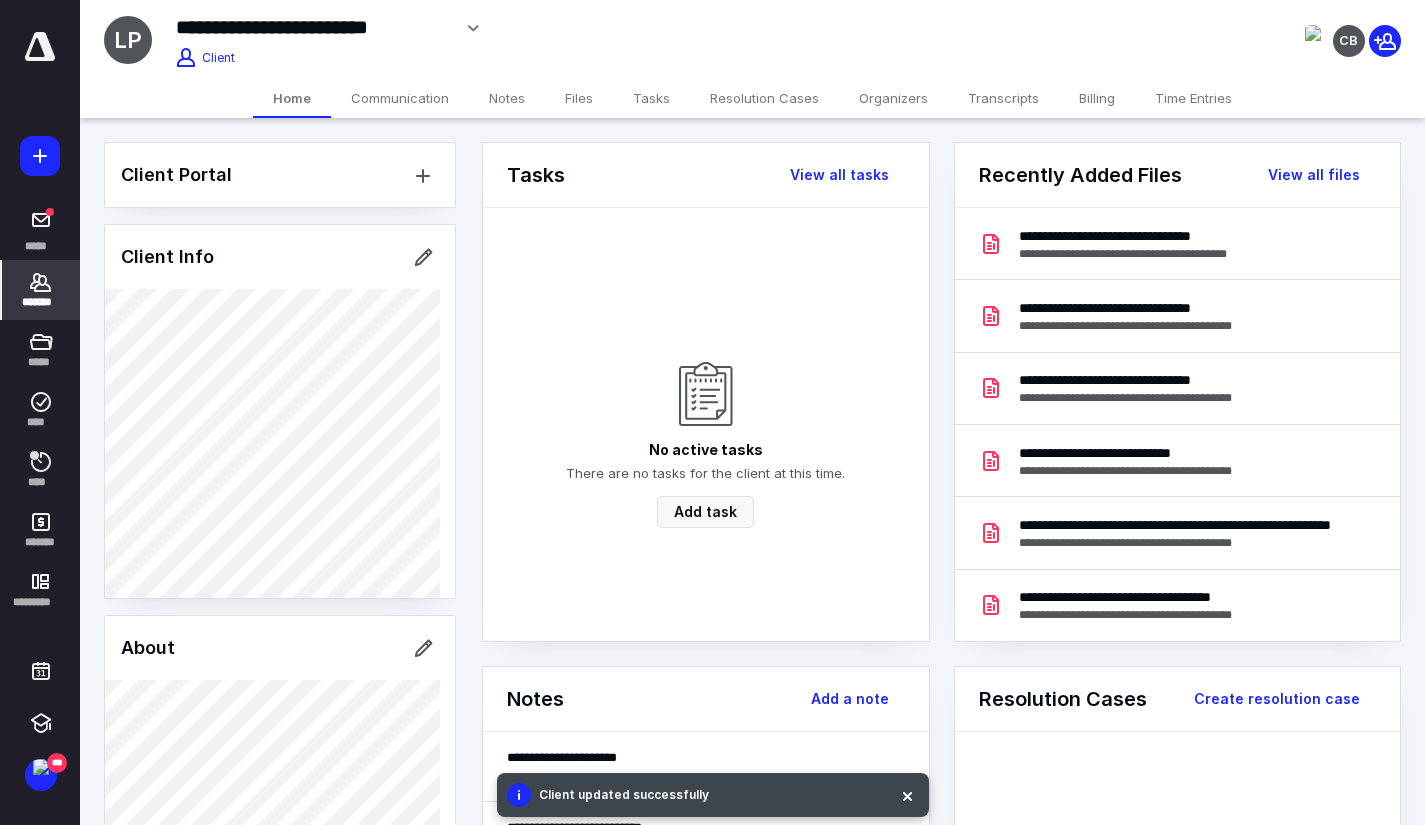 click on "Time Entries" at bounding box center (1193, 98) 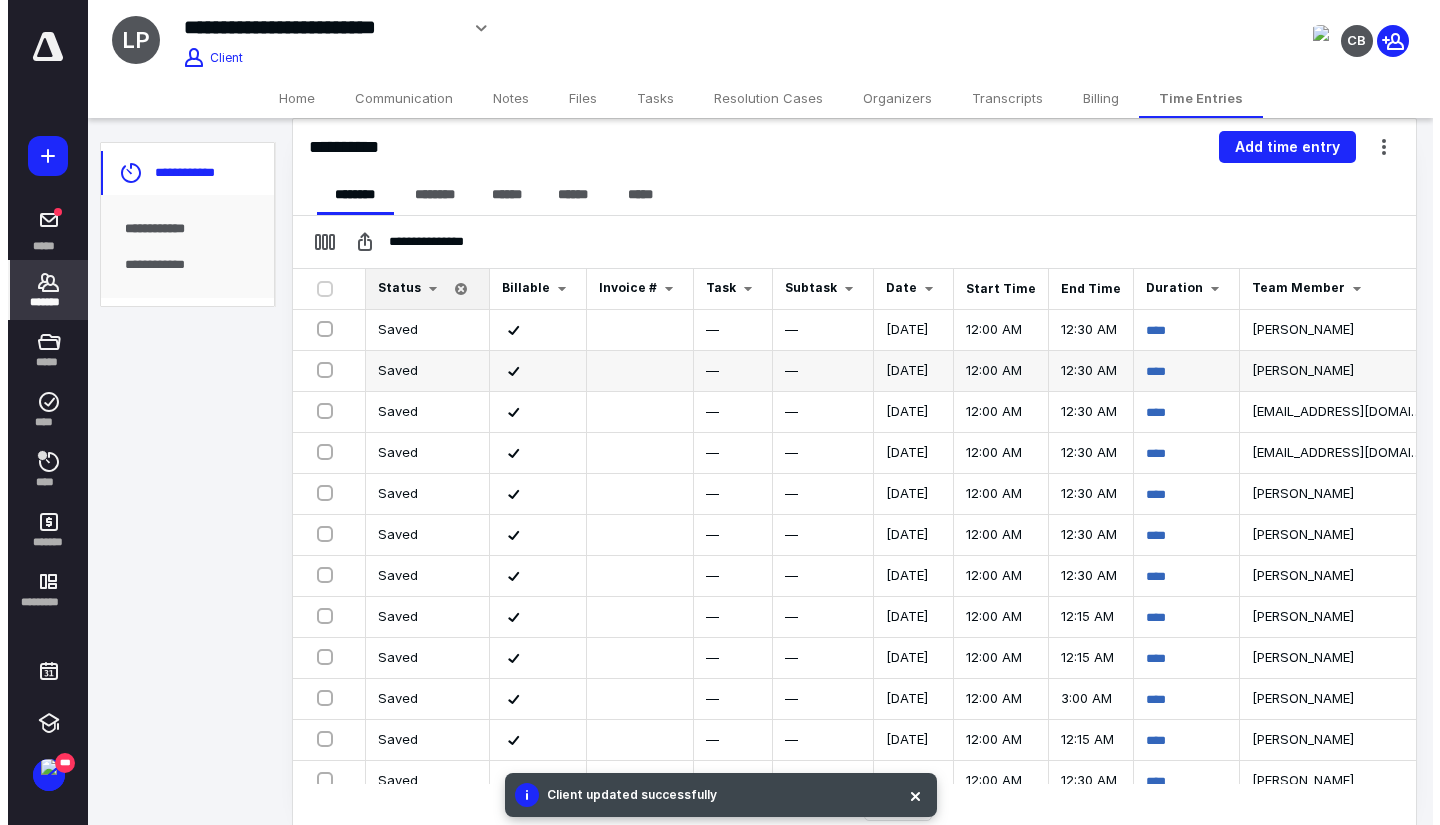 scroll, scrollTop: 232, scrollLeft: 0, axis: vertical 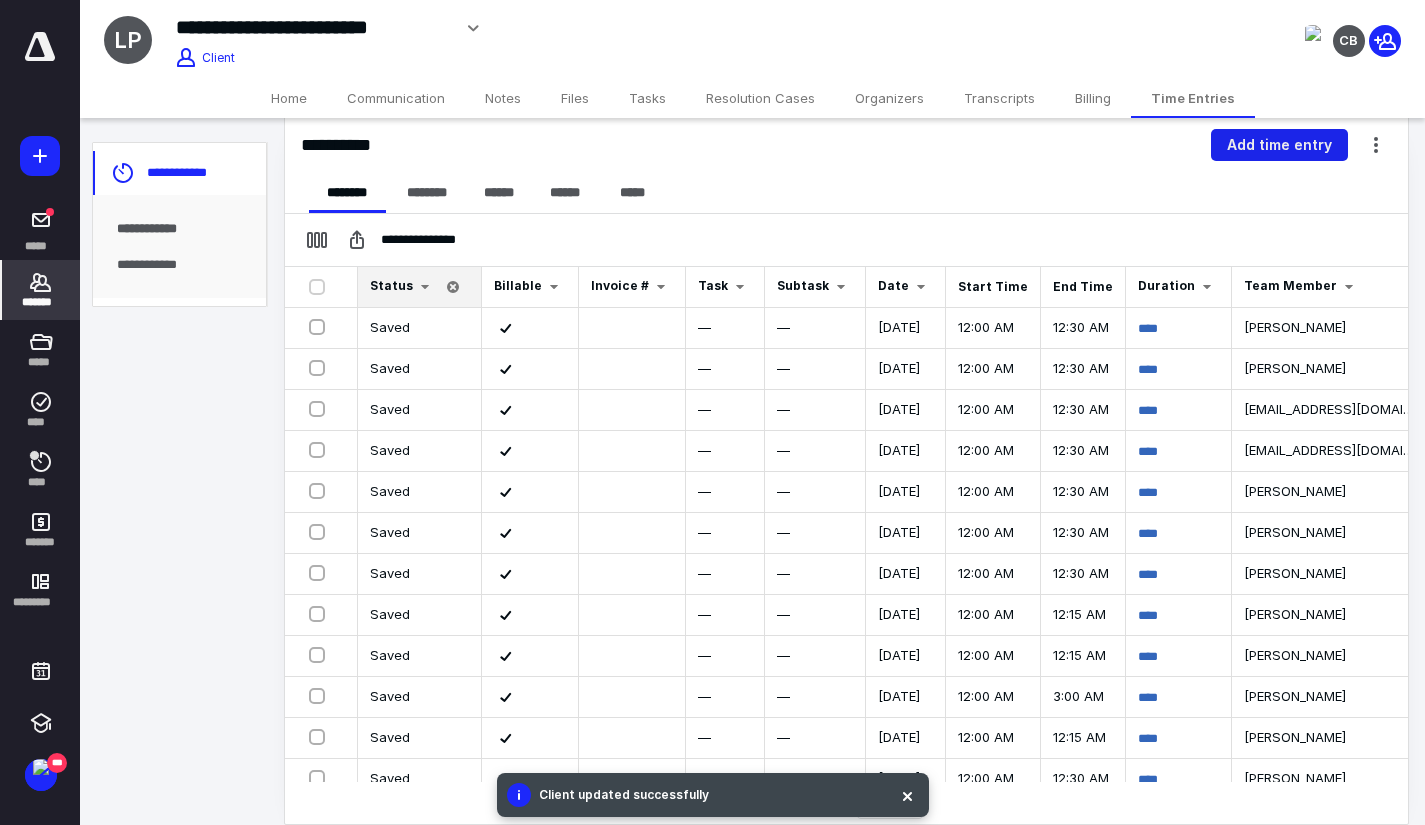 click on "Add time entry" at bounding box center [1279, 145] 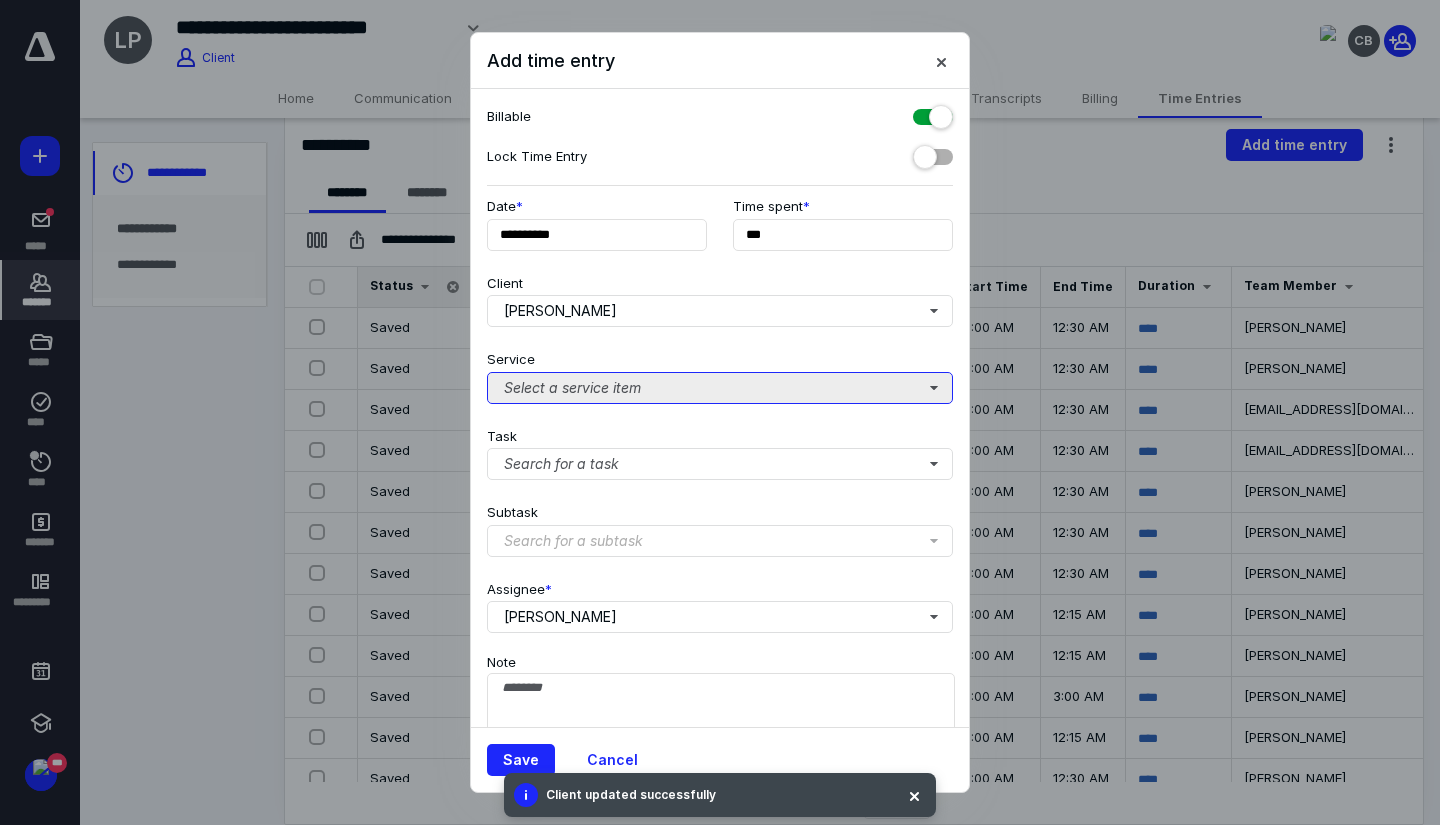 click on "Select a service item" at bounding box center (720, 388) 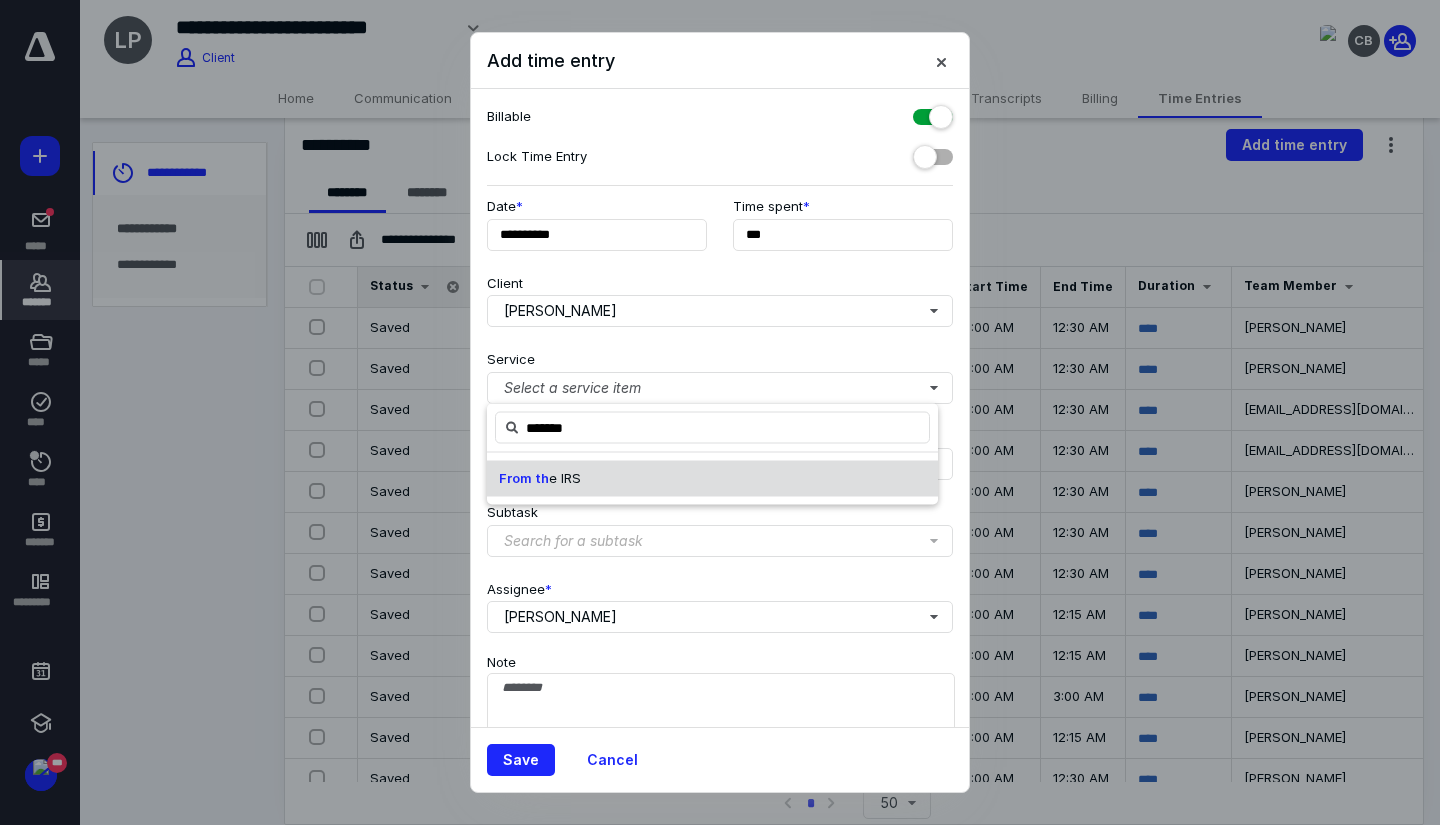 click on "From th e IRS" at bounding box center (712, 479) 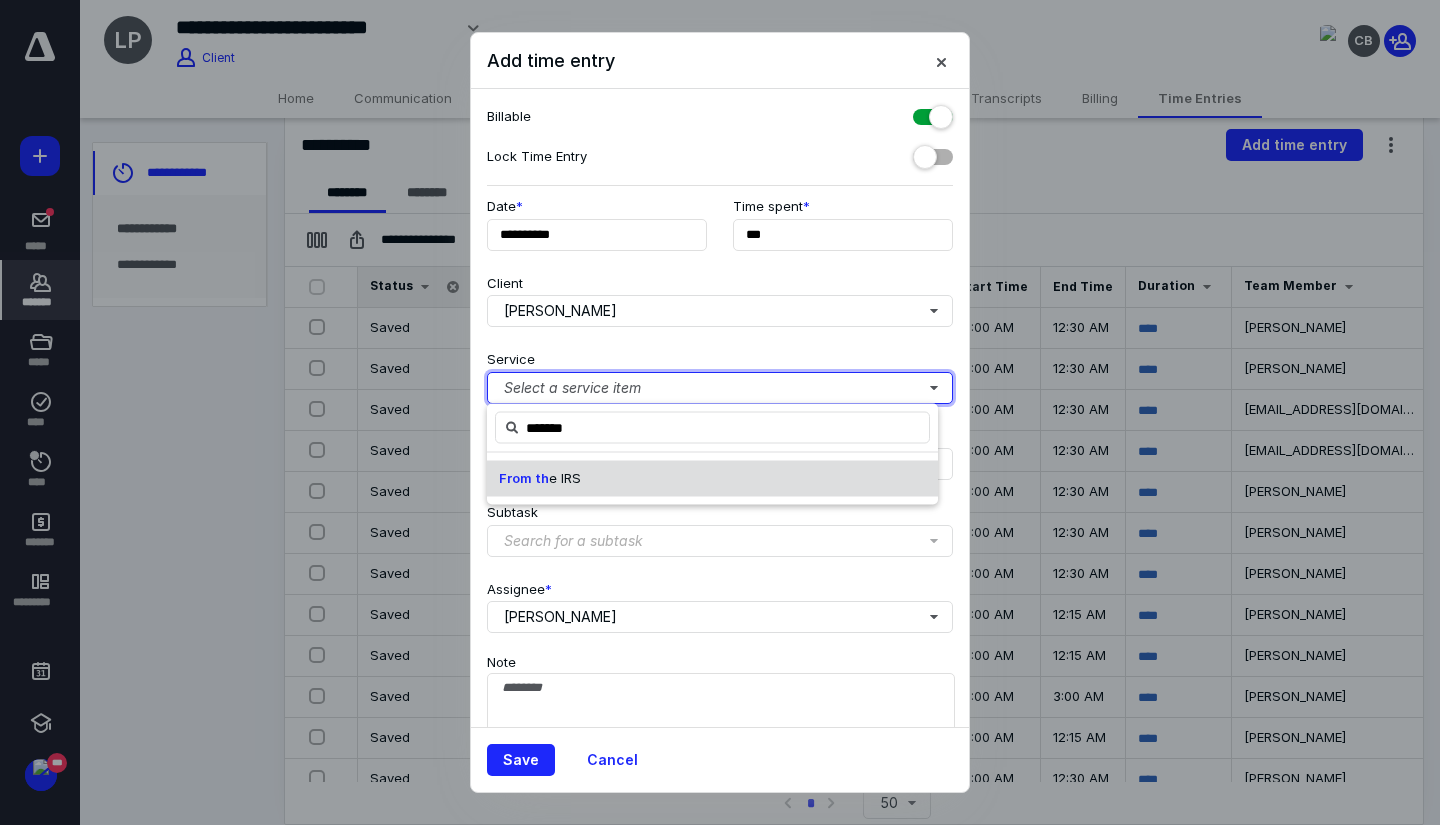 type 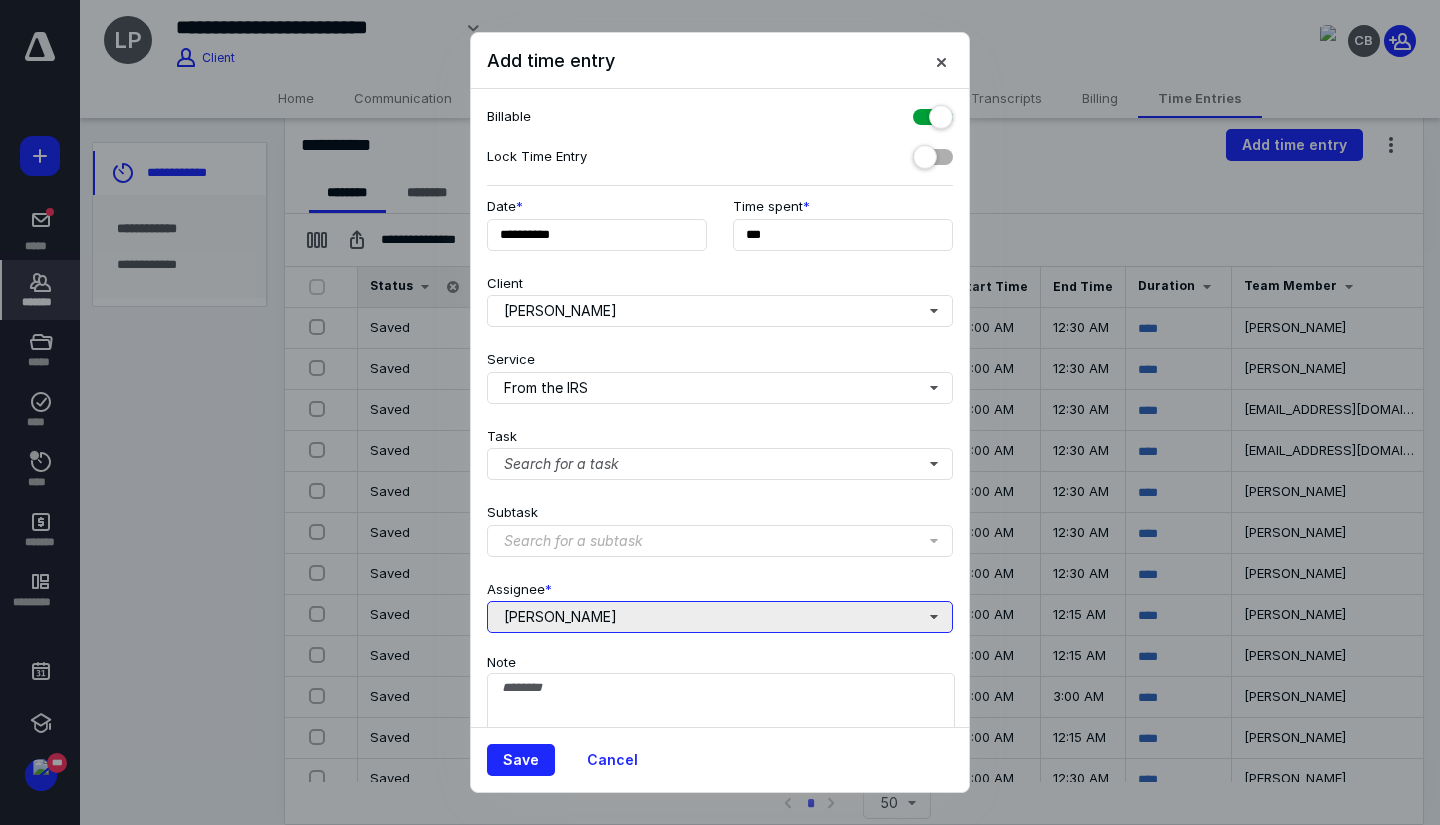 click on "[PERSON_NAME]" at bounding box center (720, 617) 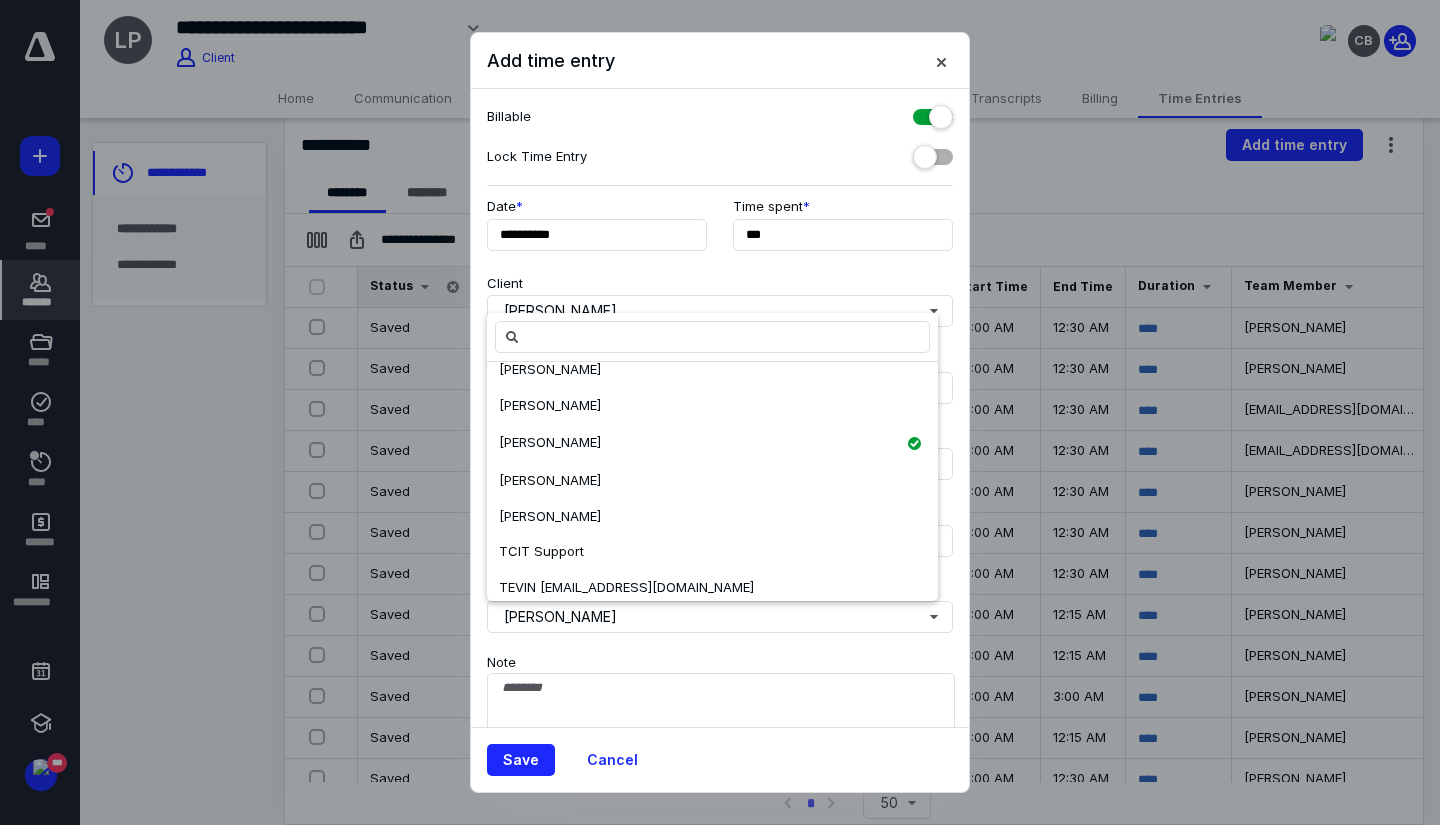 scroll, scrollTop: 136, scrollLeft: 0, axis: vertical 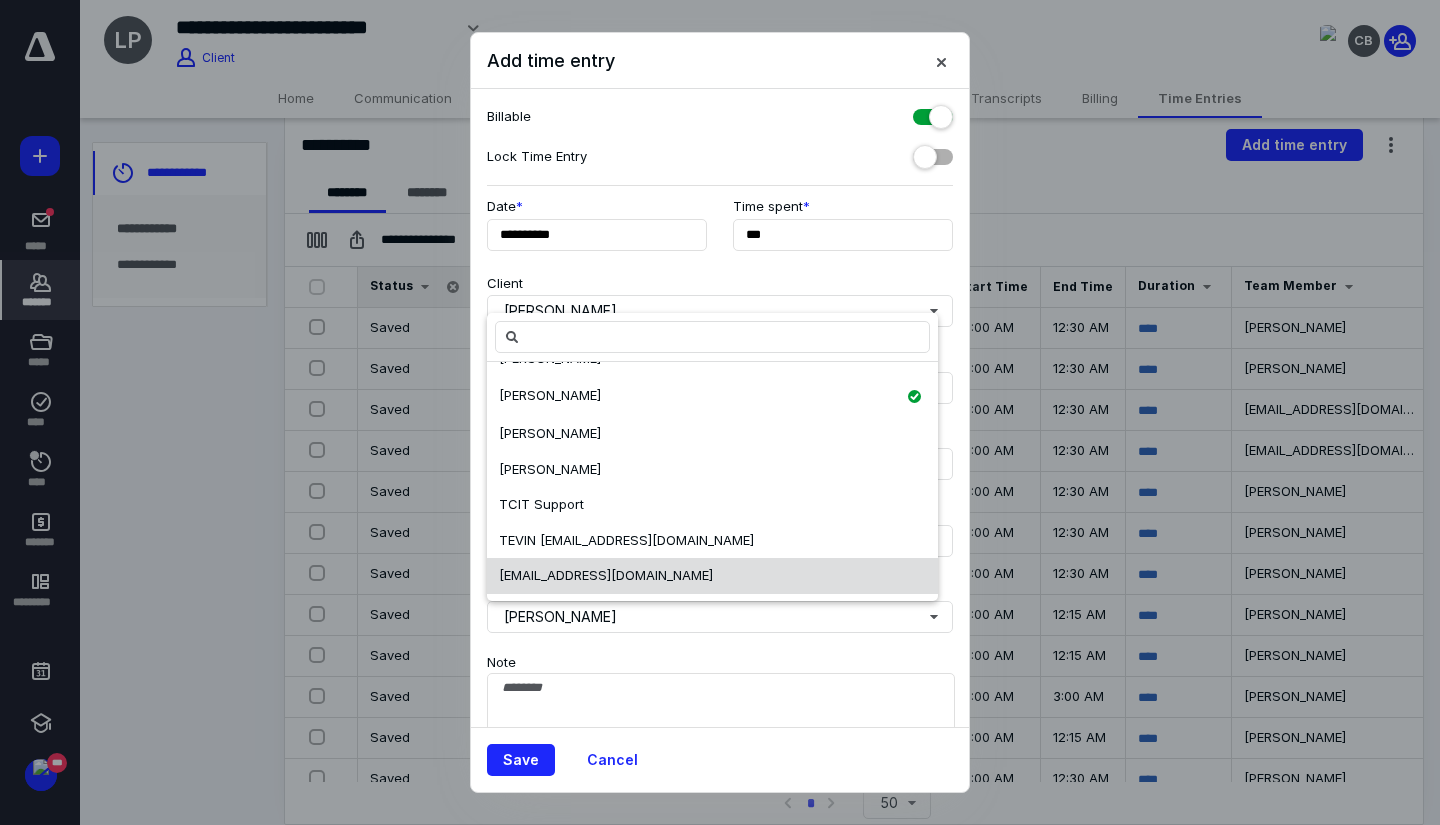 click on "[EMAIL_ADDRESS][DOMAIN_NAME]" at bounding box center [712, 576] 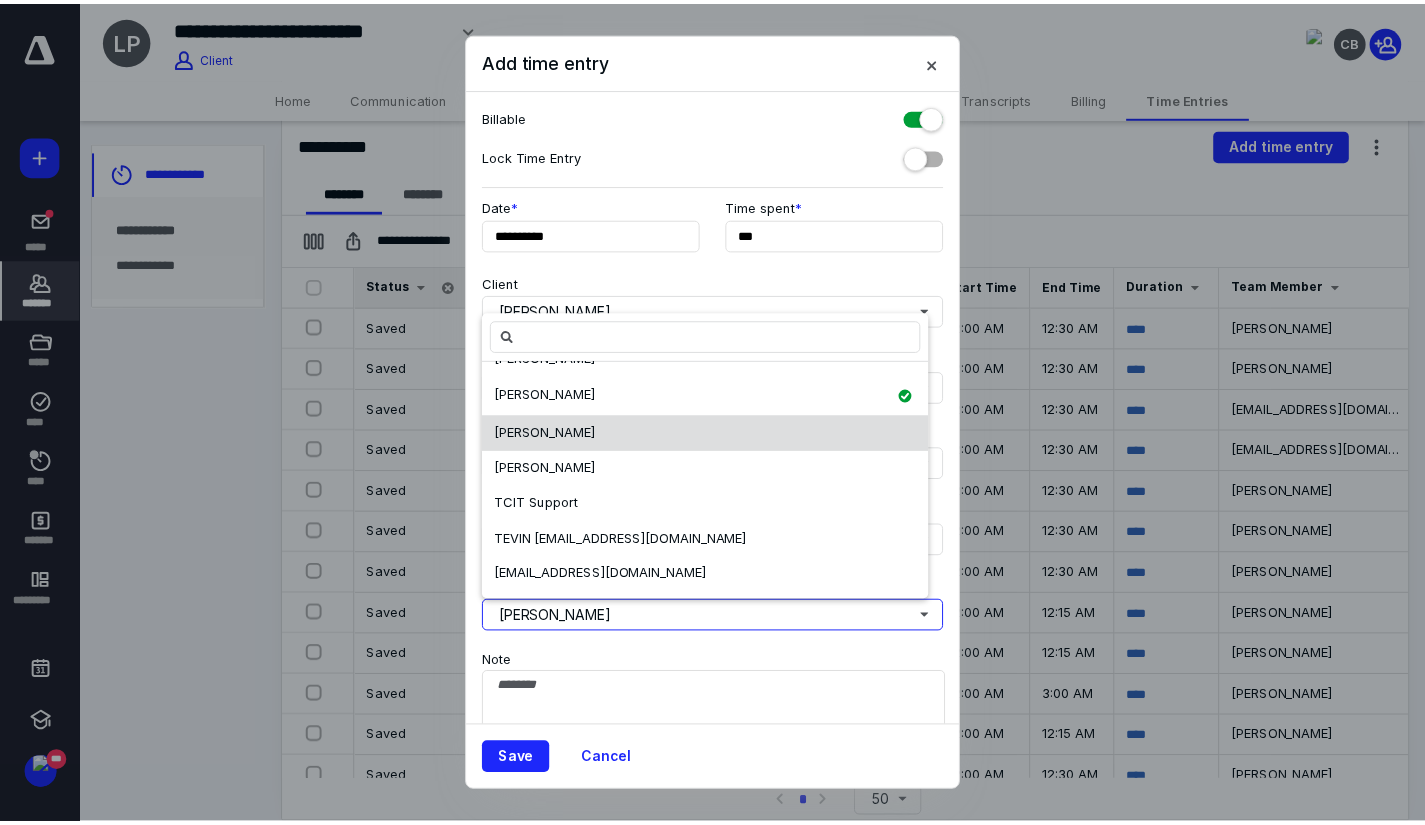 scroll, scrollTop: 0, scrollLeft: 0, axis: both 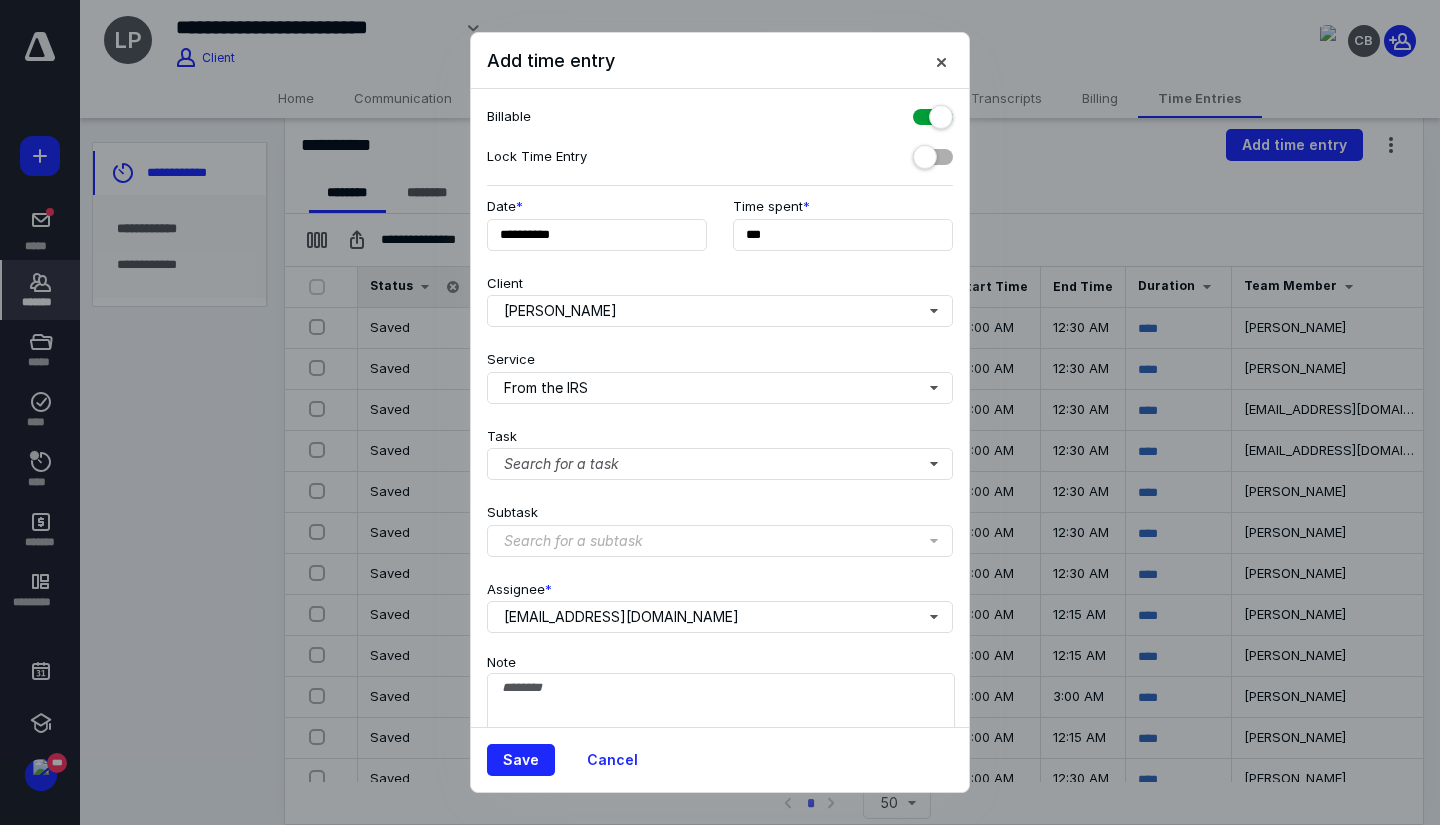 click on "Note" at bounding box center (720, 711) 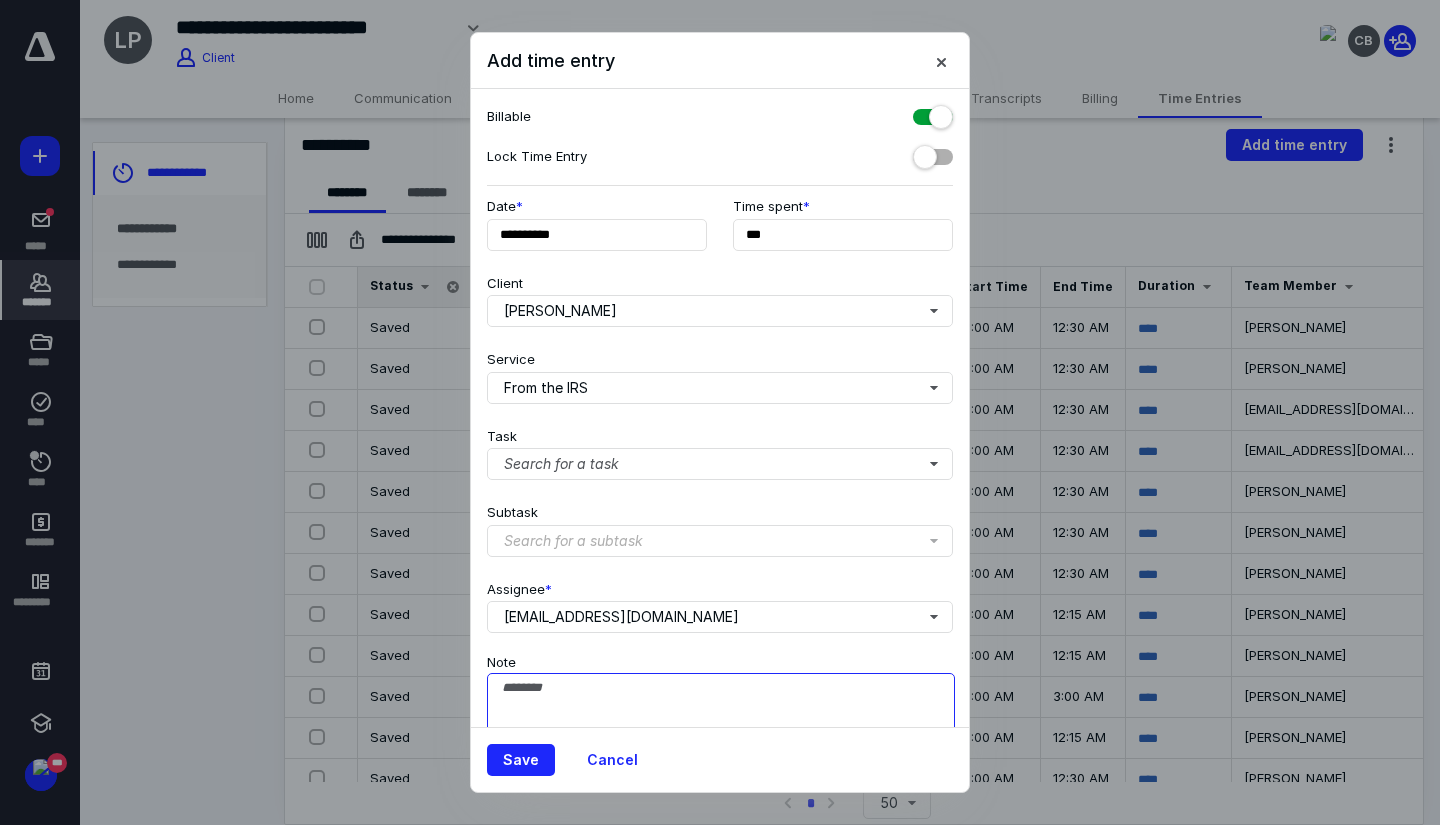 click on "Note" at bounding box center [721, 723] 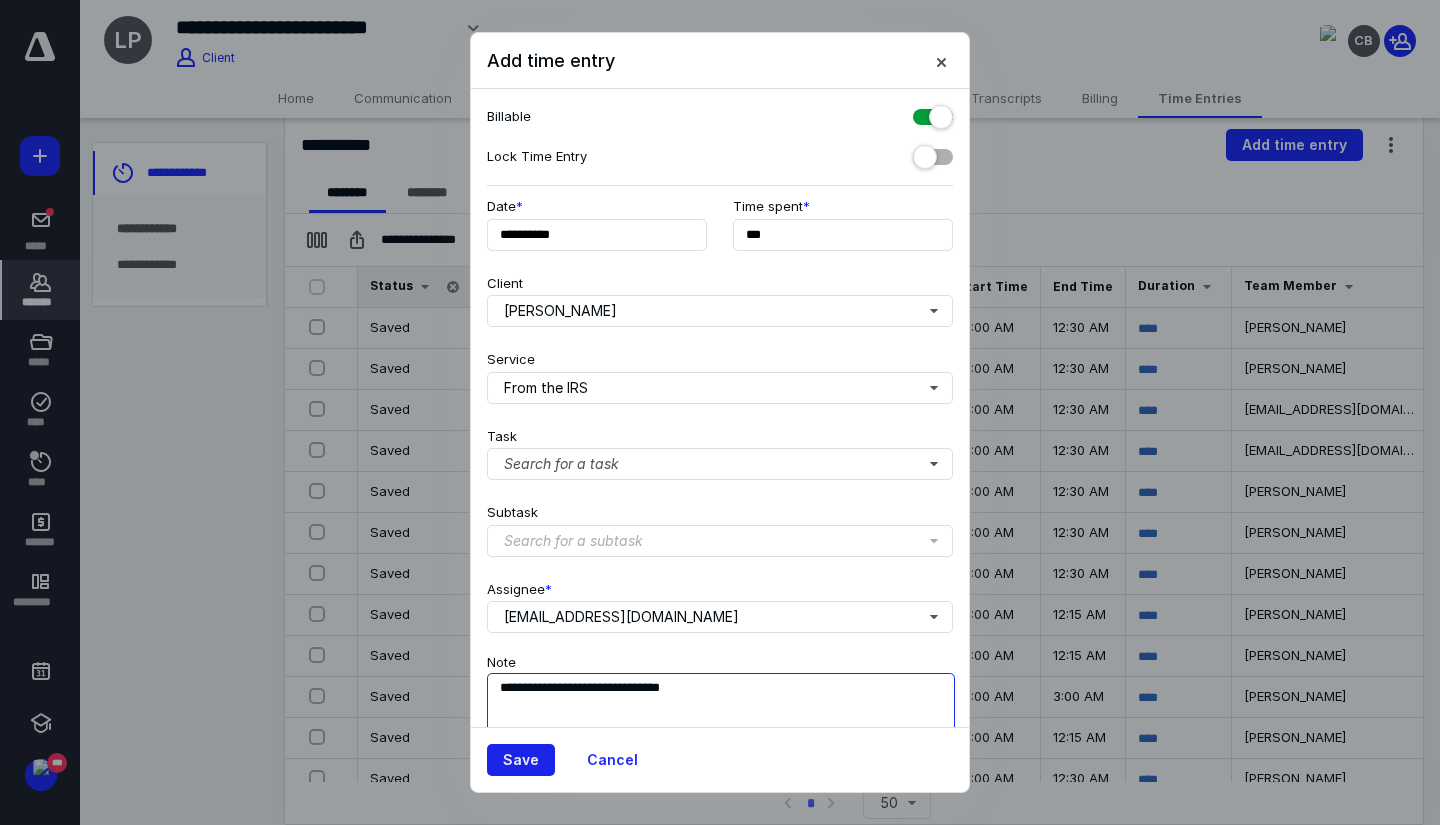 type on "**********" 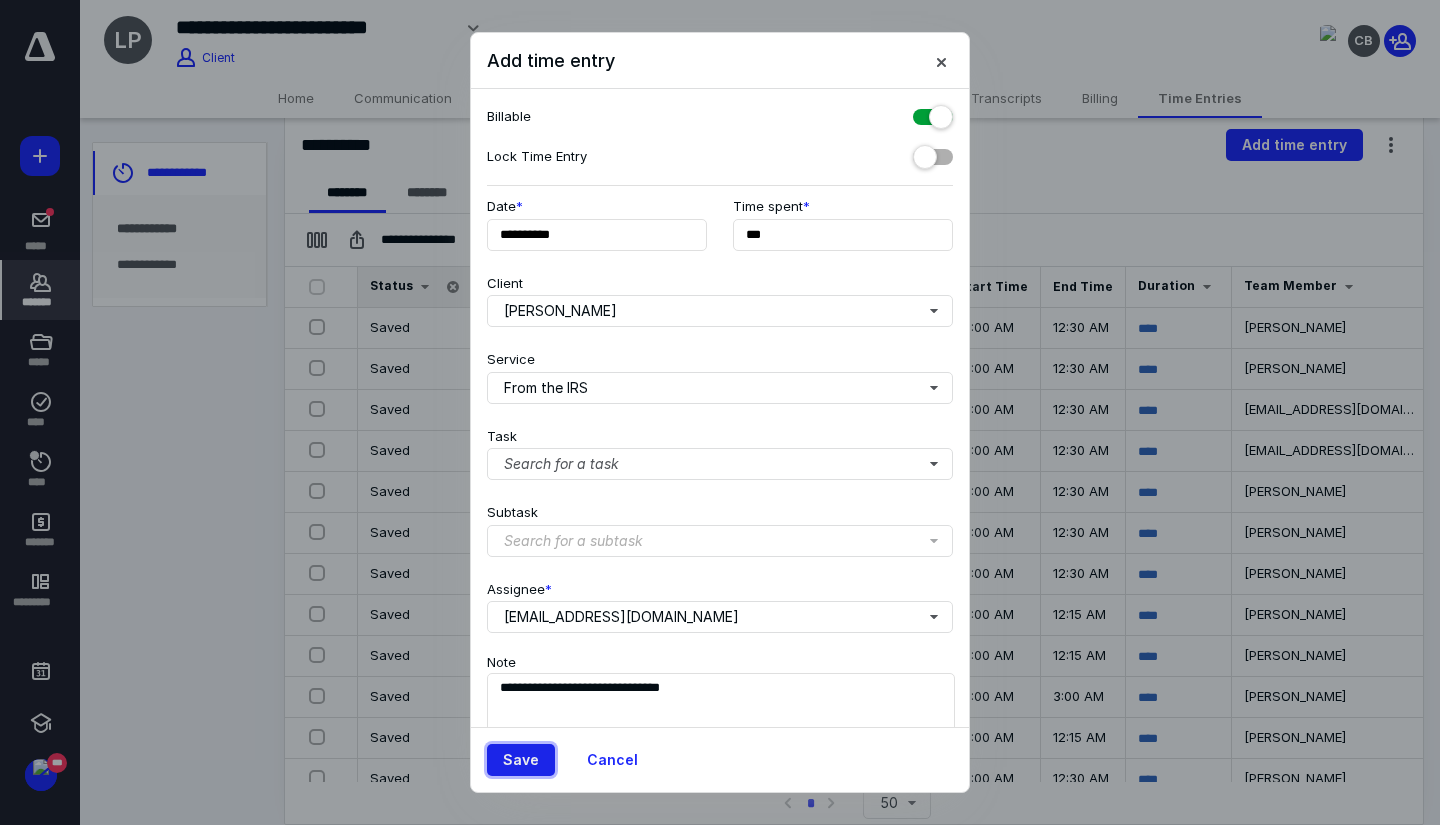 click on "Save" at bounding box center [521, 760] 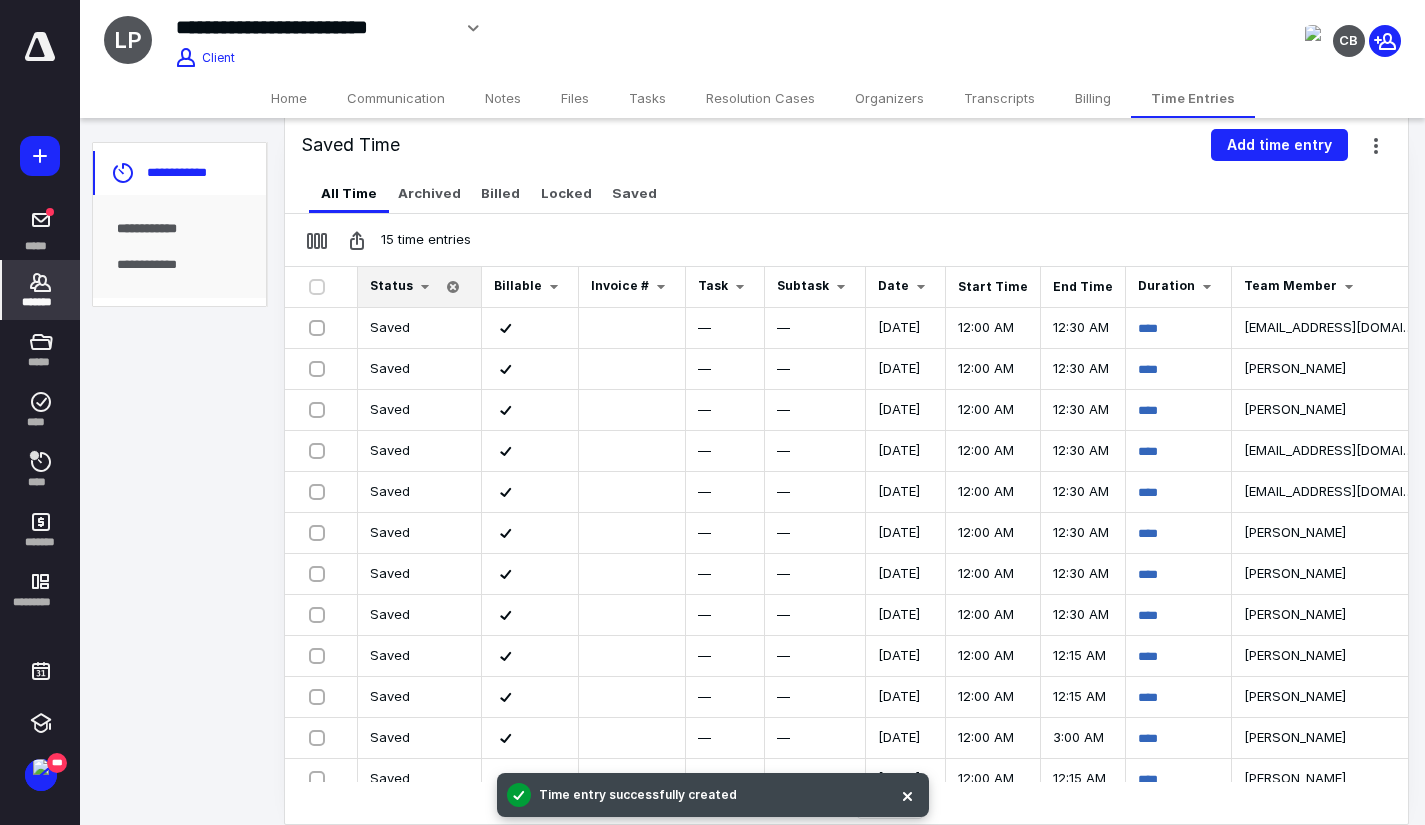 click on "Files" at bounding box center [575, 98] 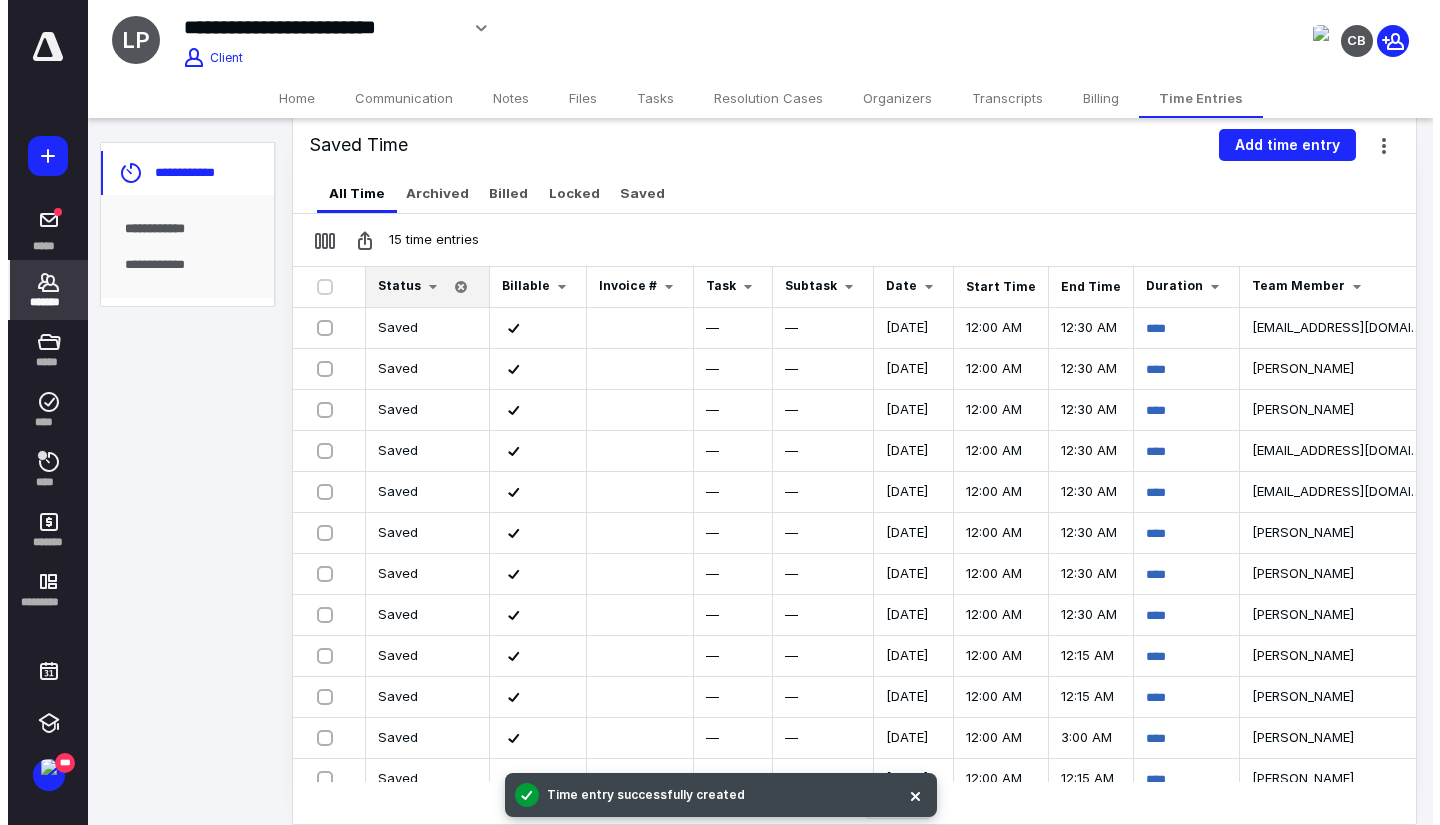 scroll, scrollTop: 0, scrollLeft: 0, axis: both 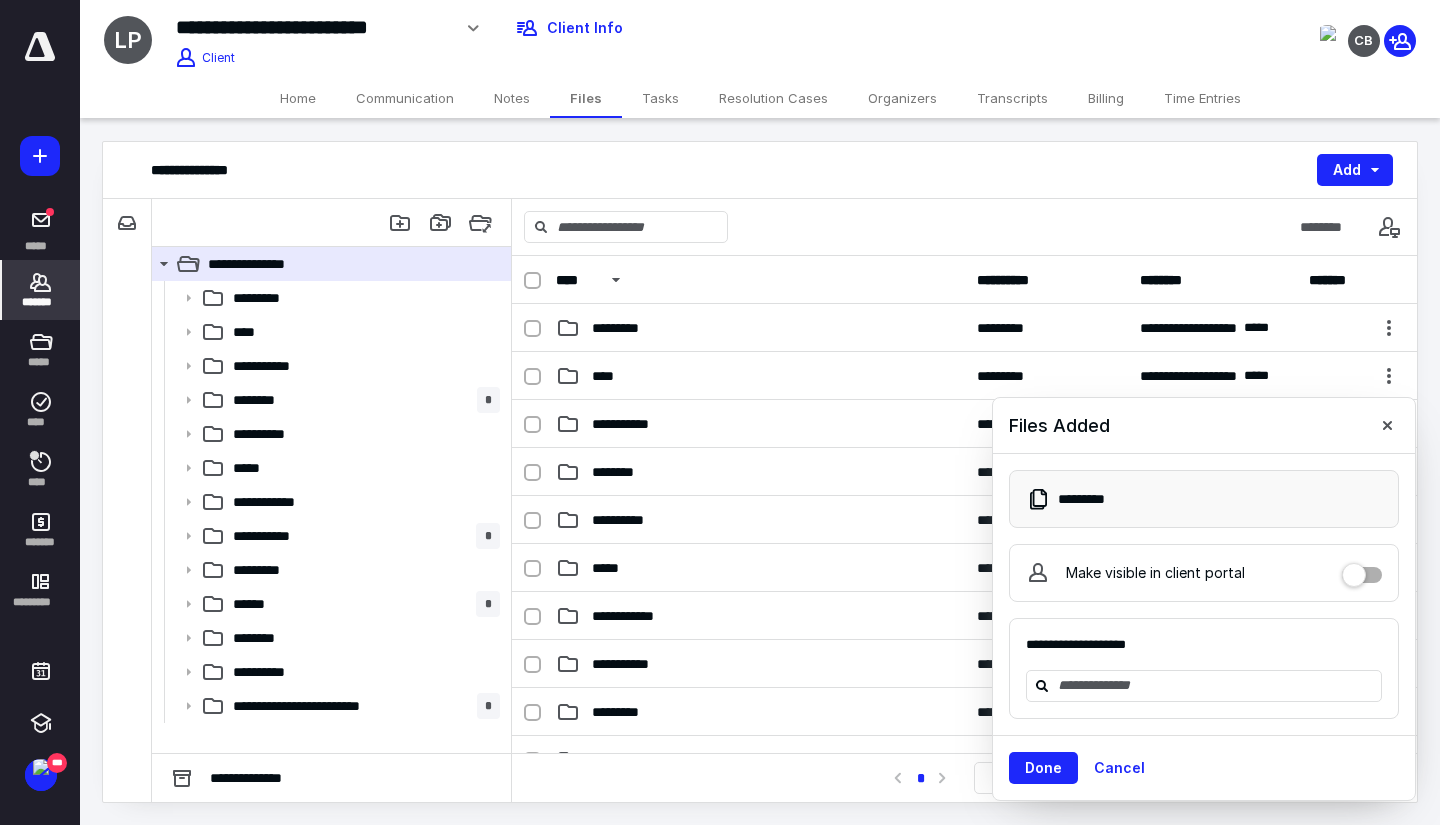 click 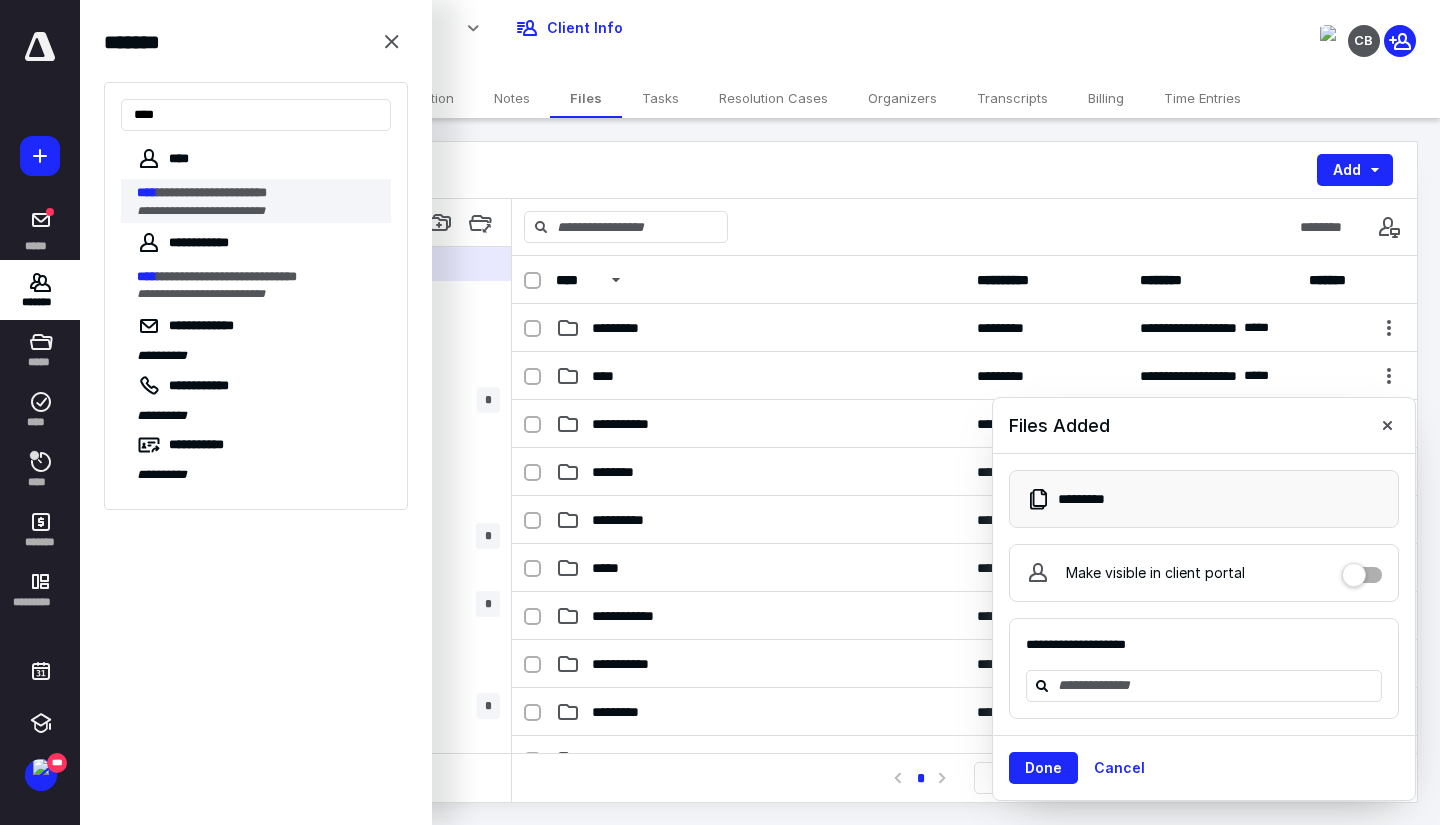 type on "****" 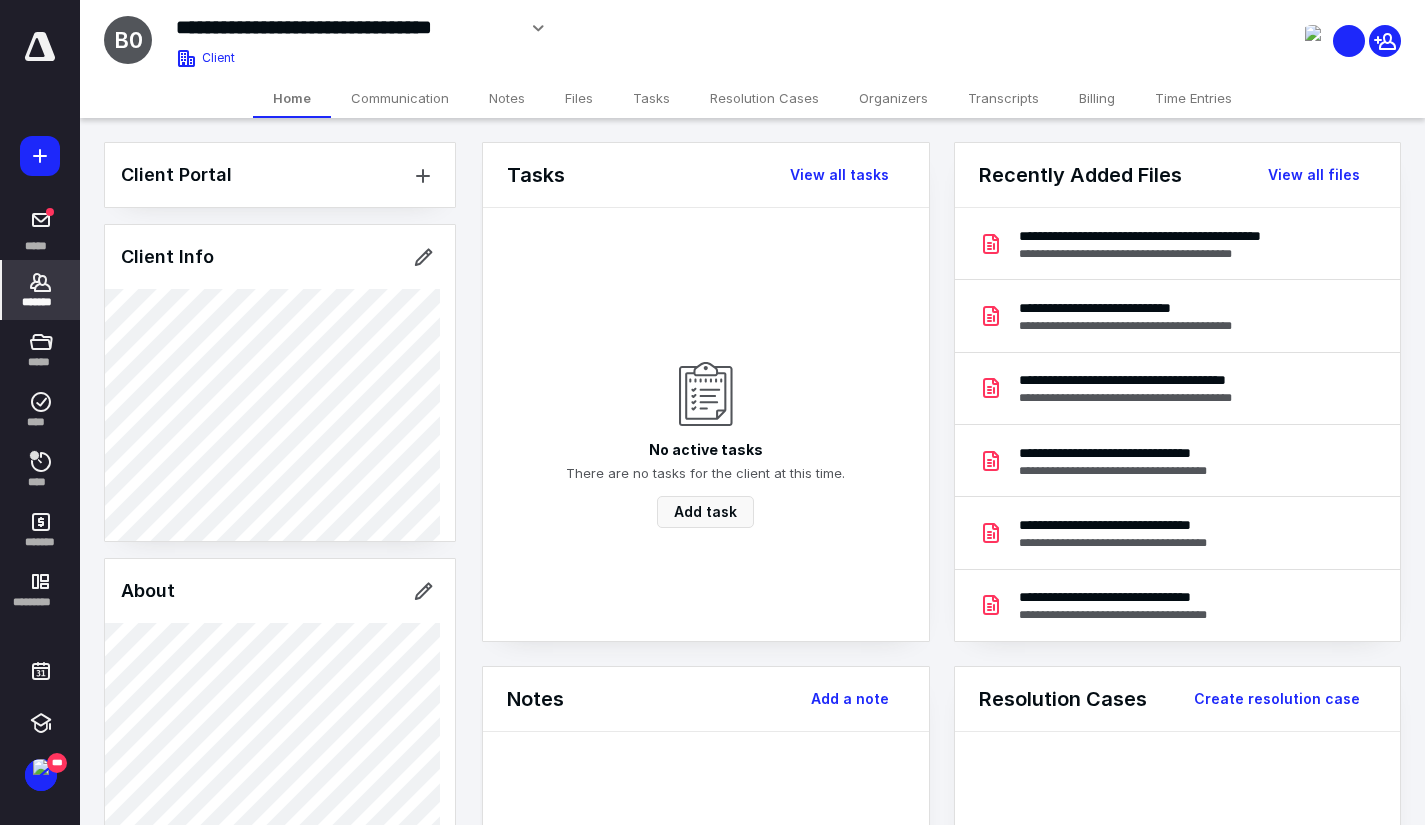 click on "*******" at bounding box center (41, 290) 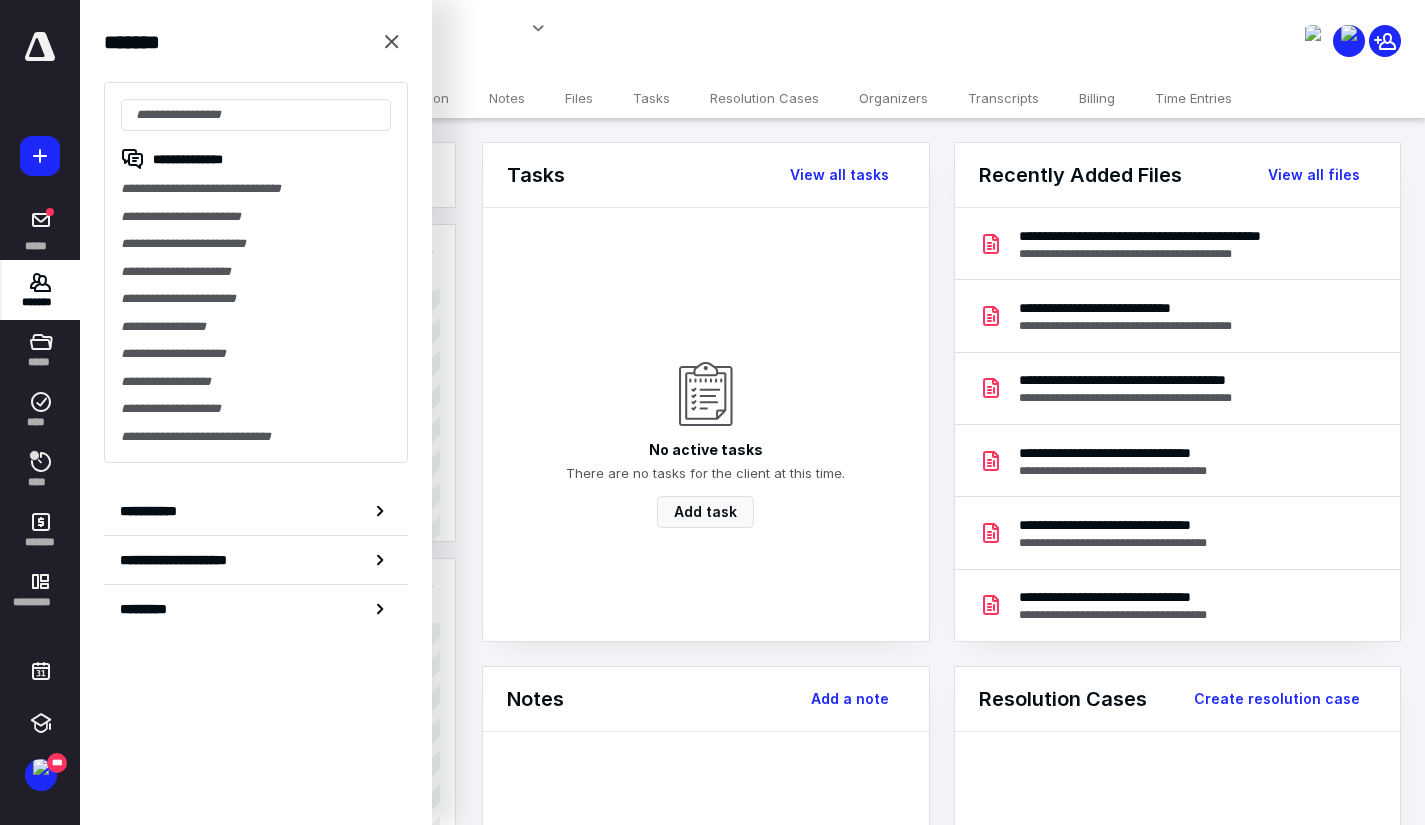 click on "**********" at bounding box center [256, 217] 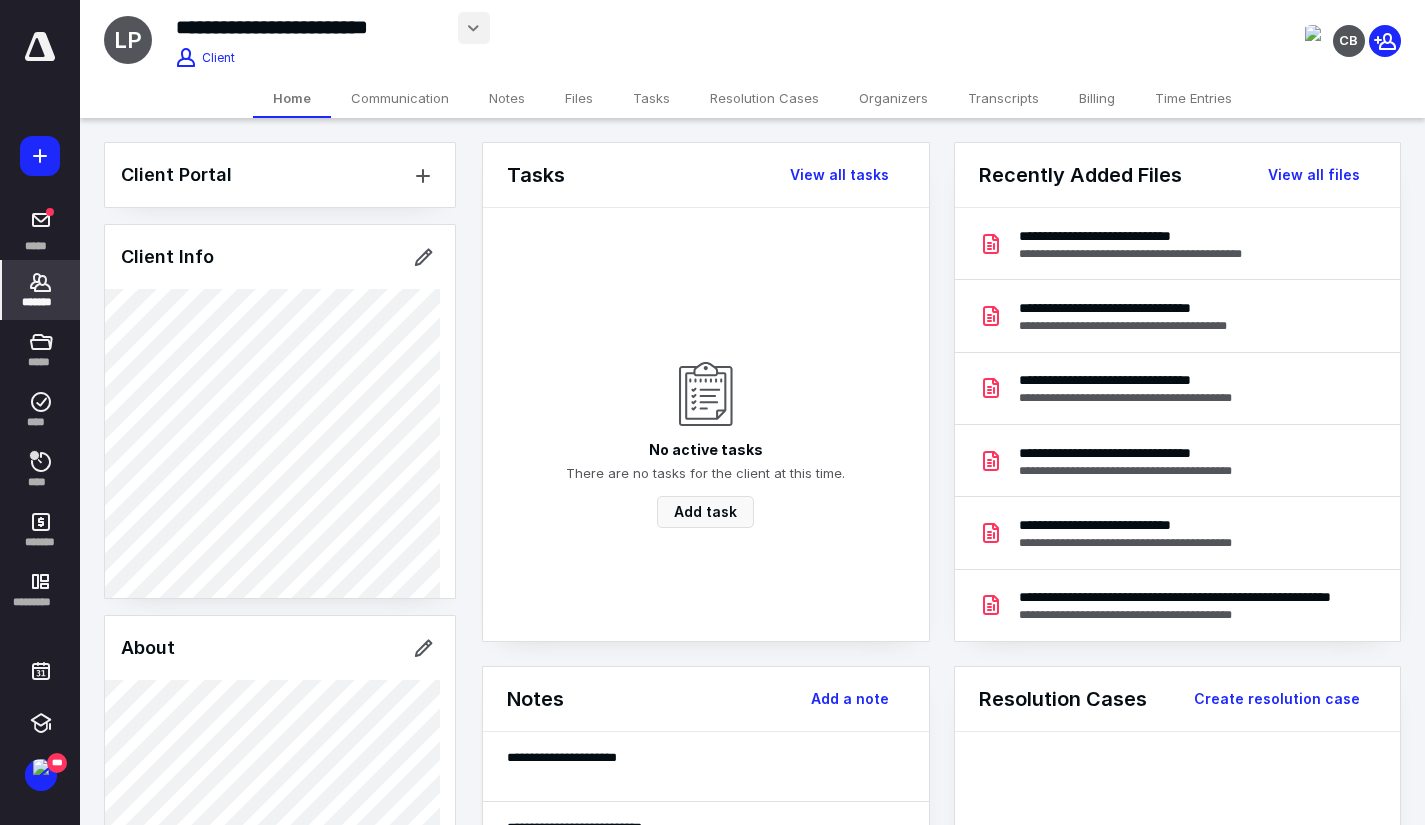 click at bounding box center [474, 28] 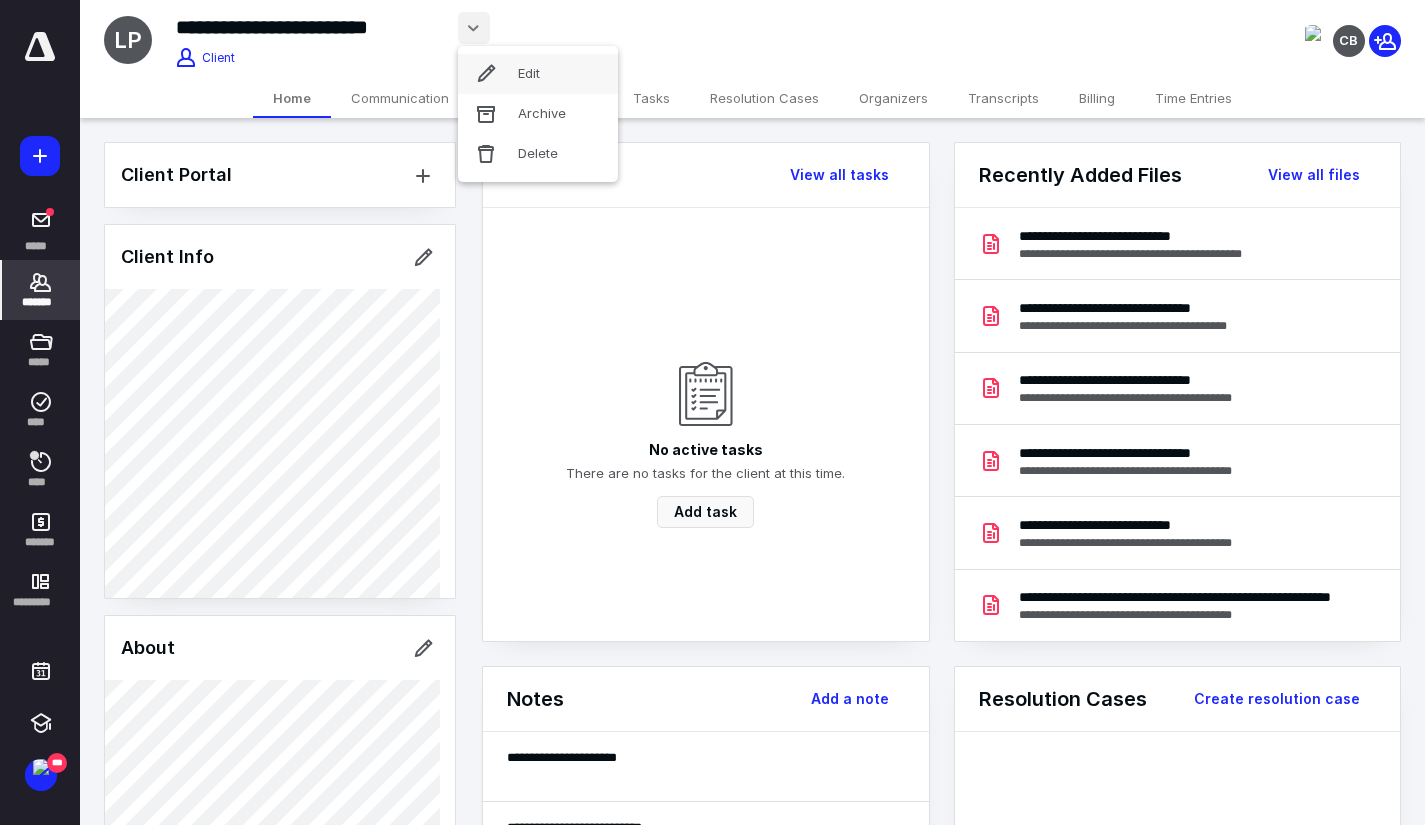 click on "Edit" at bounding box center [538, 74] 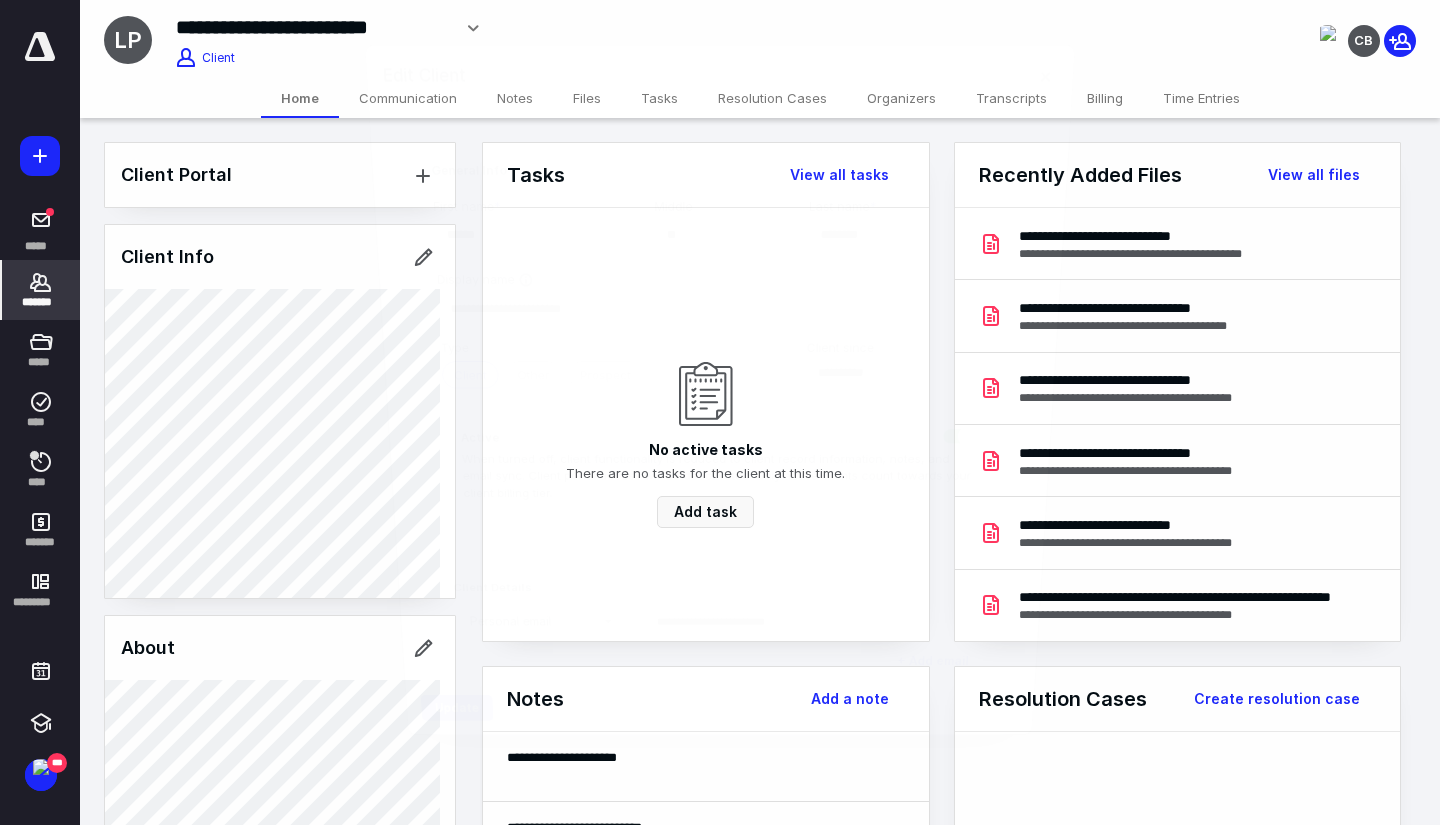 type on "**********" 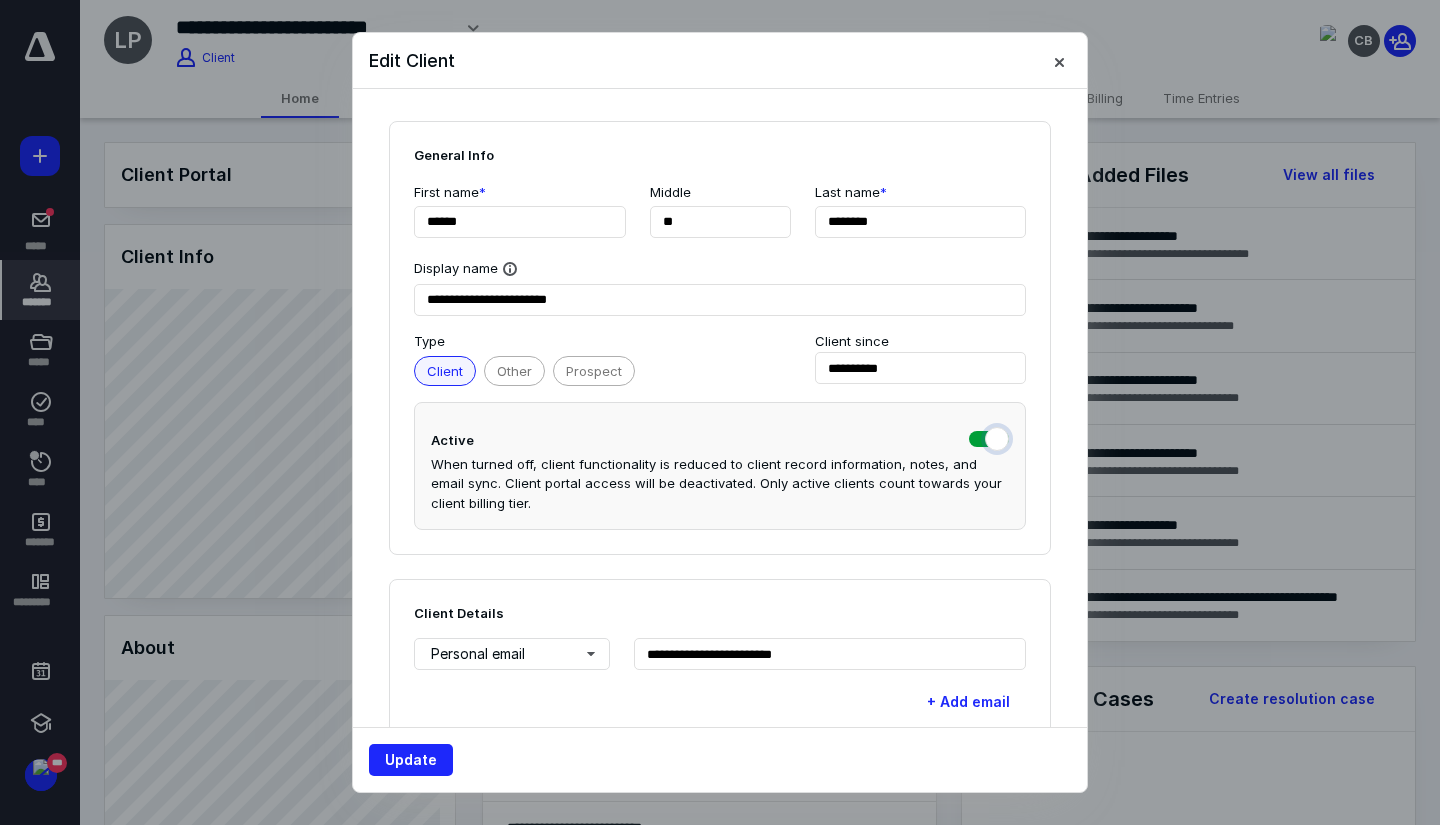 click at bounding box center [989, 437] 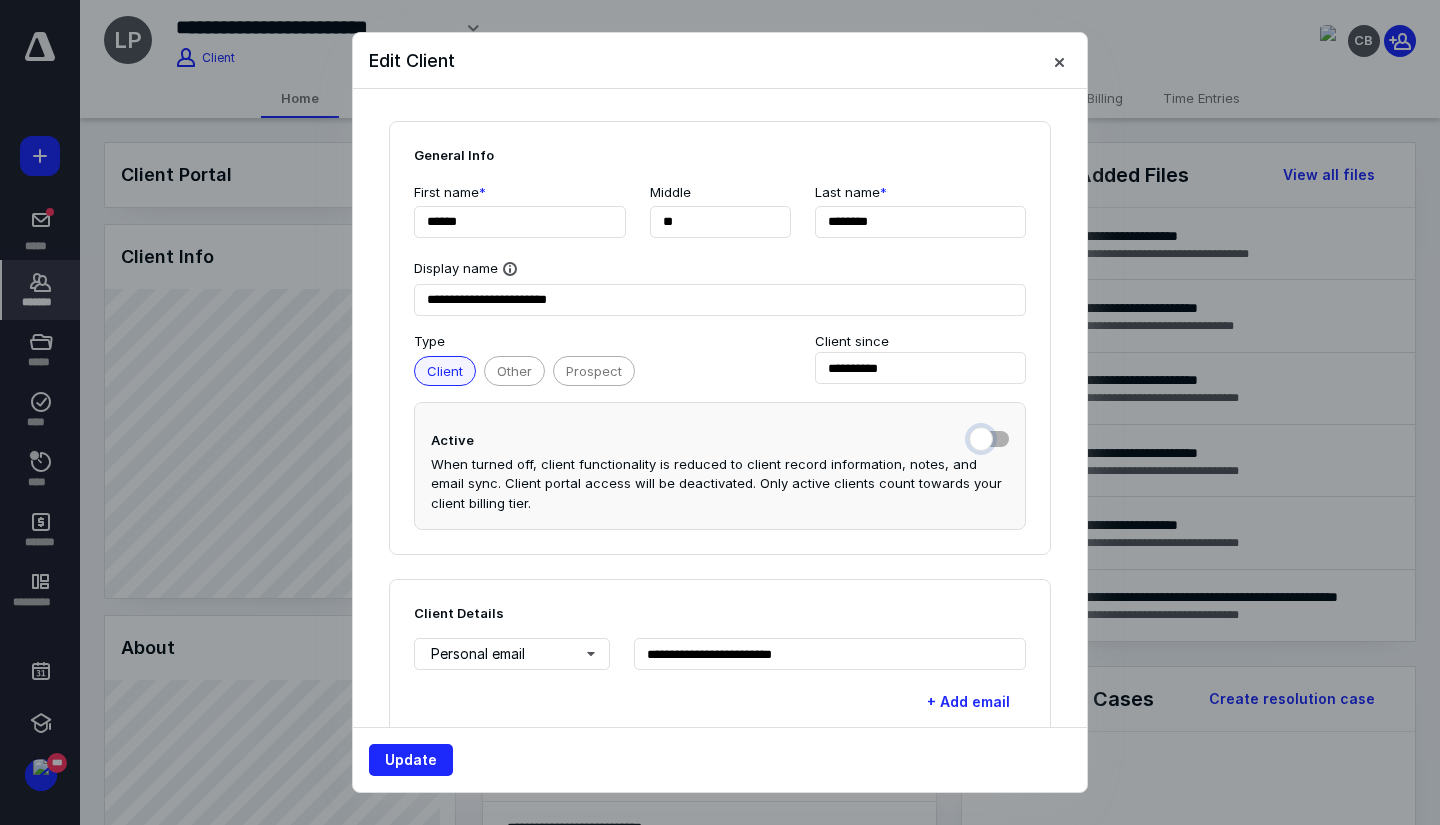 checkbox on "false" 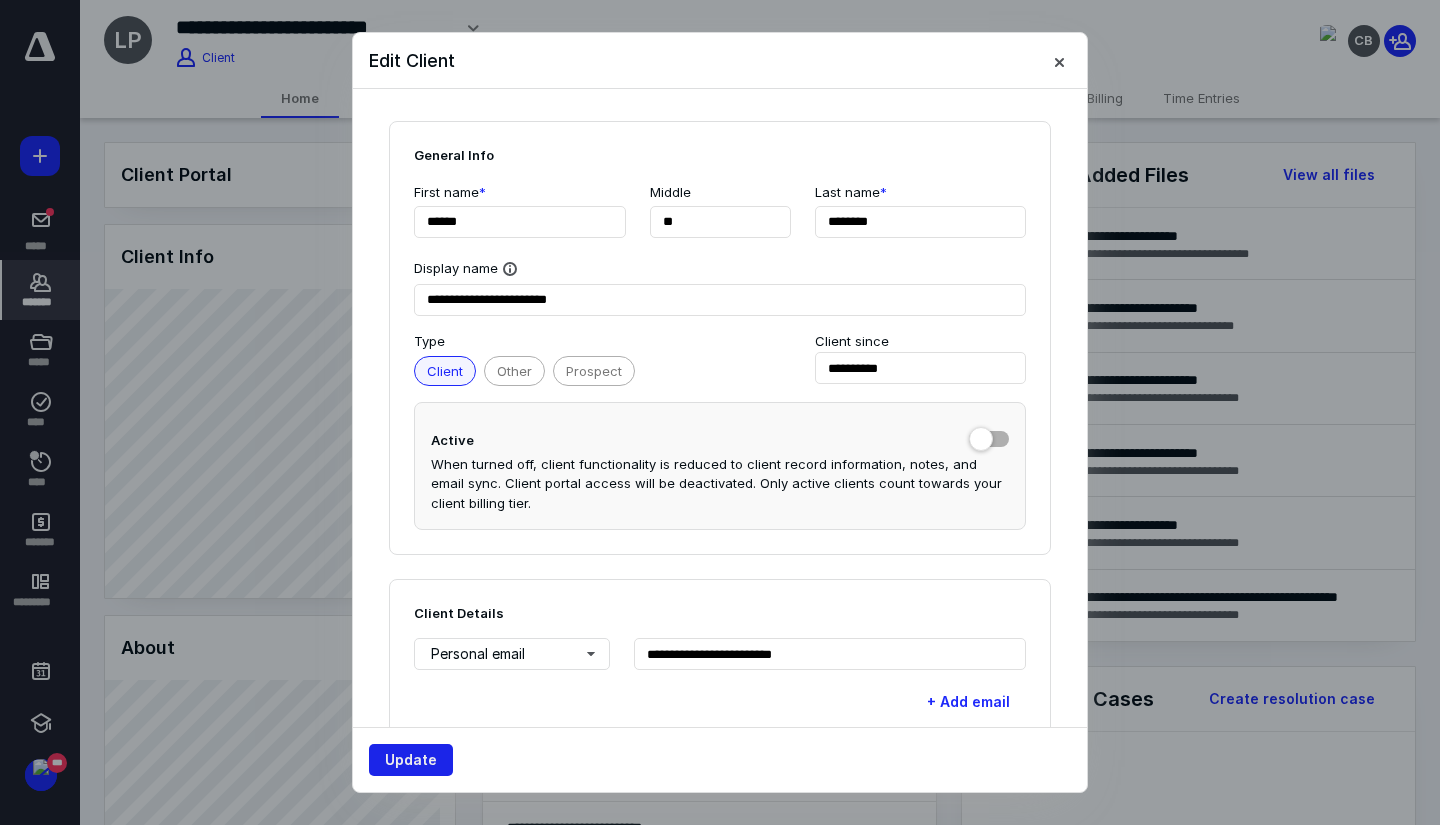 click on "Update" at bounding box center [411, 760] 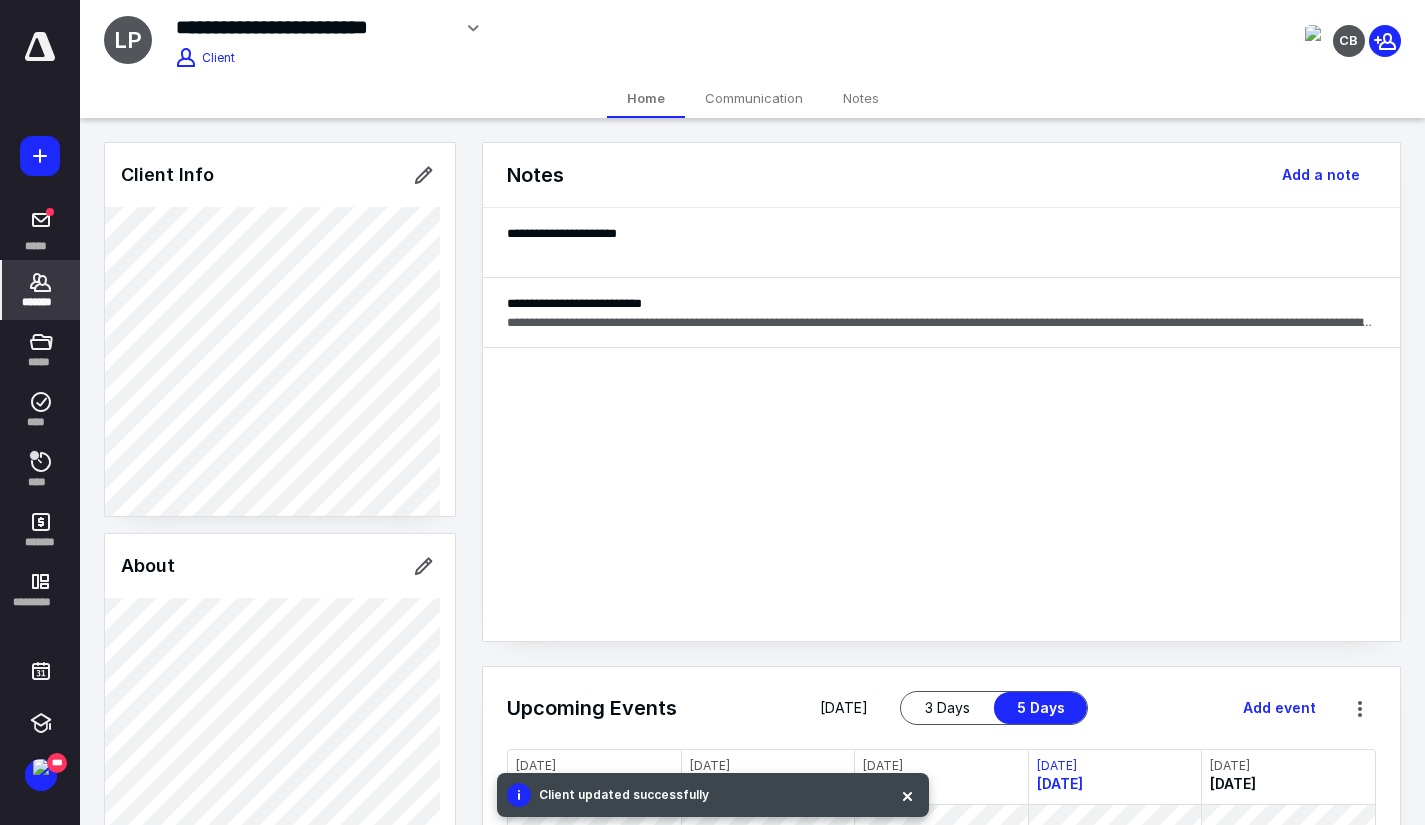 click 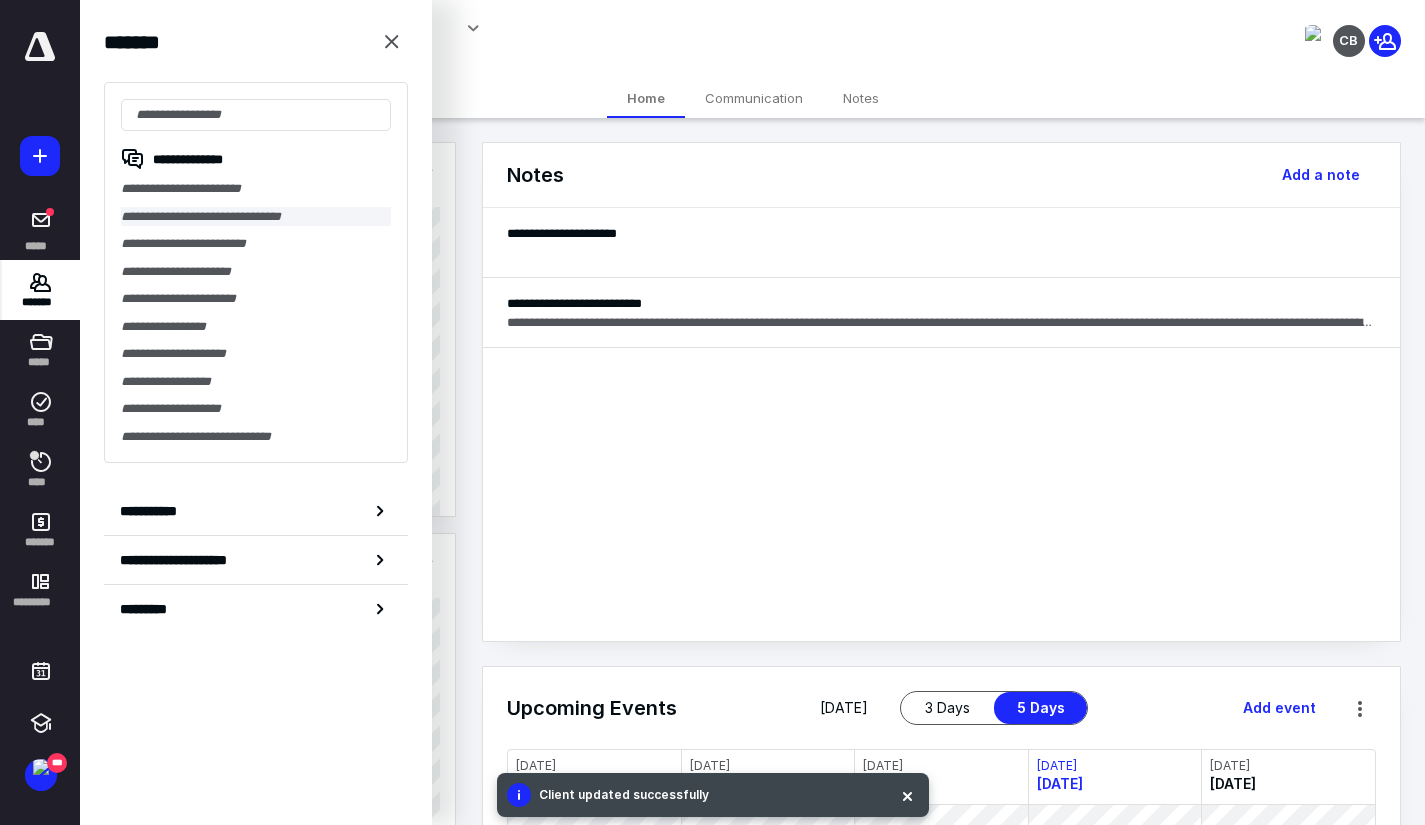 click on "**********" at bounding box center [256, 217] 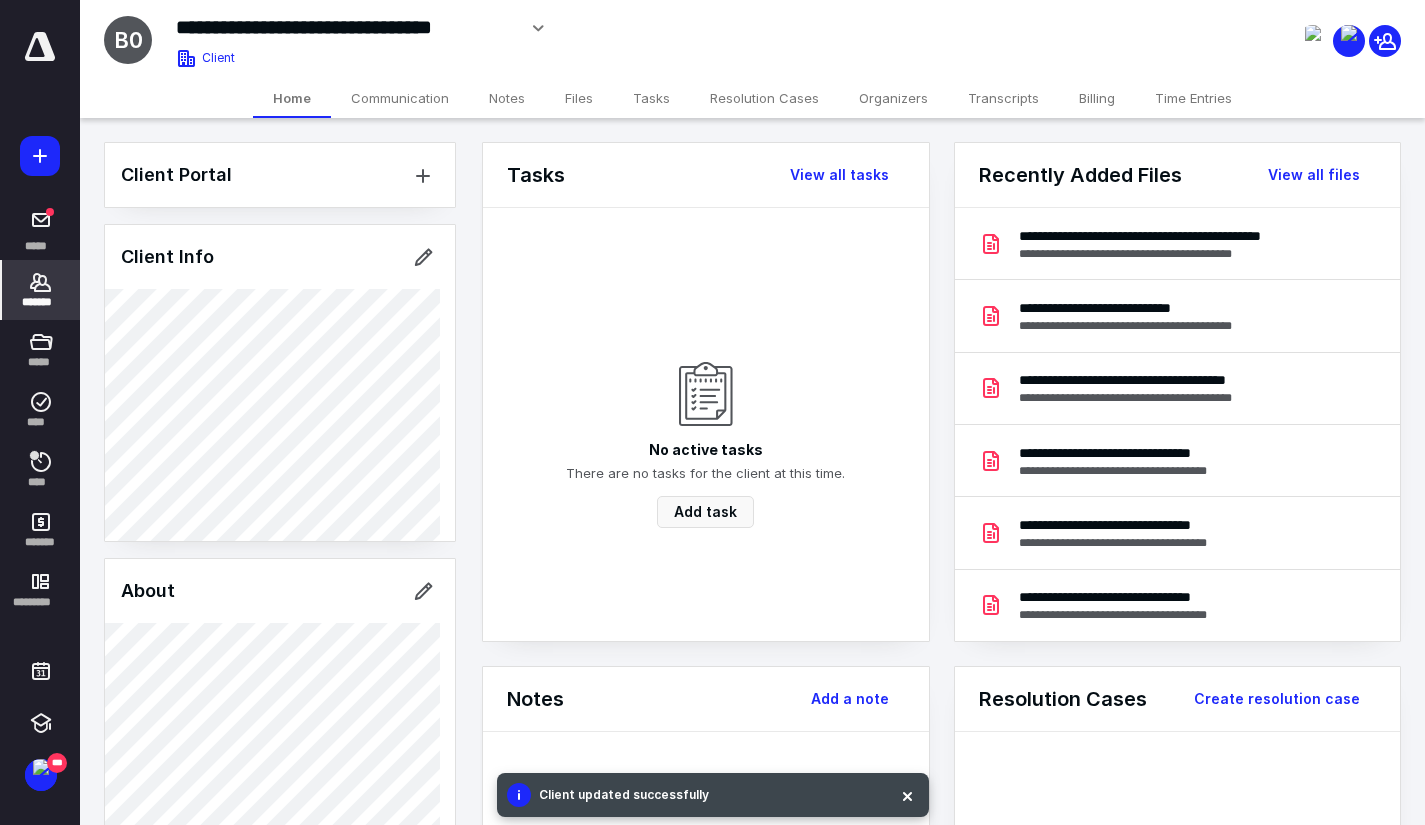 click on "Files" at bounding box center [579, 98] 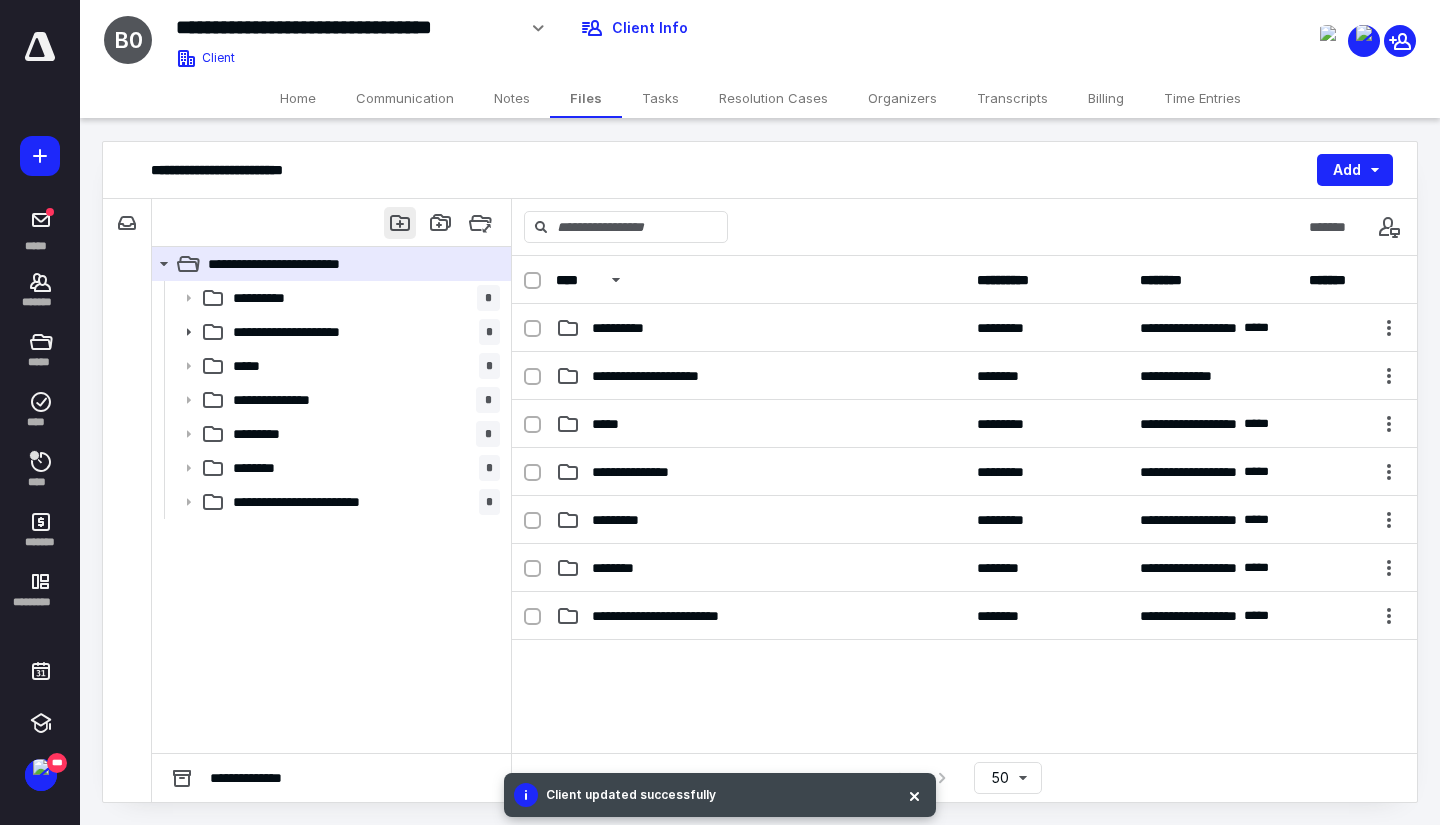 click at bounding box center [400, 223] 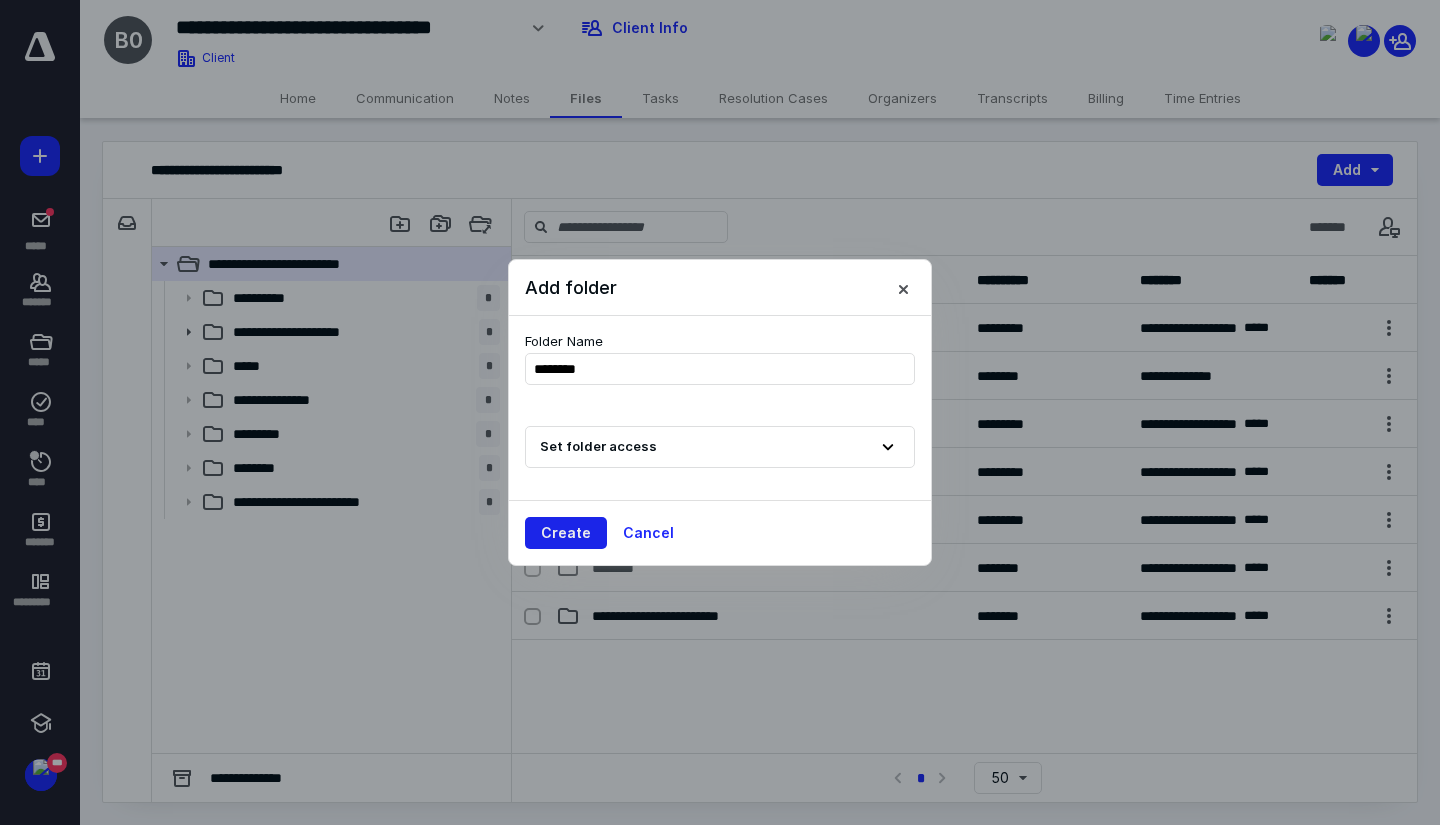 type on "********" 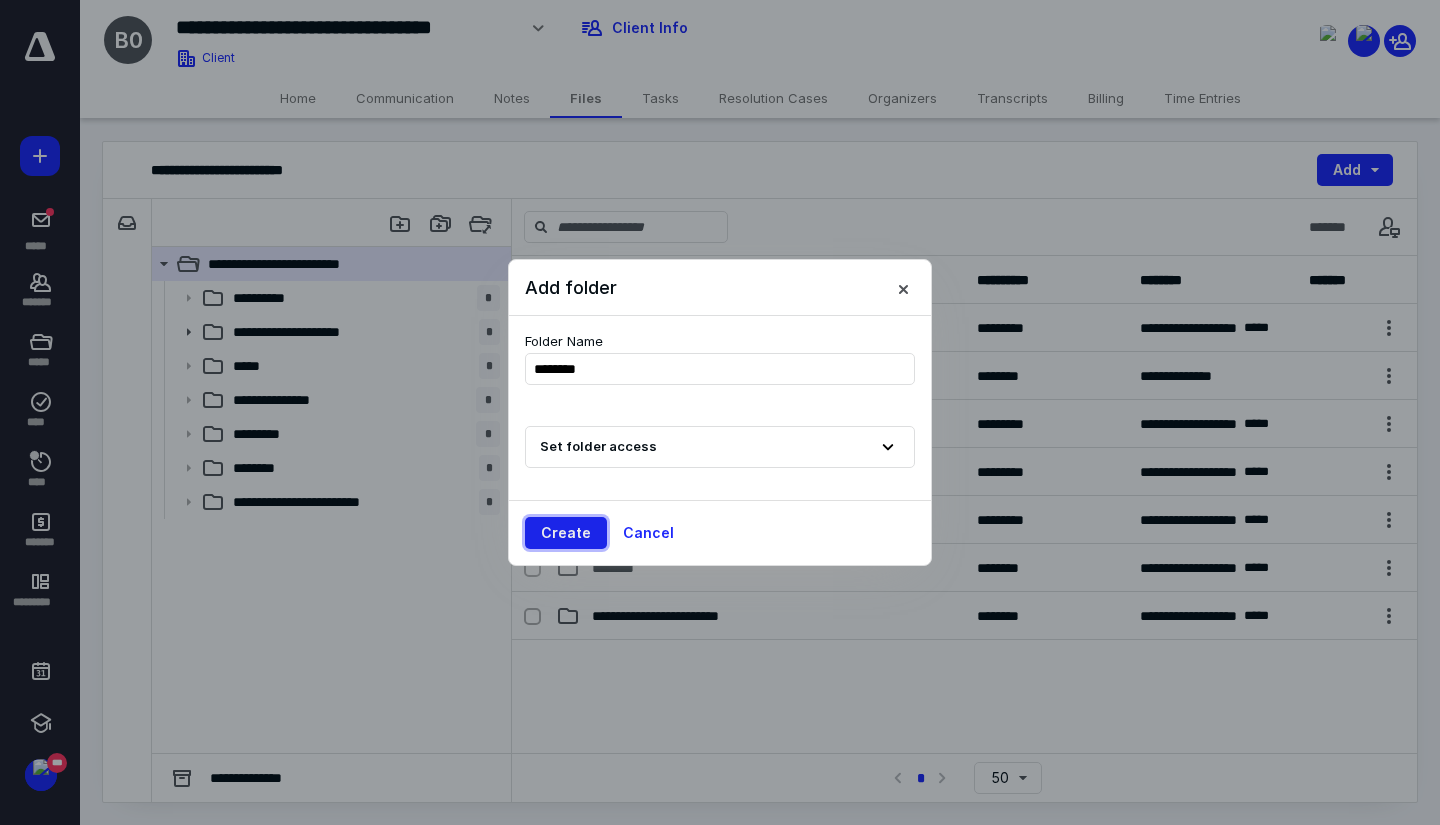 click on "Create" at bounding box center [566, 533] 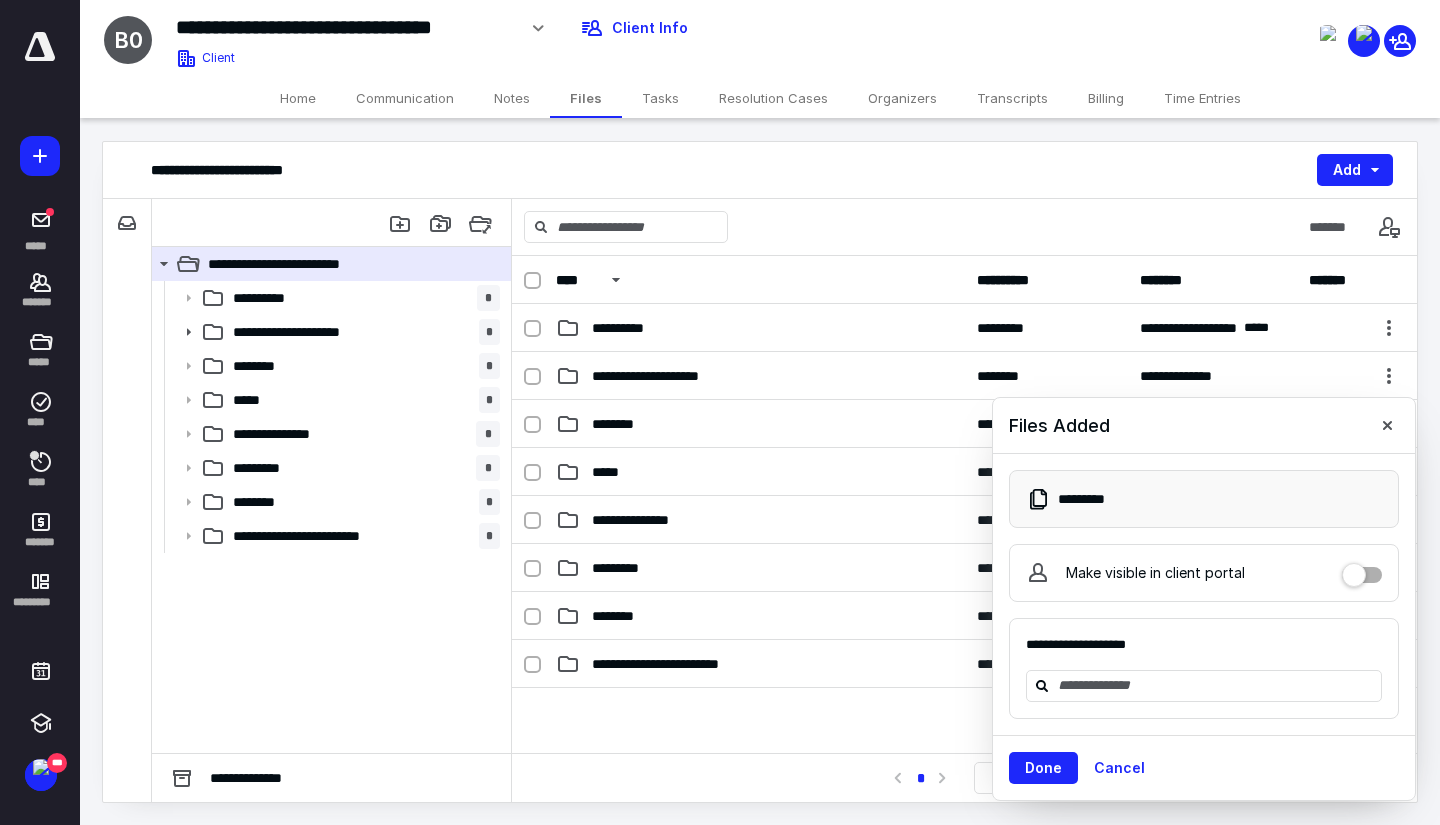 click on "Time Entries" at bounding box center [1202, 98] 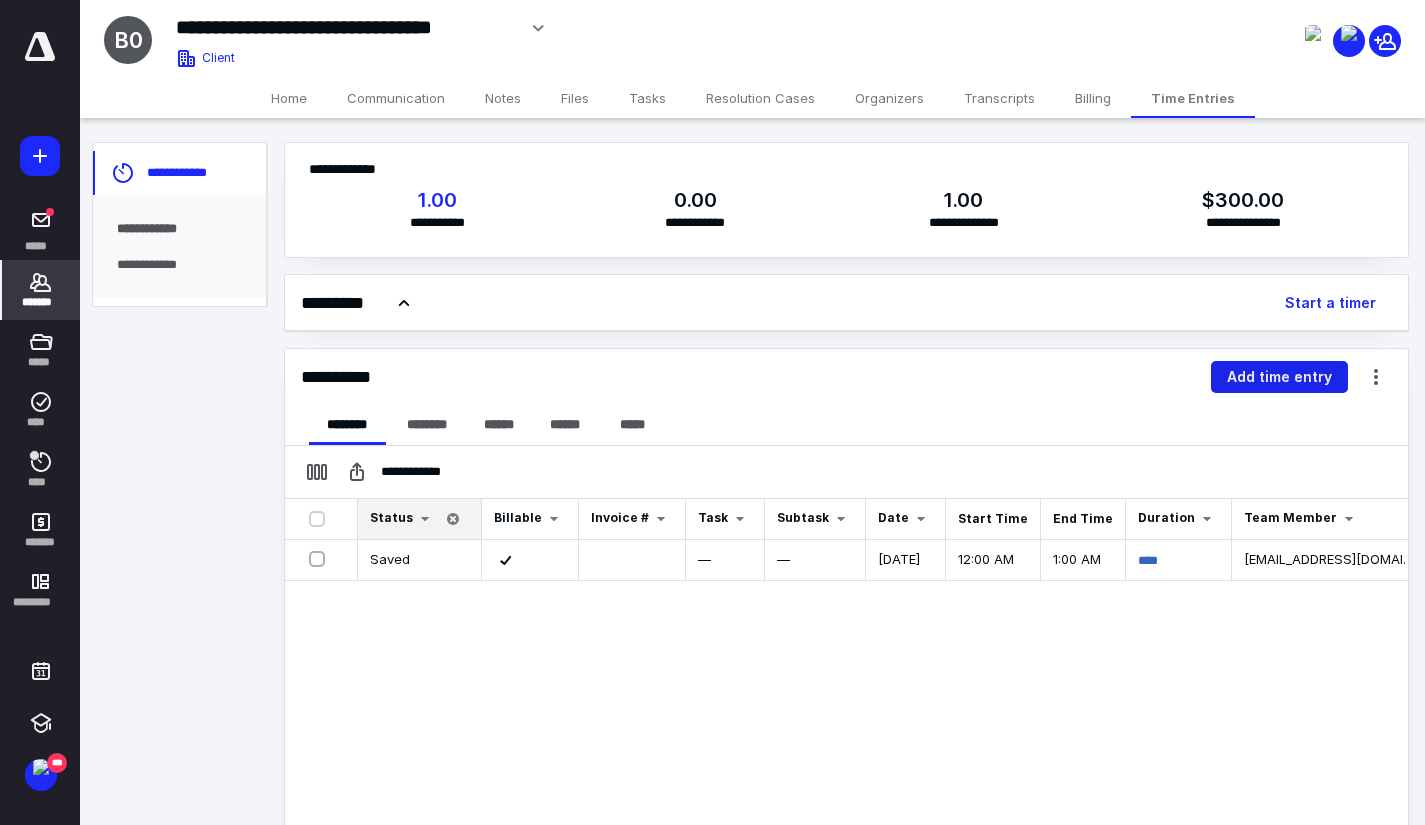 click on "Add time entry" at bounding box center [1279, 377] 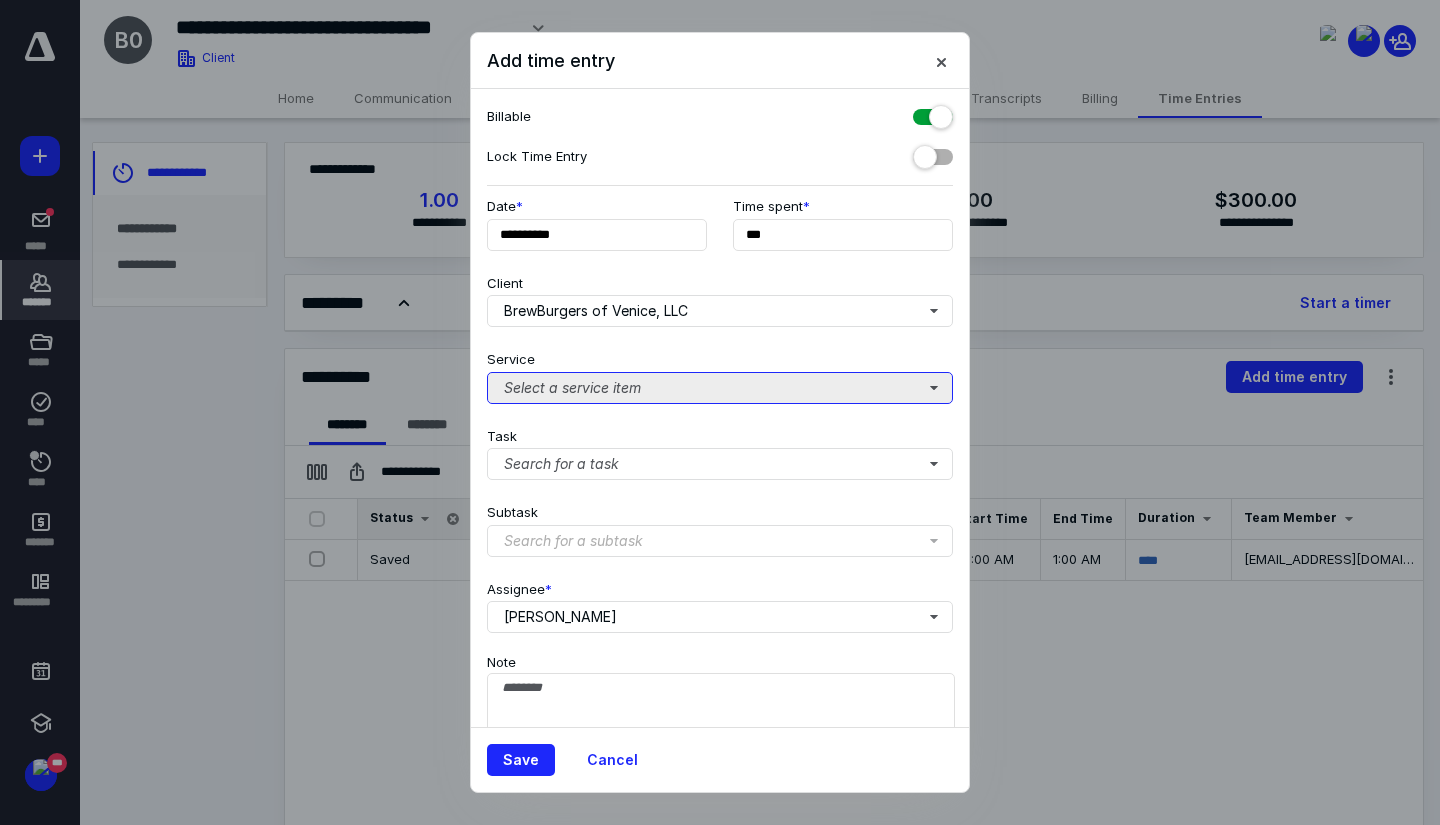click on "Select a service item" at bounding box center (720, 388) 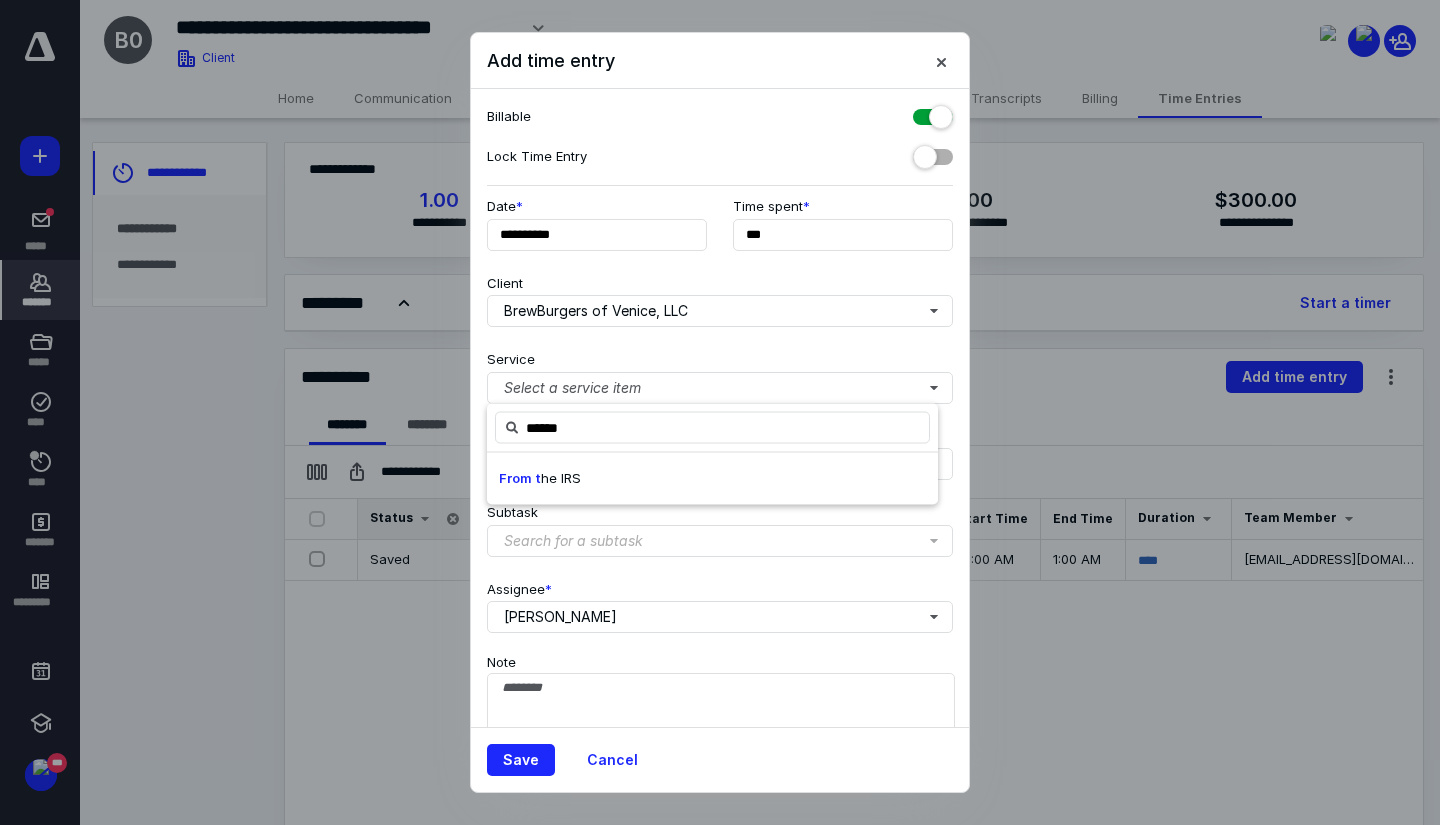 type on "******" 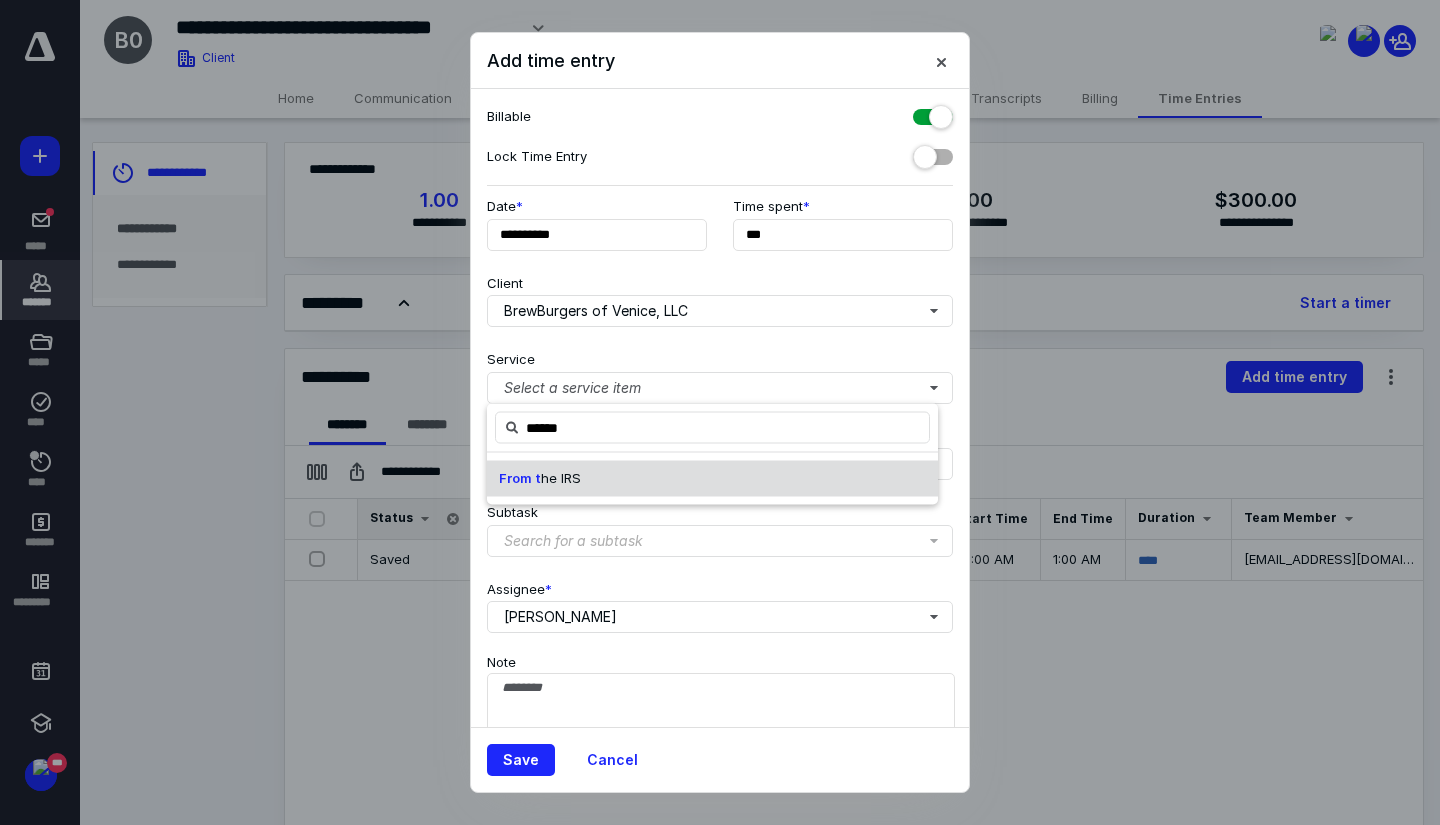 click on "From t he IRS" at bounding box center [712, 479] 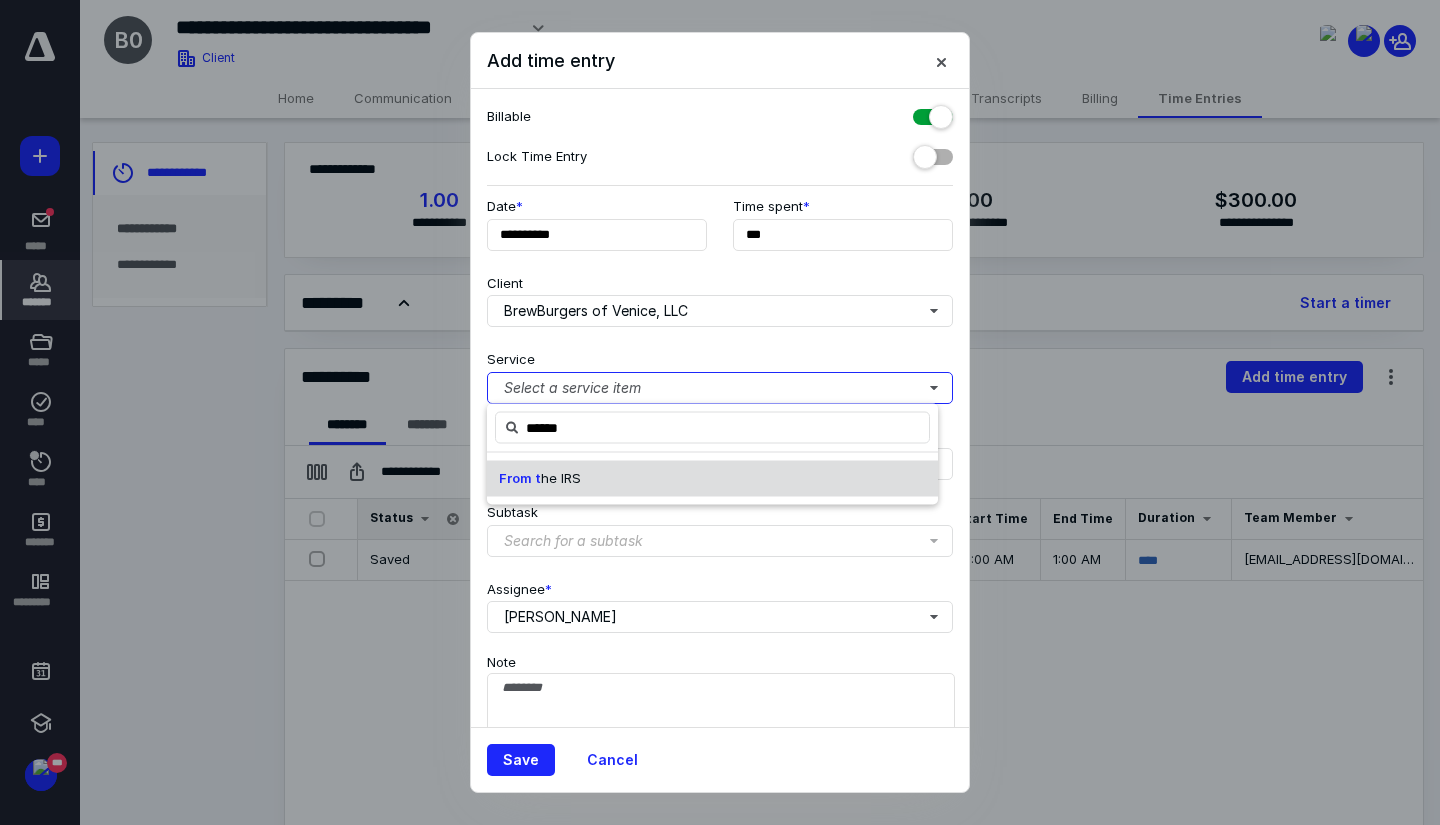 type 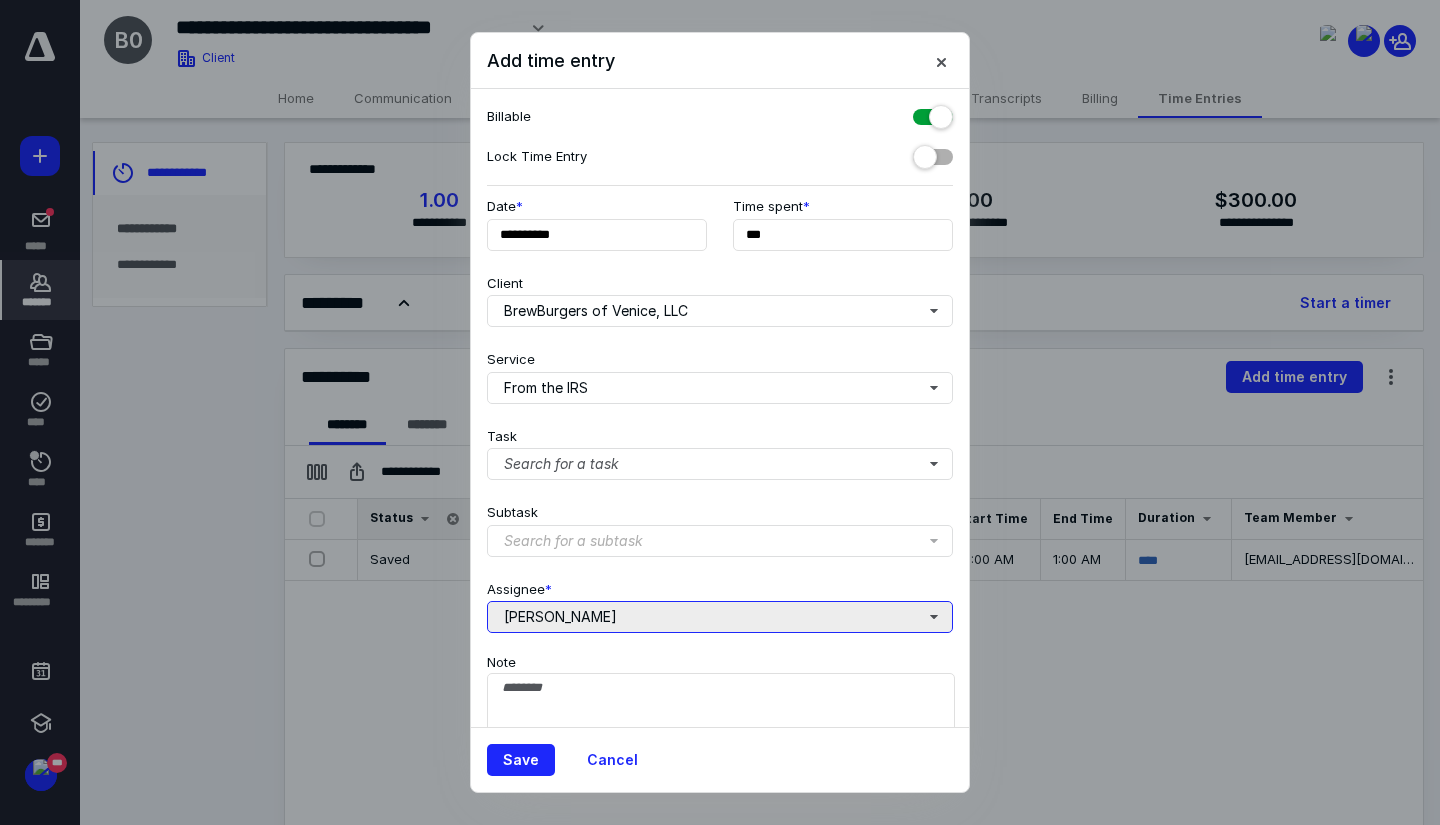 click on "[PERSON_NAME]" at bounding box center [720, 617] 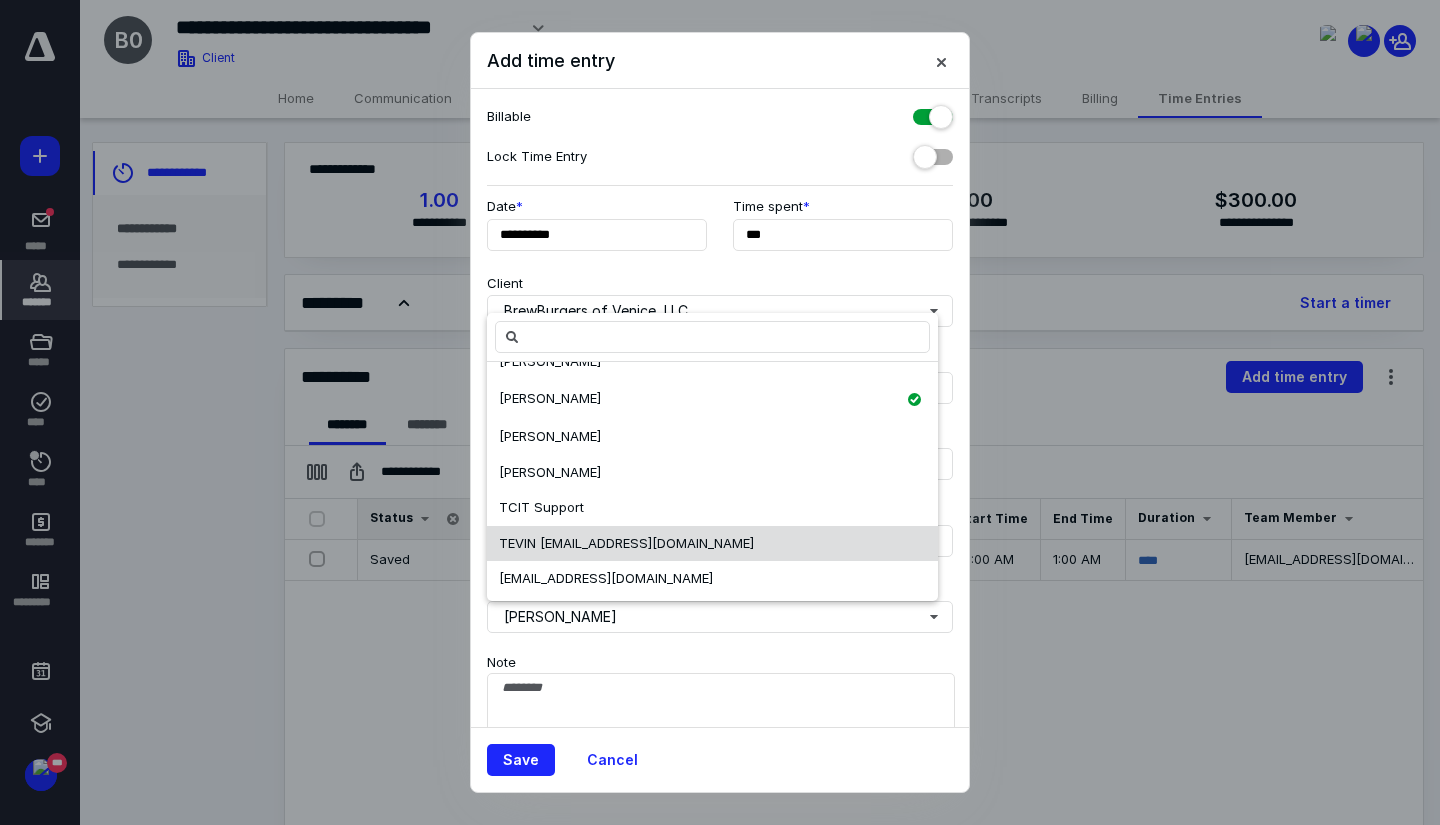 scroll, scrollTop: 136, scrollLeft: 0, axis: vertical 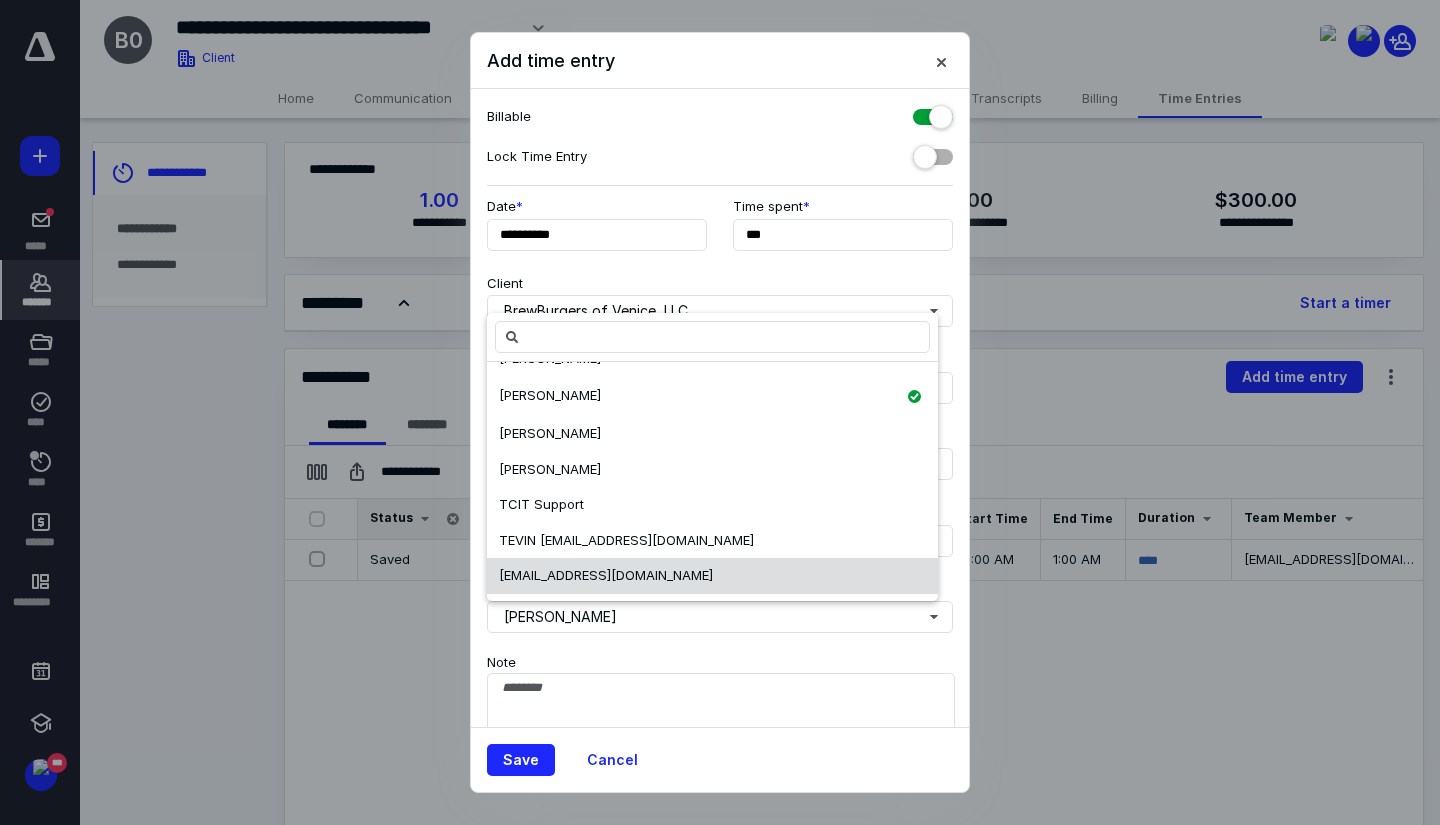 click on "[EMAIL_ADDRESS][DOMAIN_NAME]" at bounding box center (712, 576) 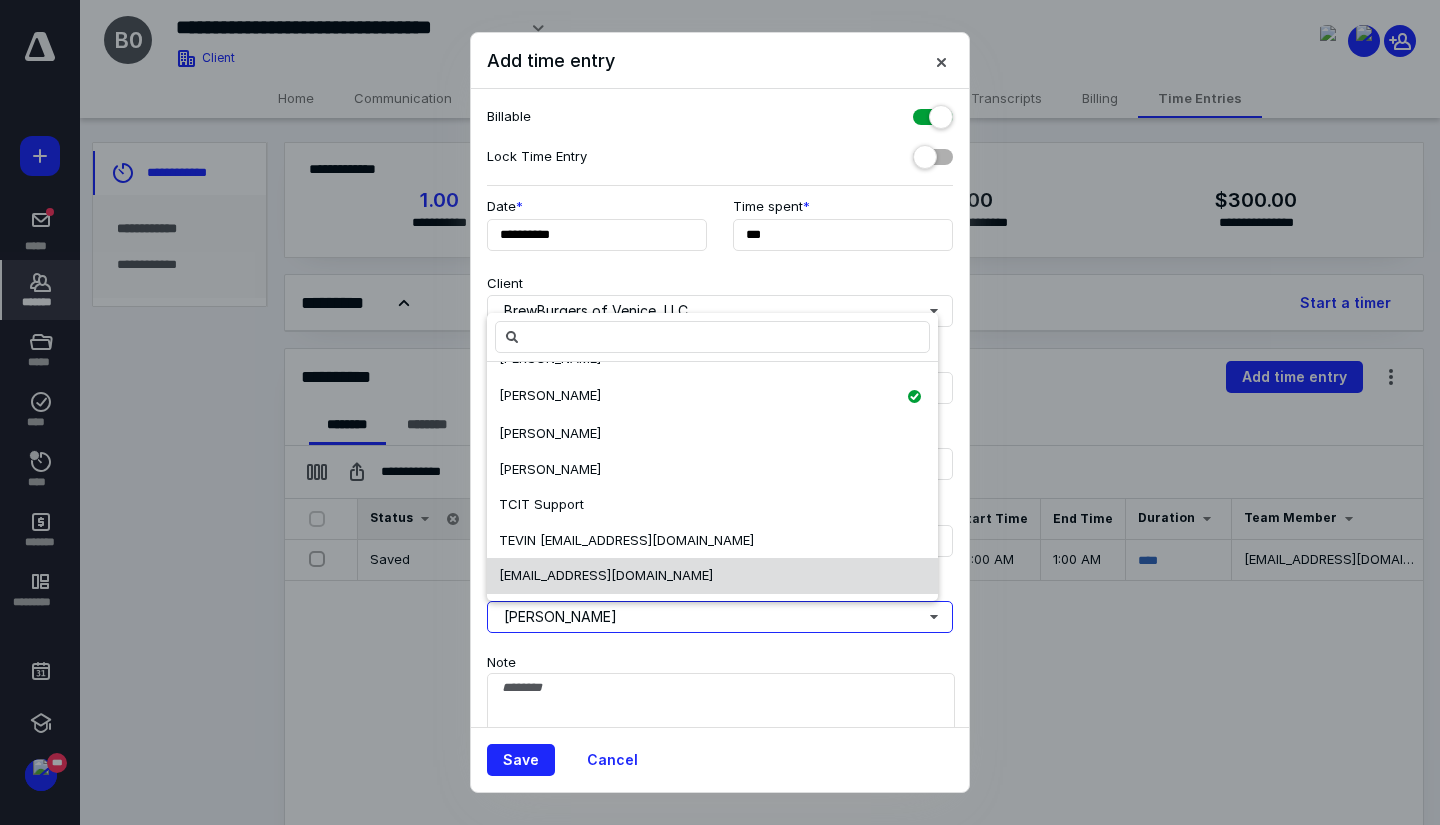 scroll, scrollTop: 0, scrollLeft: 0, axis: both 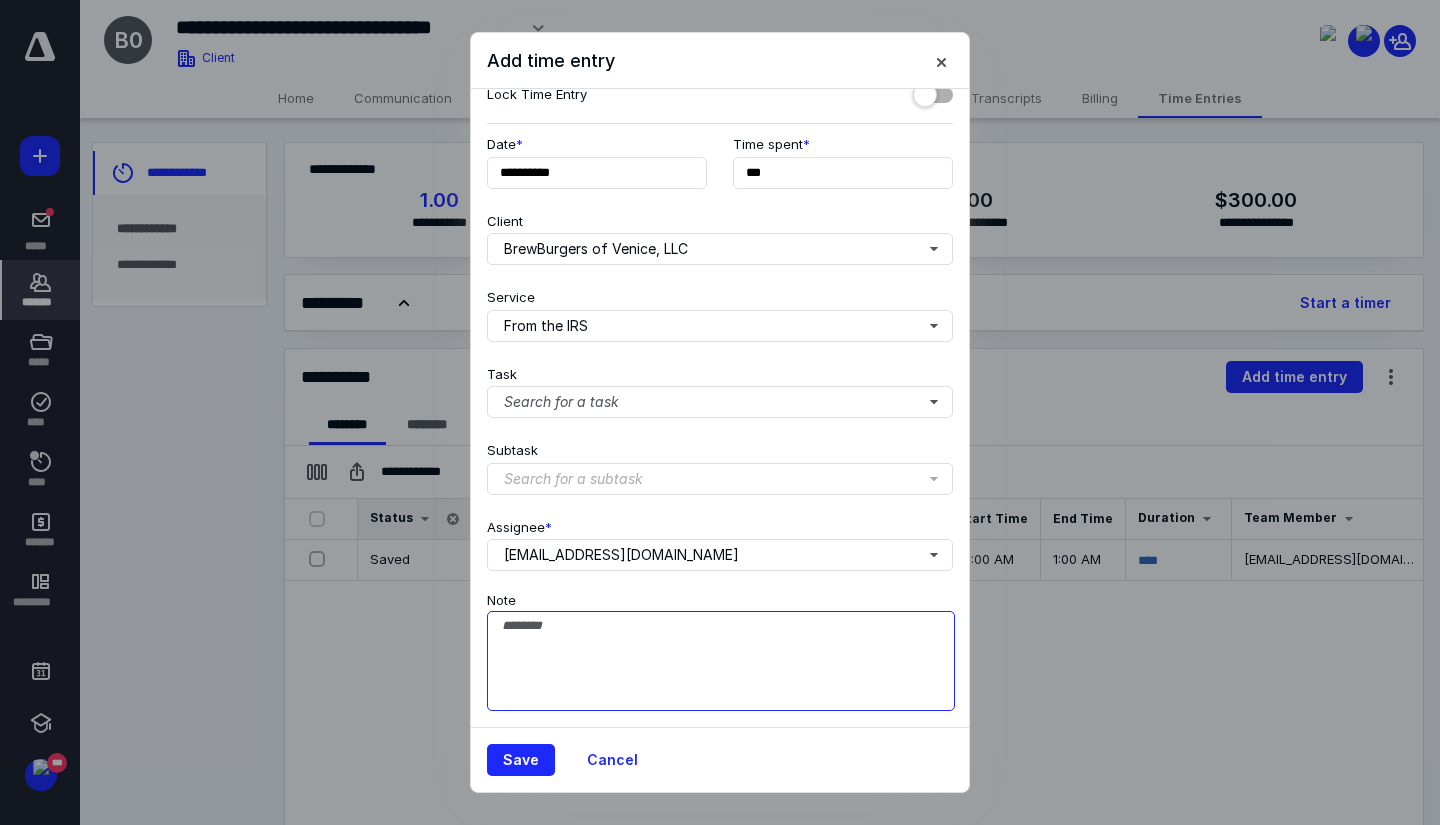 click on "Note" at bounding box center [721, 661] 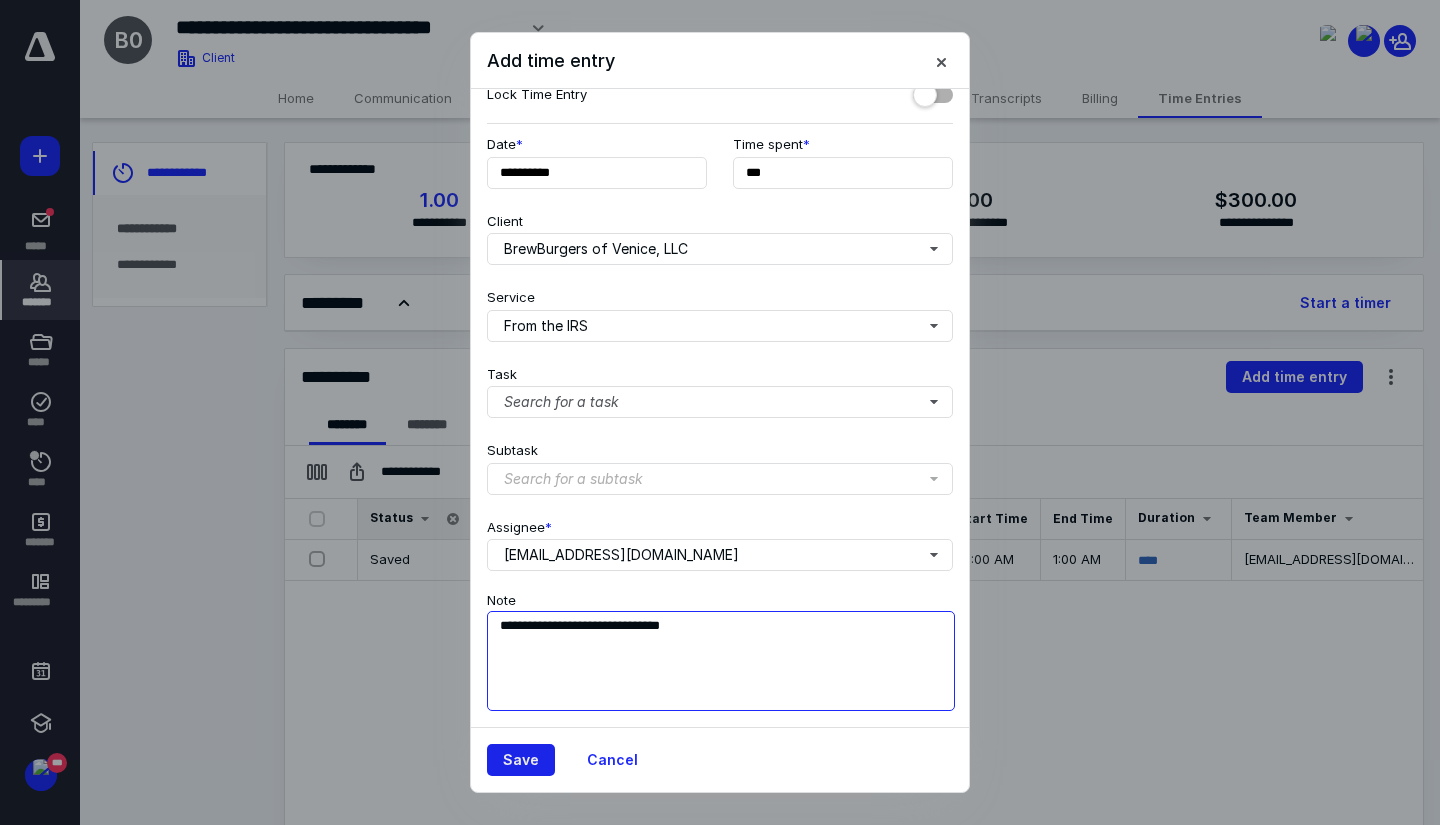 type on "**********" 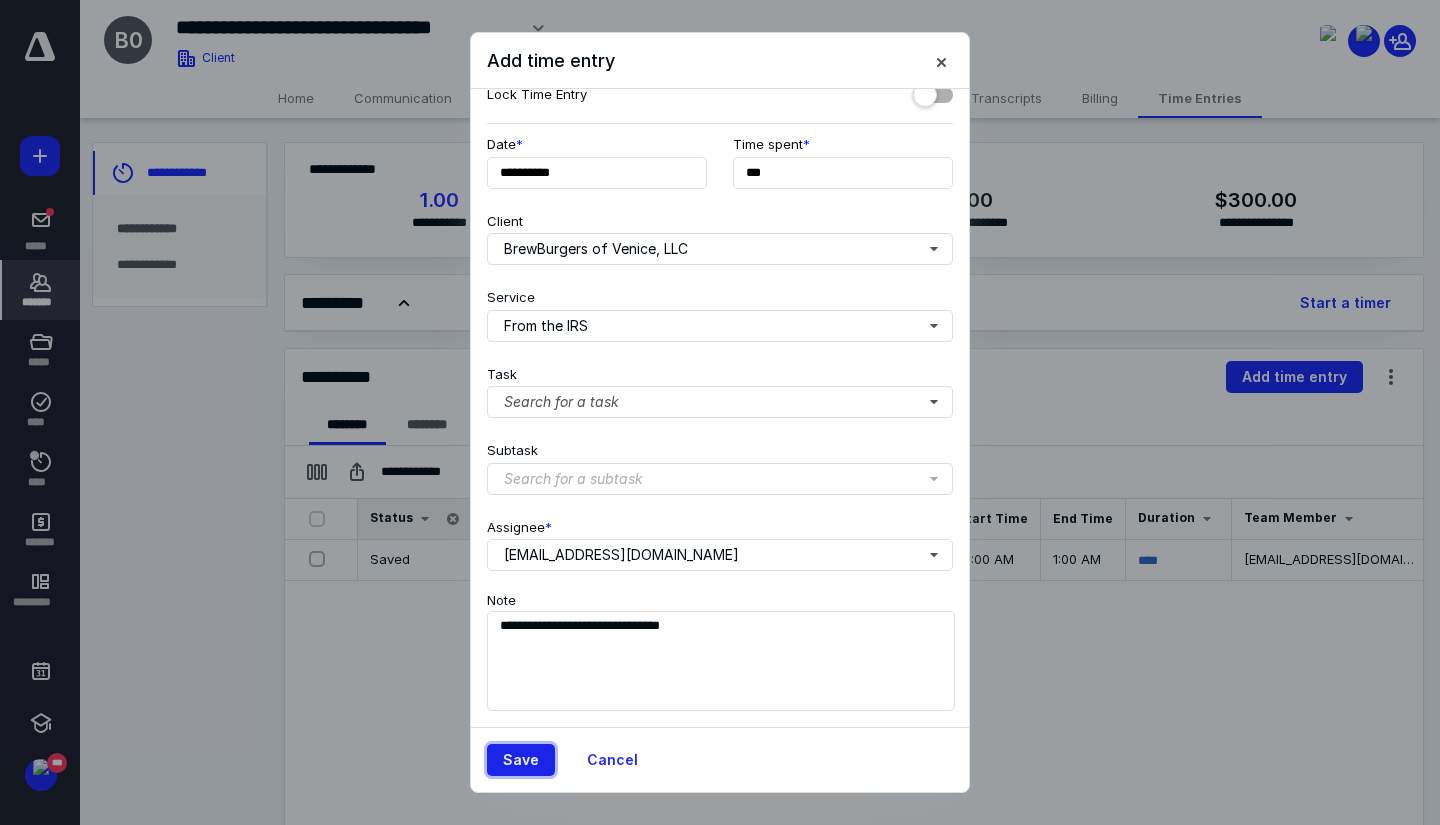 click on "Save" at bounding box center (521, 760) 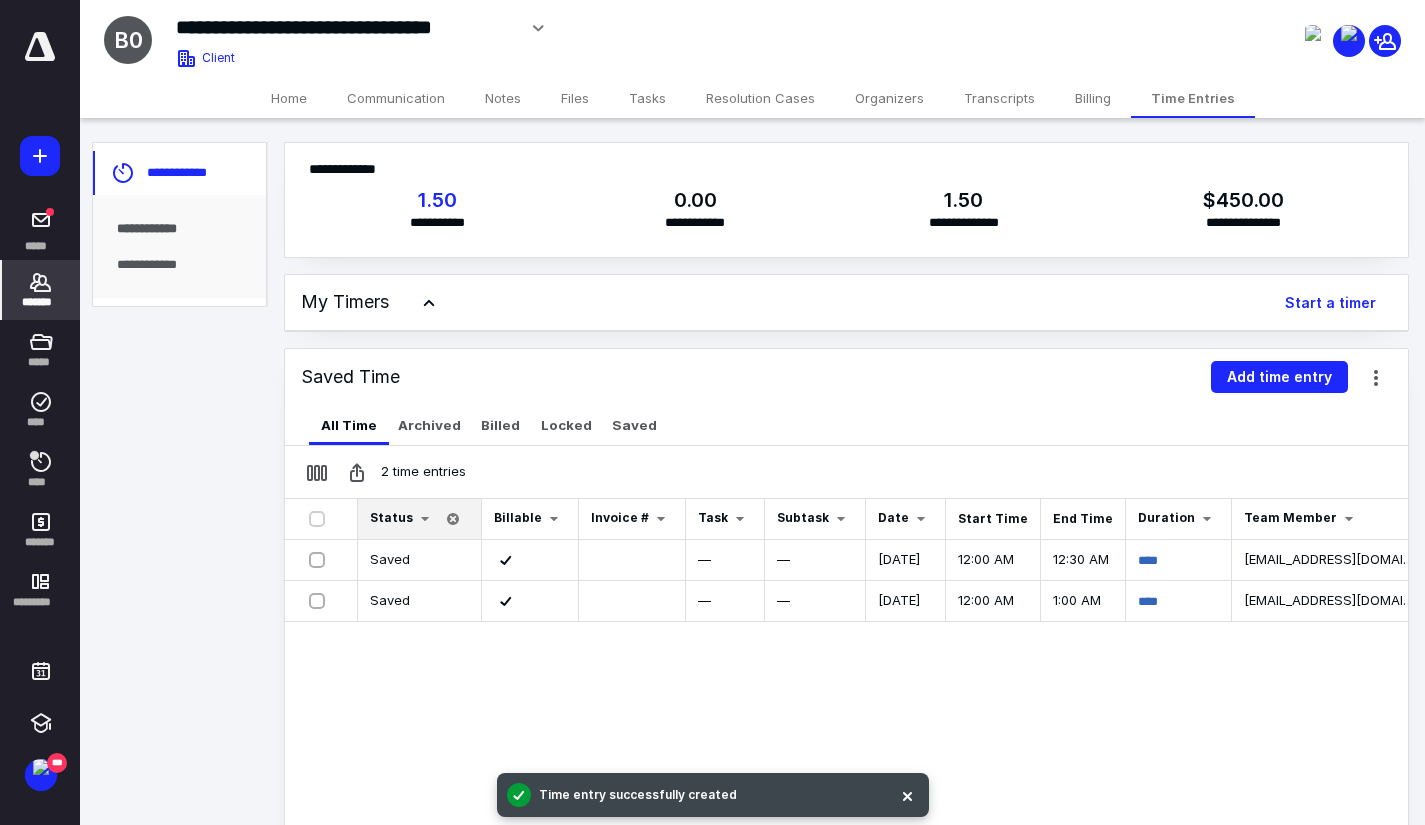 click on "Home" at bounding box center (289, 98) 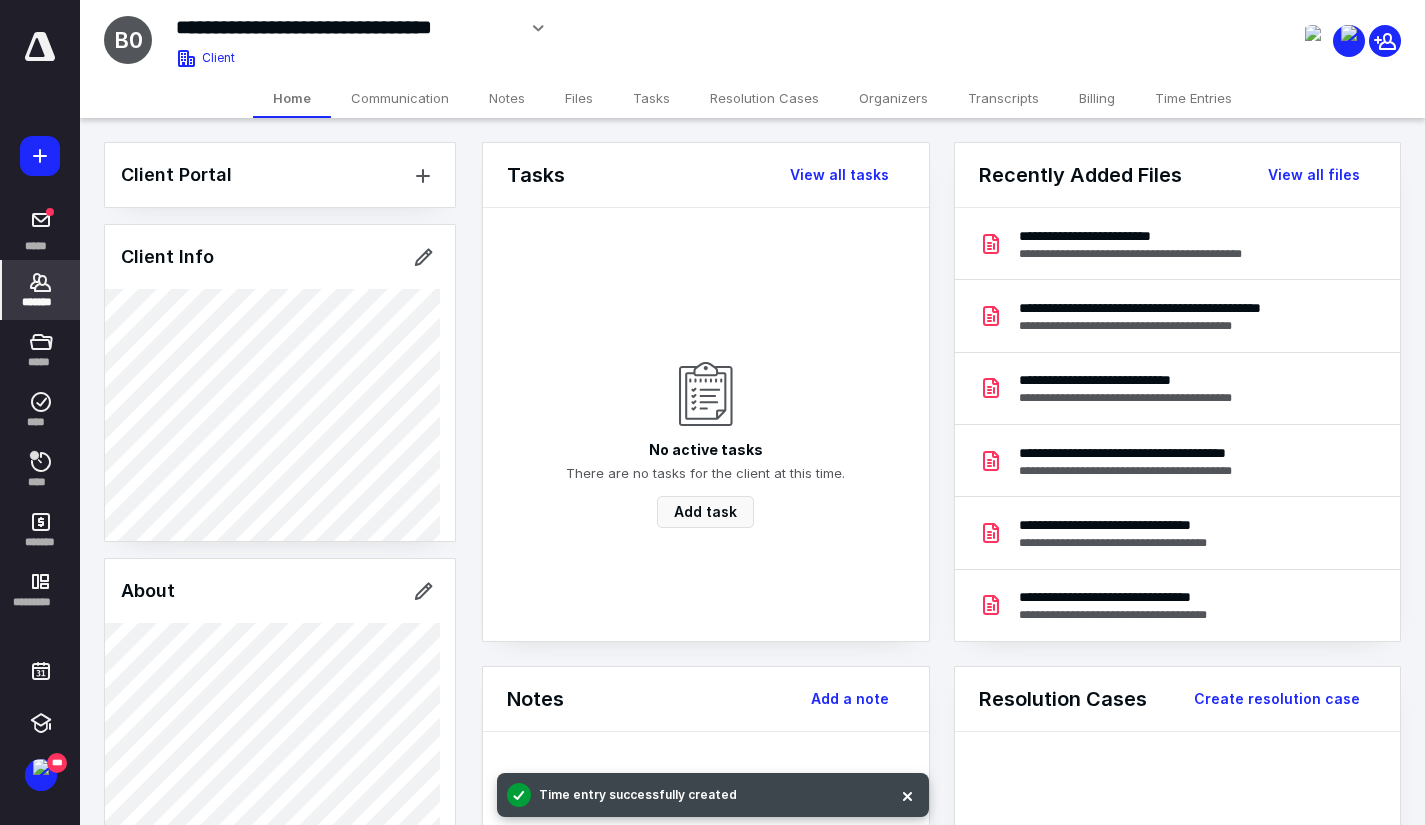 click on "*******" at bounding box center [41, 302] 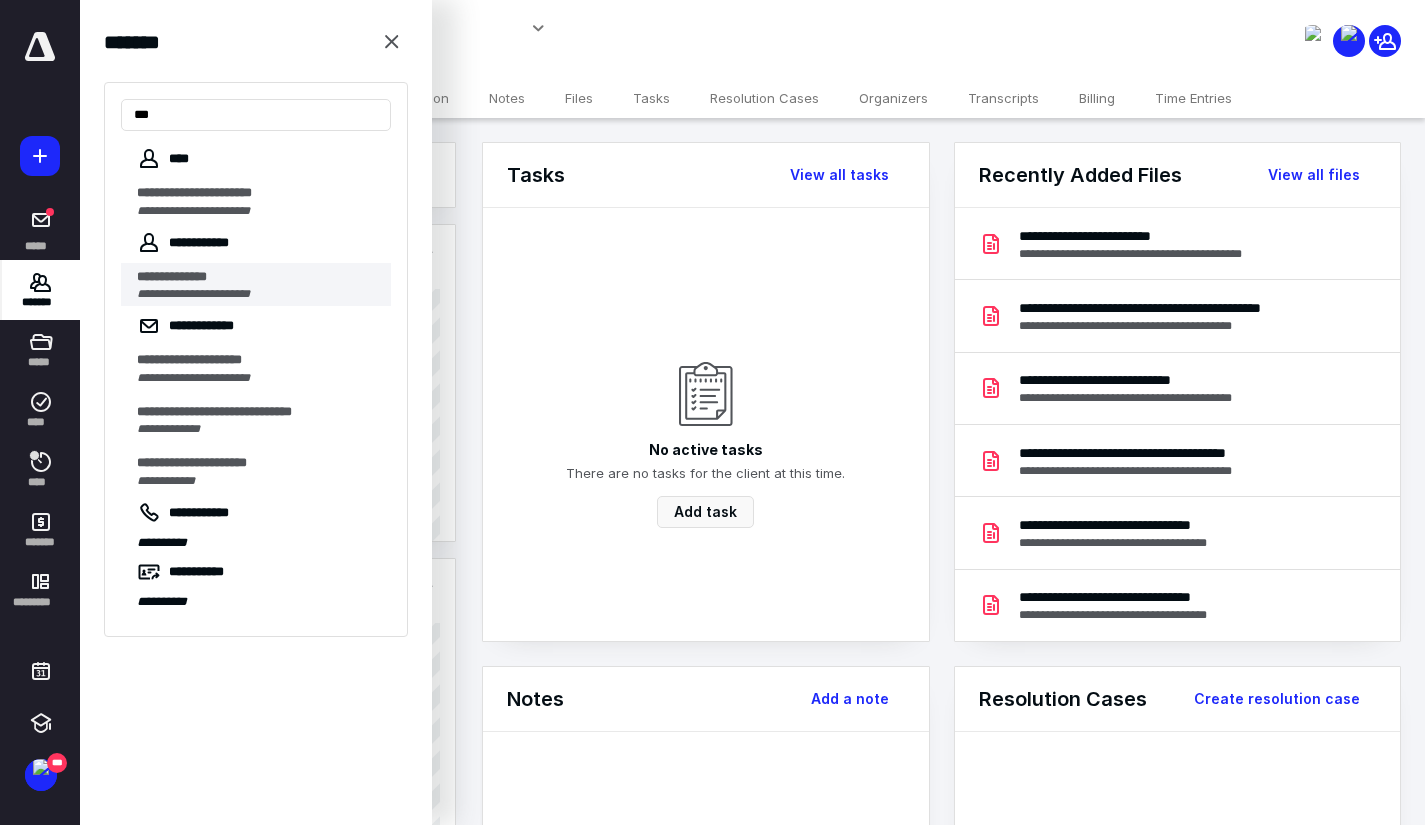 type on "**" 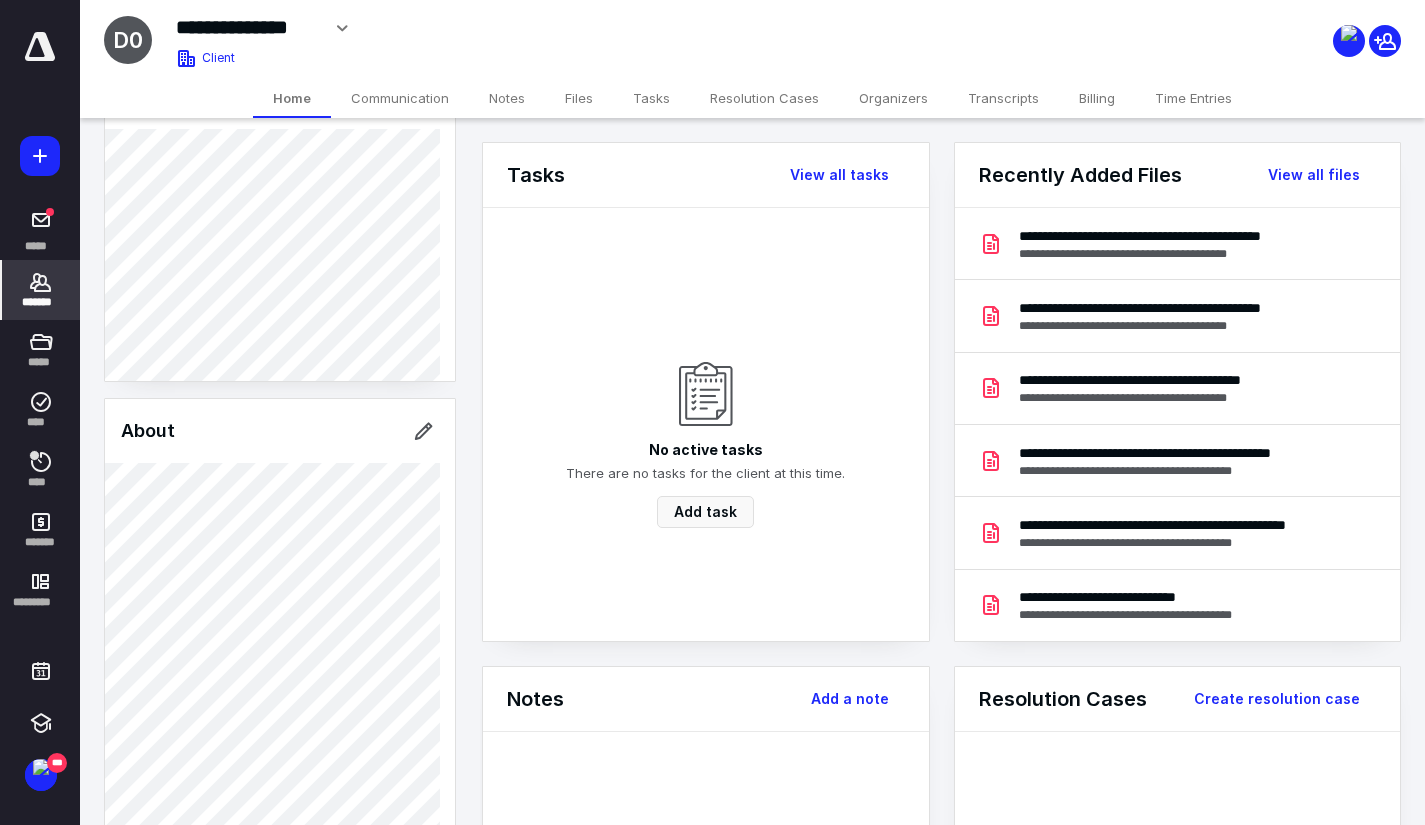 scroll, scrollTop: 400, scrollLeft: 0, axis: vertical 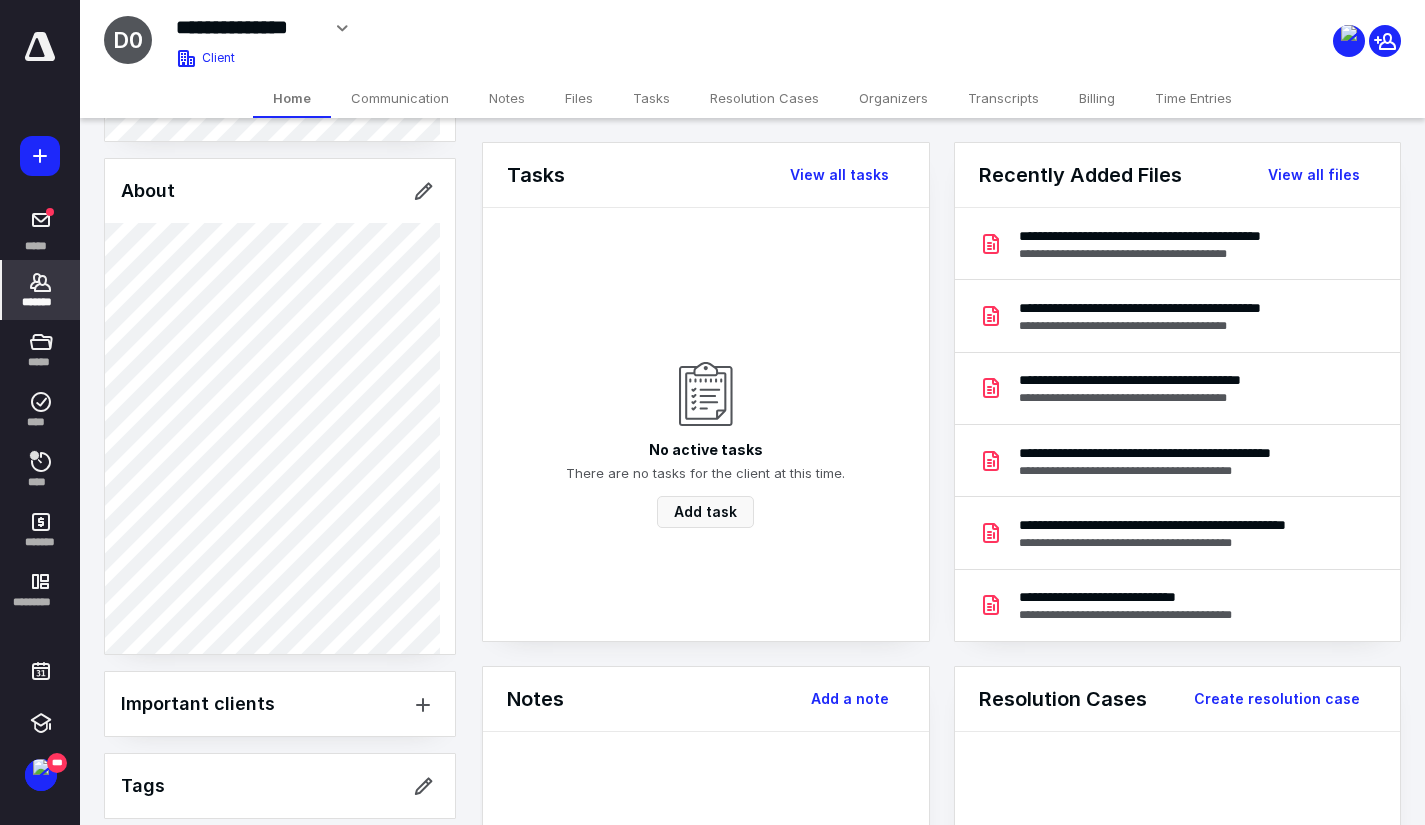 click on "Files" at bounding box center (579, 98) 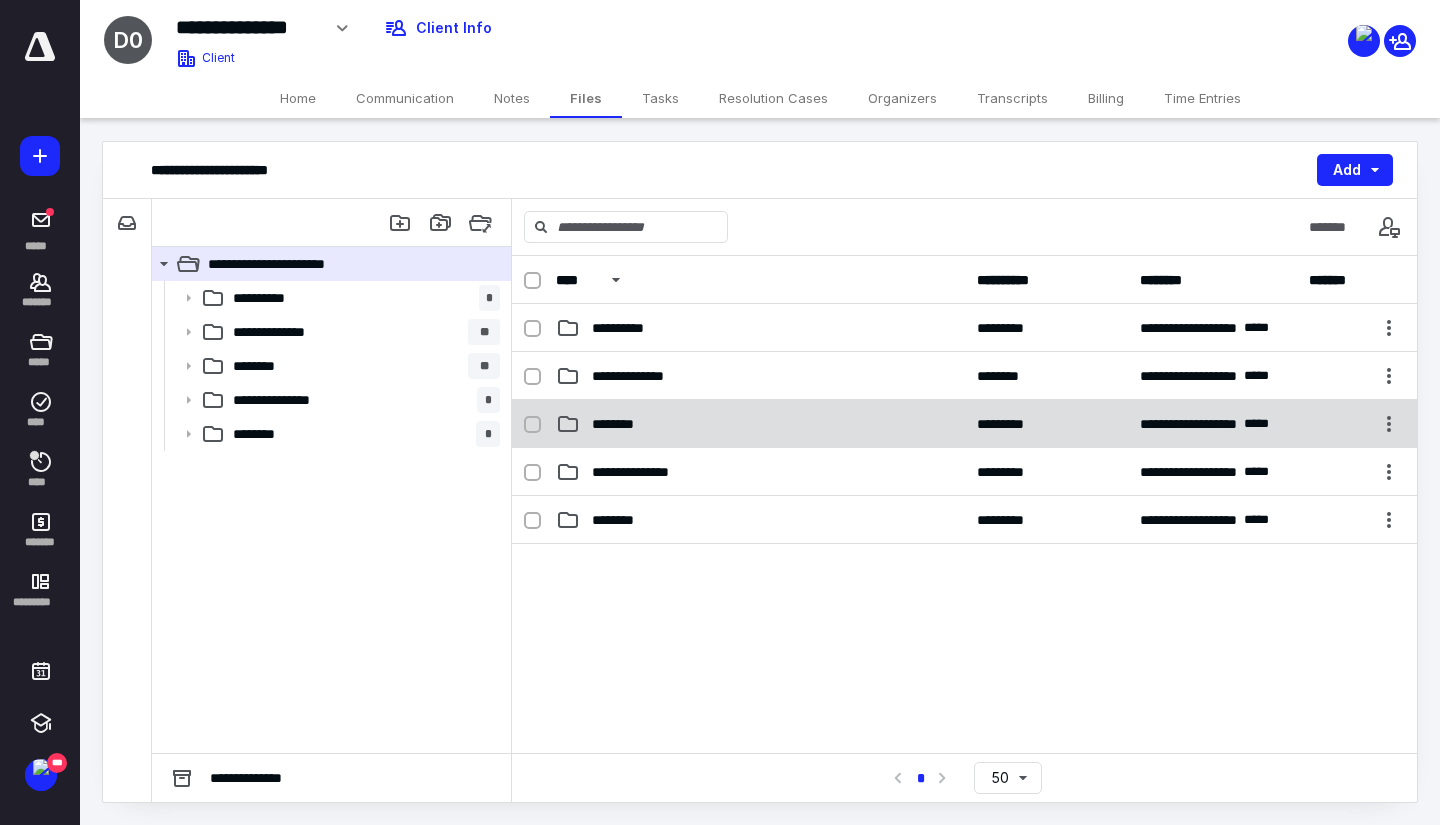 click on "********" at bounding box center (760, 424) 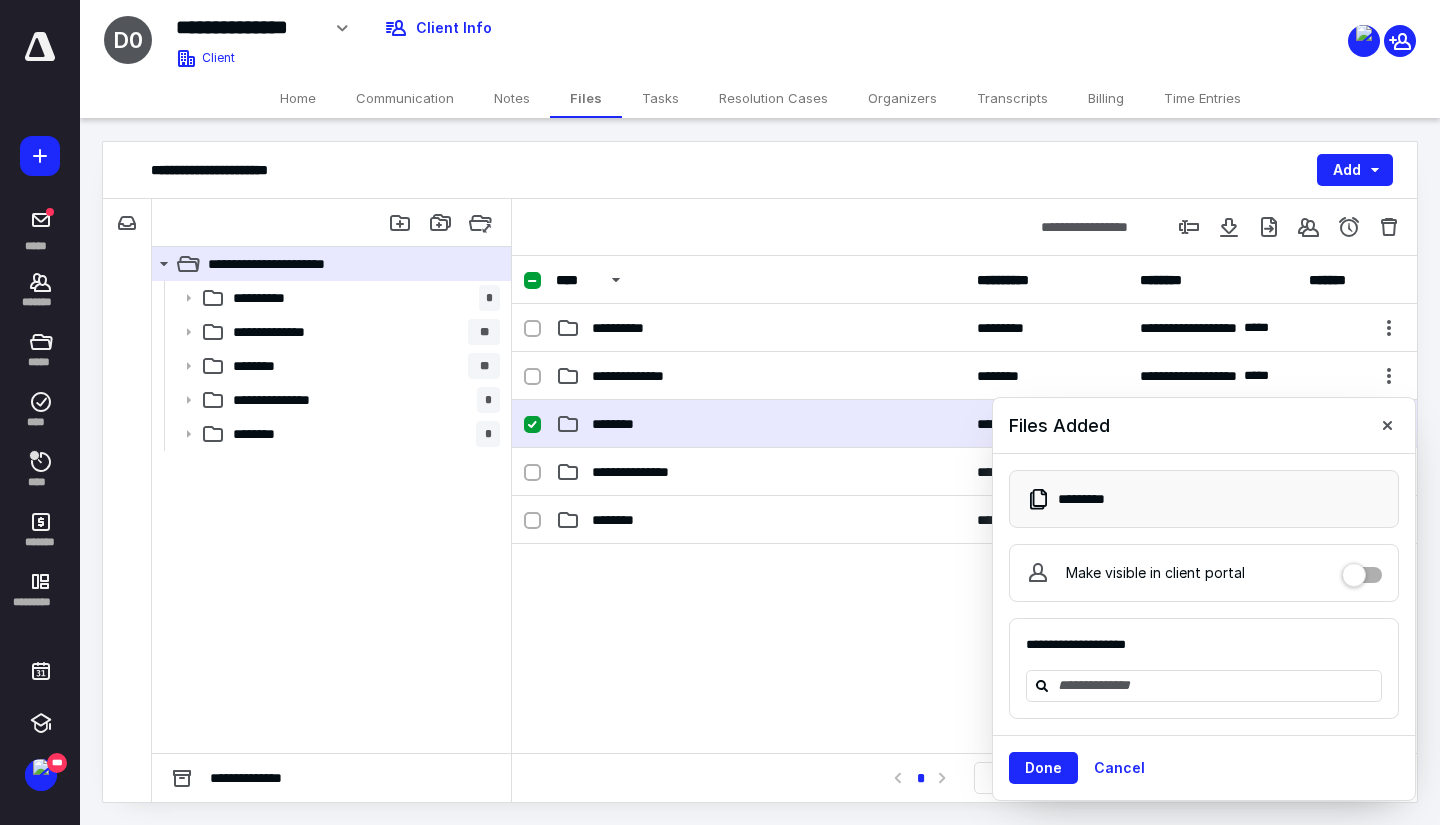 click on "Time Entries" at bounding box center (1202, 98) 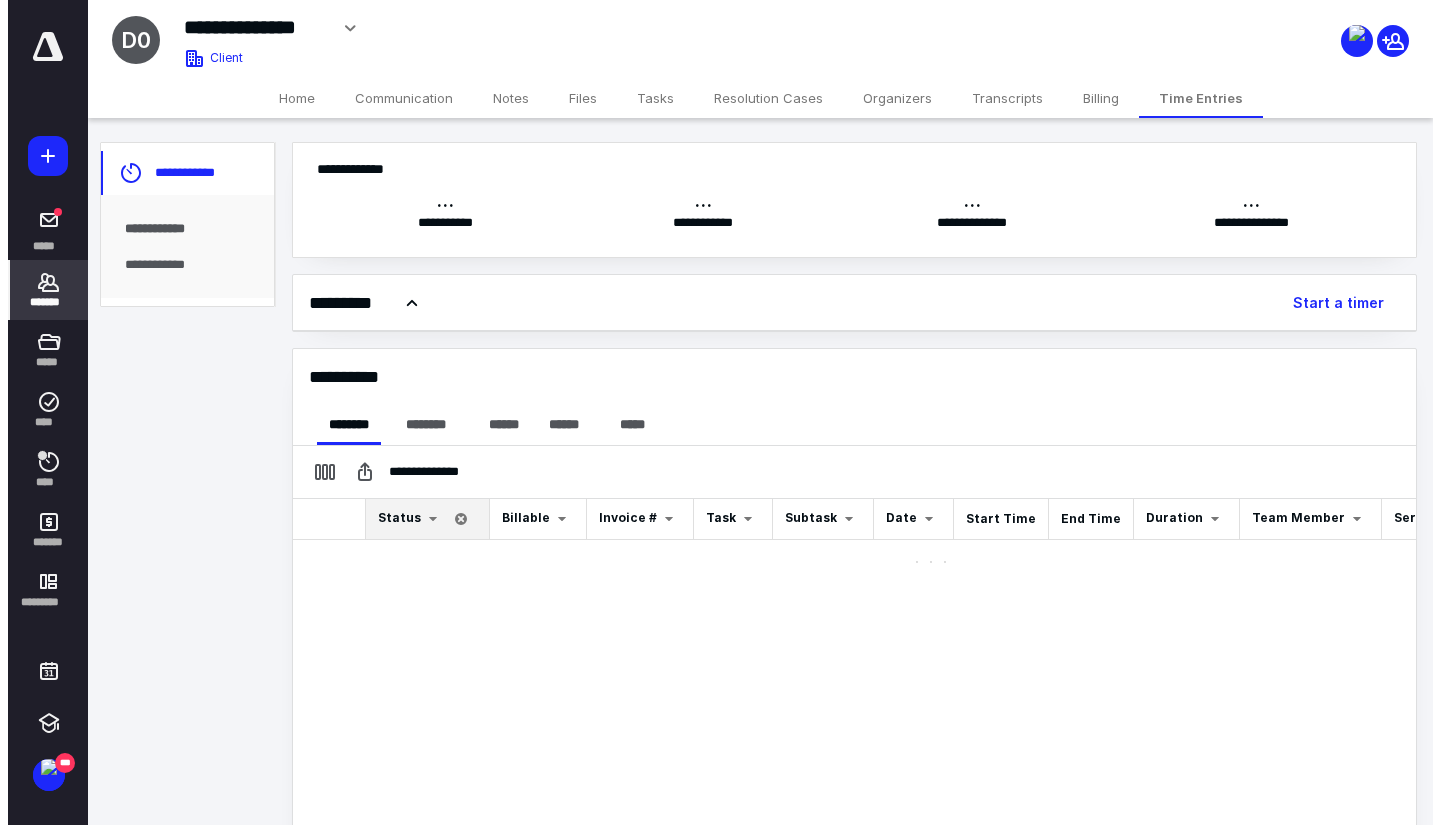 scroll, scrollTop: 0, scrollLeft: 0, axis: both 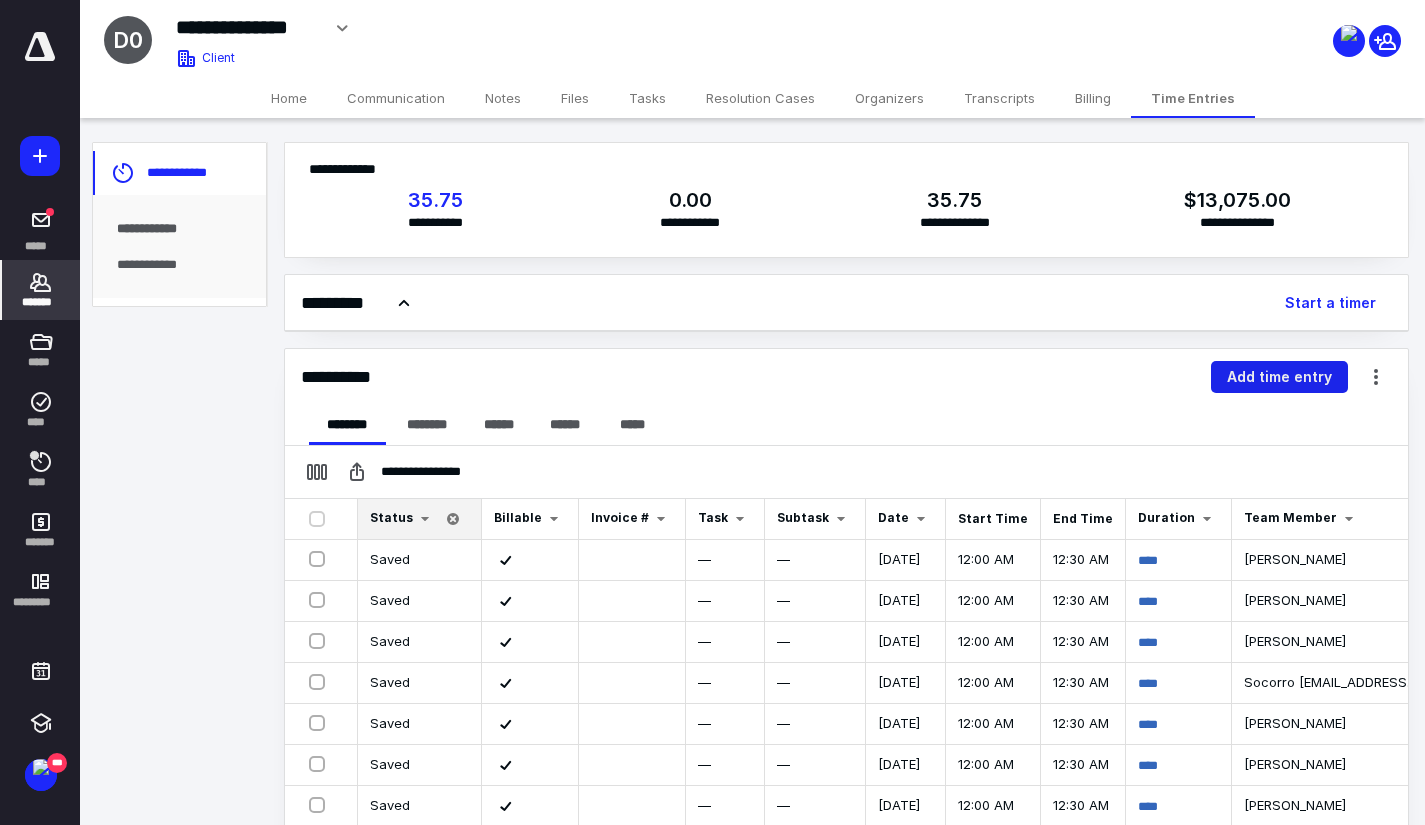 click on "Add time entry" at bounding box center [1279, 377] 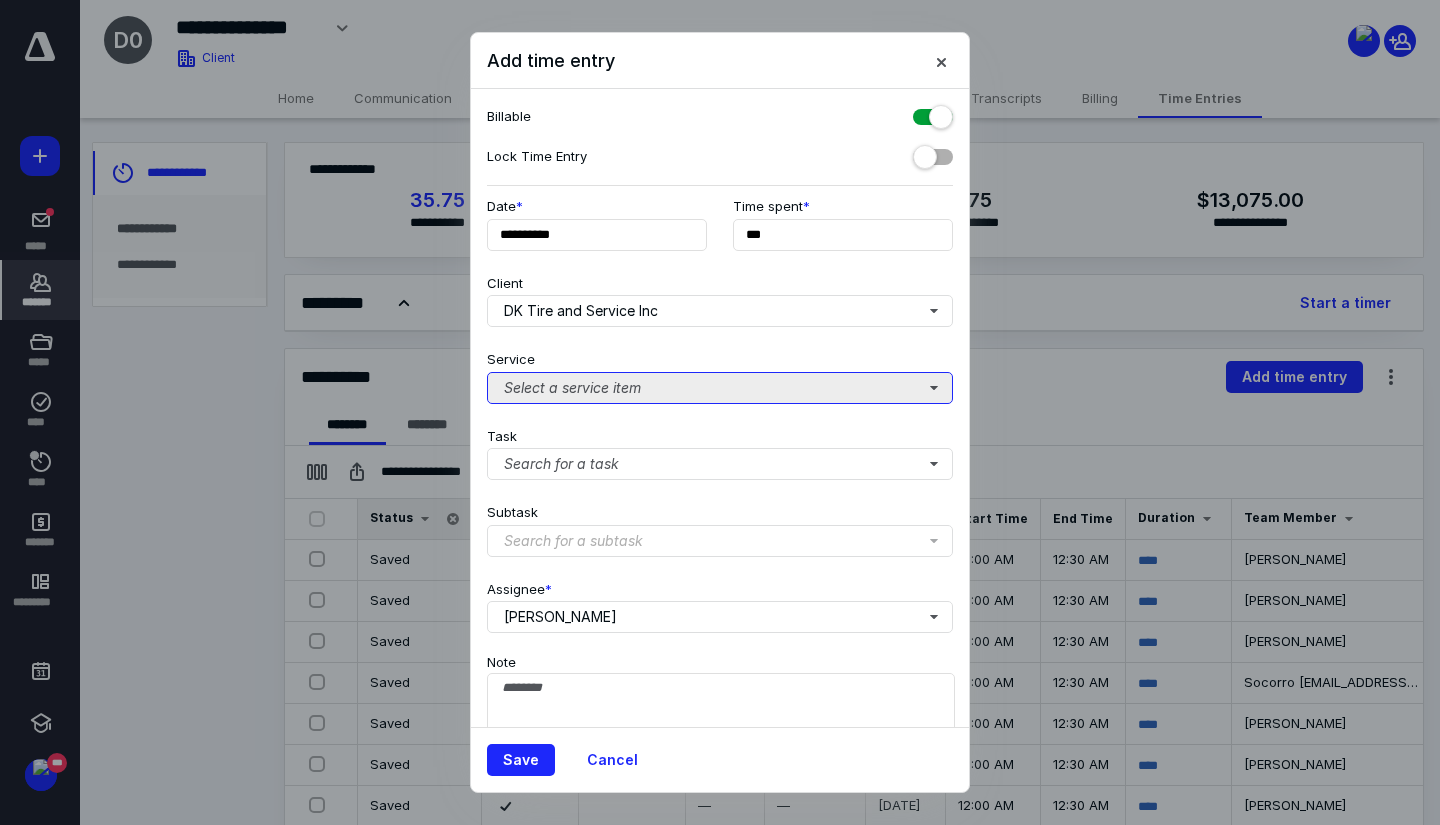 click on "Select a service item" at bounding box center [720, 388] 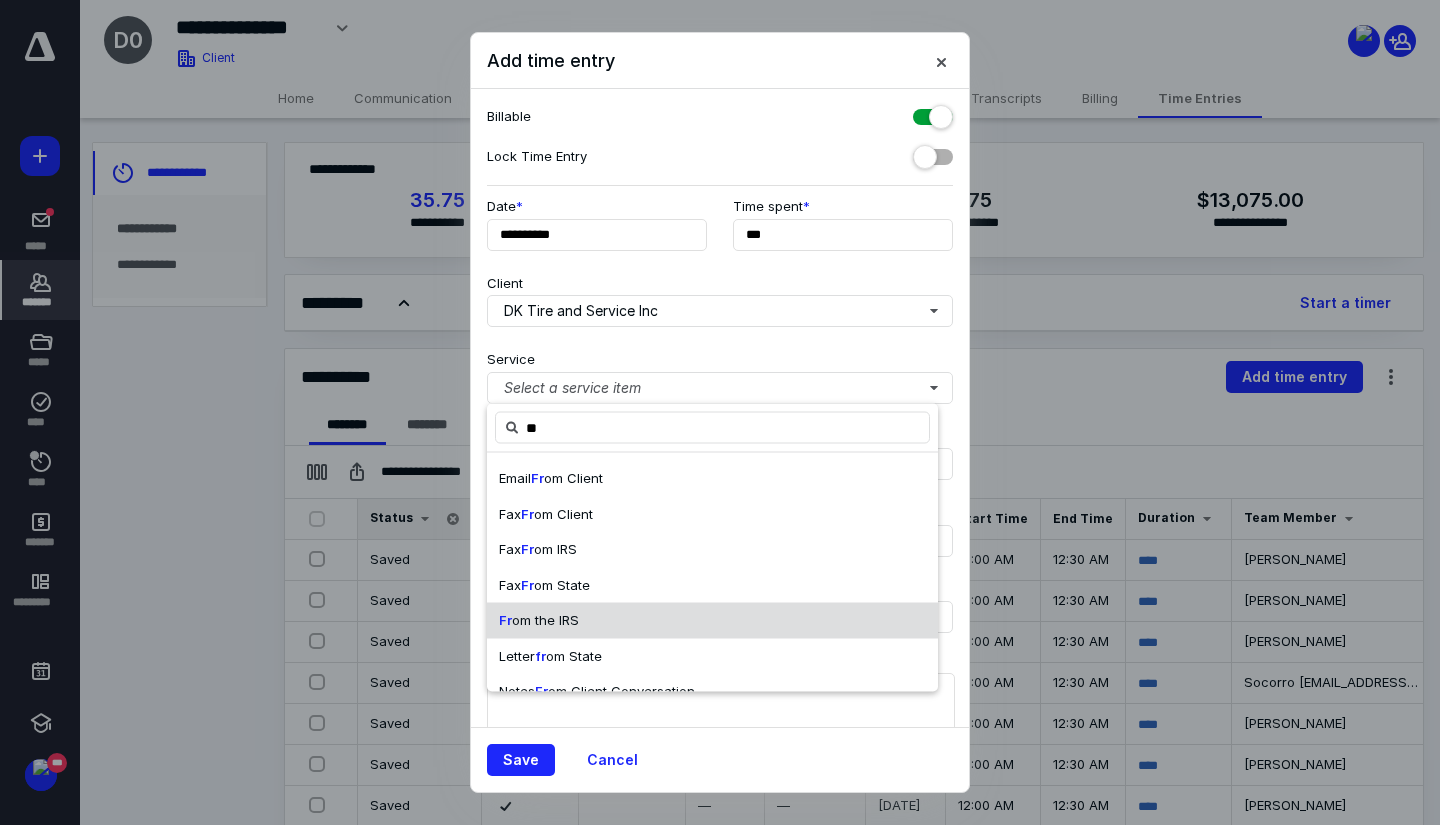 click on "Fr om the IRS" at bounding box center [712, 621] 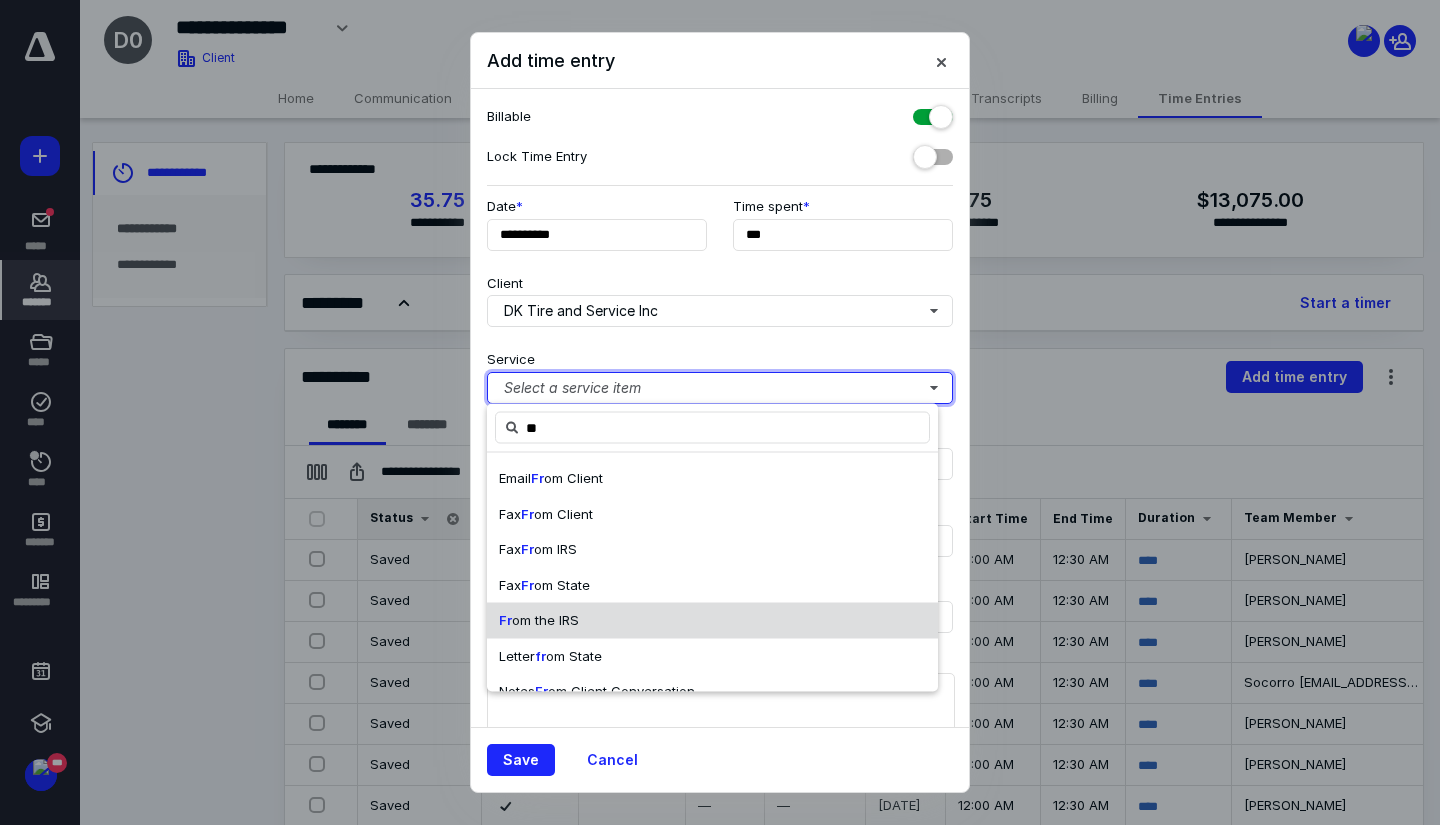 type 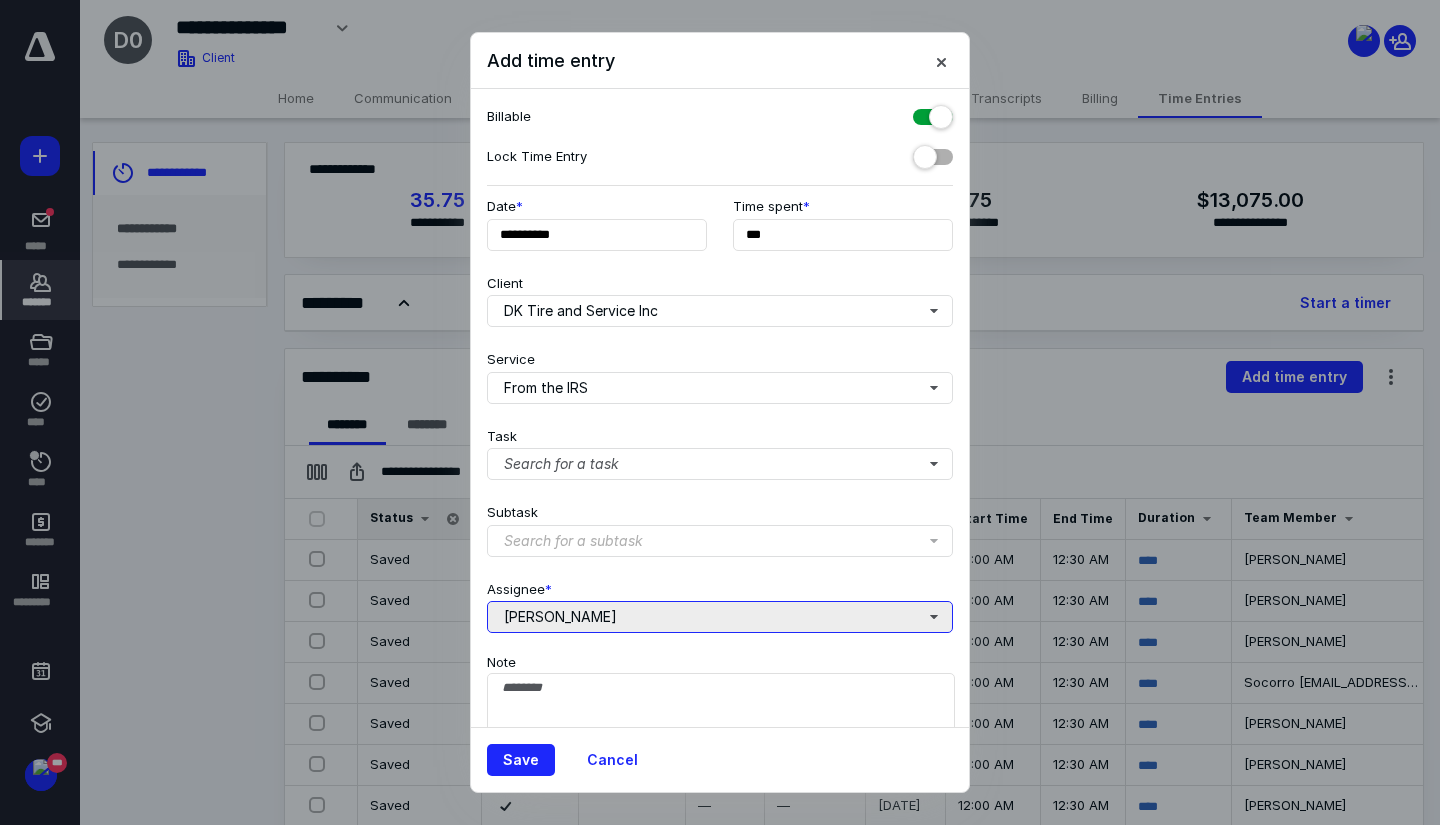 click on "[PERSON_NAME]" at bounding box center (720, 617) 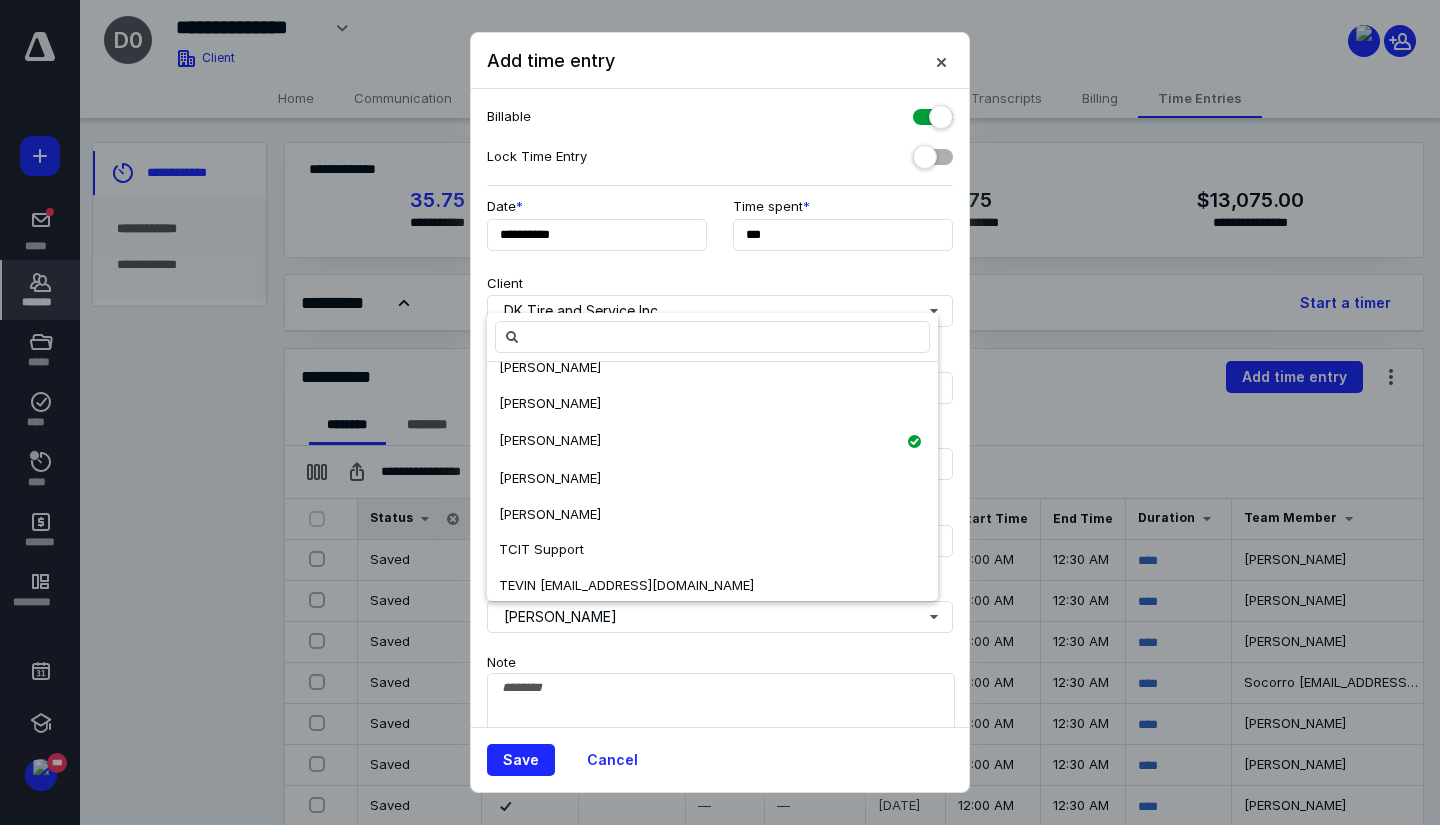 scroll, scrollTop: 136, scrollLeft: 0, axis: vertical 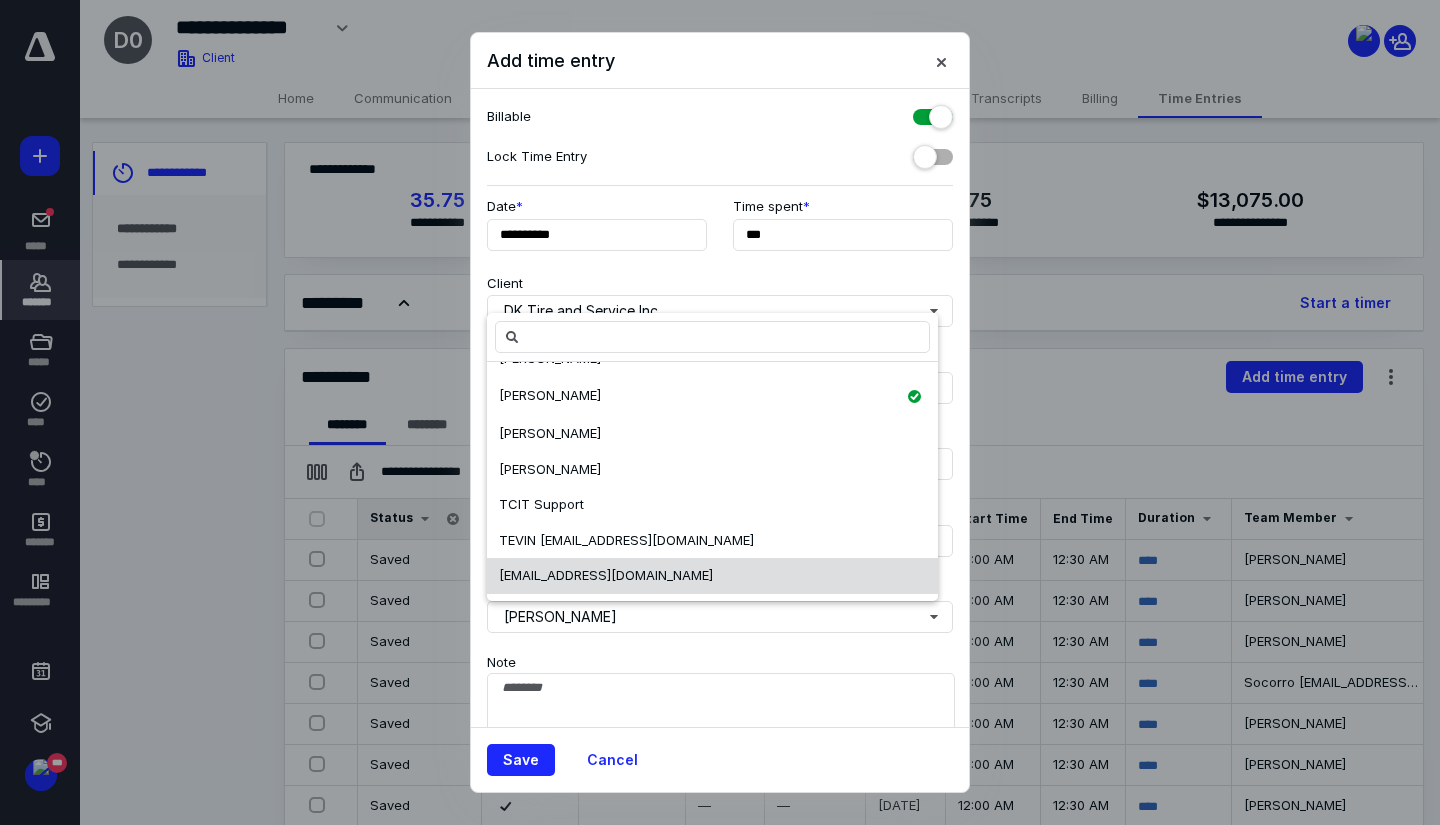 click on "[EMAIL_ADDRESS][DOMAIN_NAME]" at bounding box center (606, 576) 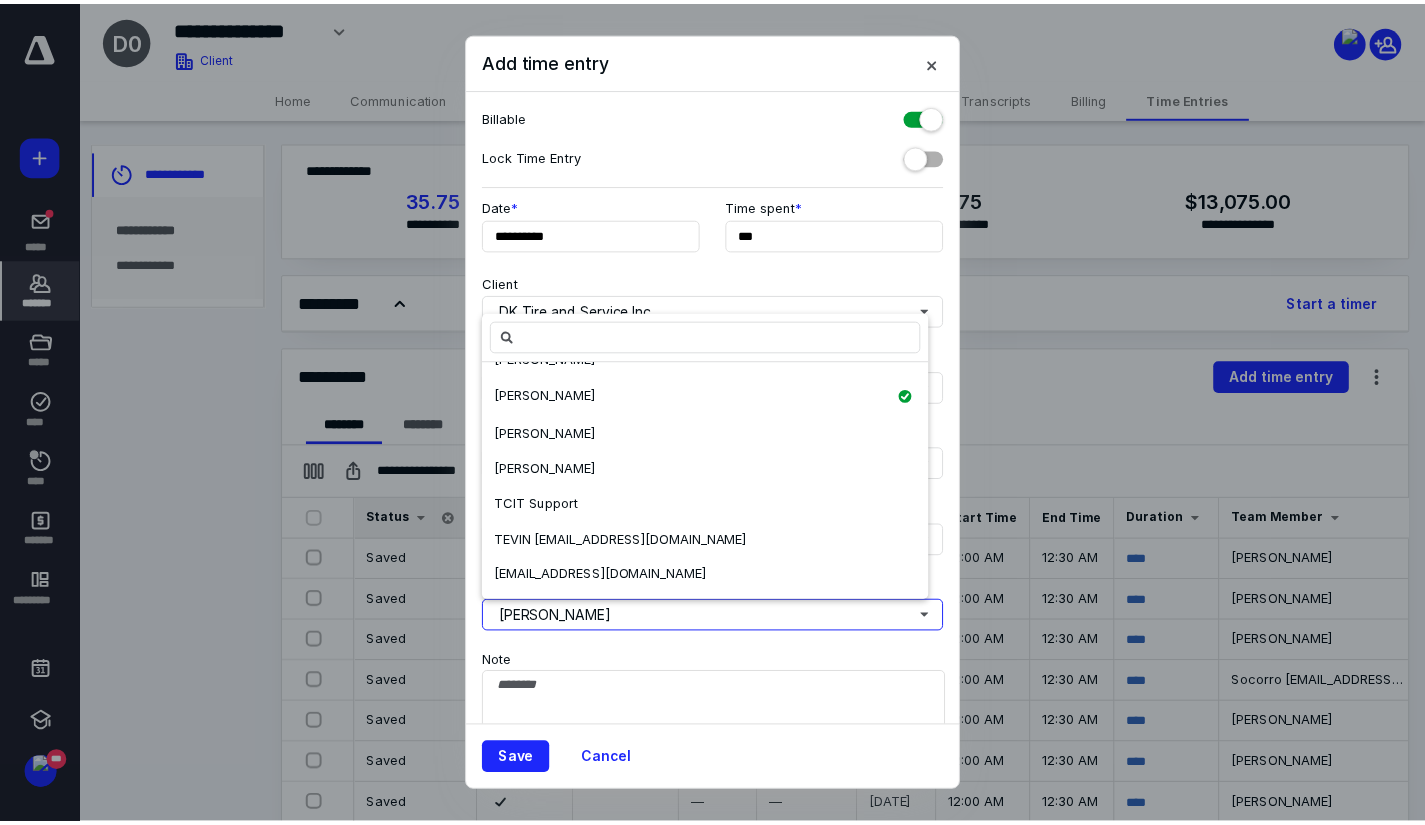 scroll, scrollTop: 0, scrollLeft: 0, axis: both 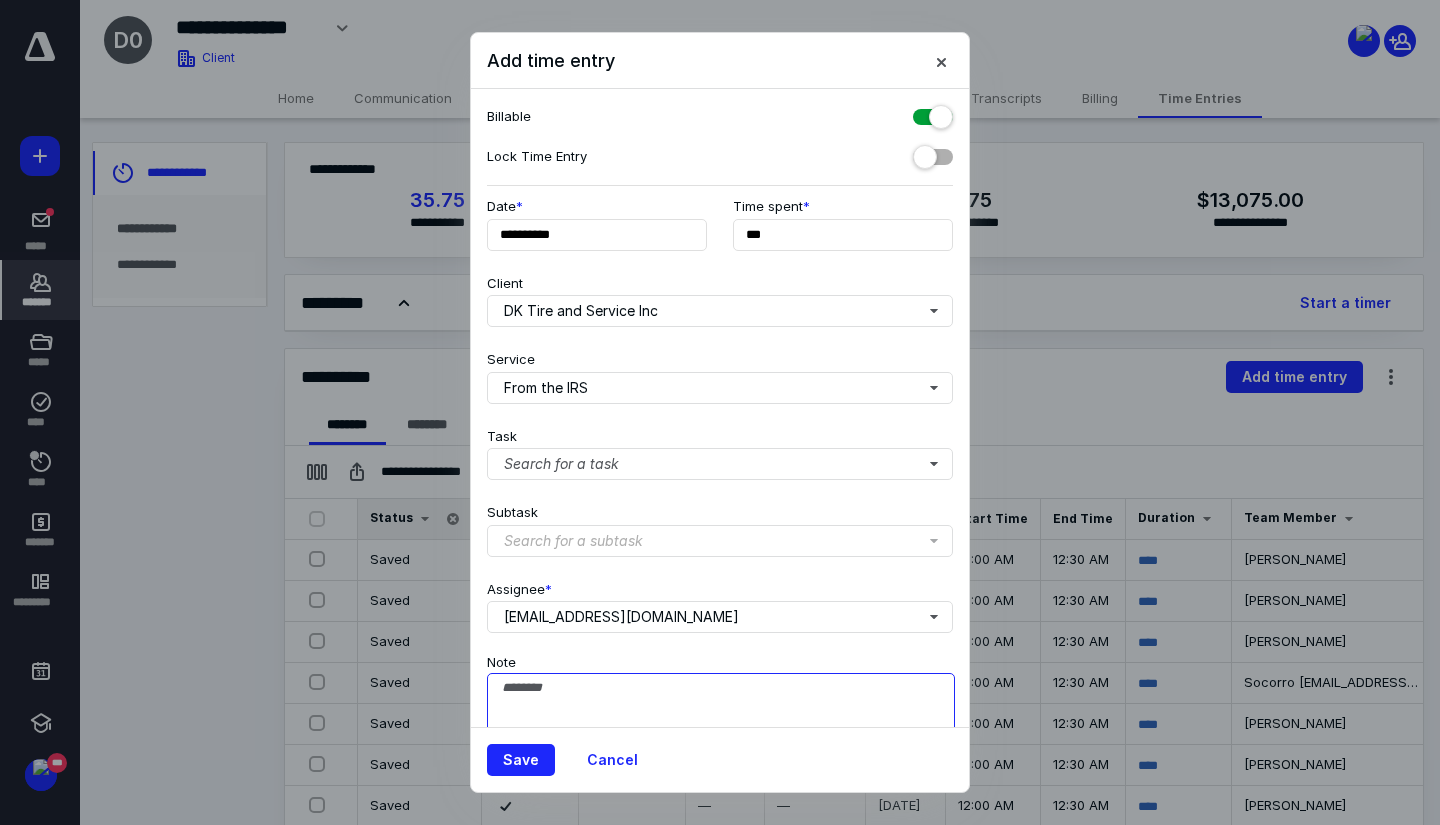 click on "Note" at bounding box center (721, 723) 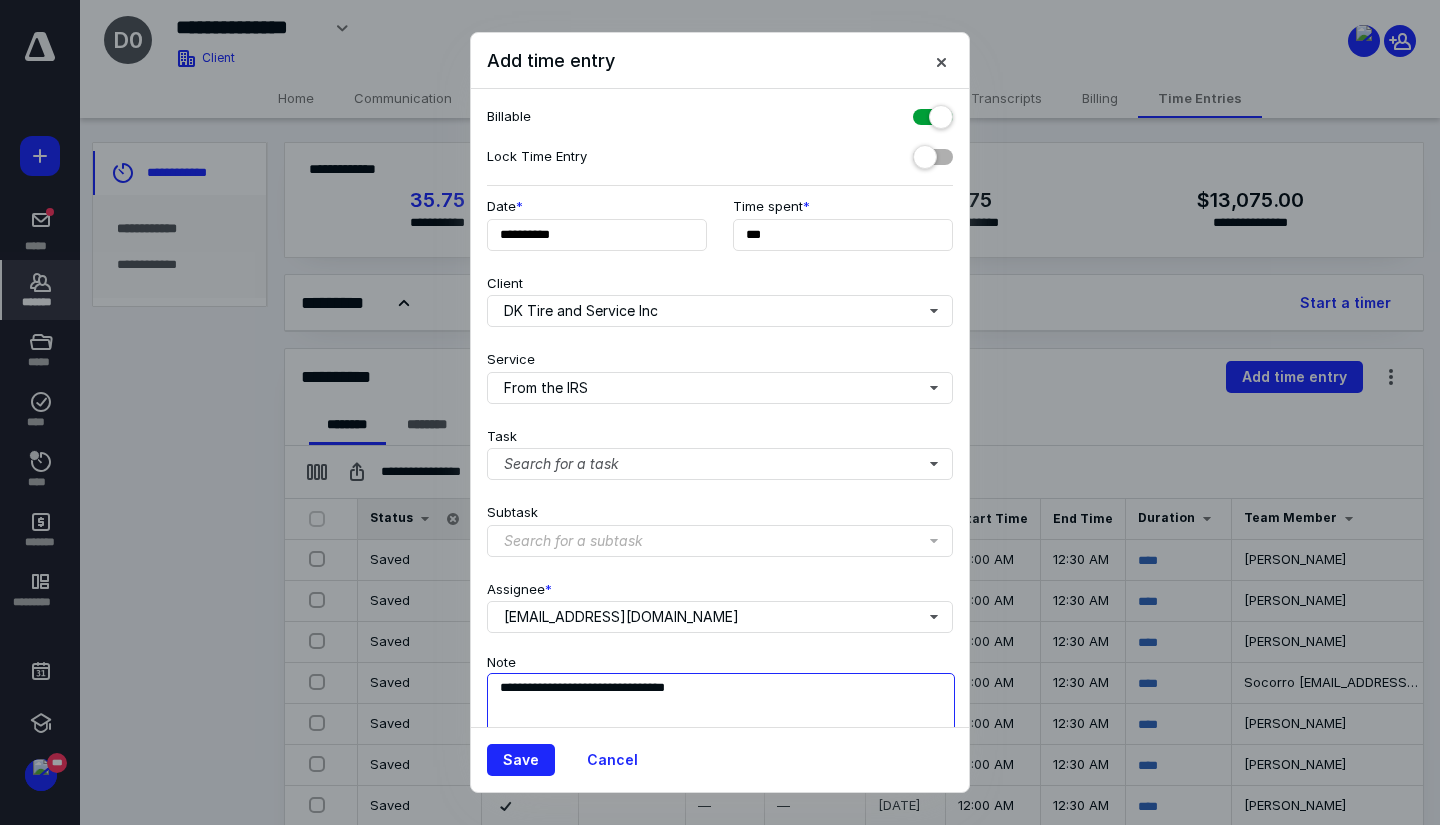 click on "**********" at bounding box center (721, 723) 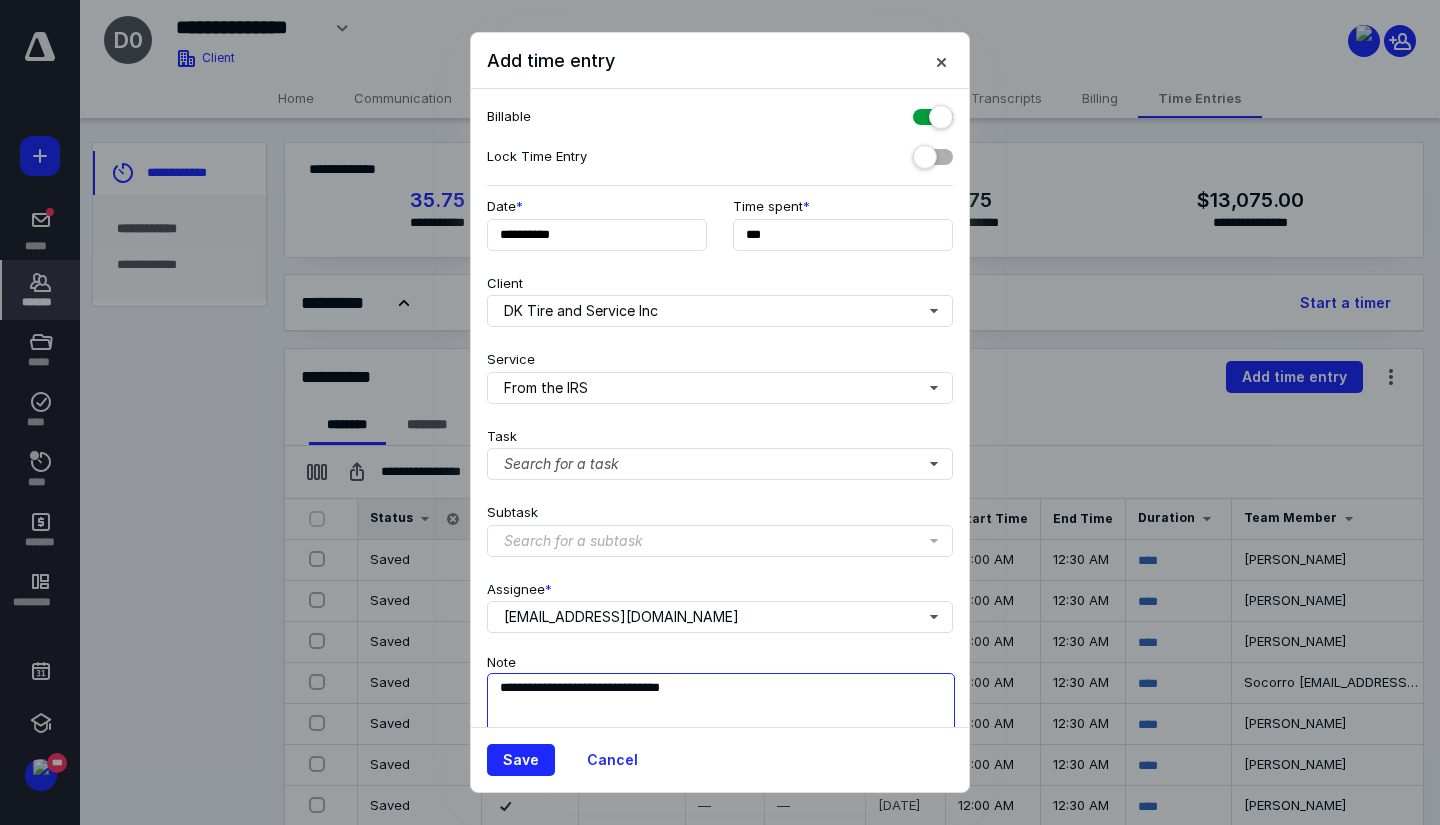 click on "**********" at bounding box center (721, 723) 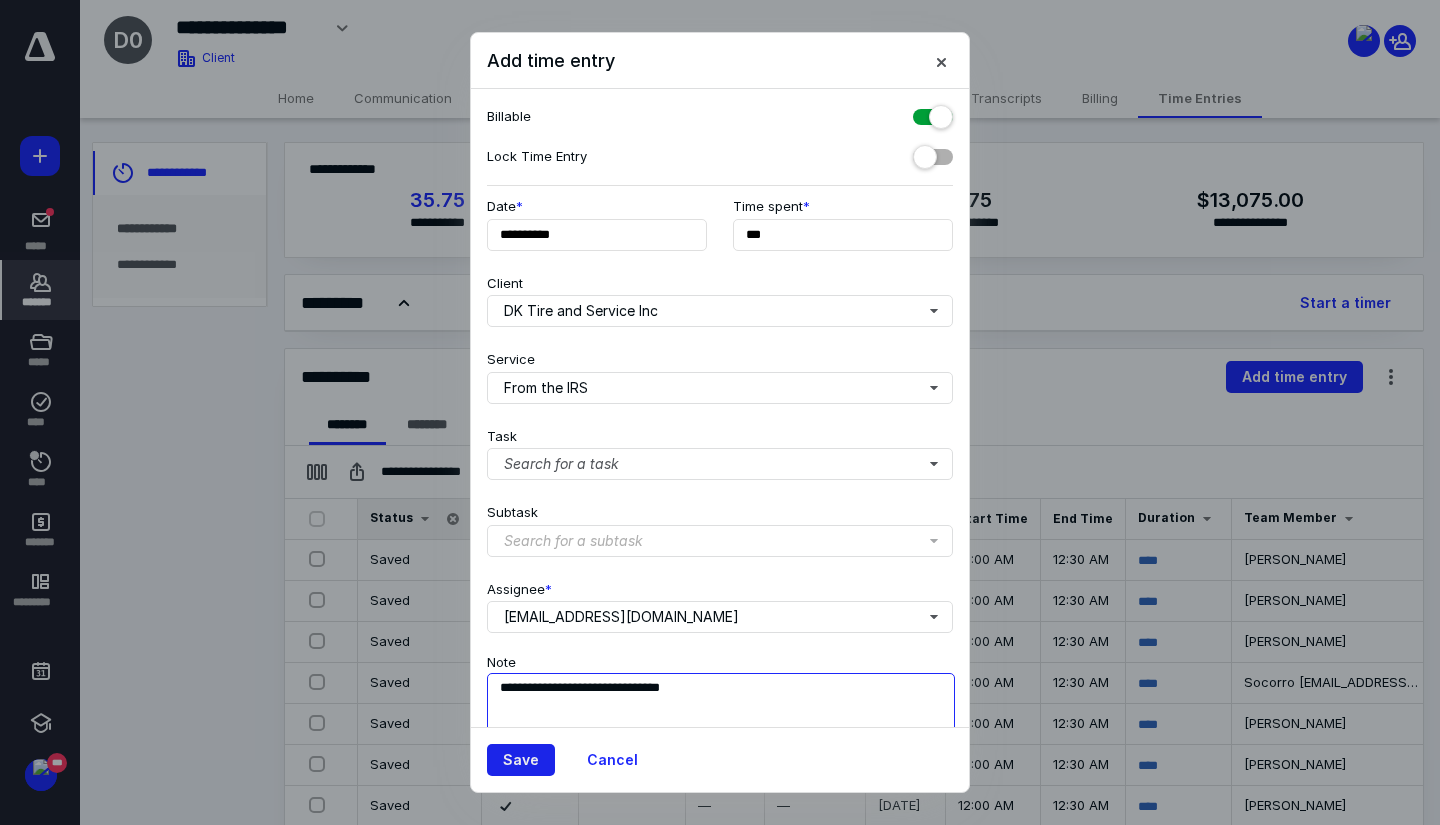 type on "**********" 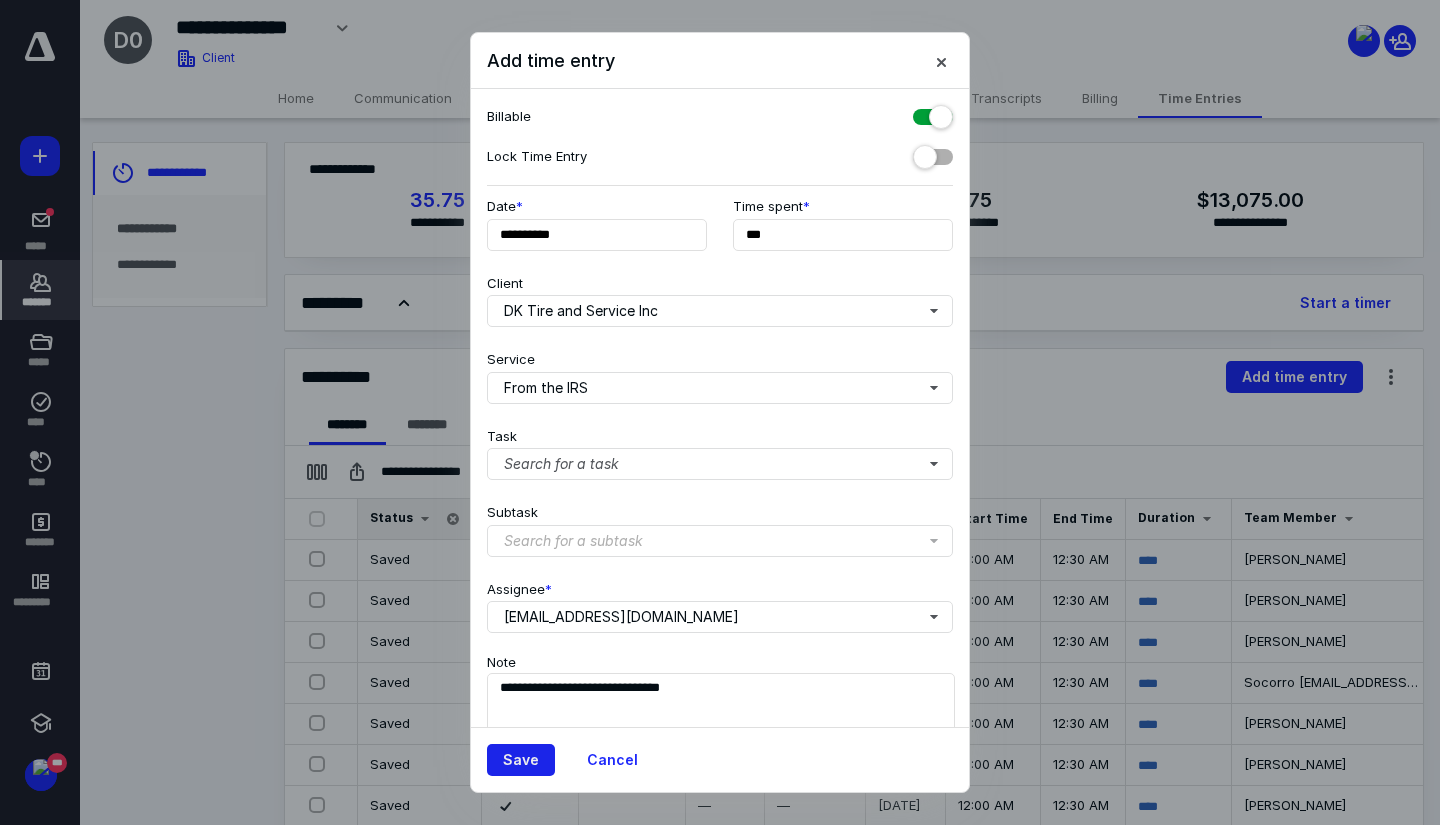 click on "Save" at bounding box center (521, 760) 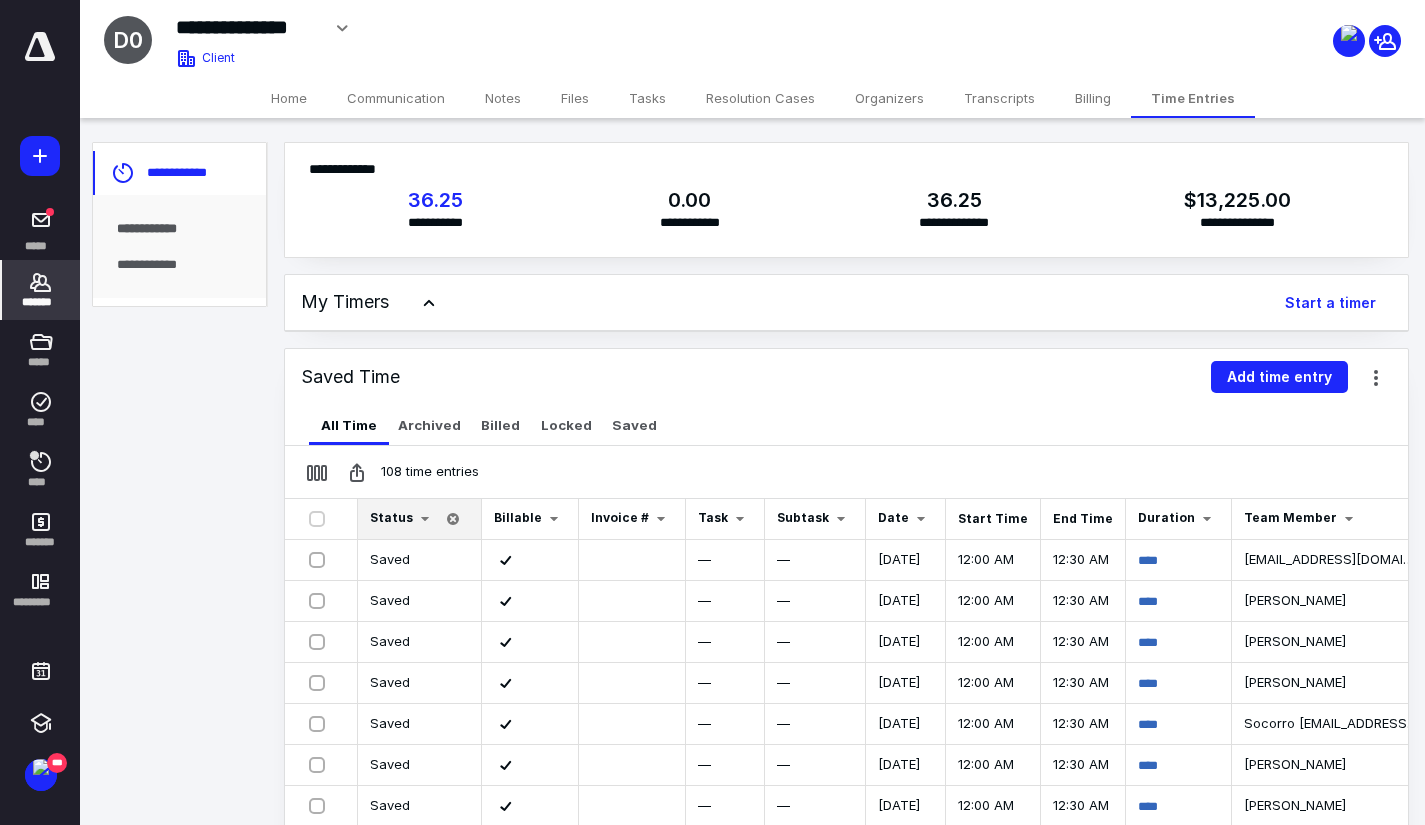 click on "*******" at bounding box center (41, 302) 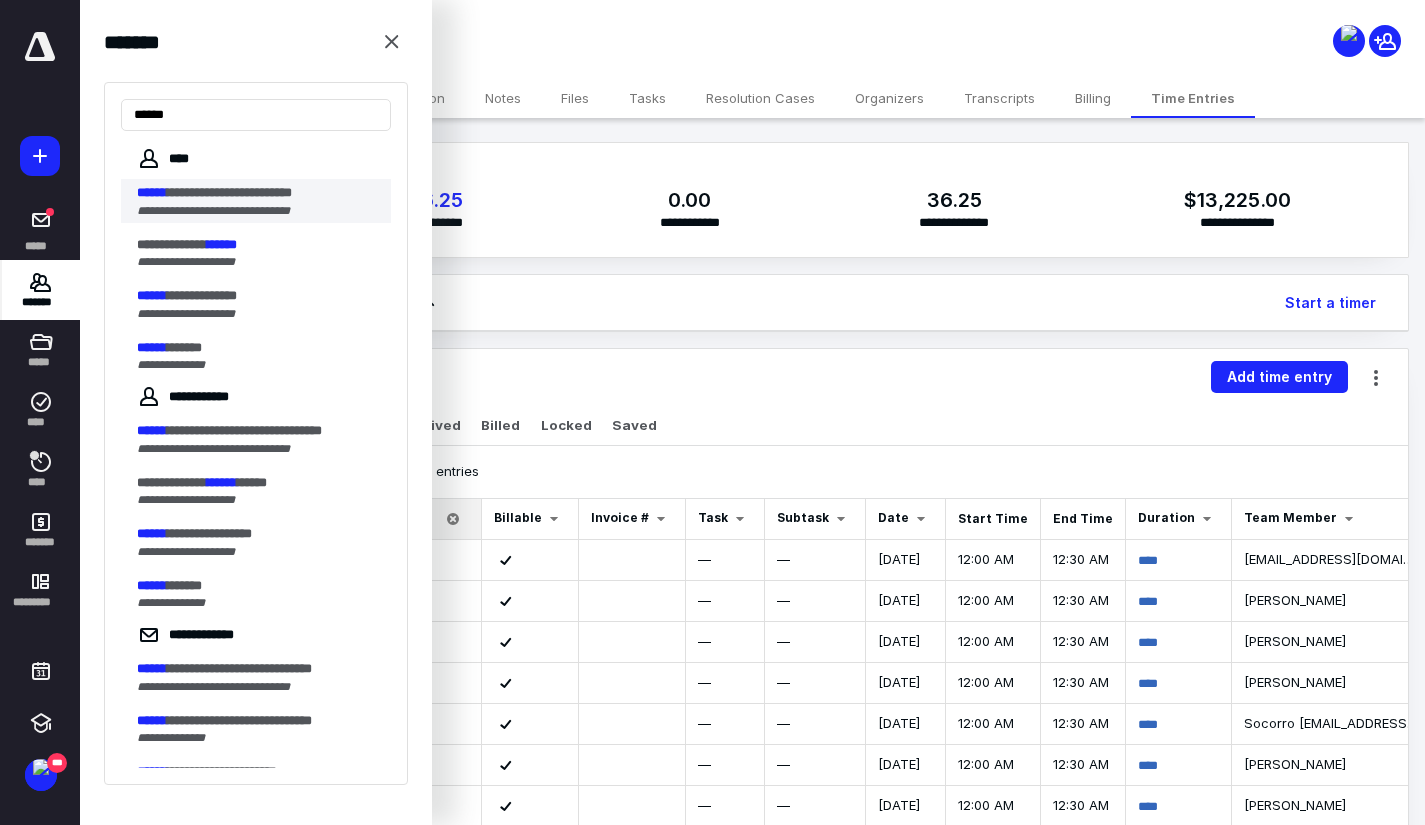 type on "******" 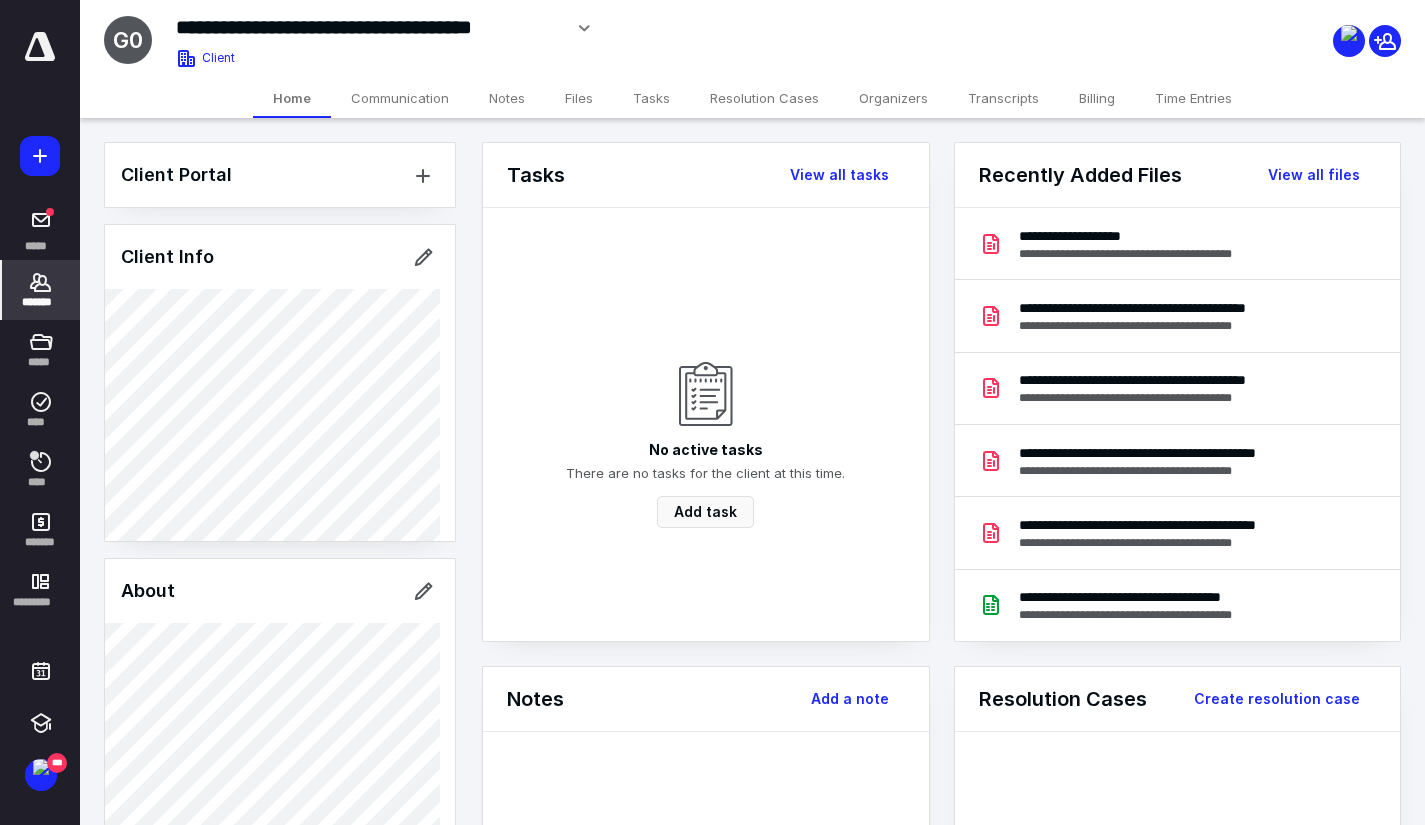 click on "Files" at bounding box center [579, 98] 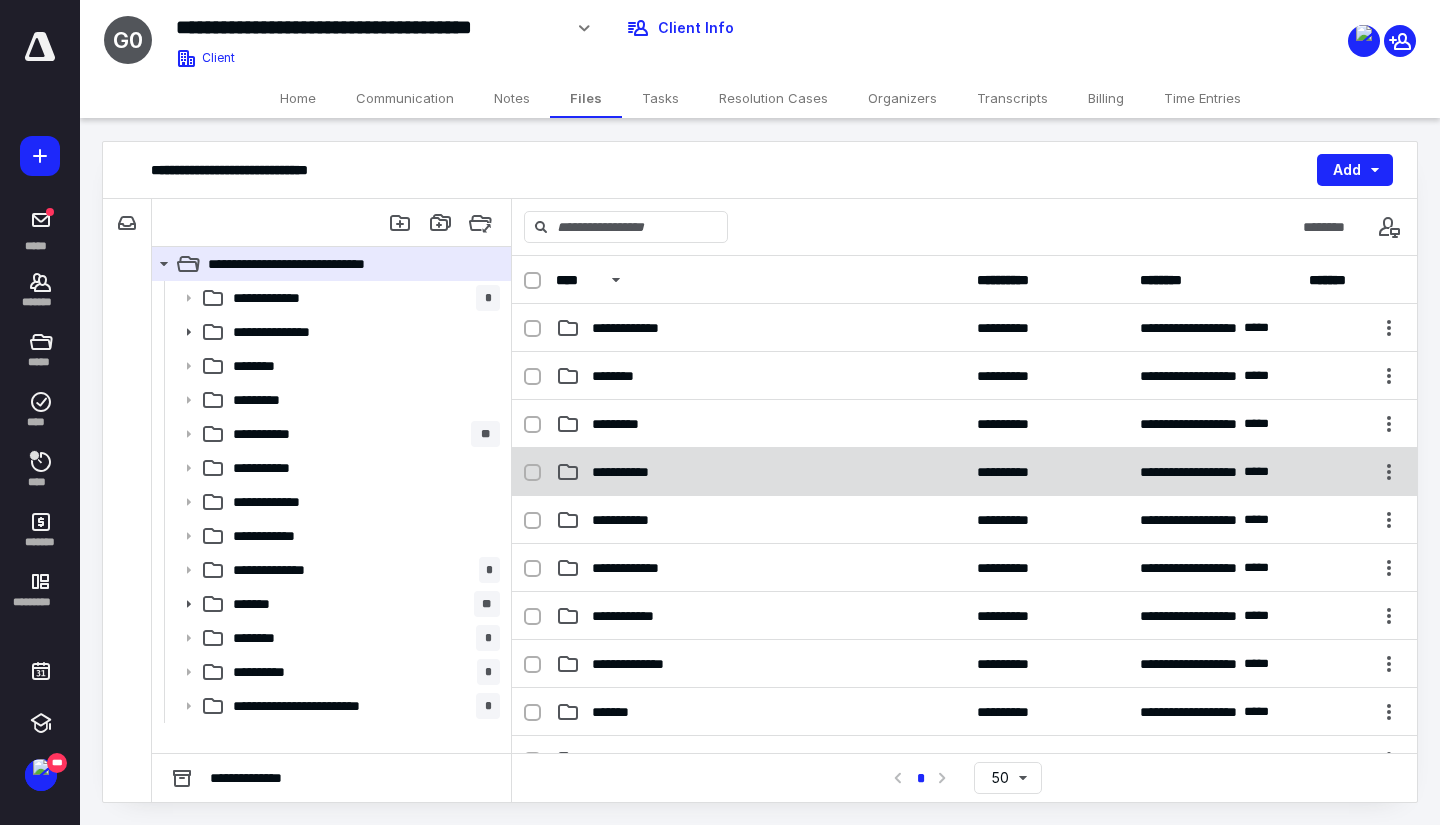 click on "**********" at bounding box center [760, 472] 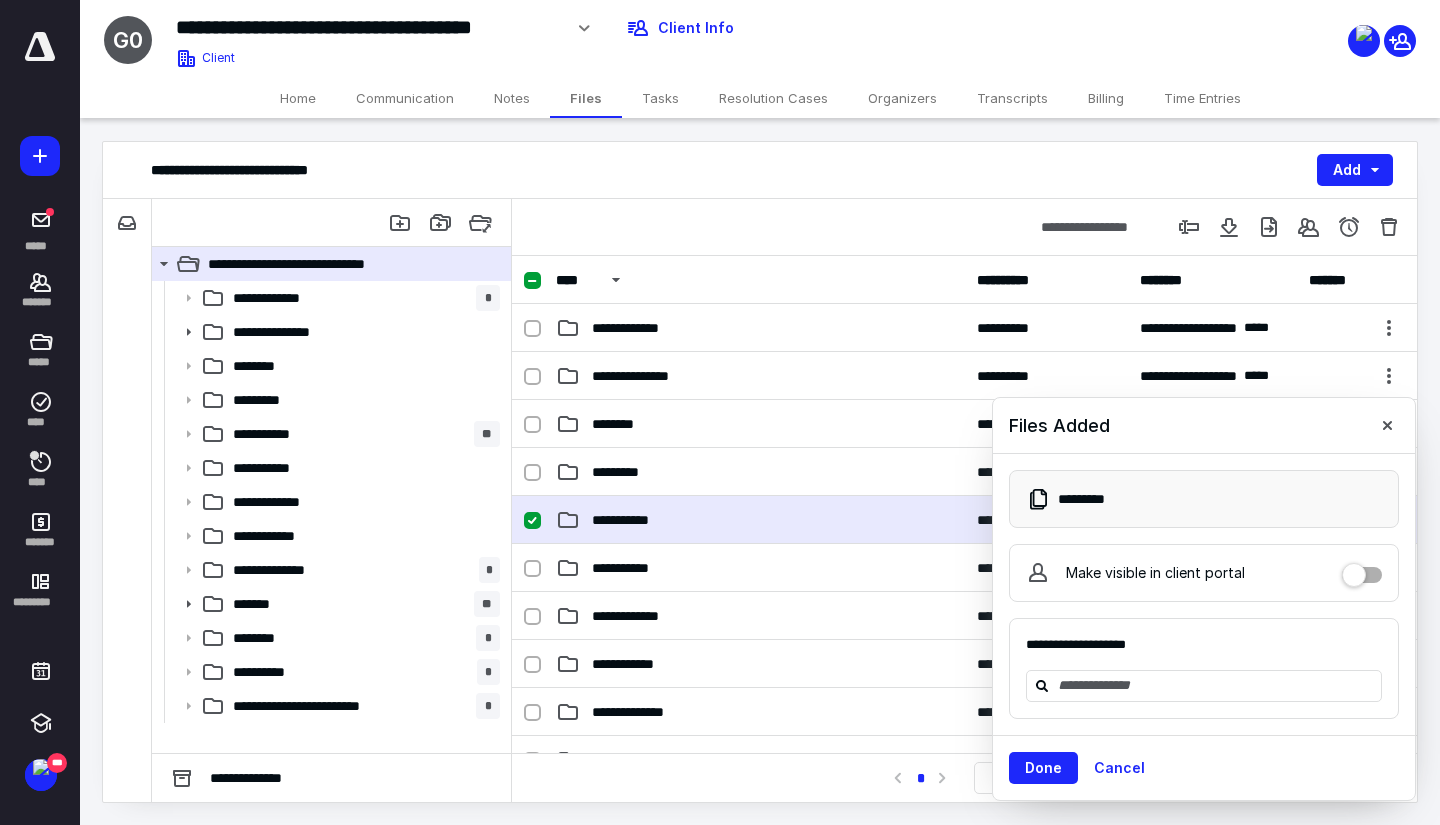click on "Time Entries" at bounding box center (1202, 98) 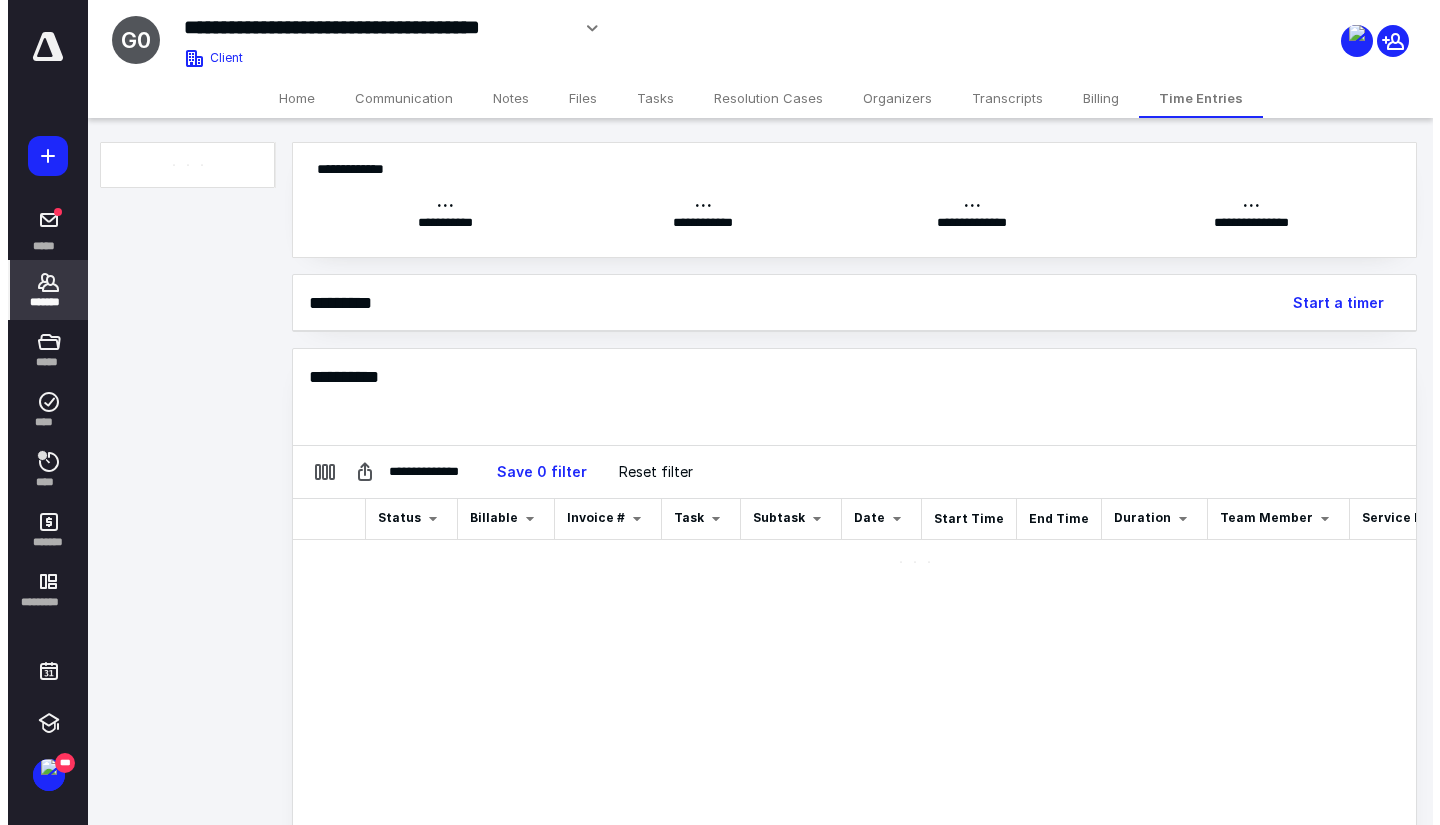 scroll, scrollTop: 0, scrollLeft: 0, axis: both 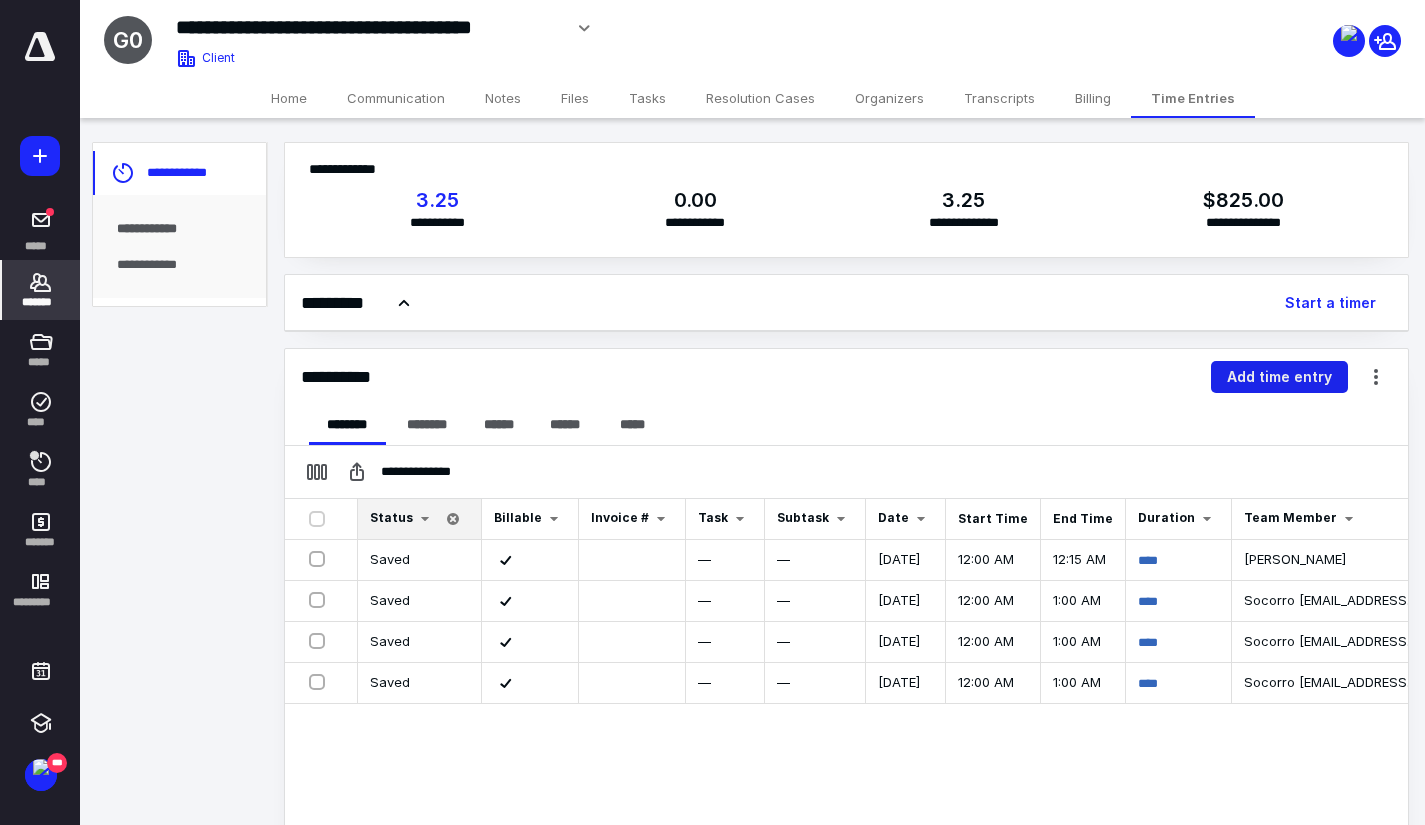 click on "Add time entry" at bounding box center (1279, 377) 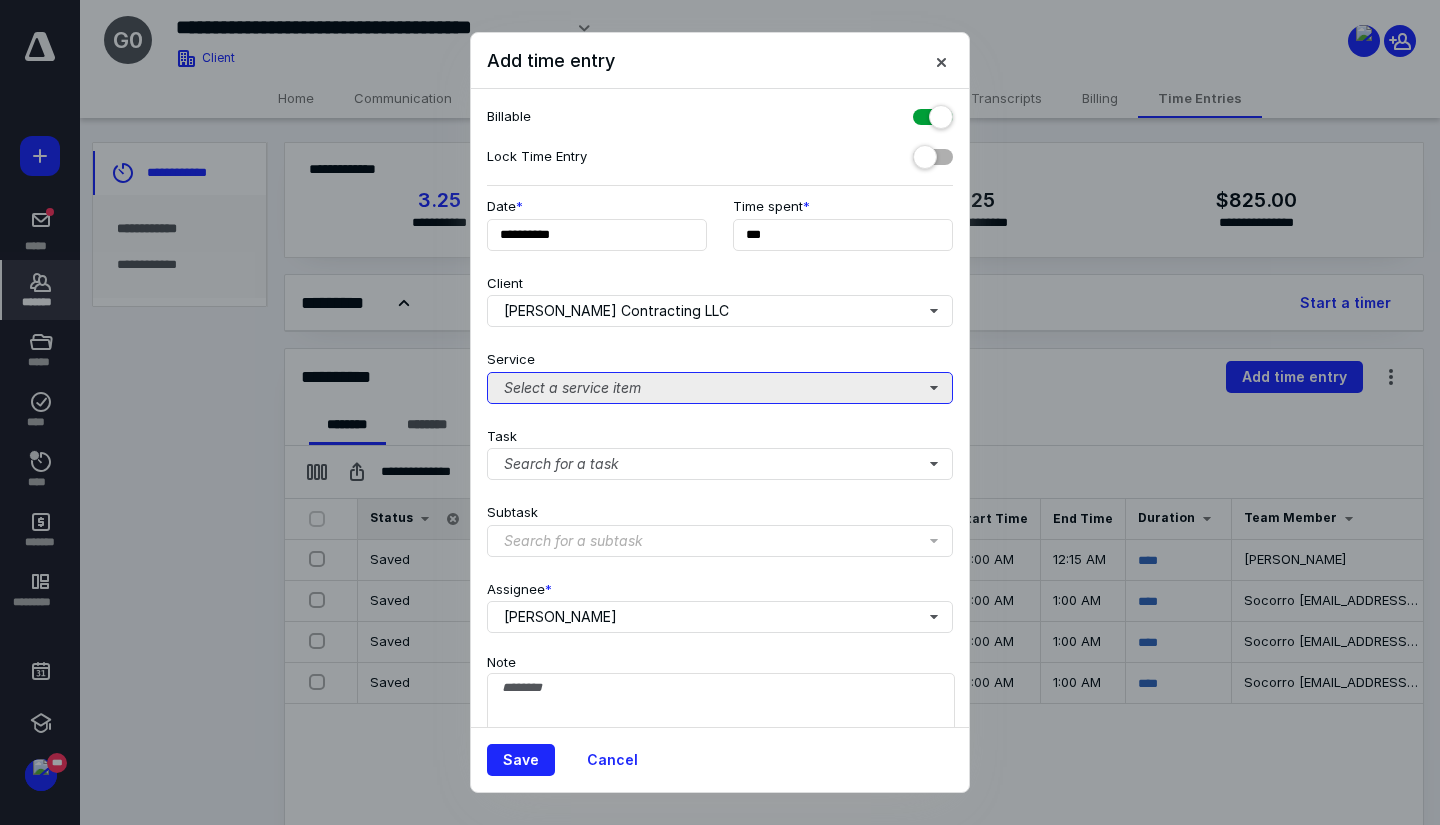 click on "Select a service item" at bounding box center [720, 388] 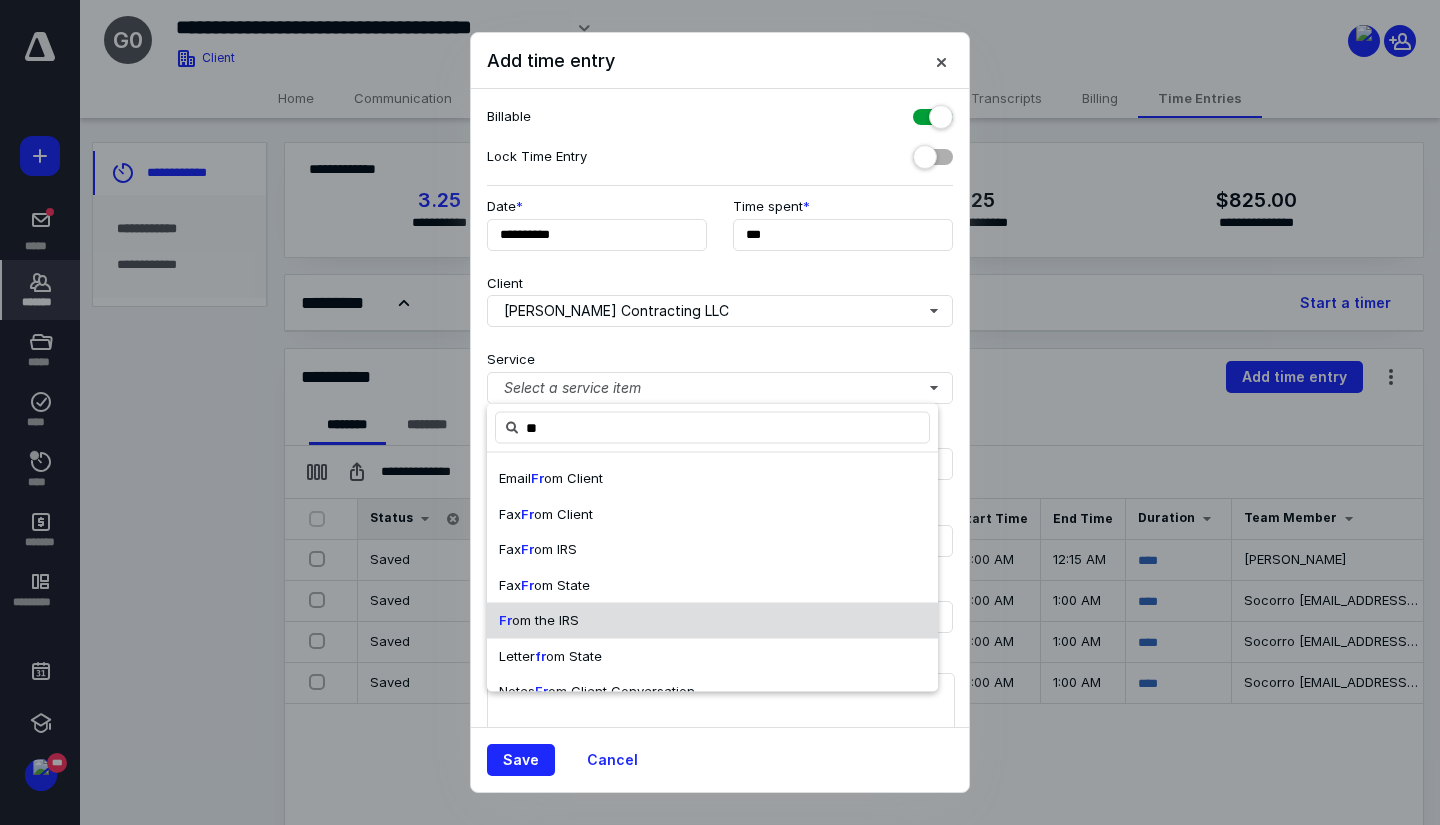 click on "om the IRS" at bounding box center (545, 620) 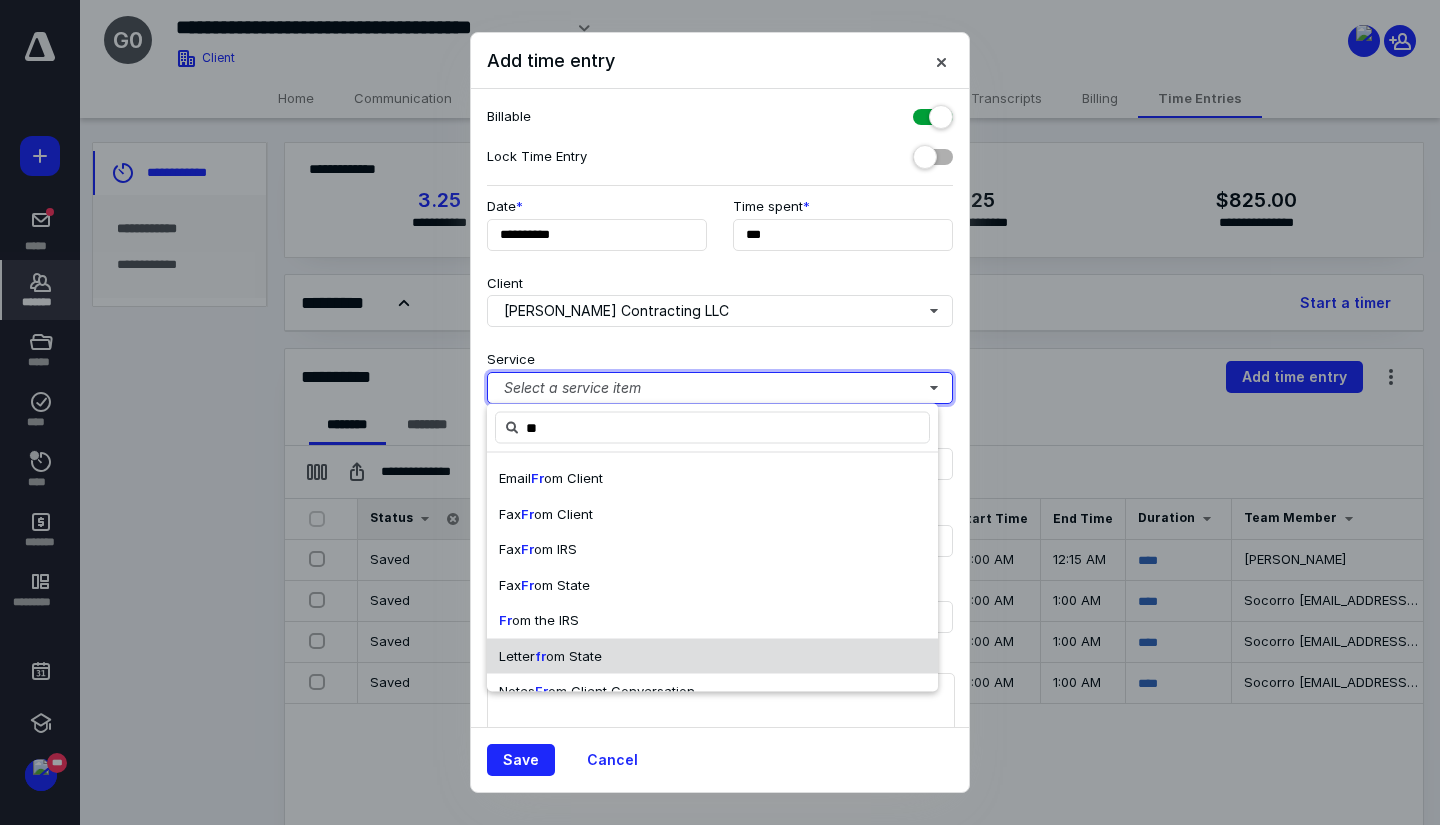 type 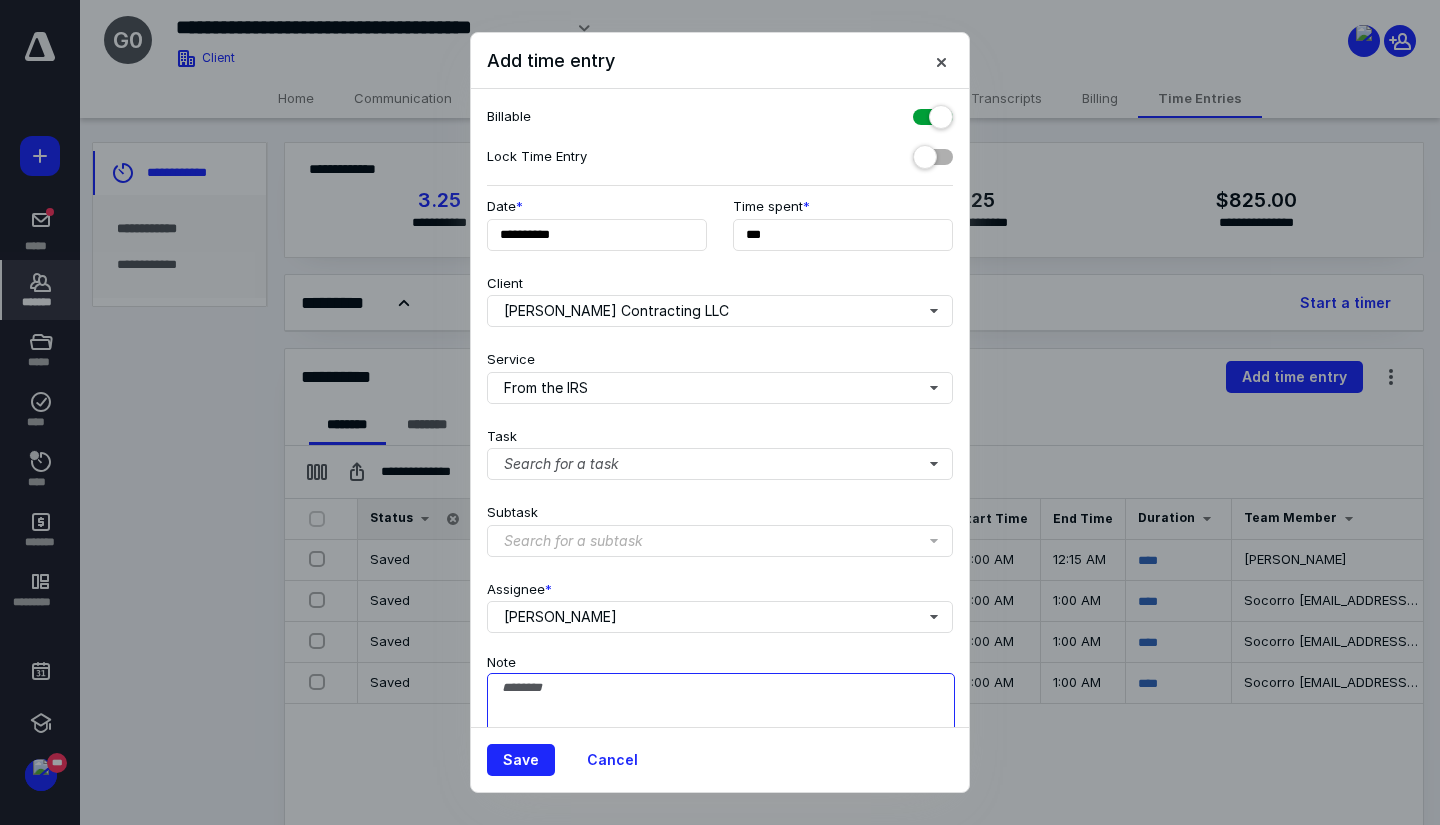 click on "Note" at bounding box center (721, 723) 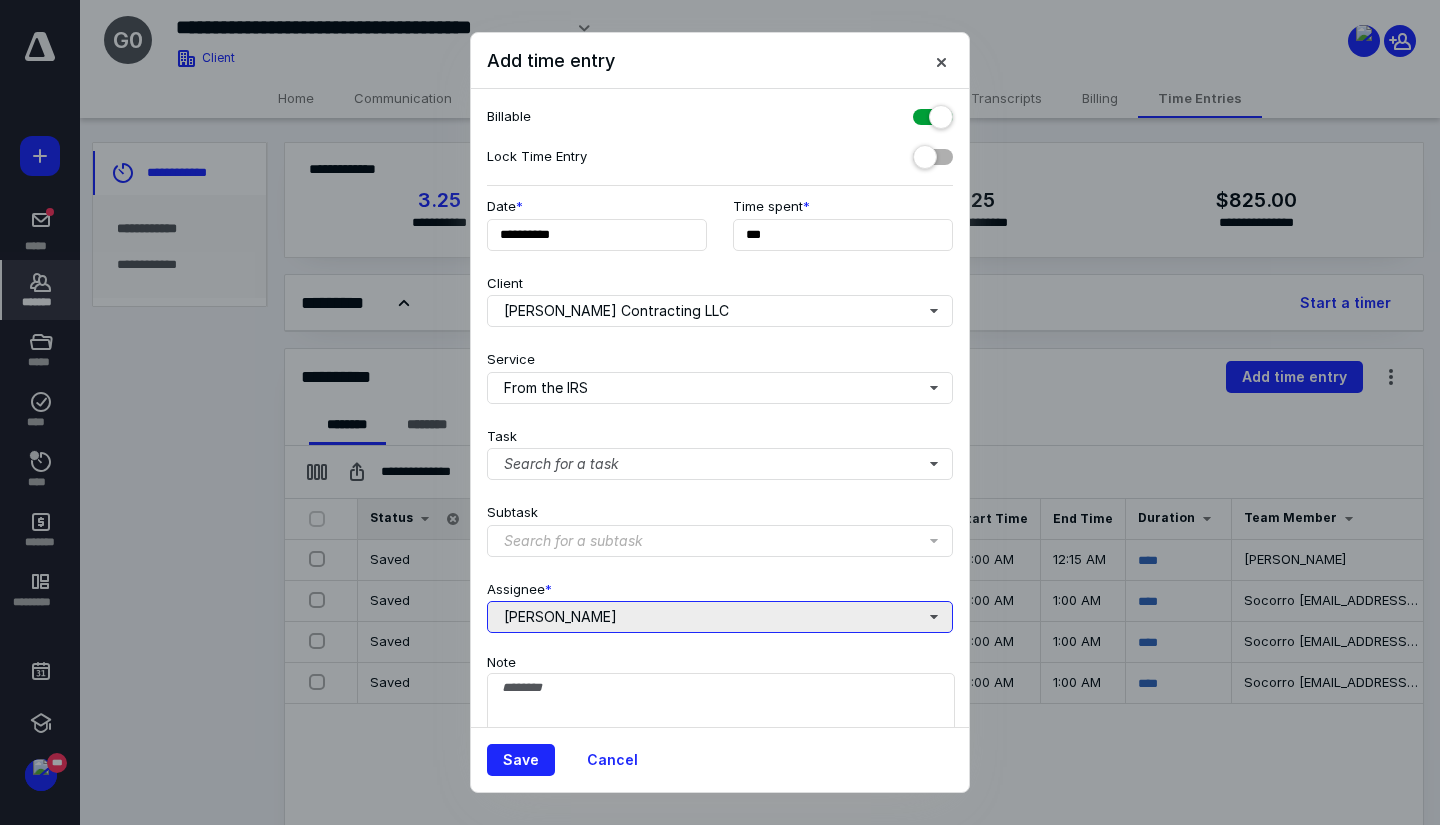 click on "[PERSON_NAME]" at bounding box center [720, 617] 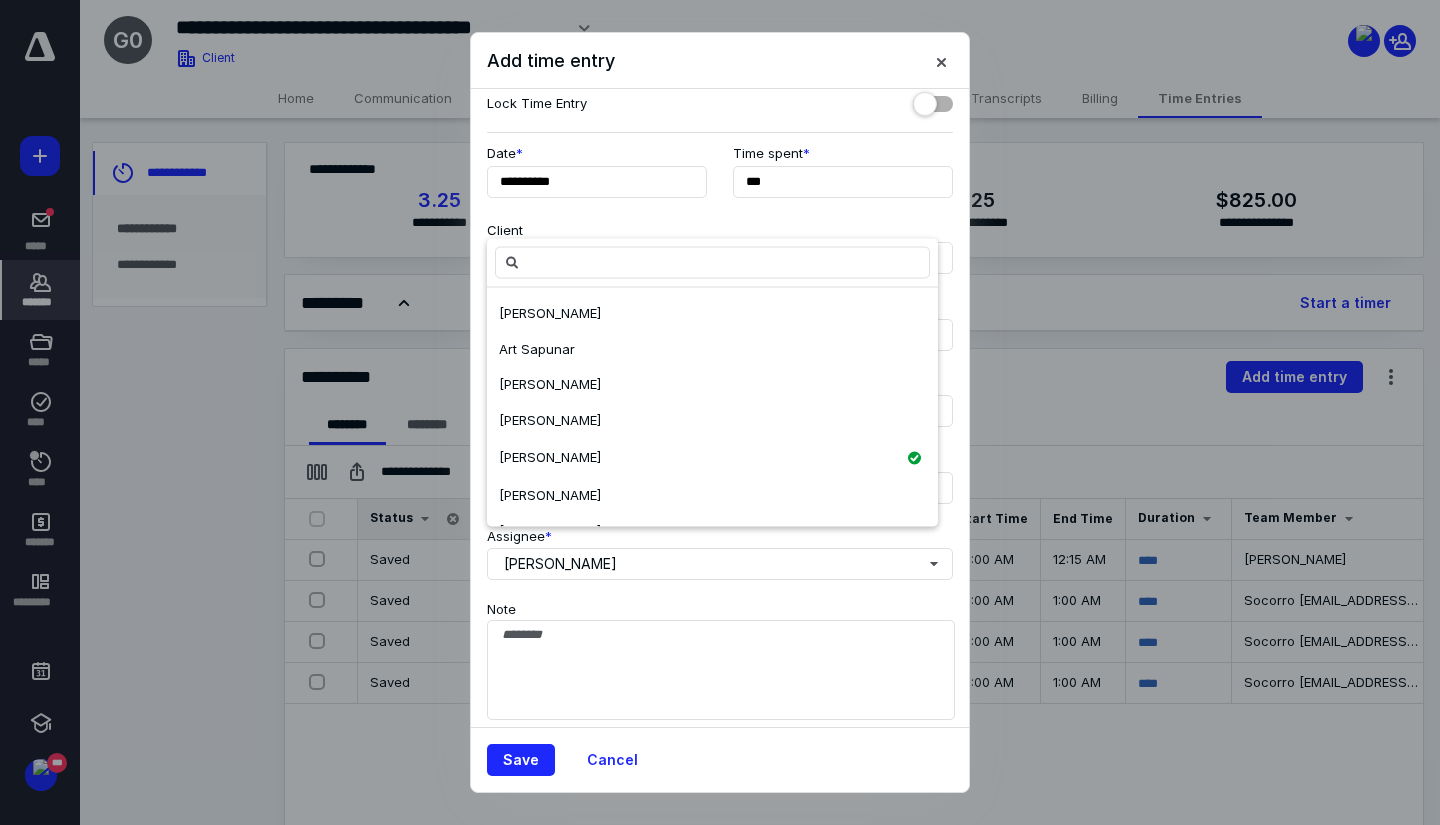 scroll, scrollTop: 76, scrollLeft: 0, axis: vertical 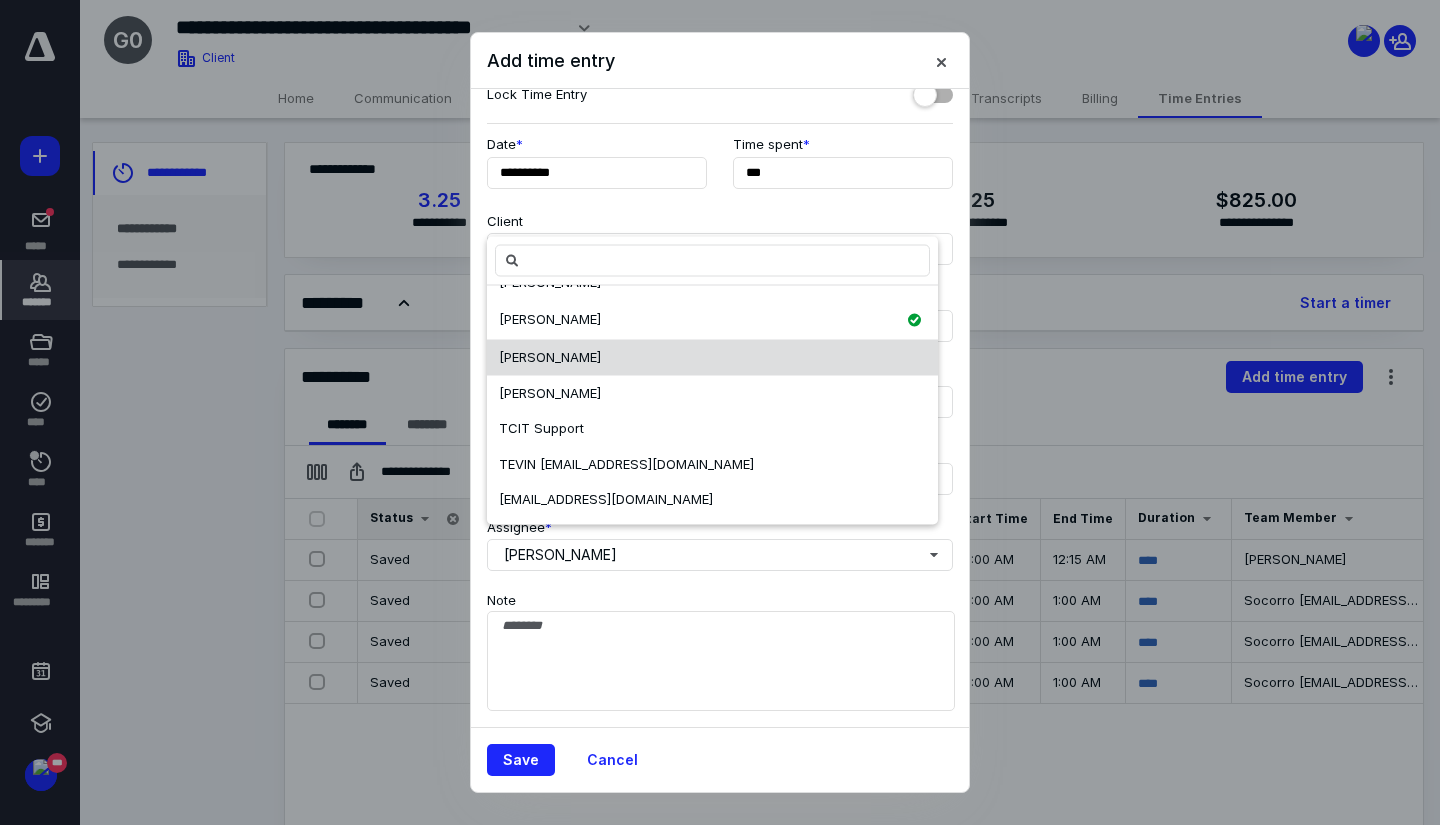 click on "[EMAIL_ADDRESS][DOMAIN_NAME]" at bounding box center [606, 500] 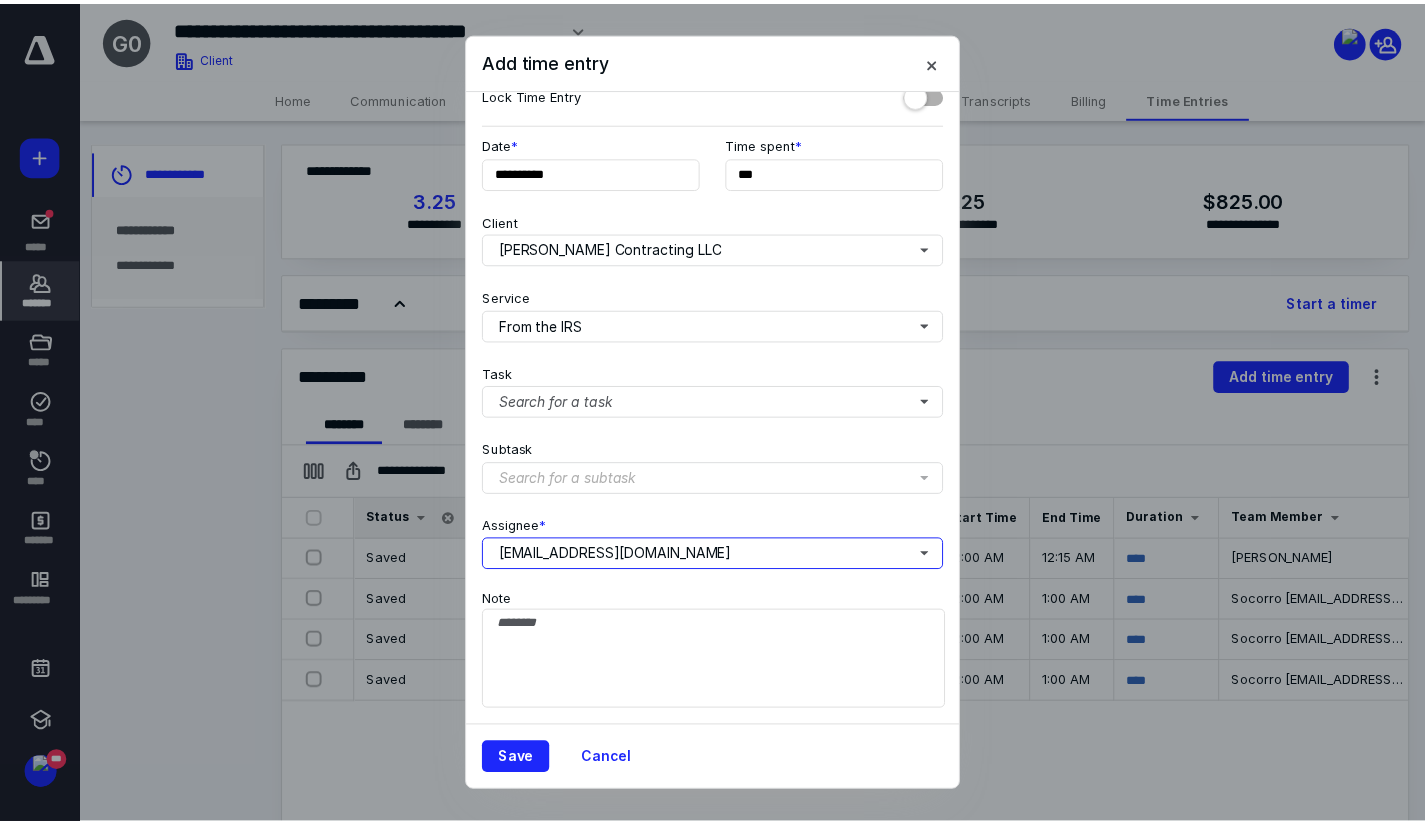 scroll, scrollTop: 0, scrollLeft: 0, axis: both 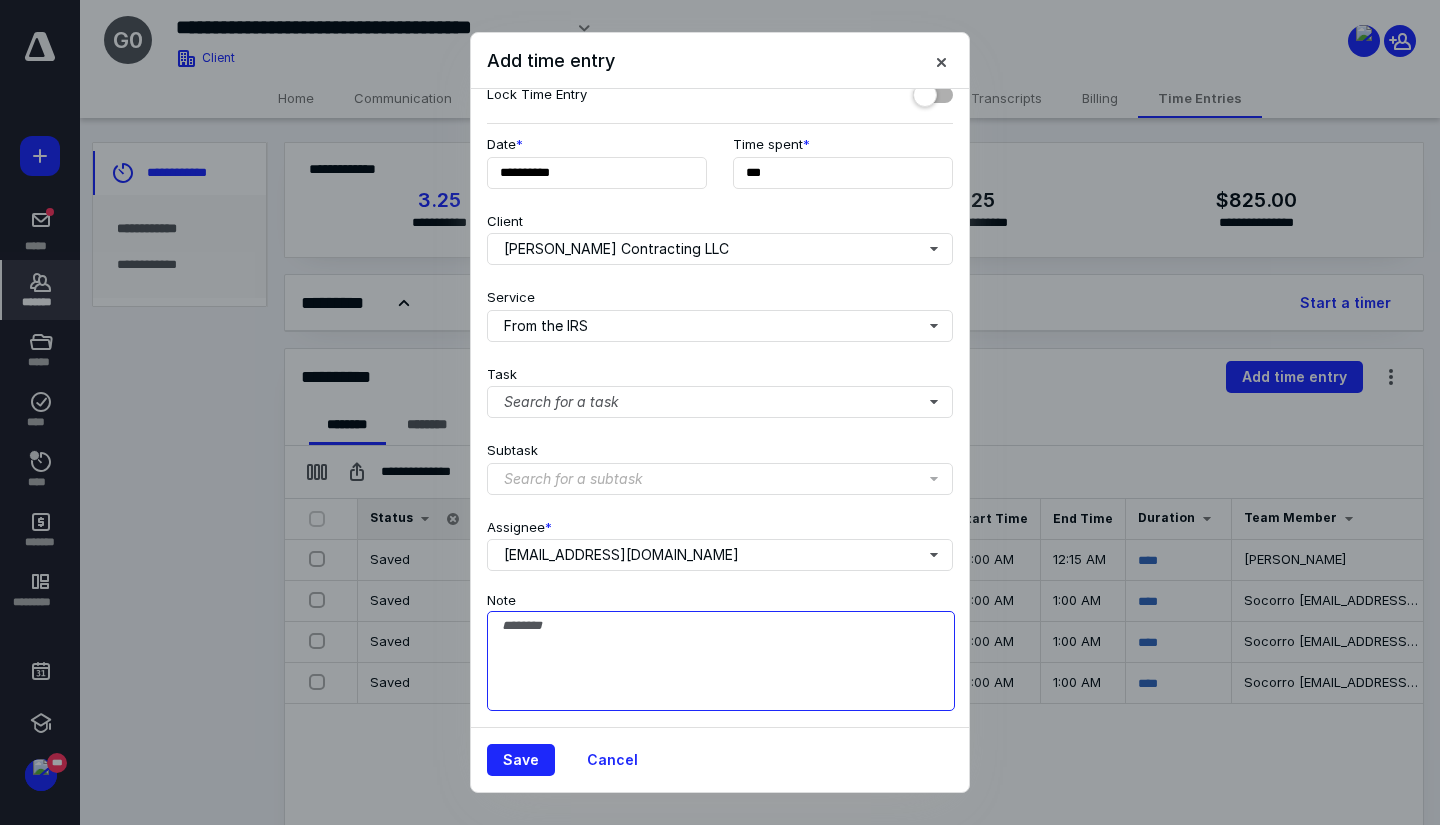 click on "Note" at bounding box center (721, 661) 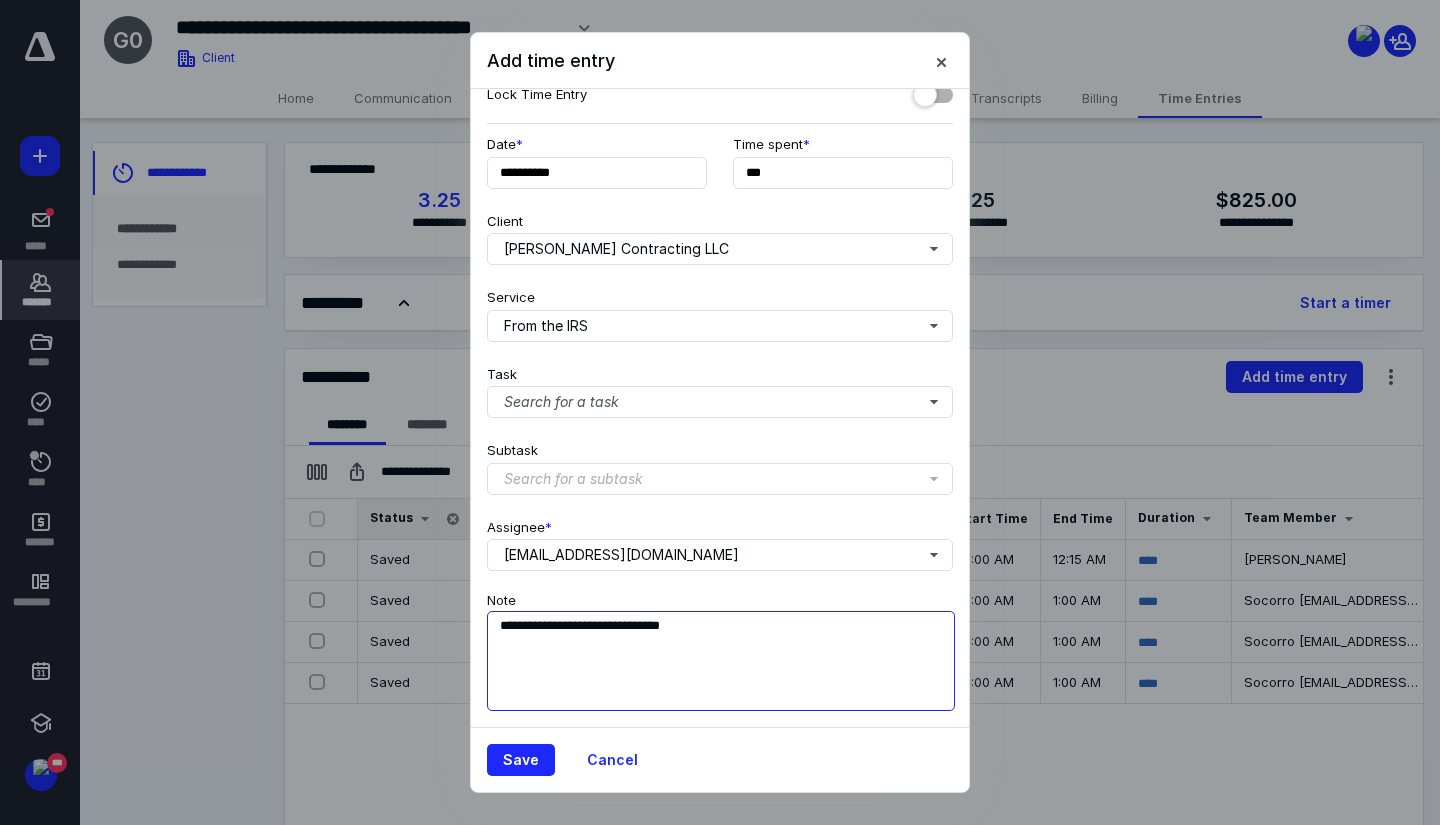 click on "**********" at bounding box center (721, 661) 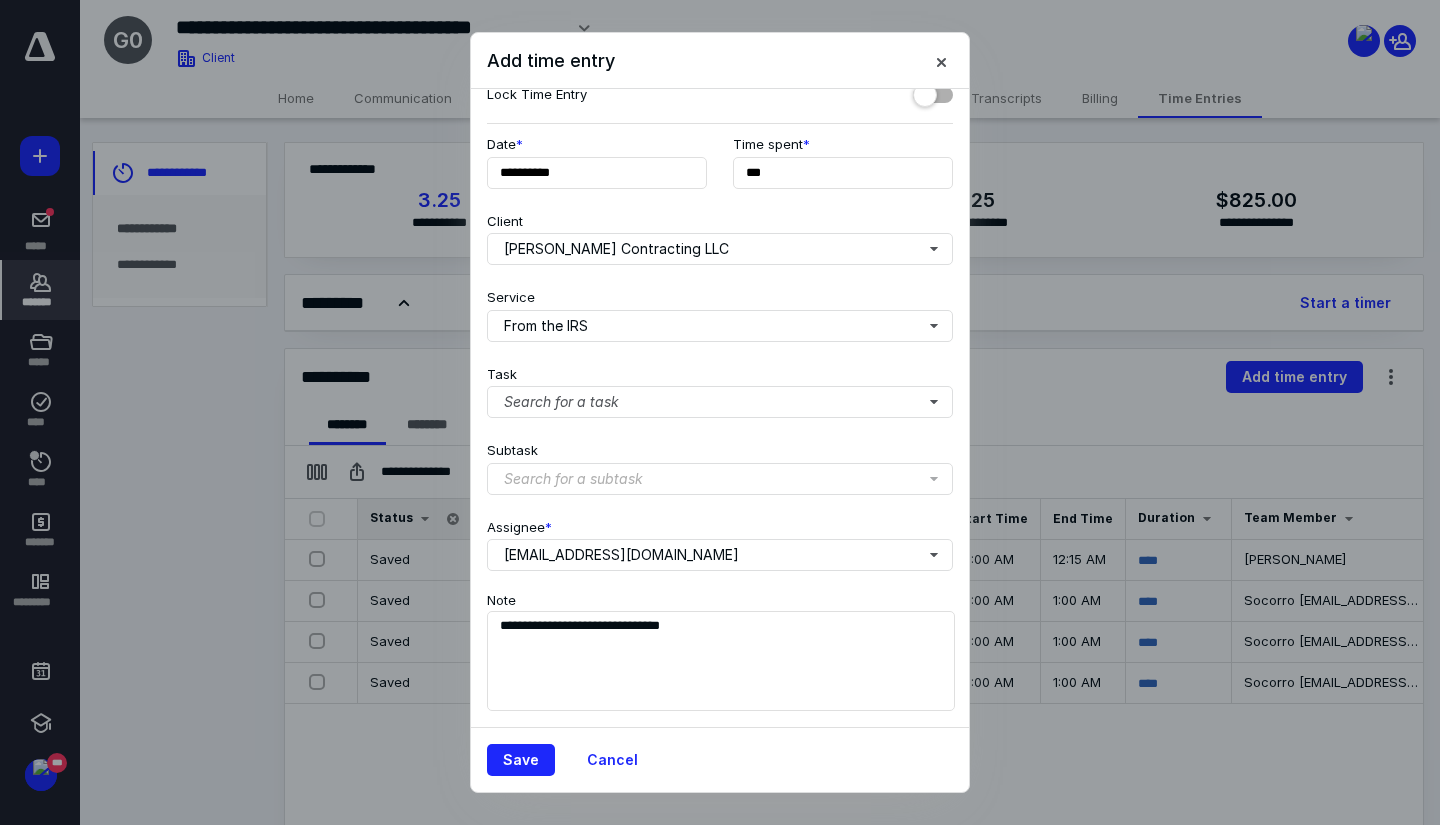 click on "Save Cancel" at bounding box center [720, 759] 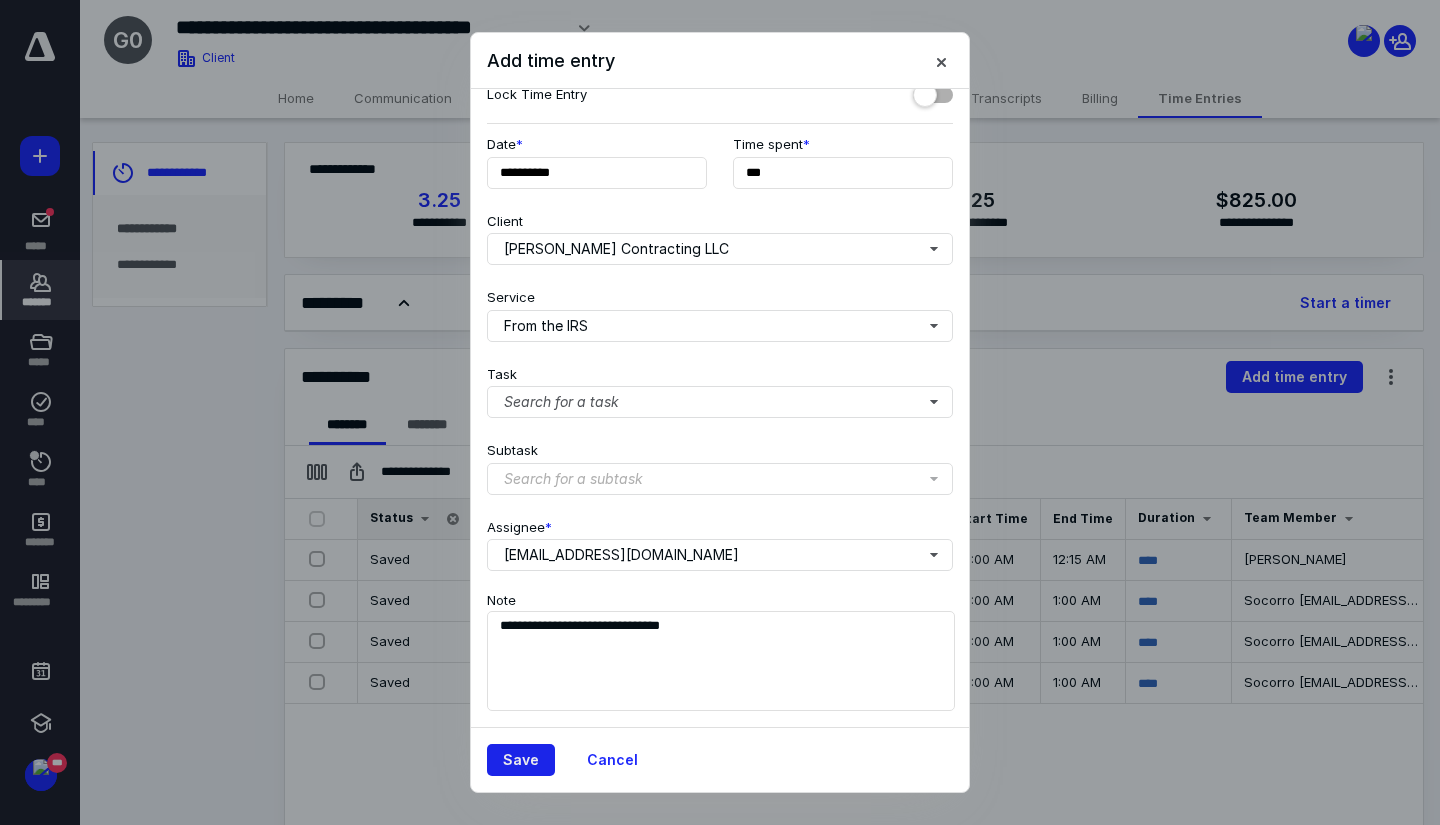 click on "Save" at bounding box center (521, 760) 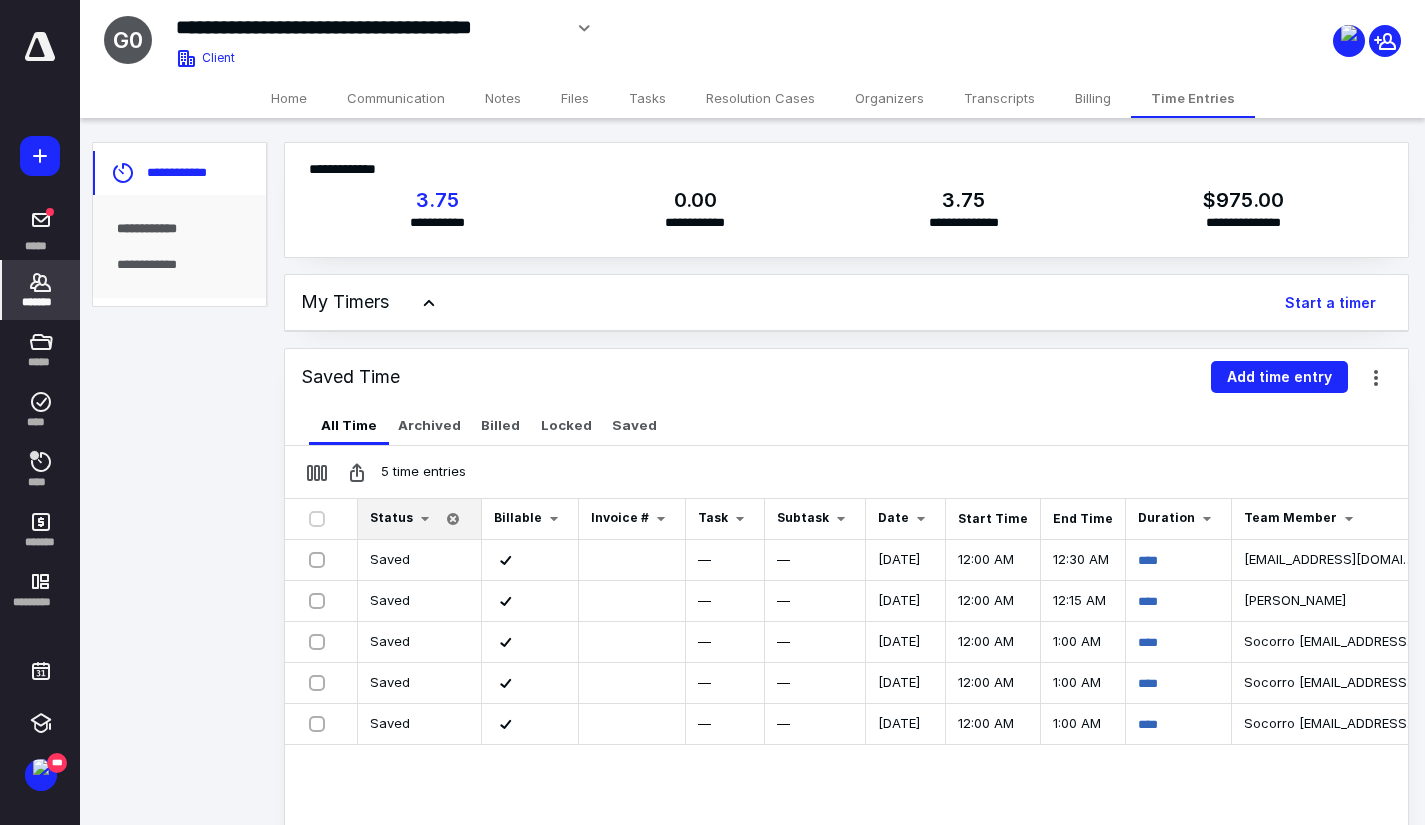 click on "*******" at bounding box center (41, 290) 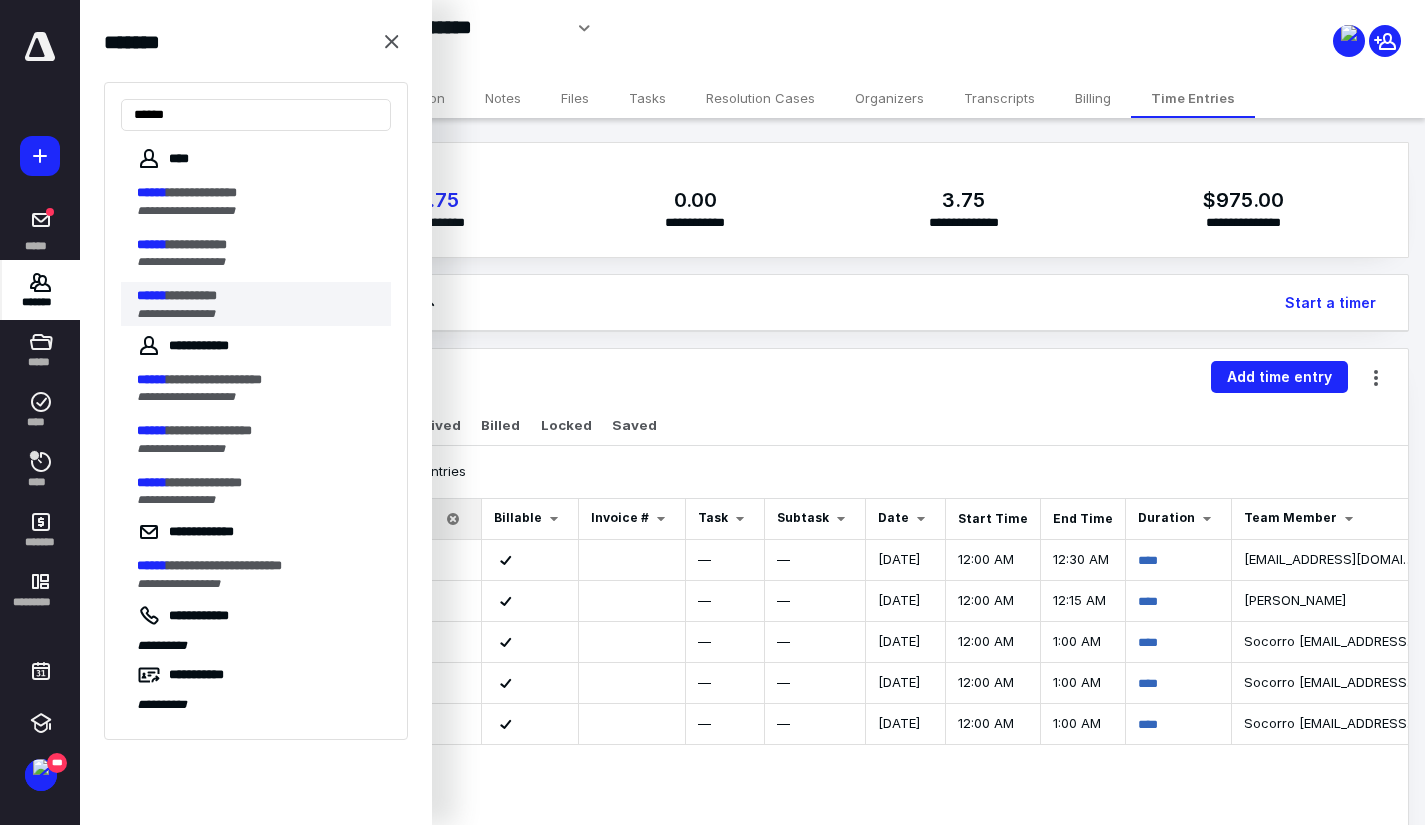 type on "******" 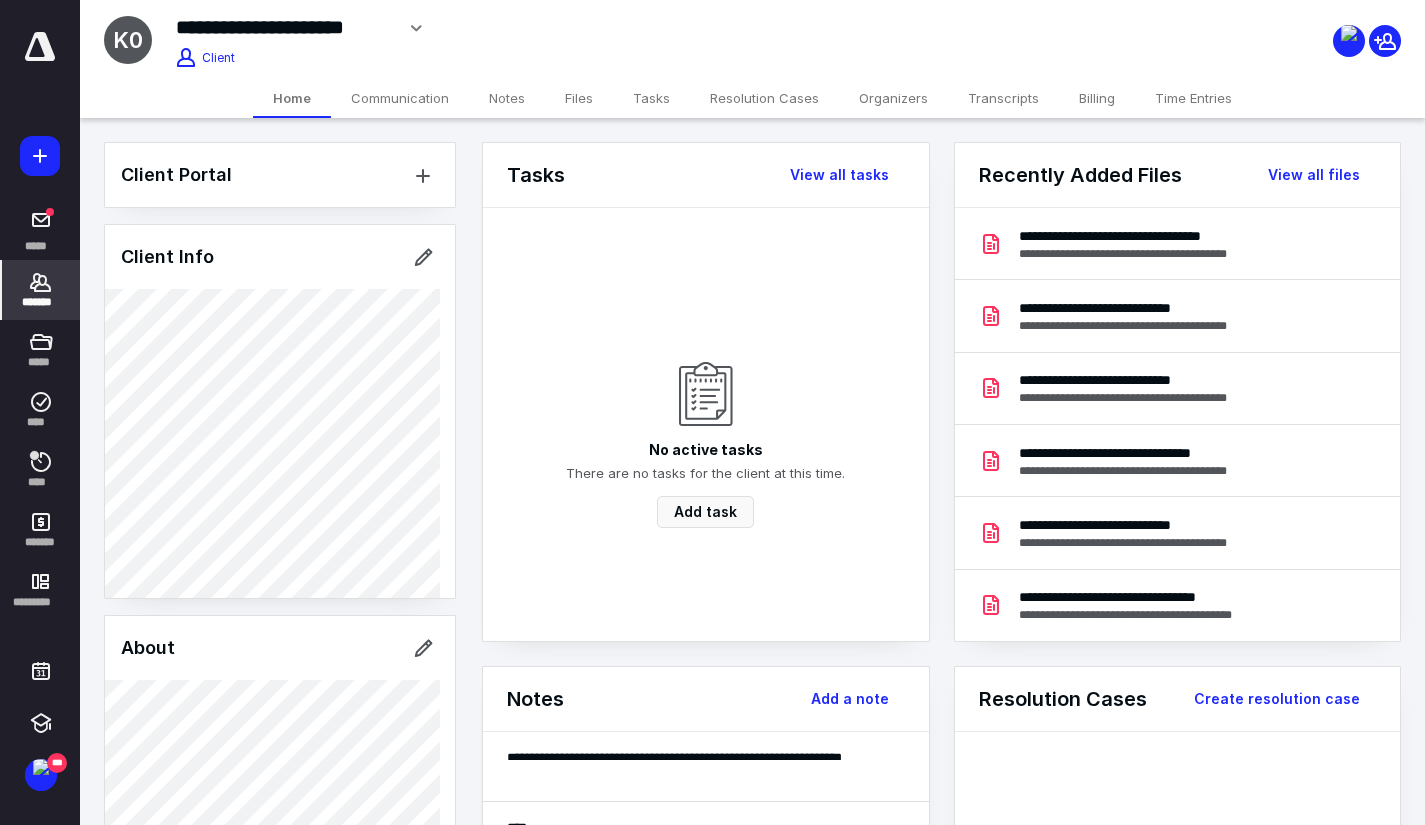 click on "Files" at bounding box center [579, 98] 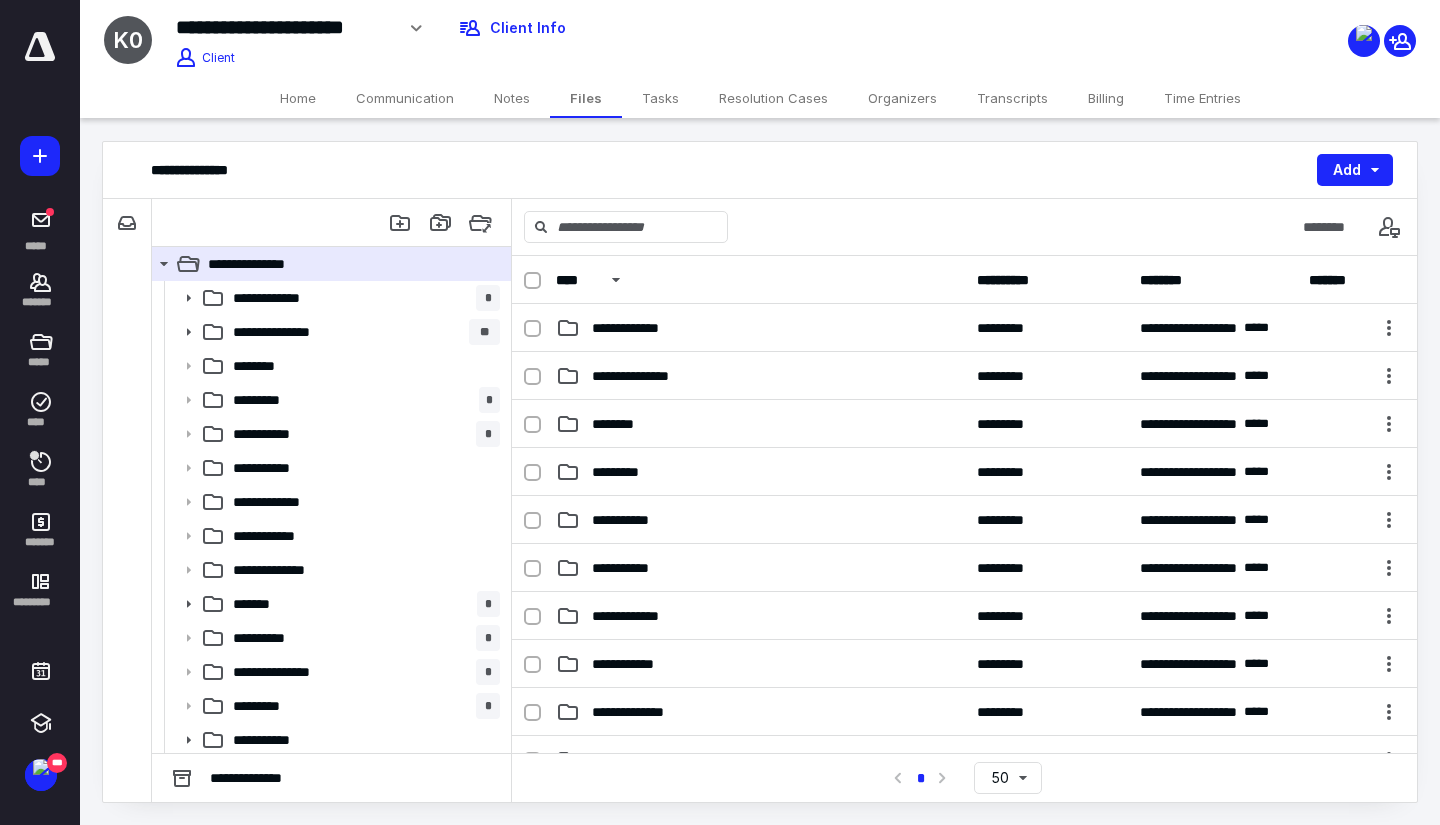 click on "Time Entries" at bounding box center (1202, 98) 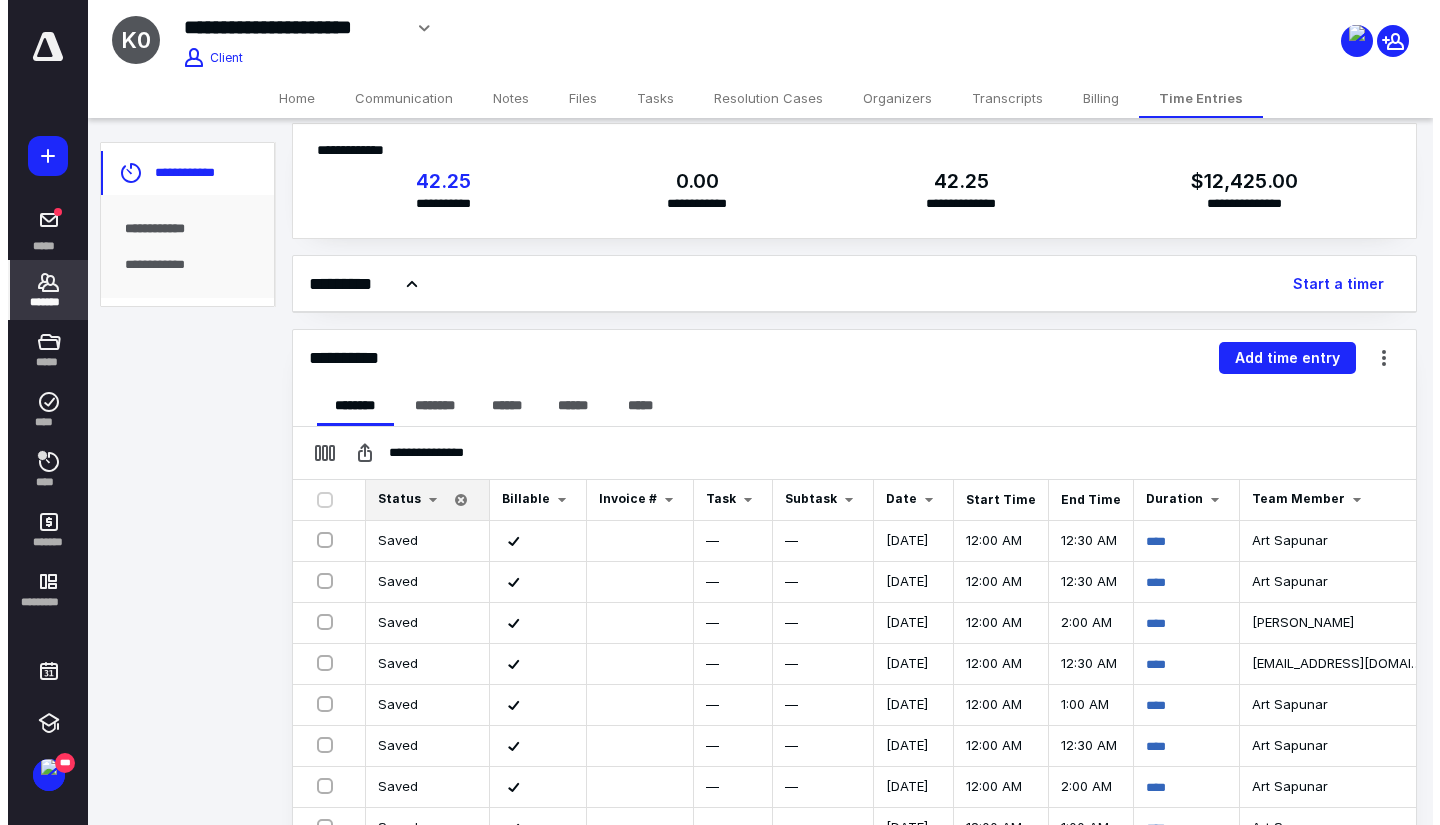 scroll, scrollTop: 100, scrollLeft: 0, axis: vertical 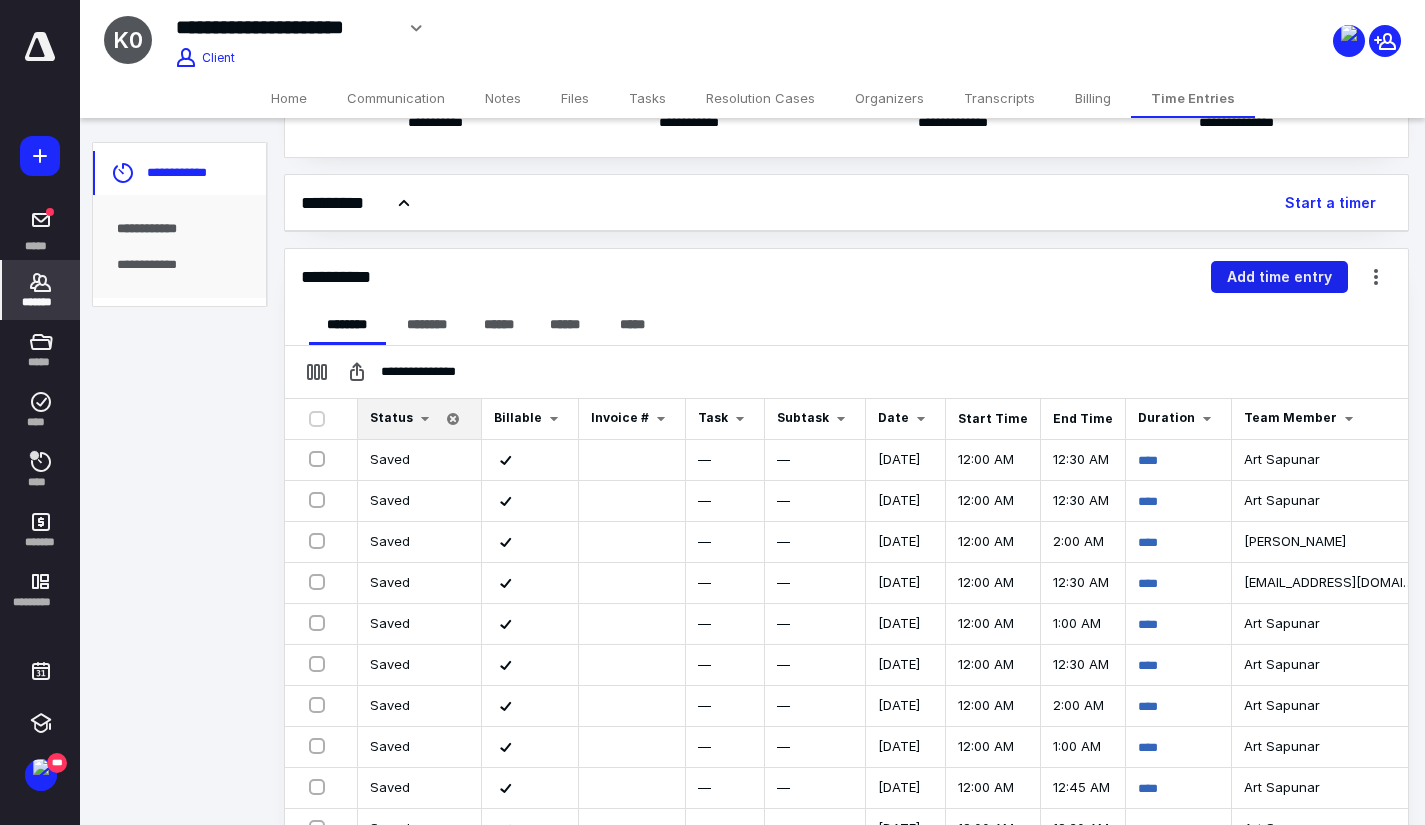 click on "Add time entry" at bounding box center (1279, 277) 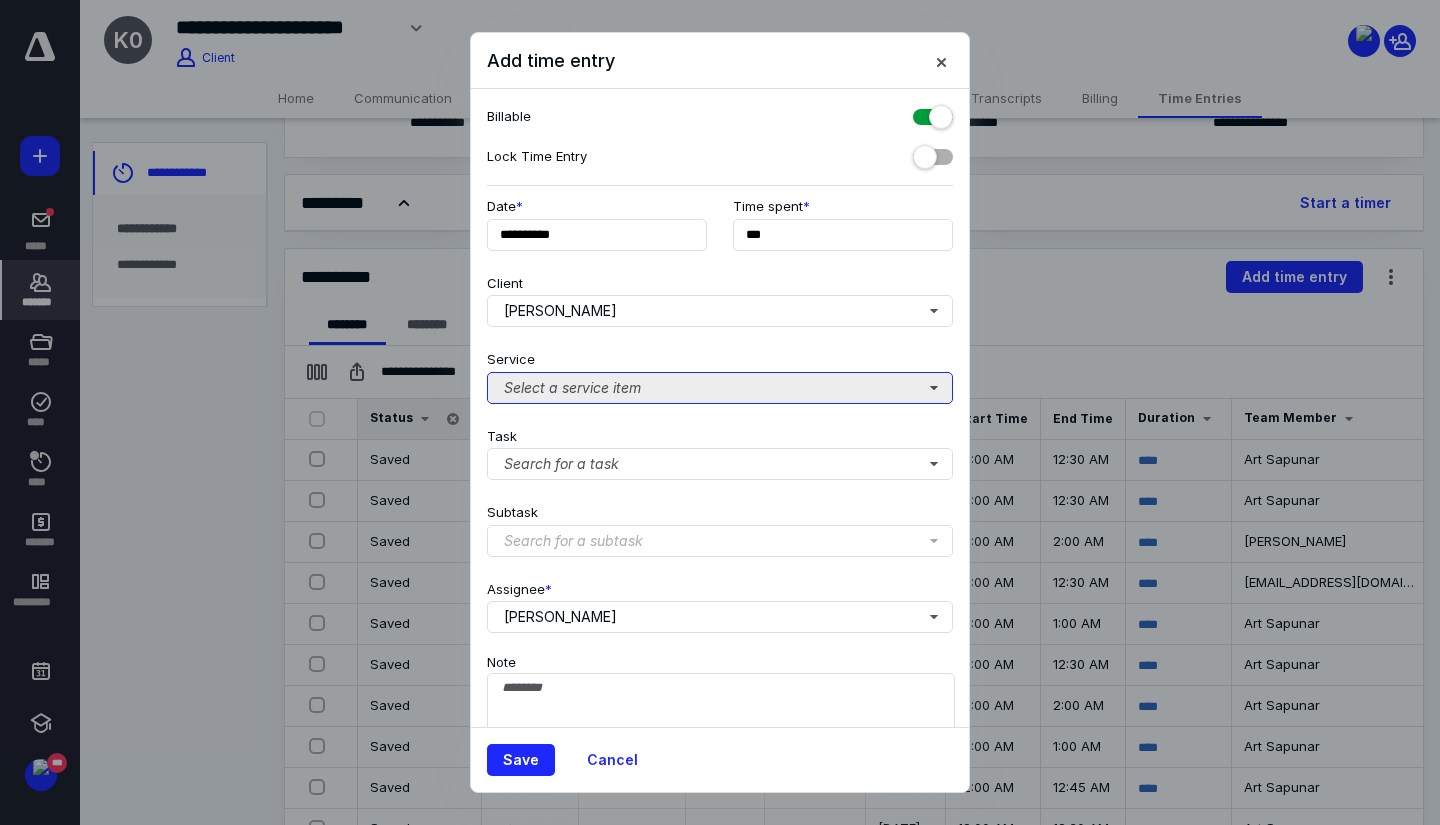 click on "Select a service item" at bounding box center [720, 388] 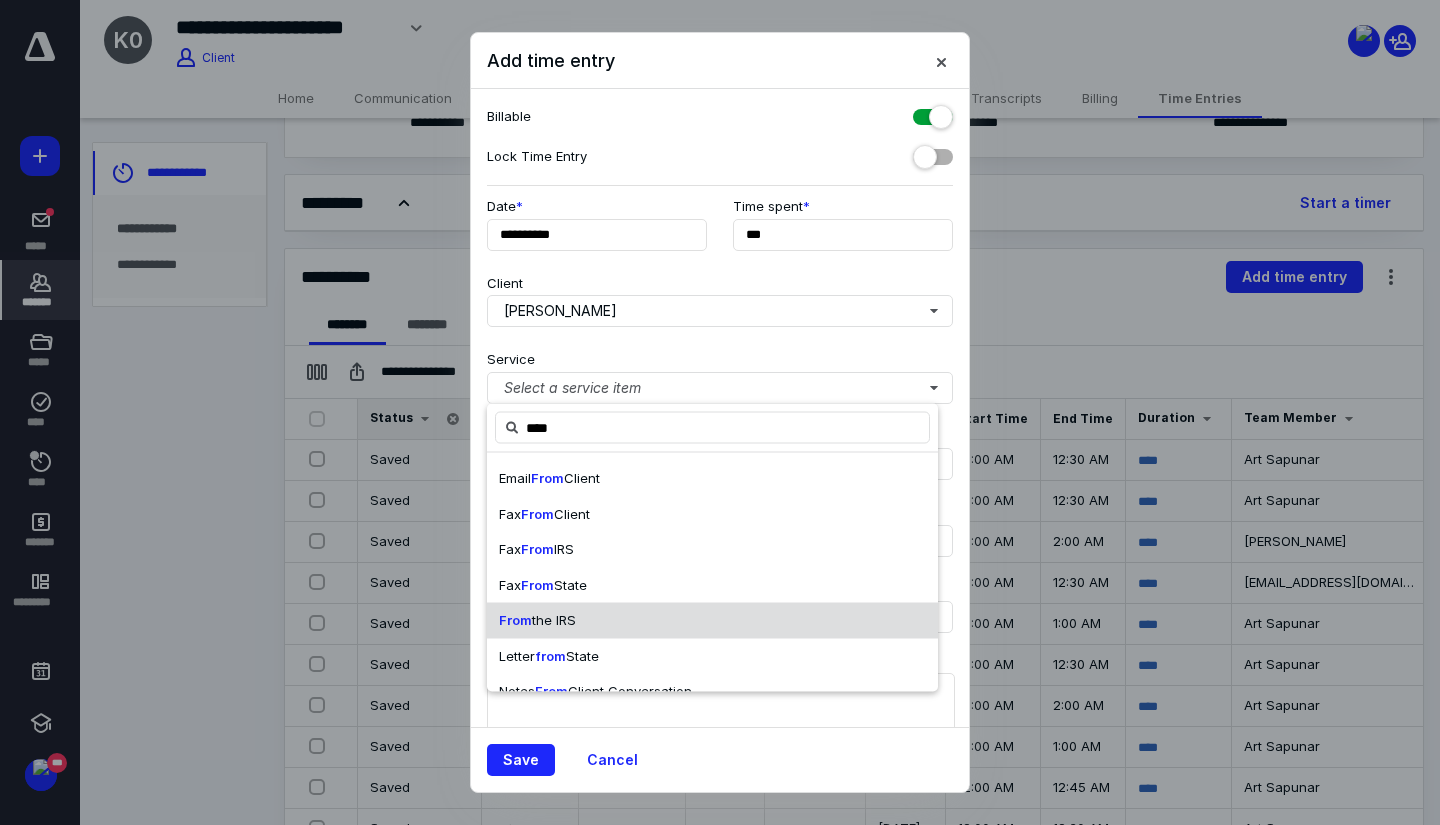 click on "From  the IRS" at bounding box center (712, 621) 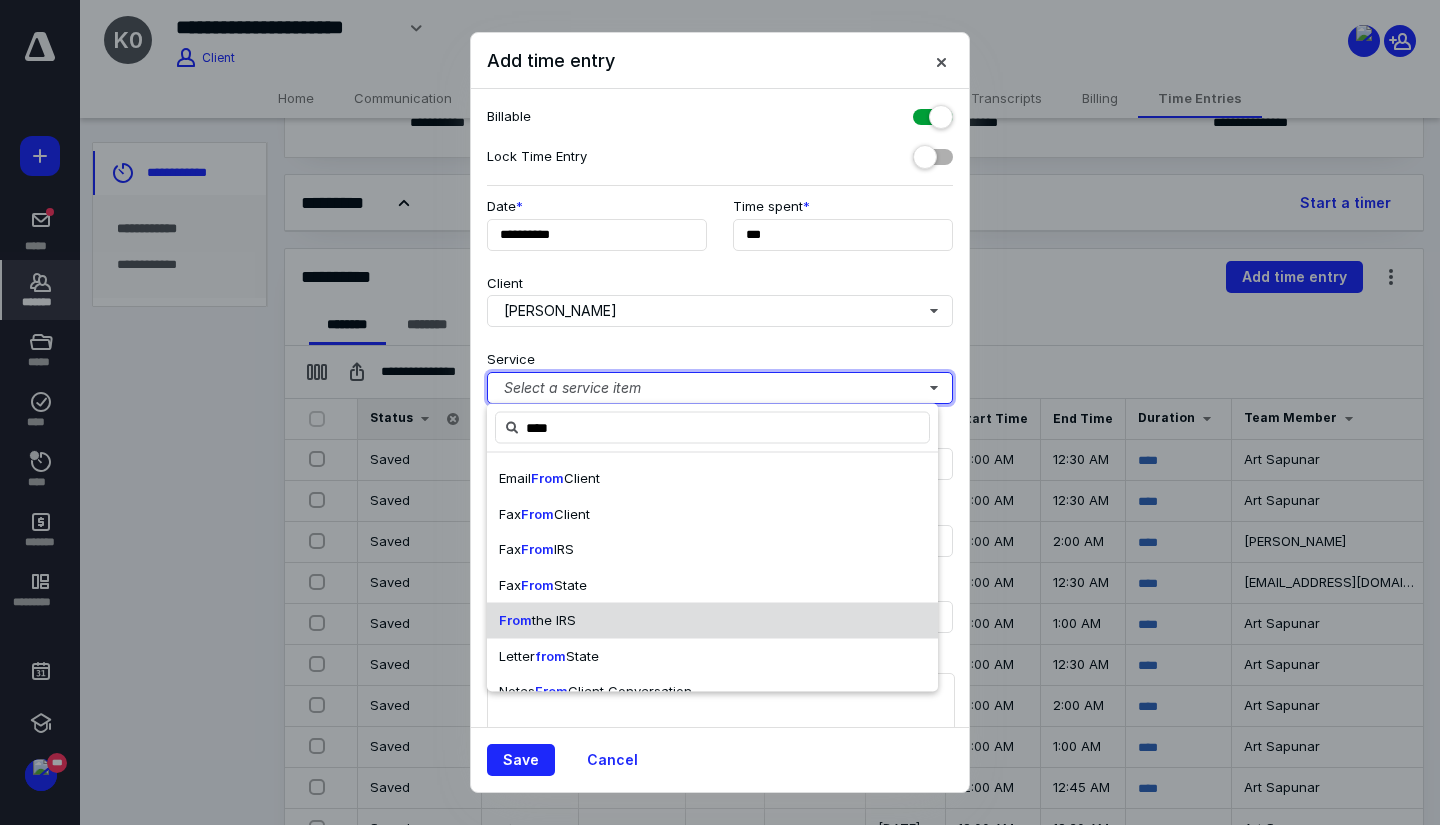type 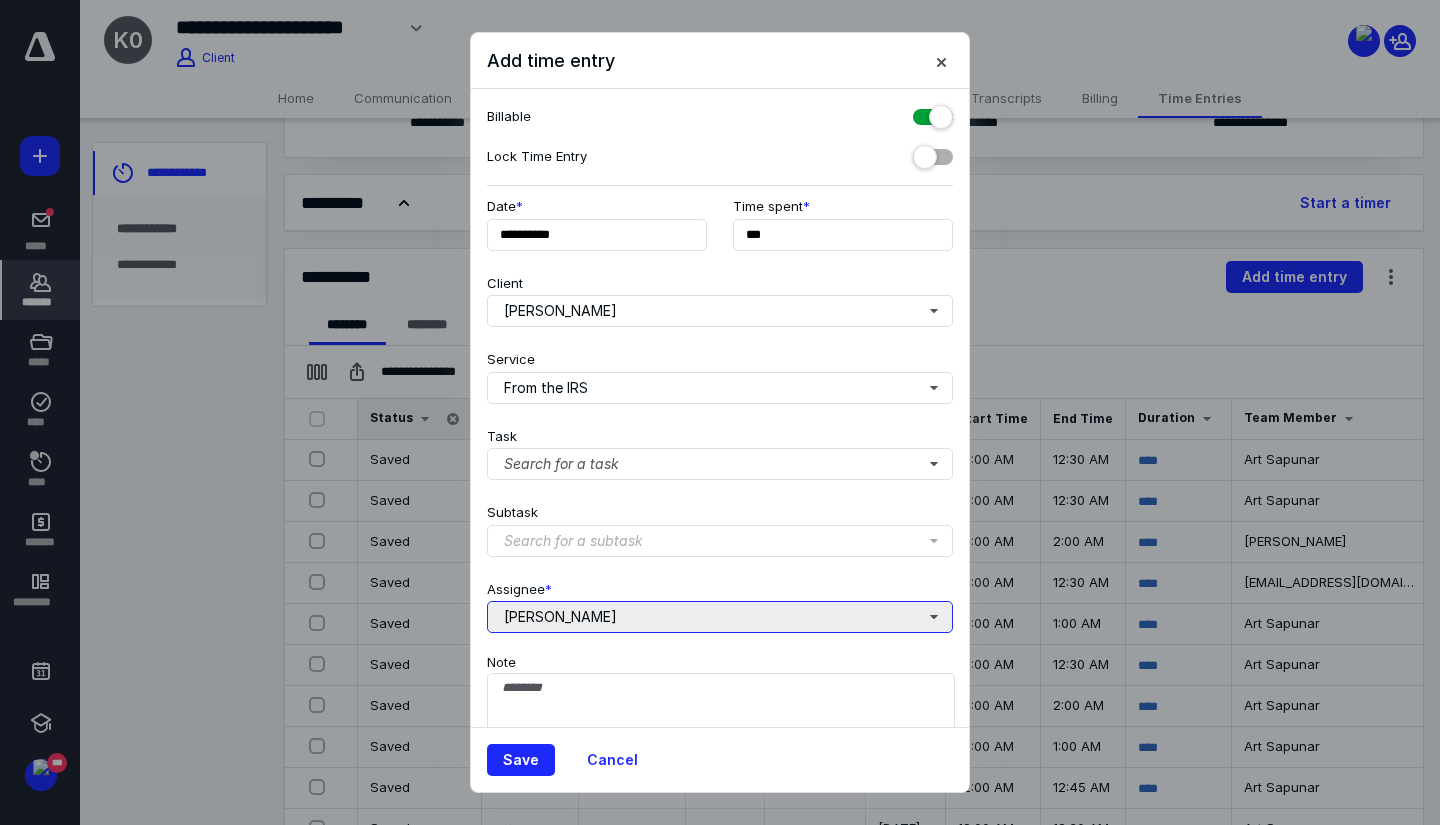 click on "[PERSON_NAME]" at bounding box center (720, 617) 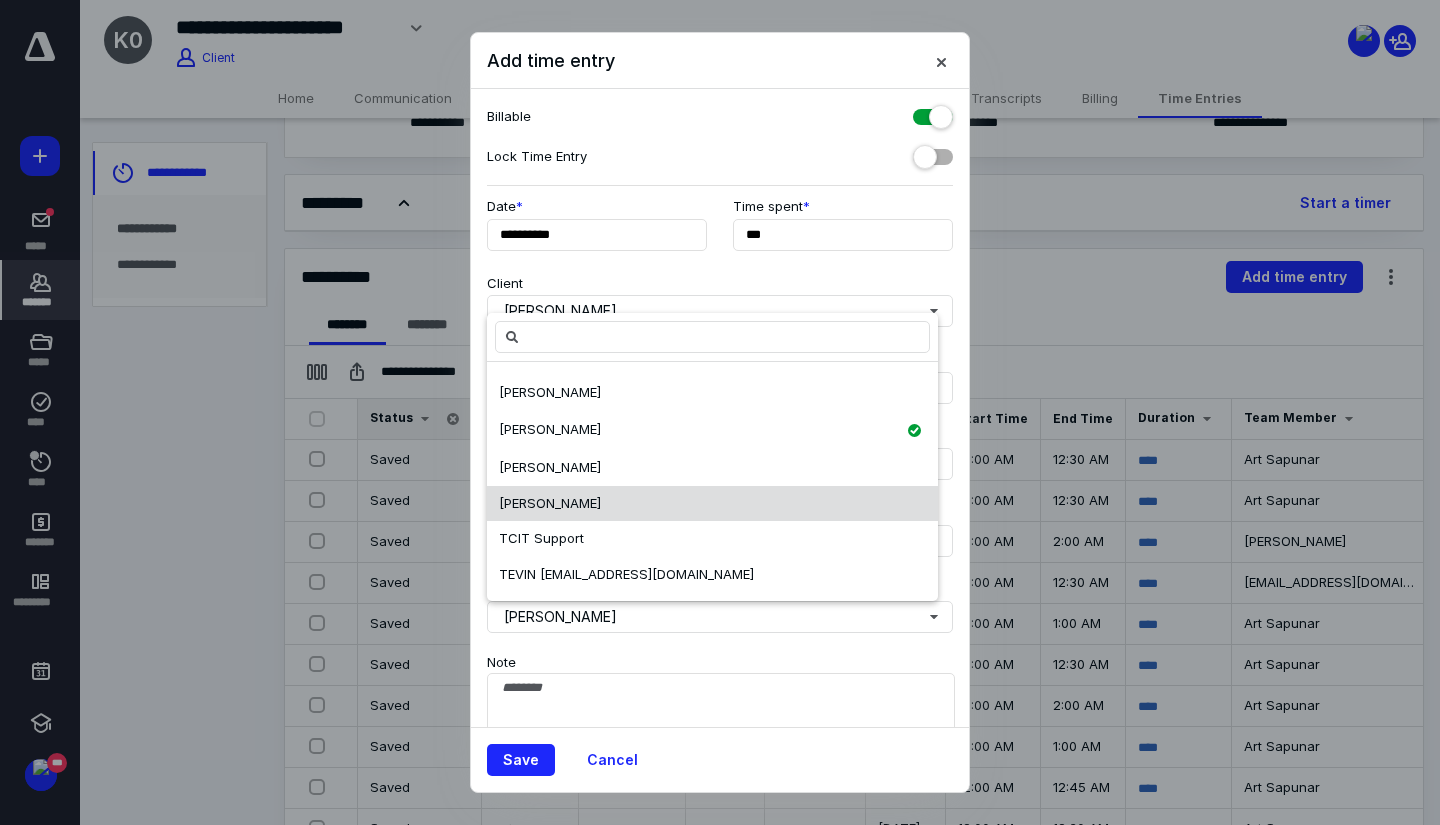 scroll, scrollTop: 136, scrollLeft: 0, axis: vertical 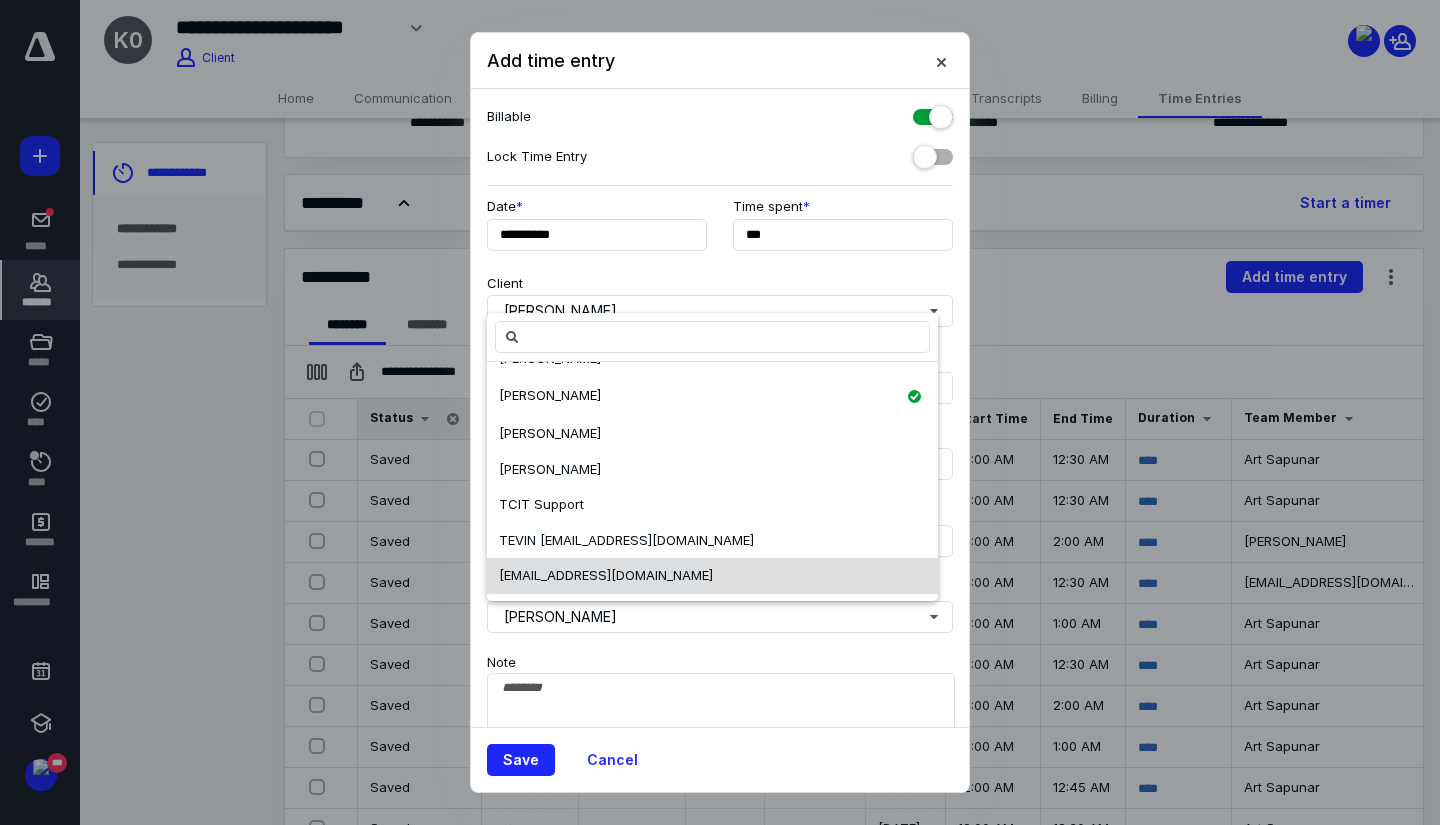 click on "[EMAIL_ADDRESS][DOMAIN_NAME]" at bounding box center [712, 576] 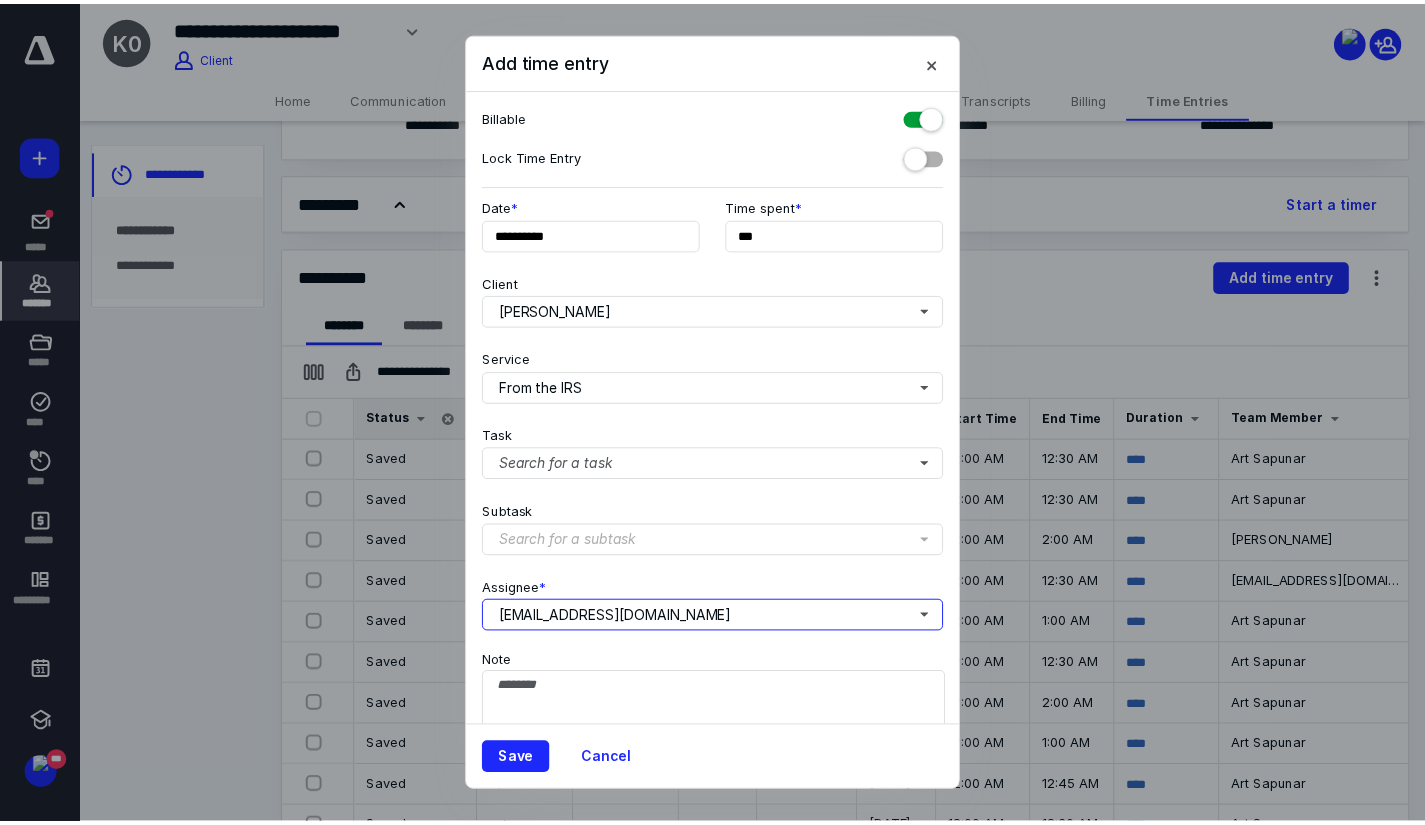 scroll, scrollTop: 0, scrollLeft: 0, axis: both 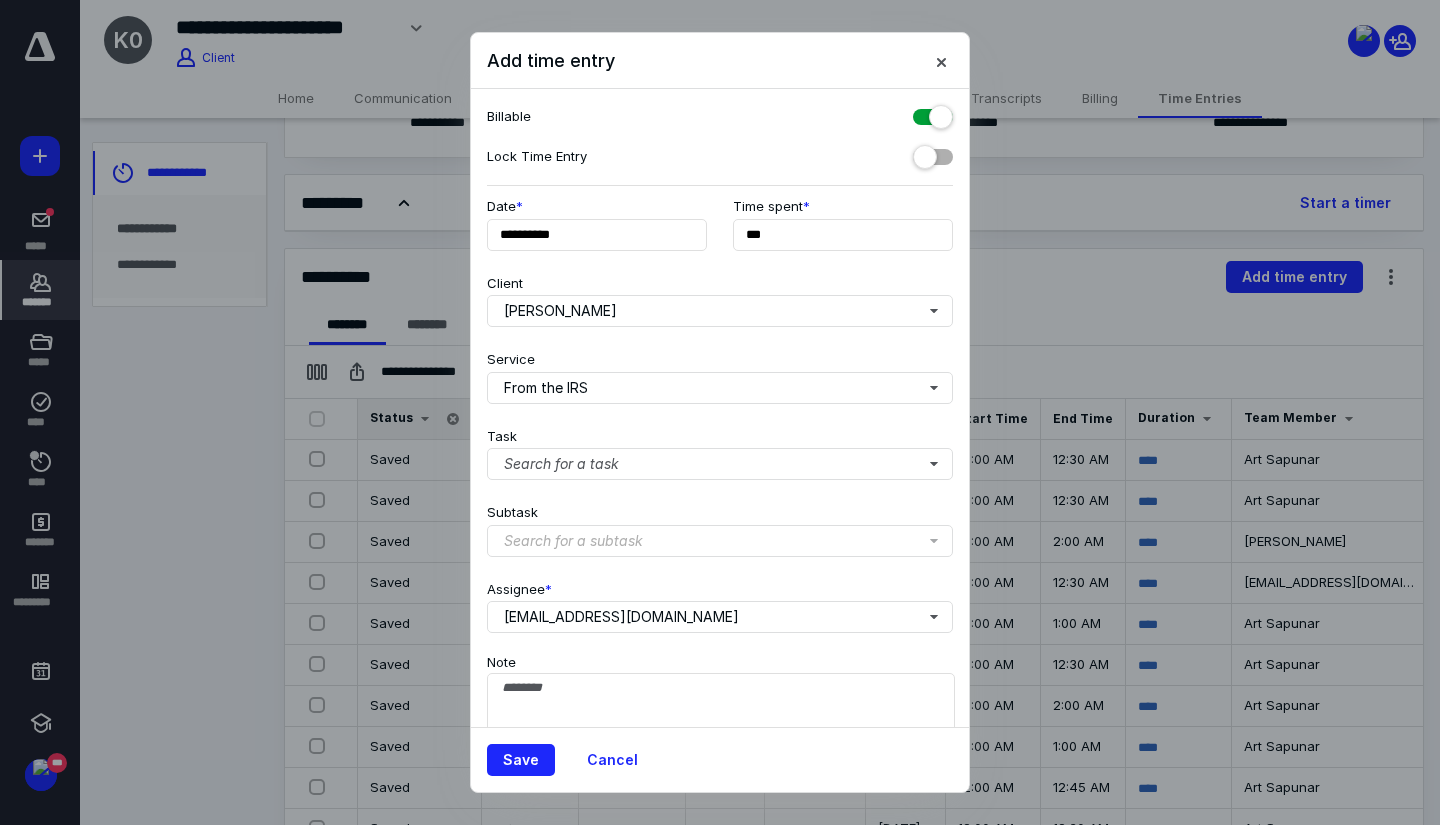 click on "Note" at bounding box center [720, 711] 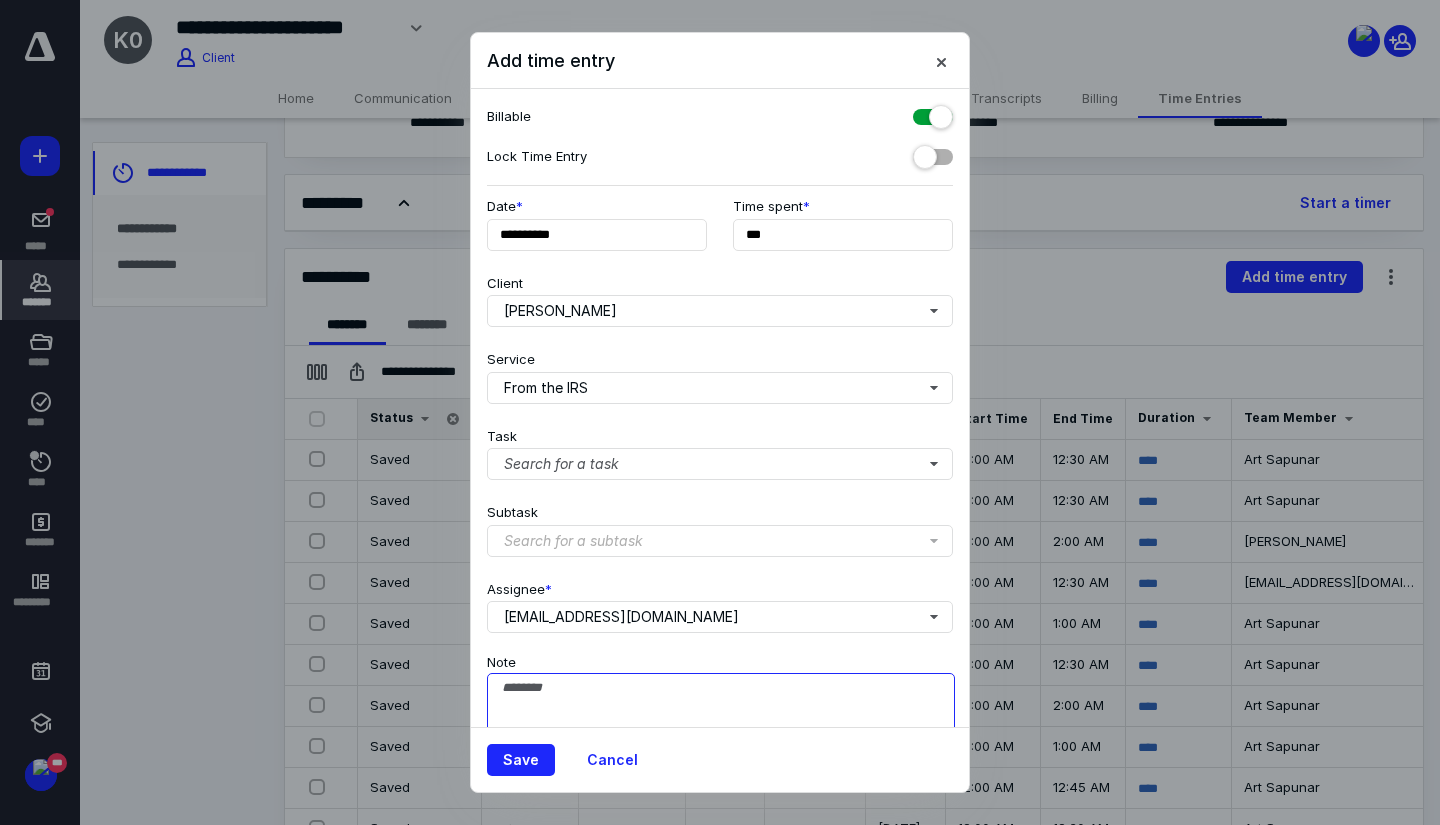 click on "Note" at bounding box center [721, 723] 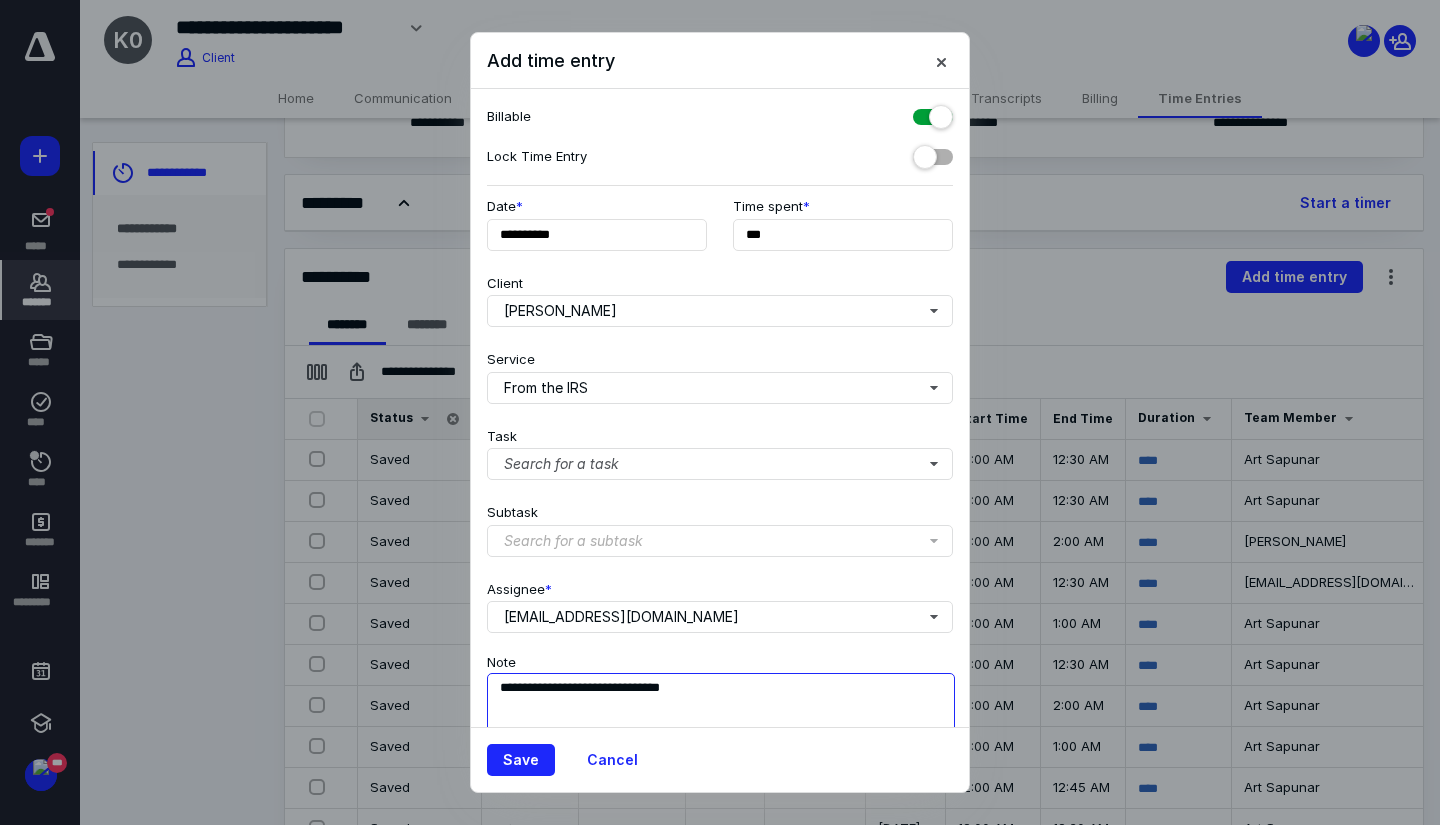 type on "**********" 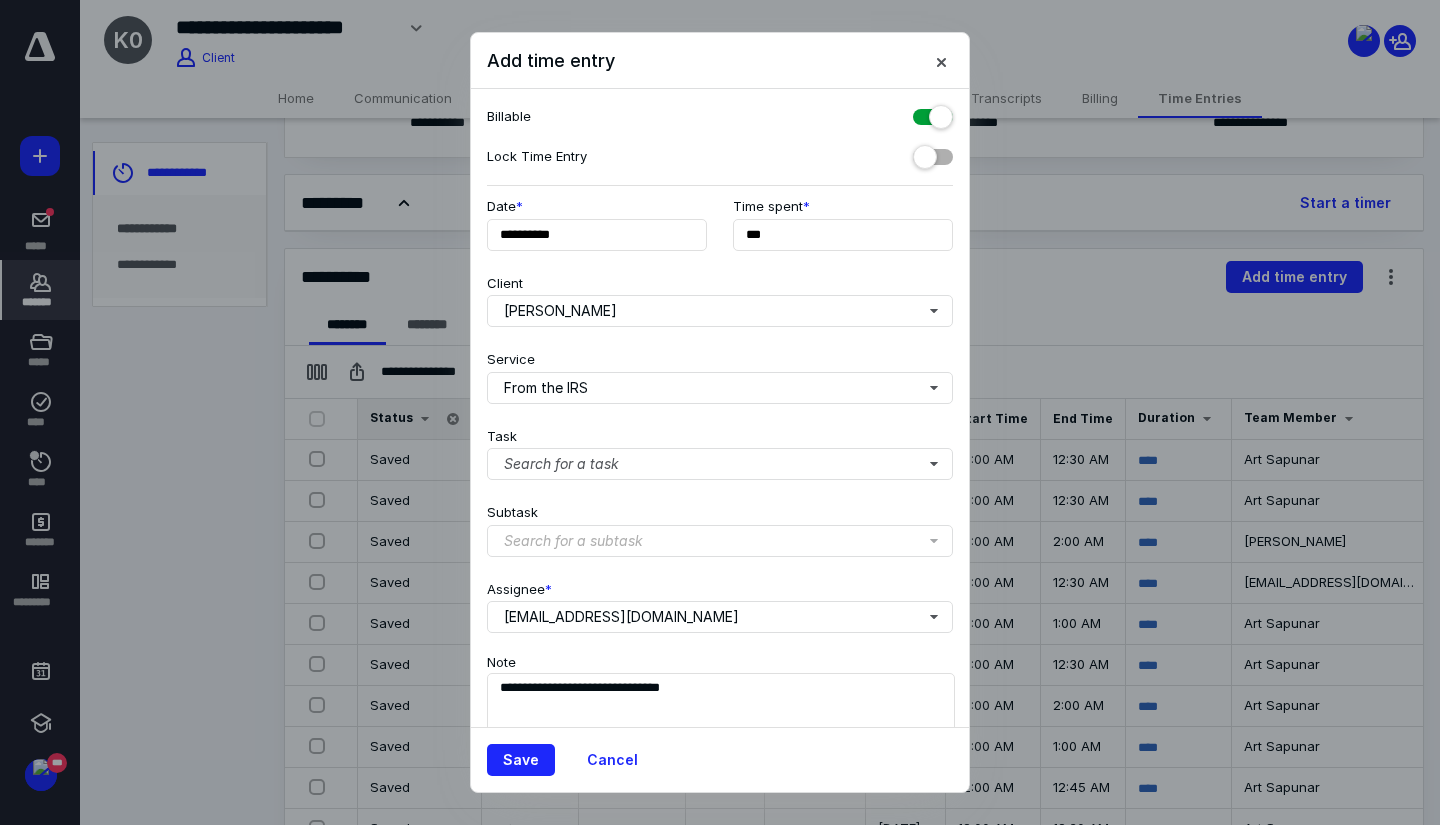 click on "Save Cancel" at bounding box center (720, 759) 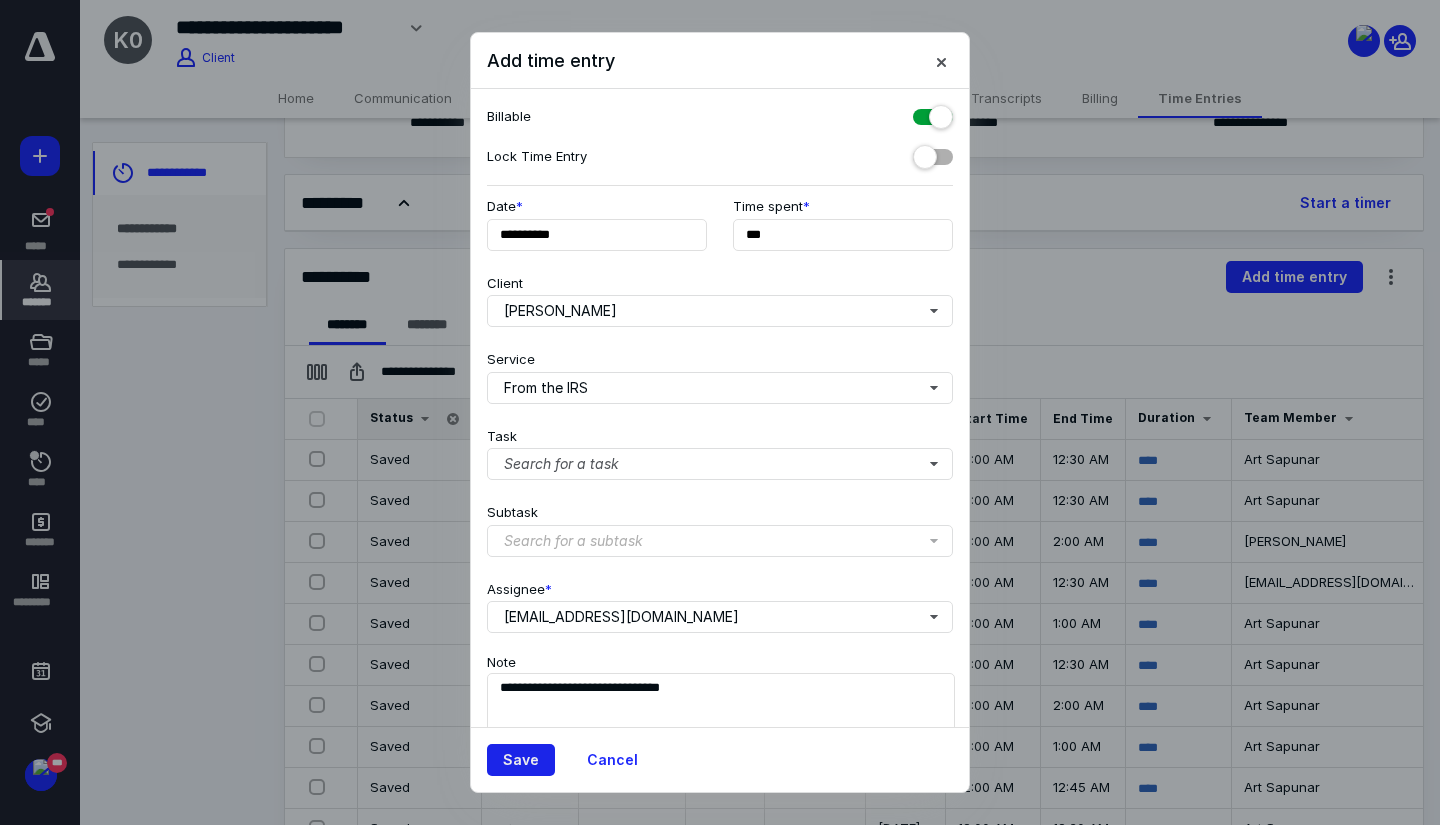 click on "Save" at bounding box center (521, 760) 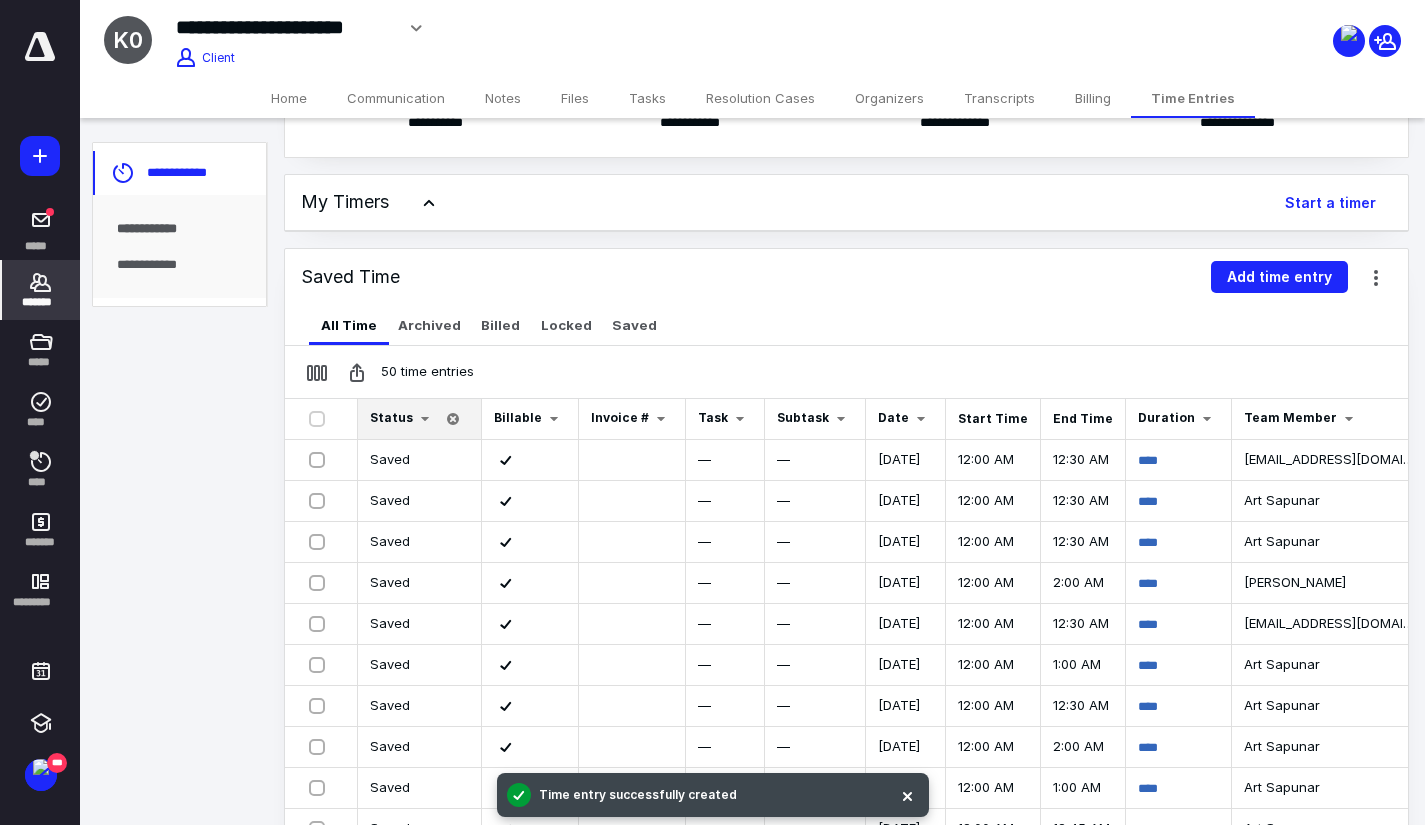 click on "*******" at bounding box center [41, 302] 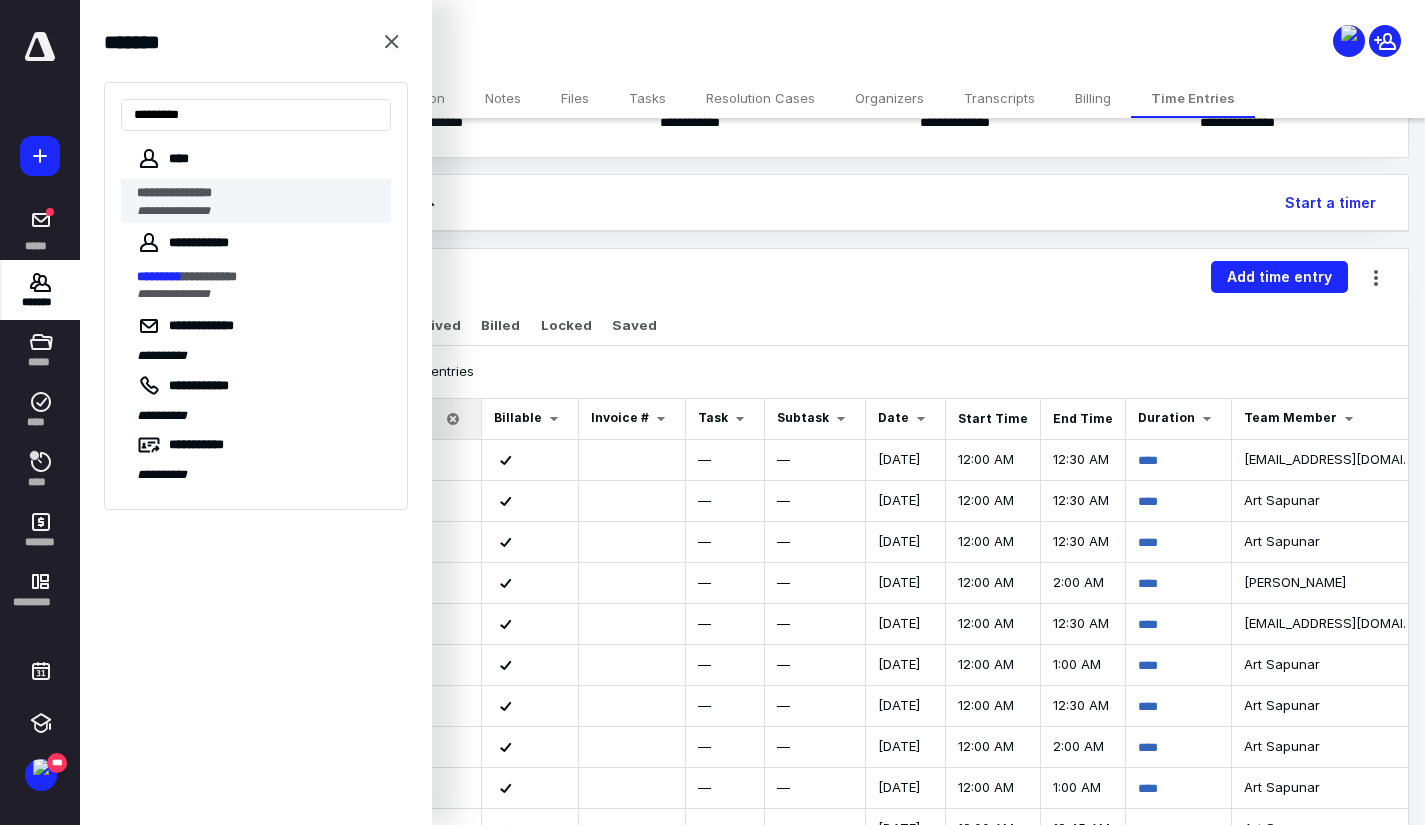type on "*********" 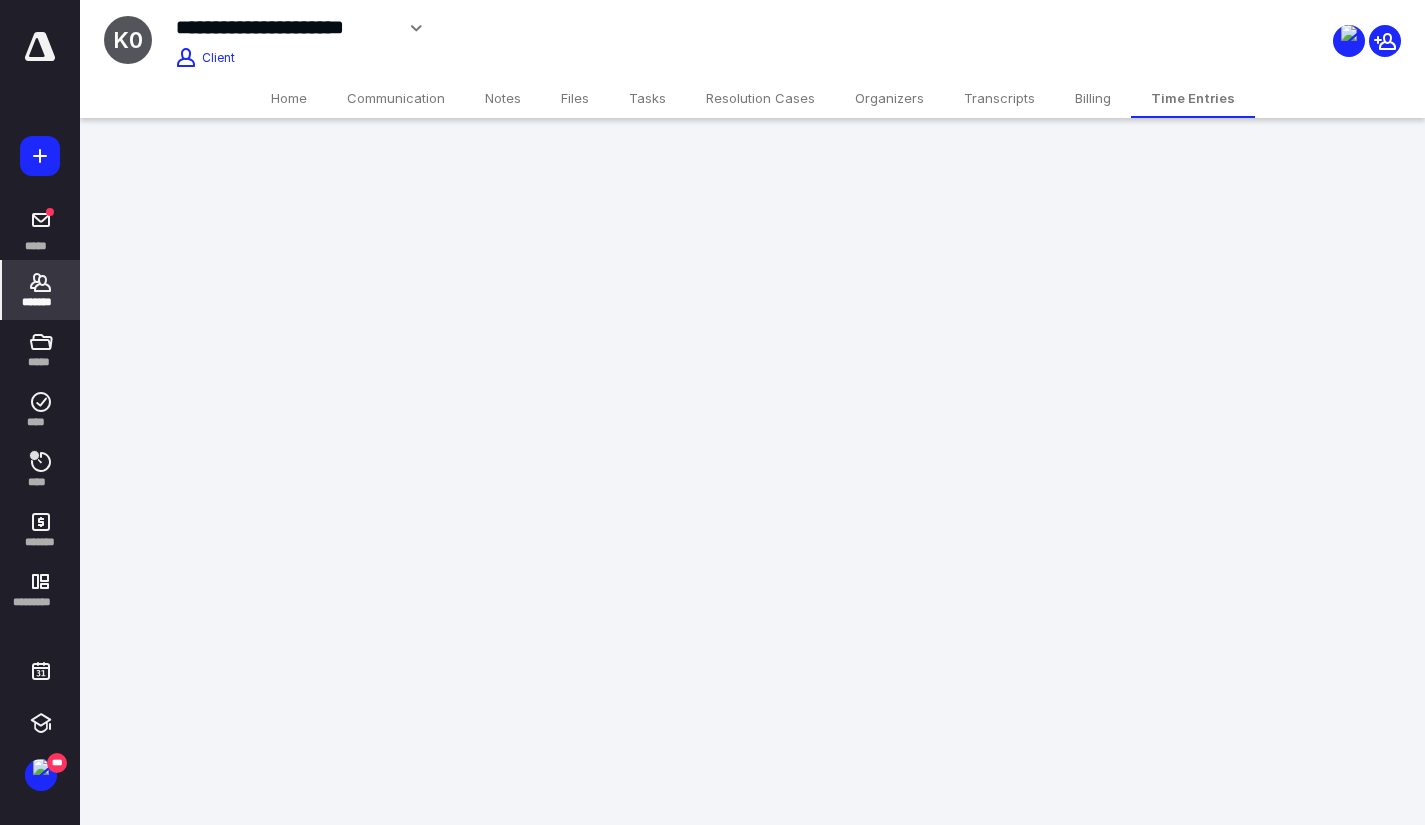 scroll, scrollTop: 0, scrollLeft: 0, axis: both 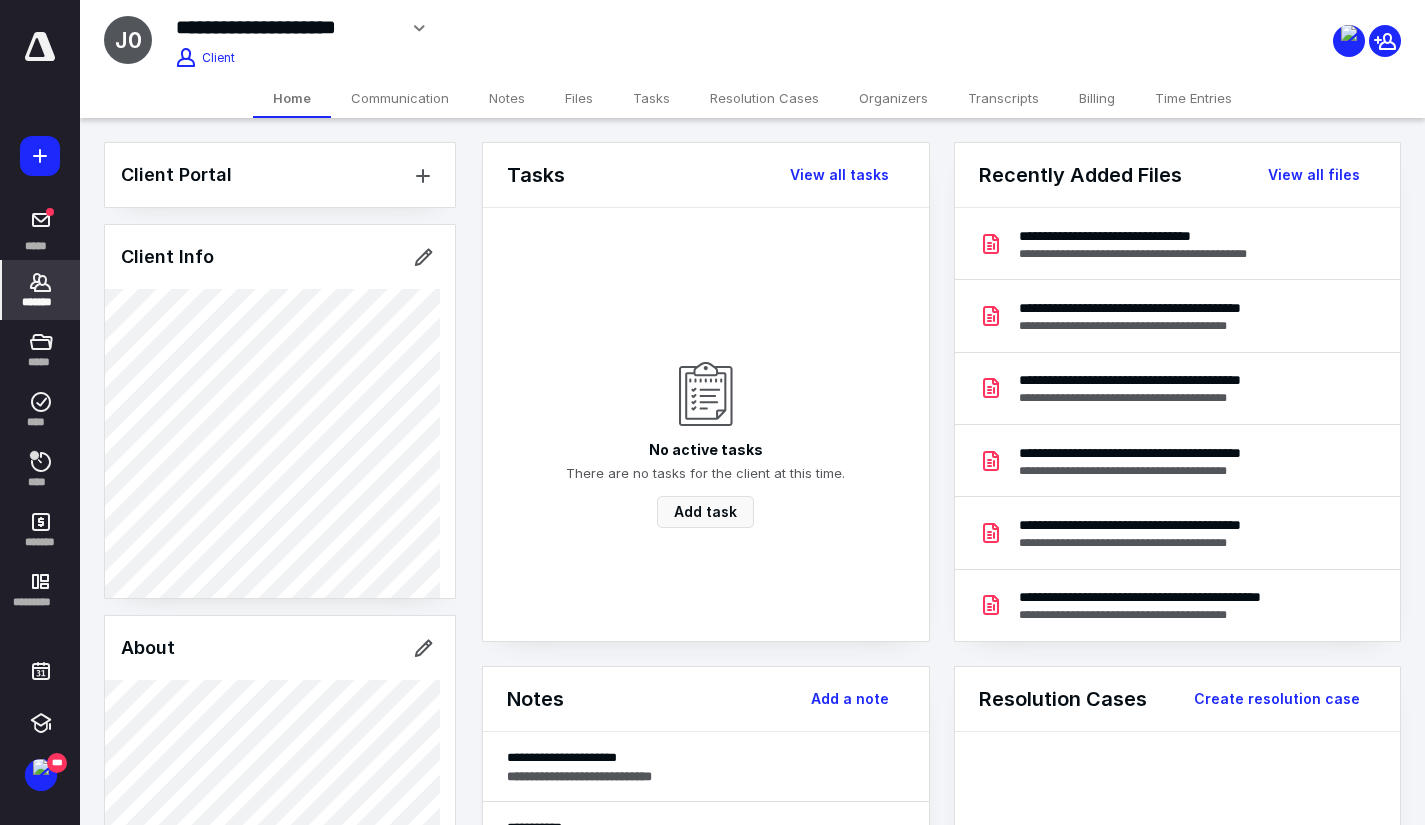click on "Files" at bounding box center (579, 98) 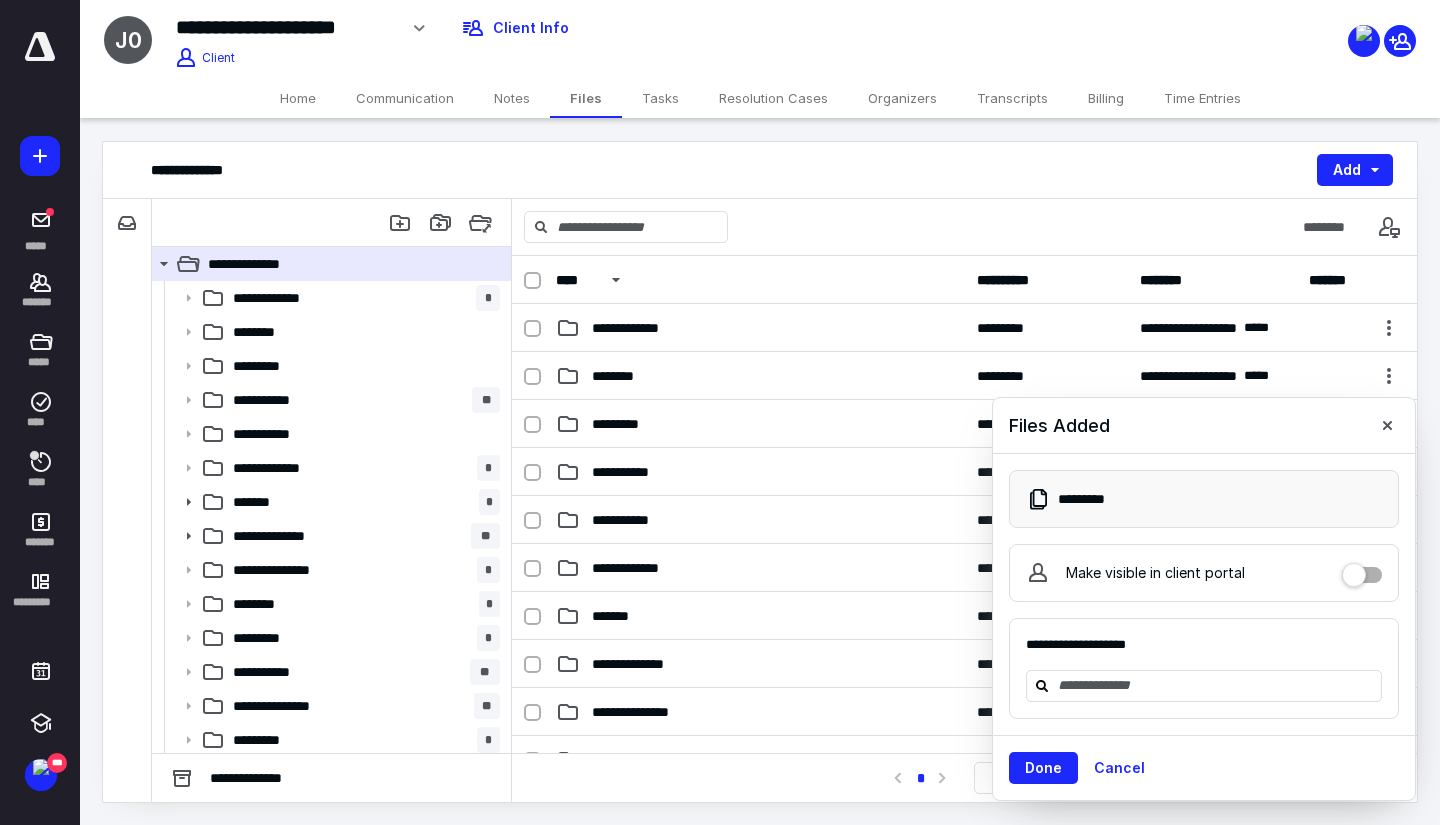 click on "Time Entries" at bounding box center (1202, 98) 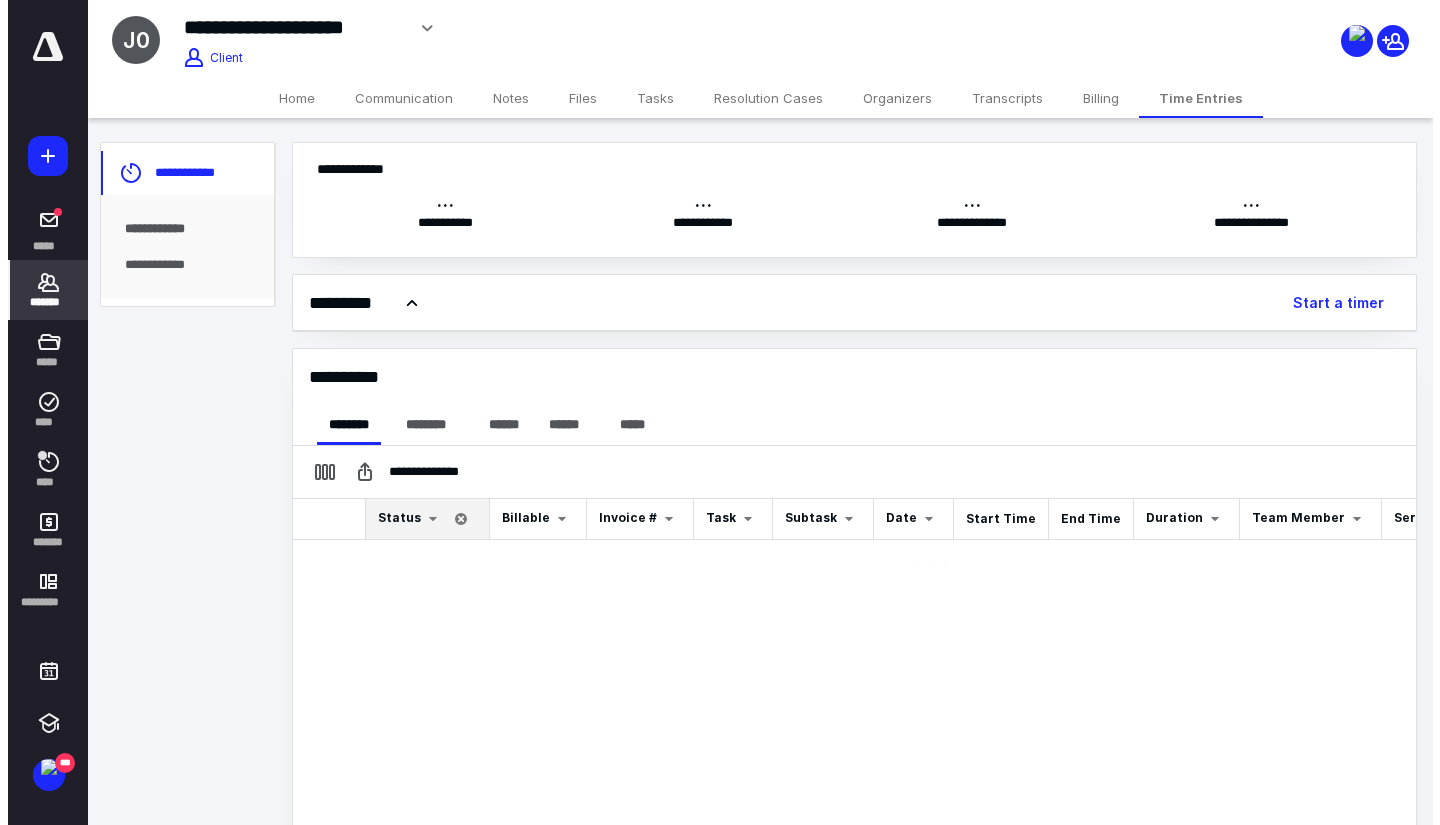 scroll, scrollTop: 0, scrollLeft: 0, axis: both 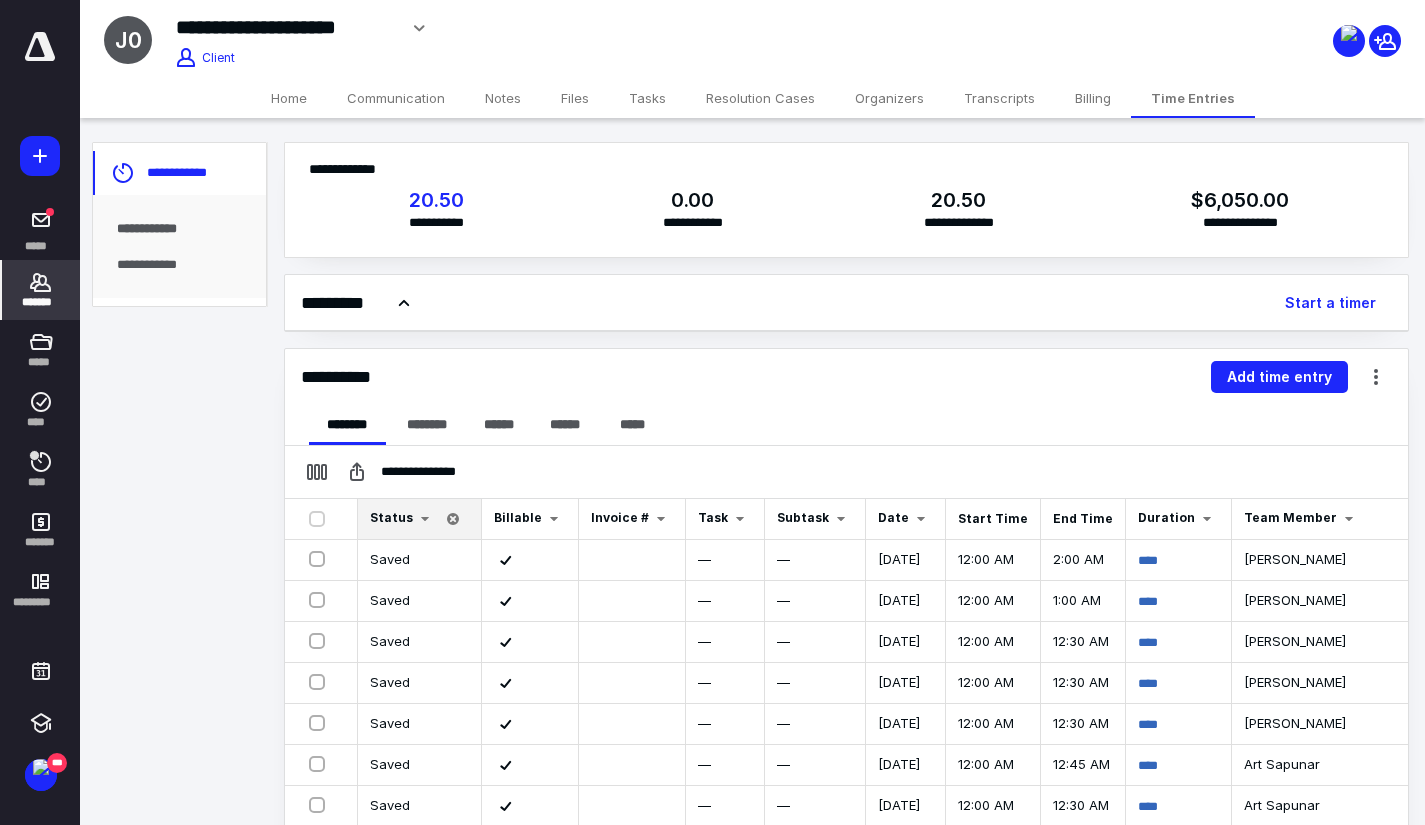 click on "**********" at bounding box center [846, 377] 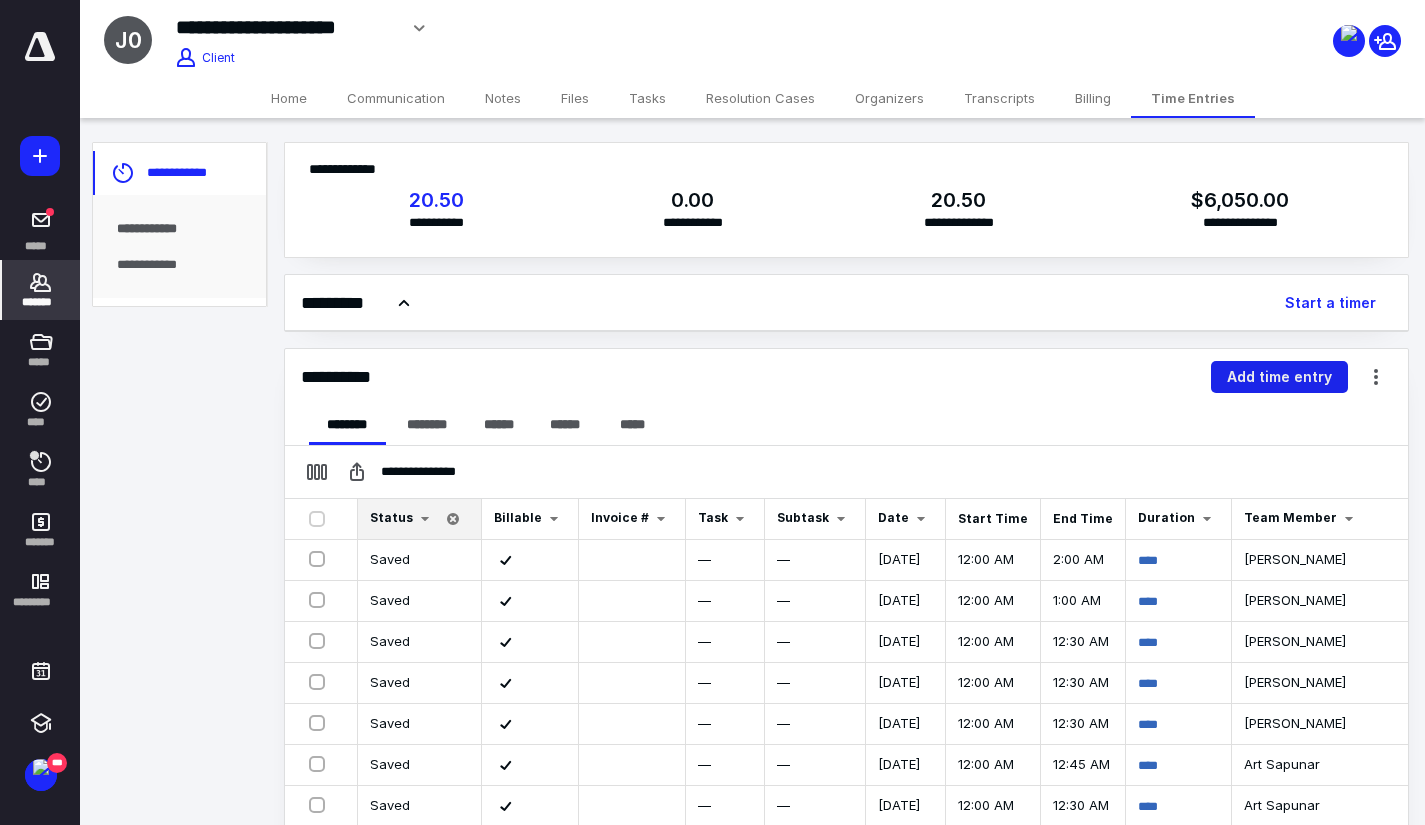 click on "Add time entry" at bounding box center [1279, 377] 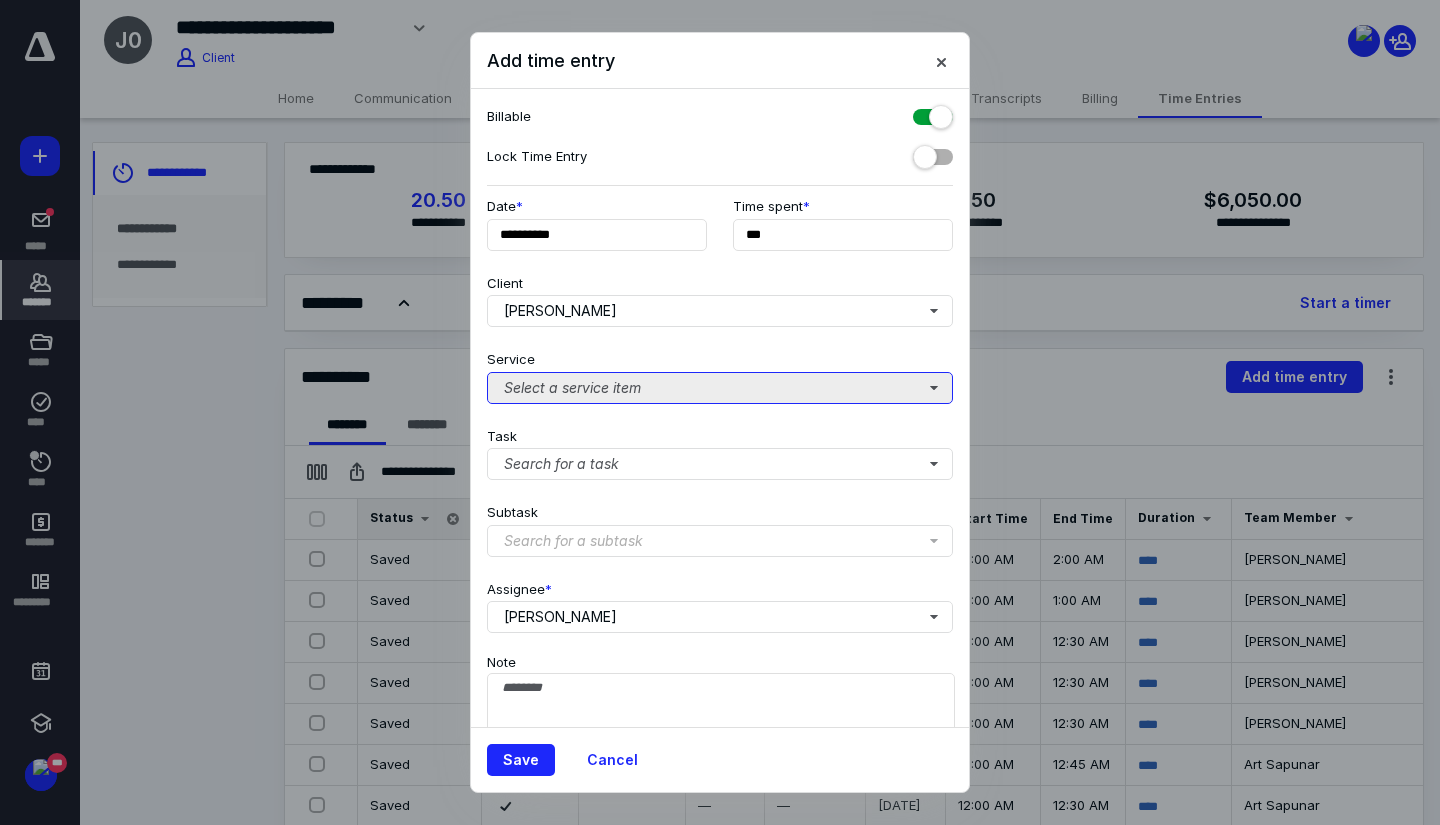 click on "Select a service item" at bounding box center [720, 388] 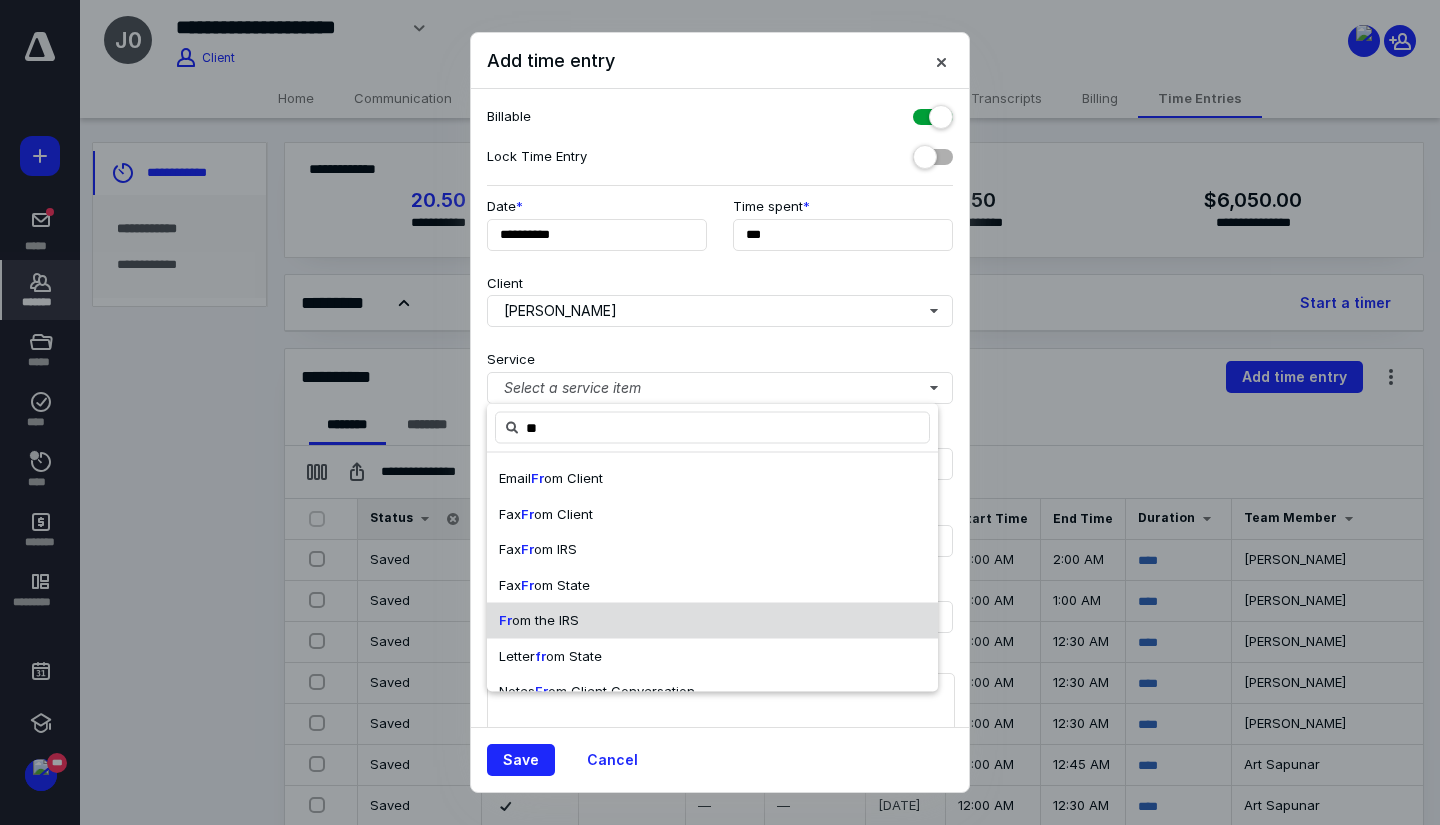 click on "Fr om the IRS" at bounding box center [712, 621] 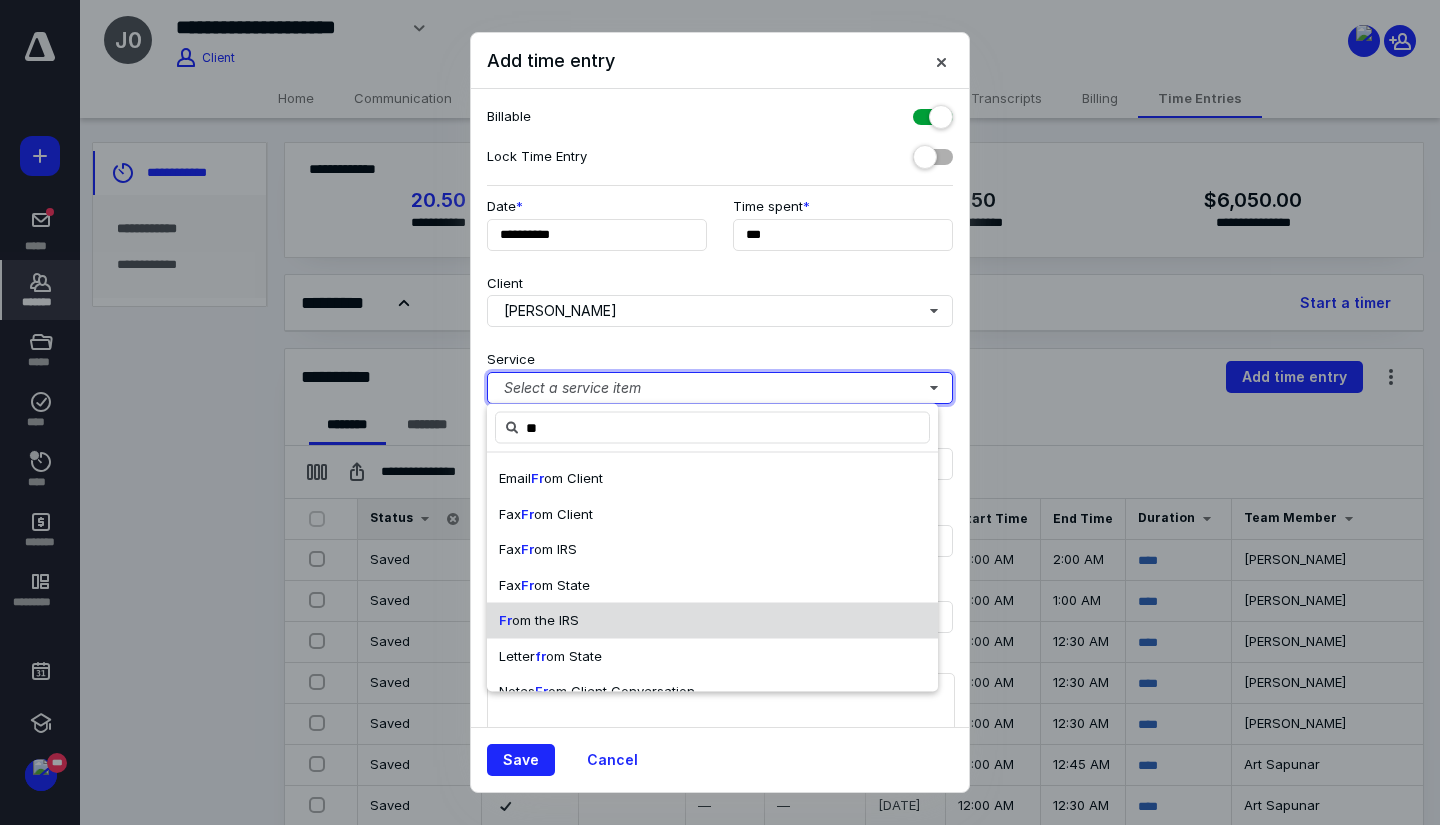 type 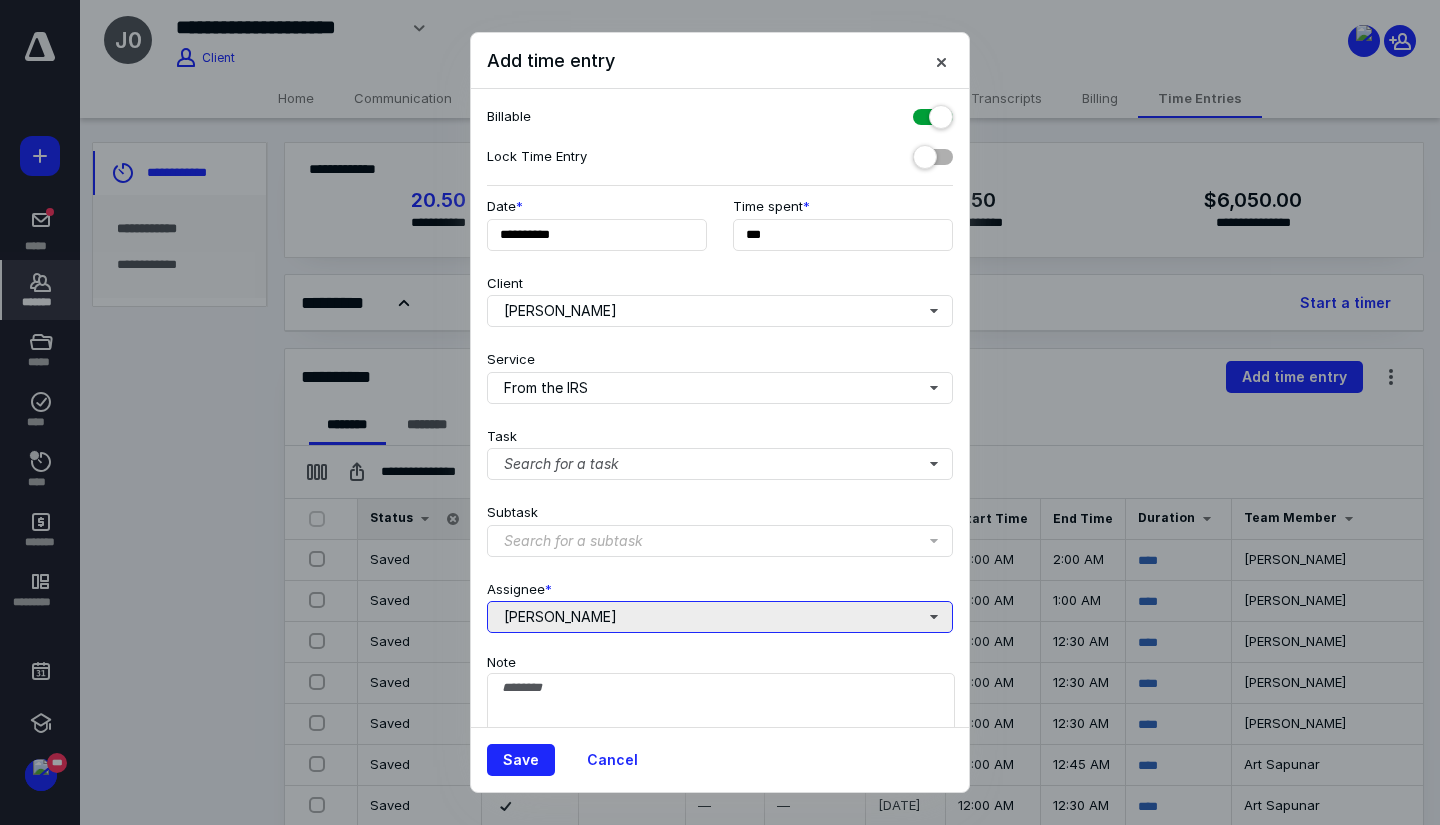 click on "[PERSON_NAME]" at bounding box center [720, 617] 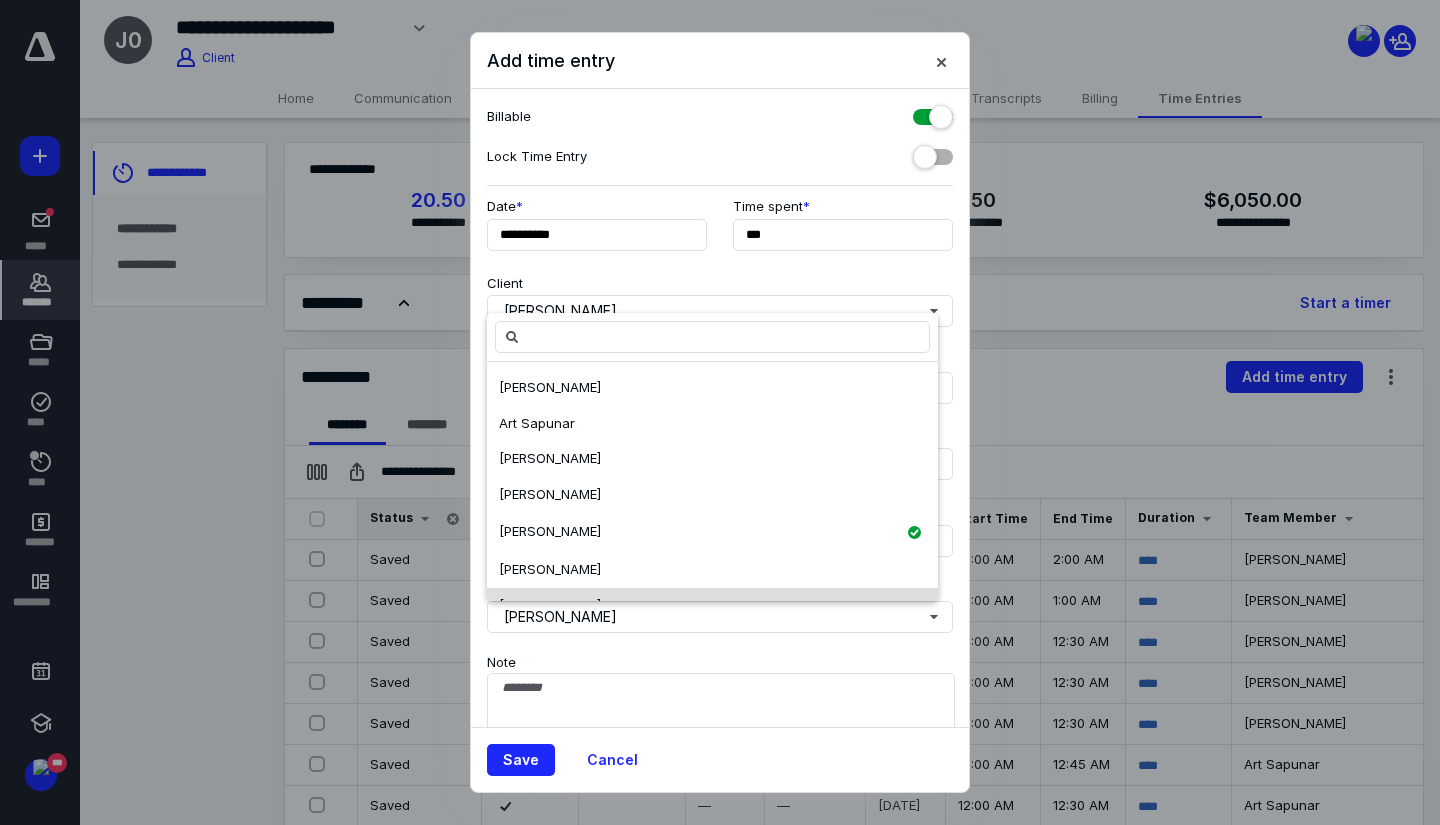 scroll, scrollTop: 136, scrollLeft: 0, axis: vertical 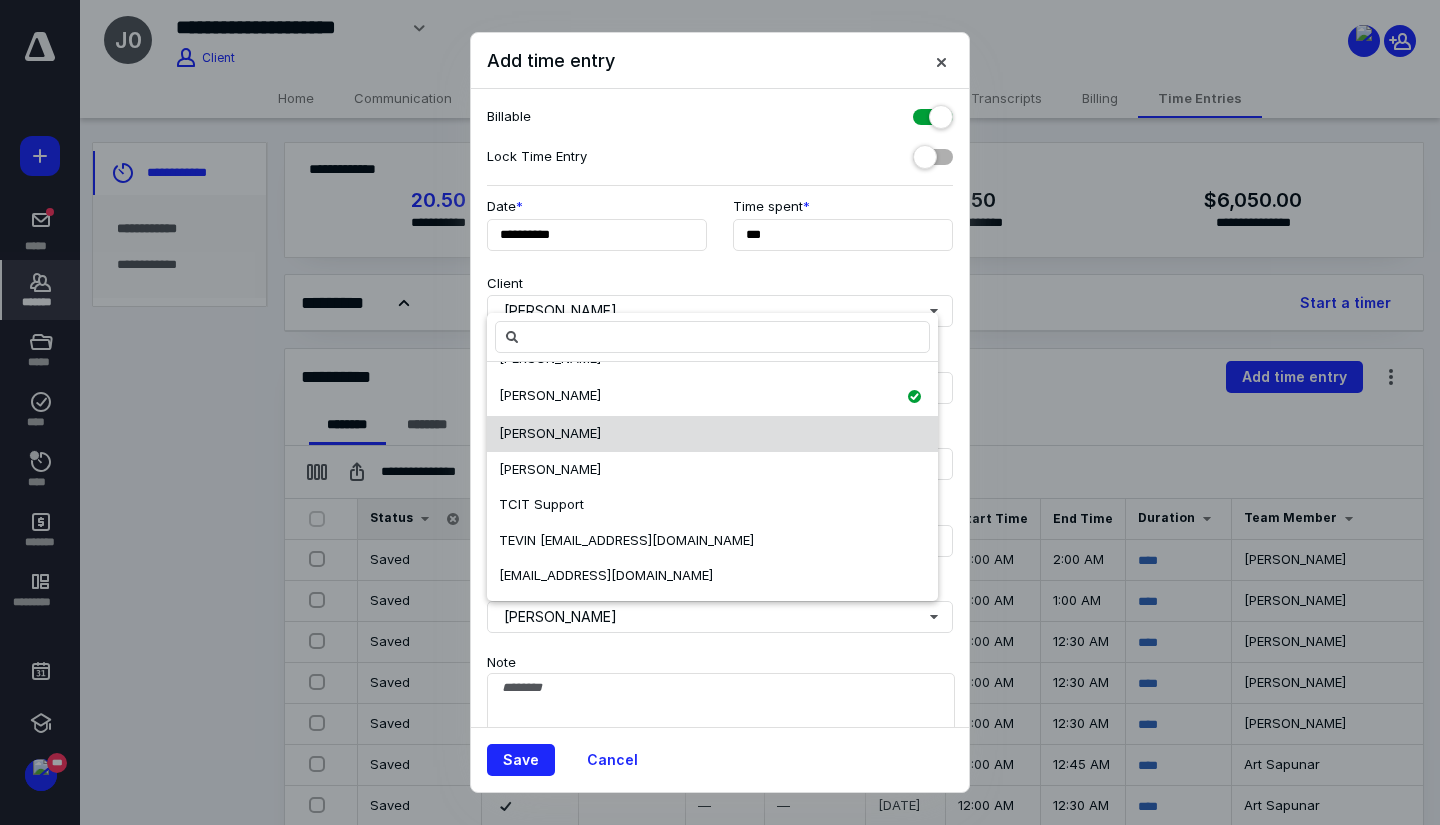 click on "[EMAIL_ADDRESS][DOMAIN_NAME]" at bounding box center [606, 575] 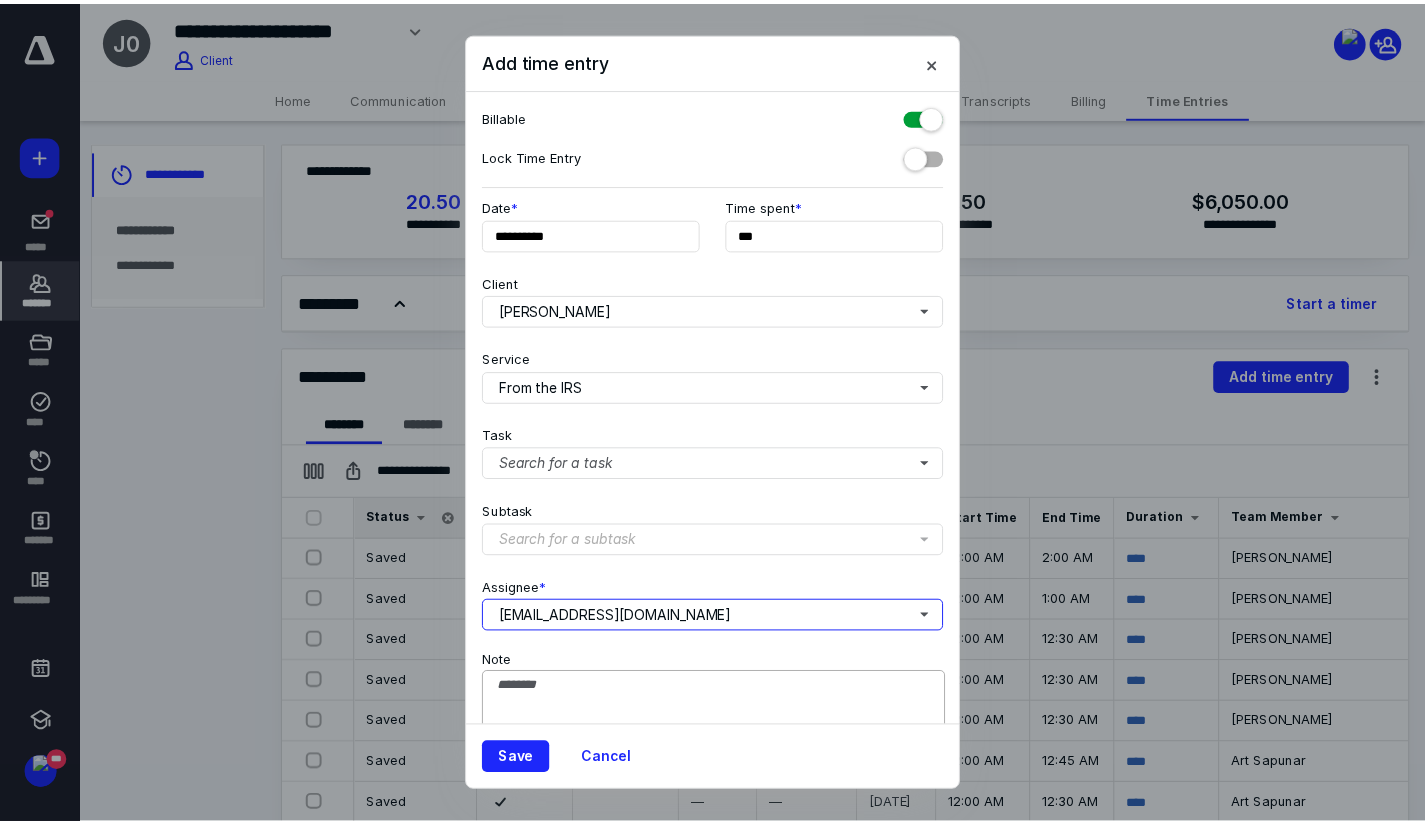 scroll, scrollTop: 0, scrollLeft: 0, axis: both 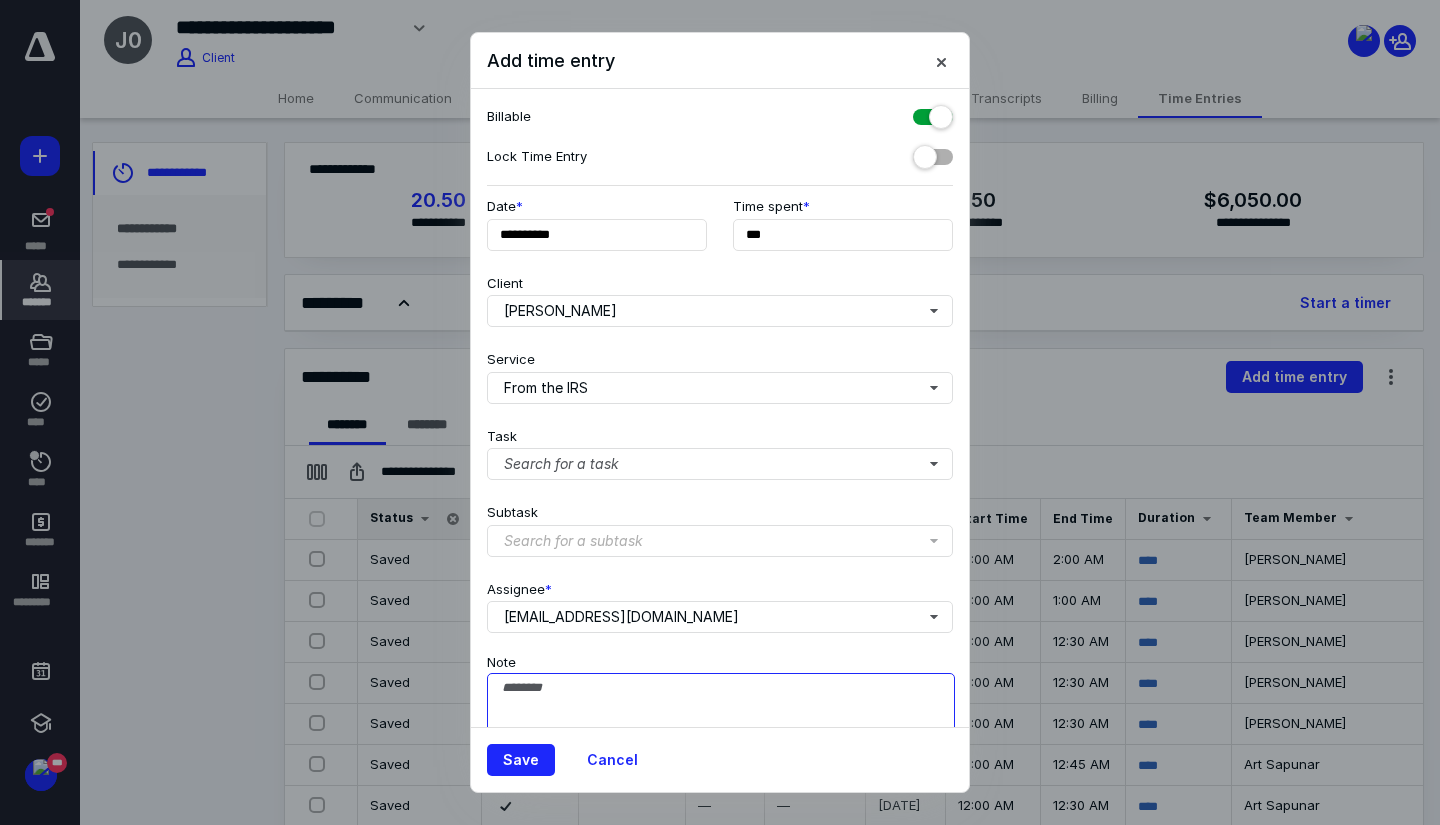 click on "Note" at bounding box center [721, 723] 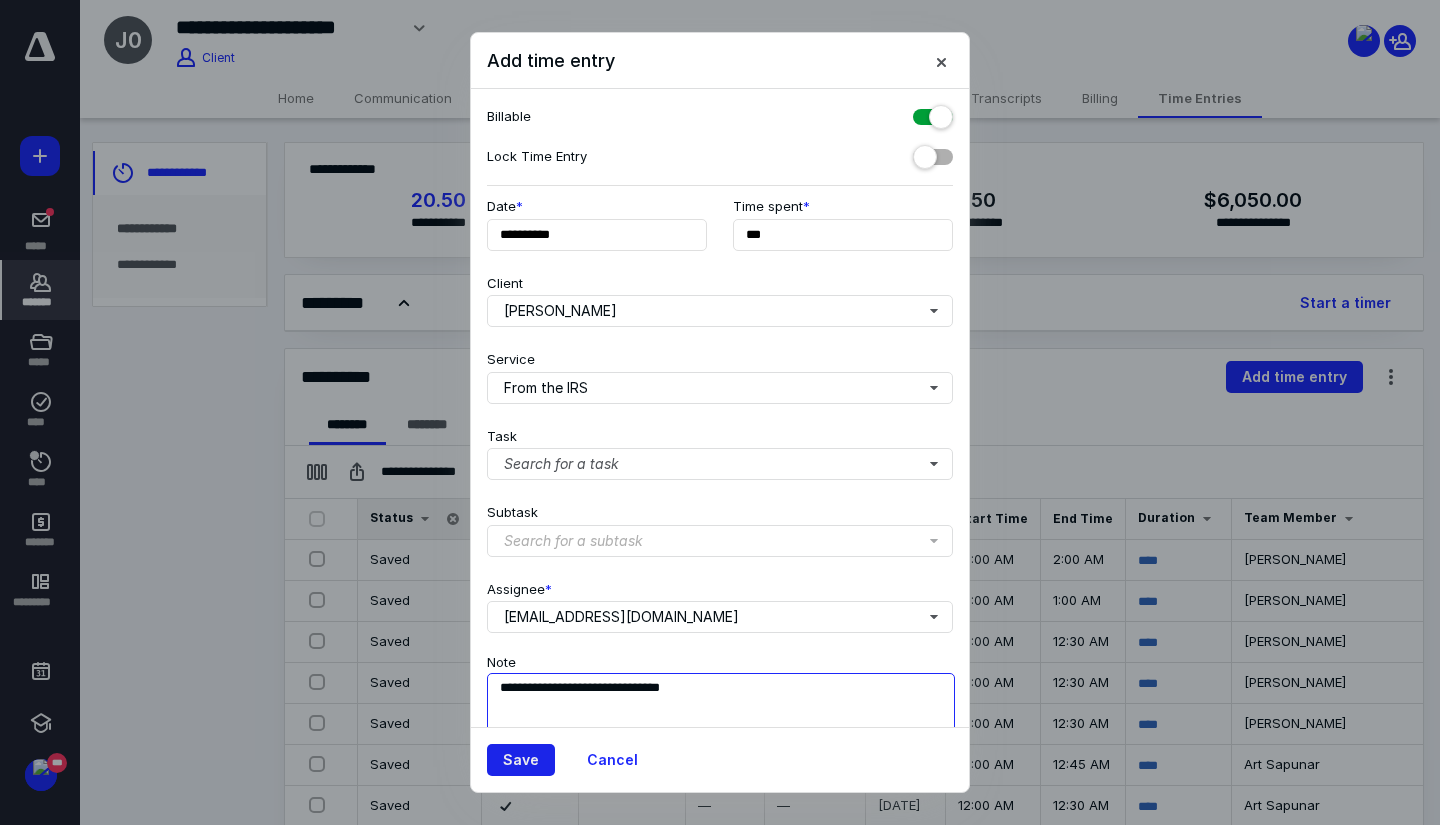 type on "**********" 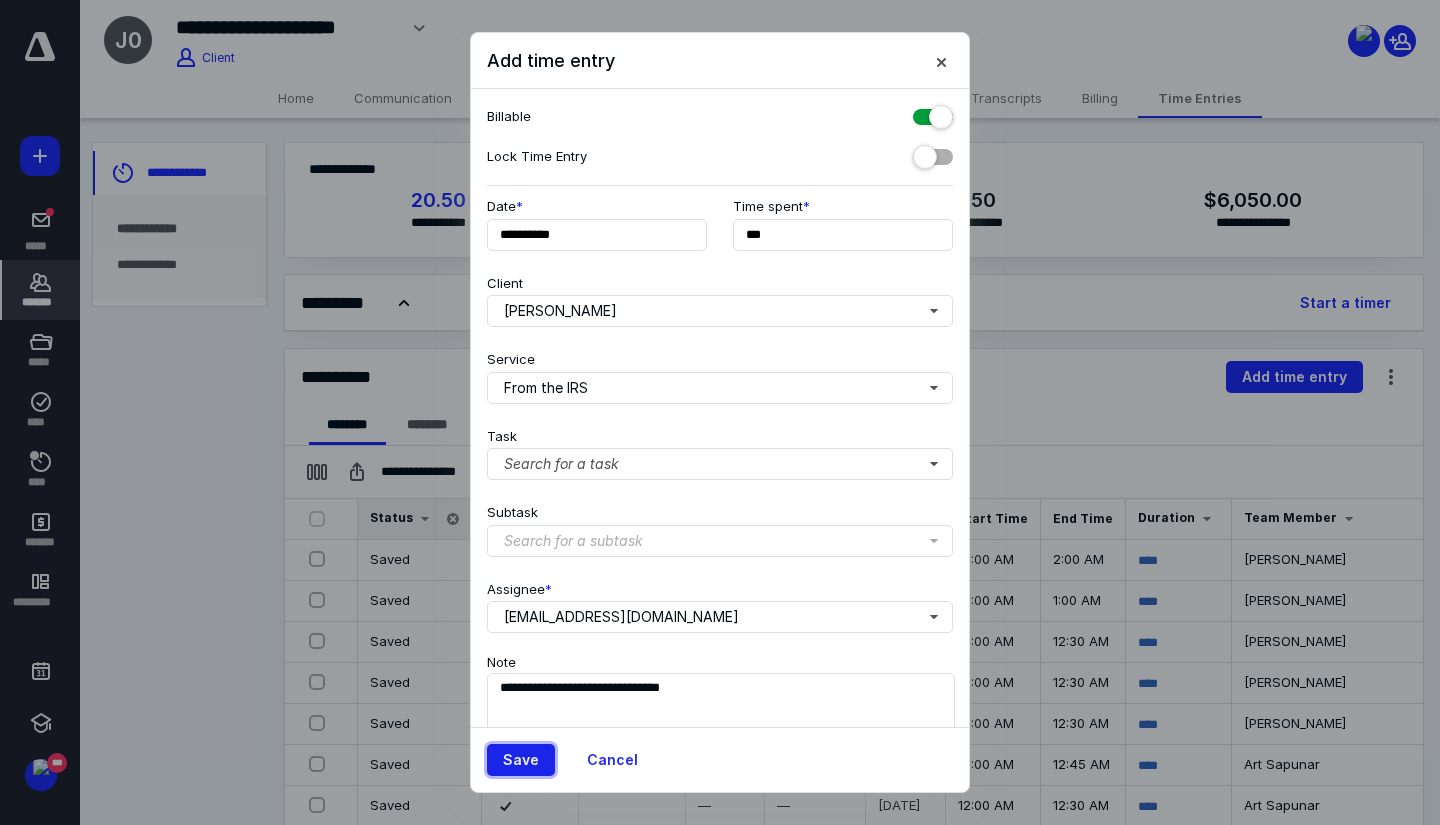 click on "Save" at bounding box center [521, 760] 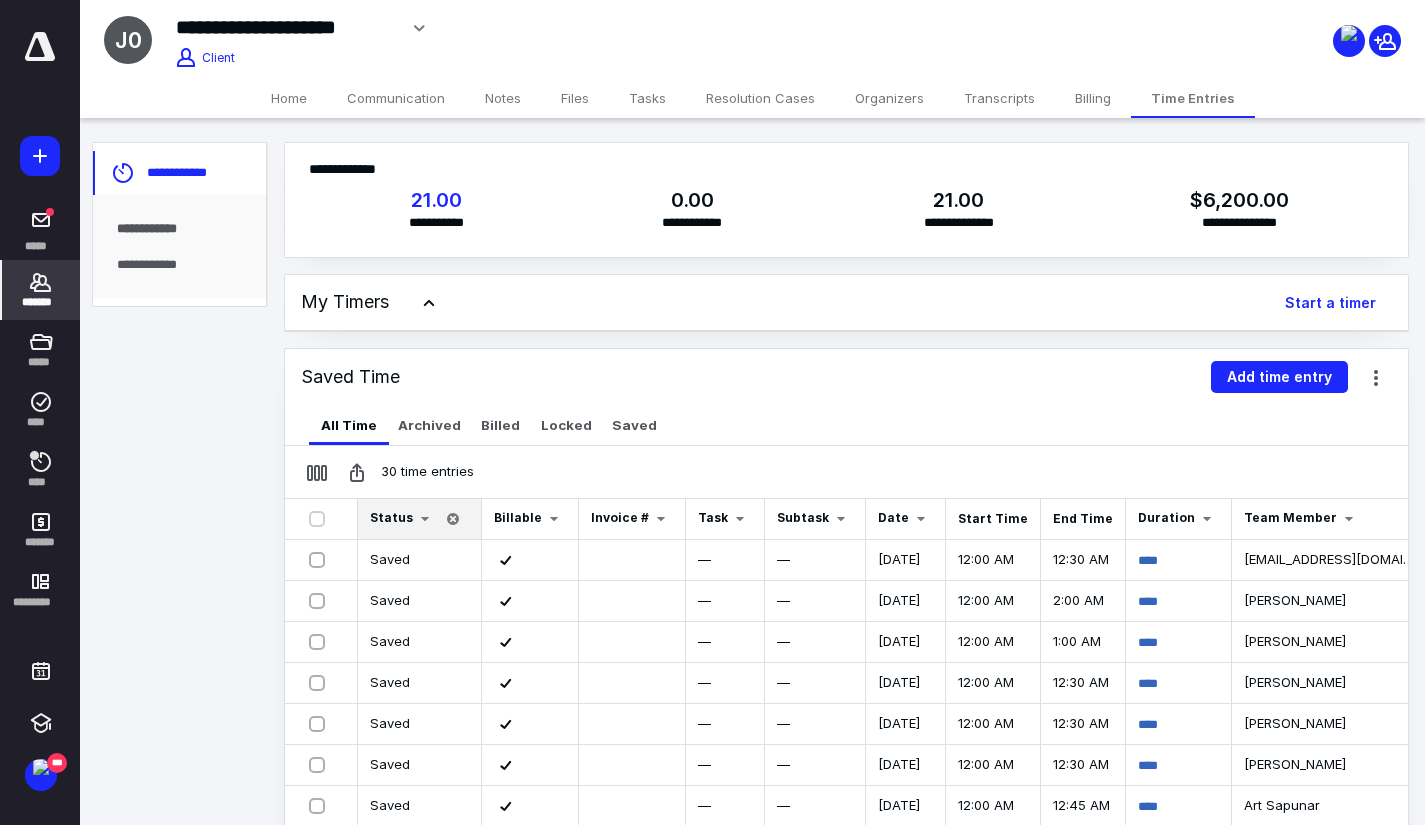 click 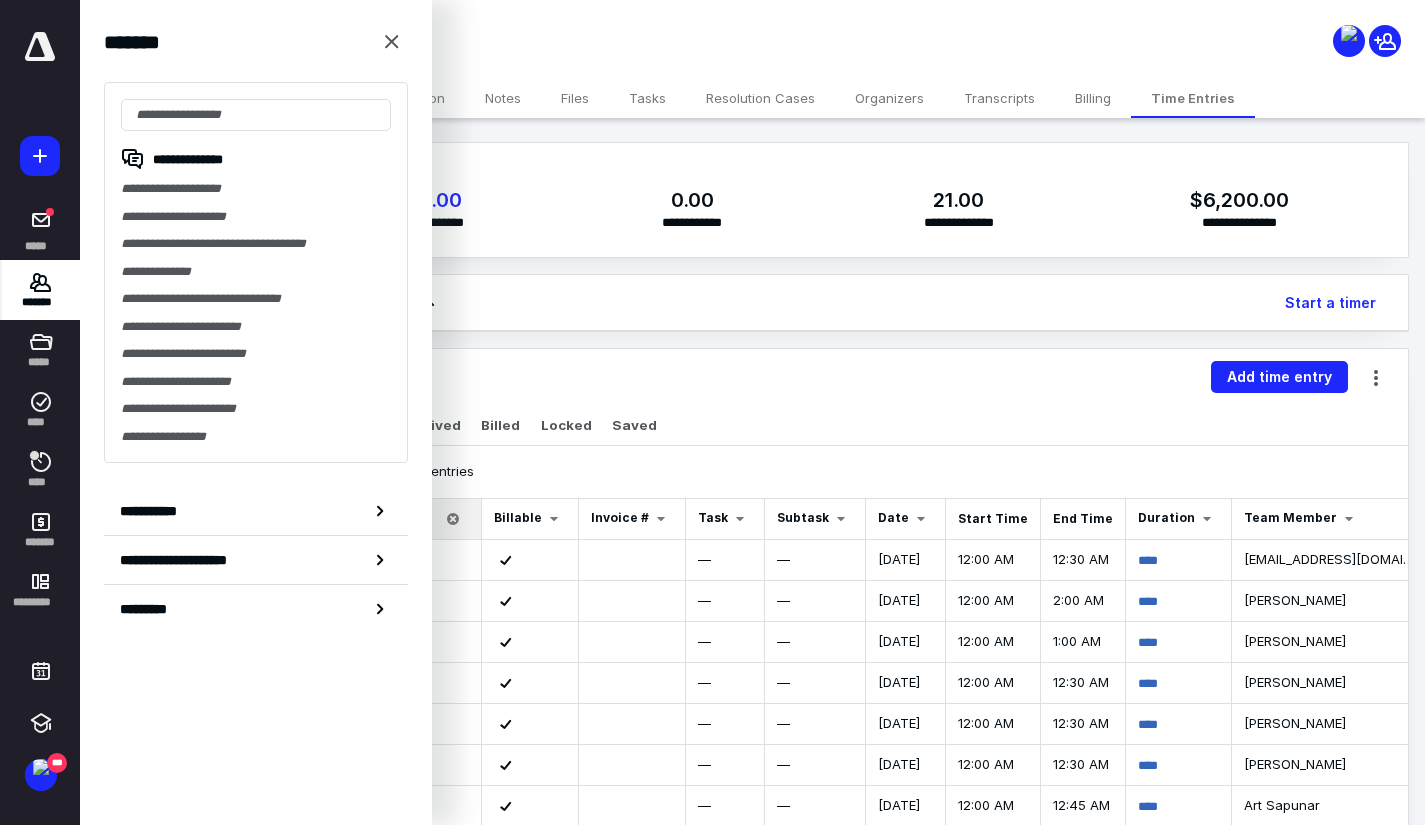click on "**********" at bounding box center (256, 354) 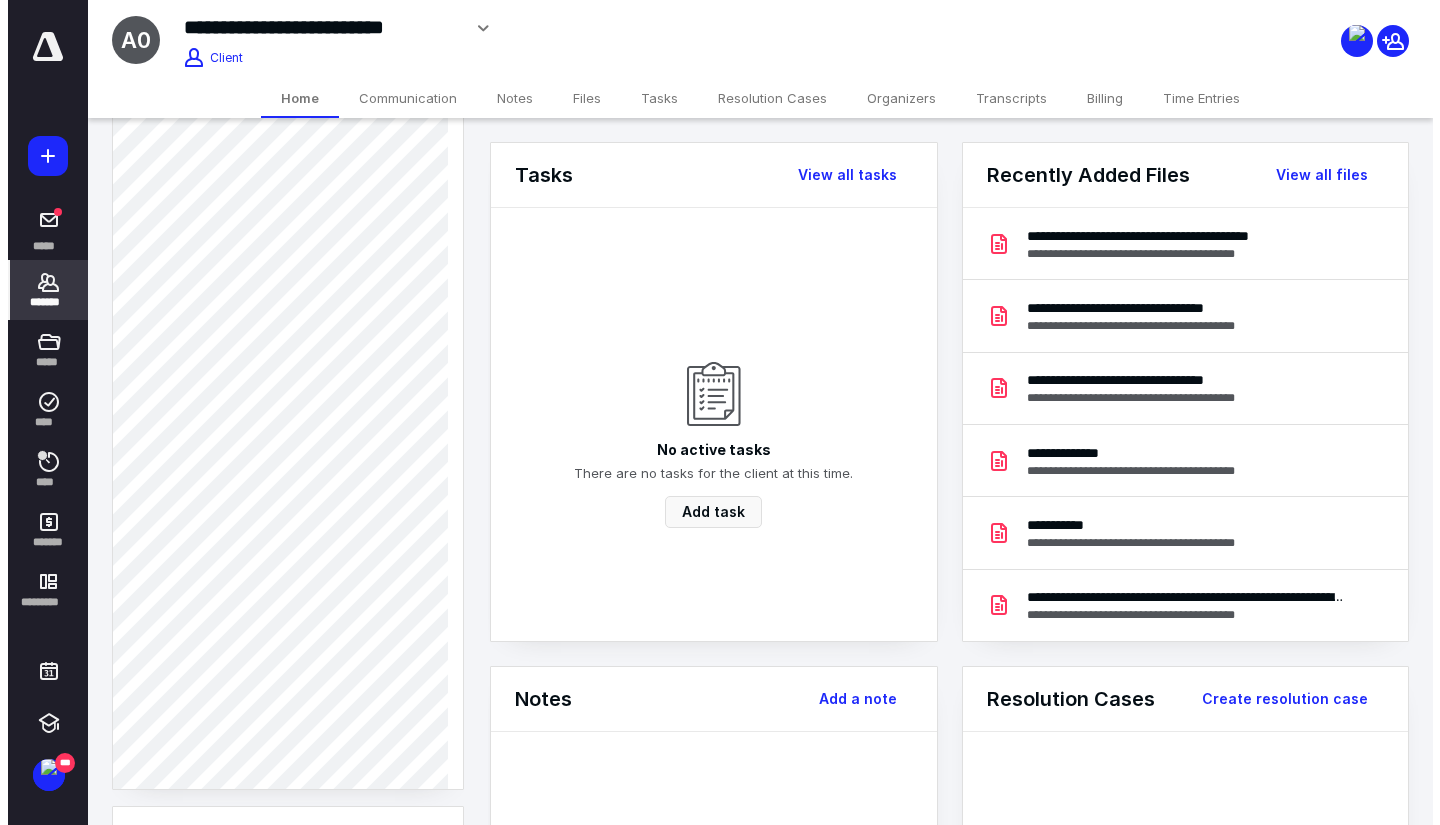 scroll, scrollTop: 600, scrollLeft: 0, axis: vertical 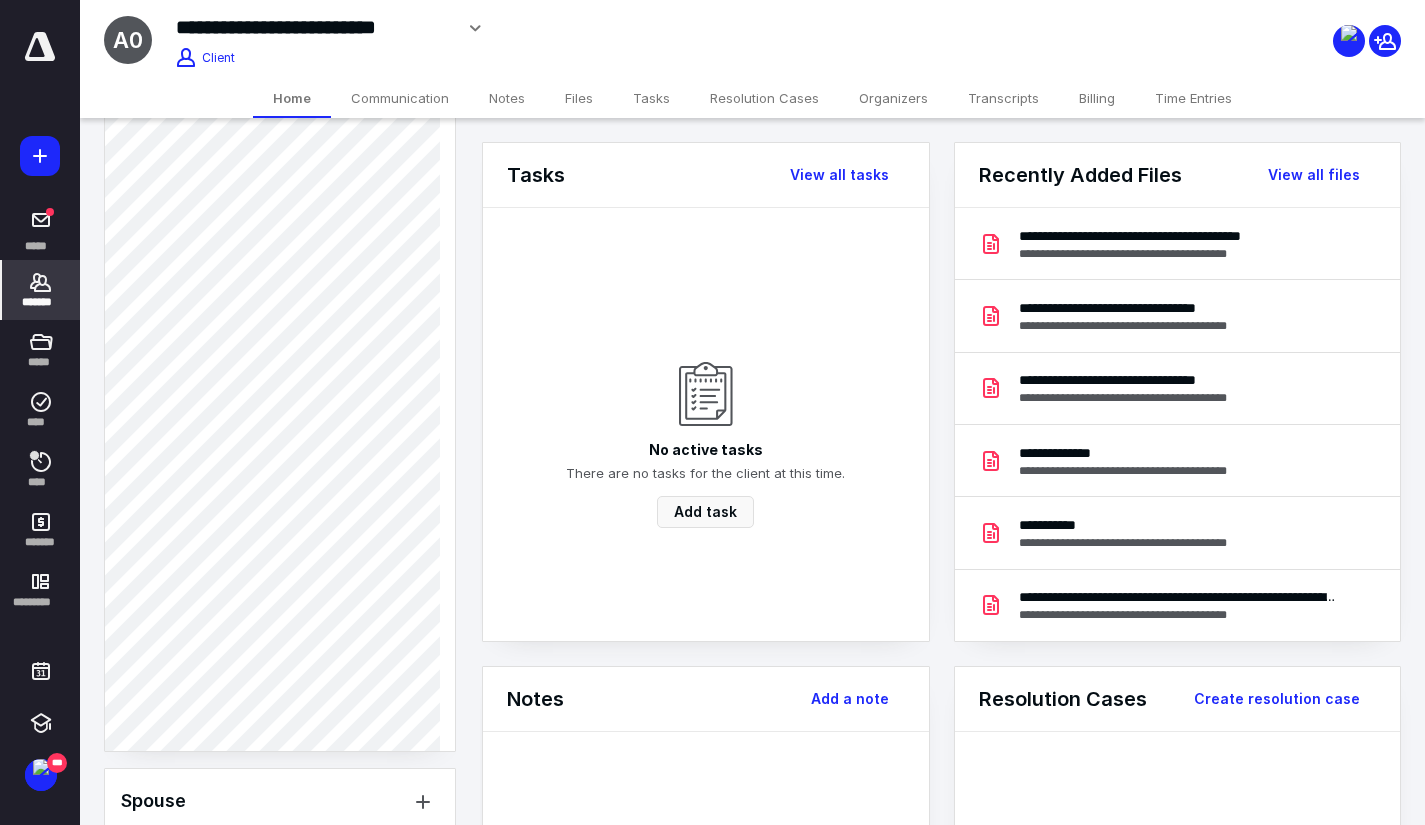 click on "Files" at bounding box center (579, 98) 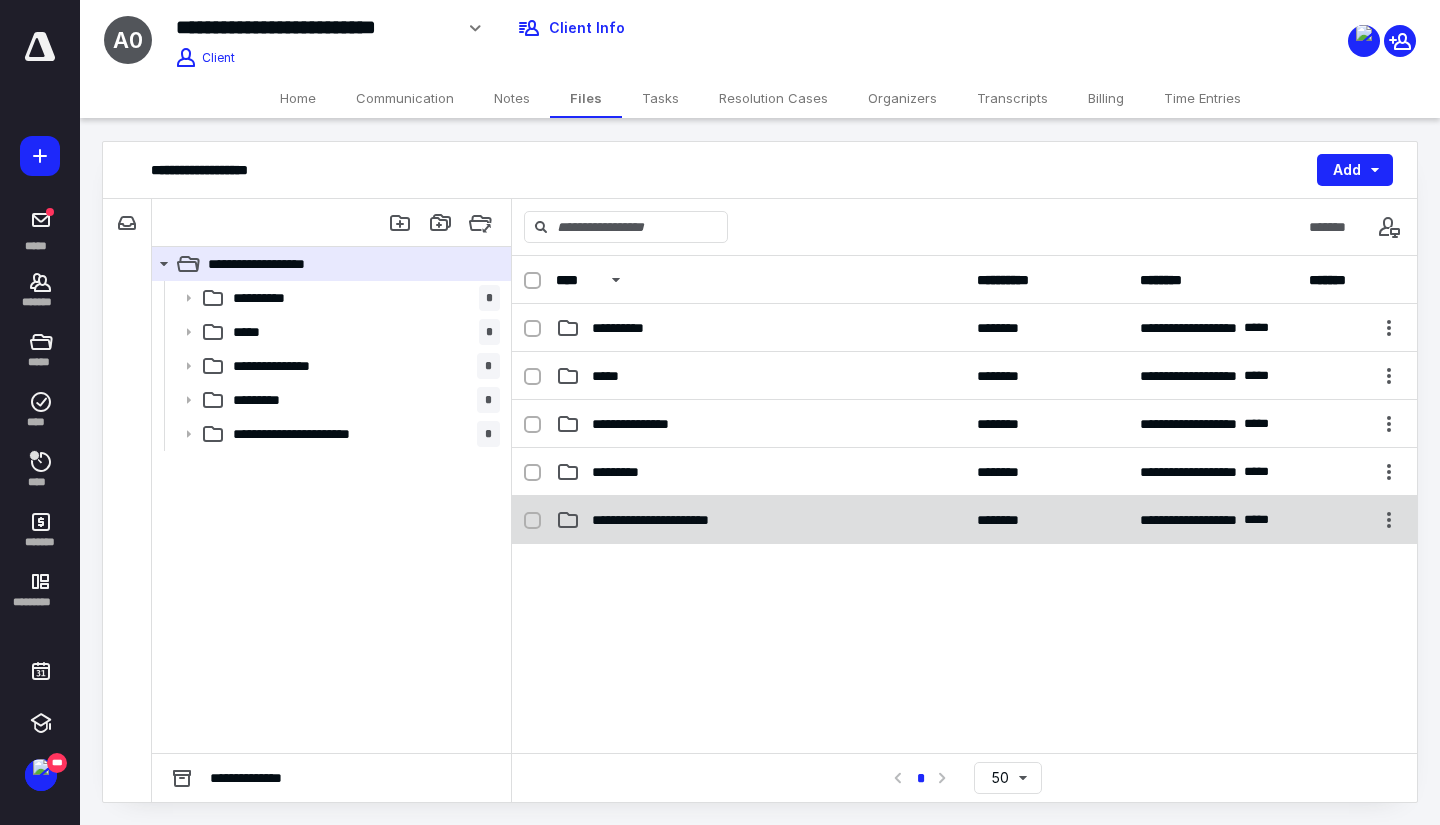 click on "**********" at bounding box center [964, 520] 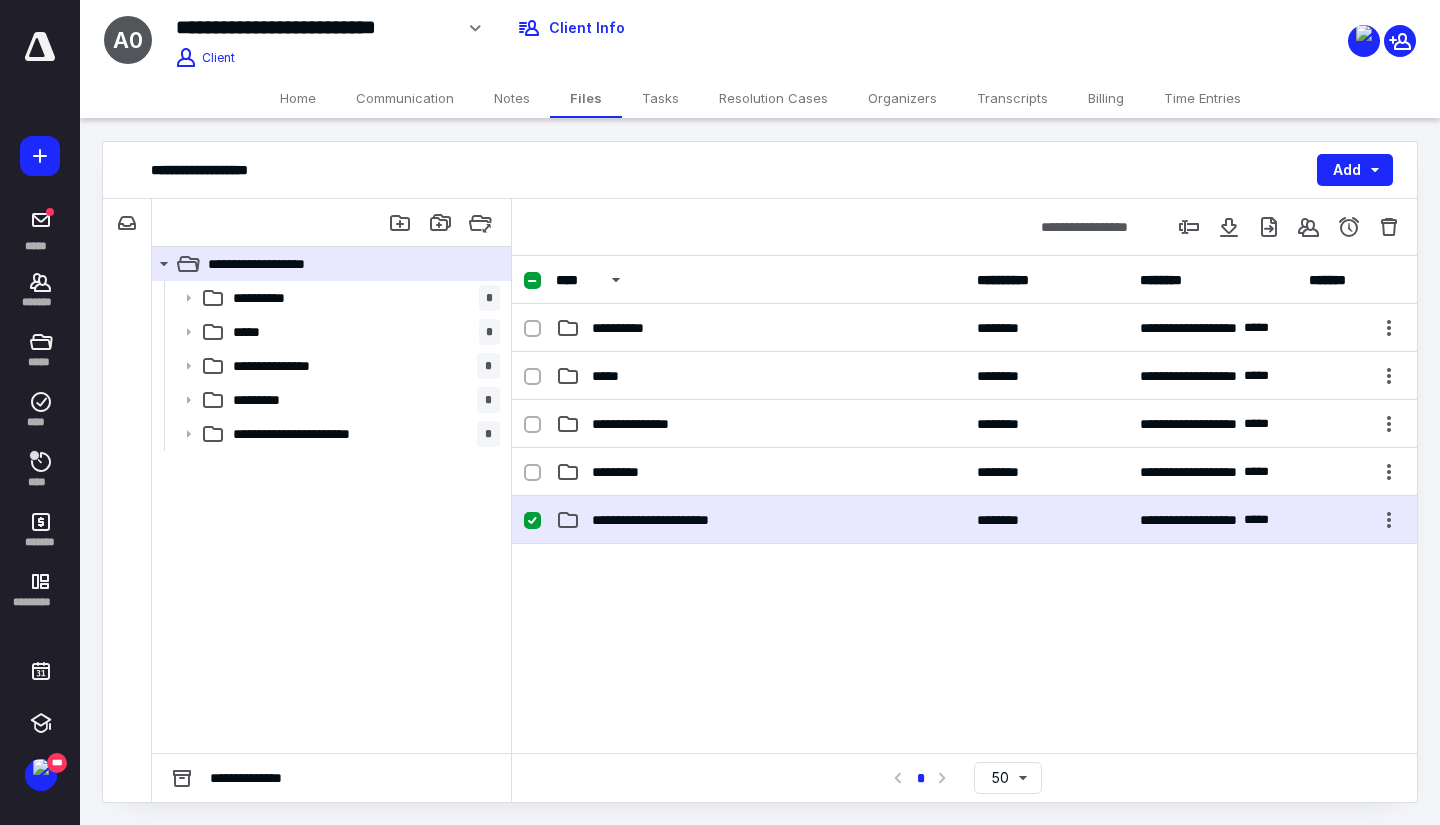 click on "**********" at bounding box center (964, 520) 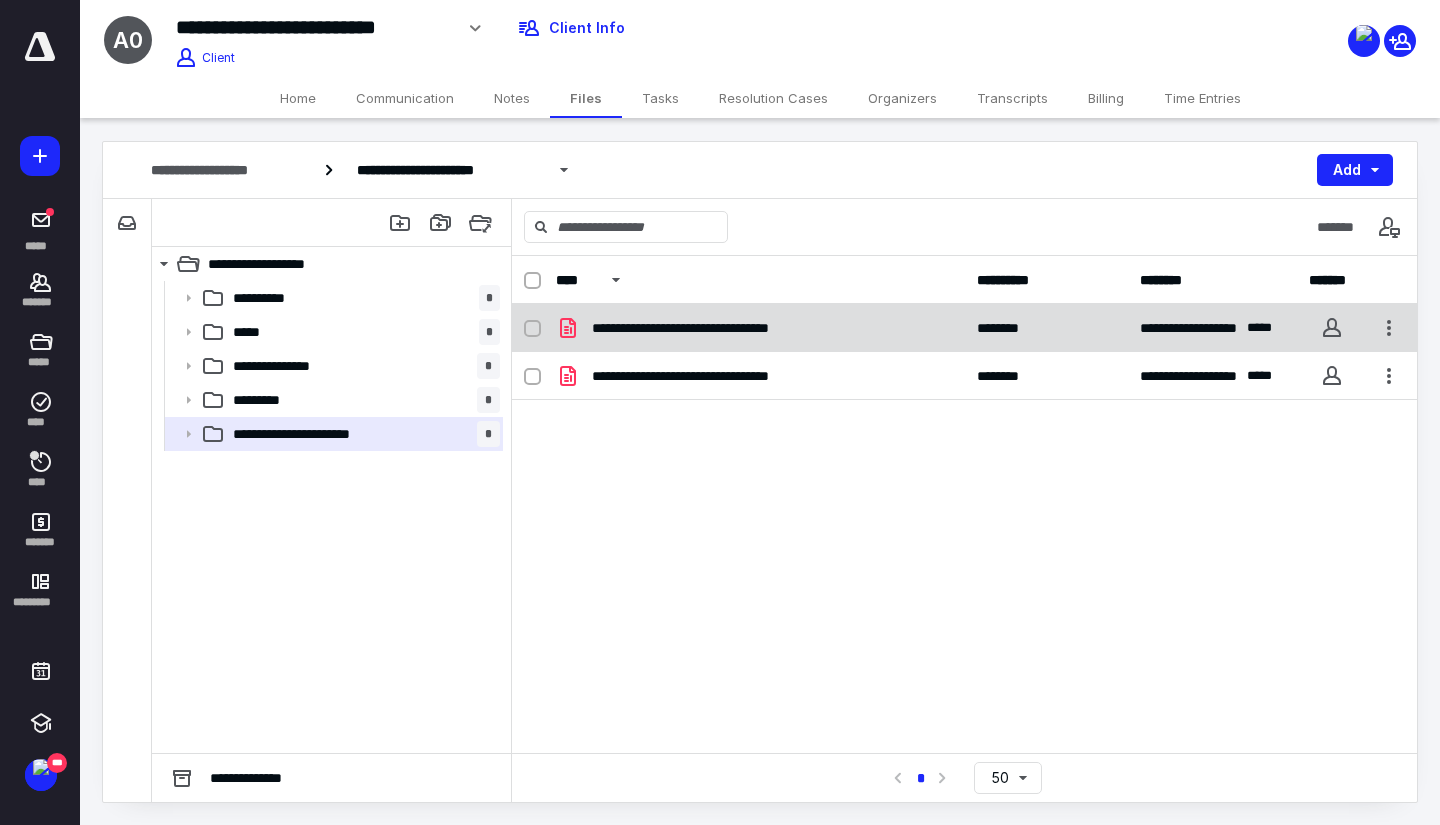 click on "**********" at bounding box center (723, 328) 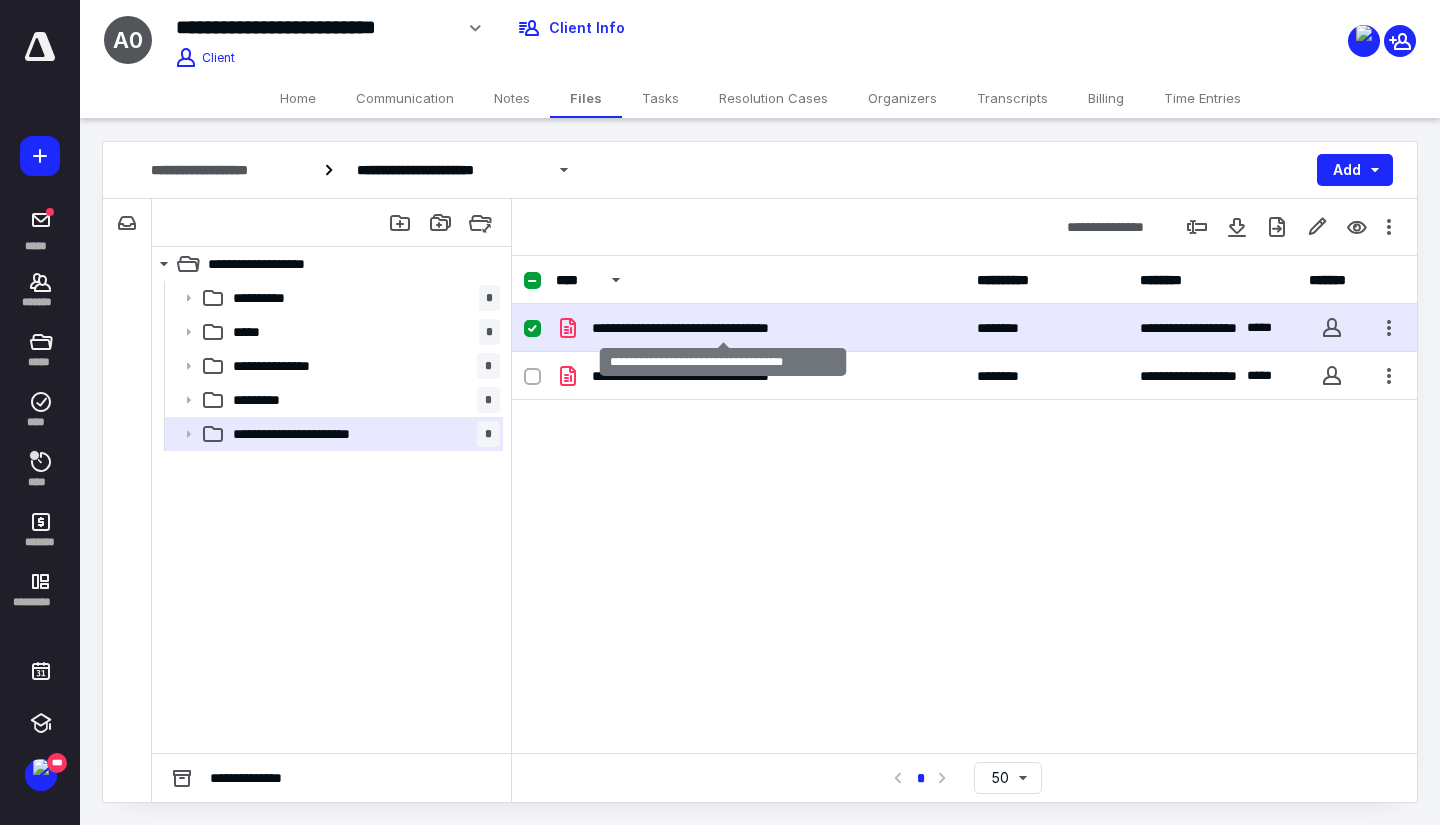 click on "**********" at bounding box center [723, 328] 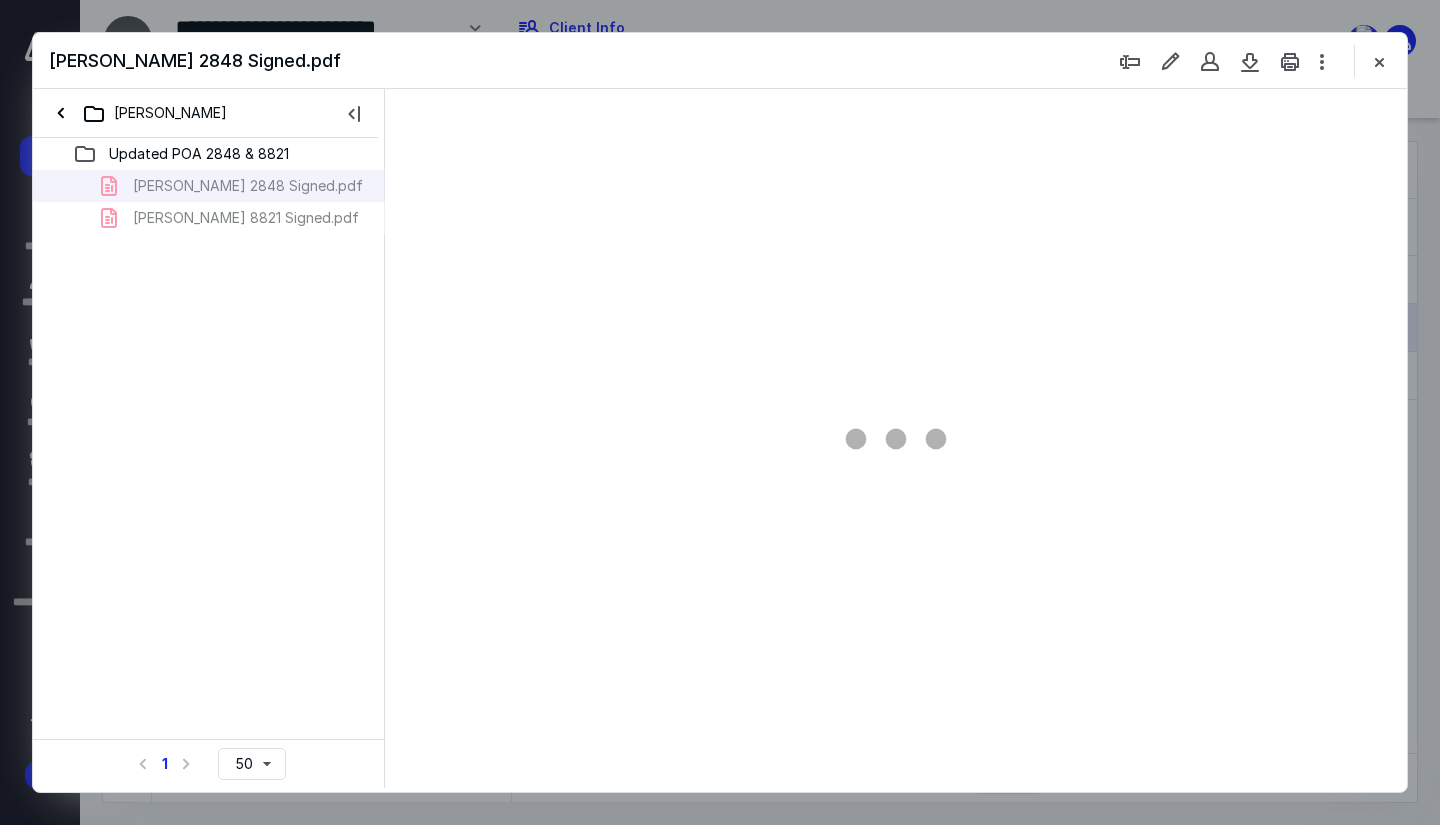 scroll, scrollTop: 0, scrollLeft: 0, axis: both 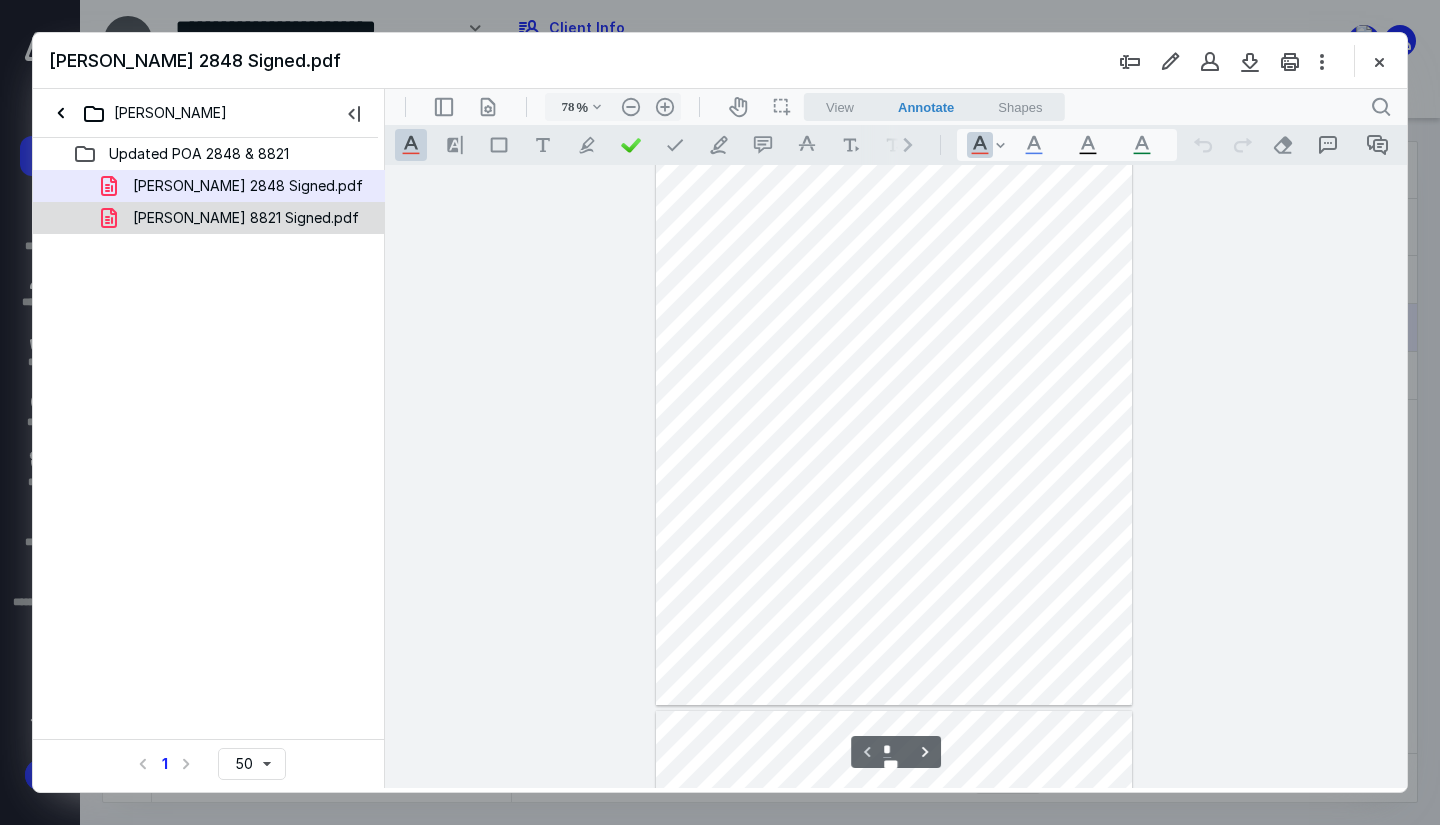 click on "[PERSON_NAME] 8821 Signed.pdf" at bounding box center [246, 218] 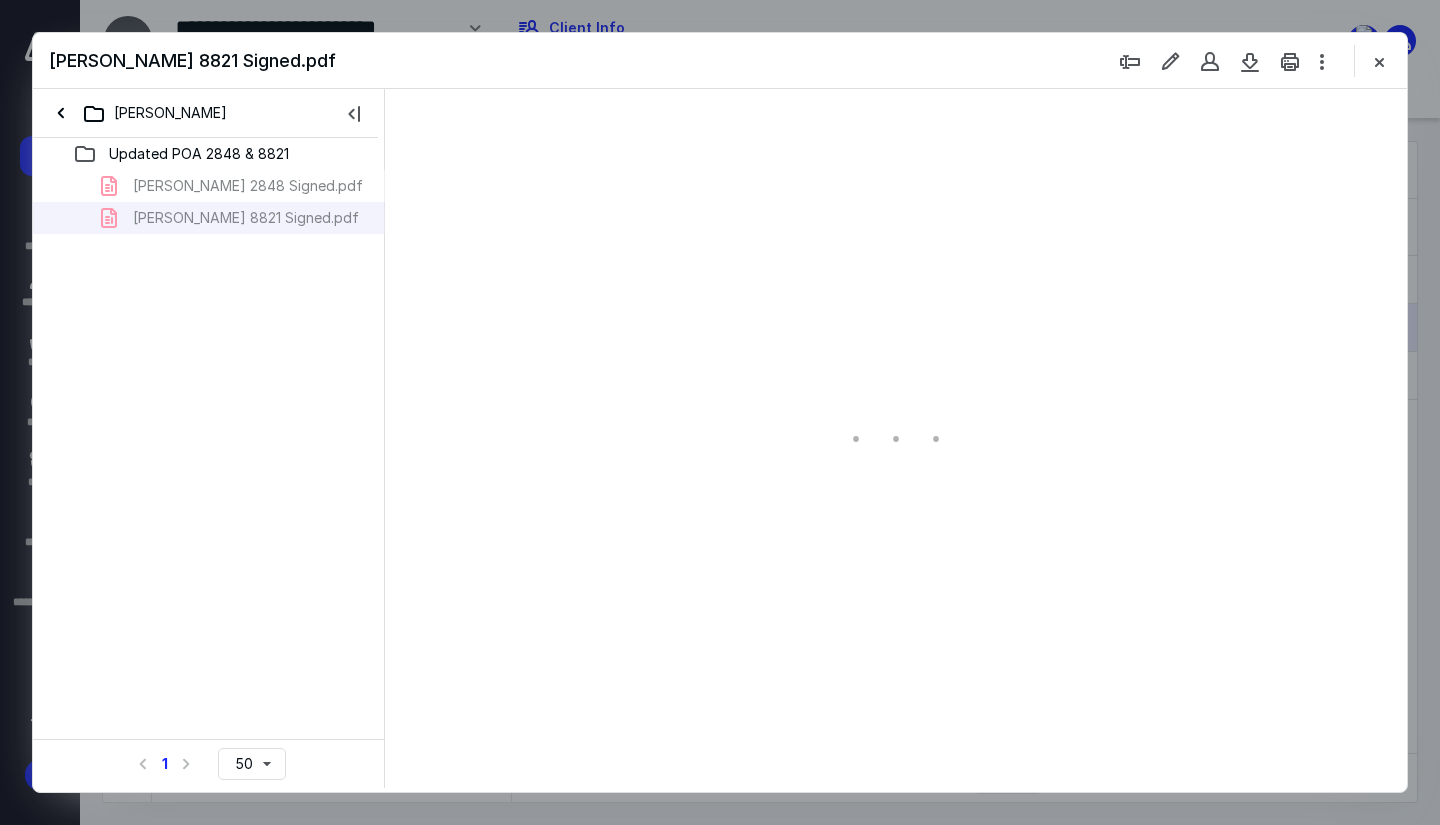 type on "78" 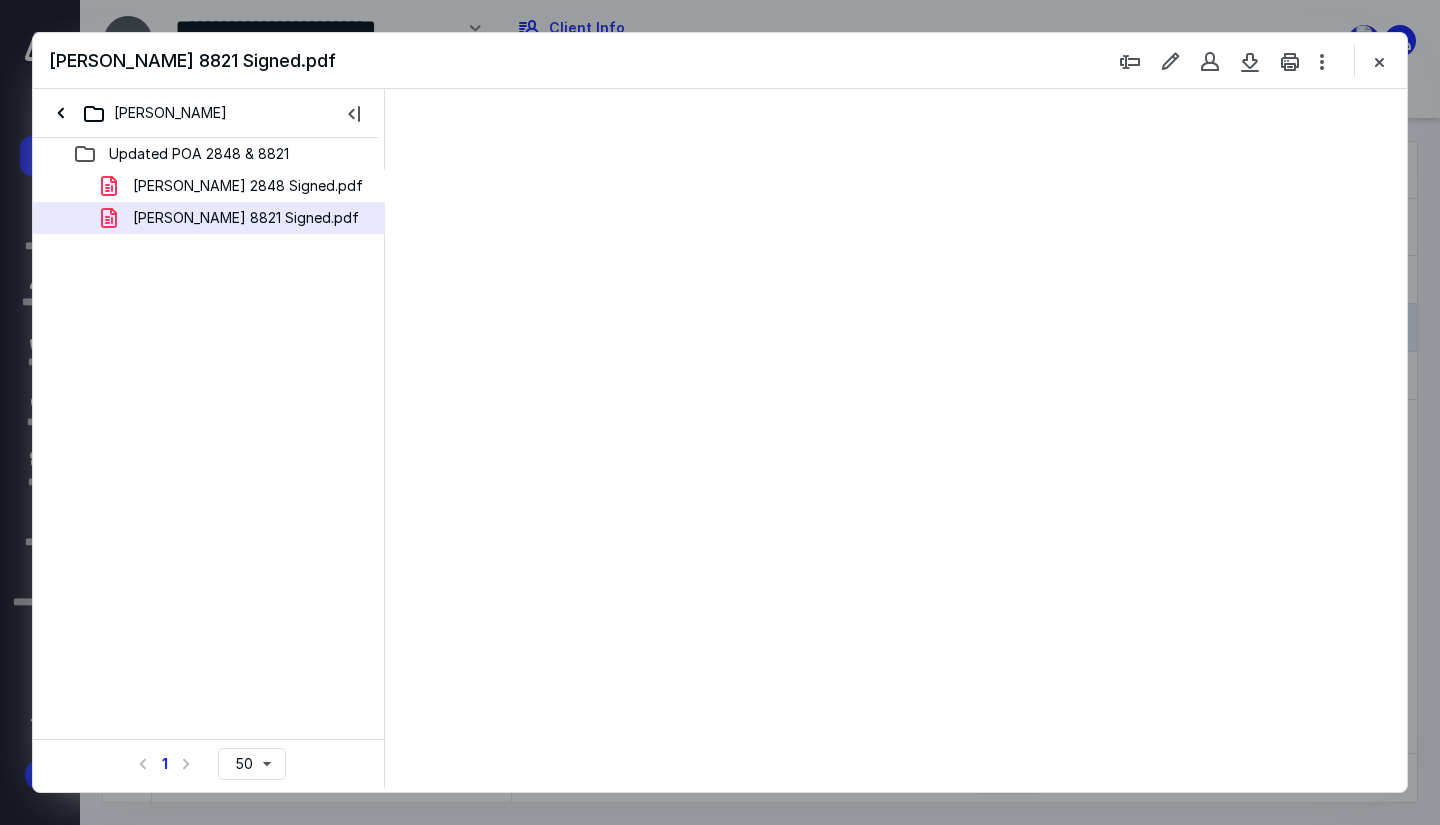 scroll, scrollTop: 0, scrollLeft: 0, axis: both 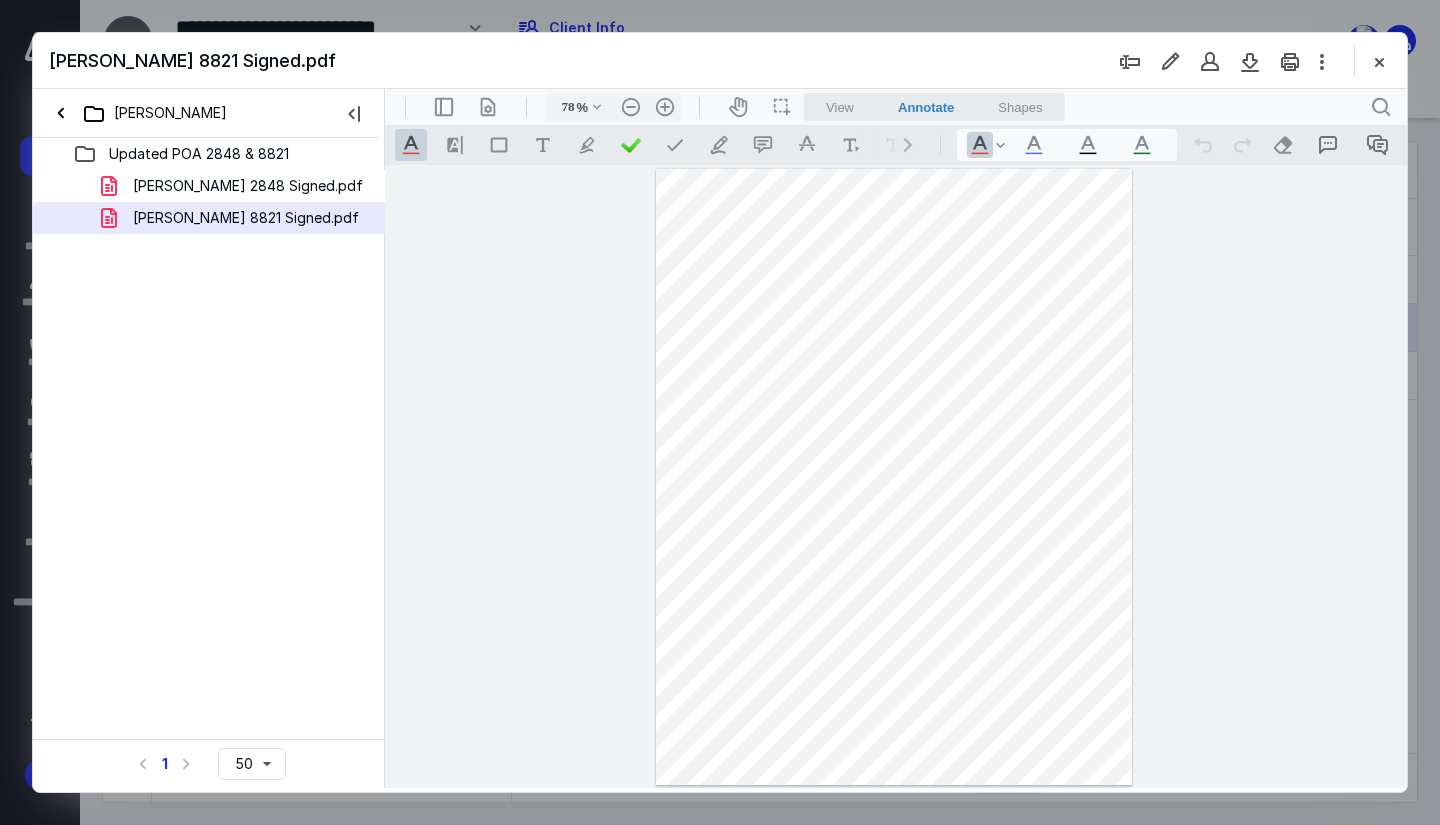 click at bounding box center (1379, 61) 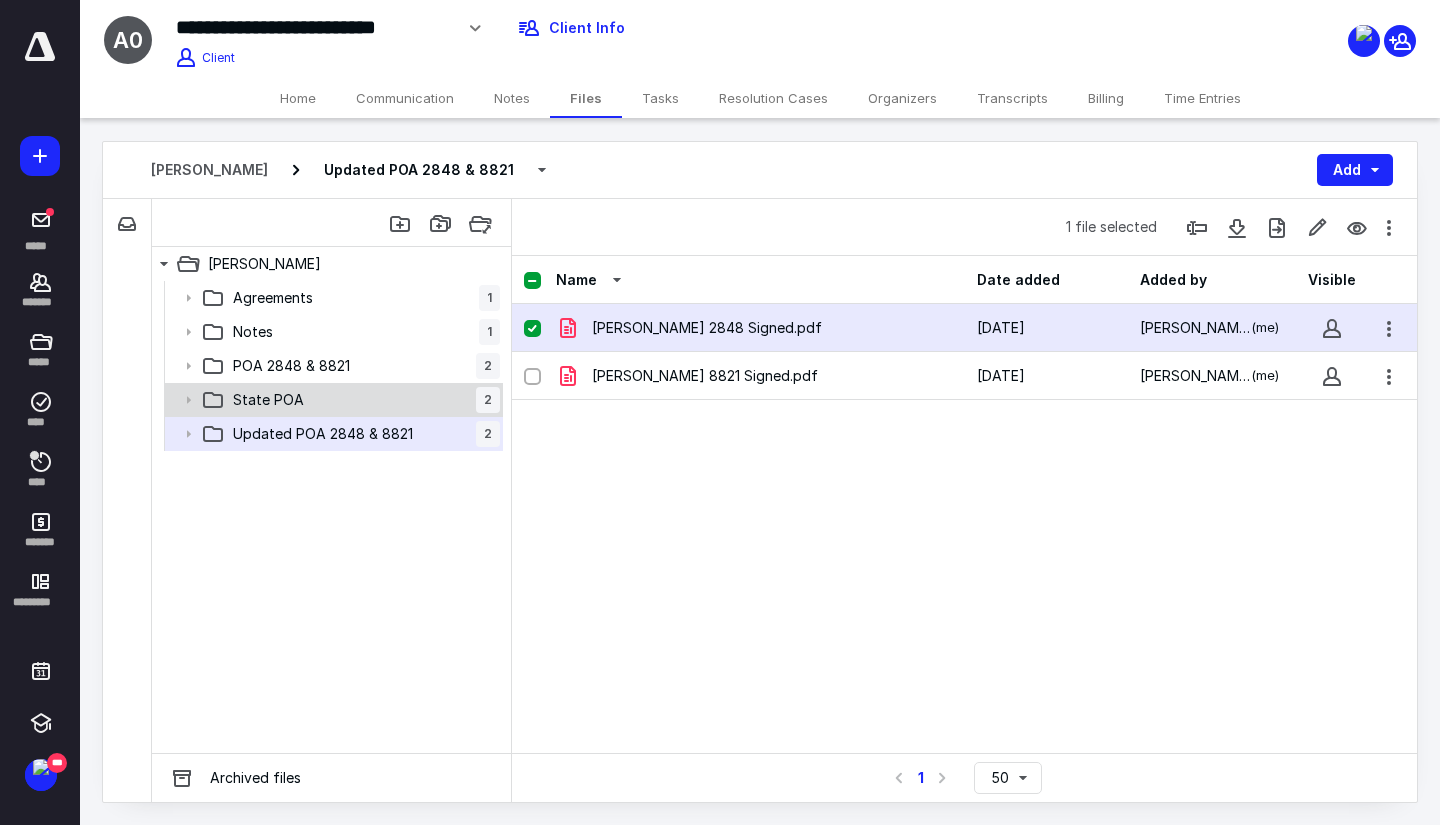 click on "State POA 2" at bounding box center (362, 400) 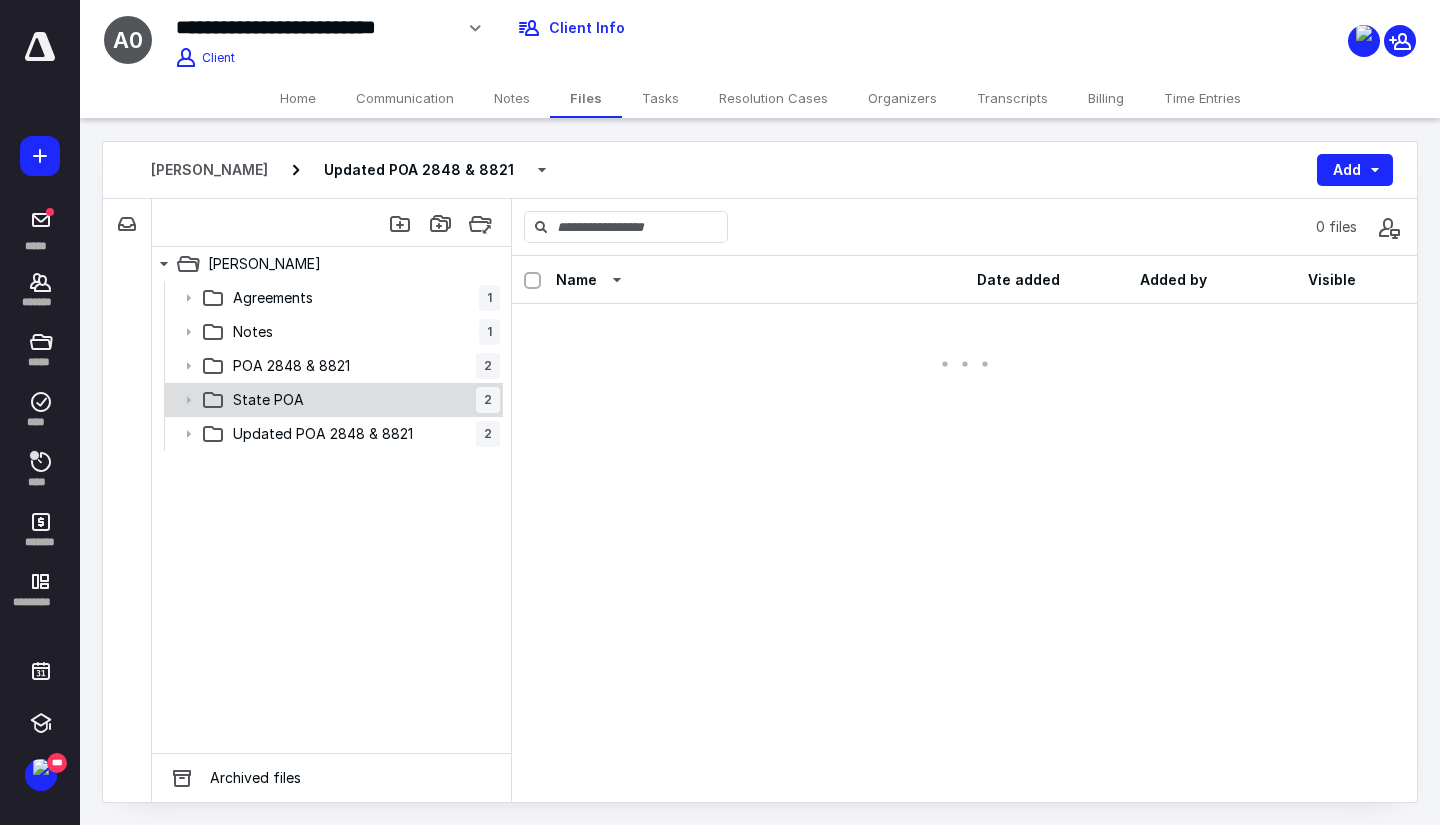 click on "State POA 2" at bounding box center (362, 400) 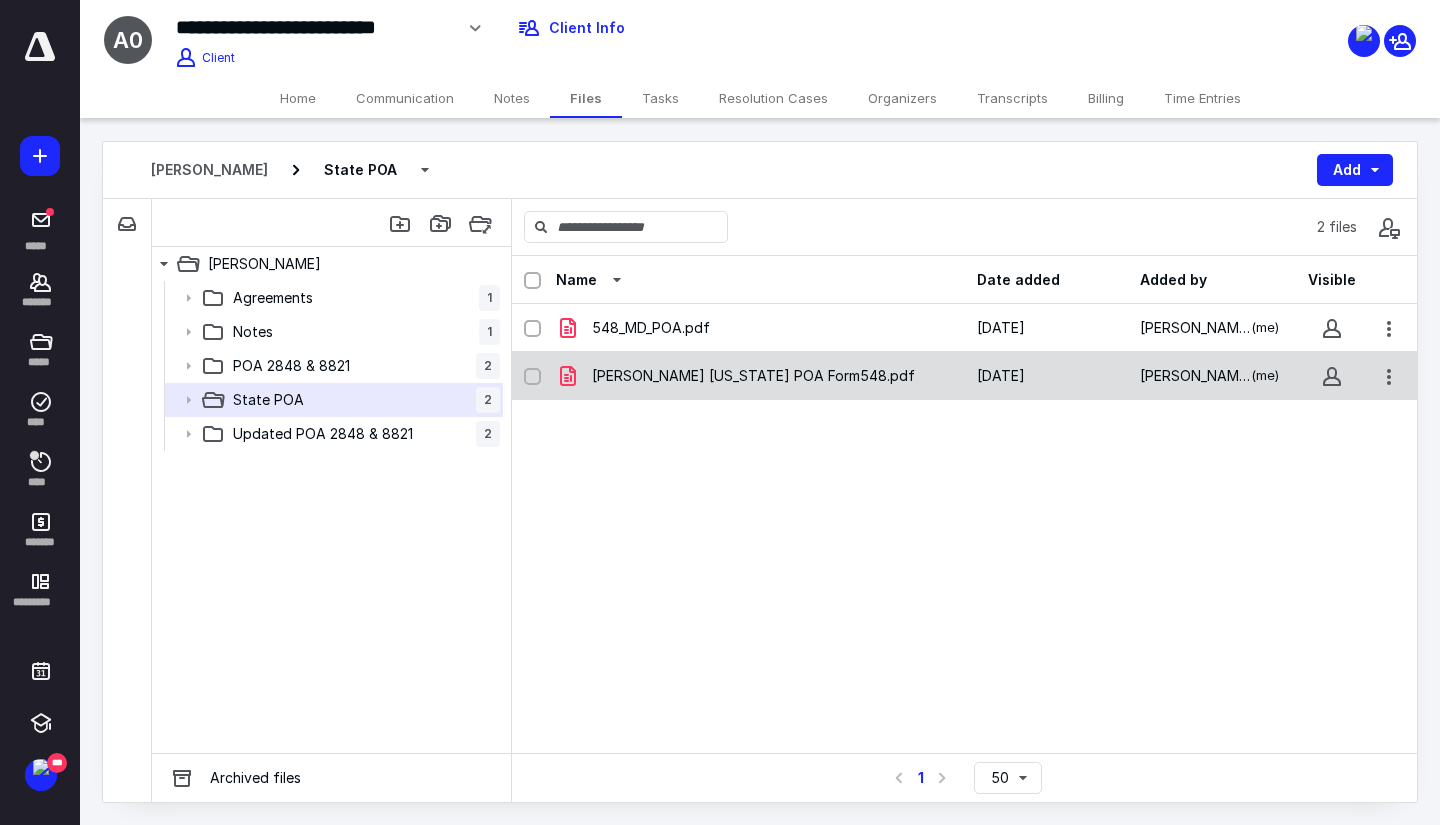 click on "[PERSON_NAME] [US_STATE] POA Form548.pdf" at bounding box center (760, 376) 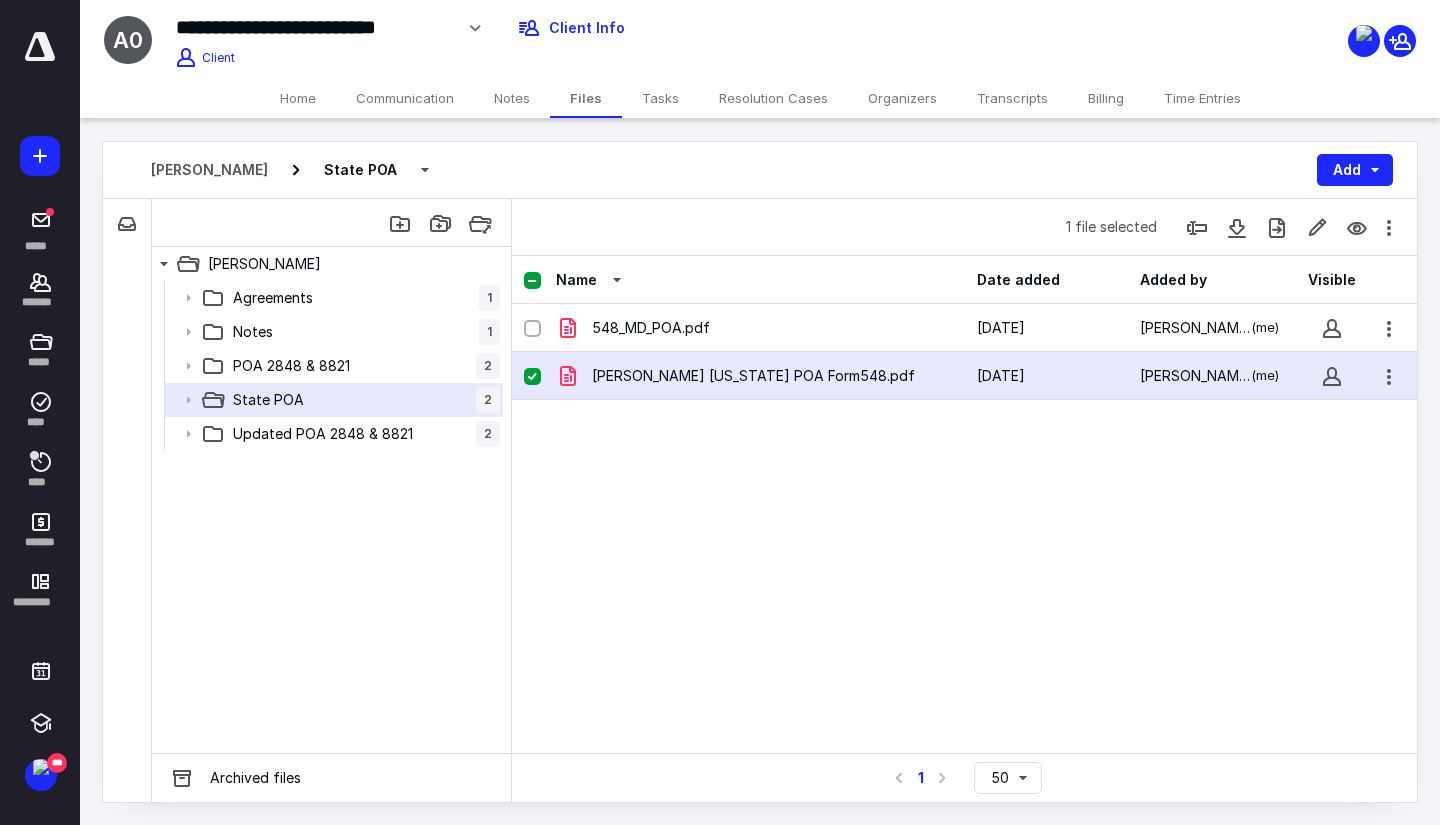 click on "[PERSON_NAME] [US_STATE] POA Form548.pdf" at bounding box center [760, 376] 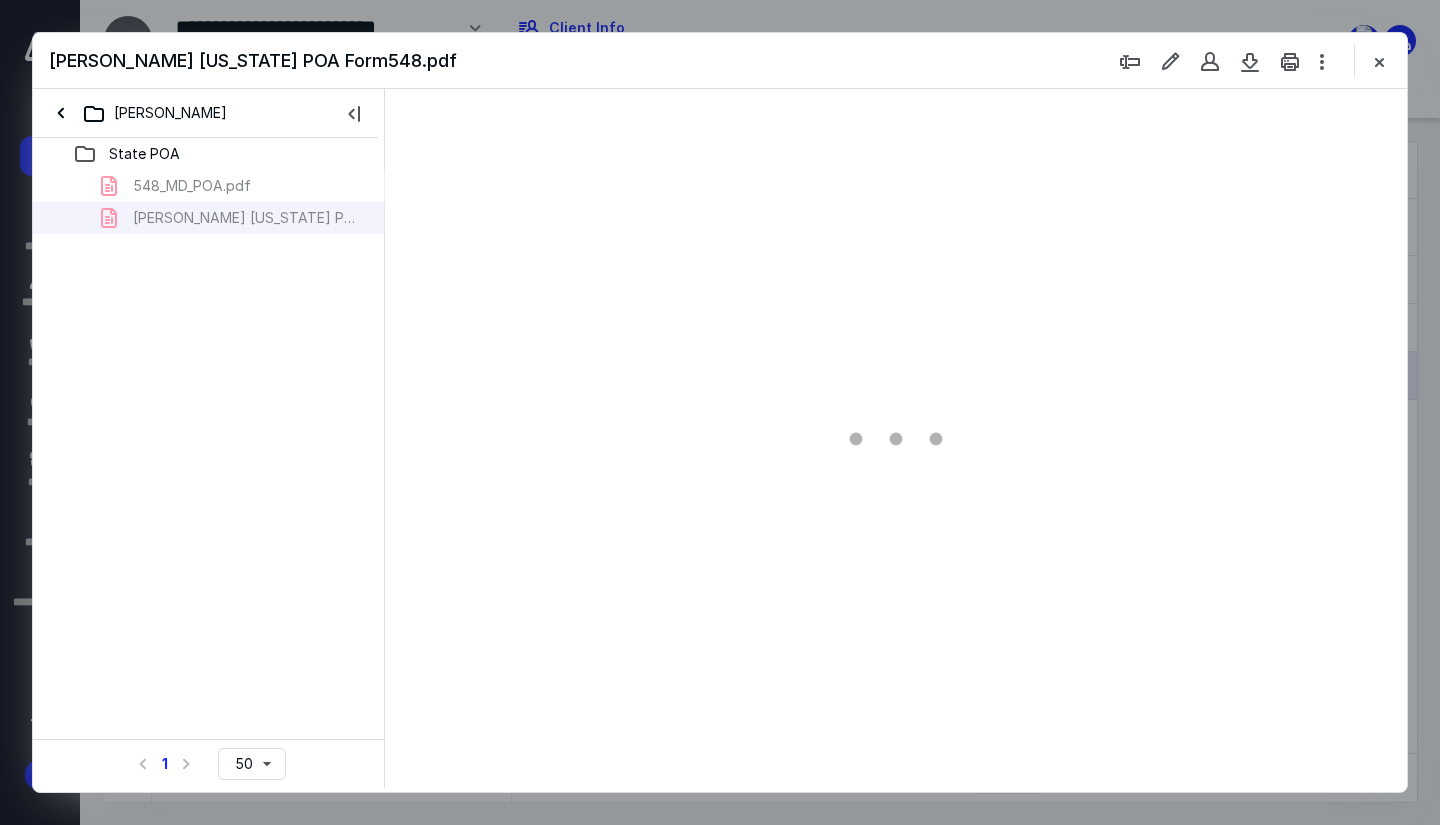 scroll, scrollTop: 0, scrollLeft: 0, axis: both 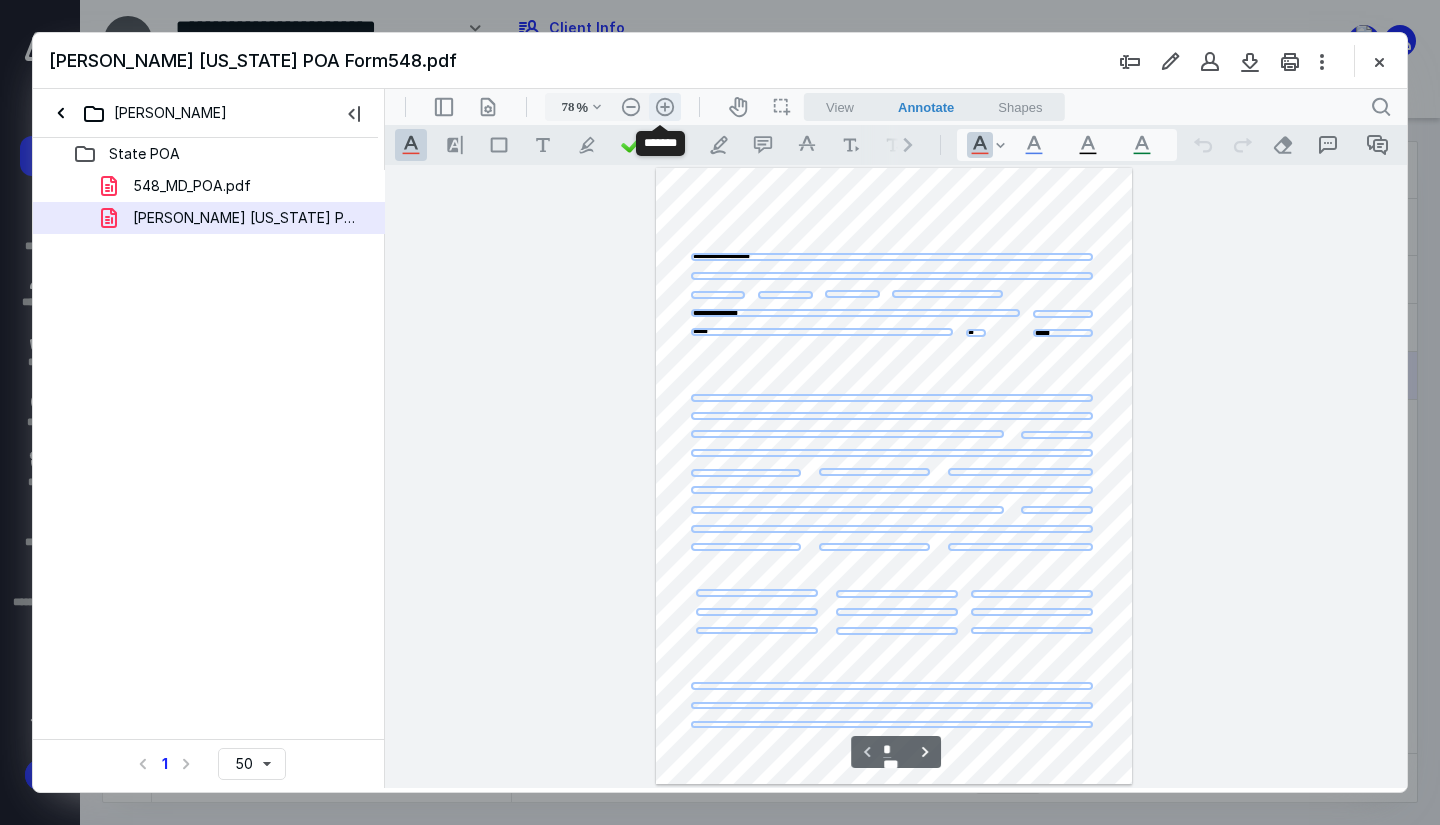 click on ".cls-1{fill:#abb0c4;} icon - header - zoom - in - line" at bounding box center (665, 107) 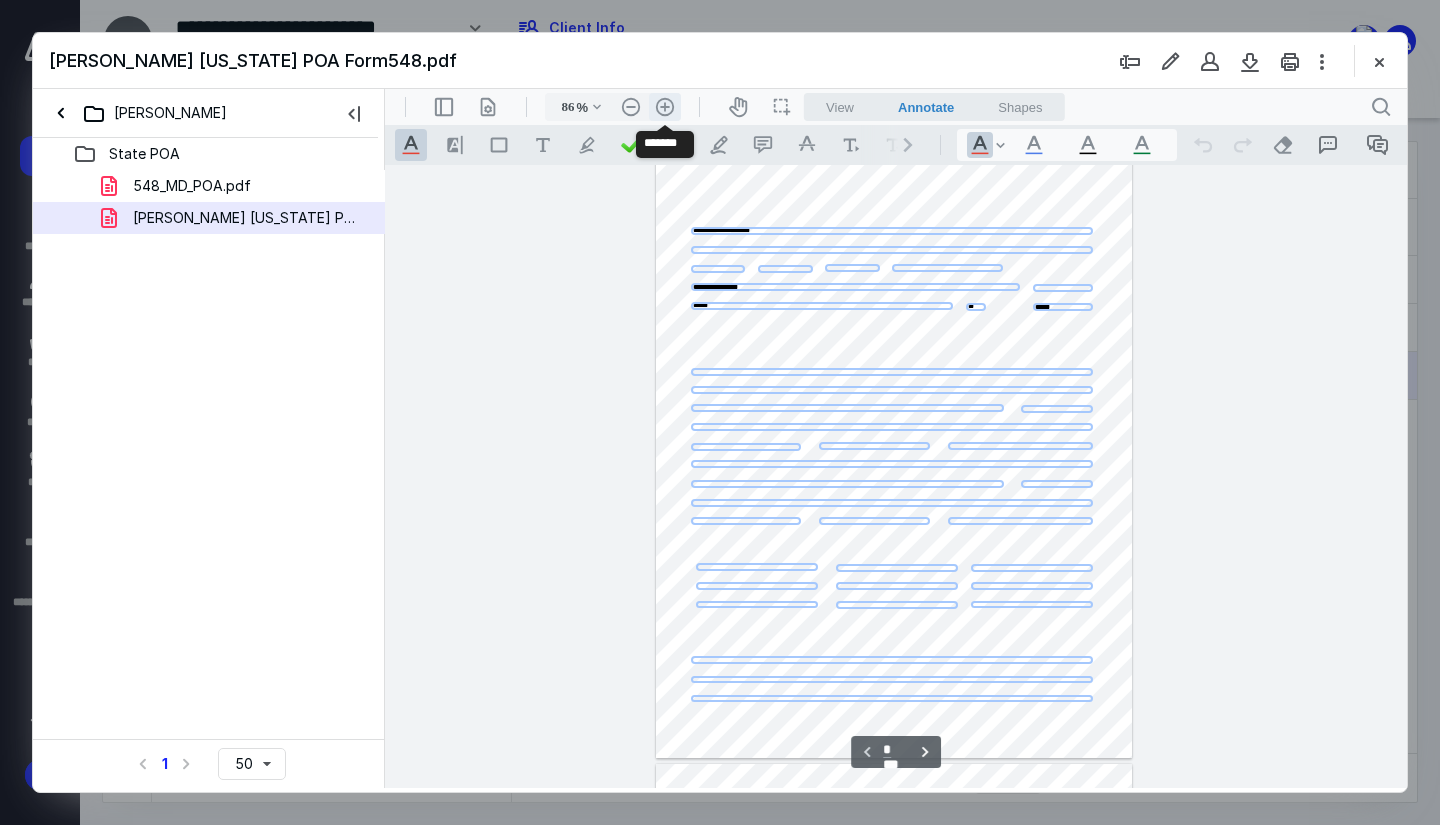 click on ".cls-1{fill:#abb0c4;} icon - header - zoom - in - line" at bounding box center (665, 107) 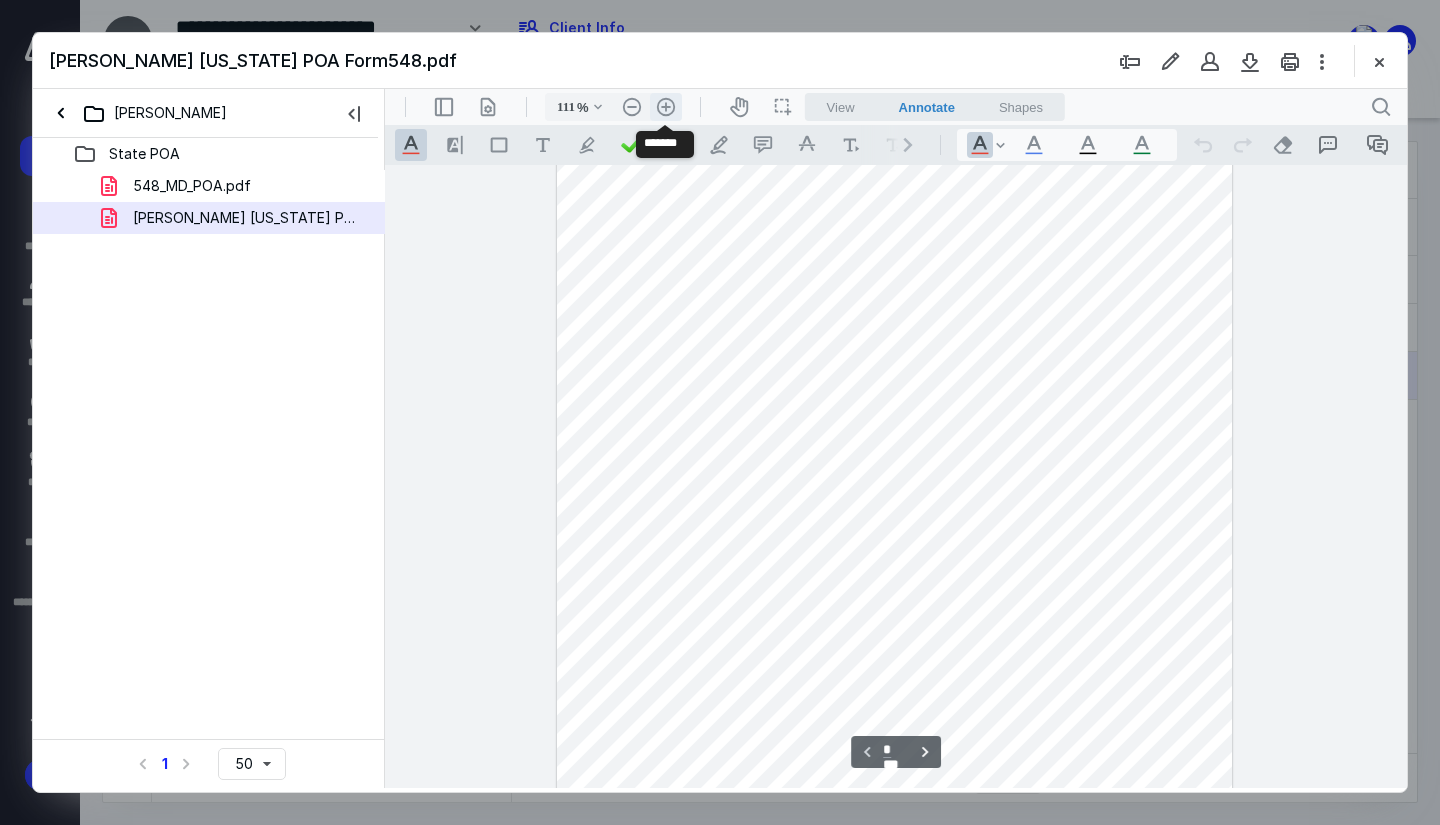click on ".cls-1{fill:#abb0c4;} icon - header - zoom - in - line" at bounding box center [666, 107] 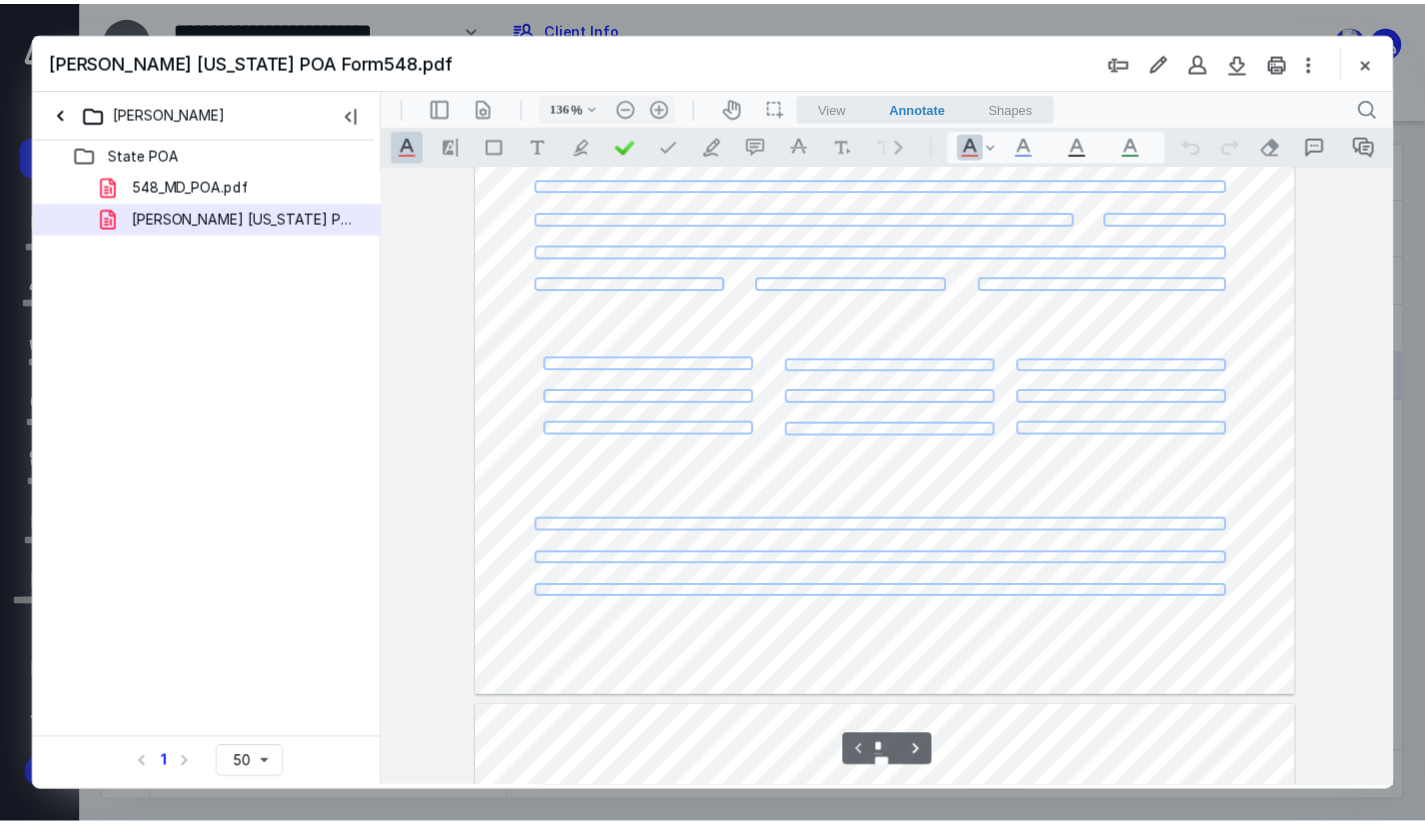 scroll, scrollTop: 600, scrollLeft: 0, axis: vertical 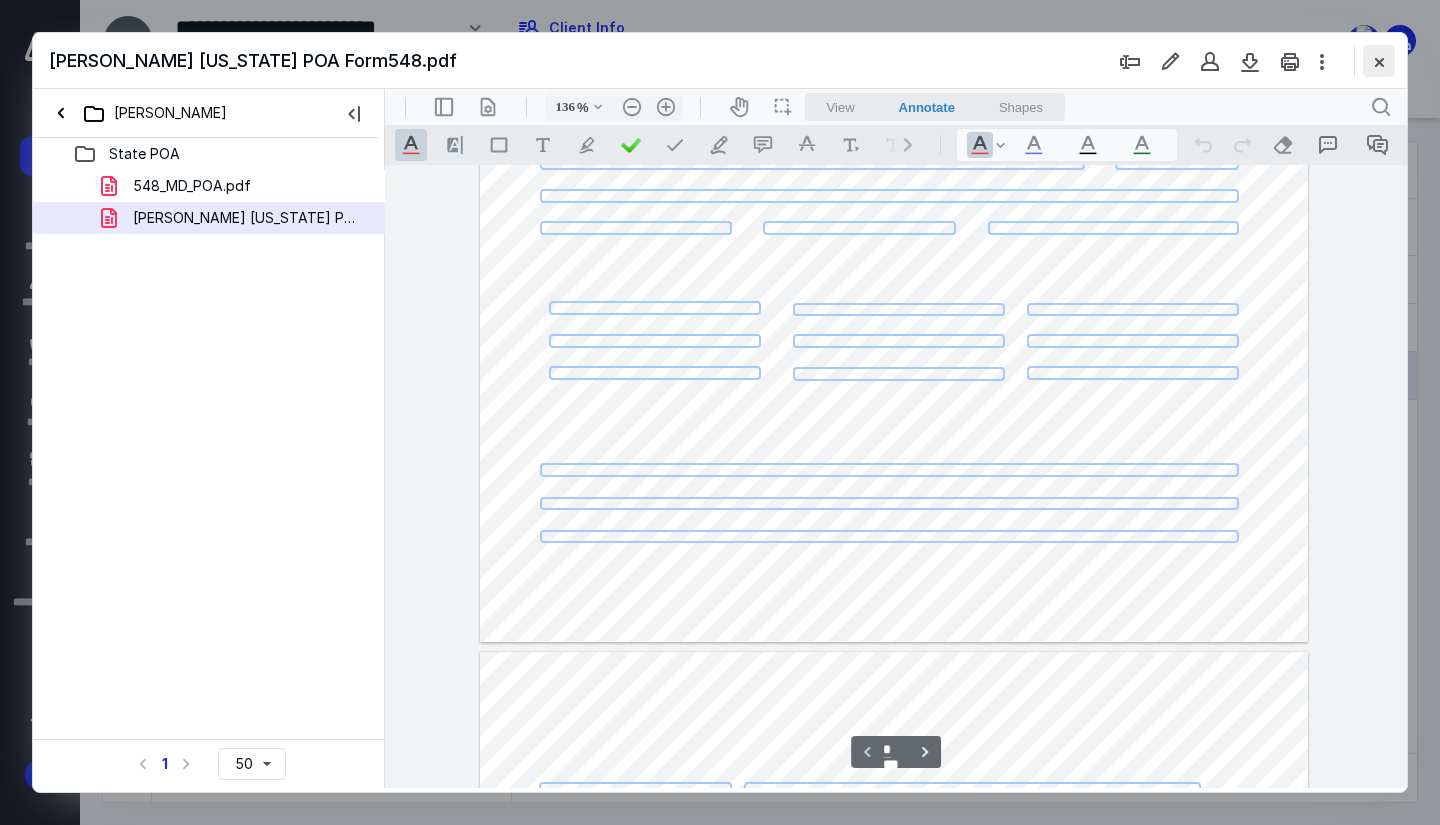 click at bounding box center (1379, 61) 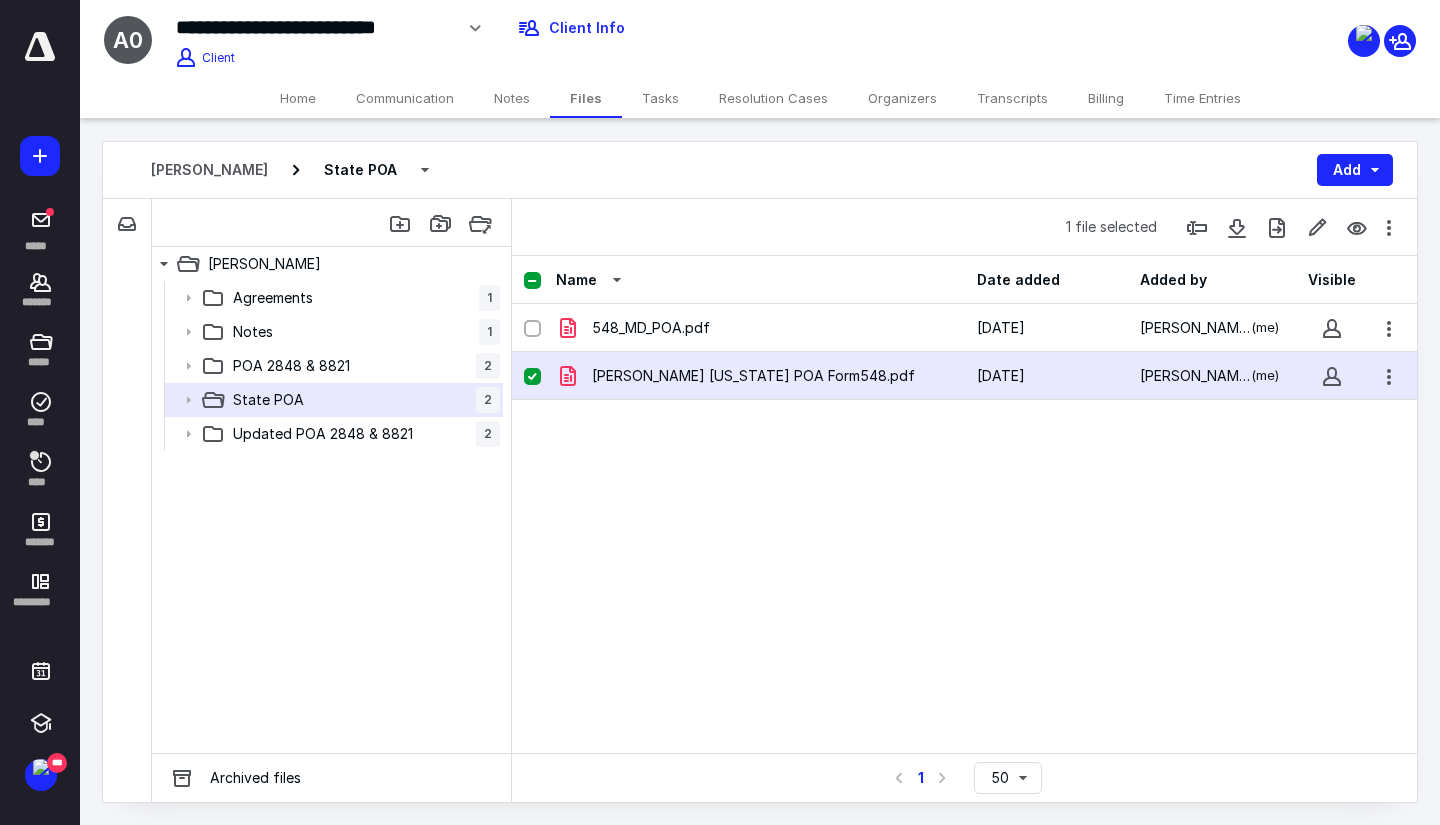 click on "Home" at bounding box center [298, 98] 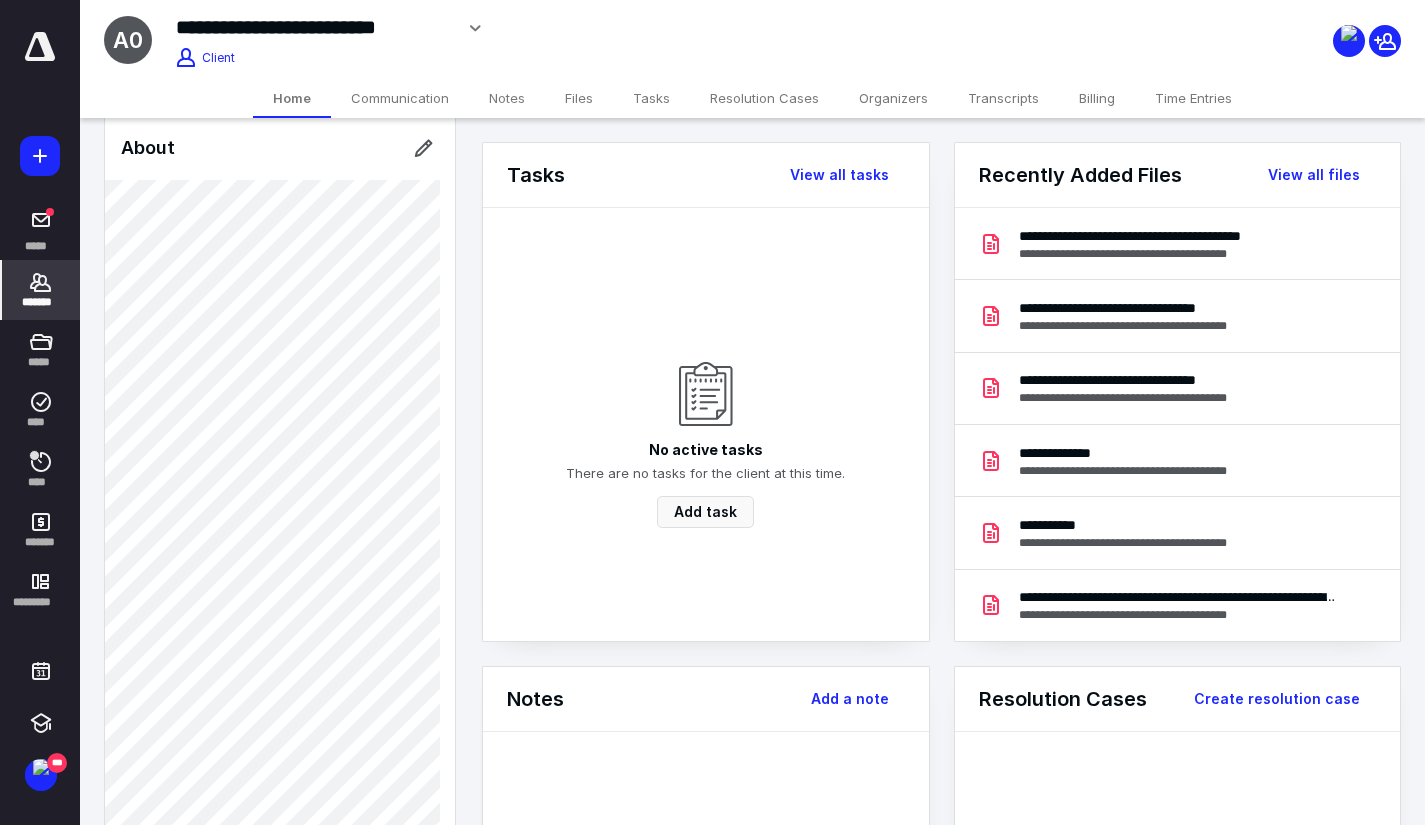 scroll, scrollTop: 800, scrollLeft: 0, axis: vertical 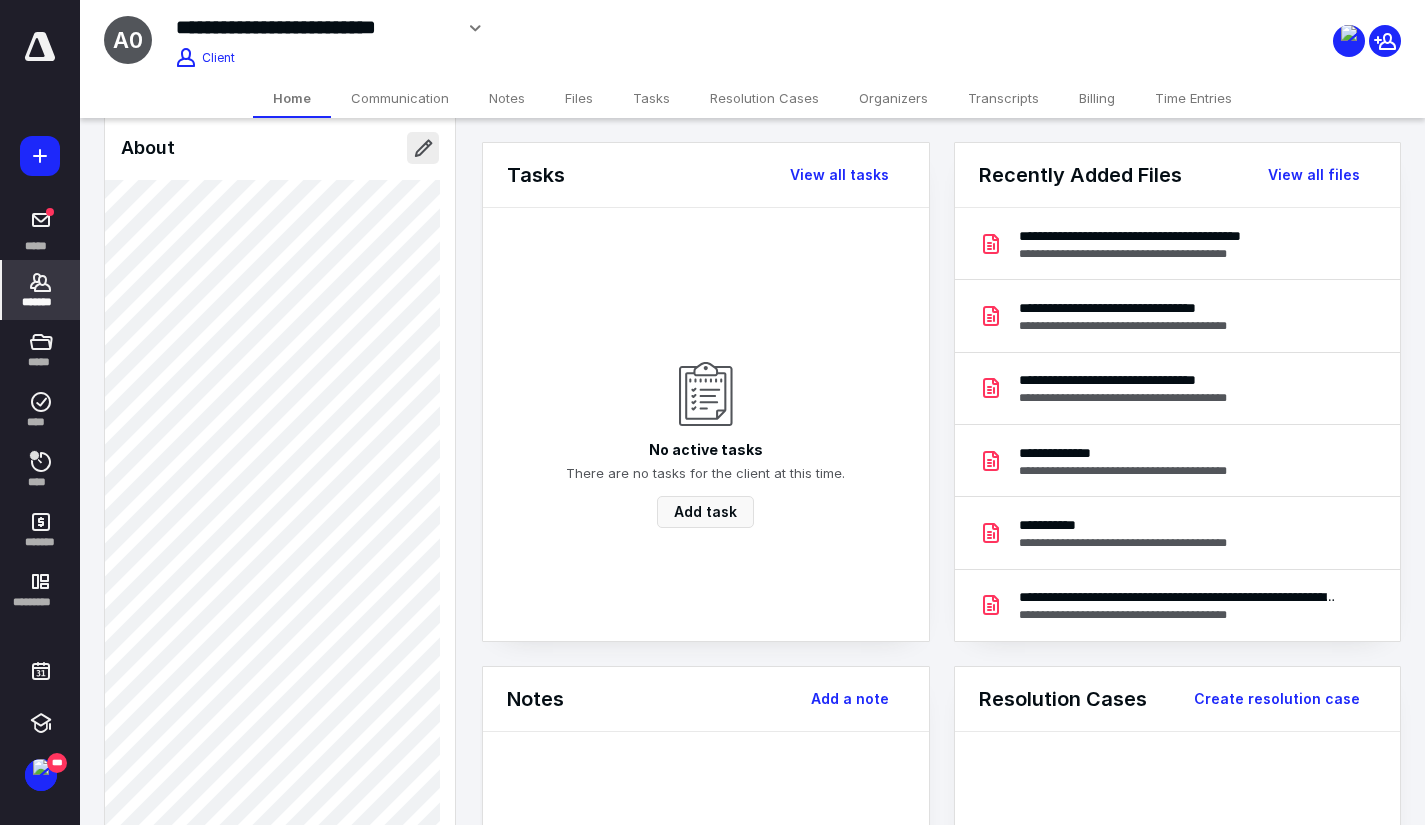 click at bounding box center (423, 148) 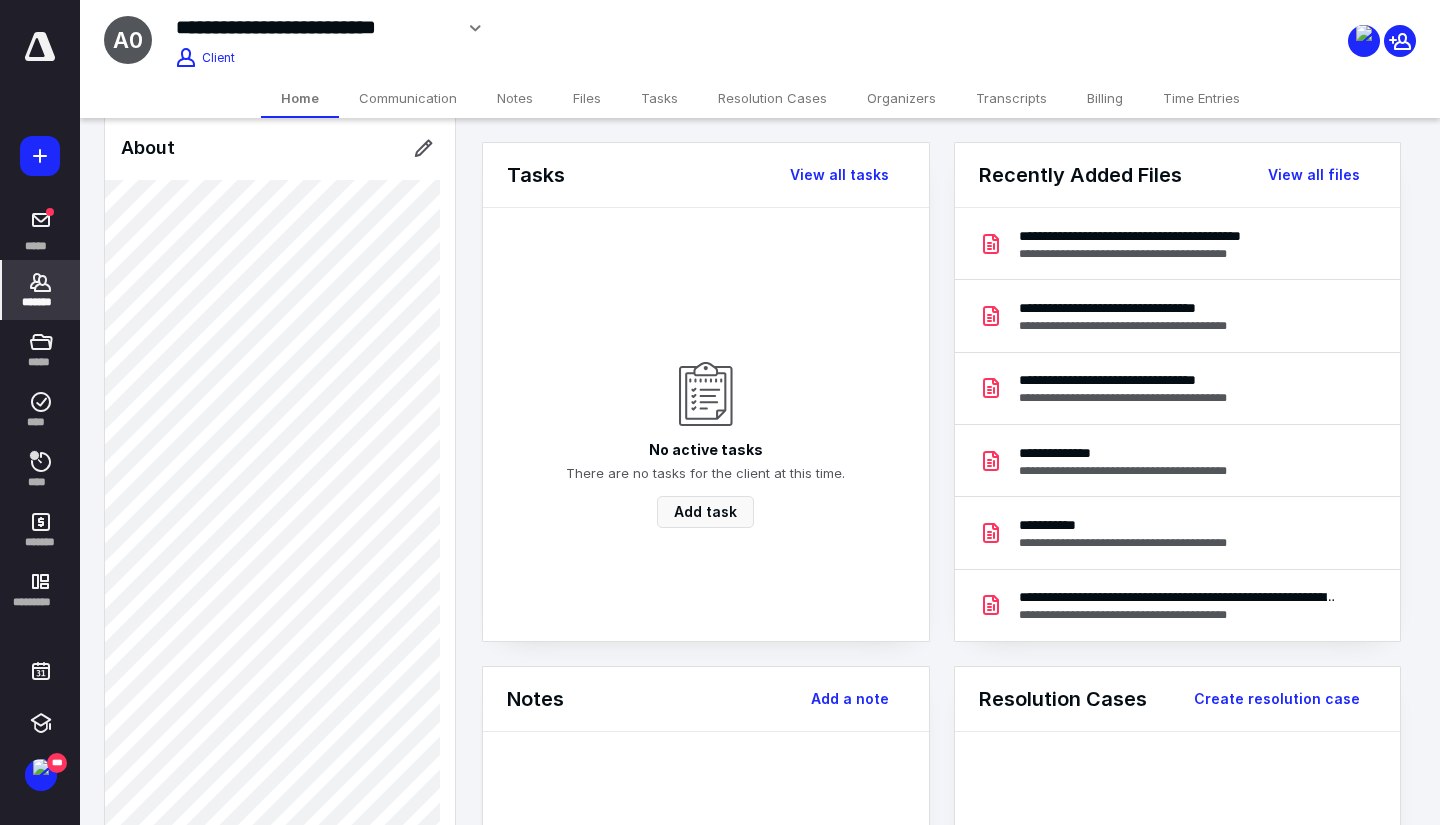 type on "**********" 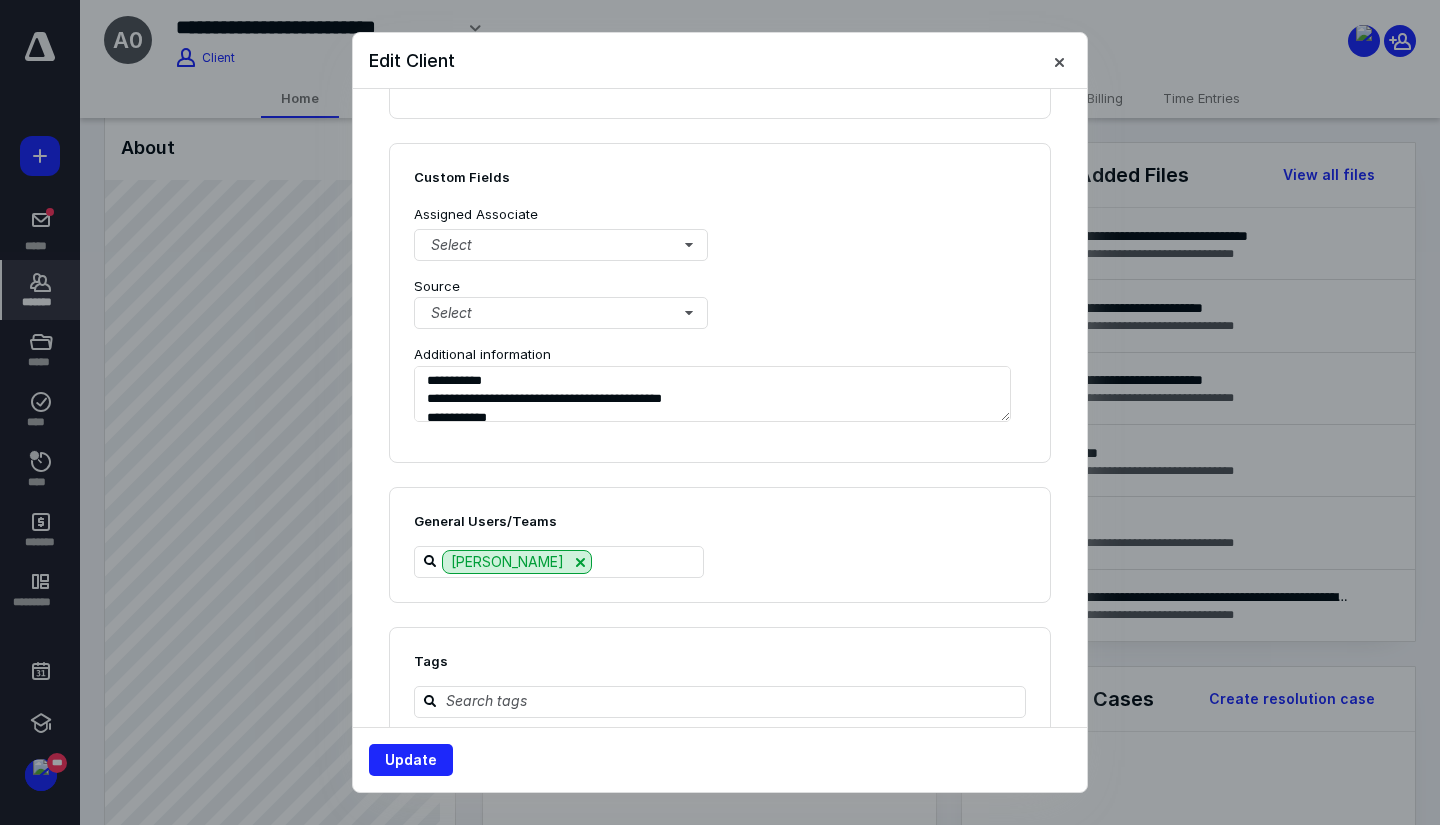 scroll, scrollTop: 1400, scrollLeft: 0, axis: vertical 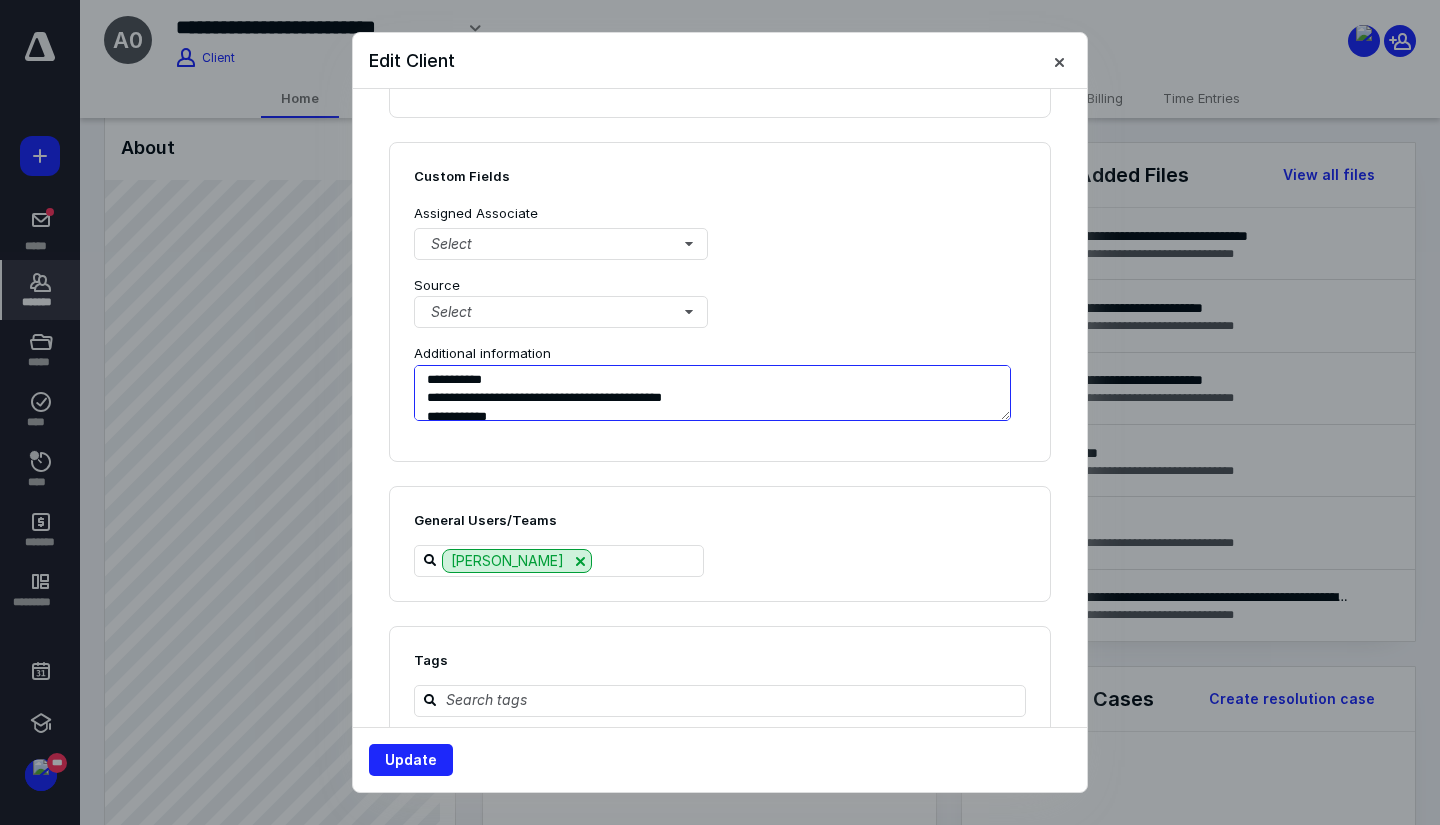 click on "**********" at bounding box center (712, 393) 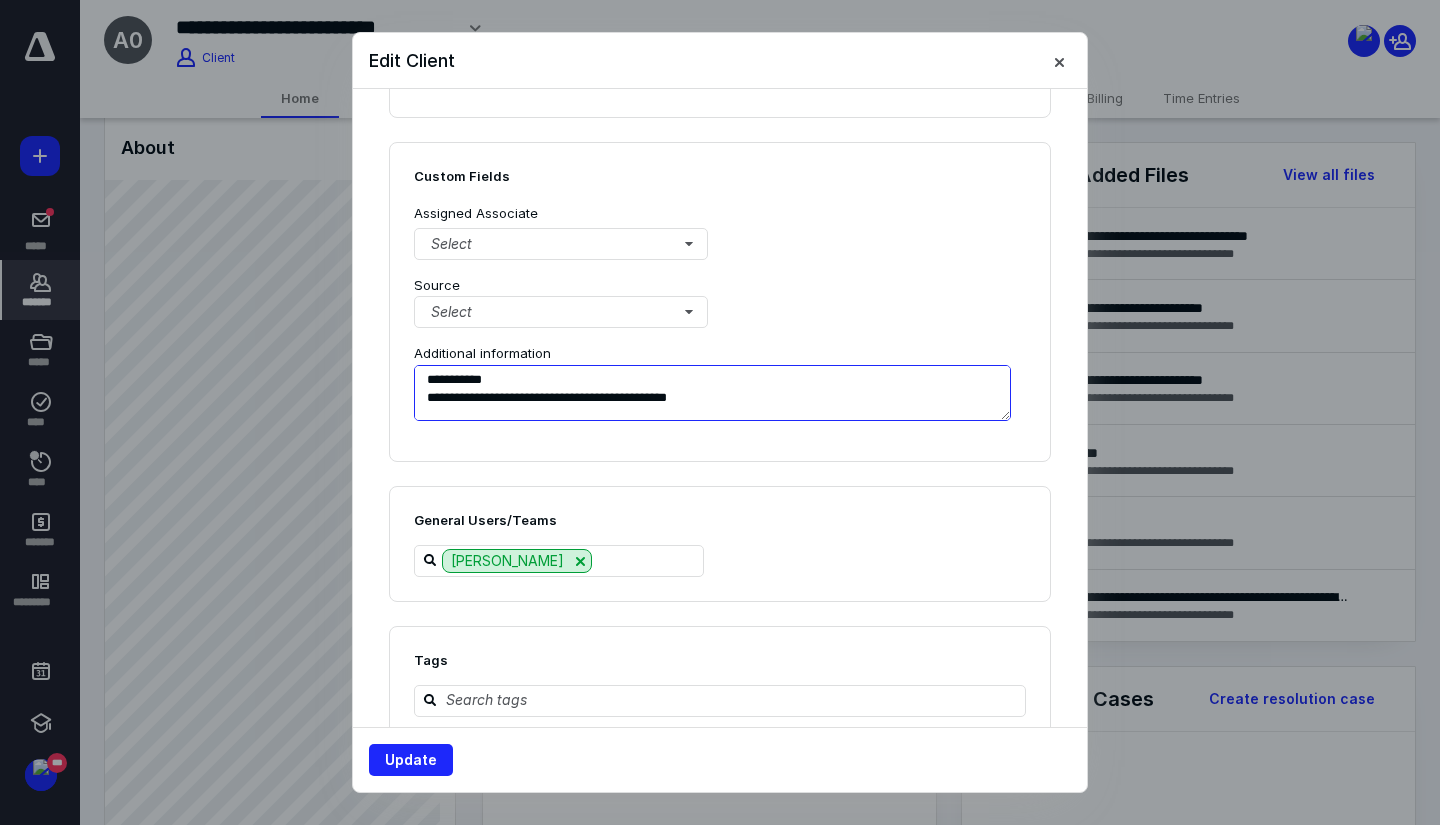 scroll, scrollTop: 5, scrollLeft: 0, axis: vertical 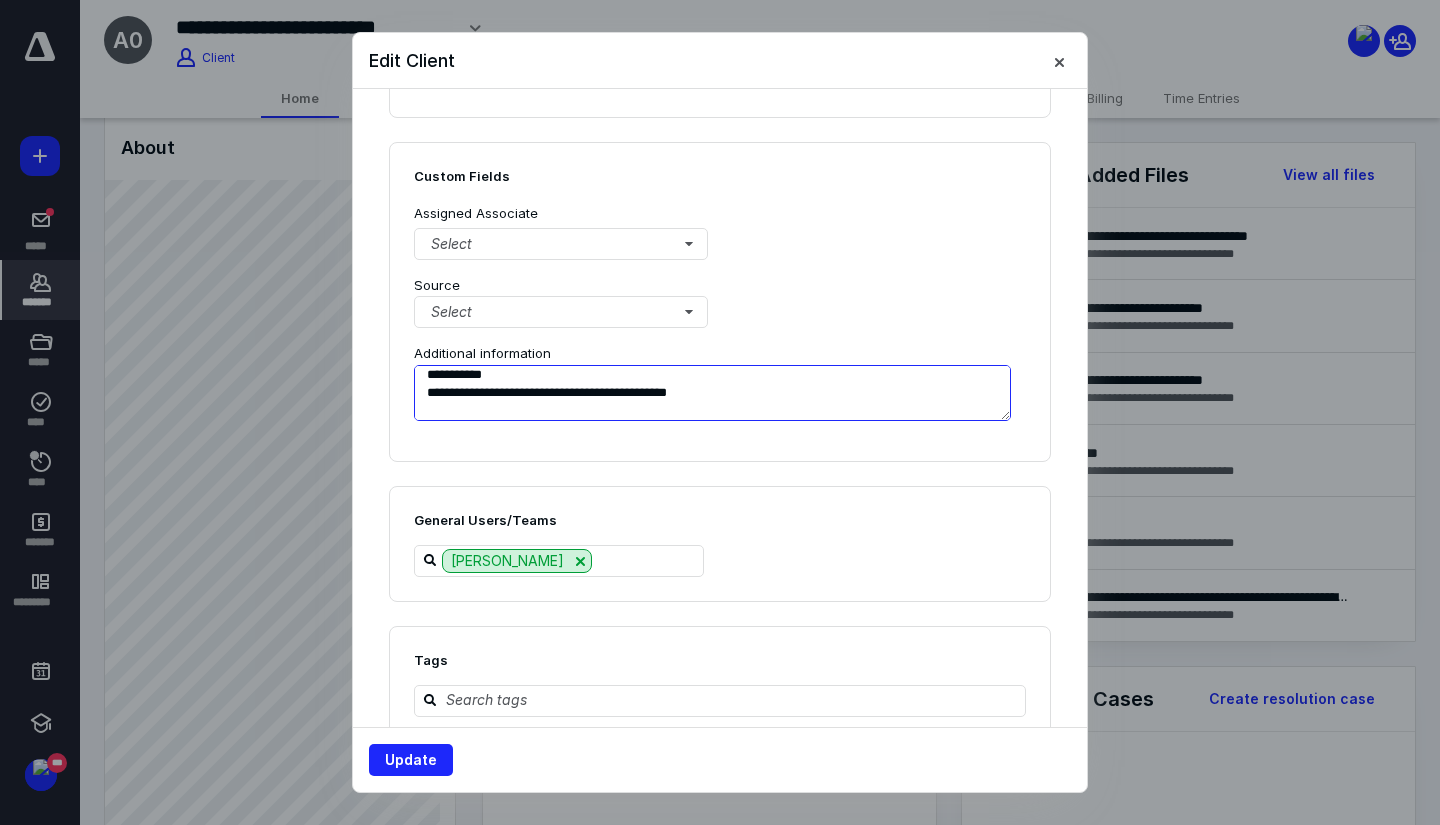 paste on "**********" 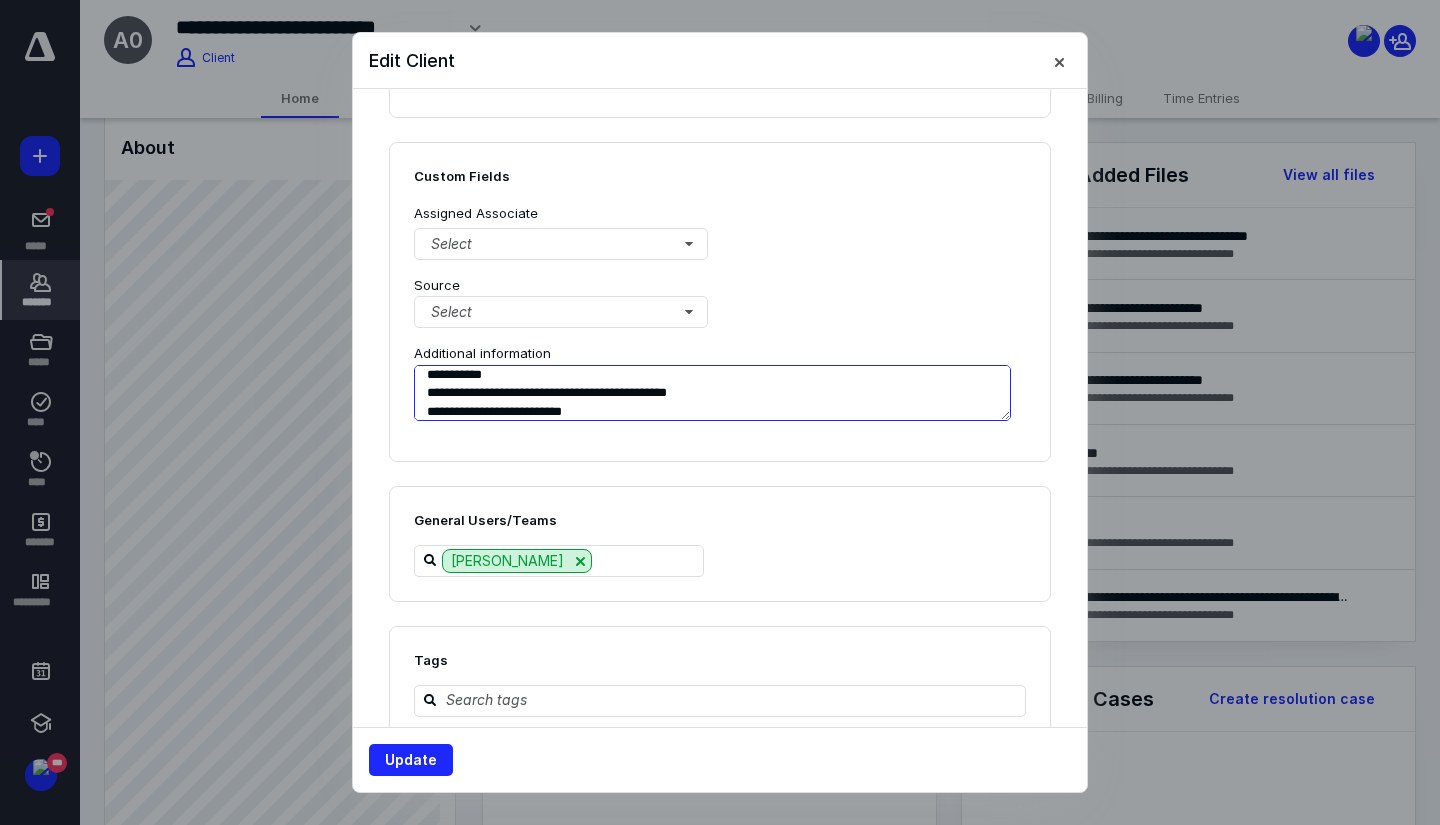 scroll, scrollTop: 24, scrollLeft: 0, axis: vertical 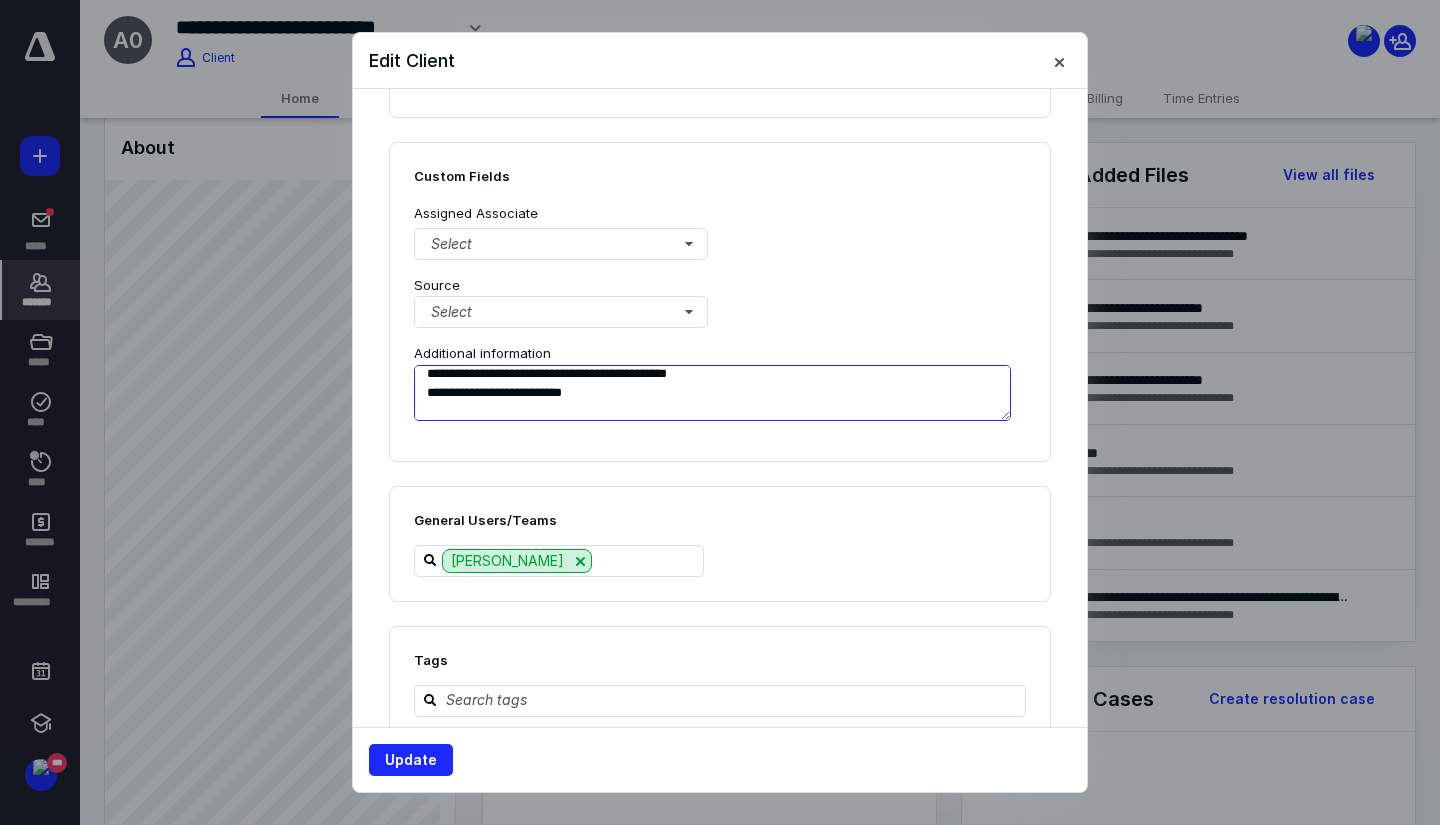click on "**********" at bounding box center (712, 393) 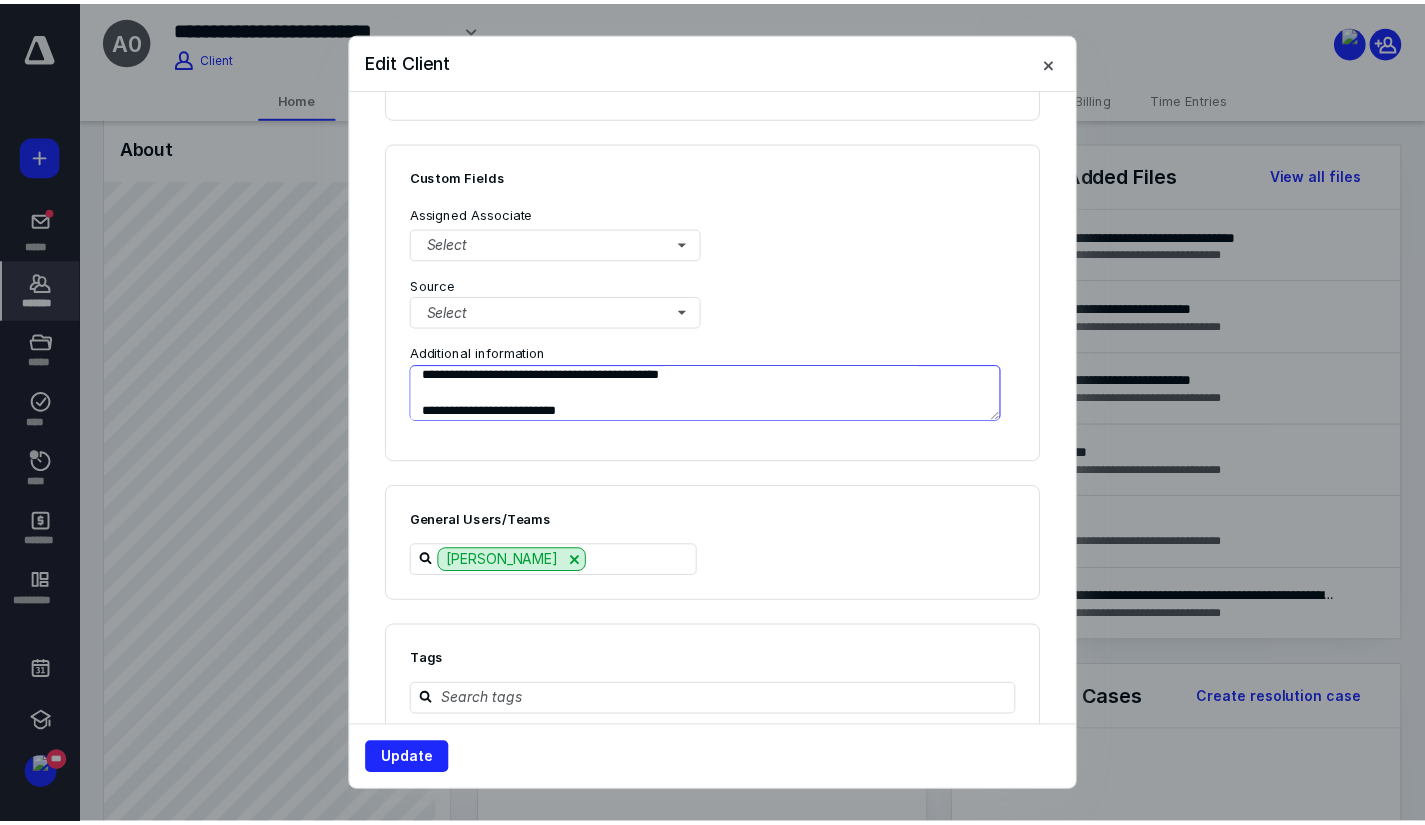 scroll, scrollTop: 42, scrollLeft: 0, axis: vertical 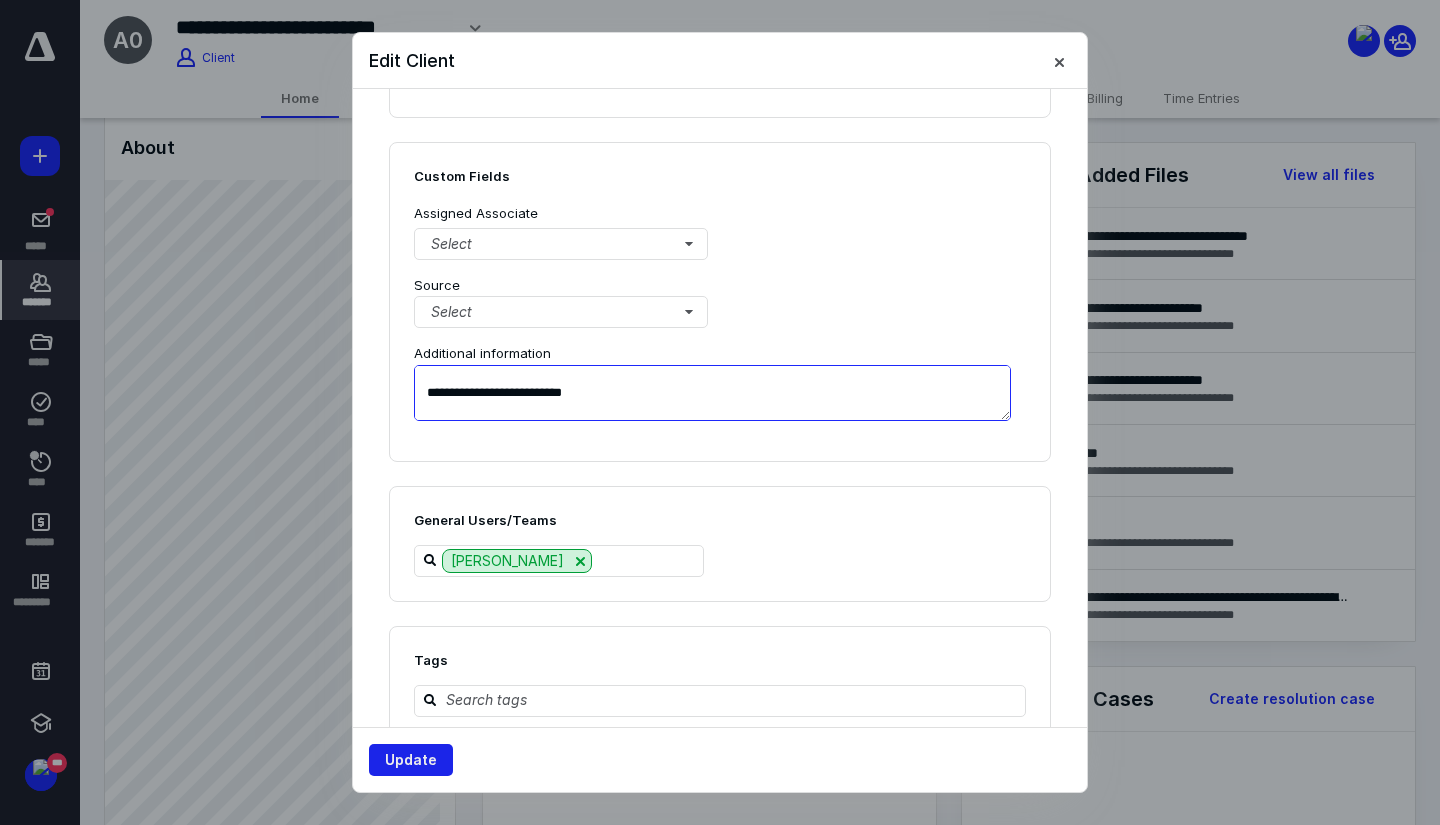 type on "**********" 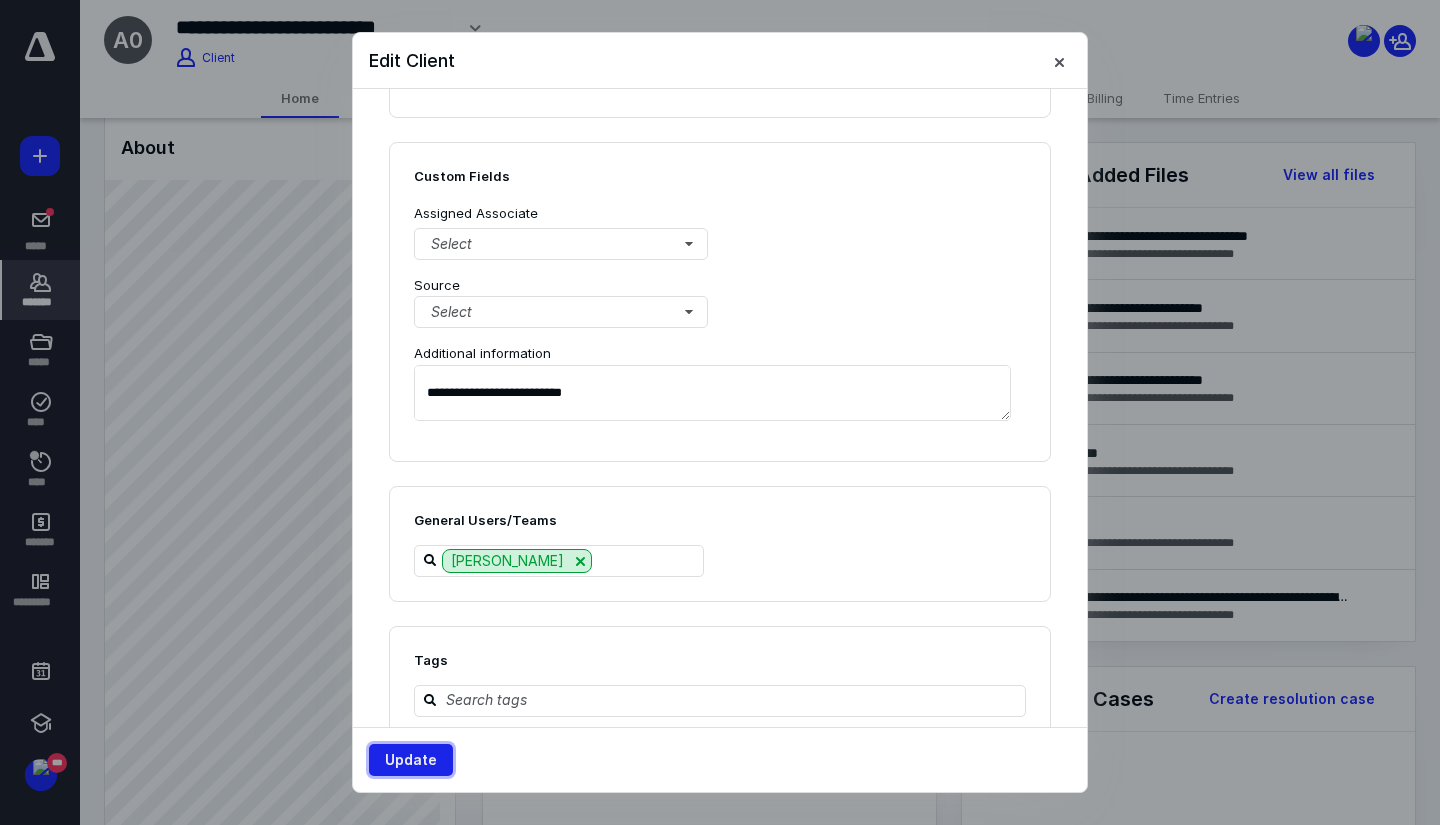 click on "Update" at bounding box center (411, 760) 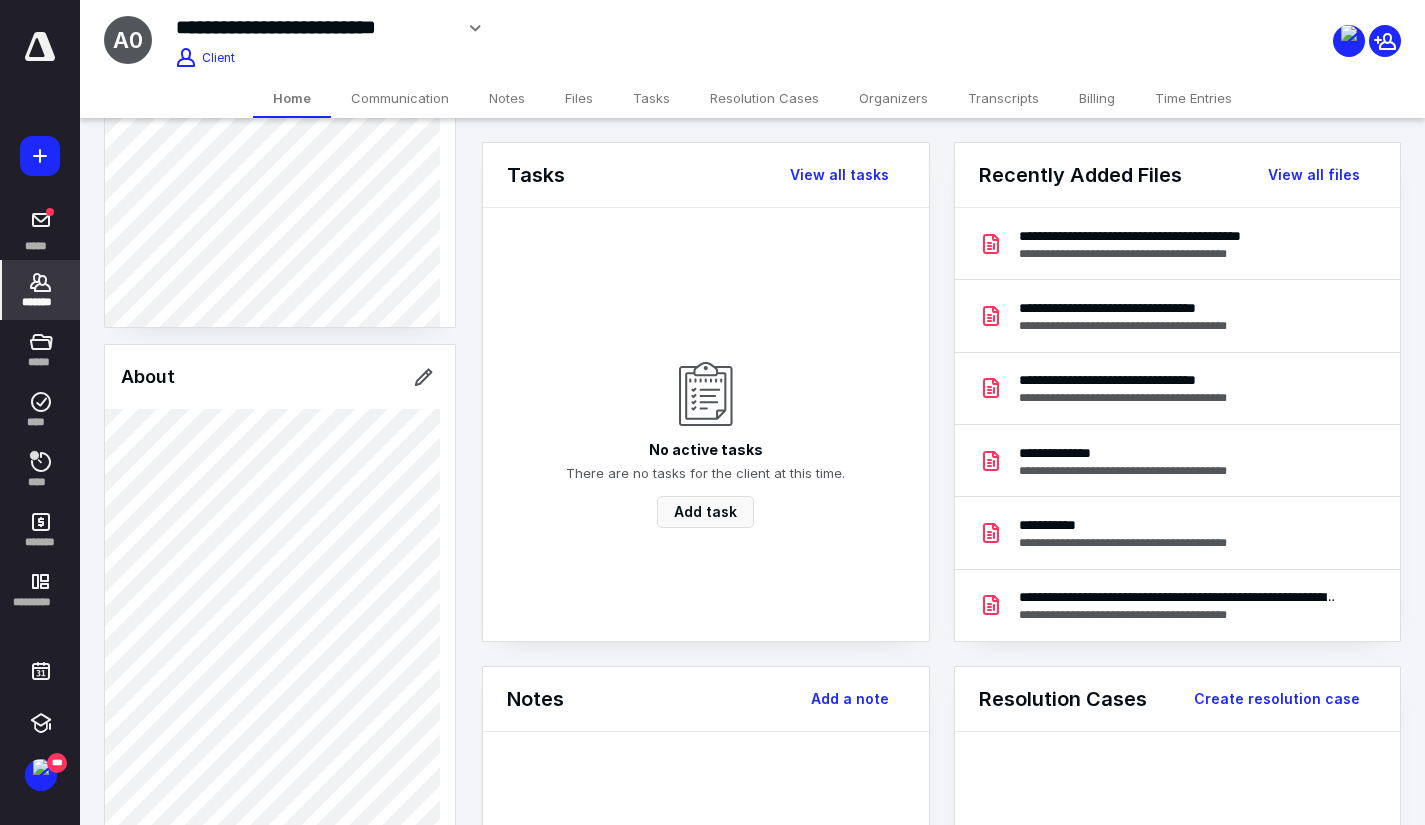 scroll, scrollTop: 37, scrollLeft: 0, axis: vertical 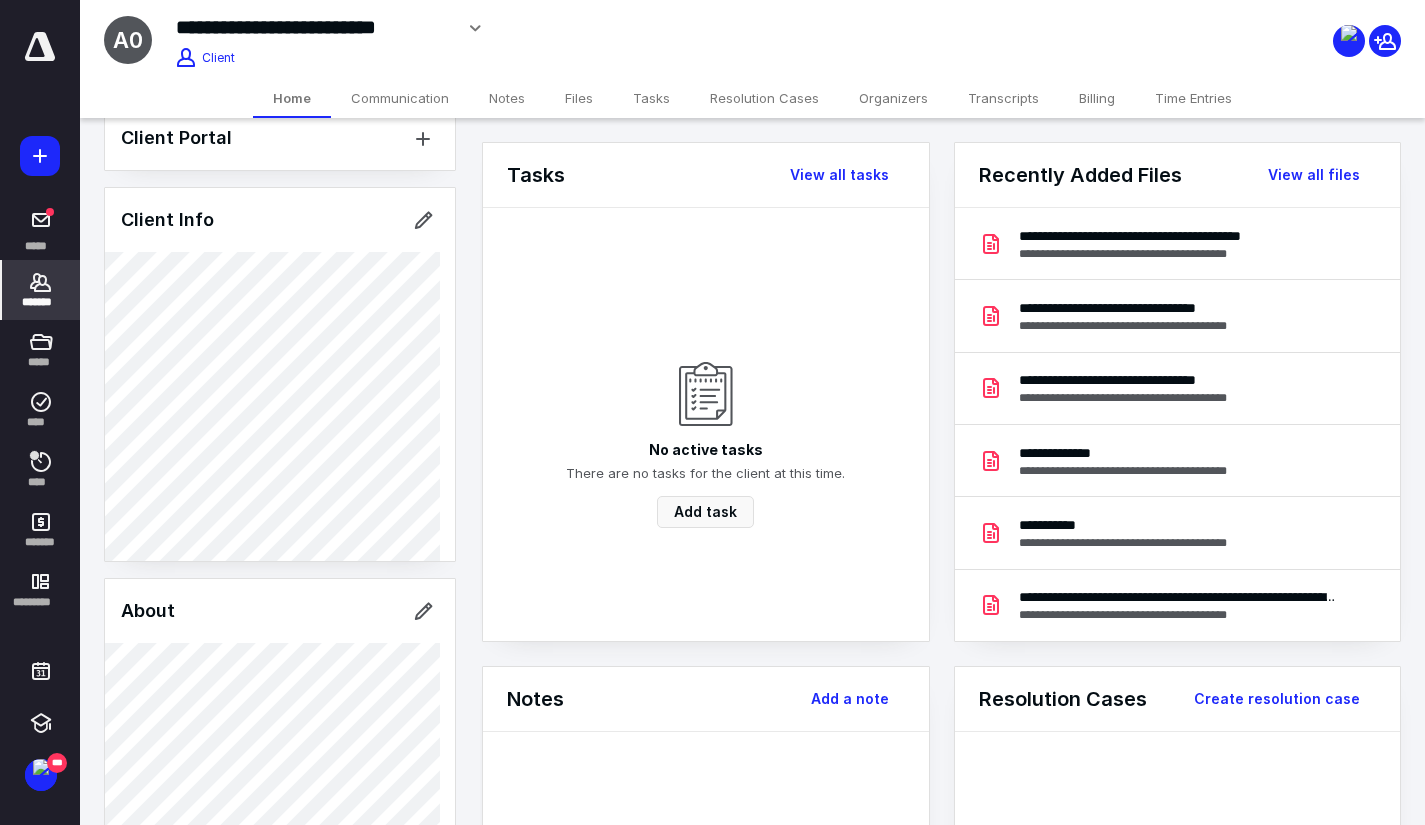 click on "Time Entries" at bounding box center (1193, 98) 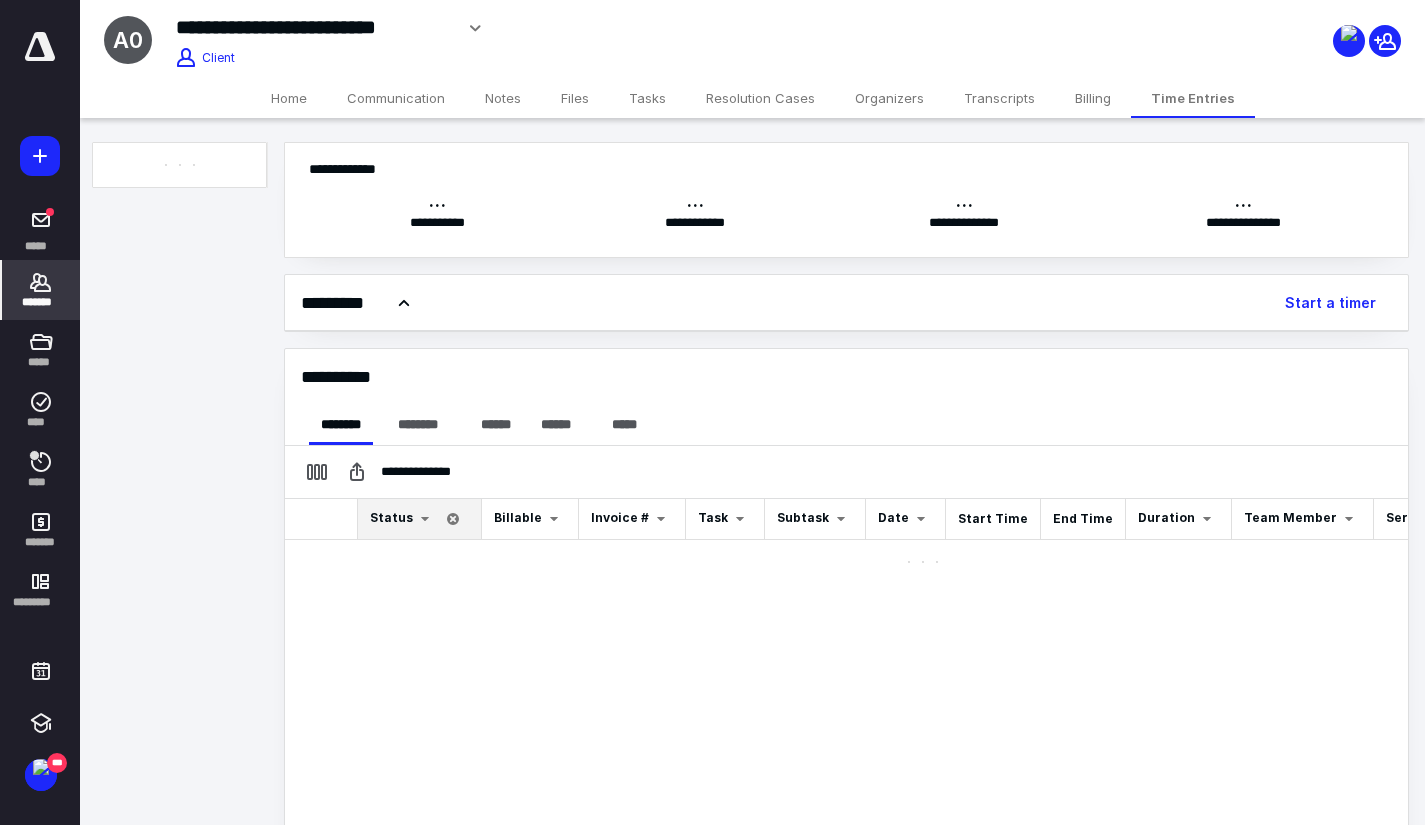 scroll, scrollTop: 0, scrollLeft: 0, axis: both 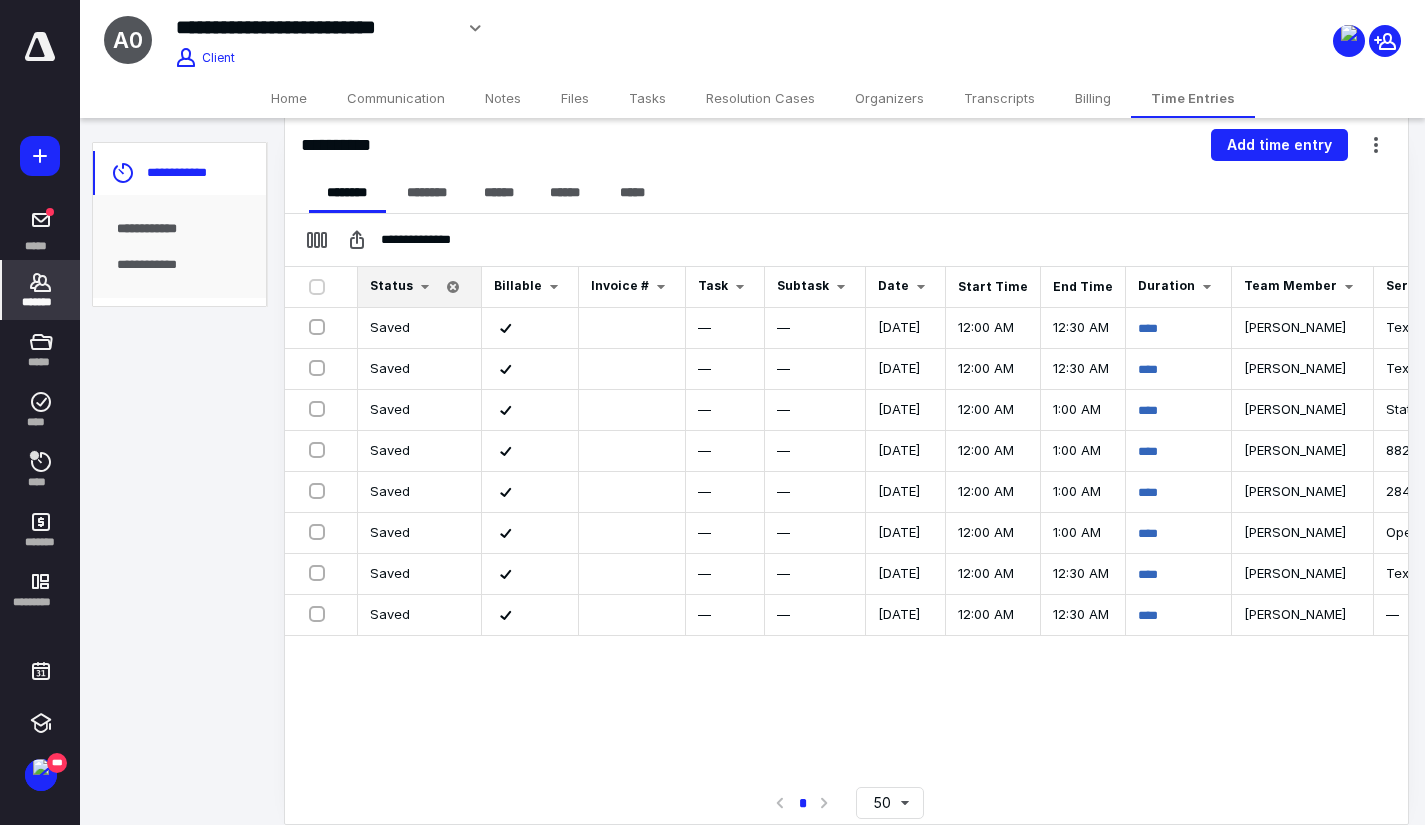 click on "*******" at bounding box center (41, 302) 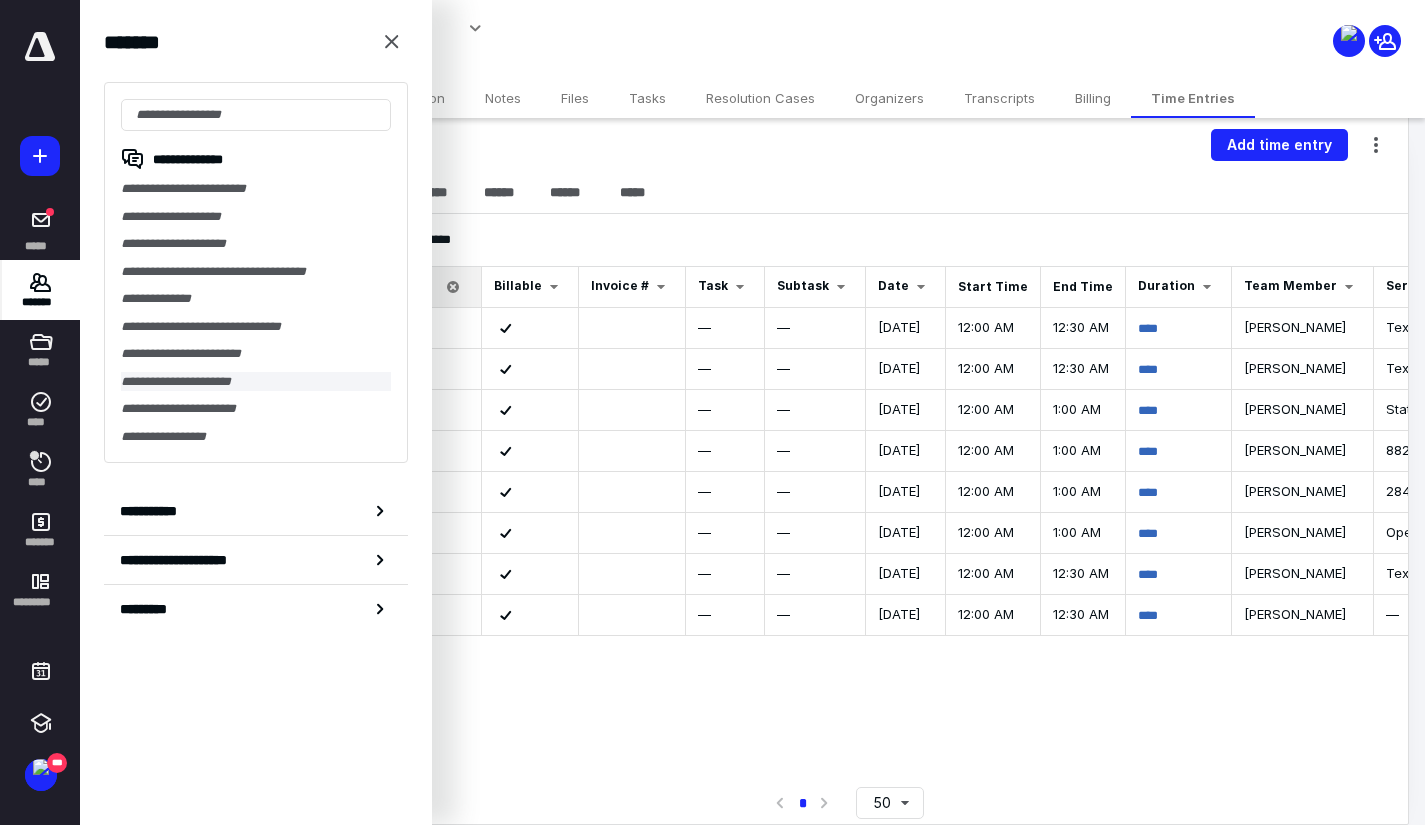 click on "**********" at bounding box center [256, 382] 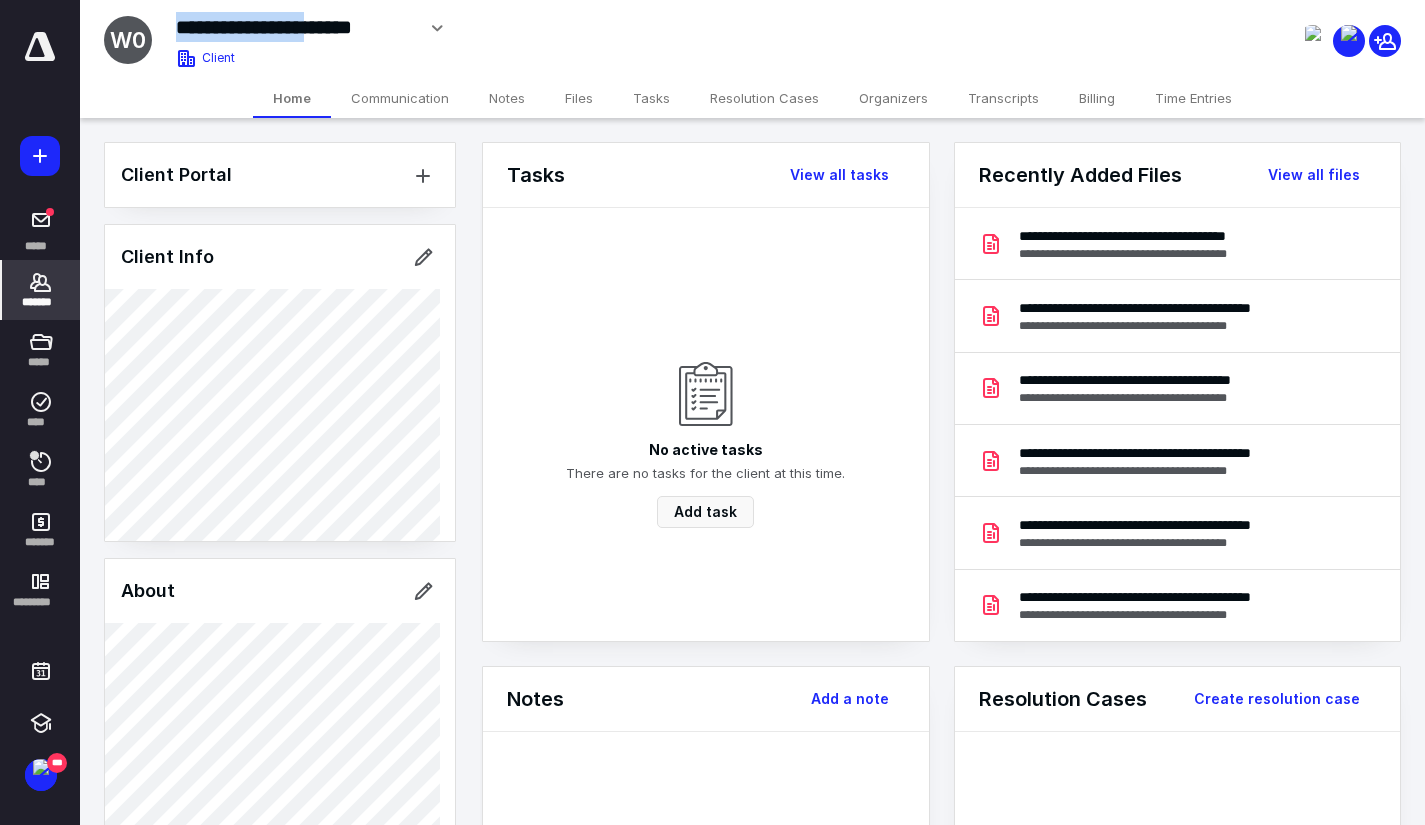 drag, startPoint x: 350, startPoint y: 30, endPoint x: 176, endPoint y: 34, distance: 174.04597 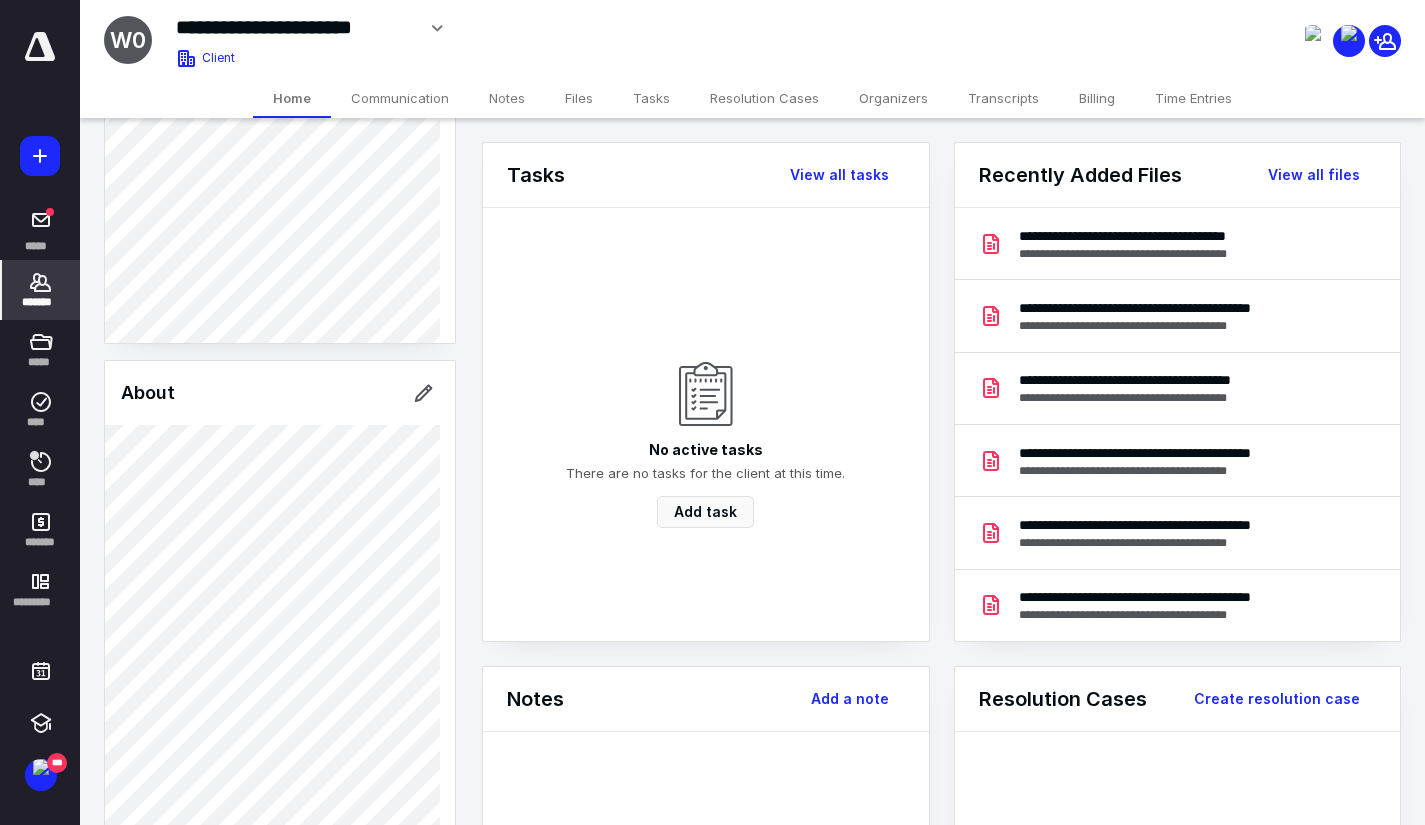 scroll, scrollTop: 517, scrollLeft: 0, axis: vertical 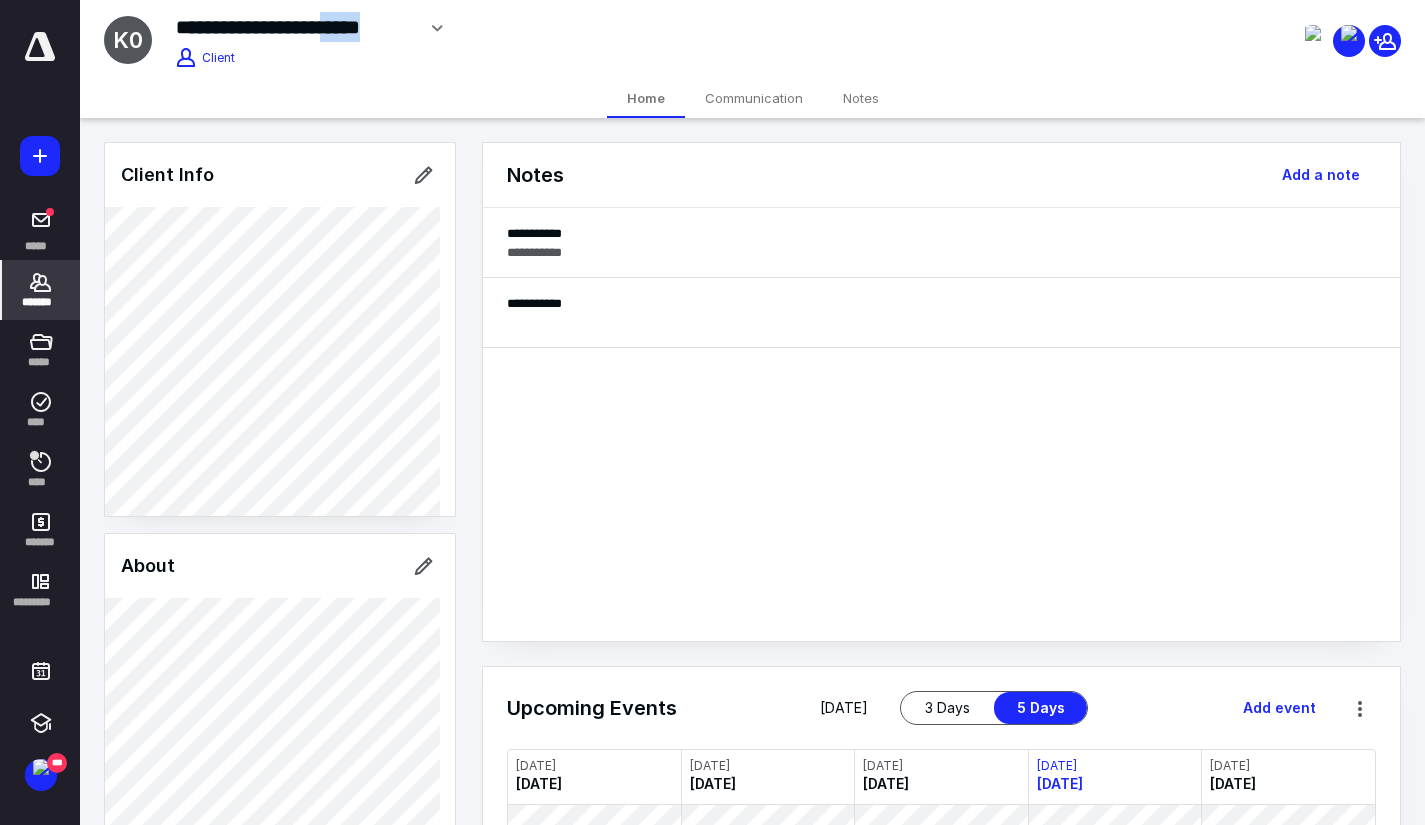 drag, startPoint x: 353, startPoint y: 25, endPoint x: 174, endPoint y: 25, distance: 179 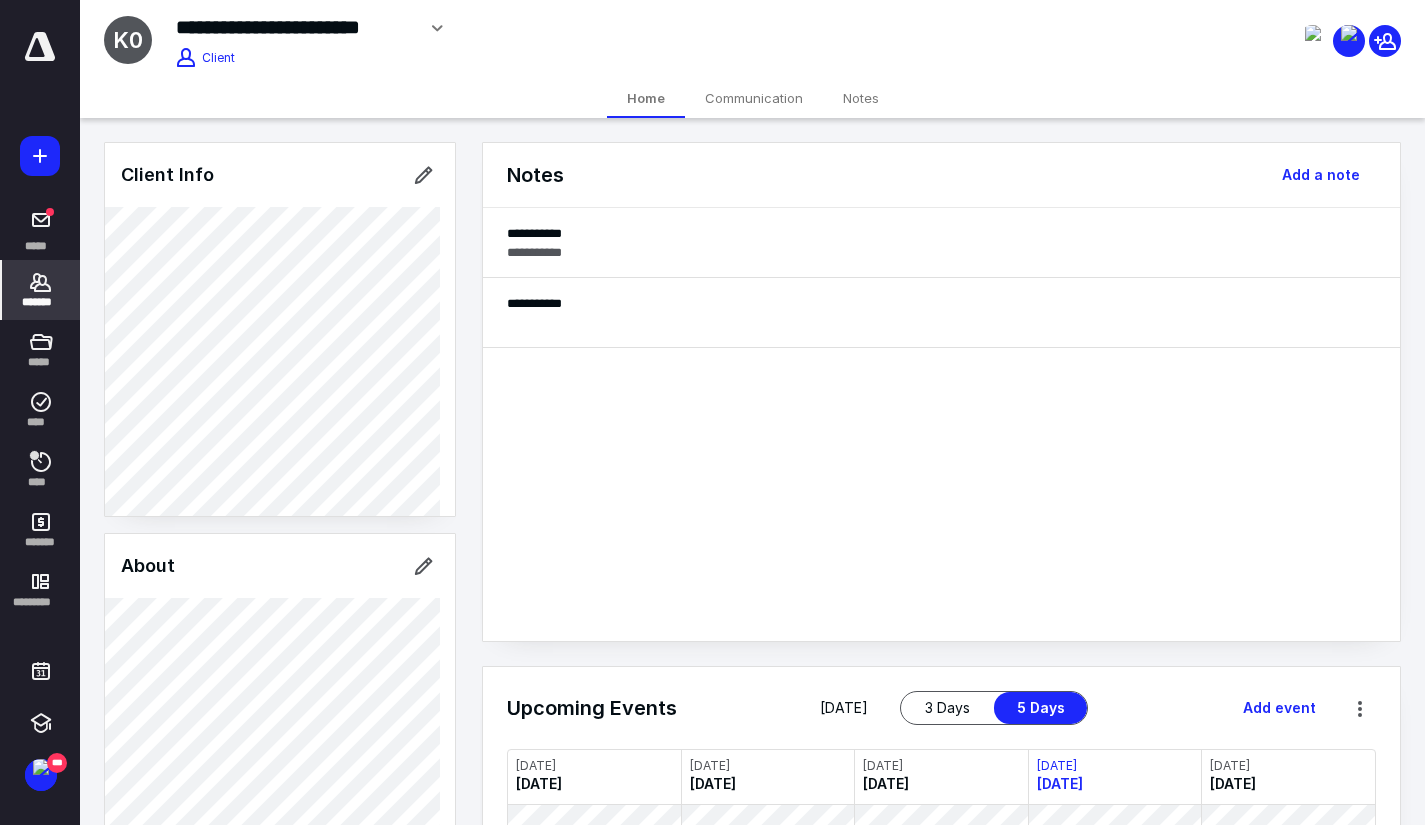 click on "**********" at bounding box center (295, 27) 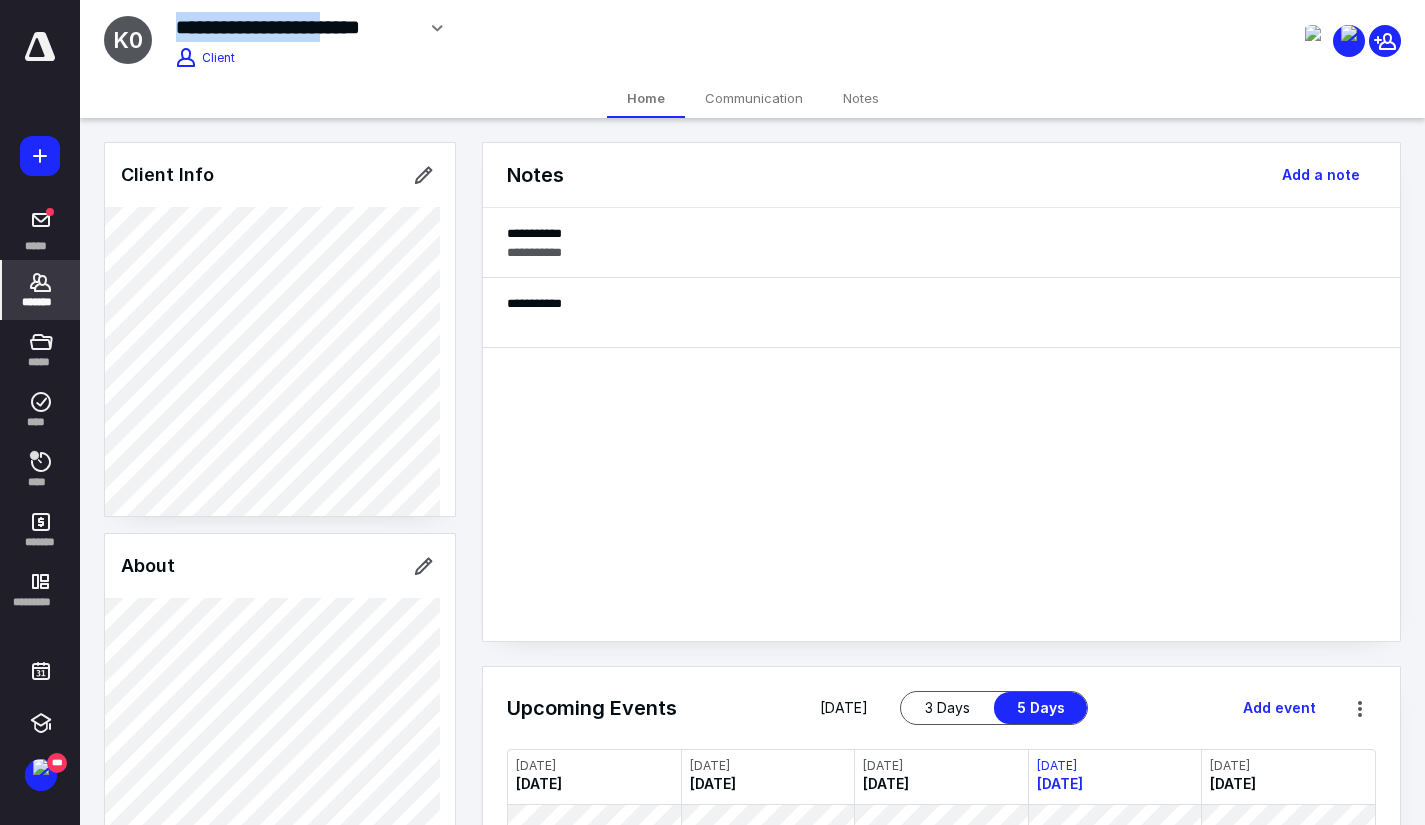 drag, startPoint x: 348, startPoint y: 27, endPoint x: 143, endPoint y: 37, distance: 205.24376 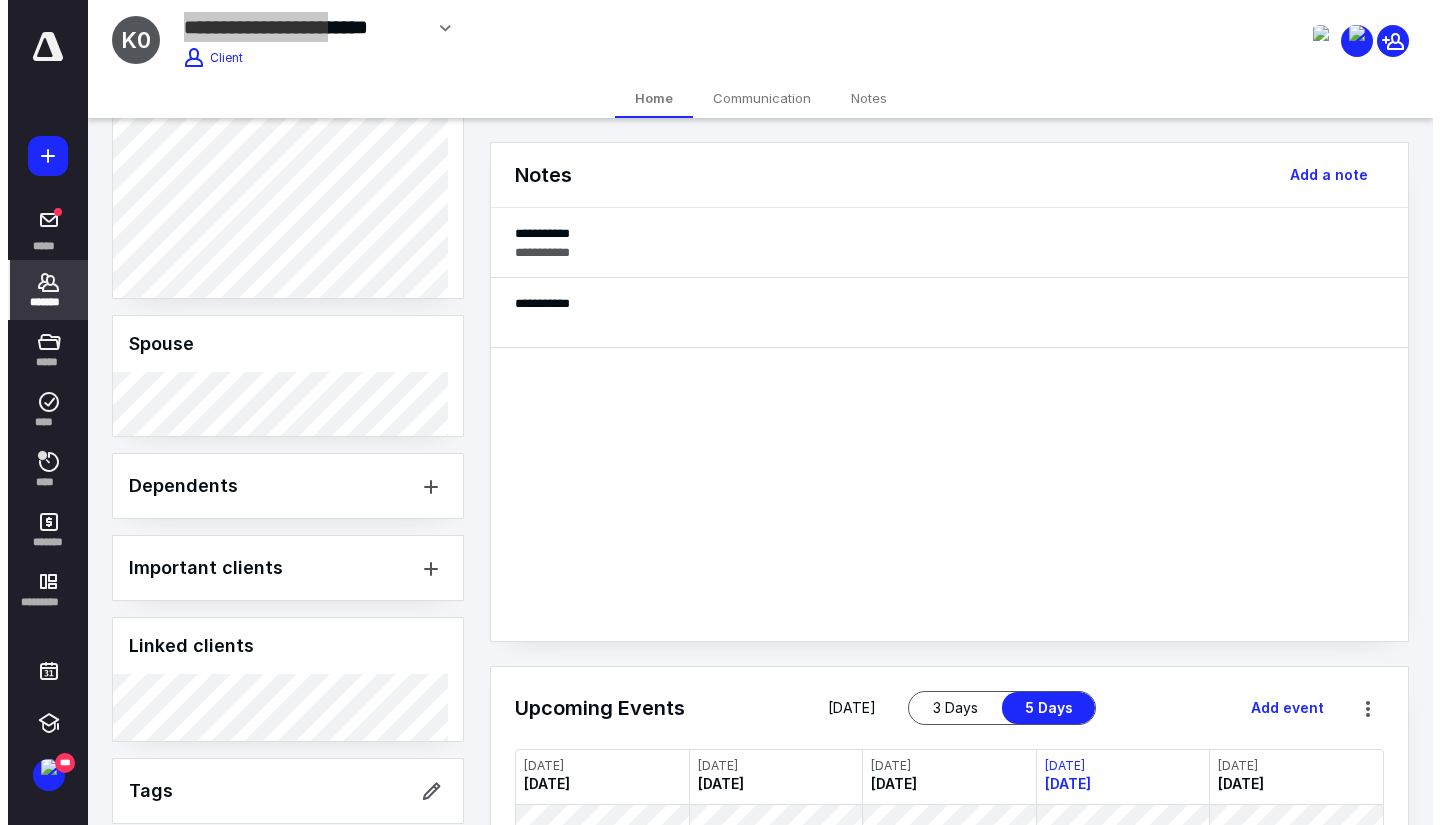 scroll, scrollTop: 975, scrollLeft: 0, axis: vertical 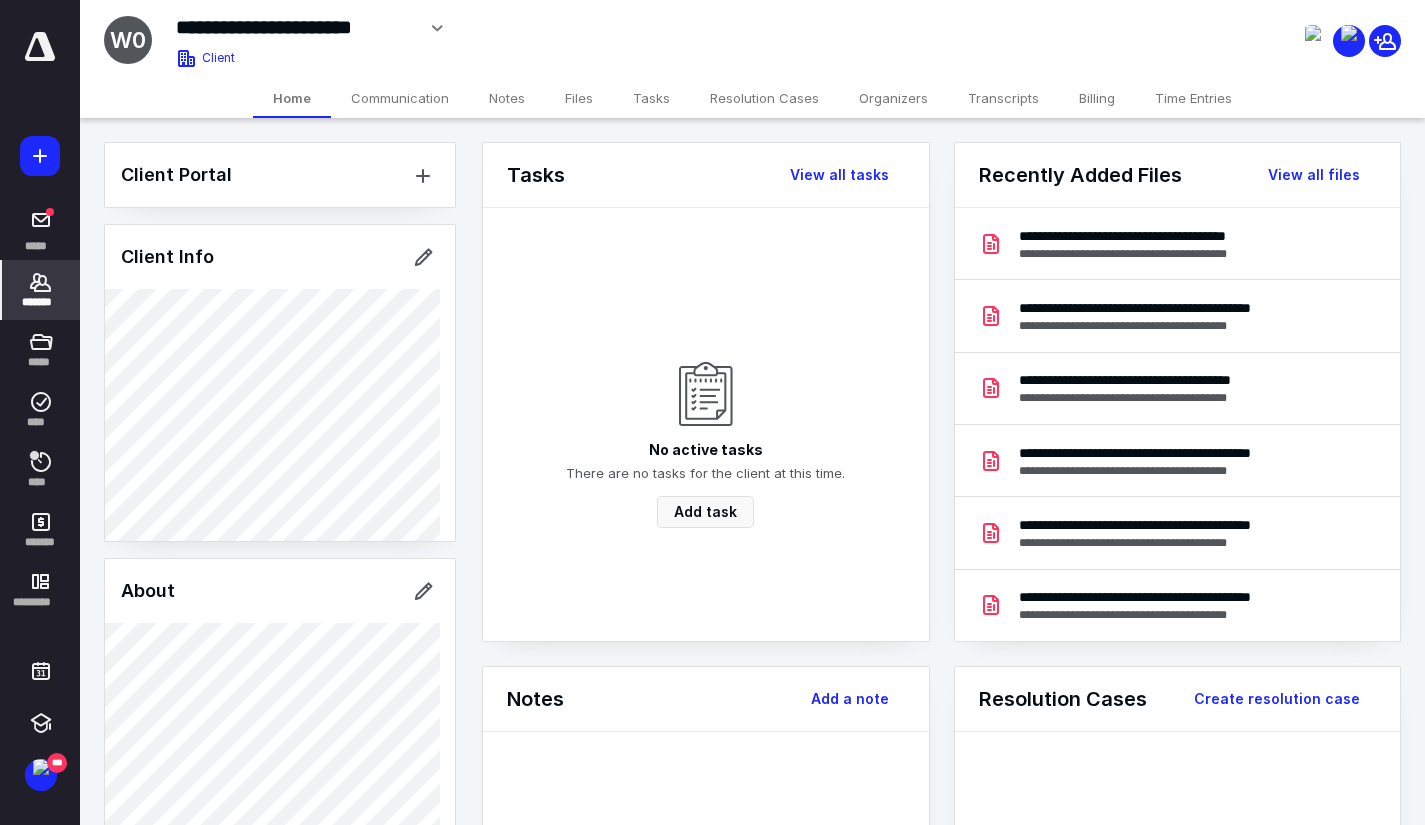 click on "Client Info" at bounding box center (280, 257) 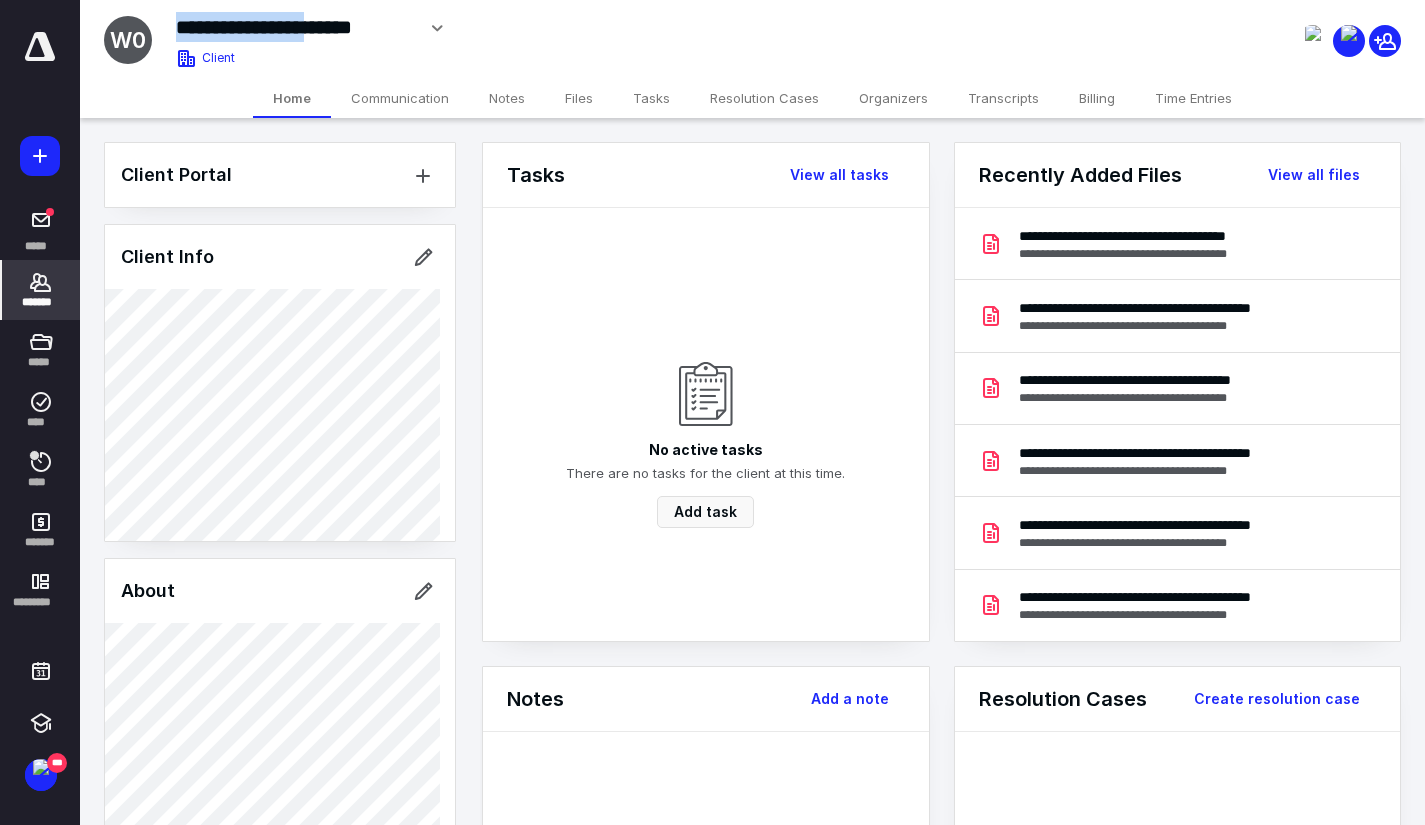 drag, startPoint x: 347, startPoint y: 29, endPoint x: 183, endPoint y: 32, distance: 164.02744 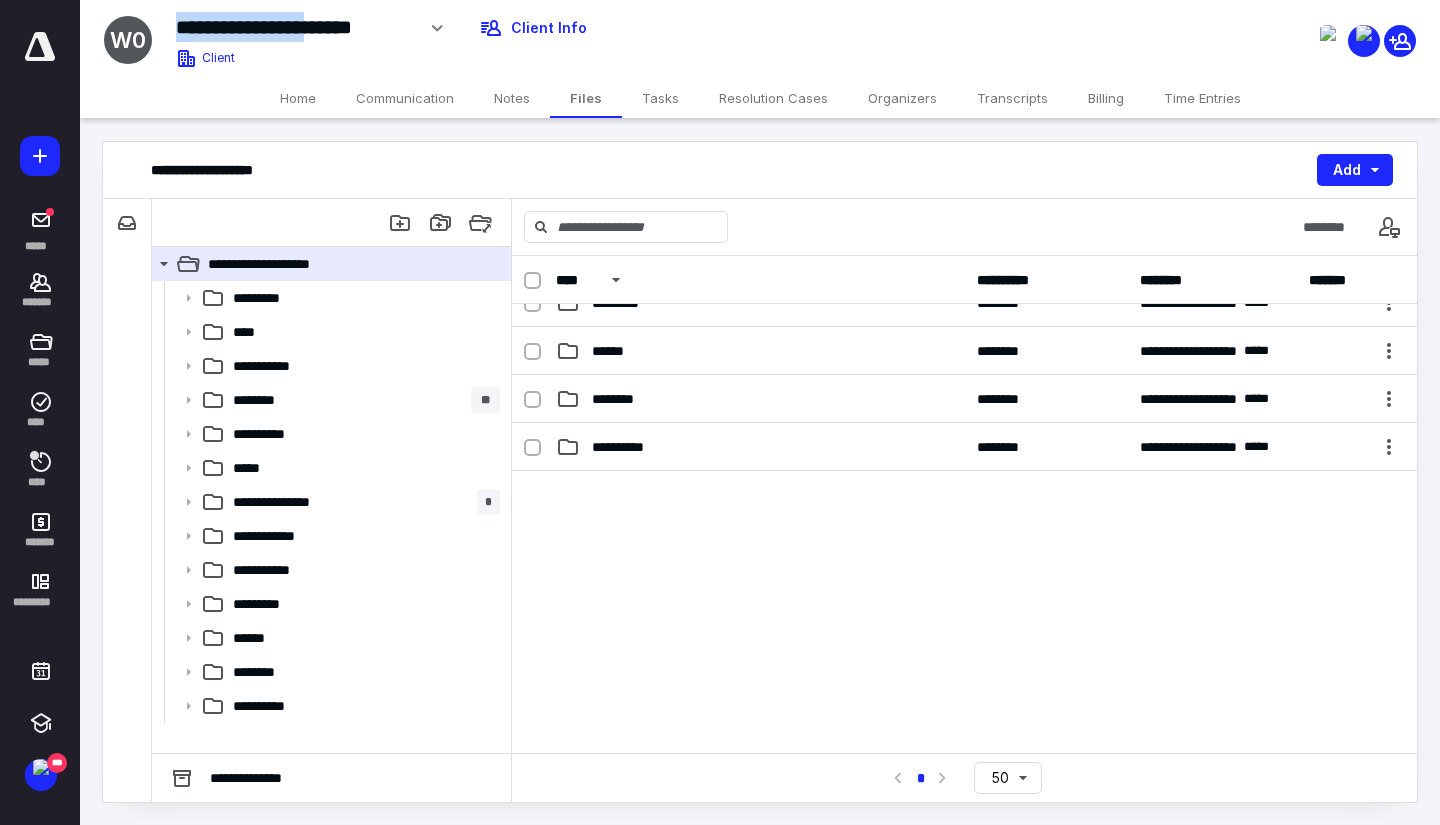 scroll, scrollTop: 475, scrollLeft: 0, axis: vertical 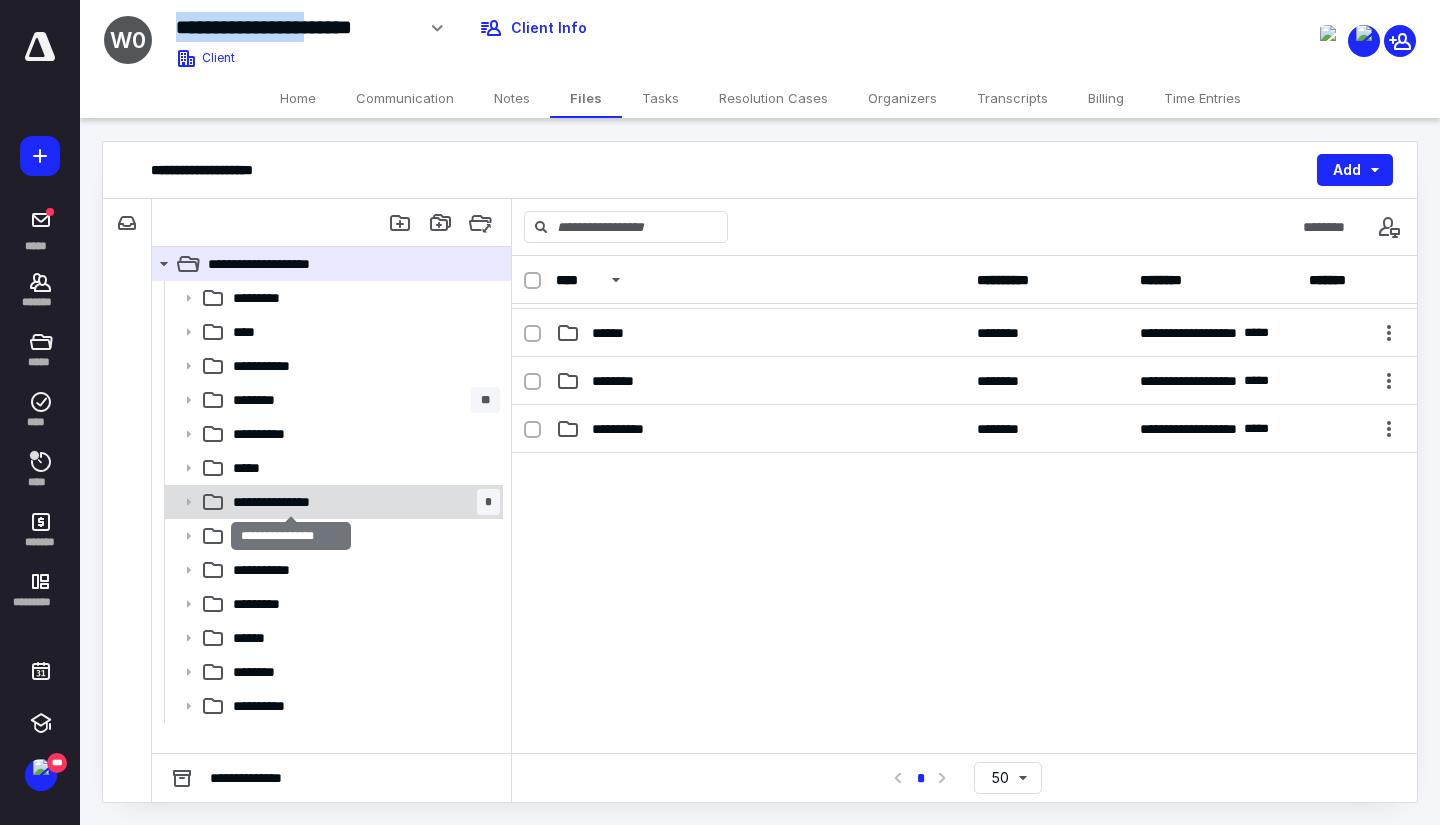 click on "**********" at bounding box center [291, 502] 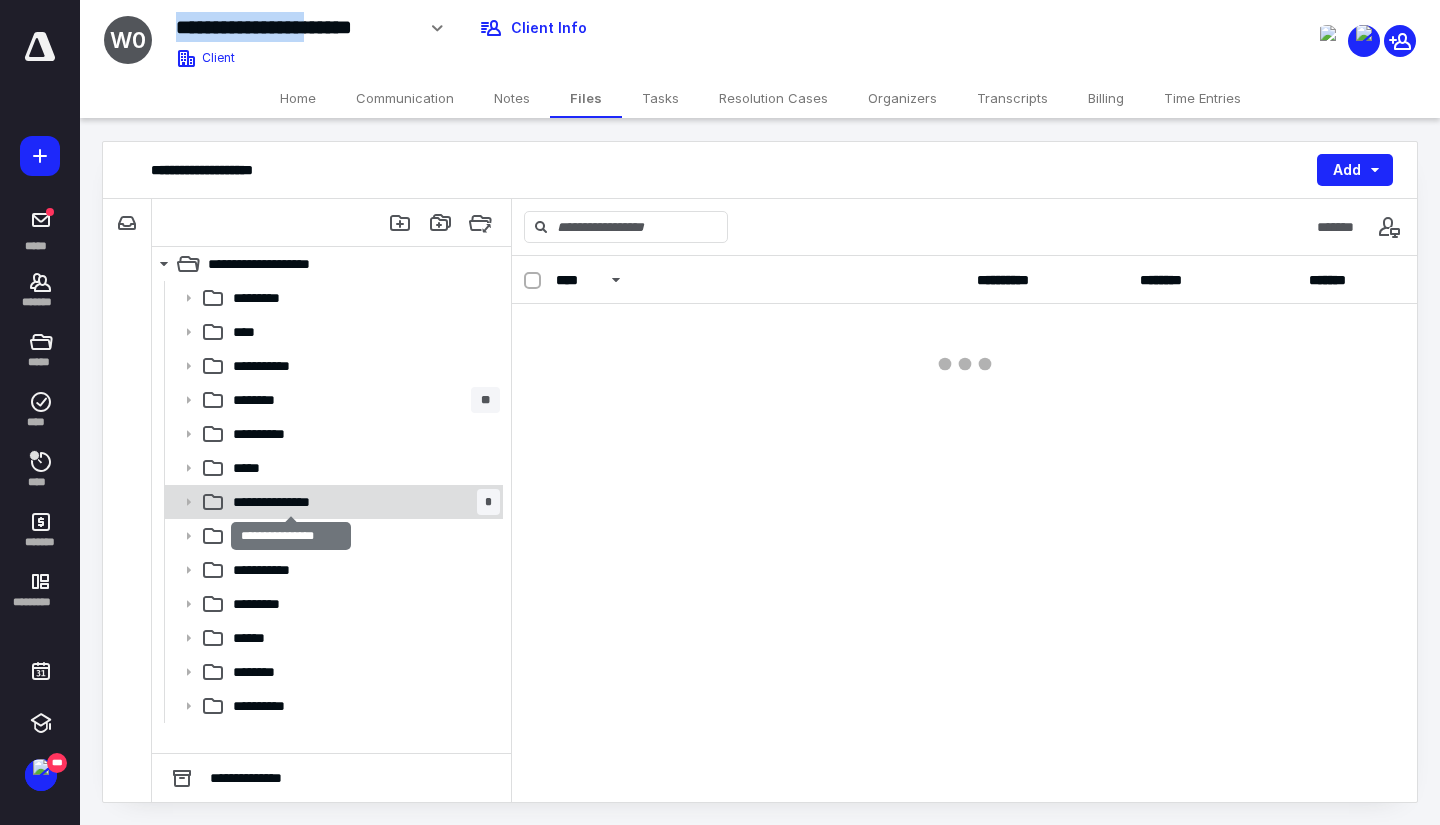click on "**********" at bounding box center [291, 502] 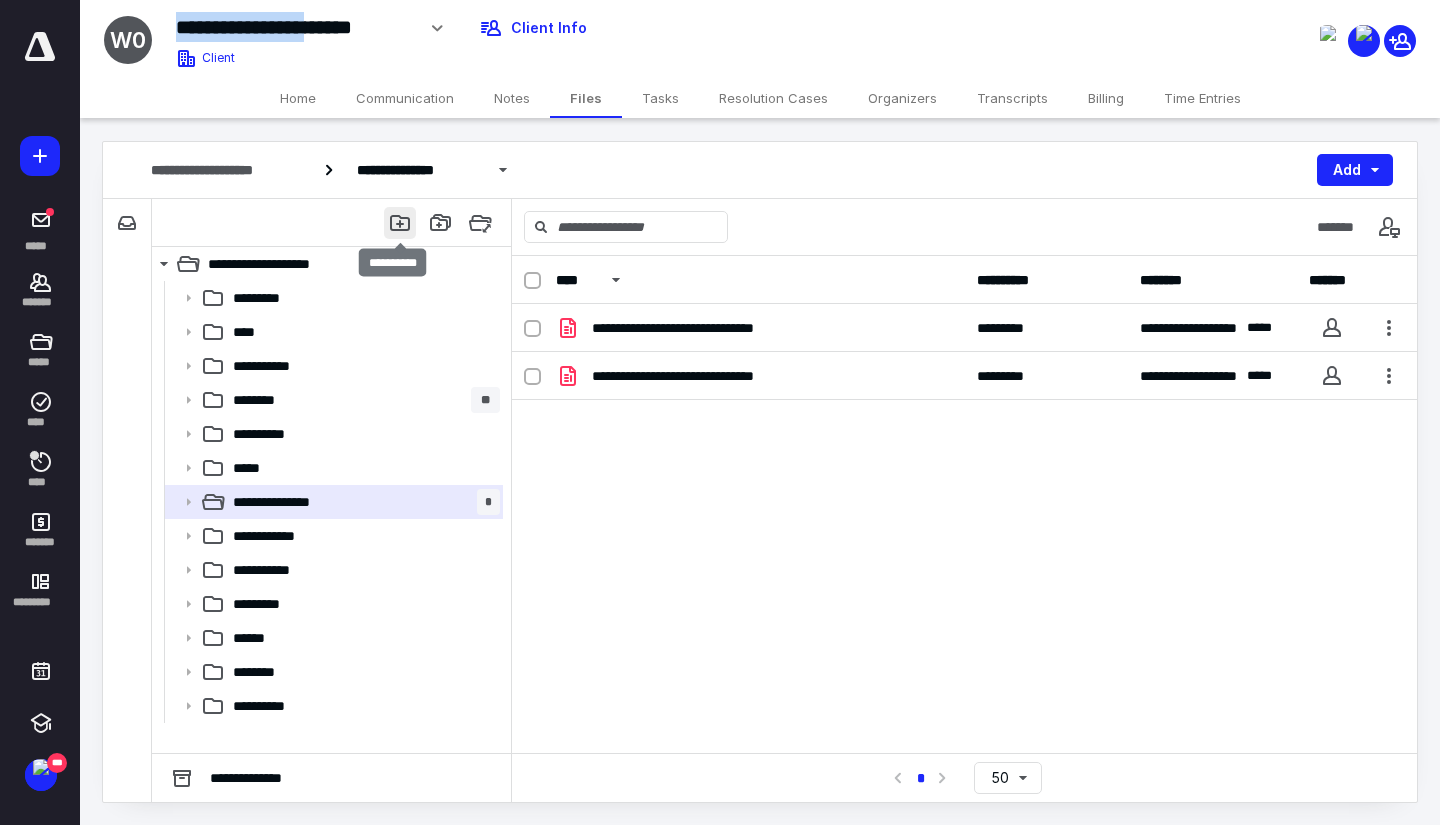 click at bounding box center (400, 223) 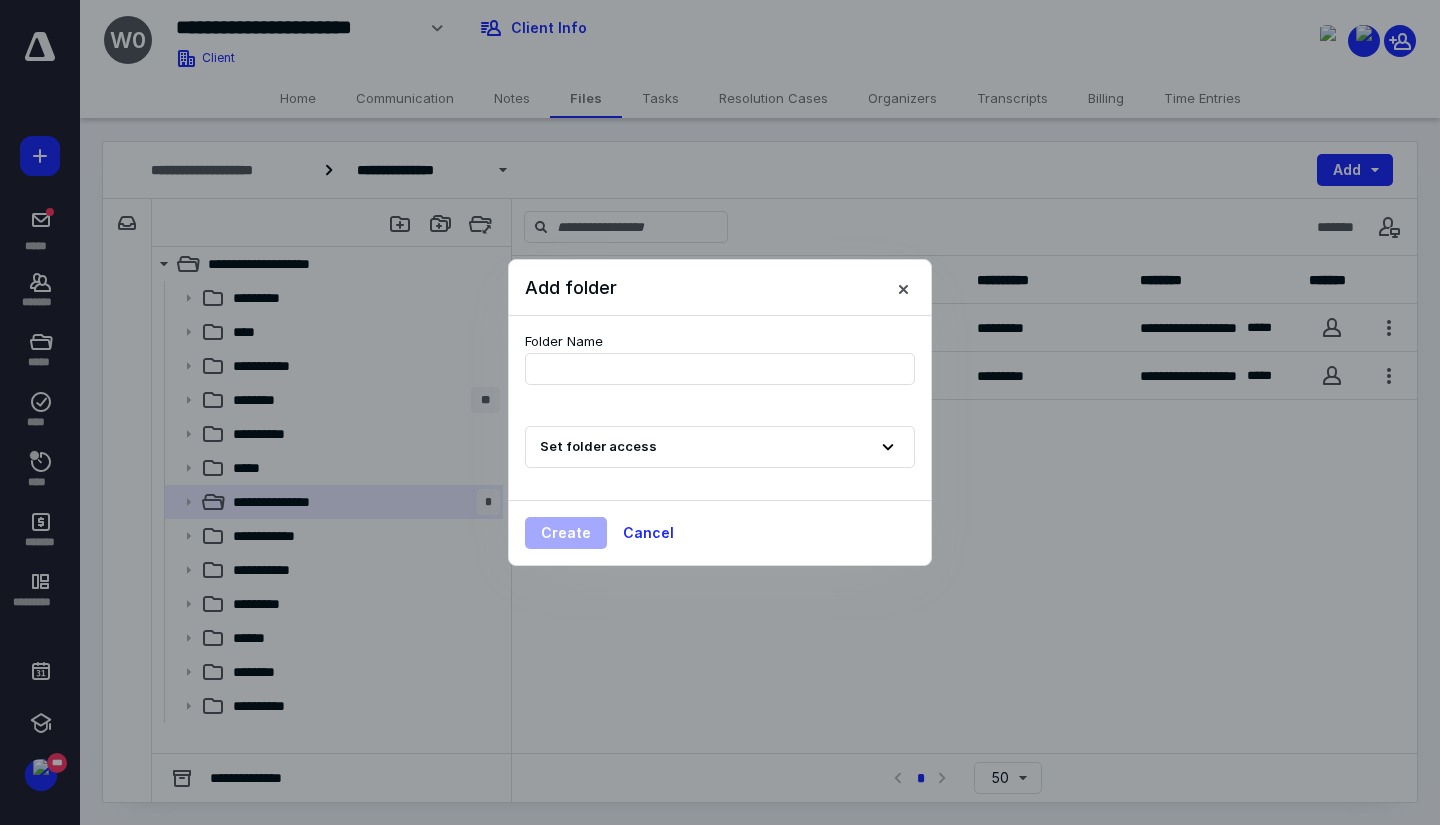click at bounding box center [903, 288] 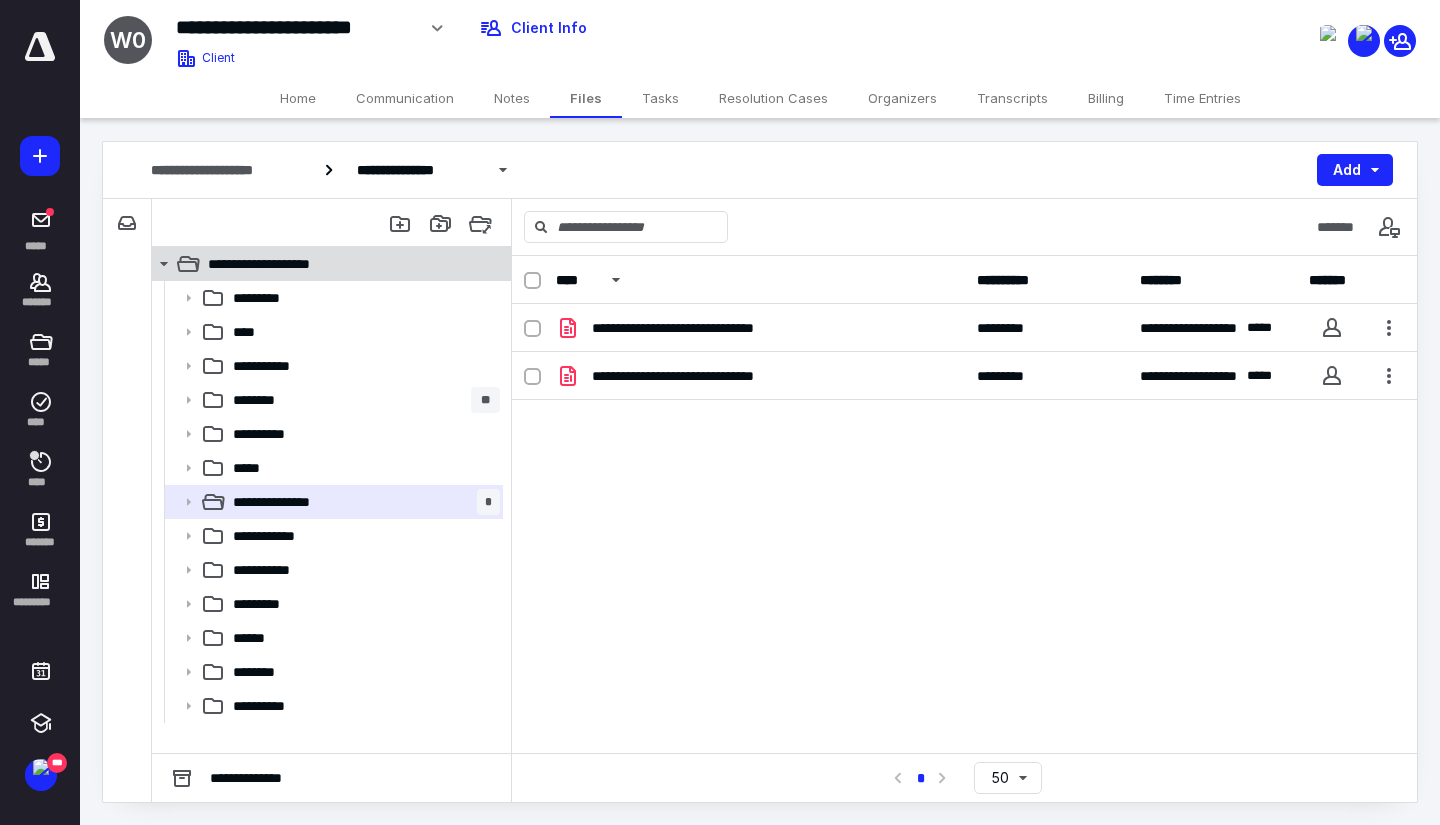 click on "**********" at bounding box center [344, 264] 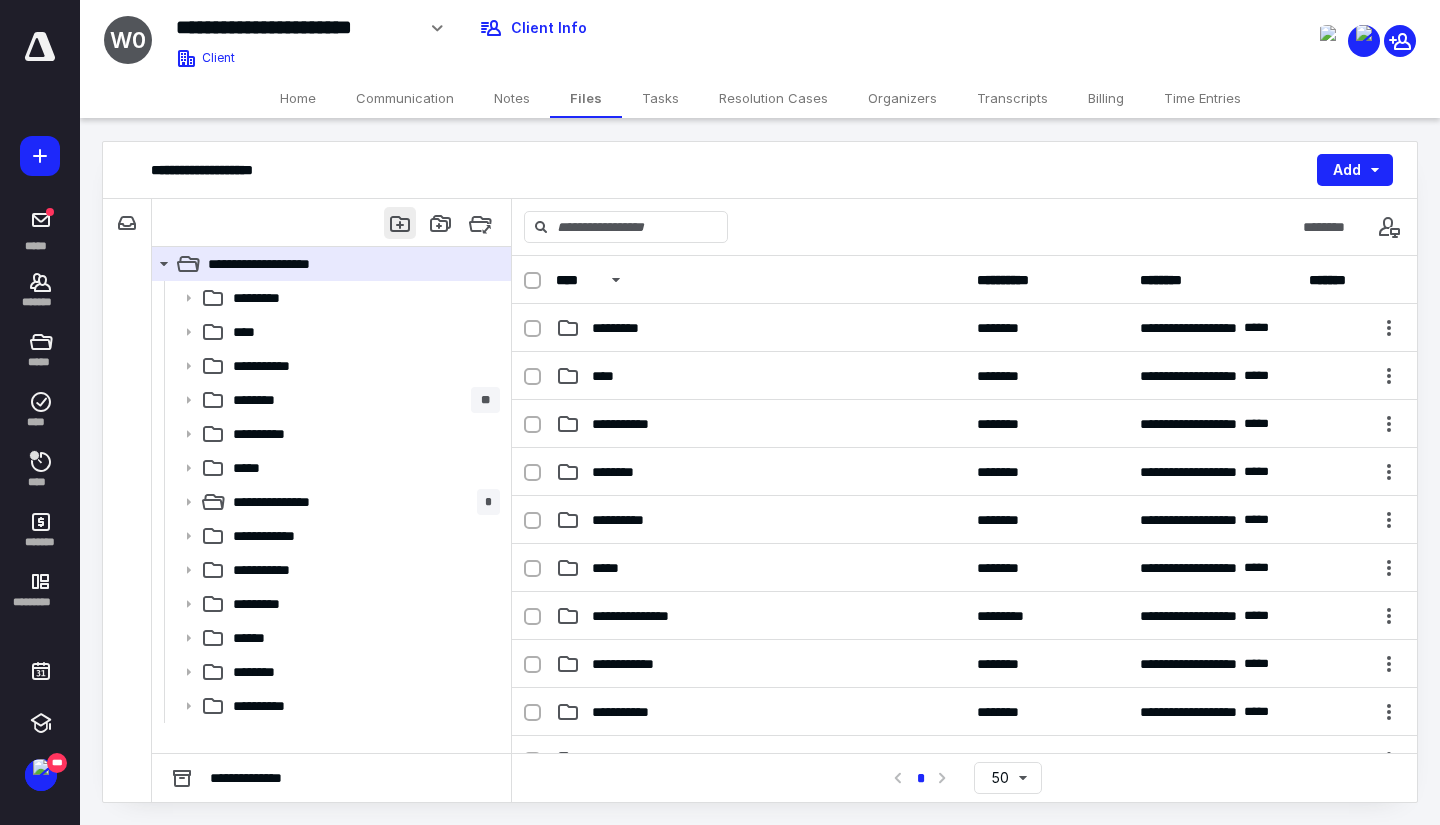 click at bounding box center (400, 223) 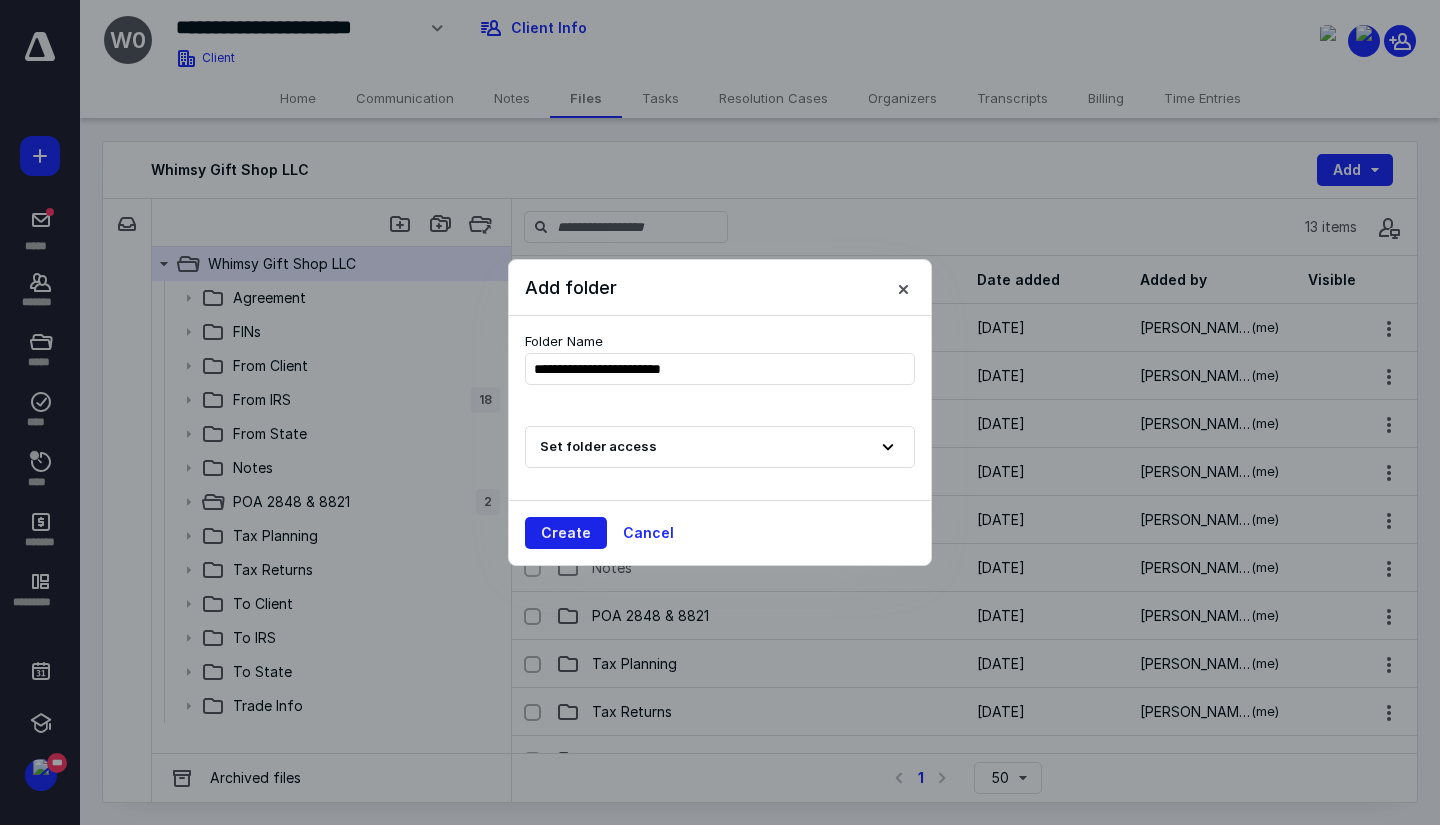 type on "**********" 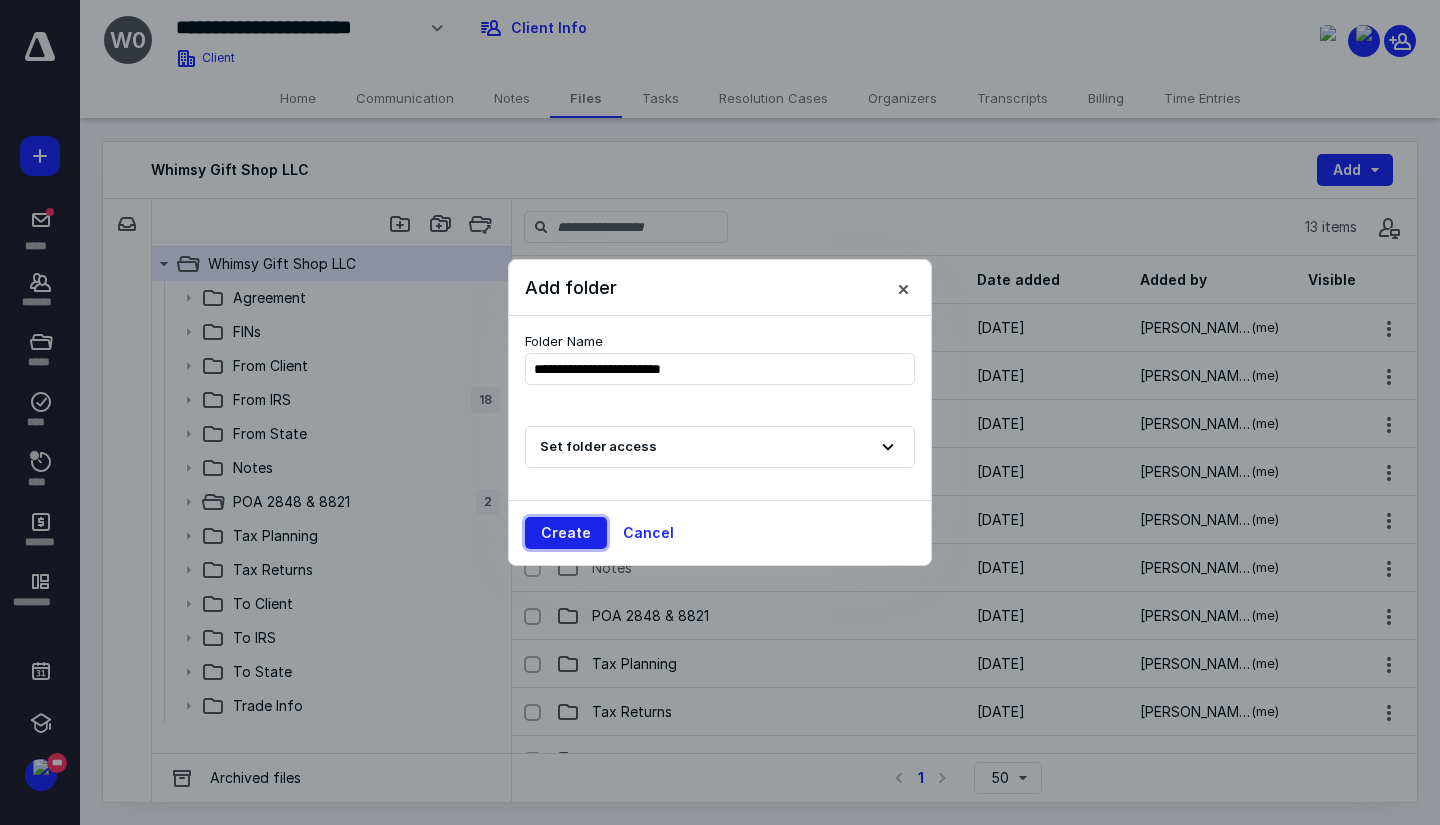click on "Create" at bounding box center (566, 533) 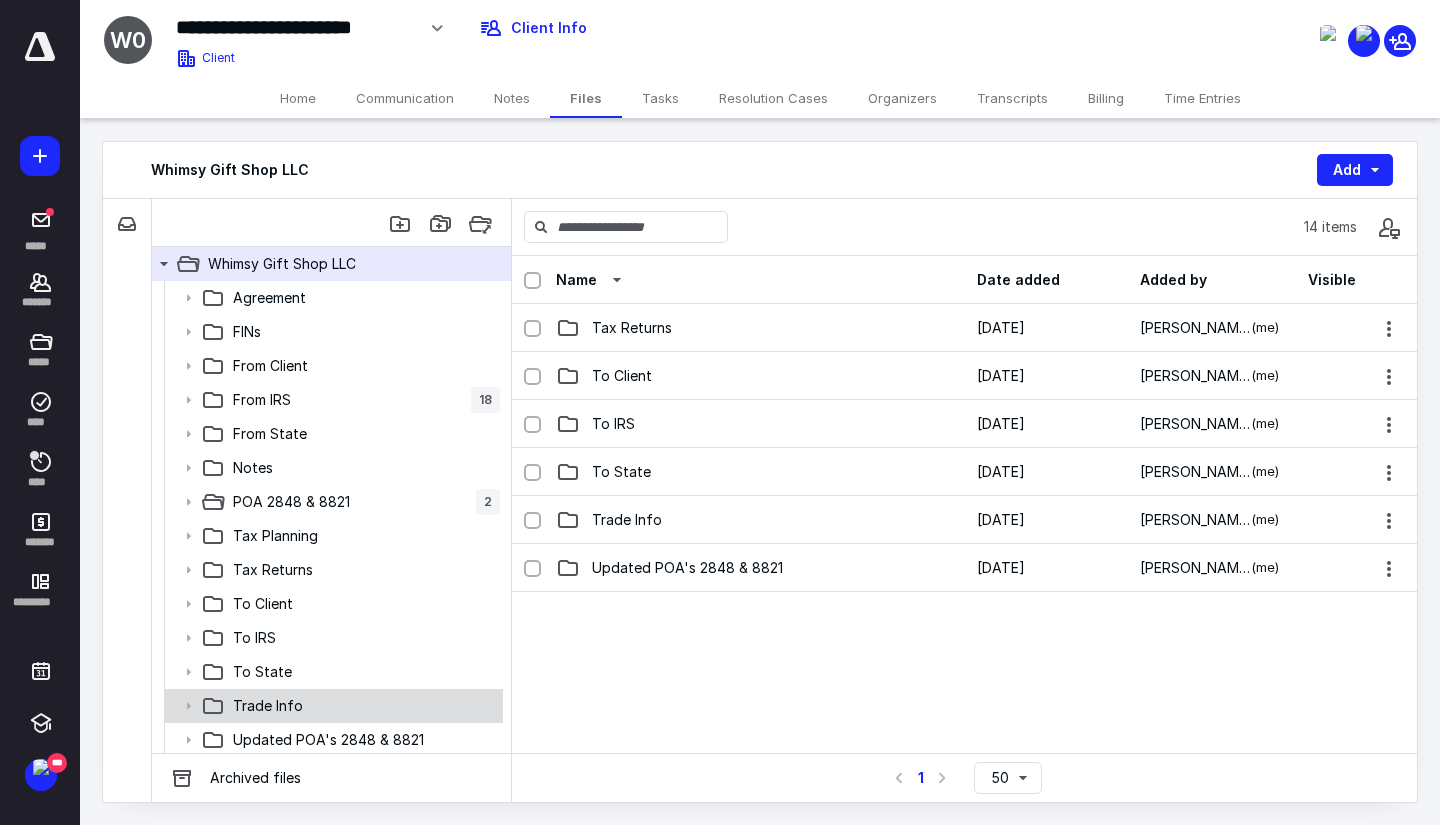 scroll, scrollTop: 400, scrollLeft: 0, axis: vertical 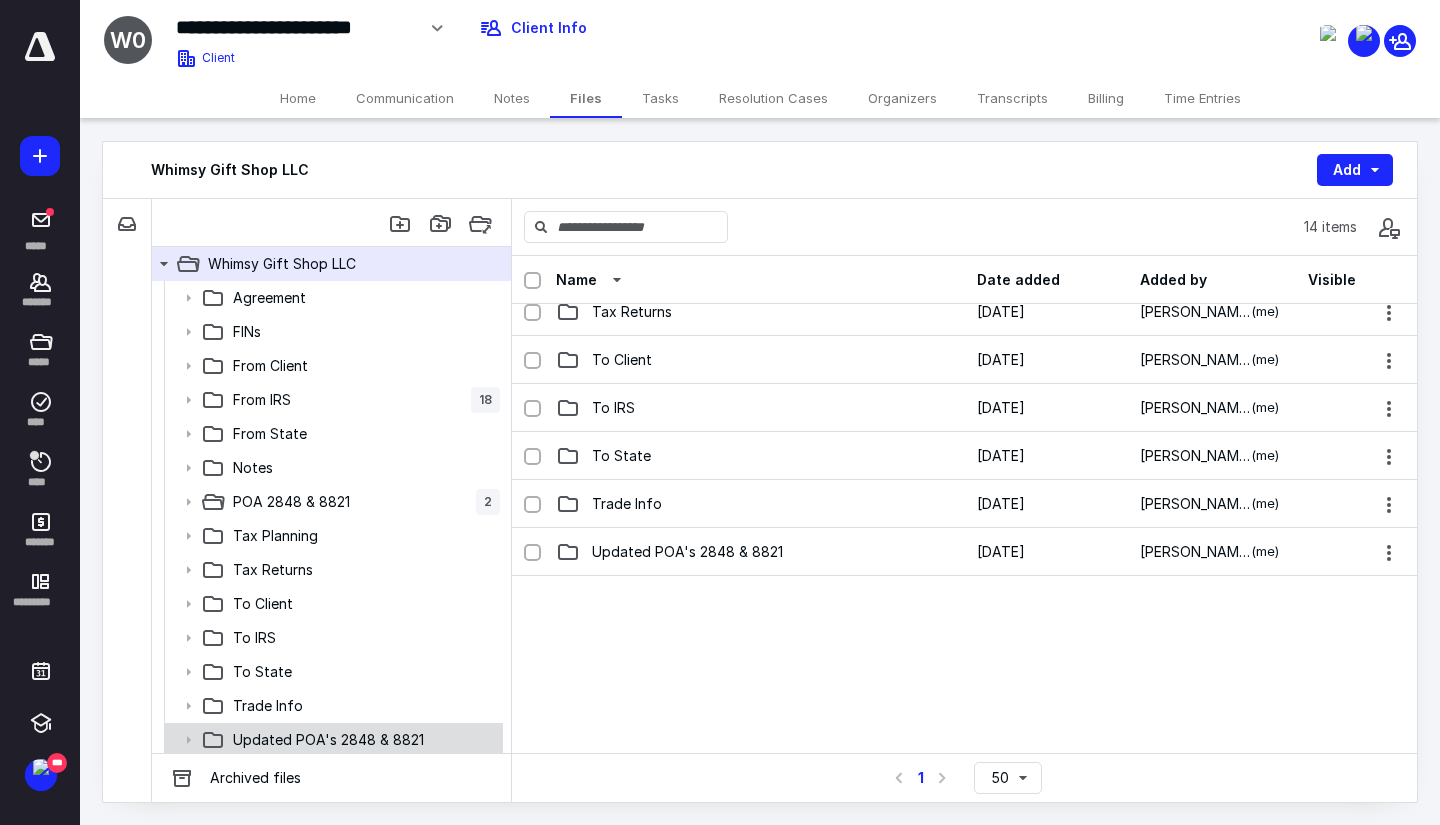 click on "Updated POA's 2848 & 8821" at bounding box center [362, 740] 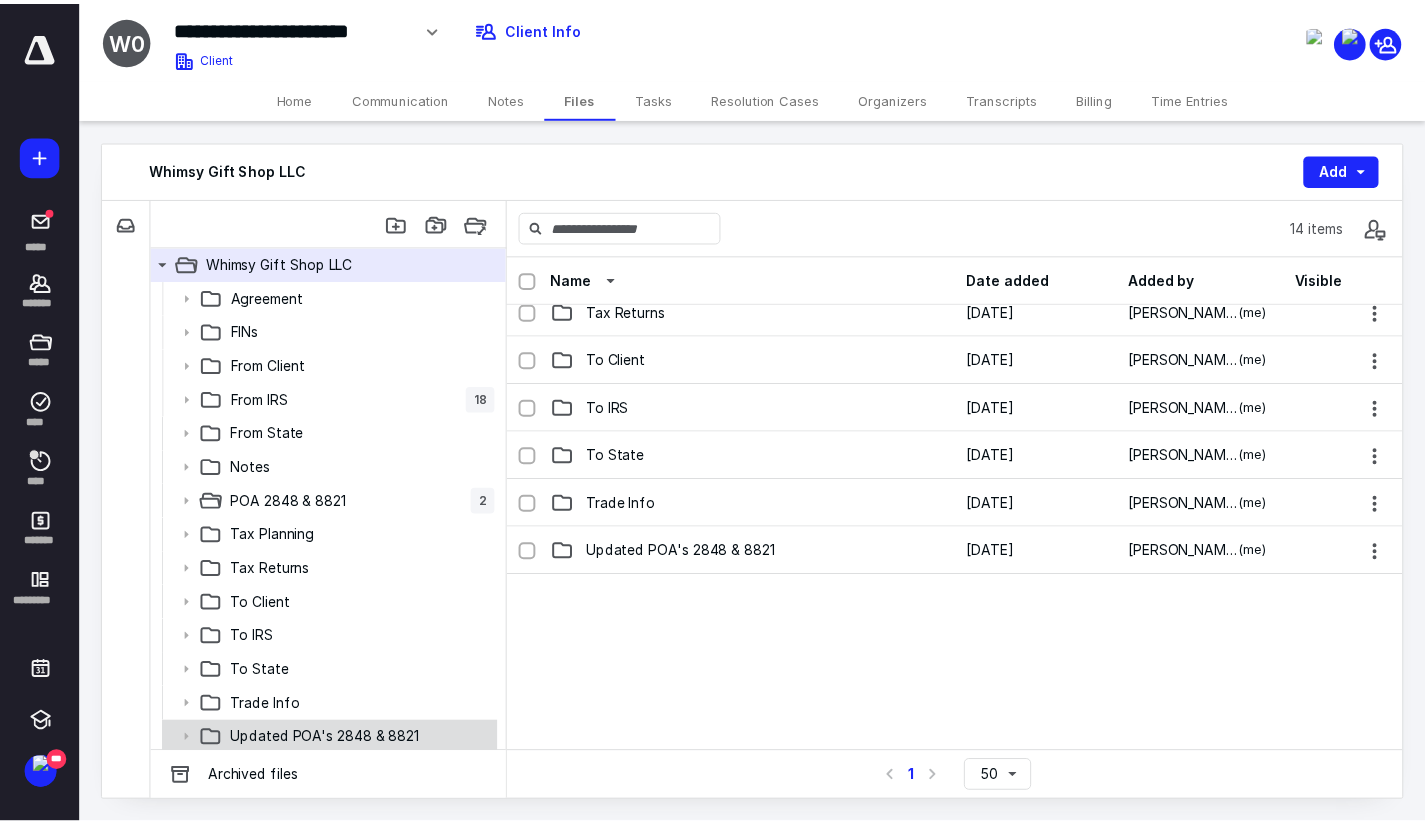 scroll, scrollTop: 0, scrollLeft: 0, axis: both 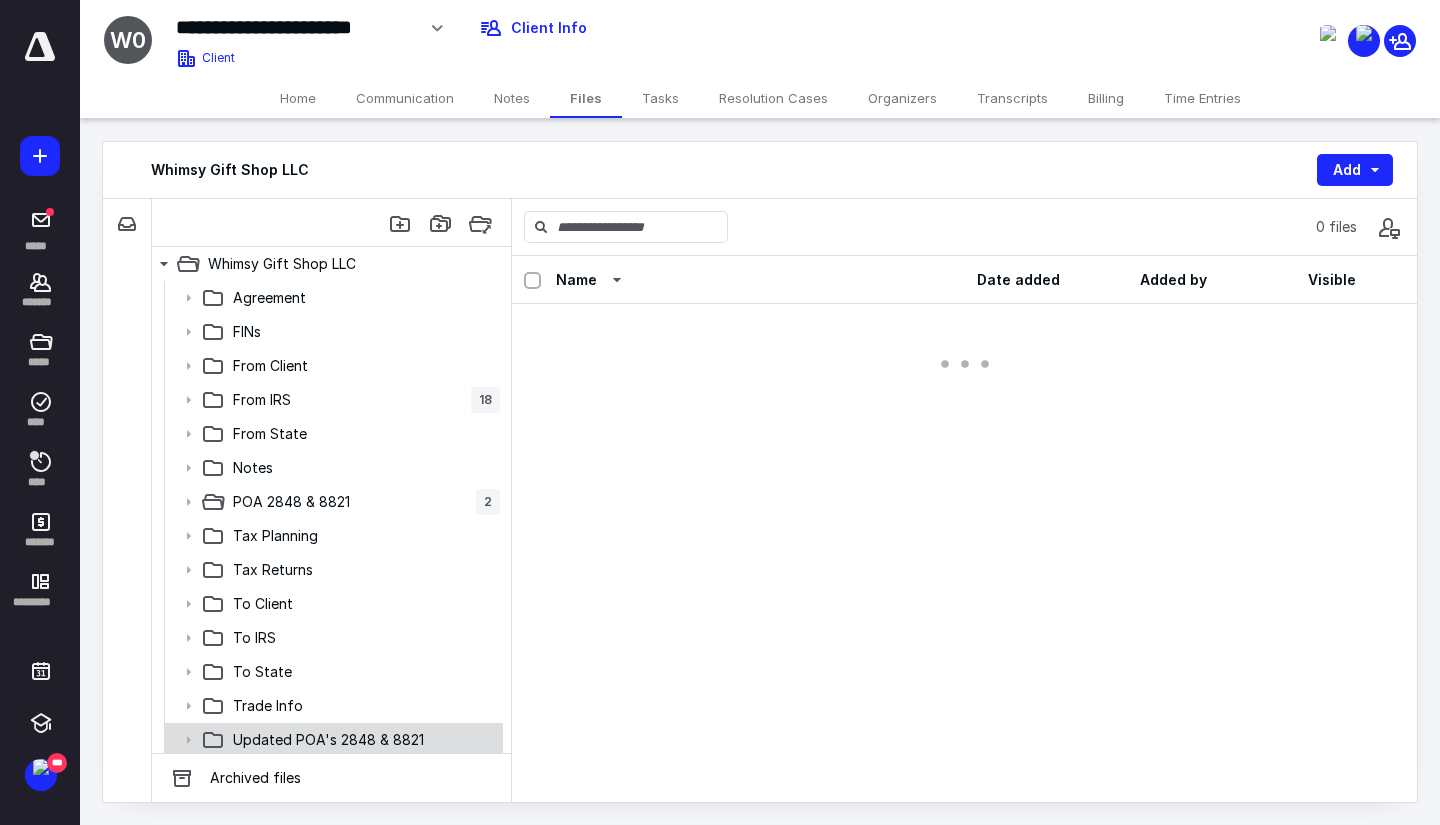 click on "Updated POA's 2848 & 8821" at bounding box center [362, 740] 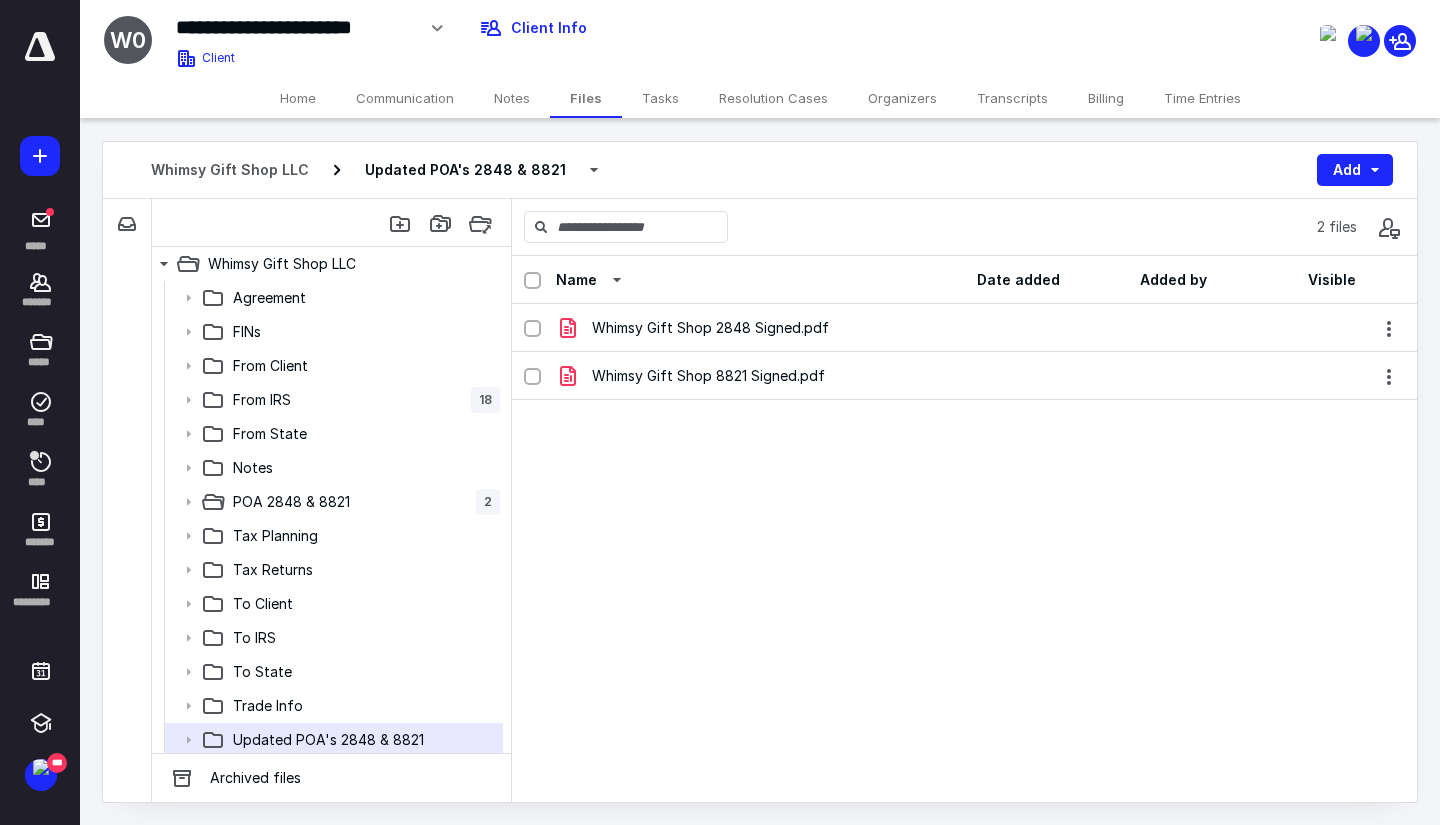 click on "Time Entries" at bounding box center [1202, 98] 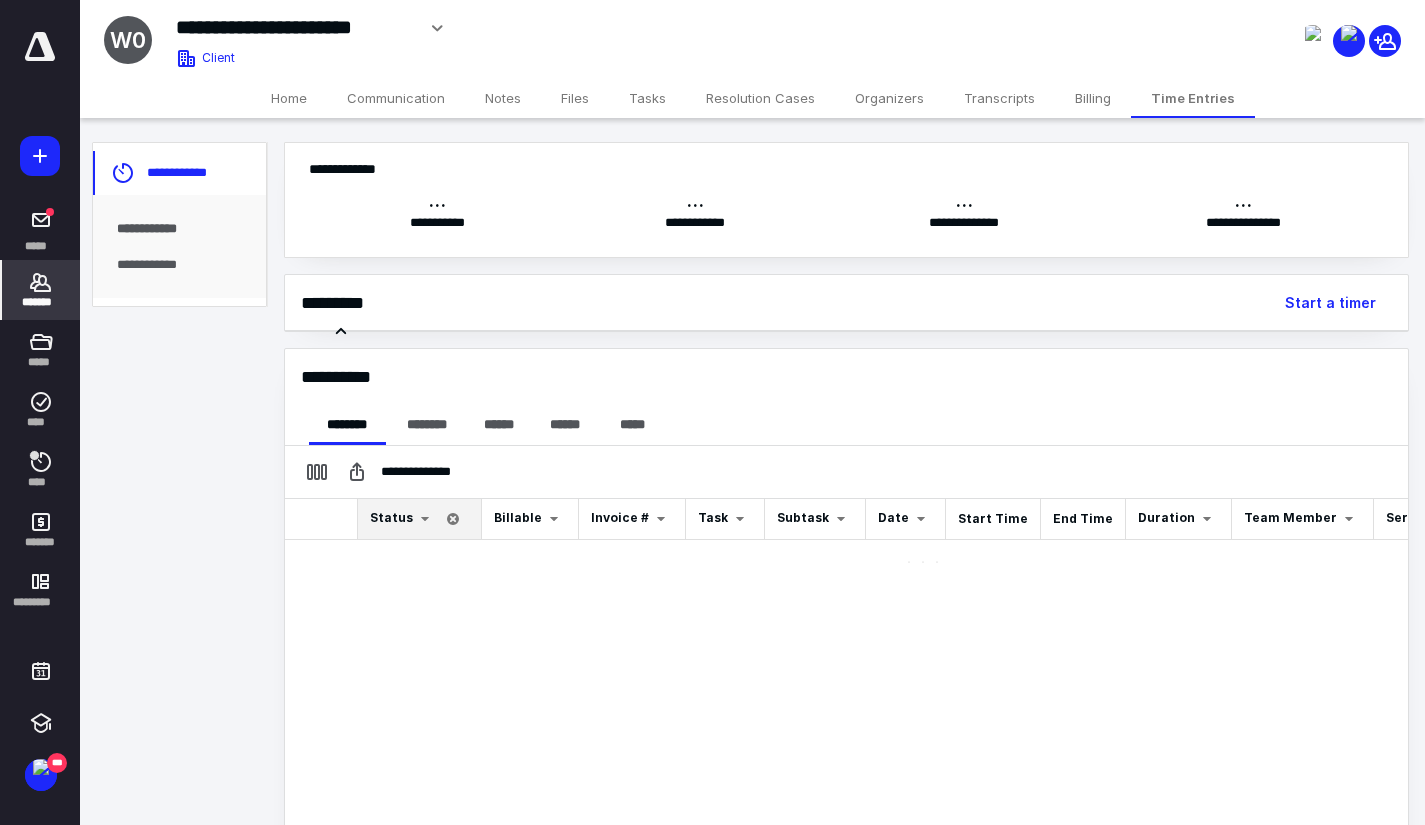 scroll, scrollTop: 0, scrollLeft: 0, axis: both 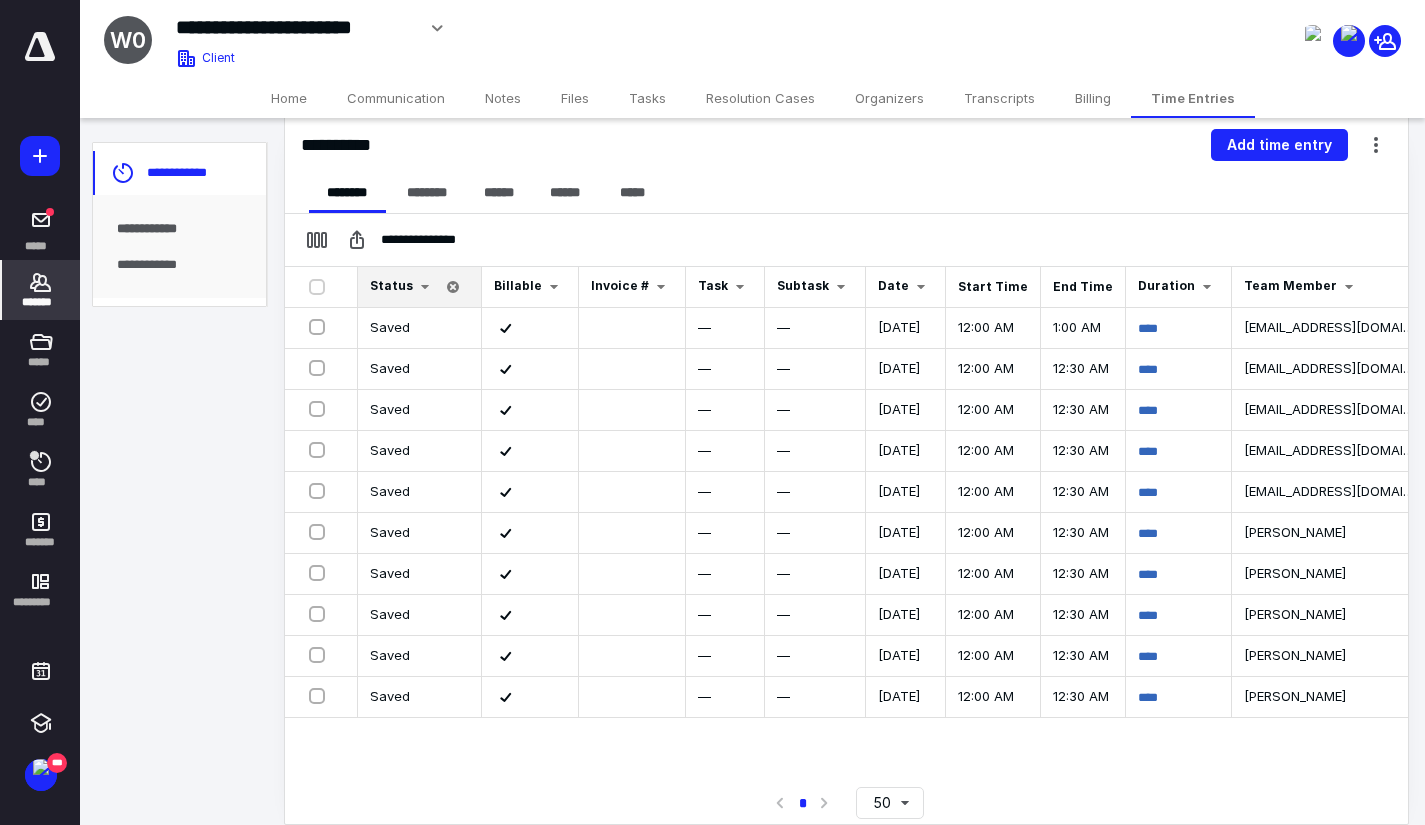 drag, startPoint x: 1003, startPoint y: 765, endPoint x: 1058, endPoint y: 768, distance: 55.081757 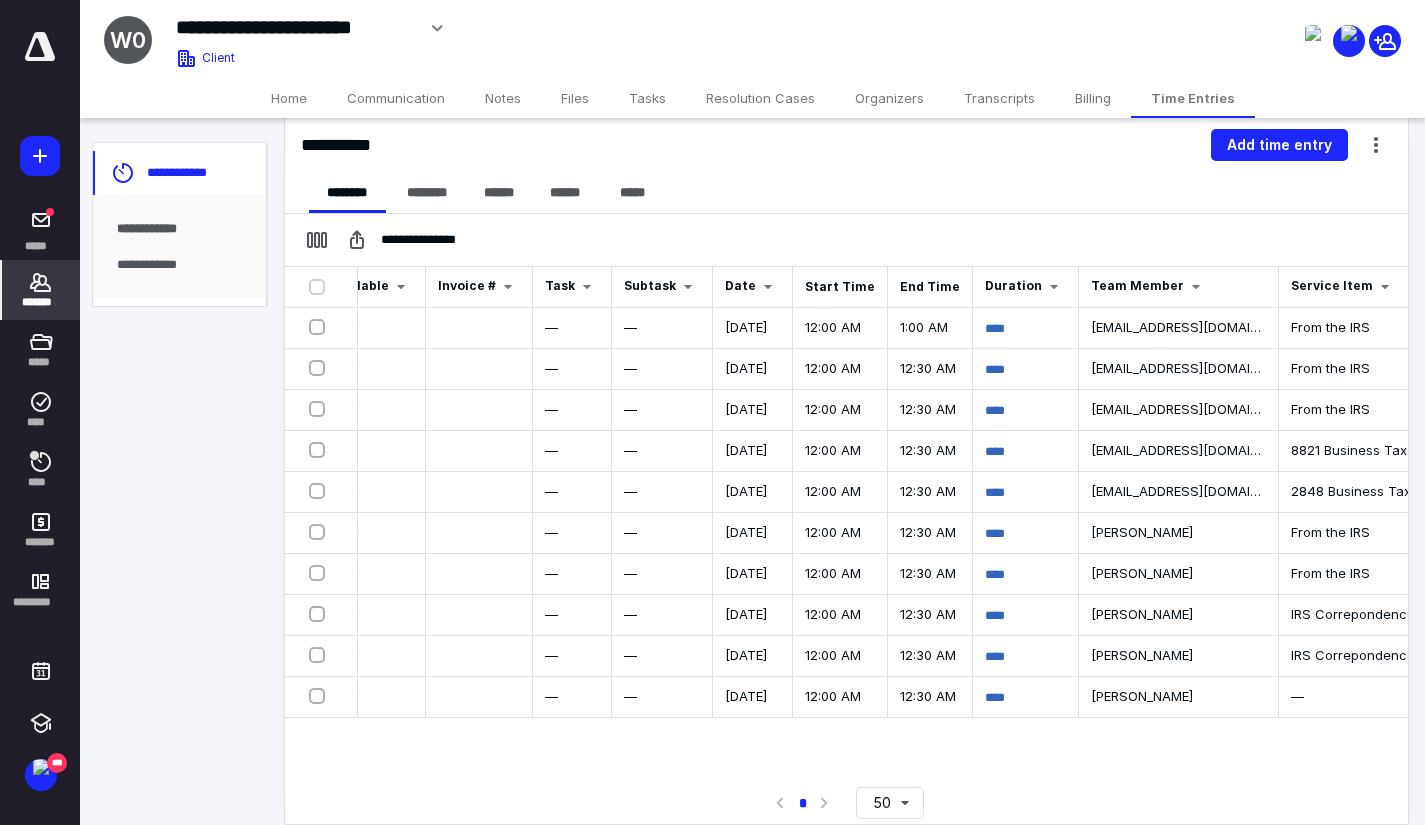 scroll, scrollTop: 0, scrollLeft: 0, axis: both 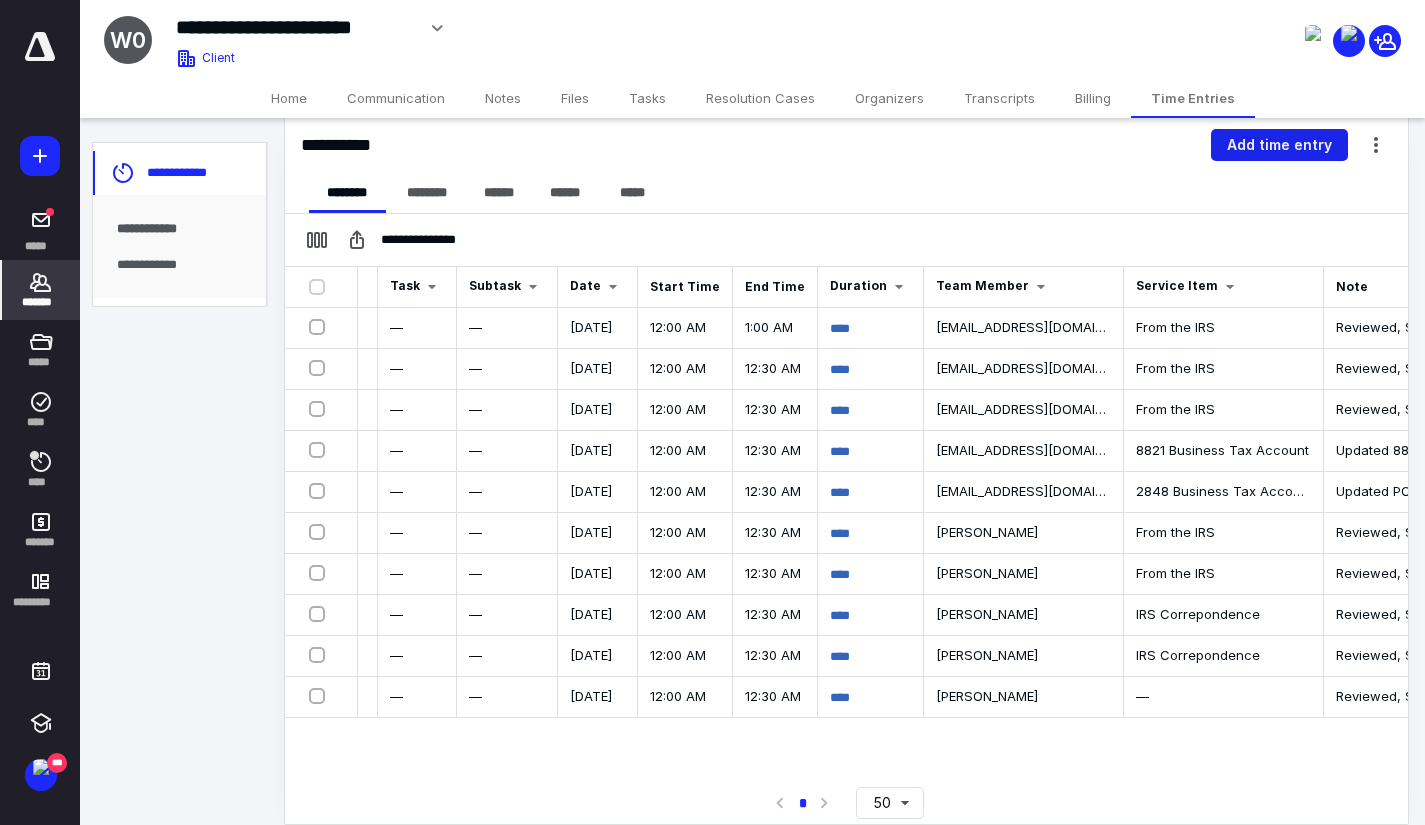 click on "Add time entry" at bounding box center [1279, 145] 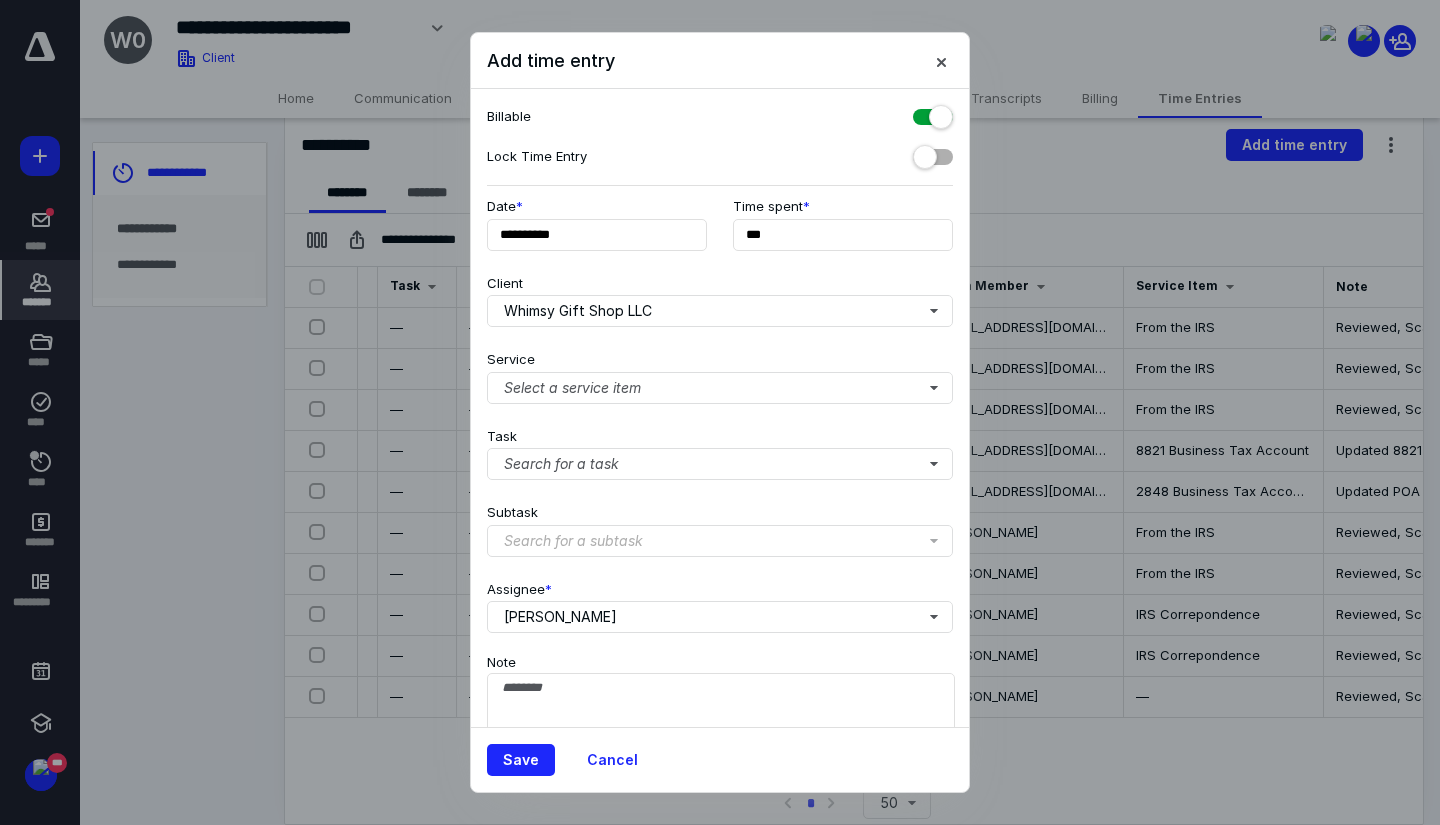 click on "Service Select a service item" at bounding box center (720, 373) 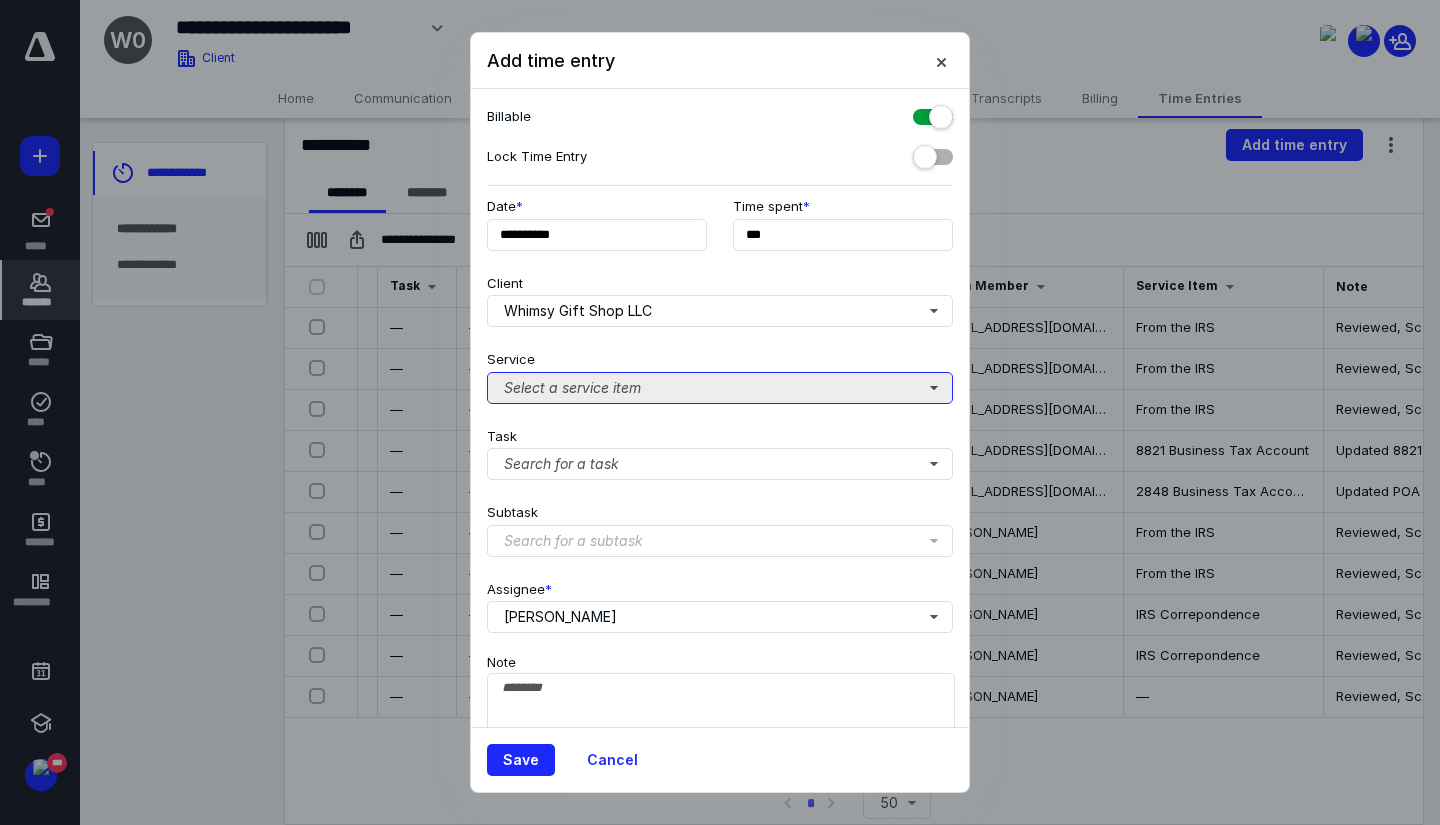 click on "Select a service item" at bounding box center (720, 388) 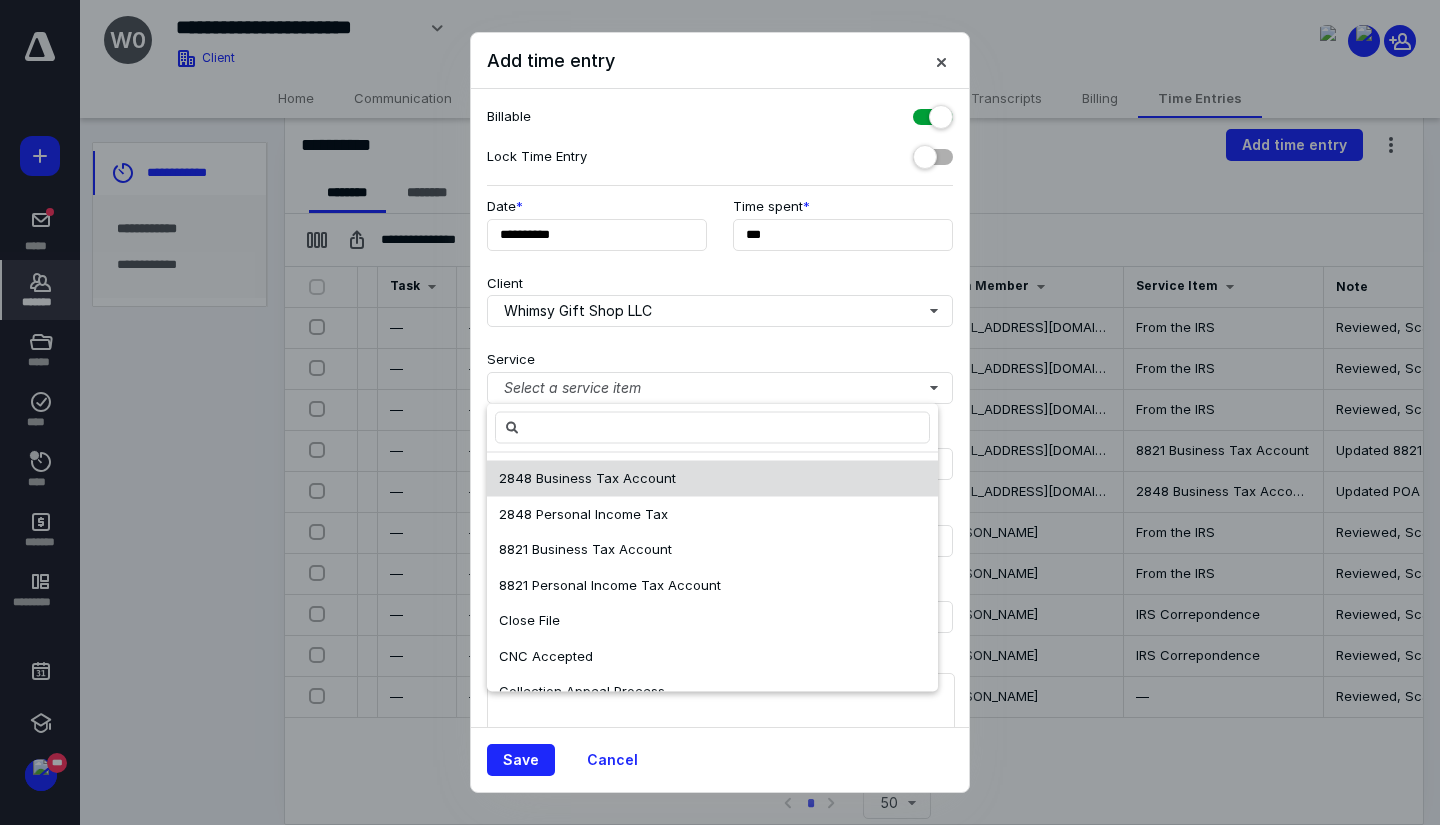 click on "2848 Business Tax Account" at bounding box center (587, 478) 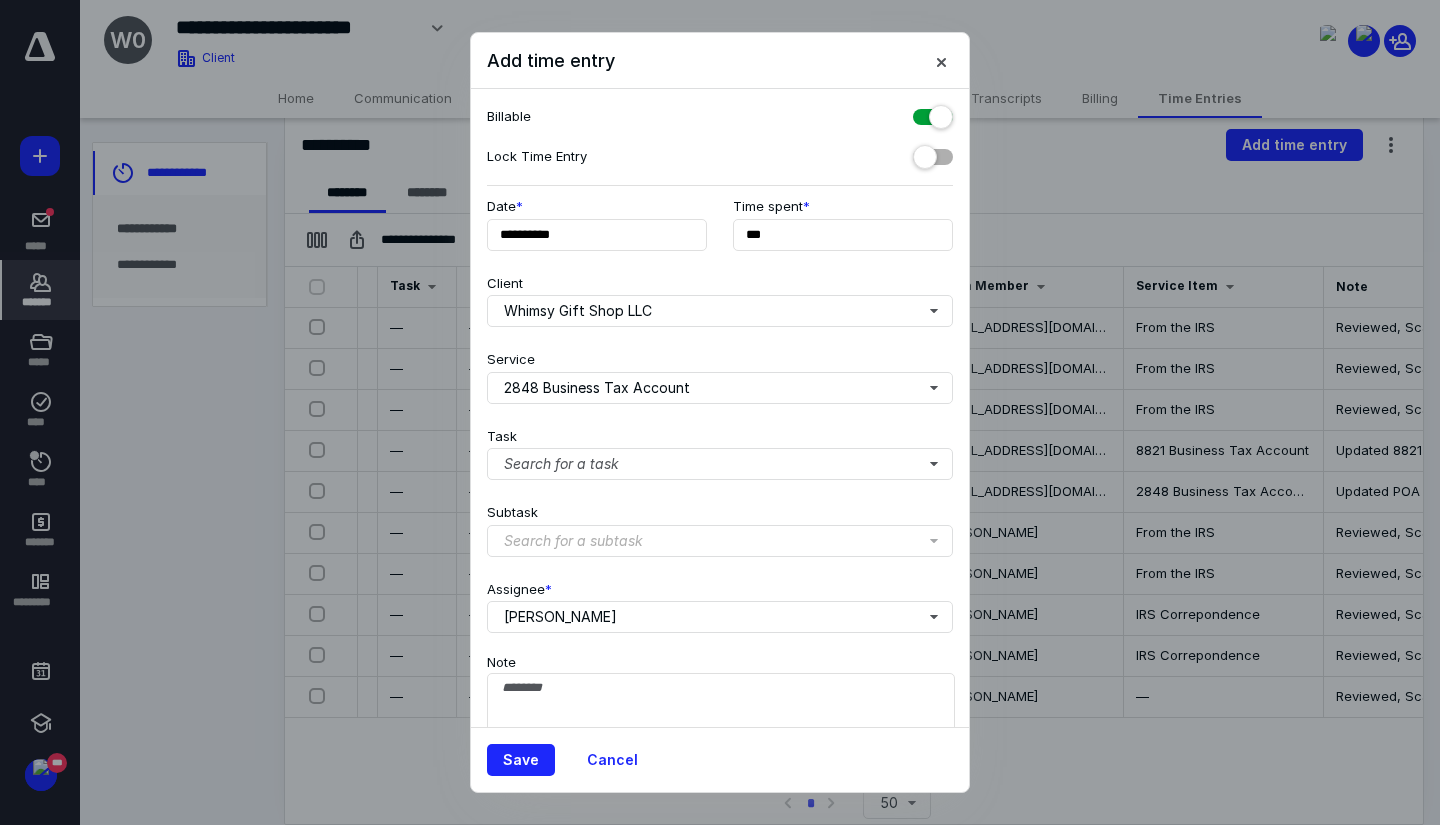 click on "Search for a subtask" at bounding box center (573, 541) 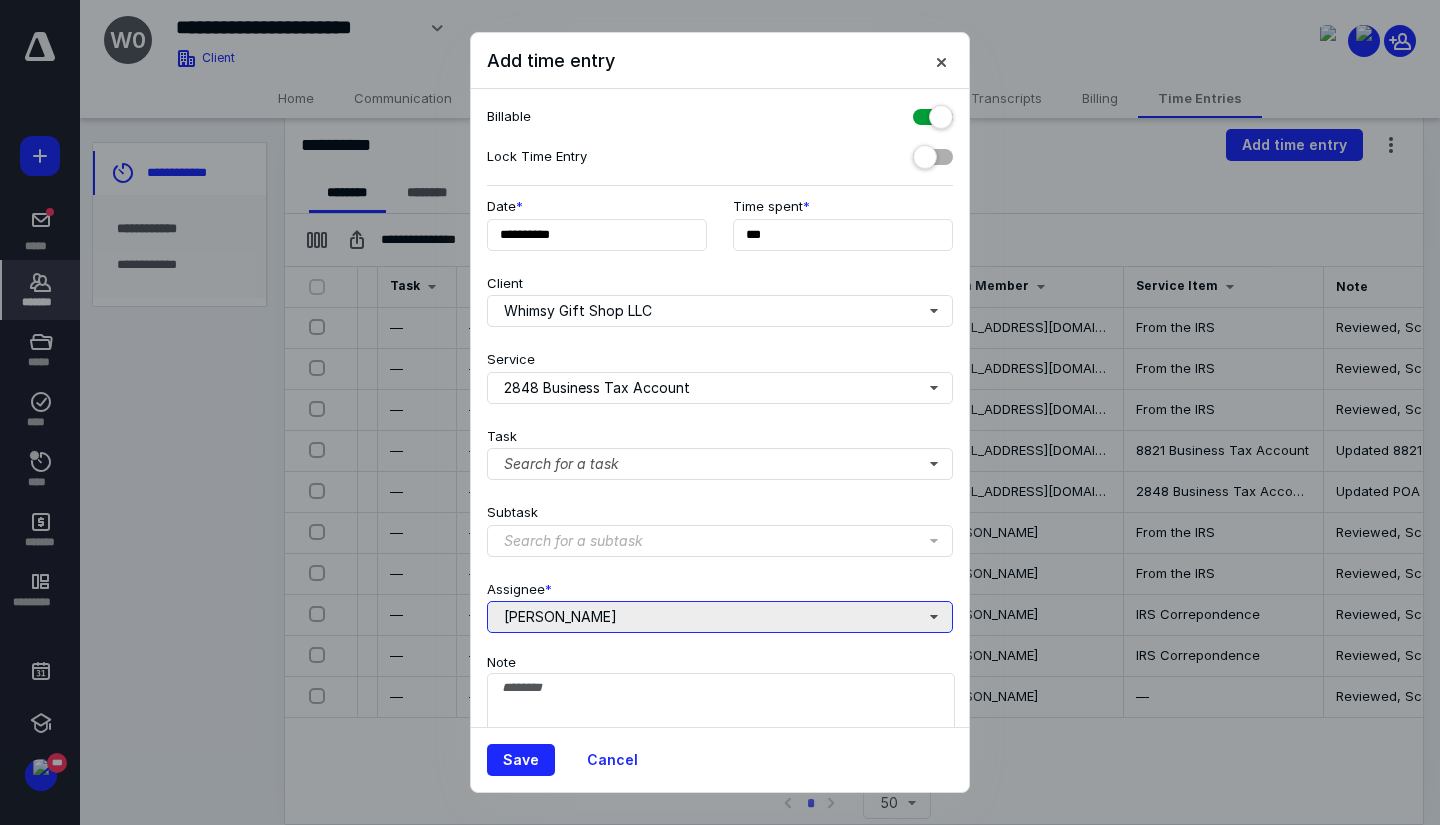 click on "[PERSON_NAME]" at bounding box center [720, 617] 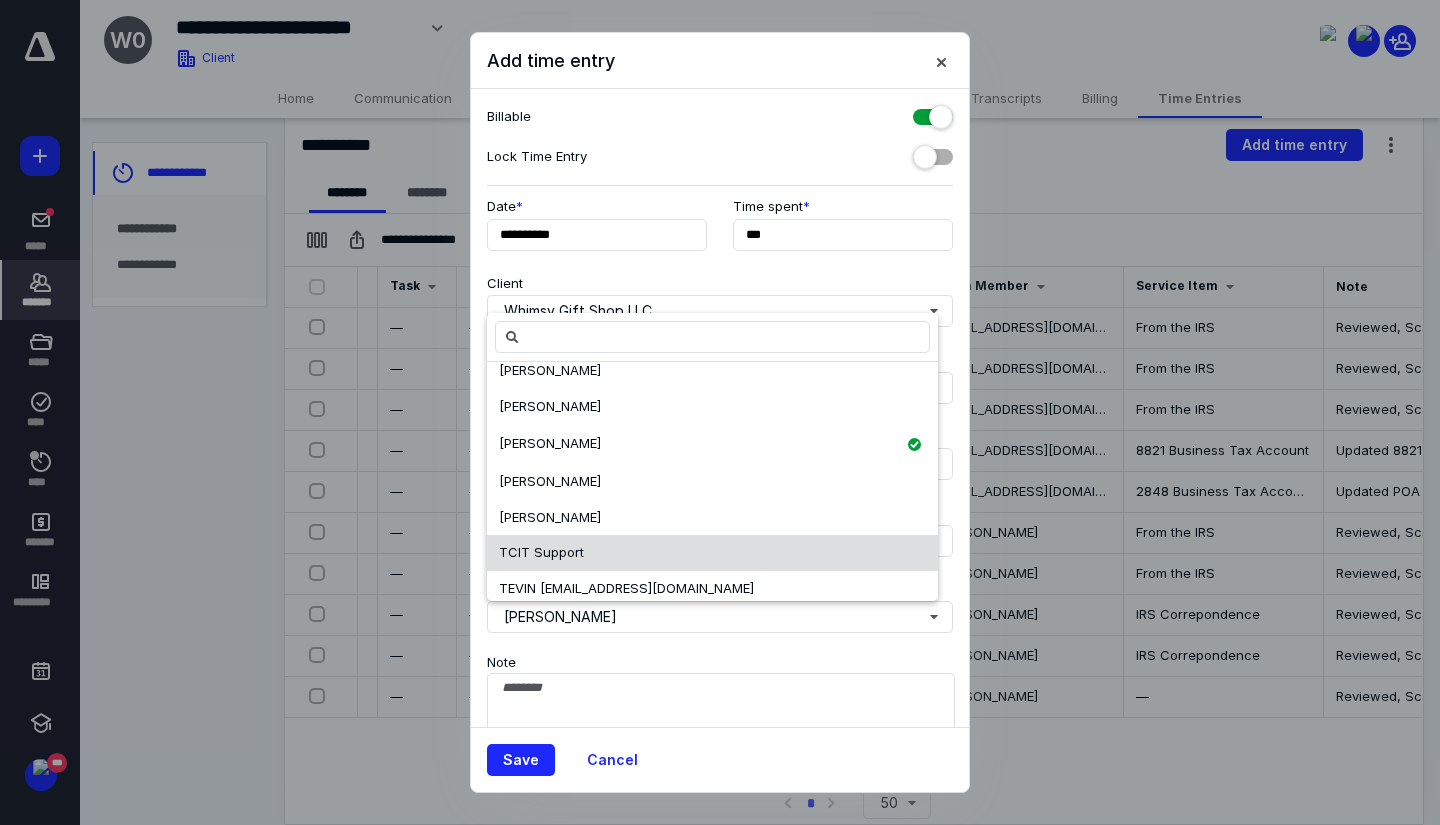scroll, scrollTop: 136, scrollLeft: 0, axis: vertical 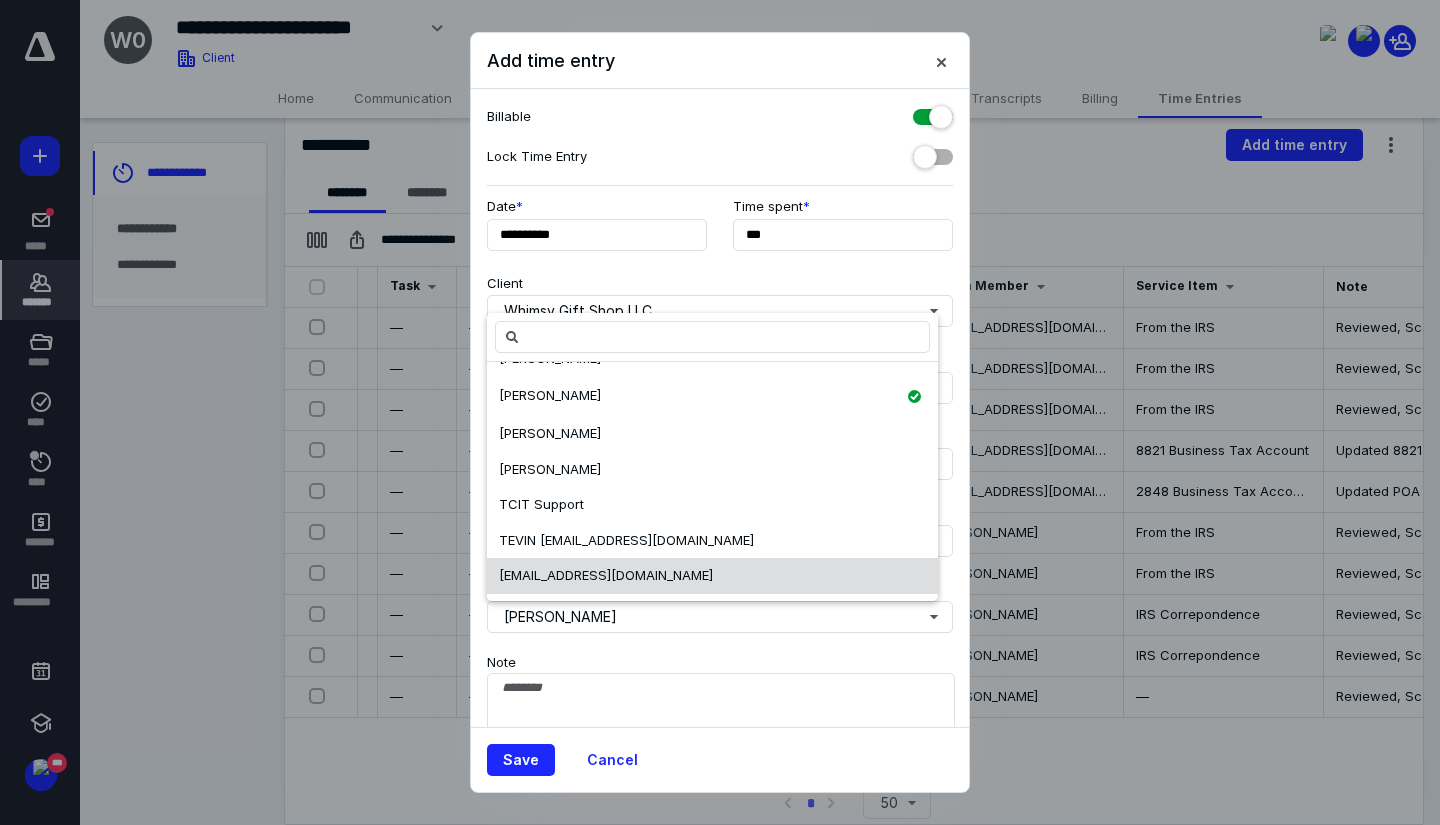 click on "[EMAIL_ADDRESS][DOMAIN_NAME]" at bounding box center (606, 575) 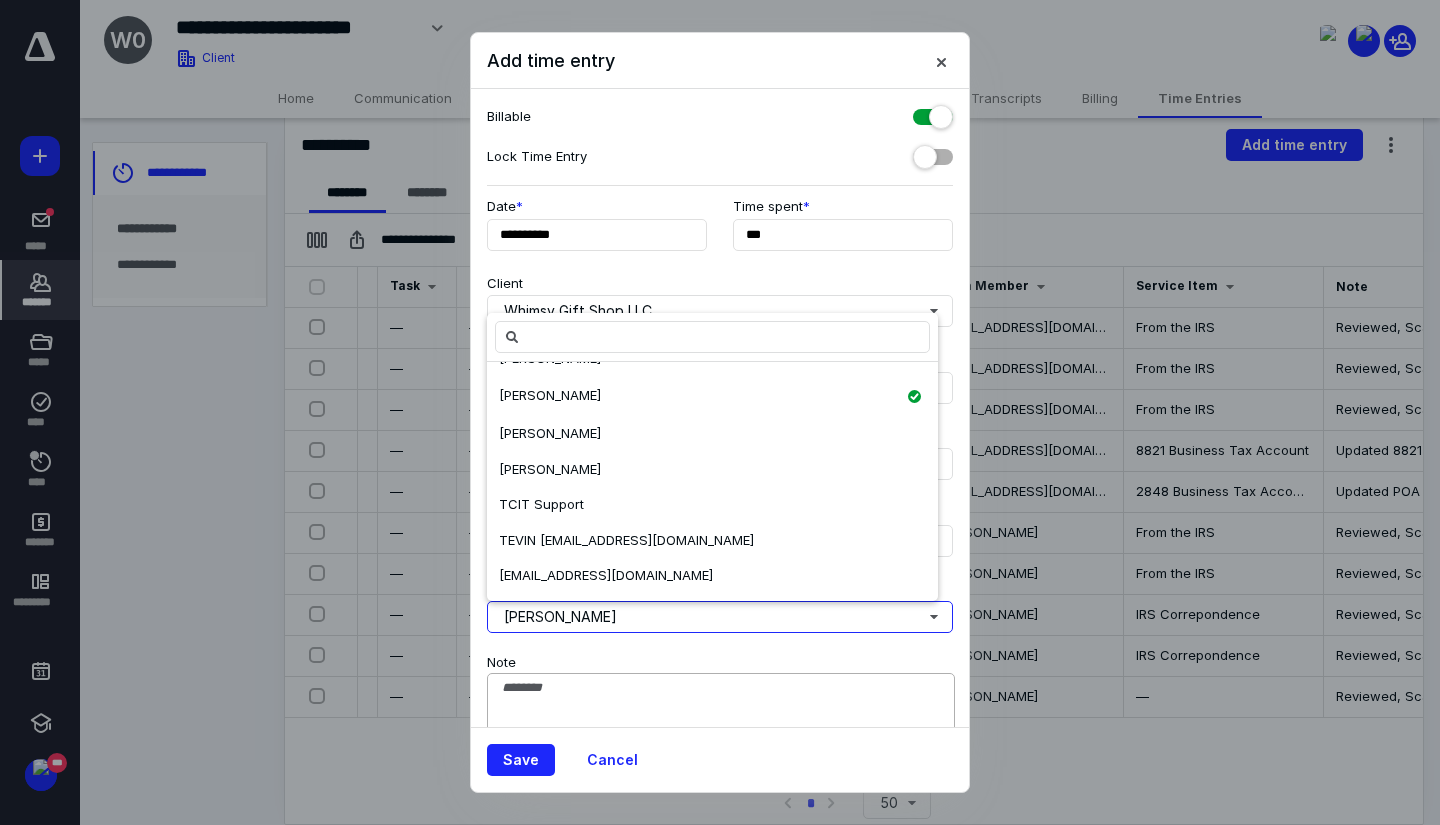 scroll, scrollTop: 0, scrollLeft: 0, axis: both 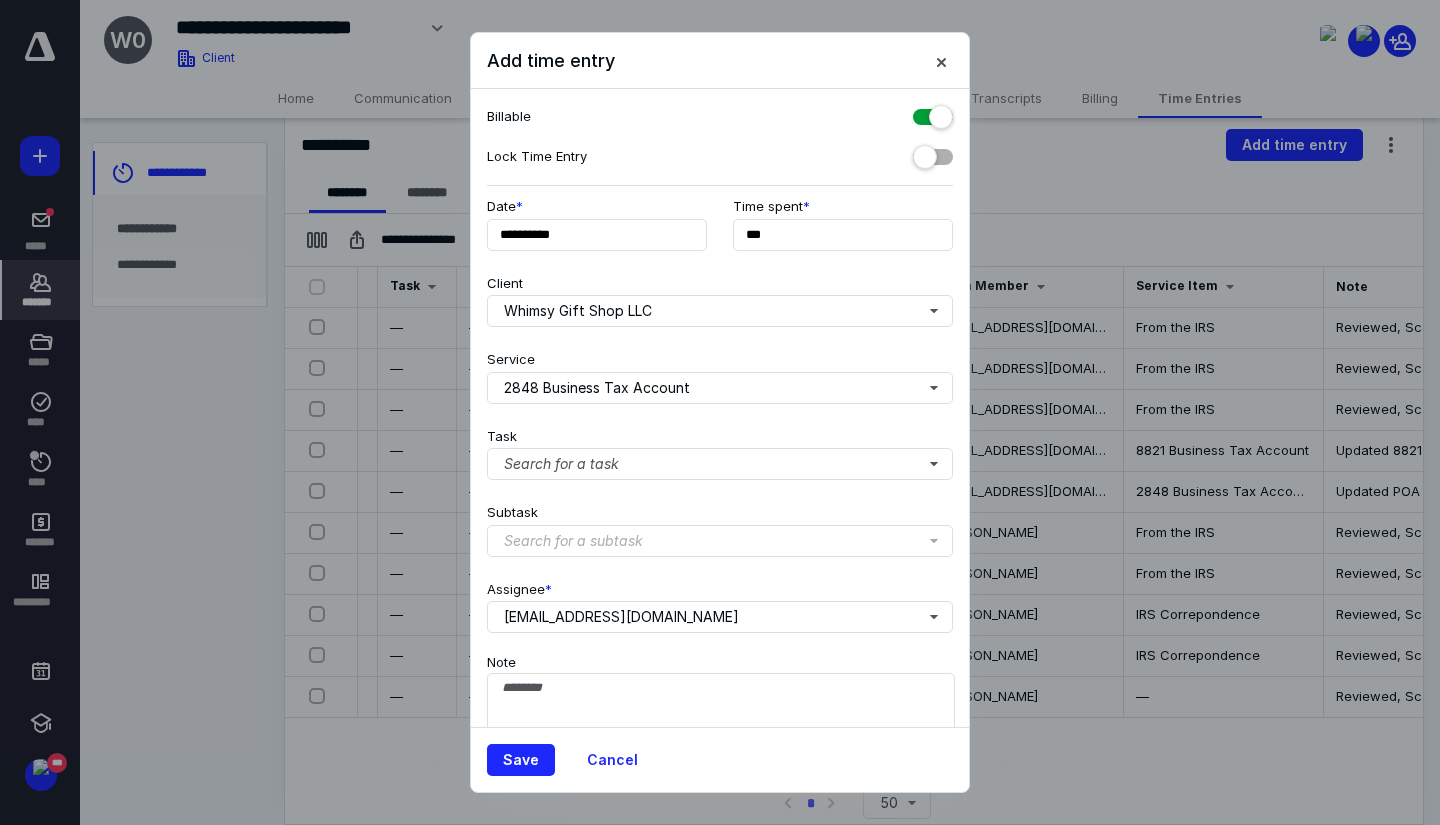 drag, startPoint x: 629, startPoint y: 701, endPoint x: 628, endPoint y: 720, distance: 19.026299 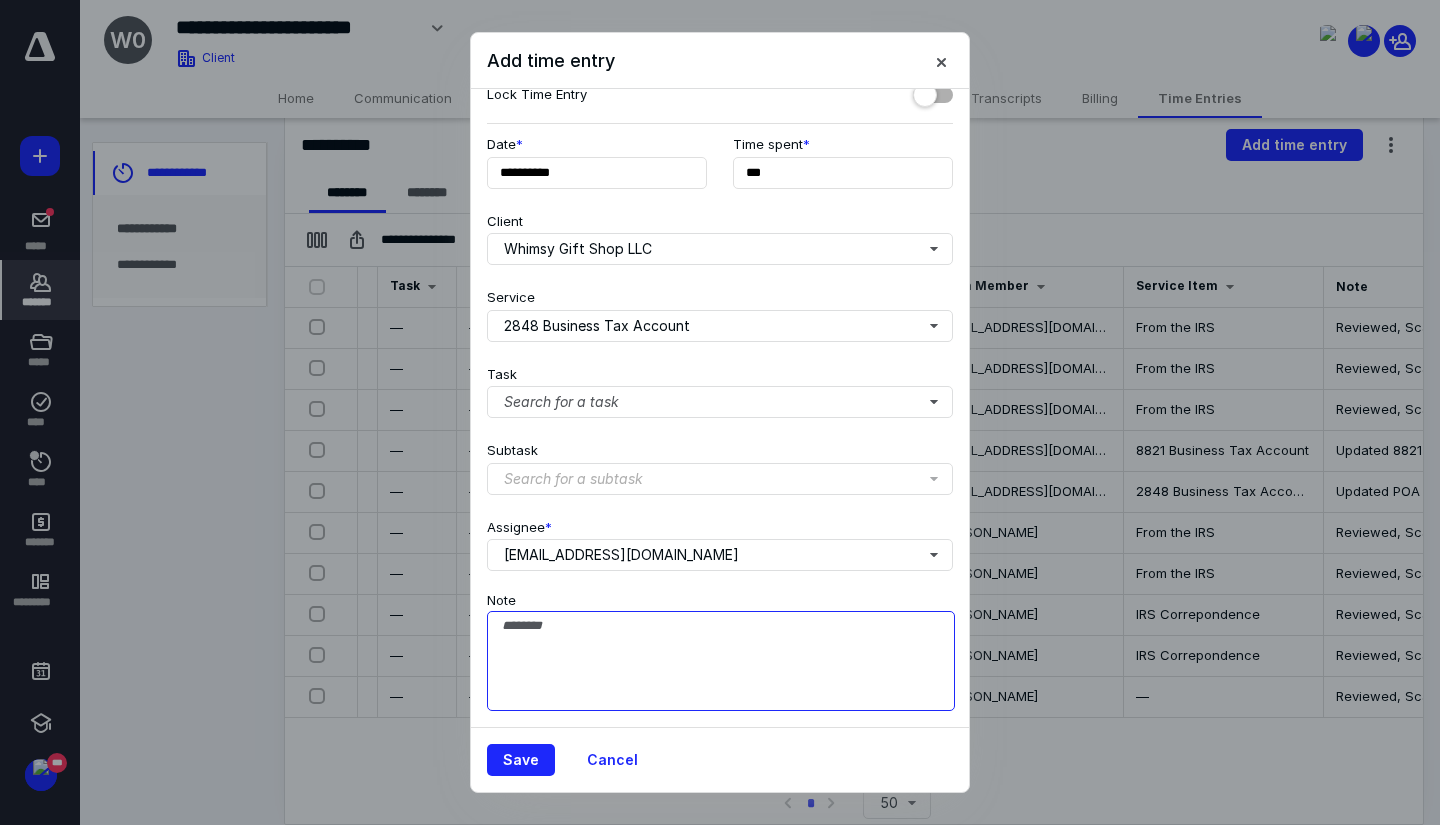 click on "Note" at bounding box center [721, 661] 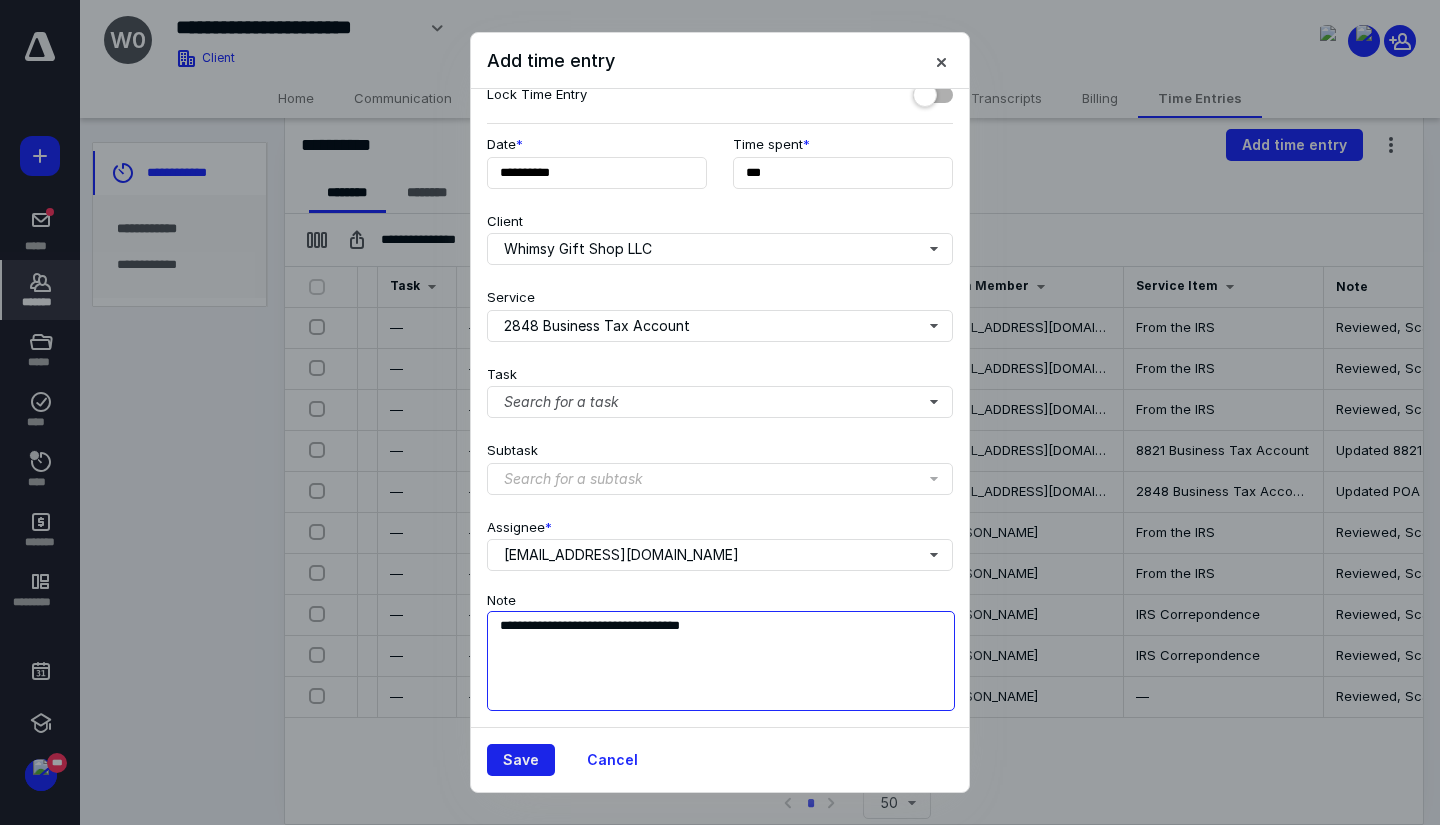 type on "**********" 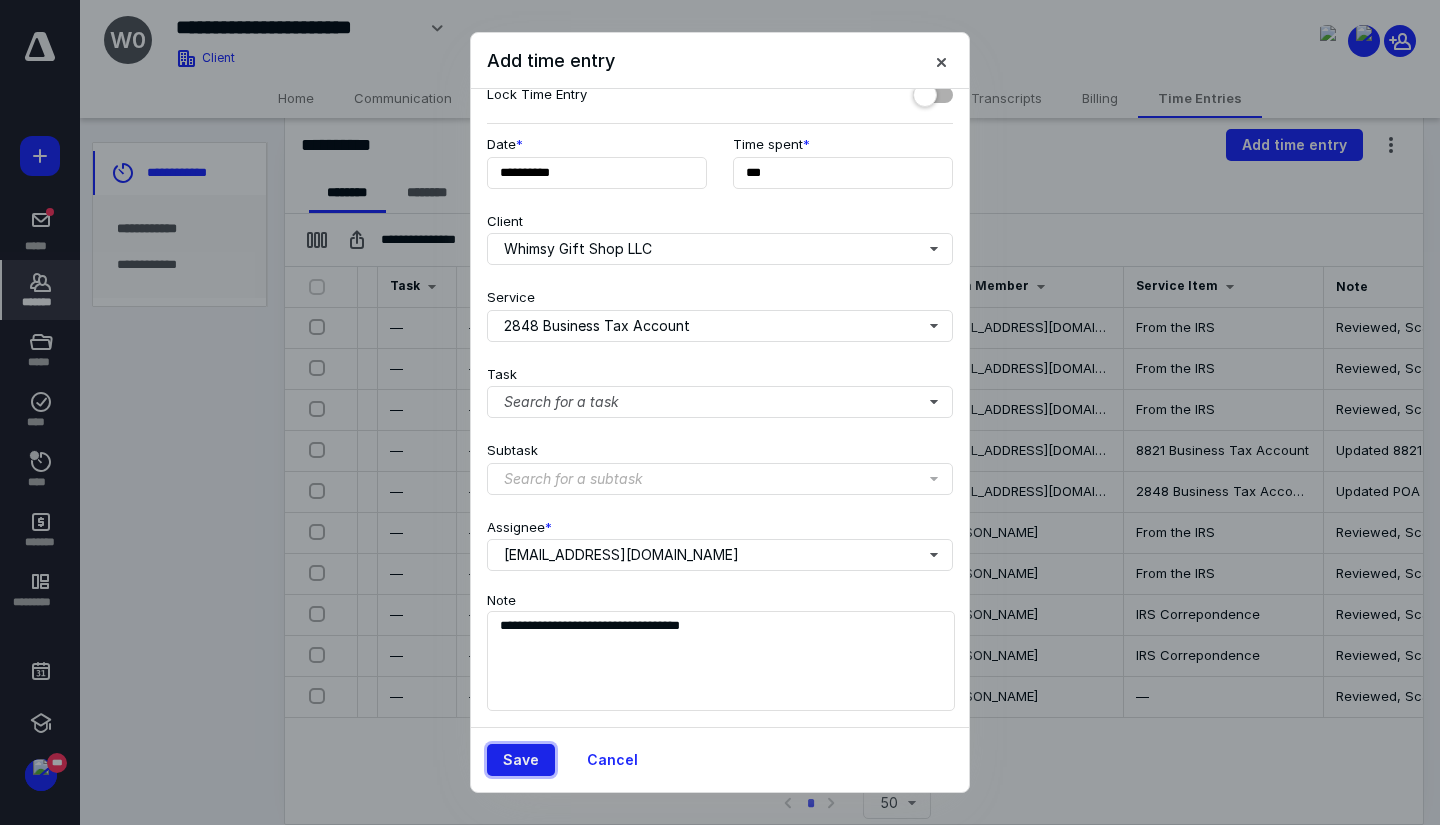 click on "Save" at bounding box center (521, 760) 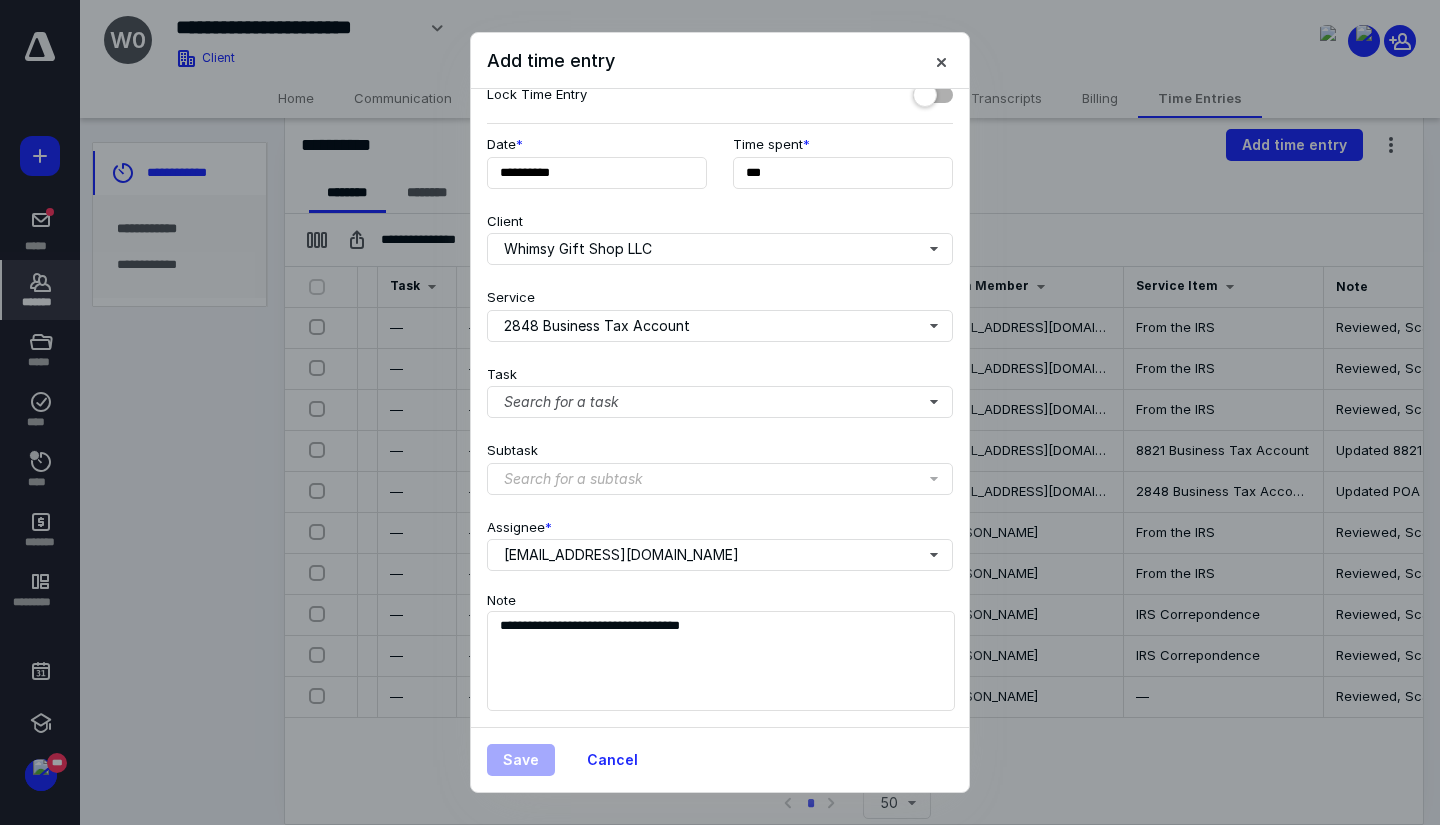 scroll, scrollTop: 0, scrollLeft: 69, axis: horizontal 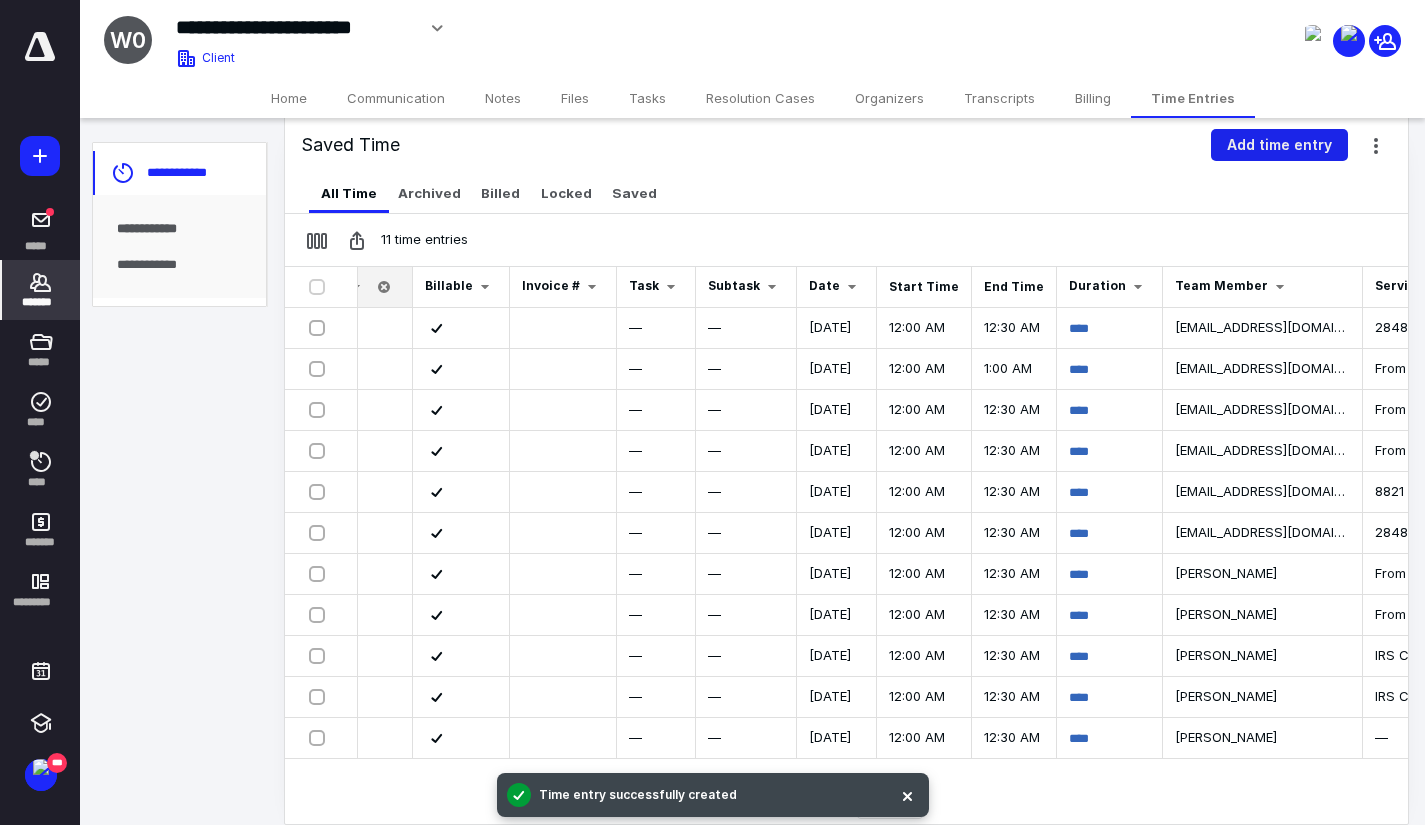 click on "Add time entry" at bounding box center (1279, 145) 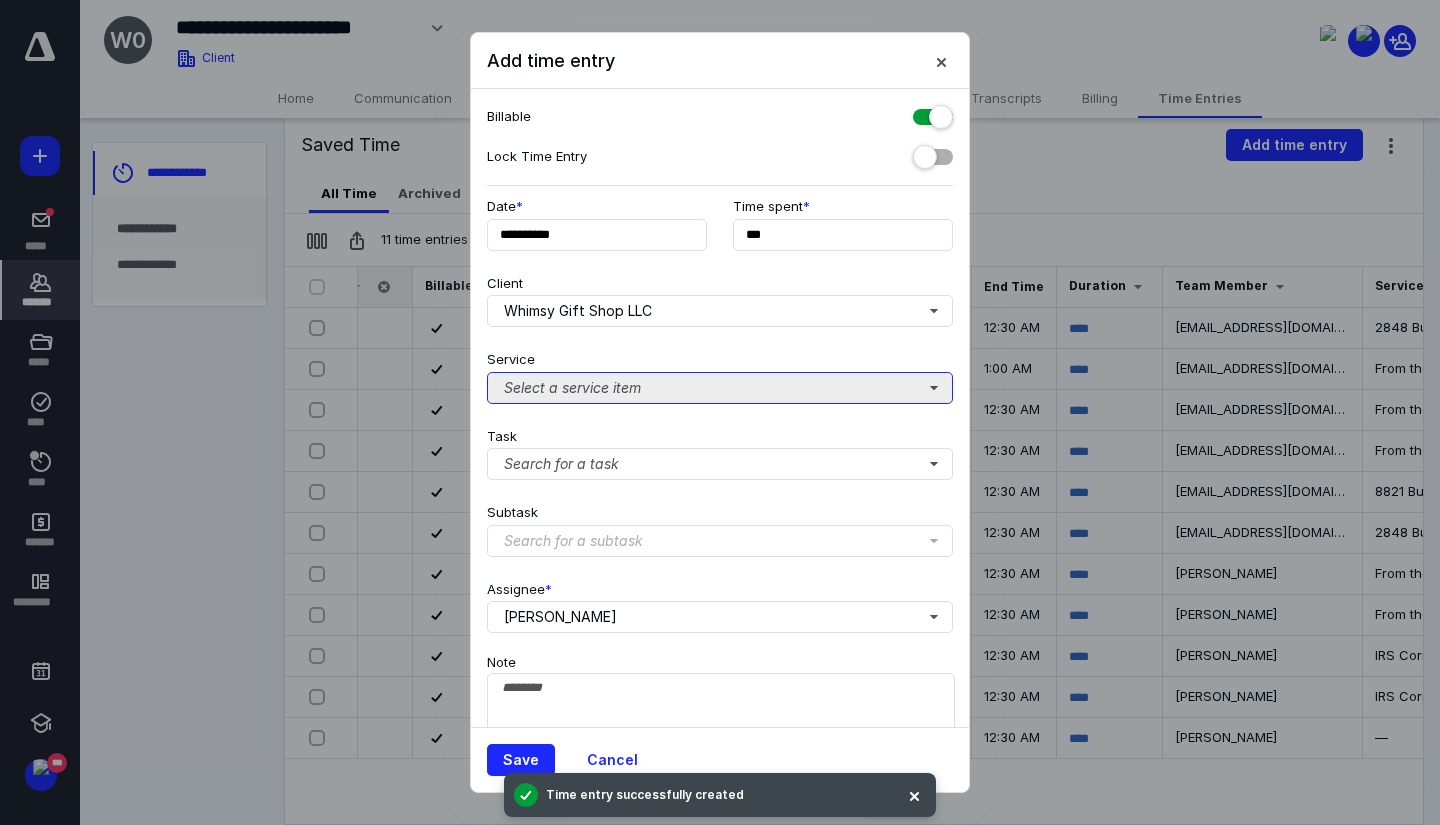 click on "Select a service item" at bounding box center [720, 388] 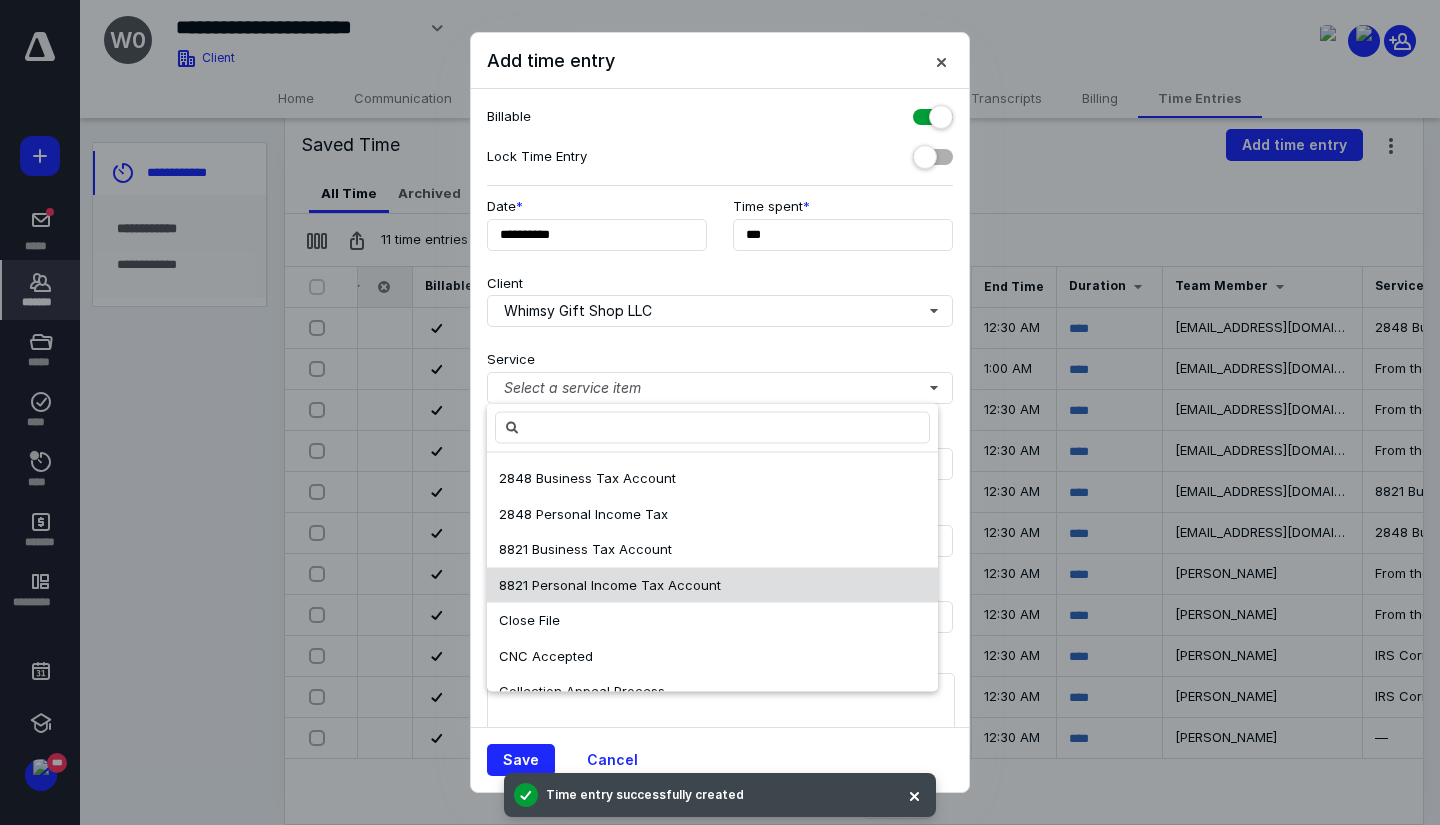 click on "8821 Personal Income Tax Account" at bounding box center (610, 585) 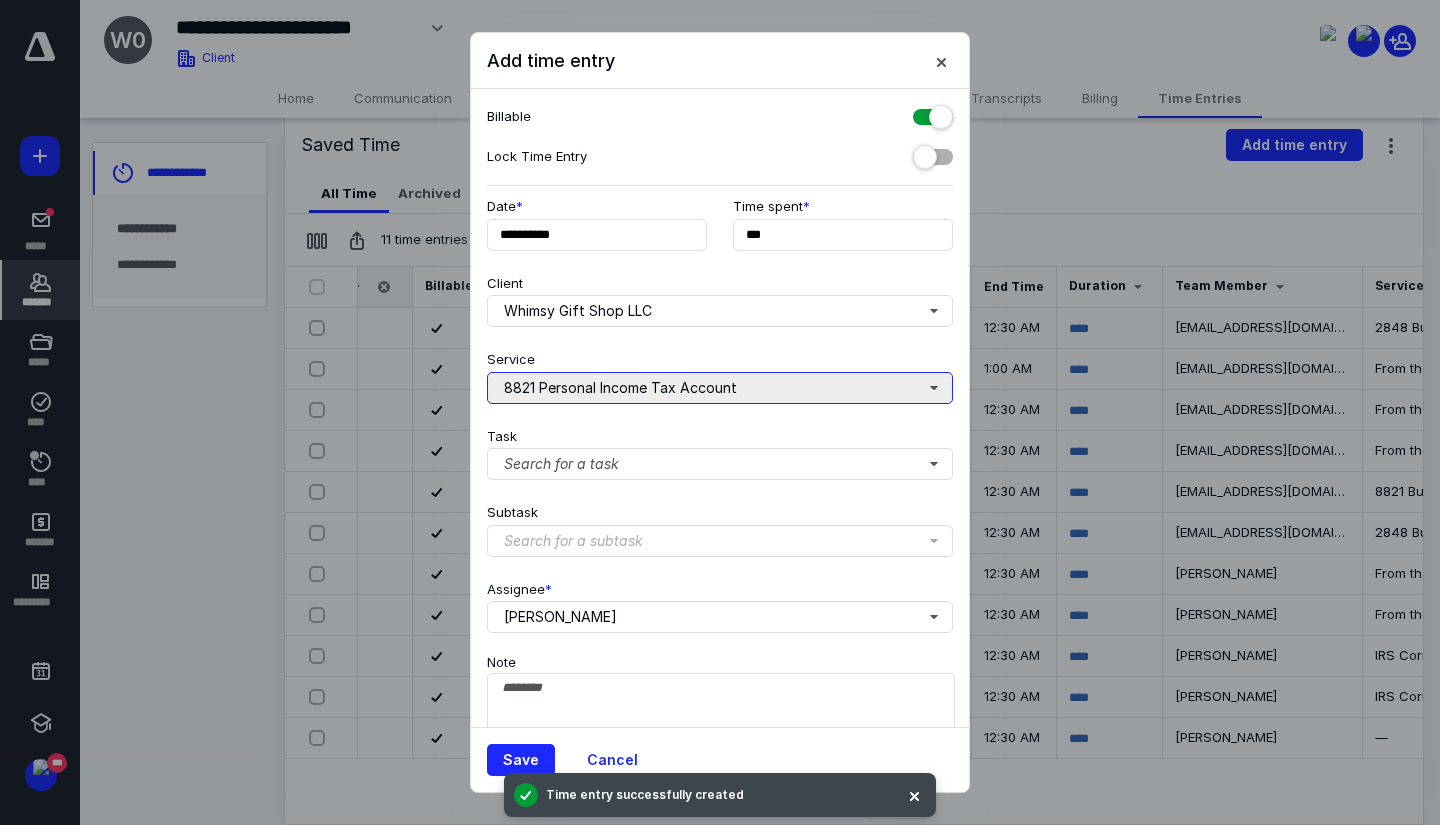 click on "8821 Personal Income Tax Account" at bounding box center [720, 388] 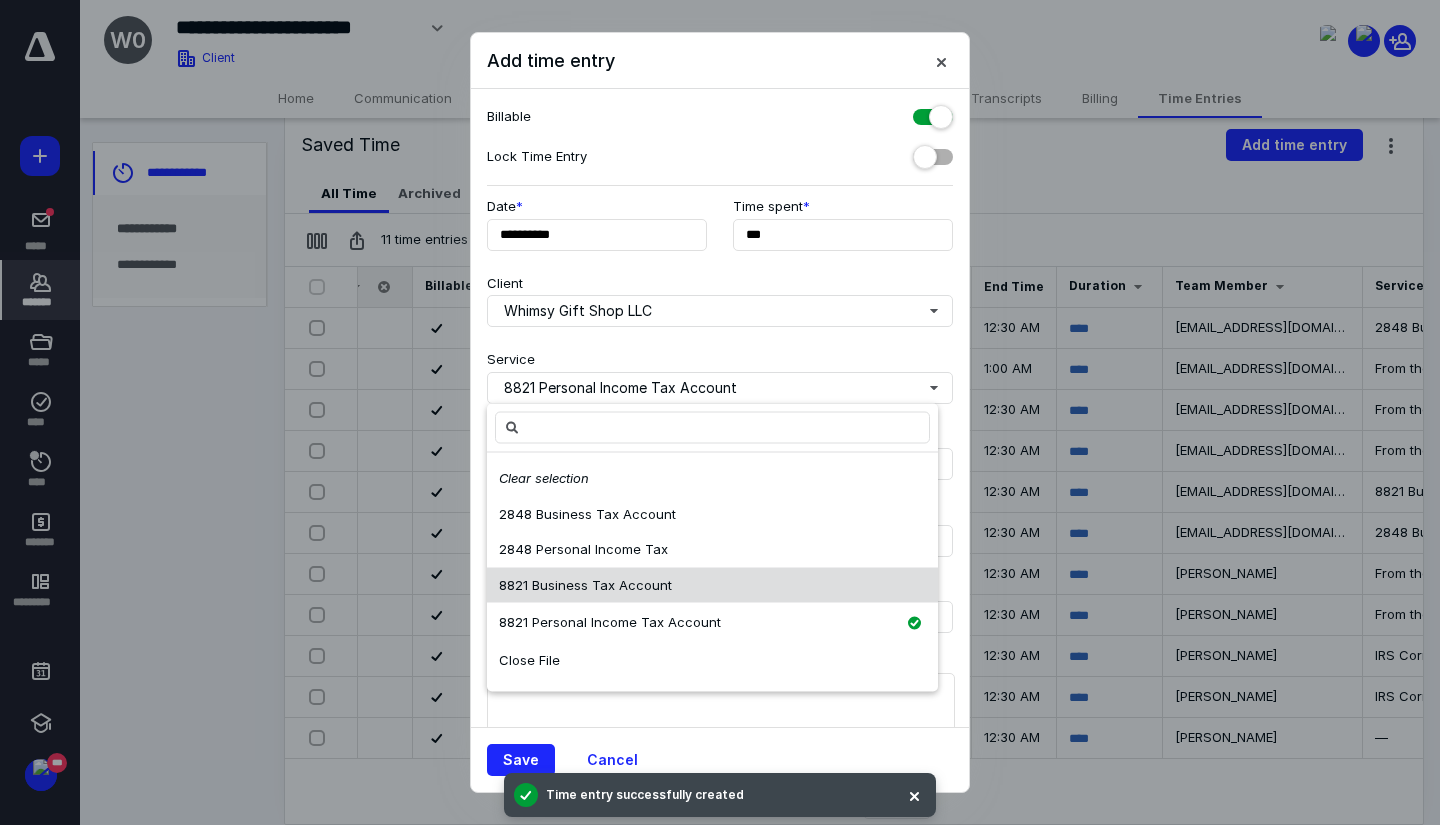 click on "8821 Business Tax Account" at bounding box center [585, 584] 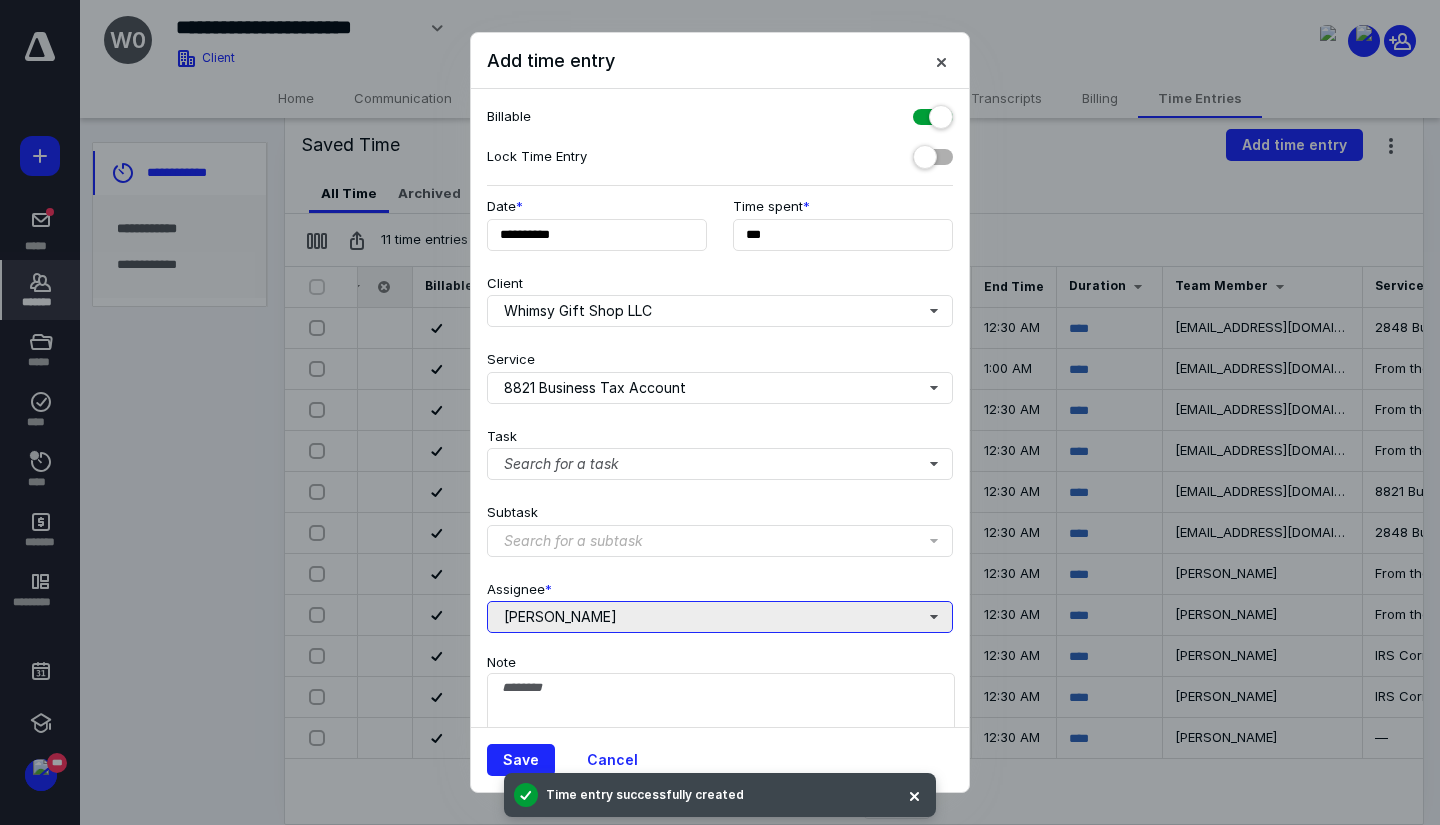 click on "[PERSON_NAME]" at bounding box center (720, 617) 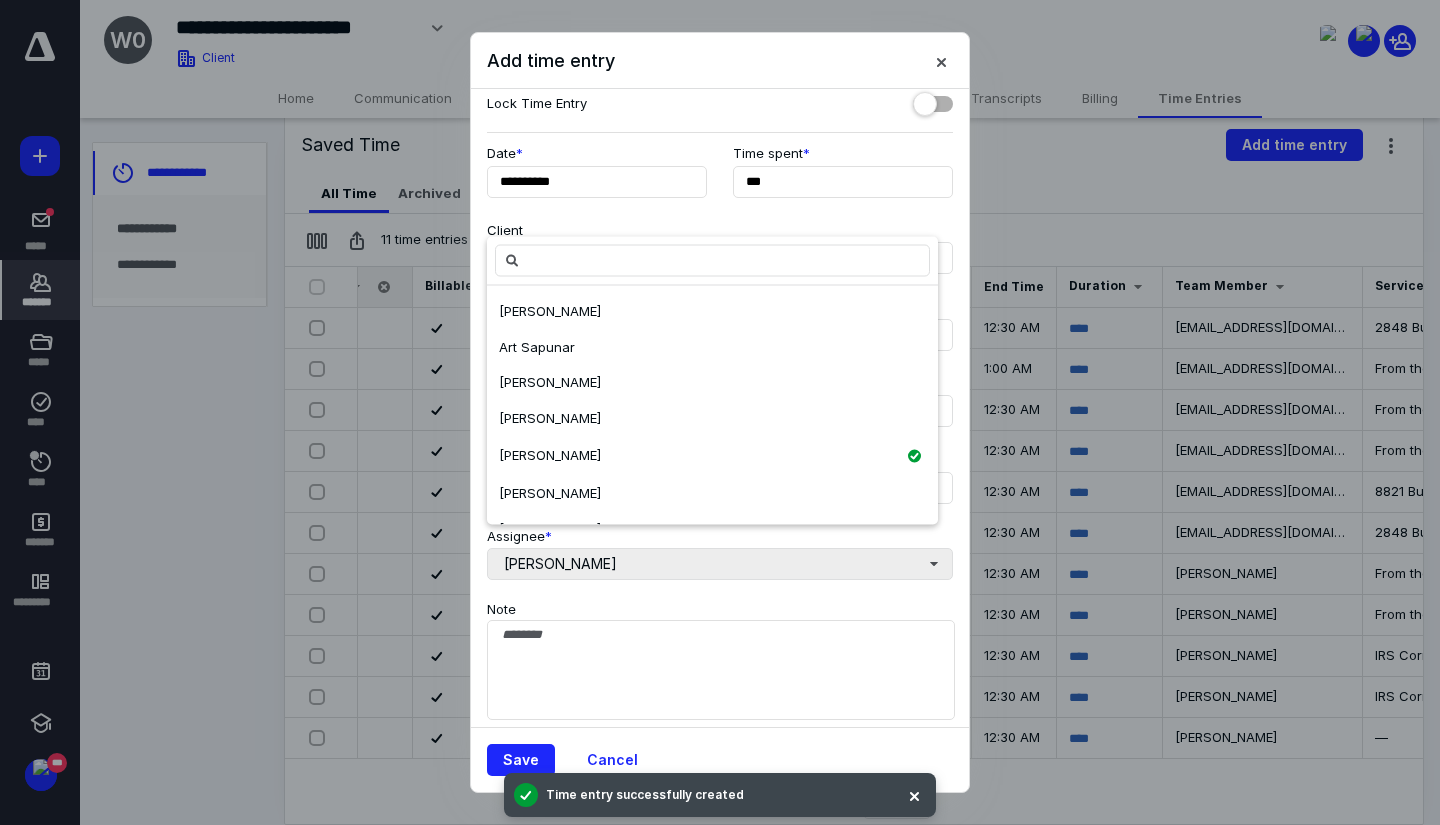 scroll, scrollTop: 76, scrollLeft: 0, axis: vertical 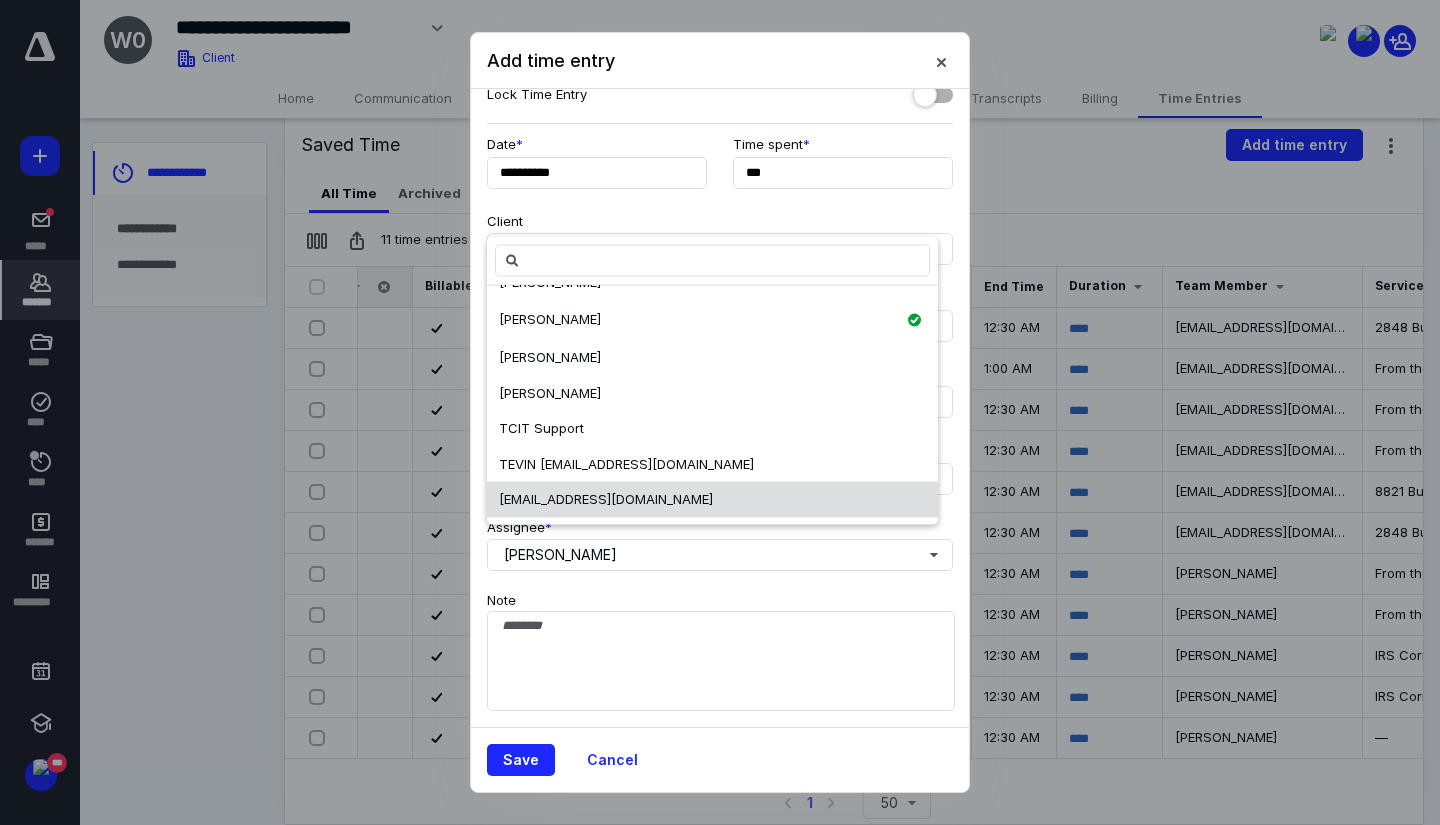 click on "[EMAIL_ADDRESS][DOMAIN_NAME]" at bounding box center (606, 499) 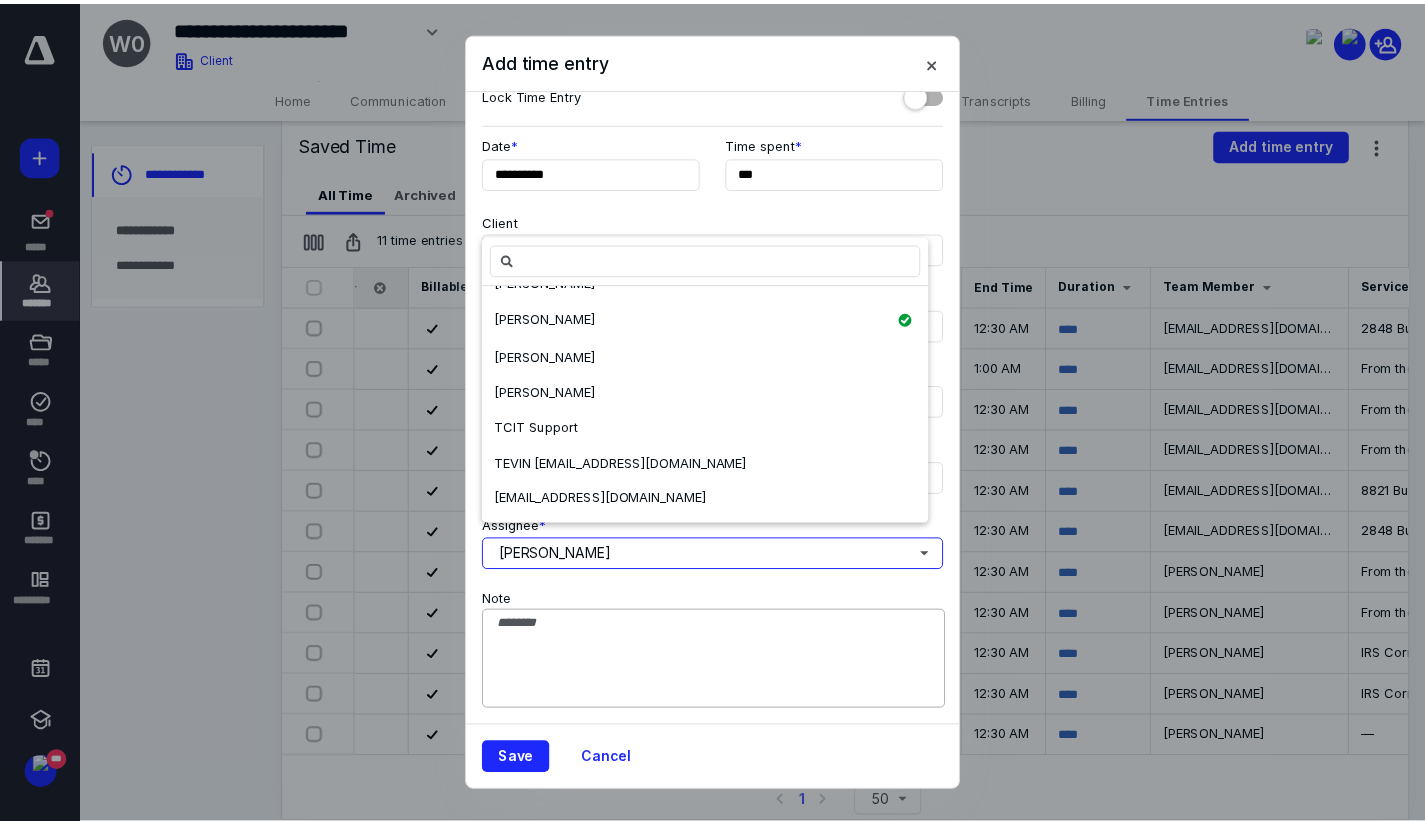 scroll, scrollTop: 0, scrollLeft: 0, axis: both 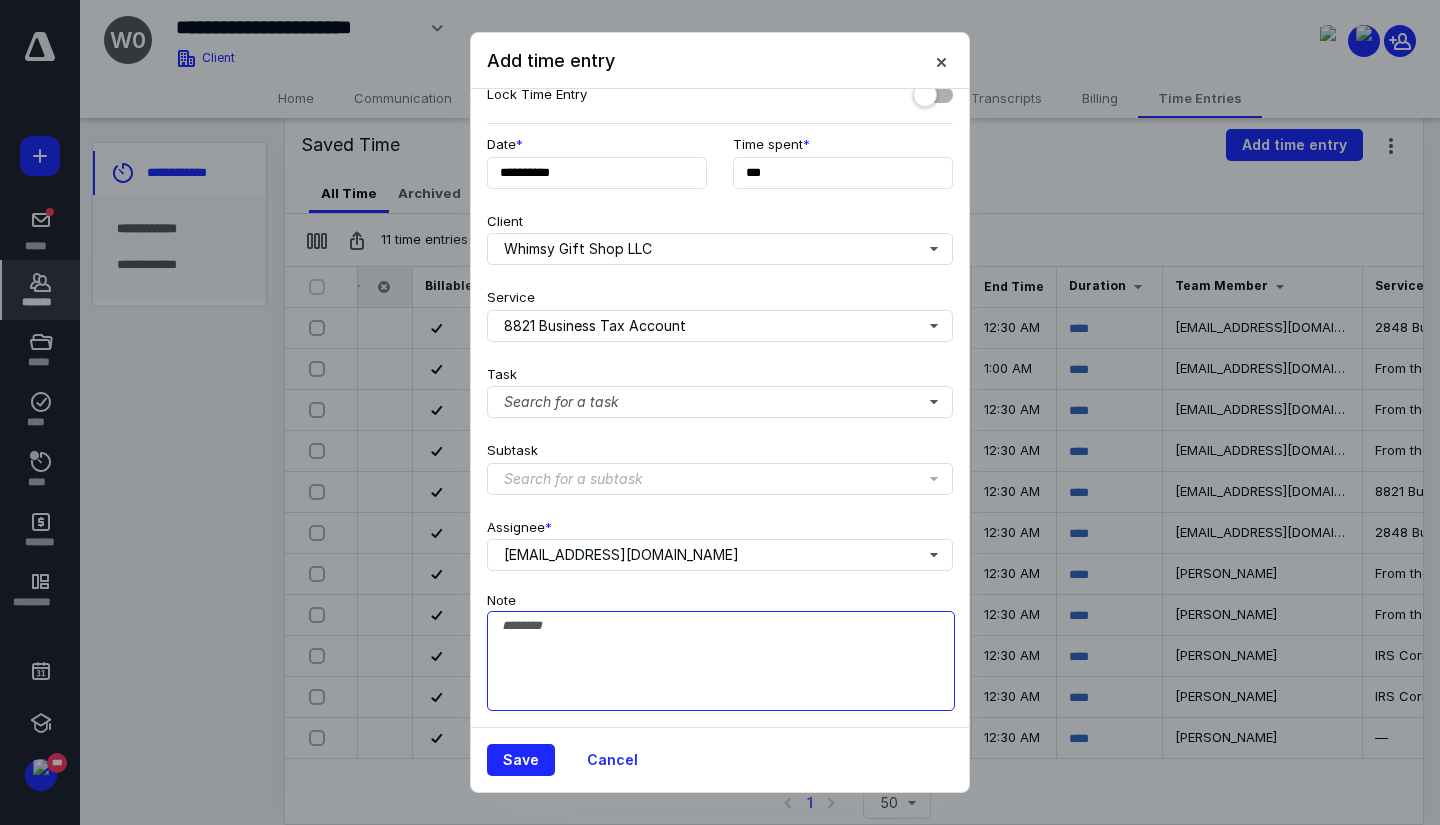 click on "Note" at bounding box center [721, 661] 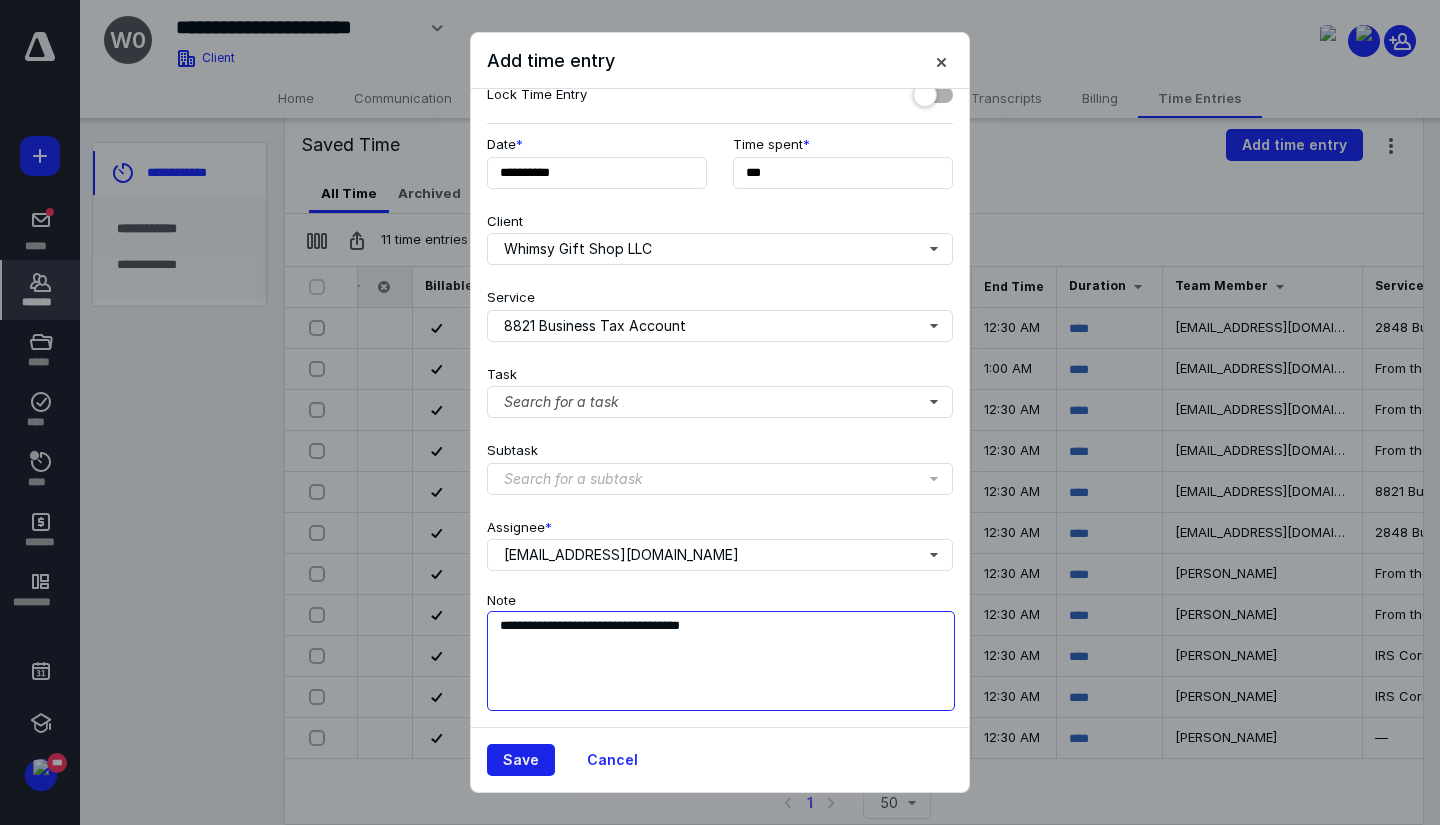 type on "**********" 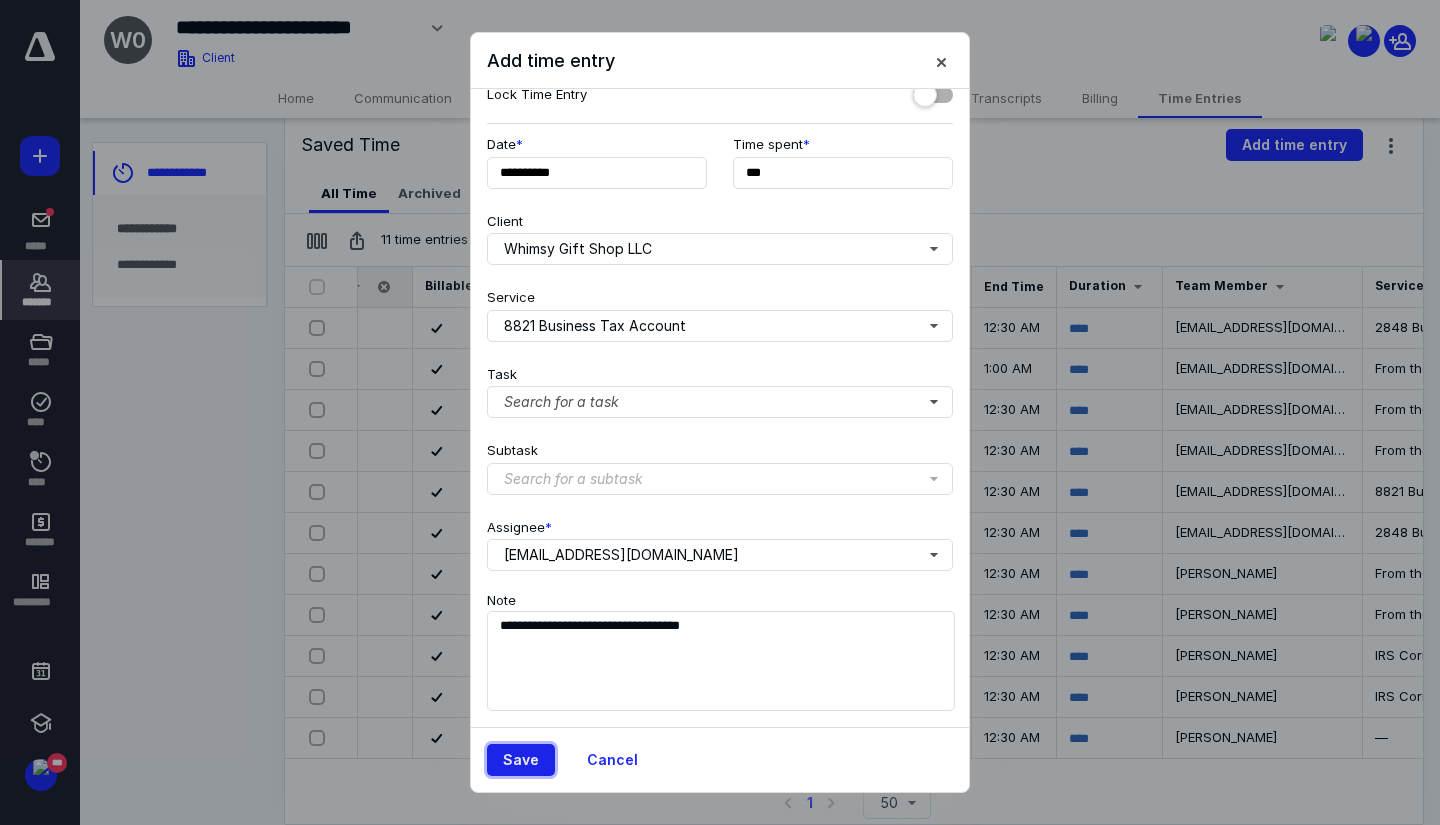 click on "Save" at bounding box center (521, 760) 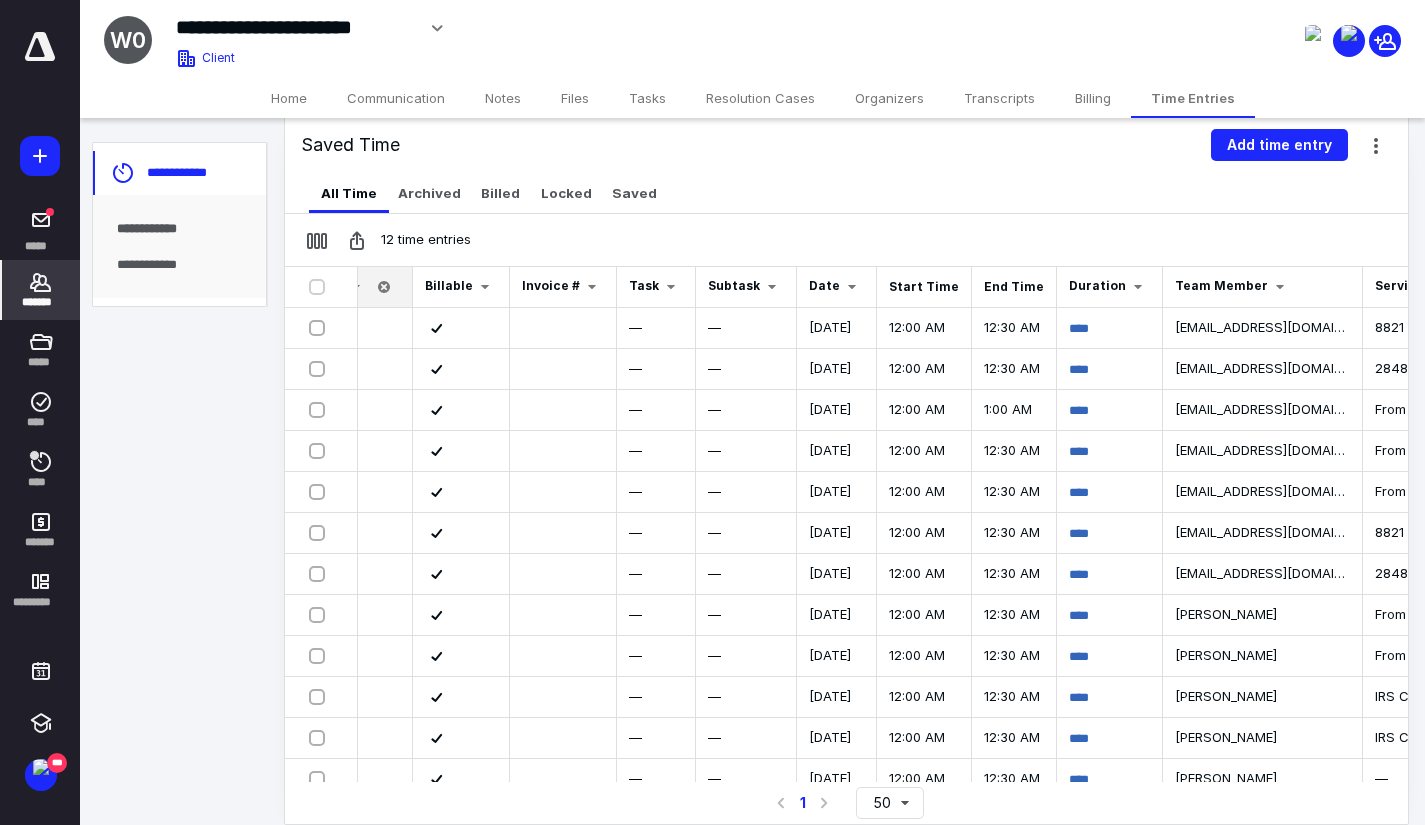 click on "*******" at bounding box center (41, 290) 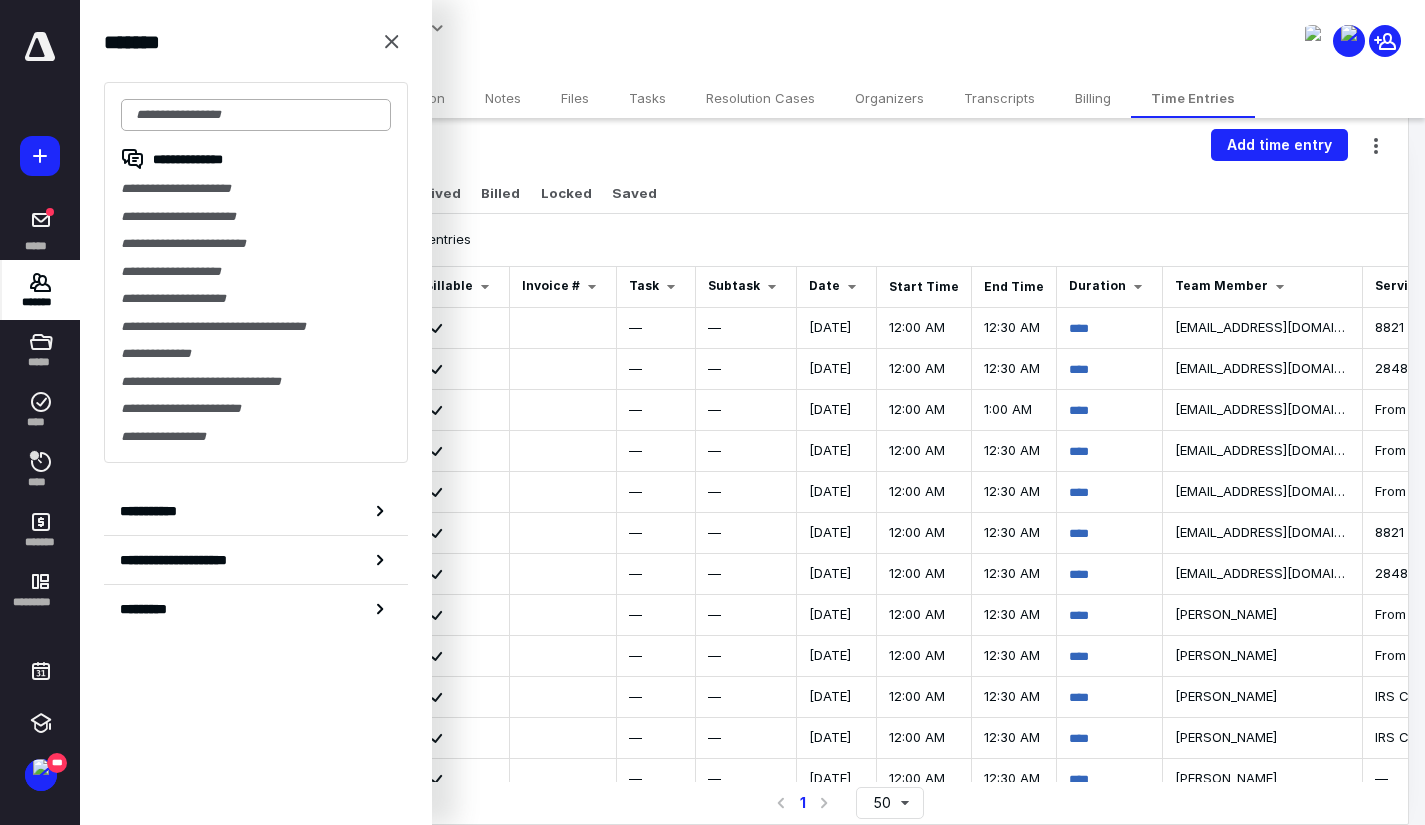 click at bounding box center [256, 115] 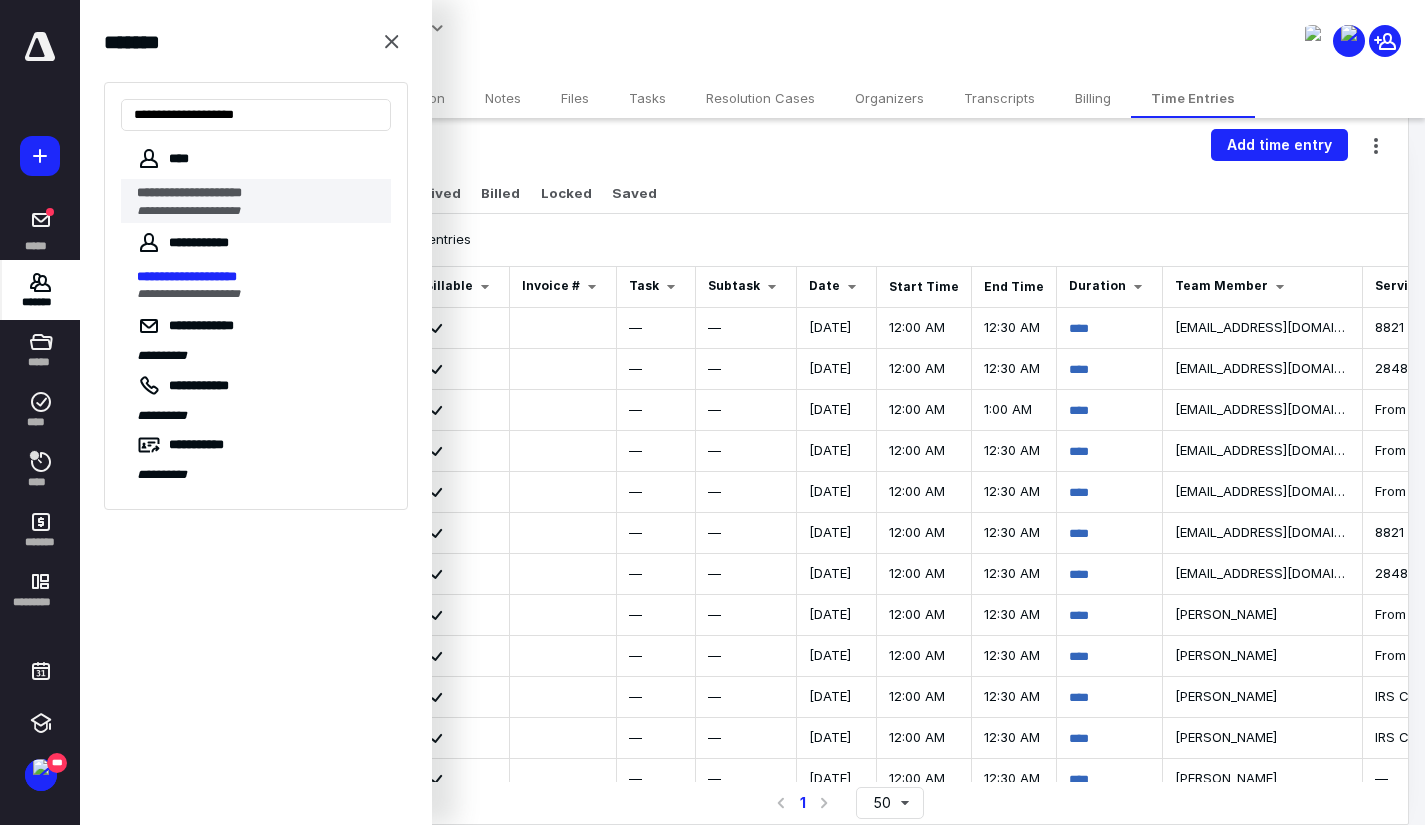 type on "**********" 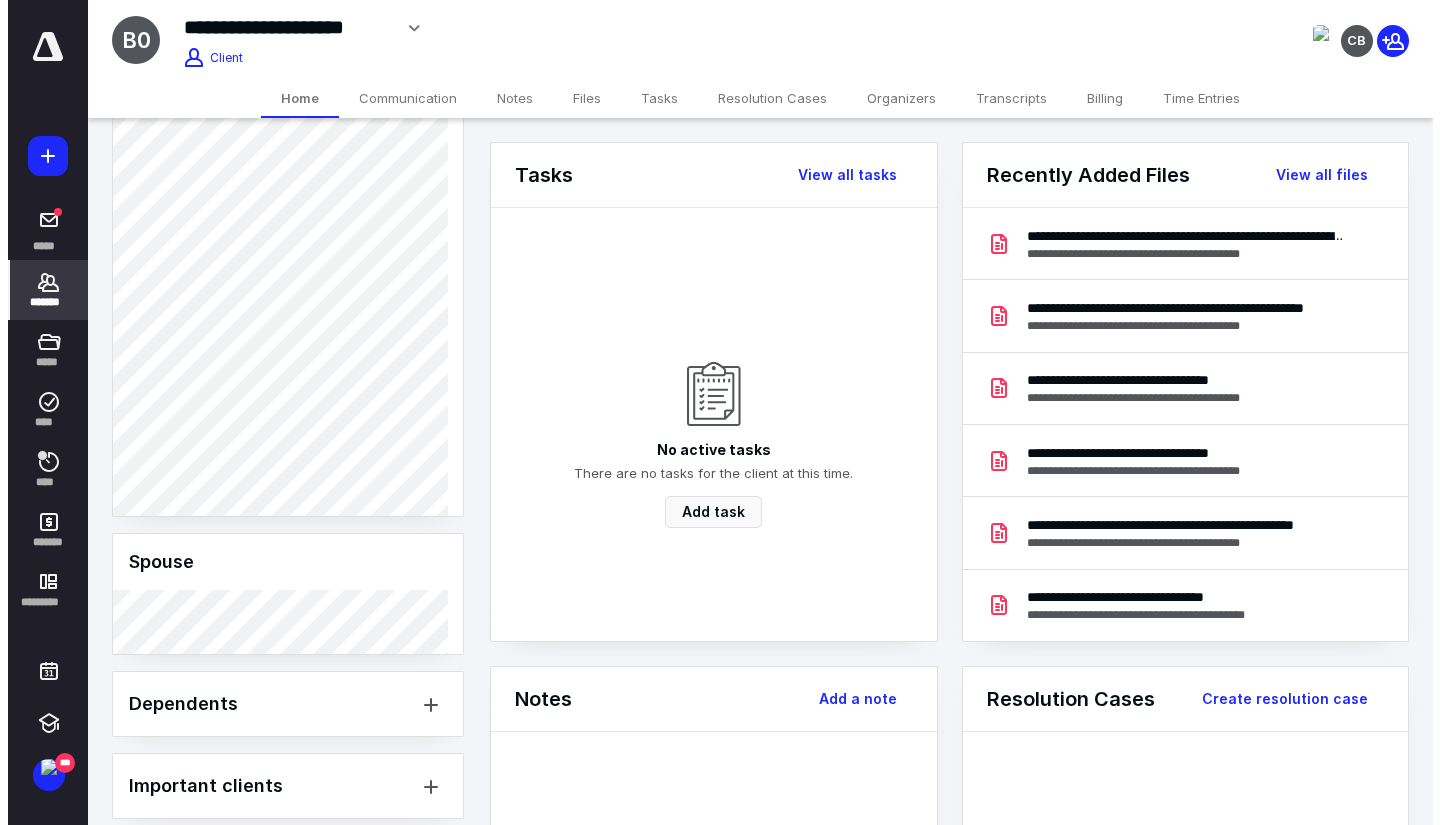 scroll, scrollTop: 400, scrollLeft: 0, axis: vertical 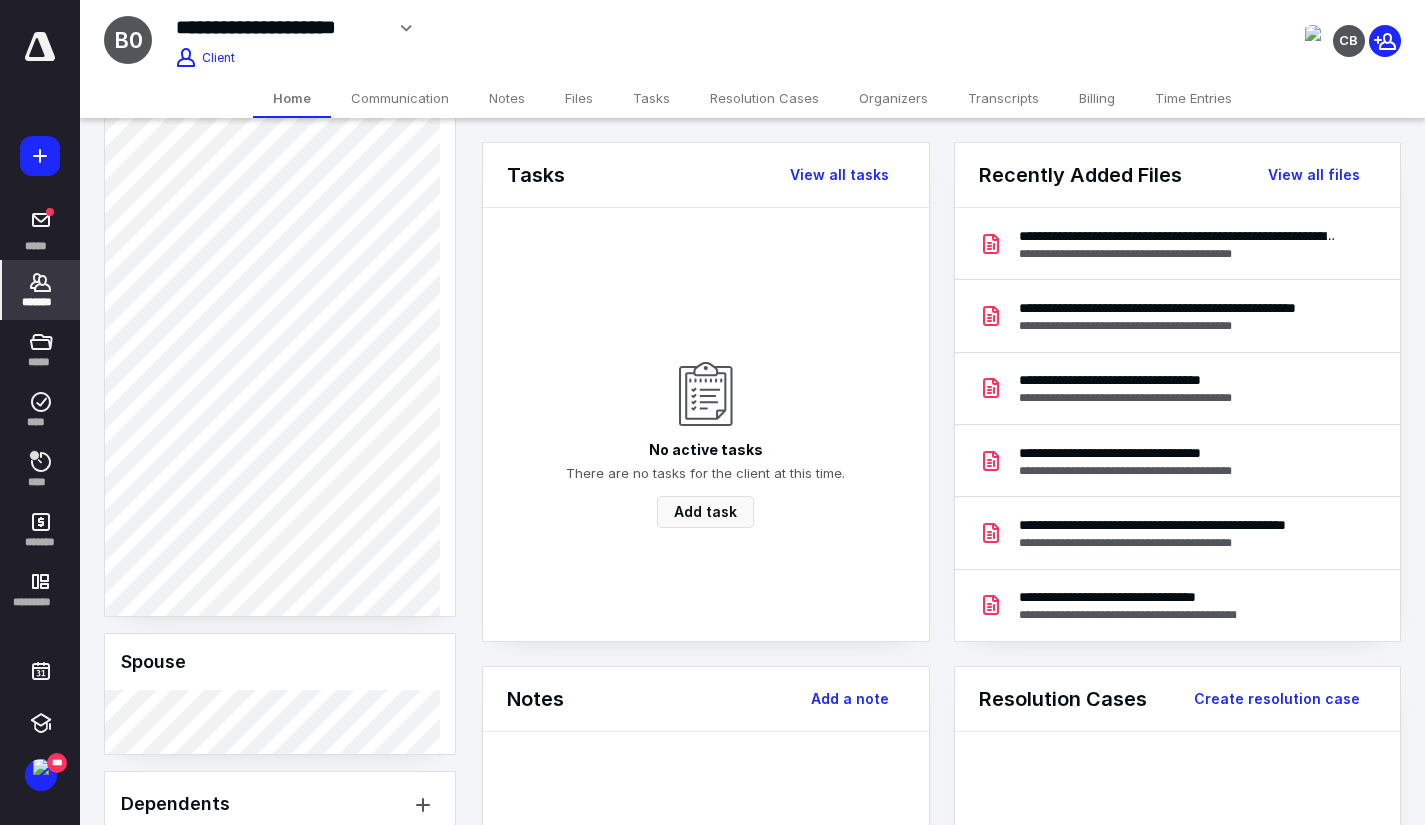 click on "Files" at bounding box center (579, 98) 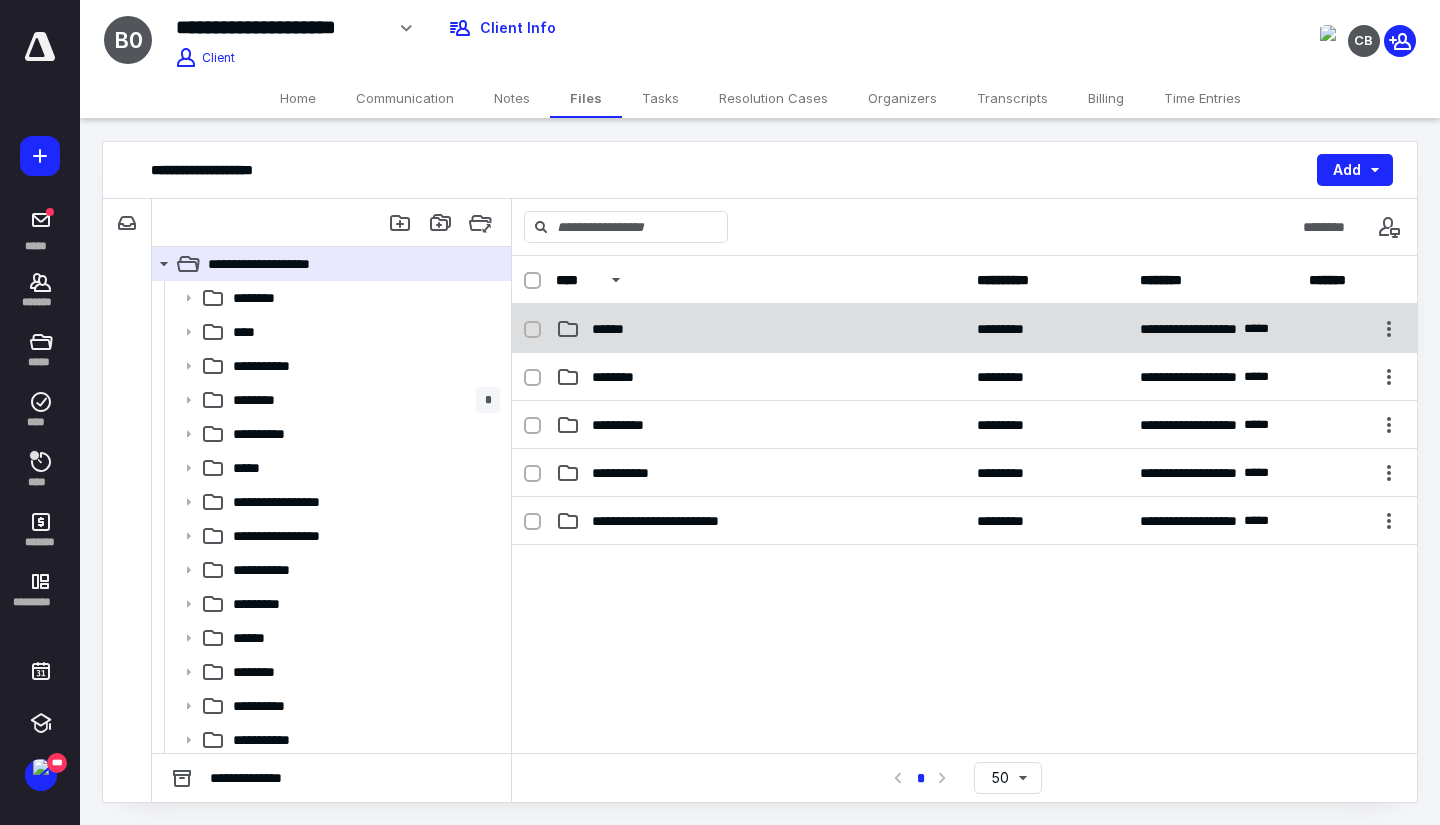 scroll, scrollTop: 500, scrollLeft: 0, axis: vertical 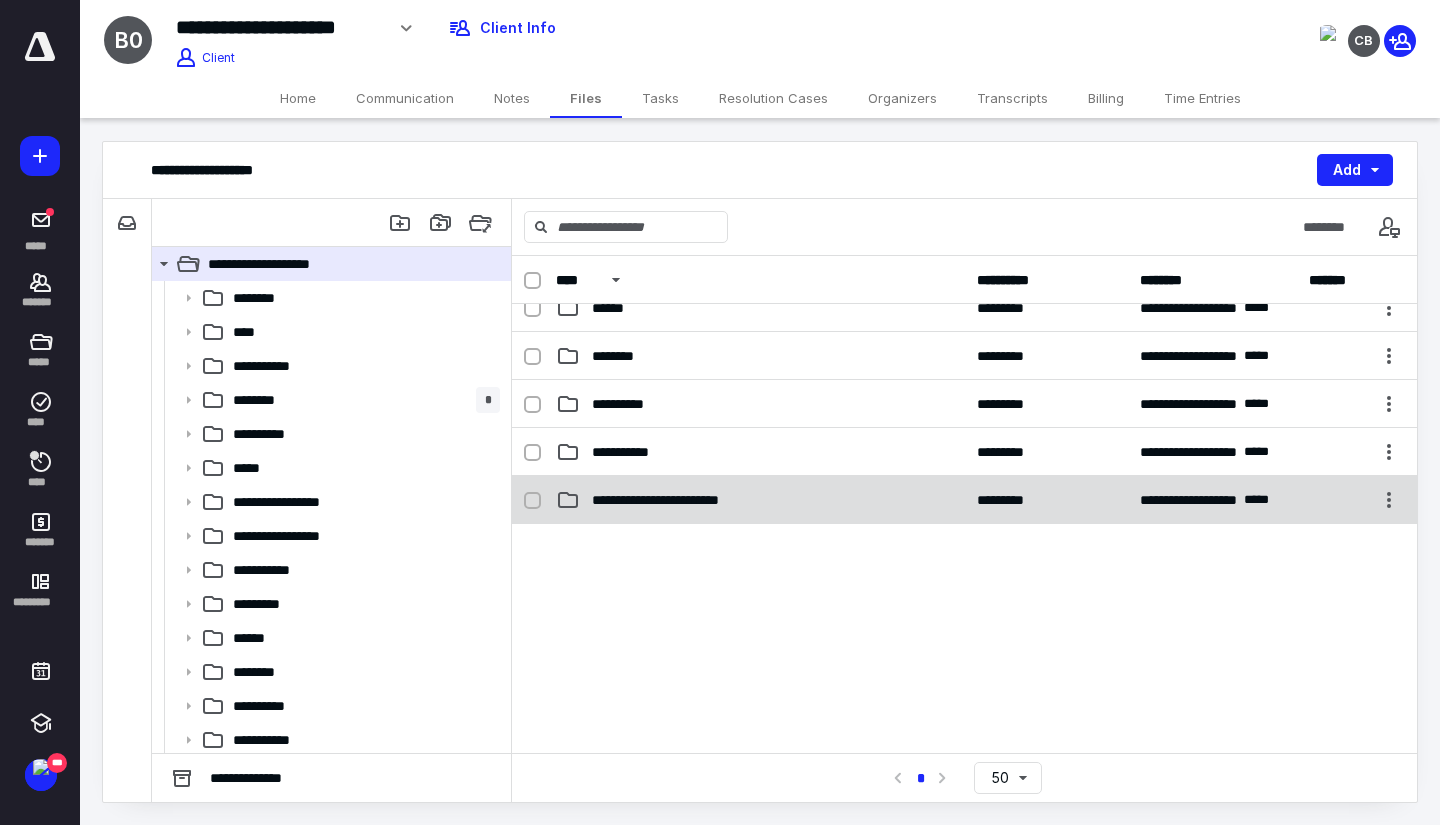 click on "**********" at bounding box center (685, 500) 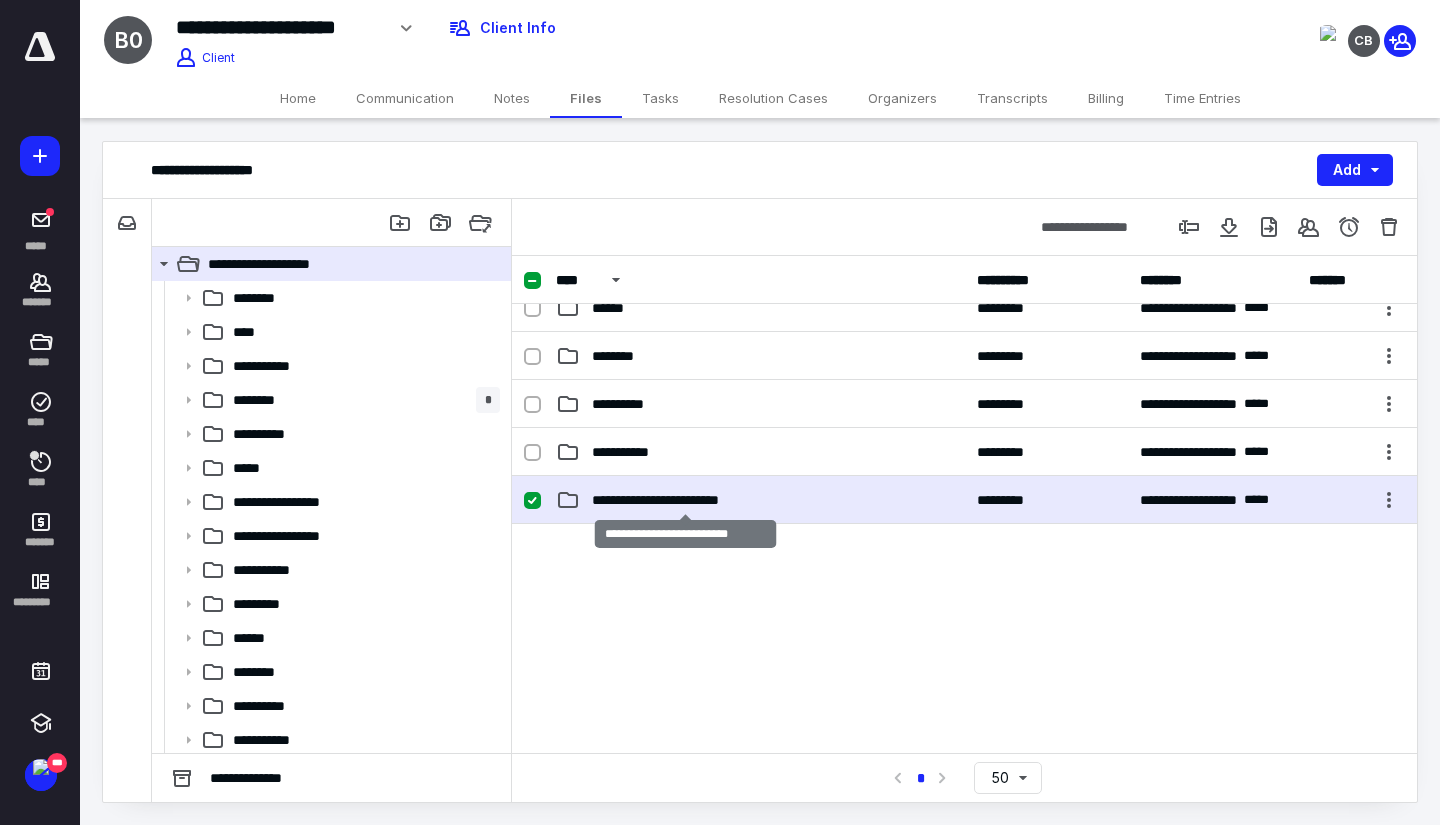 click on "**********" at bounding box center (685, 500) 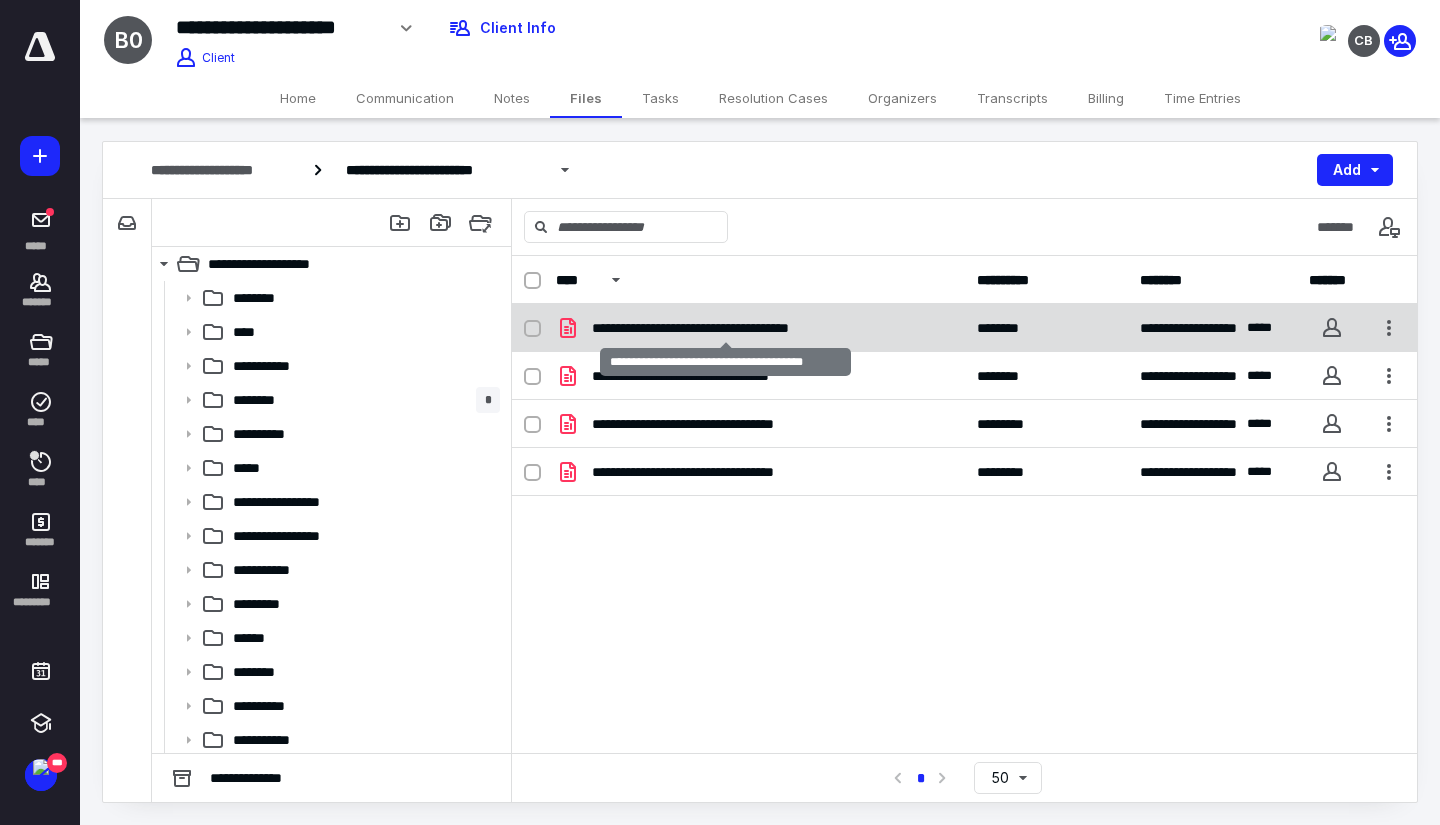click on "**********" at bounding box center (725, 328) 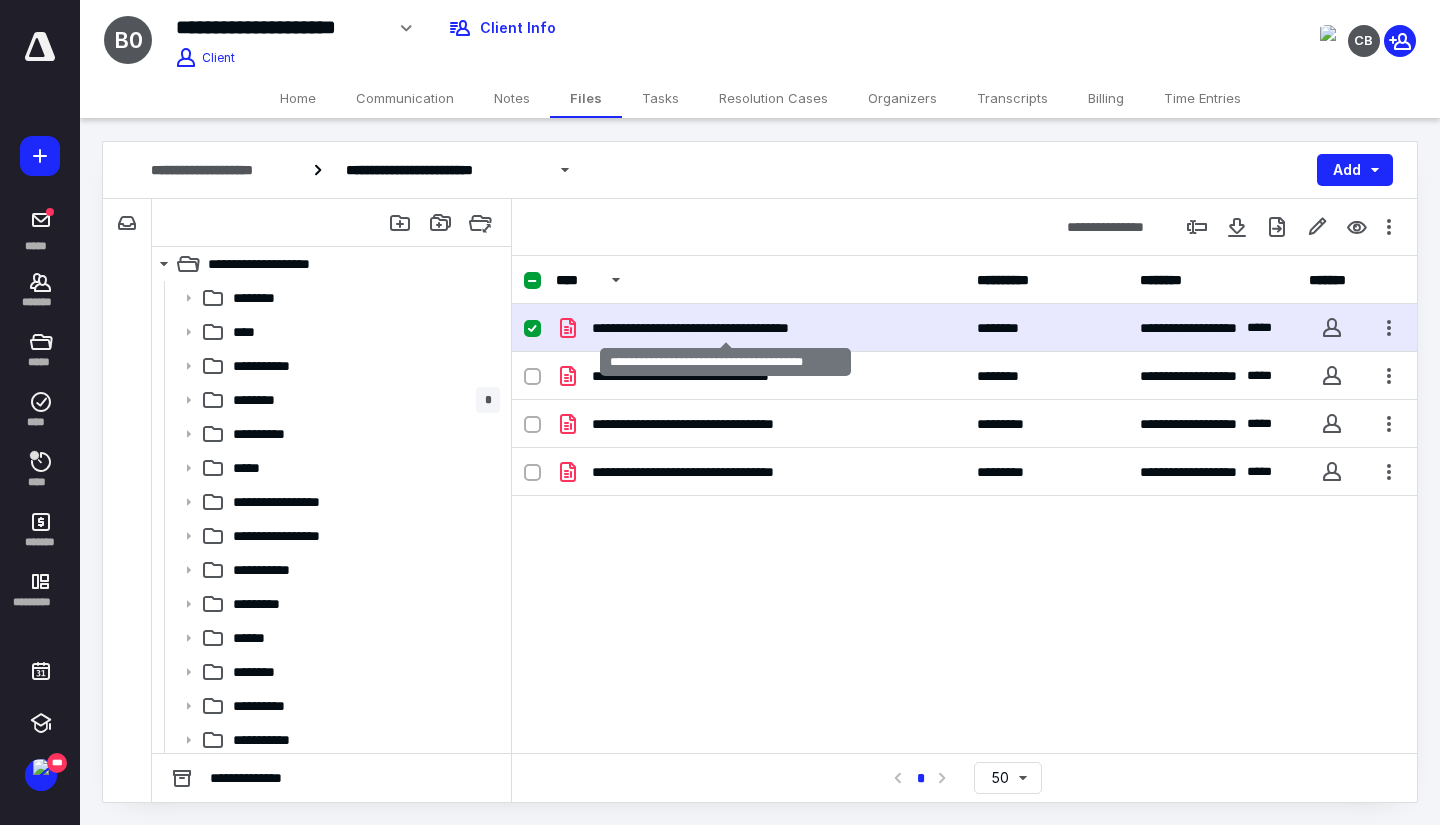 click on "**********" at bounding box center (725, 328) 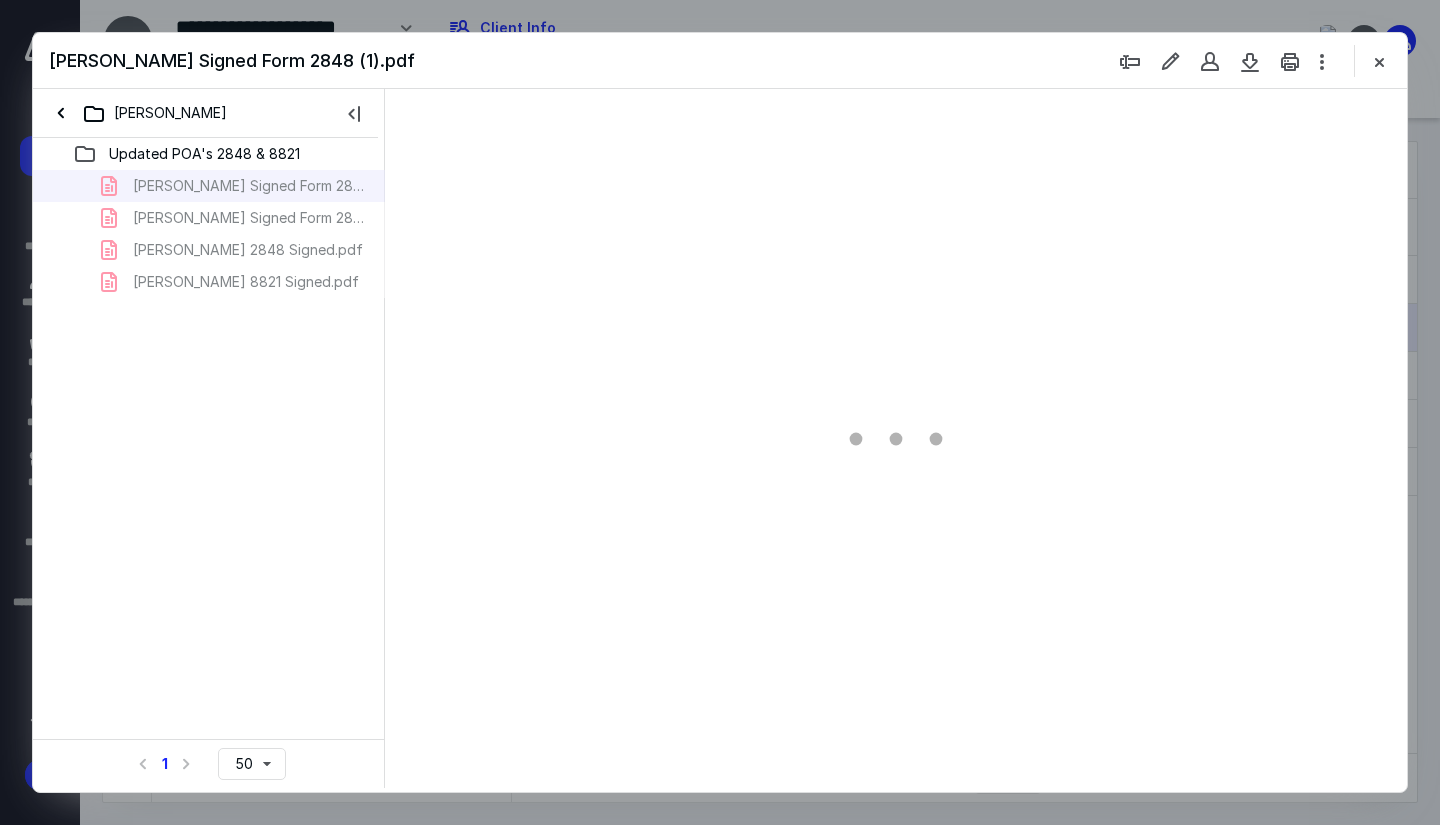 scroll, scrollTop: 0, scrollLeft: 0, axis: both 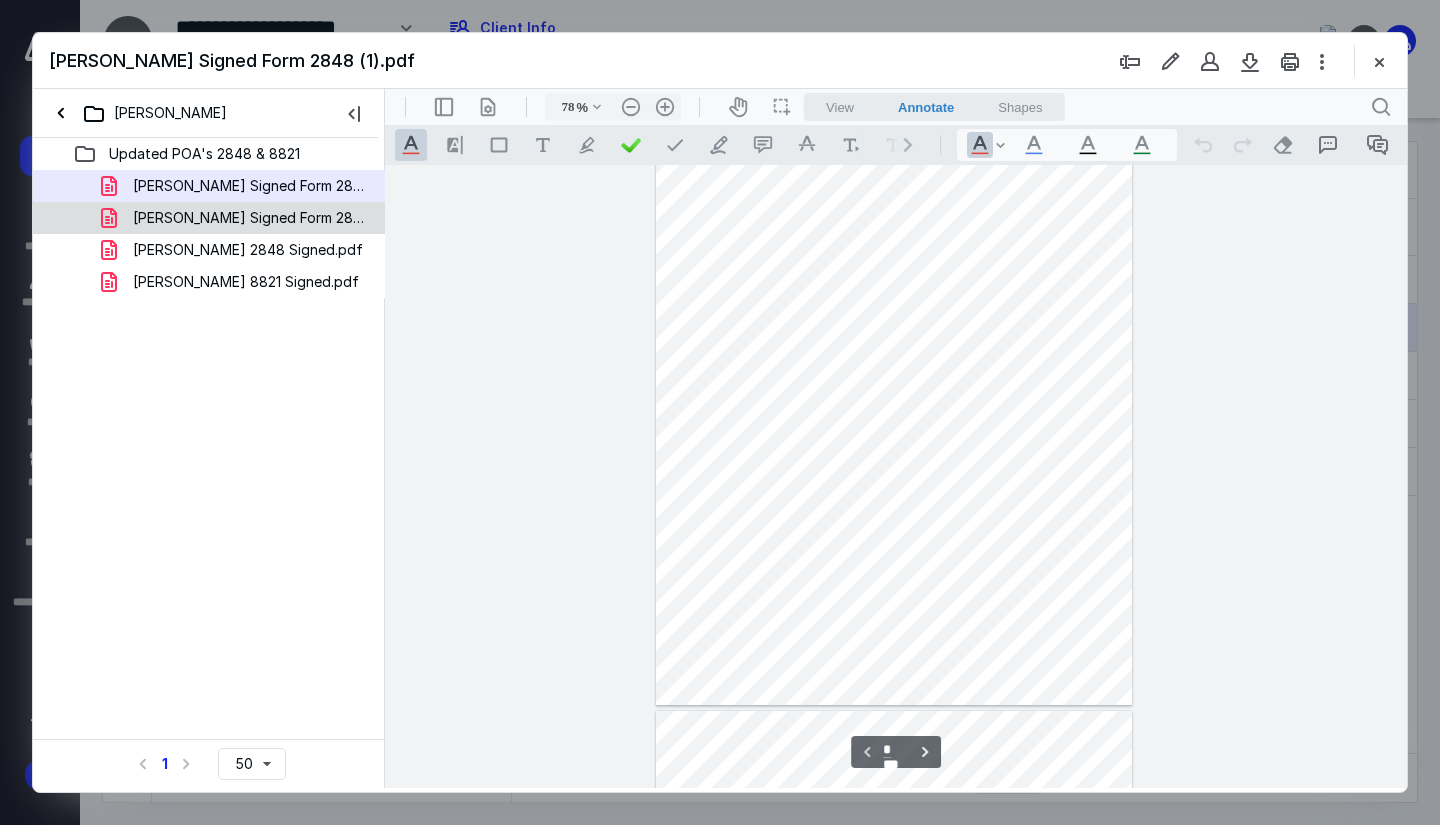 click on "[PERSON_NAME] Signed Form 2848.pdf" at bounding box center [249, 218] 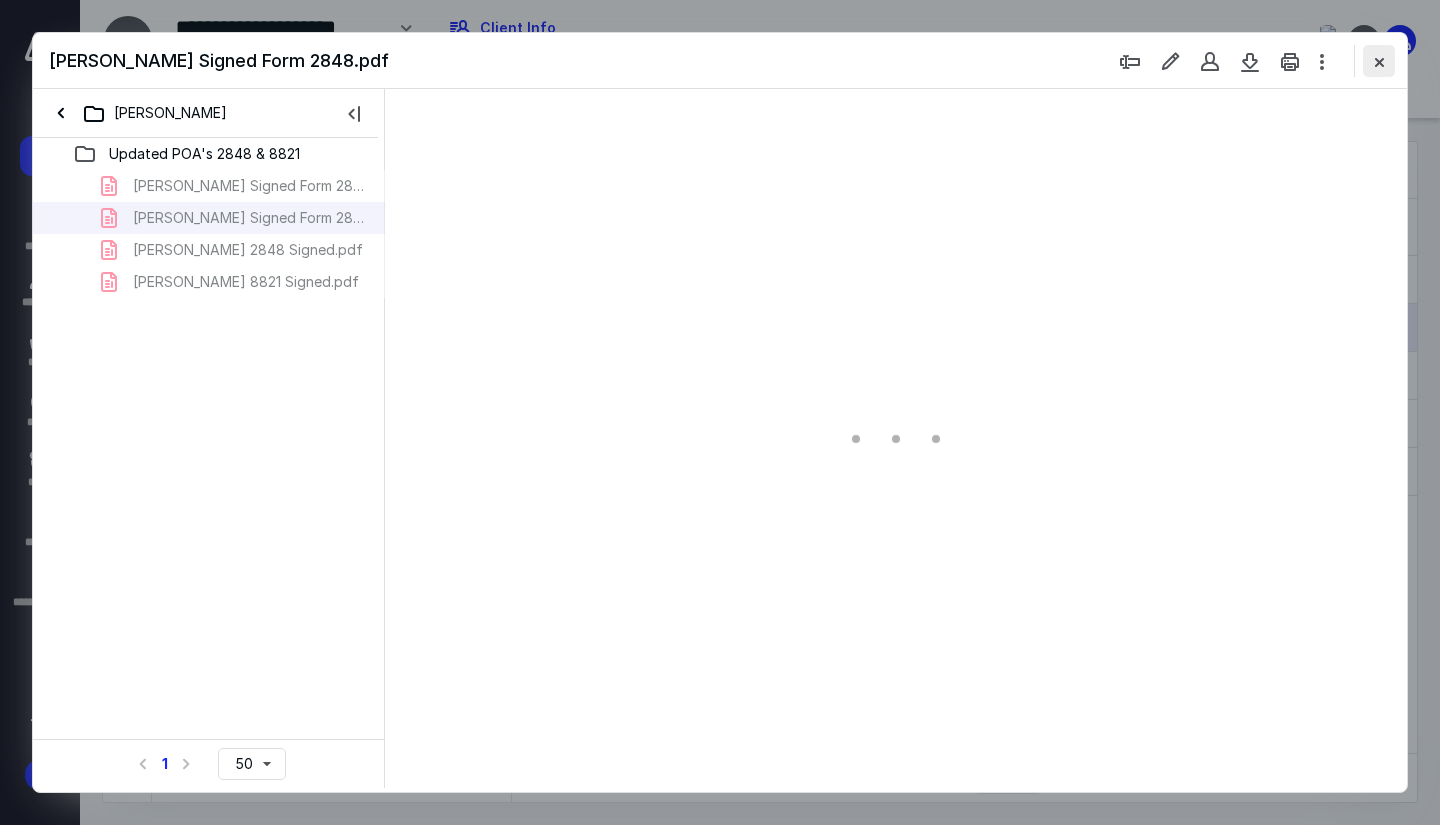 type on "78" 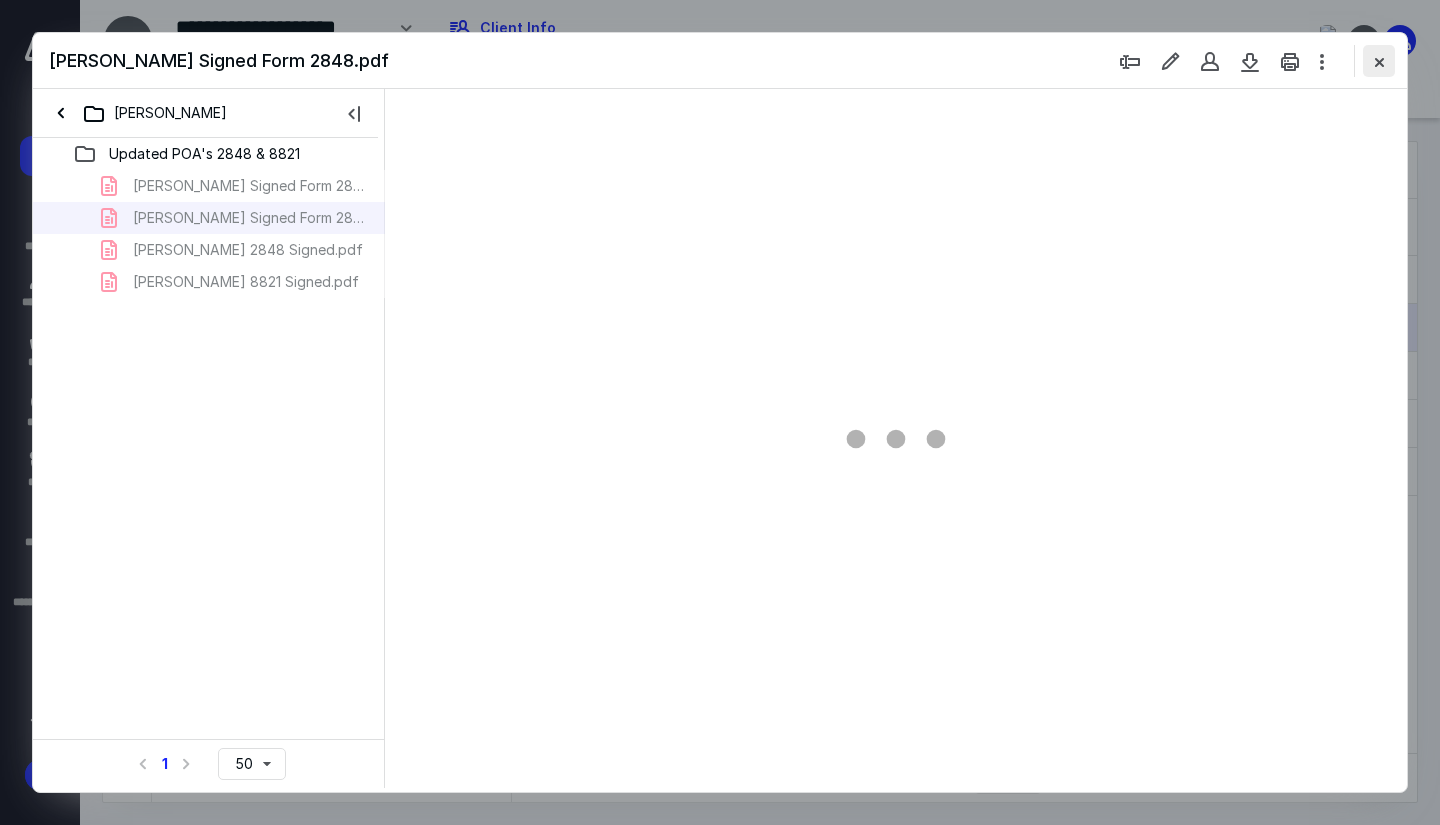 scroll, scrollTop: 79, scrollLeft: 0, axis: vertical 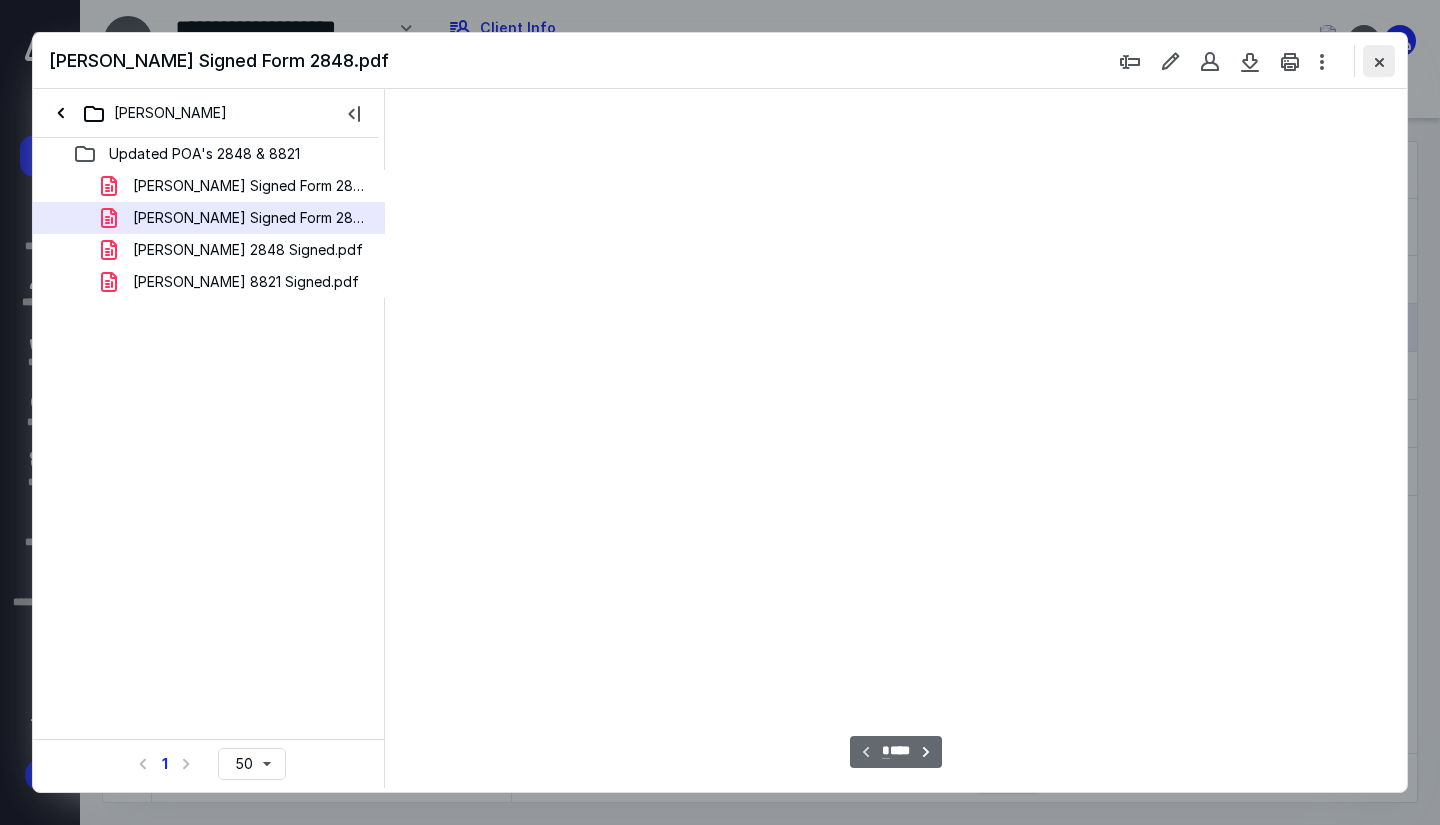 click at bounding box center (1379, 61) 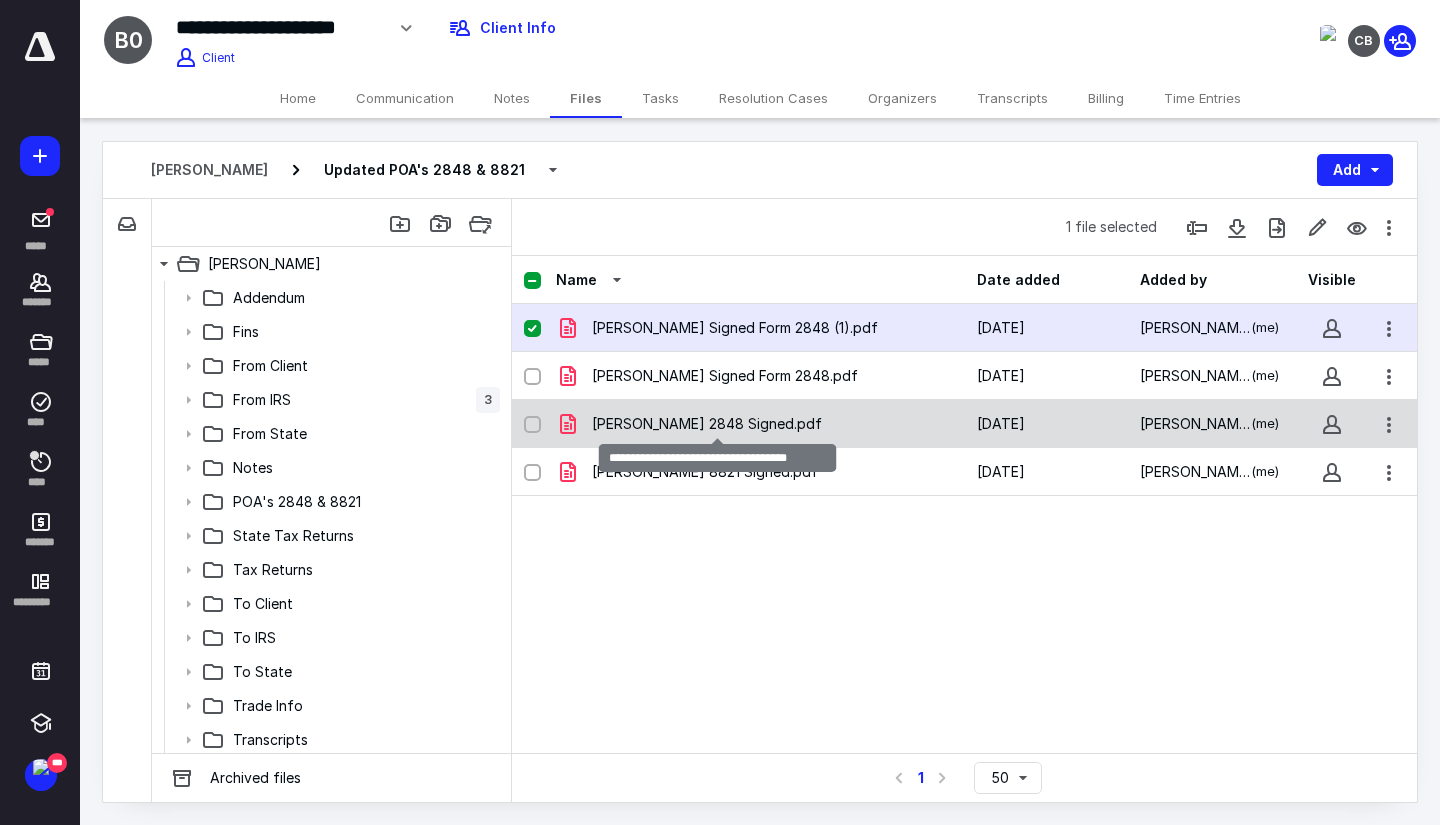 click on "[PERSON_NAME] 2848 Signed.pdf" at bounding box center [707, 424] 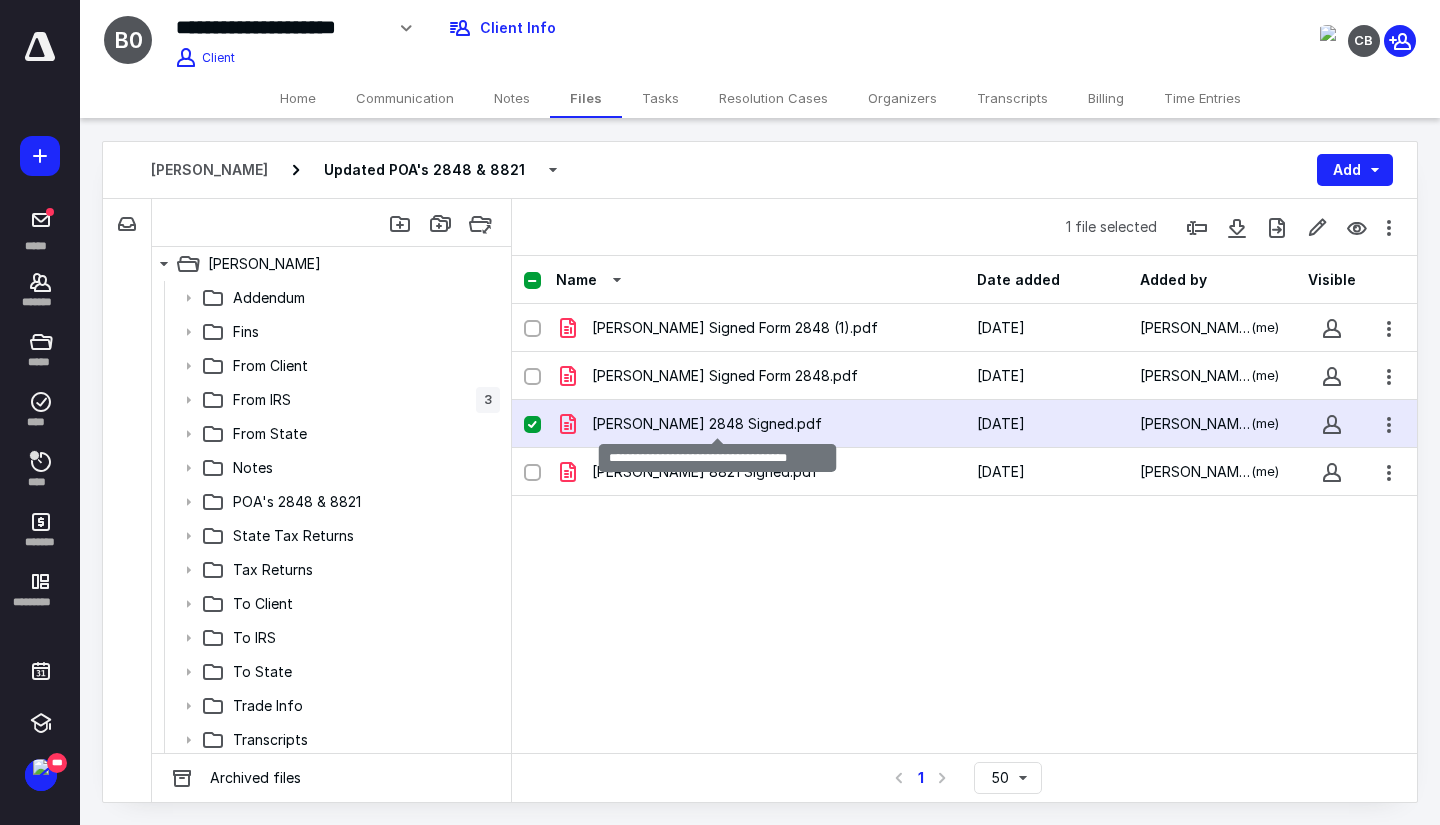click on "[PERSON_NAME] 2848 Signed.pdf" at bounding box center (707, 424) 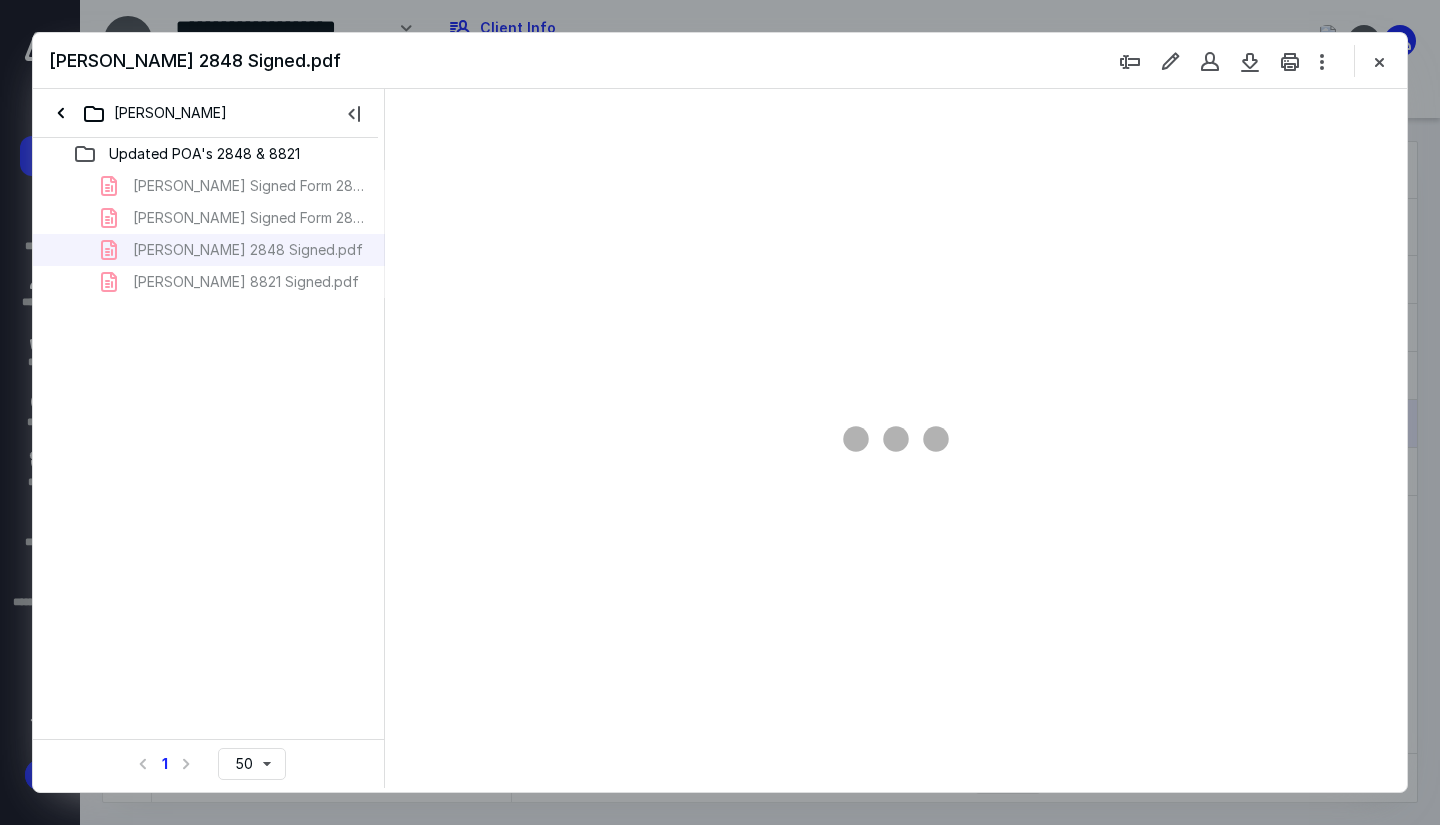 scroll, scrollTop: 0, scrollLeft: 0, axis: both 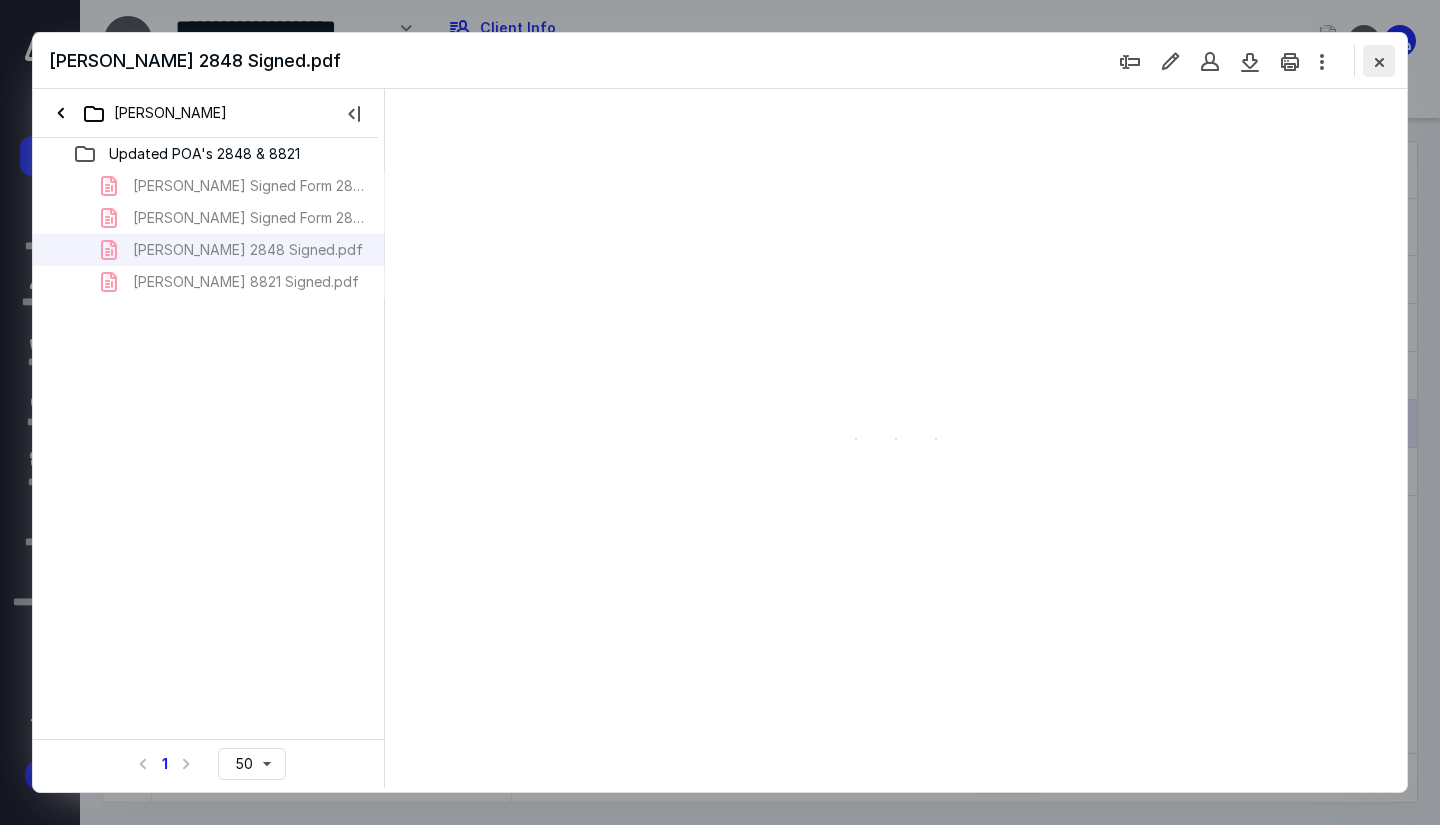 type on "78" 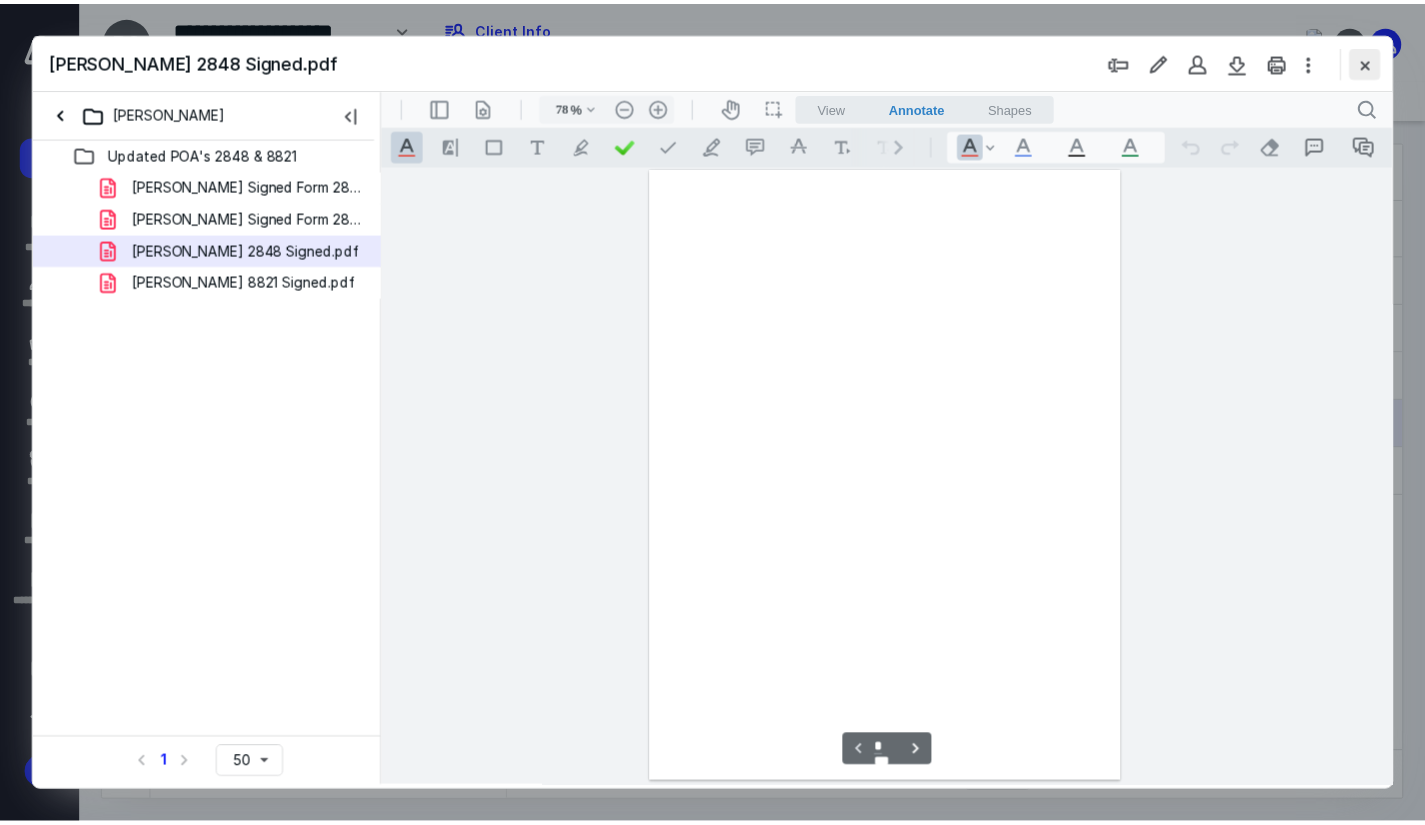 scroll, scrollTop: 79, scrollLeft: 0, axis: vertical 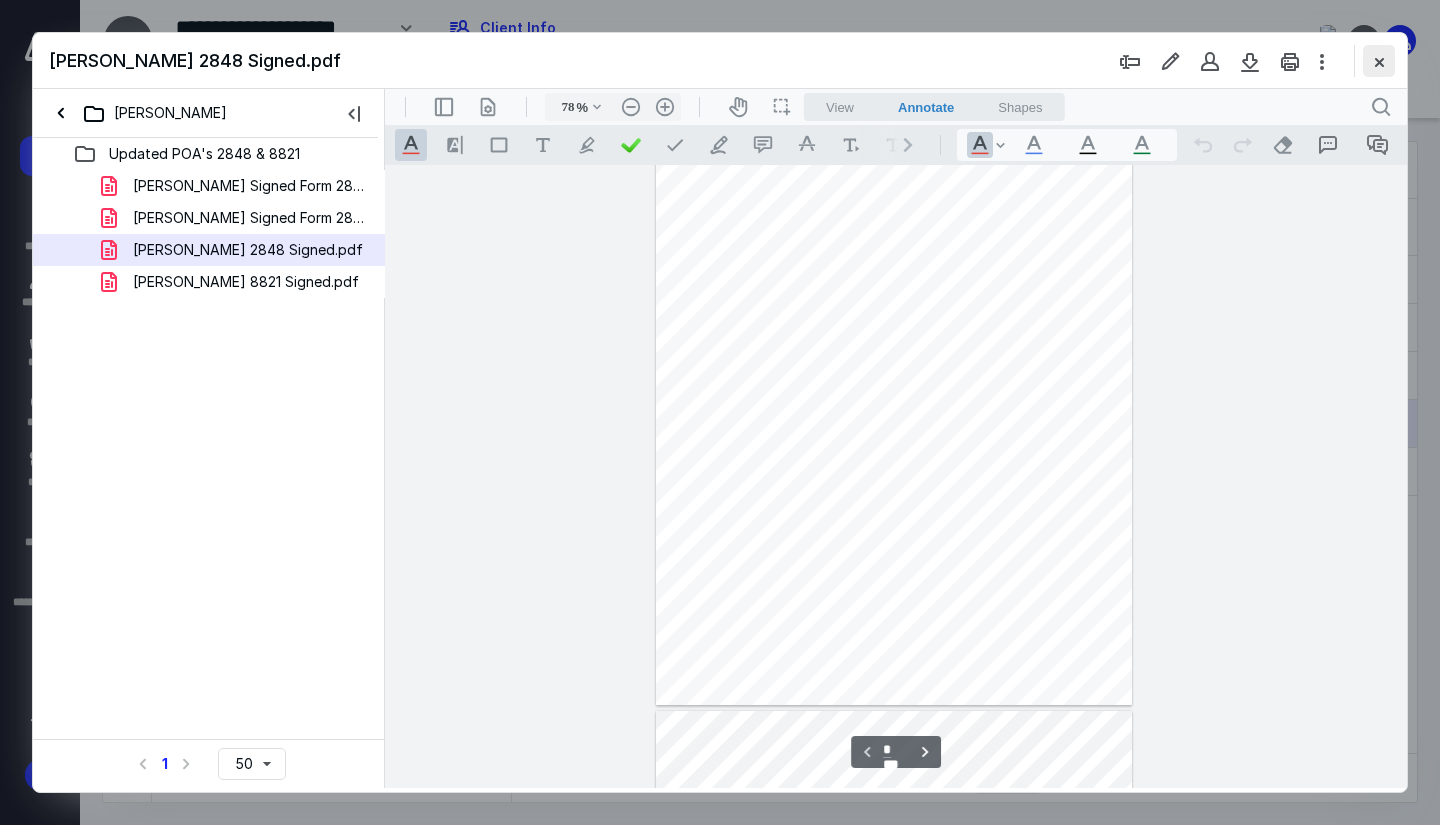 click at bounding box center [1379, 61] 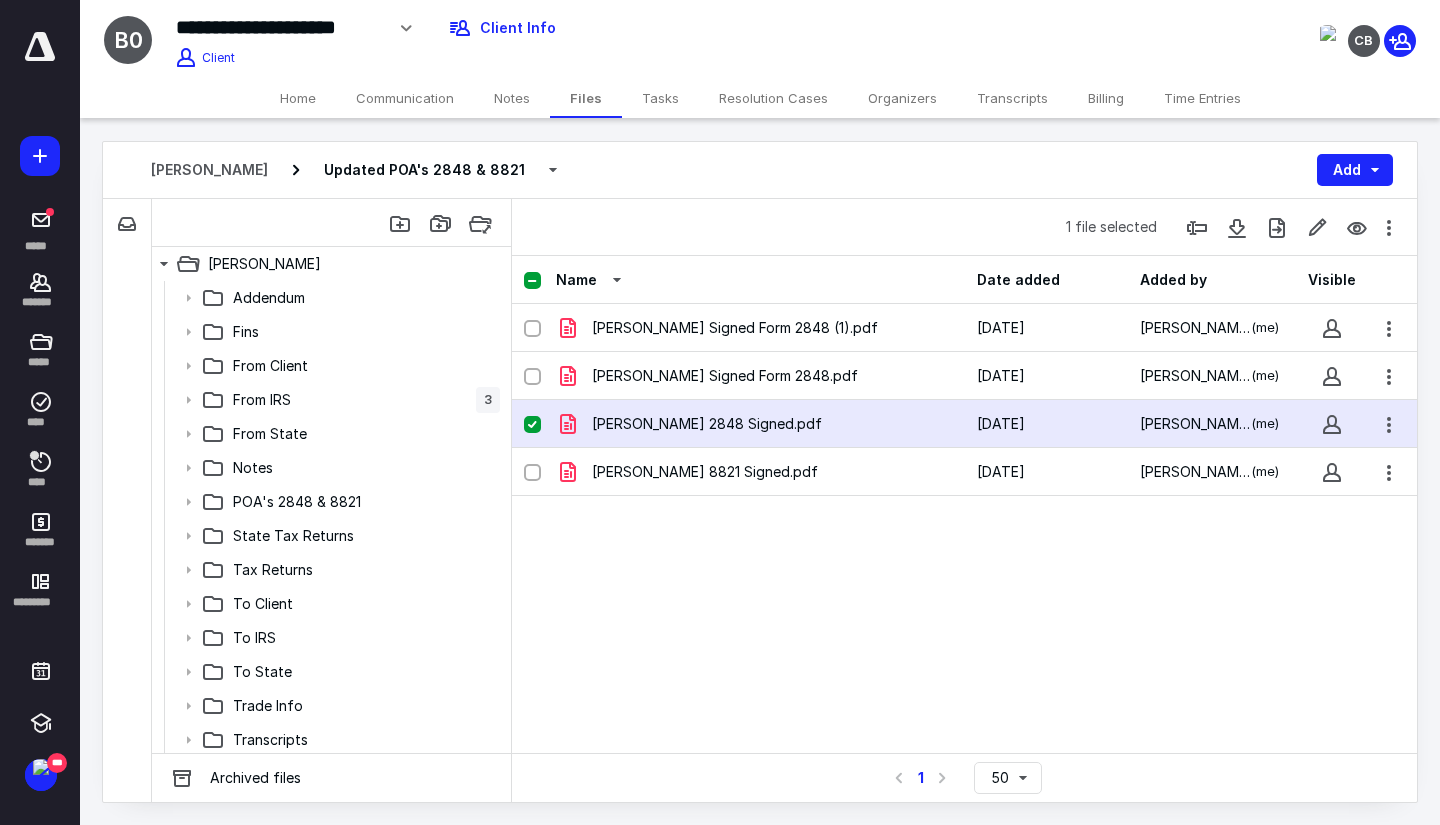 click on "Home" at bounding box center [298, 98] 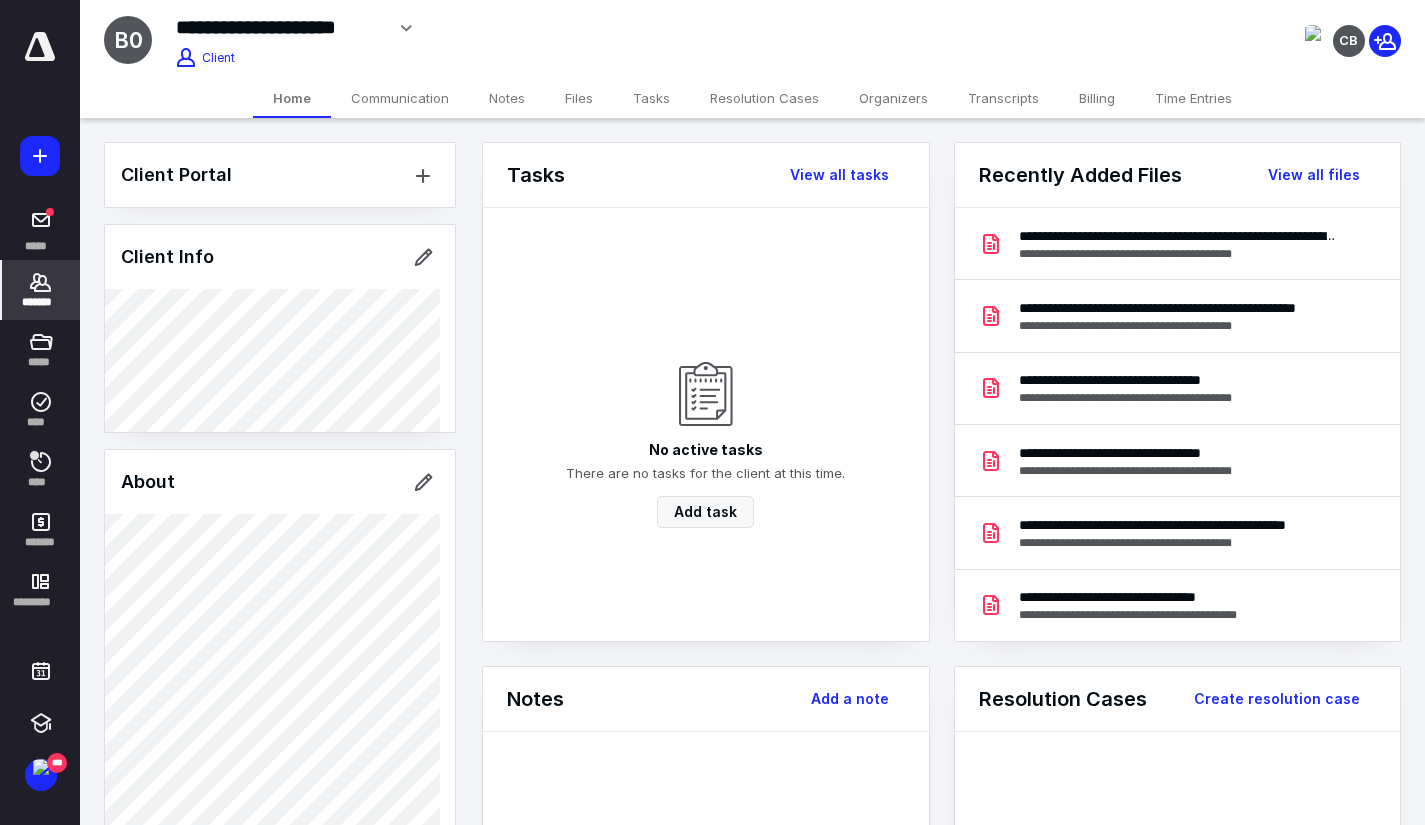 click on "Client Portal Client Info About Spouse Dependents Important clients Tags Manage all tags" at bounding box center (280, 771) 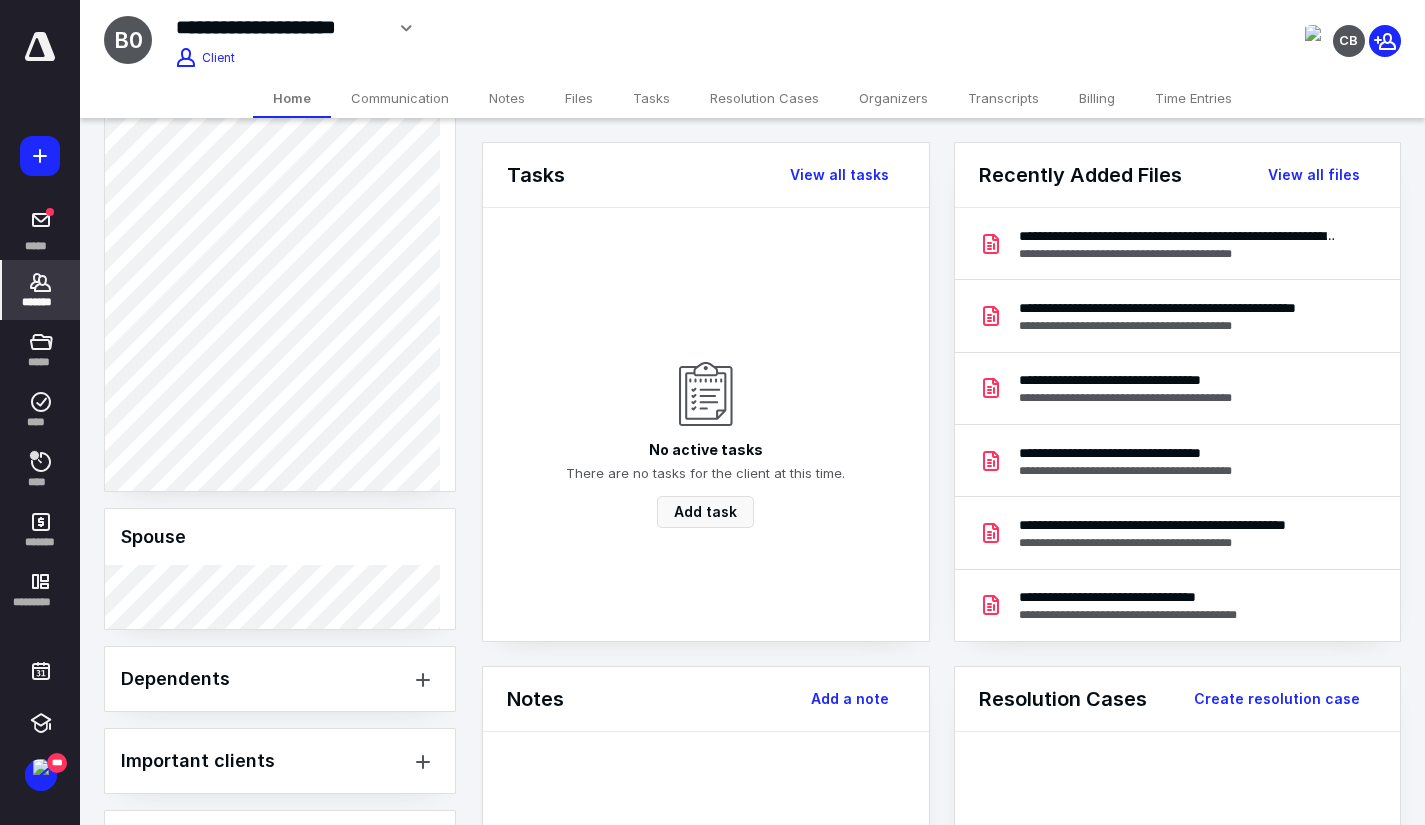 scroll, scrollTop: 599, scrollLeft: 0, axis: vertical 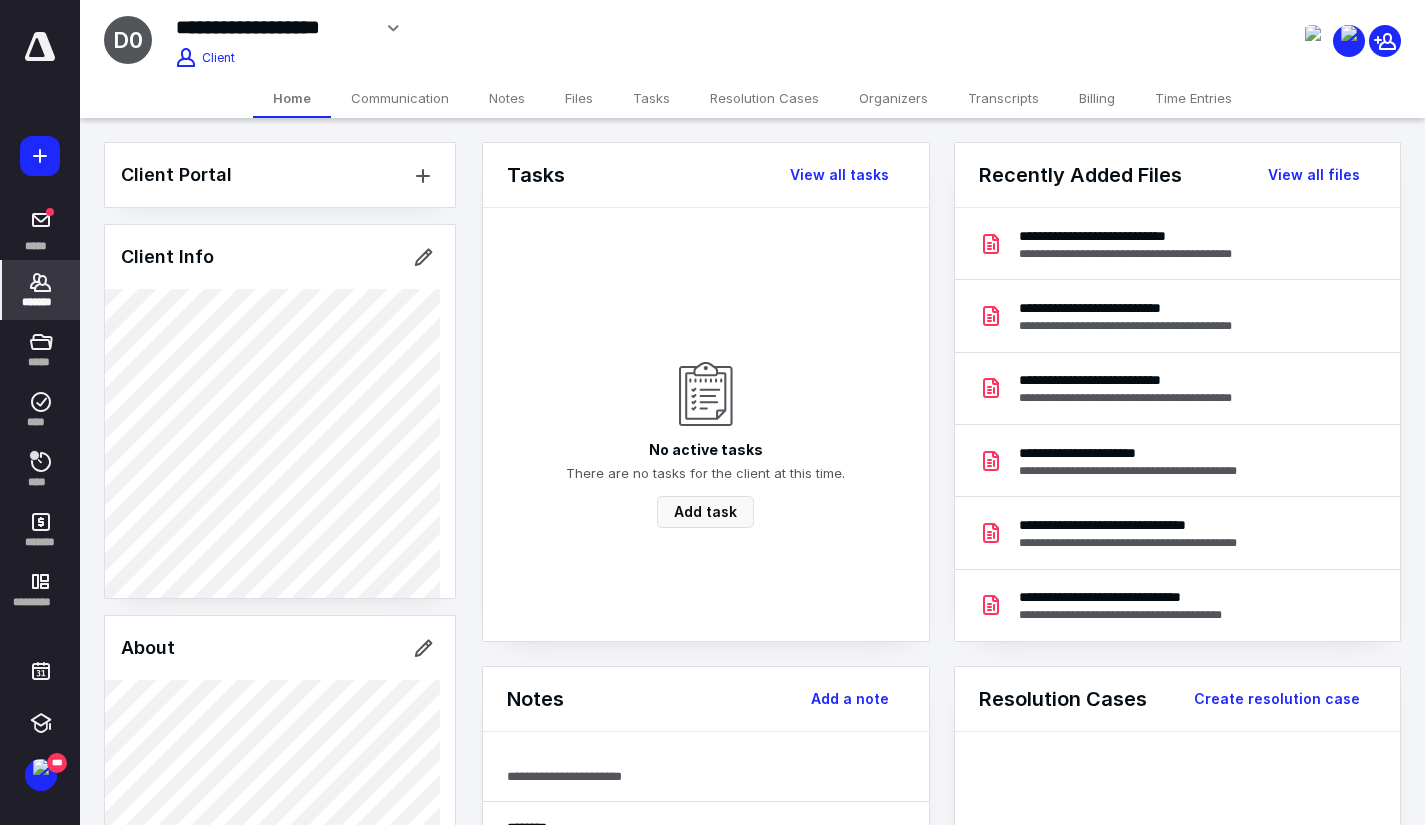 click on "Client Portal Client Info About Spouse Dependents Important clients Tags Manage all tags" at bounding box center (280, 874) 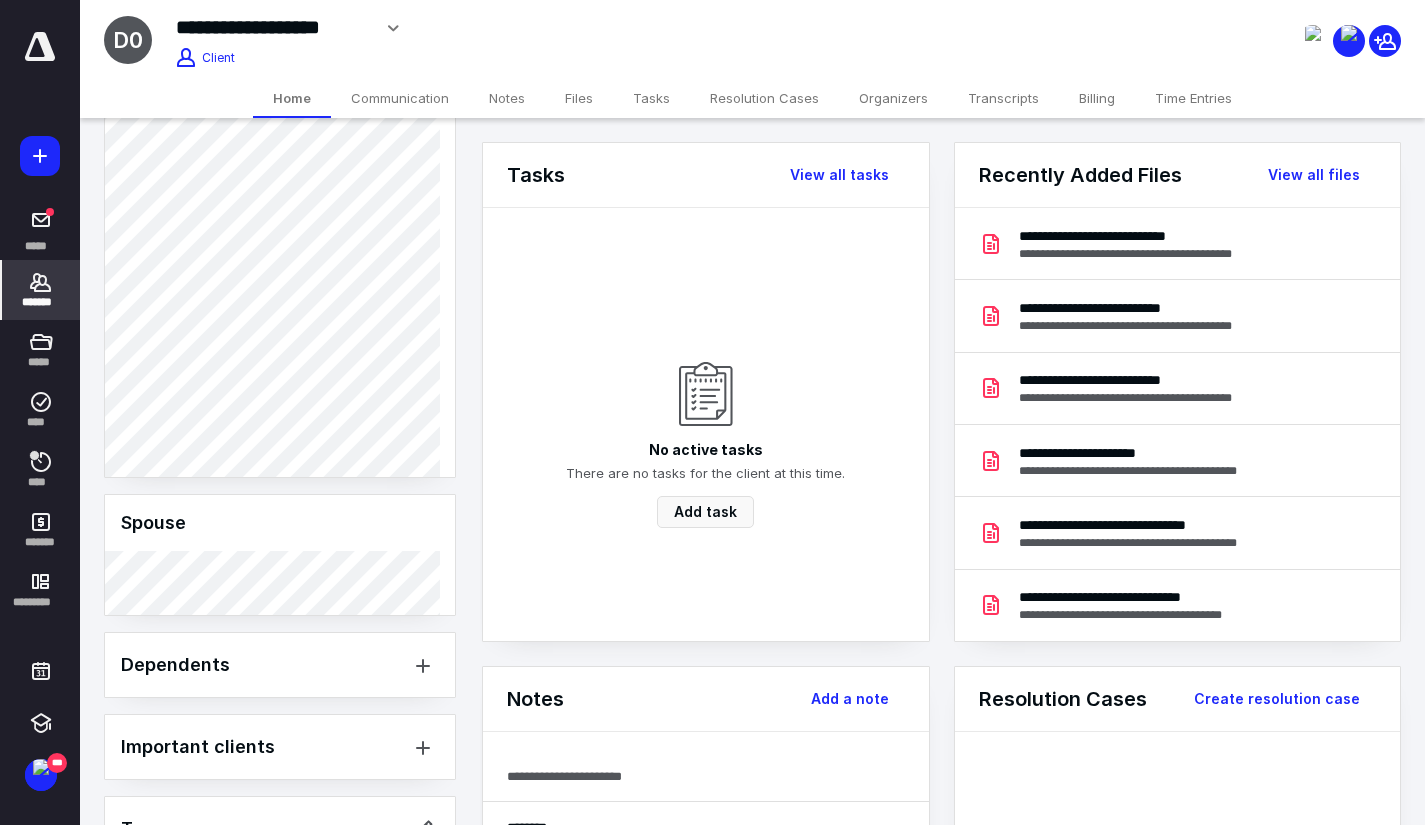 scroll, scrollTop: 805, scrollLeft: 0, axis: vertical 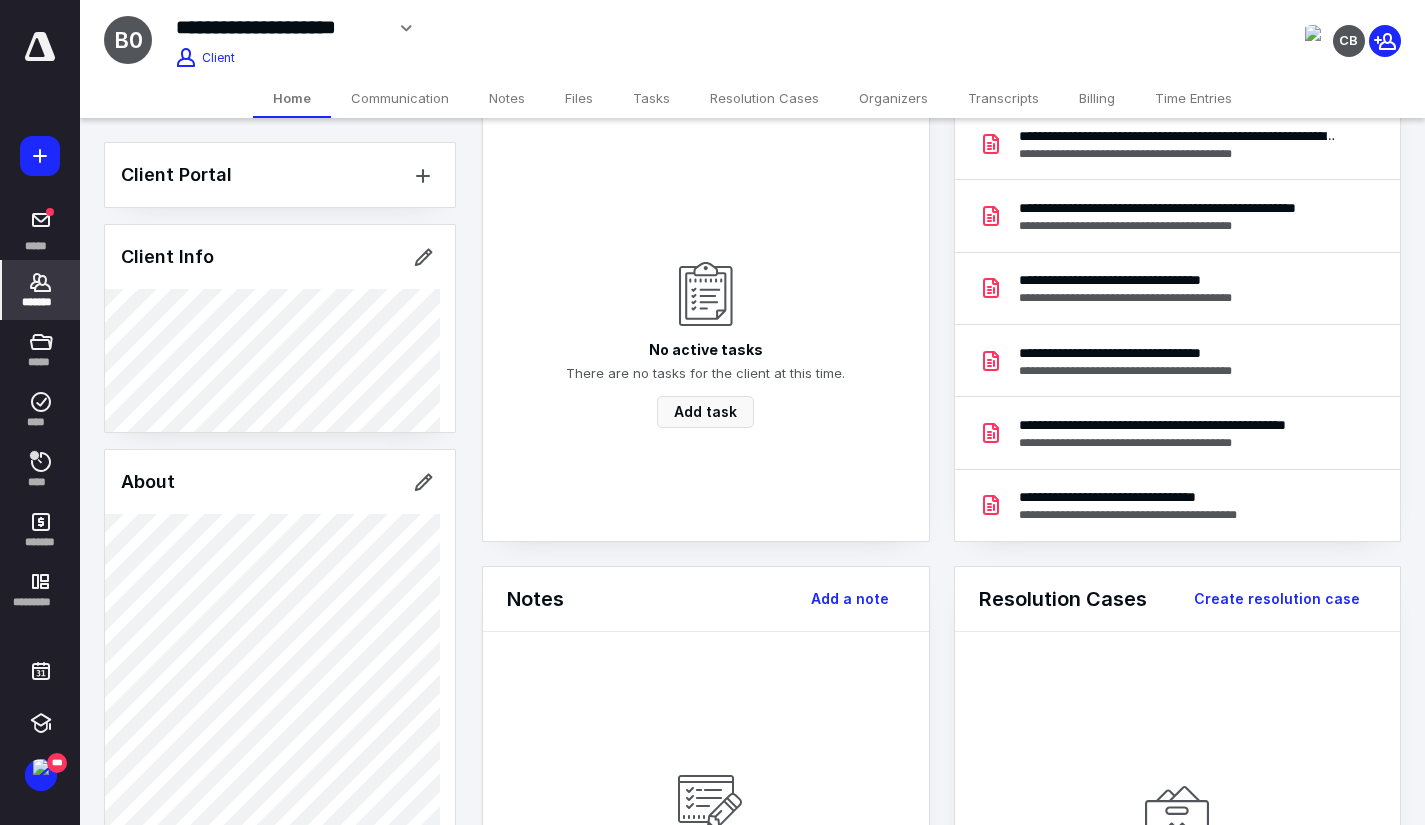 click on "Time Entries" at bounding box center [1193, 98] 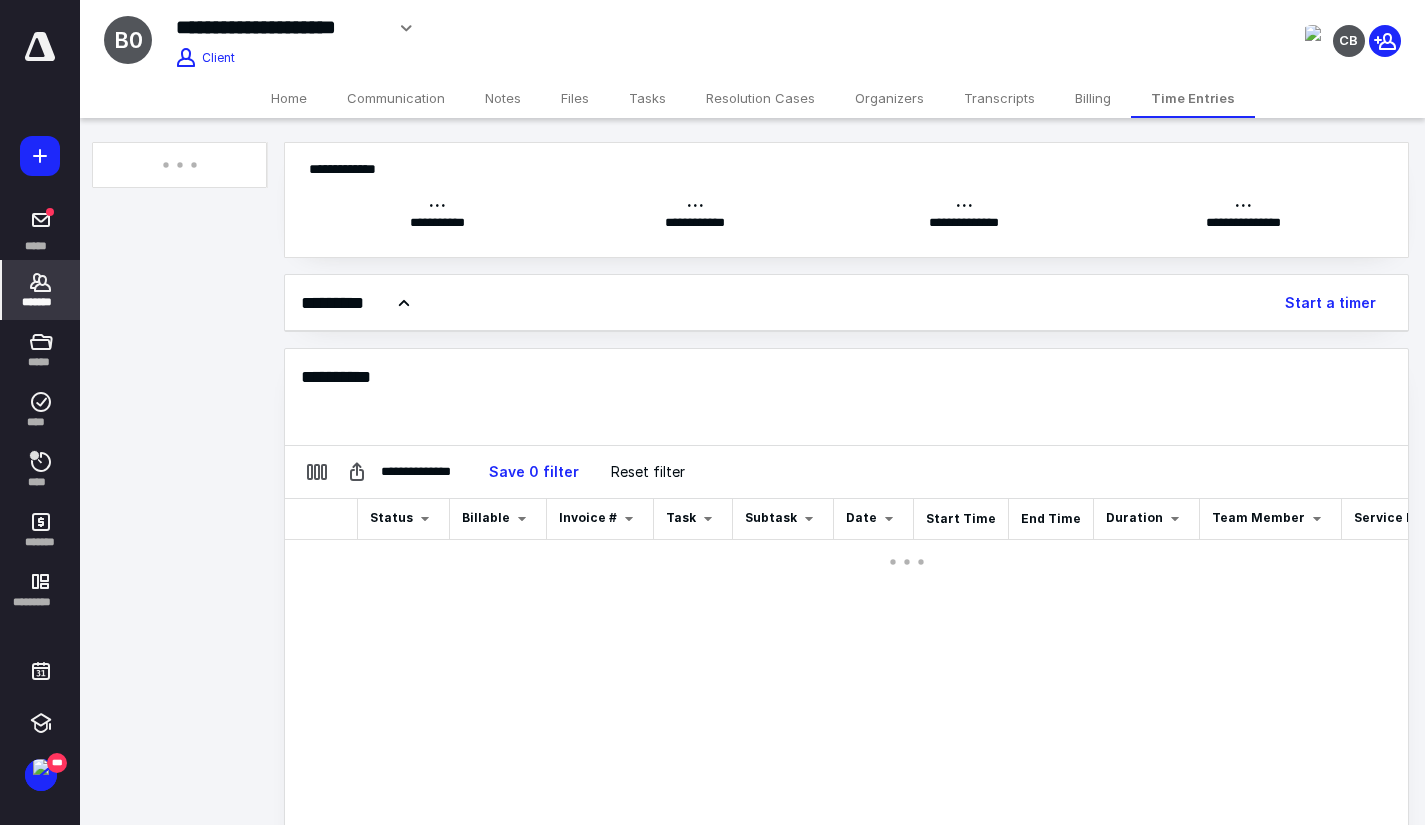 scroll, scrollTop: 232, scrollLeft: 0, axis: vertical 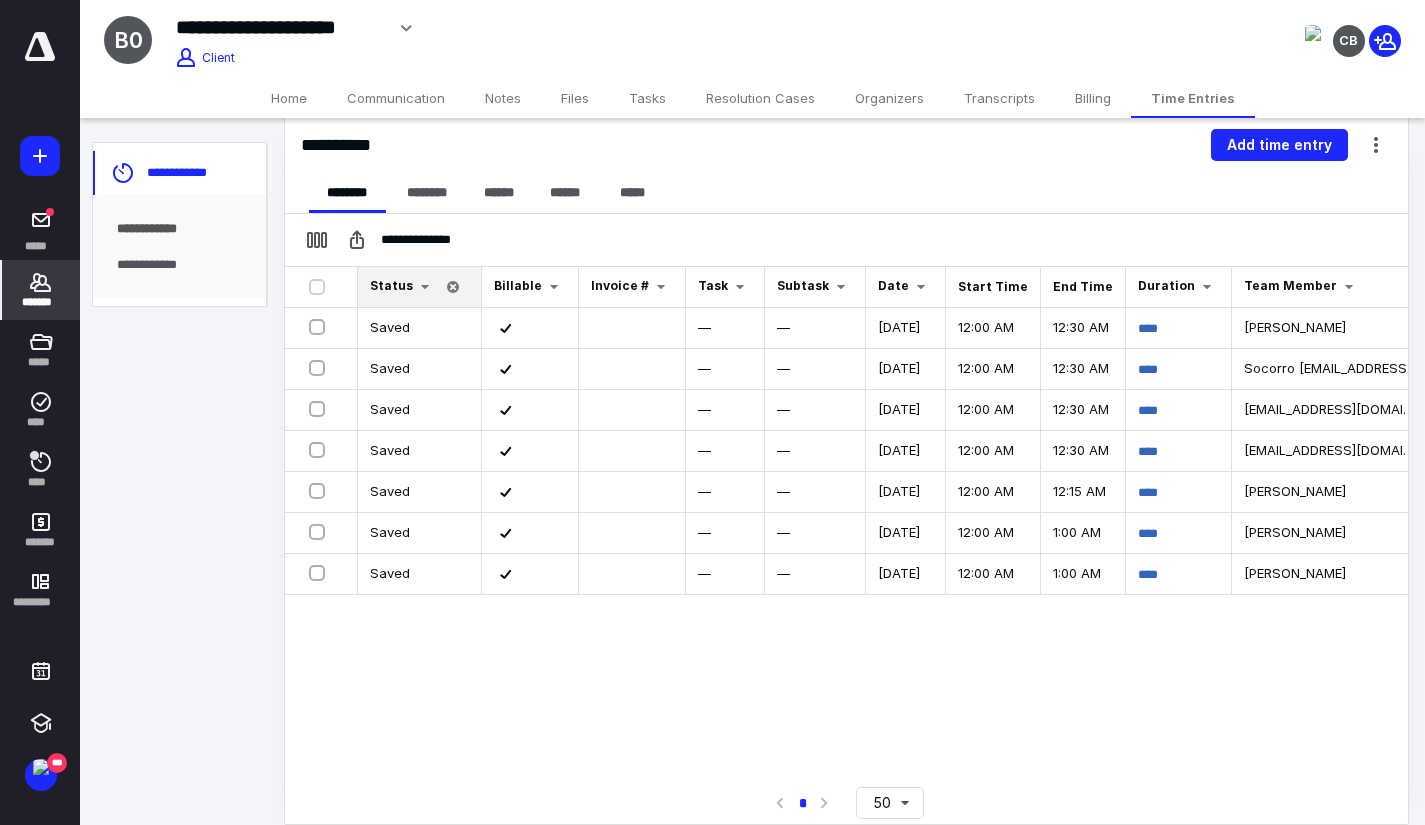 click on "Home" at bounding box center [289, 98] 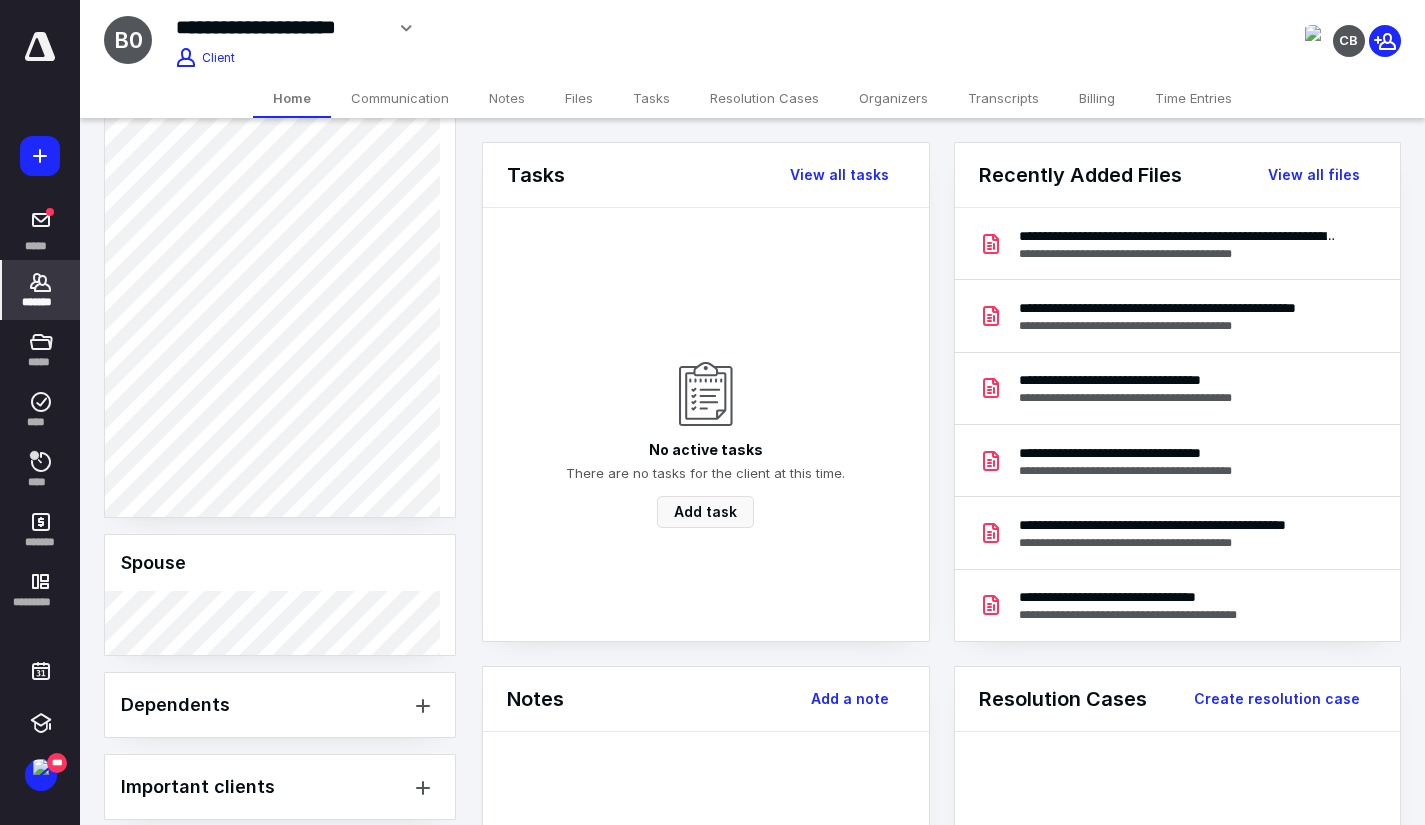 scroll, scrollTop: 599, scrollLeft: 0, axis: vertical 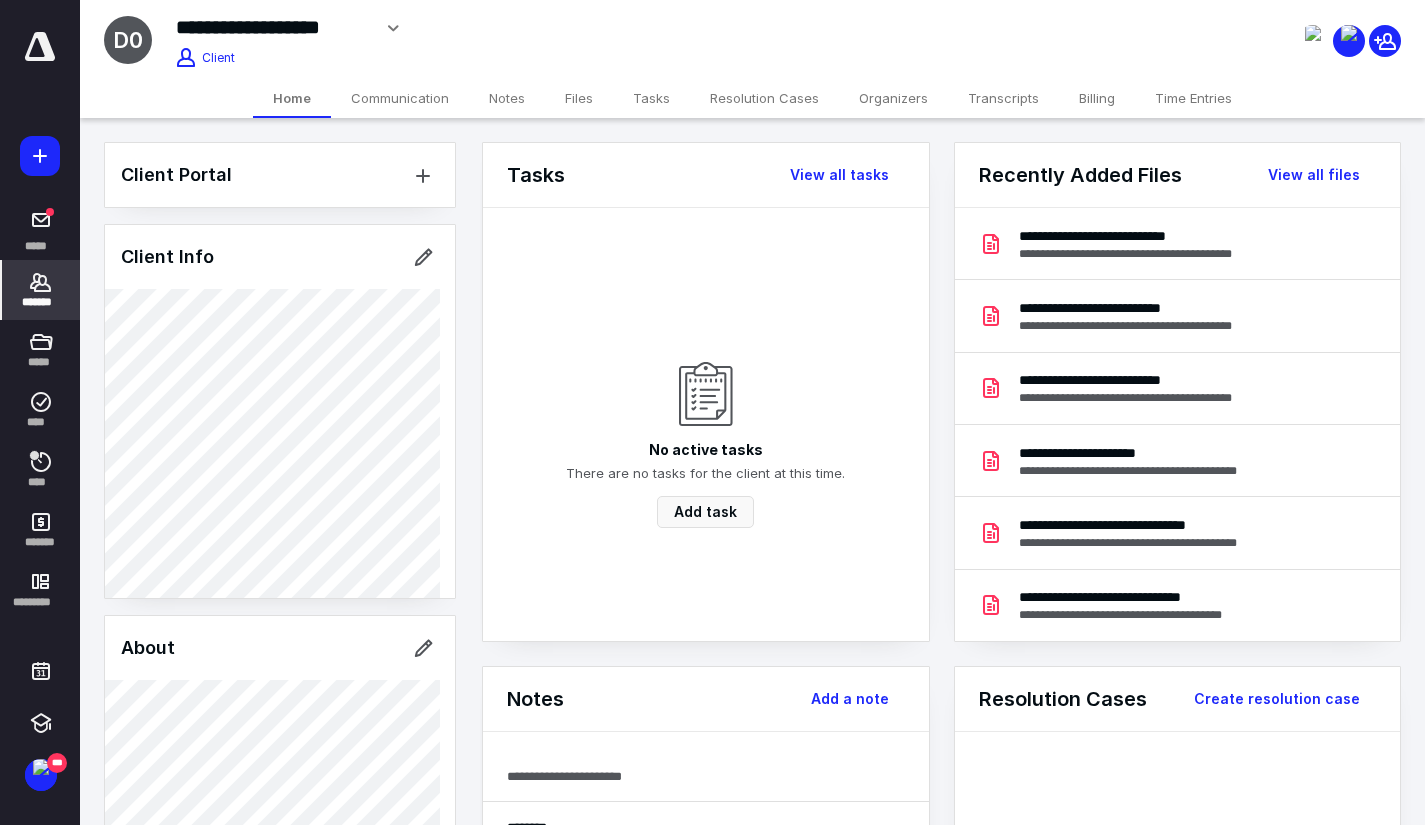 click on "Client Portal Client Info About Spouse Dependents Important clients Tags Manage all tags" at bounding box center (280, 874) 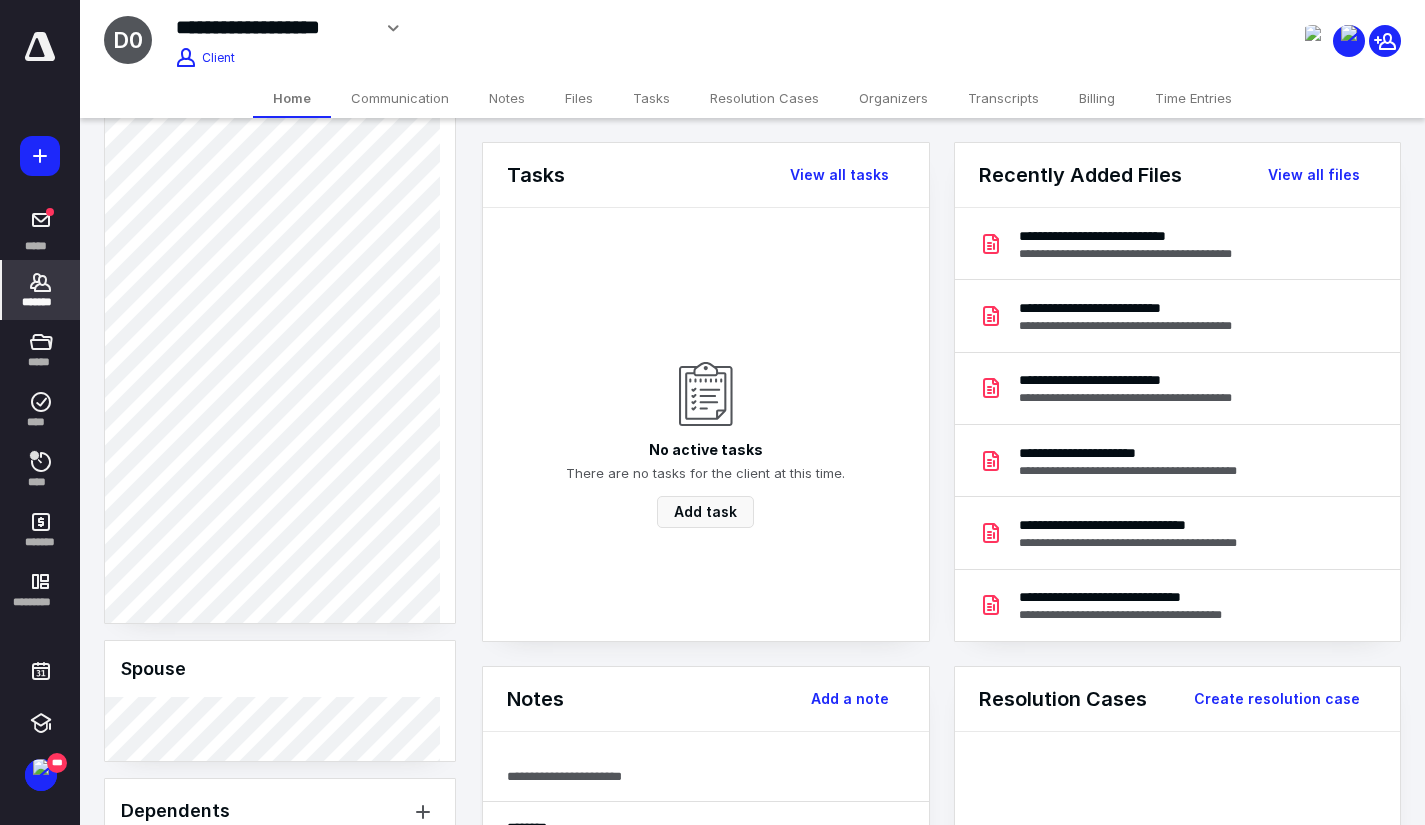 scroll, scrollTop: 600, scrollLeft: 0, axis: vertical 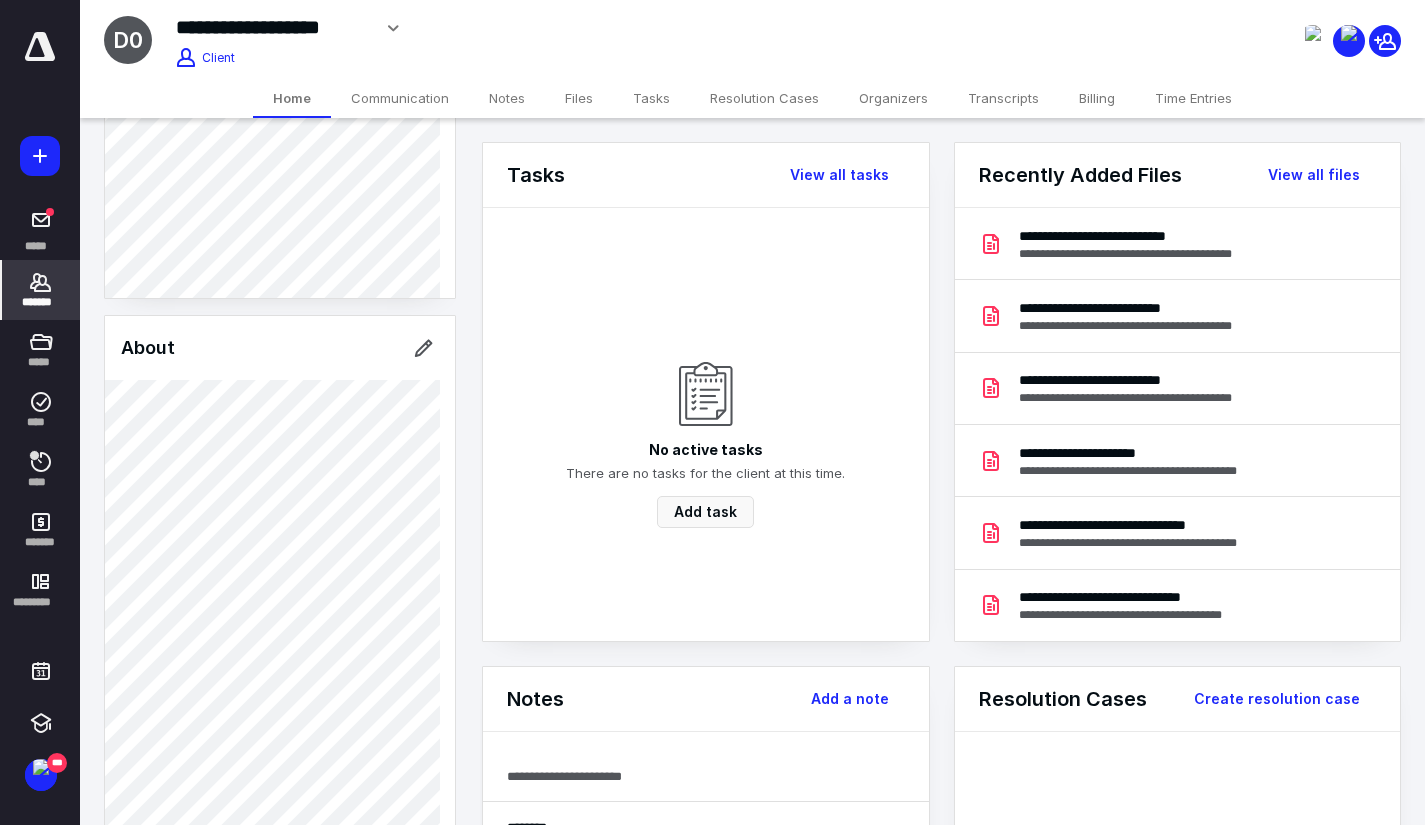 click on "Files" at bounding box center (579, 98) 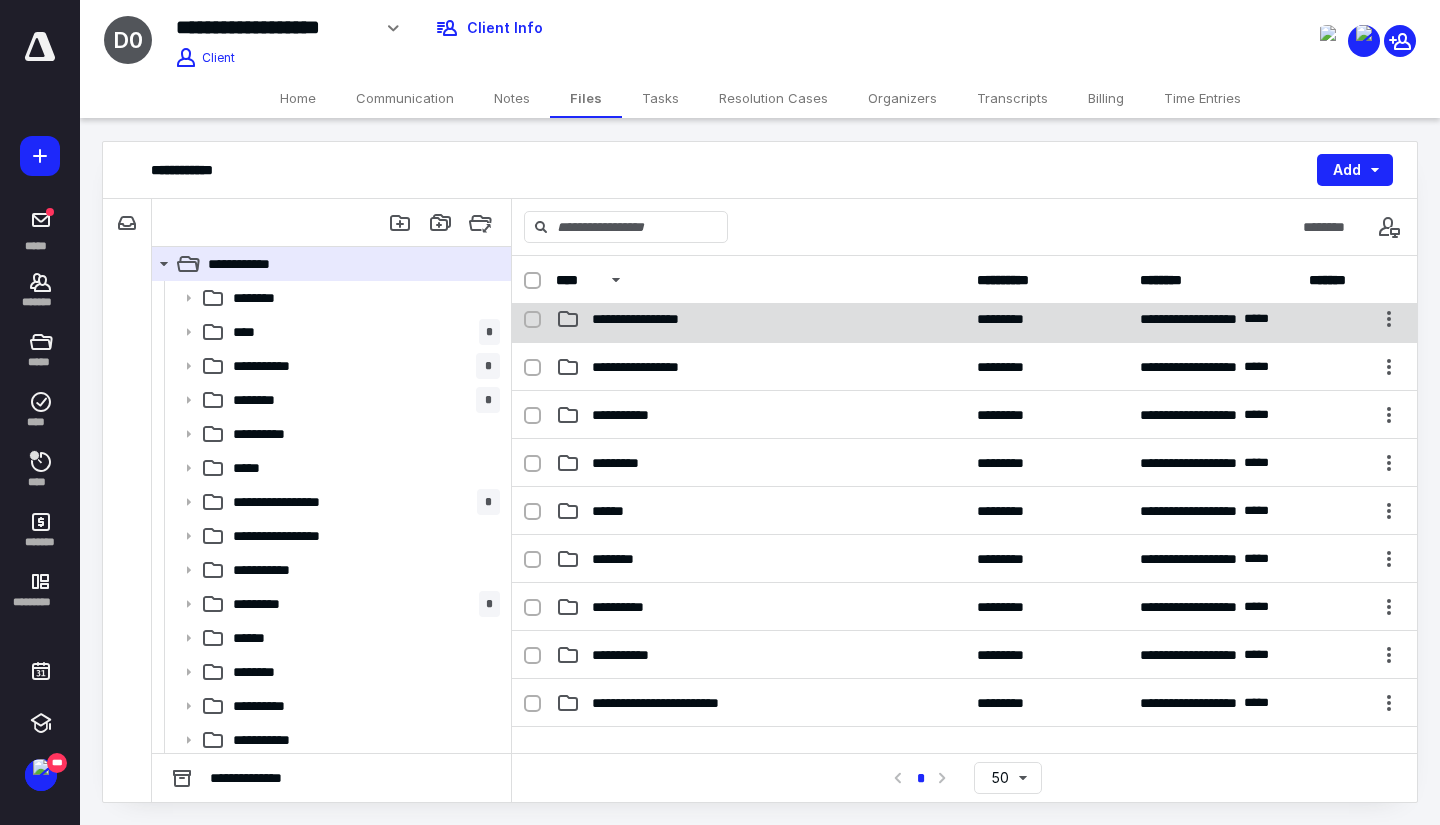 scroll, scrollTop: 300, scrollLeft: 0, axis: vertical 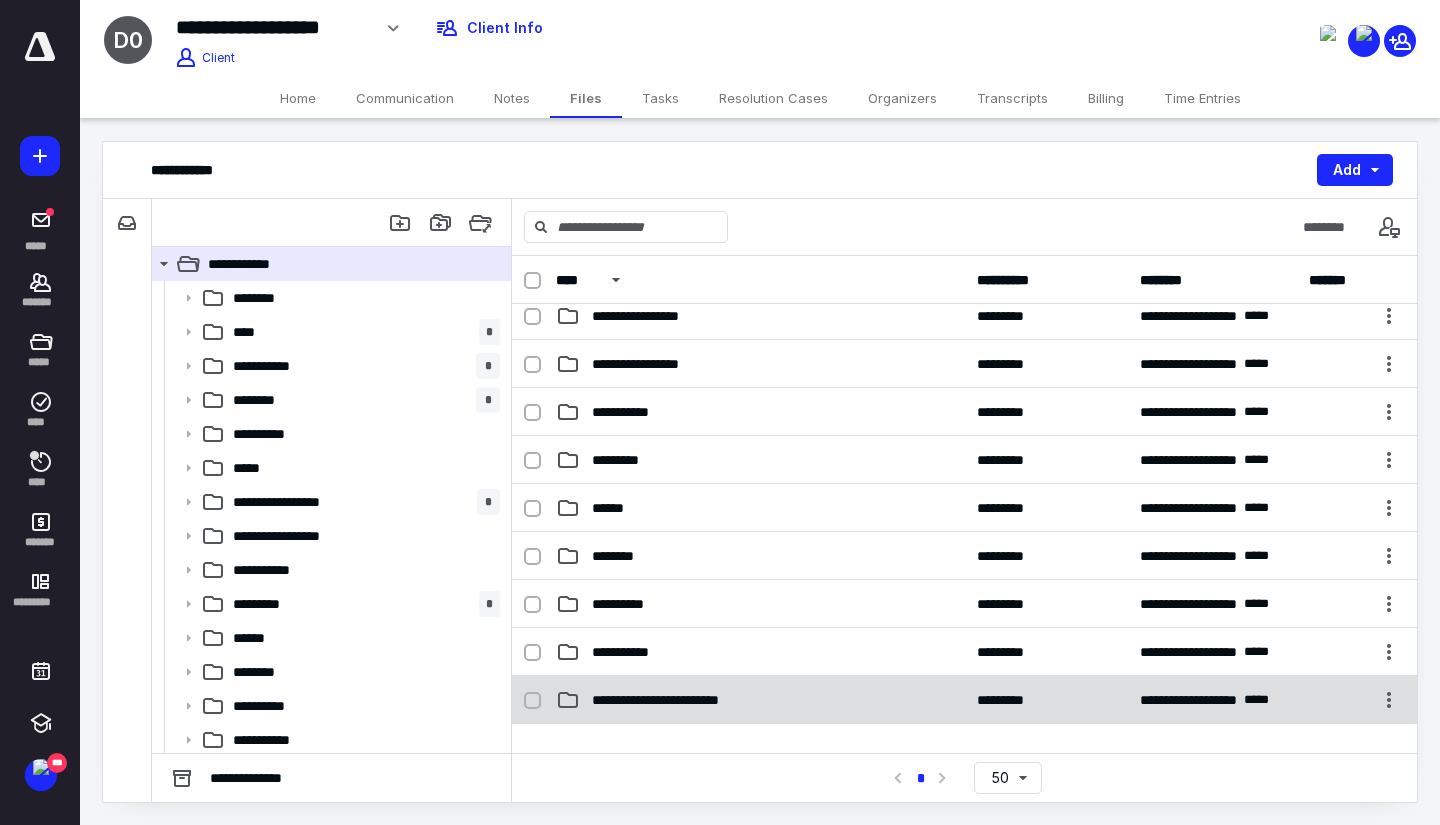 click on "**********" at bounding box center (964, 700) 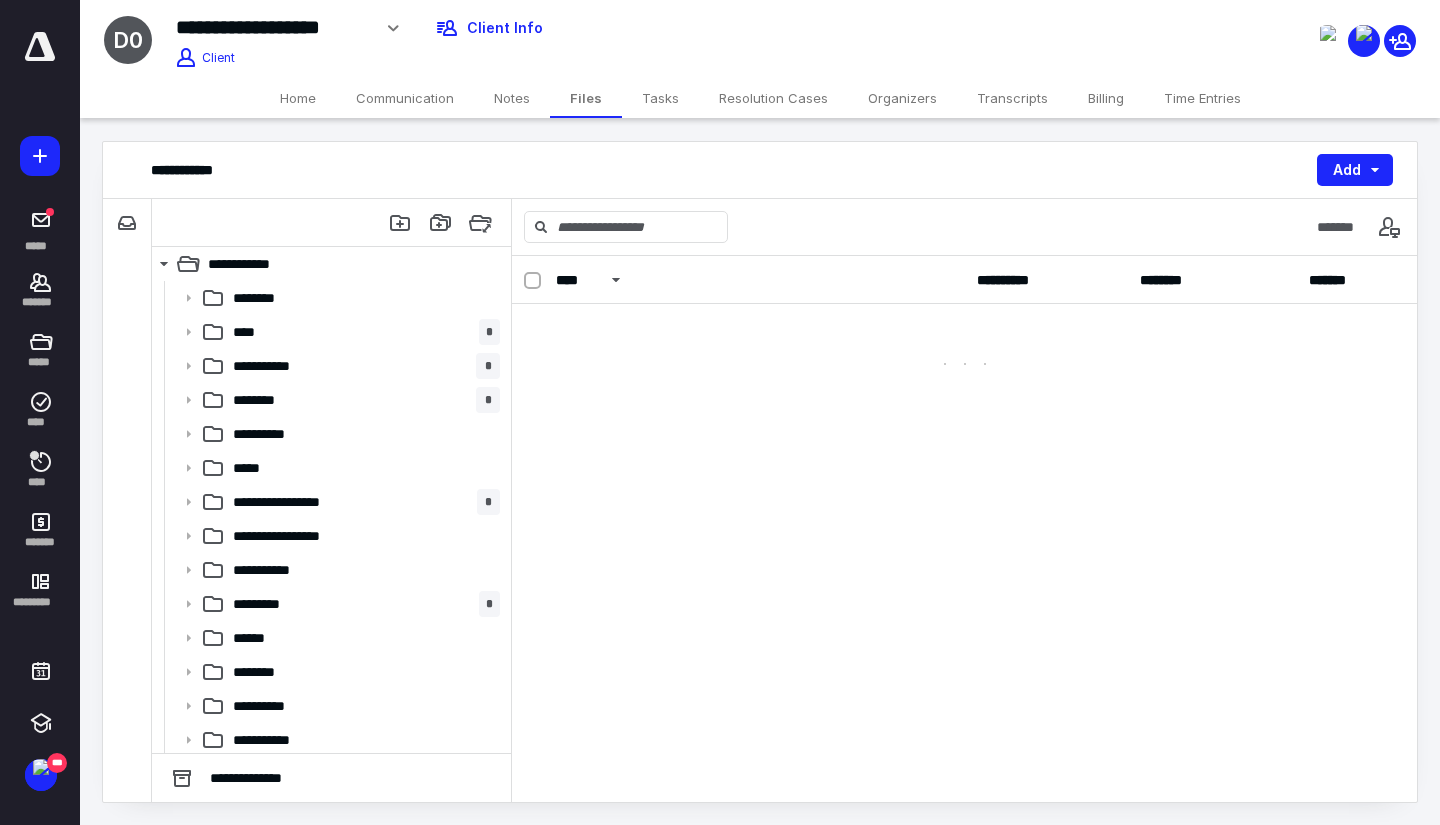 scroll, scrollTop: 0, scrollLeft: 0, axis: both 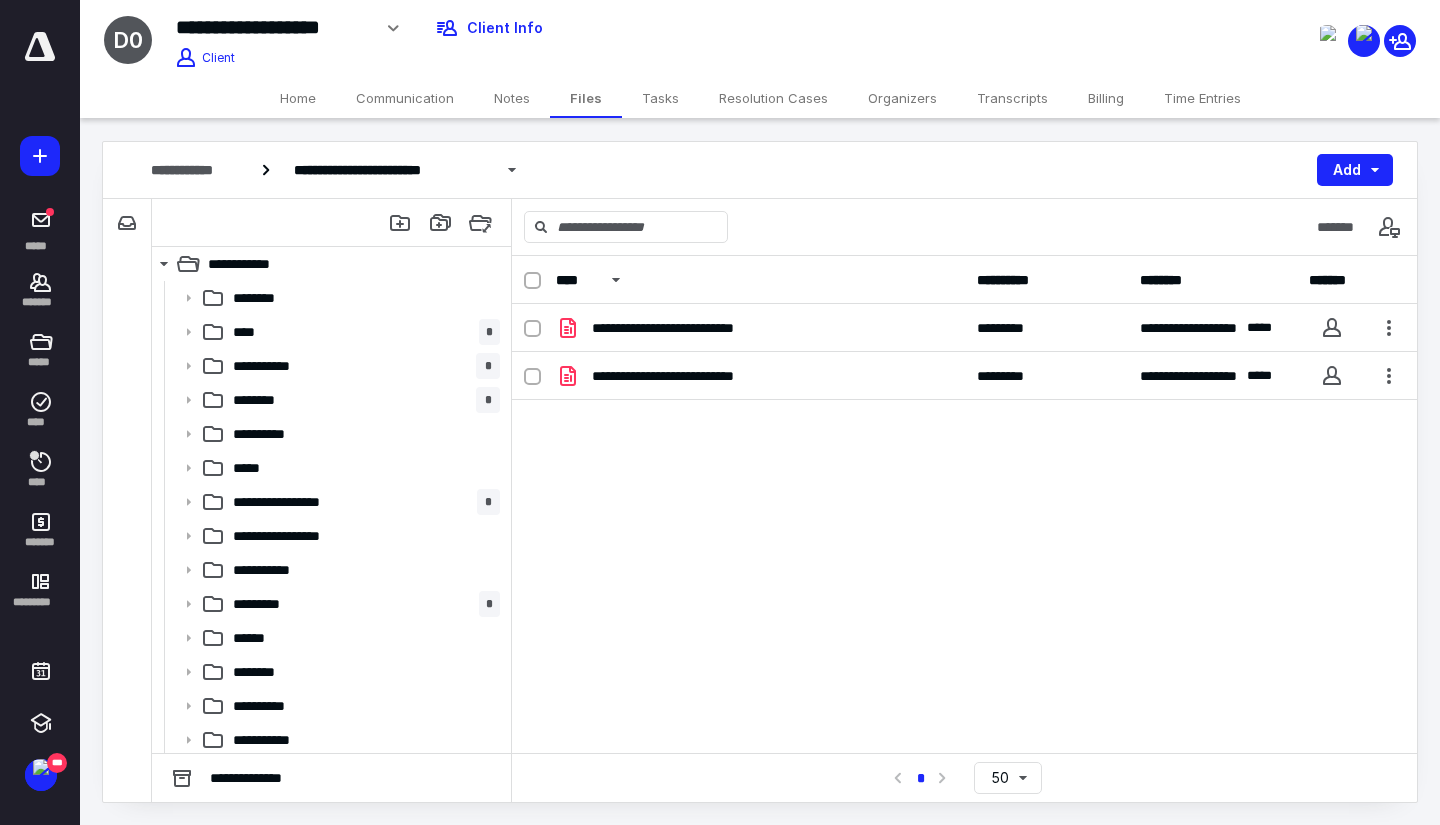 click on "Home" at bounding box center (298, 98) 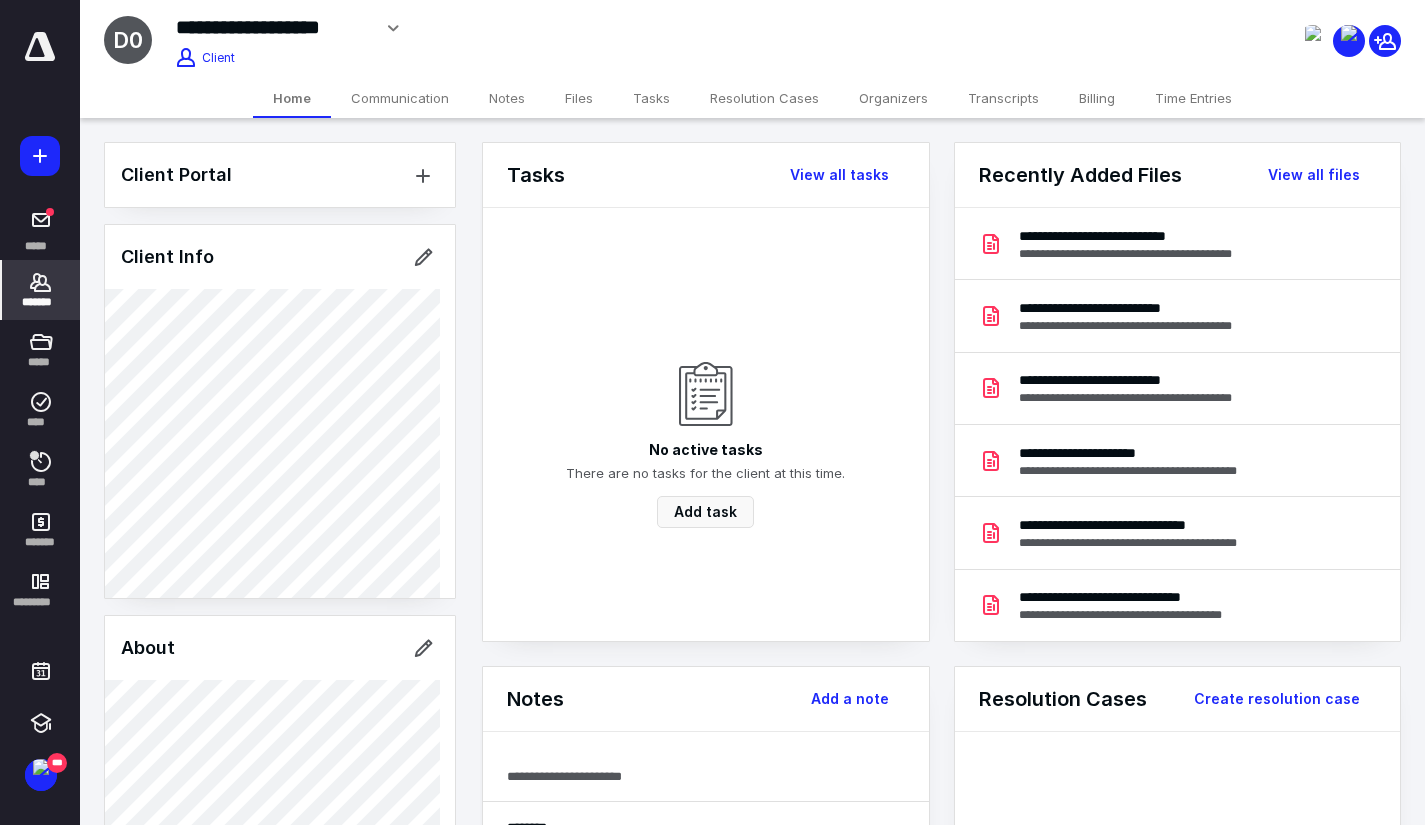 click on "Client Portal Client Info About Spouse Dependents Important clients Tags Manage all tags" at bounding box center [280, 874] 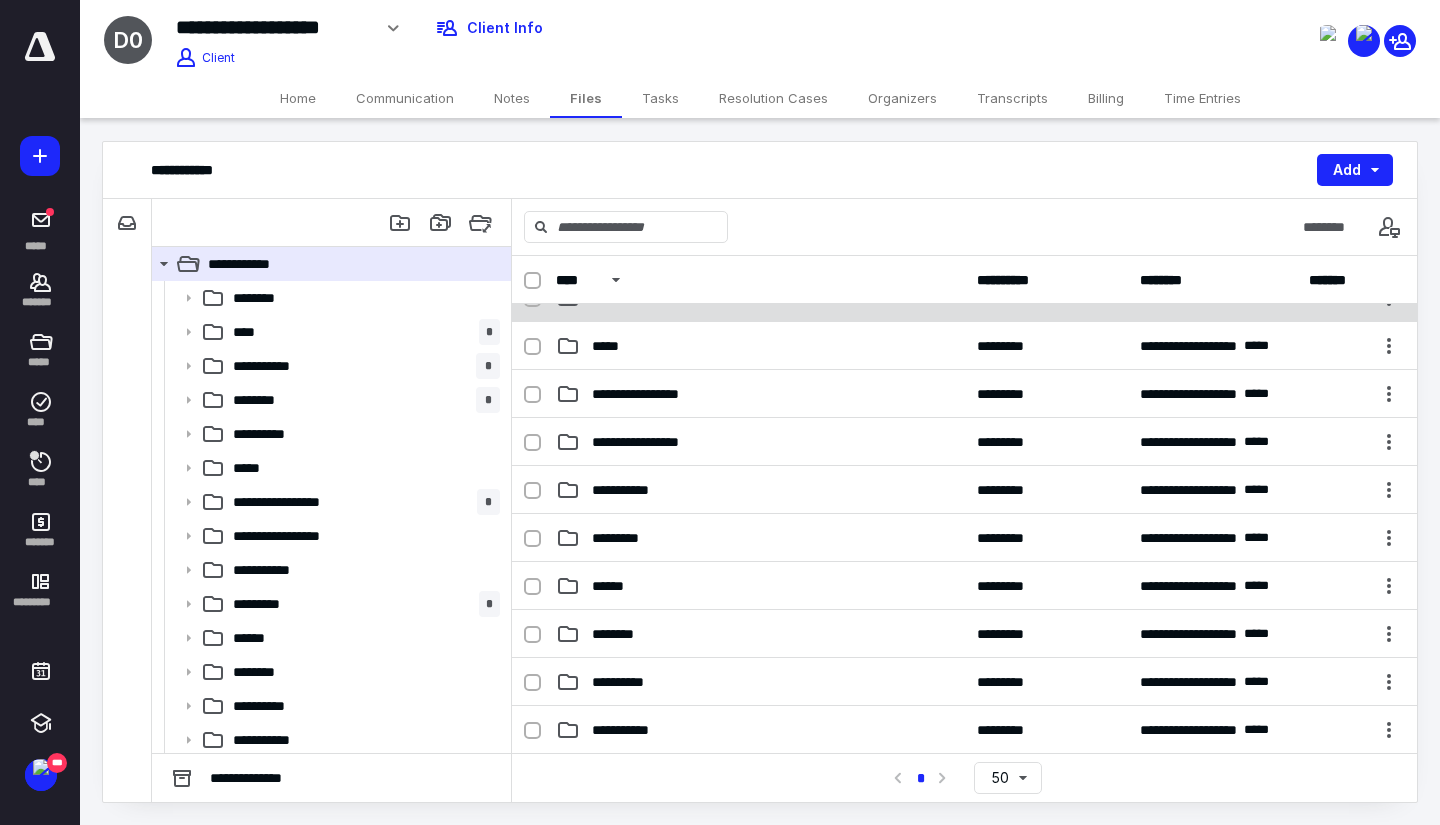 scroll, scrollTop: 500, scrollLeft: 0, axis: vertical 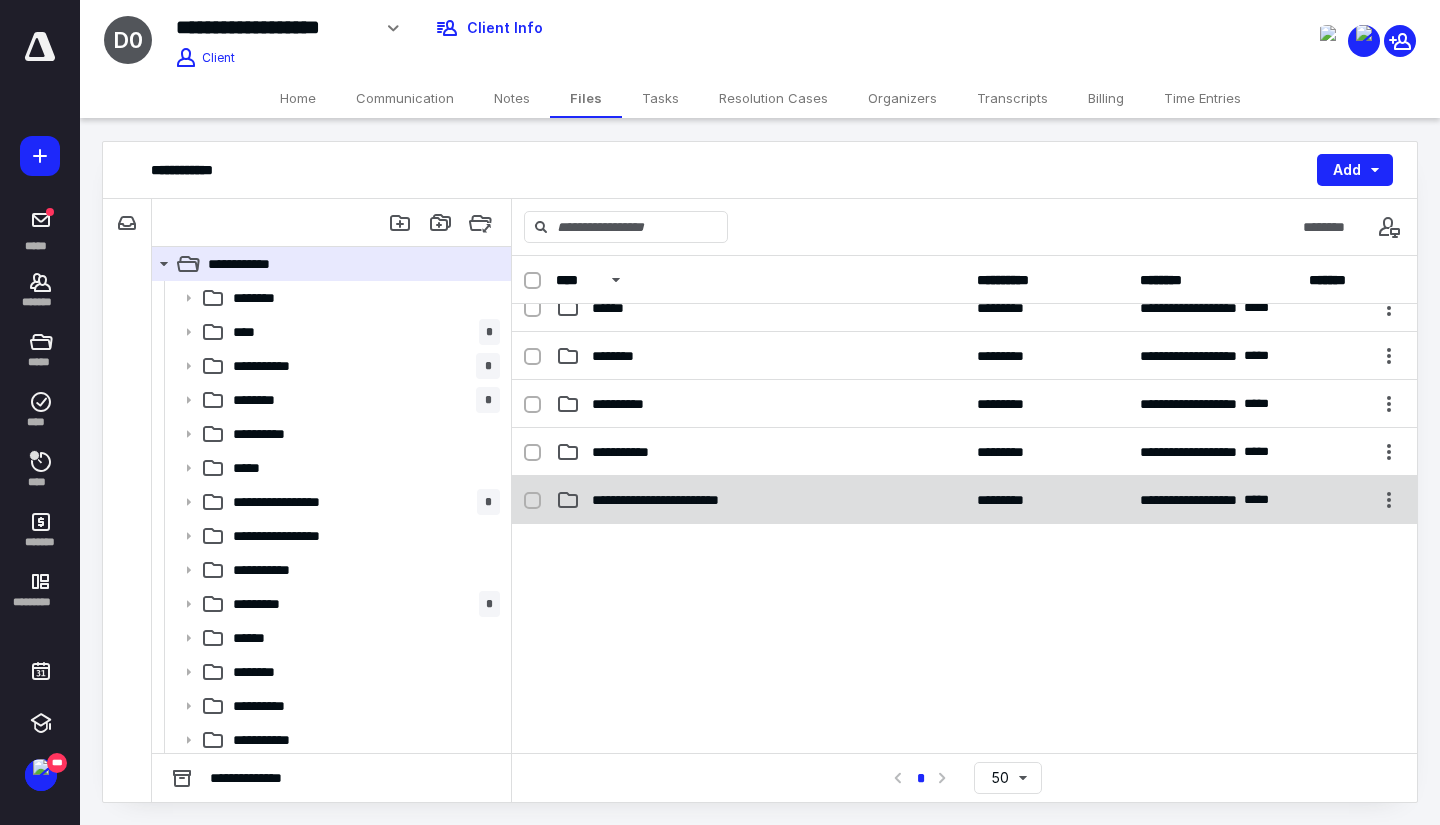click on "**********" at bounding box center (685, 500) 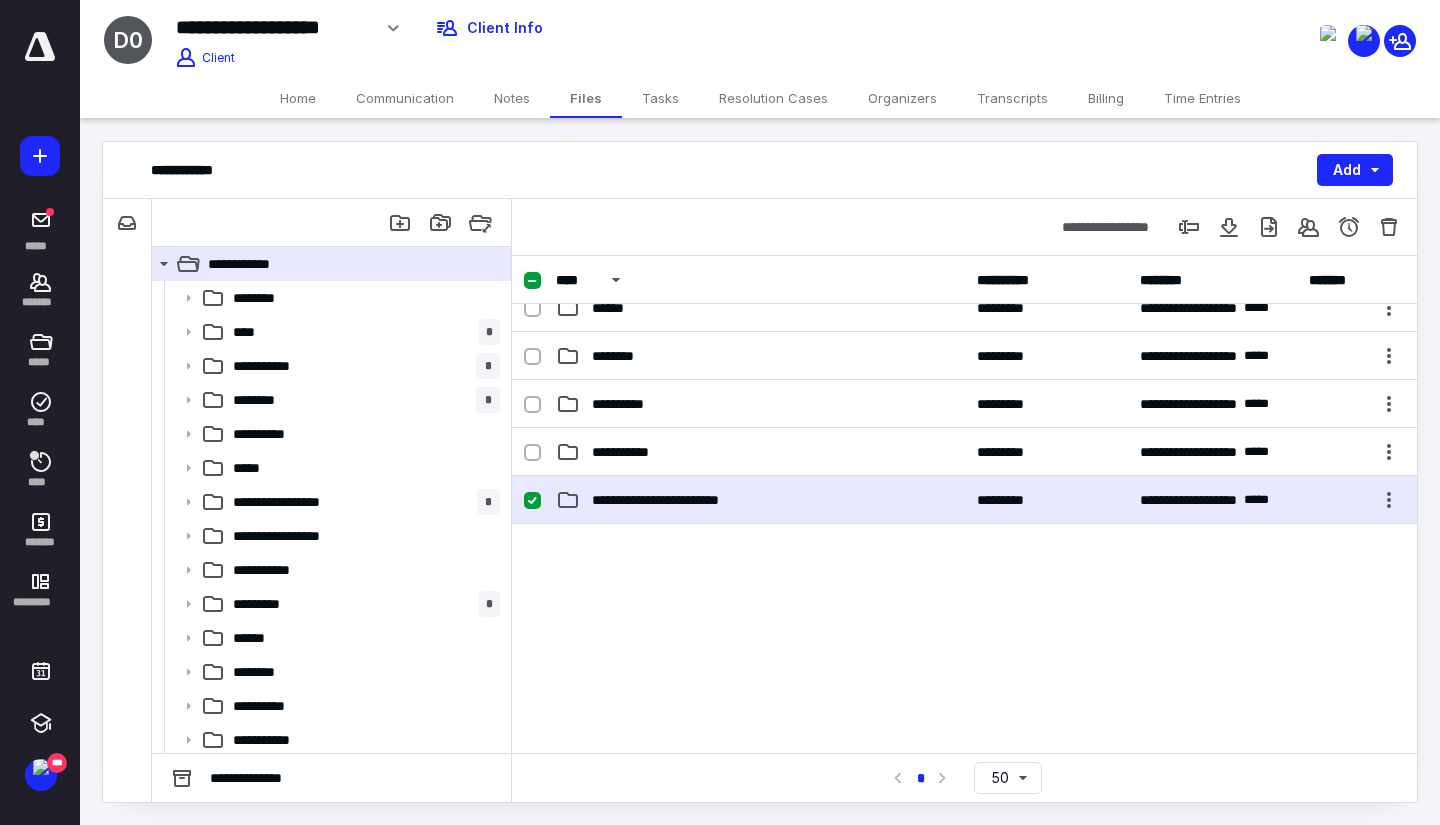 checkbox on "true" 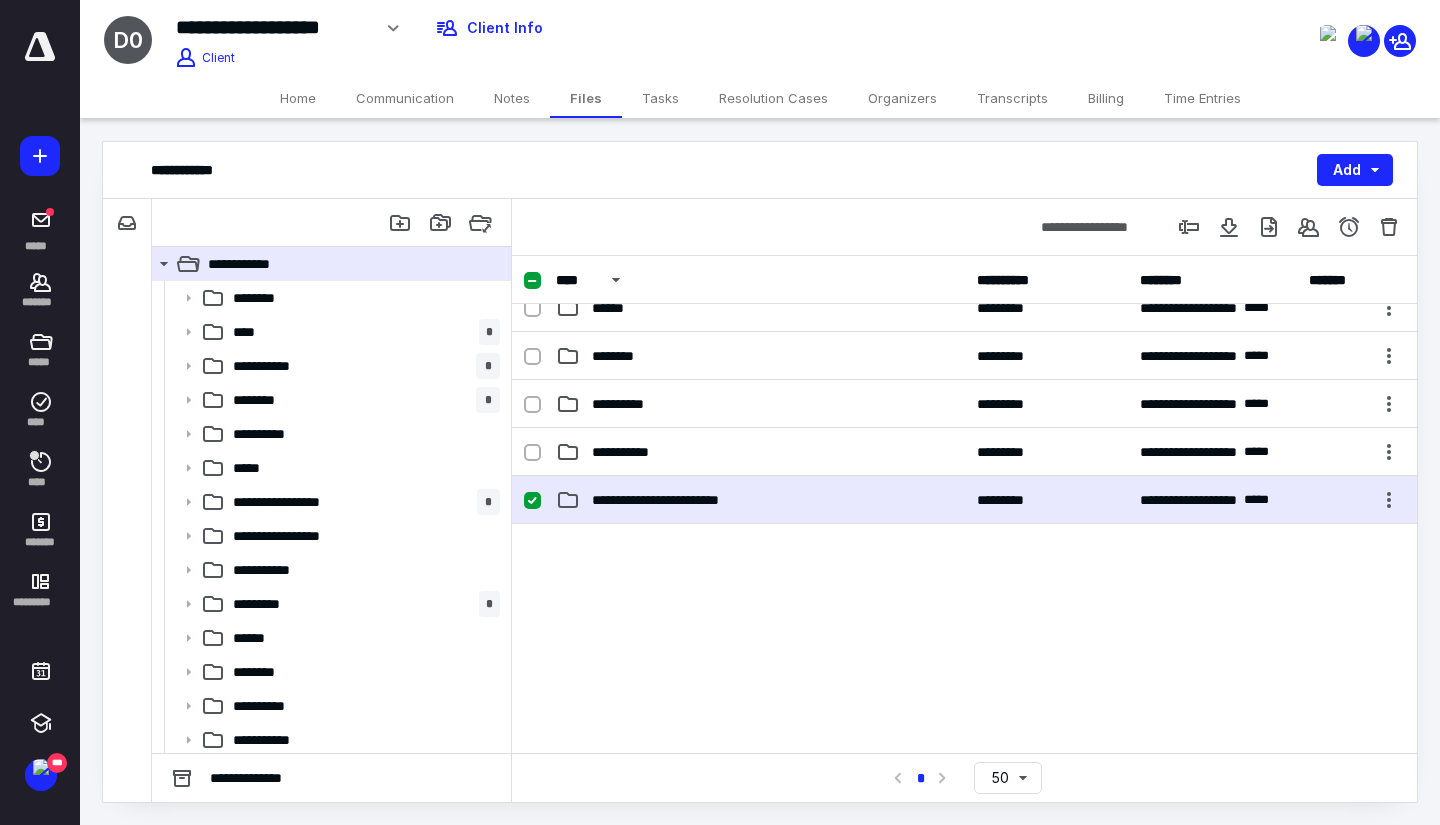 click on "**********" at bounding box center [685, 500] 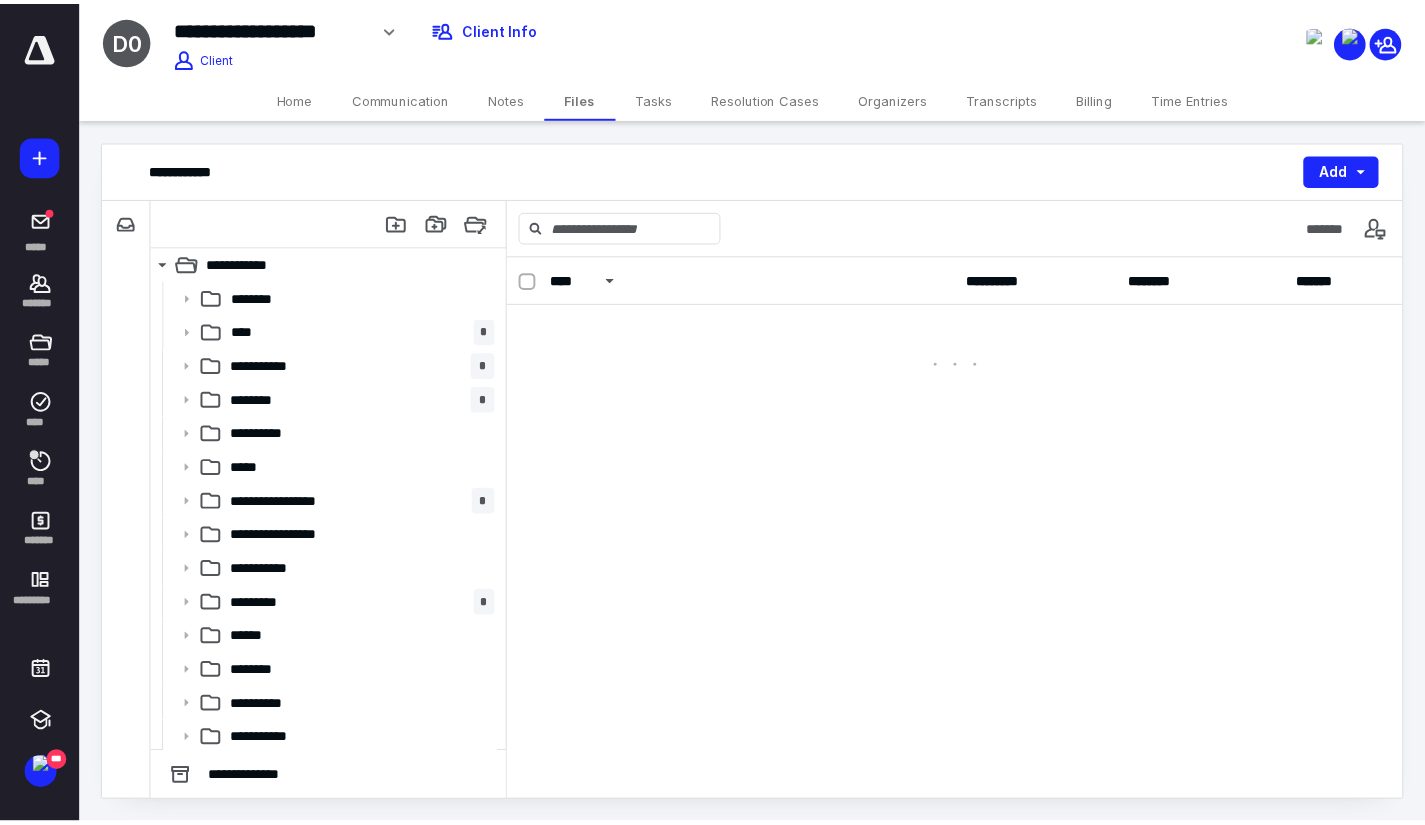 scroll, scrollTop: 0, scrollLeft: 0, axis: both 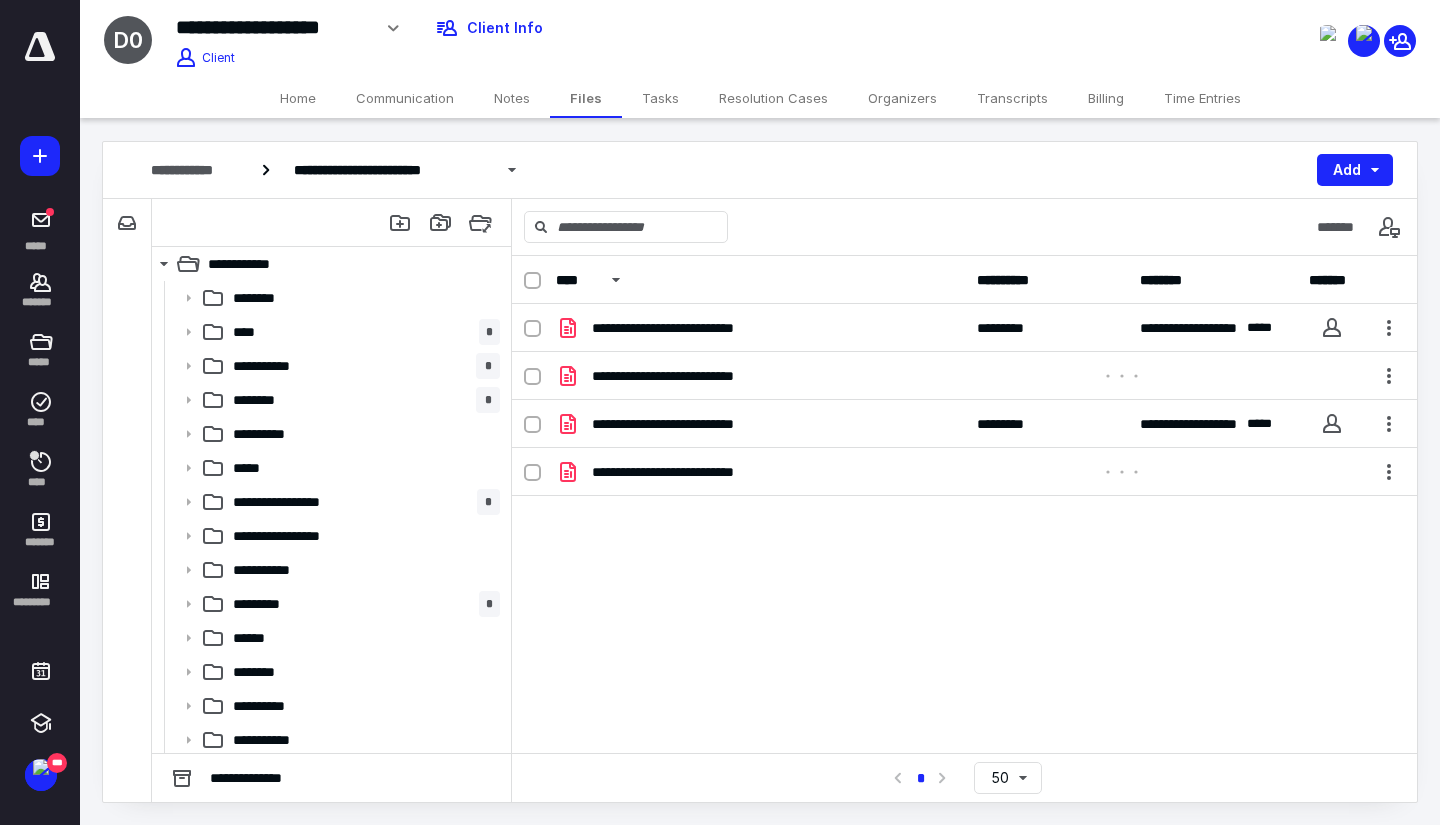 click on "Time Entries" at bounding box center (1202, 98) 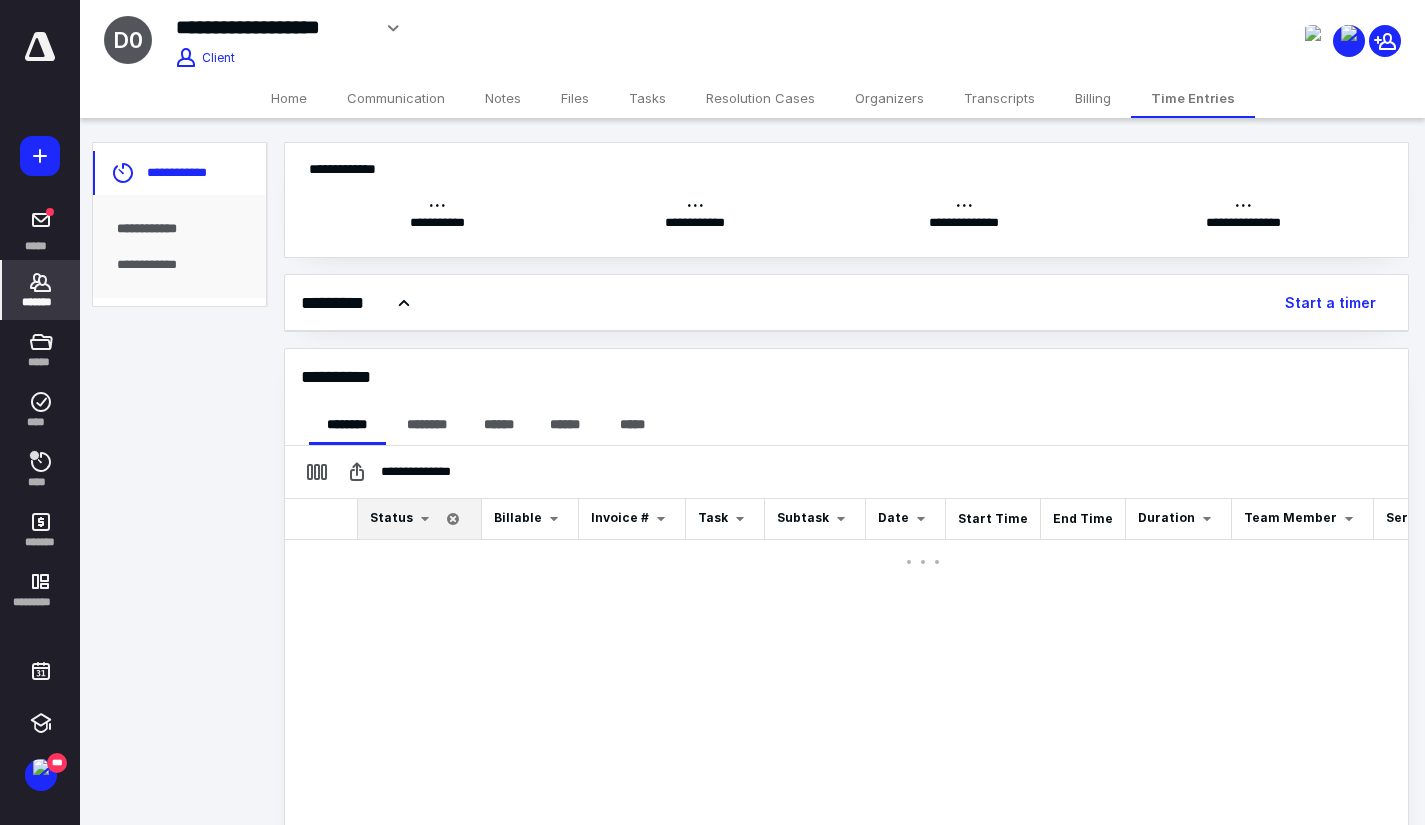 scroll, scrollTop: 0, scrollLeft: 0, axis: both 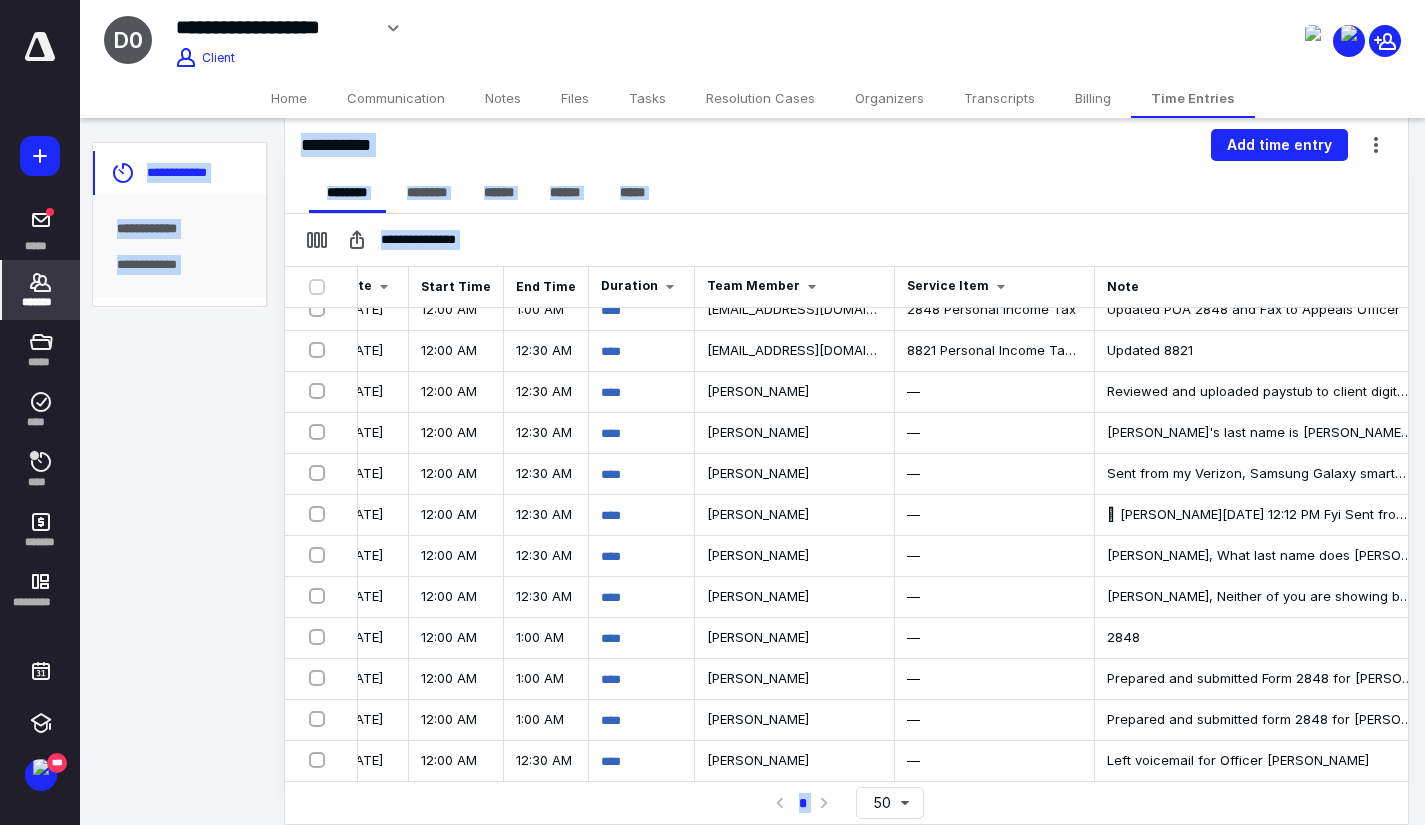 drag, startPoint x: 893, startPoint y: 782, endPoint x: 1488, endPoint y: 423, distance: 694.91437 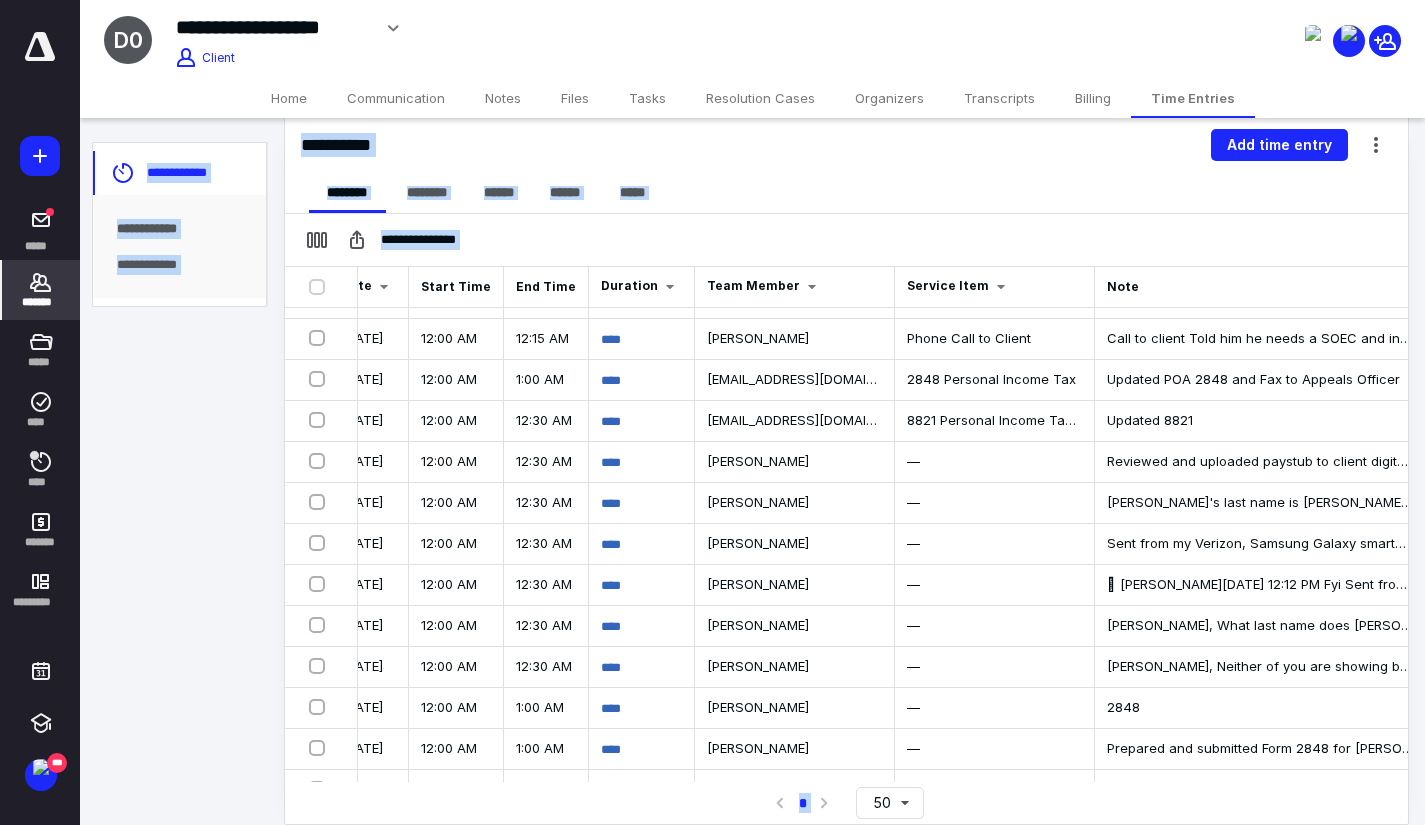 scroll, scrollTop: 0, scrollLeft: 537, axis: horizontal 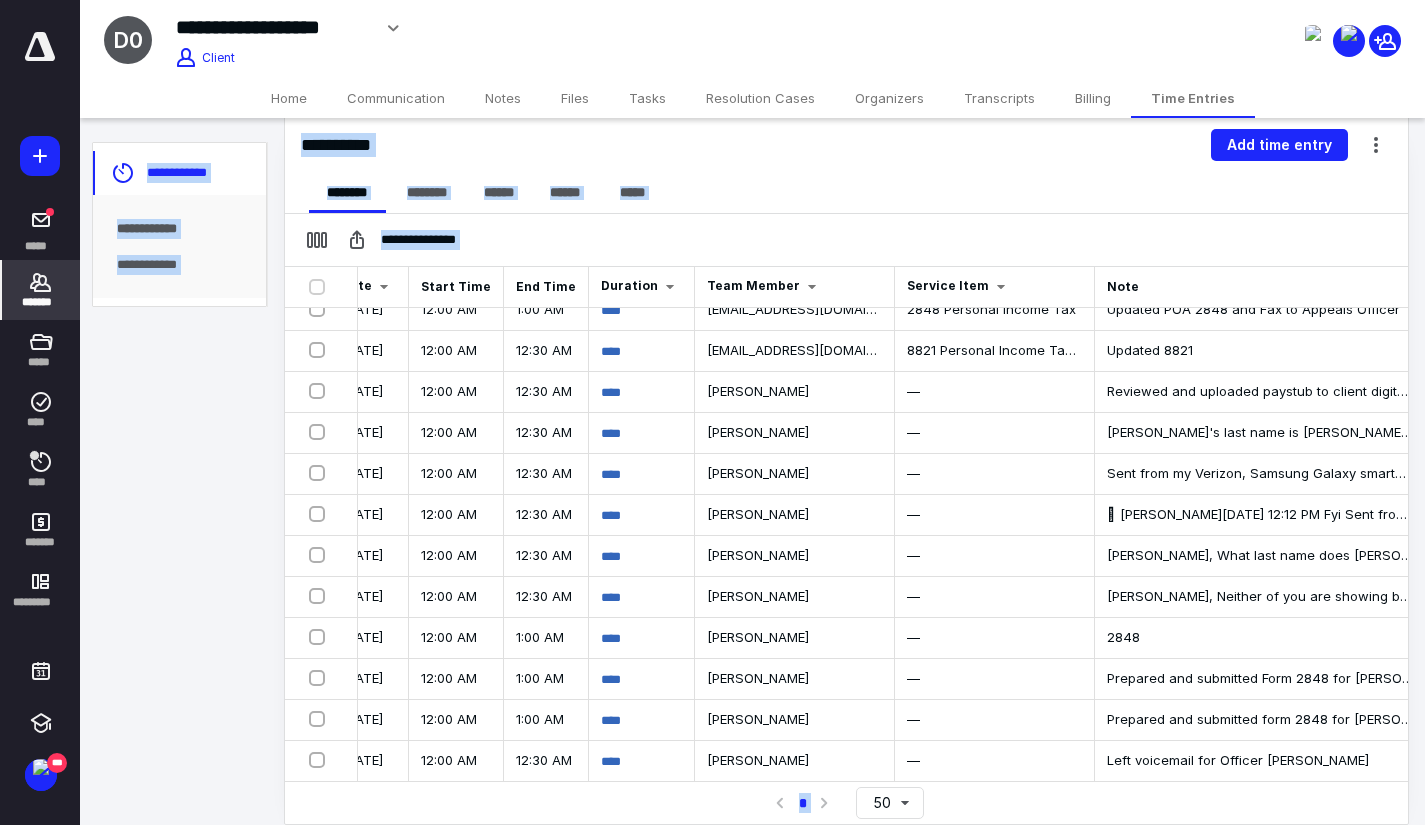 click on "Home" at bounding box center [289, 98] 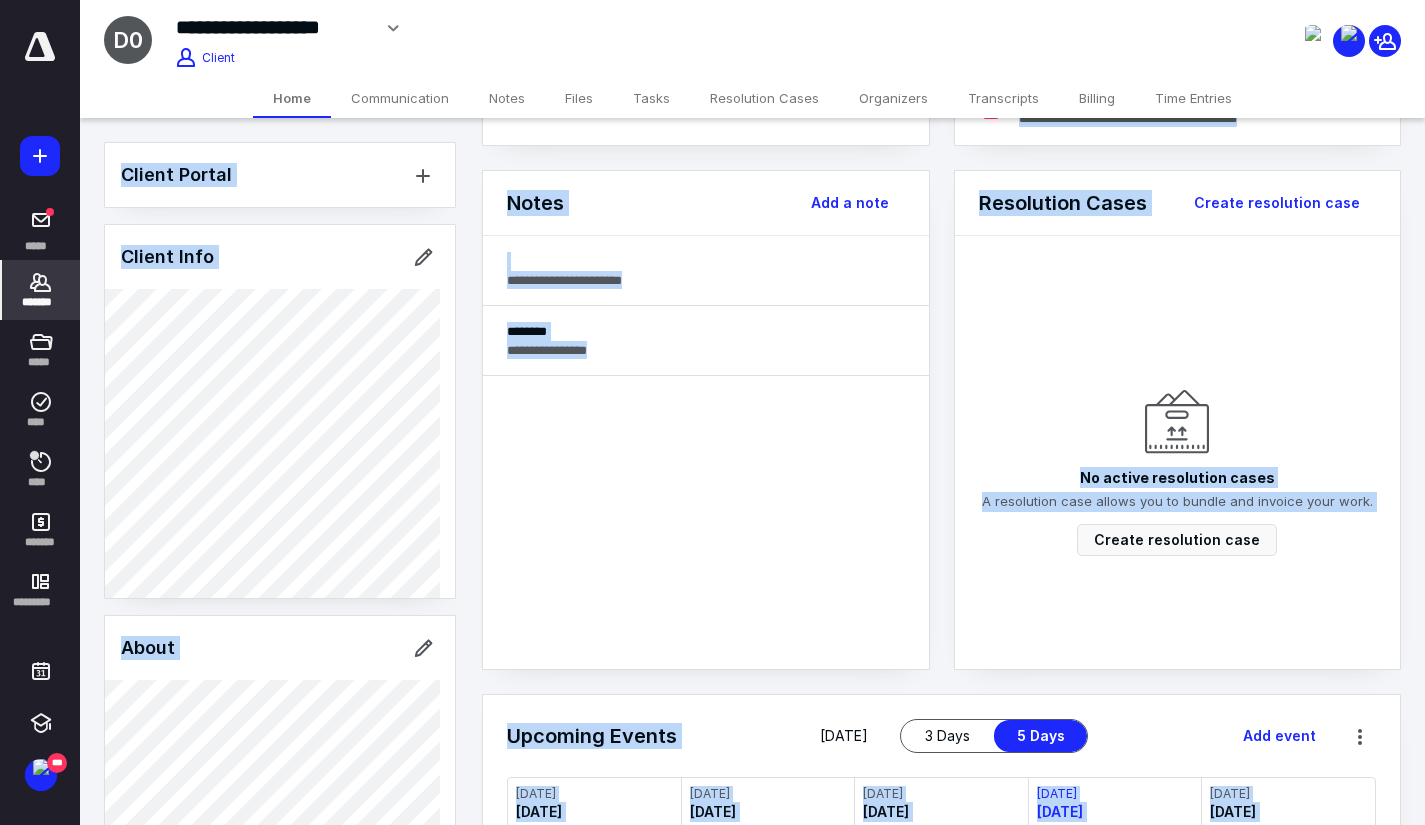 scroll, scrollTop: 500, scrollLeft: 0, axis: vertical 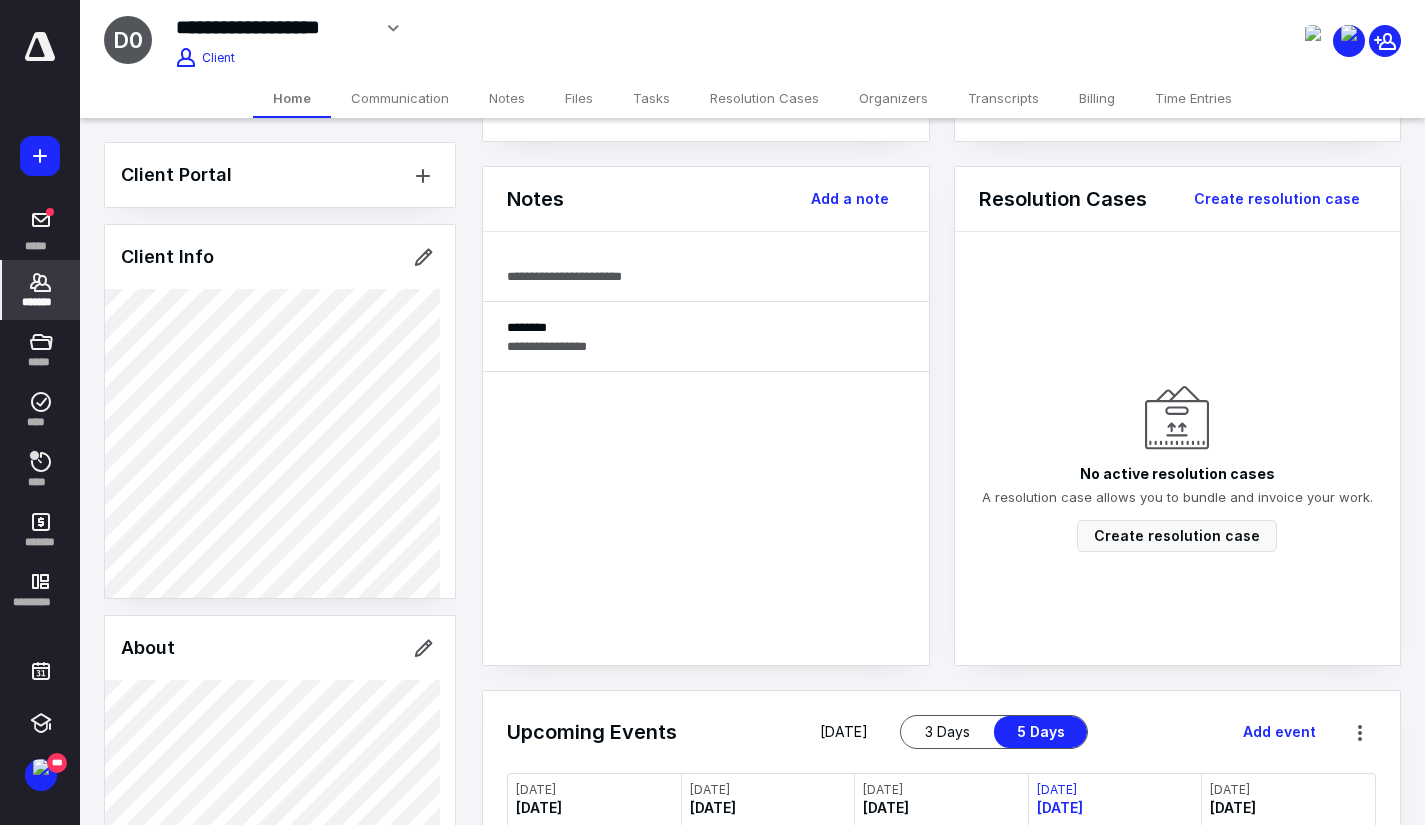 click on "**********" at bounding box center [533, 35] 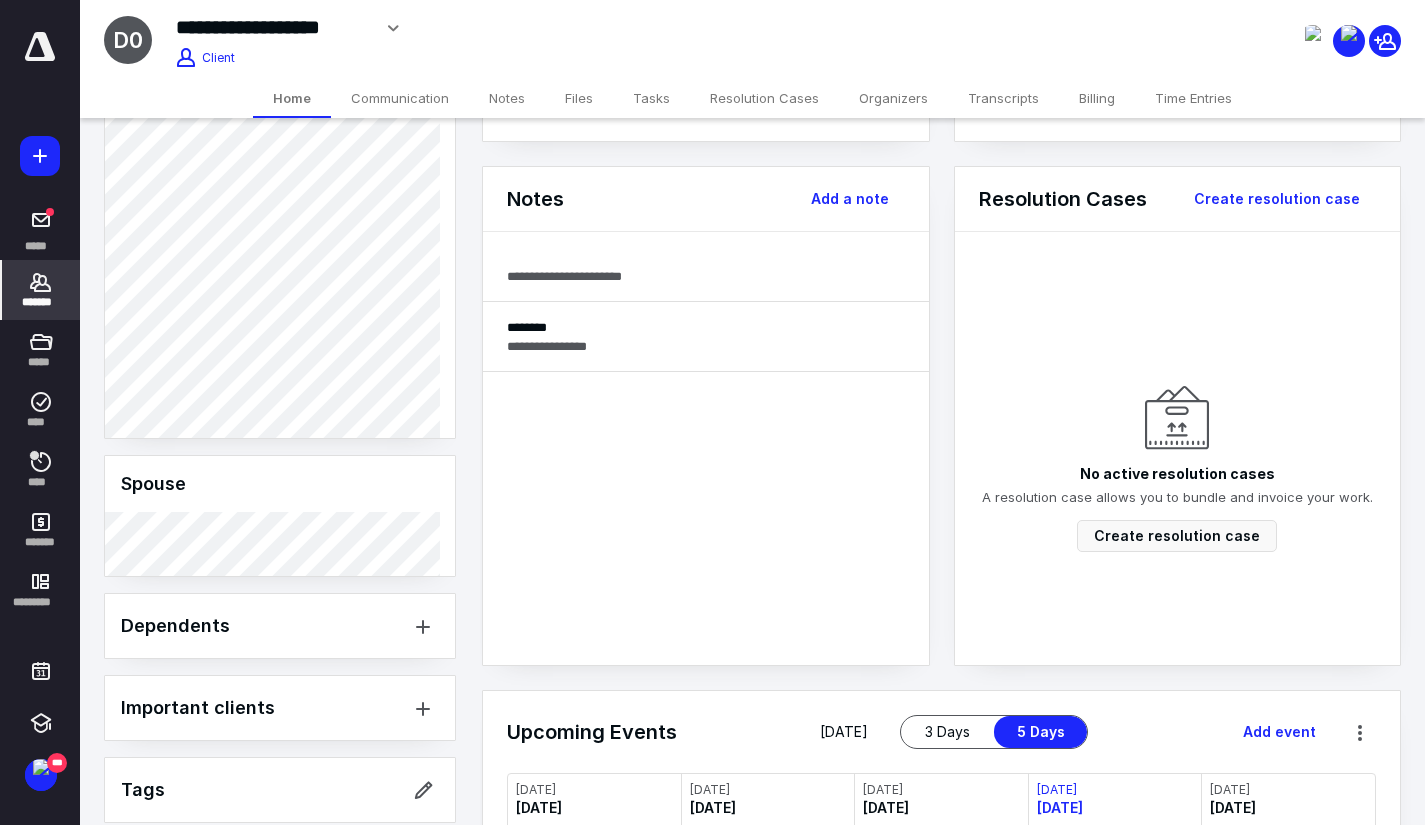 scroll, scrollTop: 805, scrollLeft: 0, axis: vertical 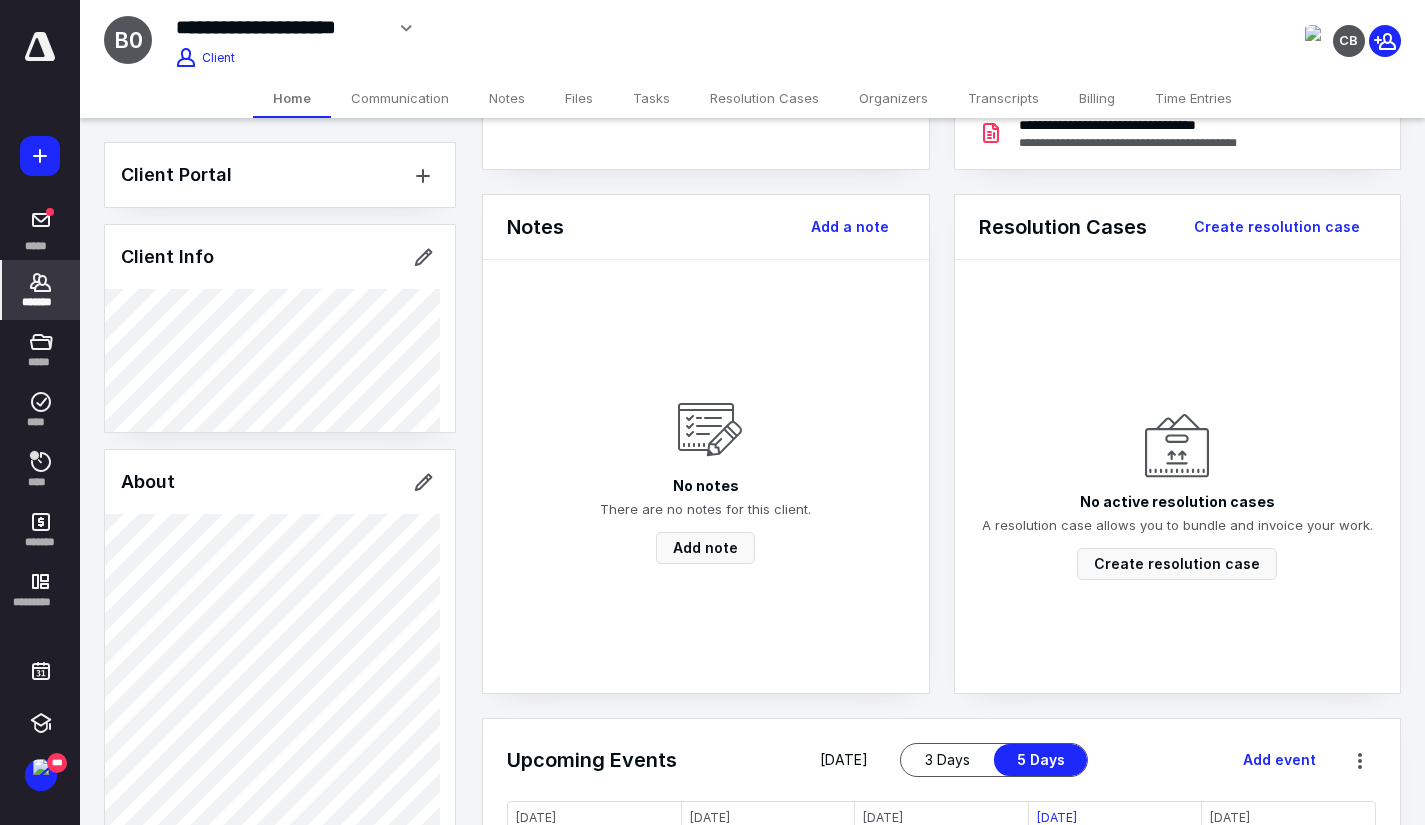 click on "Files" at bounding box center [579, 98] 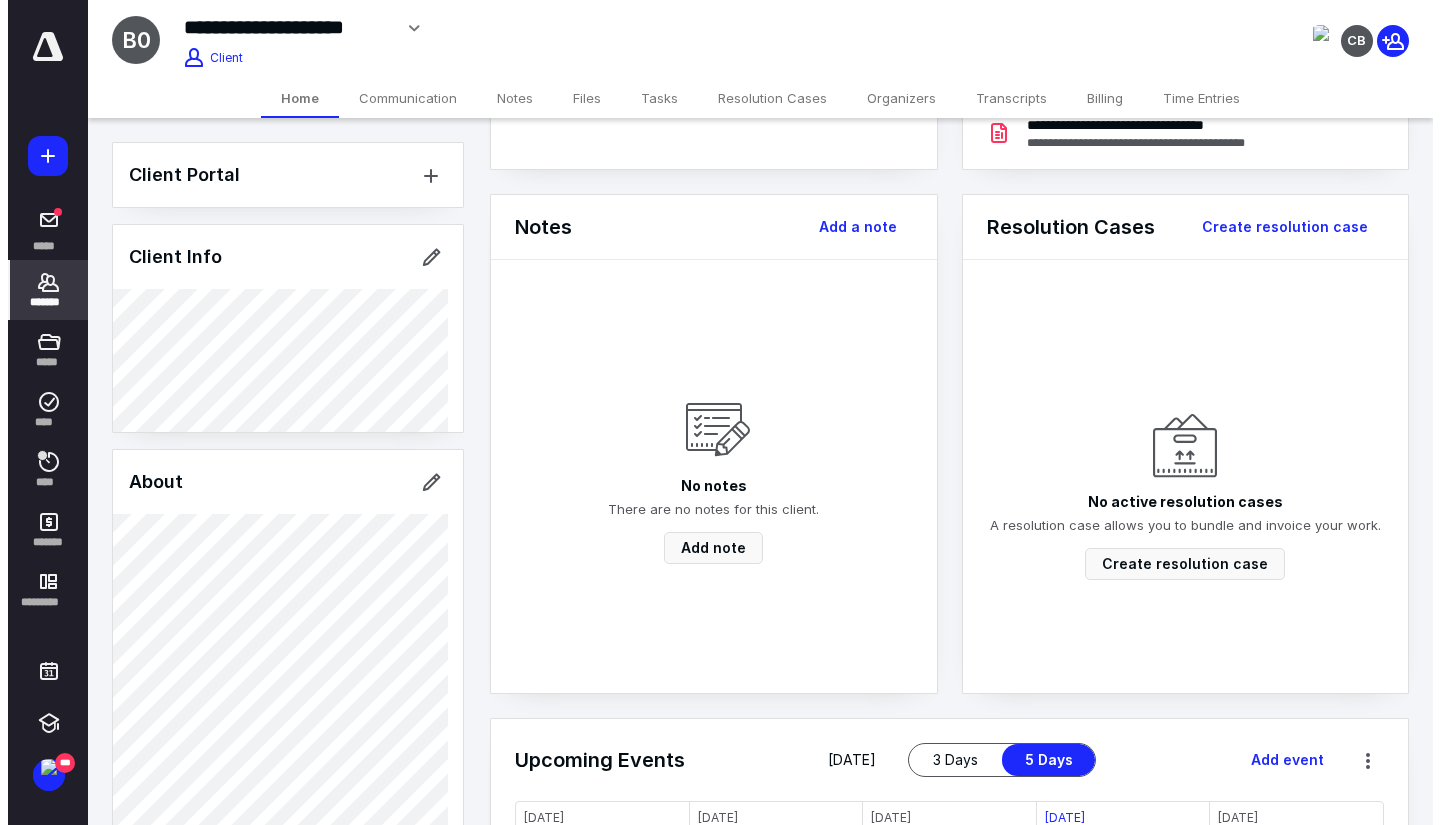 scroll, scrollTop: 0, scrollLeft: 0, axis: both 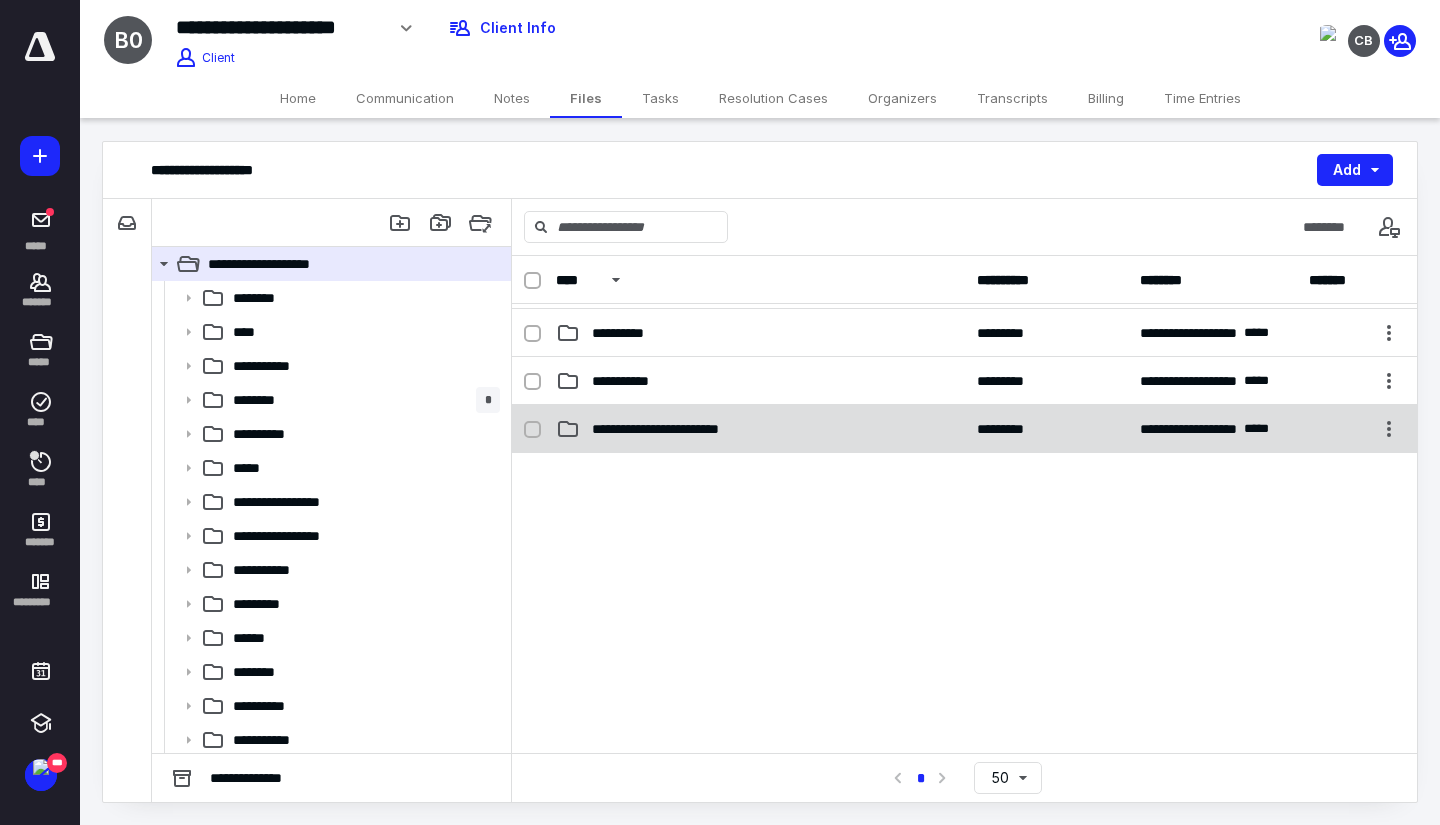 click on "**********" at bounding box center (685, 429) 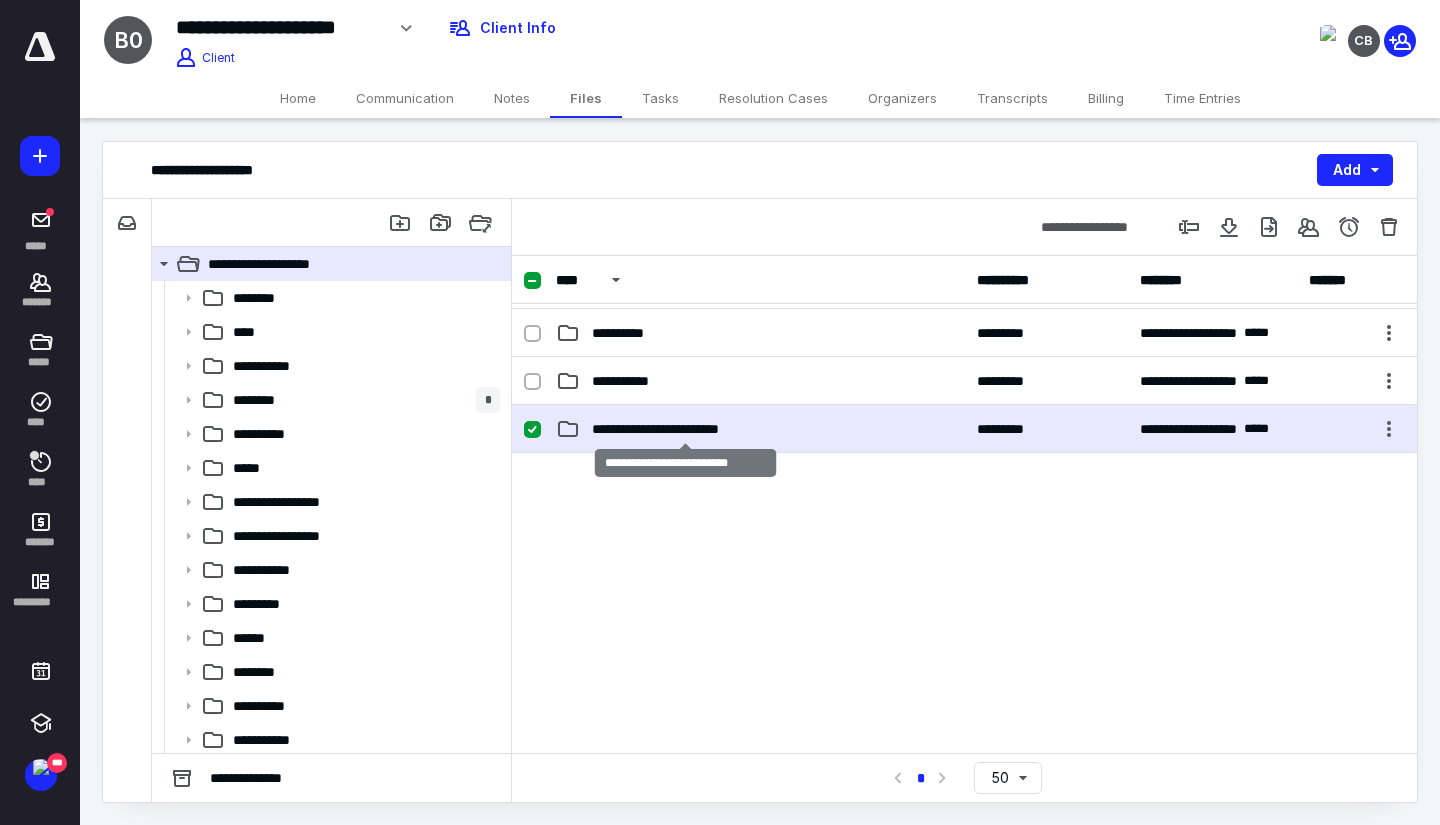 click on "**********" at bounding box center (685, 429) 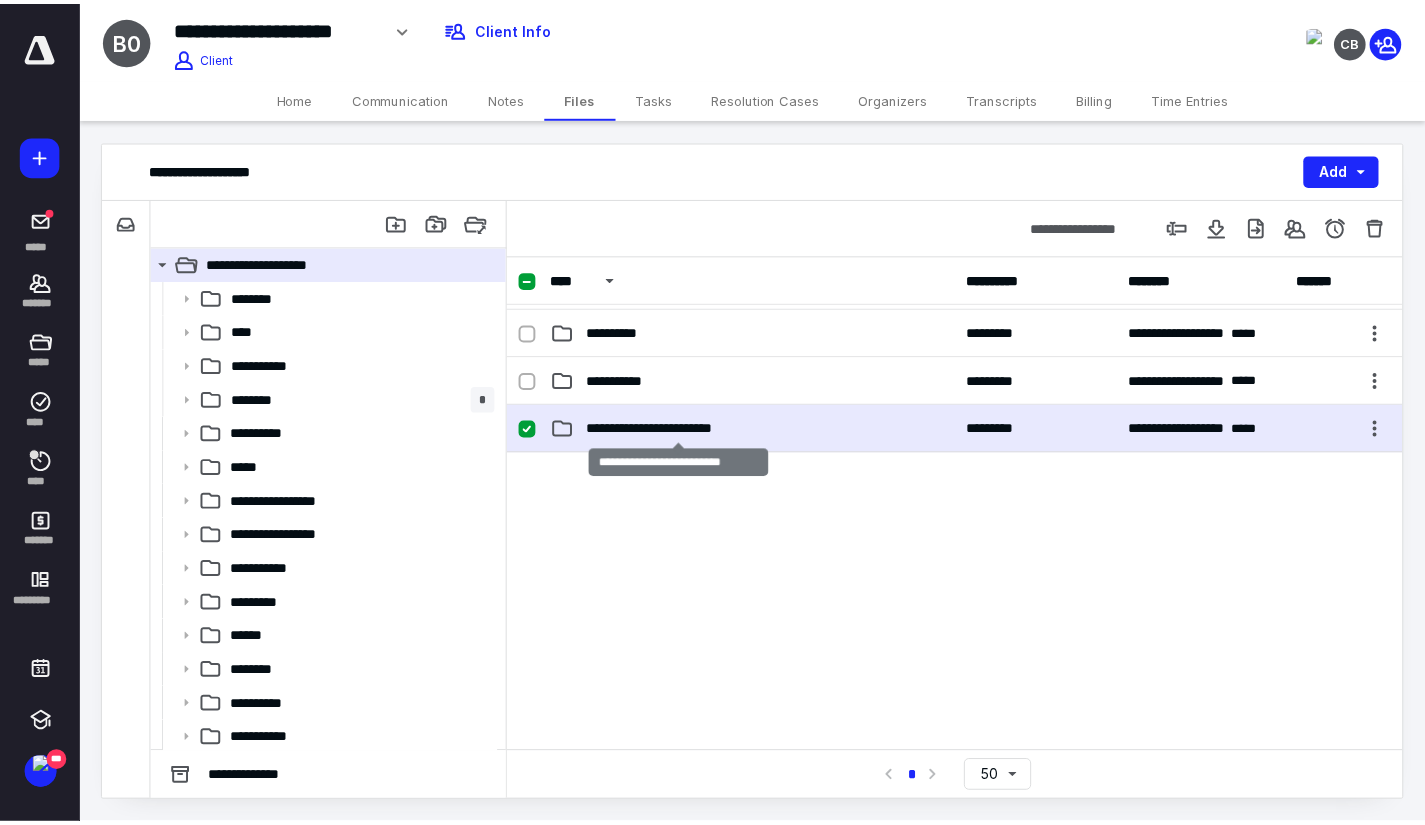 scroll, scrollTop: 0, scrollLeft: 0, axis: both 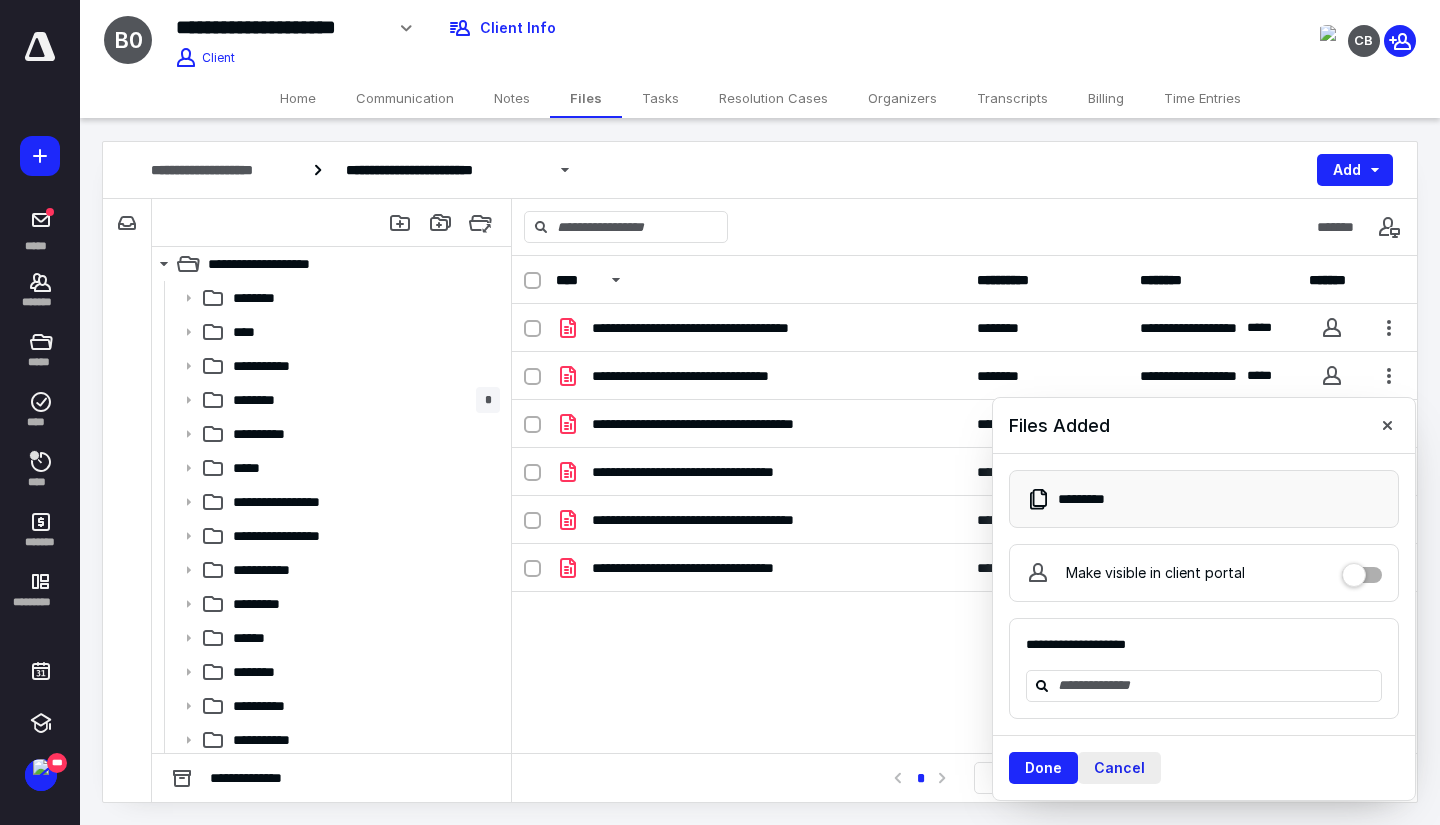 click on "Cancel" at bounding box center (1119, 768) 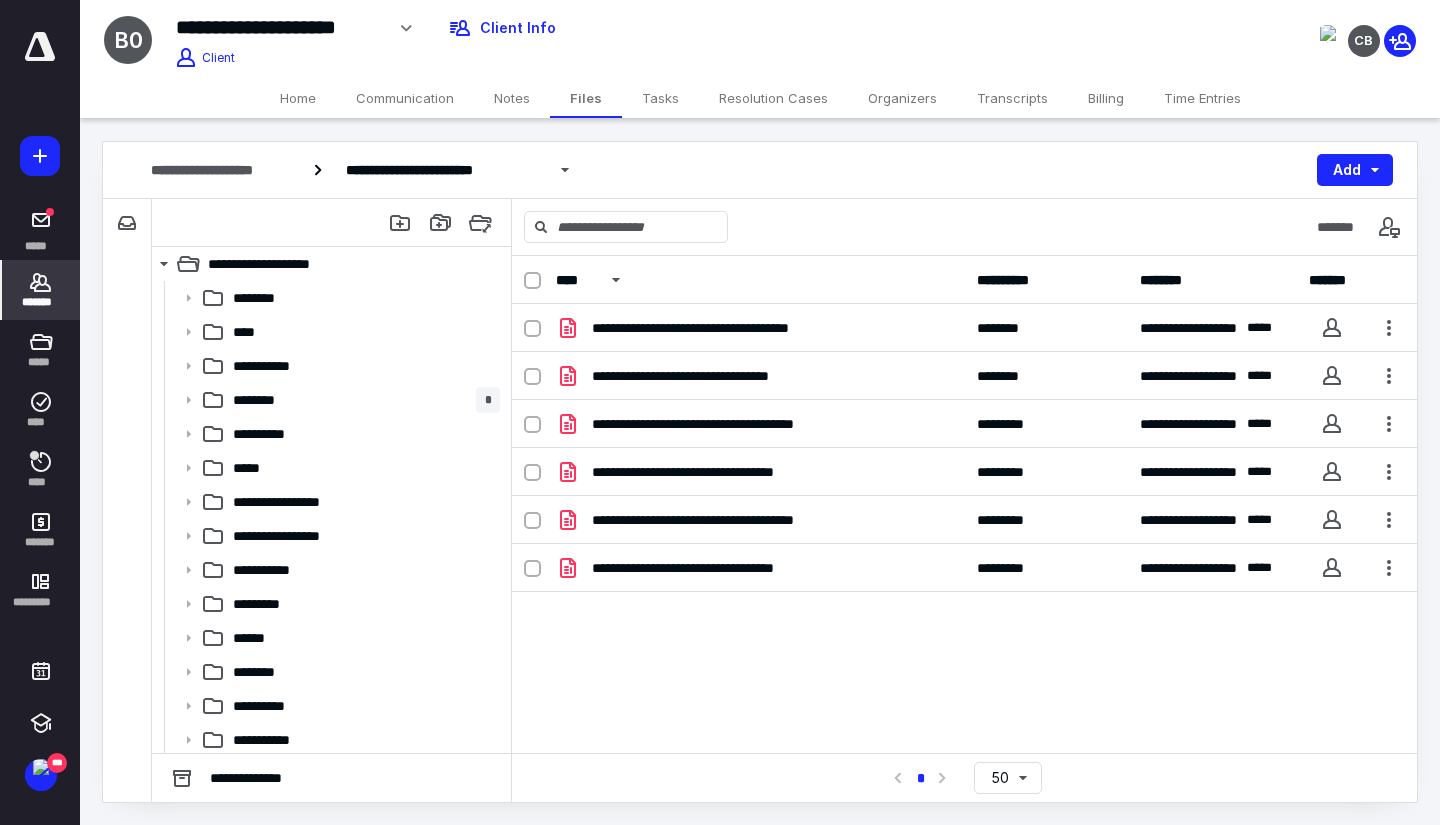click on "*******" at bounding box center [41, 290] 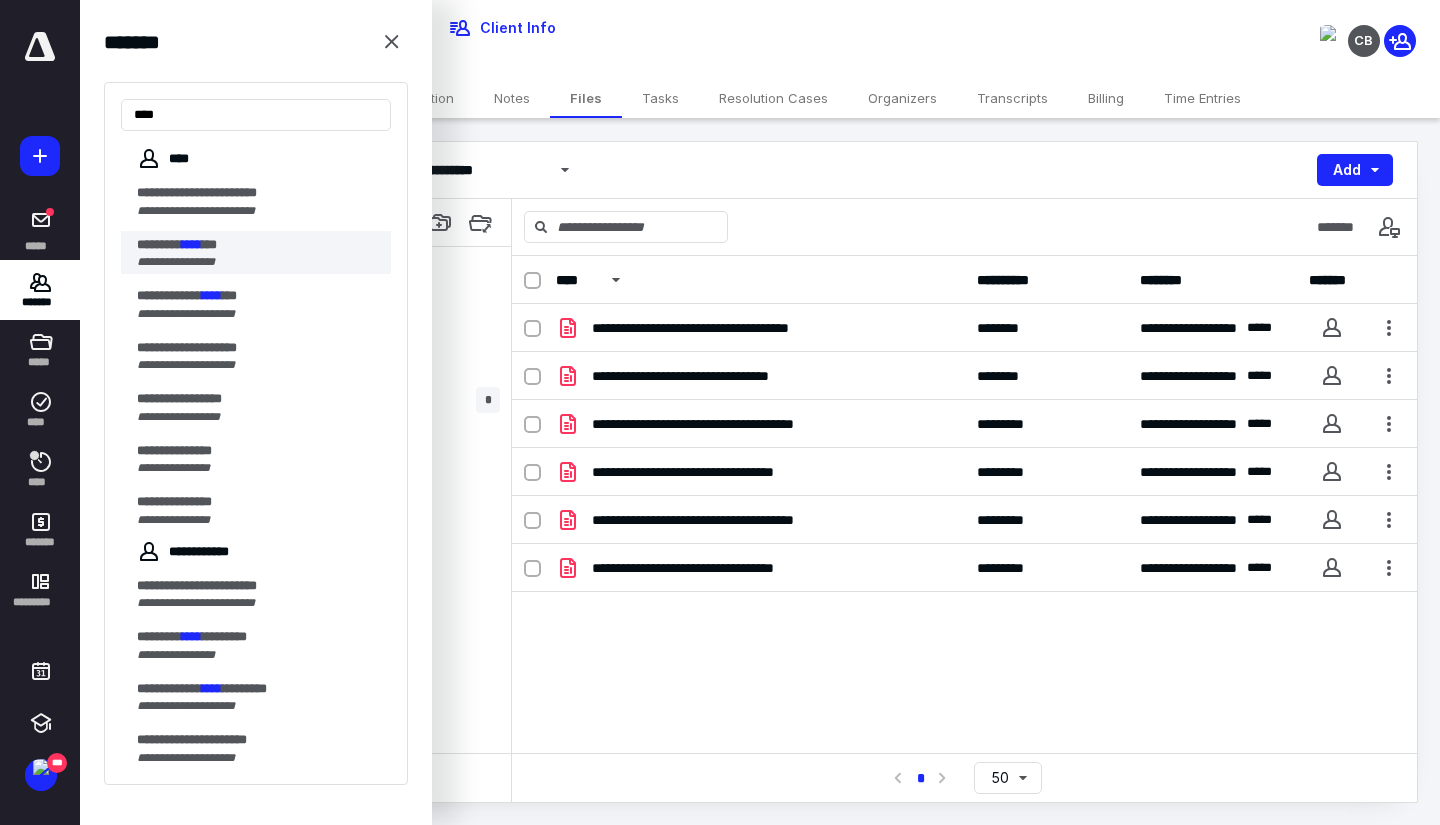 type on "****" 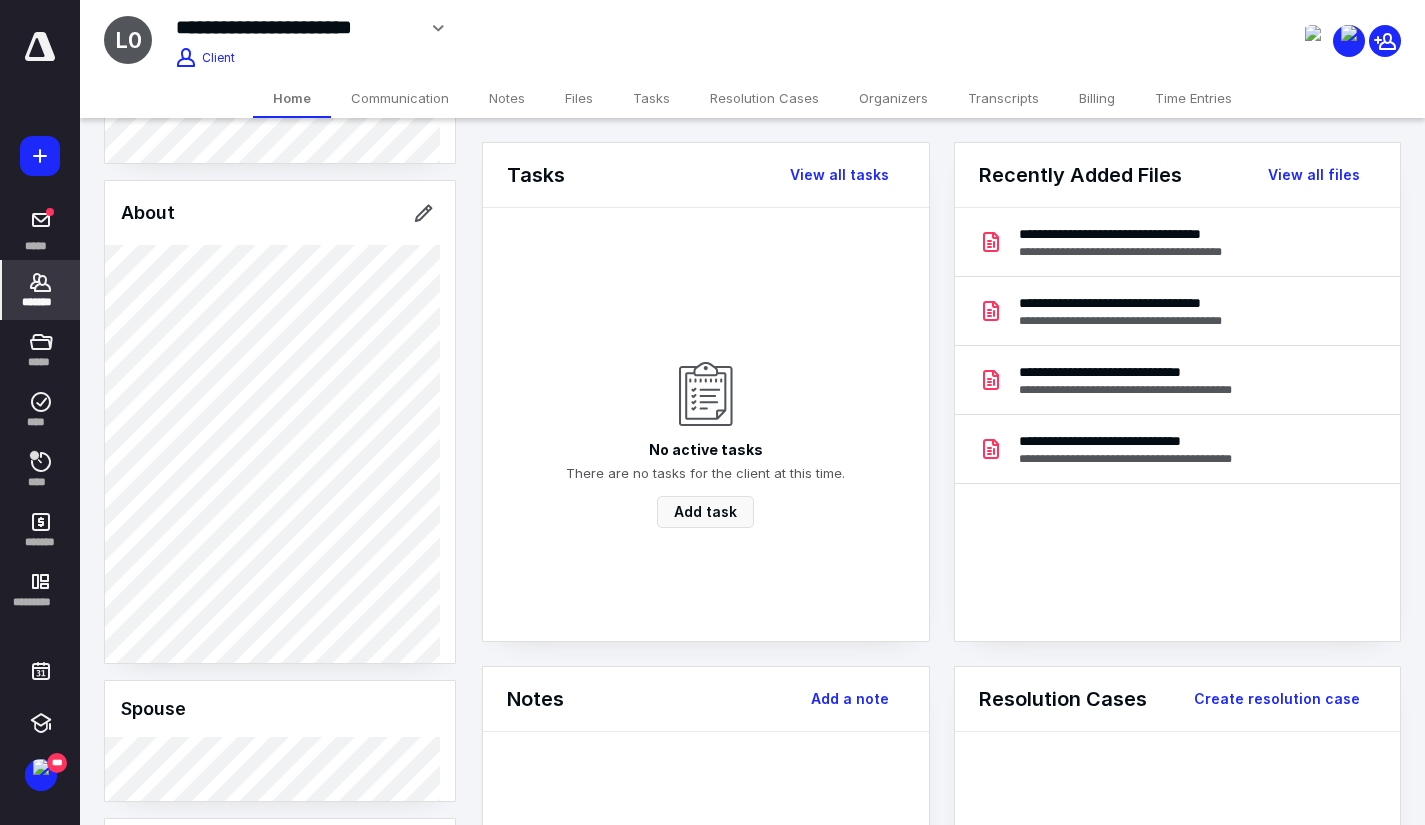 scroll, scrollTop: 437, scrollLeft: 0, axis: vertical 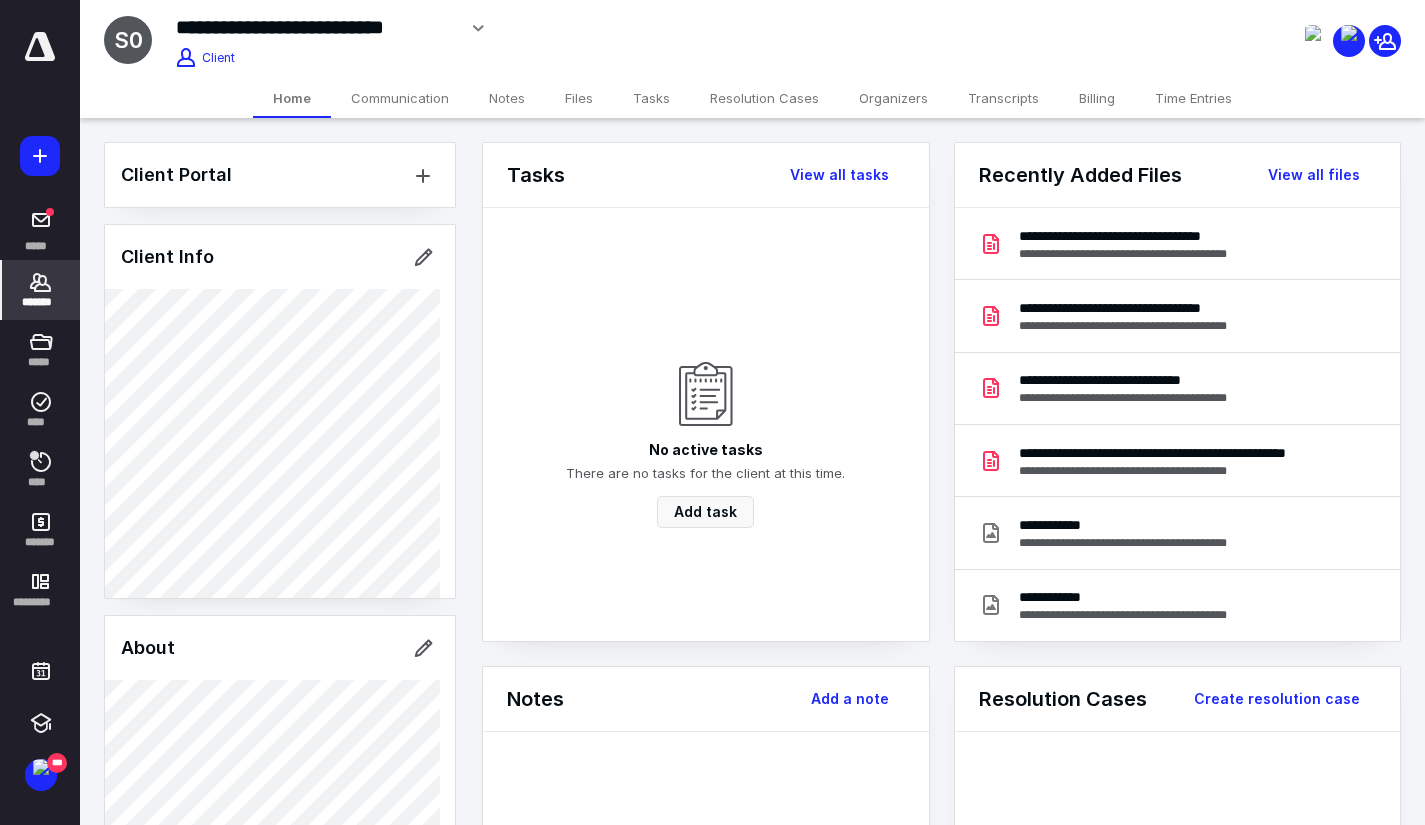 click on "*******" at bounding box center (41, 290) 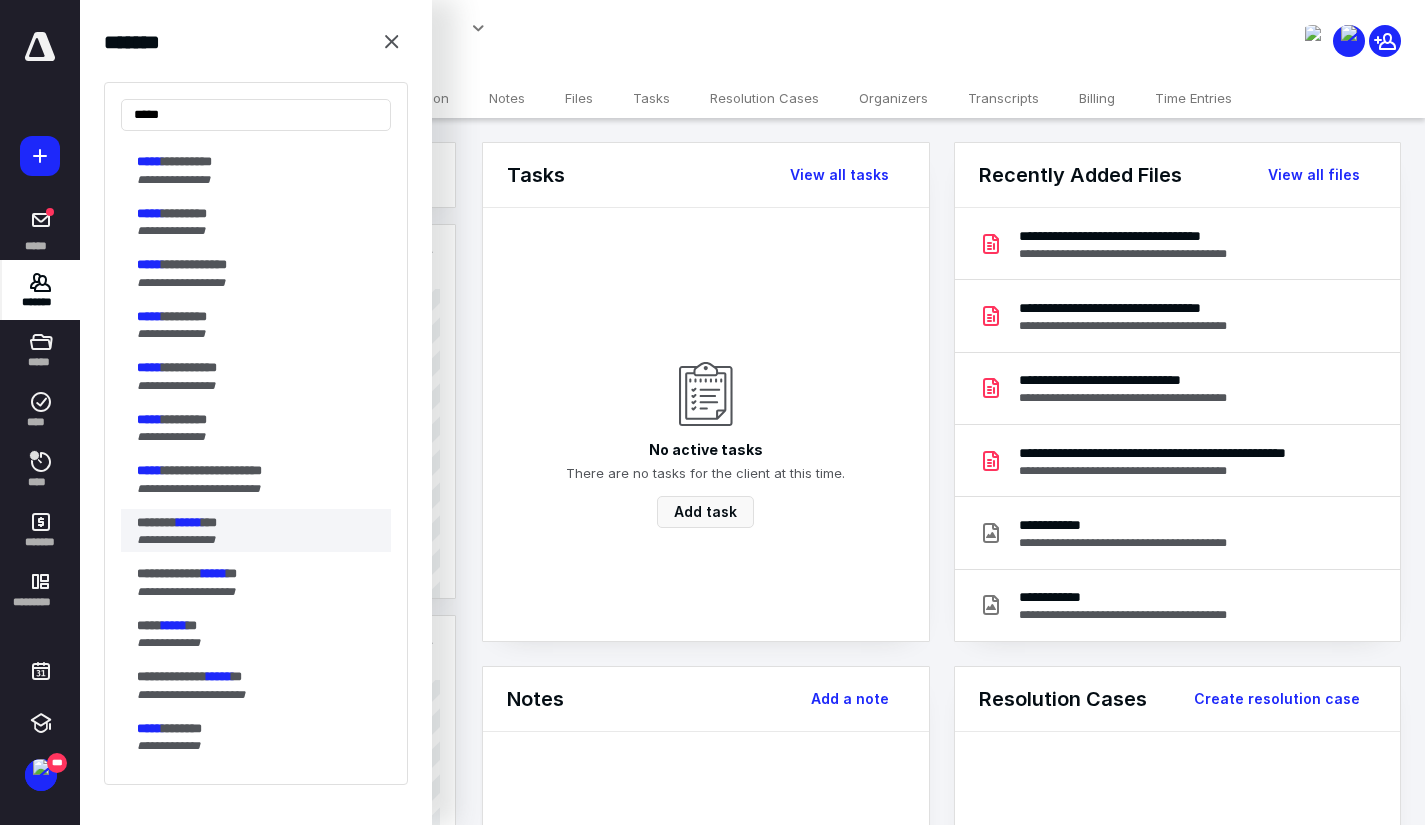 scroll, scrollTop: 200, scrollLeft: 0, axis: vertical 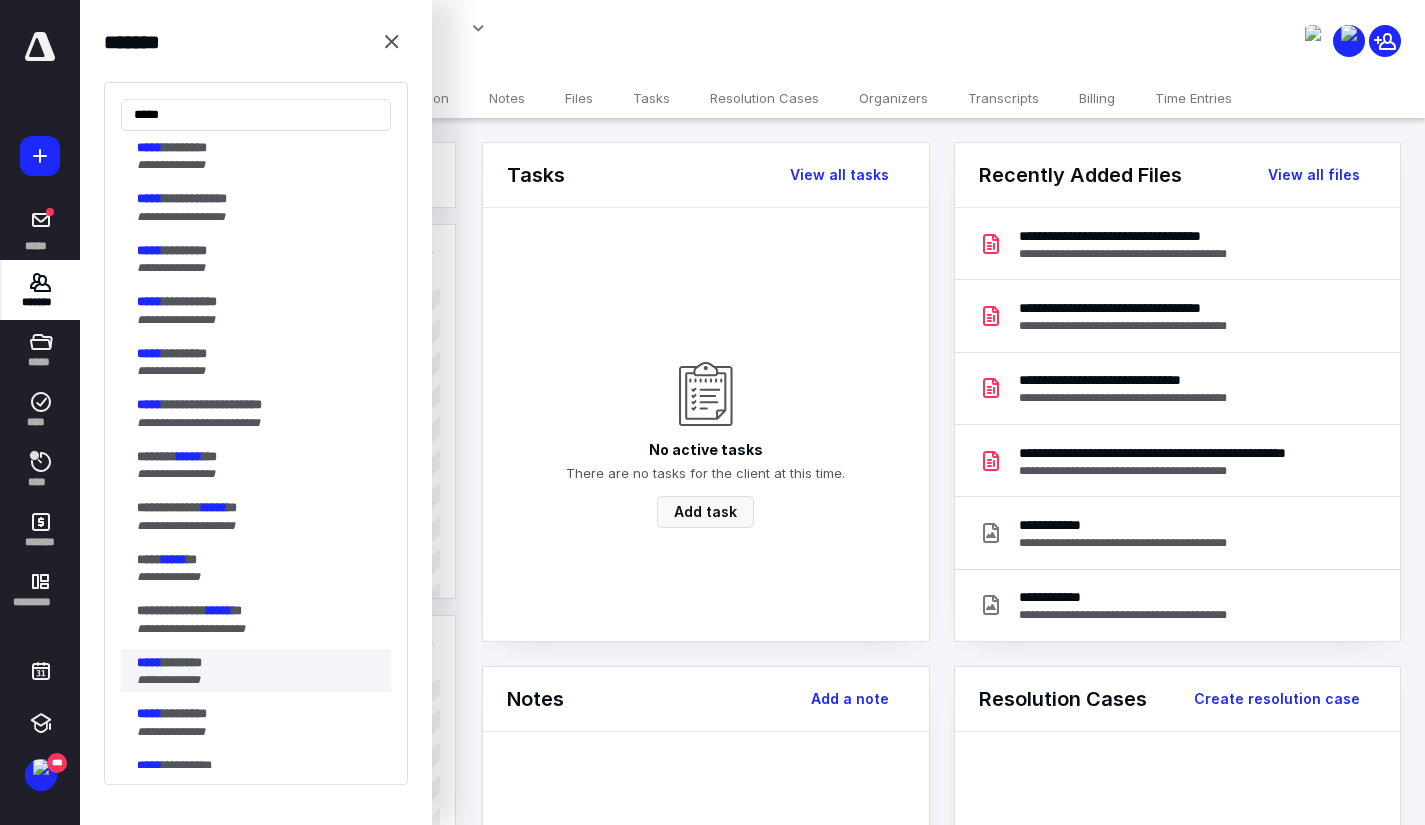 type on "*****" 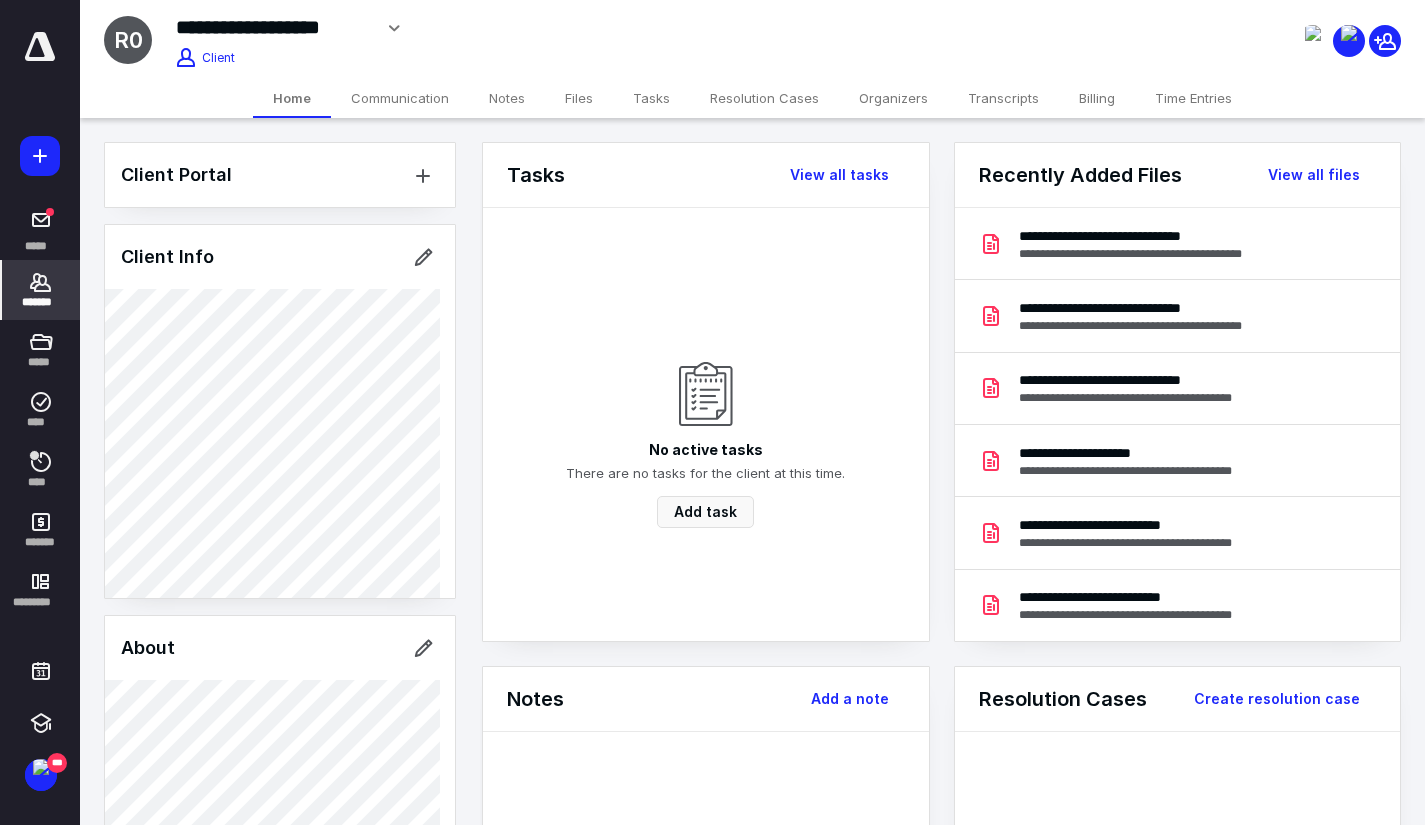 click on "*******" at bounding box center [41, 290] 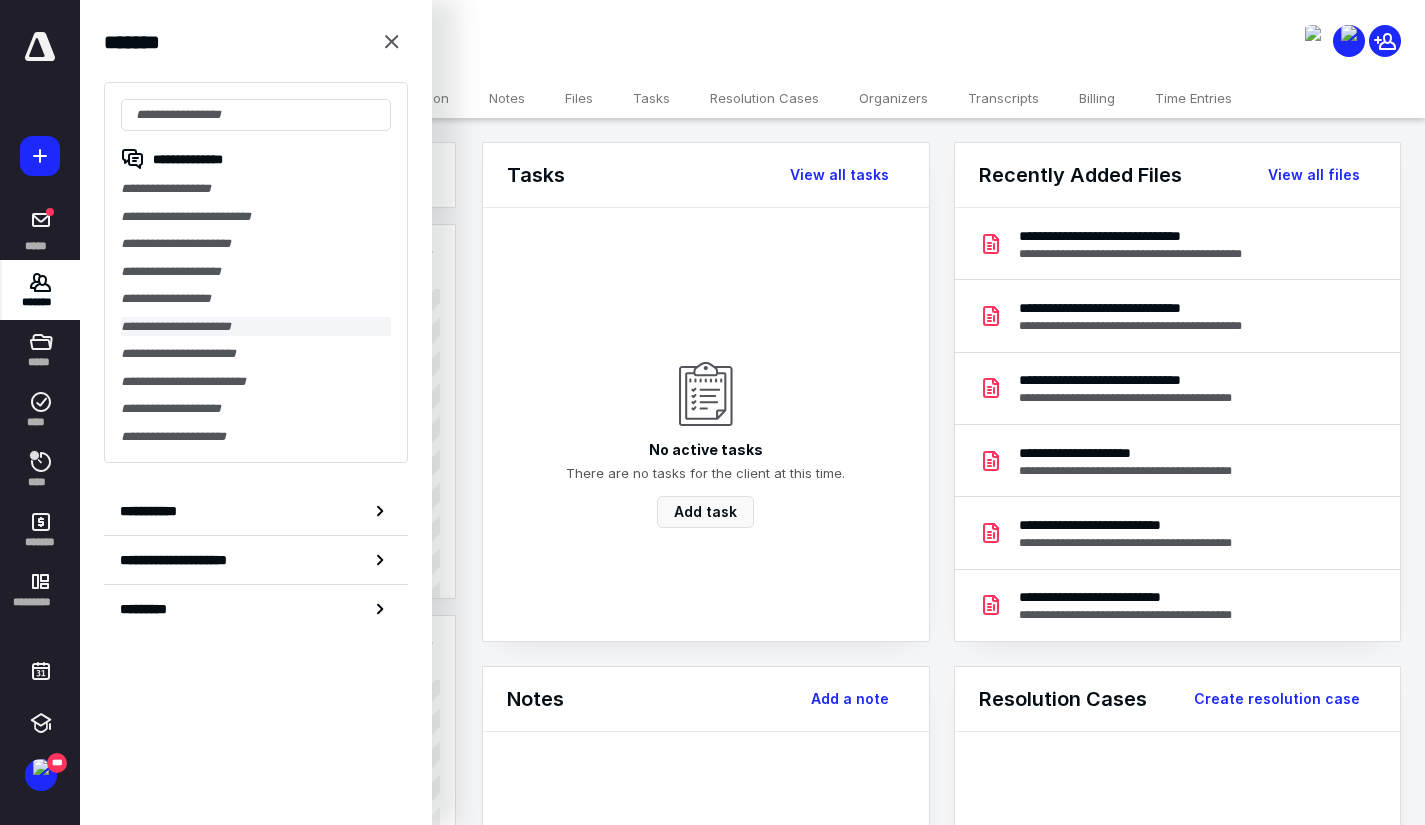 click on "**********" at bounding box center [256, 327] 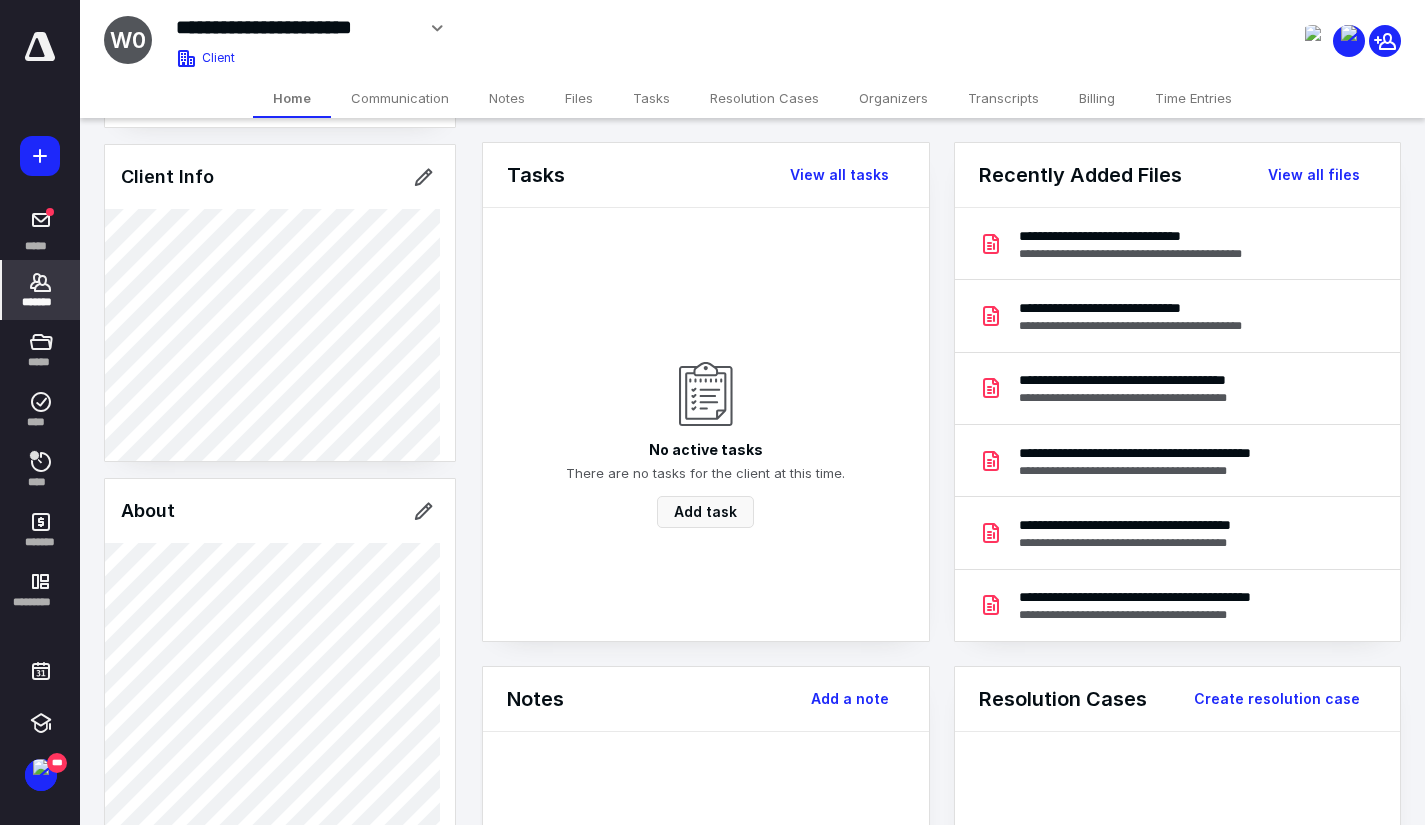 scroll, scrollTop: 100, scrollLeft: 0, axis: vertical 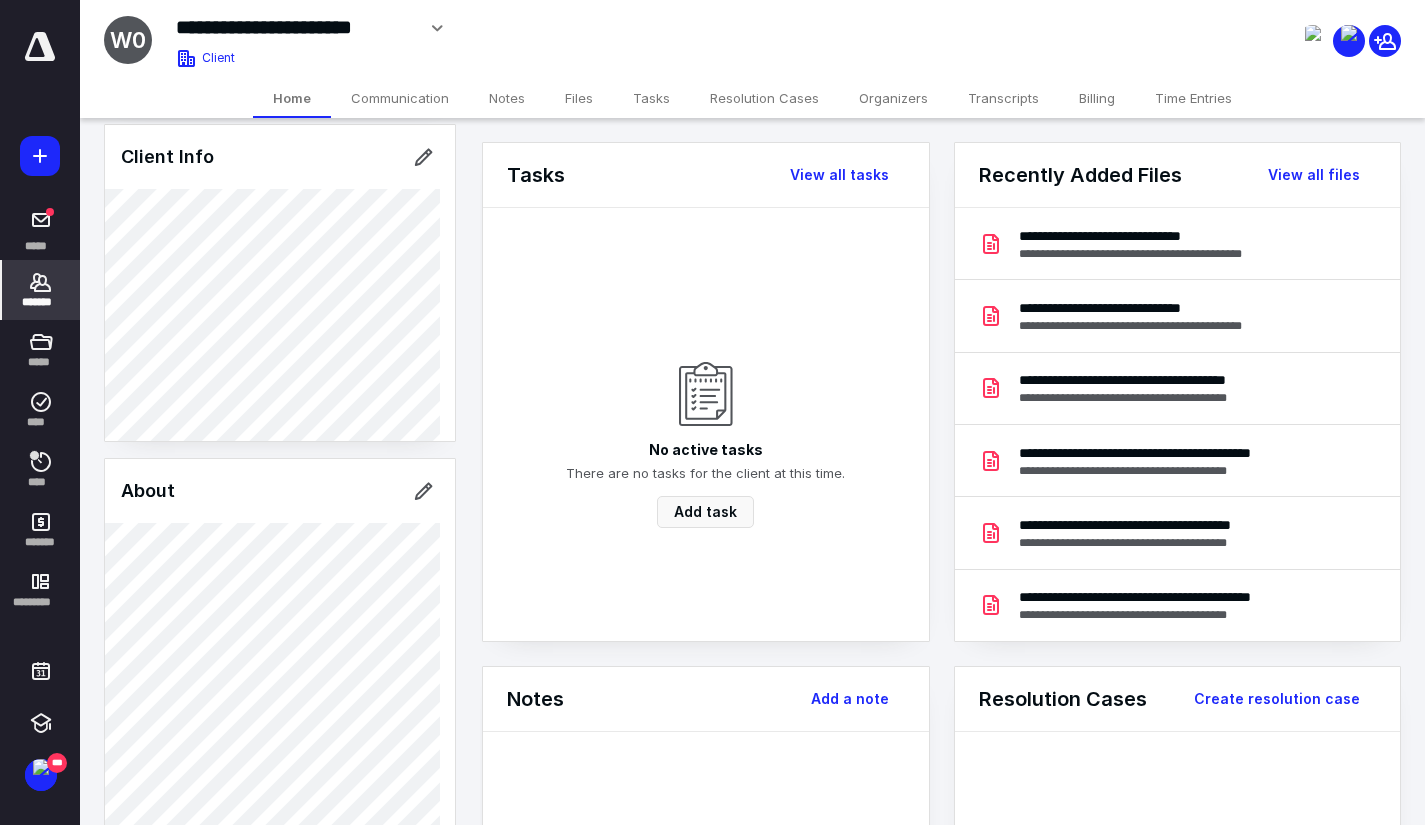 click 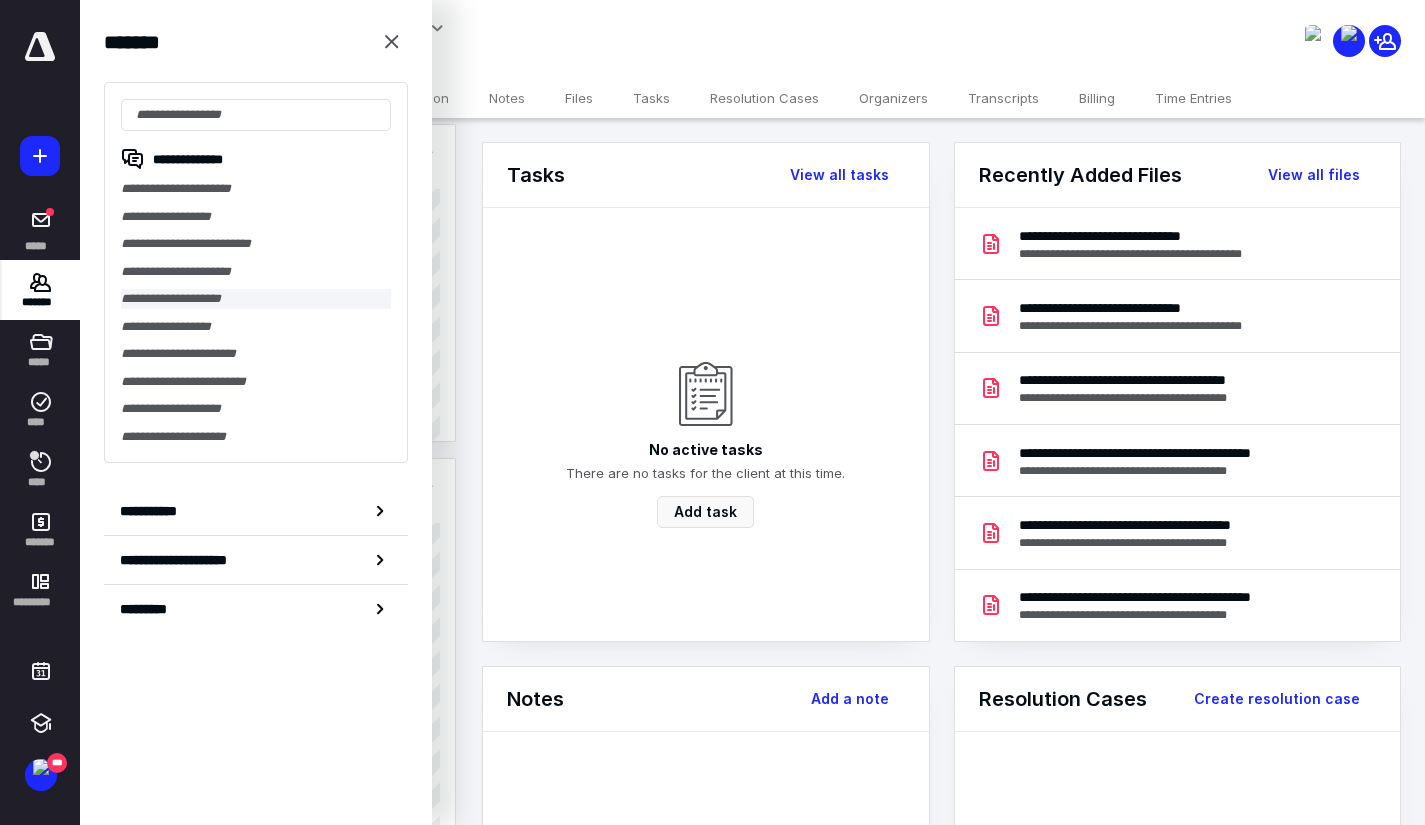 click on "**********" at bounding box center [256, 299] 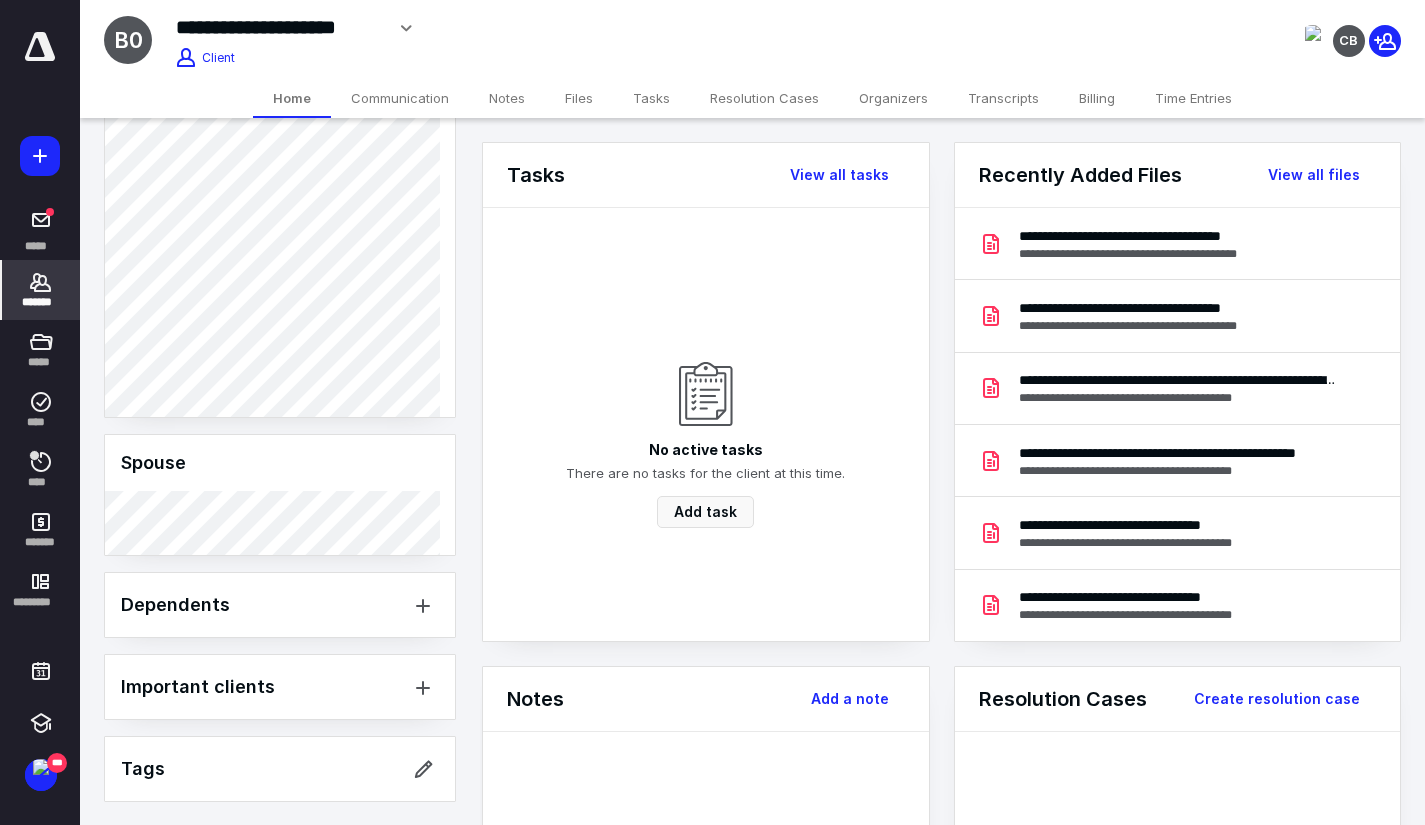 scroll, scrollTop: 599, scrollLeft: 0, axis: vertical 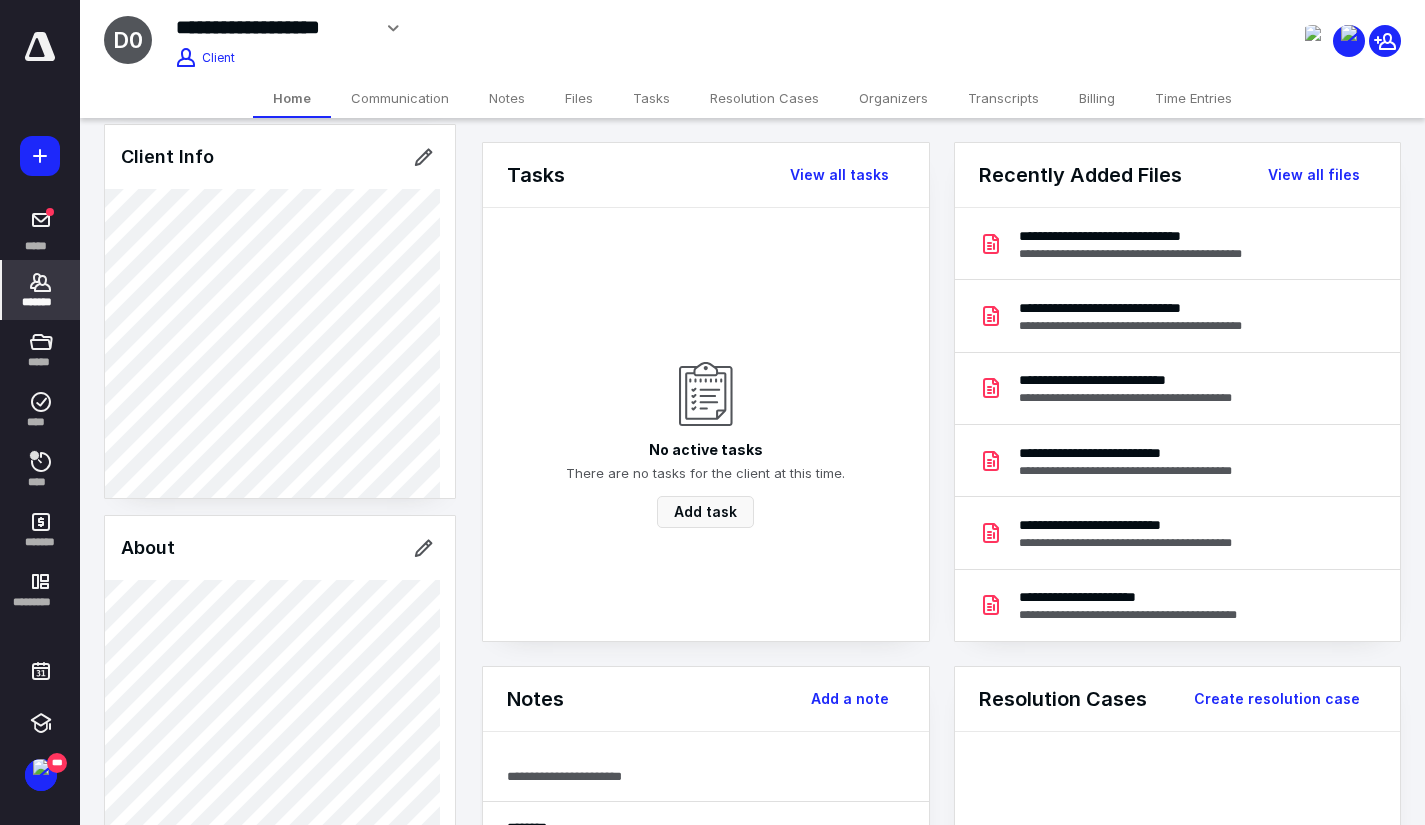 click 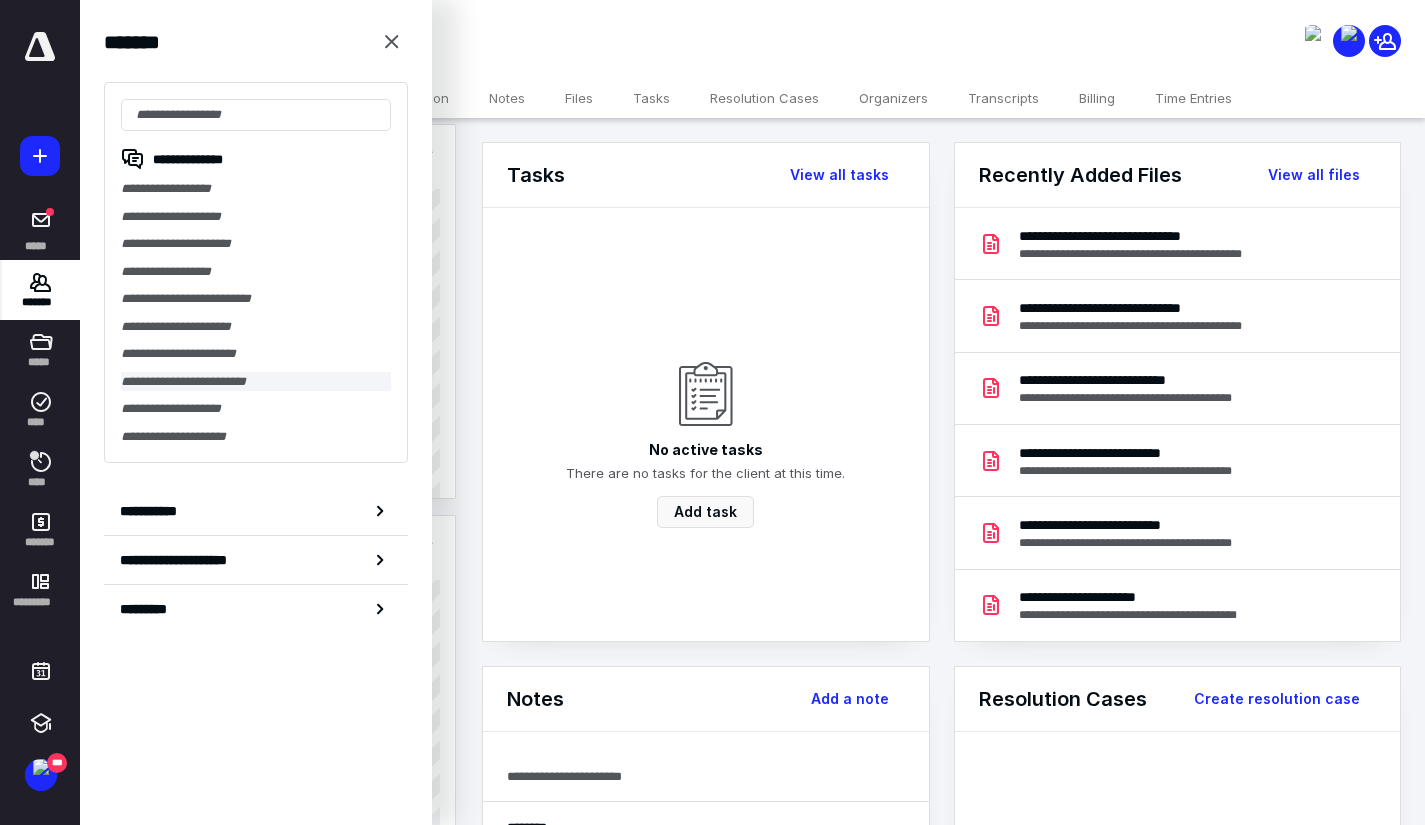 click on "**********" at bounding box center (256, 272) 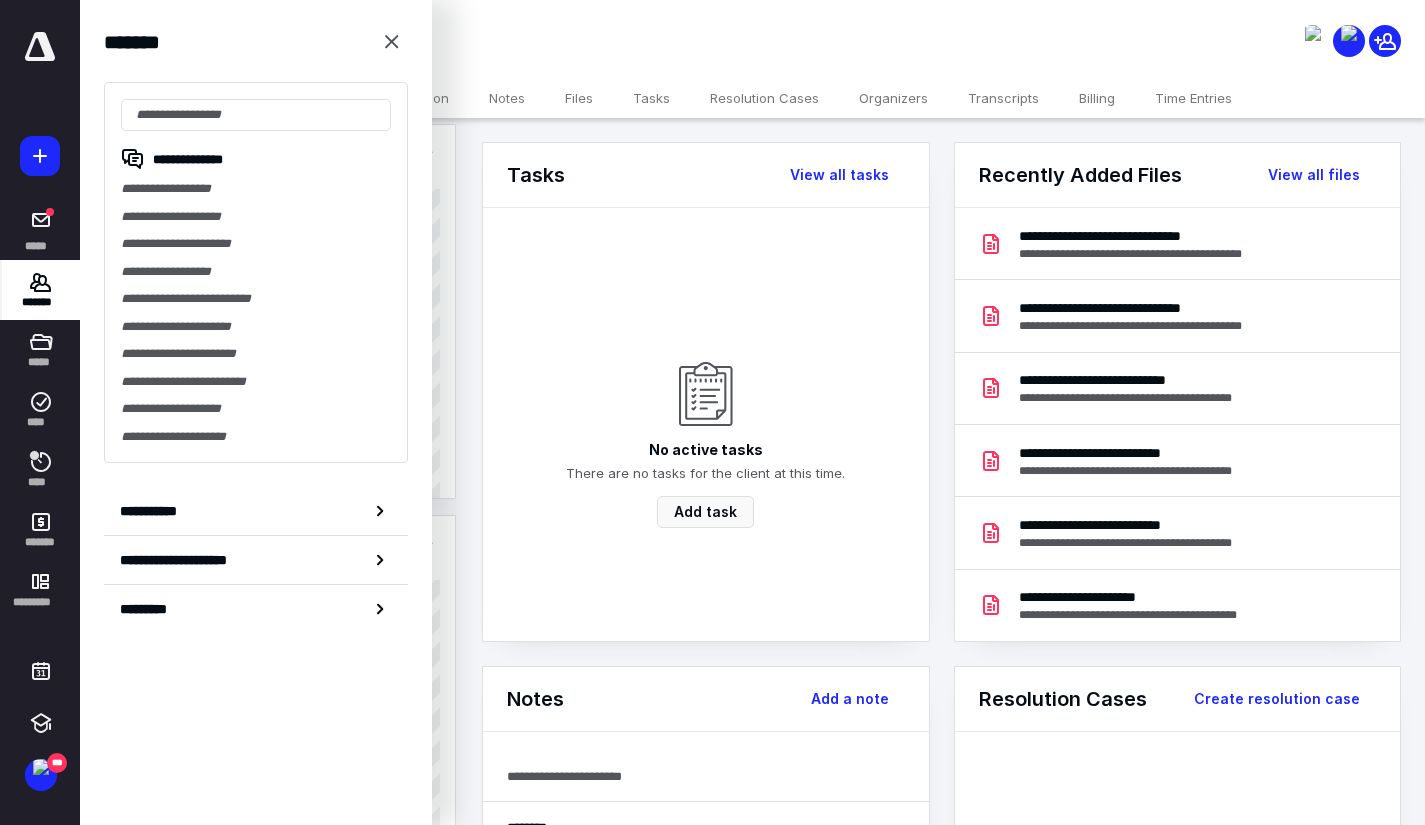 drag, startPoint x: 209, startPoint y: 372, endPoint x: 219, endPoint y: 356, distance: 18.867962 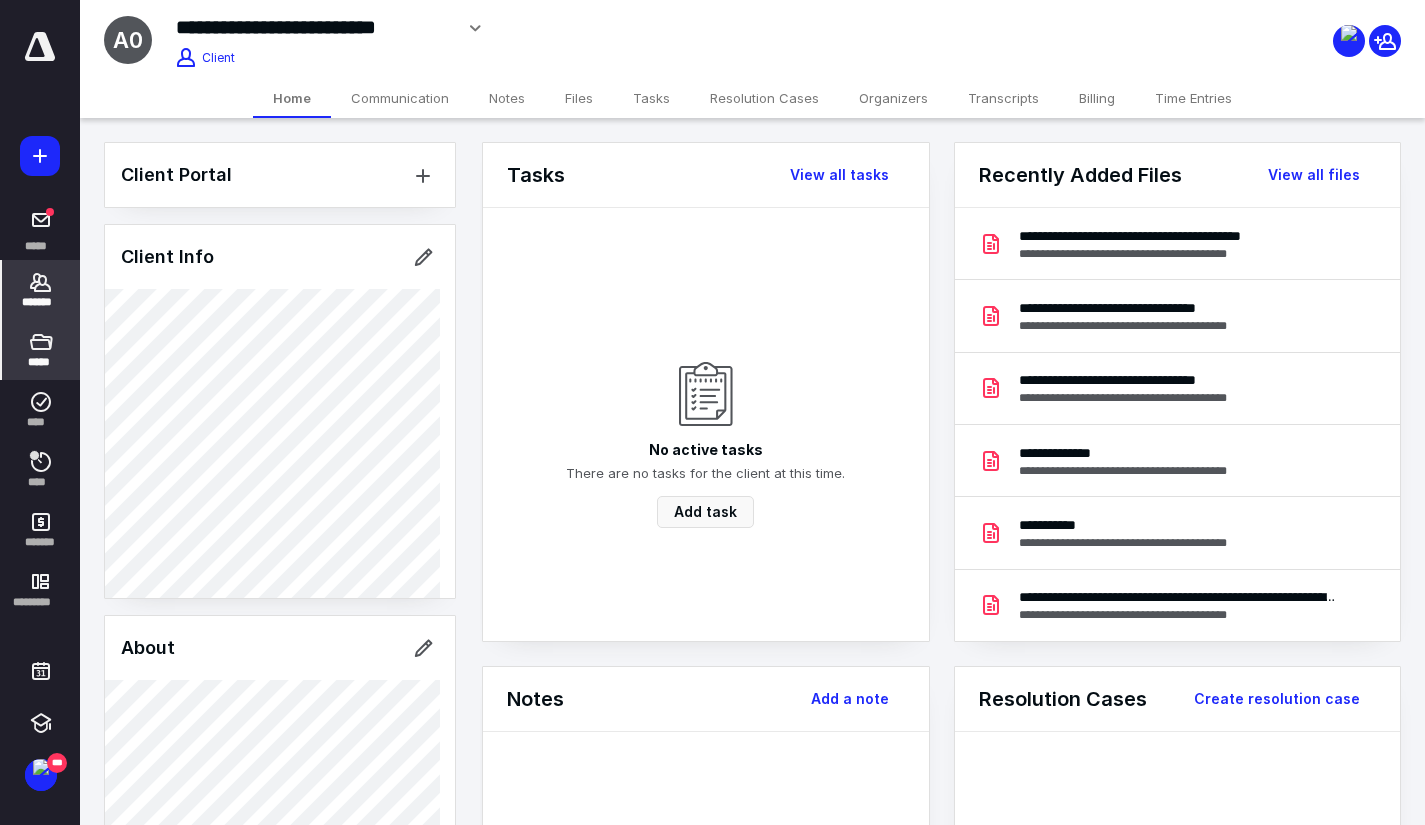 click 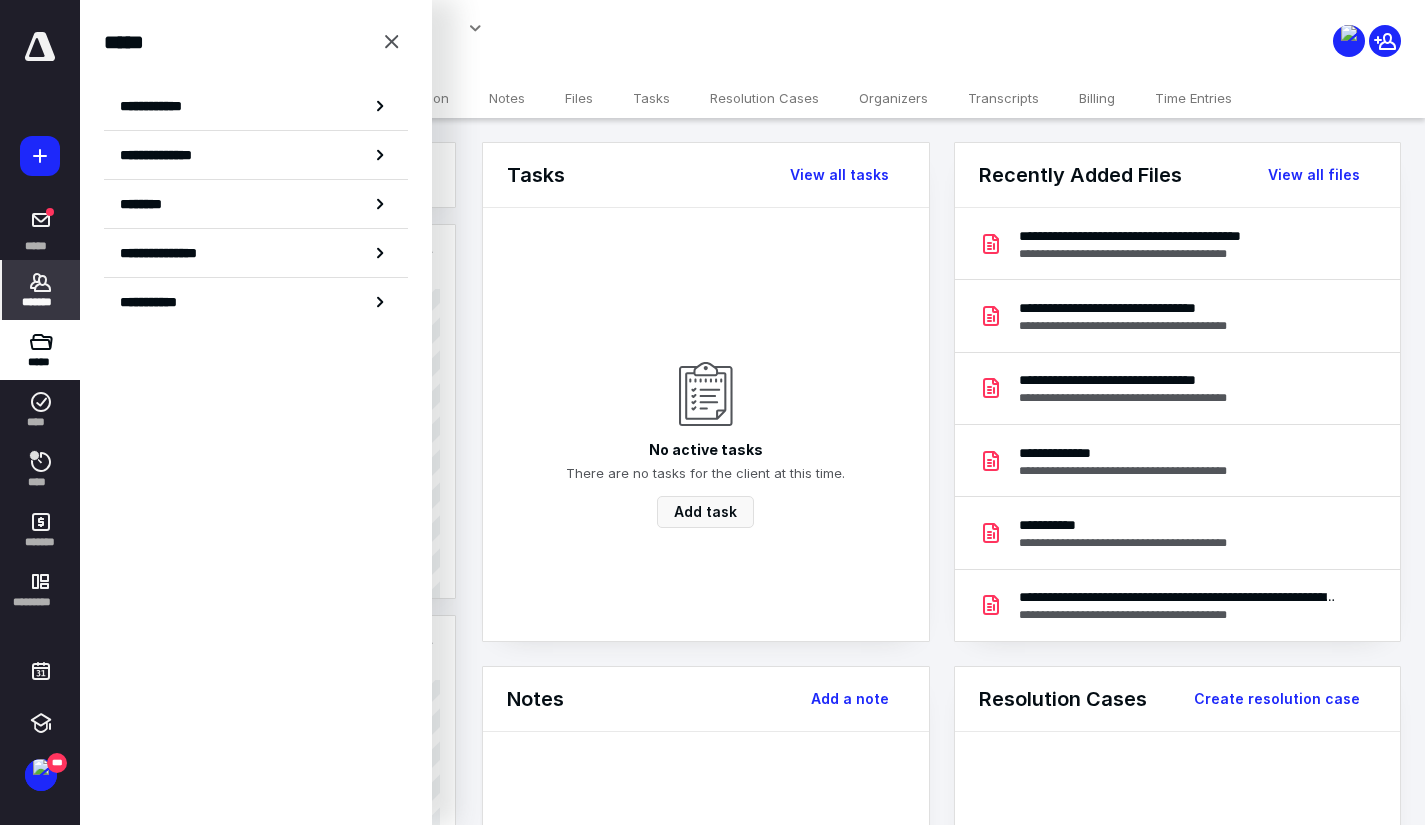 click on "*******" at bounding box center (41, 290) 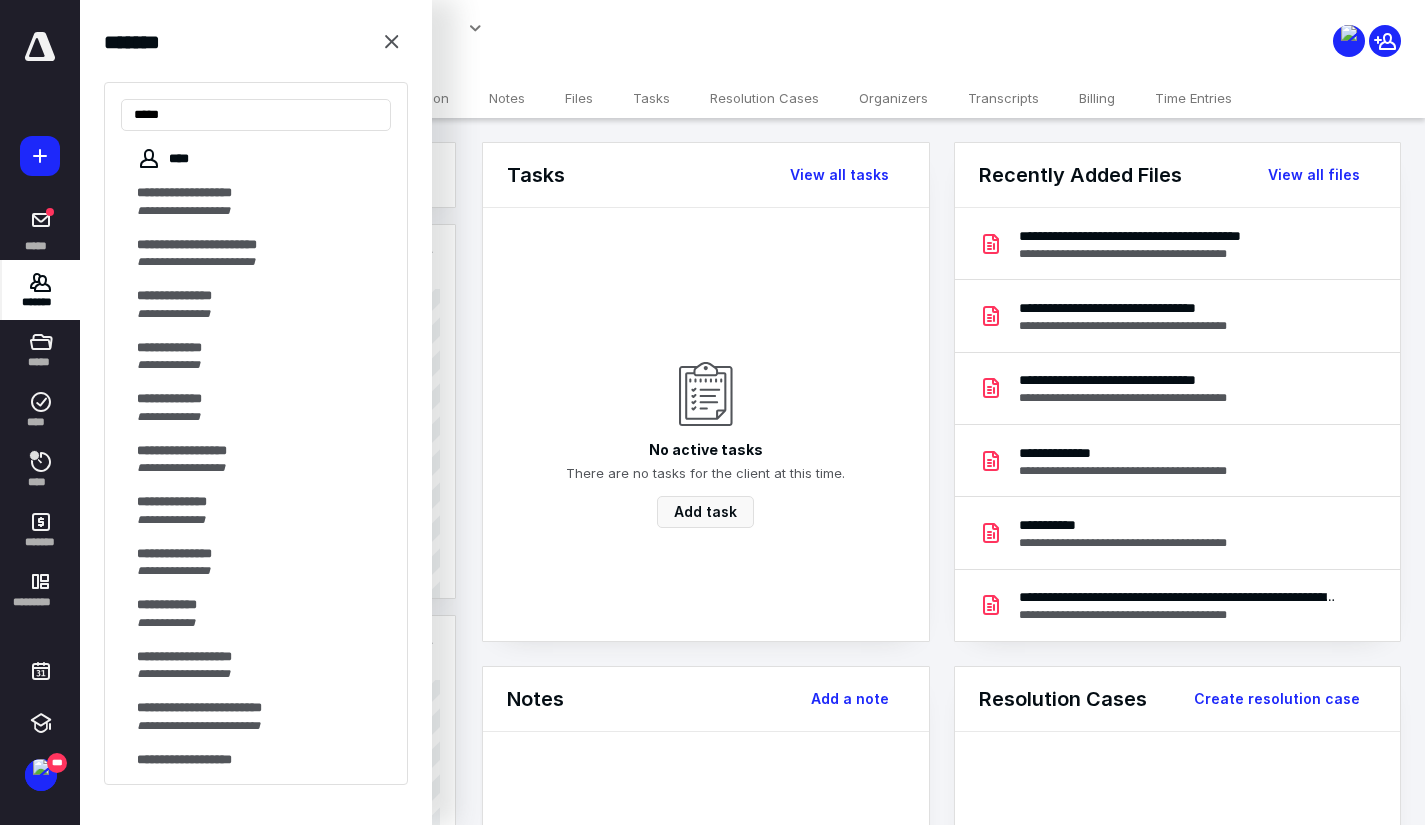 type on "*****" 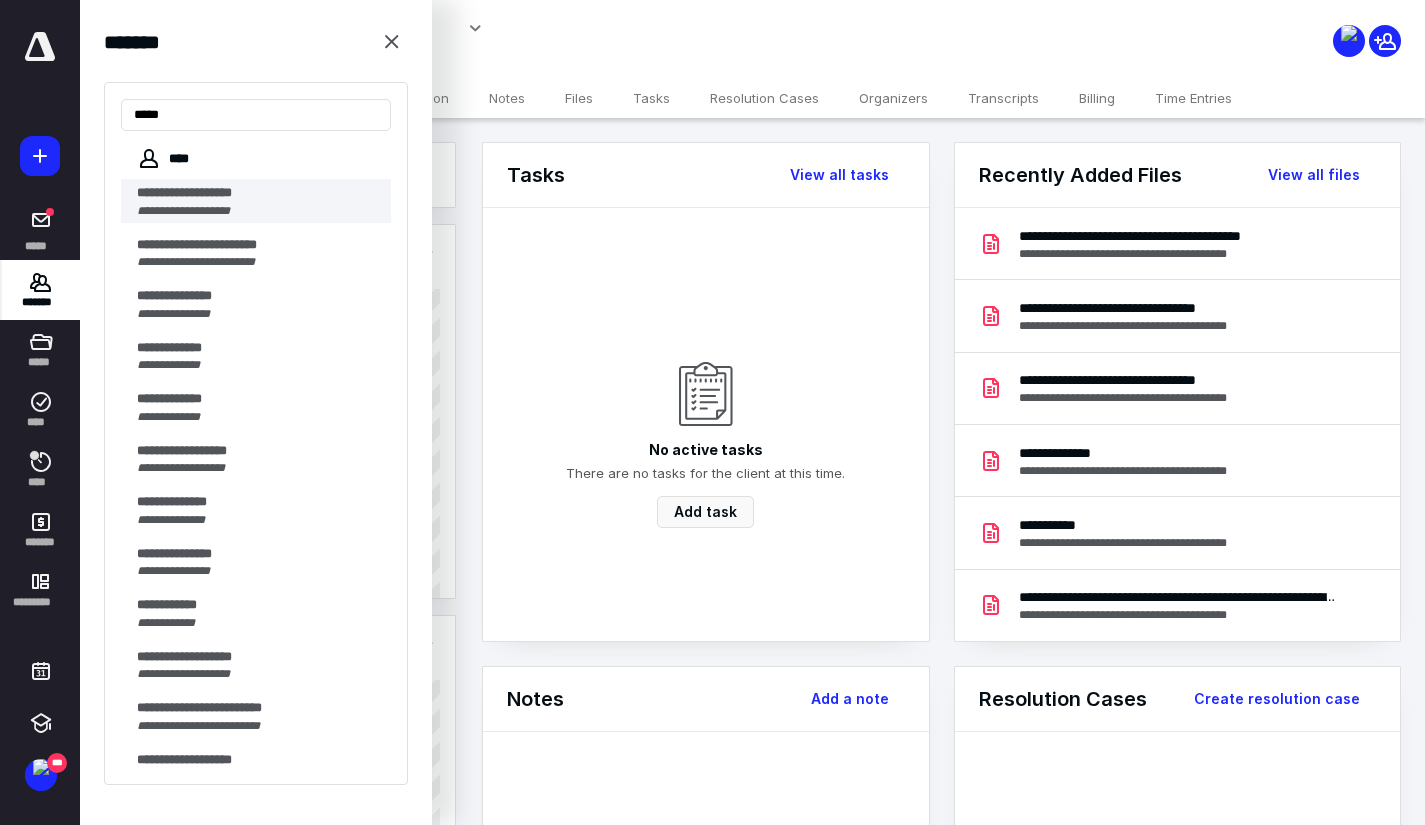 click on "**********" at bounding box center (258, 211) 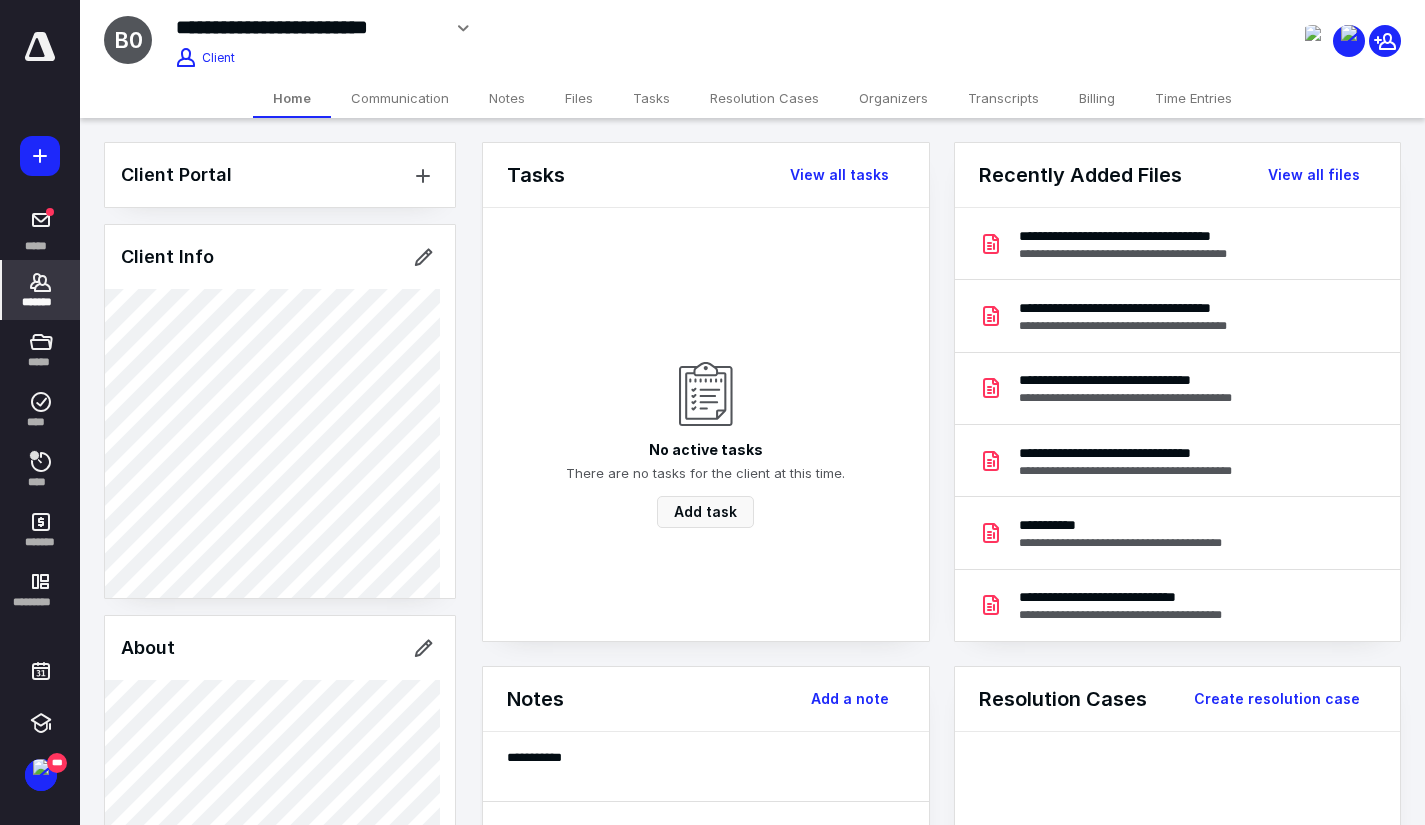 click 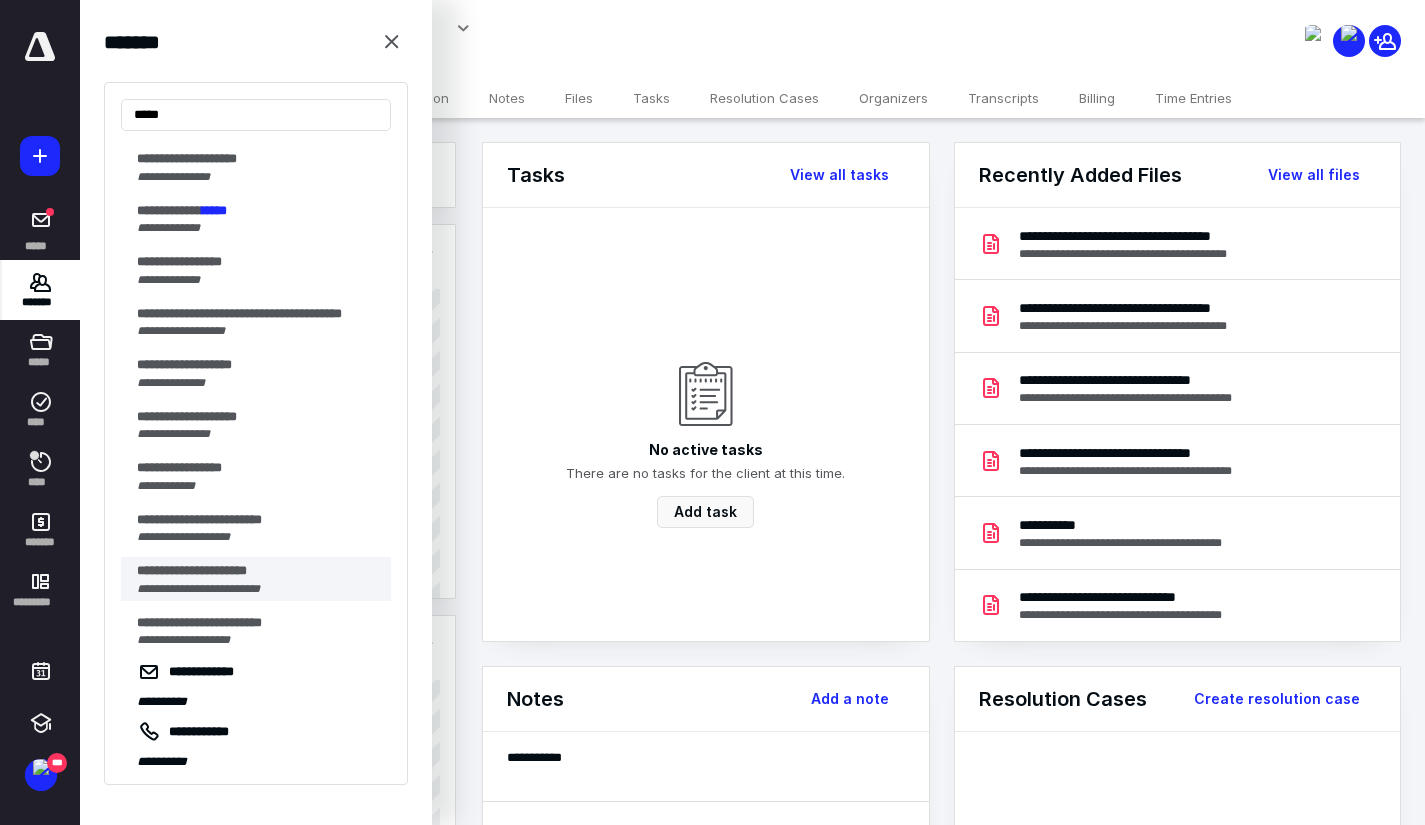 scroll, scrollTop: 800, scrollLeft: 0, axis: vertical 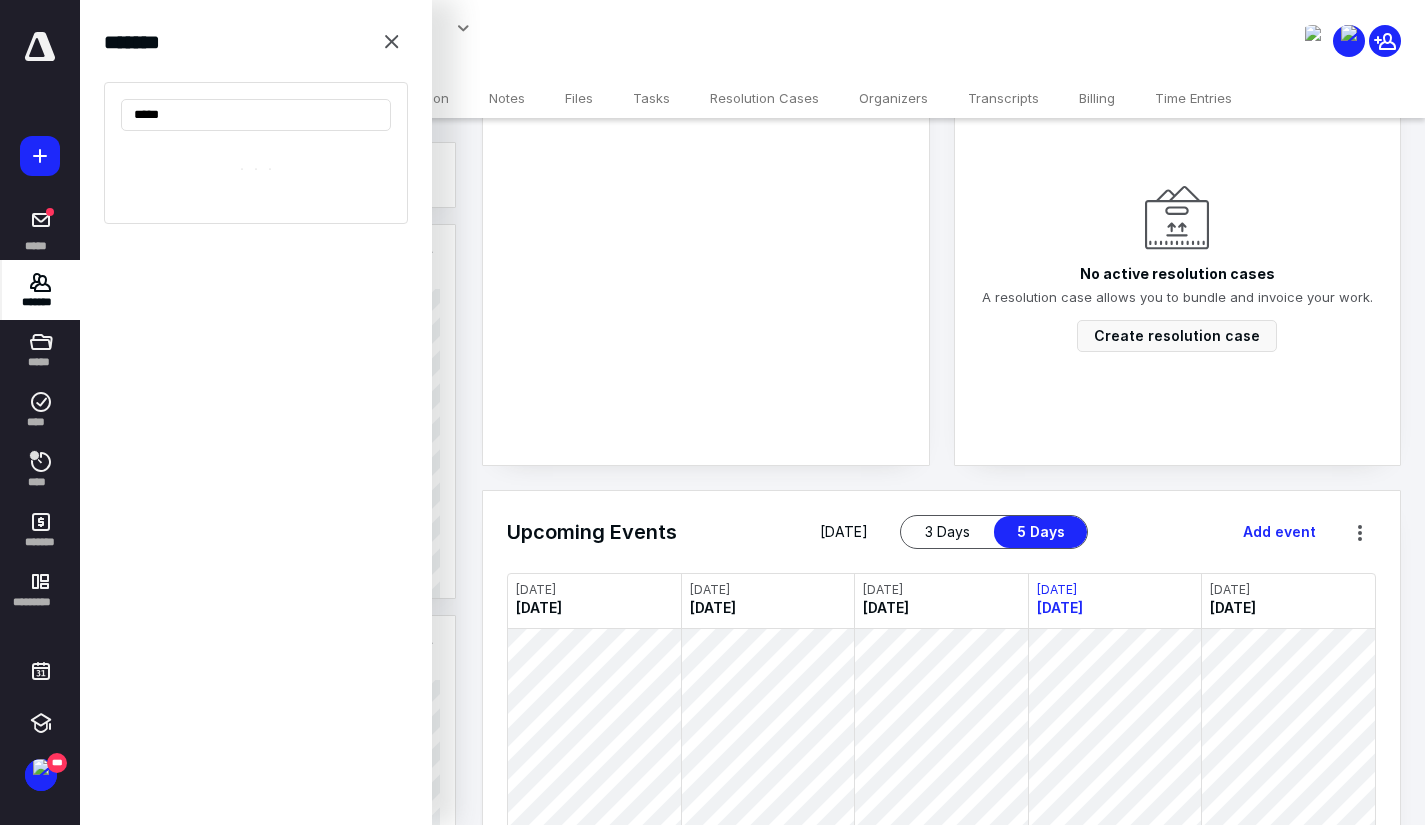 type on "*****" 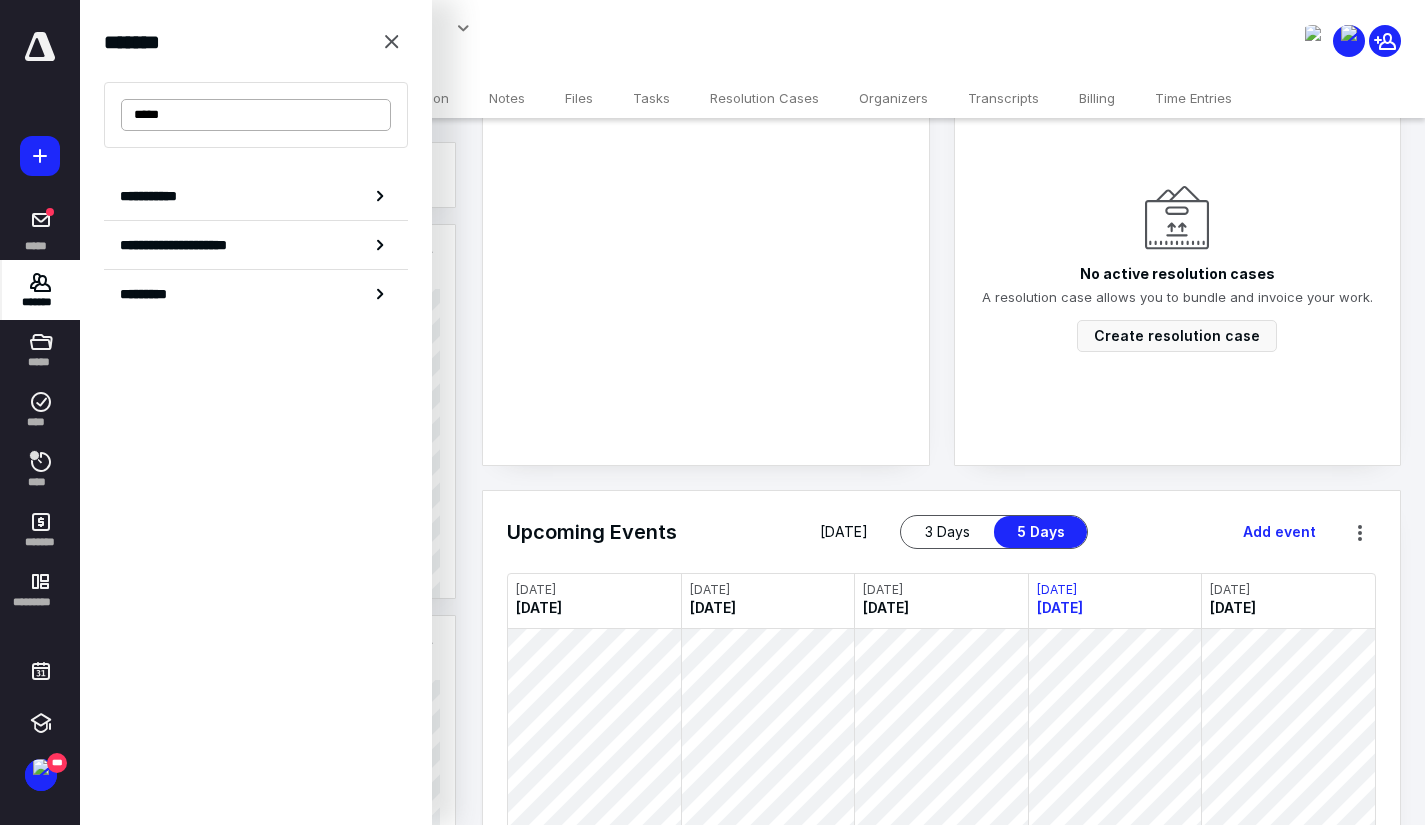 click on "*****" at bounding box center [256, 115] 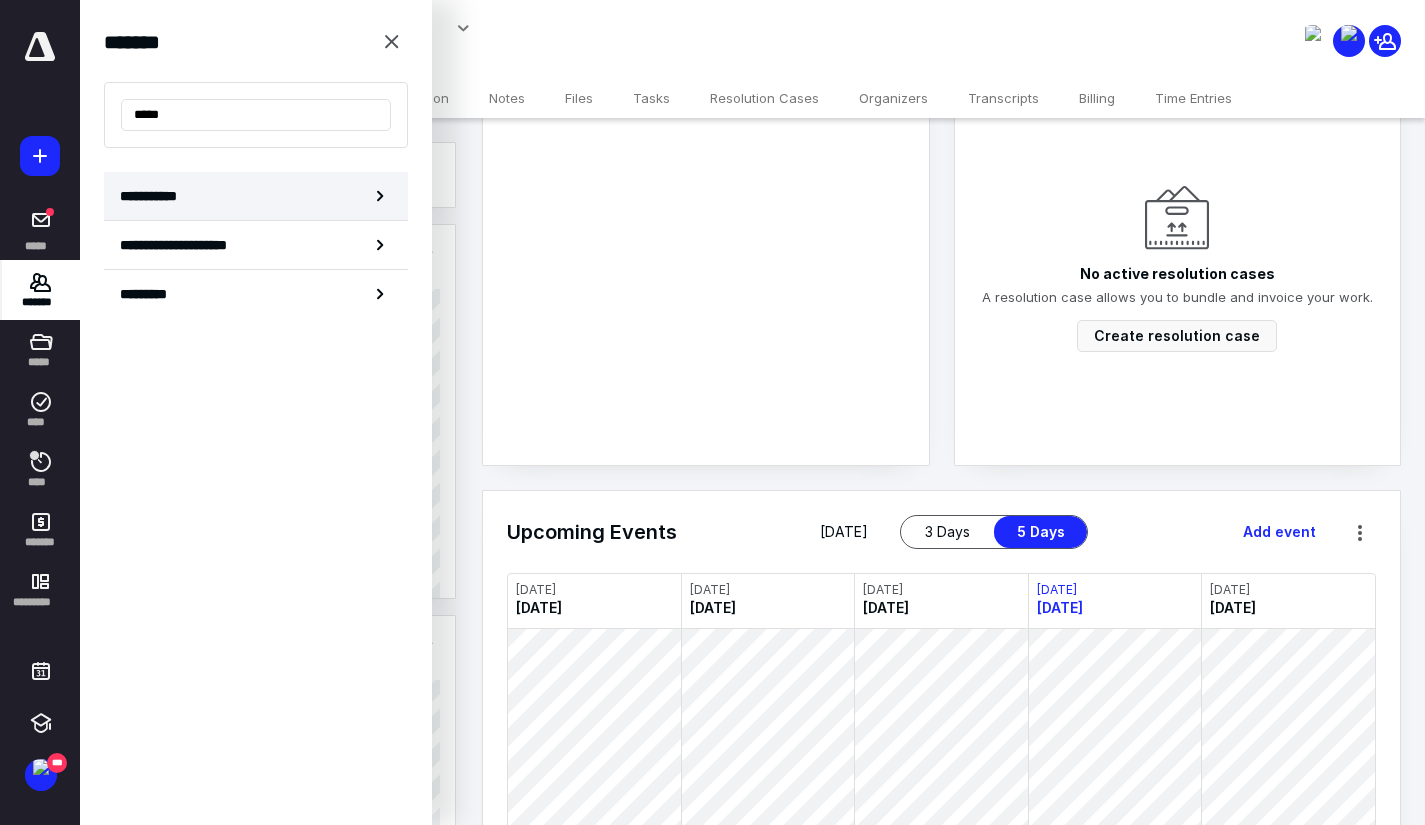 click on "**********" at bounding box center (256, 196) 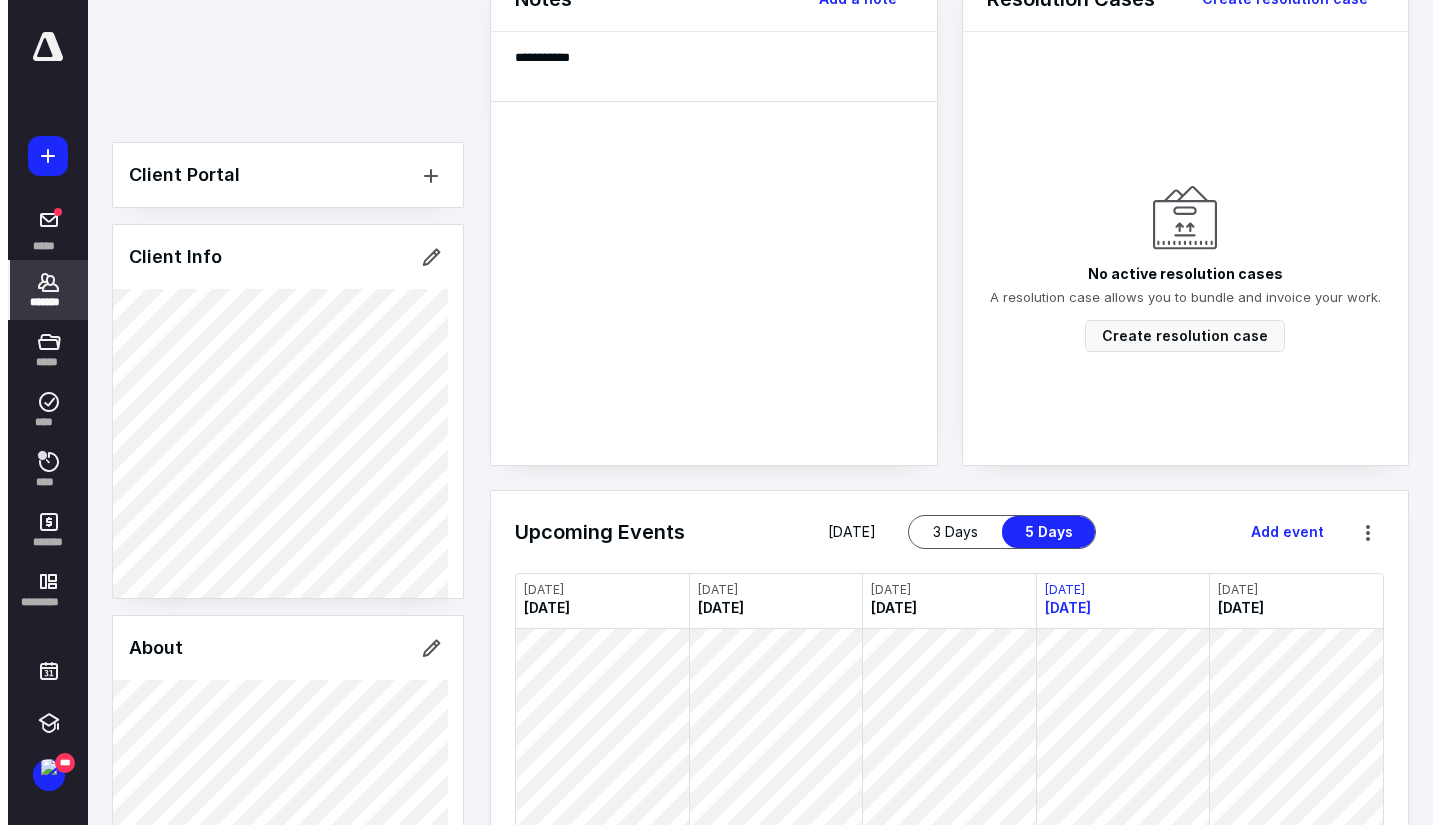 scroll, scrollTop: 0, scrollLeft: 0, axis: both 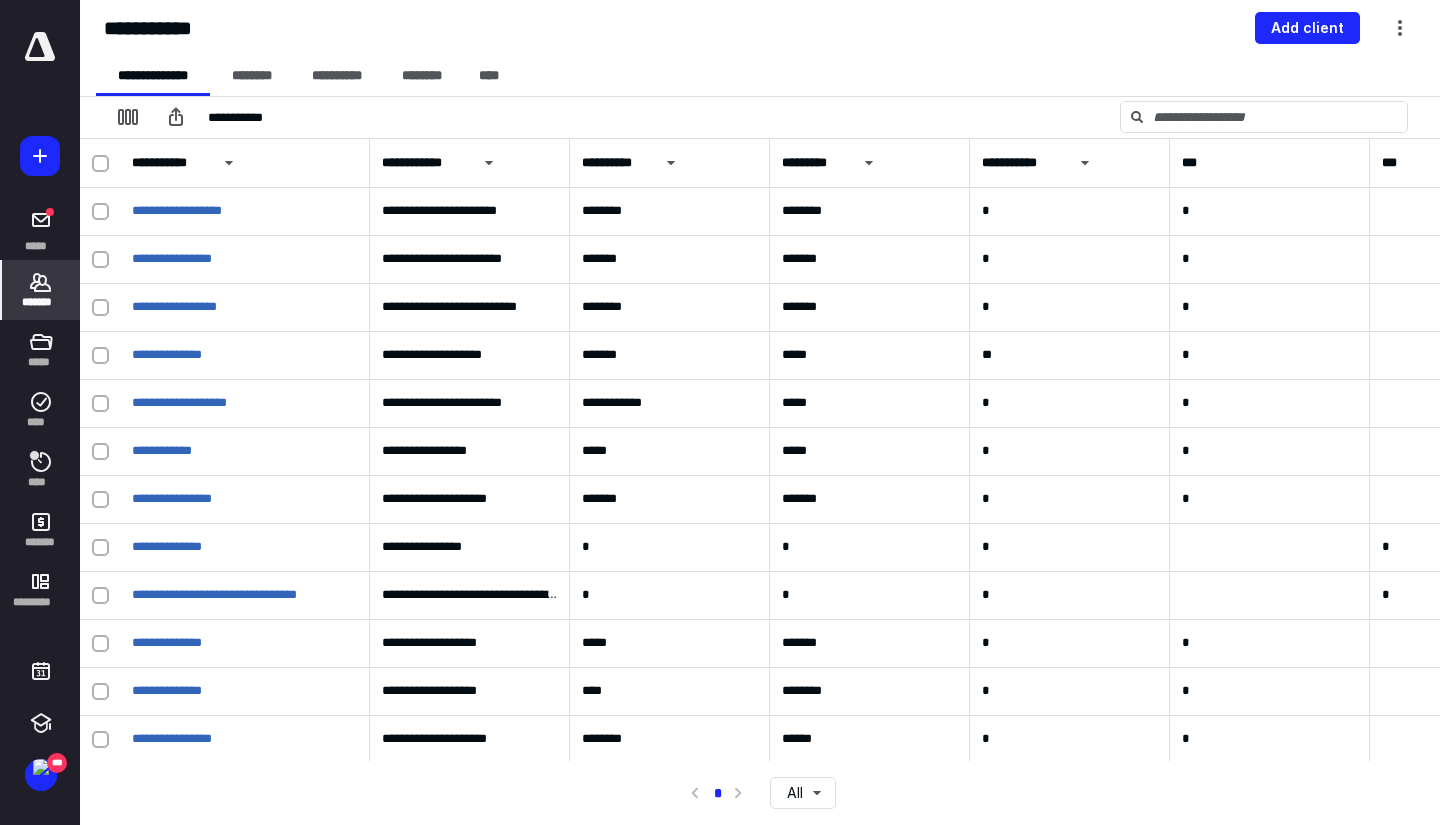click on "*******" at bounding box center [41, 302] 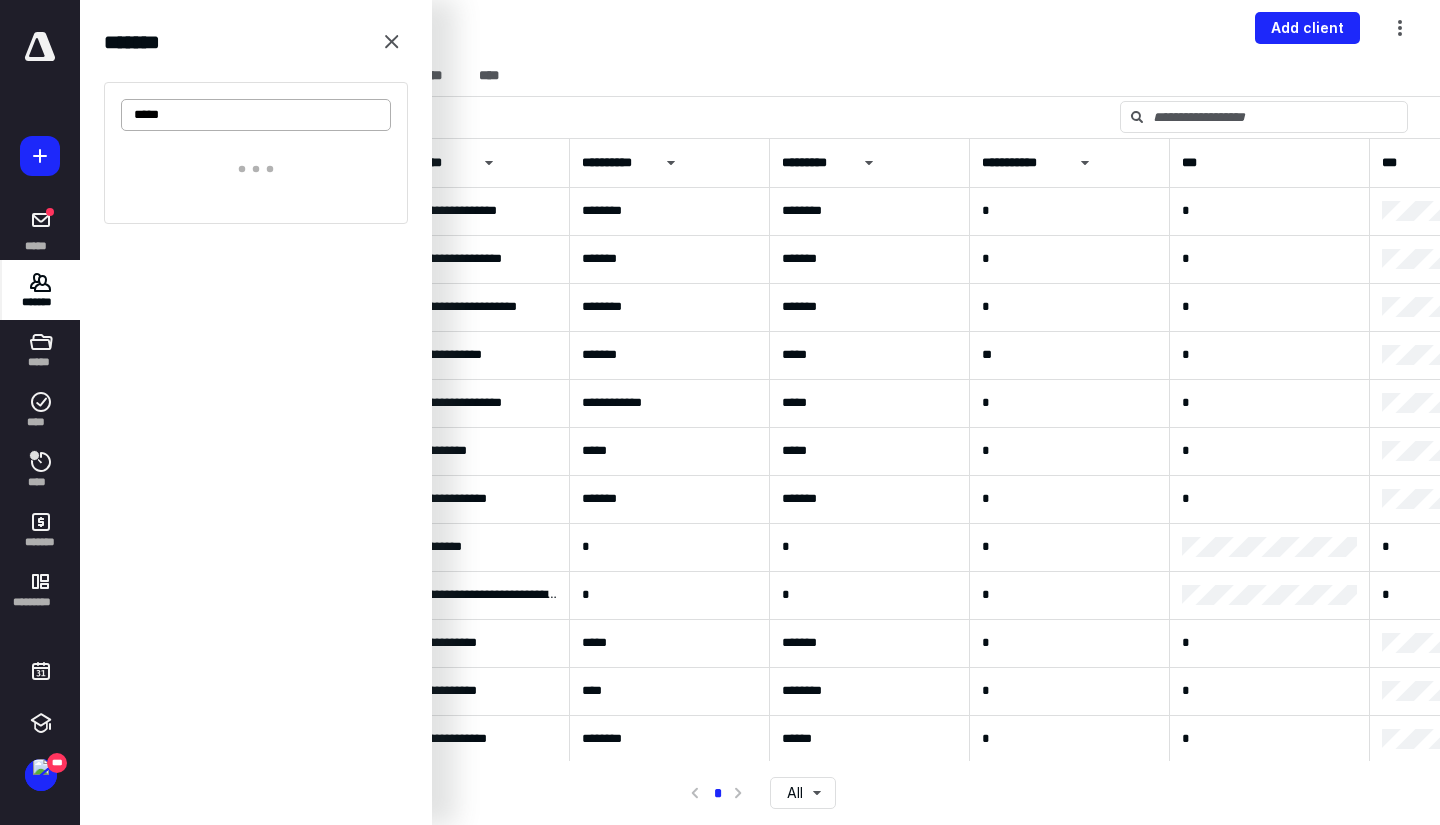 type on "*****" 